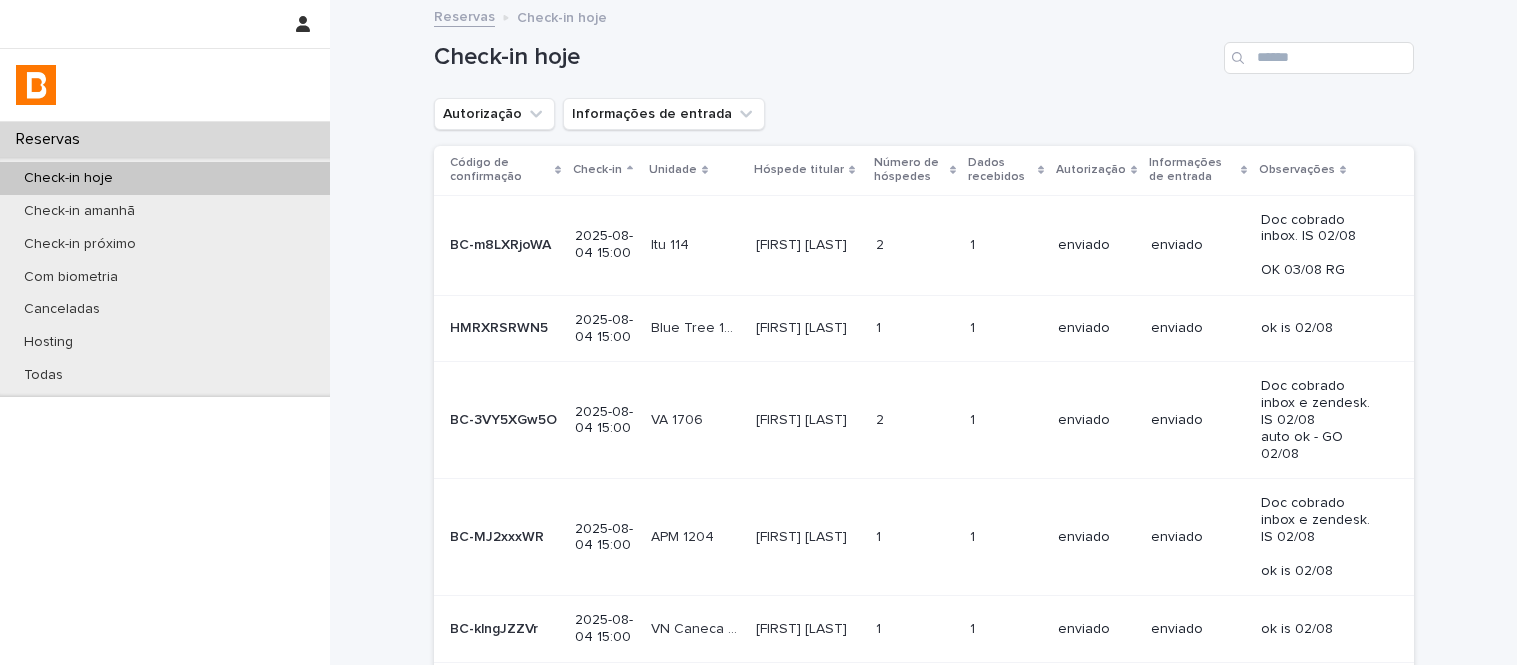 scroll, scrollTop: 0, scrollLeft: 0, axis: both 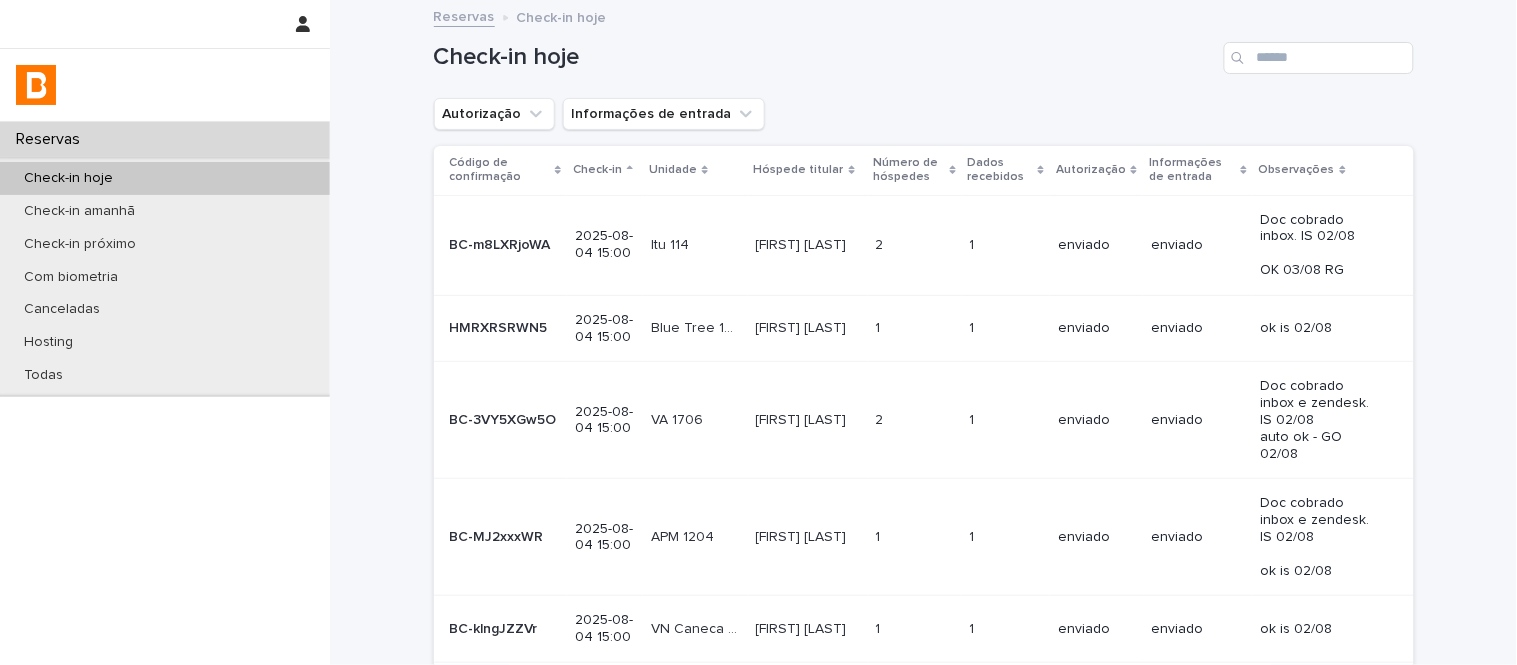 click on "Check-in hoje" at bounding box center [924, 50] 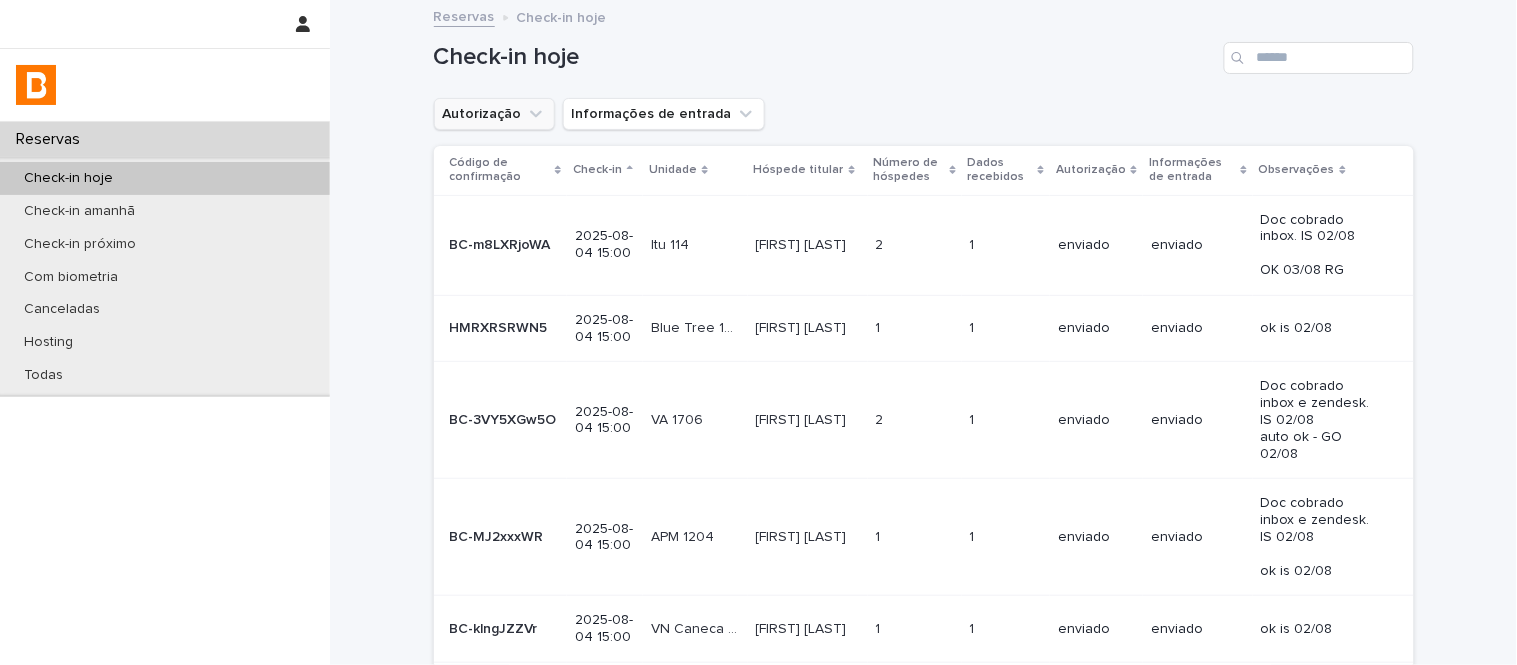 click 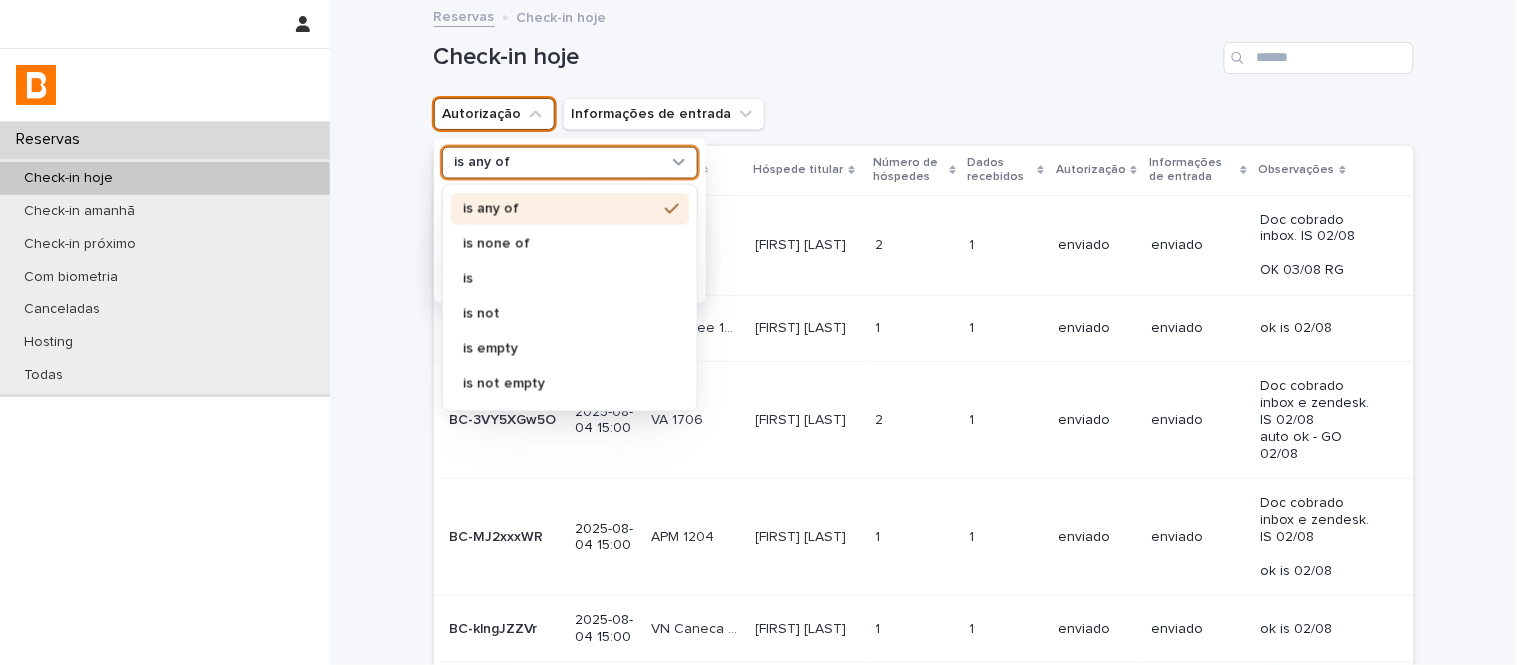 click on "is any of" at bounding box center (557, 162) 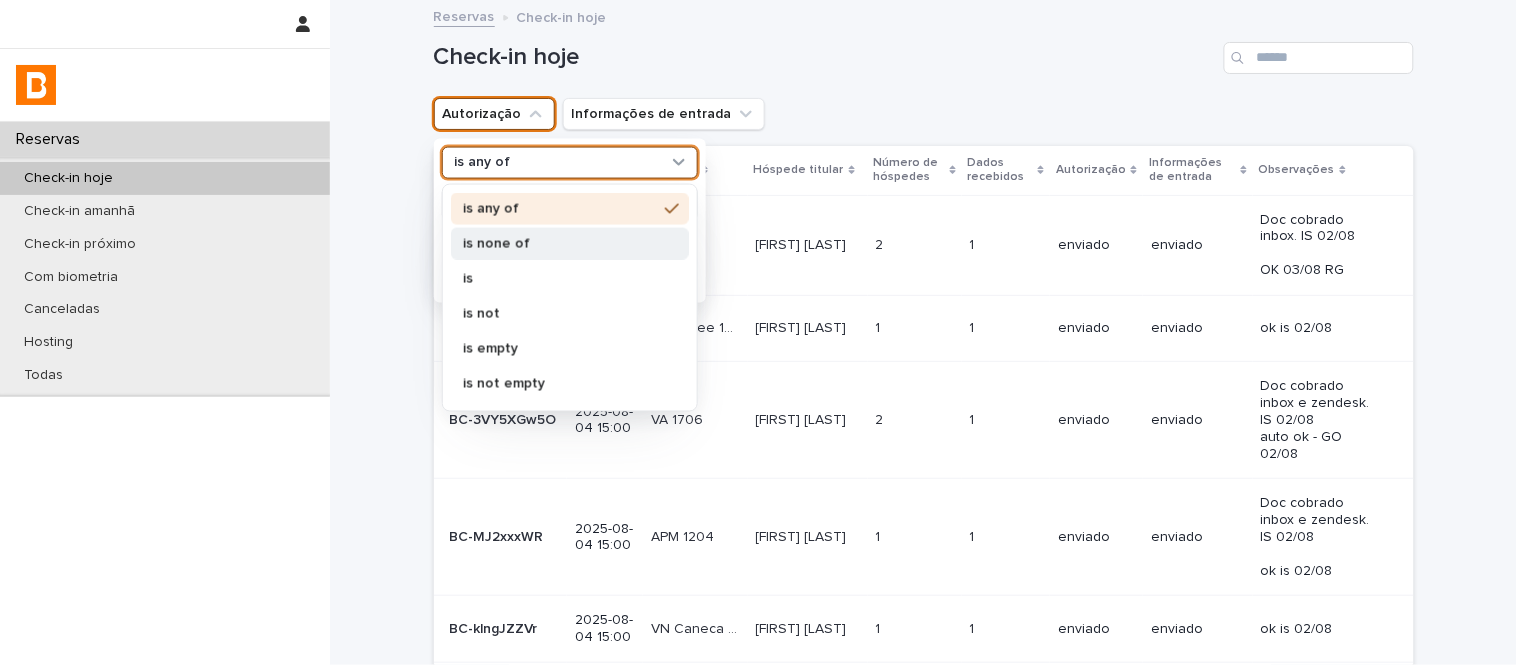 click on "is none of" at bounding box center [560, 243] 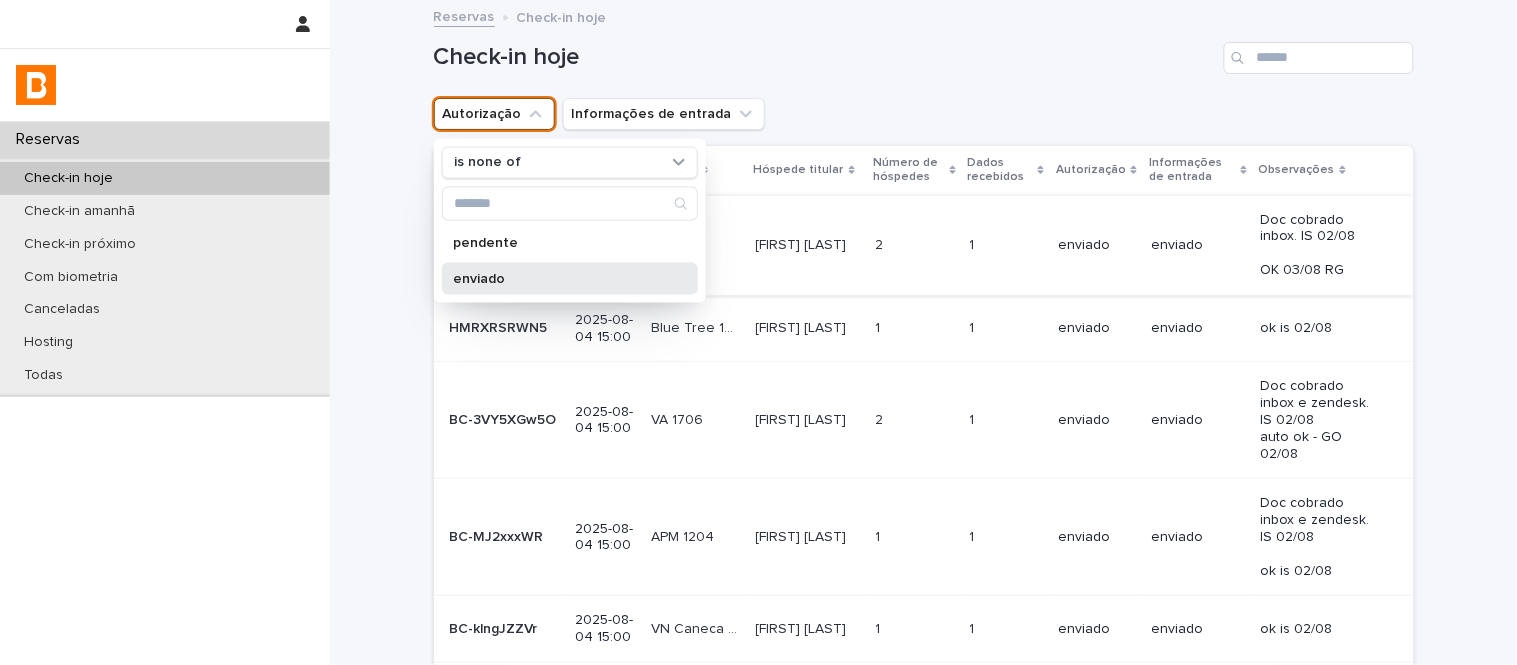 drag, startPoint x: 576, startPoint y: 282, endPoint x: 754, endPoint y: 213, distance: 190.90573 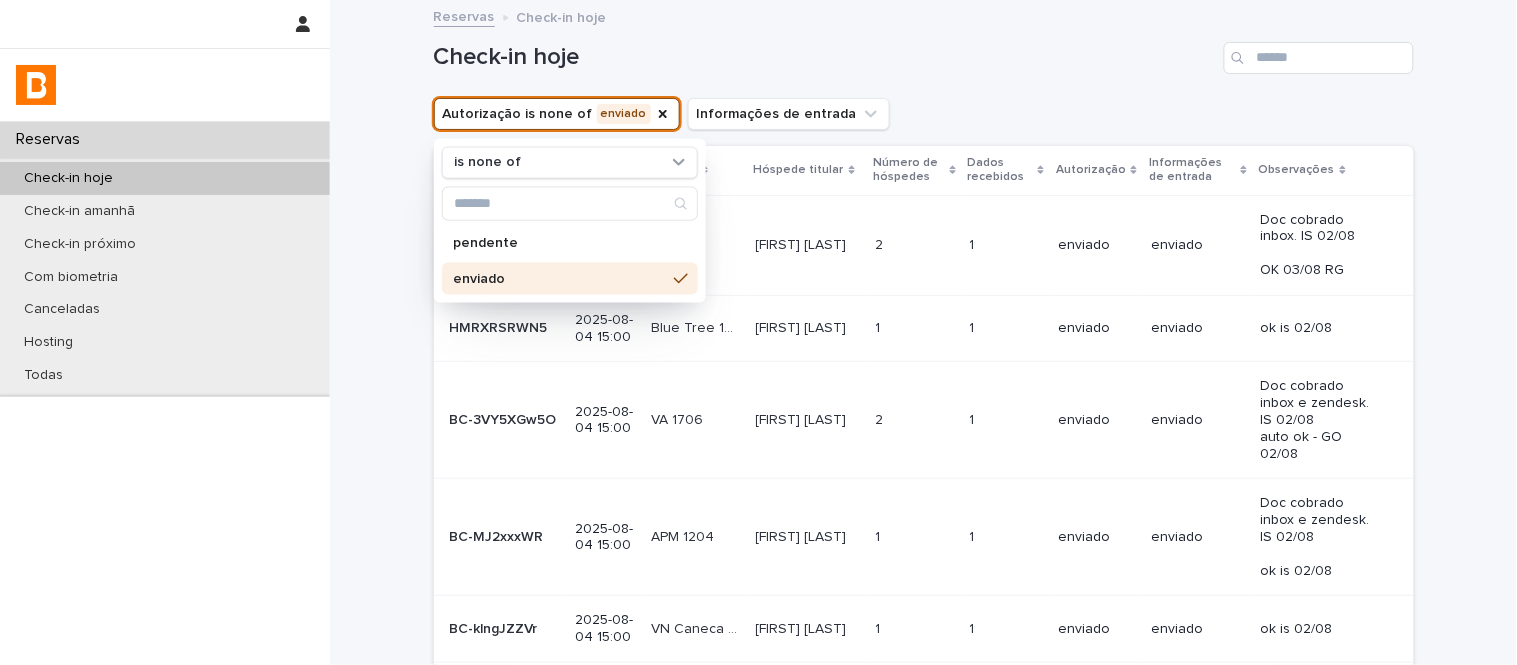 click on "Check-in hoje" at bounding box center [924, 50] 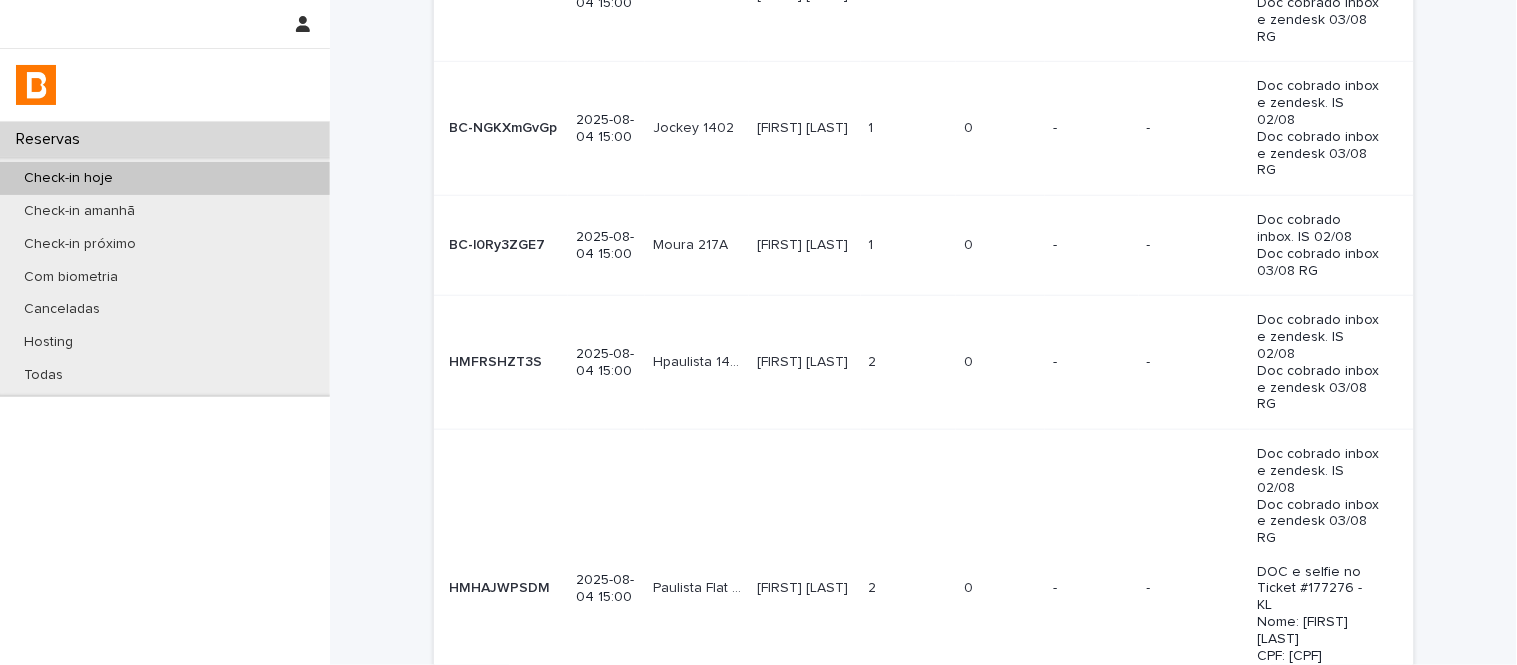 scroll, scrollTop: 1027, scrollLeft: 0, axis: vertical 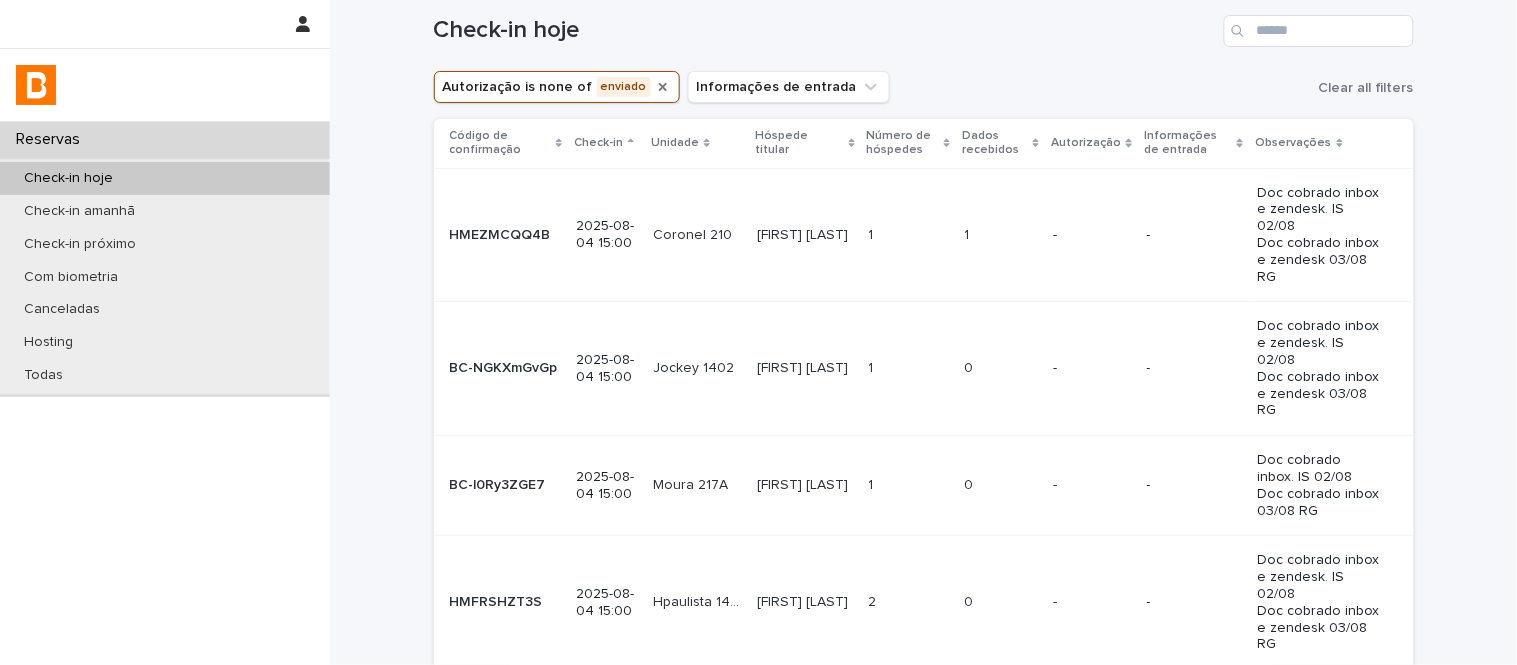 click 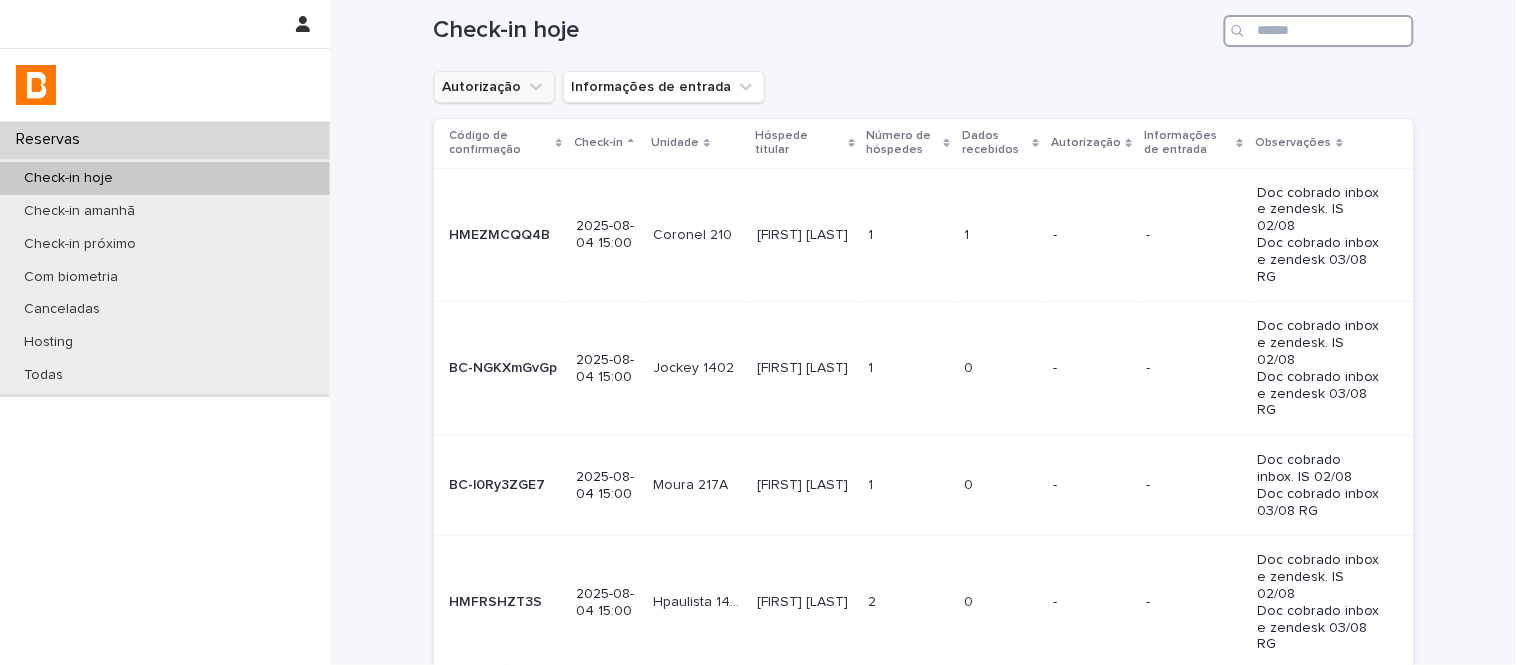 click at bounding box center [1319, 31] 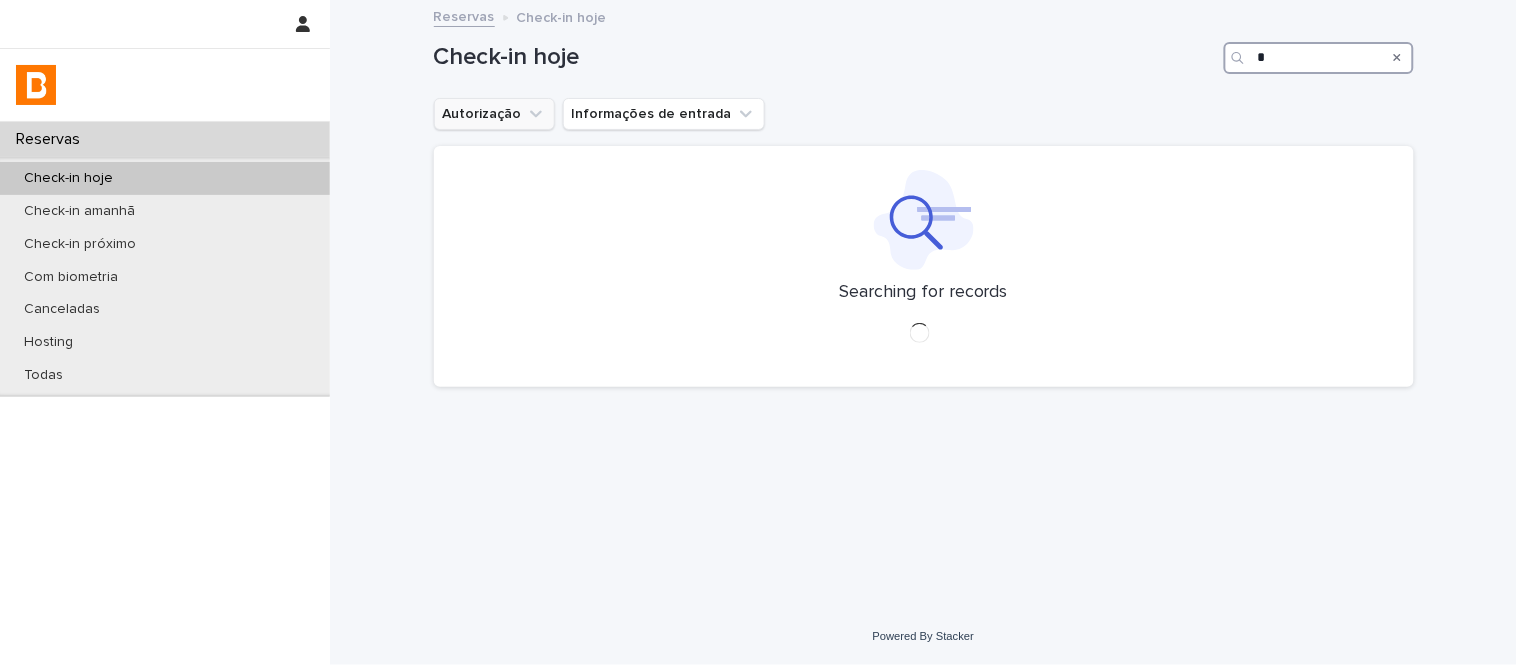 scroll, scrollTop: 0, scrollLeft: 0, axis: both 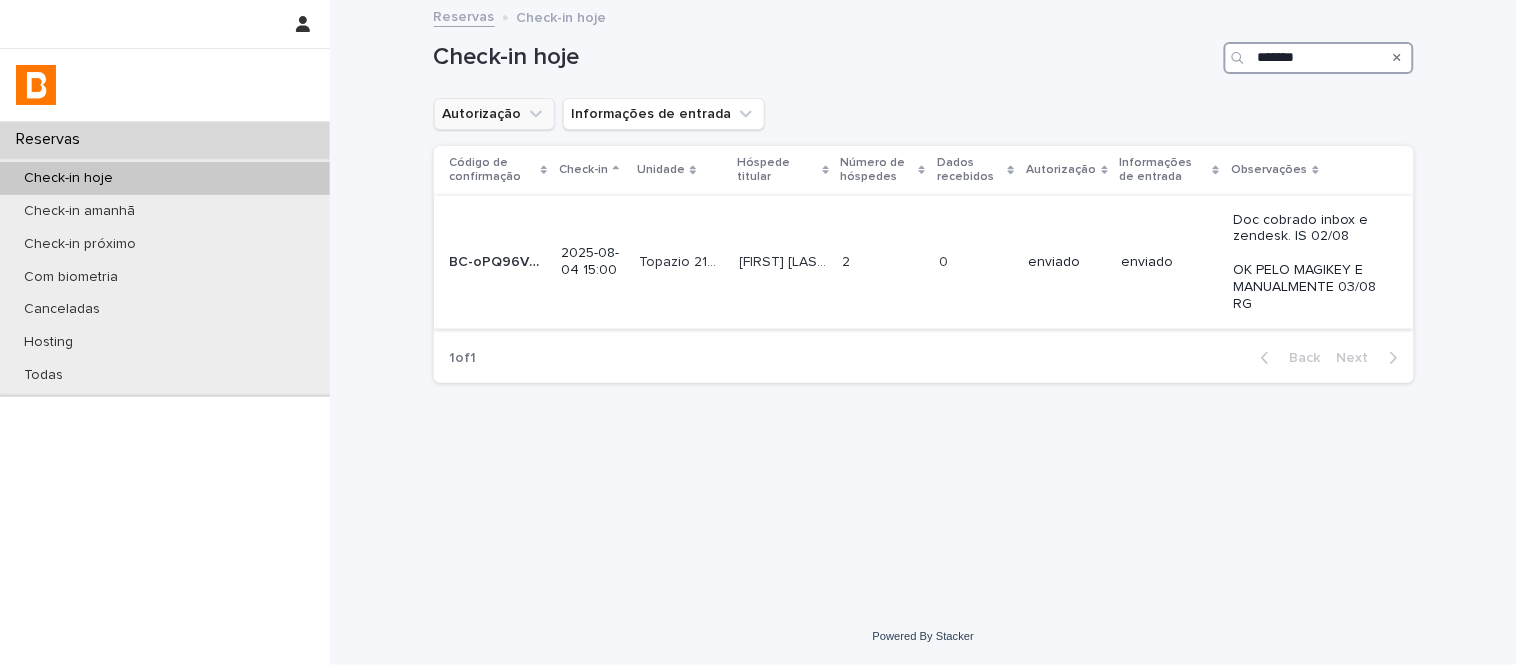 type on "*******" 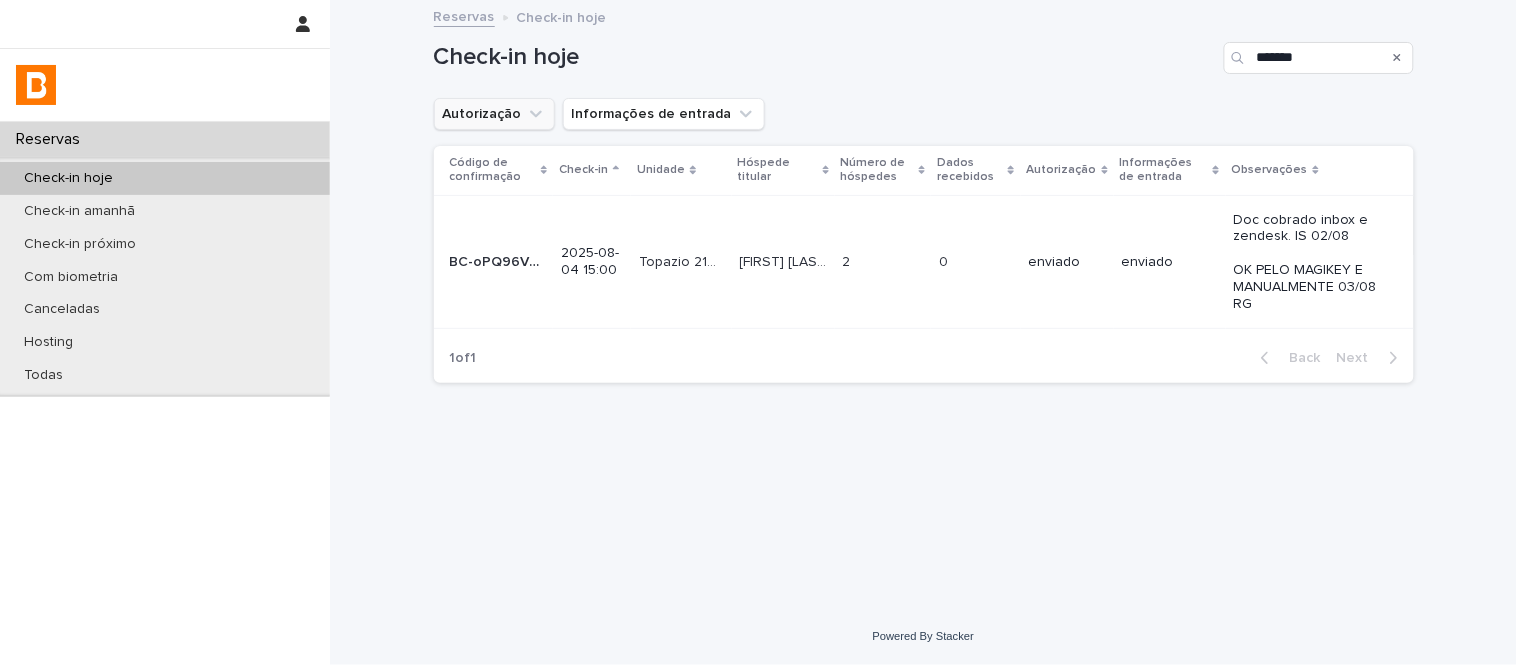 click on "0 0" at bounding box center (976, 262) 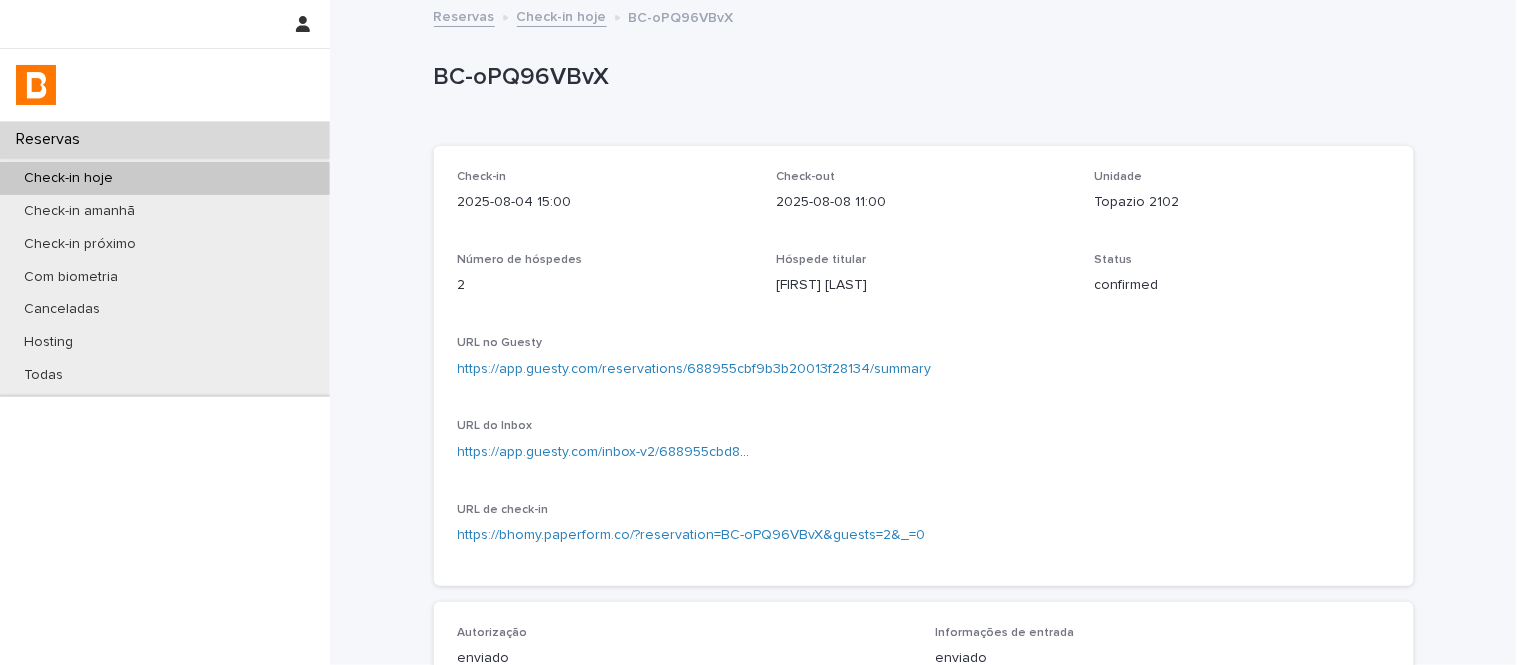 click on "BC-oPQ96VBvX" at bounding box center (920, 77) 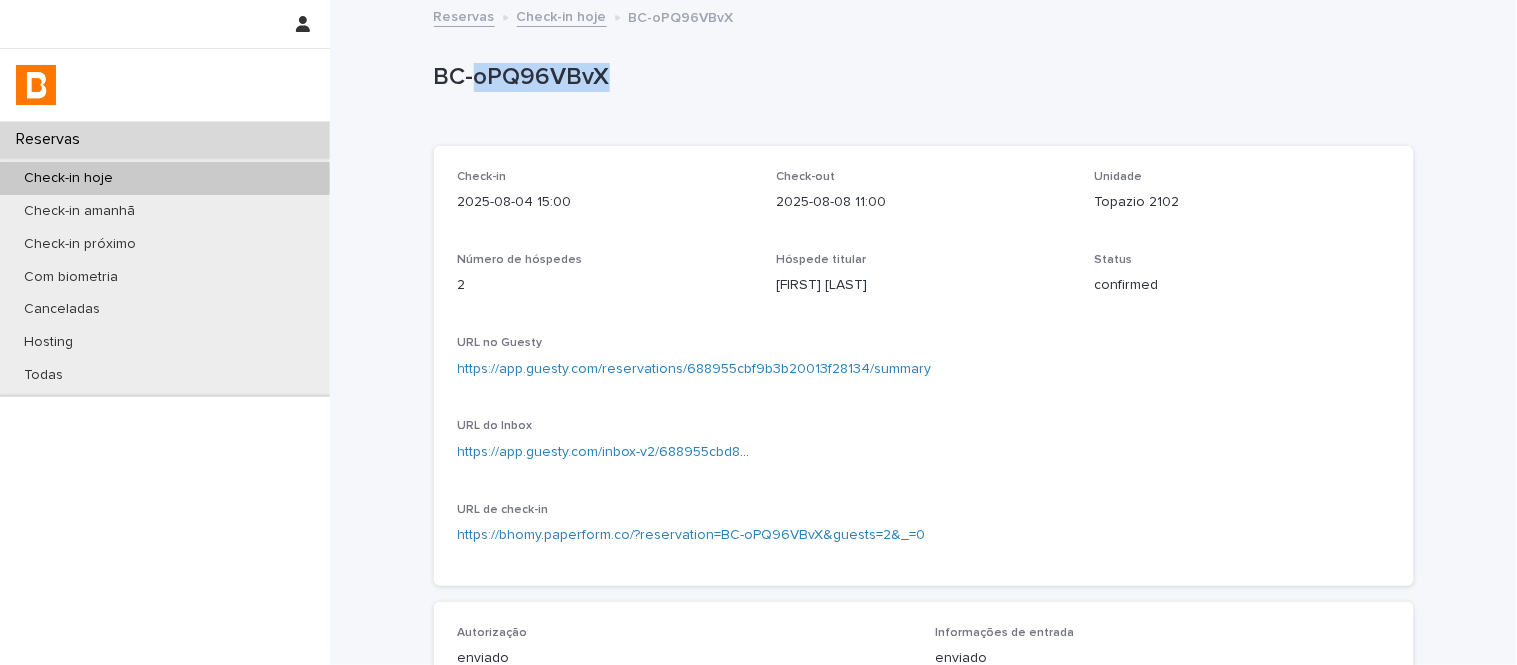 click on "BC-oPQ96VBvX" at bounding box center [920, 77] 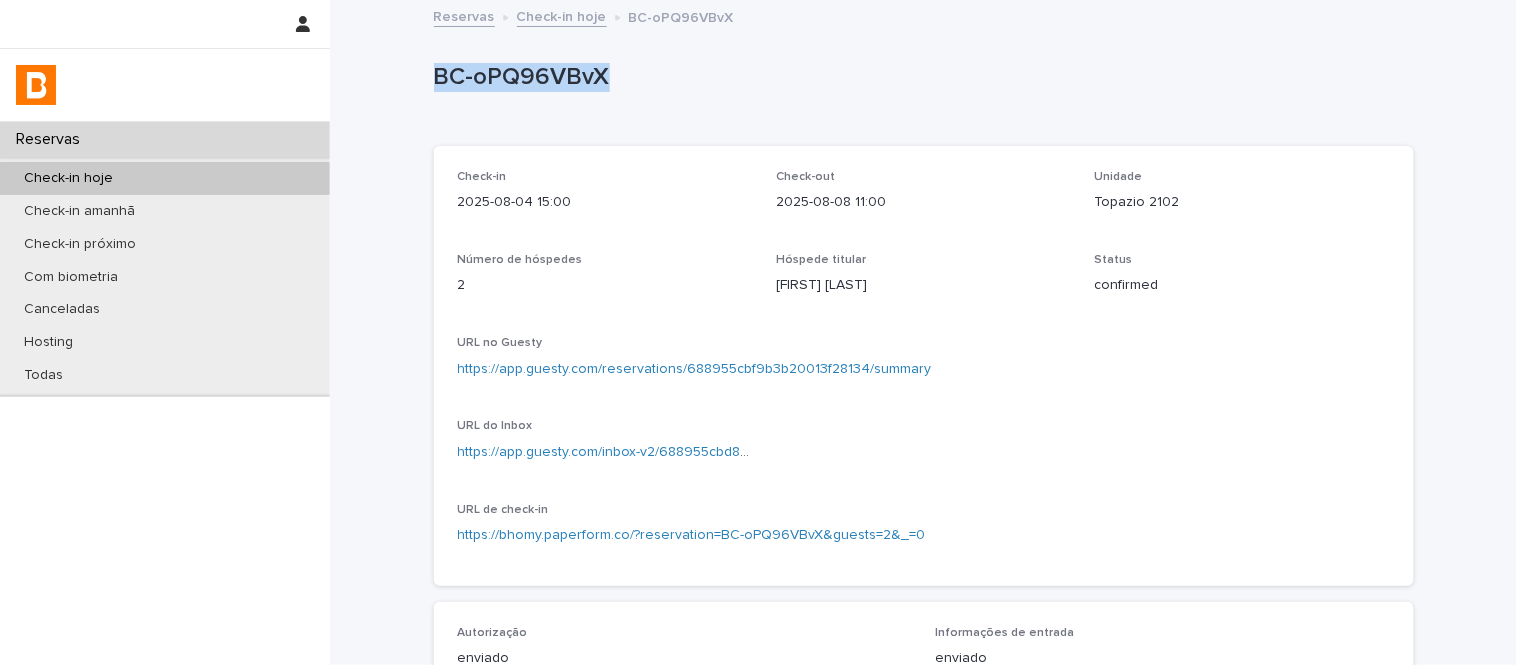 click on "BC-oPQ96VBvX" at bounding box center (920, 77) 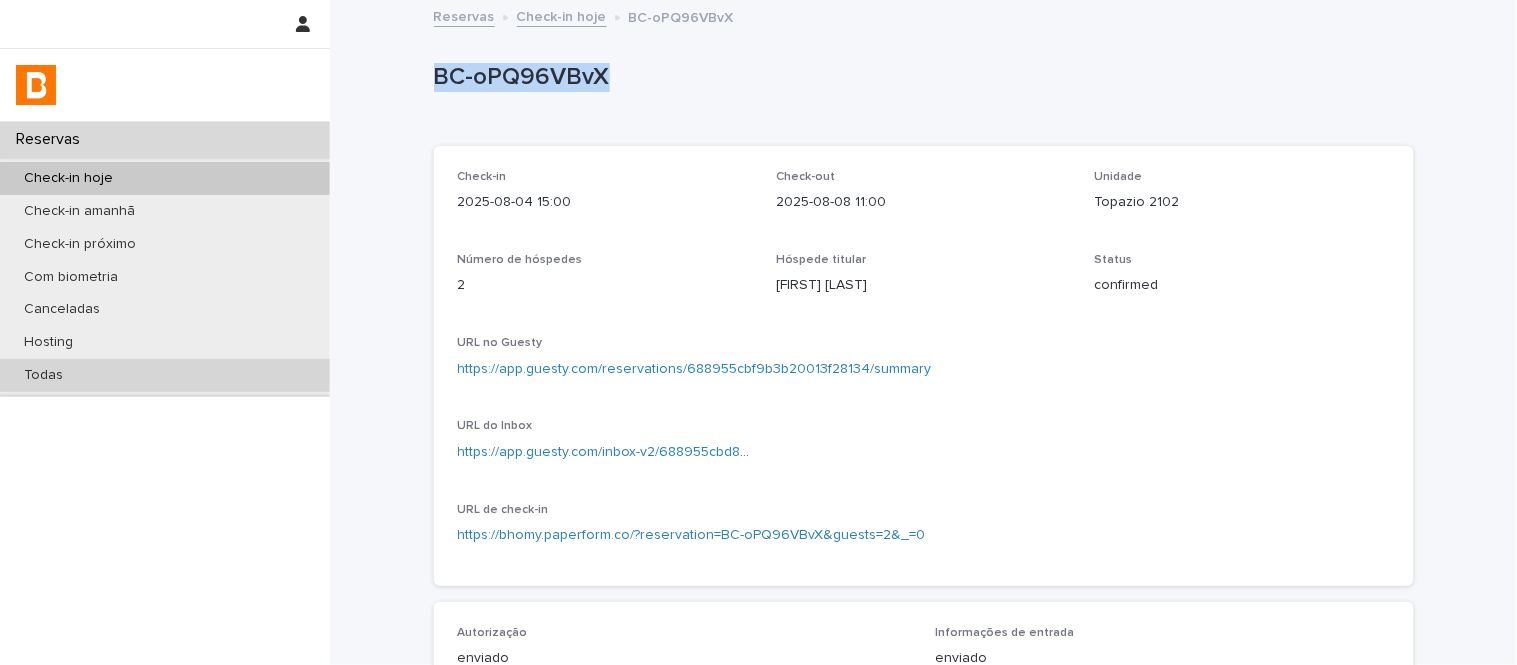 click on "Todas" at bounding box center [165, 375] 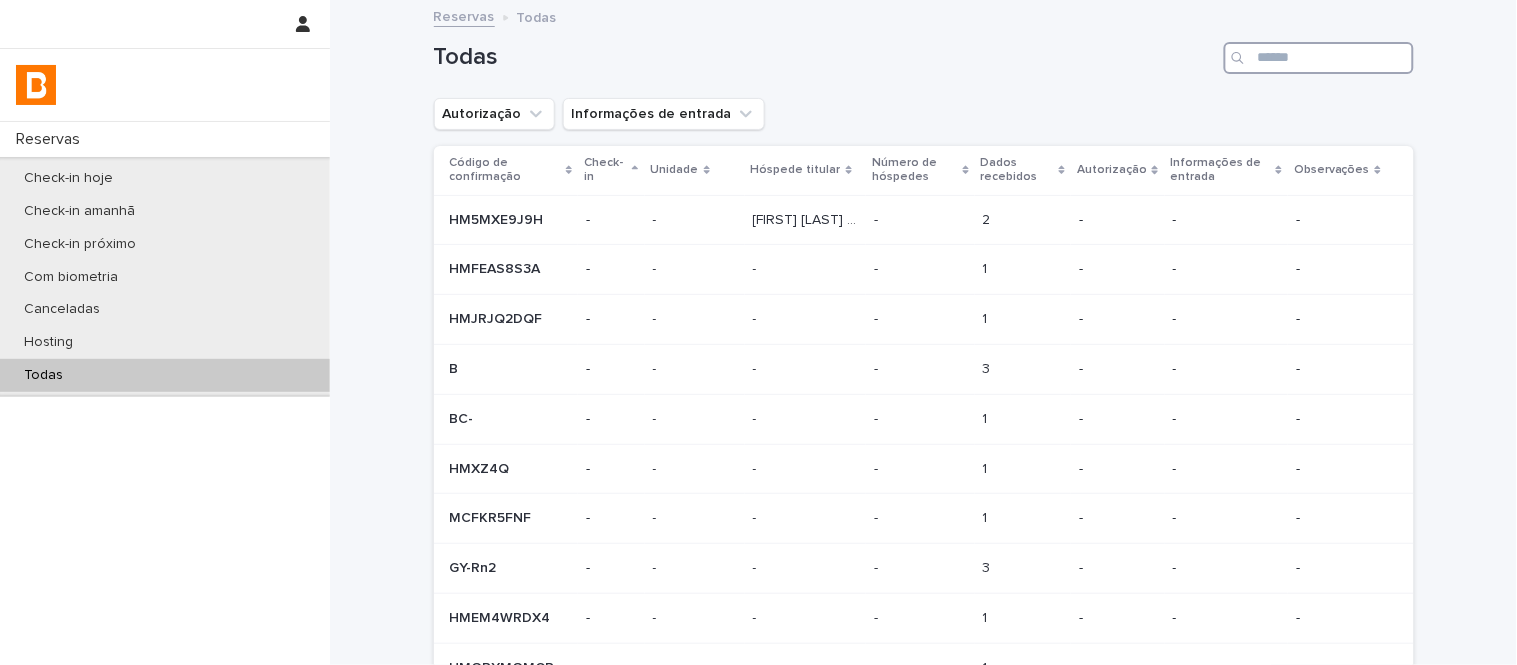 drag, startPoint x: 1227, startPoint y: 91, endPoint x: 1346, endPoint y: 52, distance: 125.22779 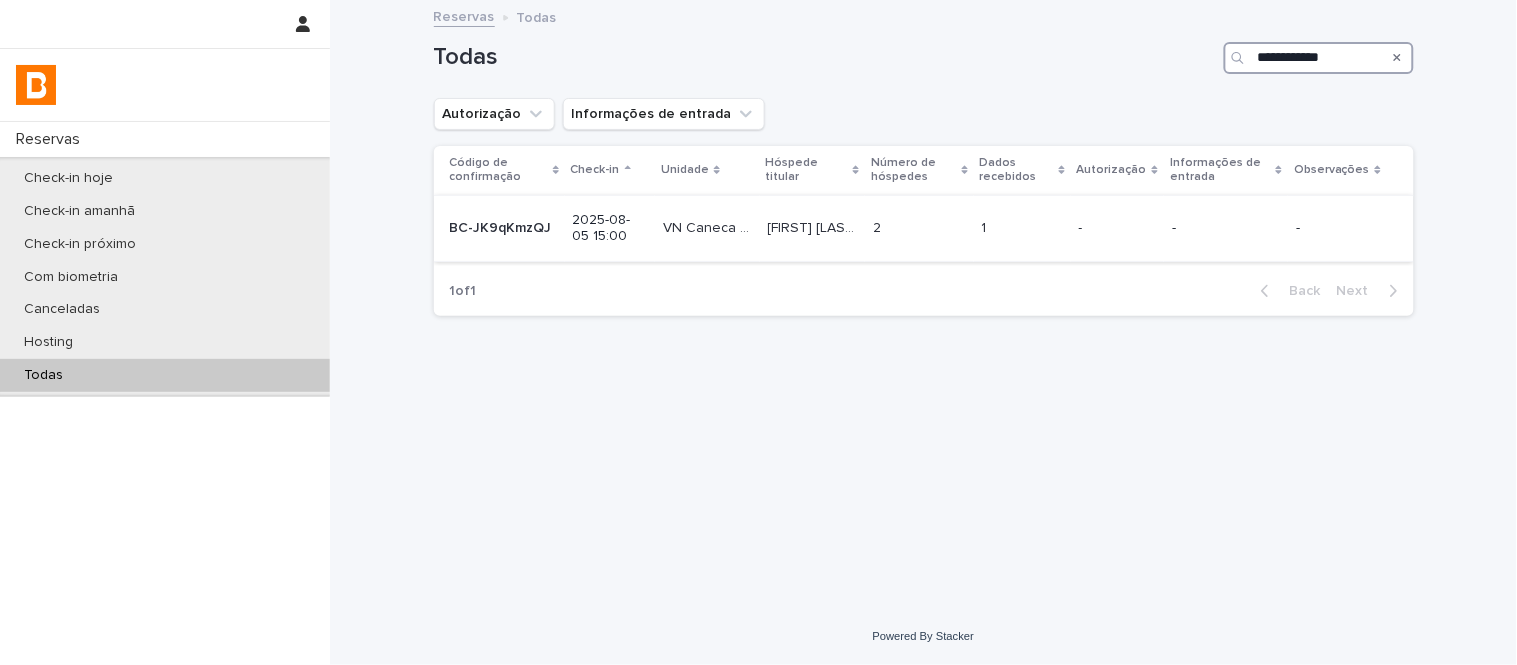 type on "**********" 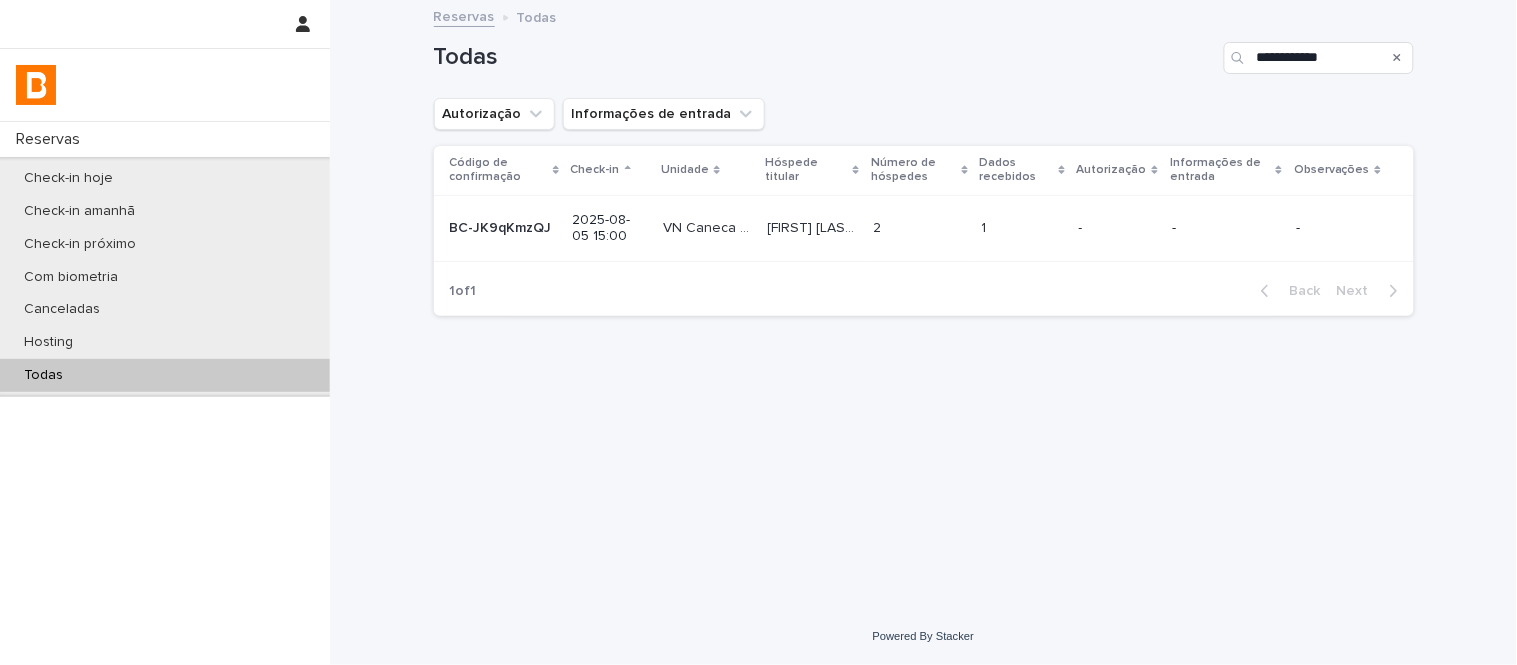 click on "2 2" at bounding box center [919, 228] 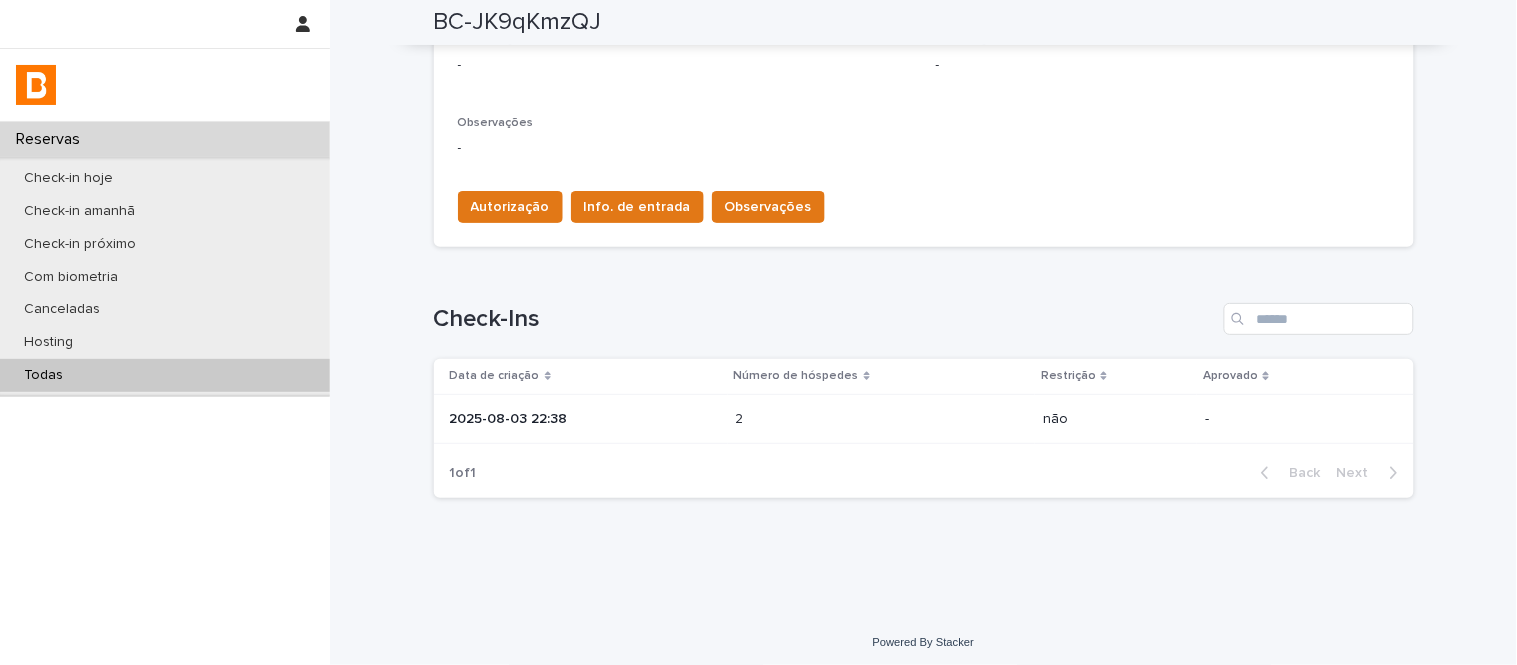 scroll, scrollTop: 598, scrollLeft: 0, axis: vertical 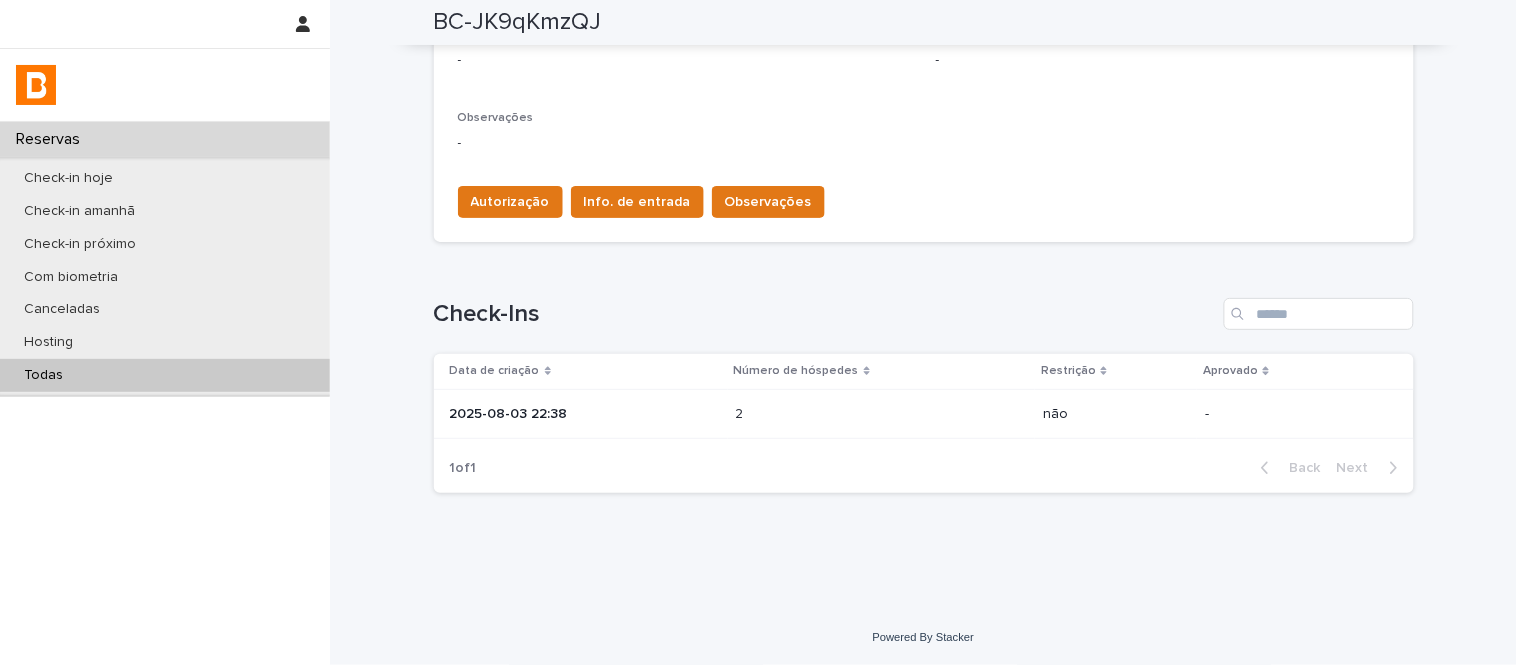 click on "2 2" at bounding box center [881, 414] 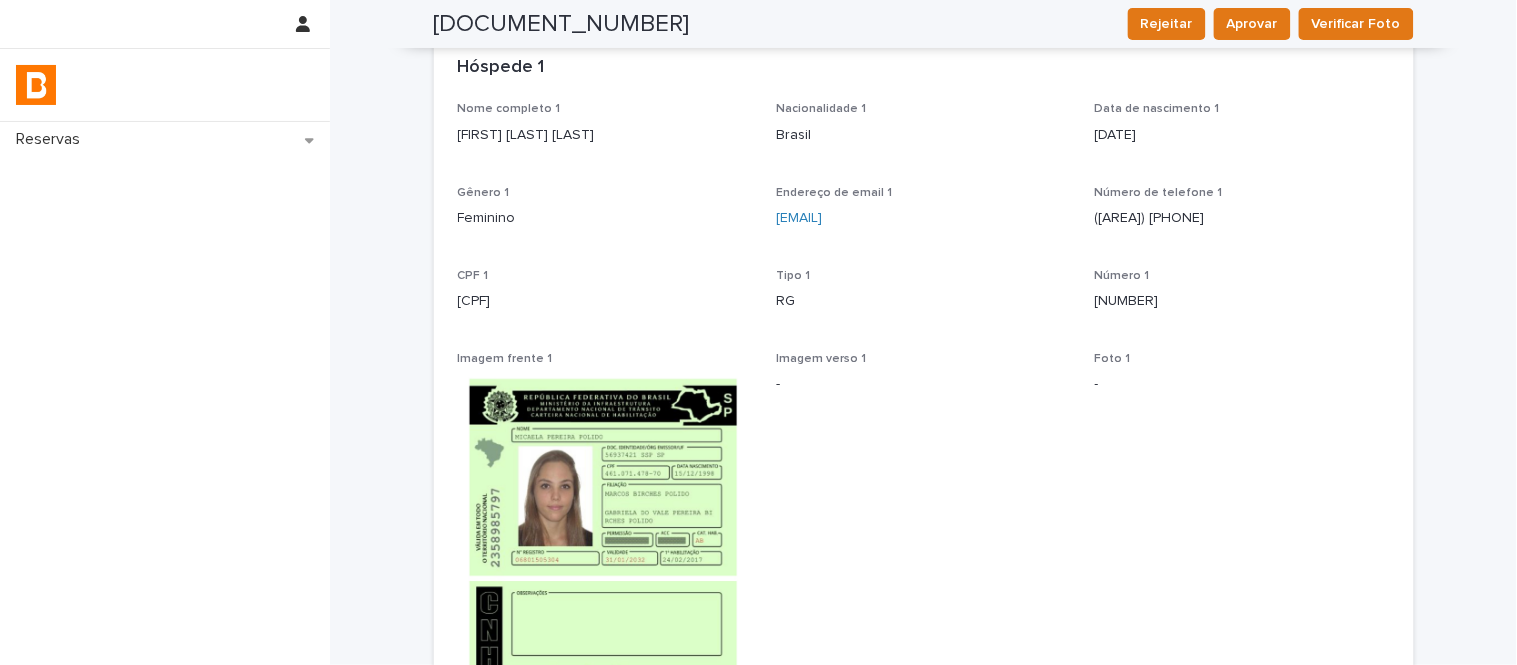 scroll, scrollTop: 111, scrollLeft: 0, axis: vertical 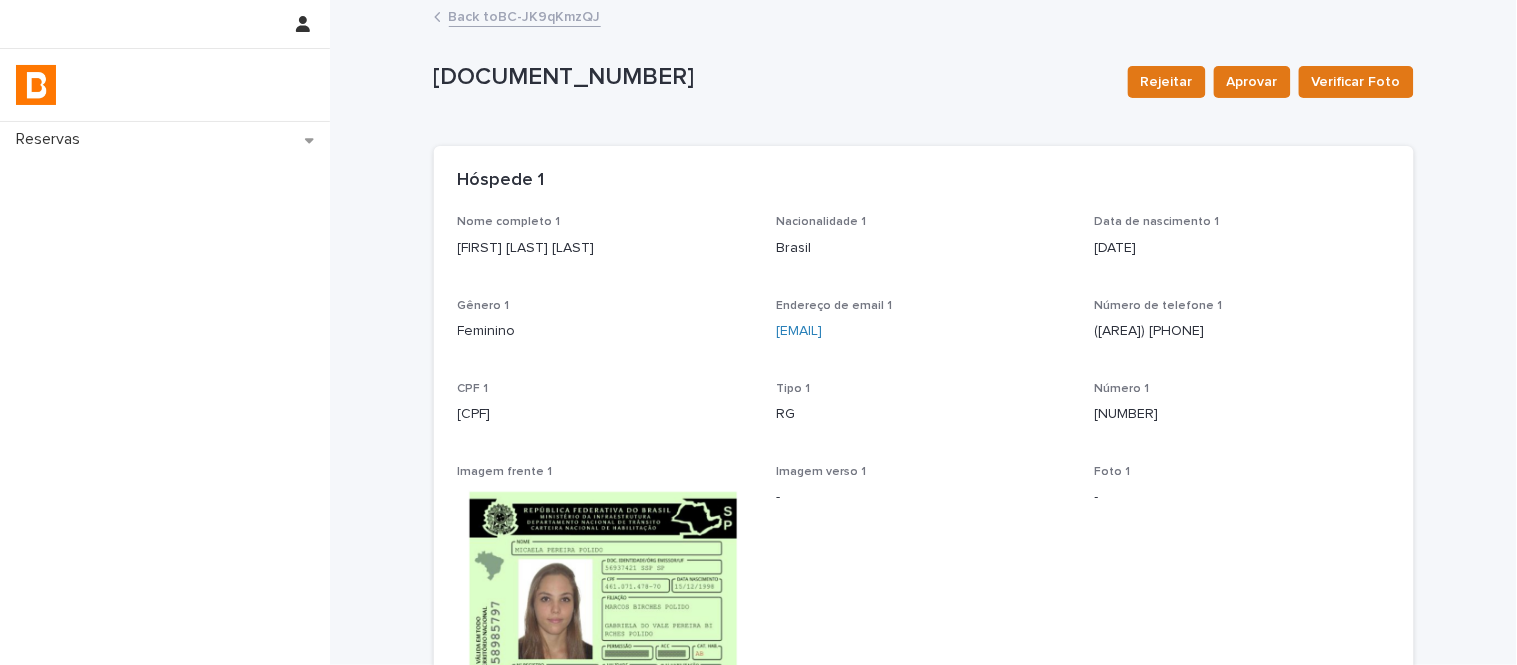 click on "Back to  BC-JK9qKmzQJ" at bounding box center [525, 15] 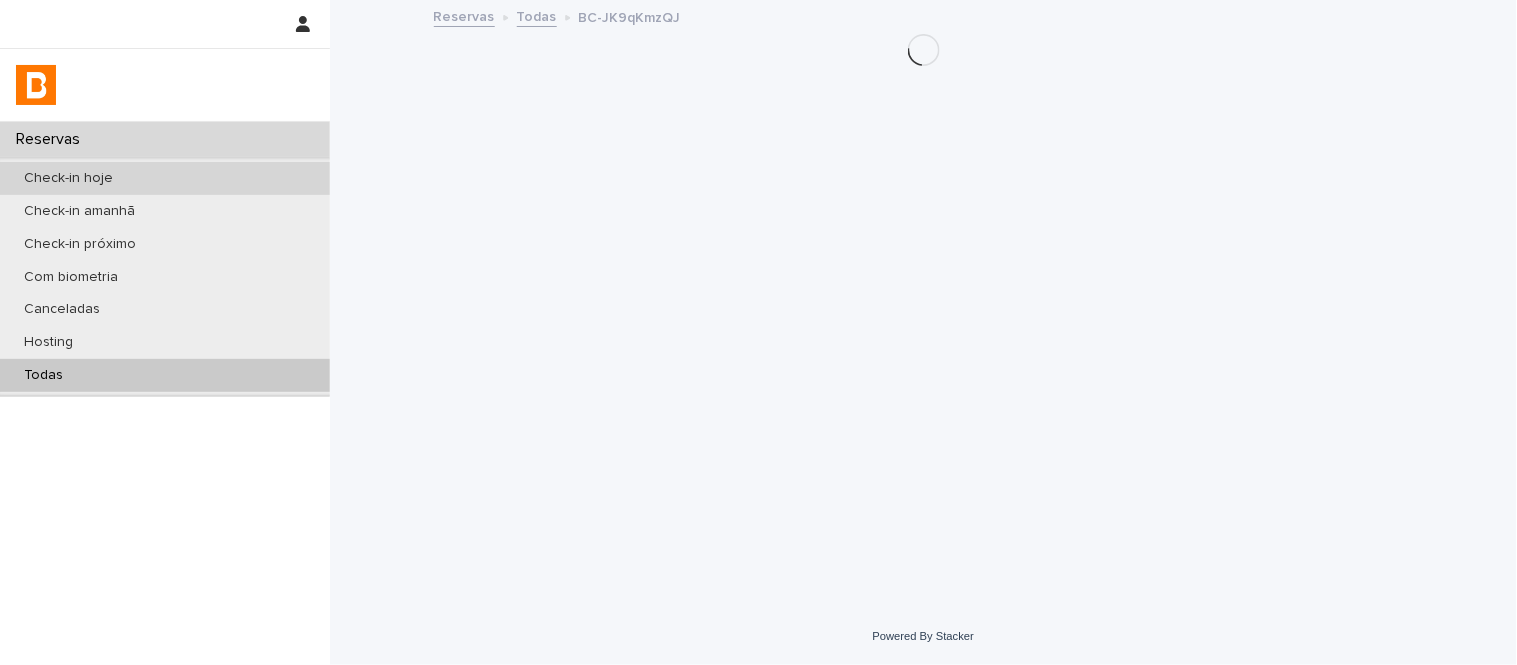 click on "Check-in hoje" at bounding box center (165, 178) 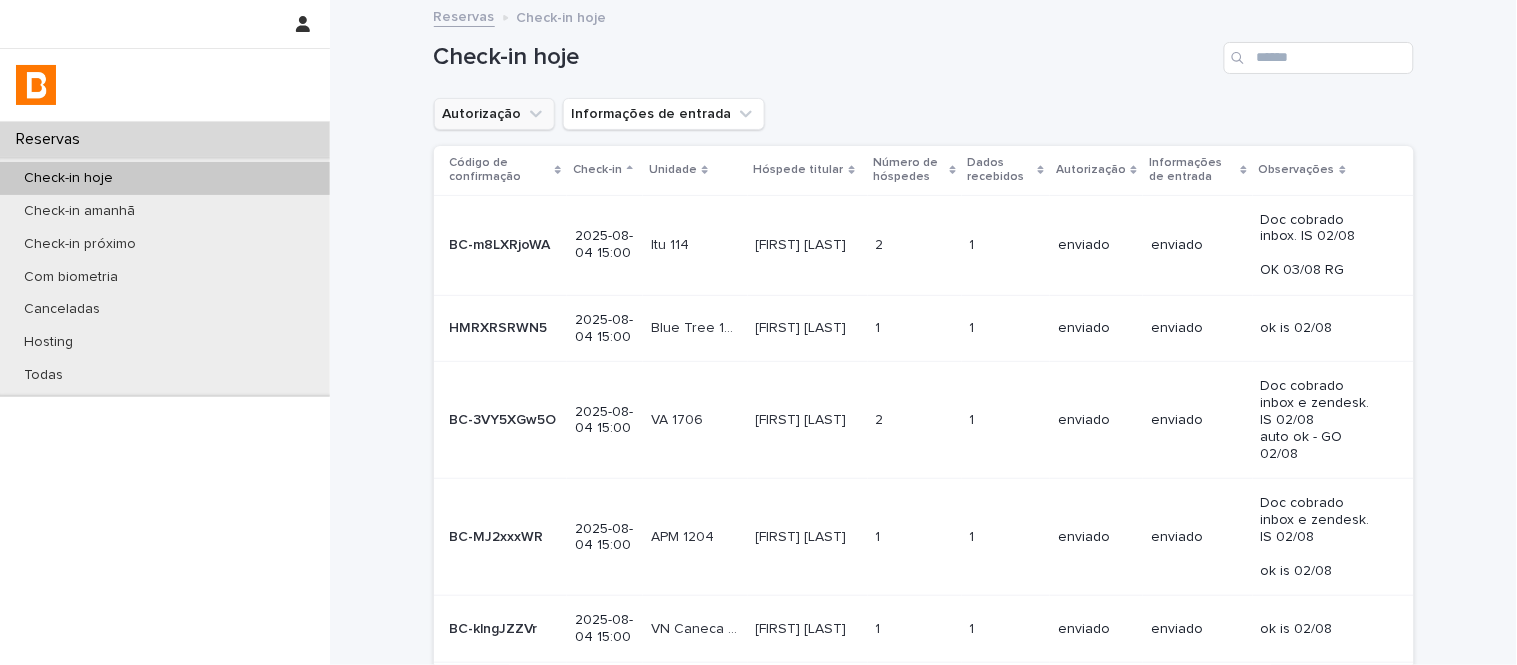 click 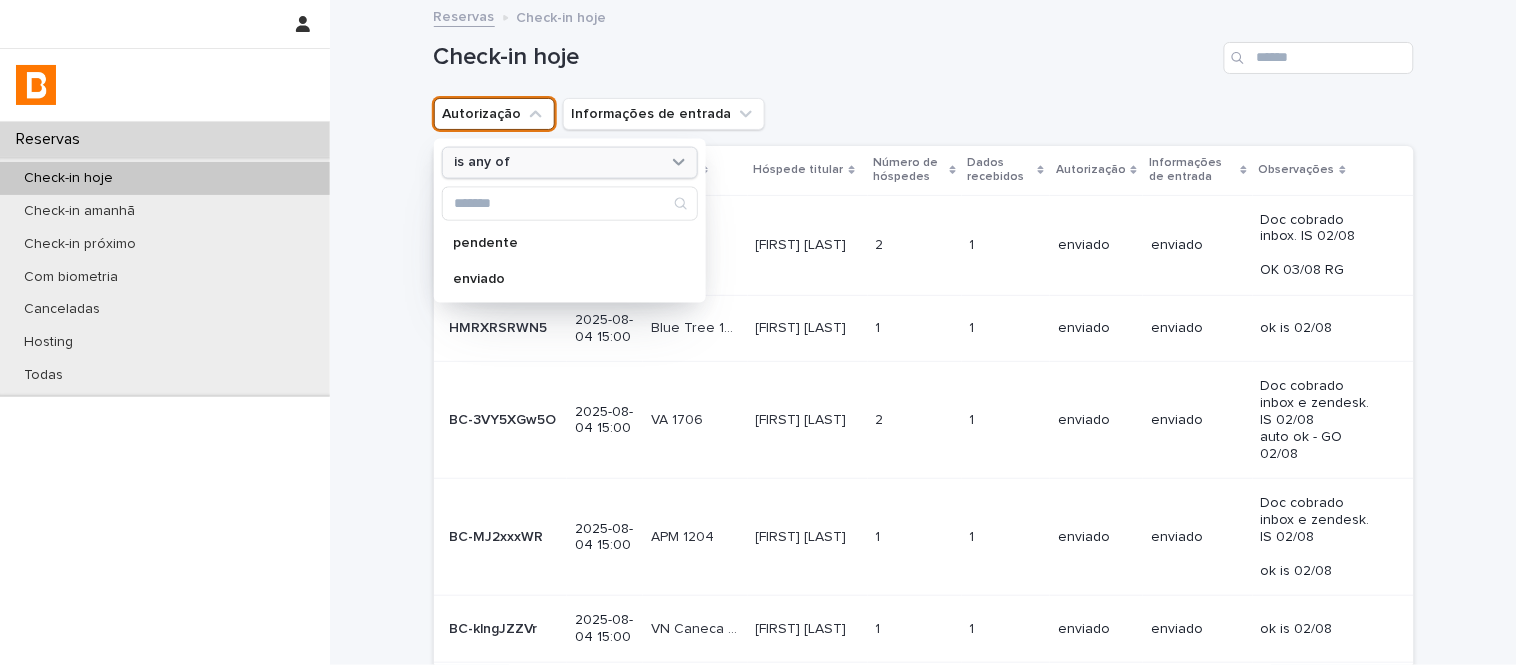 click on "is any of" at bounding box center [557, 162] 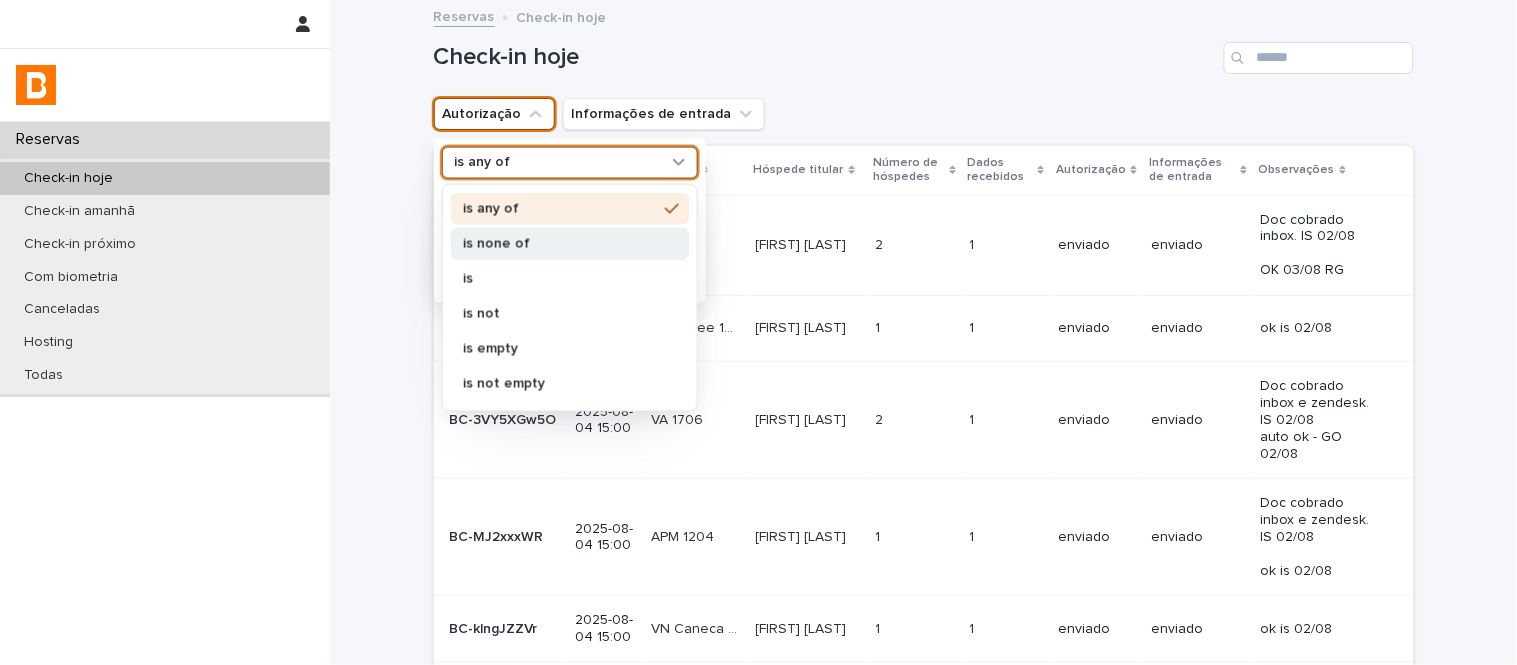 click on "is none of" at bounding box center (570, 243) 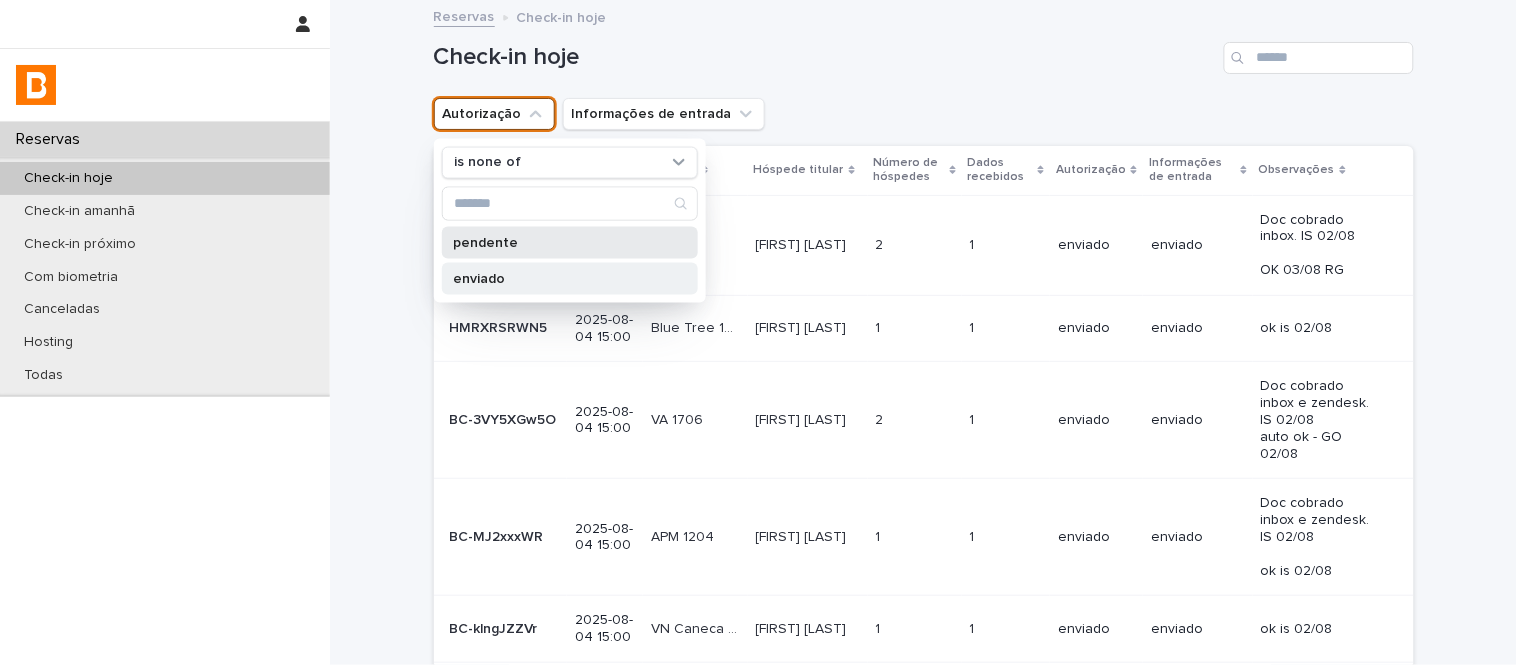 drag, startPoint x: 587, startPoint y: 254, endPoint x: 588, endPoint y: 286, distance: 32.01562 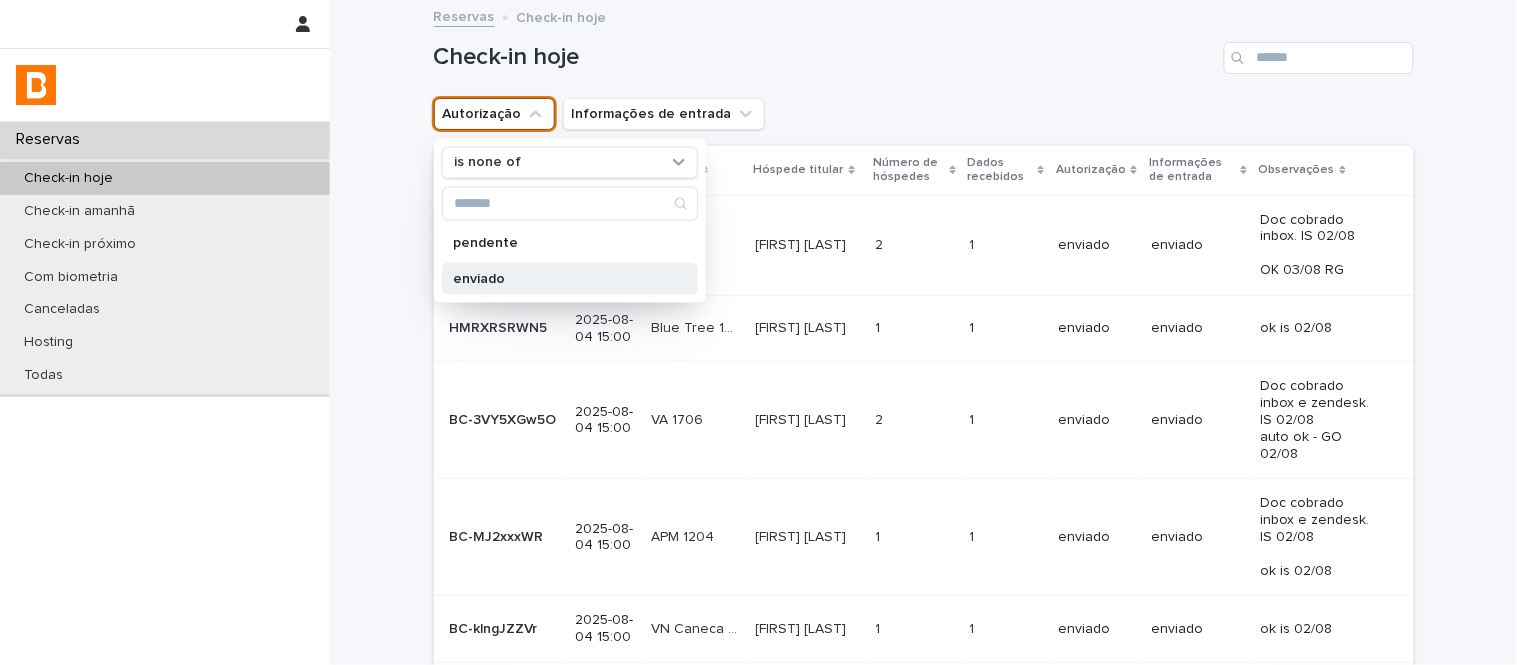 click on "enviado" at bounding box center (570, 278) 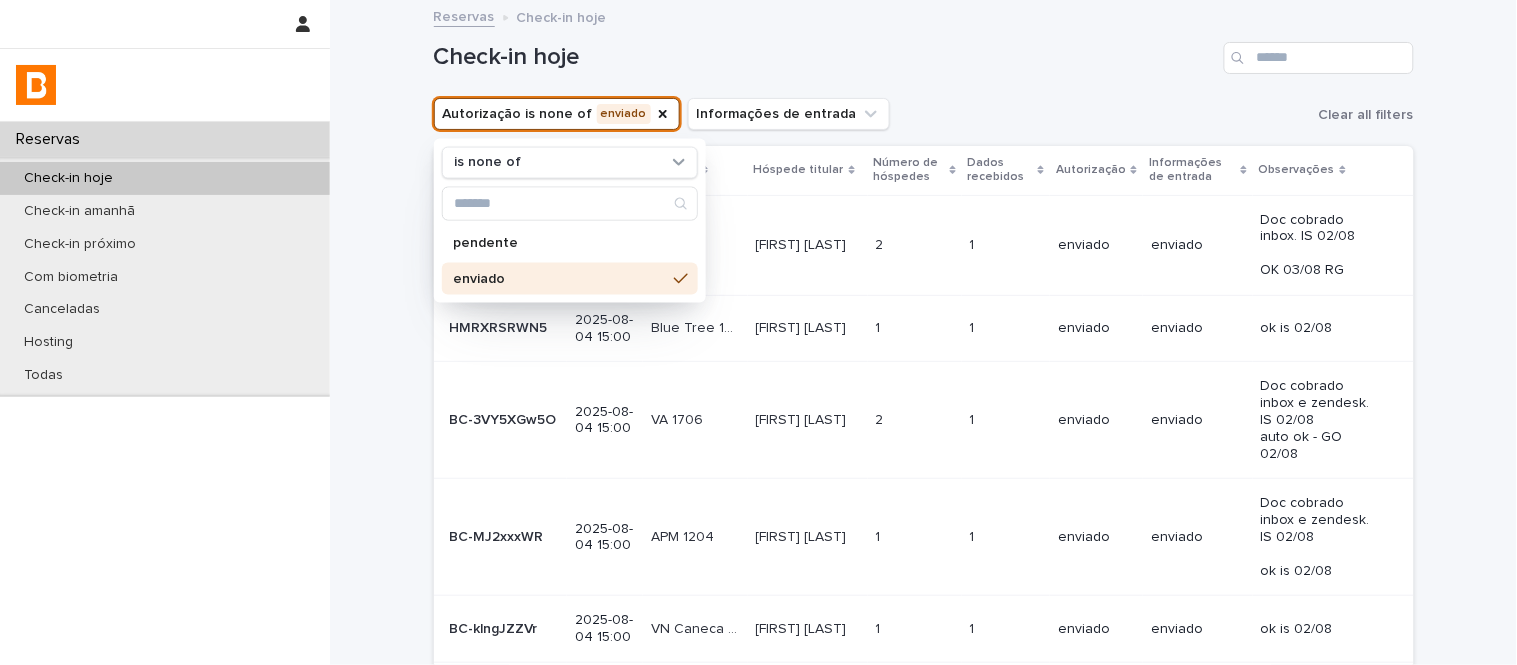 click on "Check-in hoje" at bounding box center [825, 57] 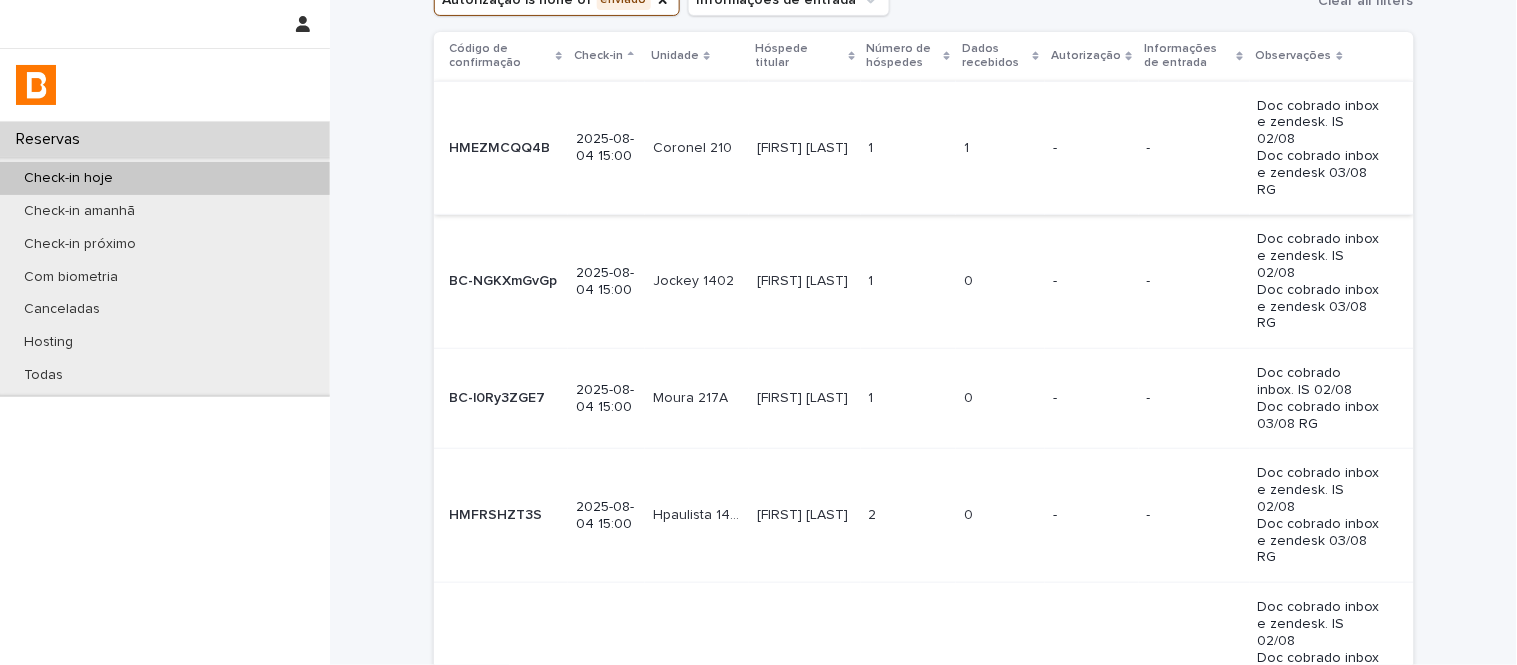scroll, scrollTop: 72, scrollLeft: 0, axis: vertical 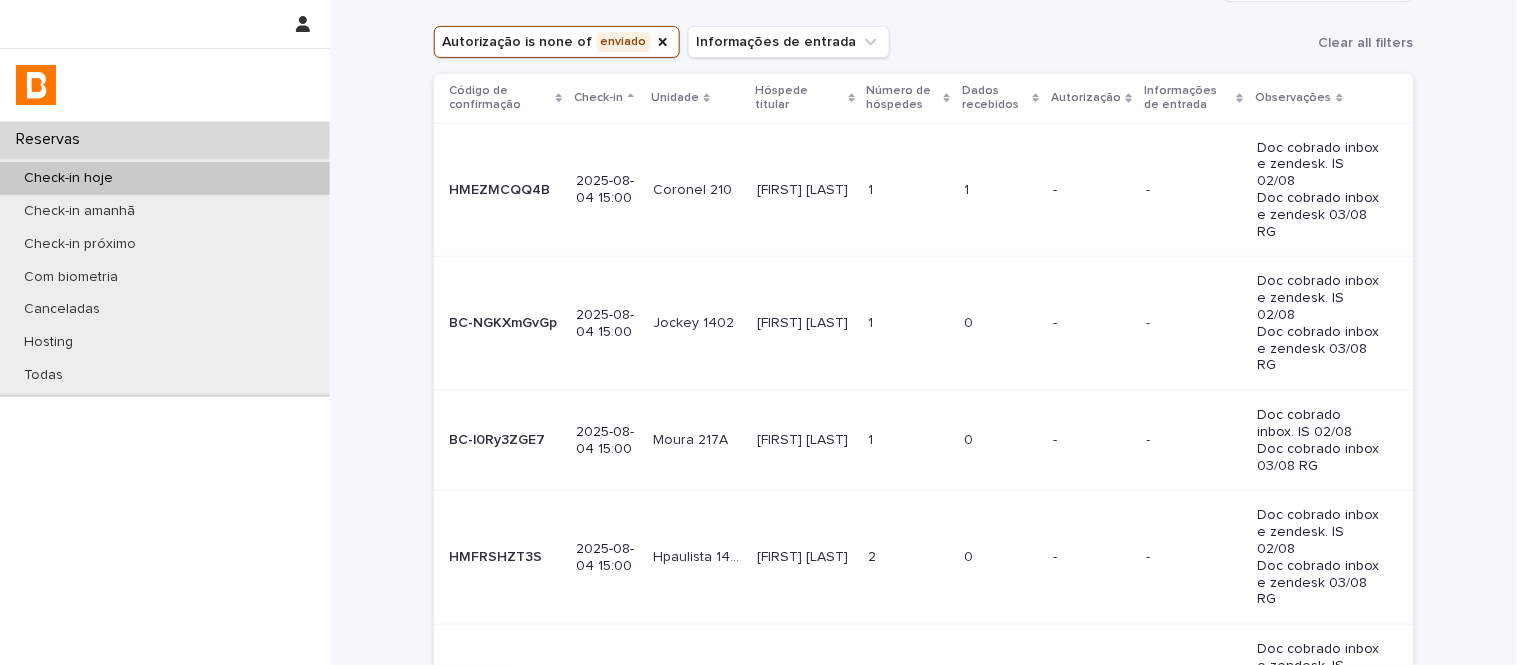 click on "Dados recebidos" at bounding box center [1000, 98] 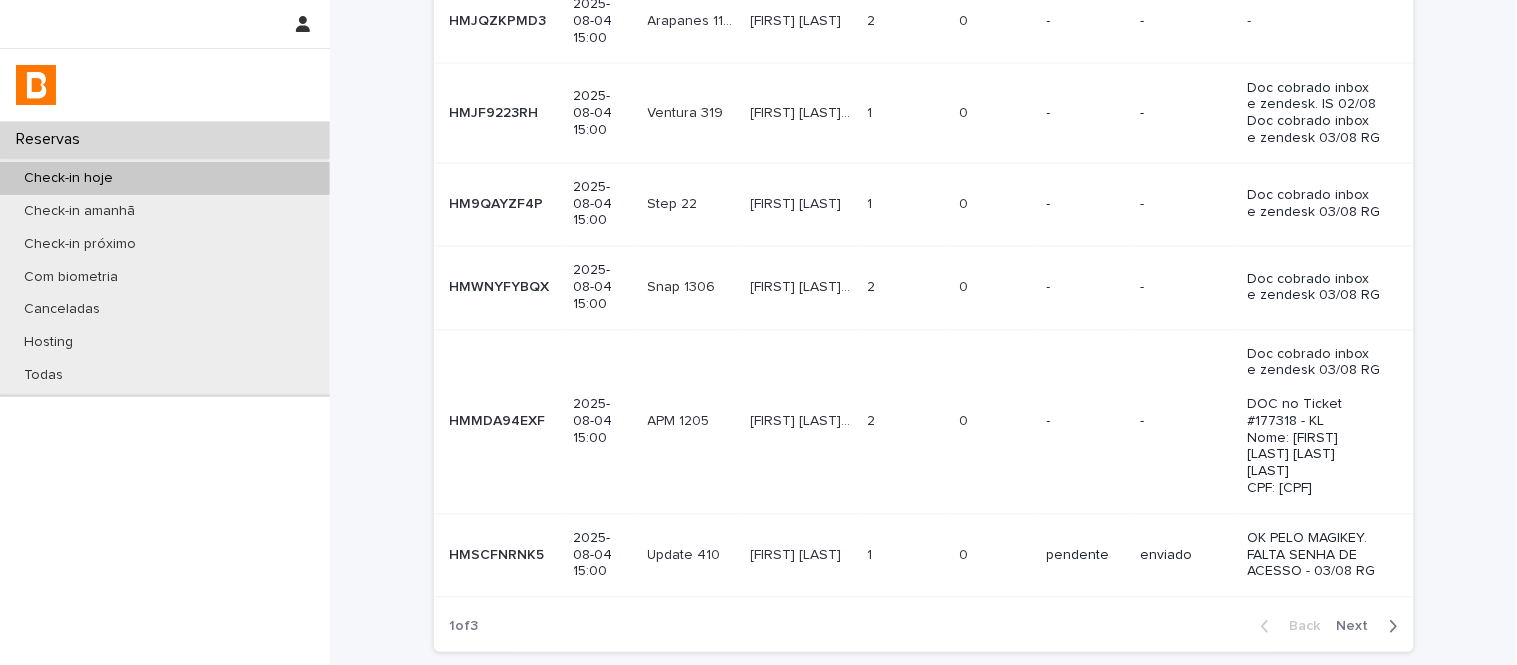 scroll, scrollTop: 805, scrollLeft: 0, axis: vertical 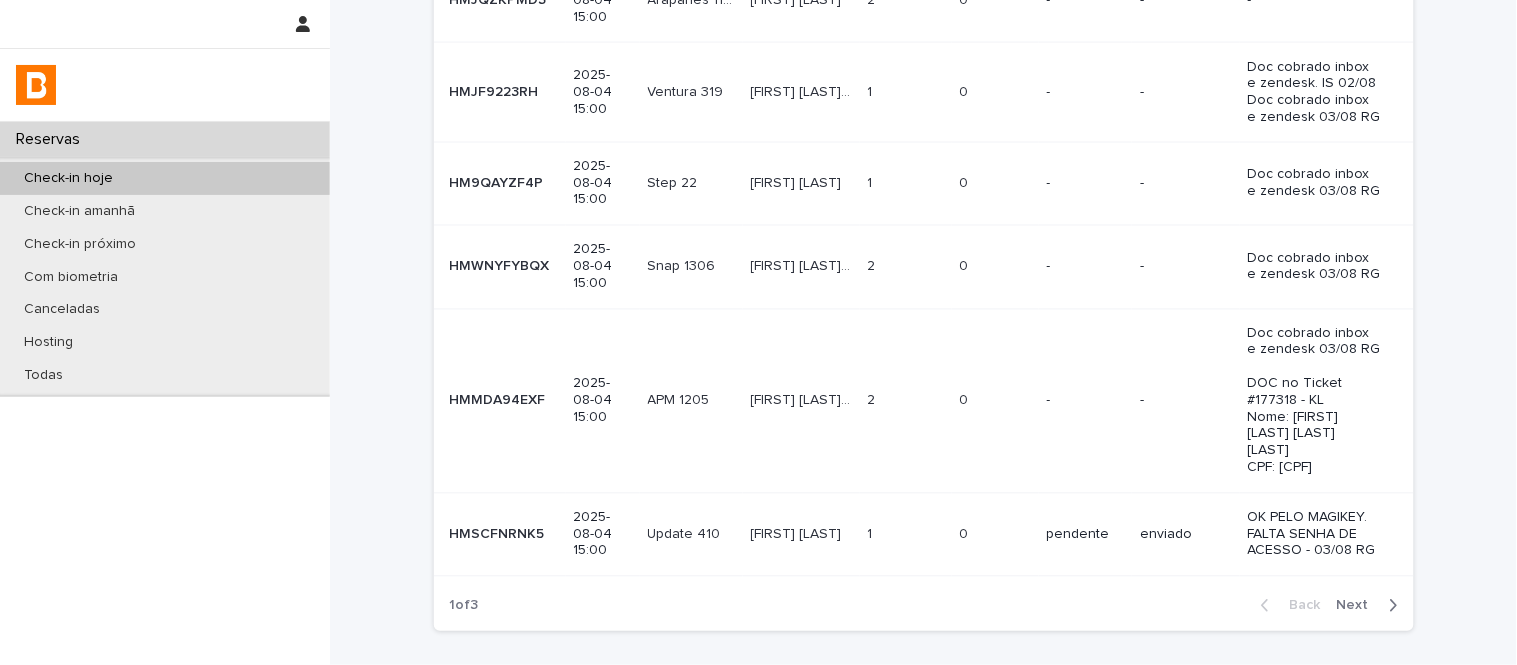click on "Next" at bounding box center (1359, 606) 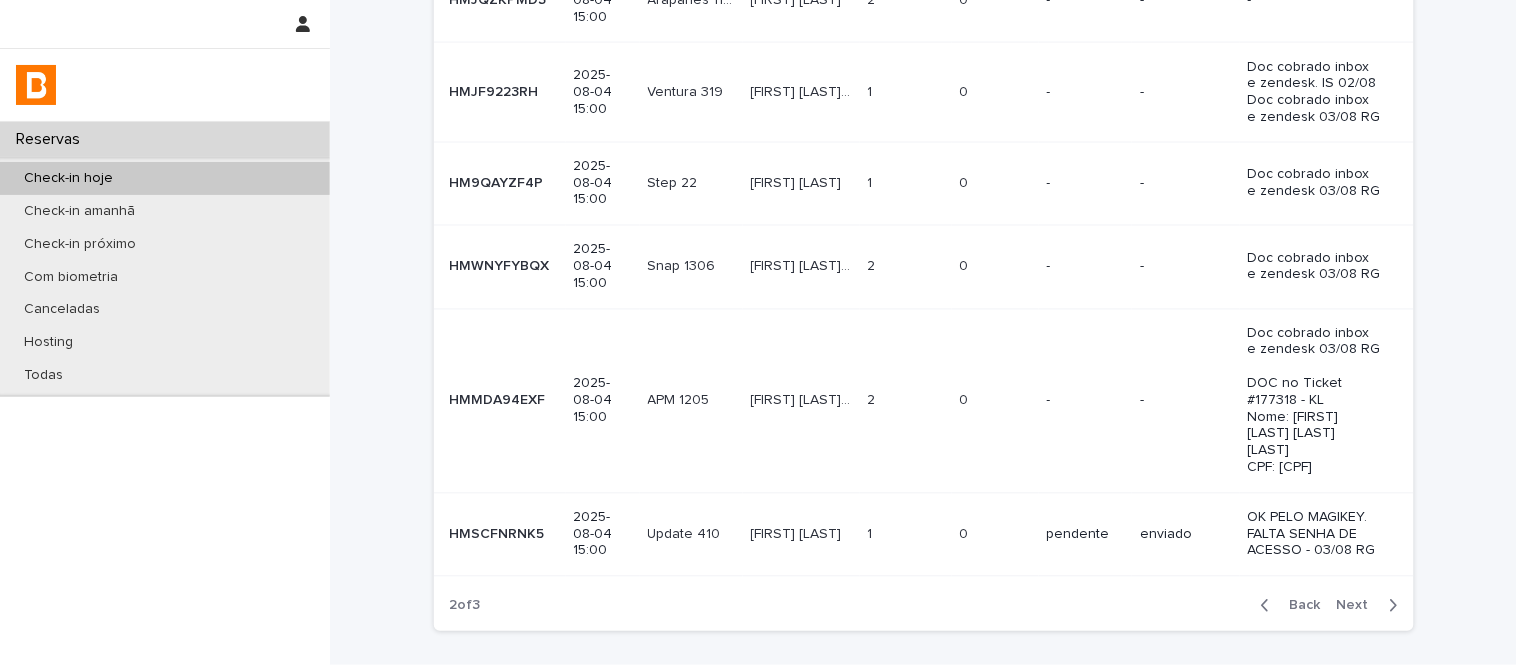 click on "Next" at bounding box center [1359, 606] 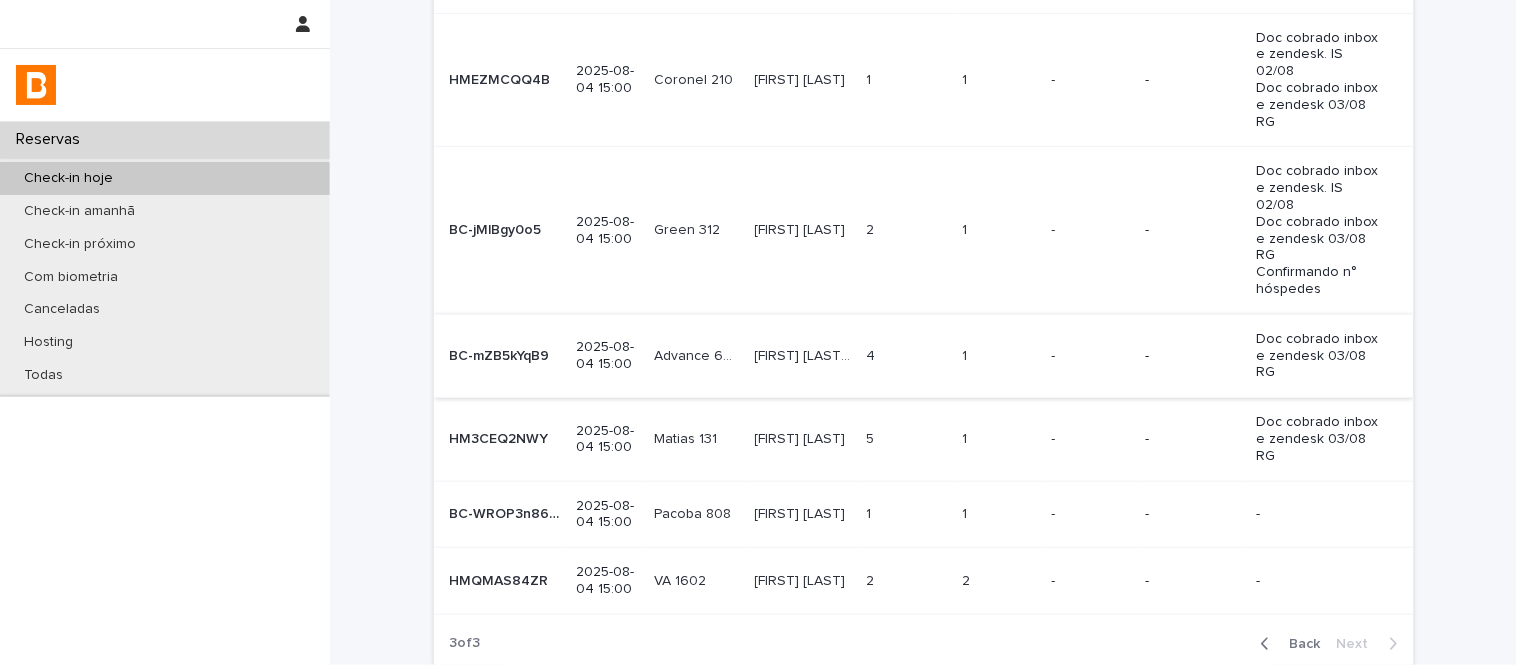 scroll, scrollTop: 222, scrollLeft: 0, axis: vertical 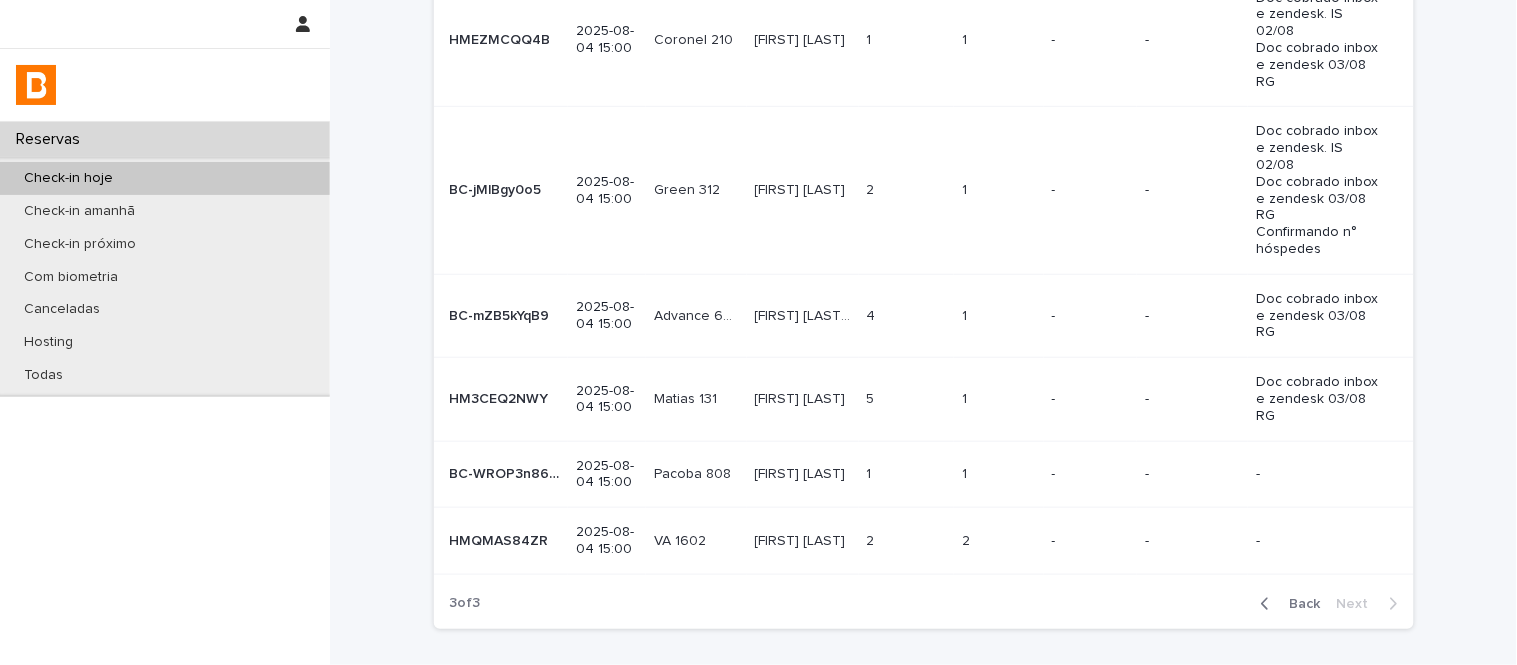 click on "-" at bounding box center (1090, 474) 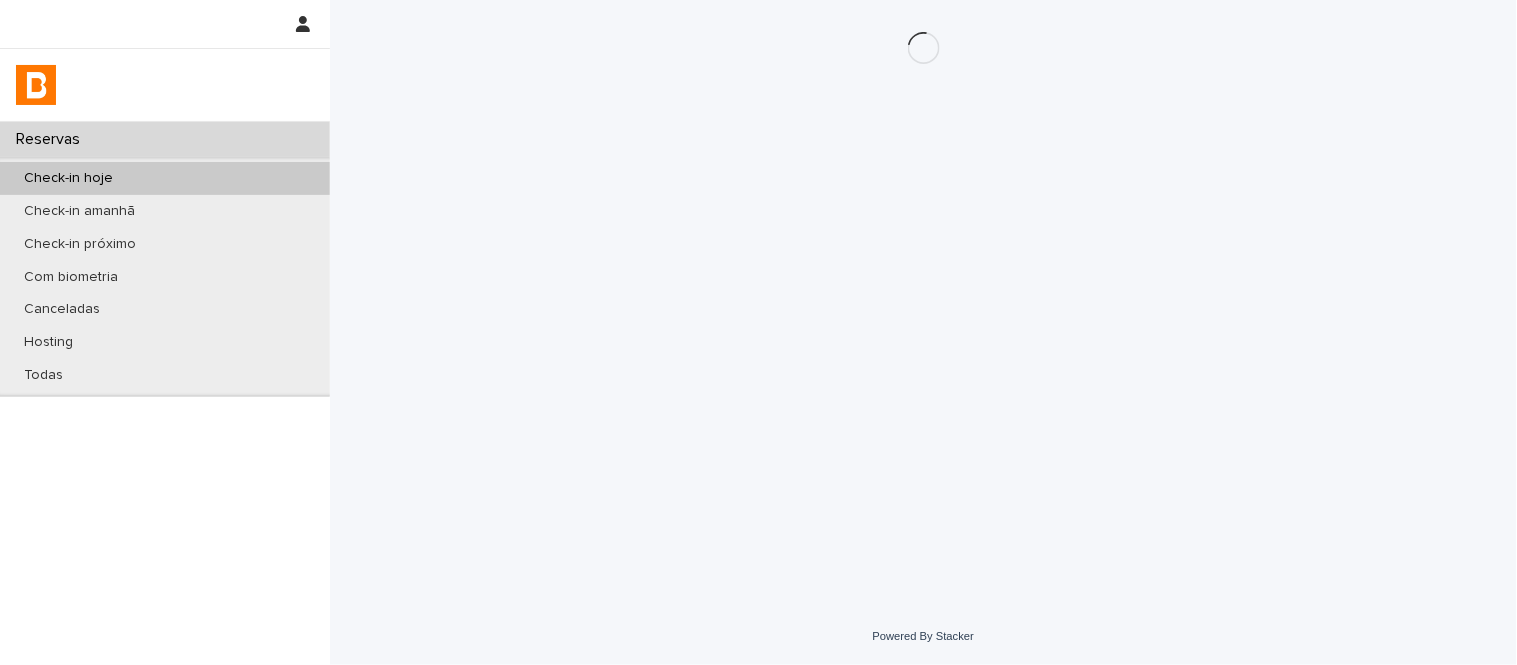 scroll, scrollTop: 0, scrollLeft: 0, axis: both 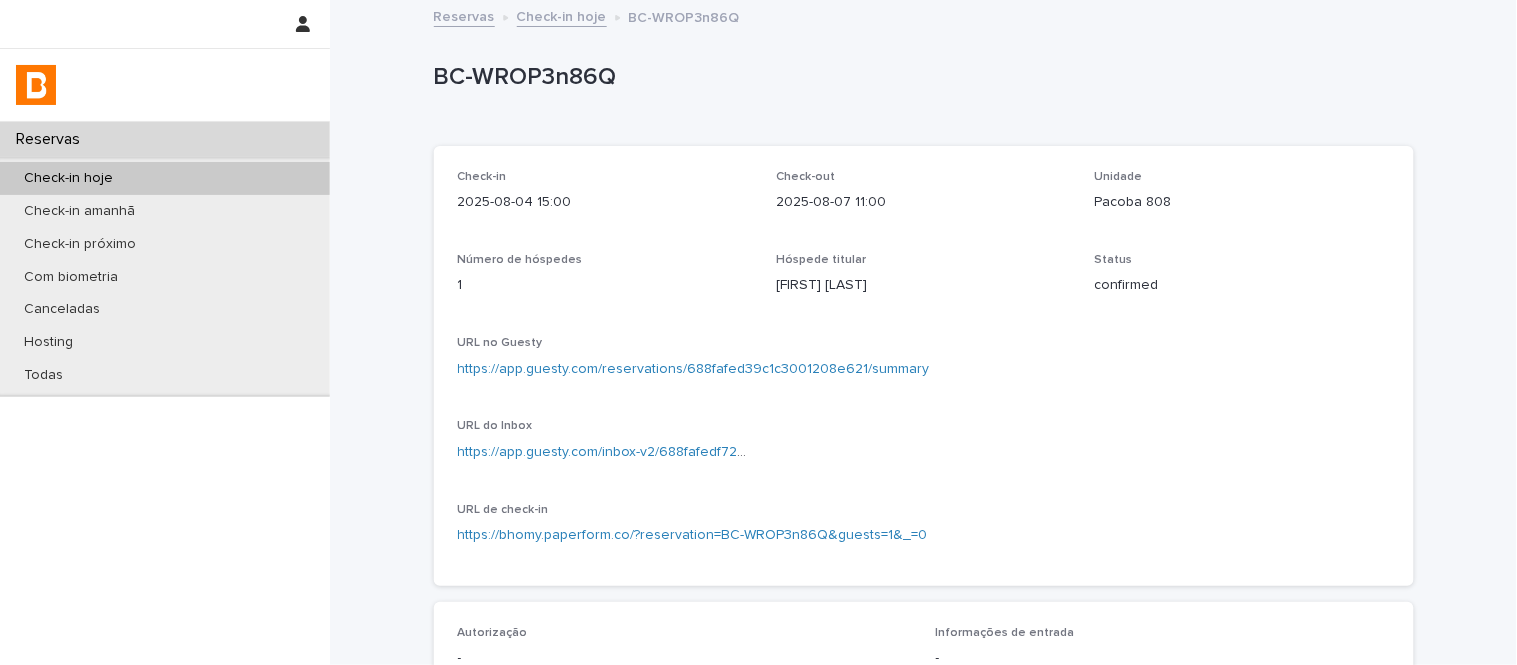 click on "Pacoba 808" at bounding box center [1242, 202] 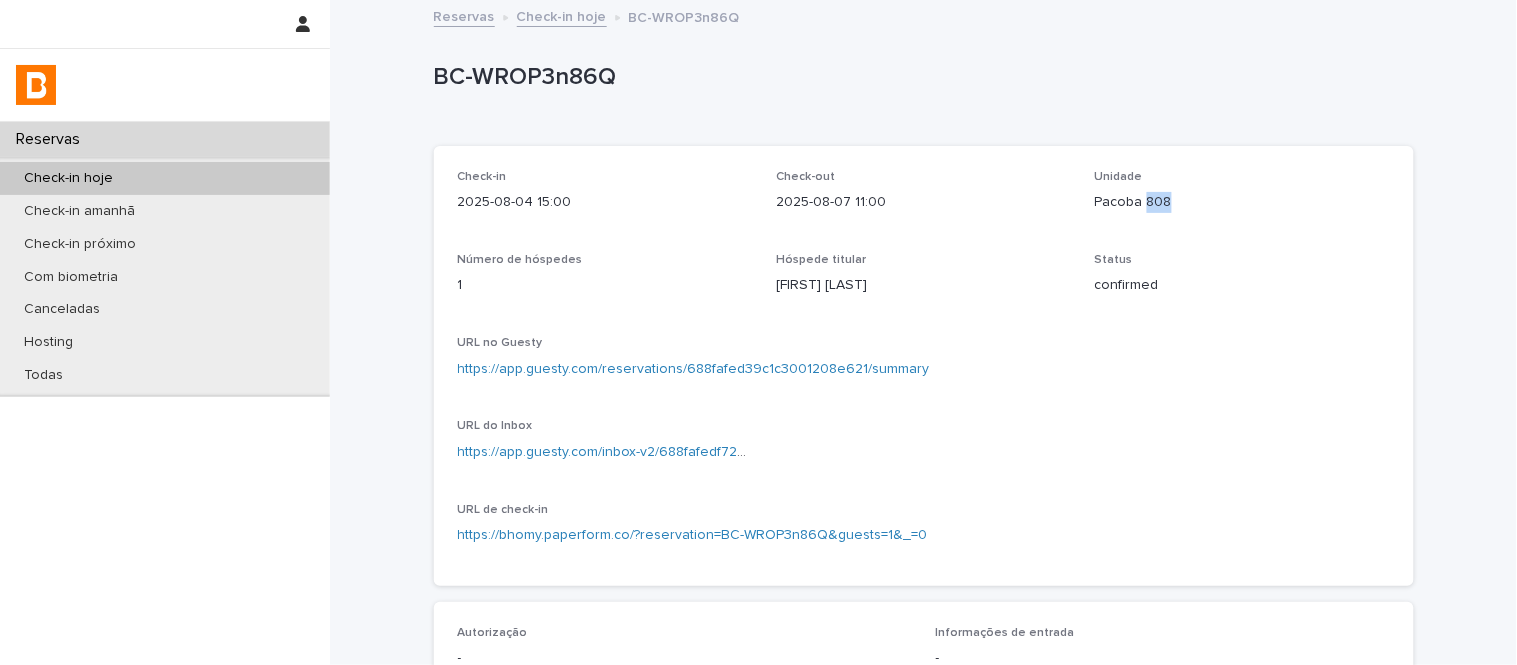 click on "Pacoba 808" at bounding box center [1242, 202] 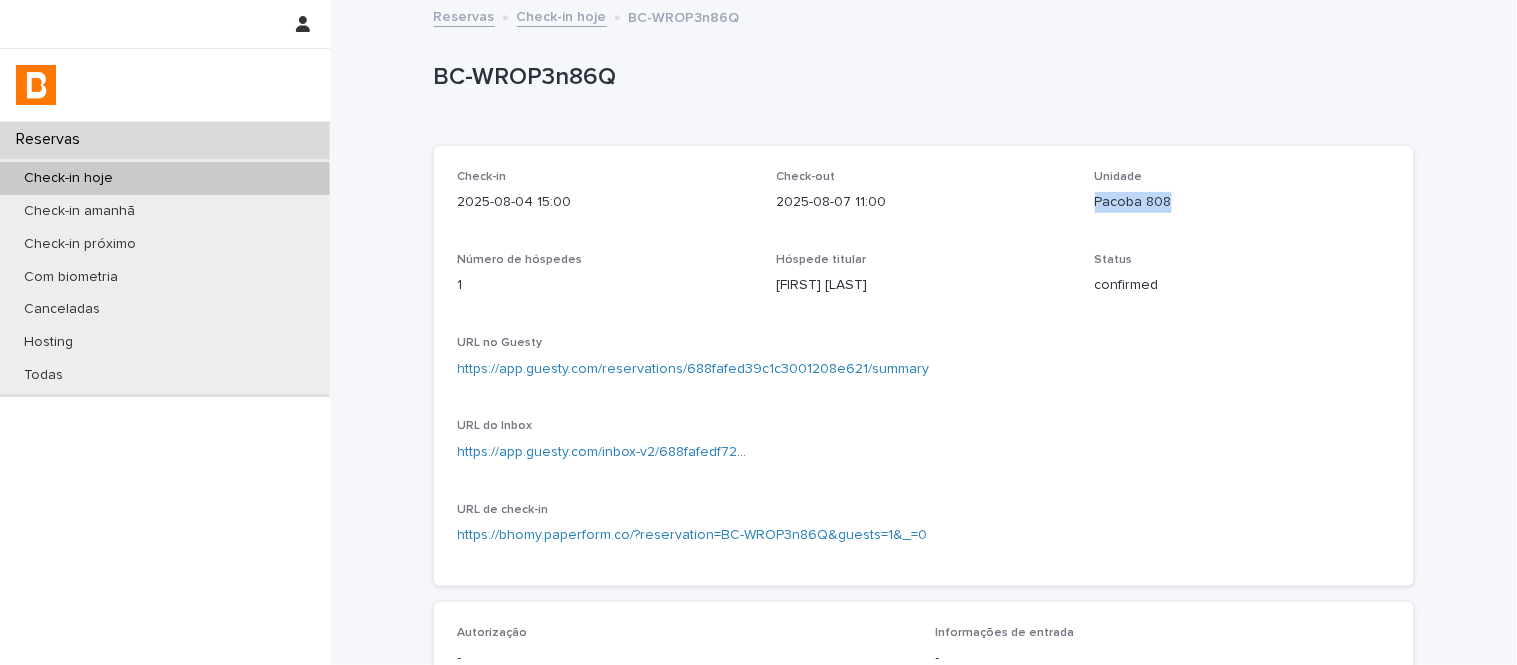 click on "Pacoba 808" at bounding box center [1242, 202] 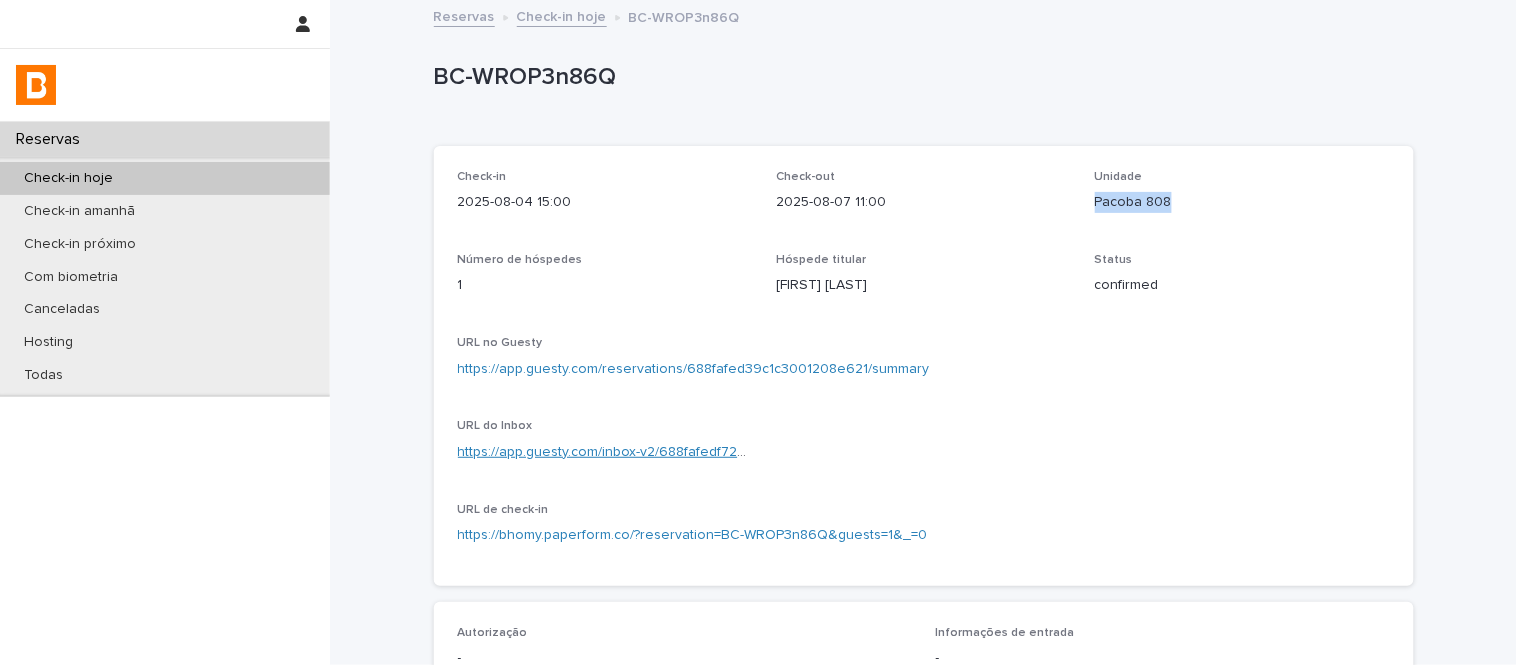 click on "https://app.guesty.com/inbox-v2/688fafedf72d220012ec4b82?reservationId=688fafed39c1c3001208e621" at bounding box center (789, 452) 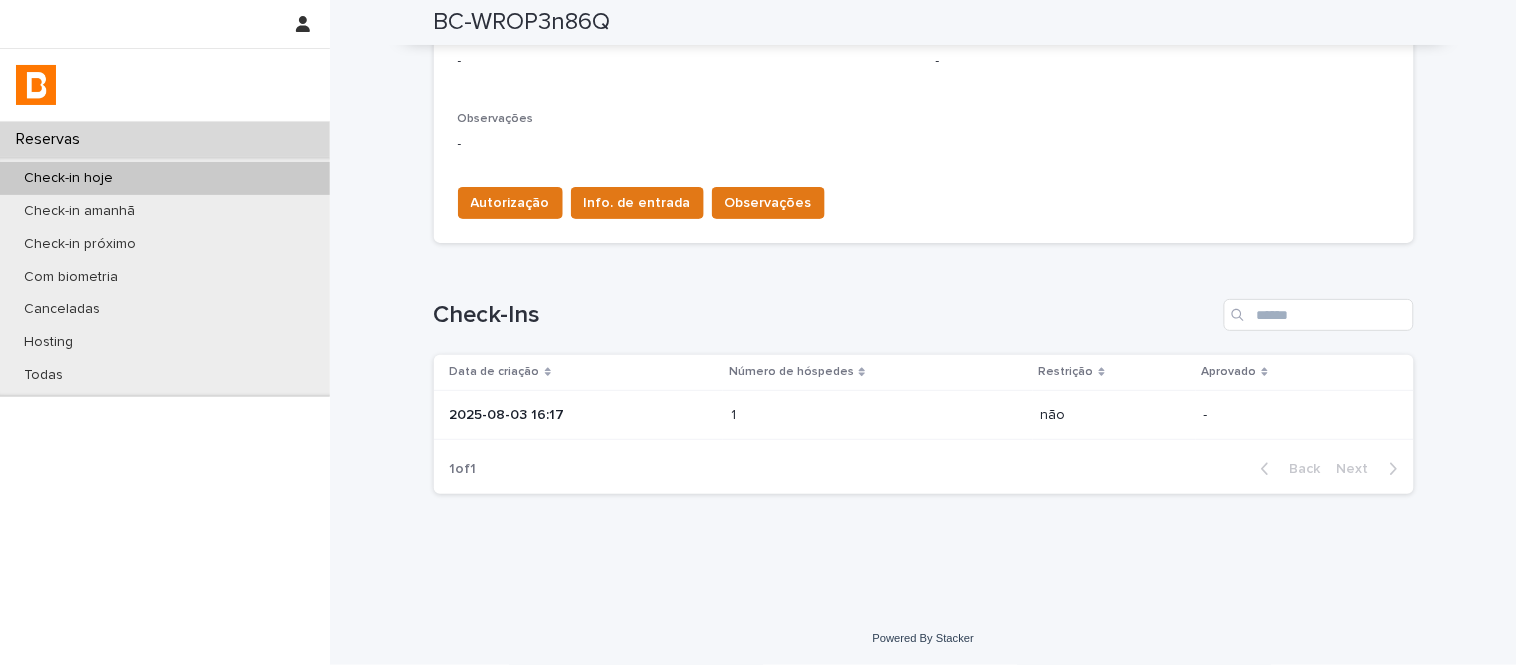 scroll, scrollTop: 598, scrollLeft: 0, axis: vertical 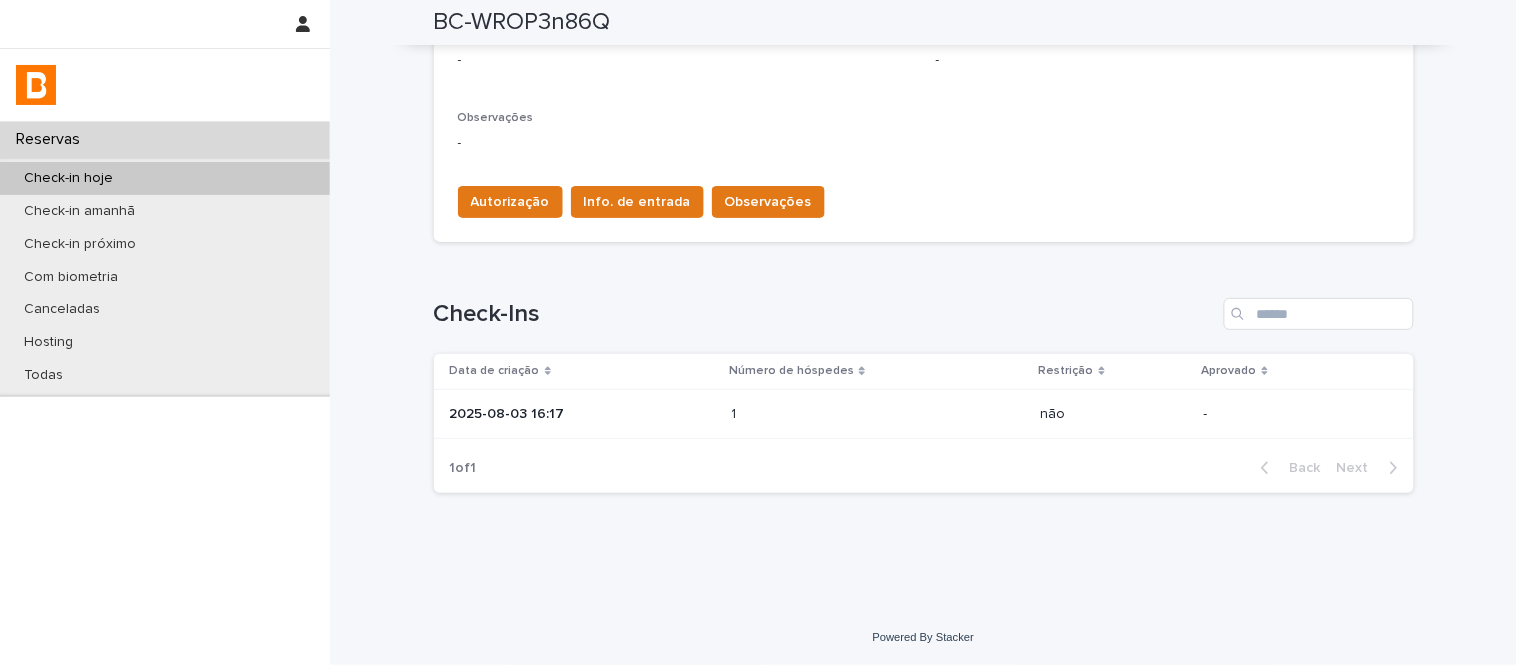 click on "1 1" at bounding box center [877, 414] 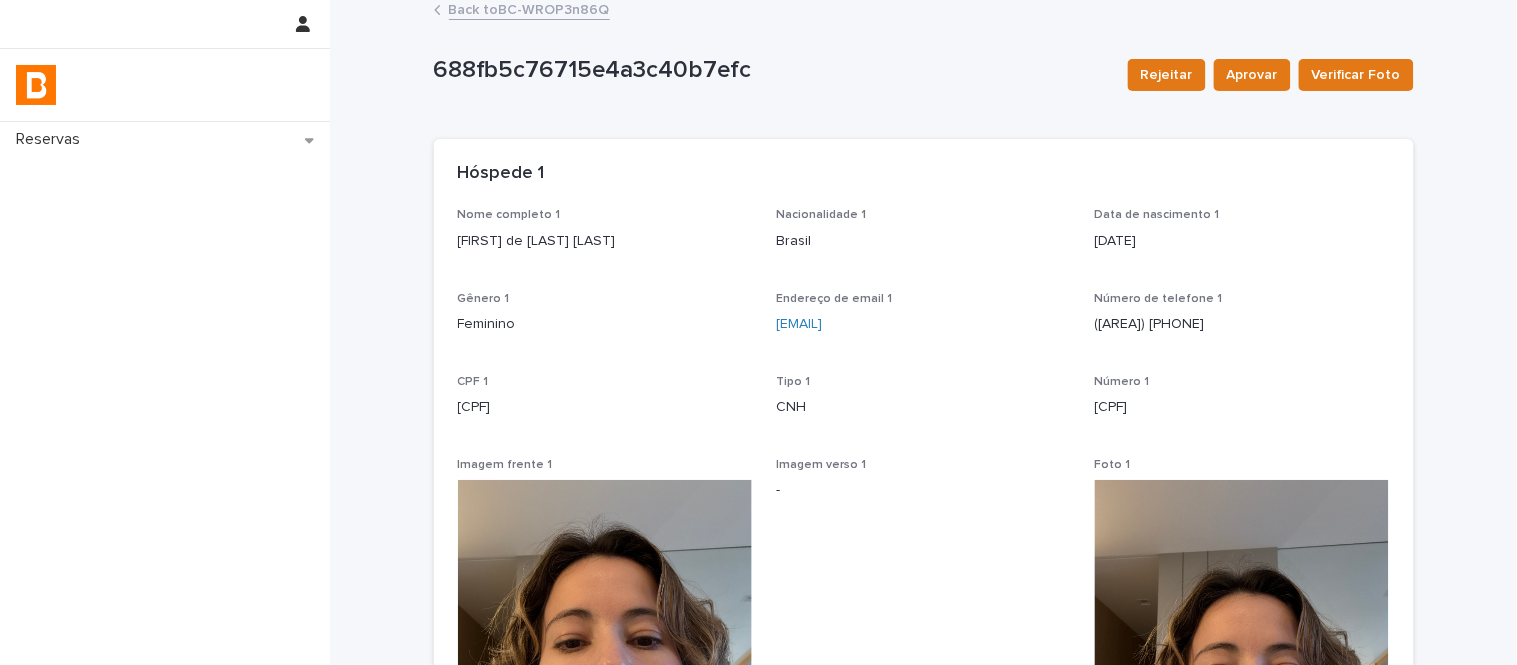 scroll, scrollTop: 0, scrollLeft: 0, axis: both 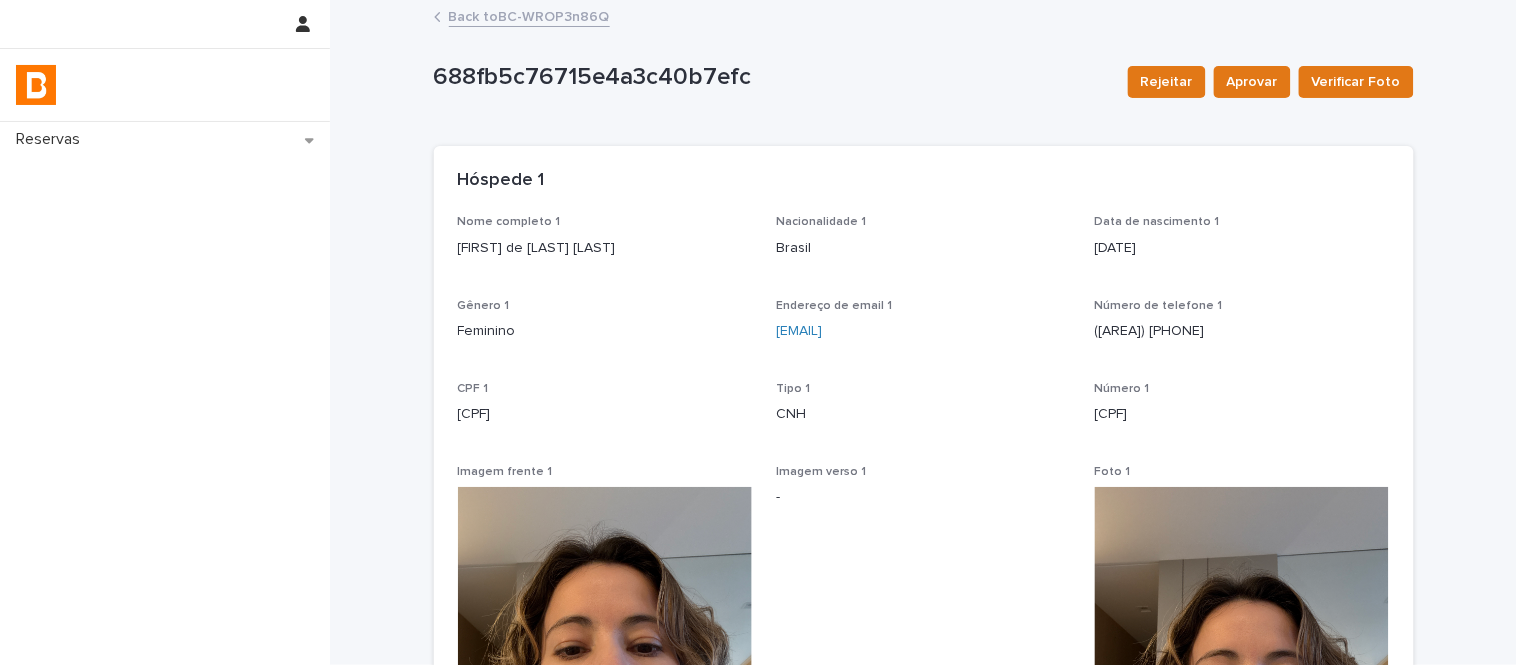 click on "Back to  BC-WROP3n86Q" at bounding box center [529, 15] 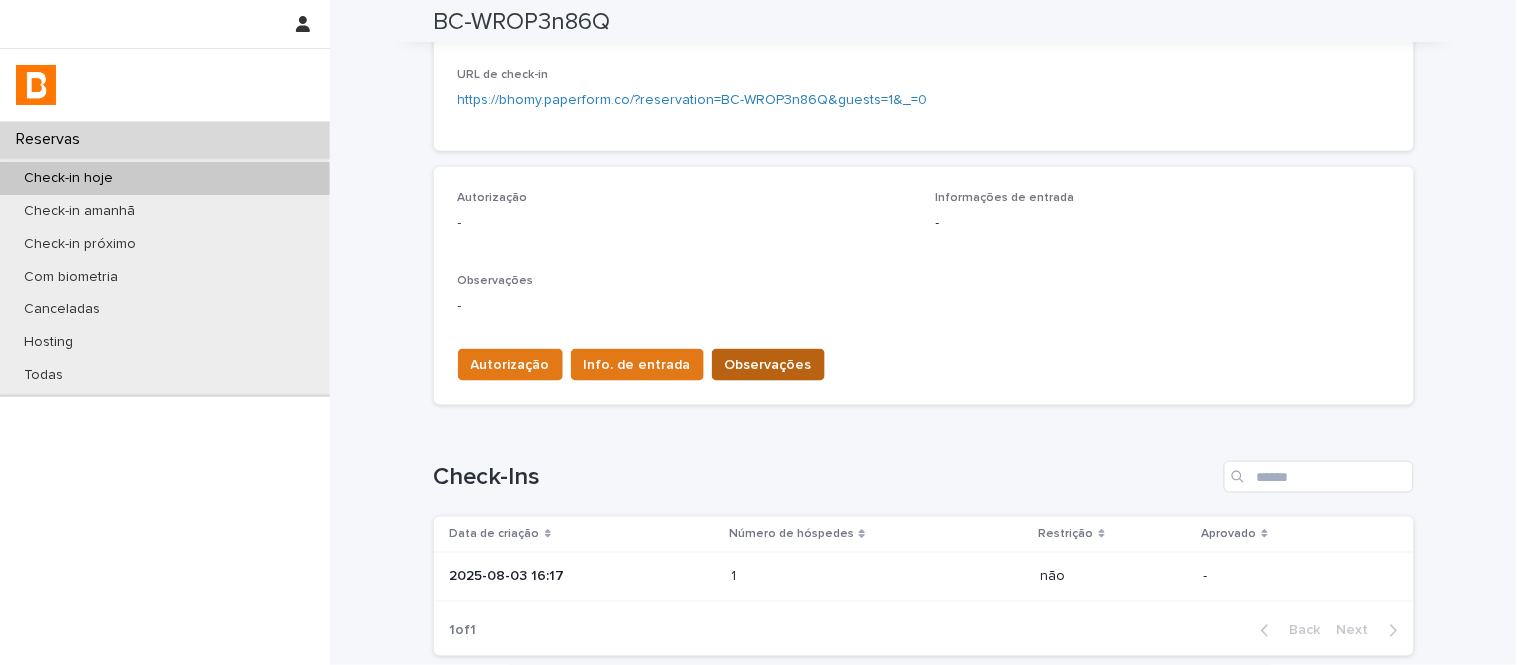 scroll, scrollTop: 444, scrollLeft: 0, axis: vertical 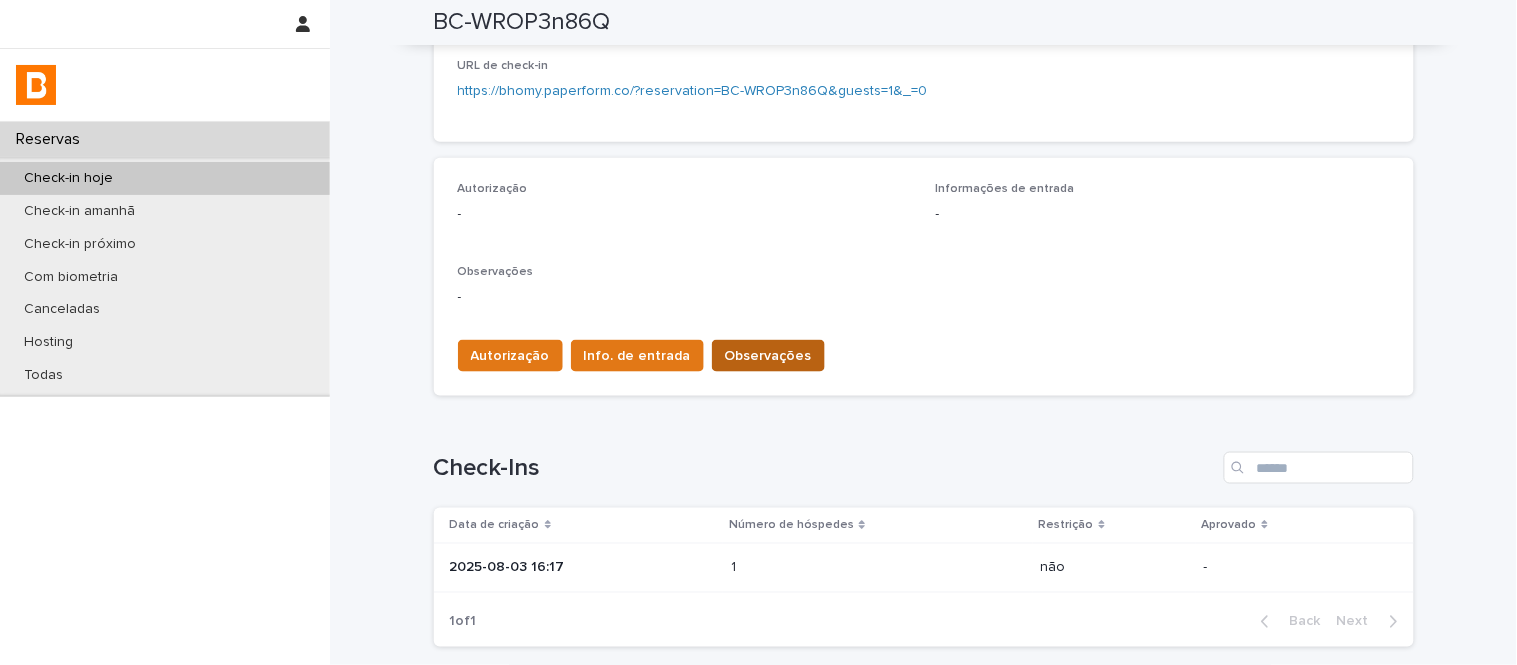 click on "Observações" at bounding box center [768, 356] 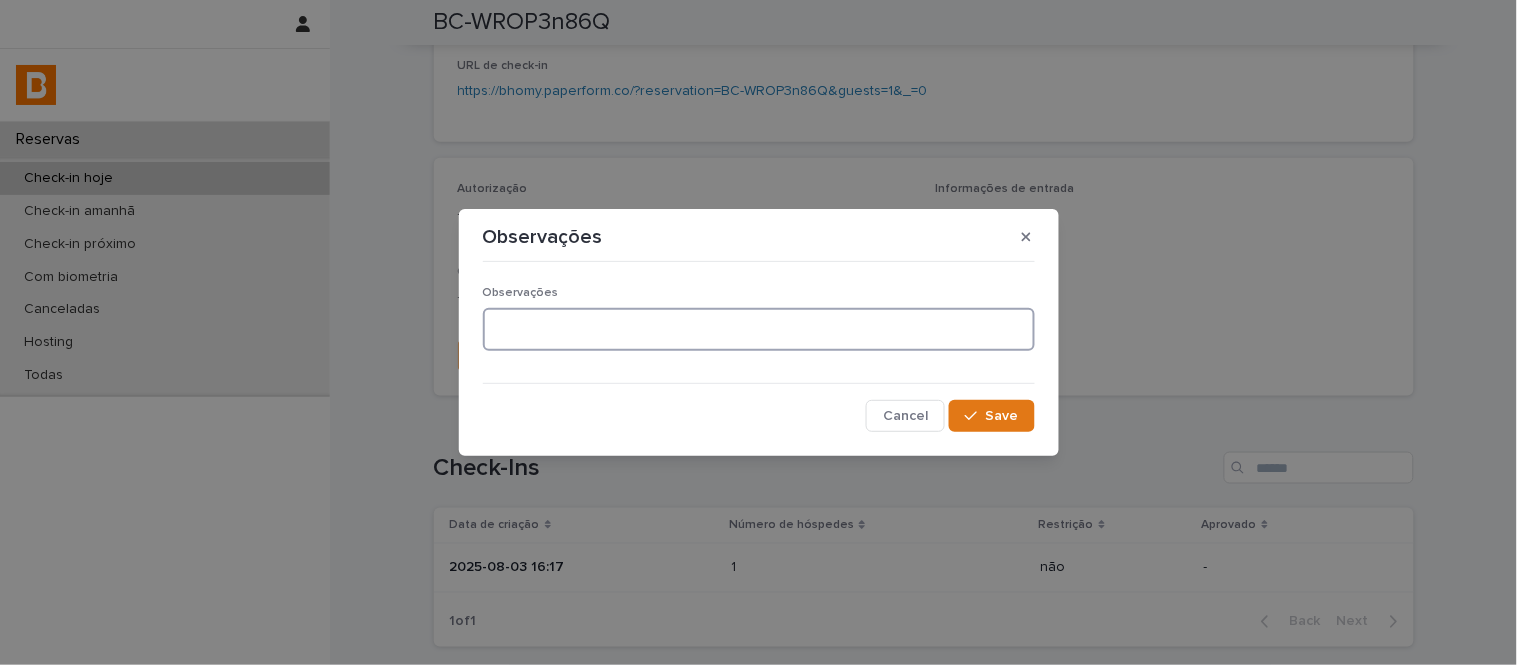 drag, startPoint x: 738, startPoint y: 333, endPoint x: 738, endPoint y: 345, distance: 12 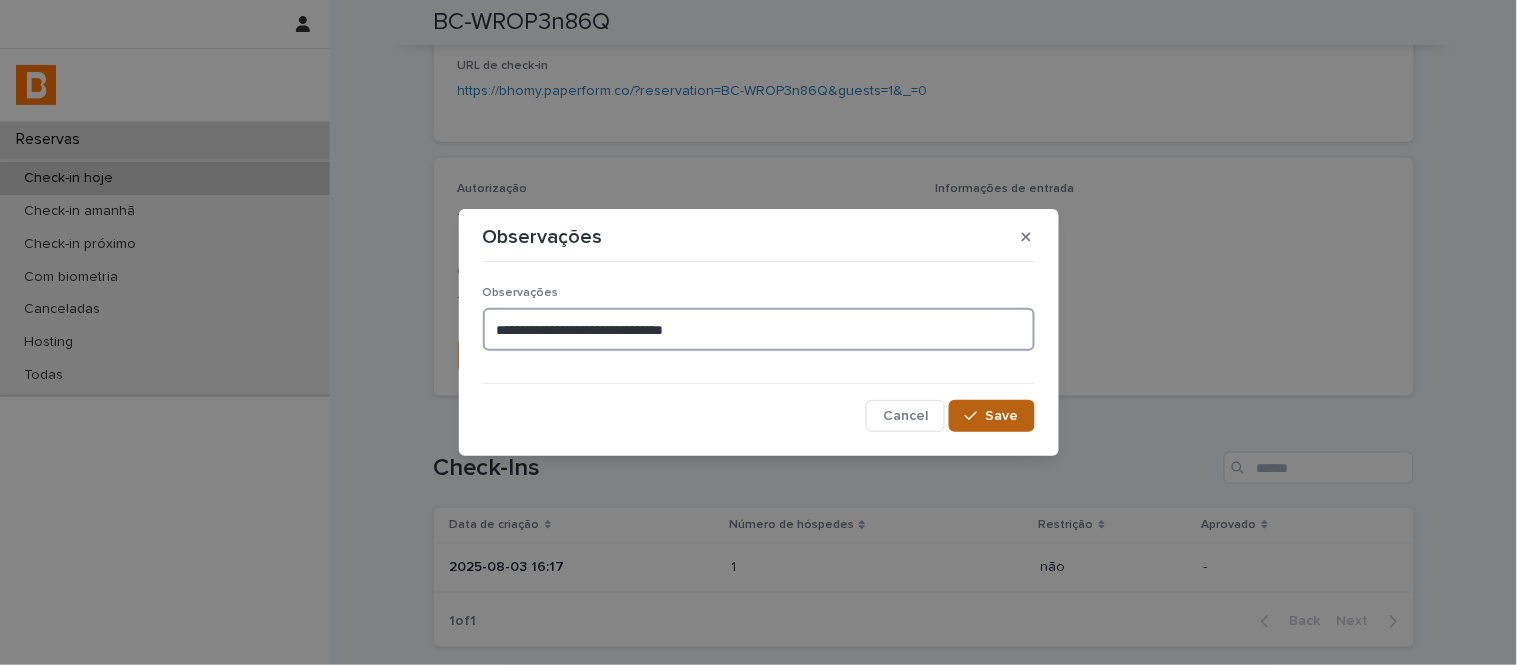 type on "**********" 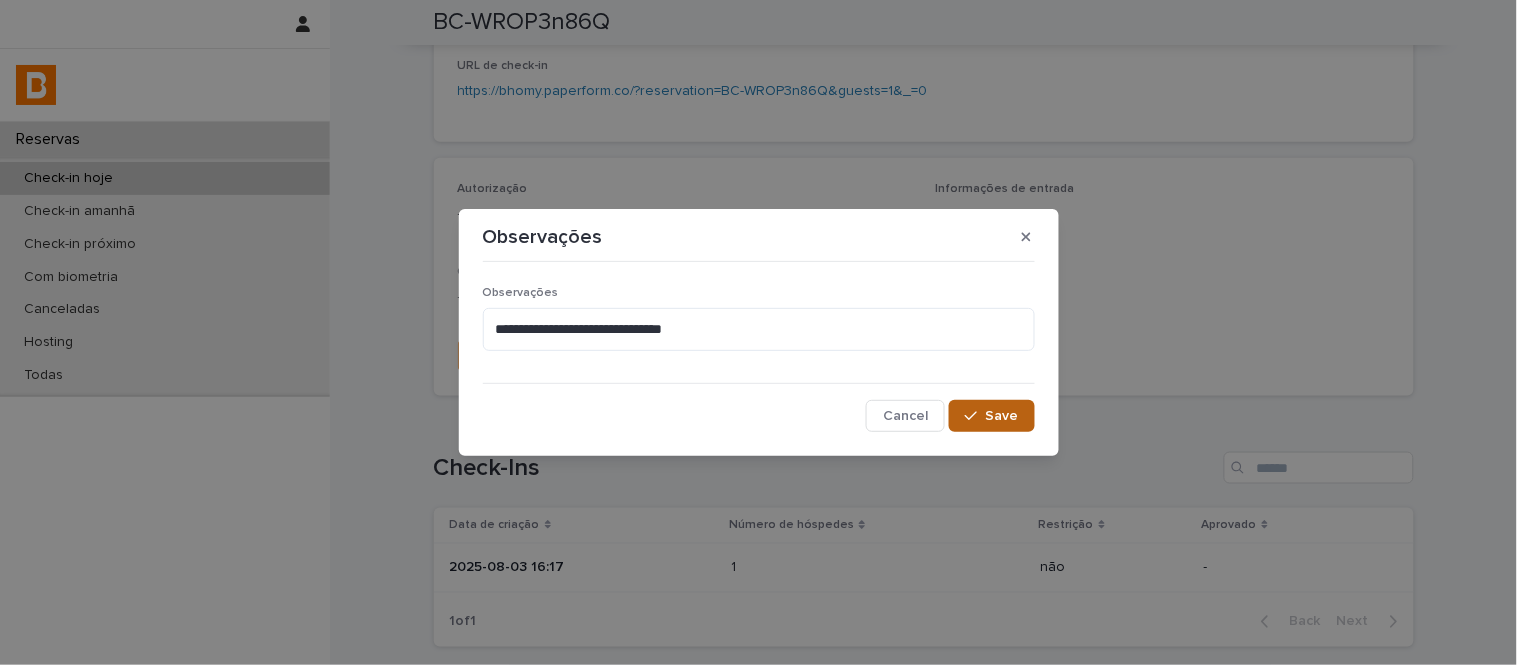 click on "Save" at bounding box center [991, 416] 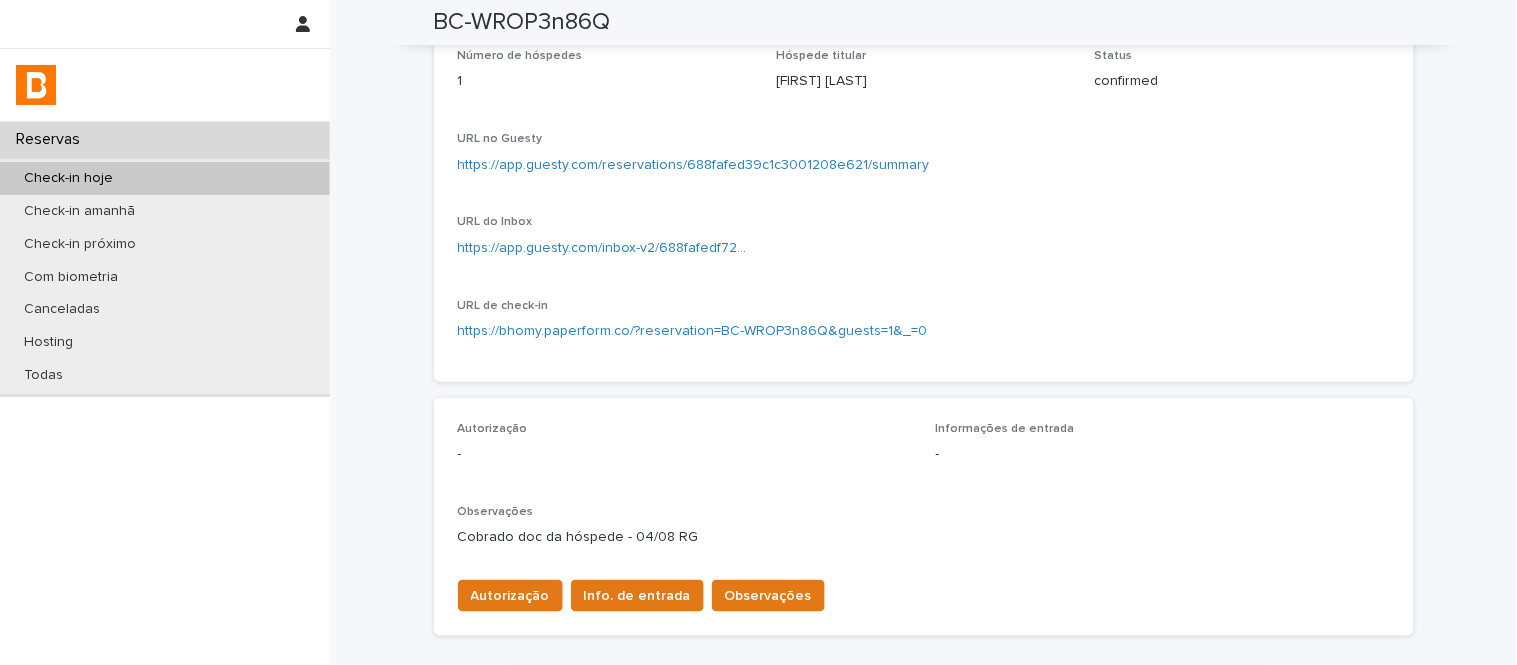 scroll, scrollTop: 0, scrollLeft: 0, axis: both 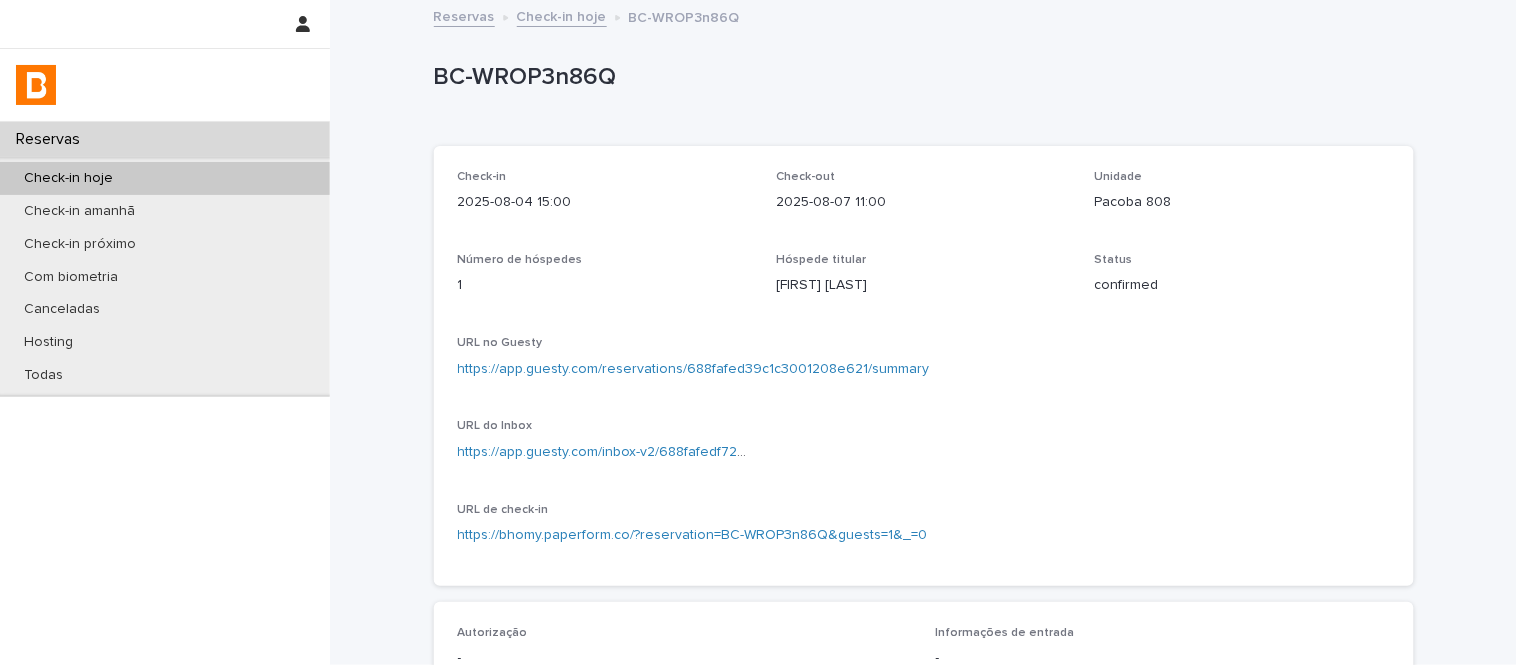 click on "Check-in hoje" at bounding box center [562, 15] 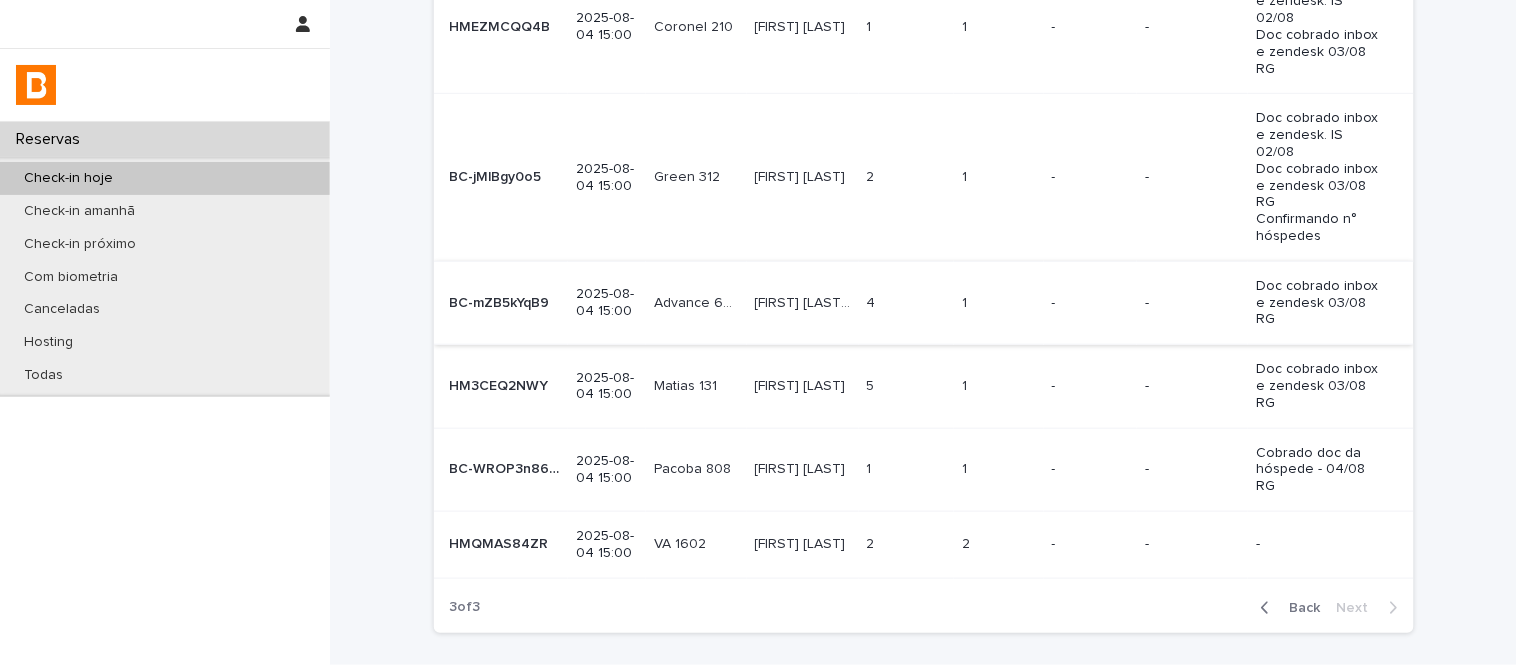 scroll, scrollTop: 257, scrollLeft: 0, axis: vertical 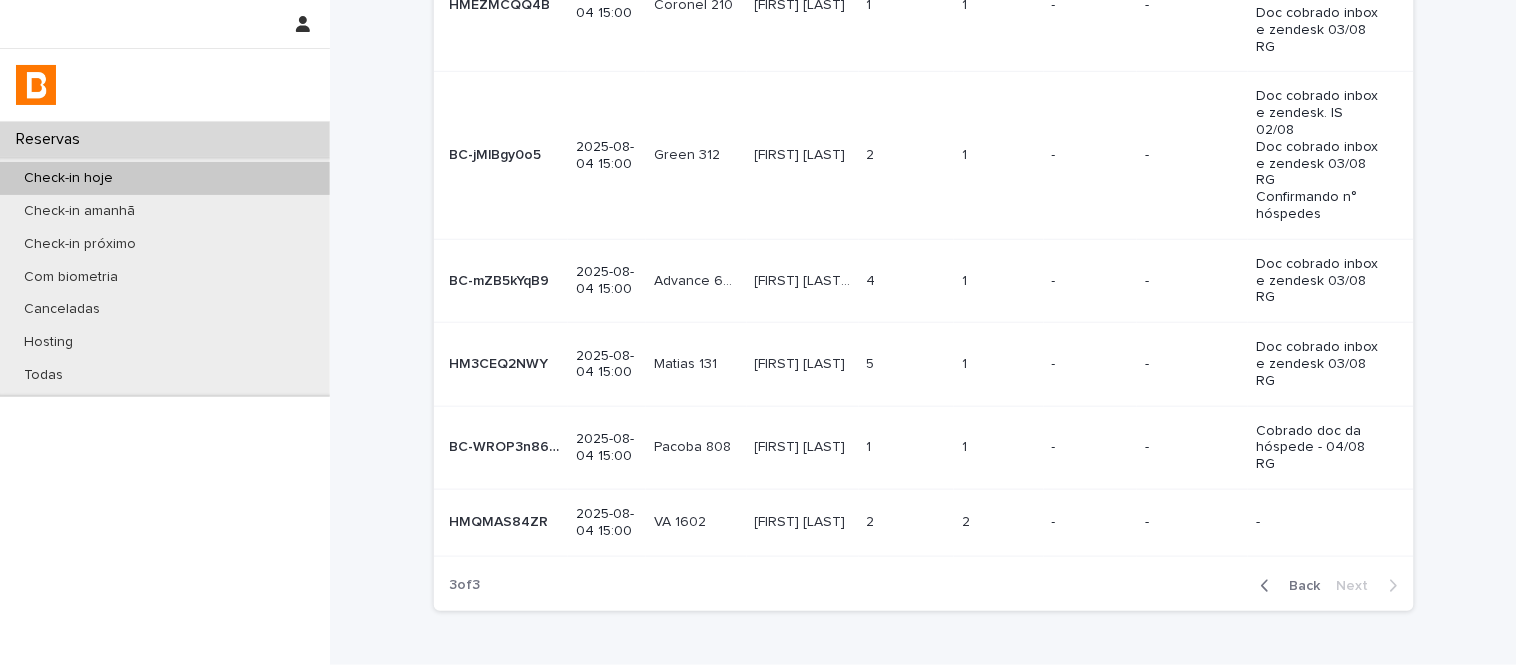 click on "Henrique Augusto Henrique Augusto" at bounding box center [803, 522] 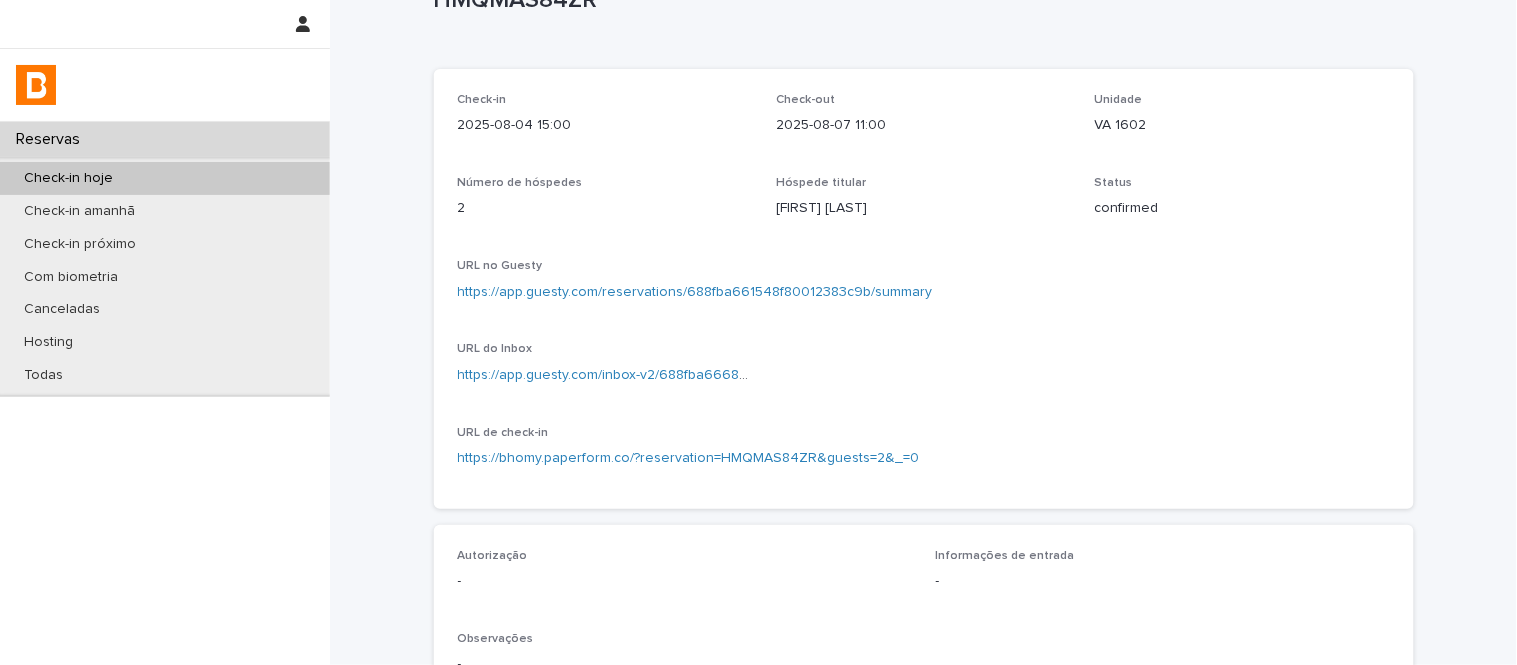 scroll, scrollTop: 111, scrollLeft: 0, axis: vertical 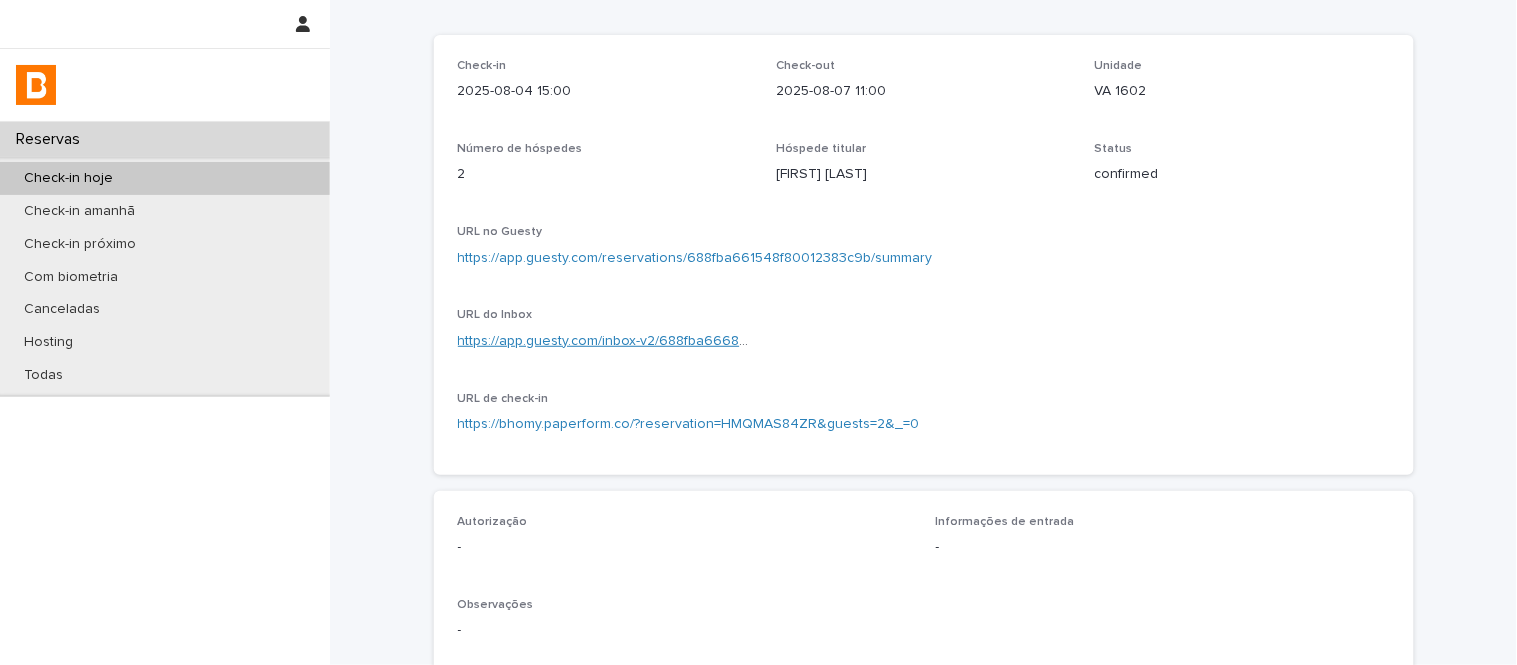 click on "https://app.guesty.com/inbox-v2/688fba66680182000e1434cc?reservationId=688fba661548f80012383c9b" at bounding box center [795, 341] 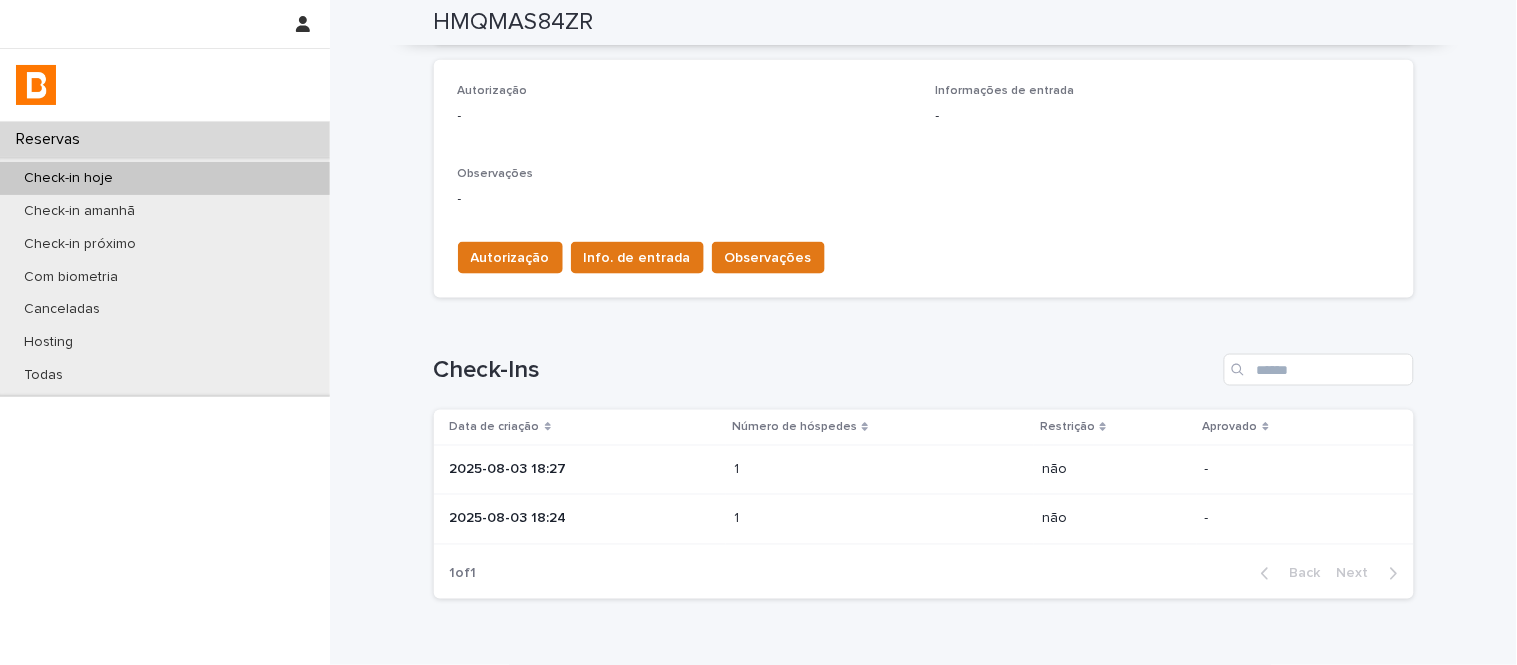 scroll, scrollTop: 555, scrollLeft: 0, axis: vertical 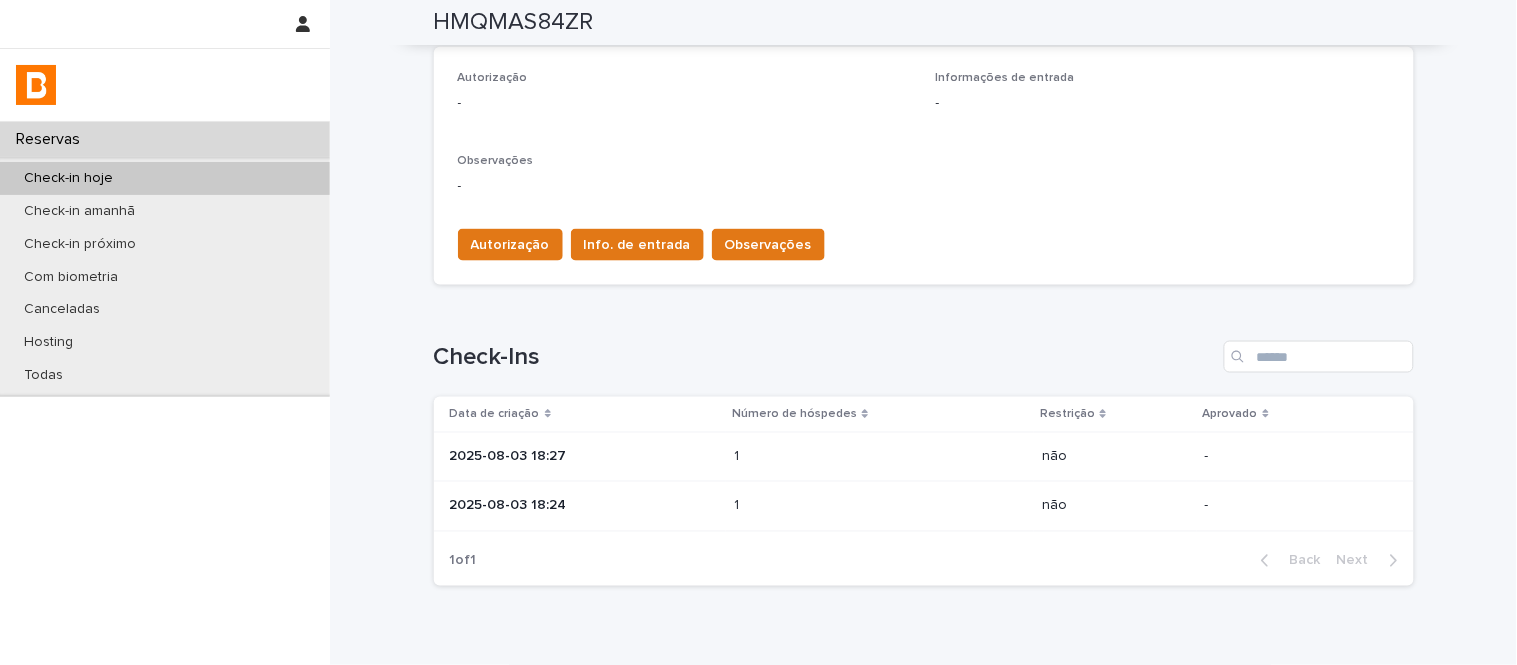 click on "2025-08-03 18:24" at bounding box center (580, 507) 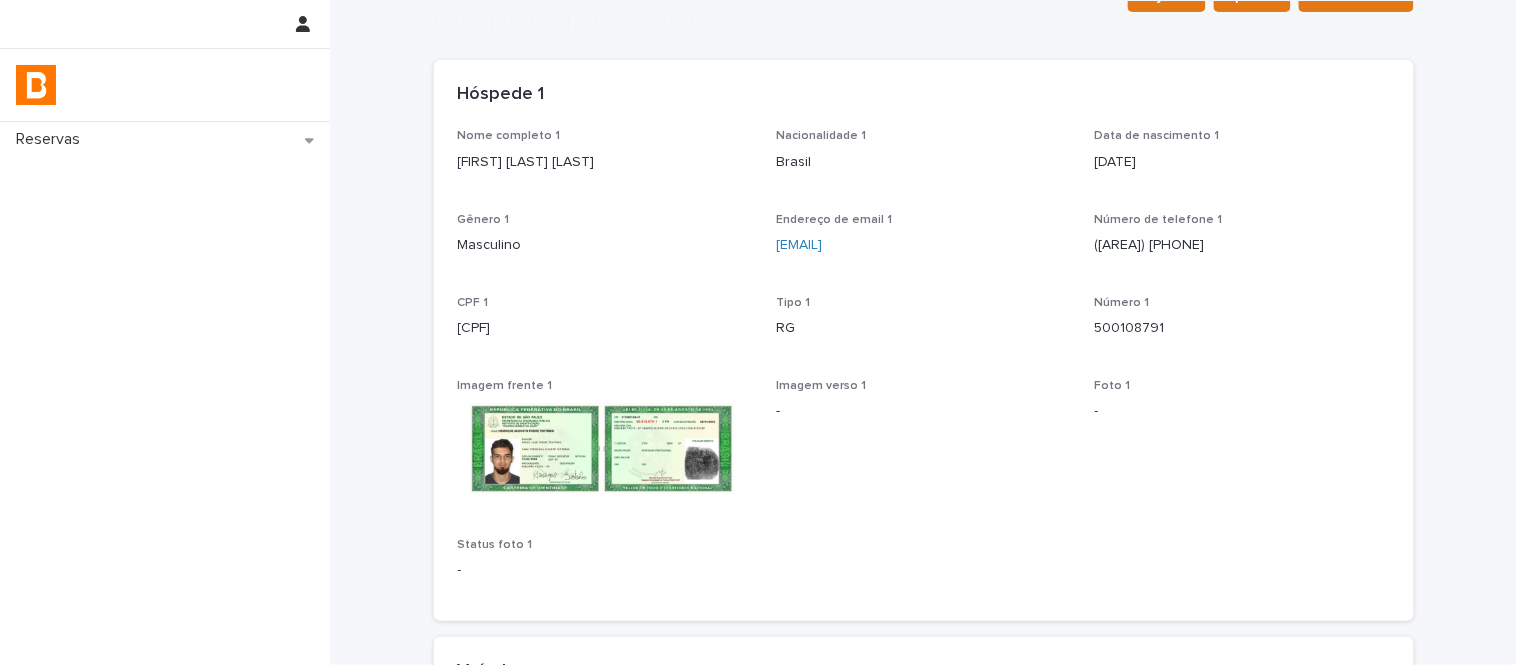 scroll, scrollTop: 222, scrollLeft: 0, axis: vertical 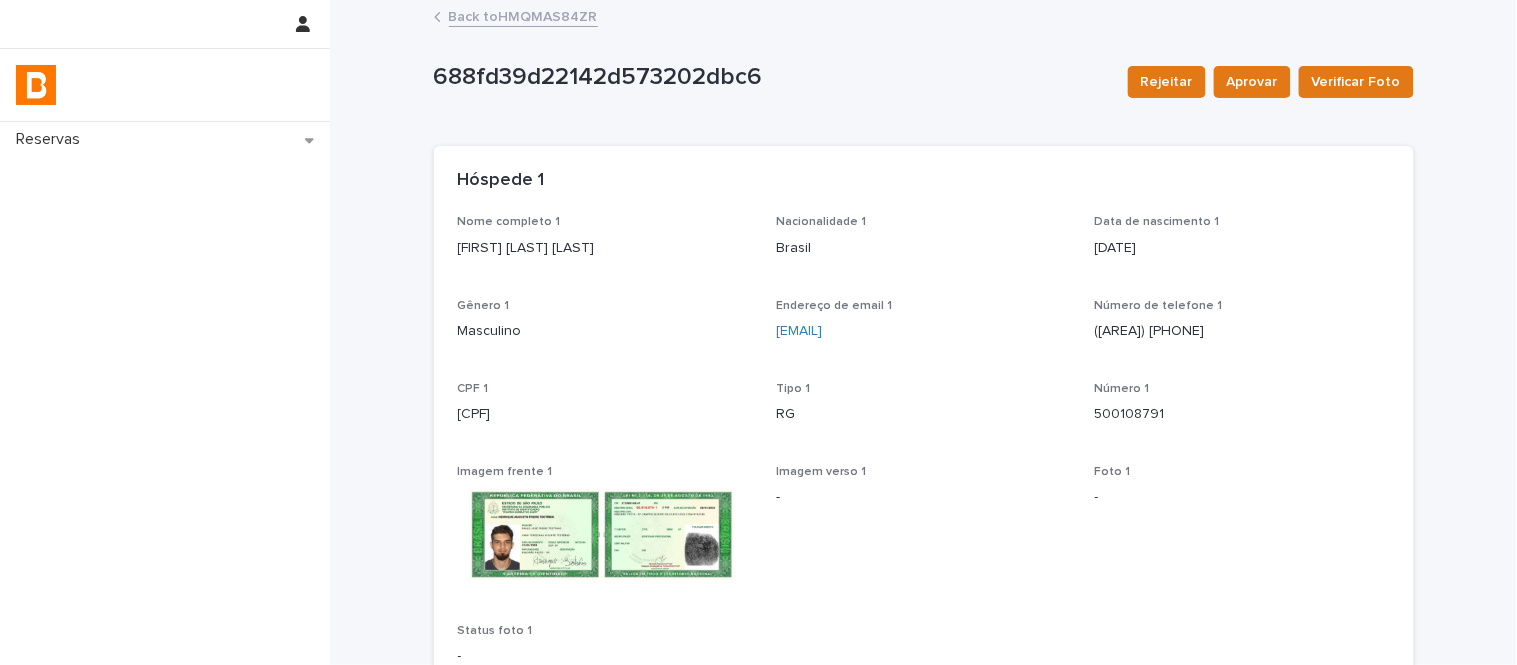 click on "Back to  HMQMAS84ZR" at bounding box center [523, 15] 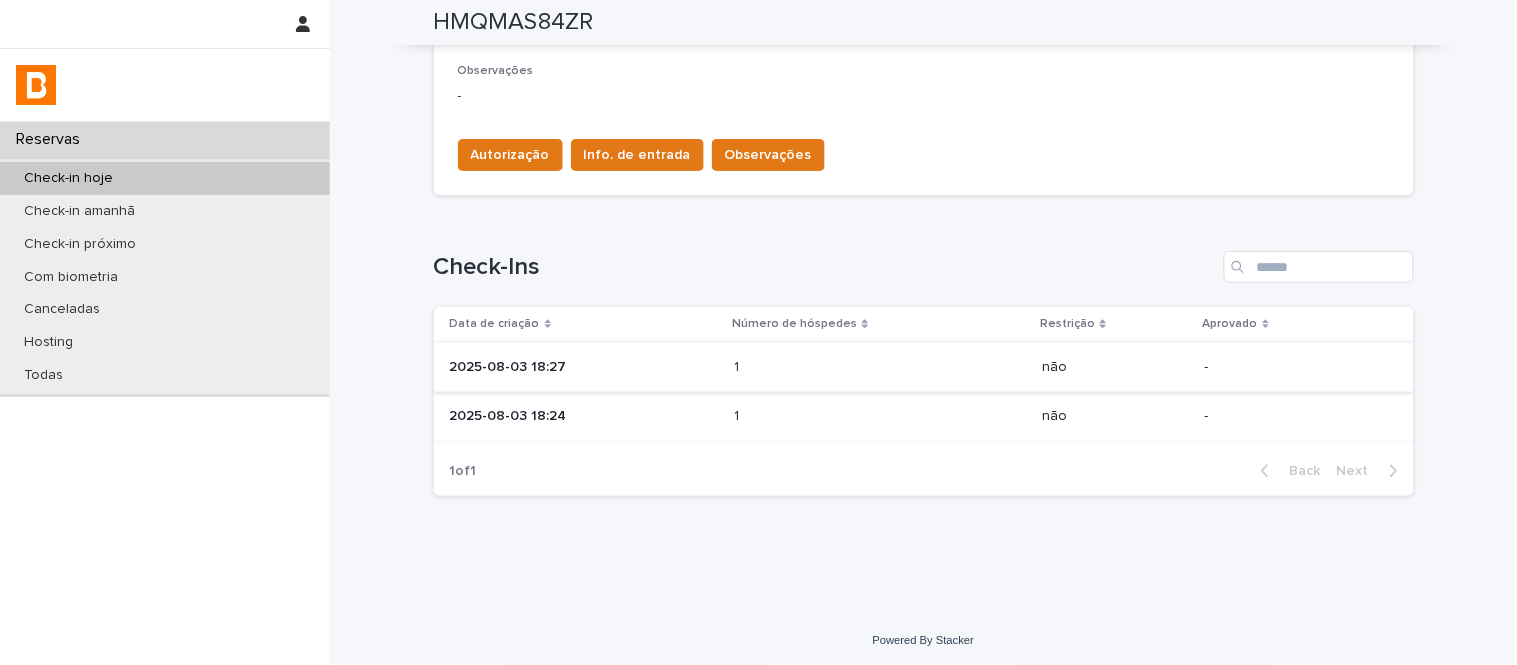 scroll, scrollTop: 647, scrollLeft: 0, axis: vertical 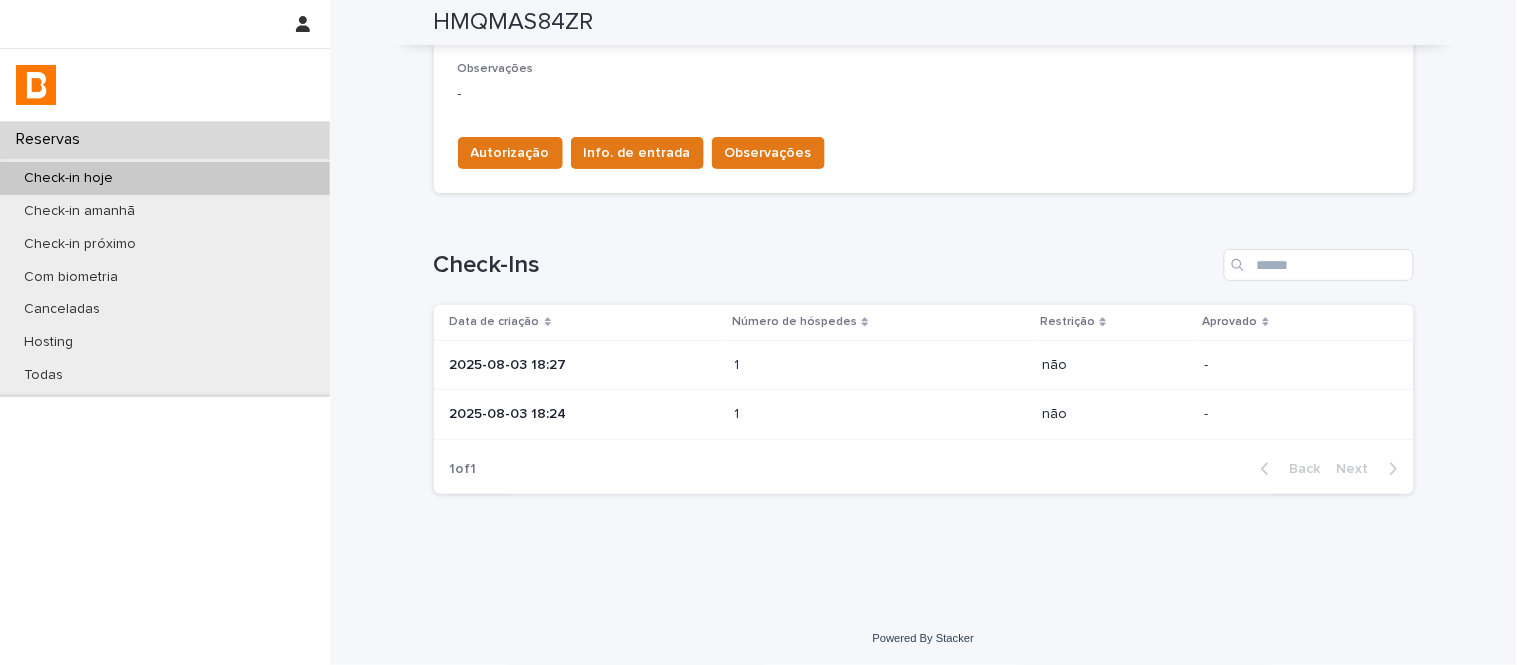 click on "2025-08-03 18:27" at bounding box center (584, 365) 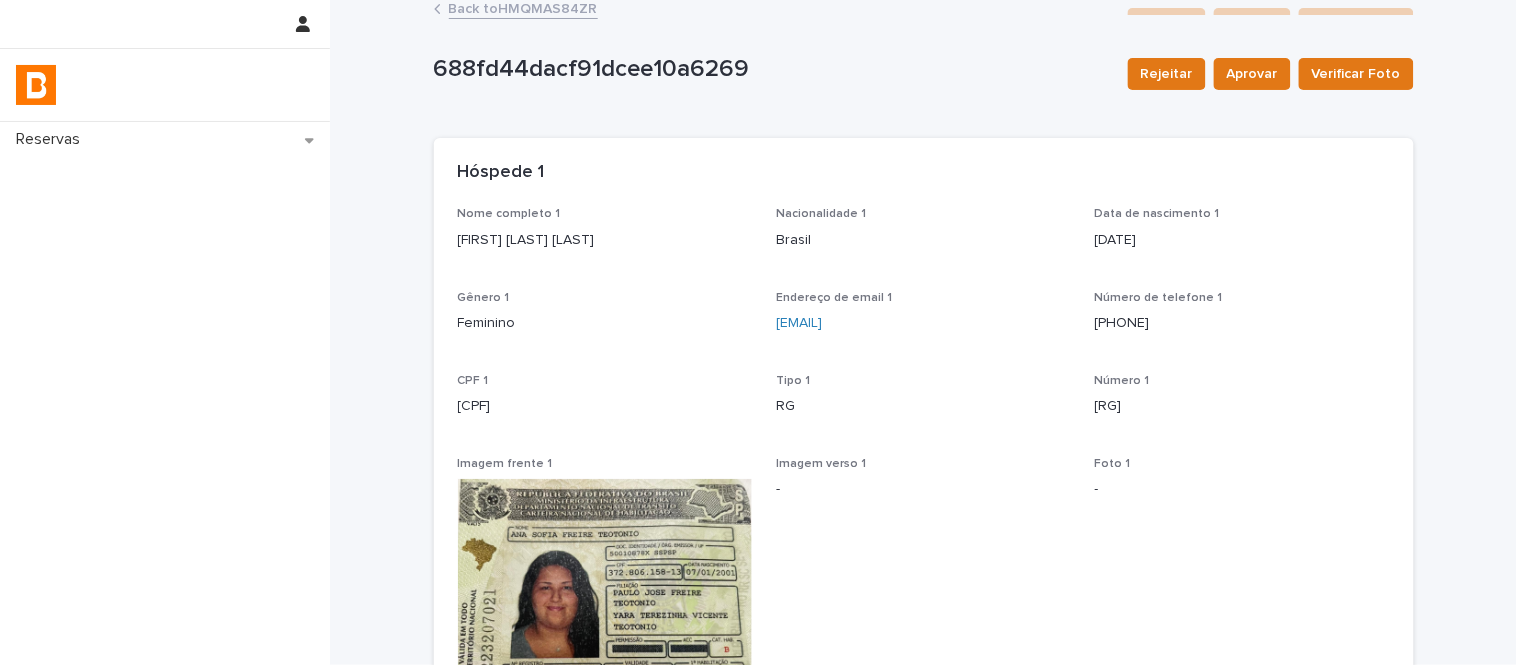 scroll, scrollTop: 0, scrollLeft: 0, axis: both 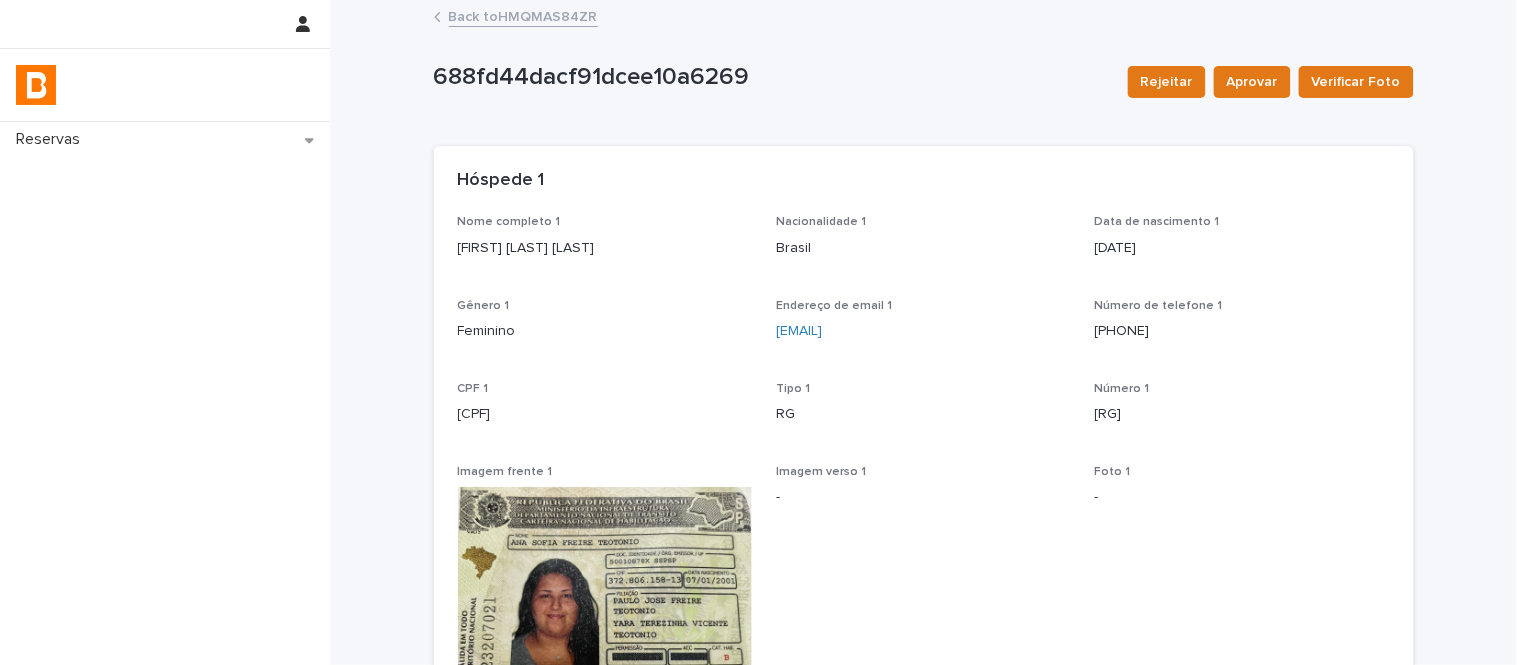click on "Ana Sofia Freire Teotônio" at bounding box center (605, 248) 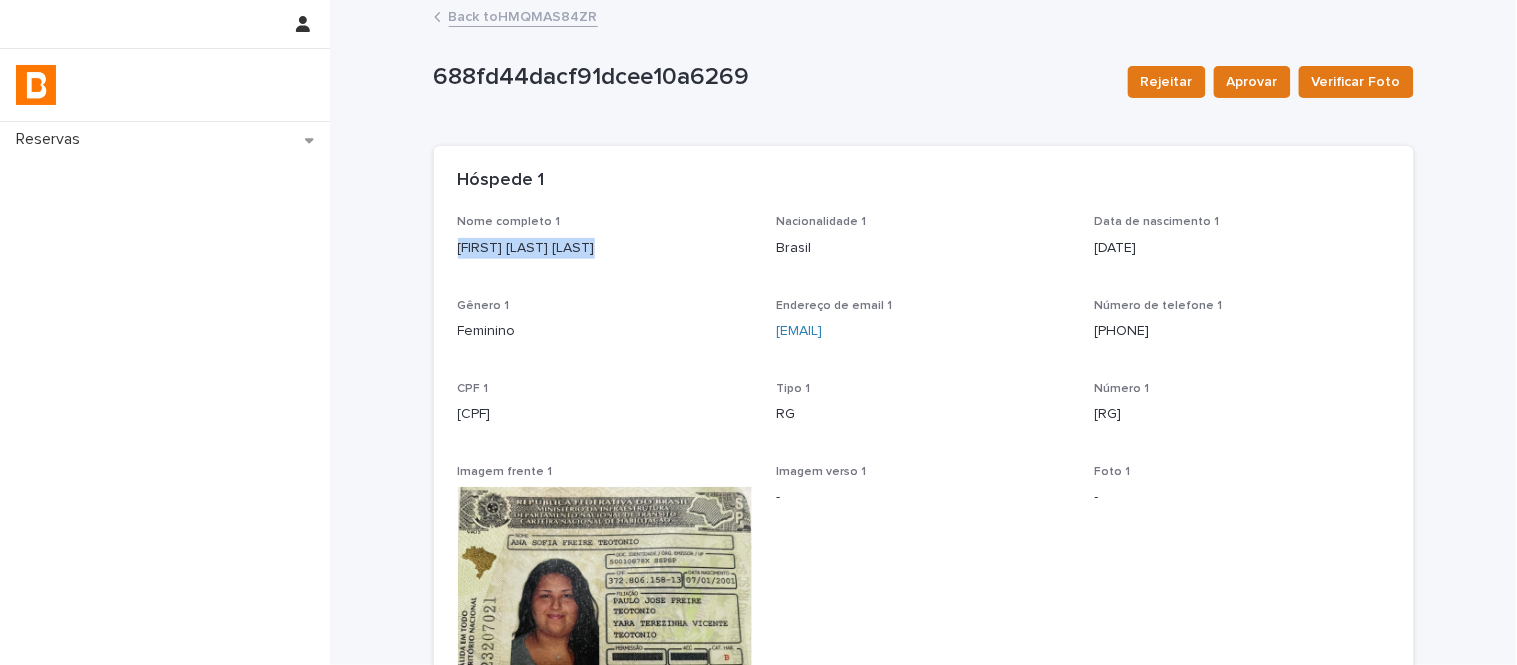 click on "Ana Sofia Freire Teotônio" at bounding box center [605, 248] 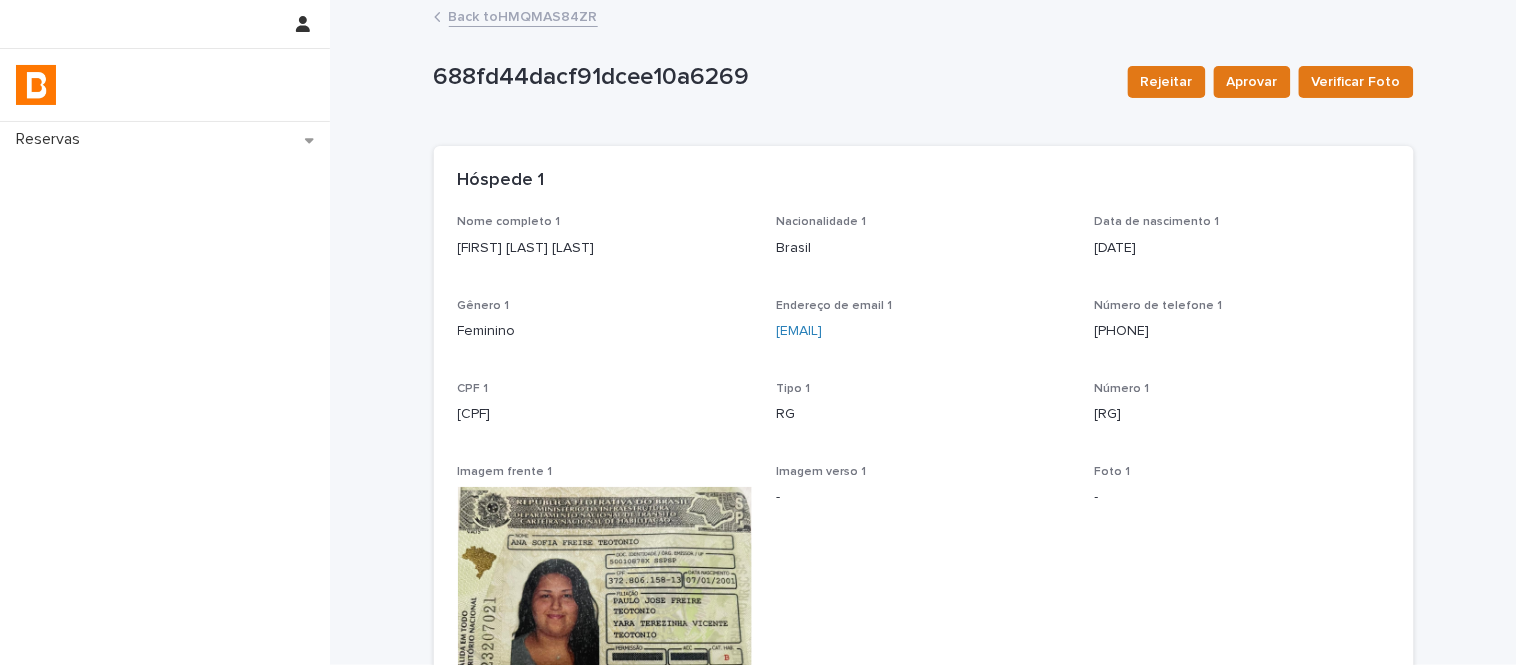 click on "CPF 1 372.806.158-13" at bounding box center [605, 411] 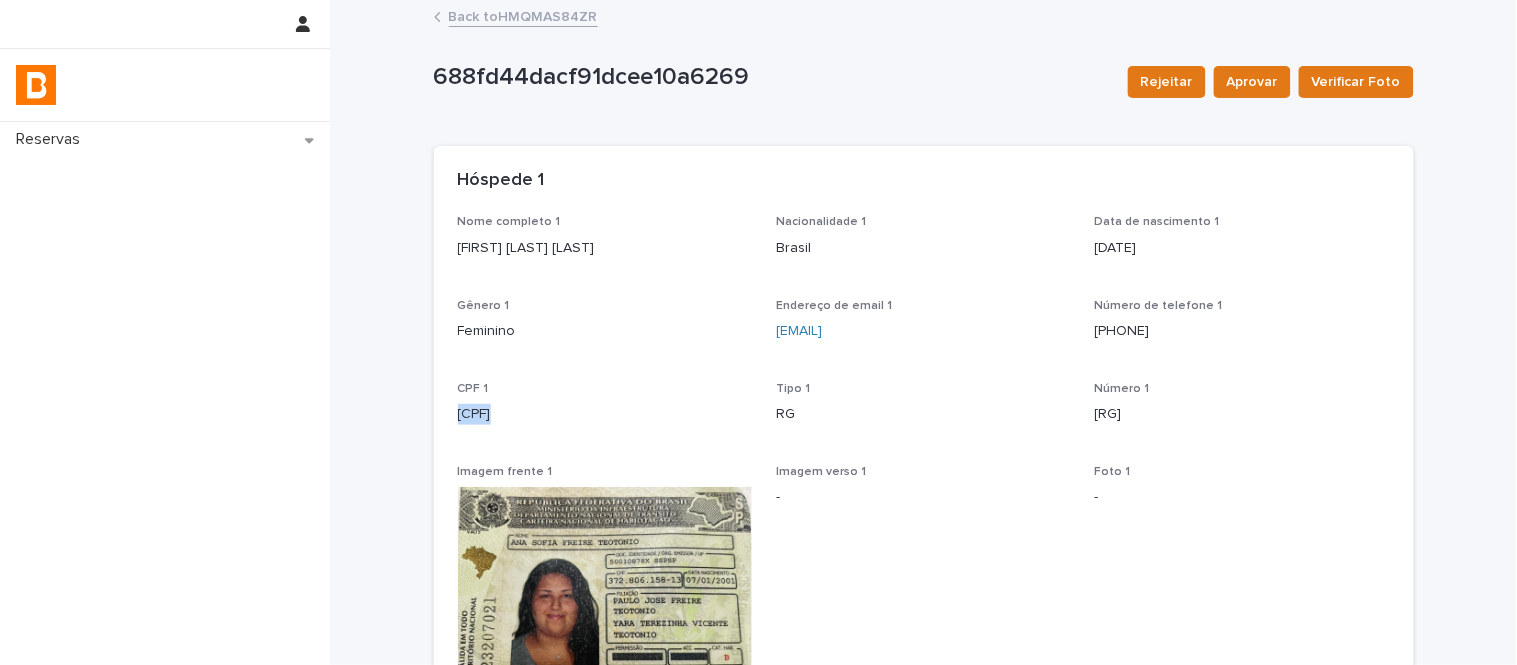 click on "CPF 1 372.806.158-13" at bounding box center [605, 411] 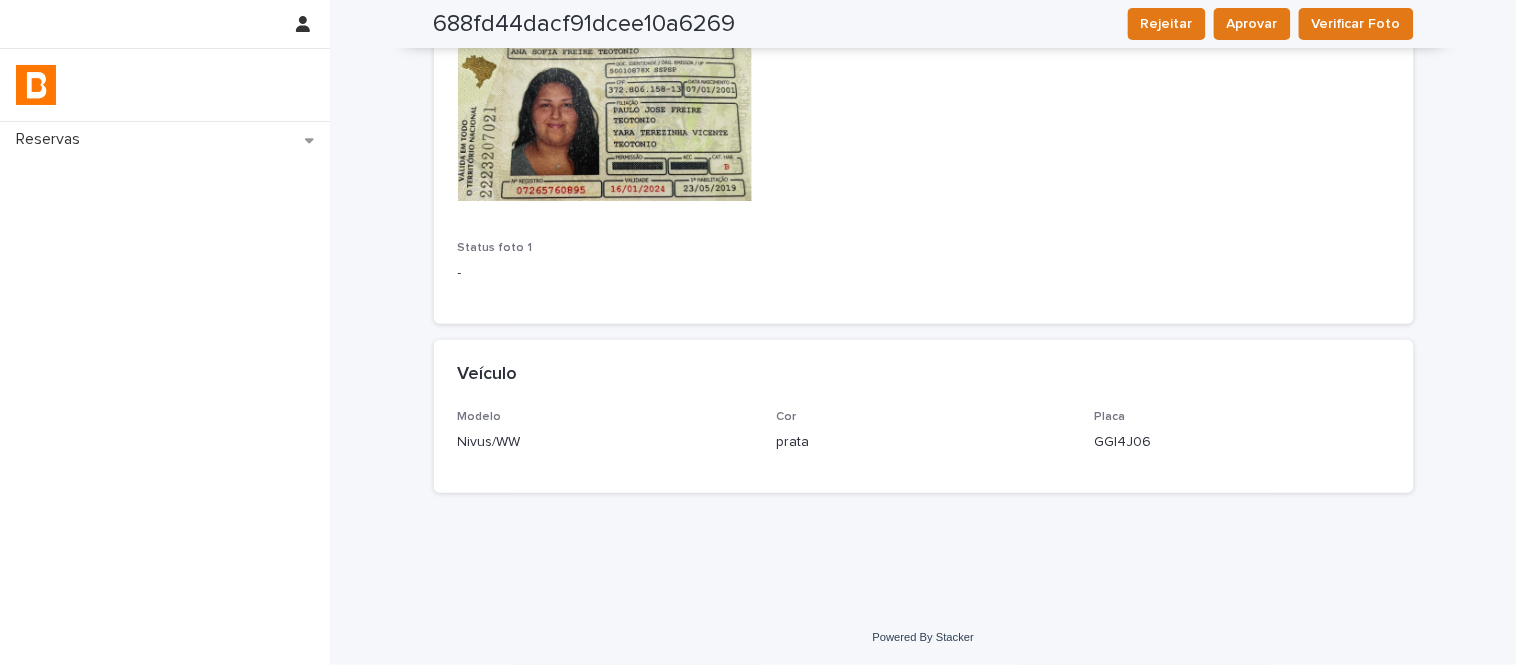 scroll, scrollTop: 0, scrollLeft: 0, axis: both 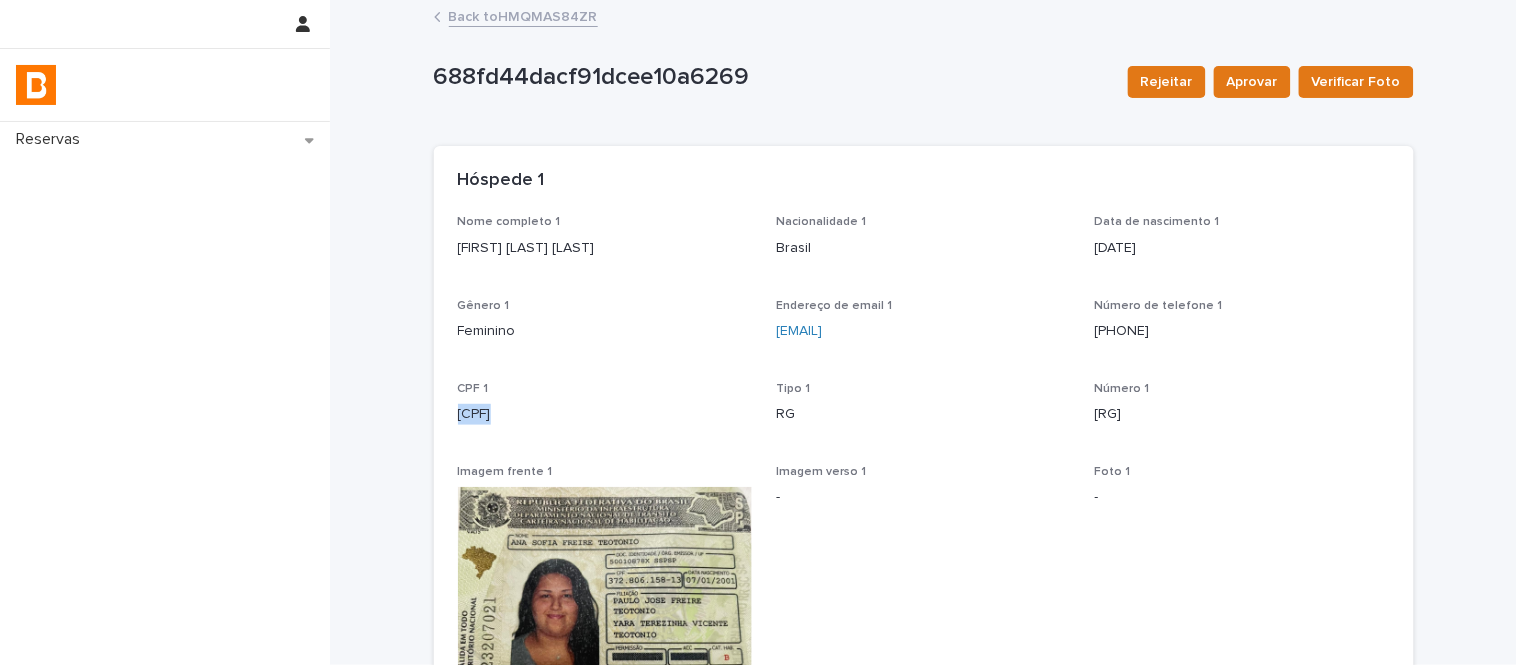 click on "Back to  HMQMAS84ZR" at bounding box center [523, 15] 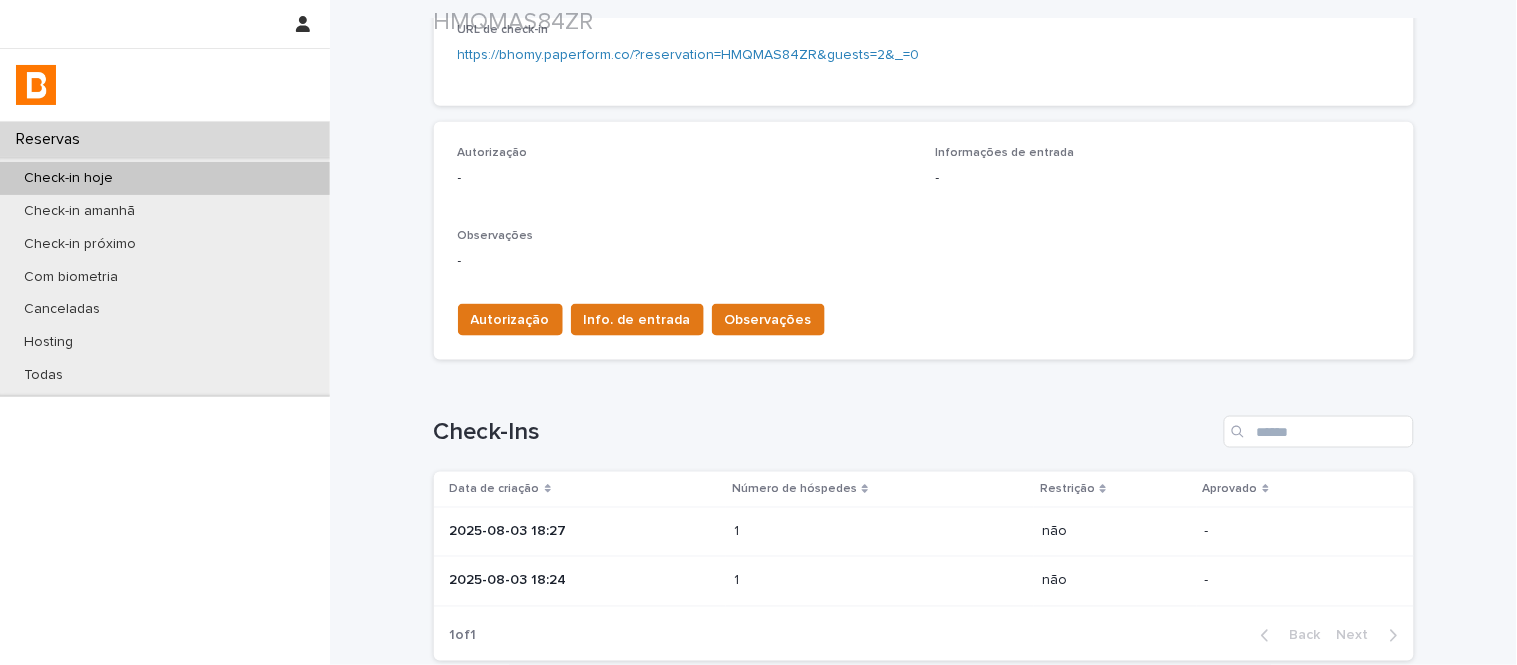 scroll, scrollTop: 555, scrollLeft: 0, axis: vertical 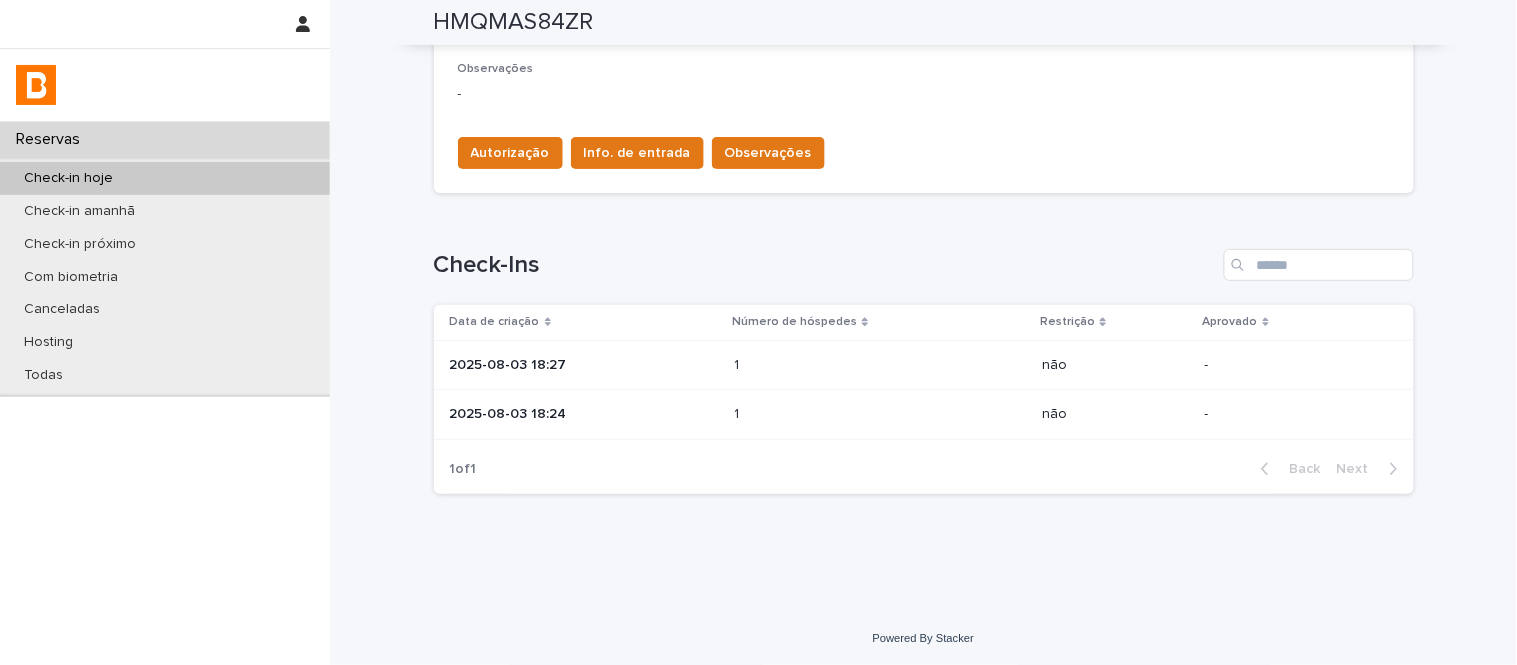 click on "1 1" at bounding box center (880, 414) 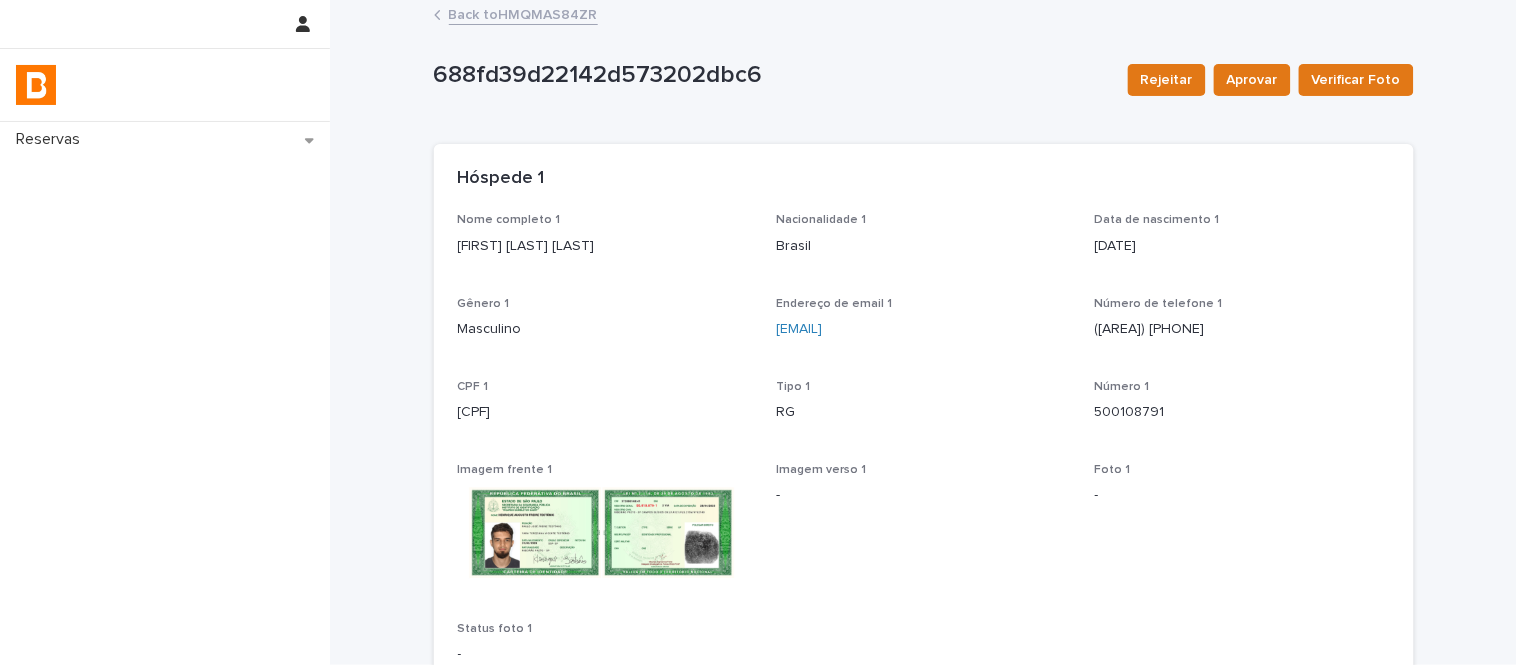 scroll, scrollTop: 0, scrollLeft: 0, axis: both 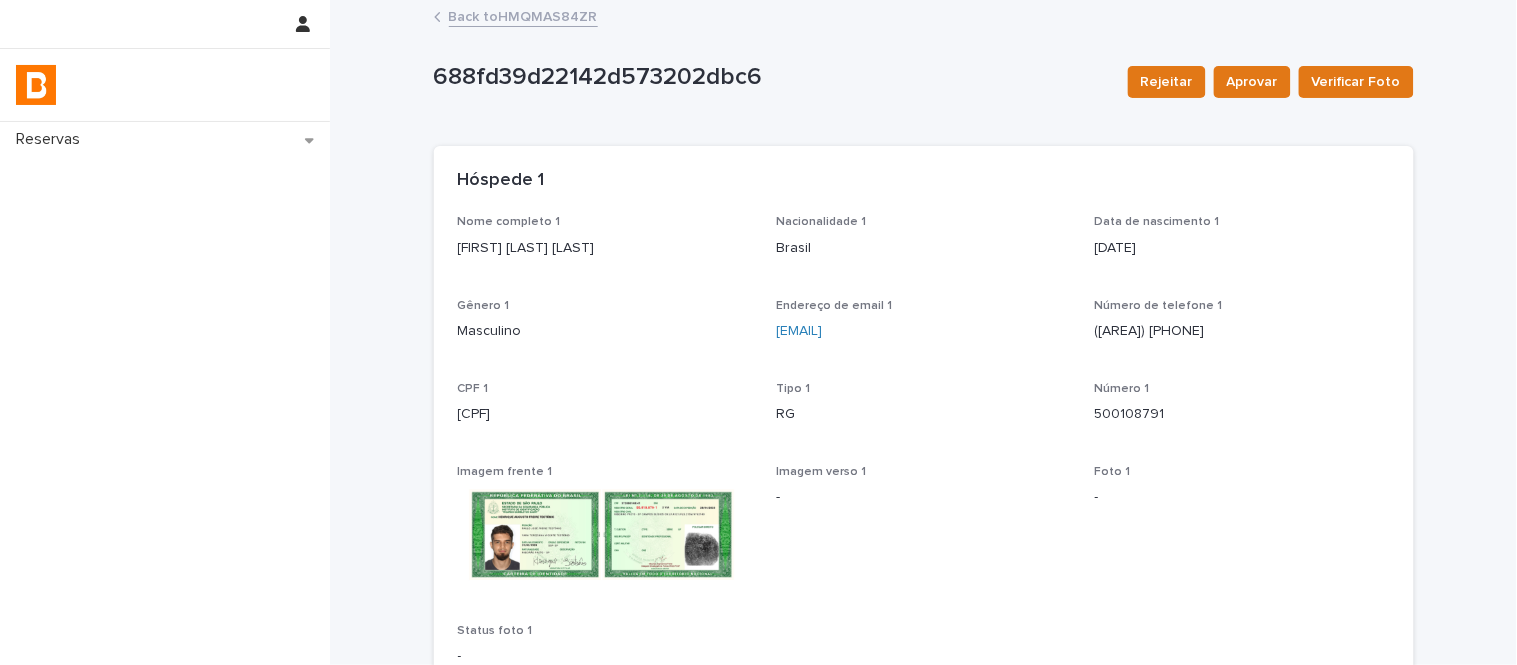 click on "Henrique Augusto Freire Teotônio" at bounding box center [605, 248] 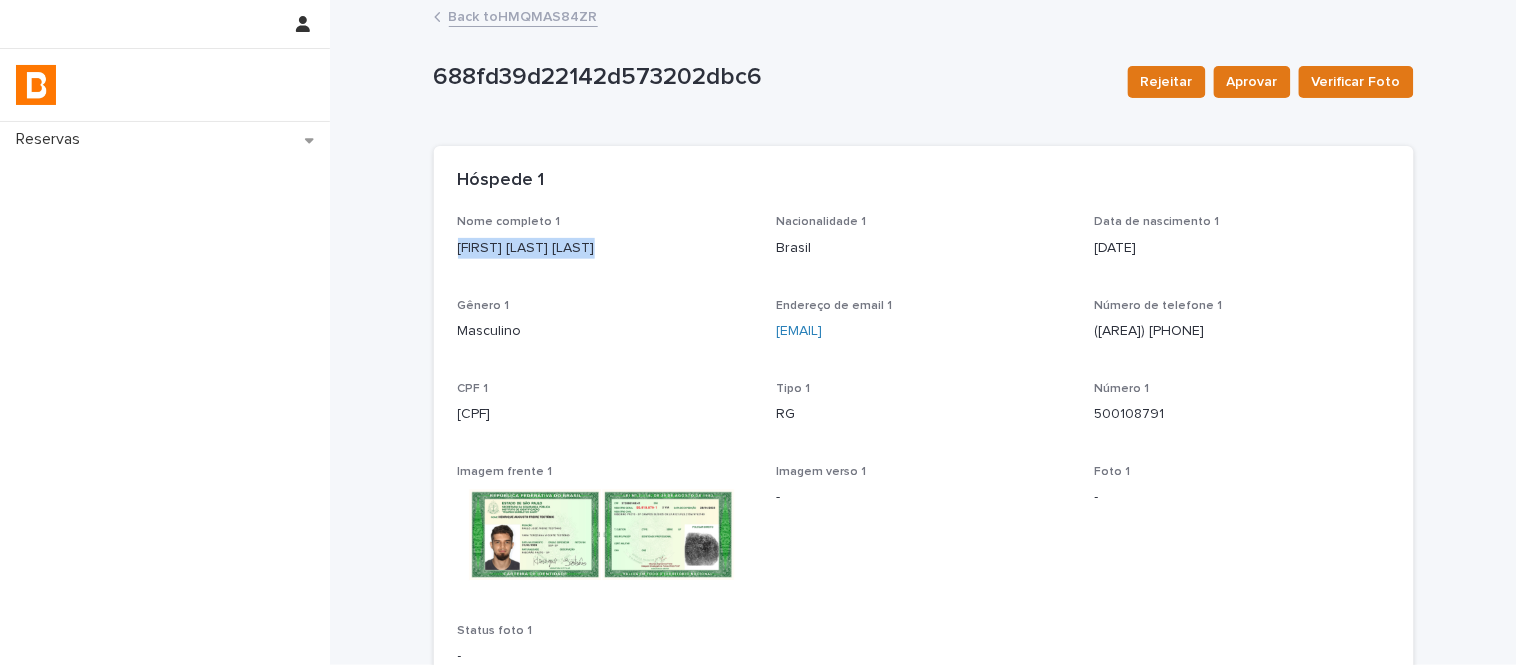 click on "Henrique Augusto Freire Teotônio" at bounding box center [605, 248] 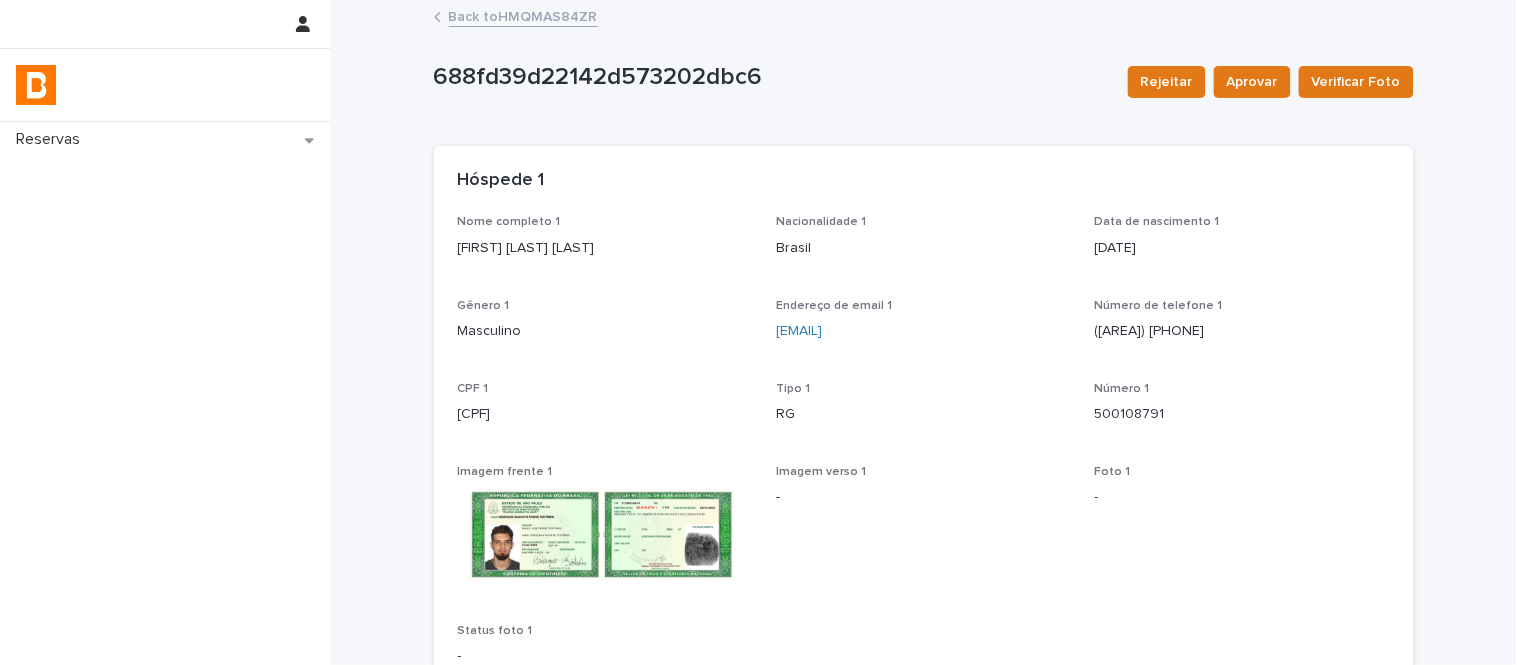 click on "CPF 1 372.806.148-41" at bounding box center [605, 411] 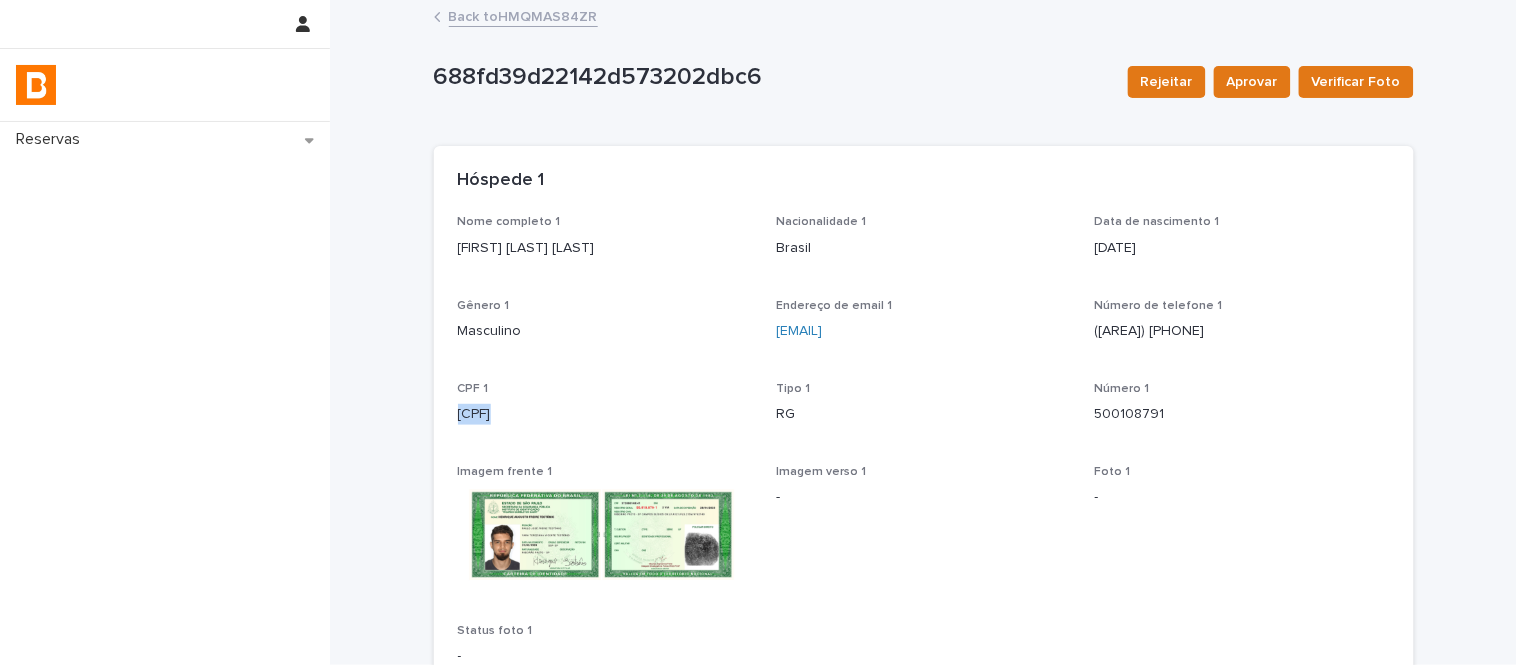 click on "CPF 1 372.806.148-41" at bounding box center (605, 411) 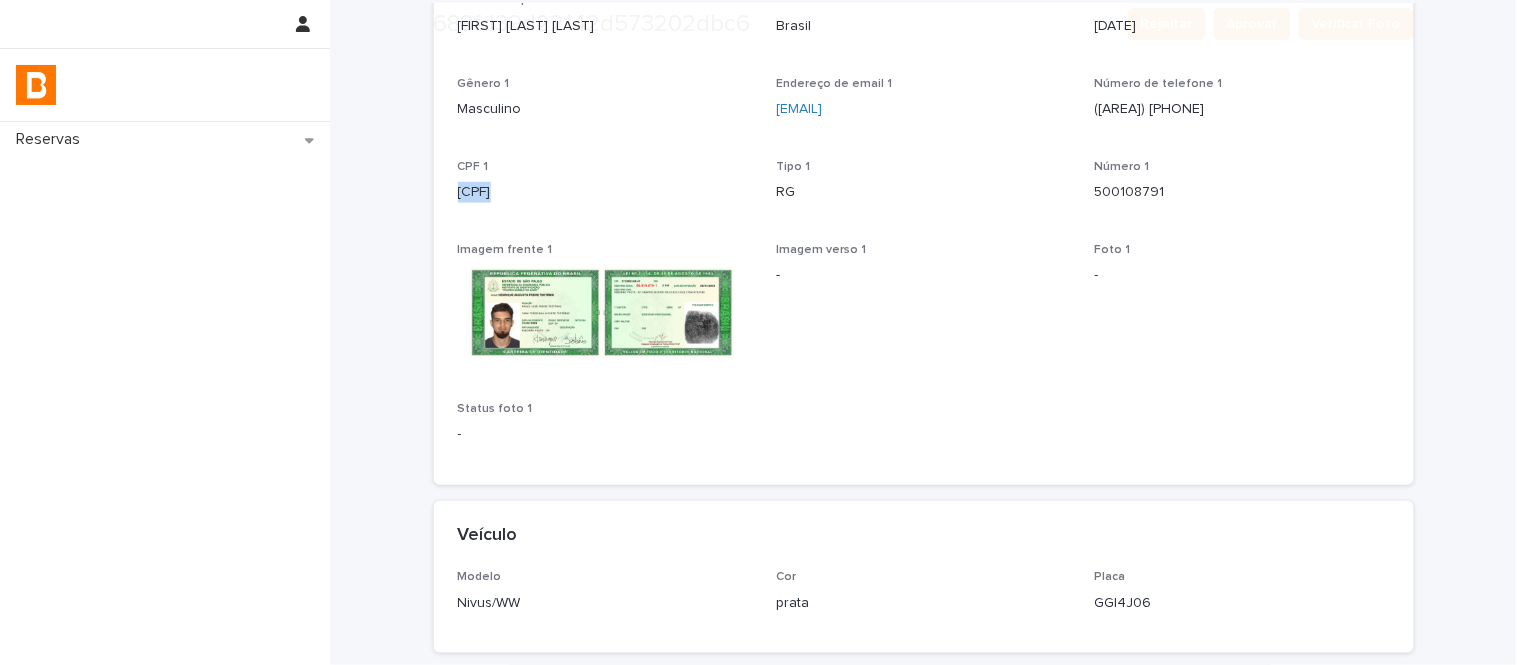 scroll, scrollTop: 382, scrollLeft: 0, axis: vertical 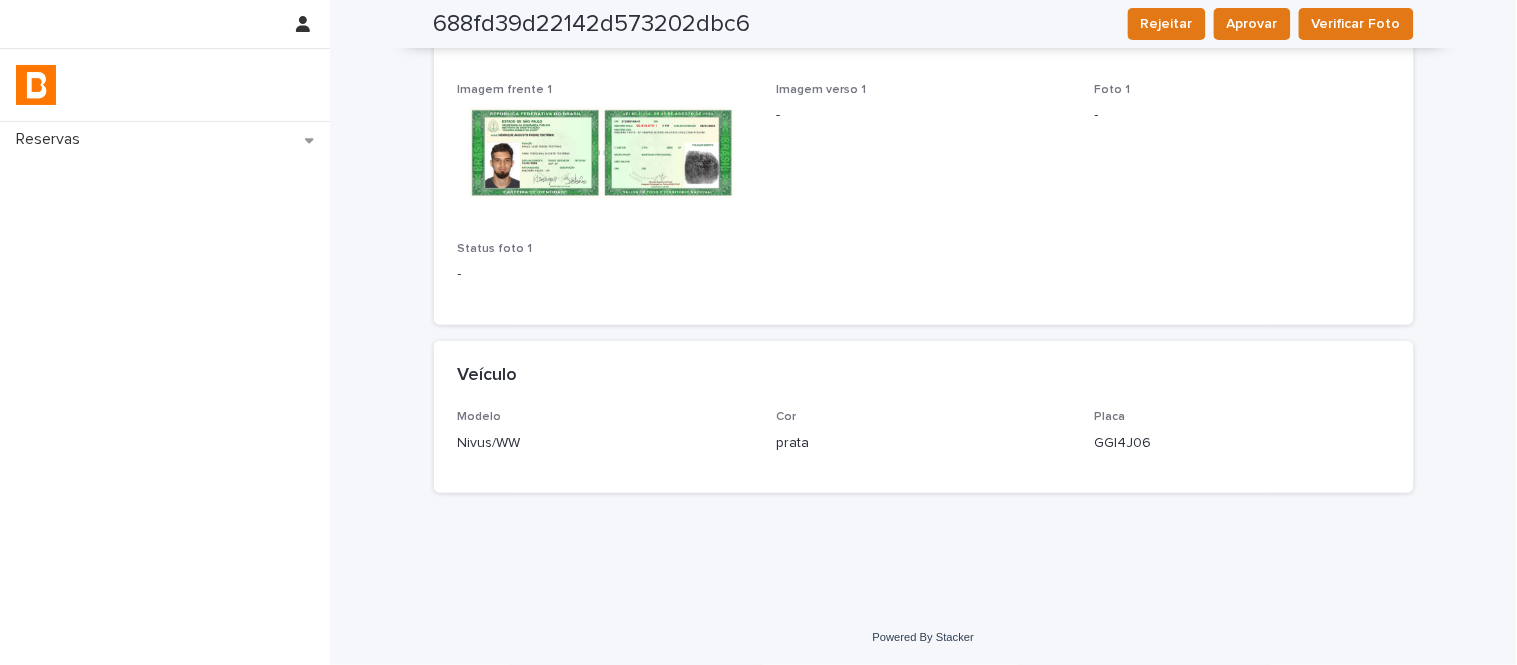 click on "Modelo Nivus/WW" at bounding box center (605, 439) 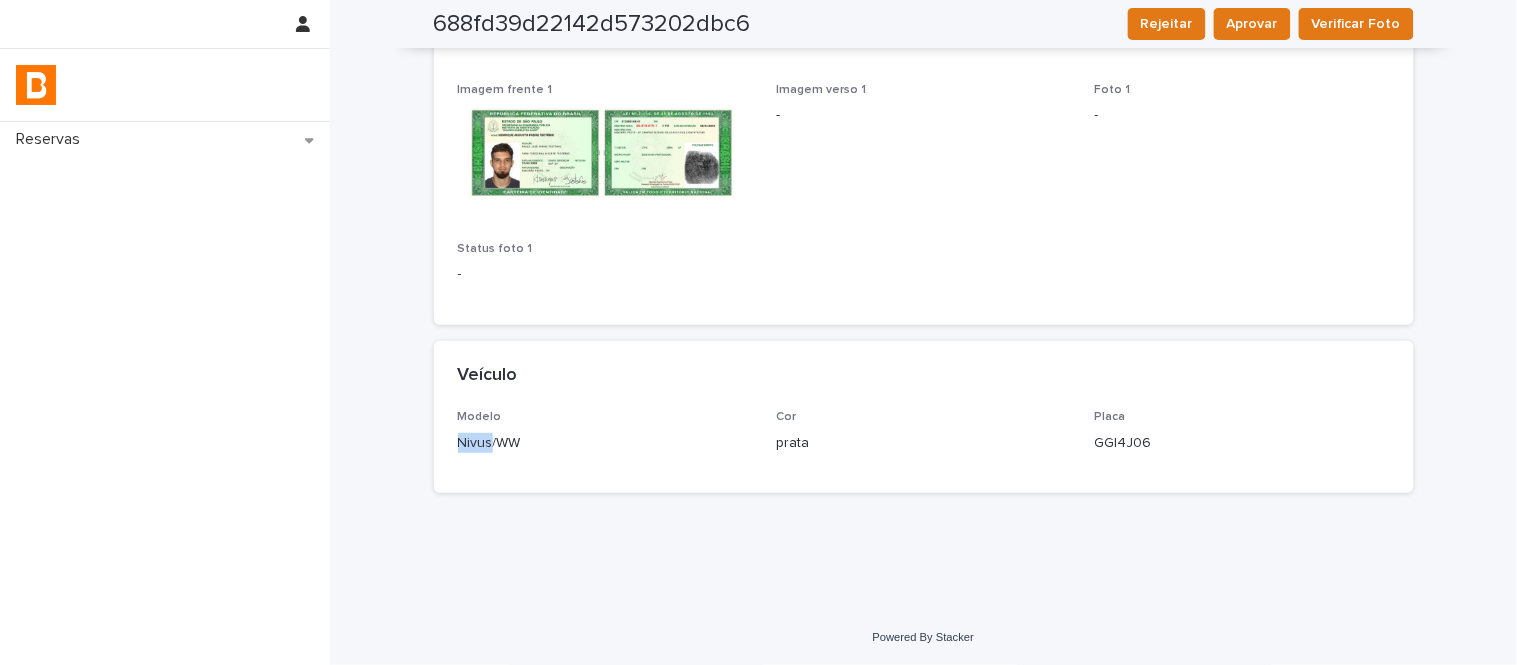 click on "Nivus/WW" at bounding box center [605, 443] 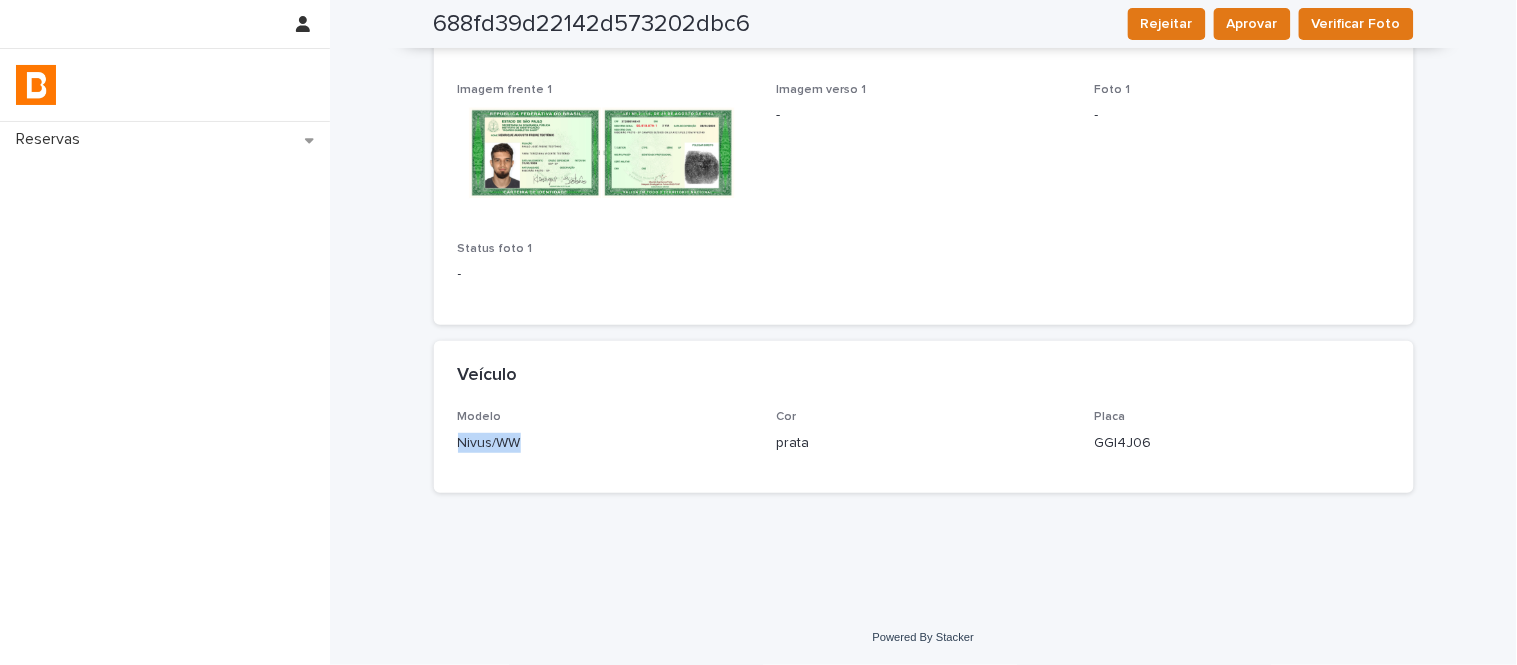 click on "Nivus/WW" at bounding box center (605, 443) 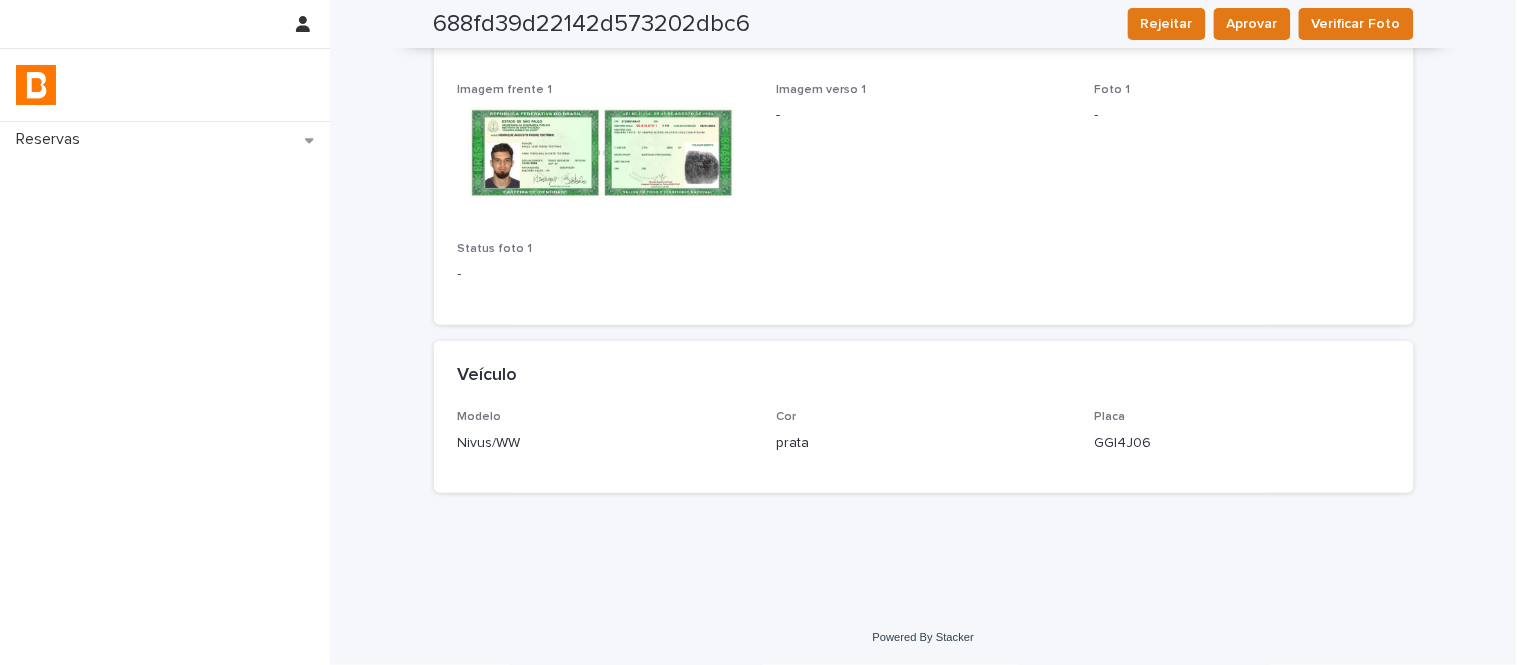 click on "prata" at bounding box center (923, 443) 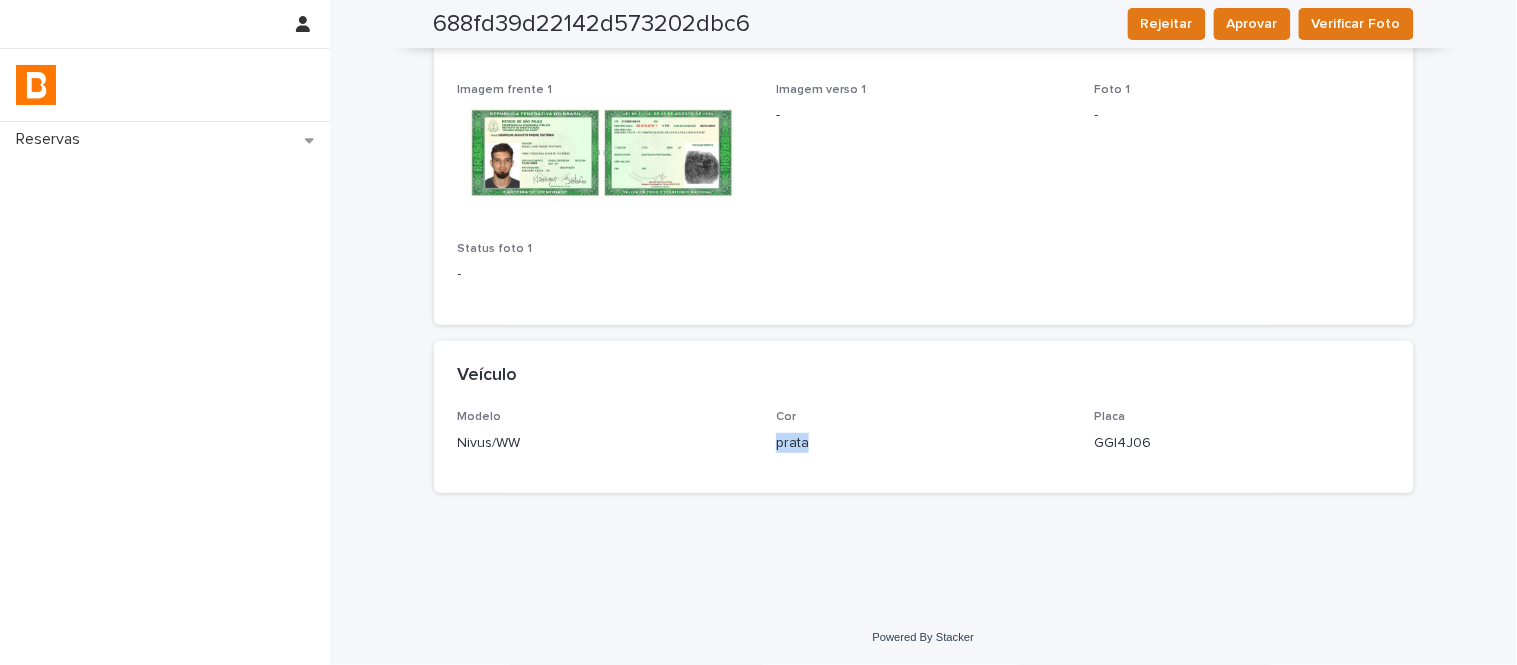 click on "prata" at bounding box center [923, 443] 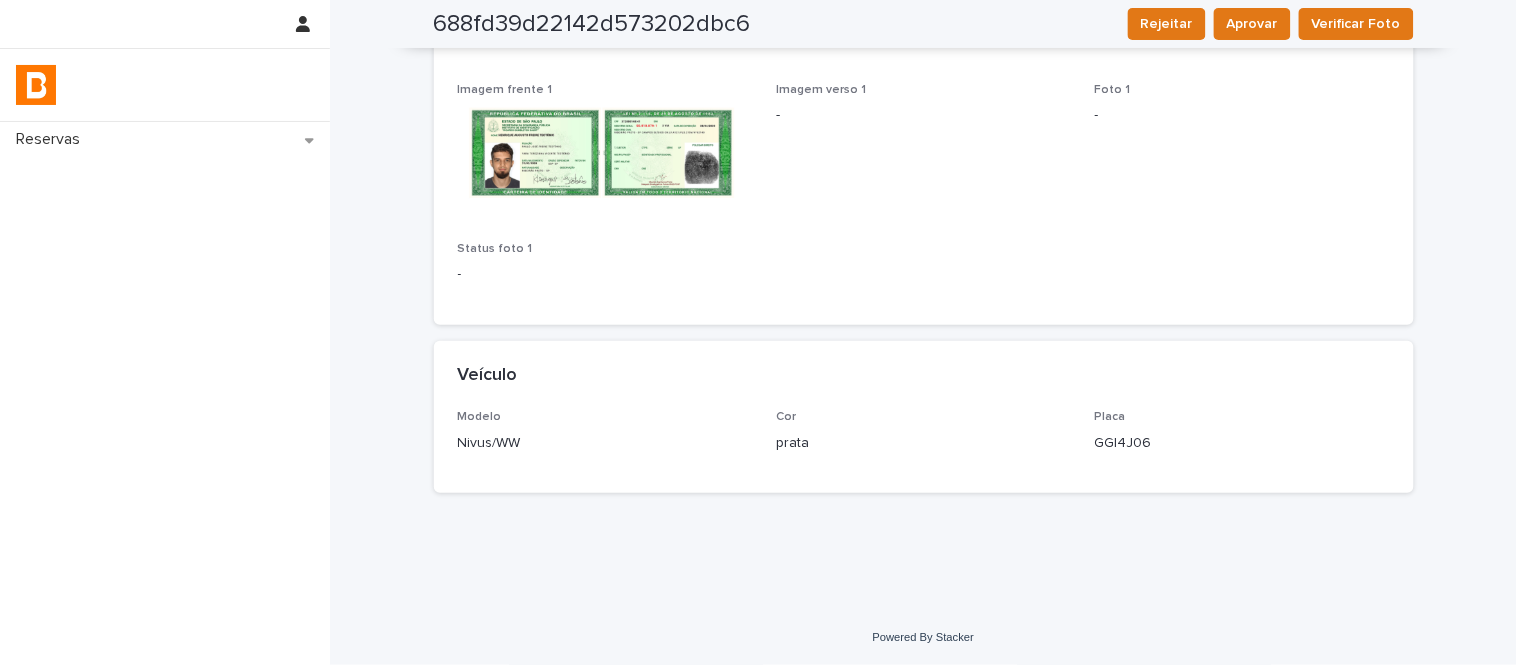 click on "GGI4J06" at bounding box center [1242, 443] 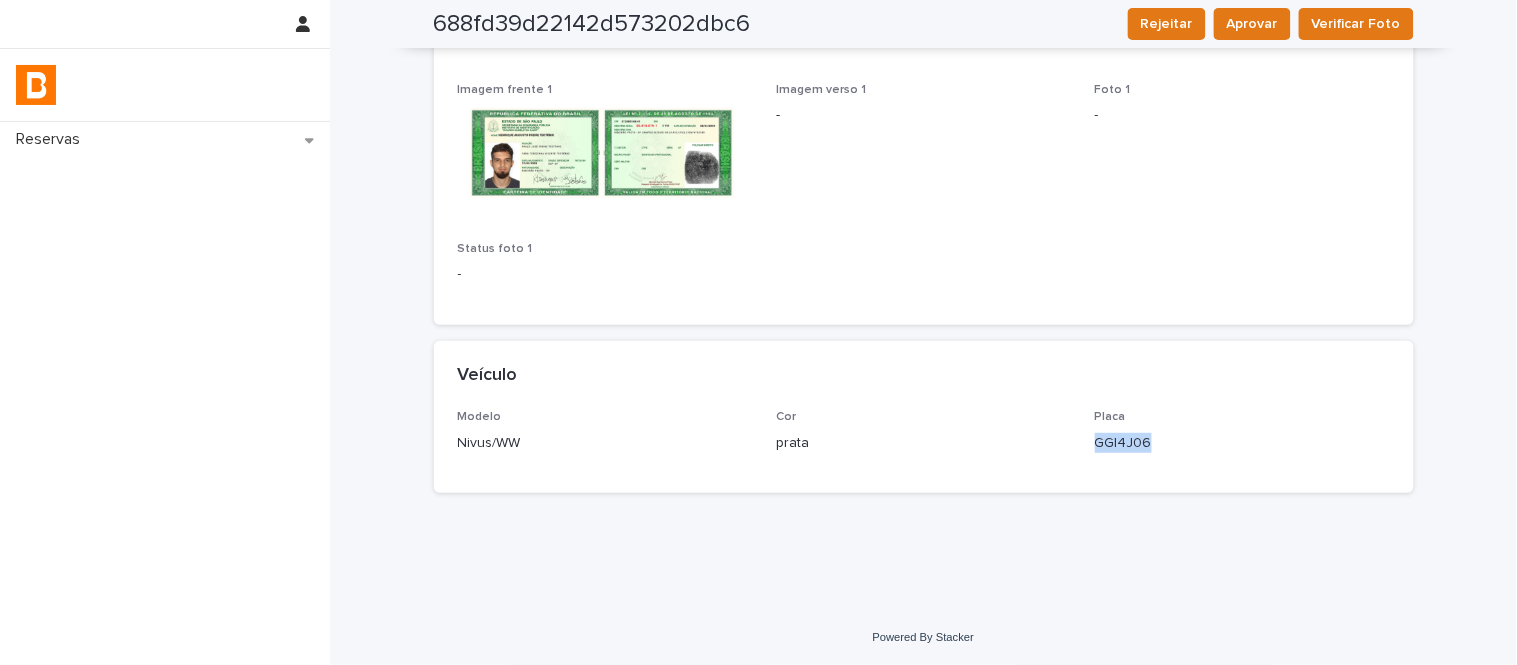 click on "GGI4J06" at bounding box center [1242, 443] 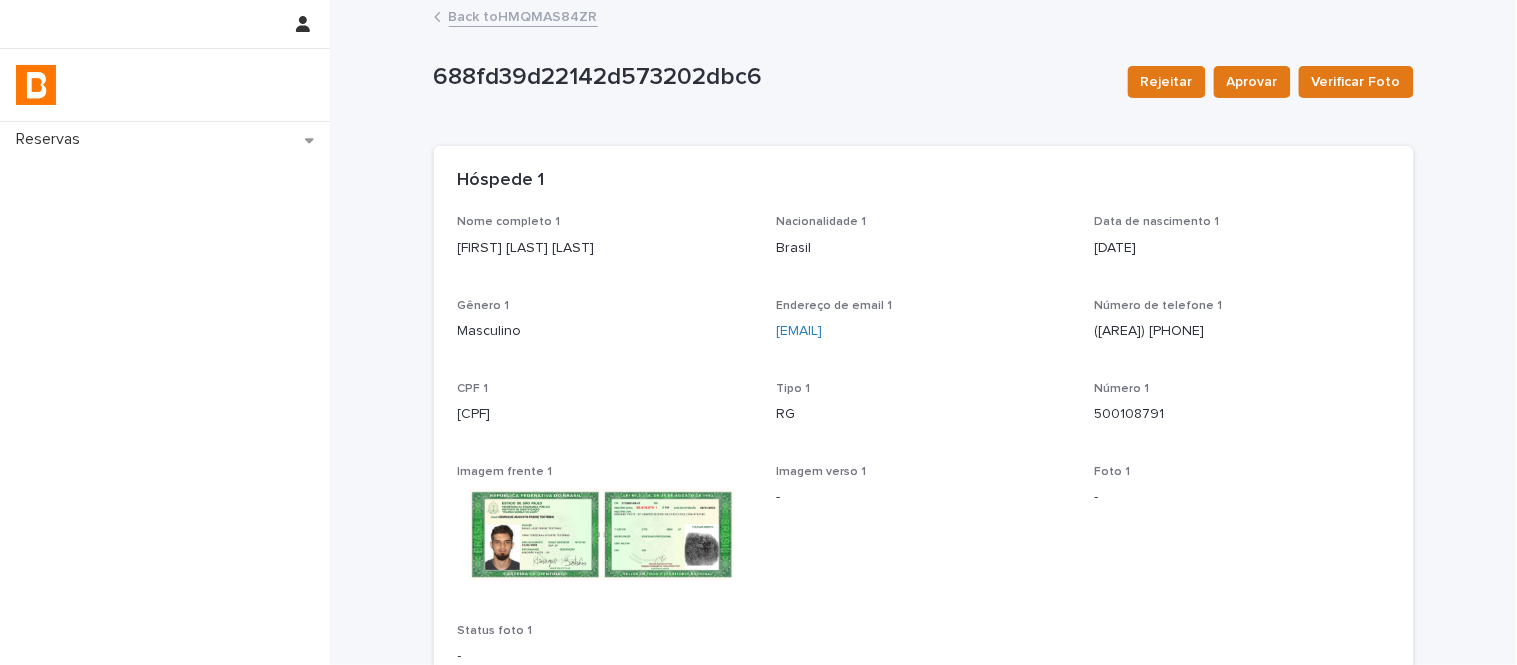 click on "Back to  HMQMAS84ZR" at bounding box center [924, 18] 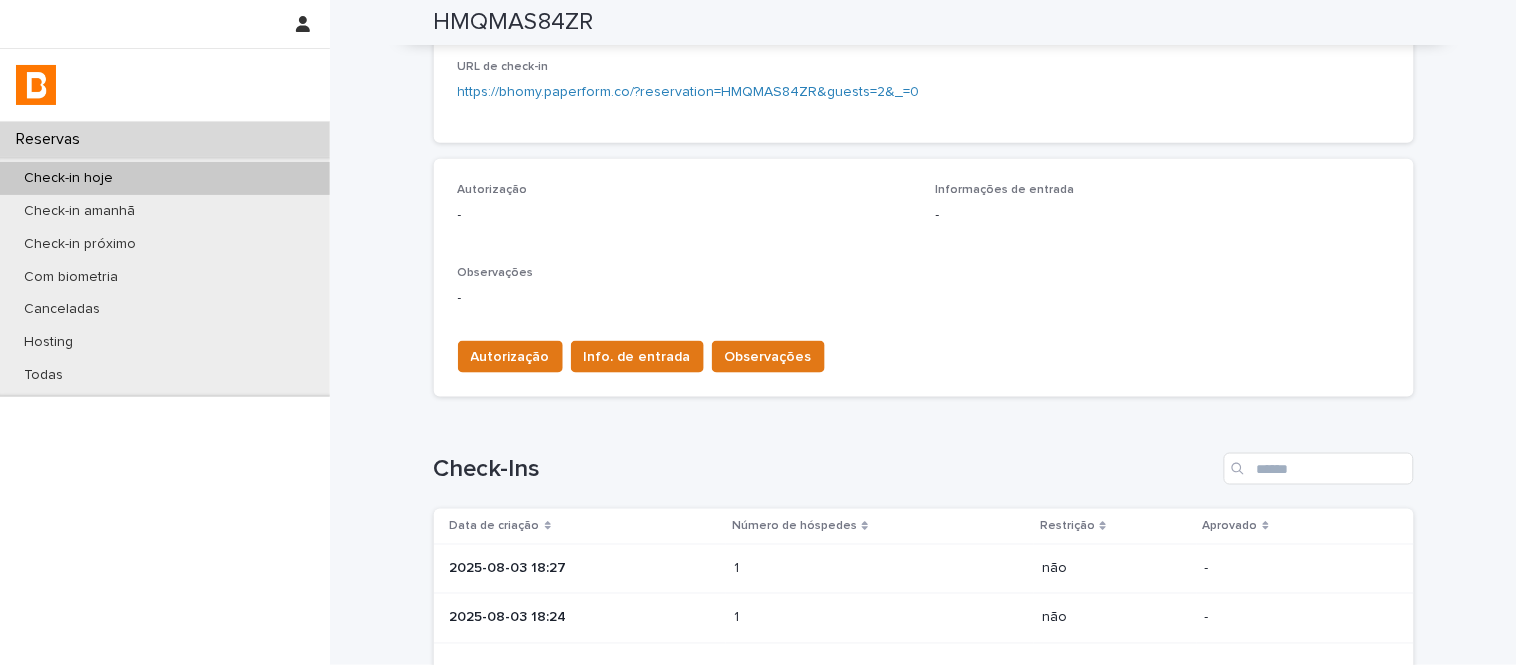 scroll, scrollTop: 444, scrollLeft: 0, axis: vertical 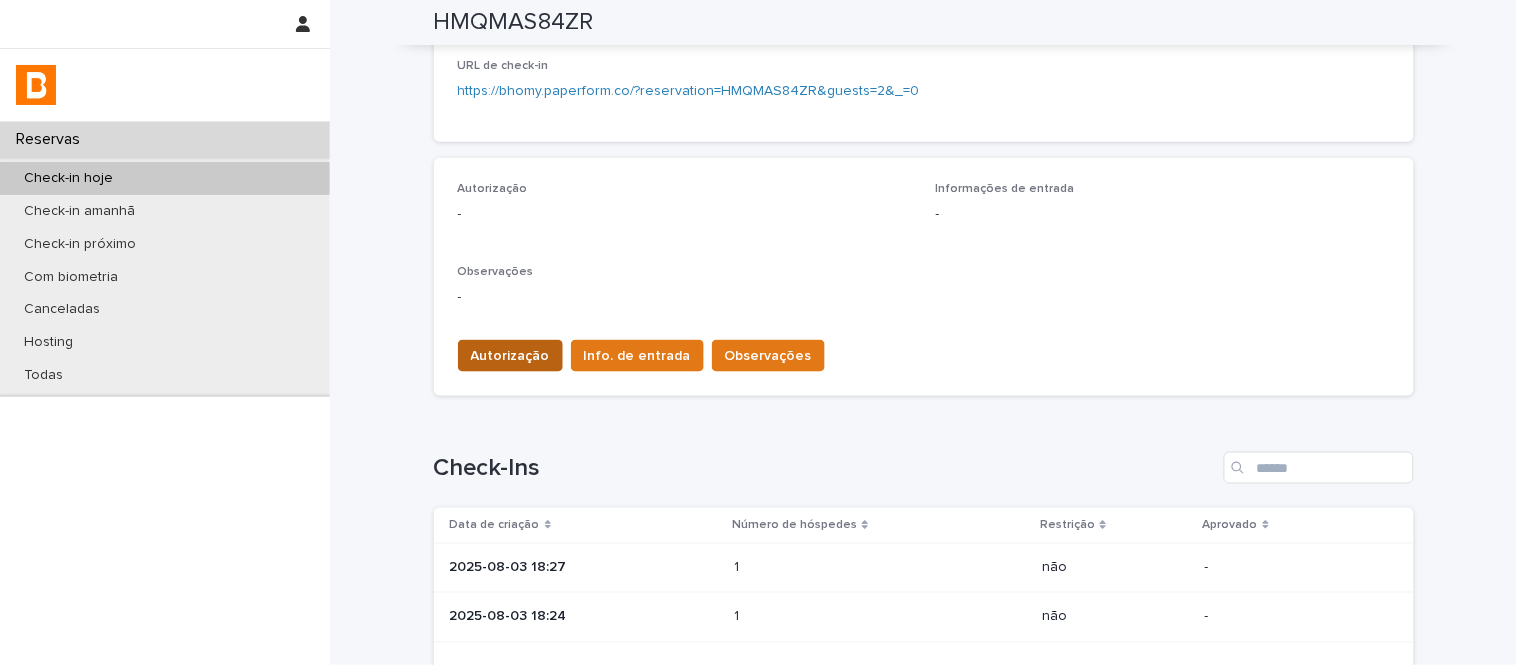 click on "Autorização" at bounding box center [510, 356] 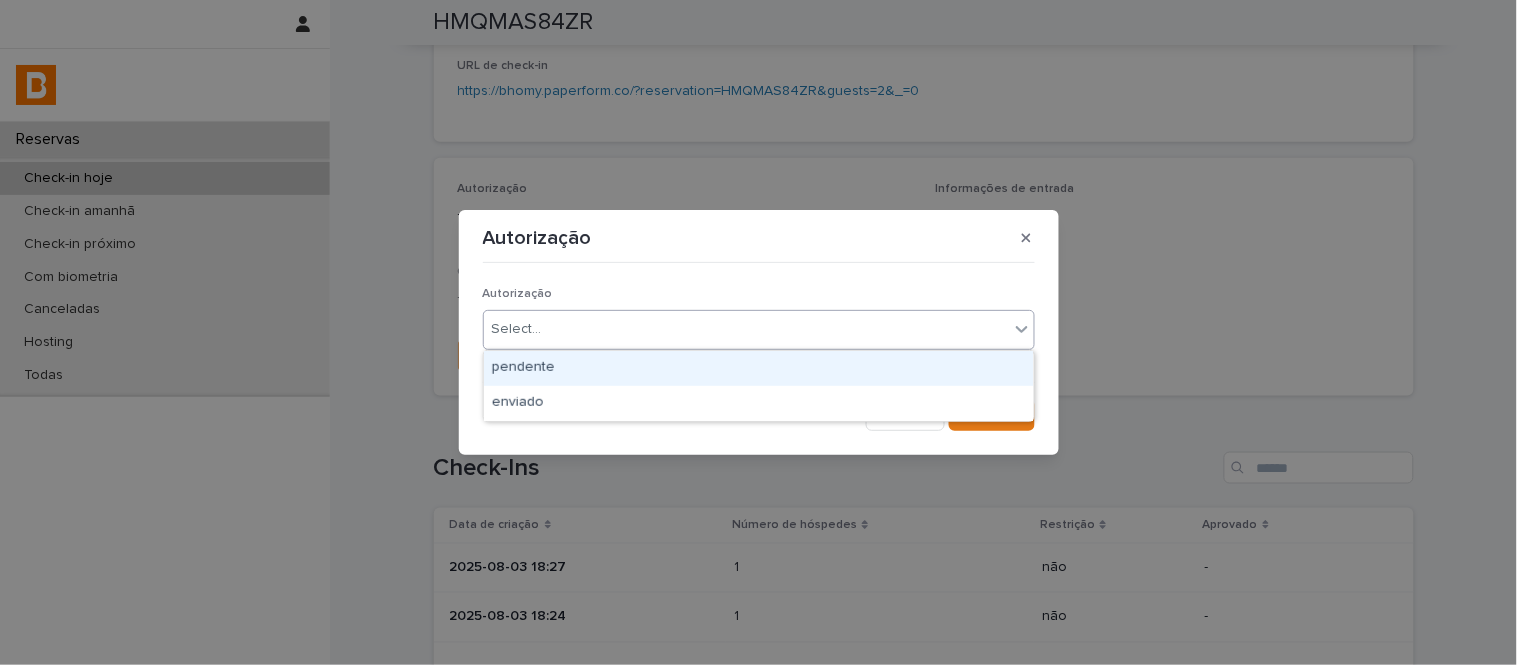 click on "Select..." at bounding box center [759, 330] 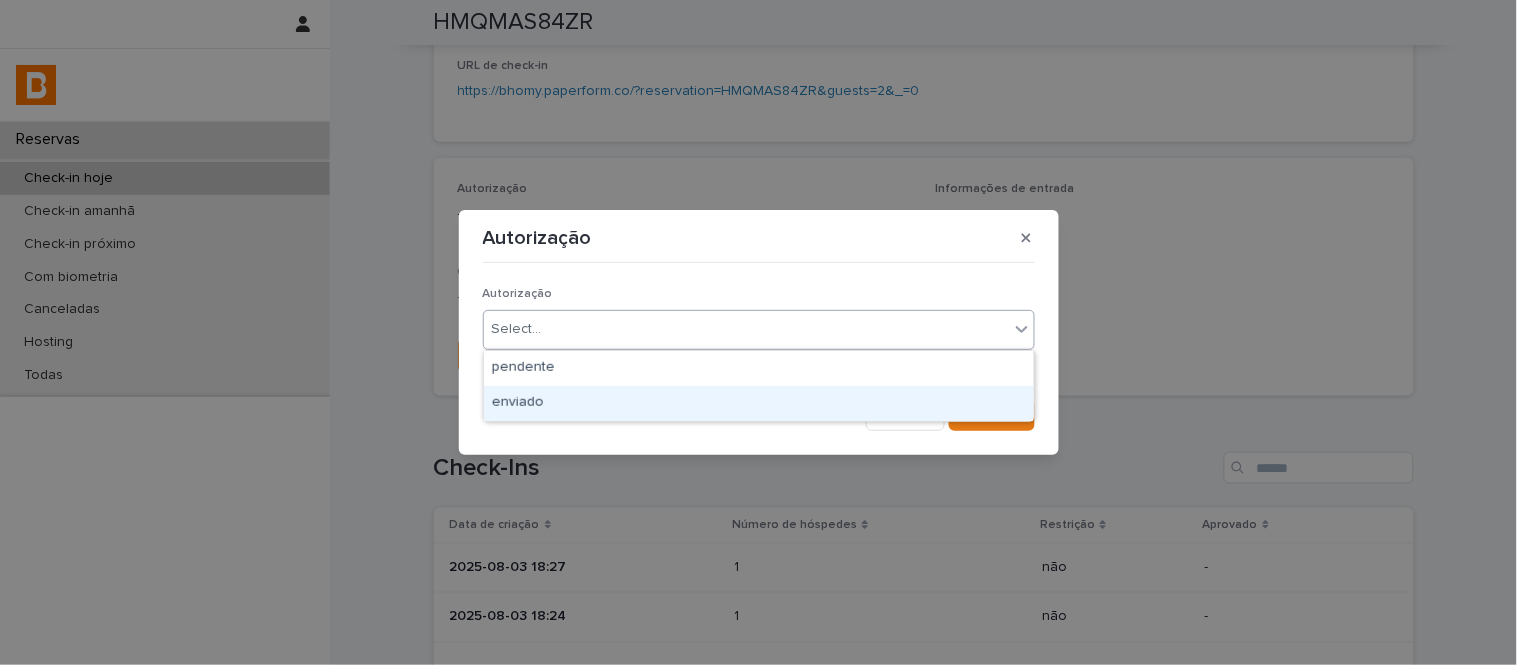 click on "enviado" at bounding box center (759, 403) 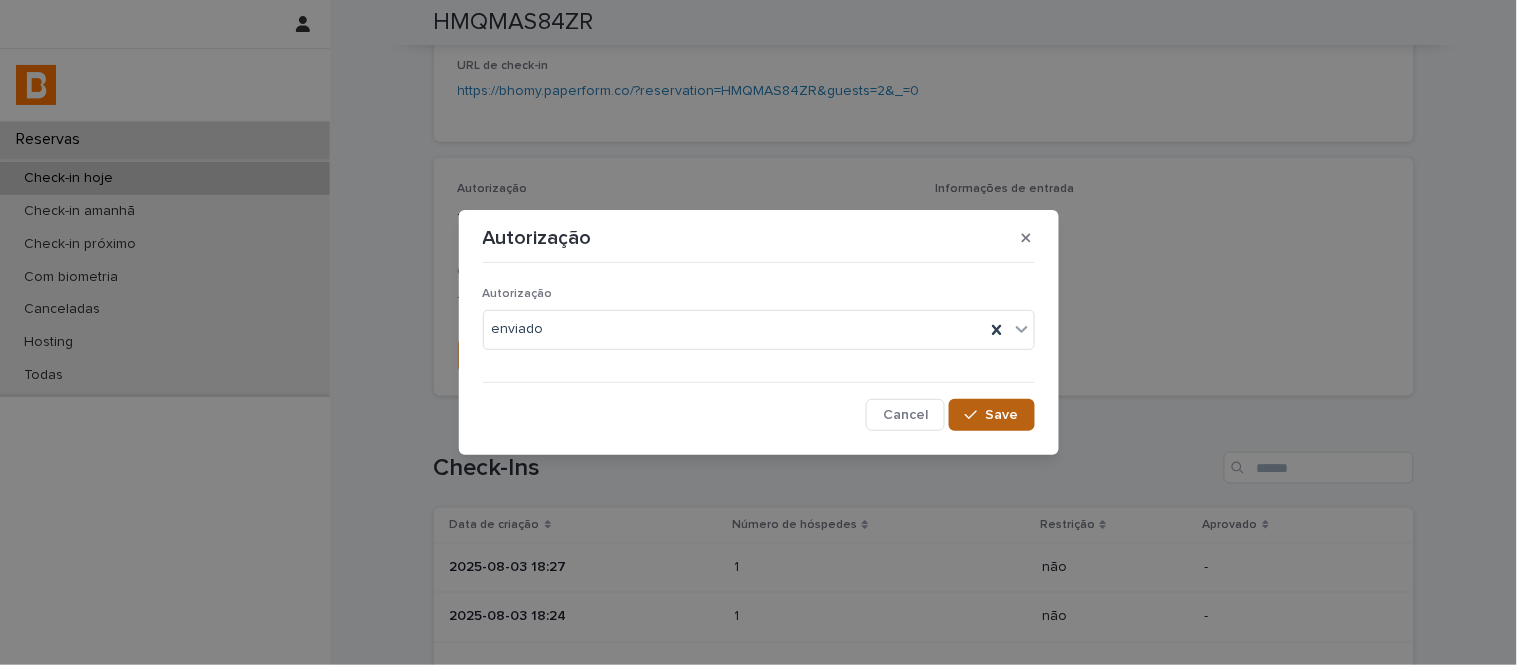 click on "Save" at bounding box center (991, 415) 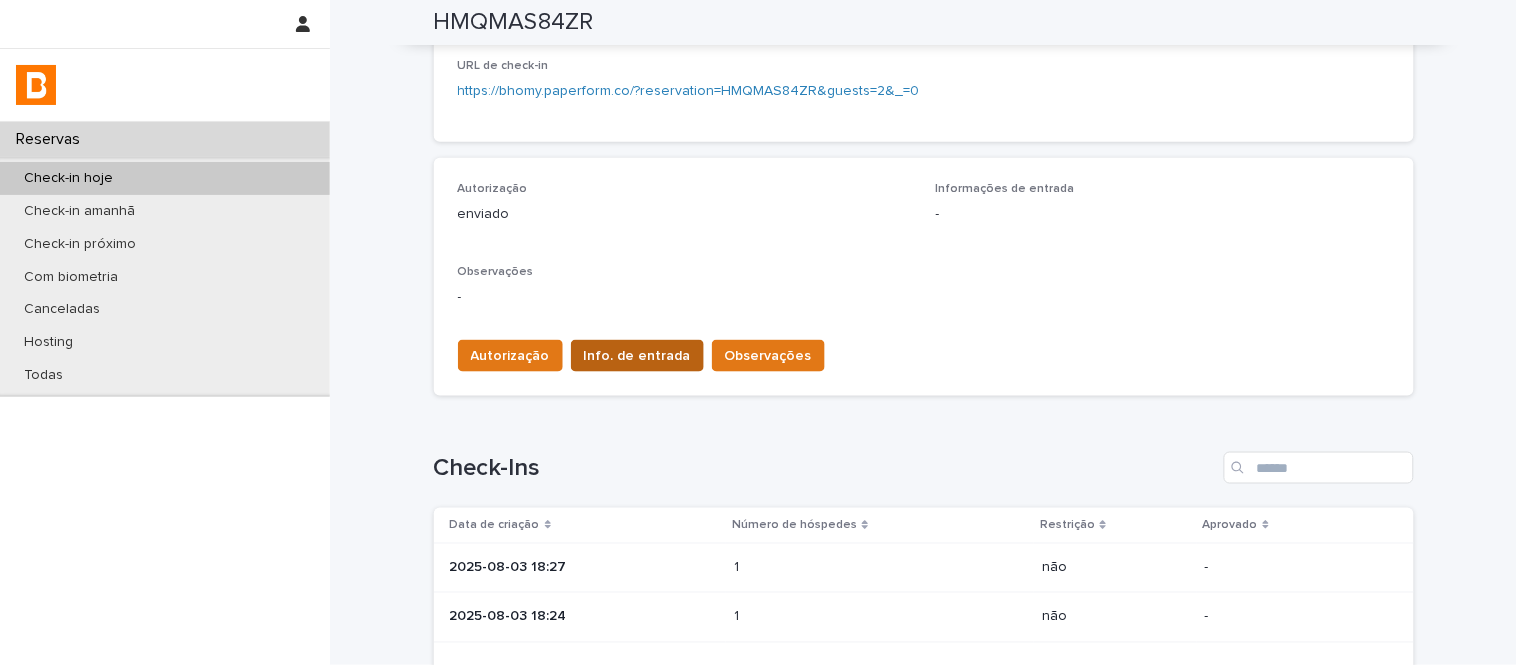 click on "Info. de entrada" at bounding box center [637, 356] 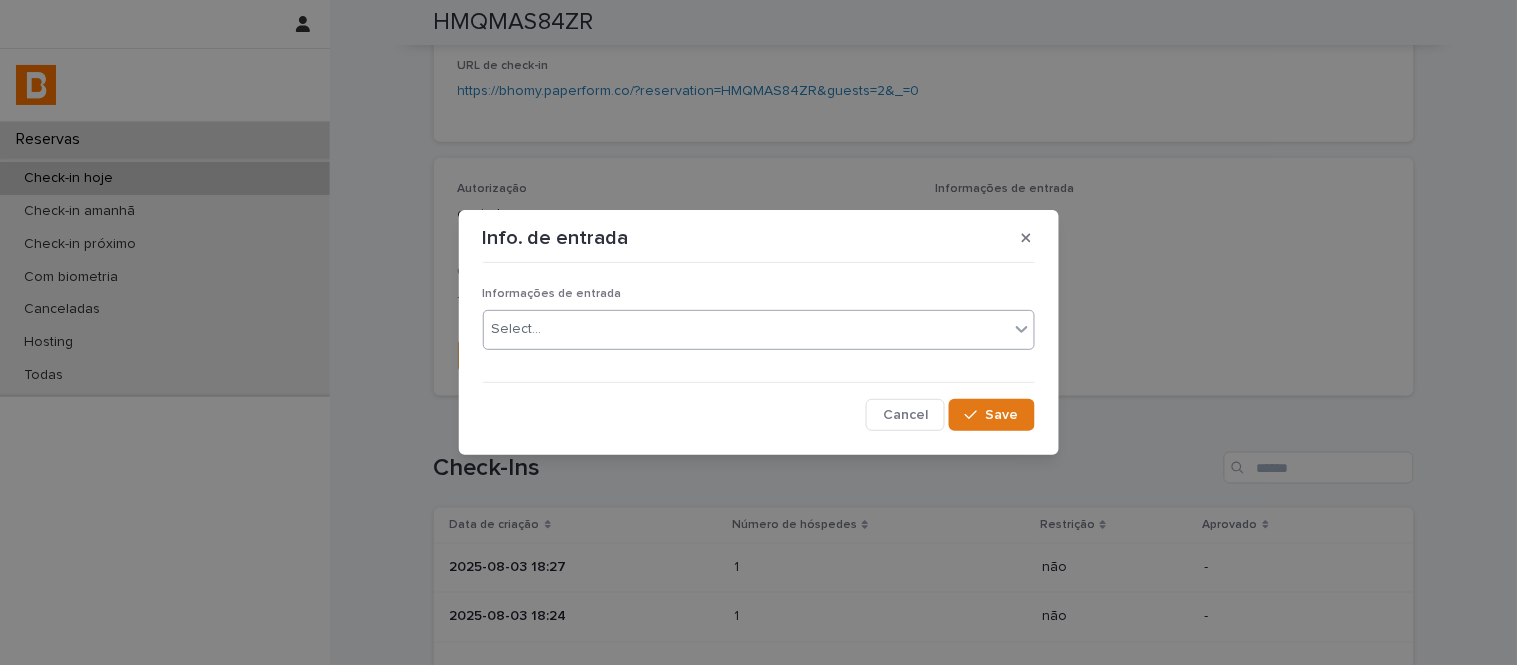 click on "Select..." at bounding box center (746, 329) 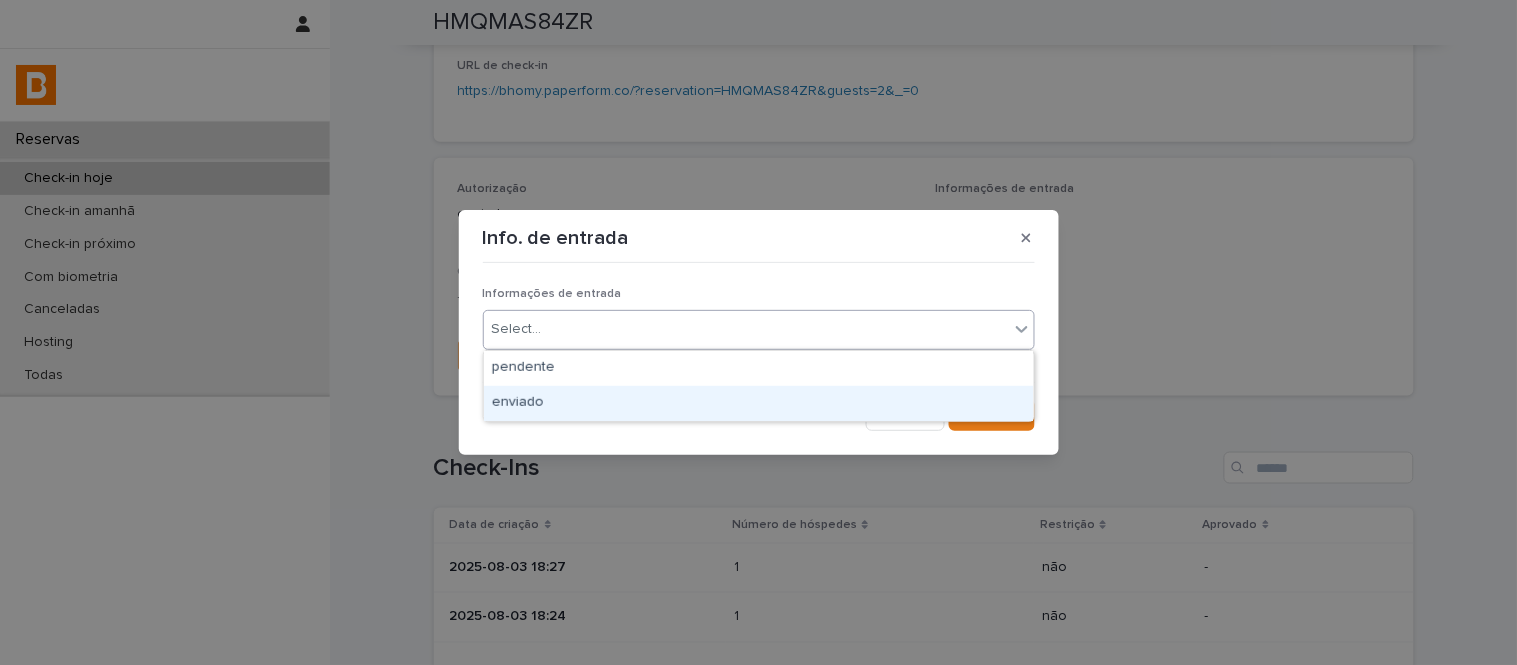 click on "enviado" at bounding box center (759, 403) 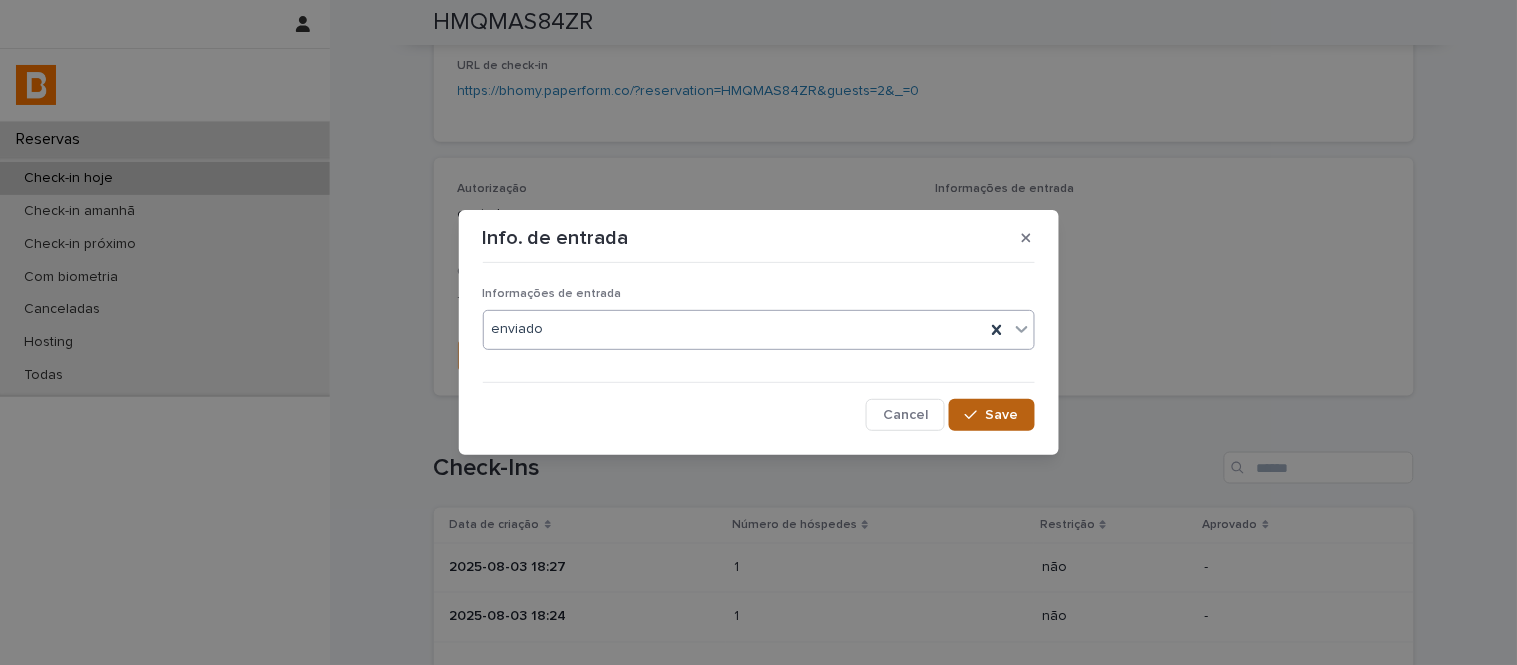 click on "Save" at bounding box center (991, 415) 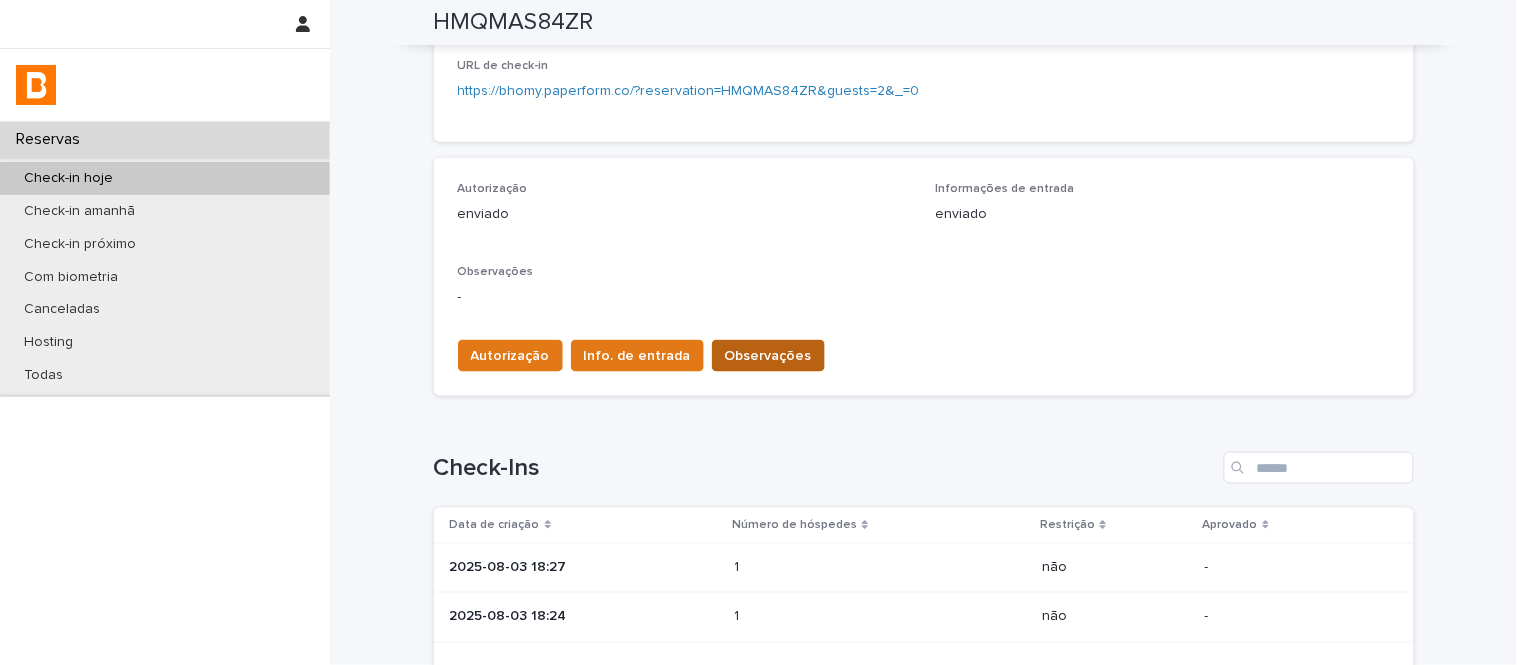 click on "Observações" at bounding box center [768, 356] 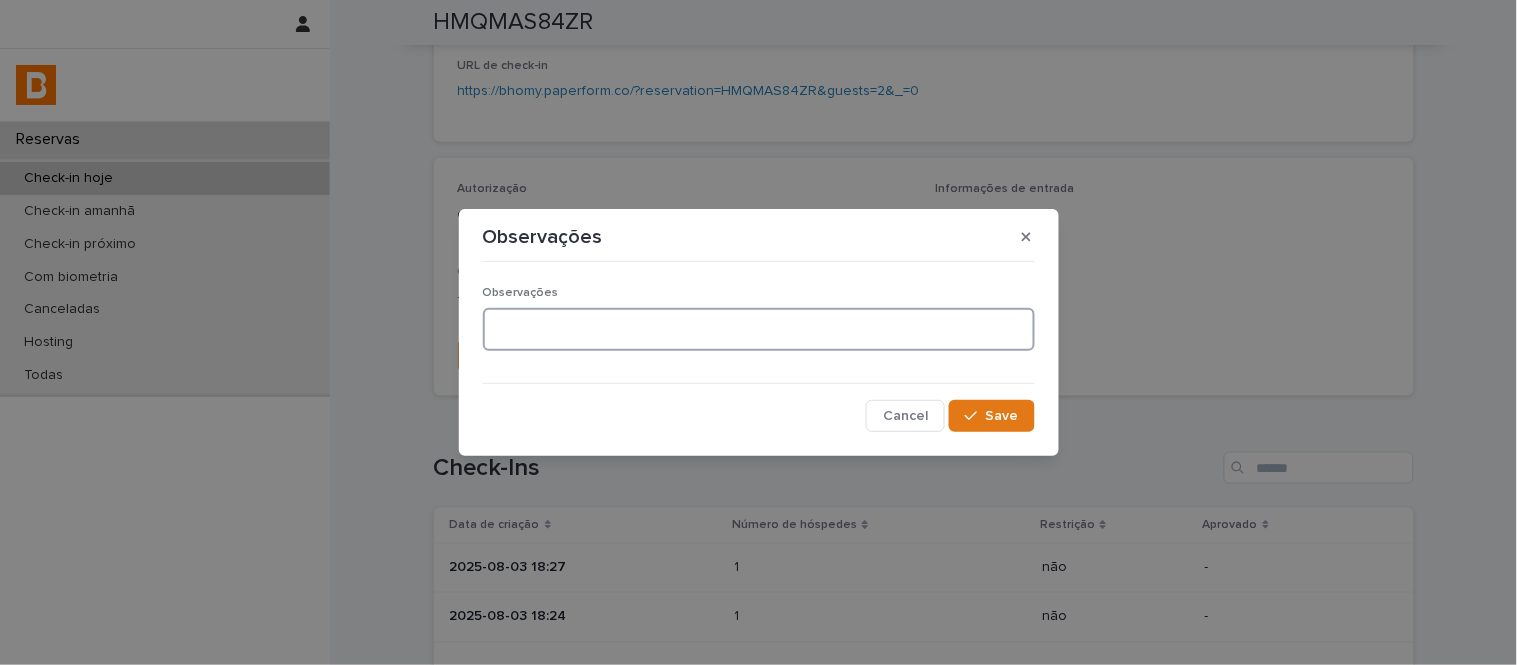click at bounding box center [759, 329] 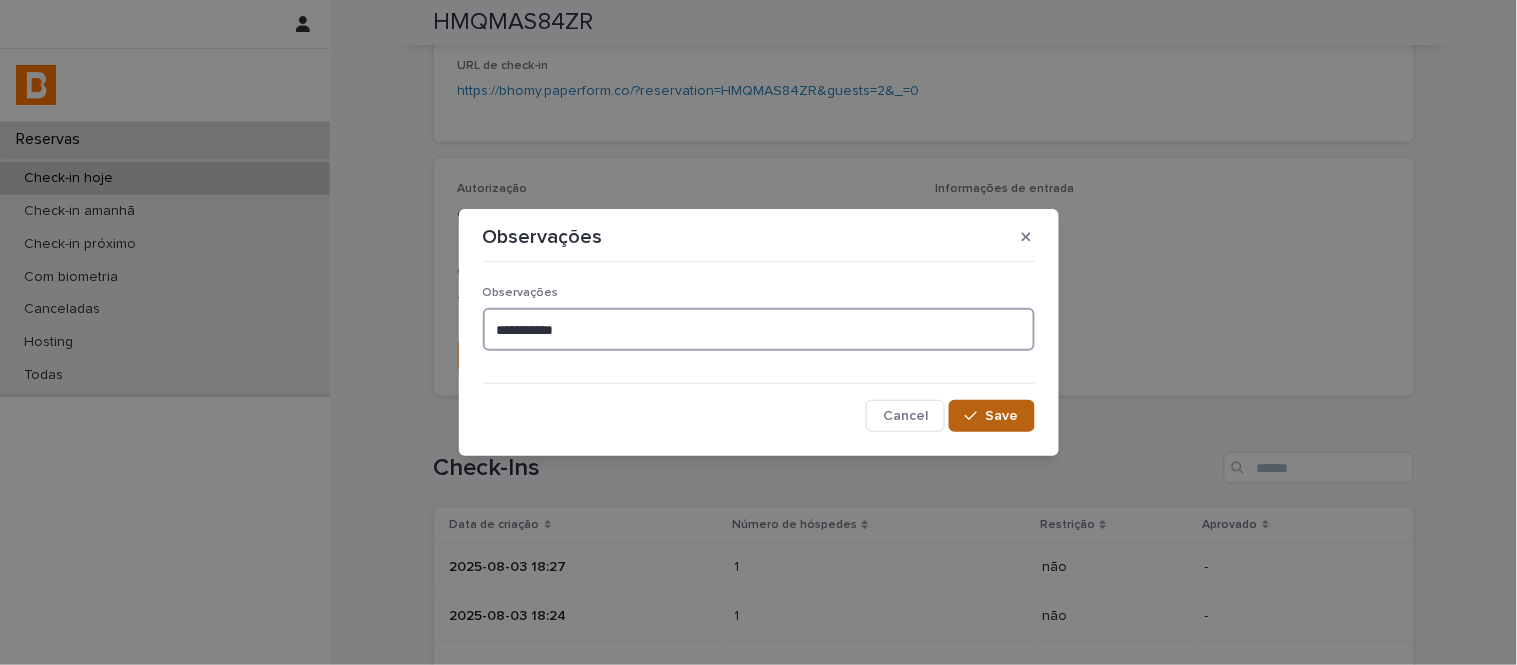 type on "**********" 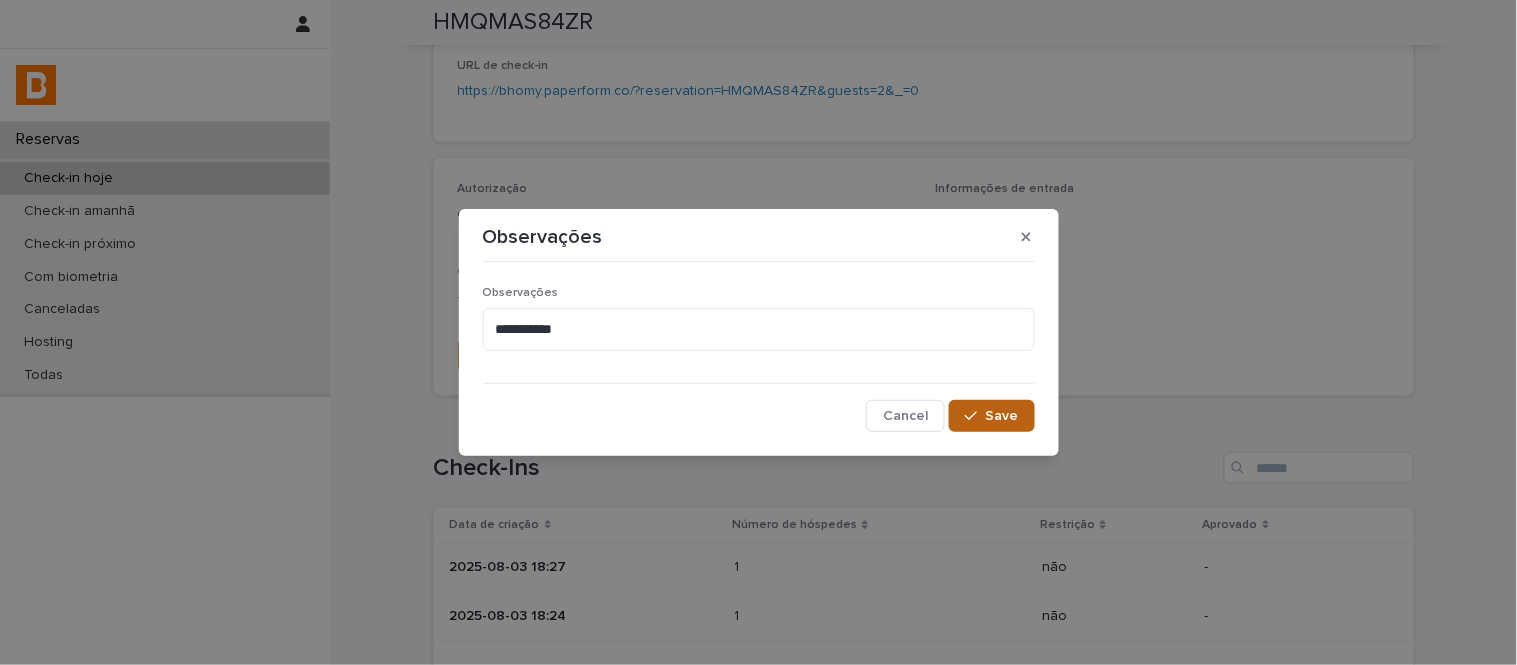 click on "Save" at bounding box center [991, 416] 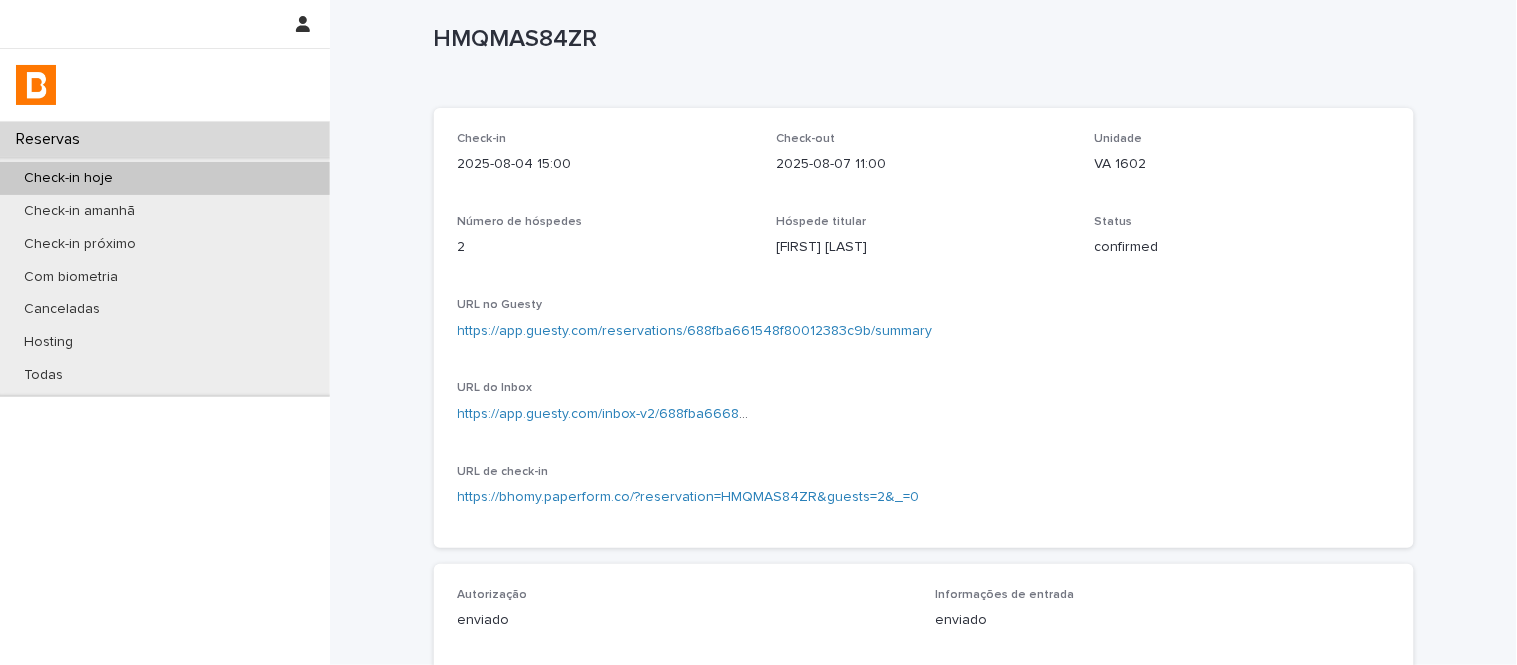 scroll, scrollTop: 0, scrollLeft: 0, axis: both 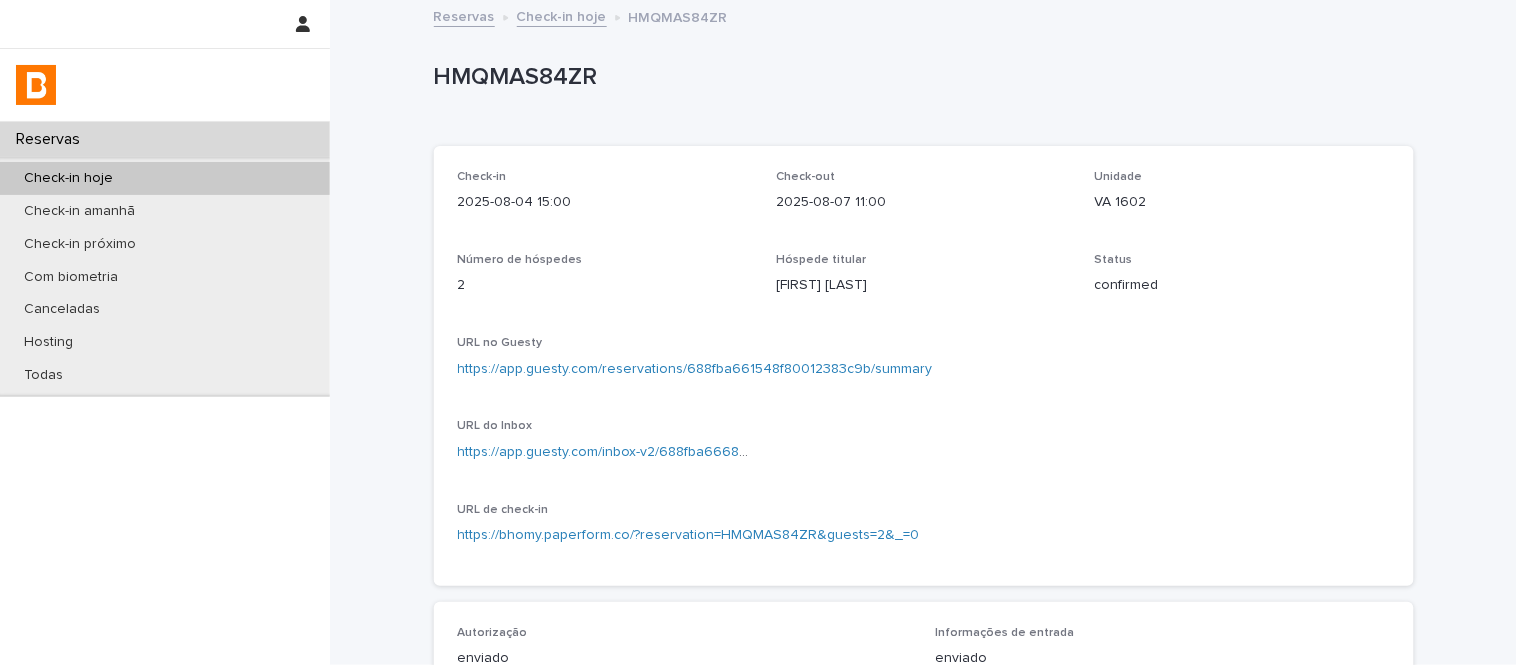 click on "Check-in hoje" at bounding box center (562, 15) 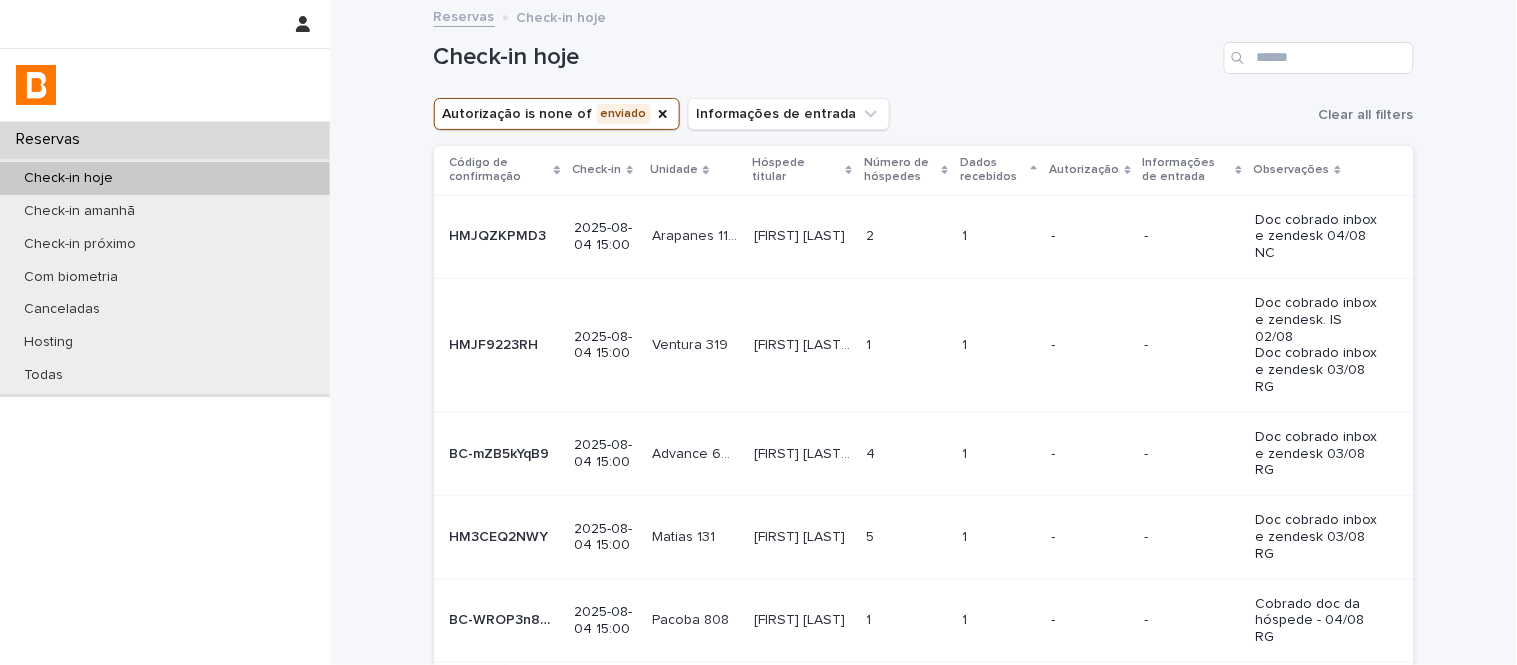 scroll, scrollTop: 207, scrollLeft: 0, axis: vertical 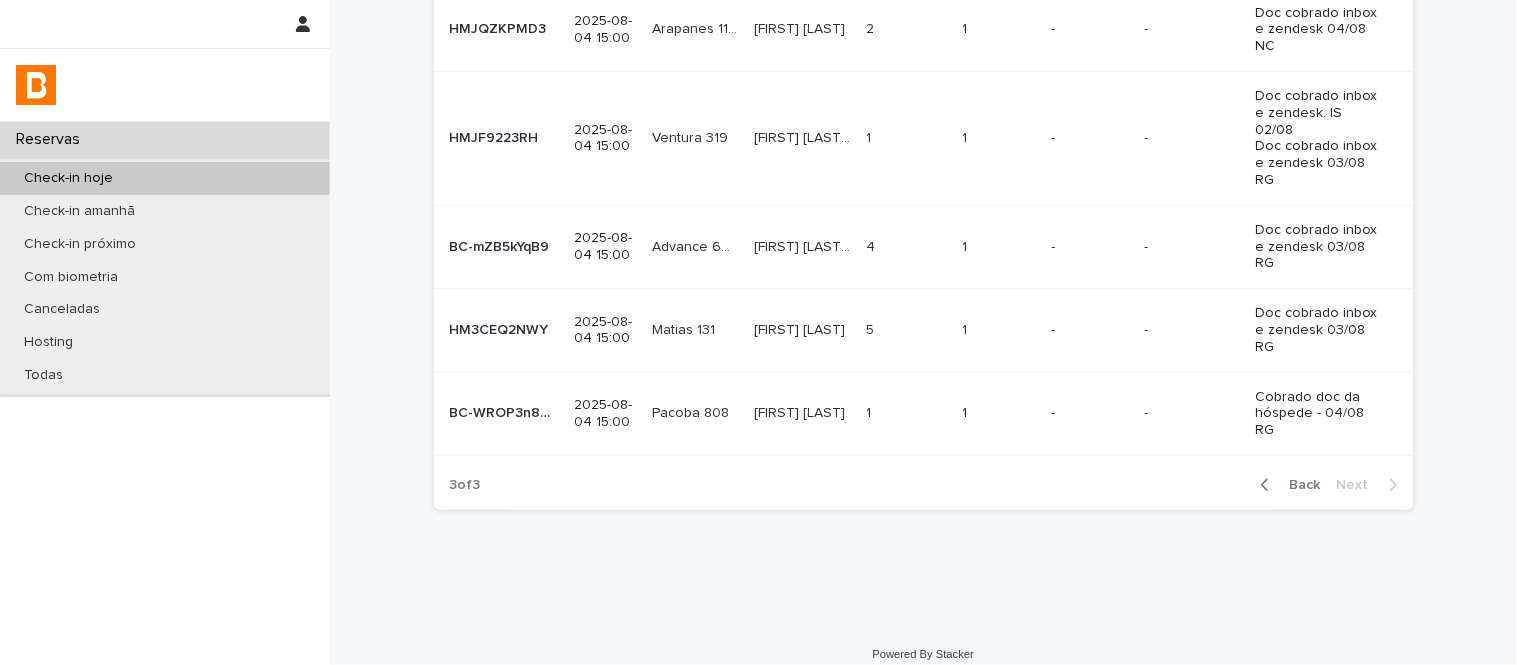 click on "[FIRST] [LAST] [FIRST] [LAST]" at bounding box center (802, 330) 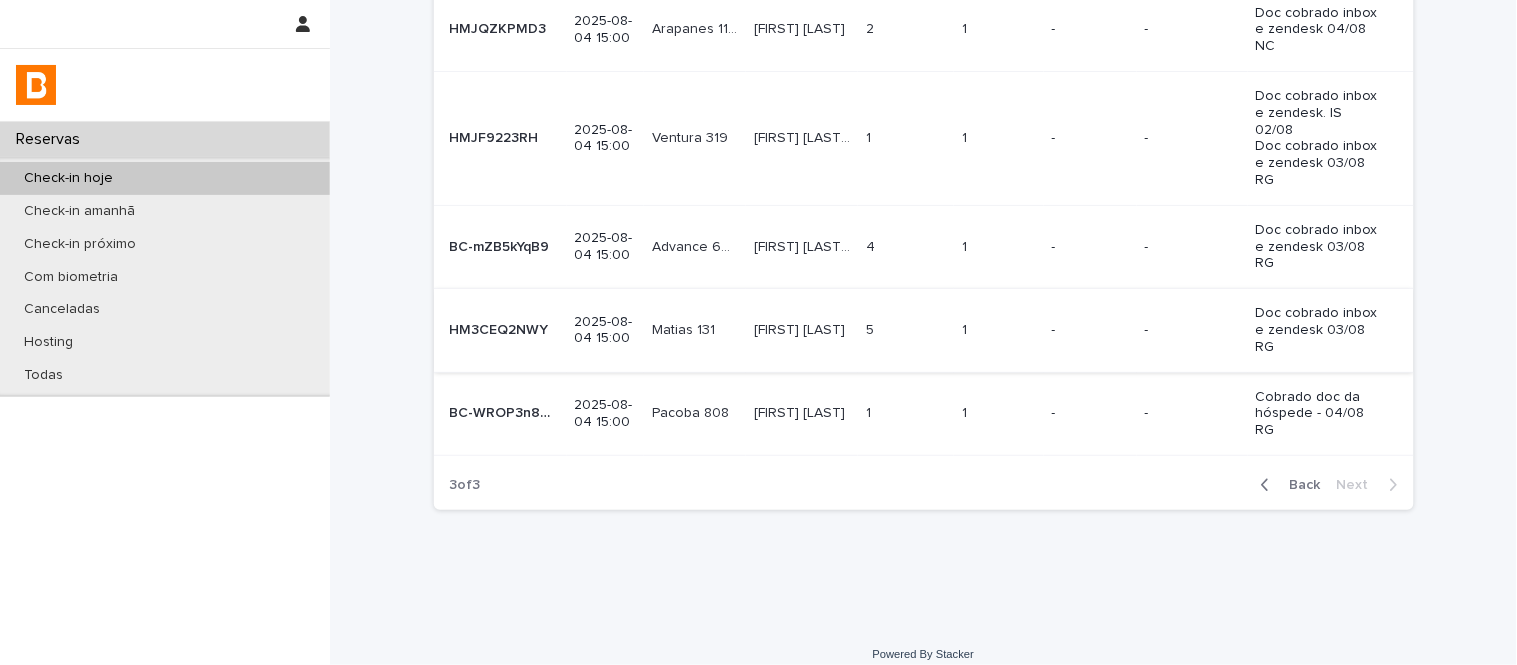 scroll, scrollTop: 0, scrollLeft: 0, axis: both 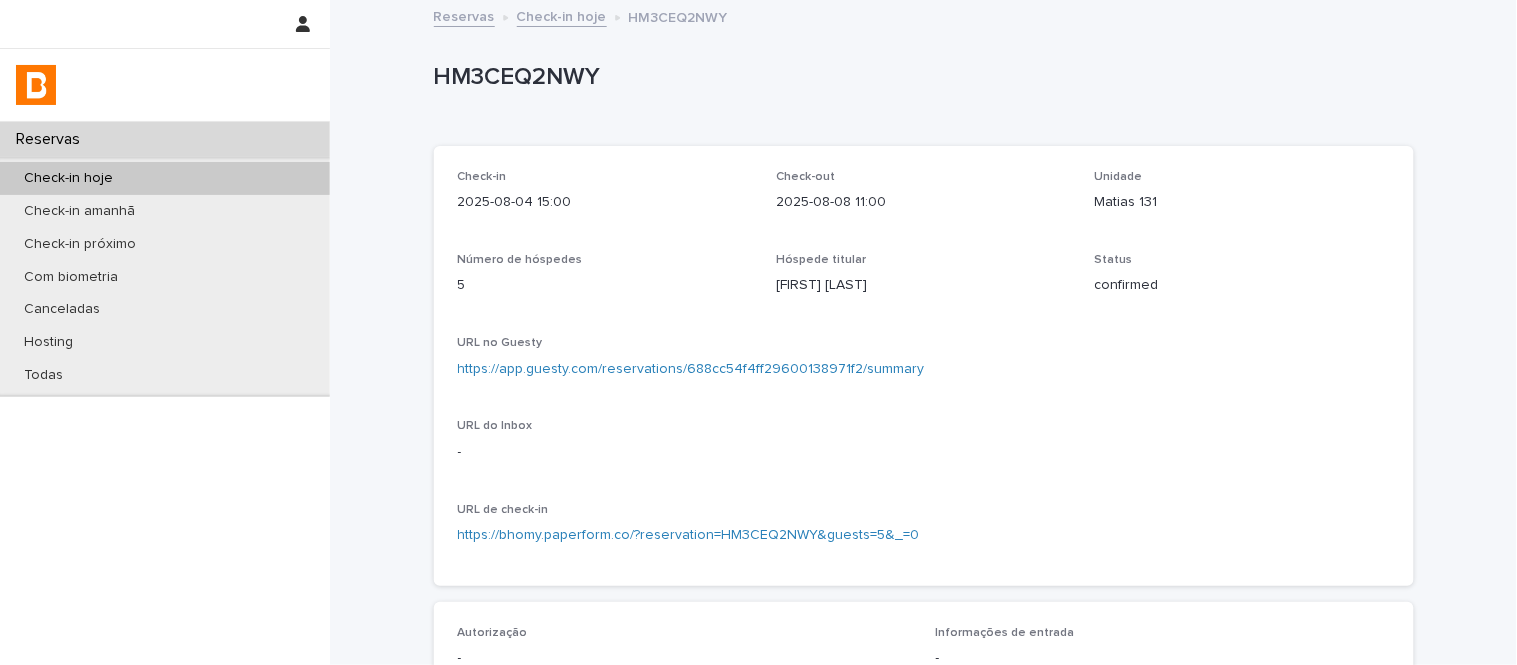 click on "Check-in hoje" at bounding box center [562, 15] 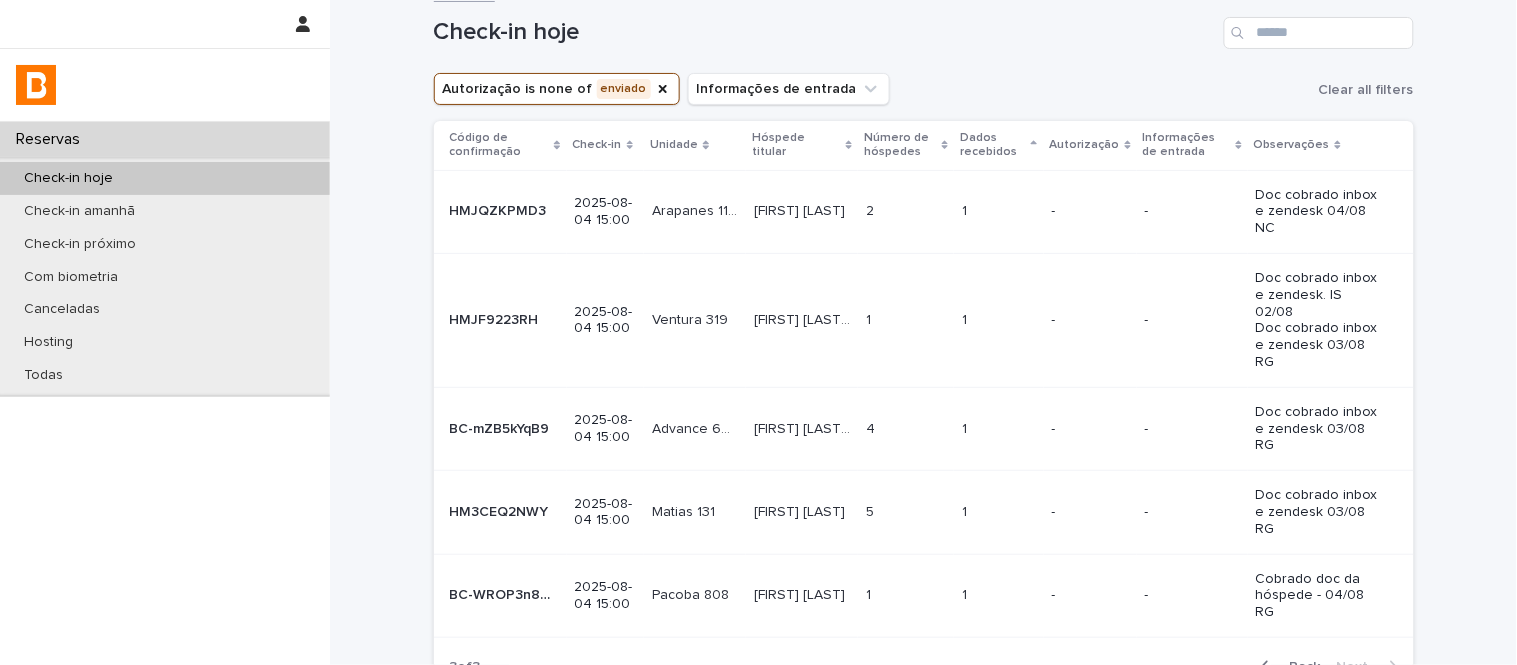 scroll, scrollTop: 111, scrollLeft: 0, axis: vertical 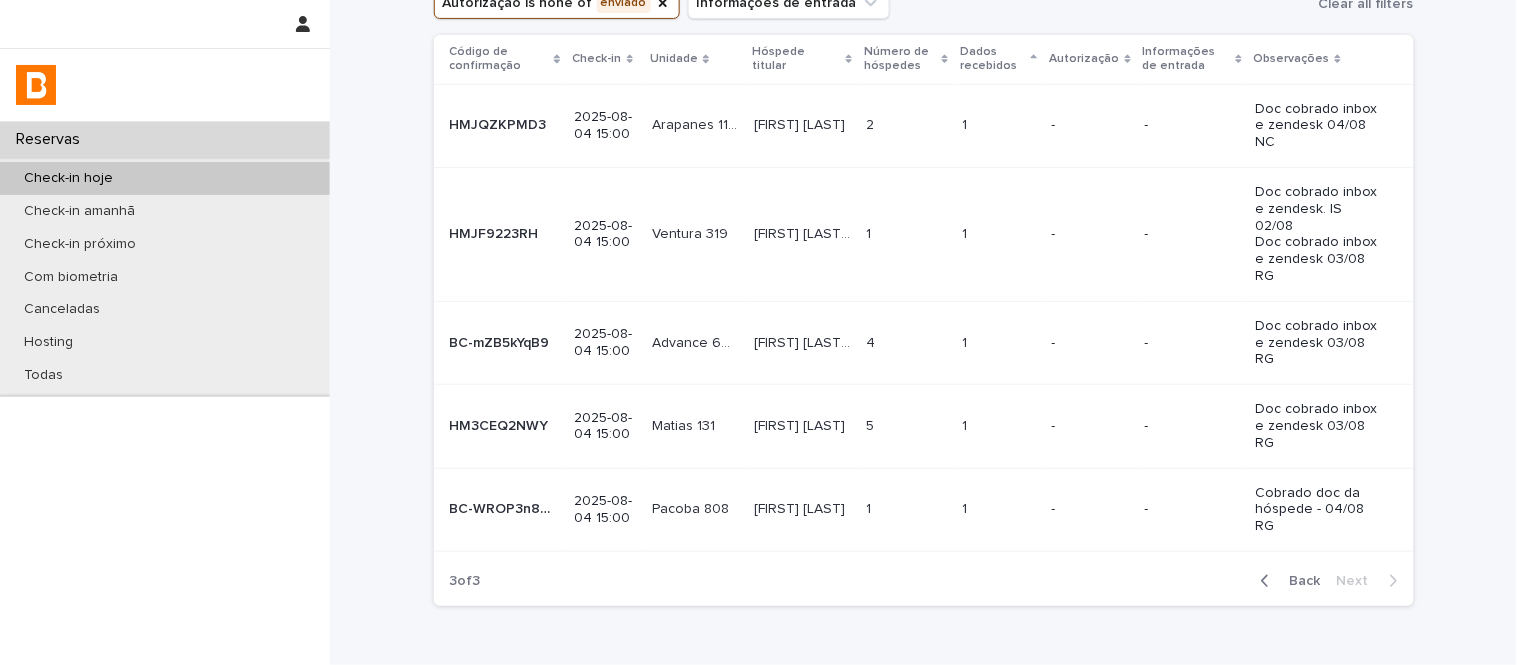 click on "Back" at bounding box center (1299, 581) 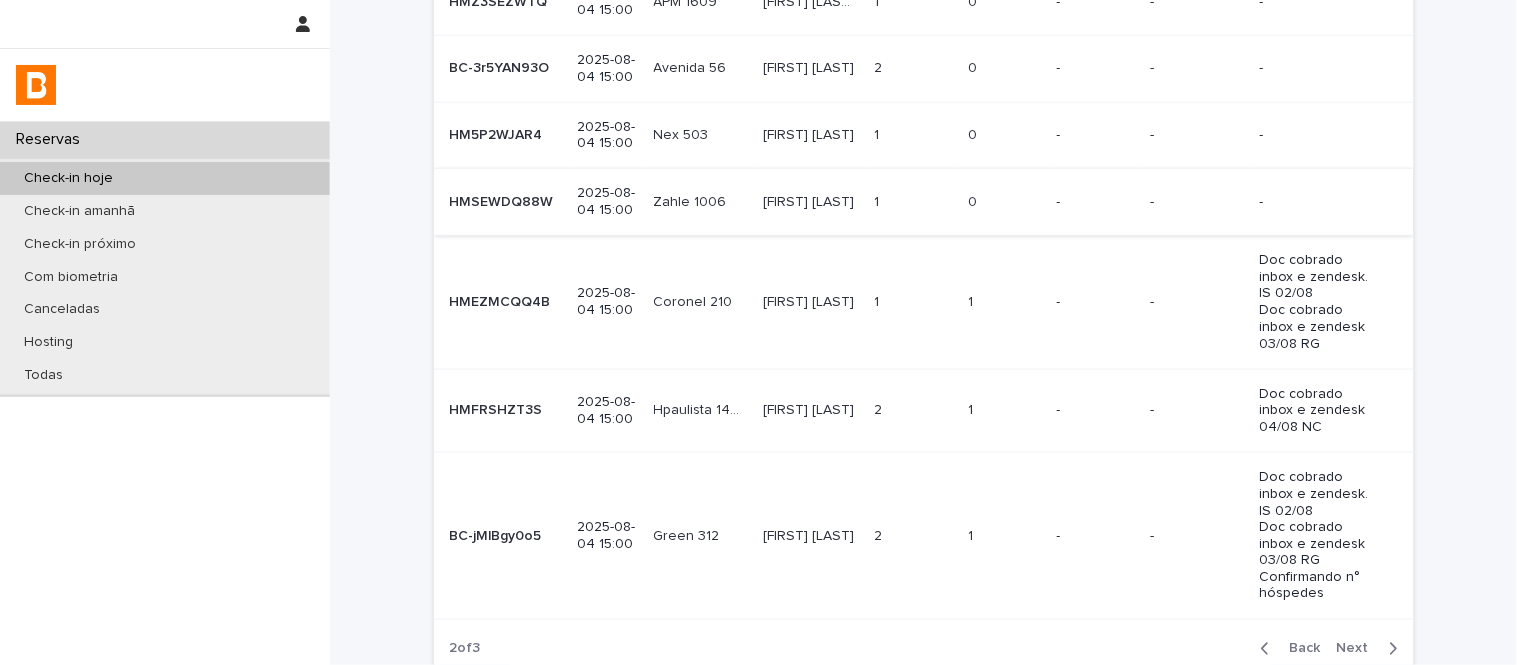 scroll, scrollTop: 574, scrollLeft: 0, axis: vertical 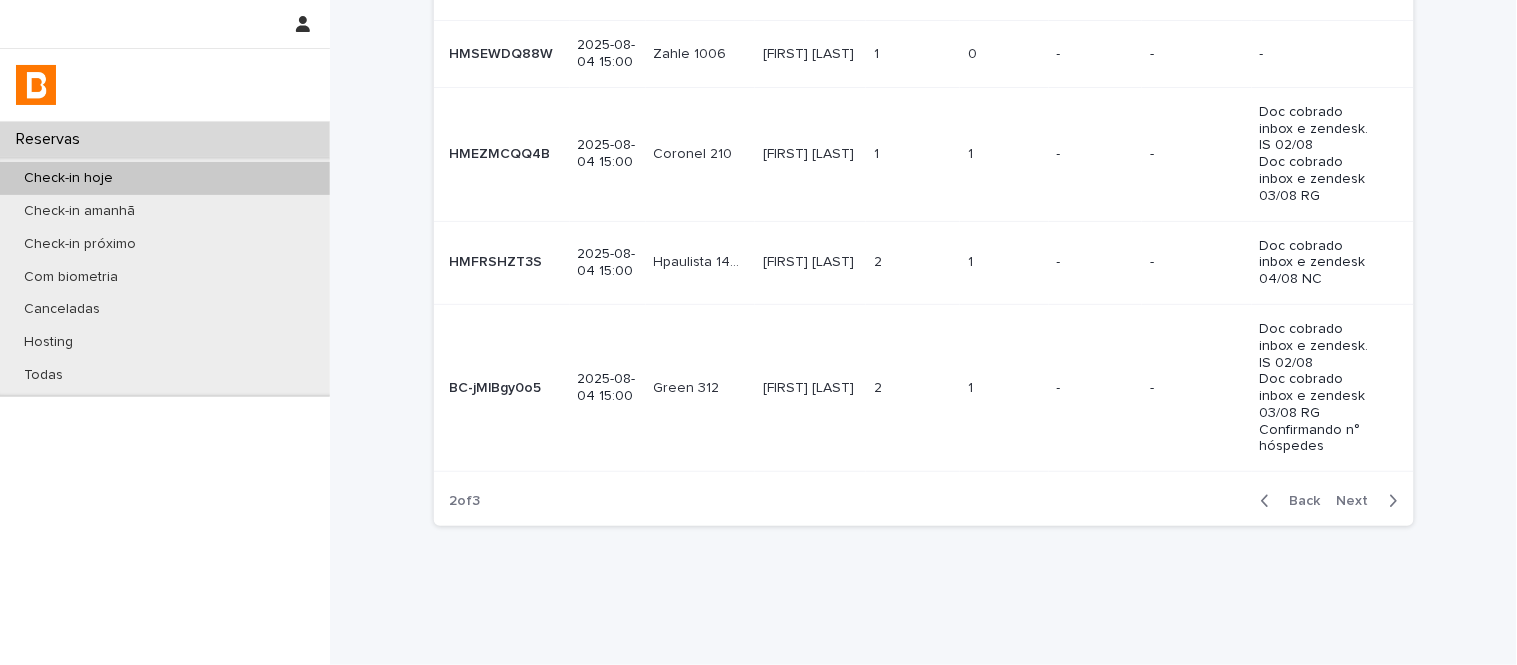 click on "Next" at bounding box center (1359, 501) 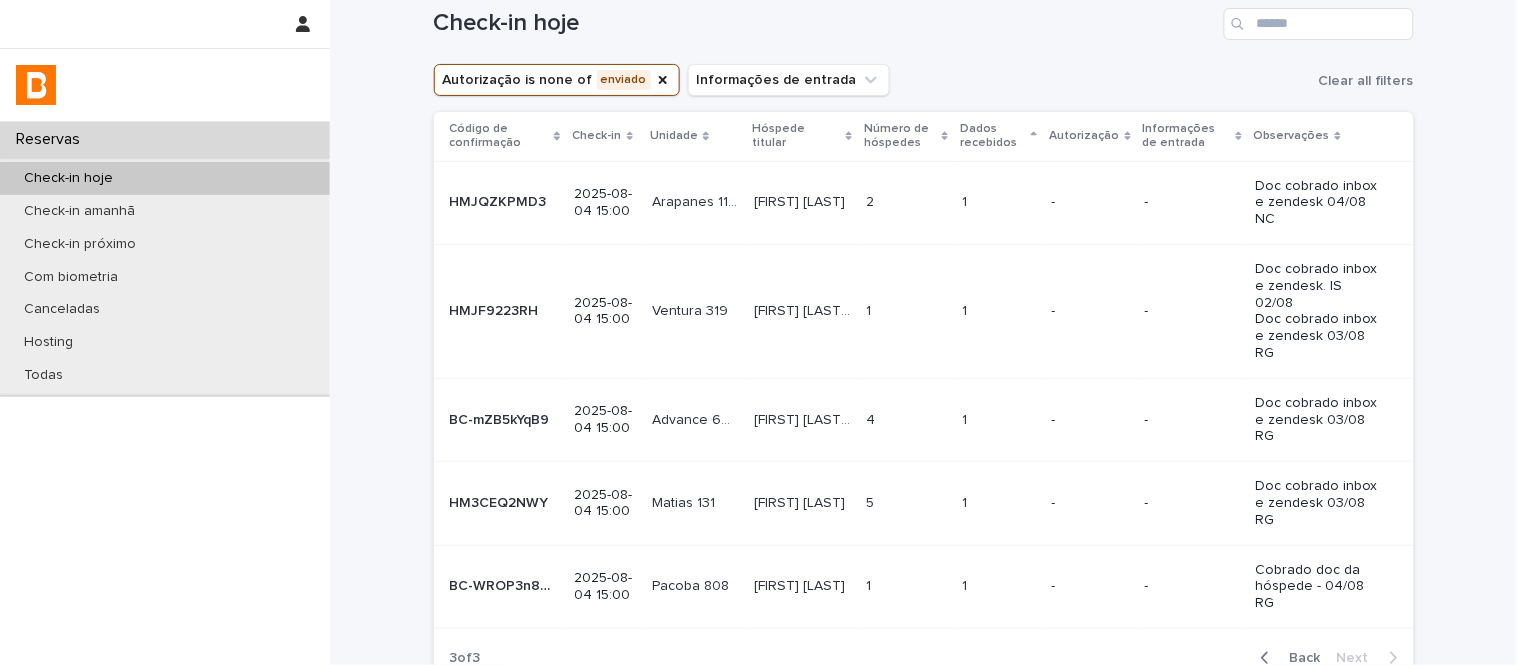 scroll, scrollTop: 0, scrollLeft: 0, axis: both 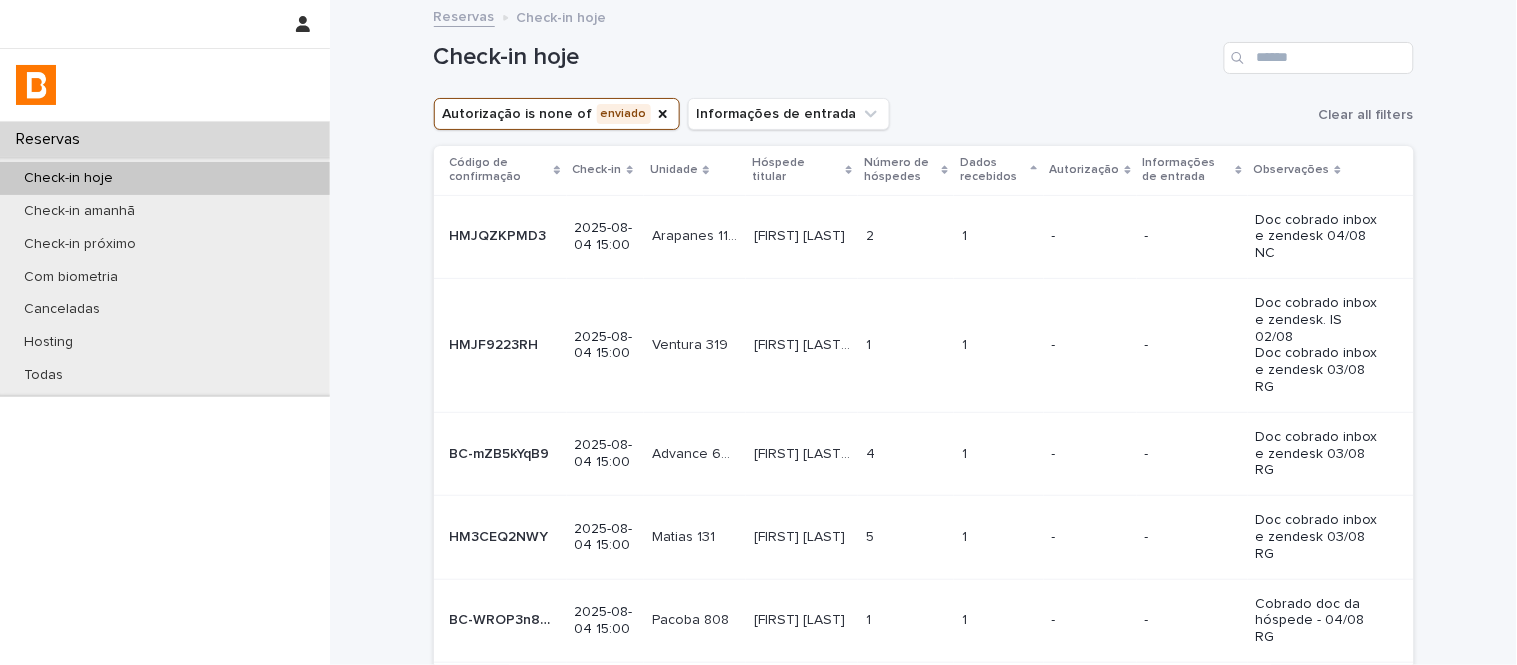 click at bounding box center [998, 236] 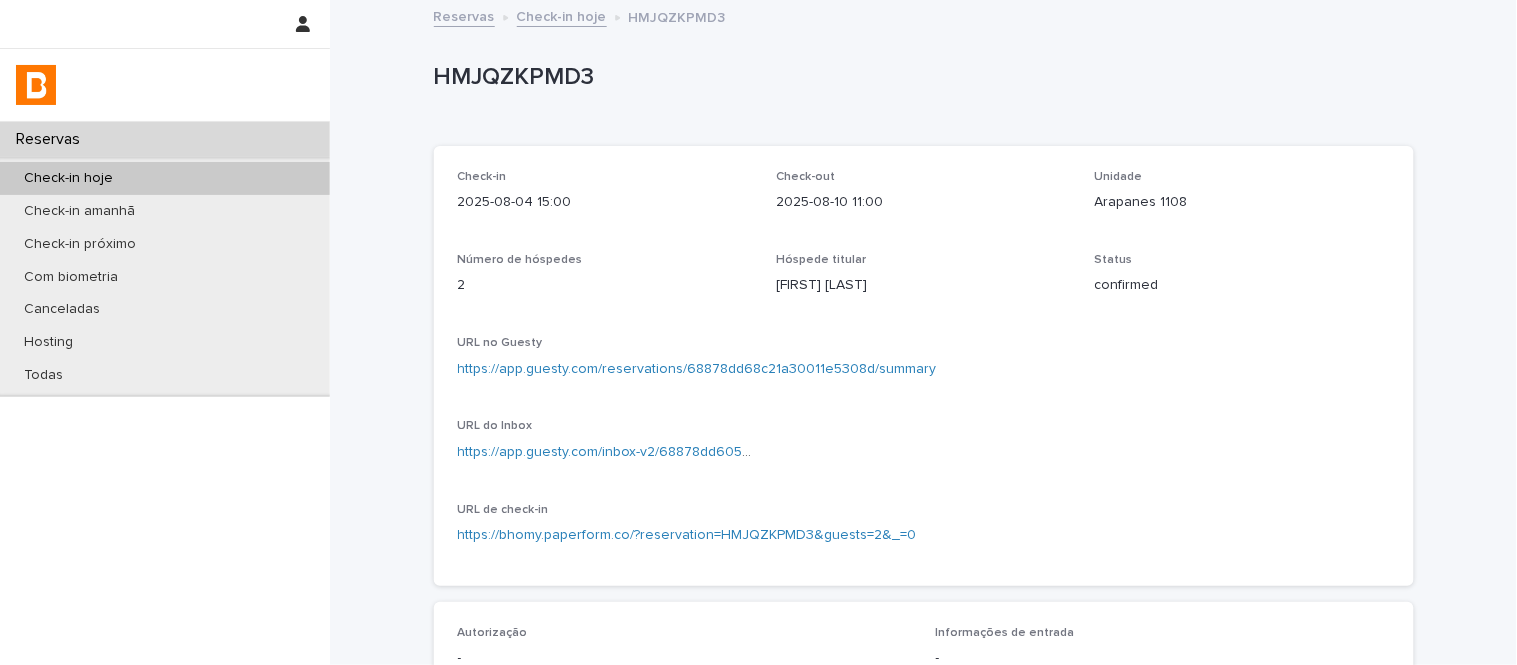click on "Arapanes 1108" at bounding box center [1242, 202] 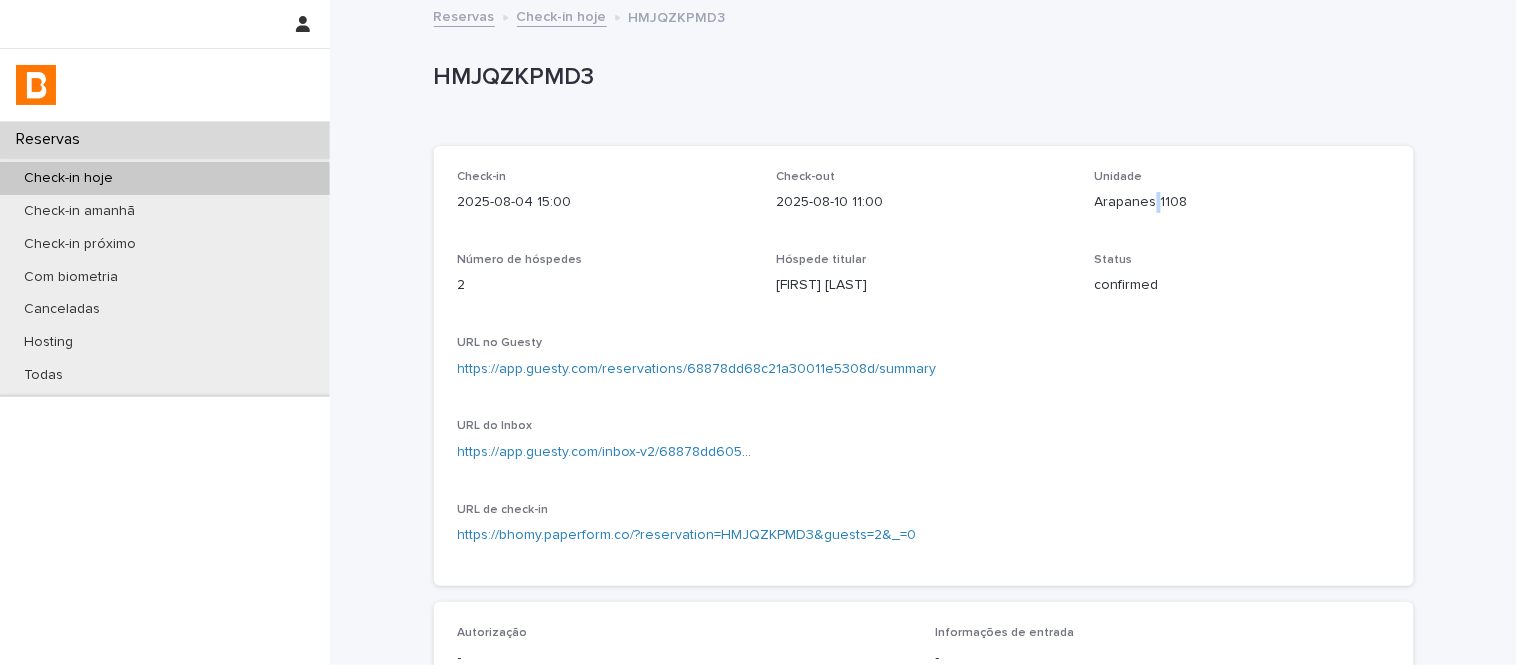 click on "Arapanes 1108" at bounding box center (1242, 202) 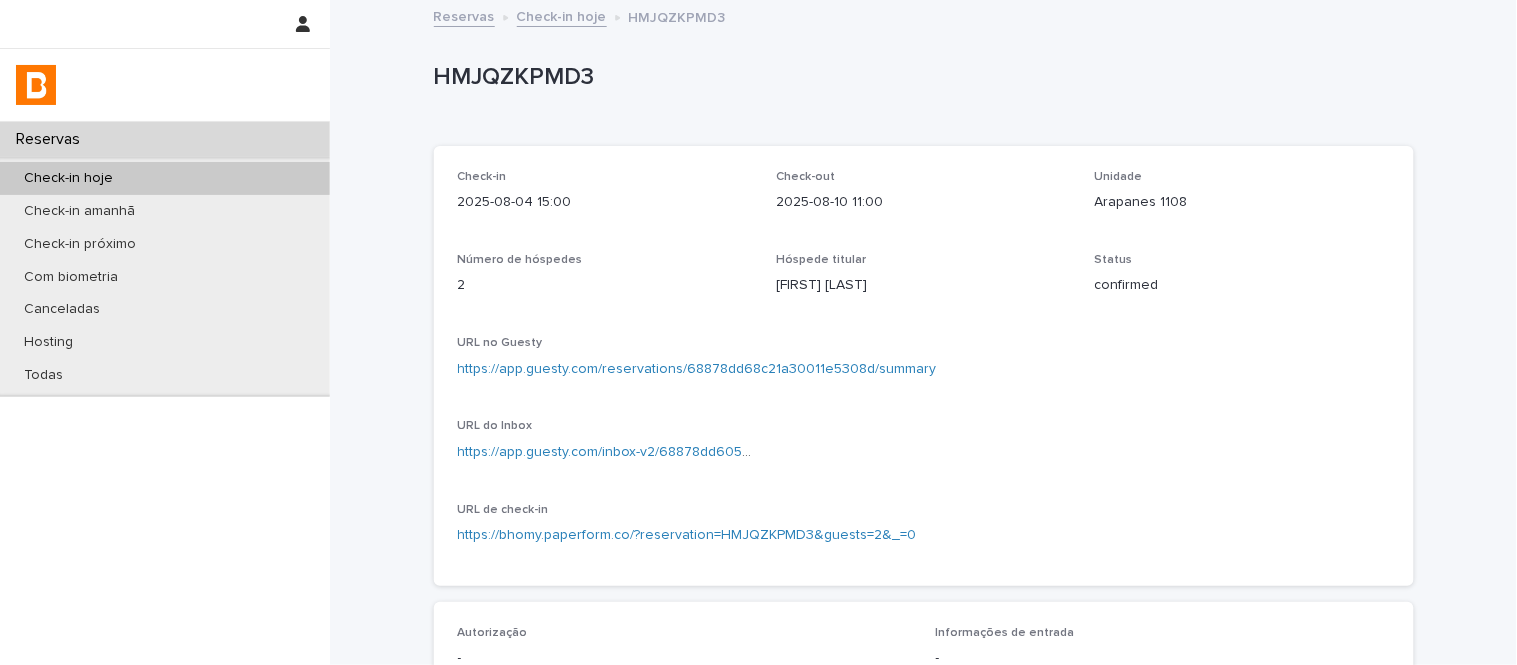 click on "Arapanes 1108" at bounding box center [1242, 202] 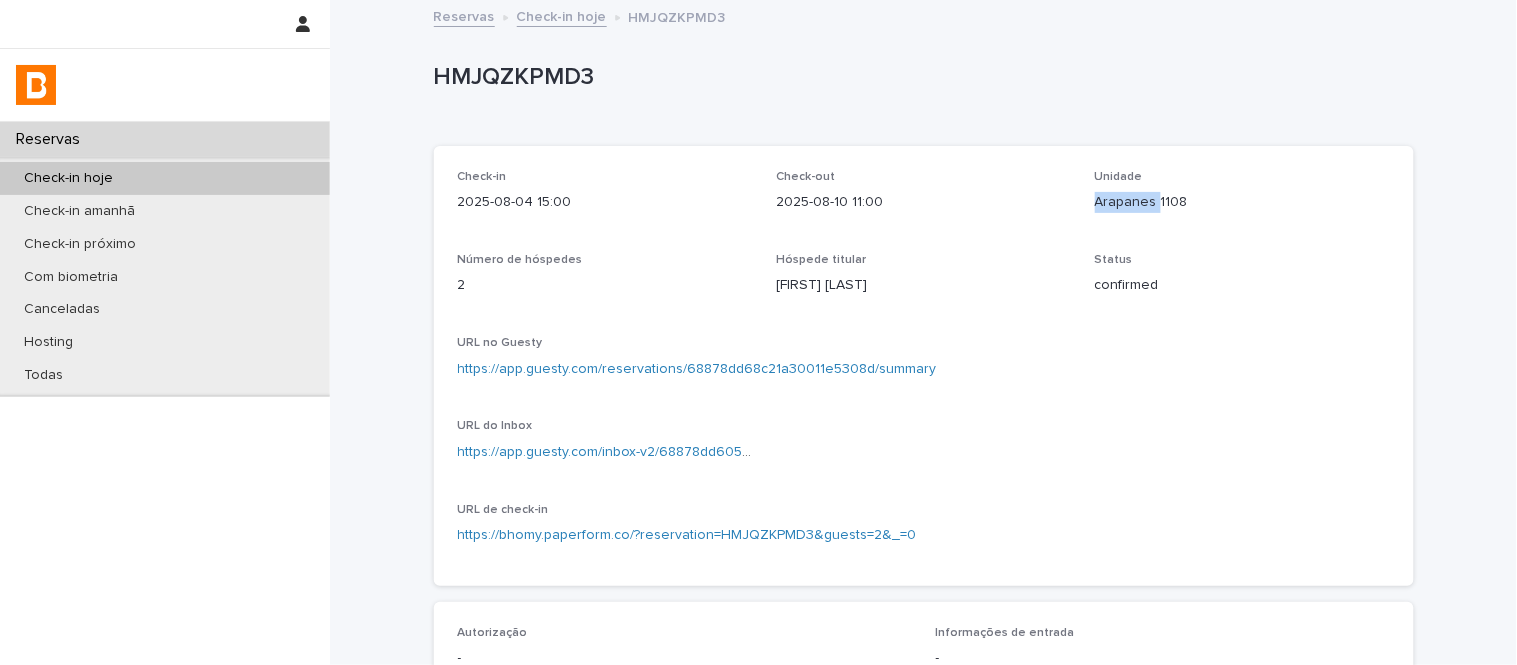 click on "Arapanes 1108" at bounding box center [1242, 202] 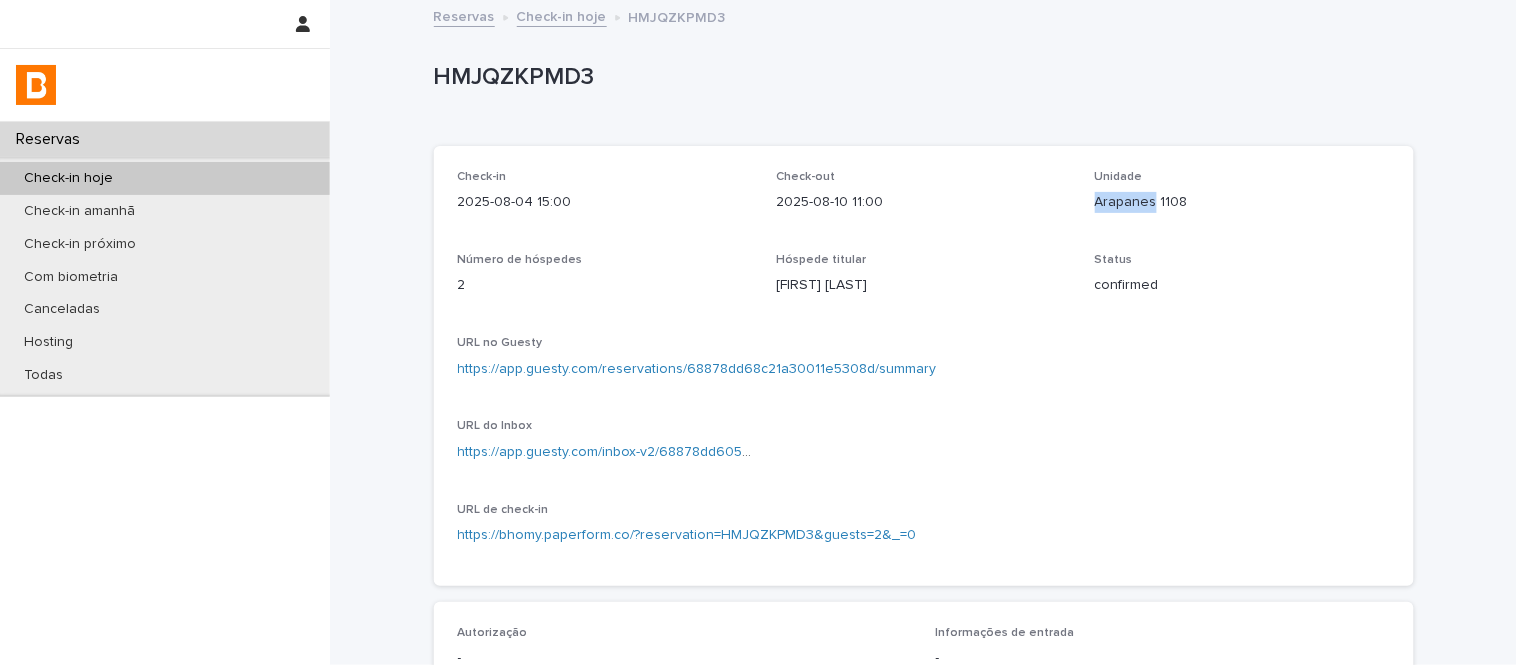 click on "Arapanes 1108" at bounding box center (1242, 202) 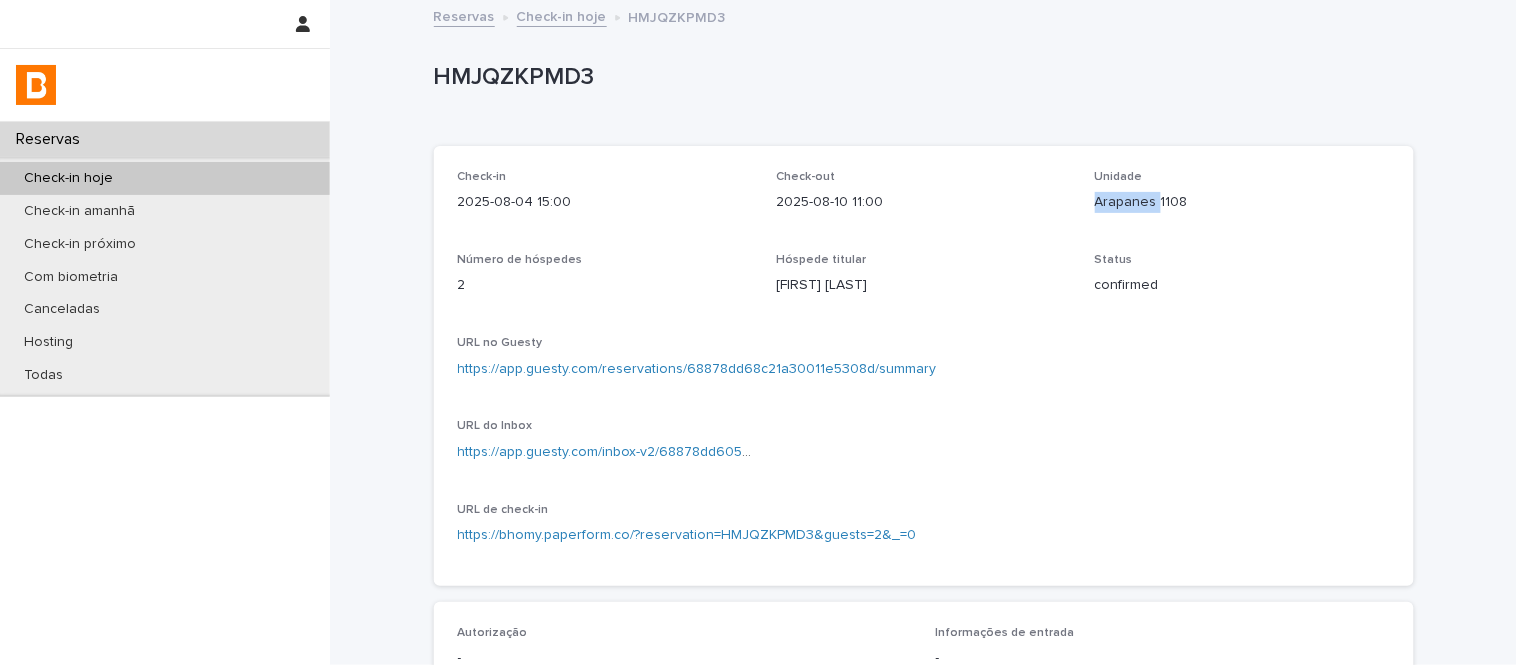 click on "Arapanes 1108" at bounding box center (1242, 202) 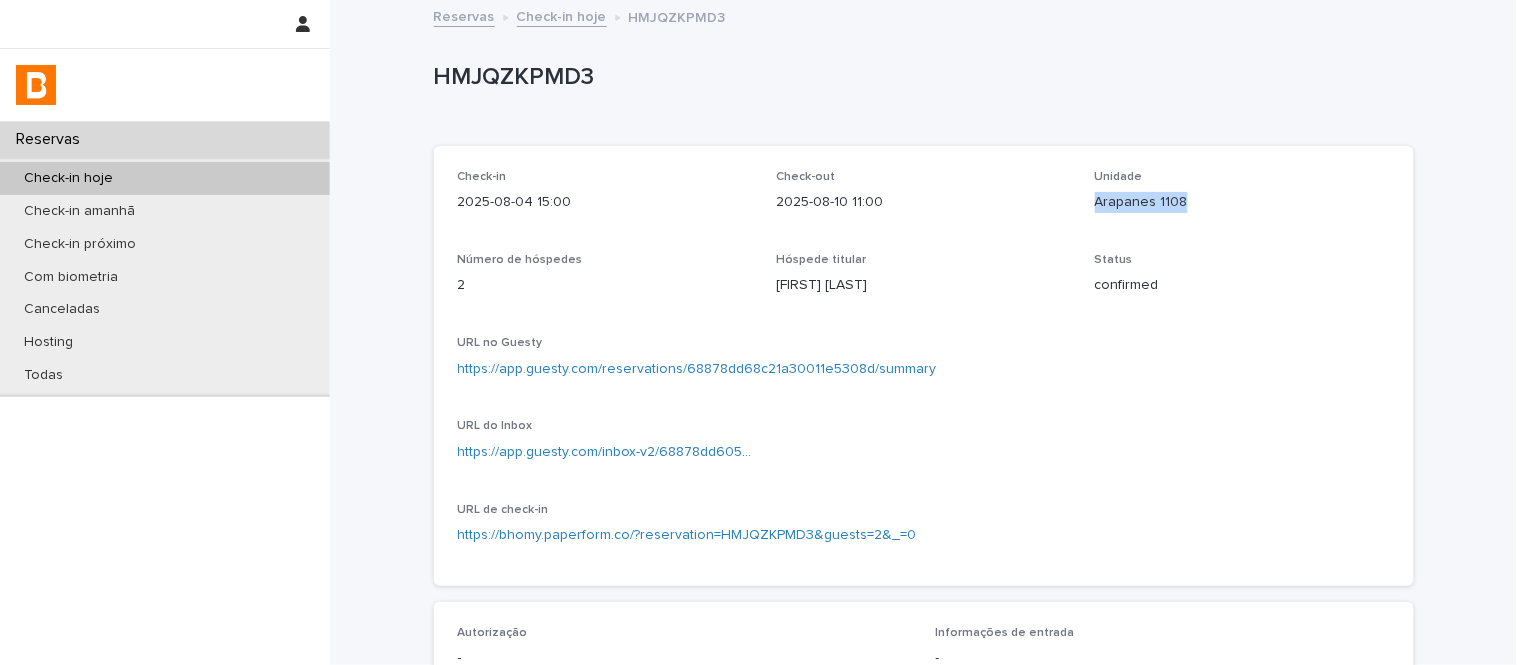click on "Arapanes 1108" at bounding box center [1242, 202] 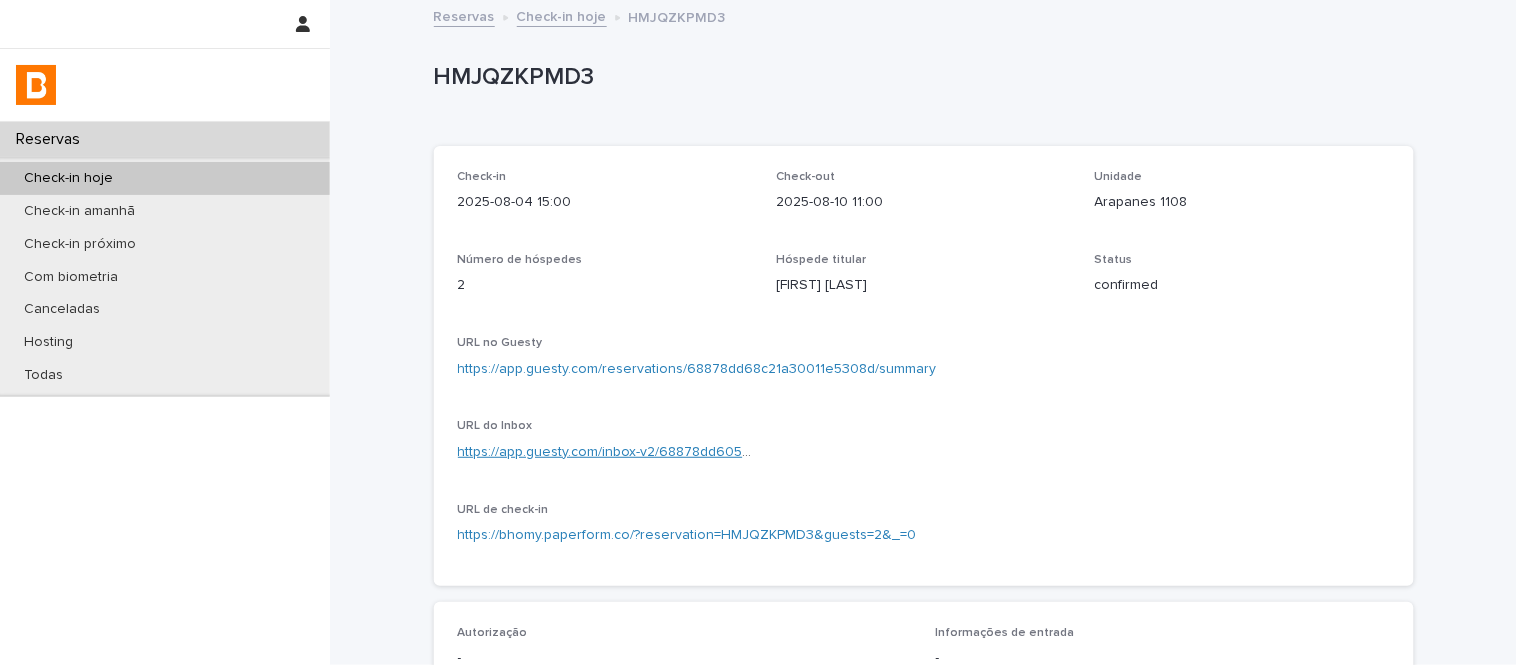 drag, startPoint x: 592, startPoint y: 472, endPoint x: 591, endPoint y: 452, distance: 20.024984 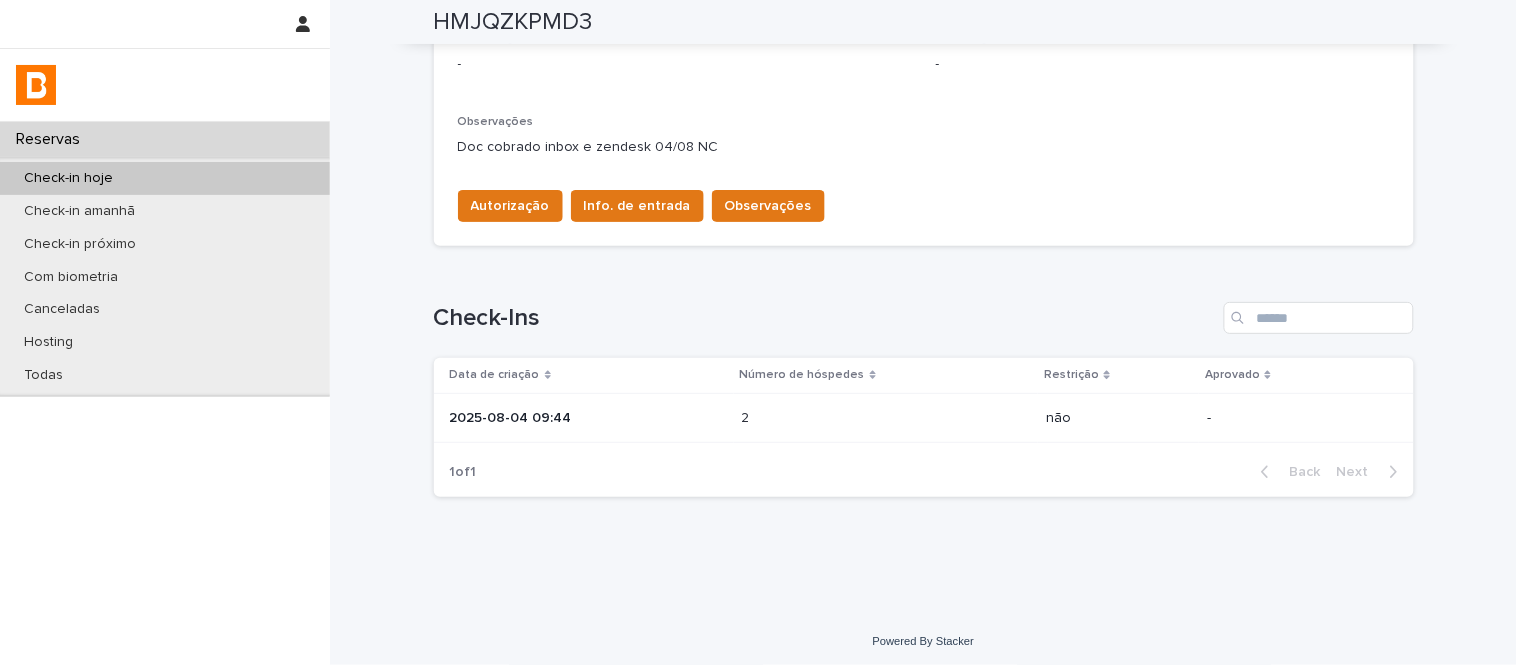 scroll, scrollTop: 598, scrollLeft: 0, axis: vertical 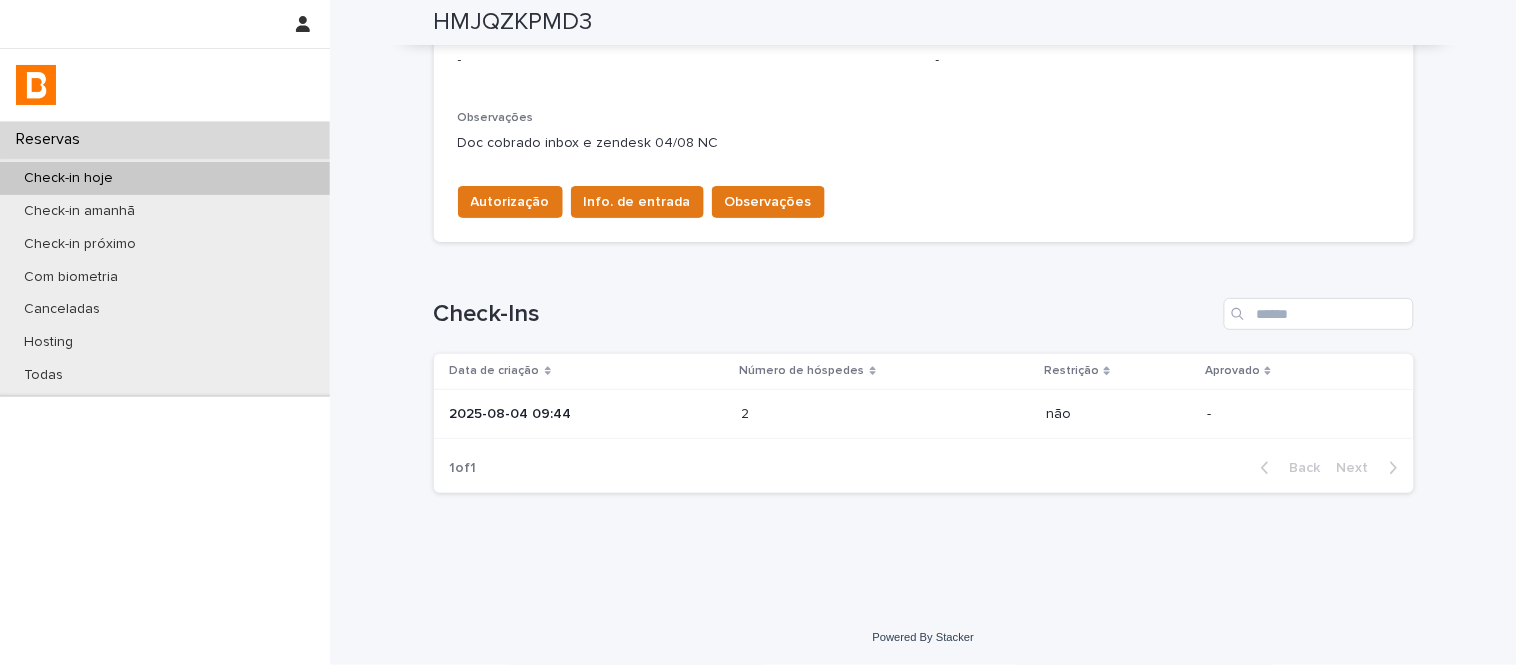 click on "2025-08-04 09:44" at bounding box center (588, 414) 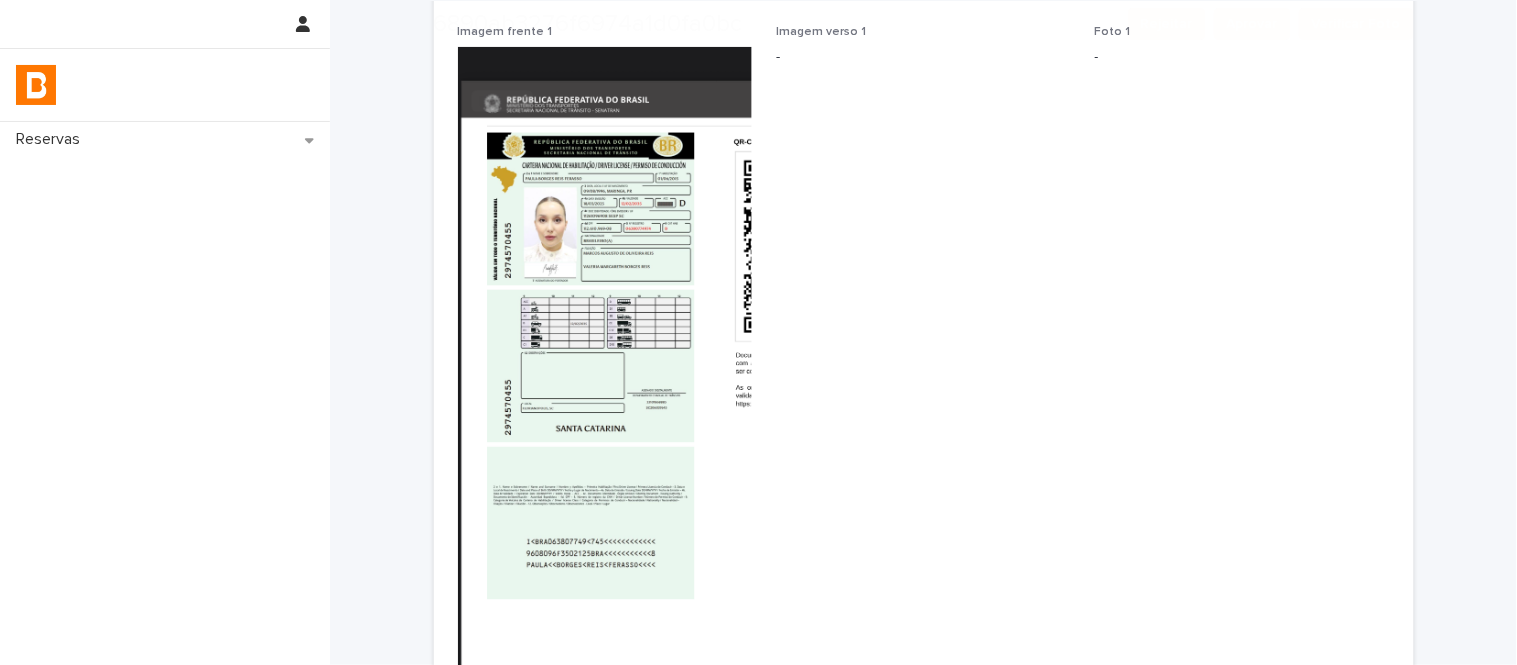 scroll, scrollTop: 444, scrollLeft: 0, axis: vertical 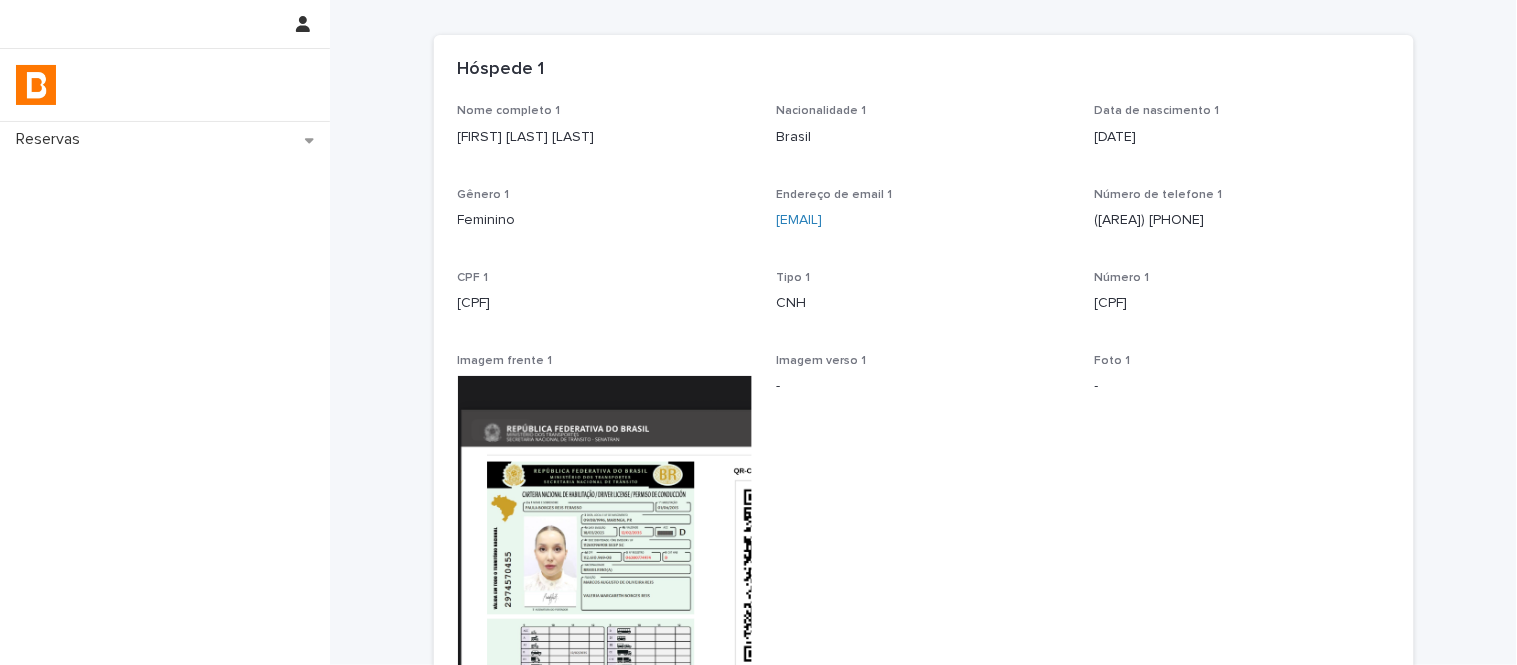 click on "Paula Borges Reis Ferasso" at bounding box center (605, 137) 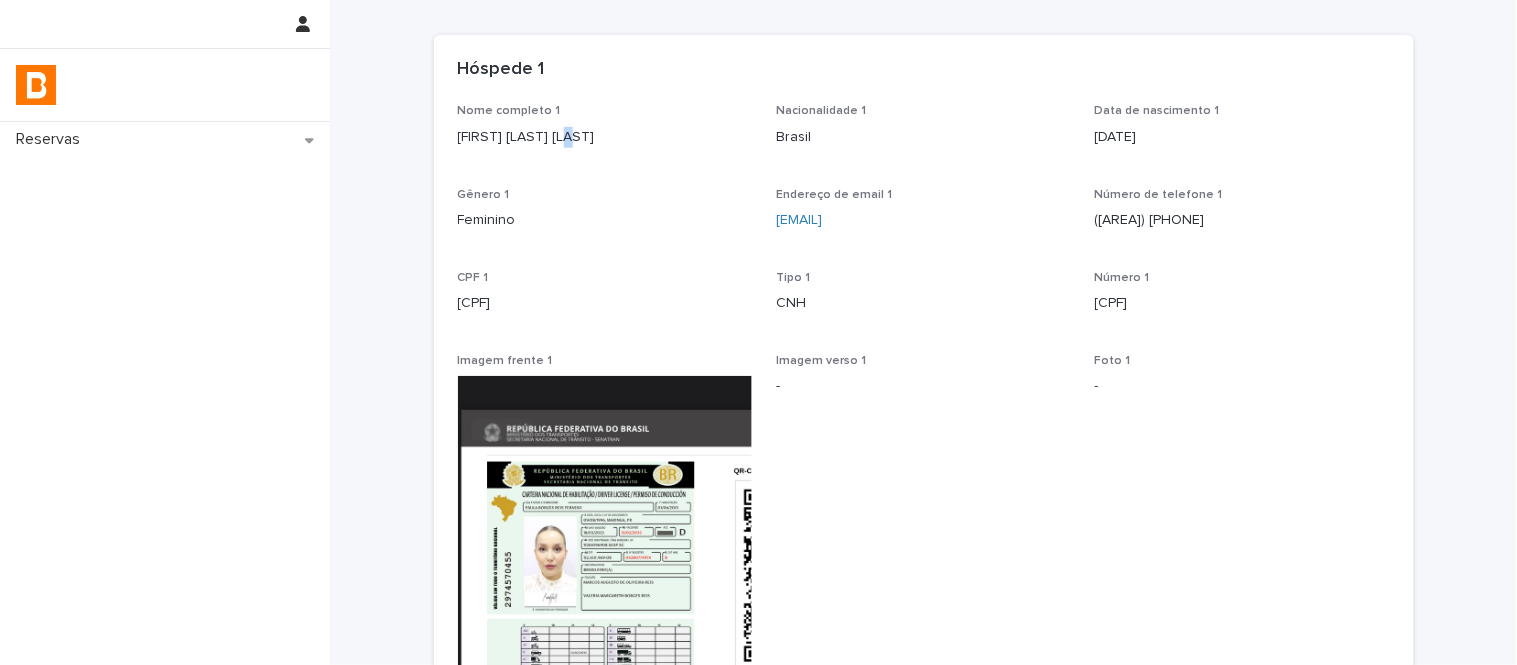 click on "Paula Borges Reis Ferasso" at bounding box center [605, 137] 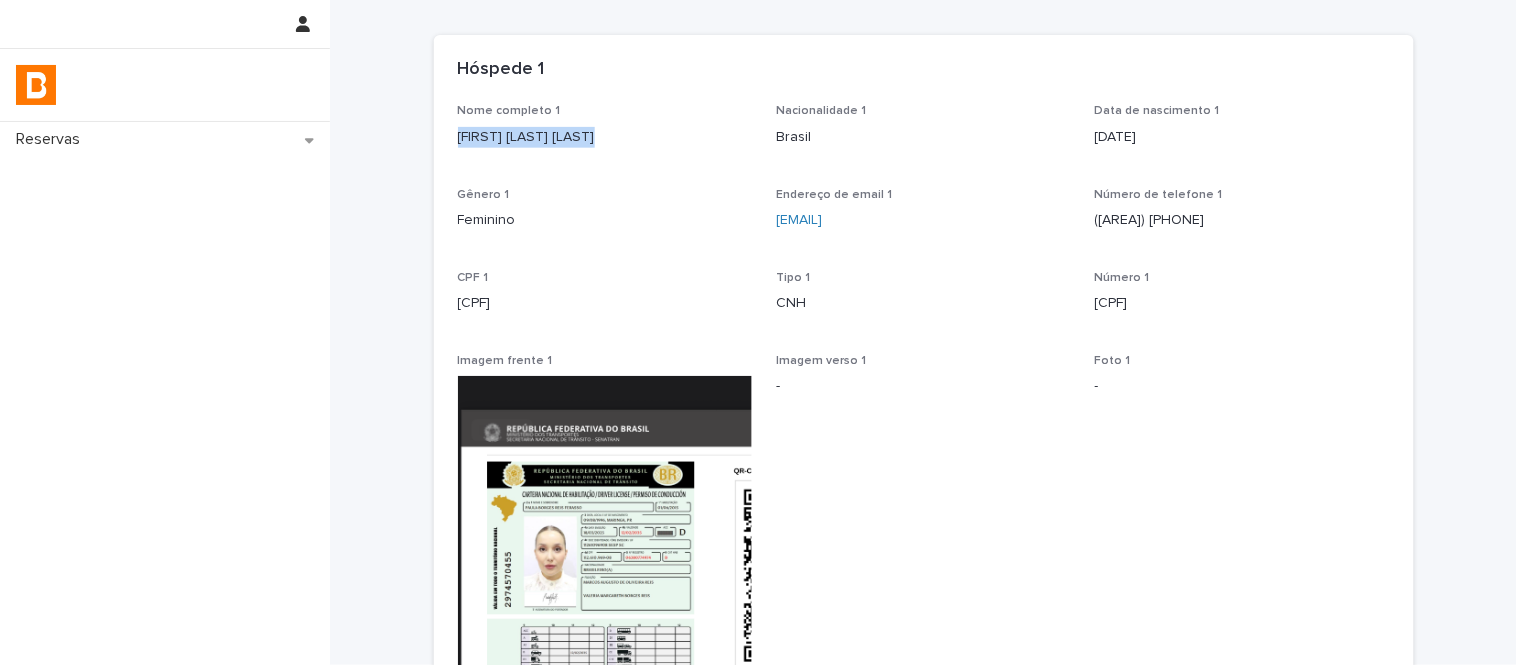 click on "Paula Borges Reis Ferasso" at bounding box center (605, 137) 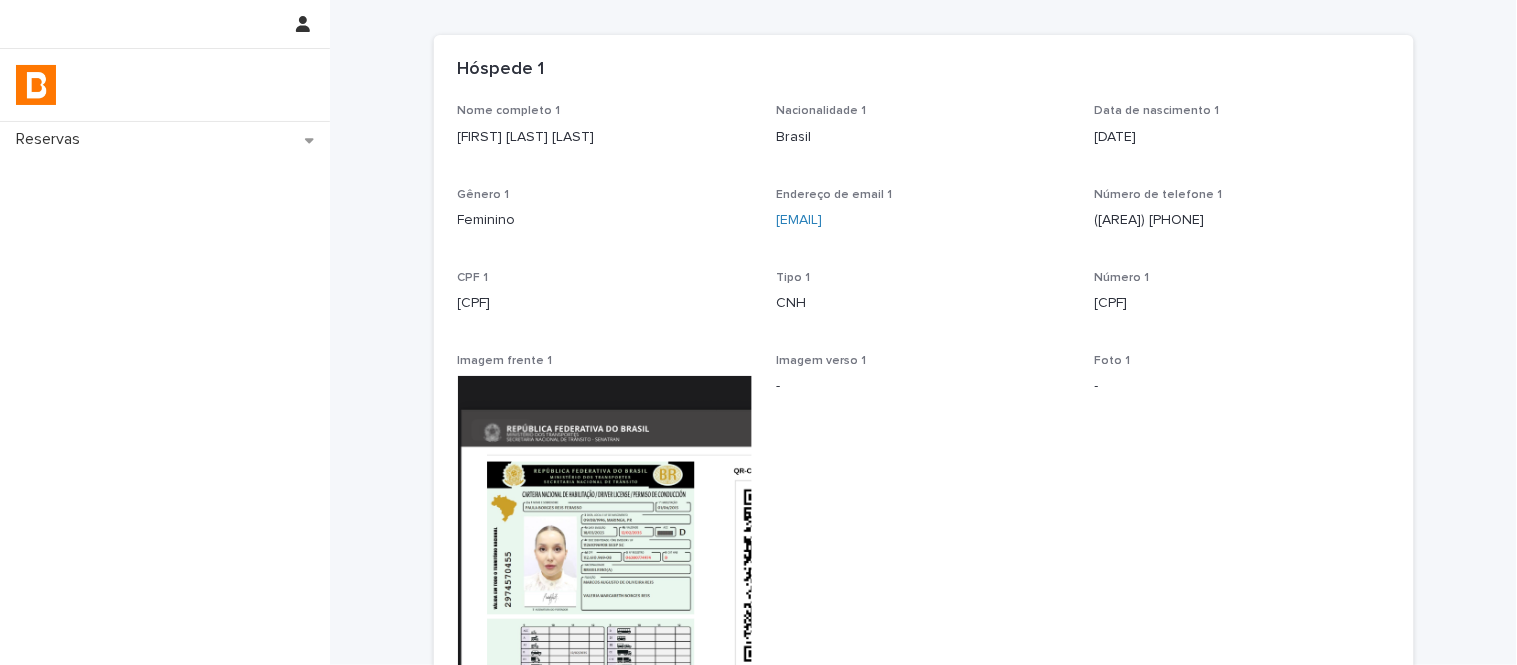 click on "112.610.969-08" at bounding box center (605, 303) 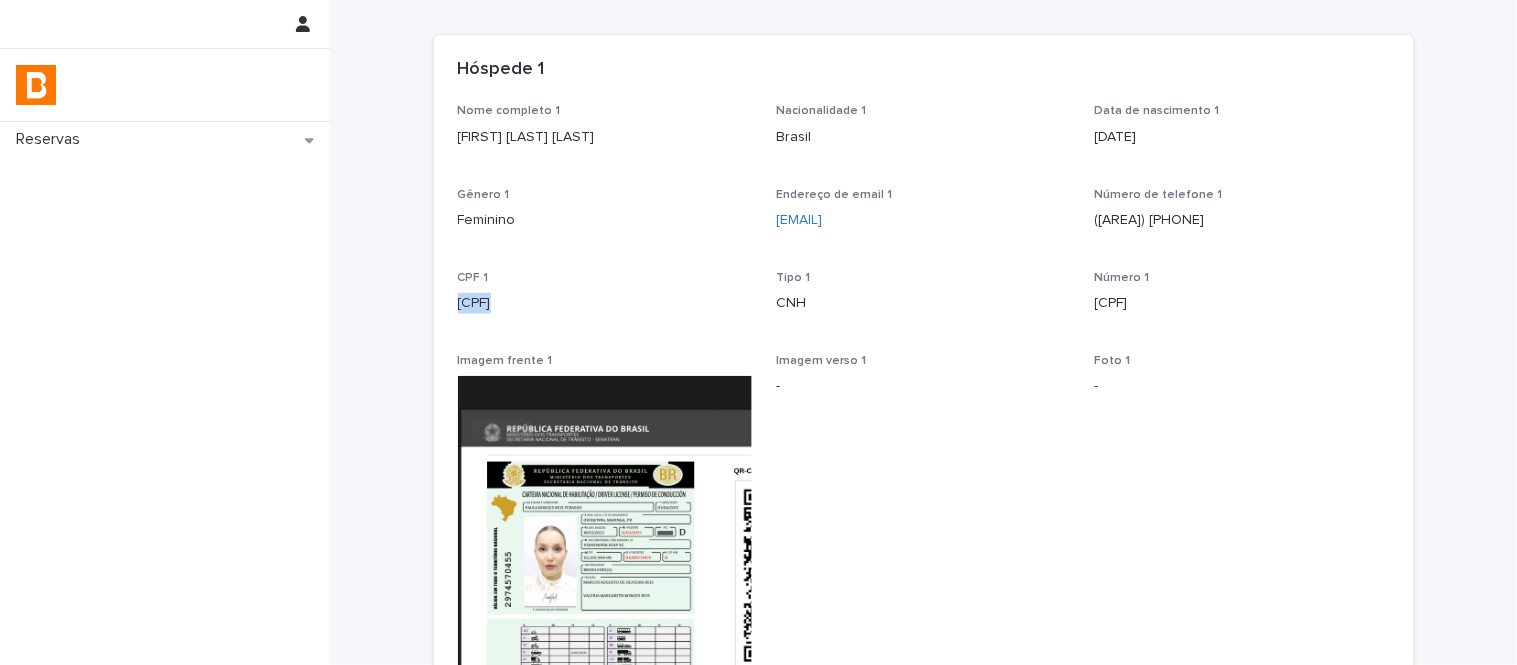 click on "112.610.969-08" at bounding box center (605, 303) 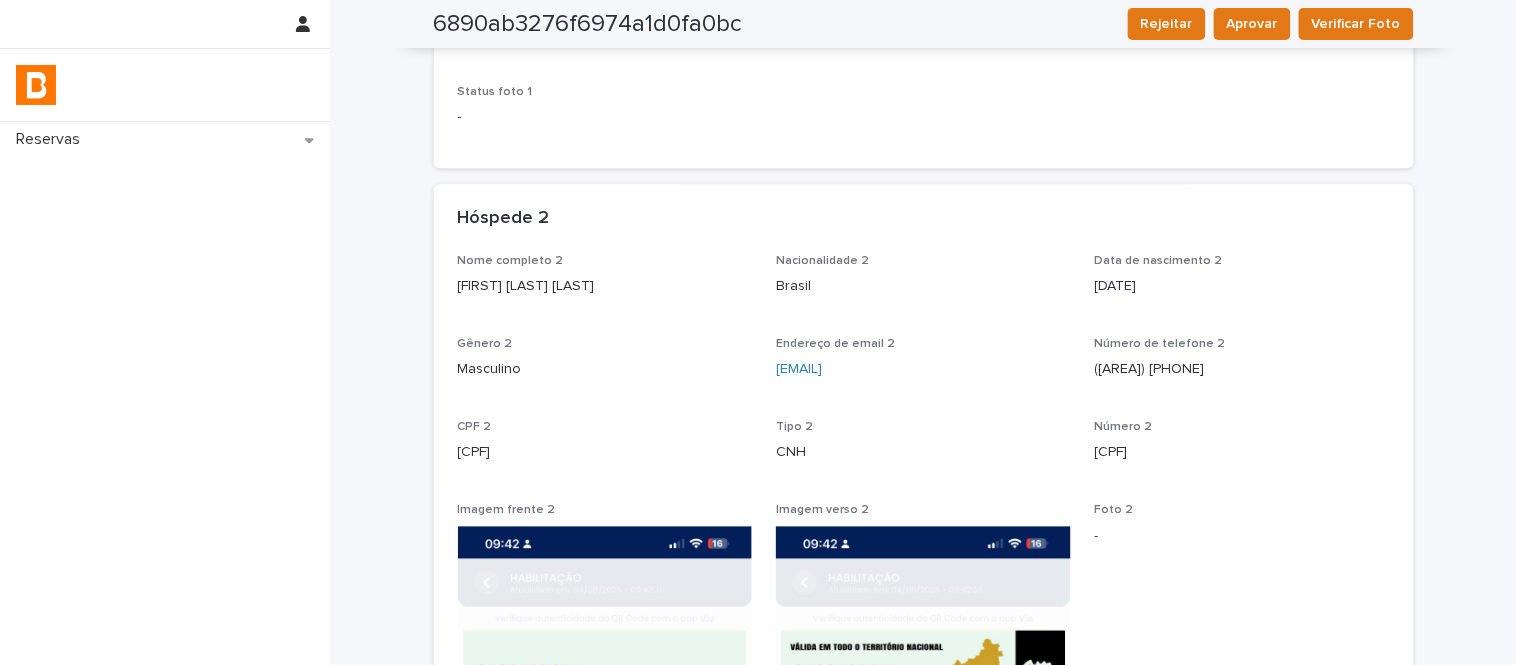 scroll, scrollTop: 1222, scrollLeft: 0, axis: vertical 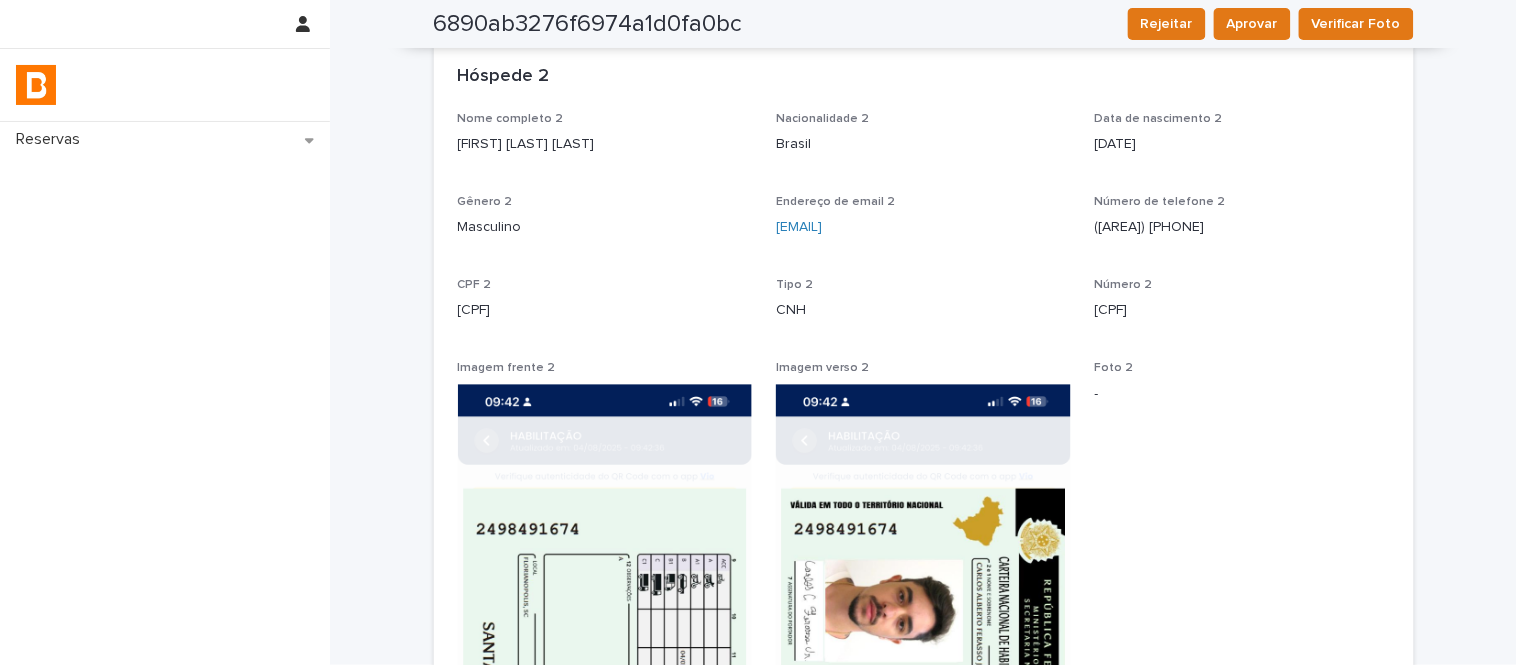 click on "Nome completo 2 Carlos Alberto Ferasso Junior" at bounding box center [605, 141] 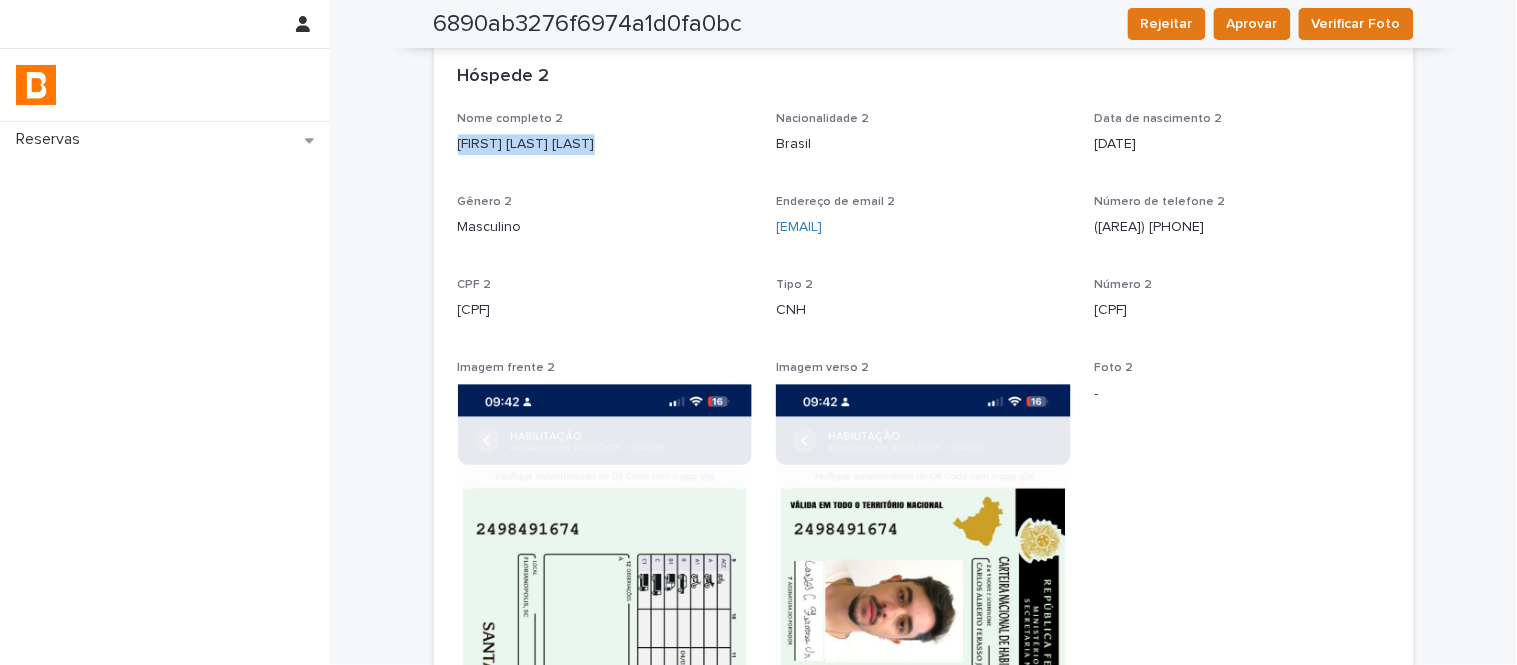 click on "Nome completo 2 Carlos Alberto Ferasso Junior" at bounding box center (605, 141) 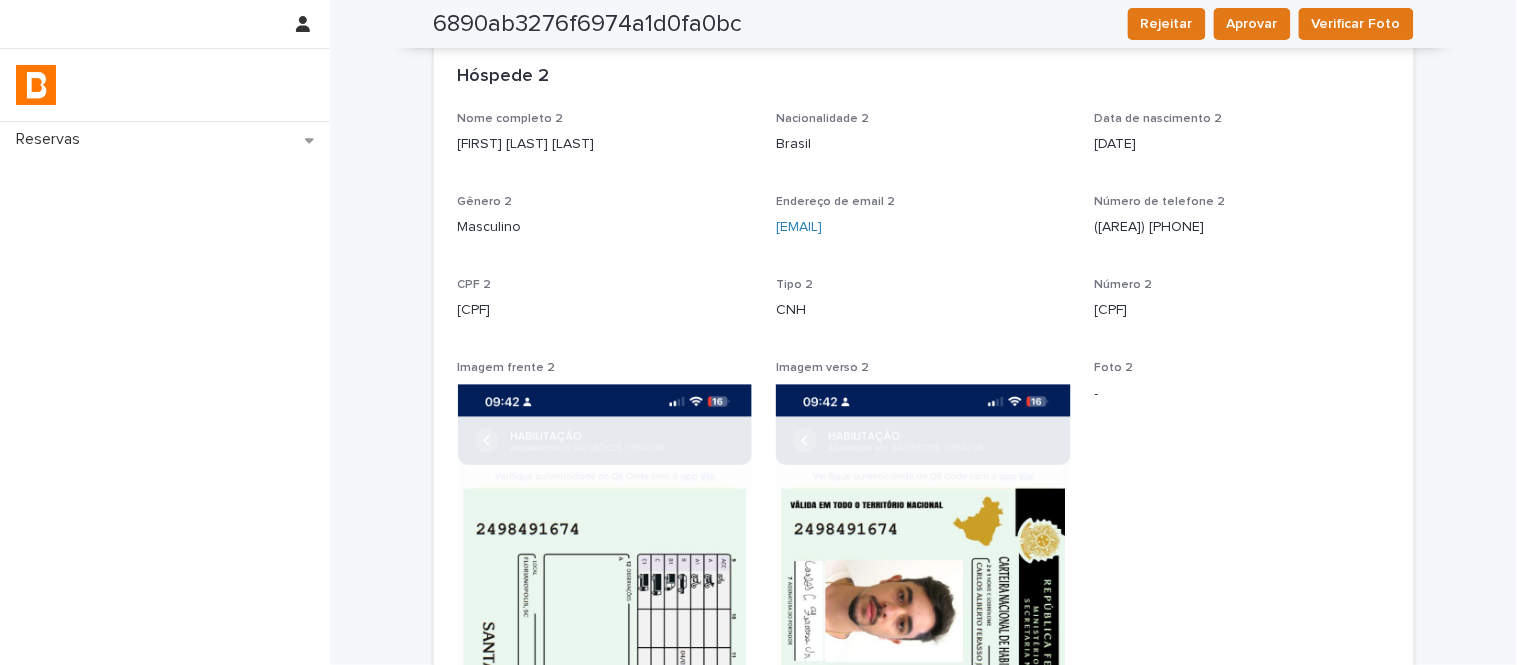 click on "CPF 2 095.890.099-05" at bounding box center (605, 307) 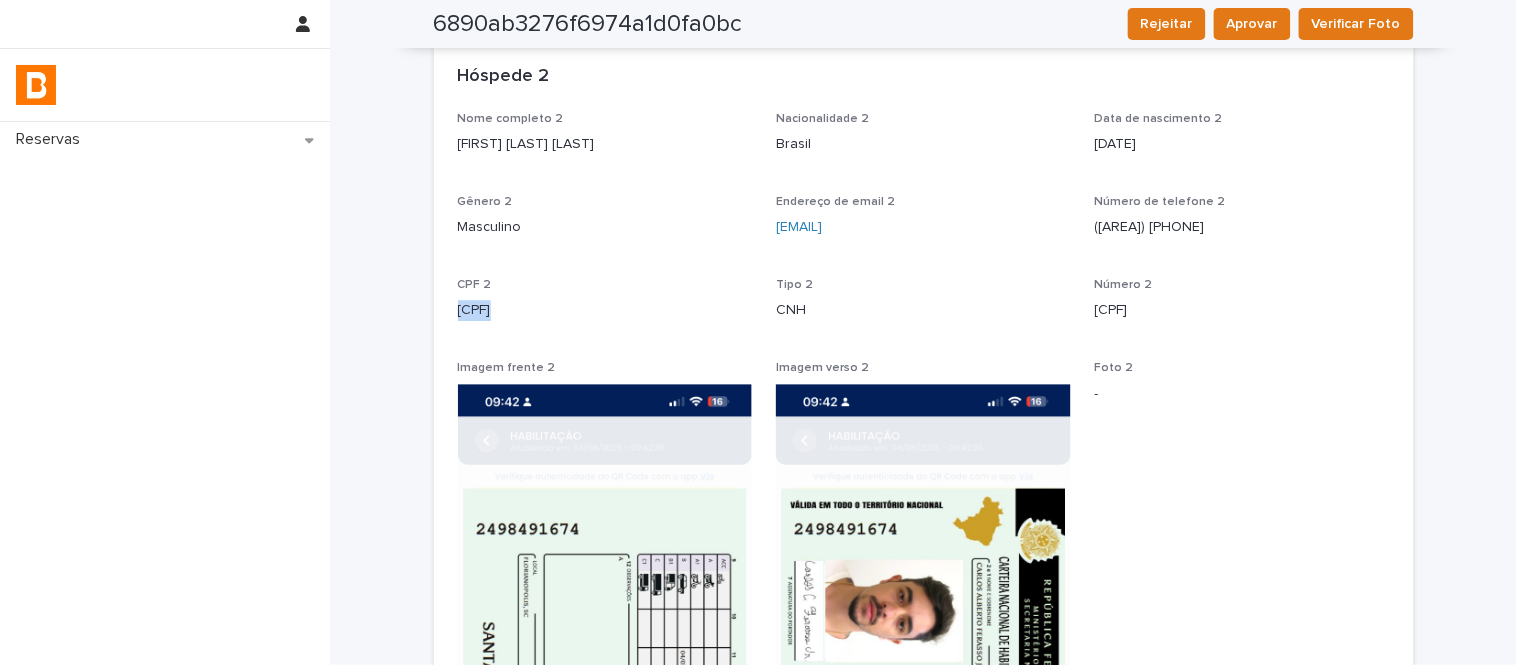 click on "095.890.099-05" at bounding box center (605, 310) 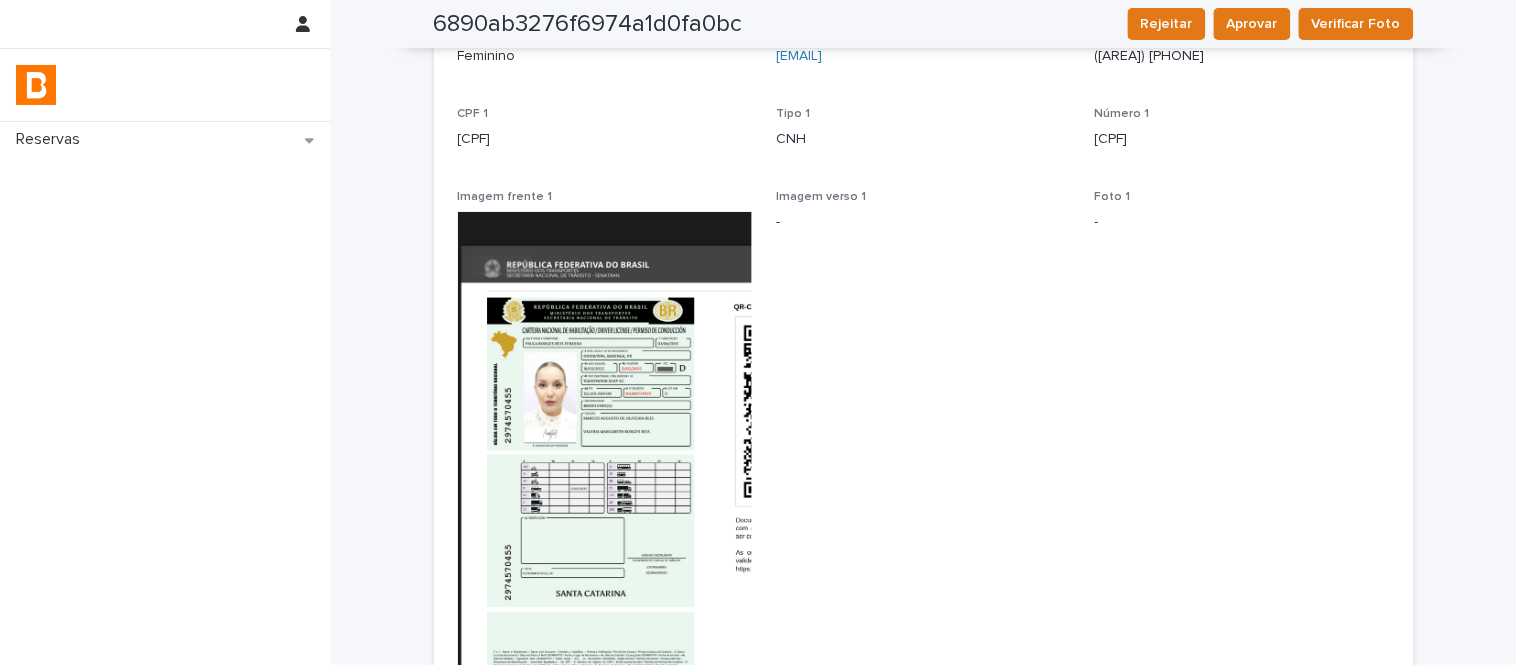 scroll, scrollTop: 0, scrollLeft: 0, axis: both 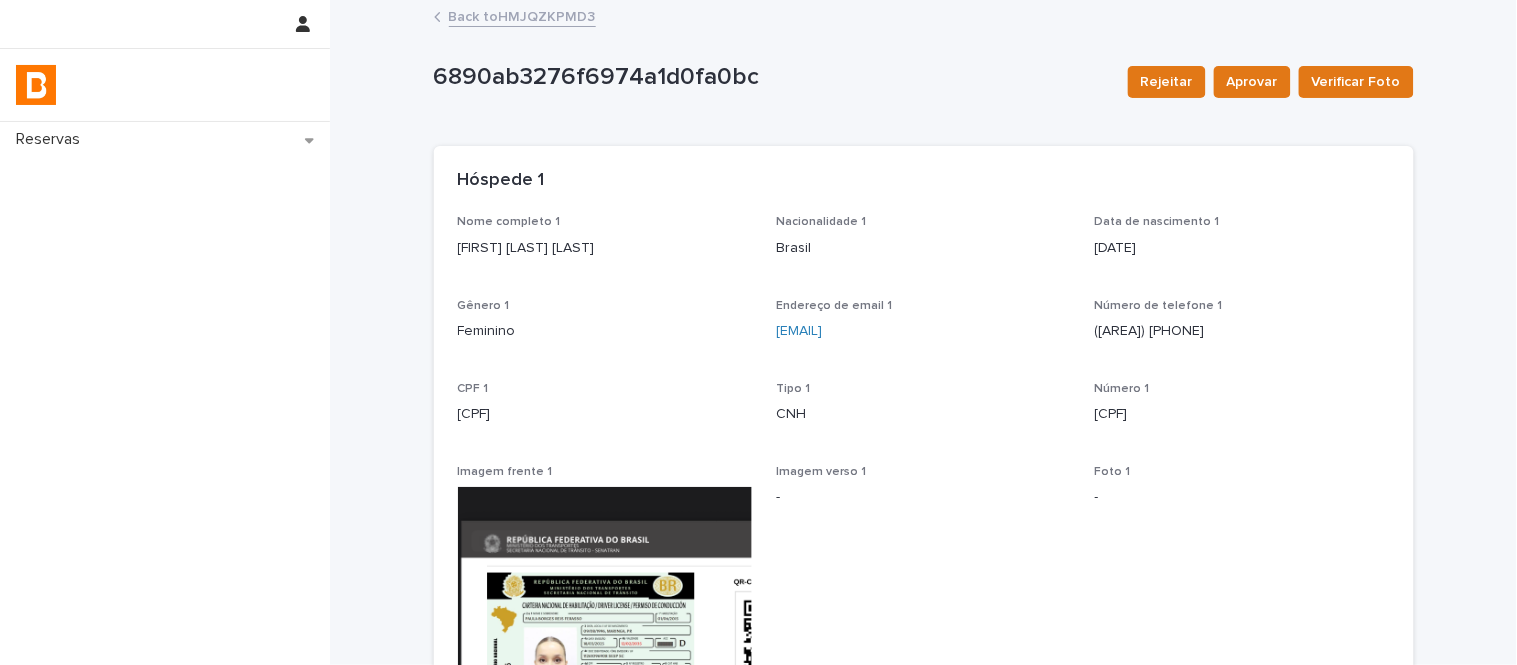 click on "Back to  HMJQZKPMD3" at bounding box center [522, 15] 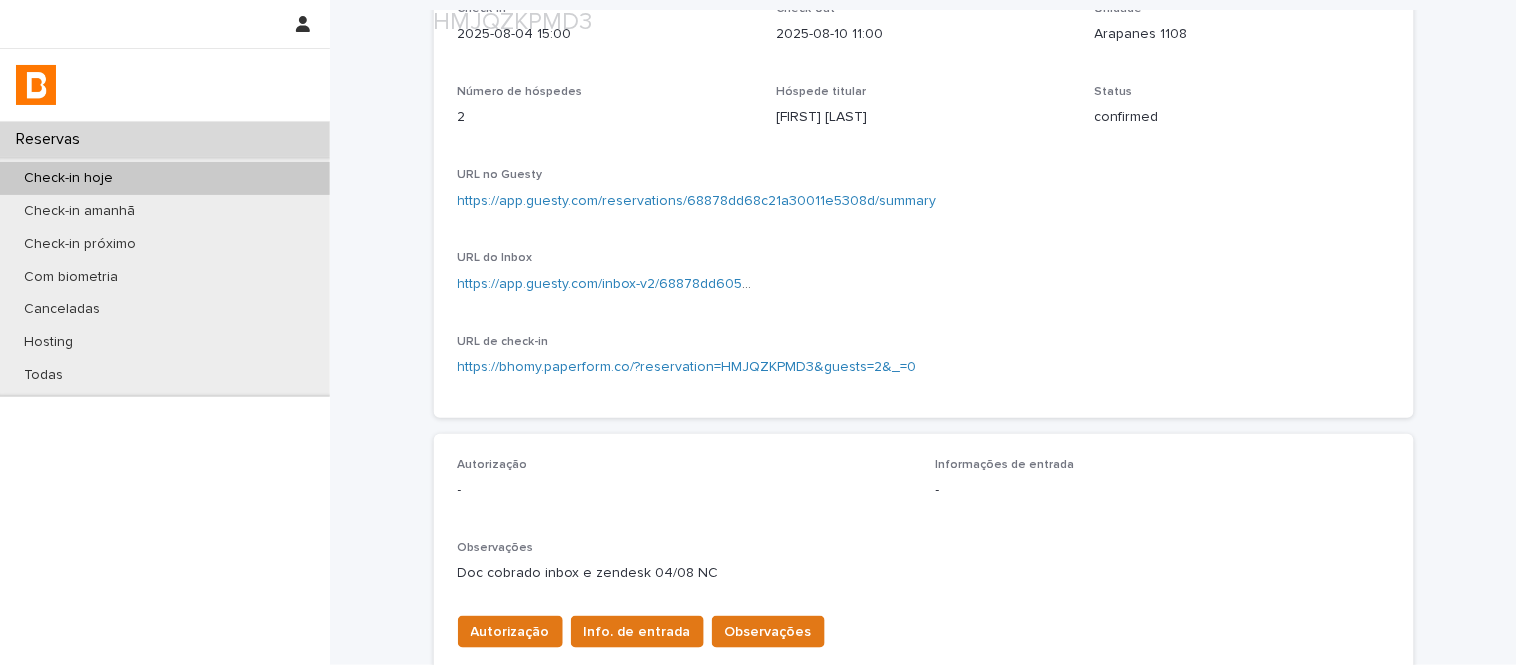 scroll, scrollTop: 222, scrollLeft: 0, axis: vertical 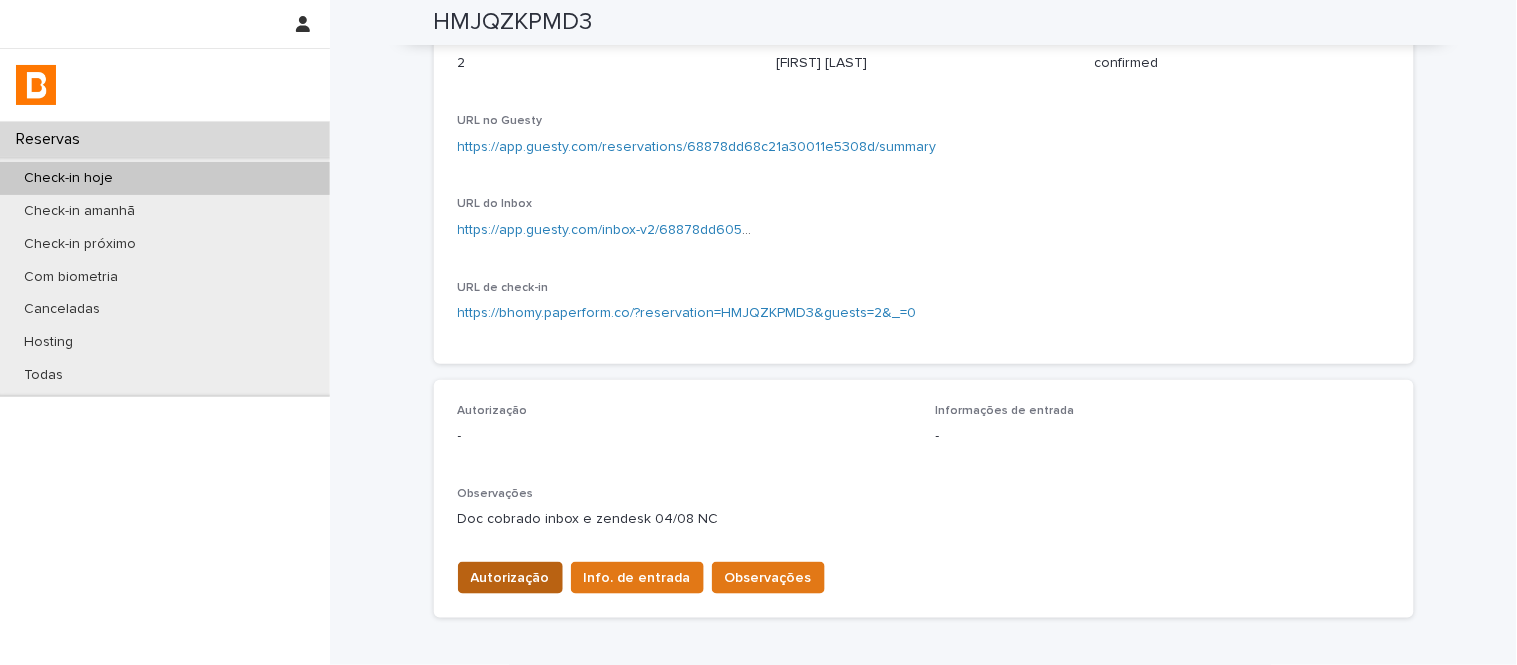 click on "Autorização" at bounding box center (510, 578) 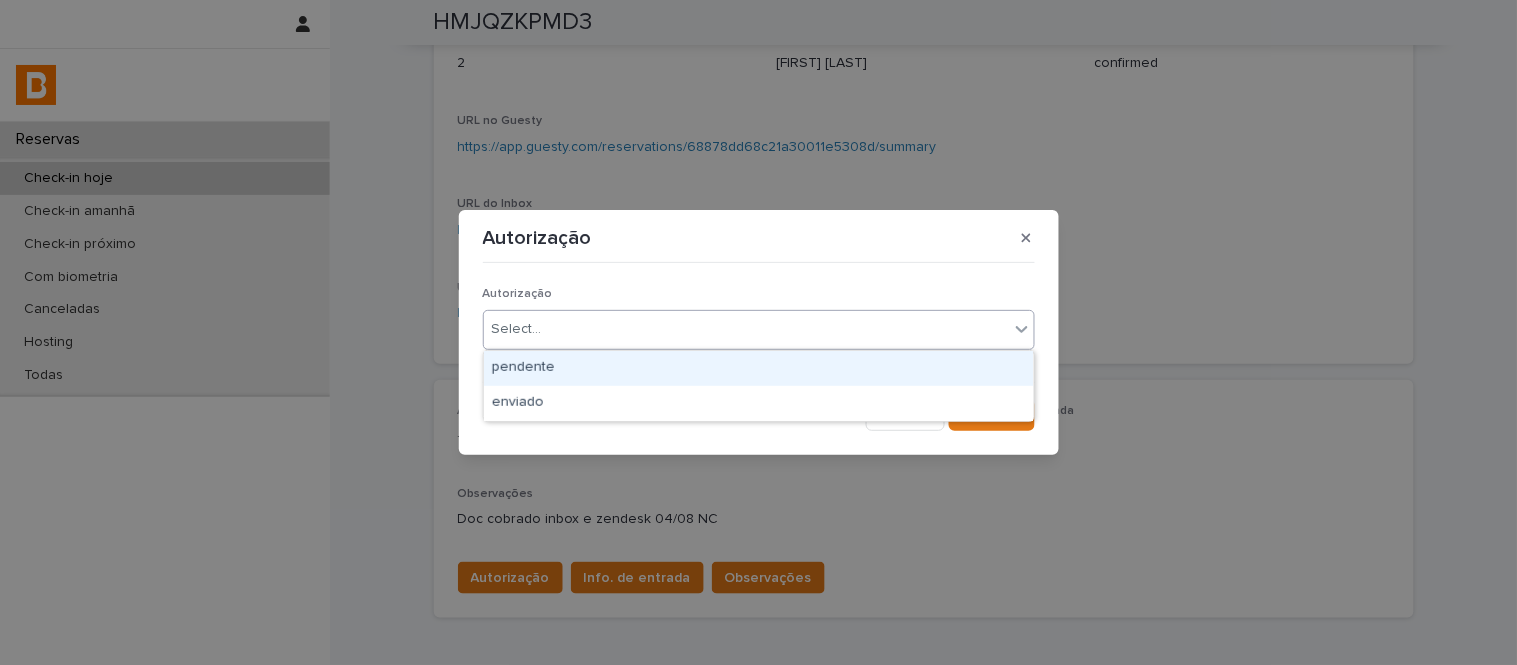 click on "Select..." at bounding box center [517, 329] 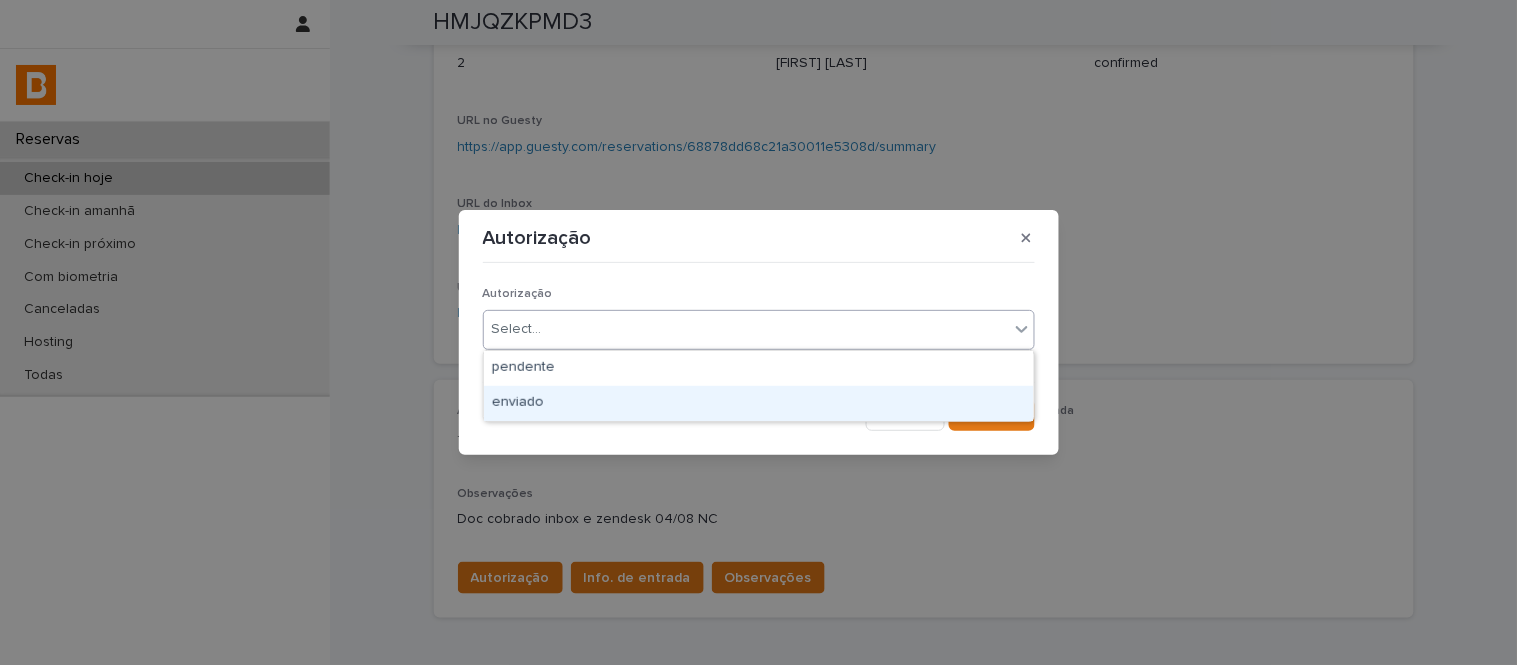 click on "enviado" at bounding box center [759, 403] 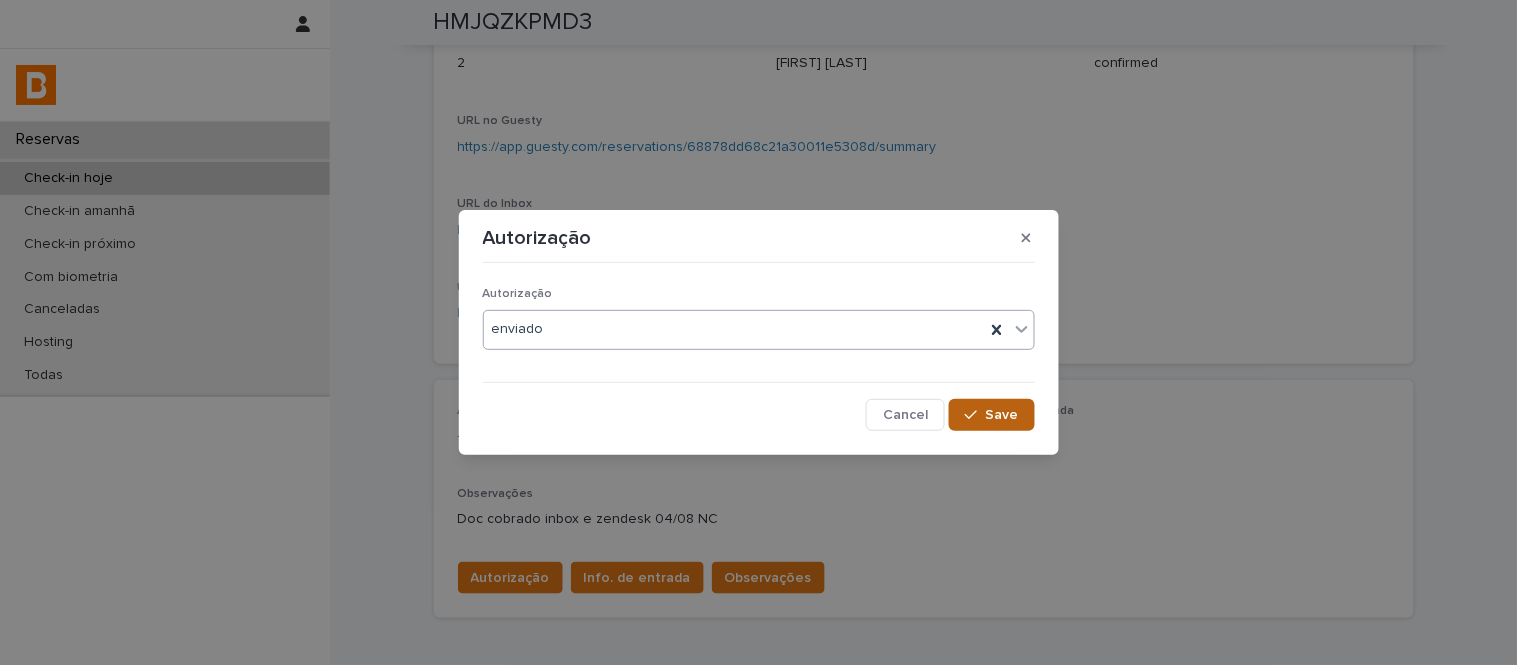 click on "Save" at bounding box center (991, 415) 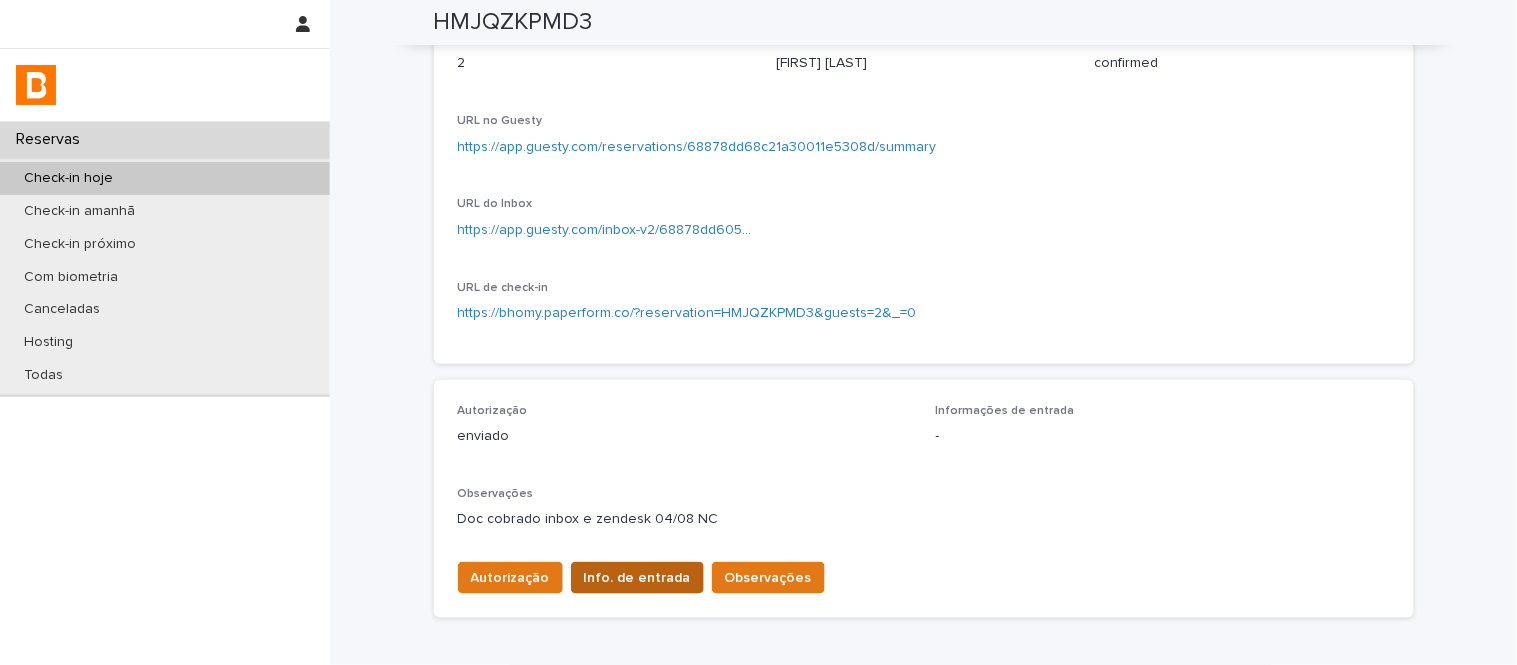 click on "Info. de entrada" at bounding box center (637, 578) 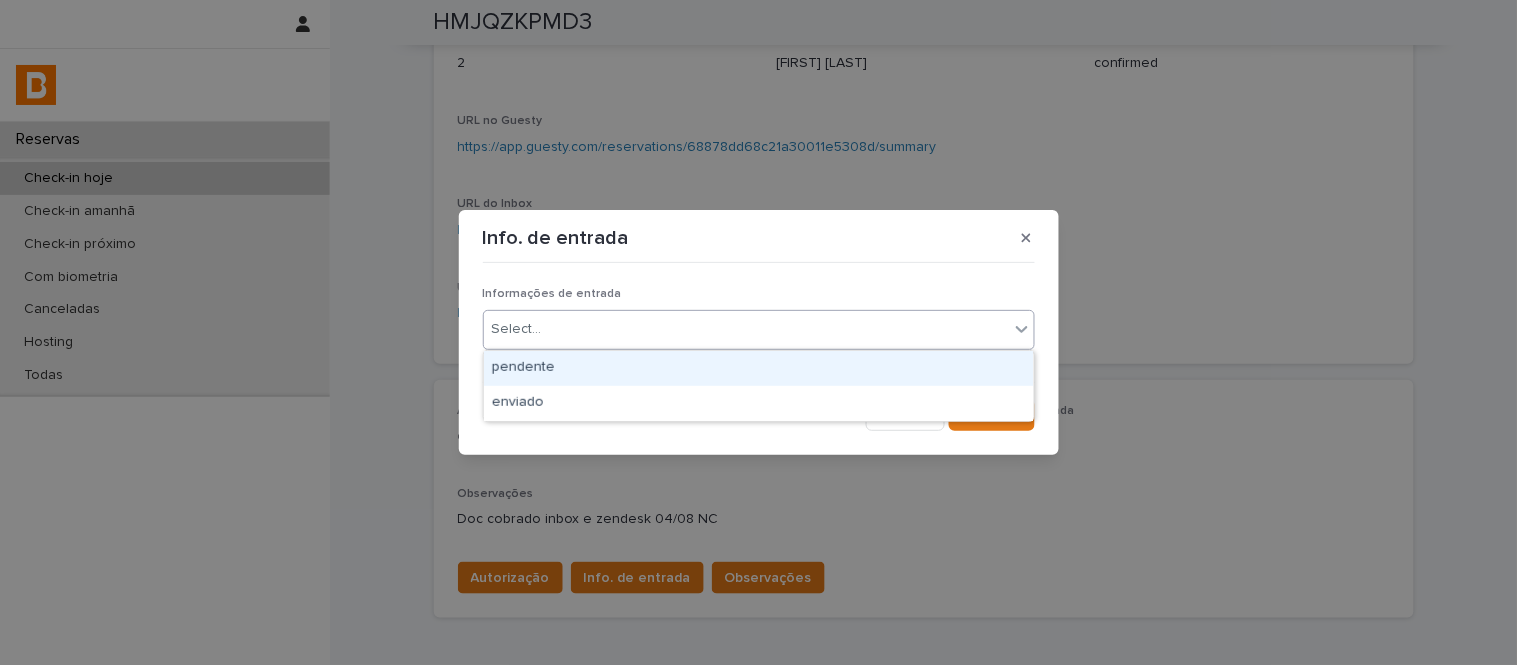 click on "Select..." at bounding box center [746, 329] 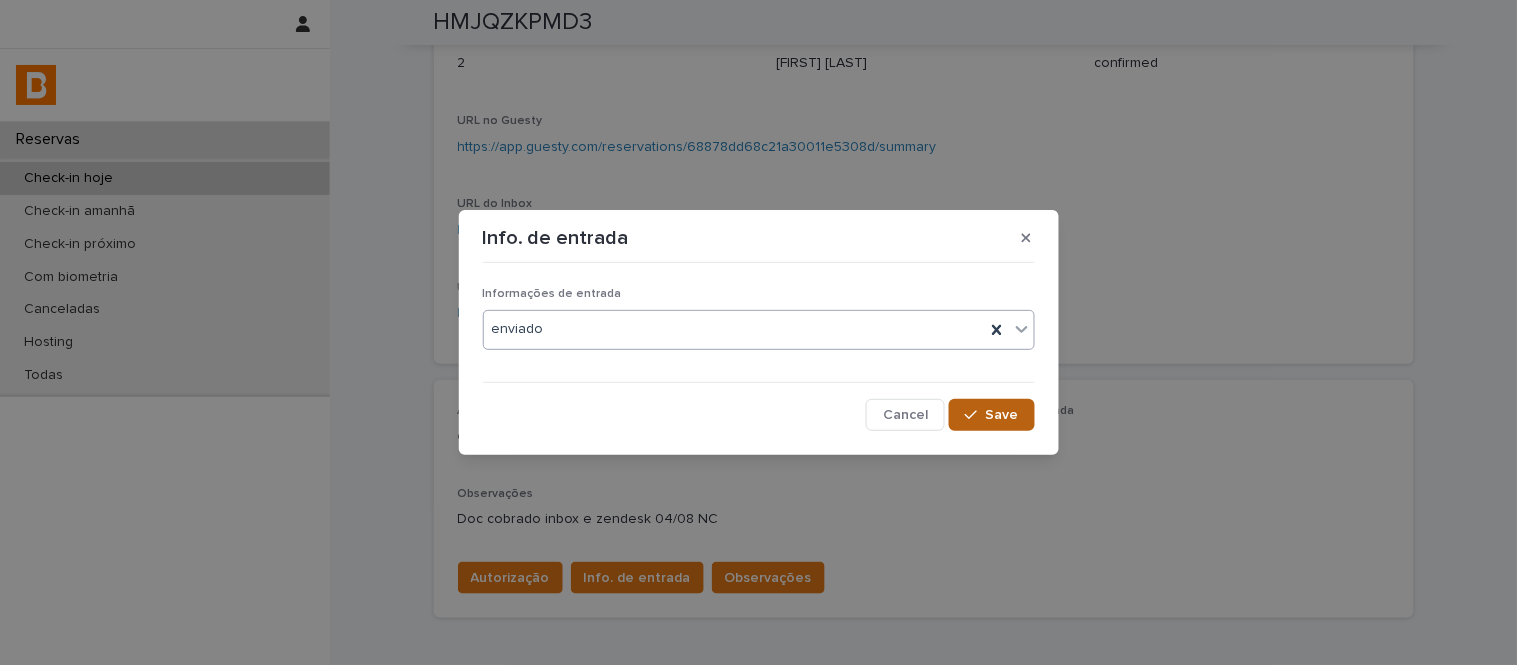 click on "Save" at bounding box center (991, 415) 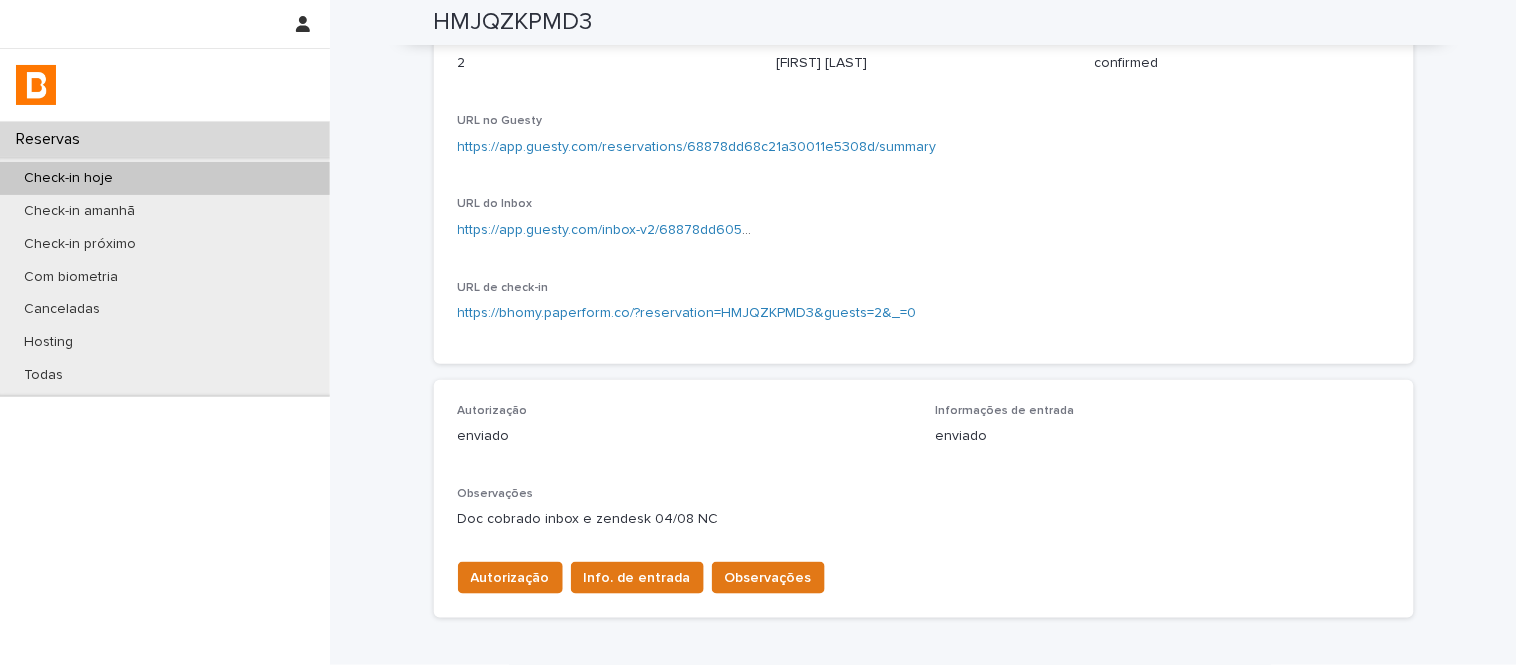 click on "Observações" at bounding box center (768, 578) 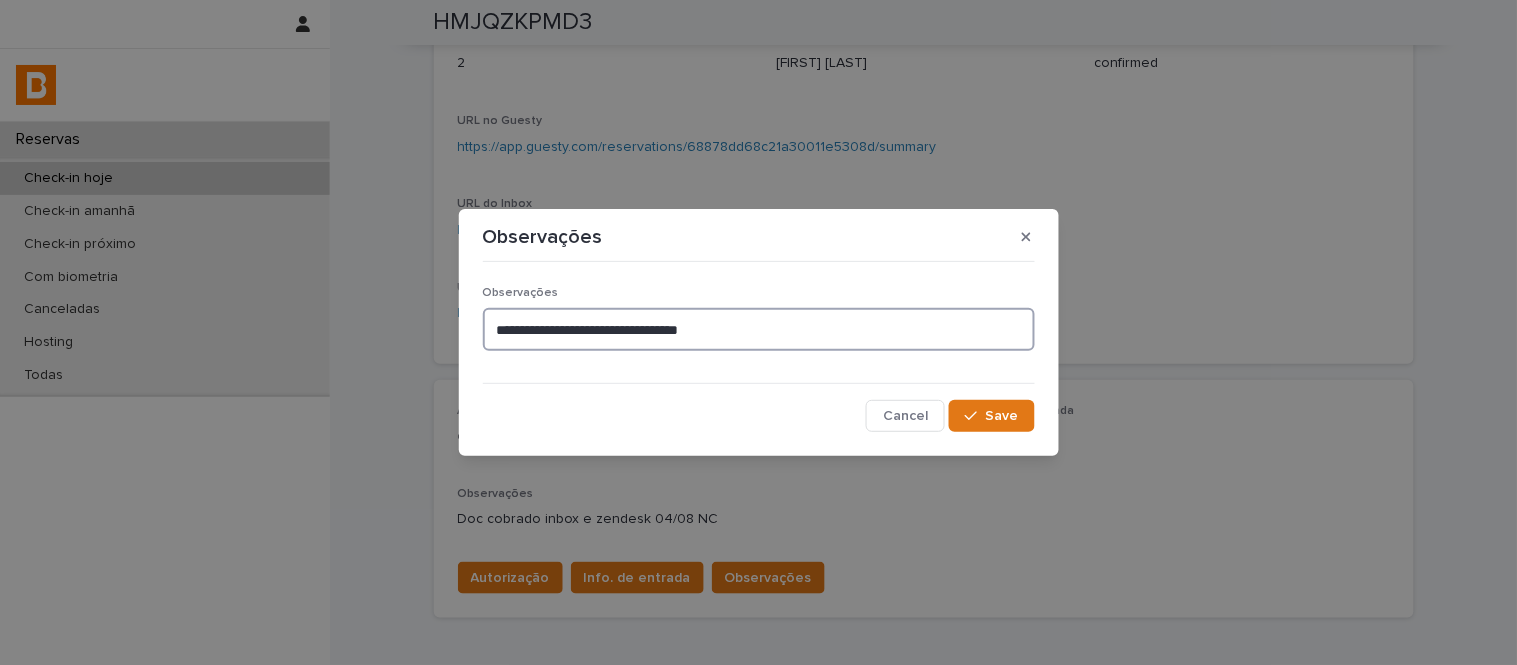 click on "**********" at bounding box center [759, 329] 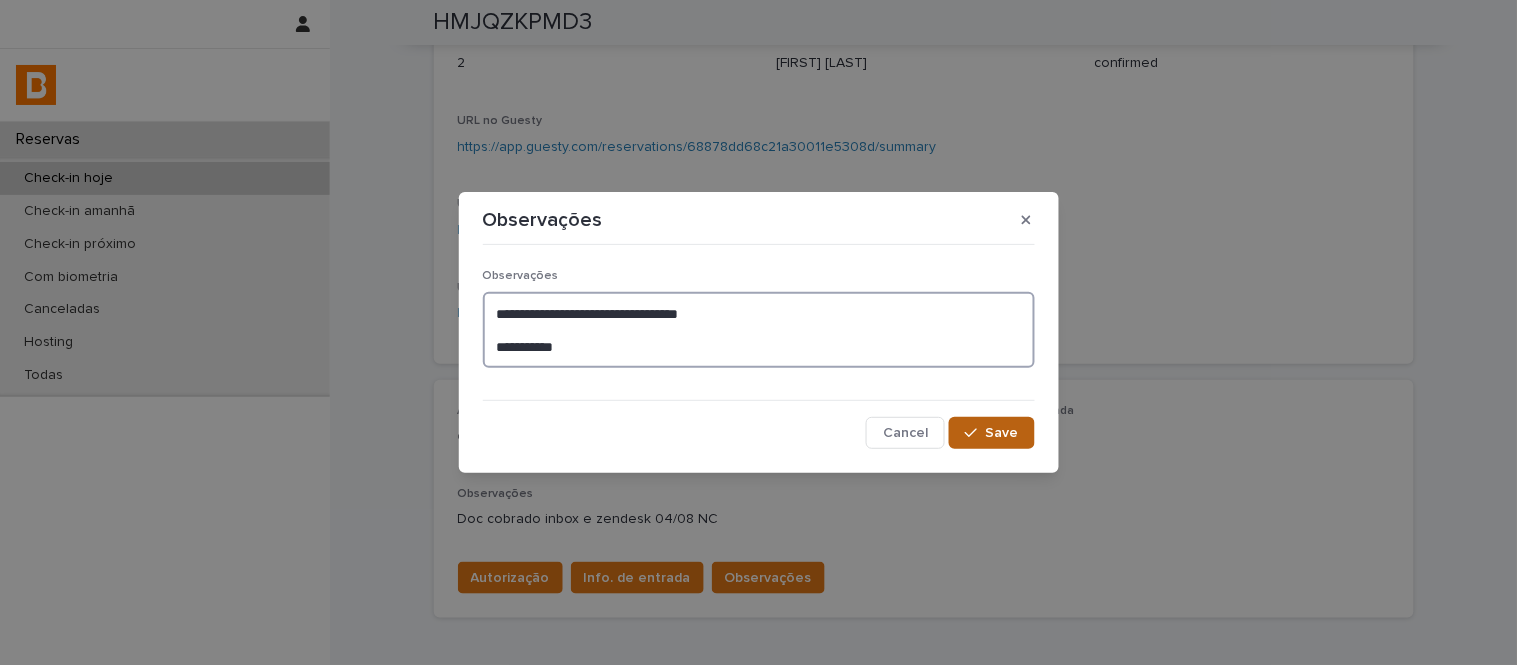 type on "**********" 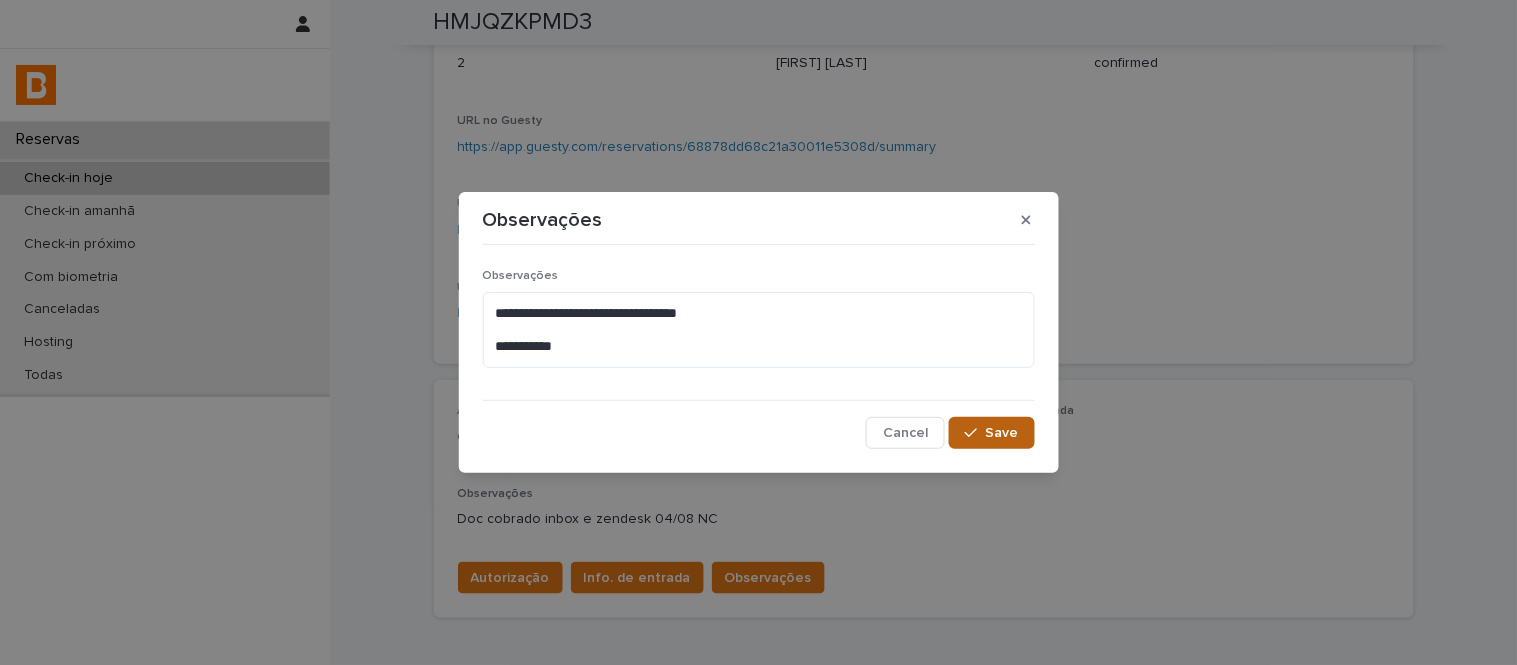 click at bounding box center [975, 433] 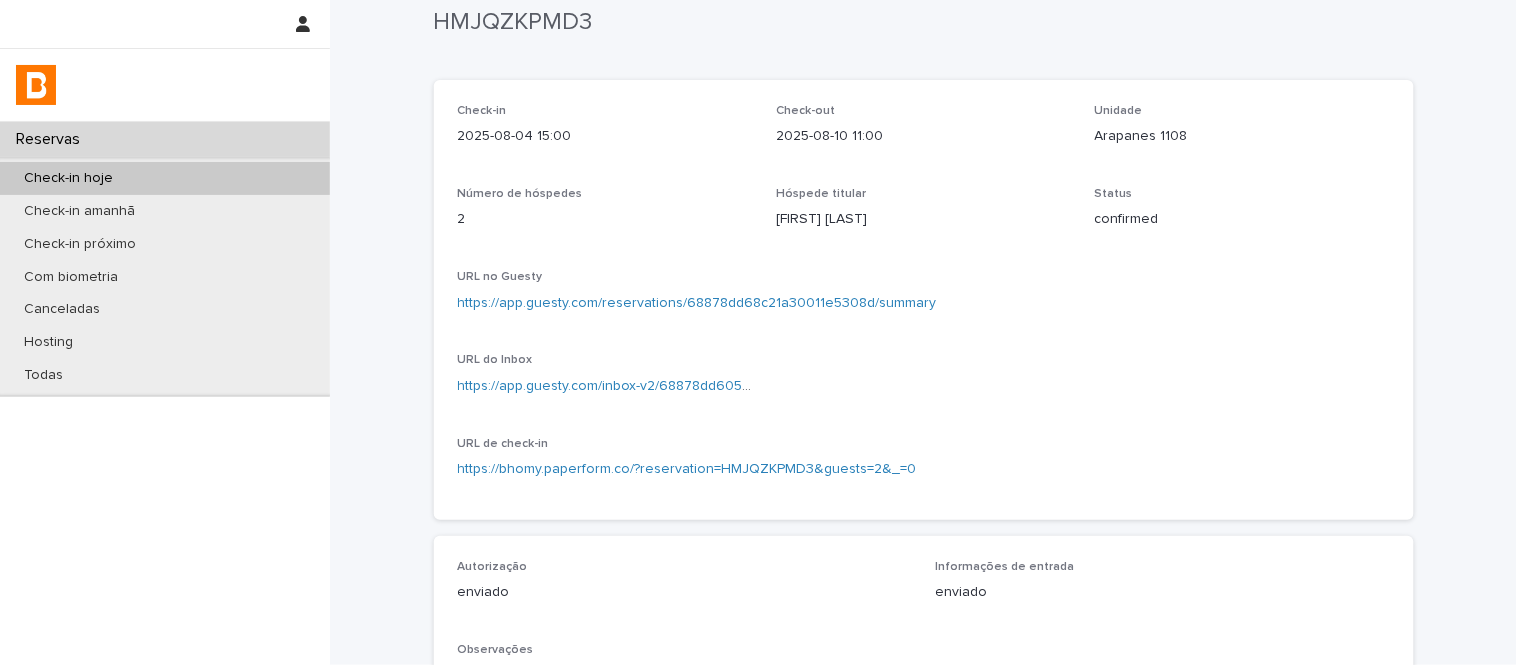 scroll, scrollTop: 0, scrollLeft: 0, axis: both 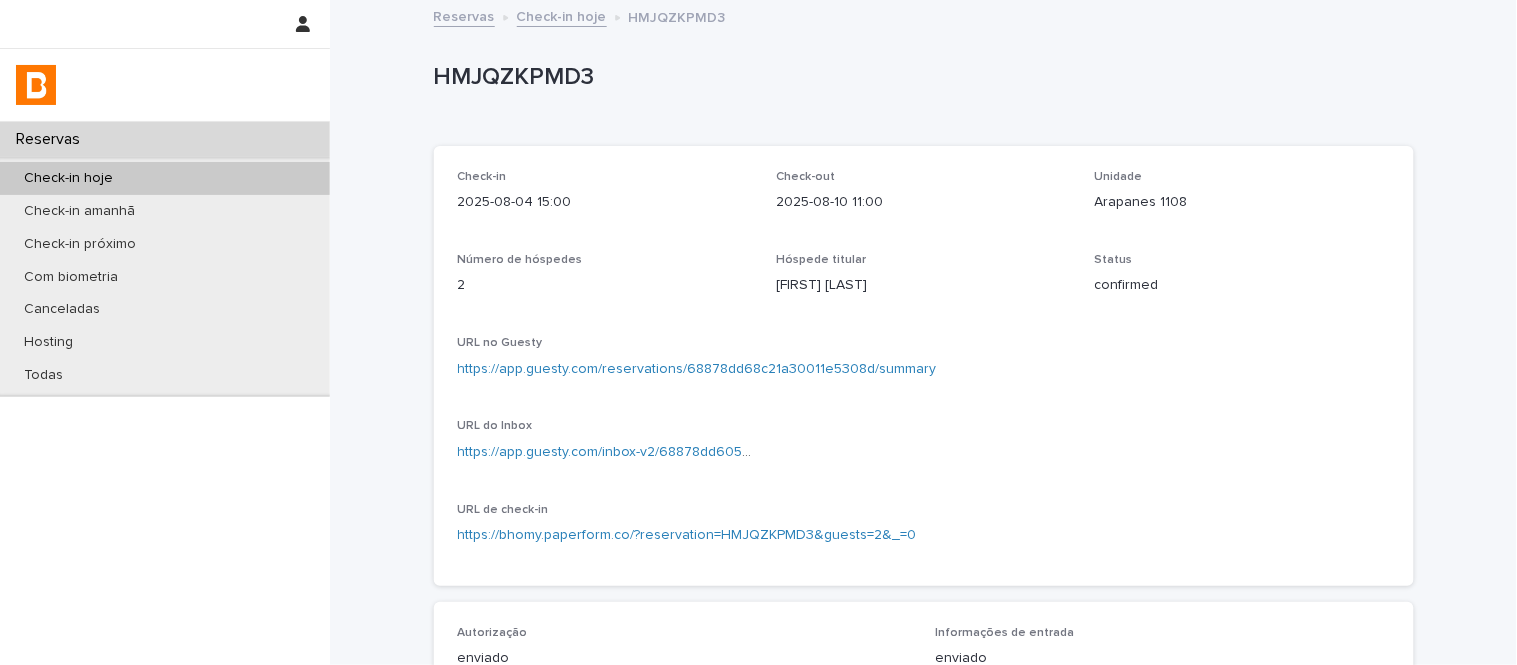 click on "Check-in hoje" at bounding box center [562, 15] 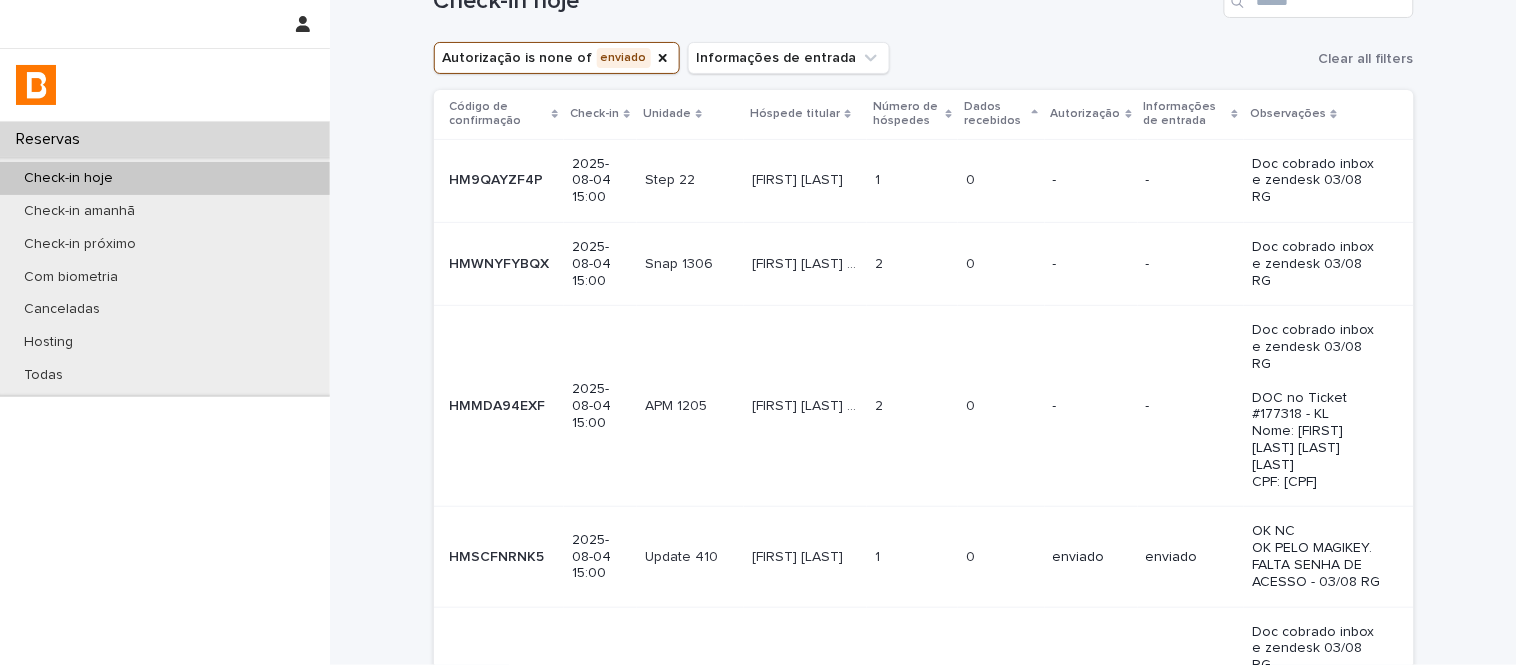 scroll, scrollTop: 0, scrollLeft: 0, axis: both 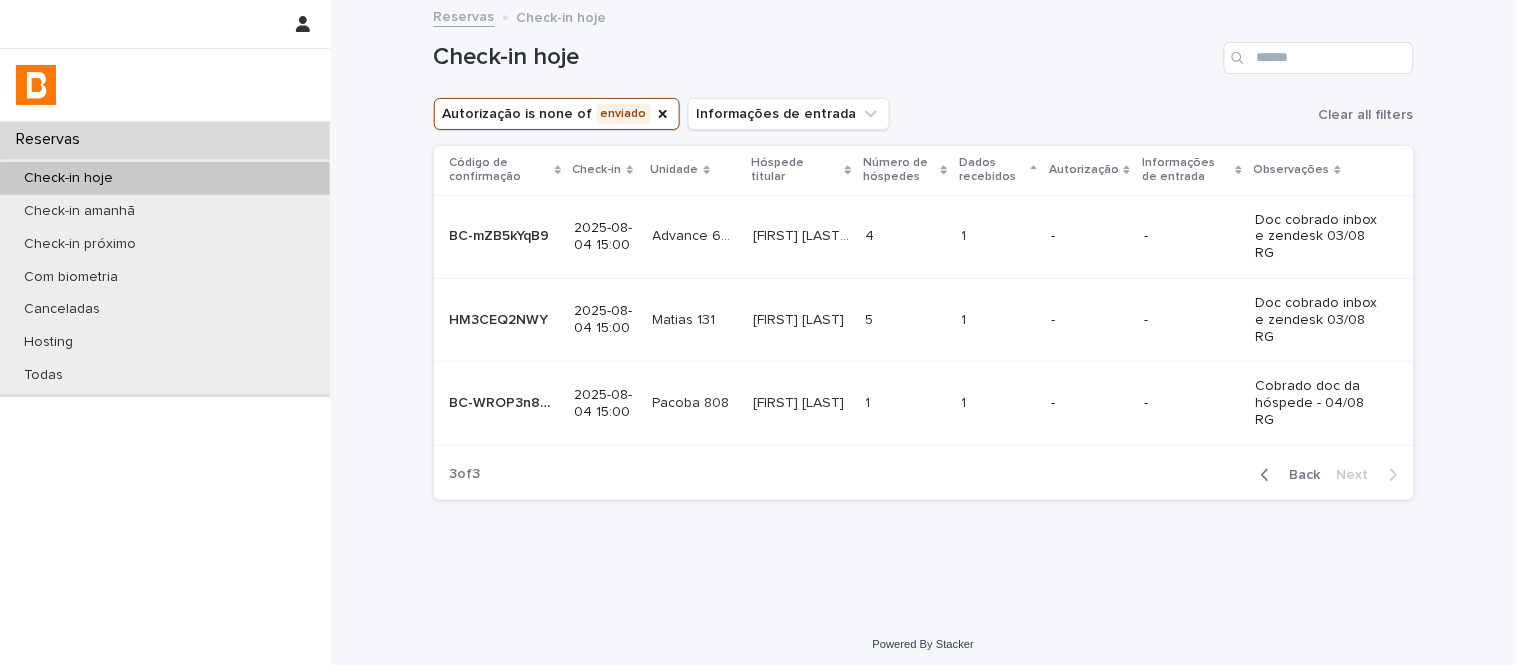 click on "Back Next" at bounding box center [1329, 475] 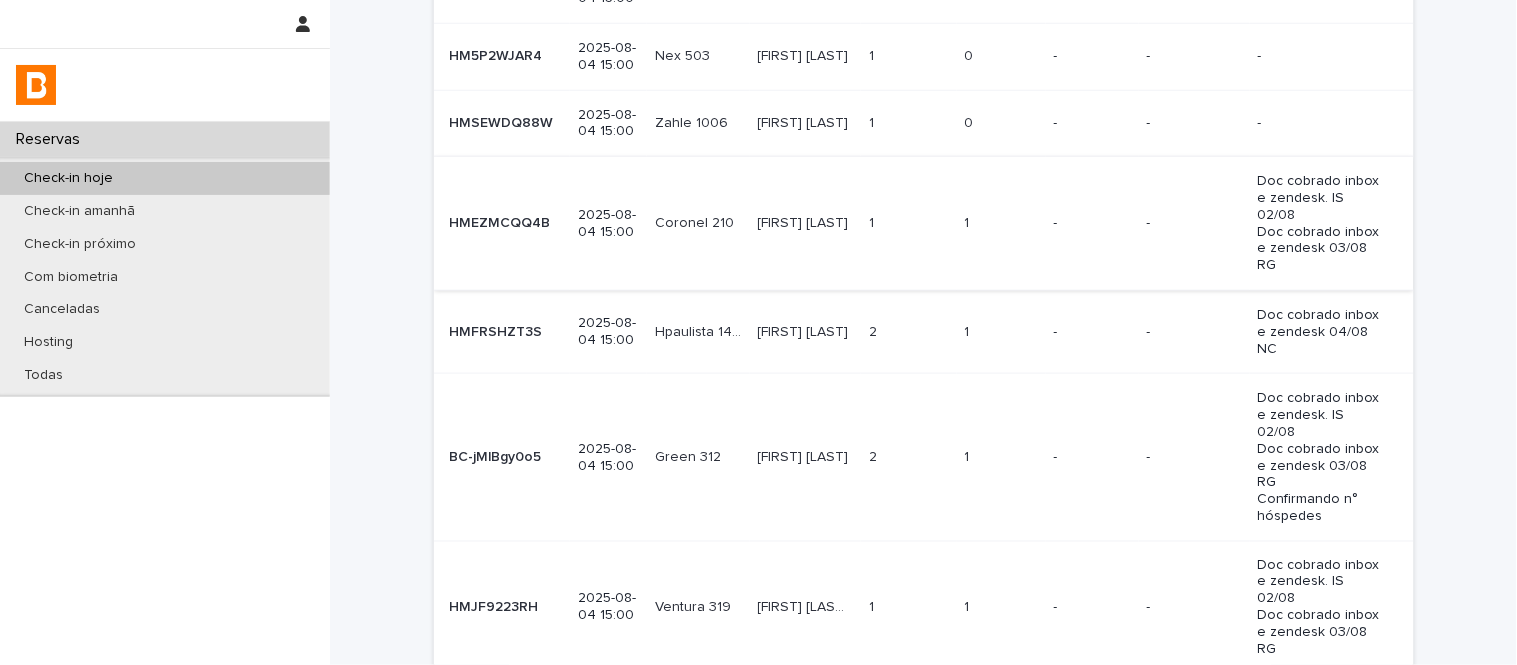 scroll, scrollTop: 444, scrollLeft: 0, axis: vertical 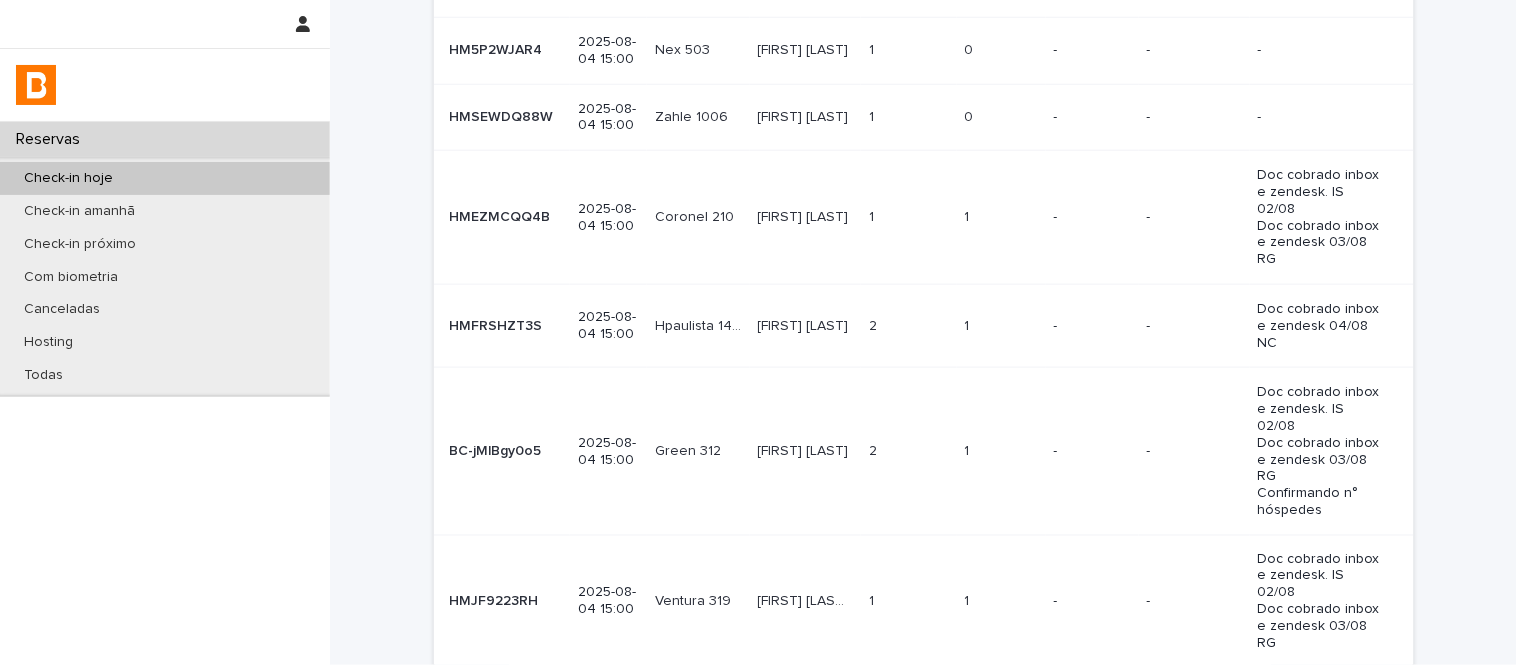 click on "1 1" at bounding box center (908, 218) 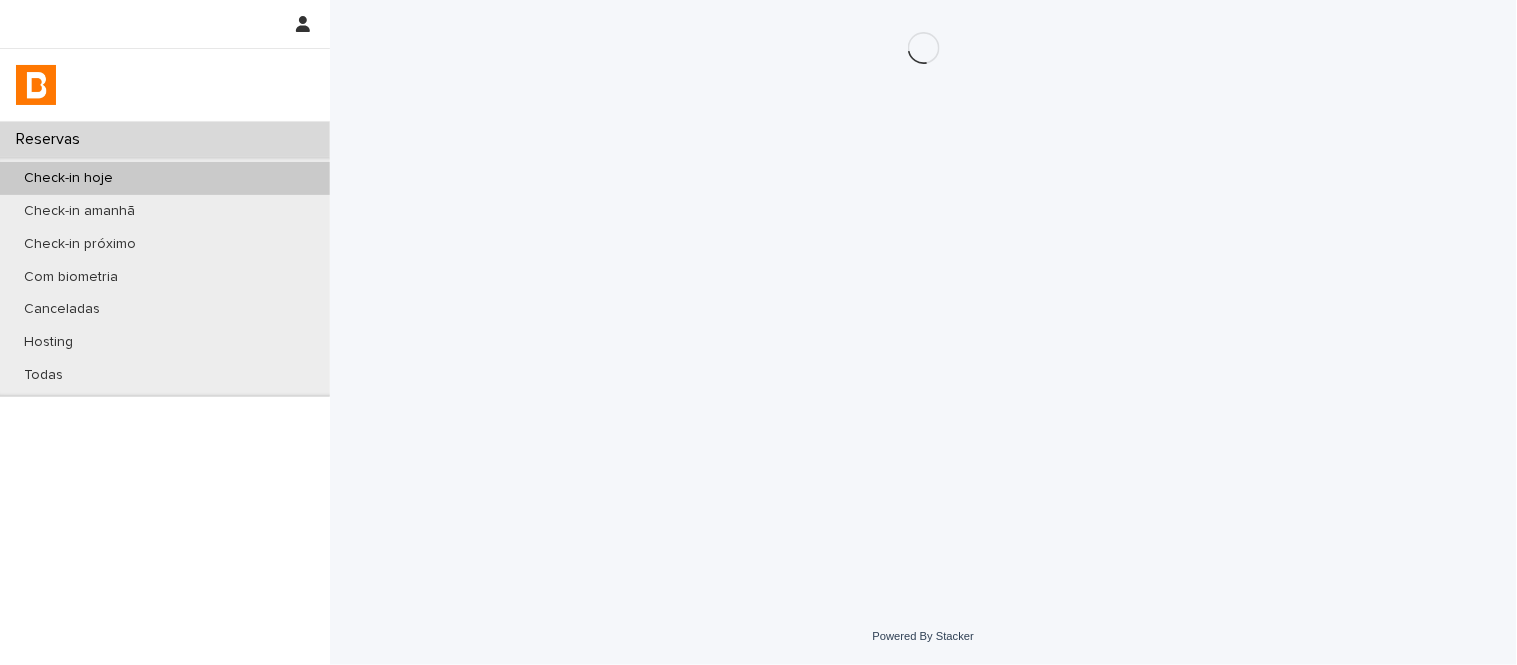 scroll, scrollTop: 0, scrollLeft: 0, axis: both 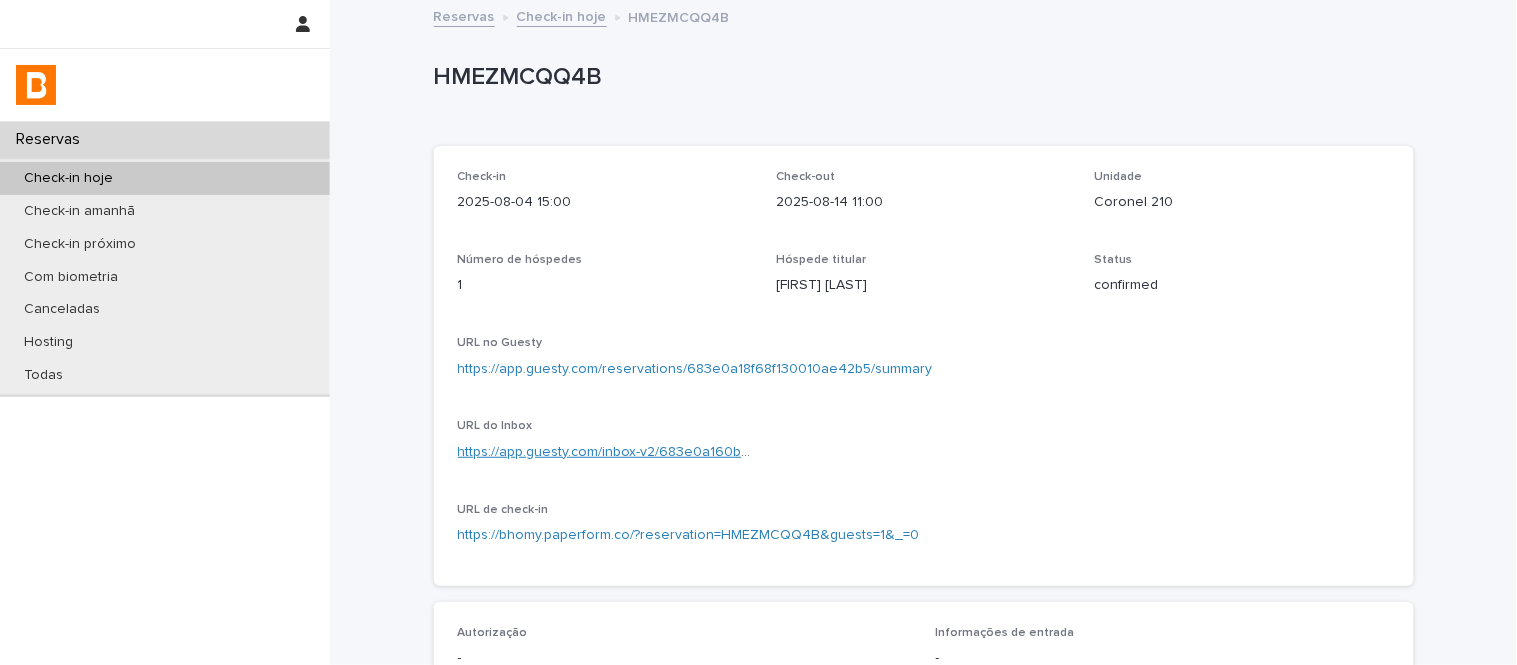 click on "https://app.guesty.com/inbox-v2/683e0a160b90b00011dc5caf?reservationId=683e0a18f68f130010ae42b5" at bounding box center (794, 452) 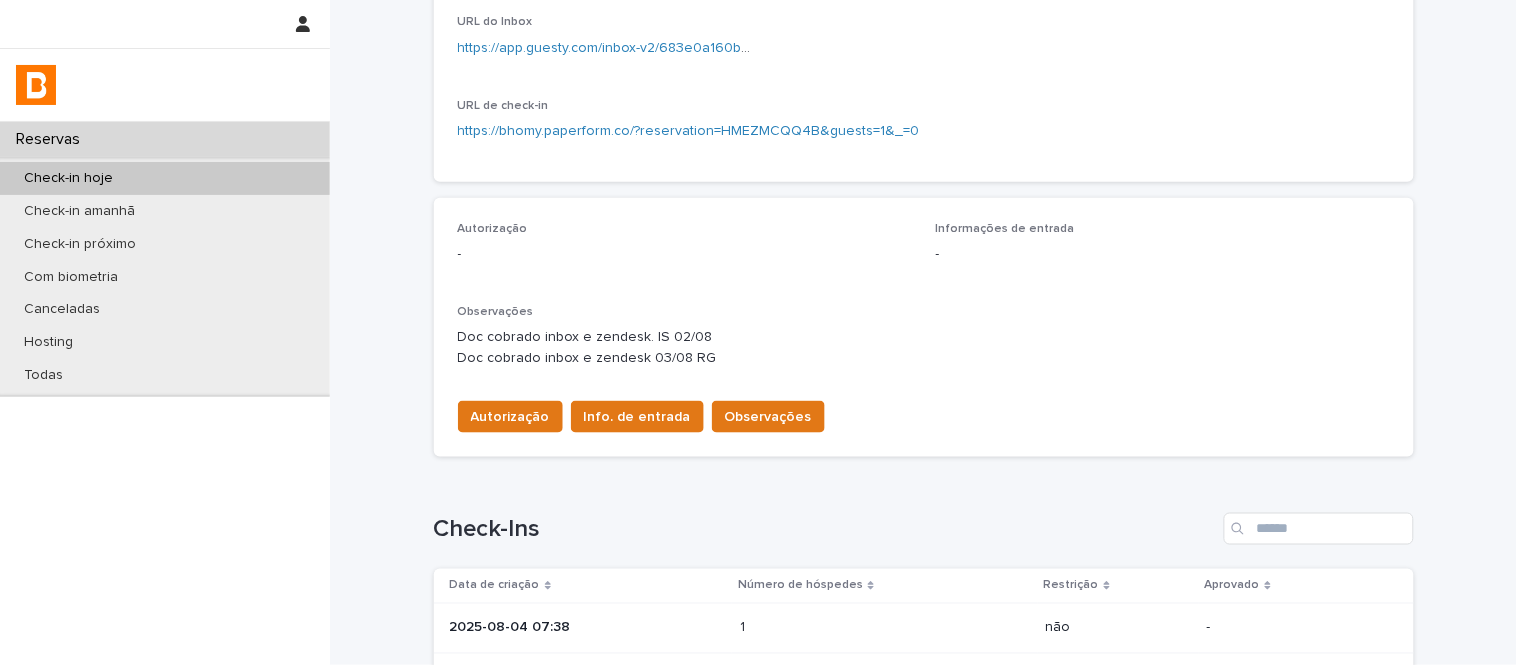 scroll, scrollTop: 444, scrollLeft: 0, axis: vertical 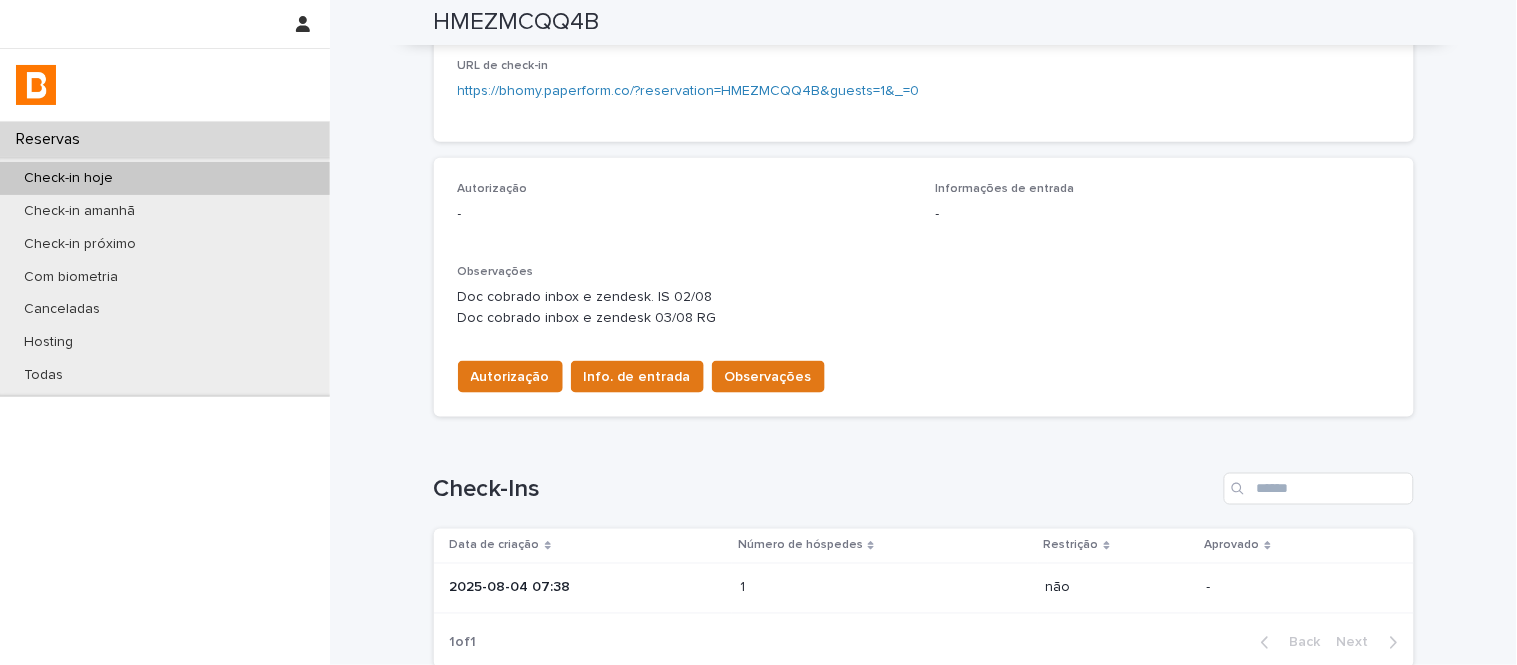 click on "2025-08-04 07:38" at bounding box center (587, 588) 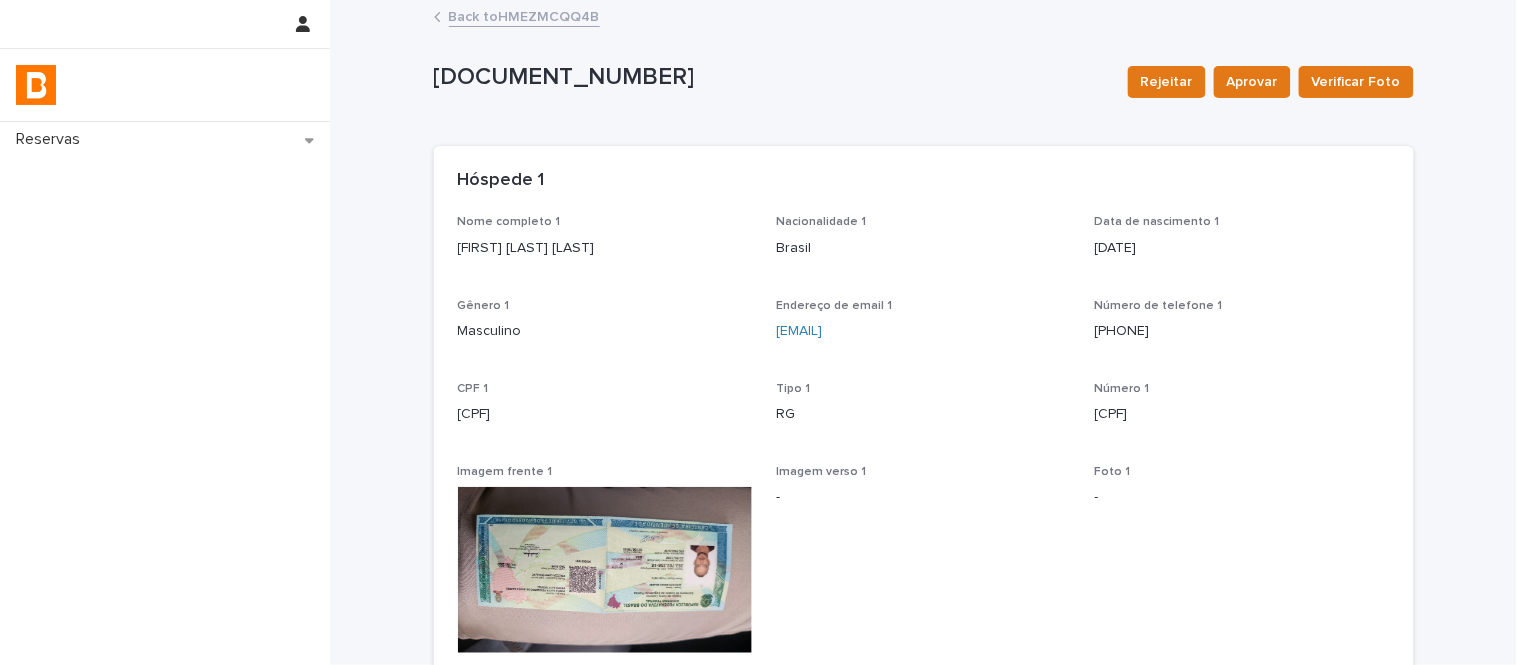 scroll, scrollTop: 111, scrollLeft: 0, axis: vertical 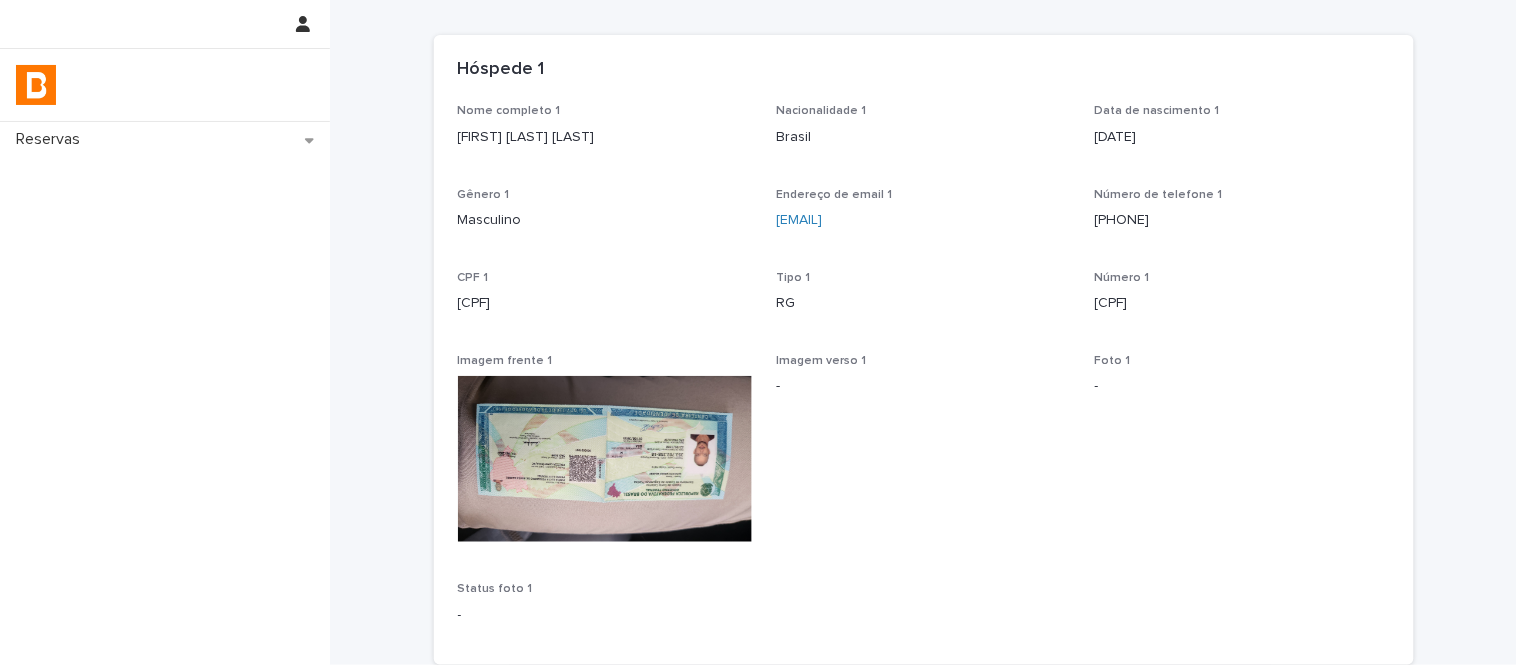 drag, startPoint x: 571, startPoint y: 351, endPoint x: 565, endPoint y: 420, distance: 69.260376 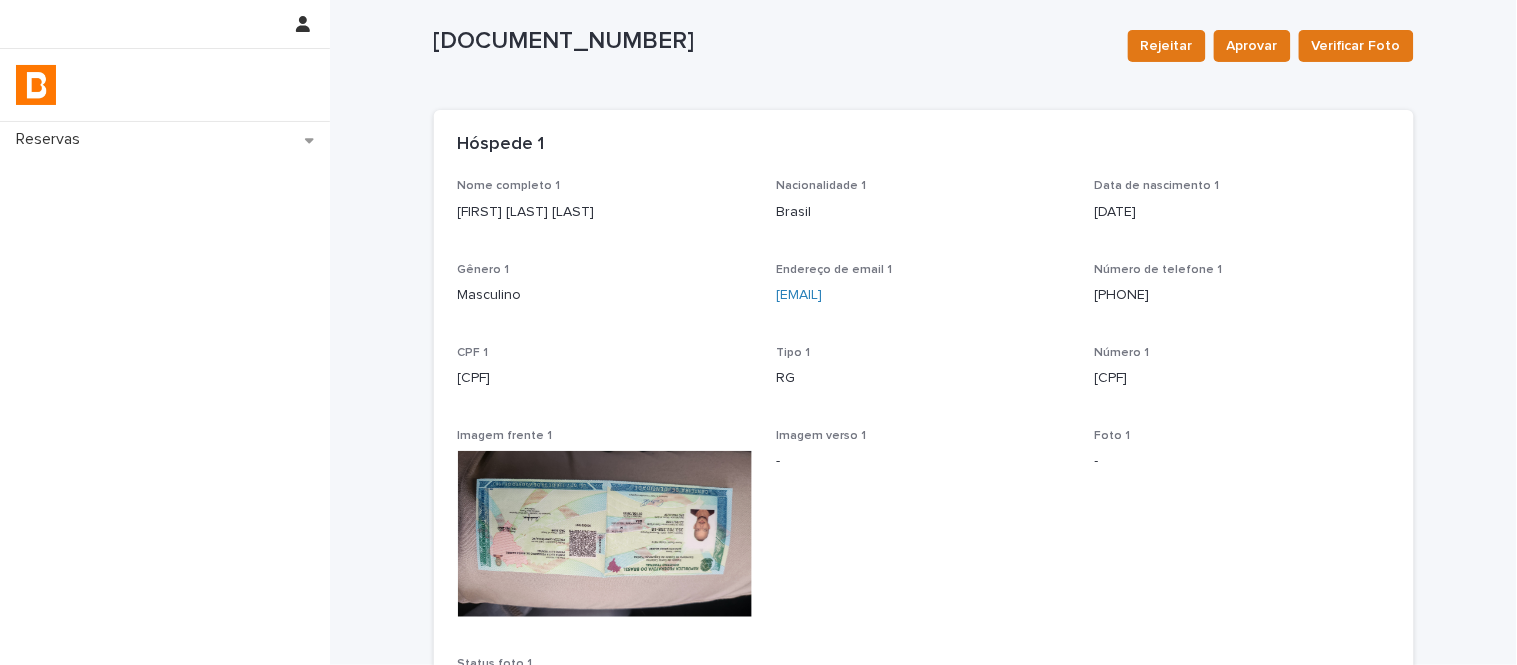scroll, scrollTop: 0, scrollLeft: 0, axis: both 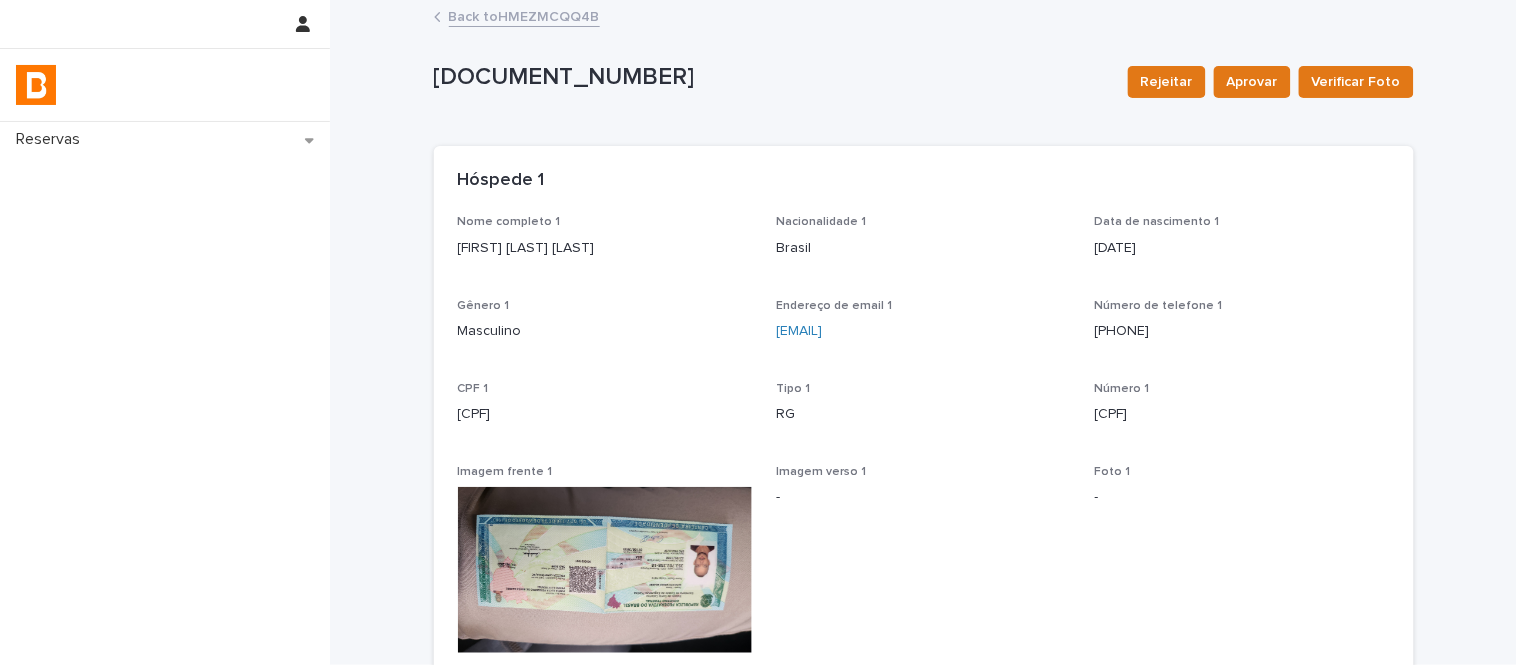 click on "Back to  HMEZMCQQ4B" at bounding box center (524, 15) 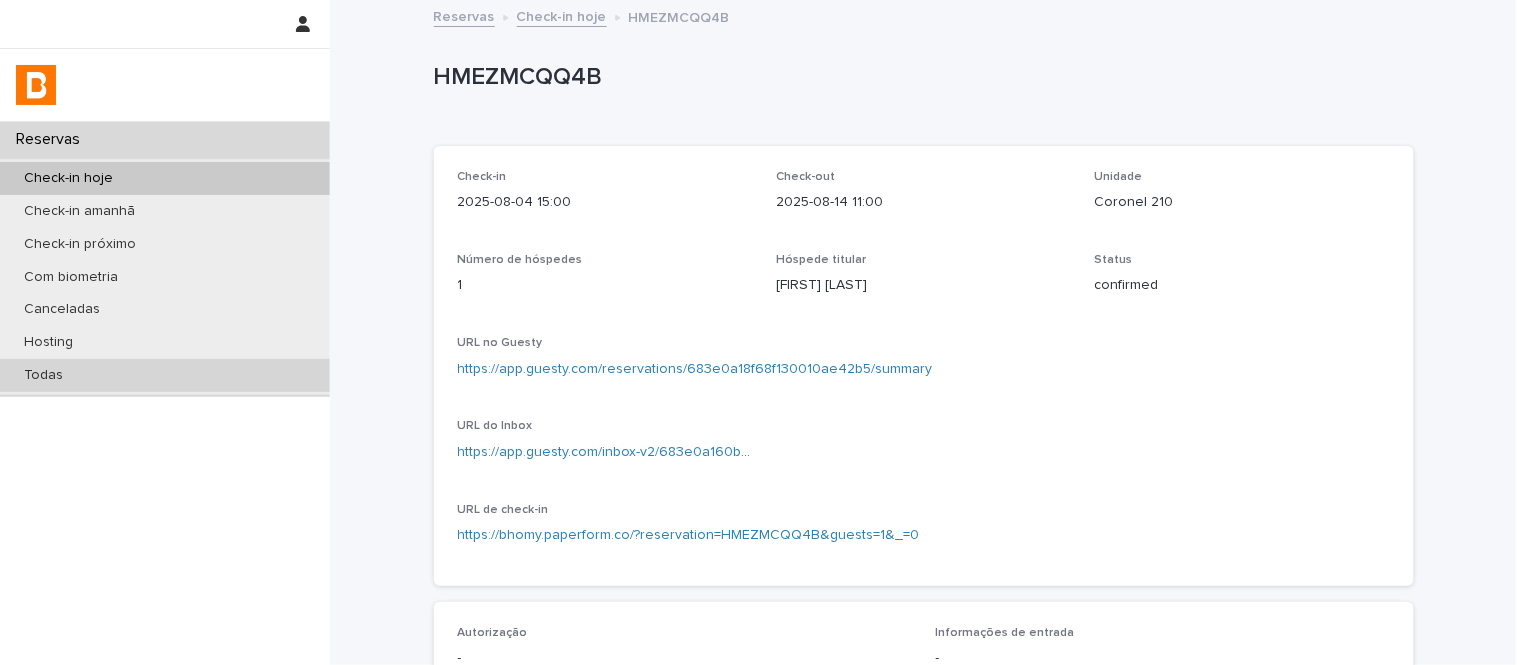 click on "Todas" at bounding box center (165, 375) 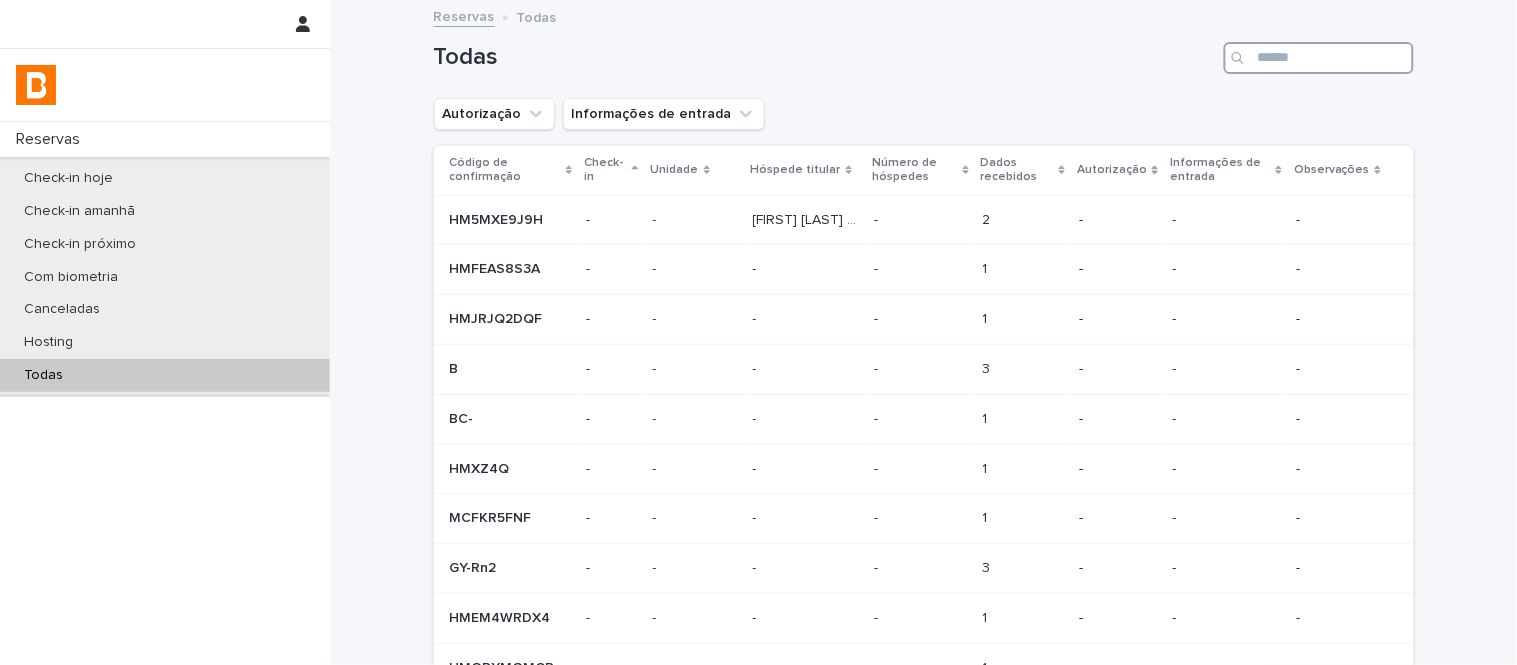 click at bounding box center (1319, 58) 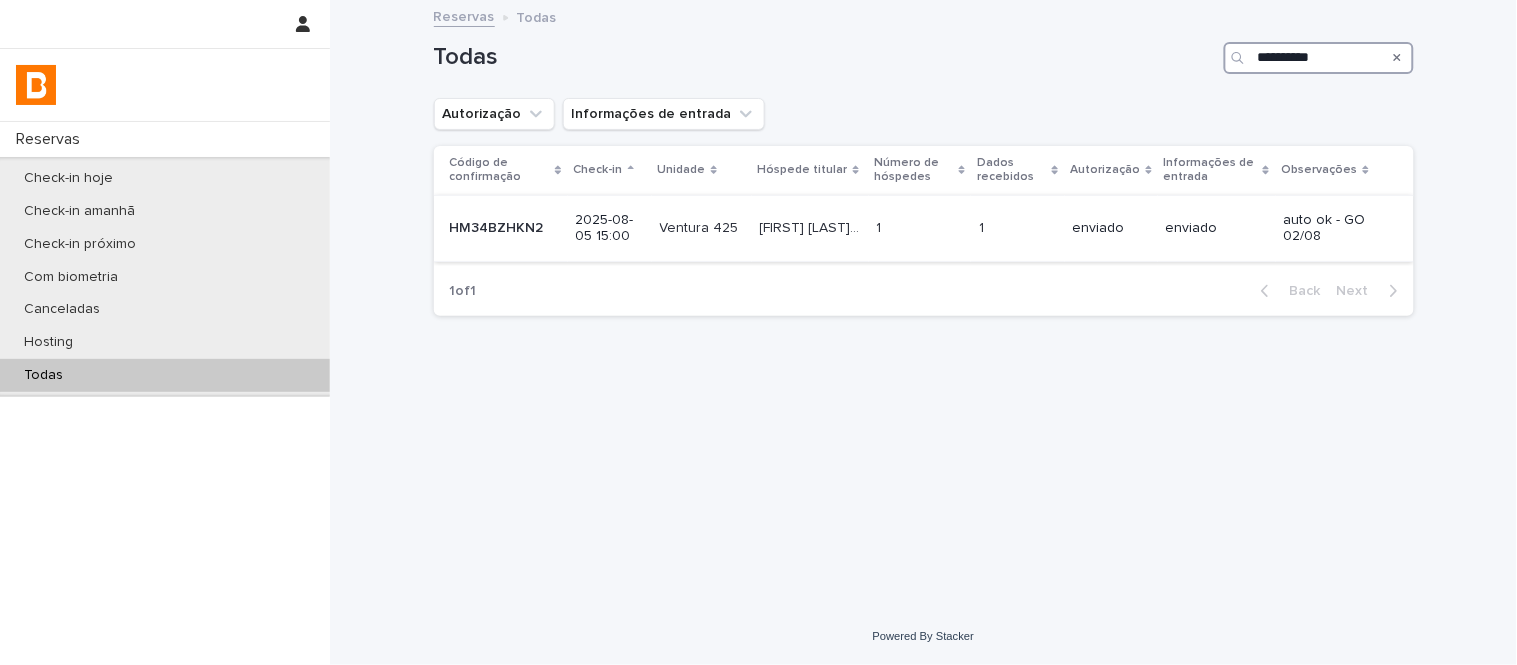 type on "**********" 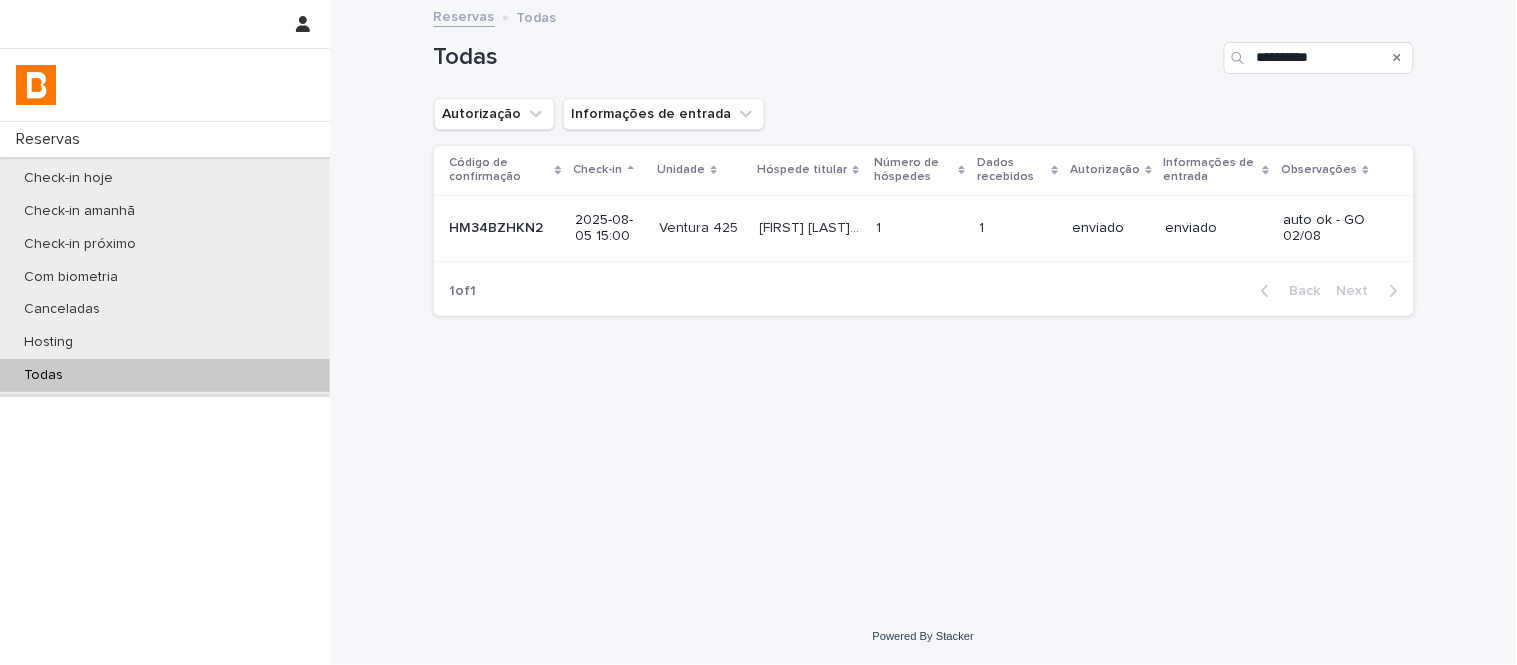 click on "1 1" at bounding box center [920, 228] 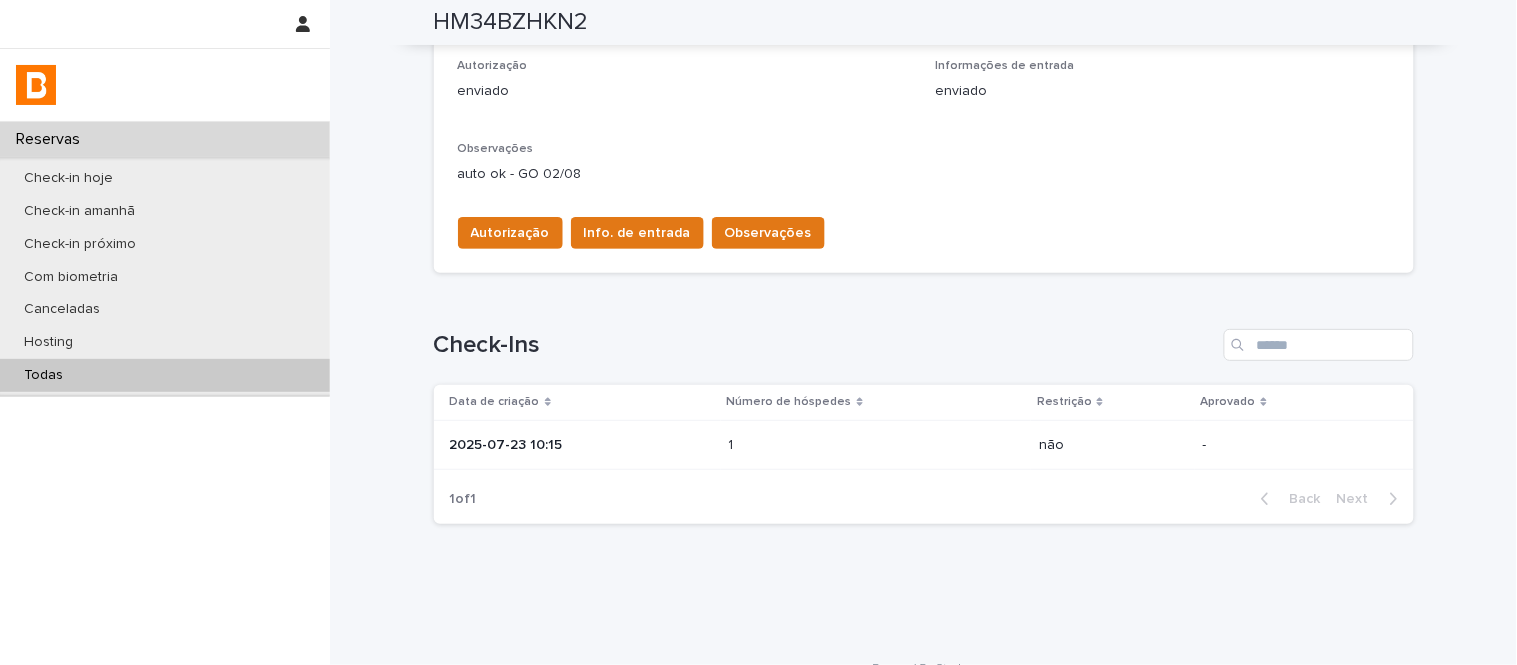 scroll, scrollTop: 598, scrollLeft: 0, axis: vertical 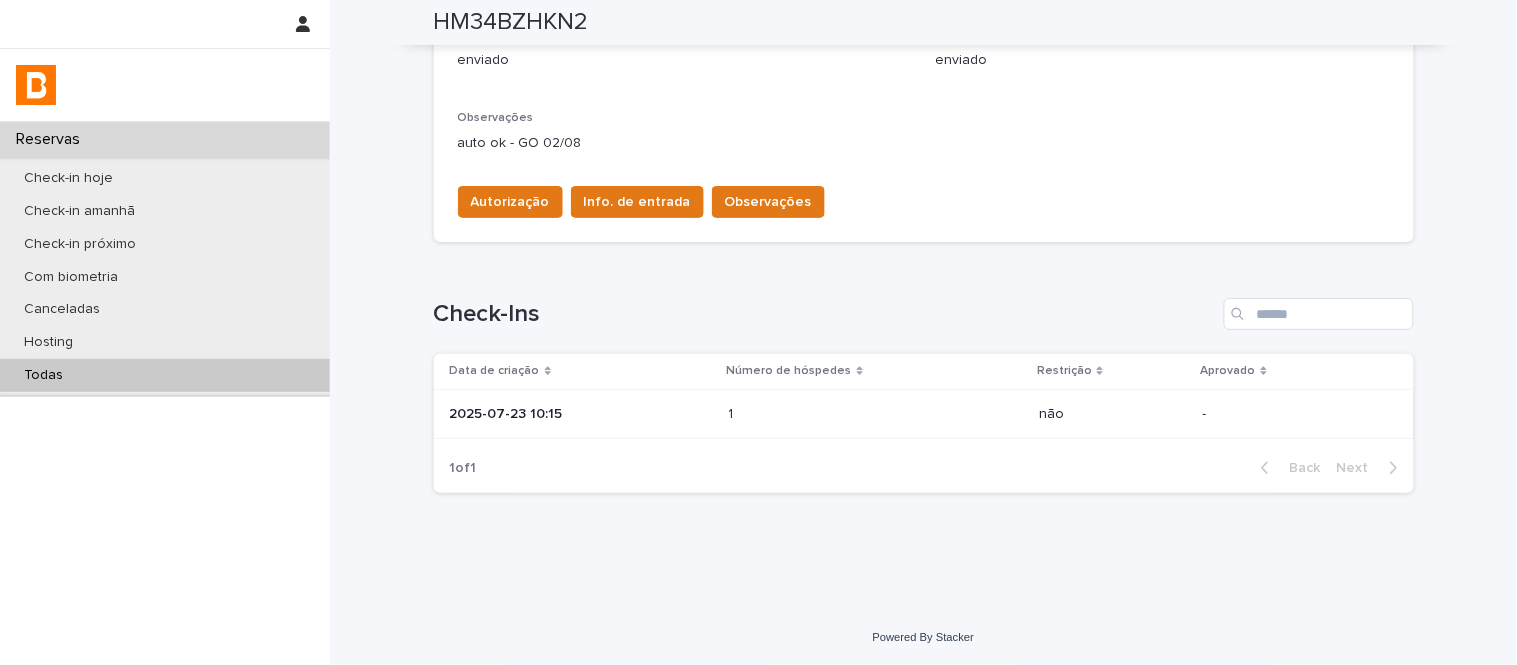click on "1 1" at bounding box center (876, 414) 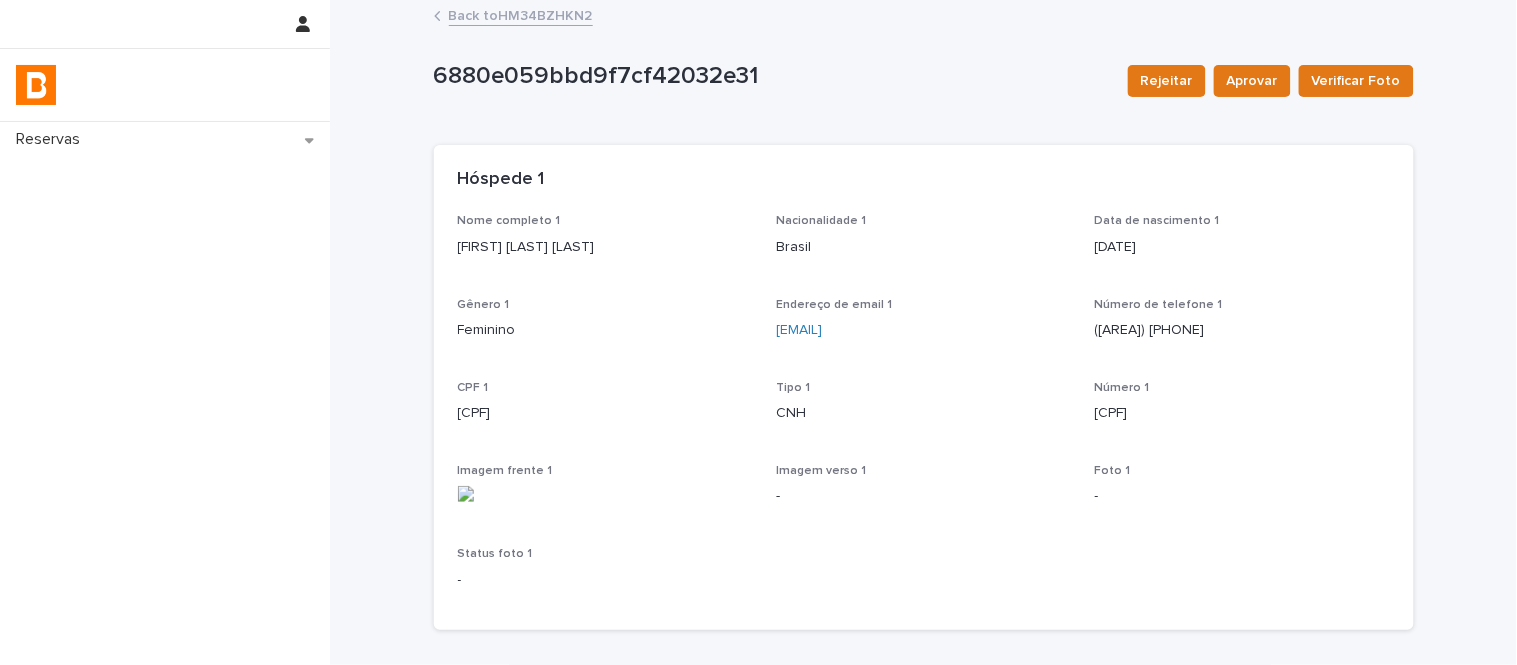scroll, scrollTop: 0, scrollLeft: 0, axis: both 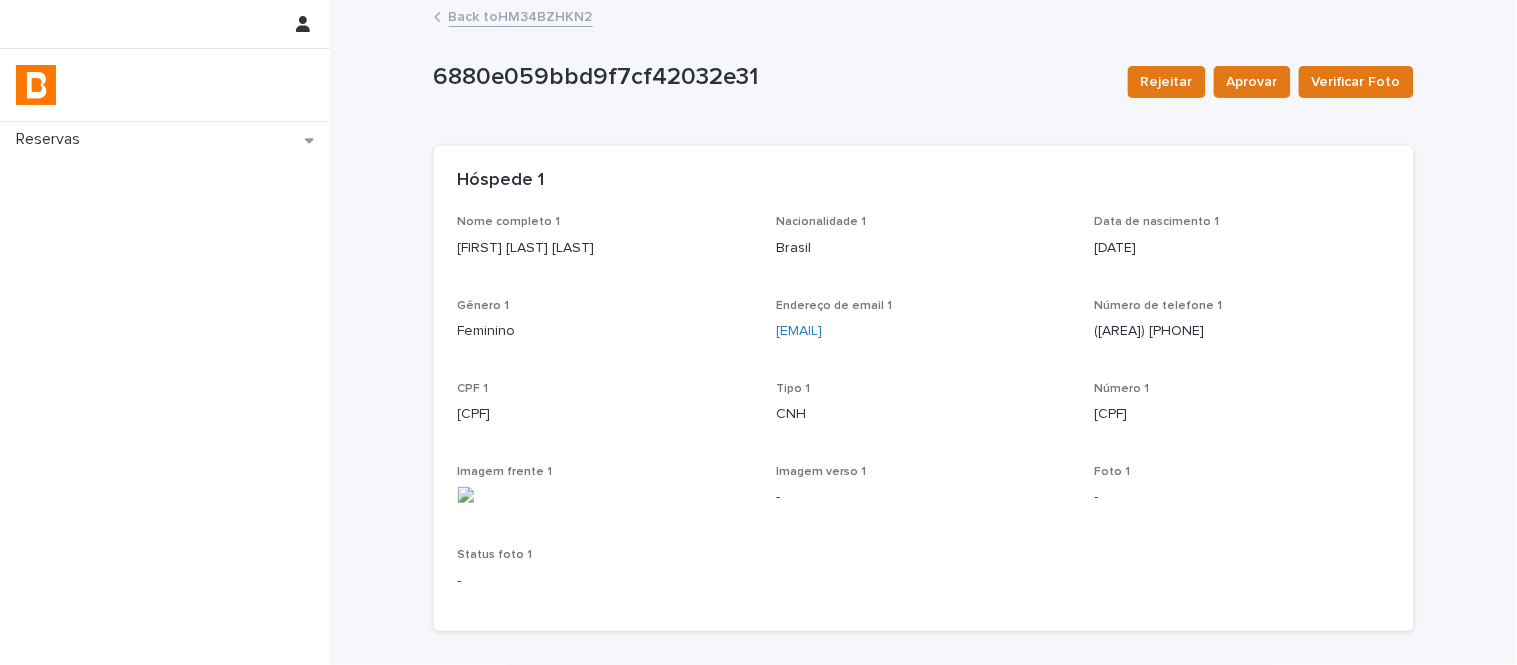 click on "Back to  HM34BZHKN2" at bounding box center (521, 15) 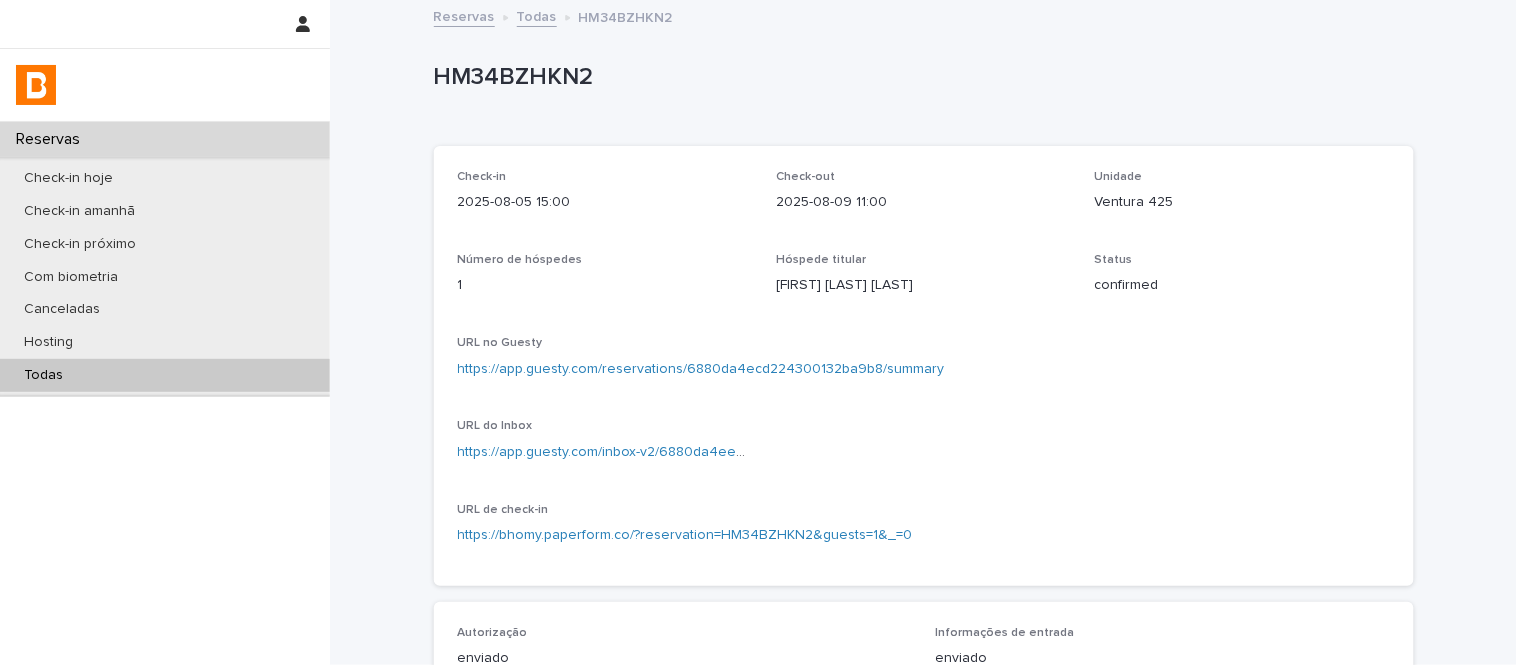 click on "Todas" at bounding box center [165, 375] 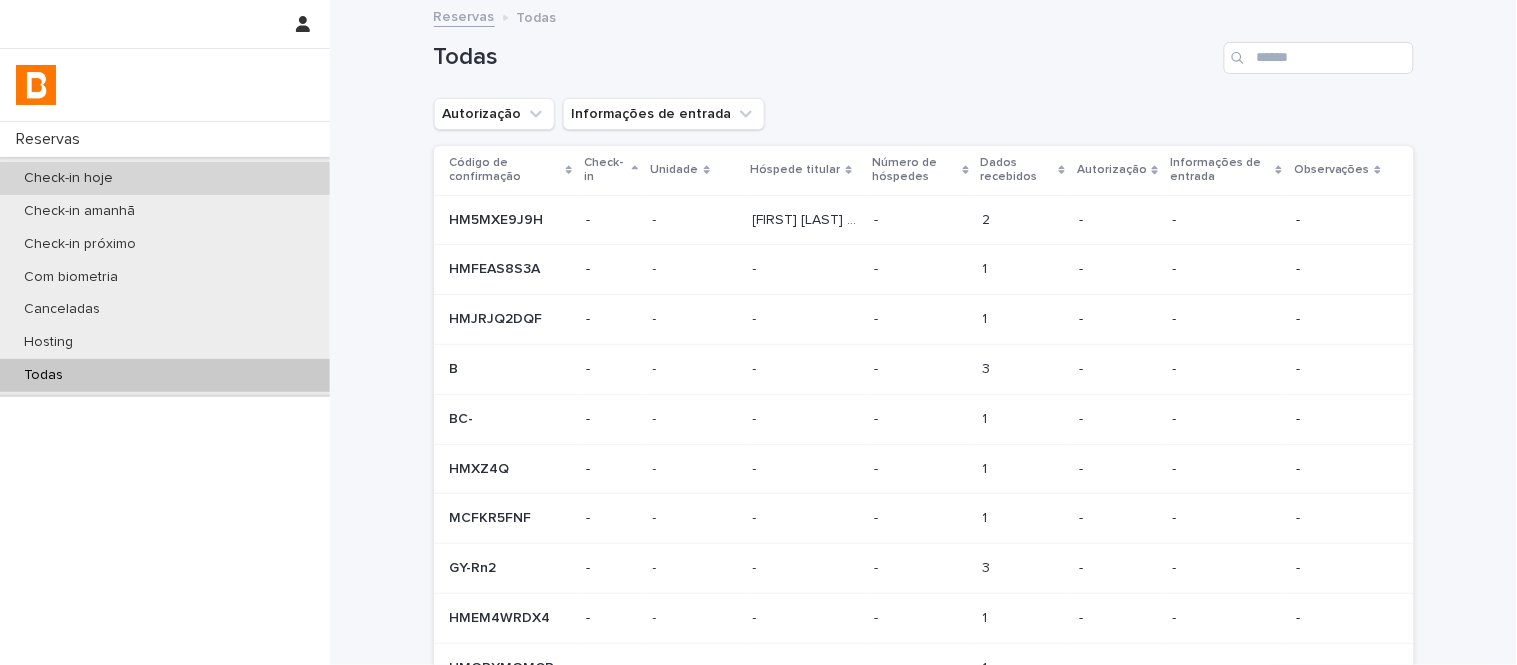 click on "Check-in hoje" at bounding box center [165, 178] 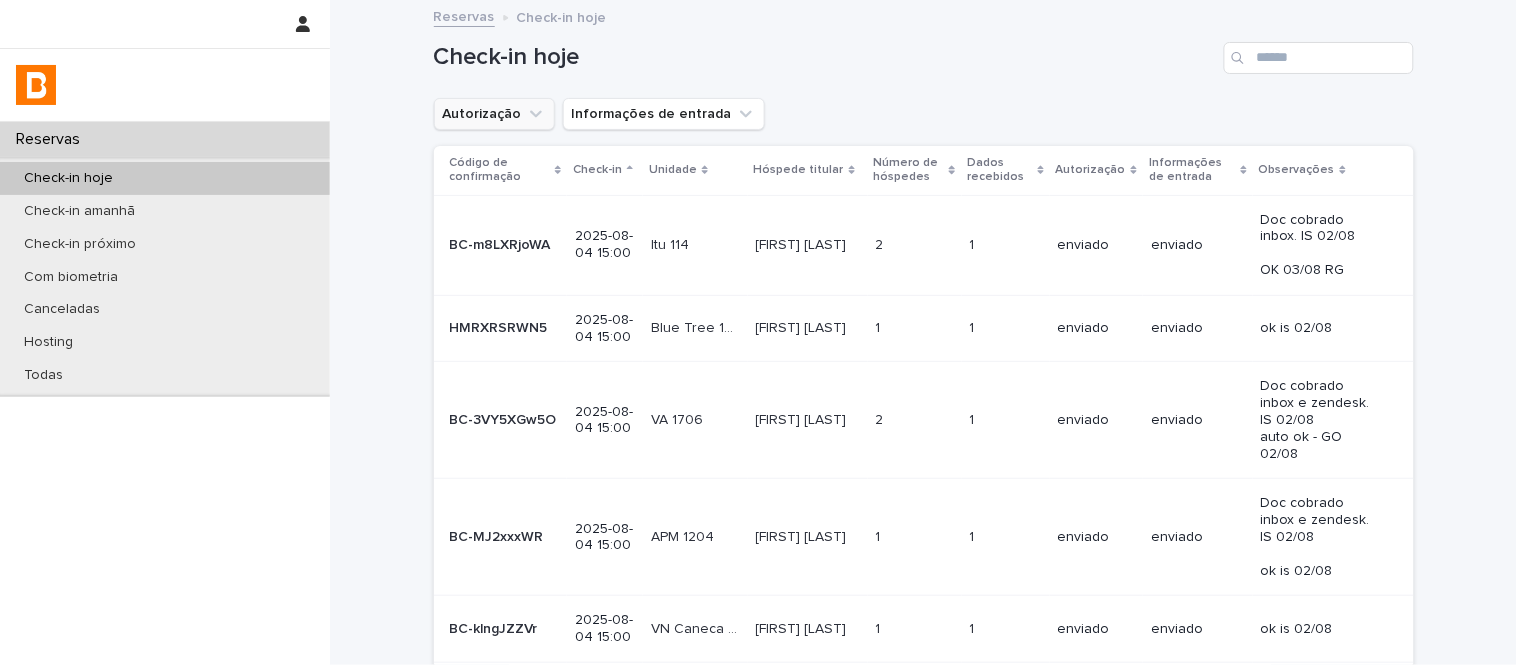 click on "Autorização" at bounding box center [494, 114] 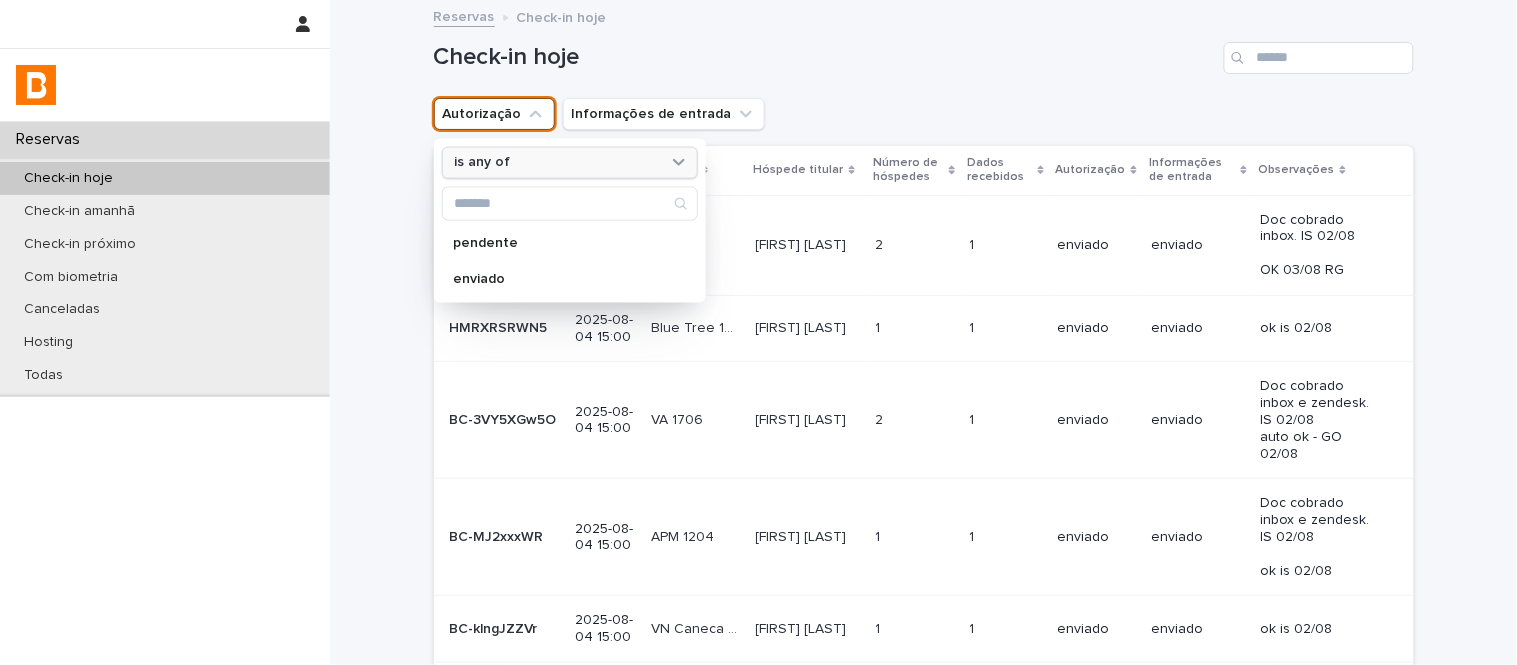click on "is any of" at bounding box center [570, 162] 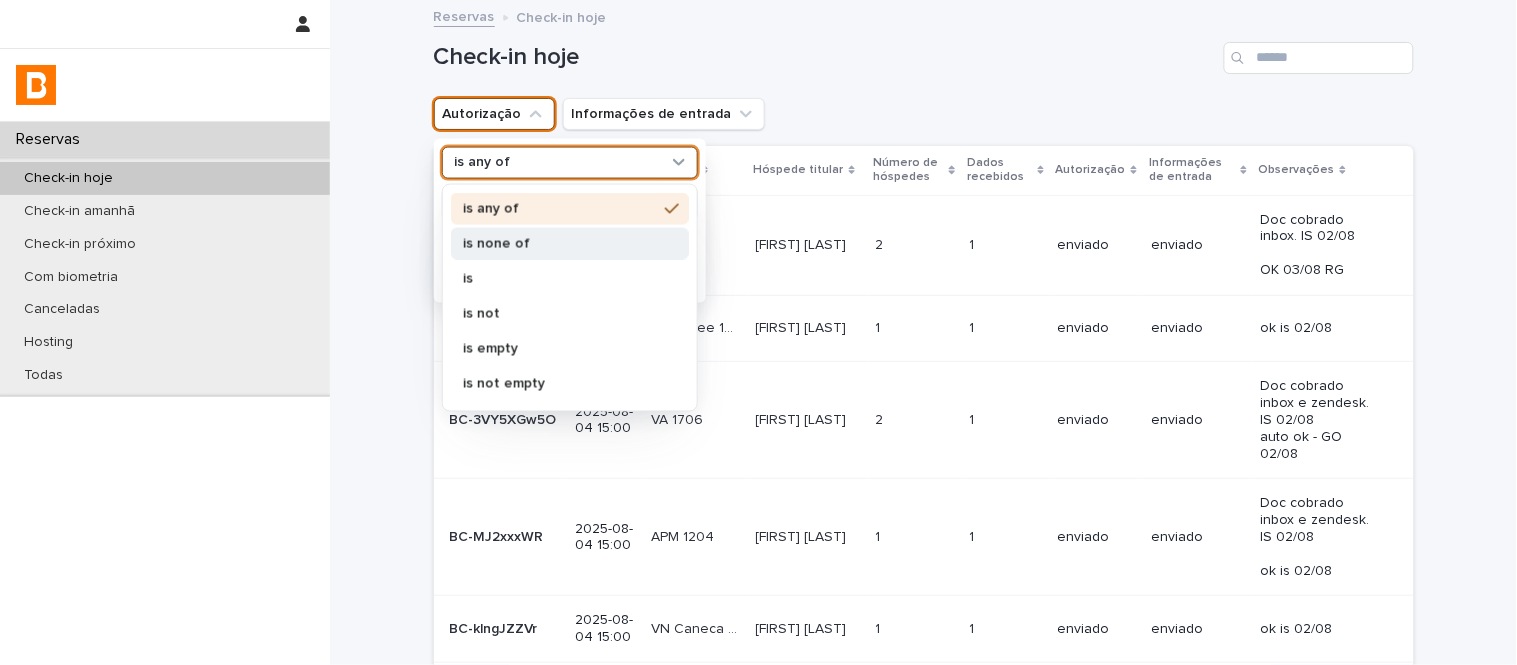 drag, startPoint x: 604, startPoint y: 217, endPoint x: 606, endPoint y: 238, distance: 21.095022 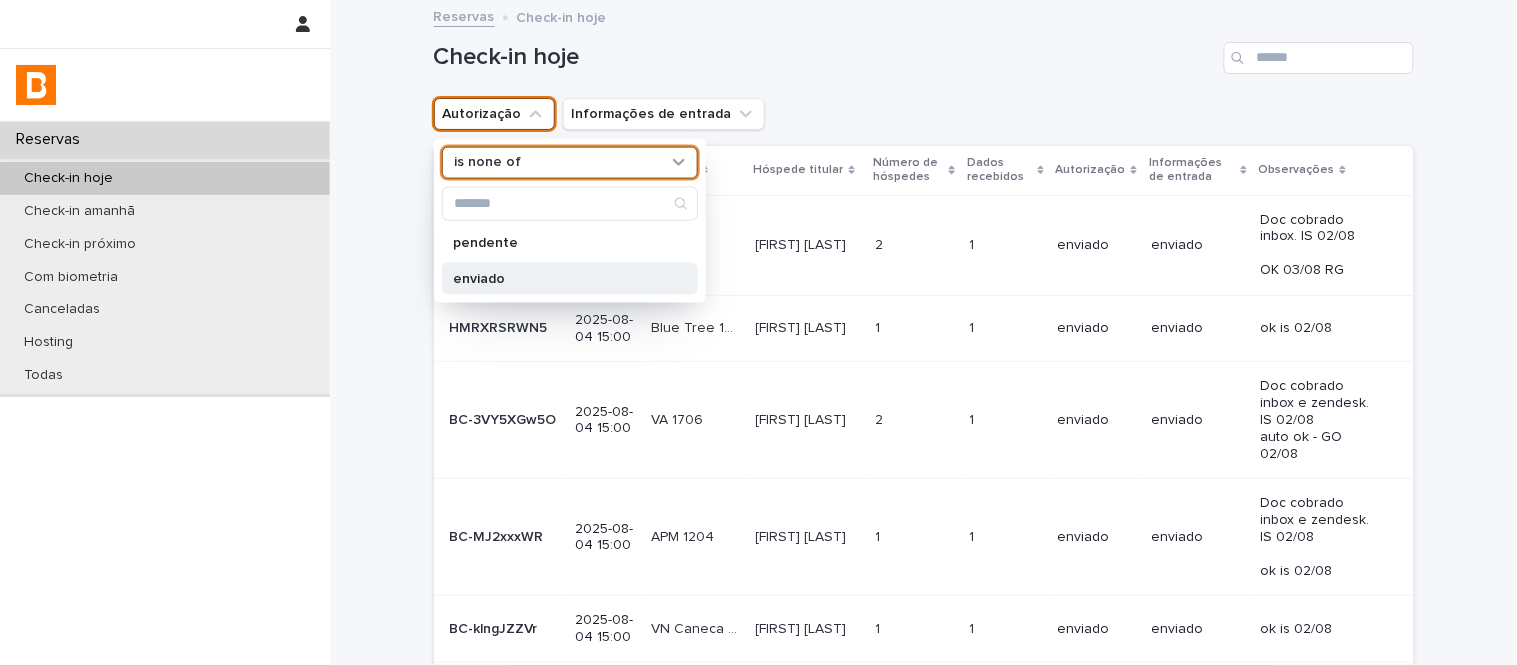 click on "enviado" at bounding box center (560, 278) 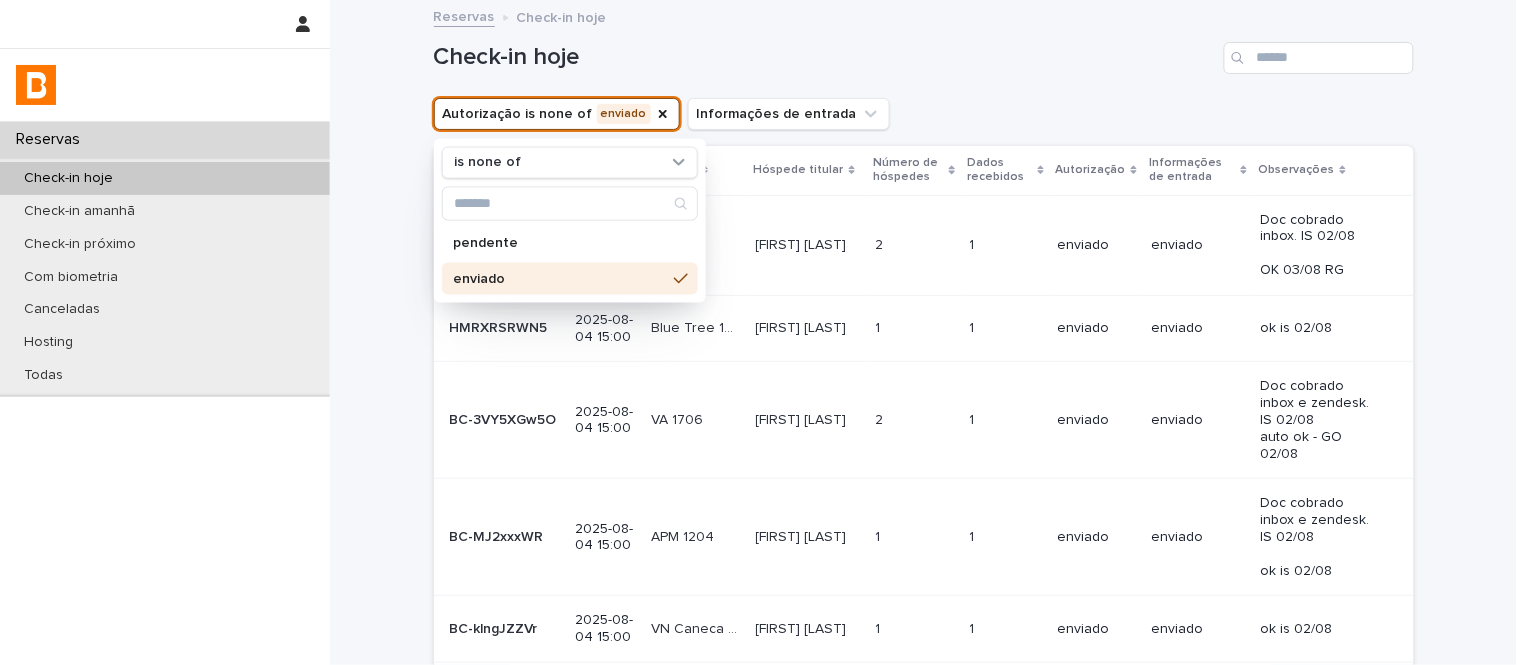 click on "Check-in hoje" at bounding box center (825, 57) 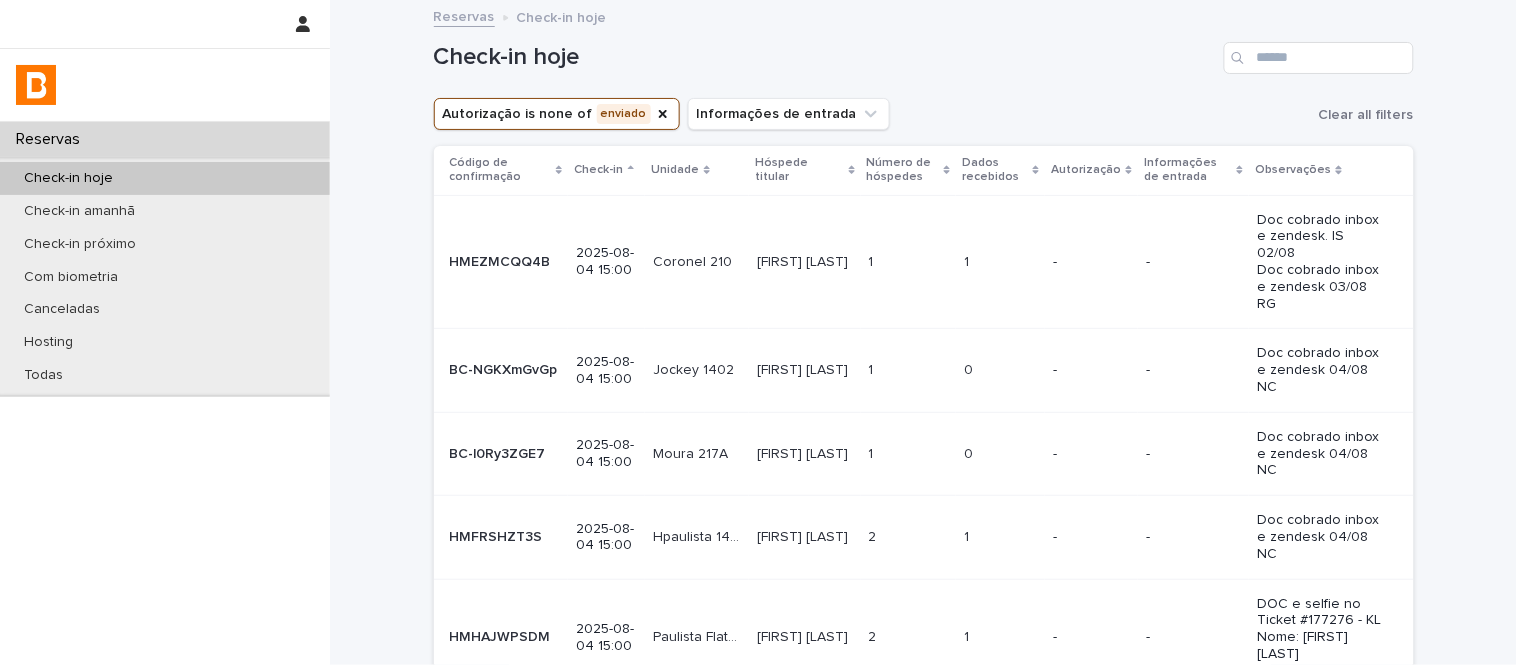 click on "Número de hóspedes" at bounding box center [908, 170] 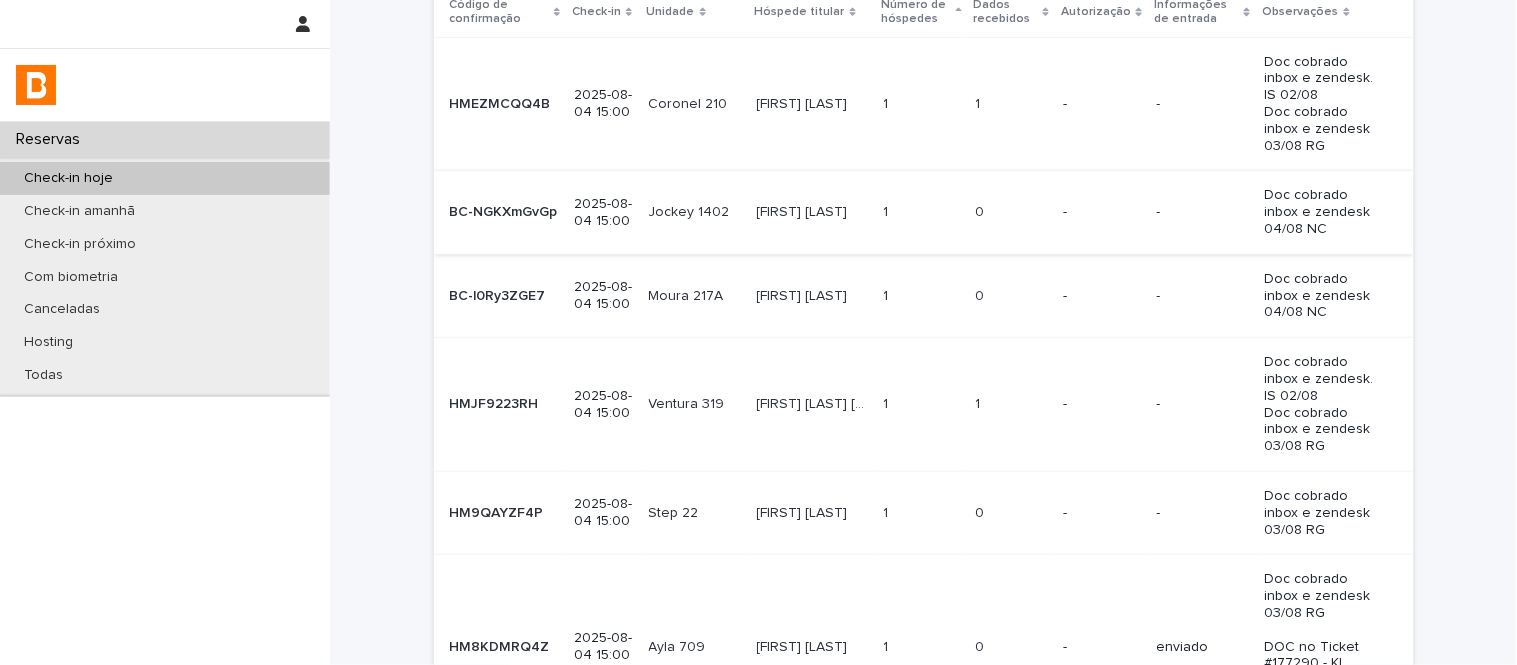 scroll, scrollTop: 0, scrollLeft: 0, axis: both 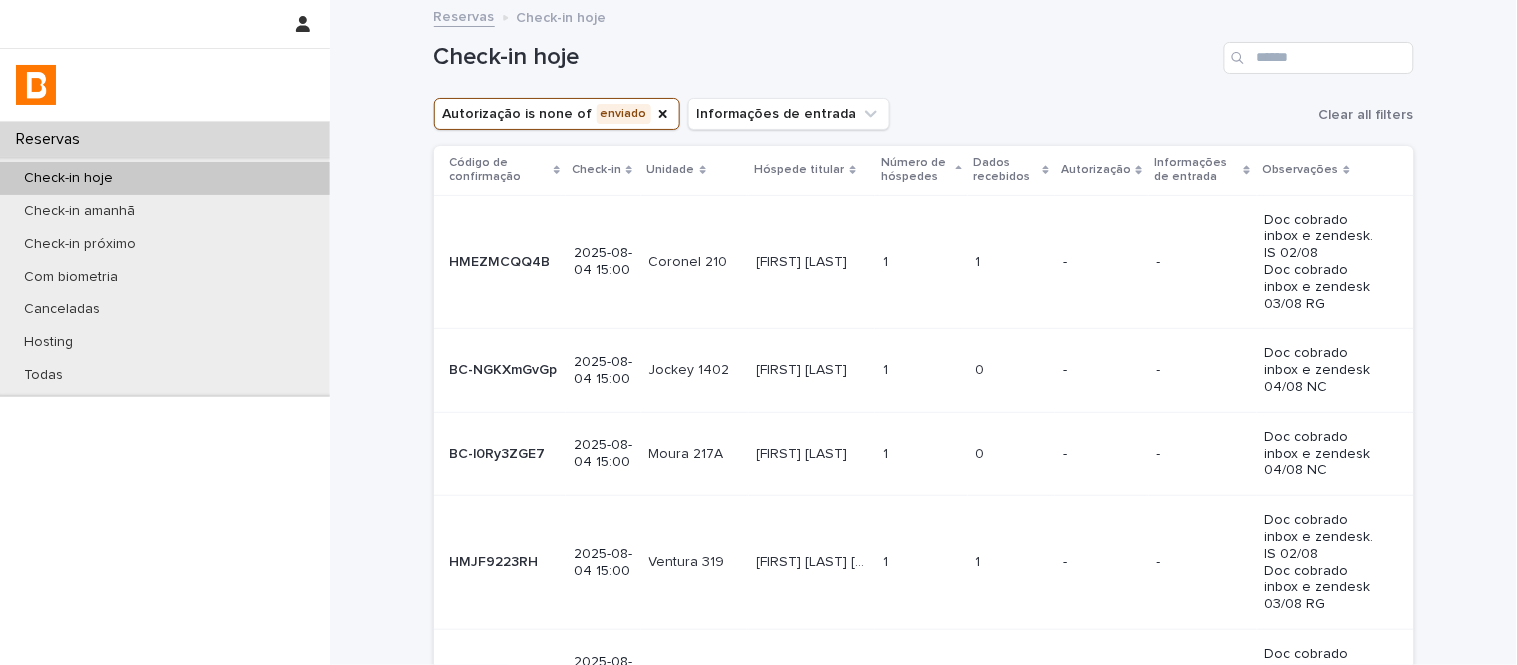 click on "Dados recebidos" at bounding box center [1011, 170] 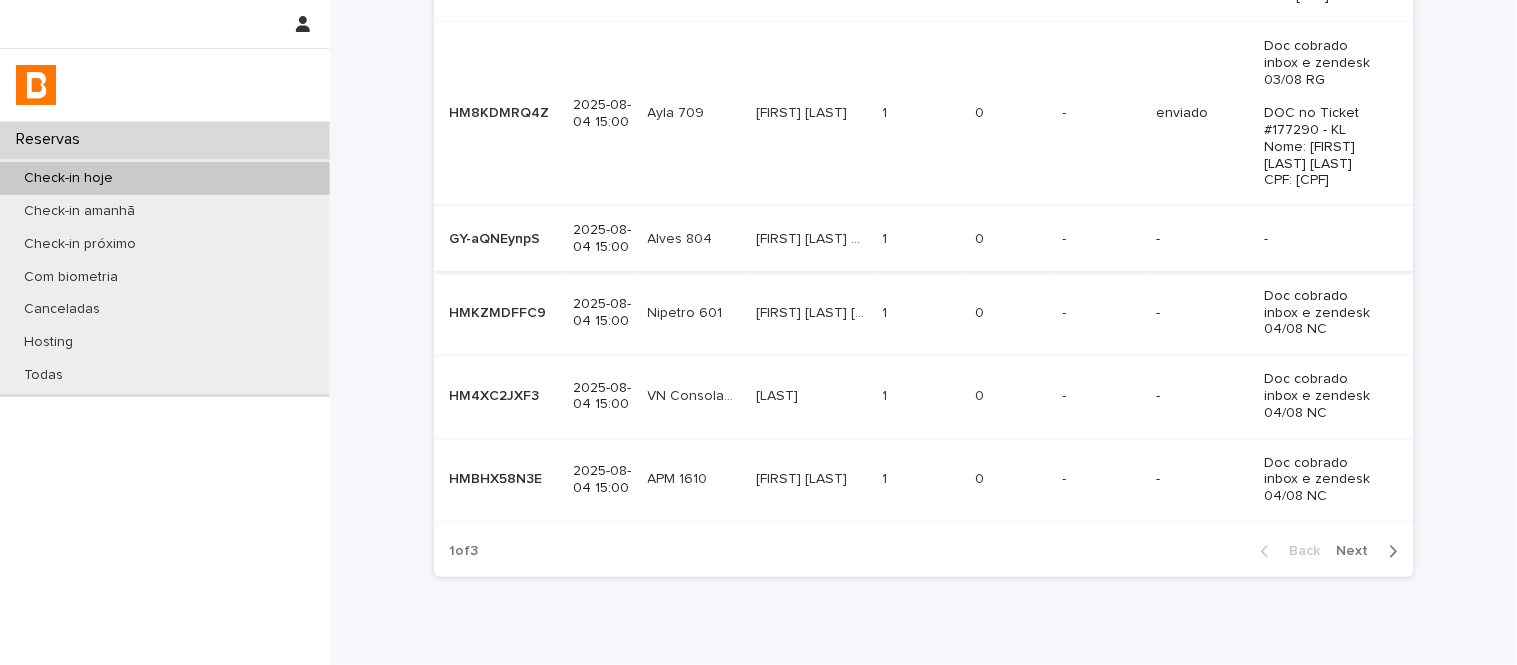 scroll, scrollTop: 691, scrollLeft: 0, axis: vertical 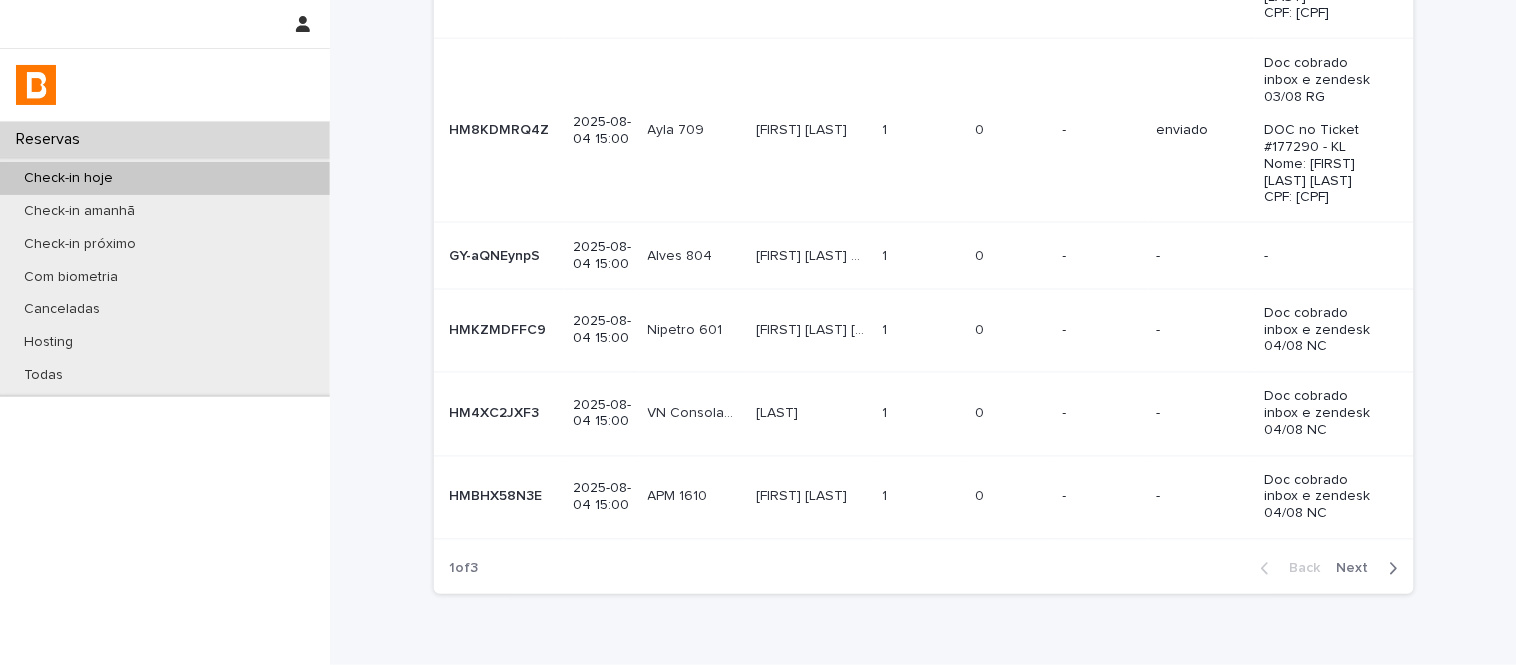 click on "Next" at bounding box center [1359, 569] 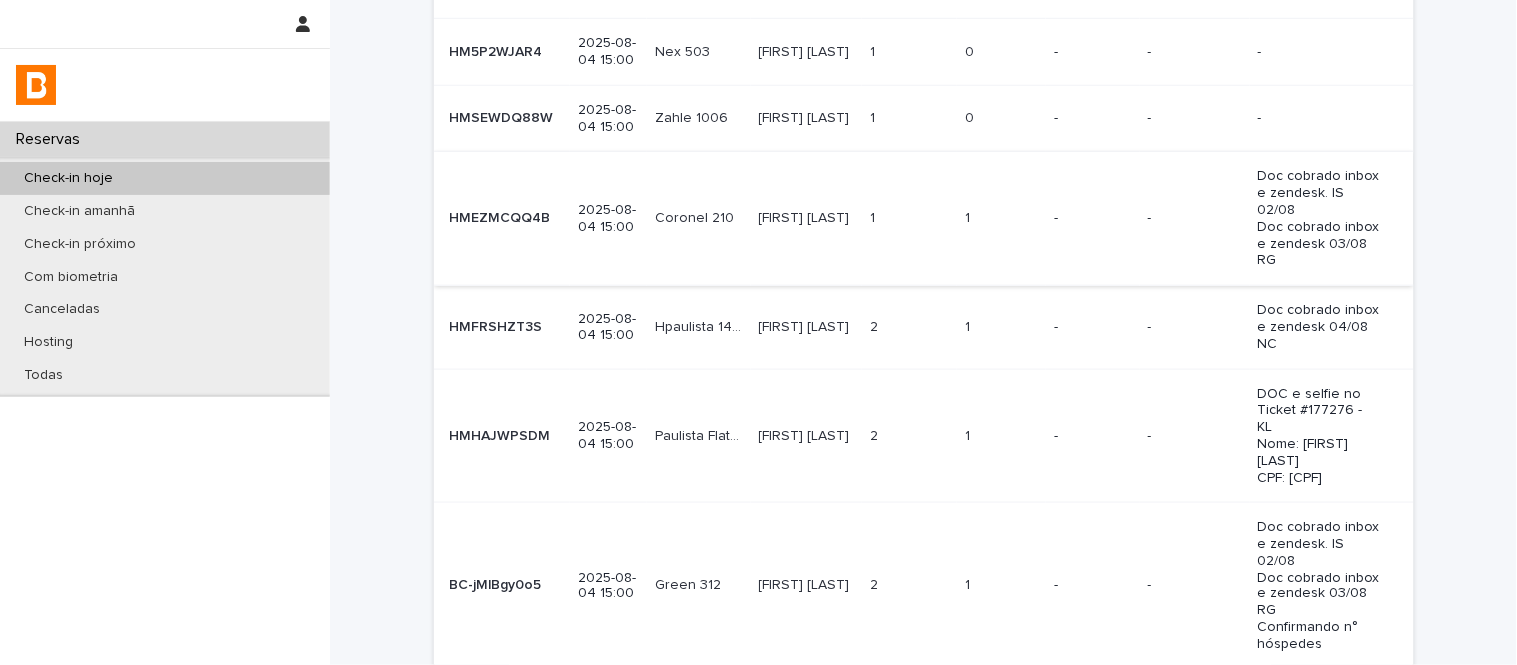 scroll, scrollTop: 348, scrollLeft: 0, axis: vertical 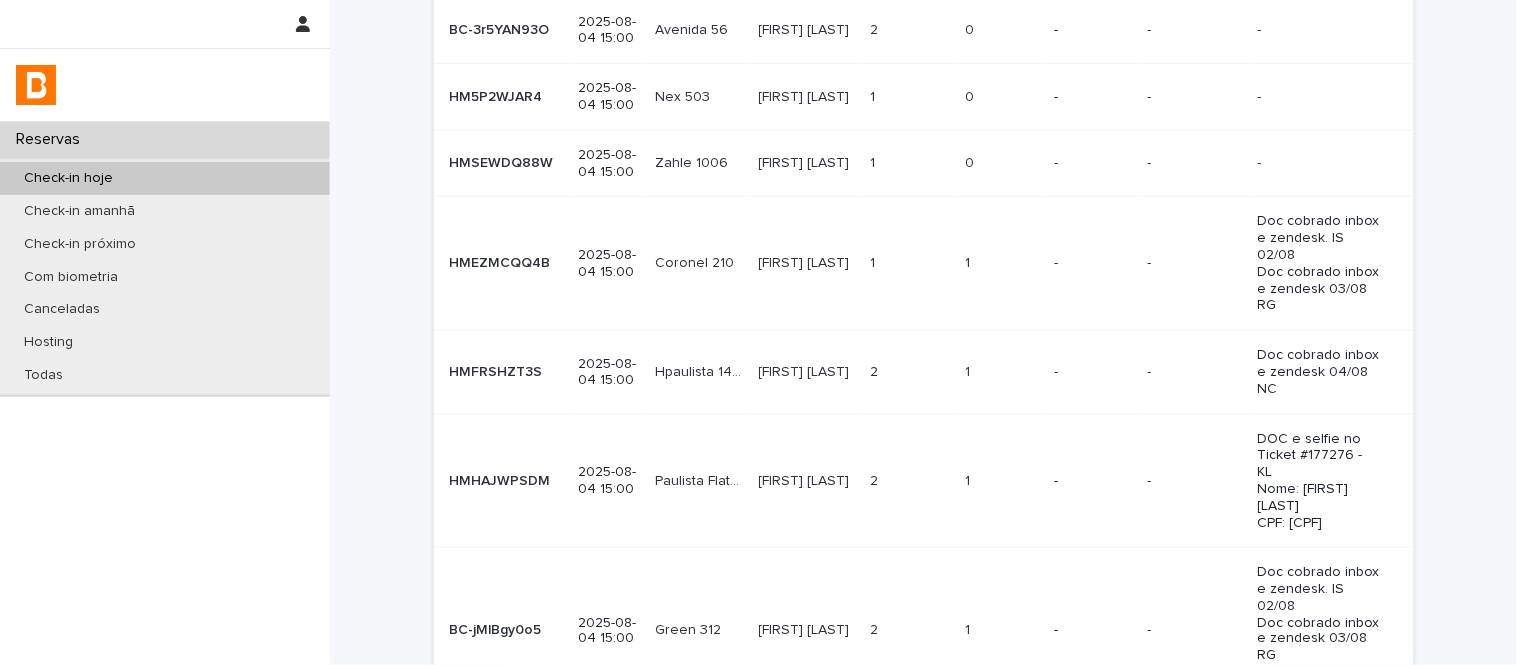 click on "1" at bounding box center [969, 261] 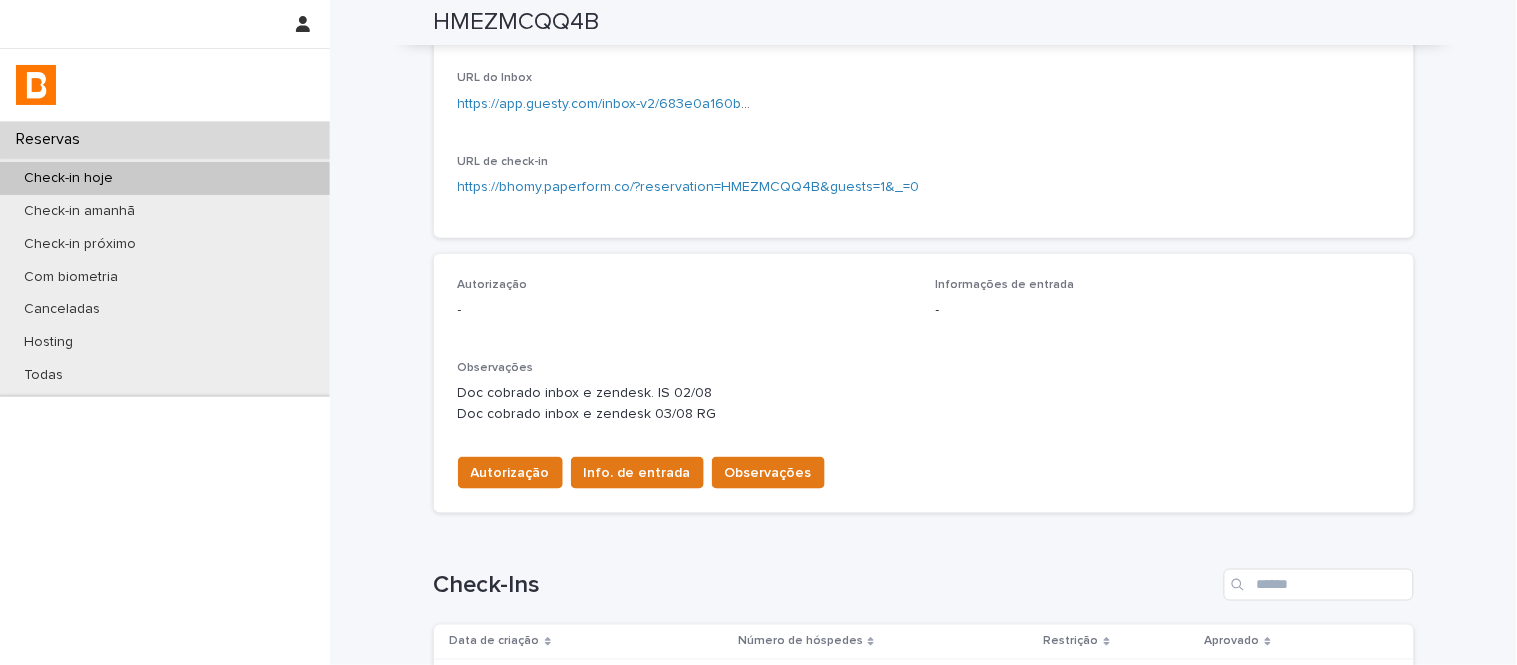 scroll, scrollTop: 198, scrollLeft: 0, axis: vertical 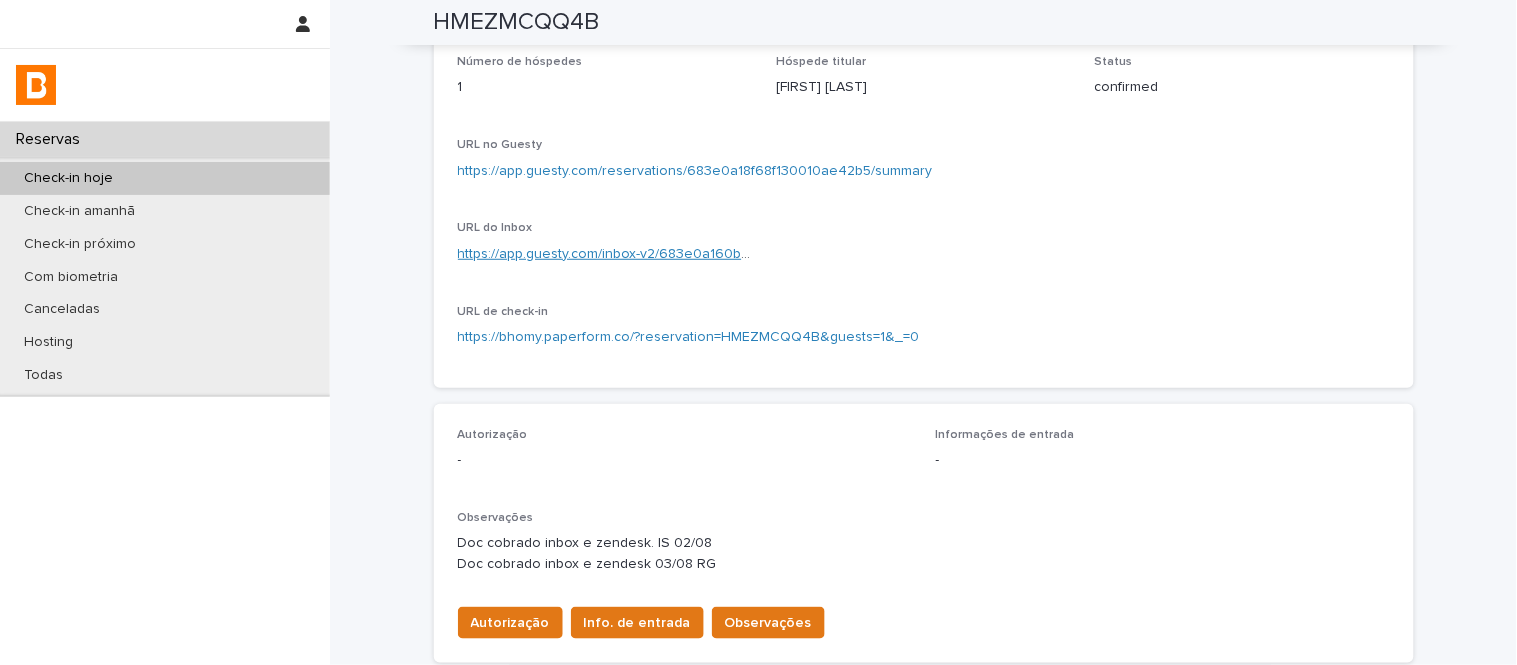 click on "https://app.guesty.com/inbox-v2/683e0a160b90b00011dc5caf?reservationId=683e0a18f68f130010ae42b5" at bounding box center [794, 254] 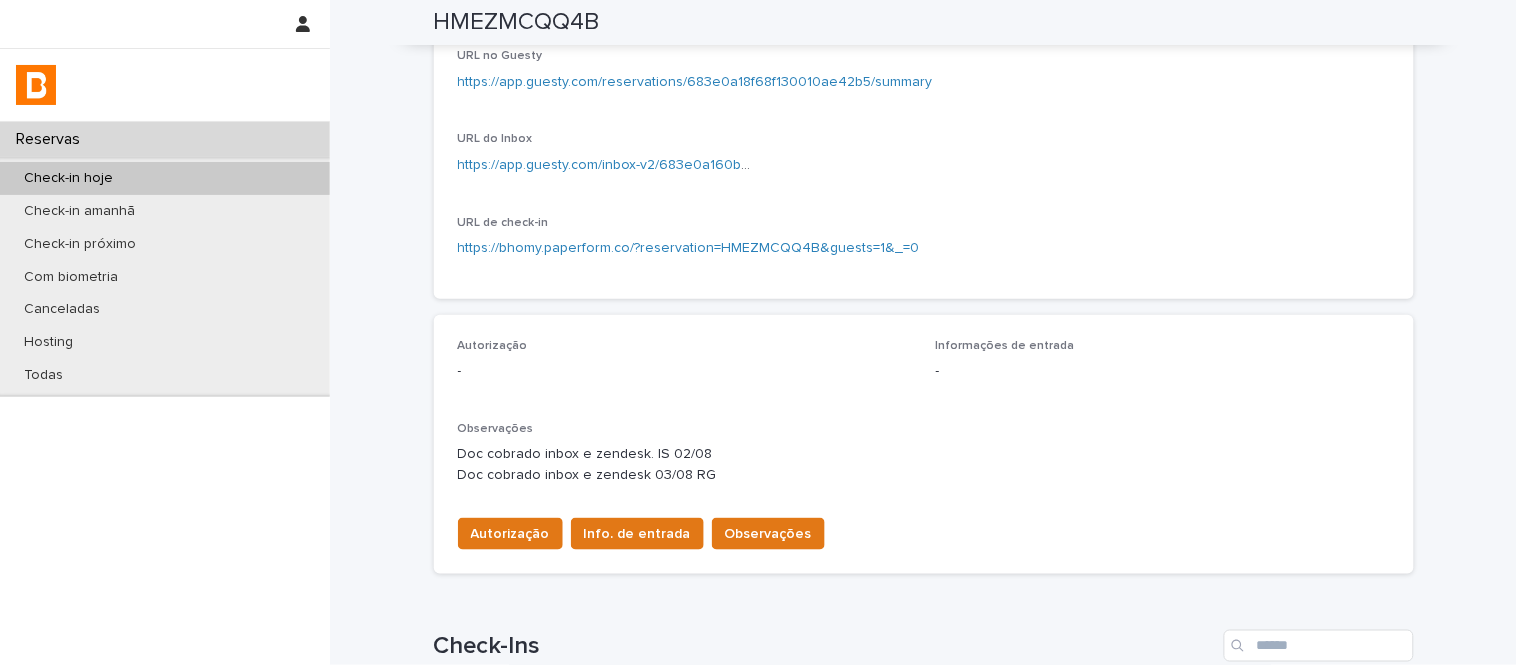 scroll, scrollTop: 618, scrollLeft: 0, axis: vertical 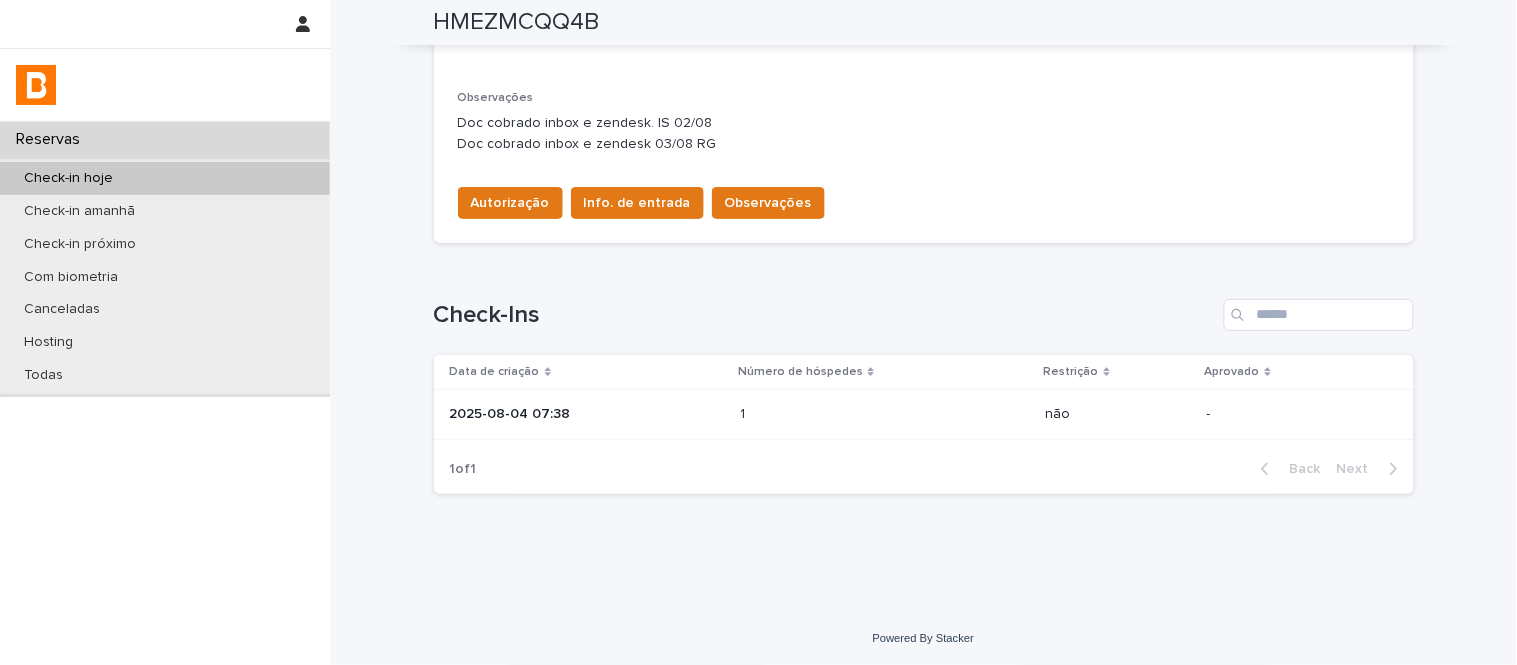 click on "2025-08-04 07:38" at bounding box center [587, 412] 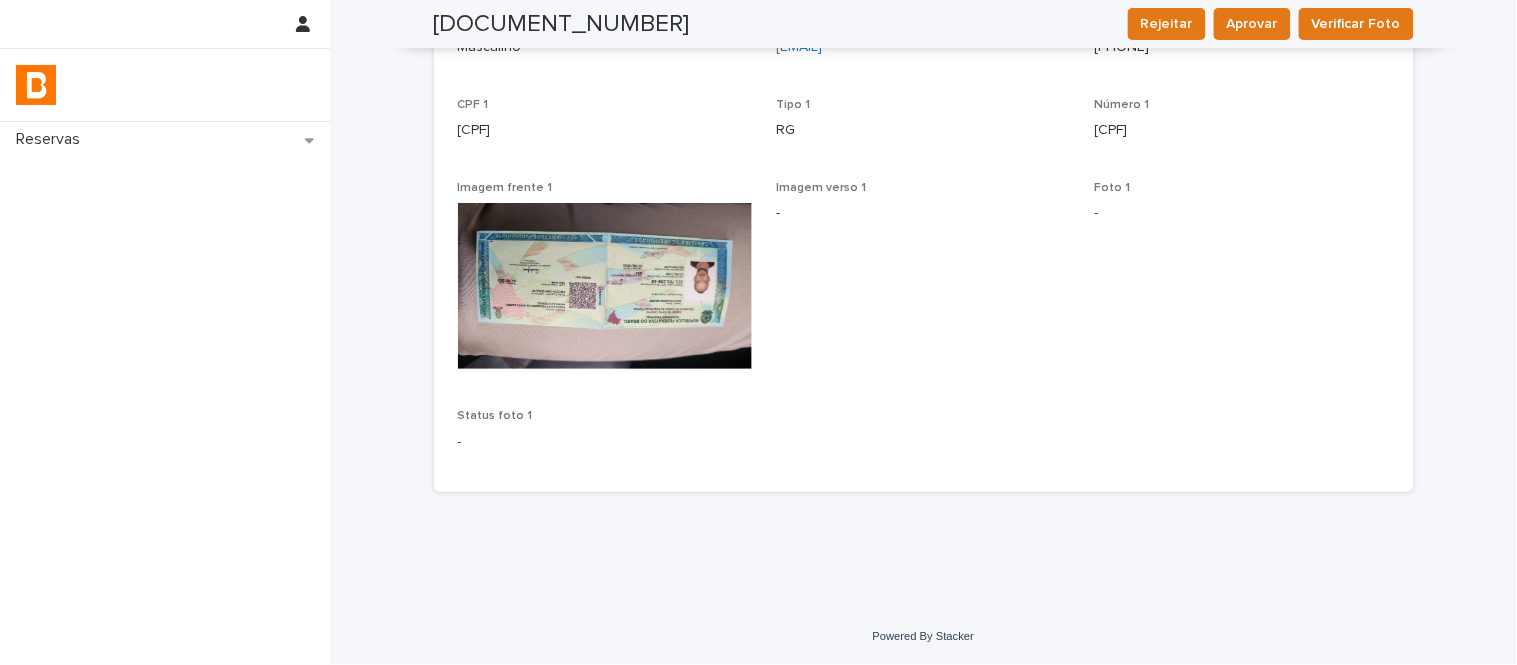 scroll, scrollTop: 108, scrollLeft: 0, axis: vertical 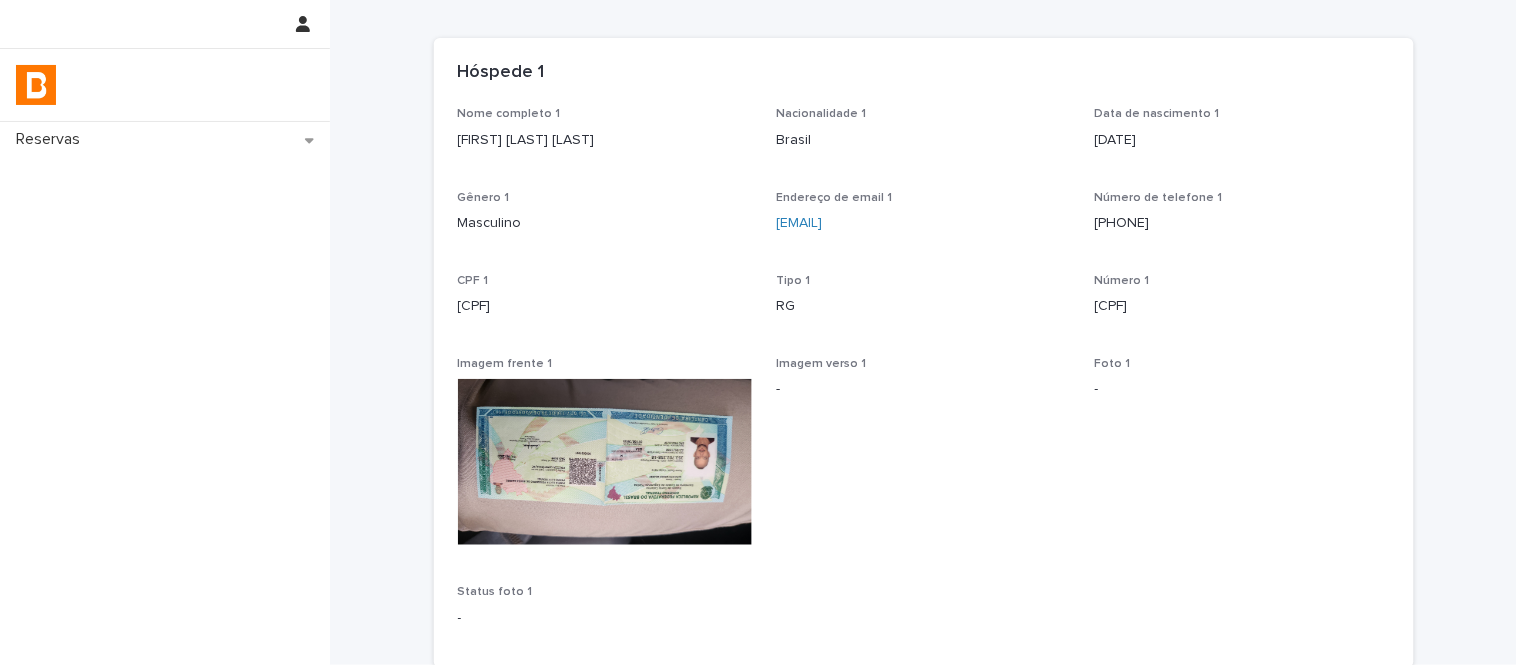 click on "Nome completo 1 Gustavo Souza Sgarbi" at bounding box center (605, 136) 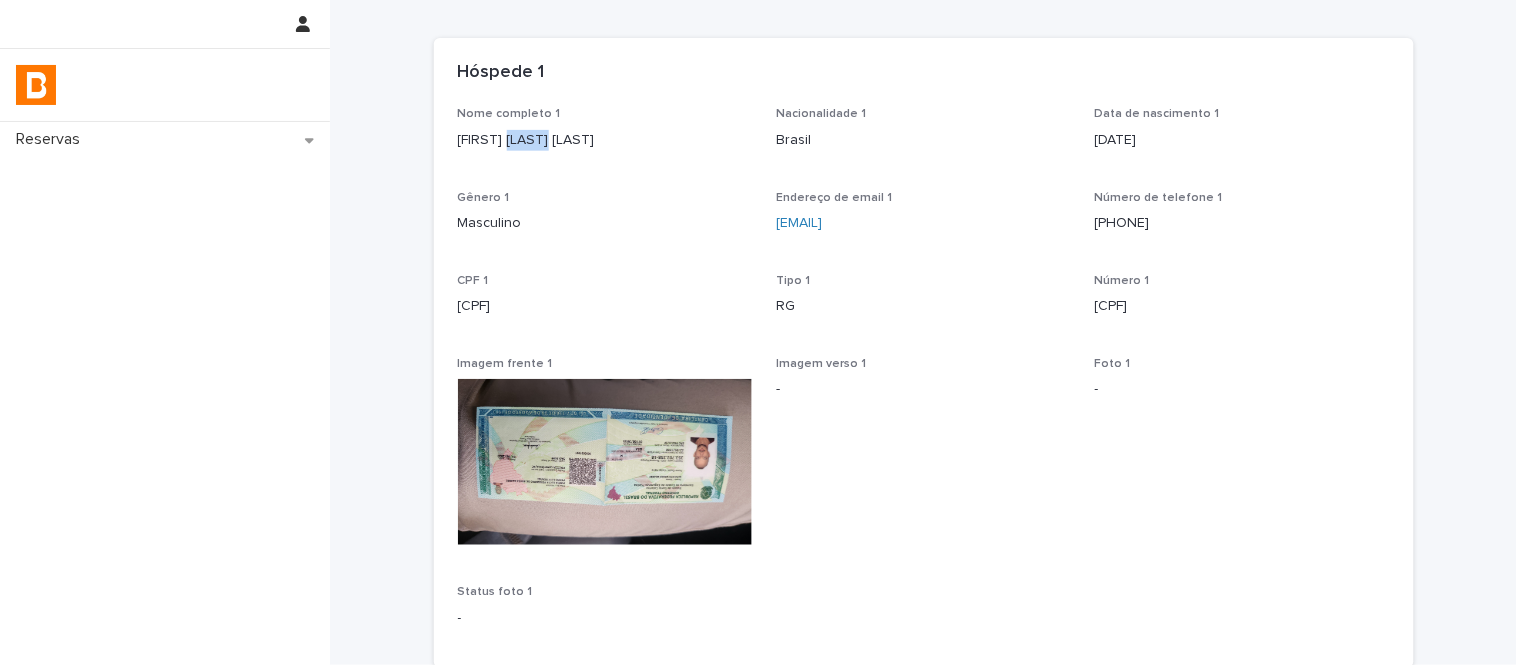 click on "Nome completo 1 Gustavo Souza Sgarbi" at bounding box center [605, 136] 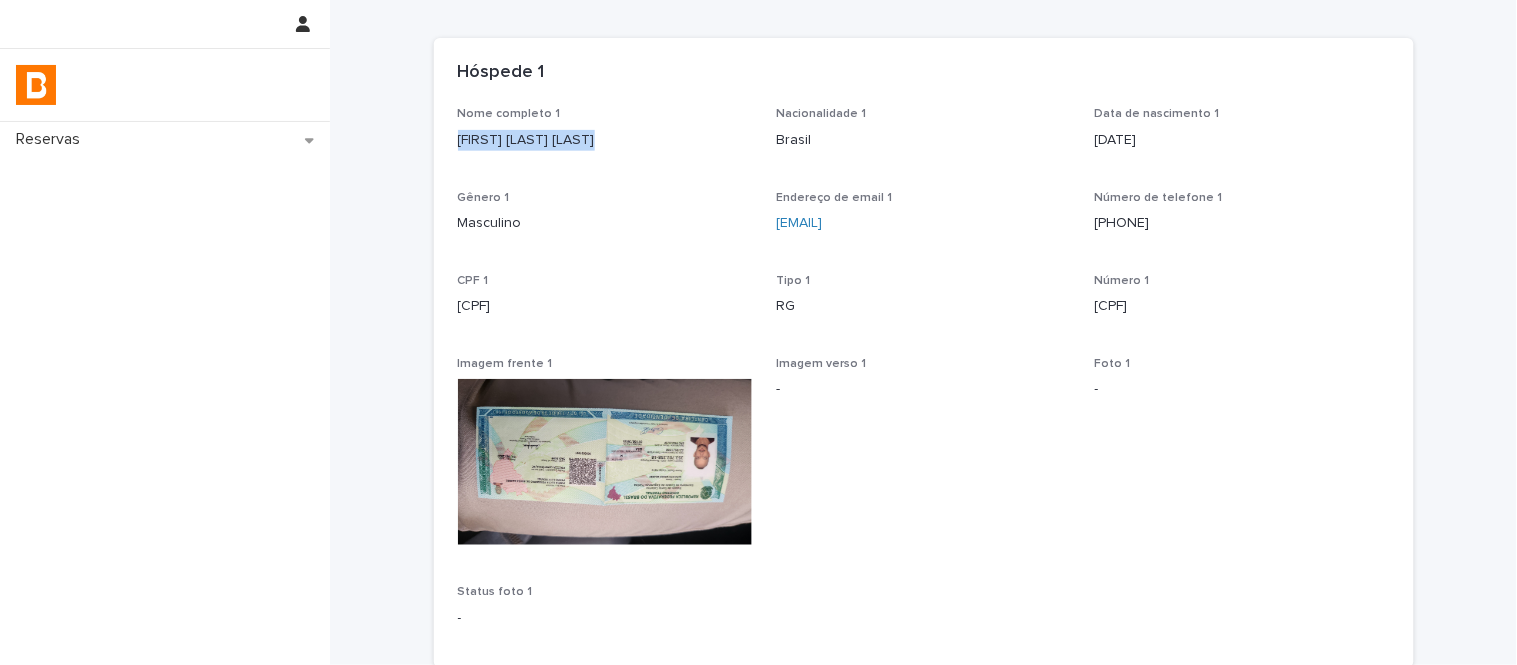 click on "Nome completo 1 Gustavo Souza Sgarbi" at bounding box center [605, 136] 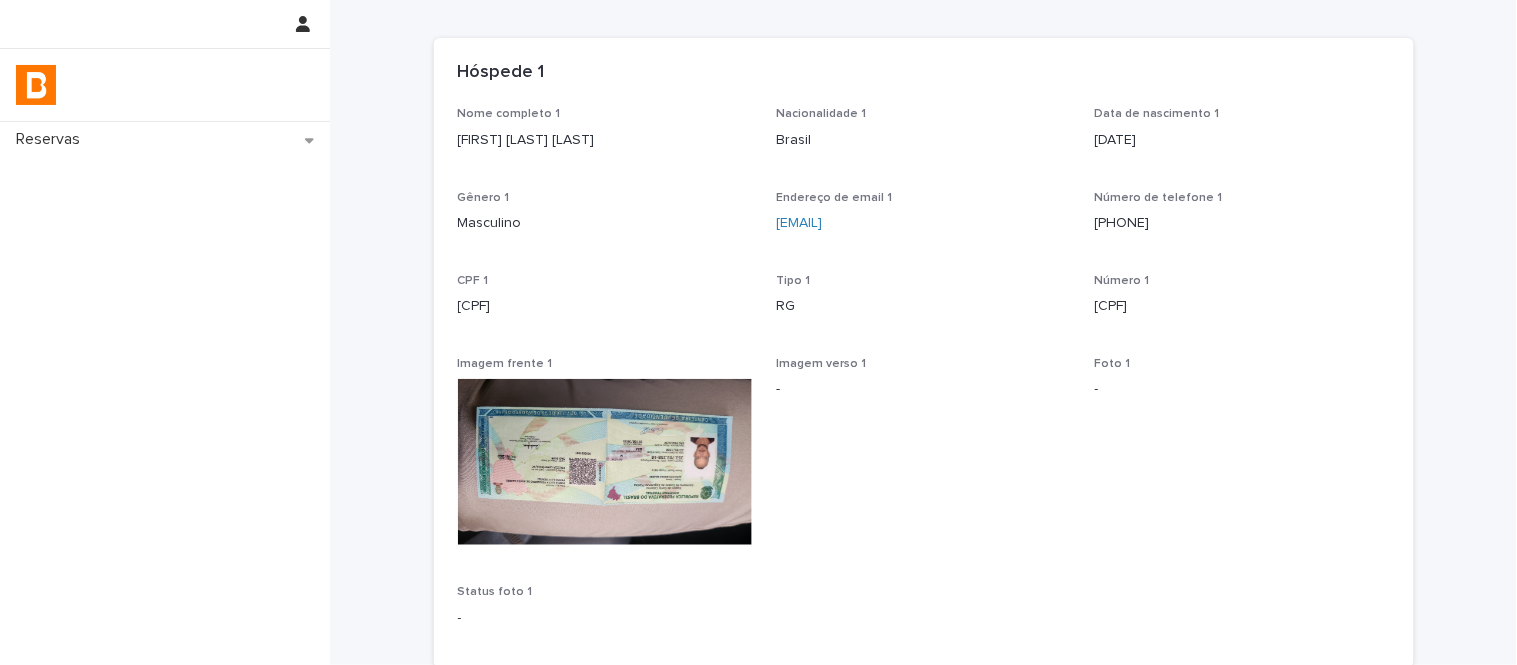 click on "353.702.258-18" at bounding box center [605, 306] 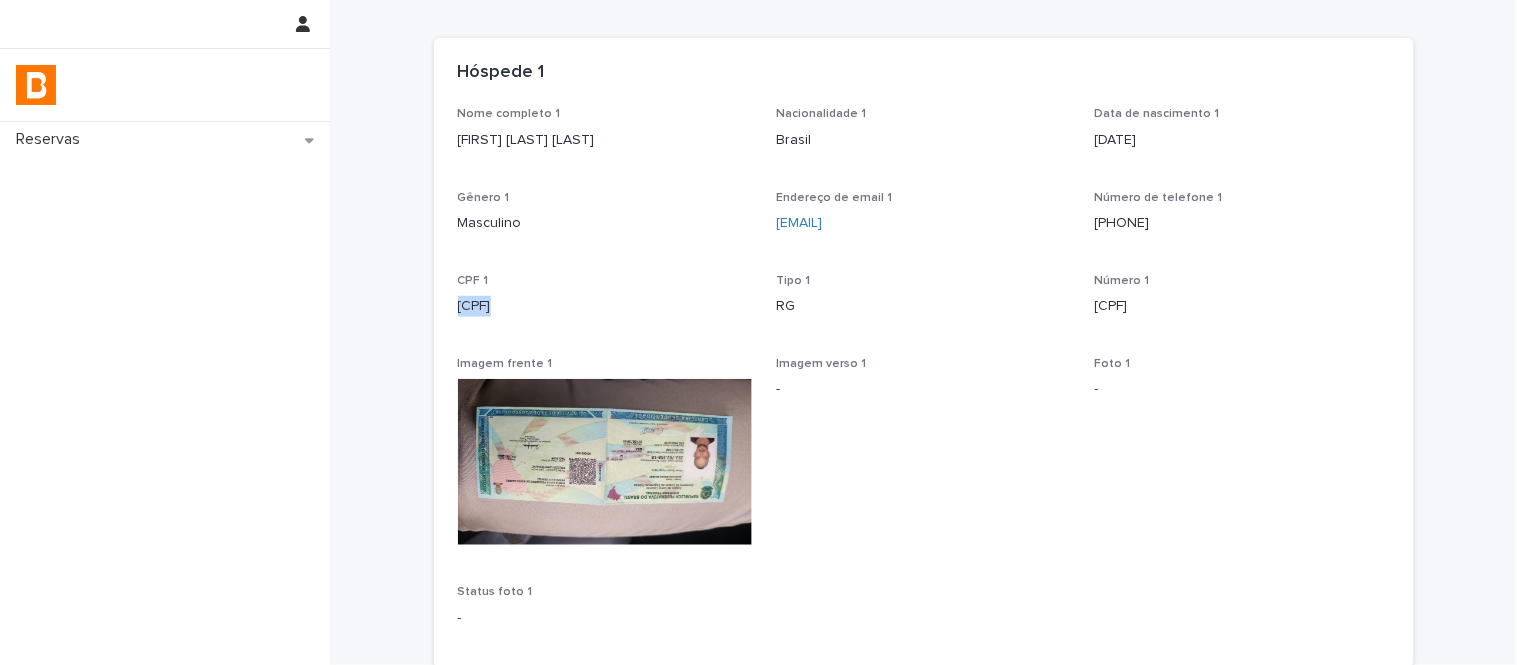 click on "353.702.258-18" at bounding box center (605, 306) 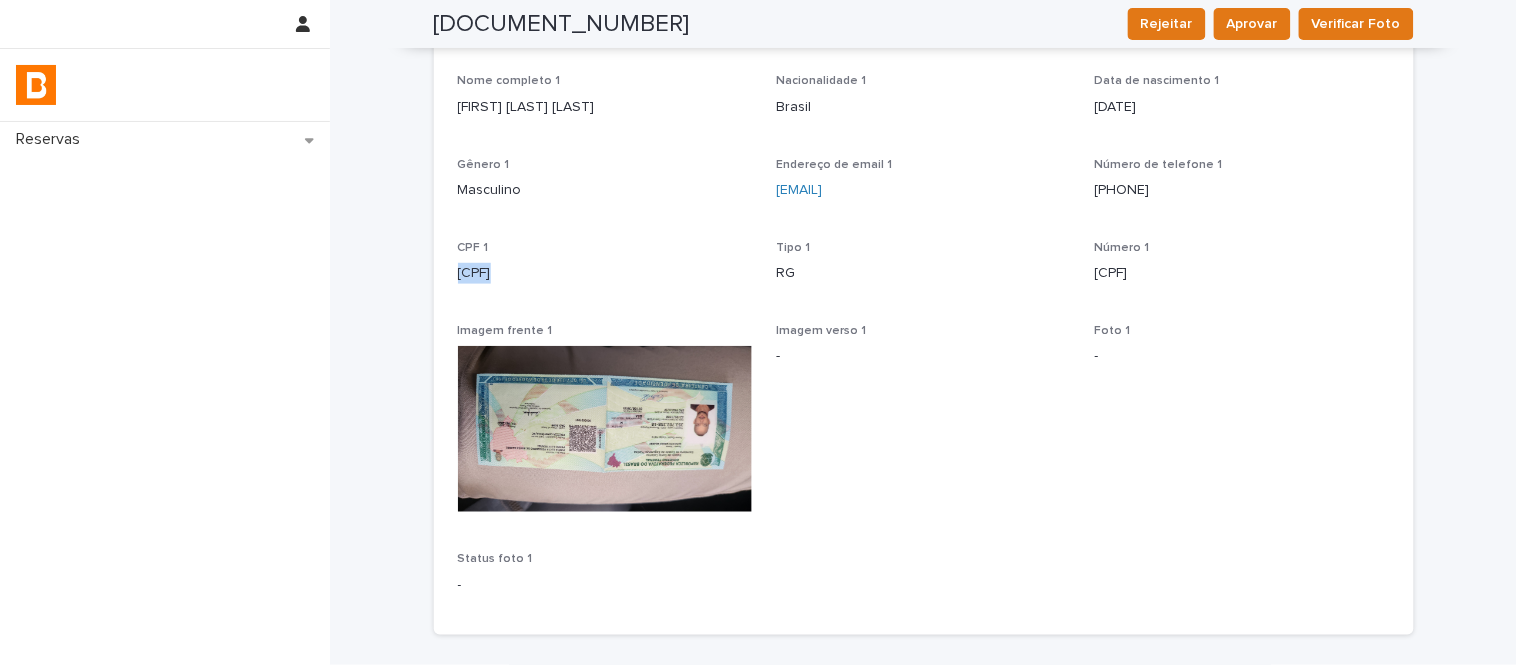scroll, scrollTop: 111, scrollLeft: 0, axis: vertical 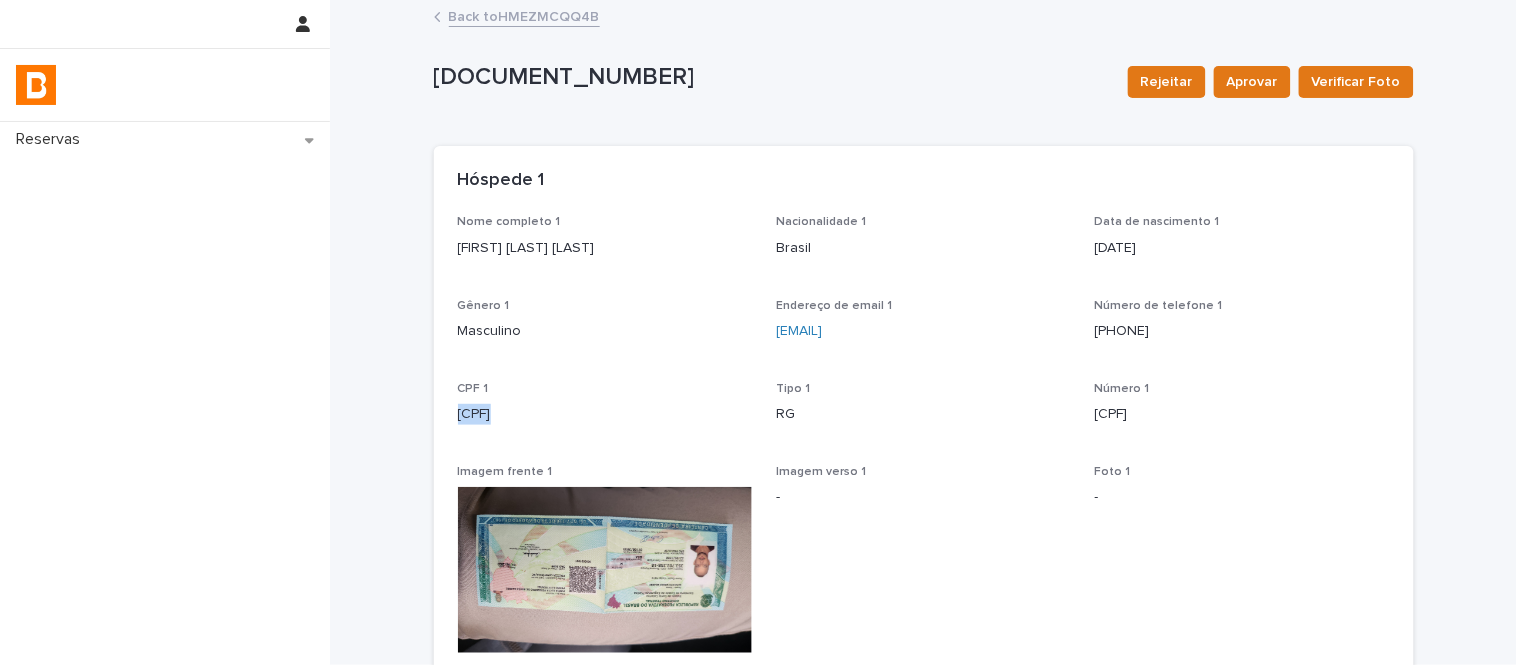 click on "Back to  HMEZMCQQ4B" at bounding box center (524, 15) 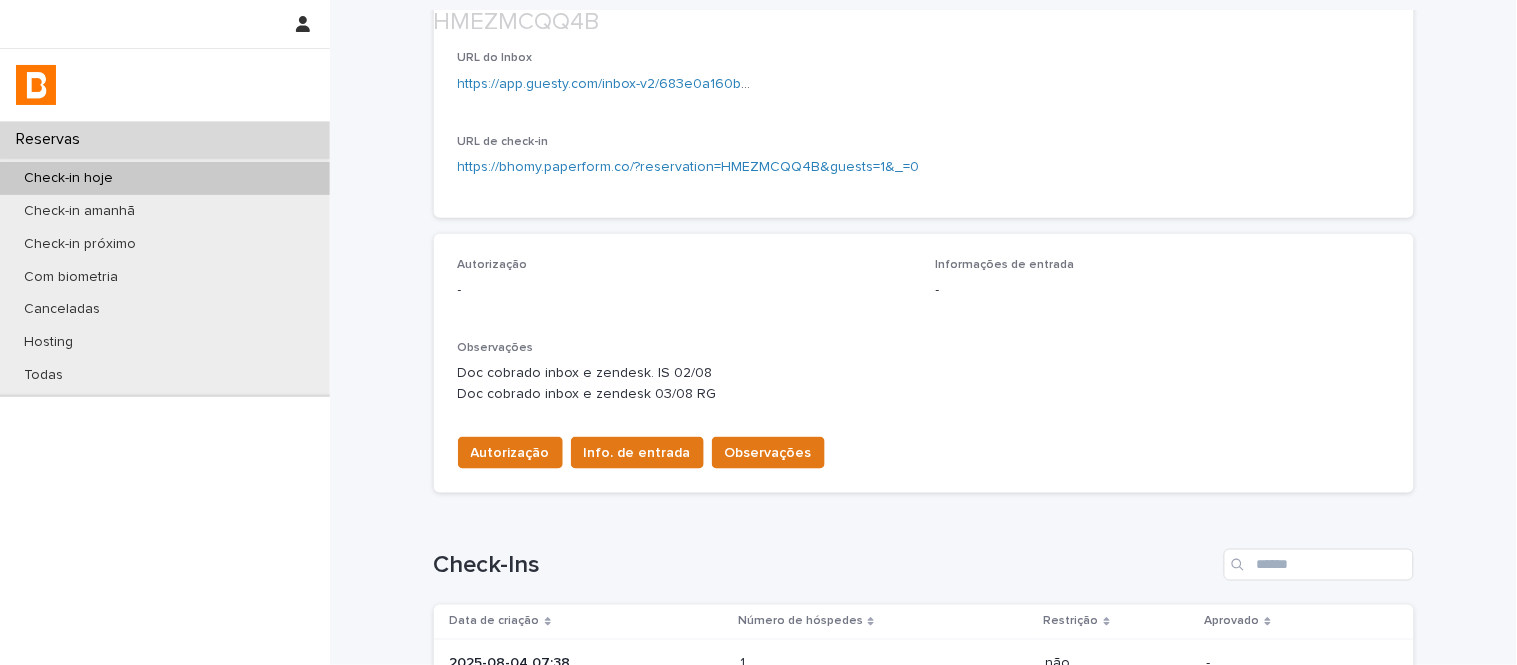 scroll, scrollTop: 388, scrollLeft: 0, axis: vertical 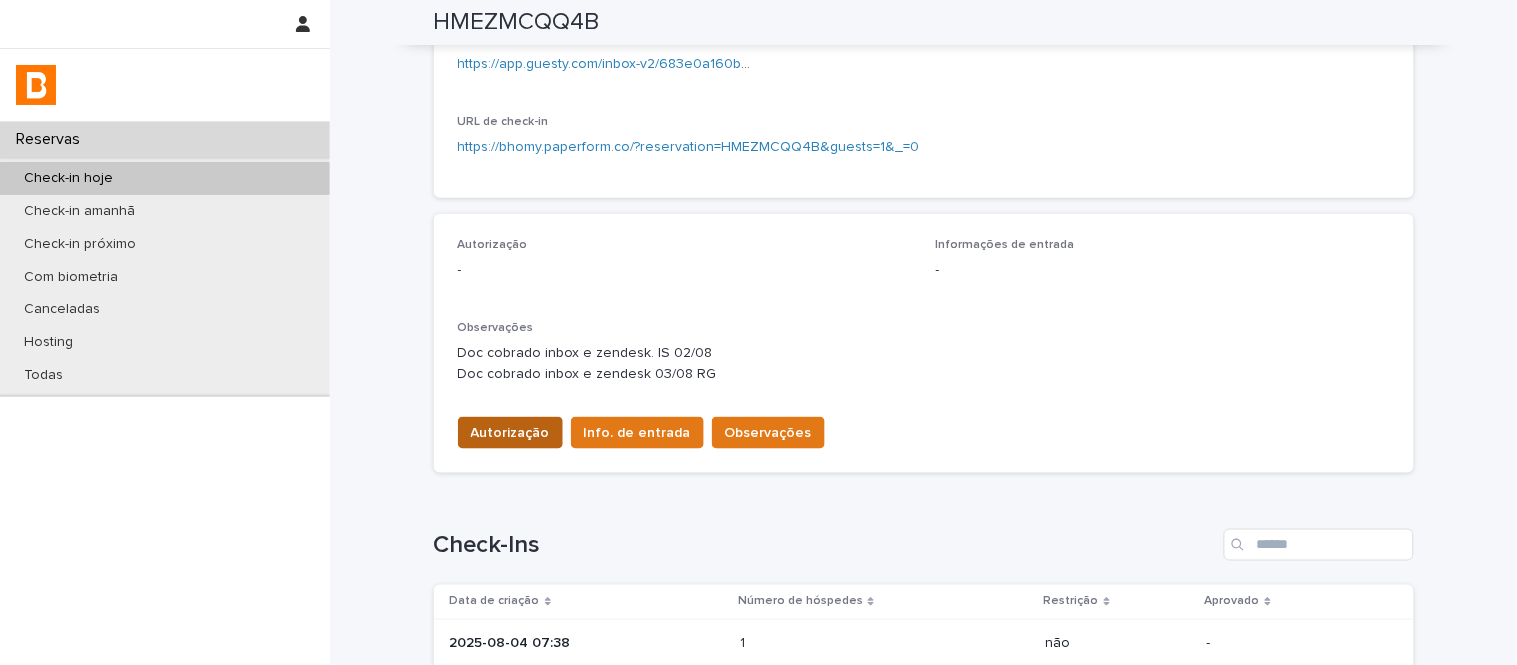 click on "Autorização" at bounding box center (510, 433) 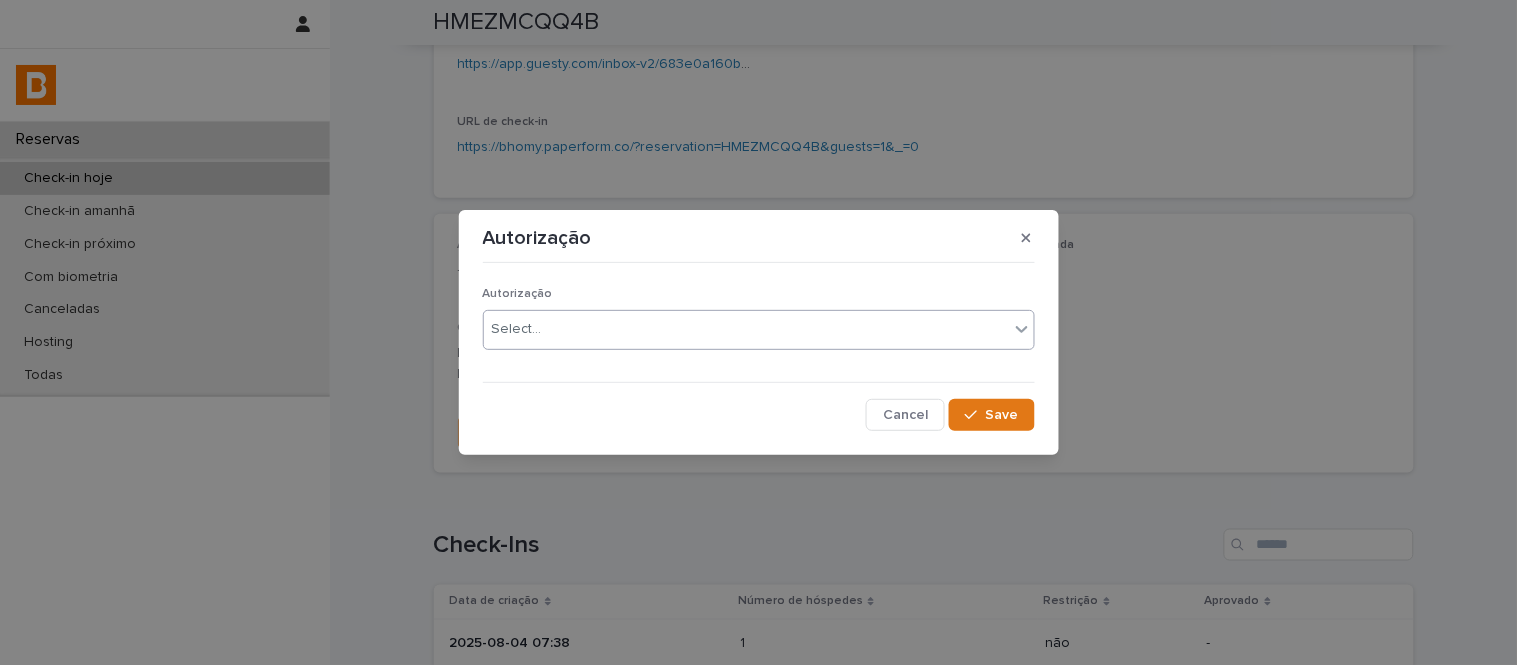 click on "Select..." at bounding box center (759, 330) 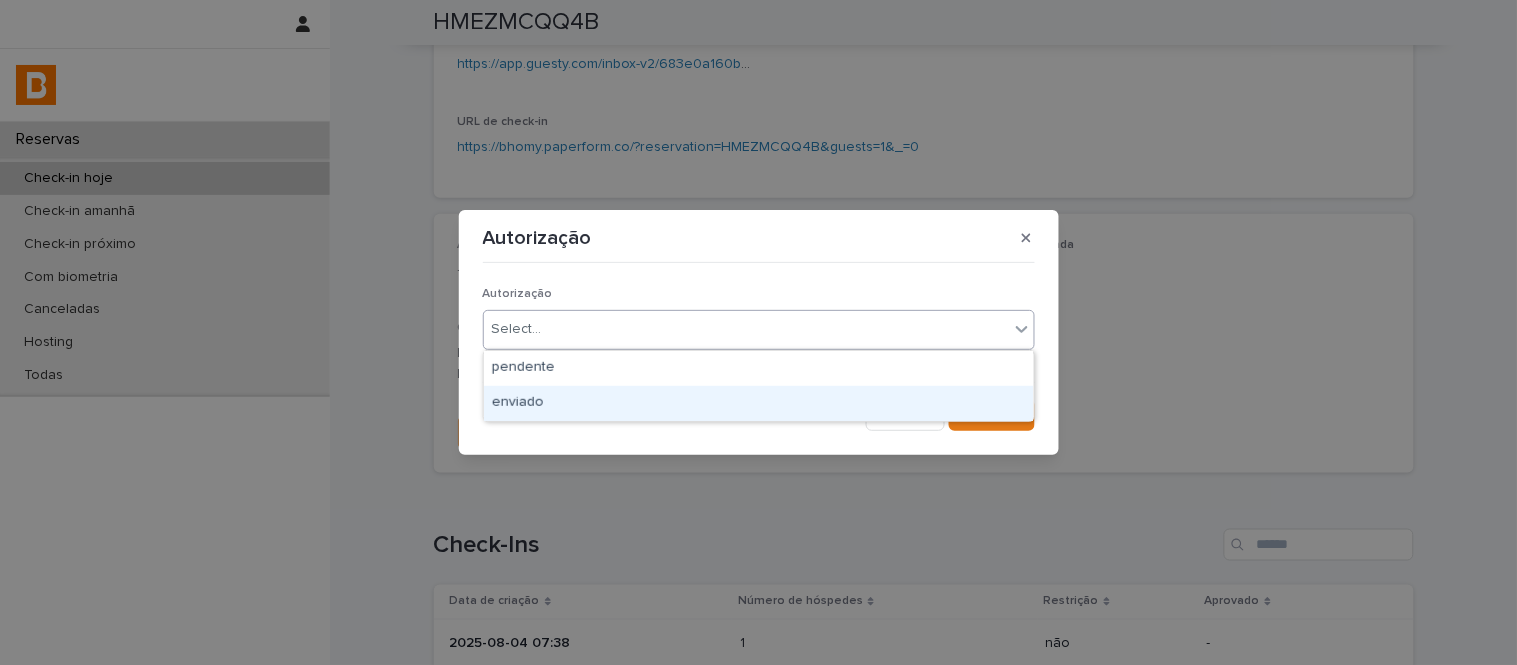 click on "enviado" at bounding box center (759, 403) 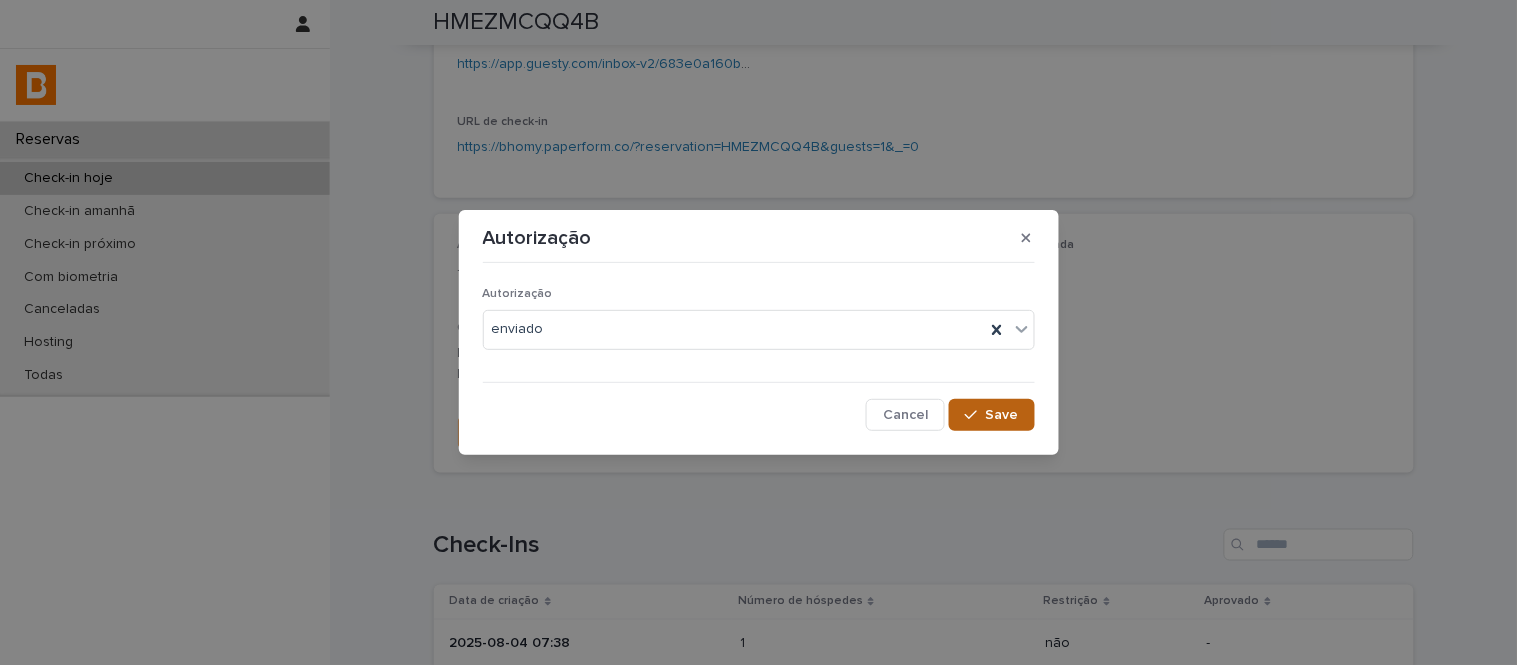 click on "Save" at bounding box center (991, 415) 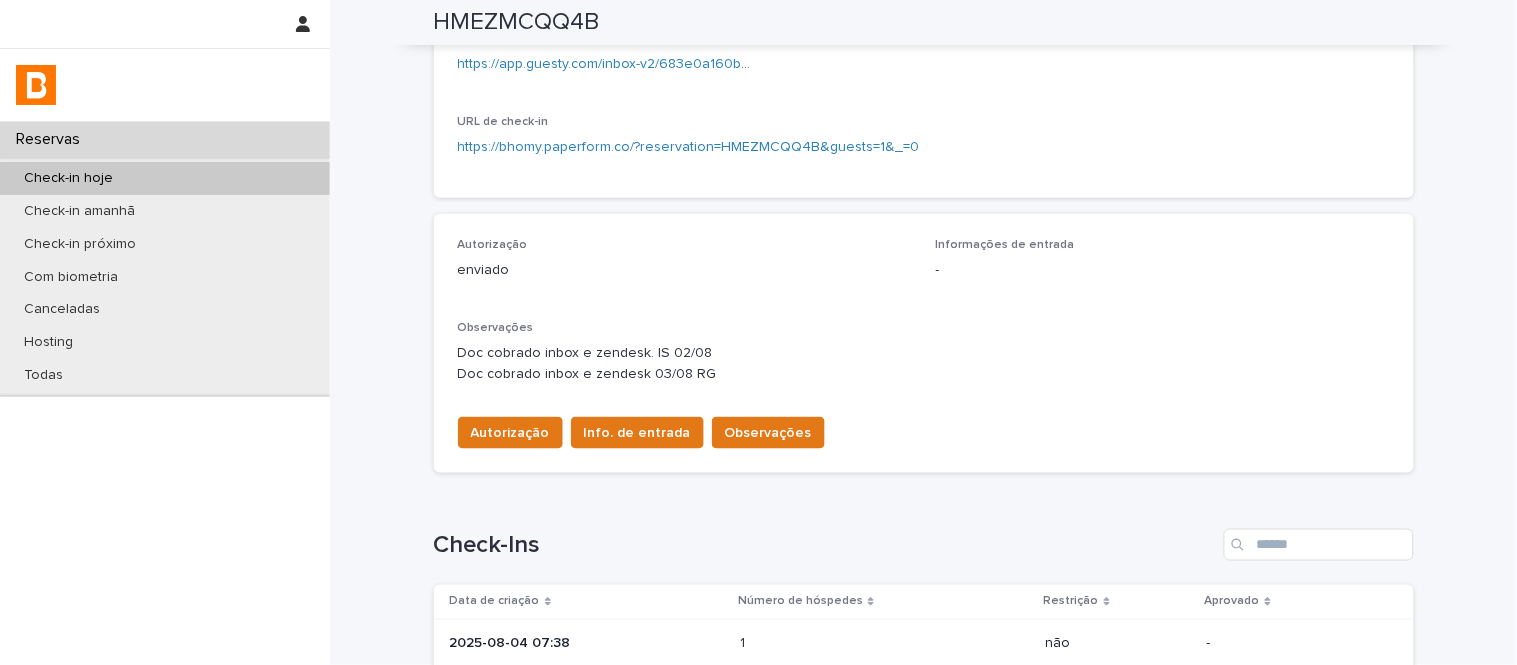click on "Info. de entrada" at bounding box center [637, 433] 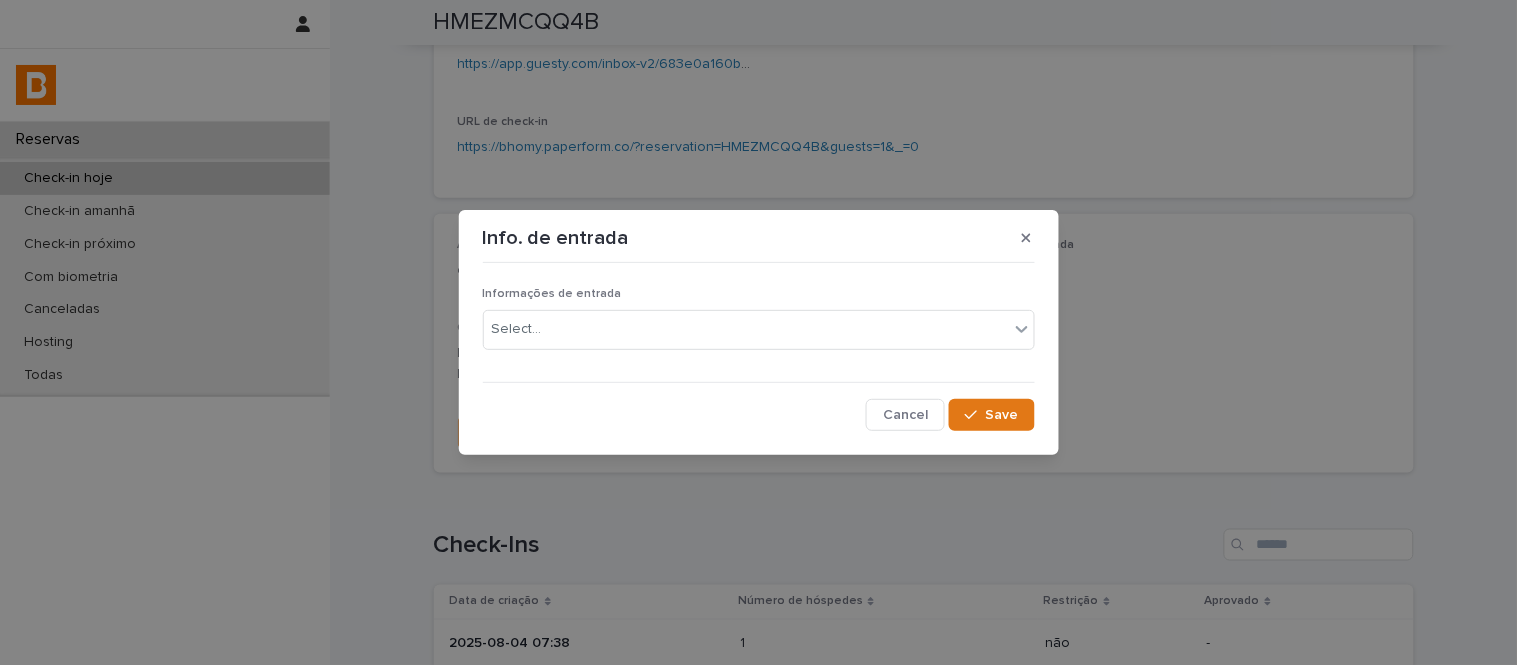 click on "Select..." at bounding box center [746, 329] 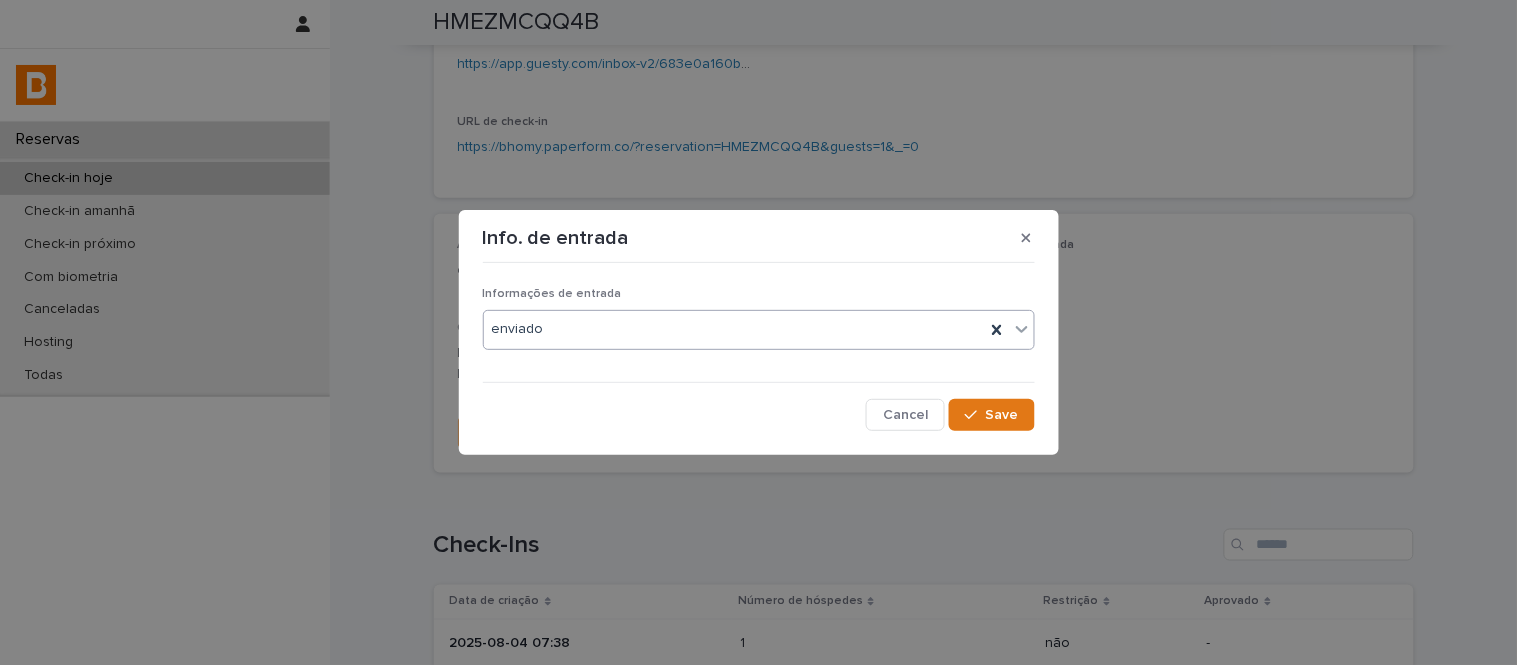click on "Info. de entrada Informações de entrada   option enviado, selected.     0 results available. Select is focused ,type to refine list, press Down to open the menu,  enviado Cancel Save" at bounding box center [759, 332] 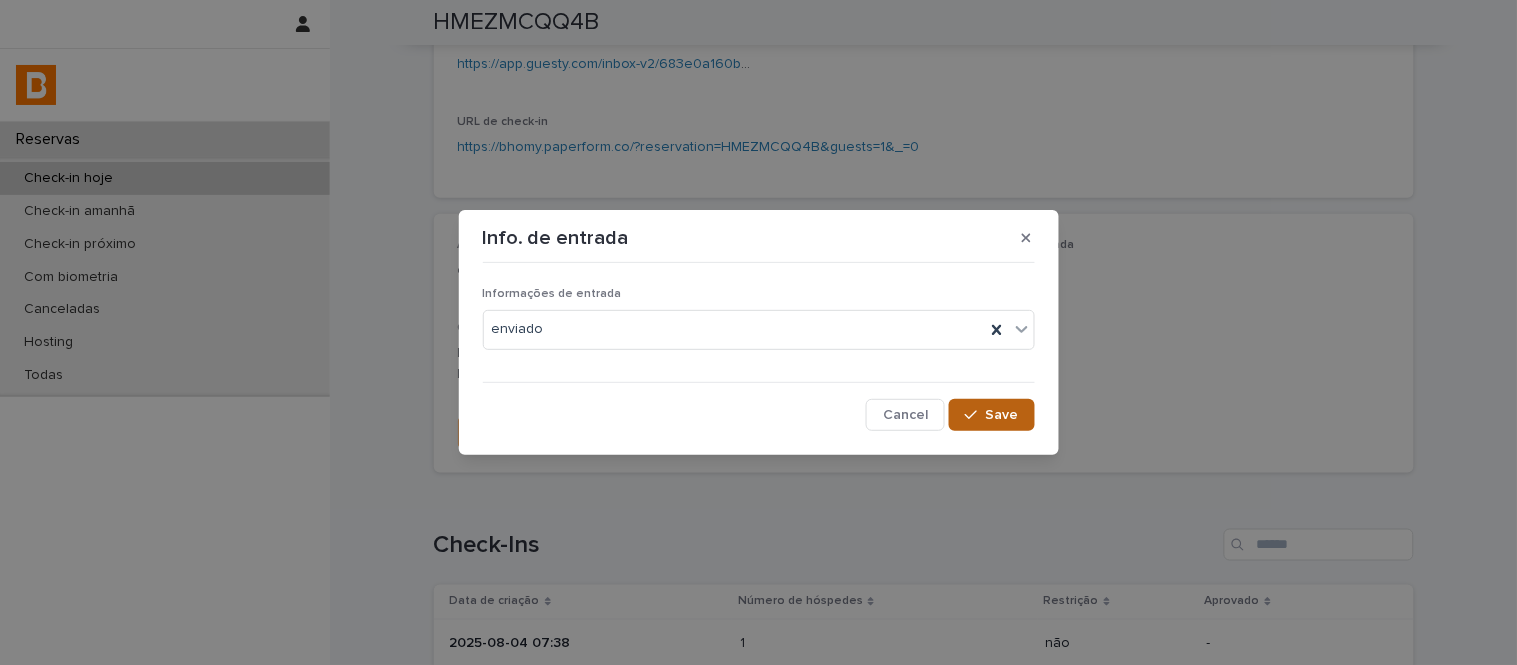 click on "Save" at bounding box center (991, 415) 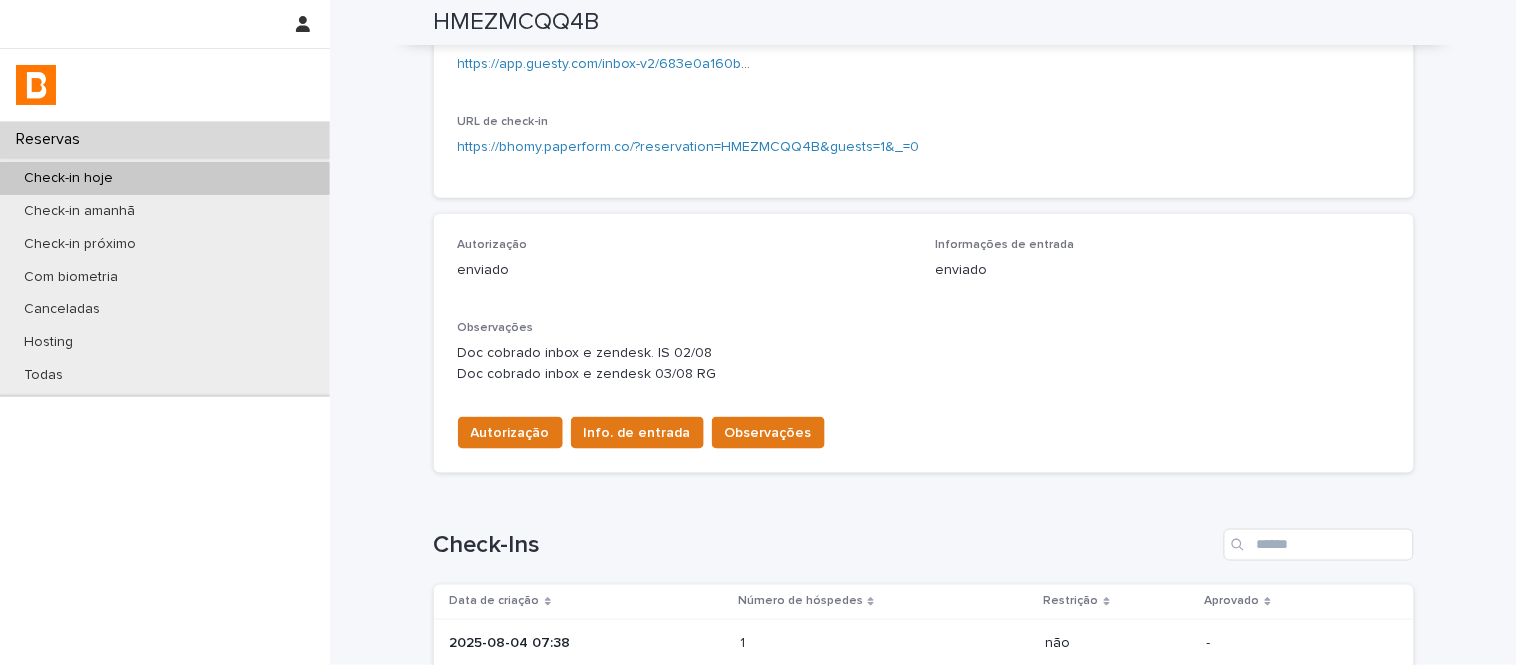 click on "Observações Doc cobrado inbox e zendesk. IS 02/08
Doc cobrado inbox e zendesk 03/08 RG" at bounding box center [924, 361] 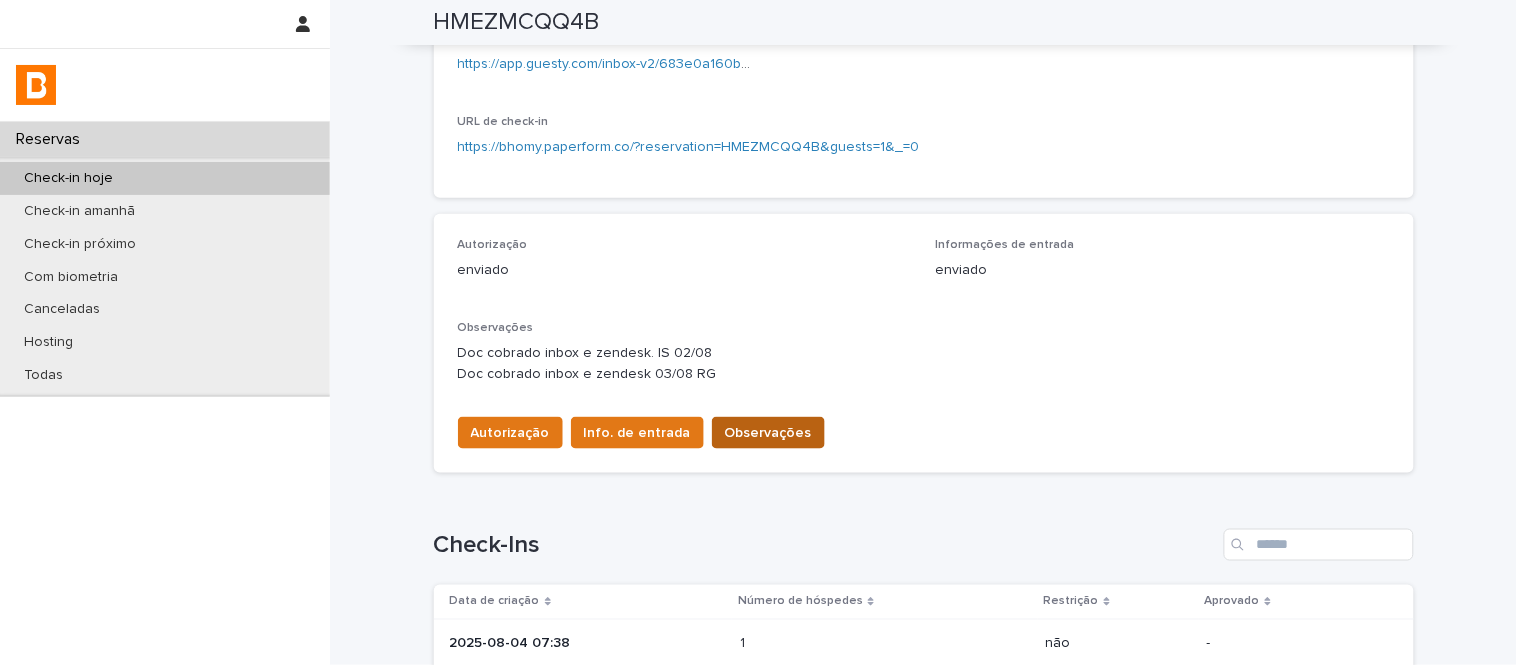 click on "Observações" at bounding box center [768, 433] 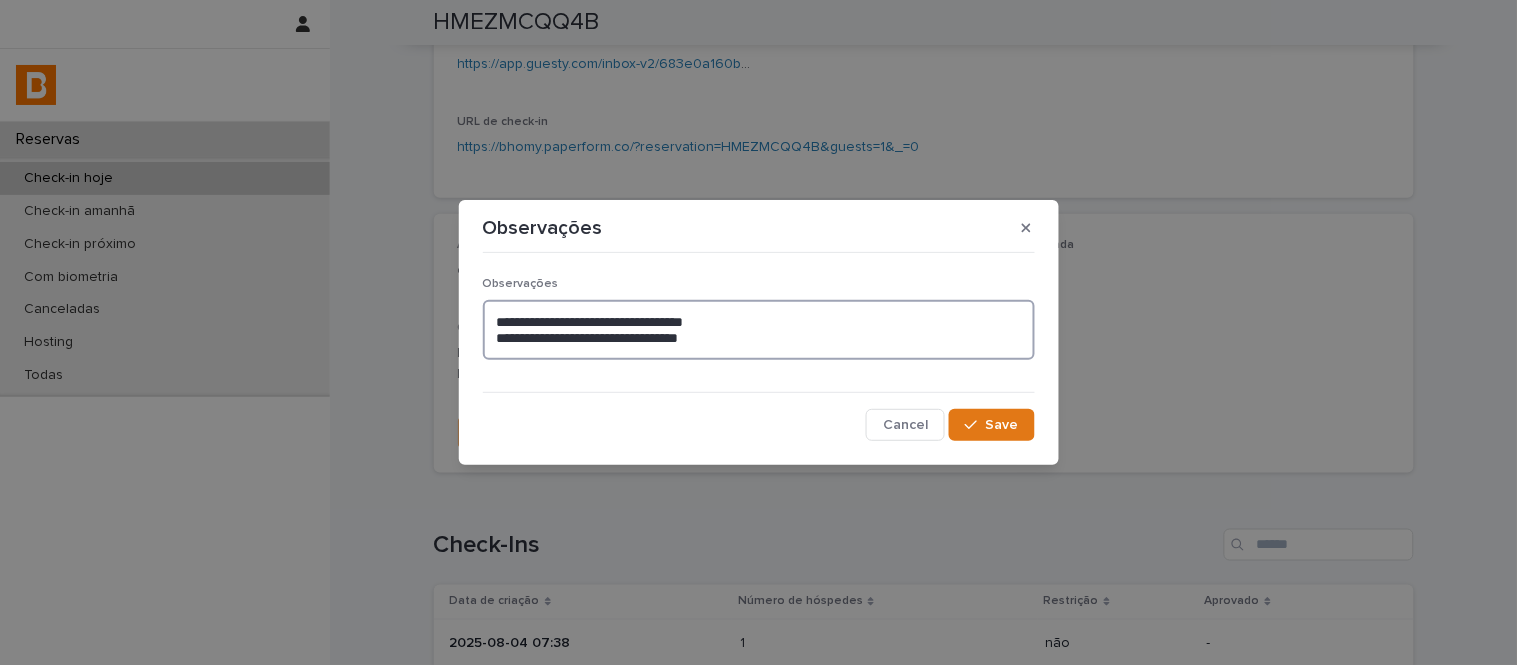 click on "**********" at bounding box center [759, 330] 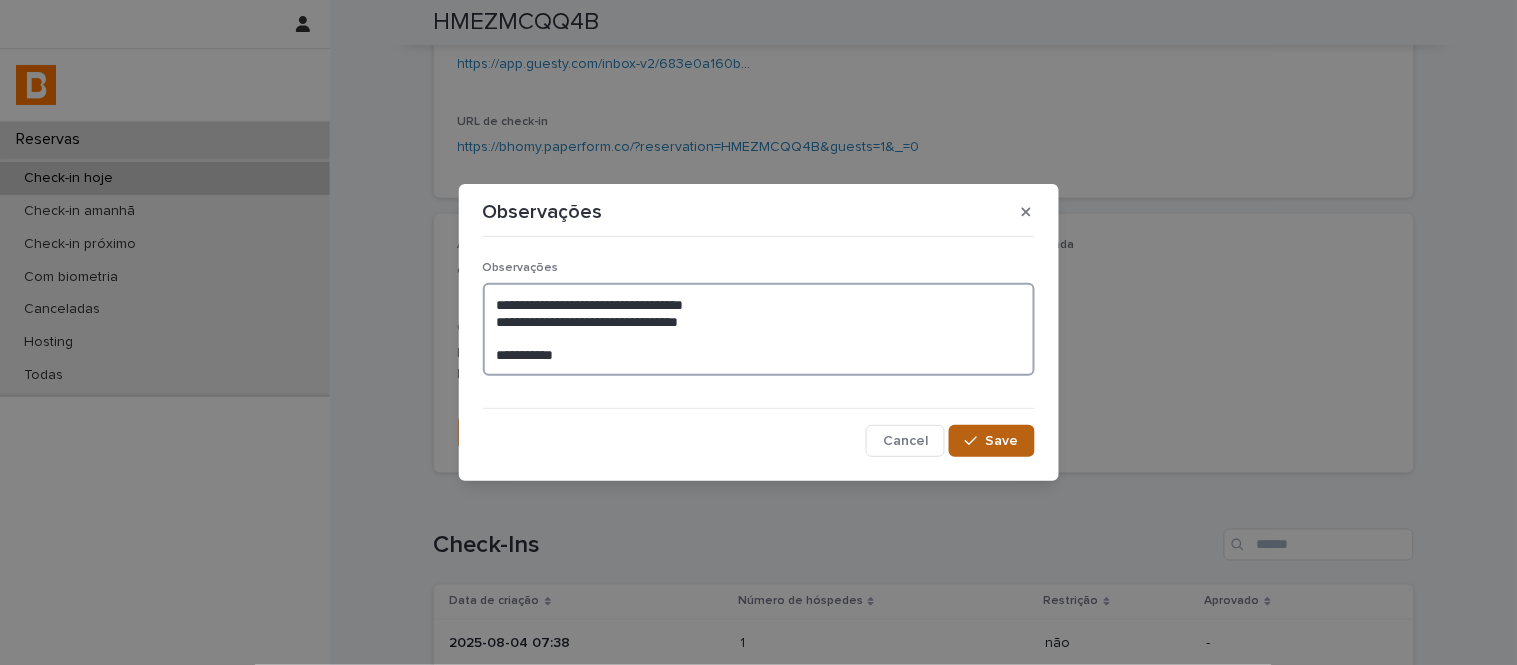 type on "**********" 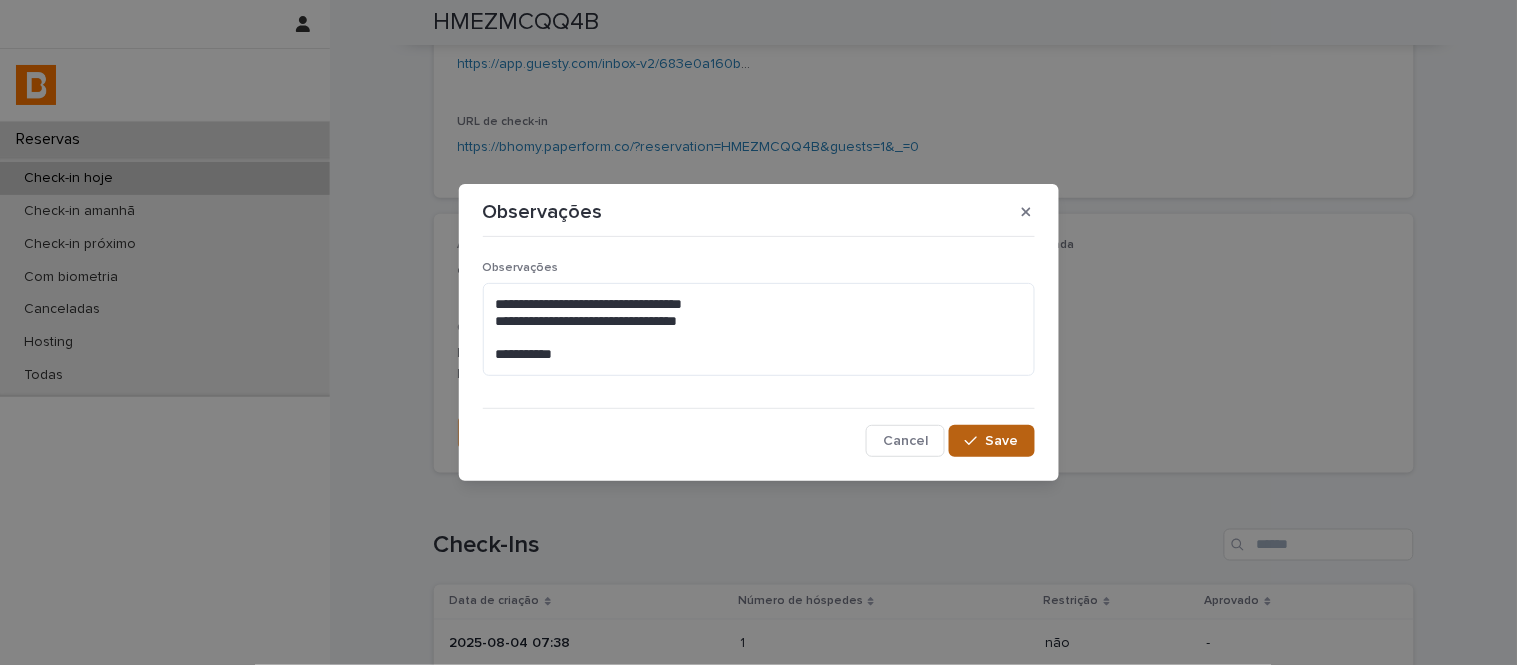 click on "Save" at bounding box center [991, 441] 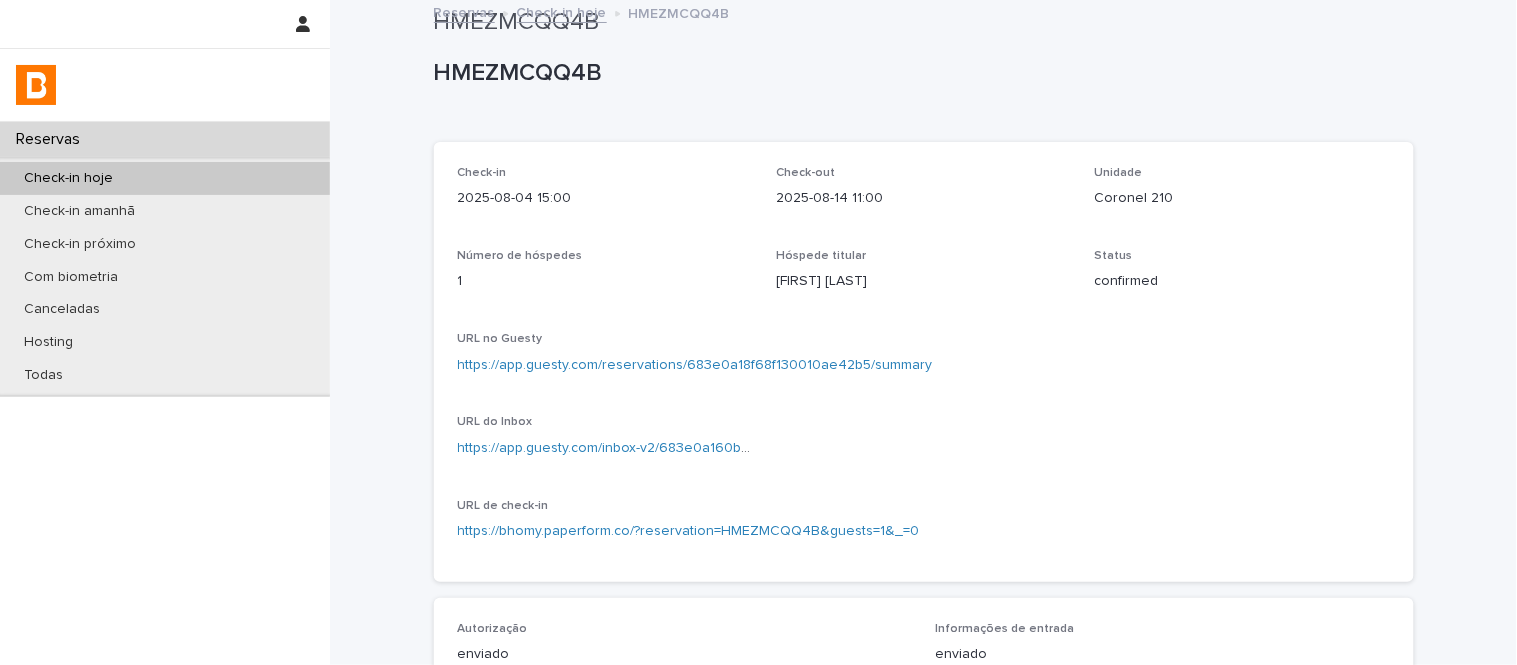 scroll, scrollTop: 0, scrollLeft: 0, axis: both 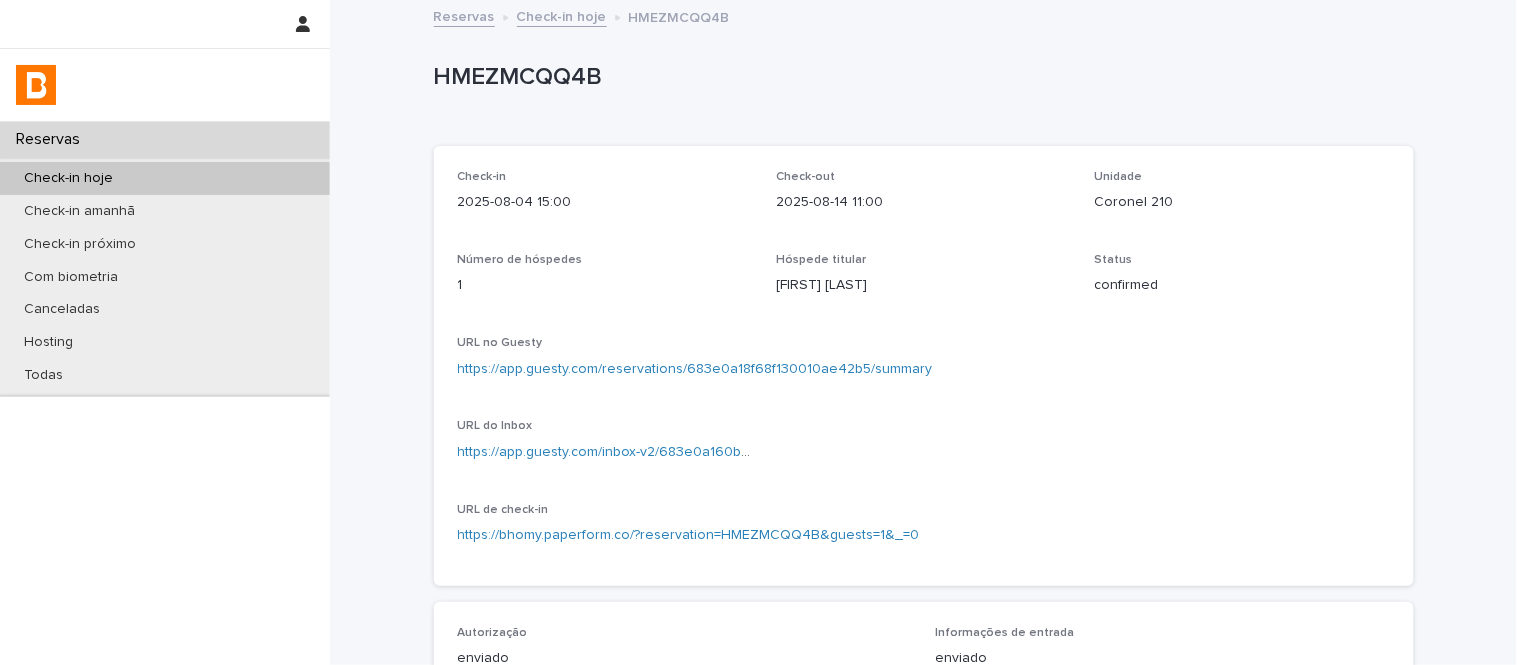 click on "Check-in hoje" at bounding box center [562, 15] 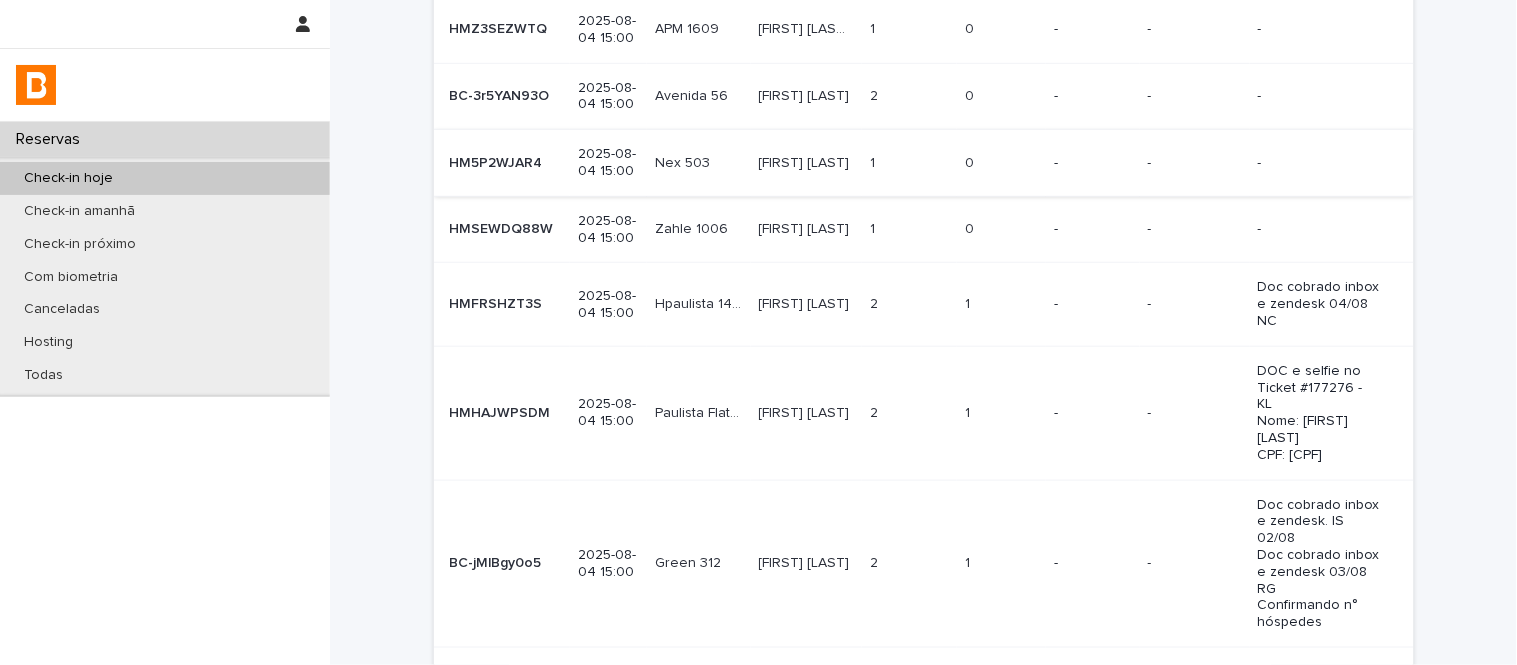scroll, scrollTop: 333, scrollLeft: 0, axis: vertical 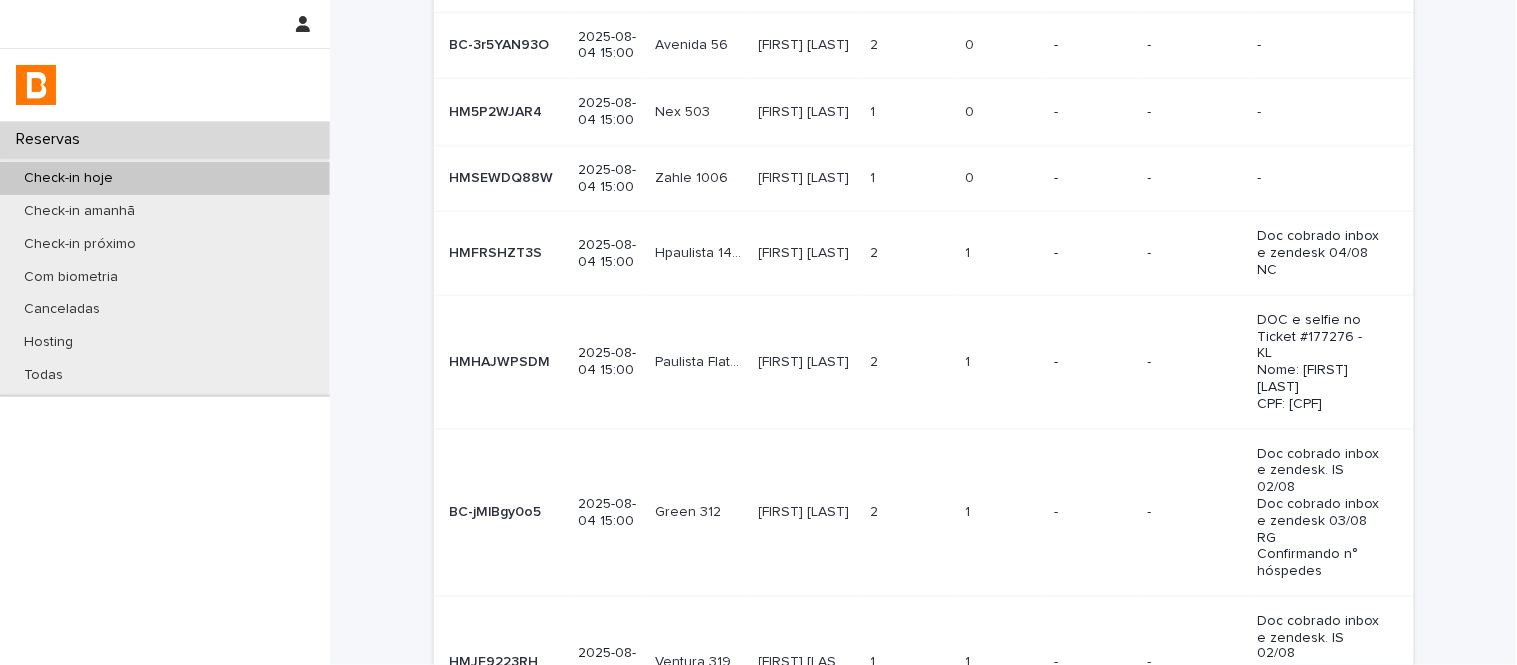click on "Leandro Gomes Leandro Gomes" at bounding box center (806, 253) 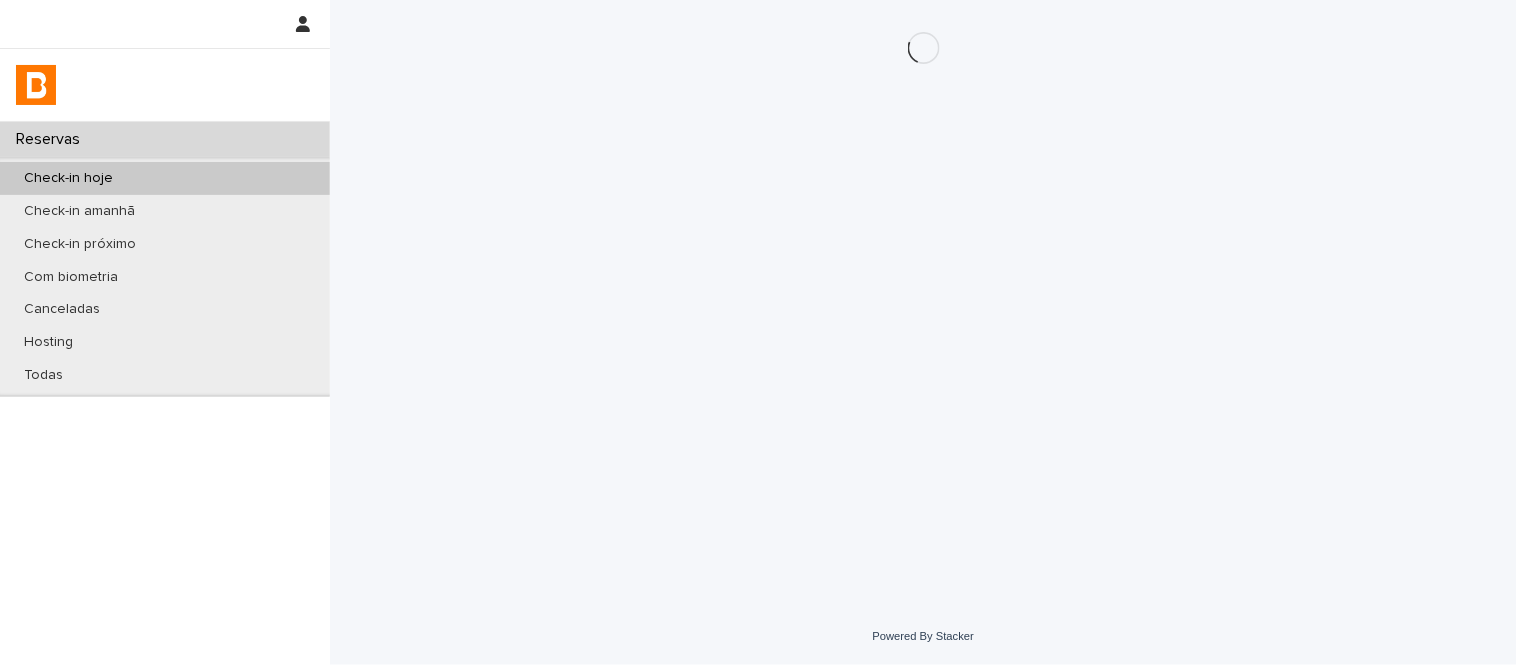 scroll, scrollTop: 0, scrollLeft: 0, axis: both 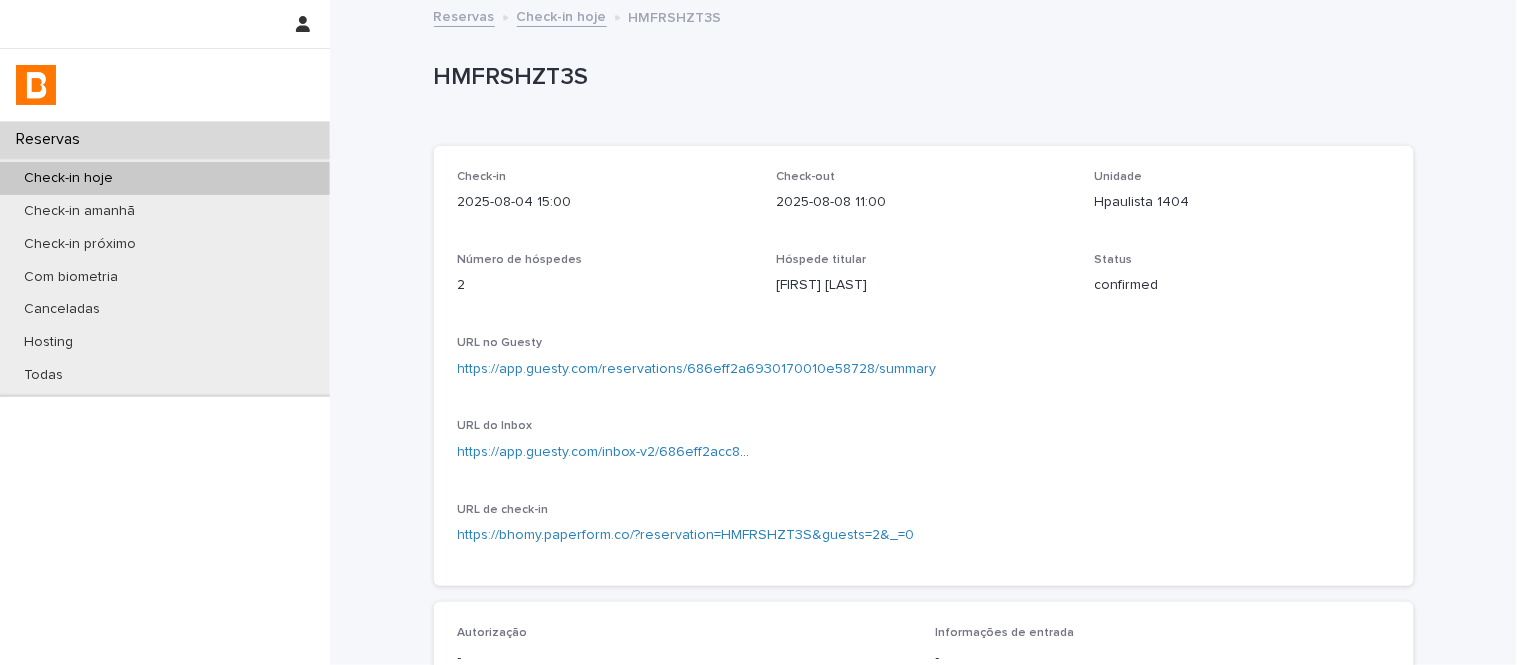 click on "Unidade Hpaulista 1404" at bounding box center (1242, 199) 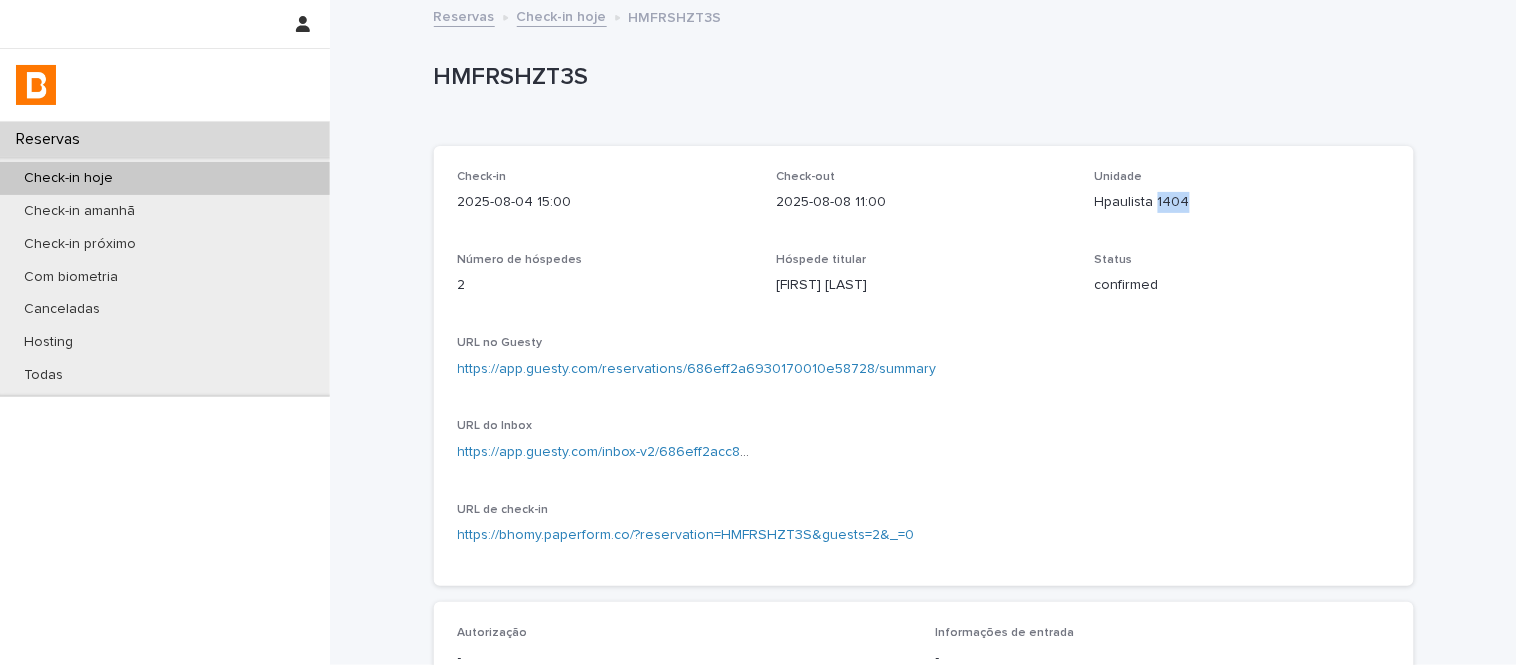 click on "Unidade Hpaulista 1404" at bounding box center (1242, 199) 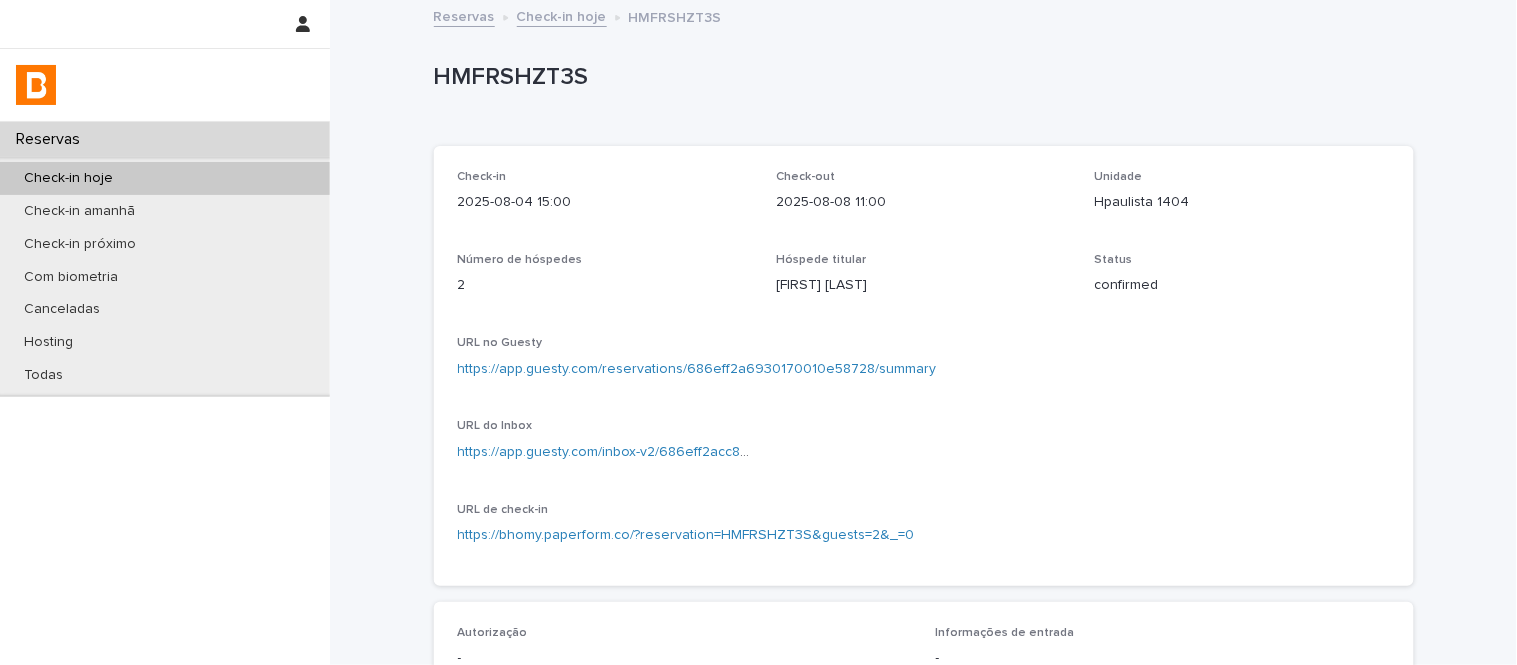 click on "Hpaulista 1404" at bounding box center [1242, 202] 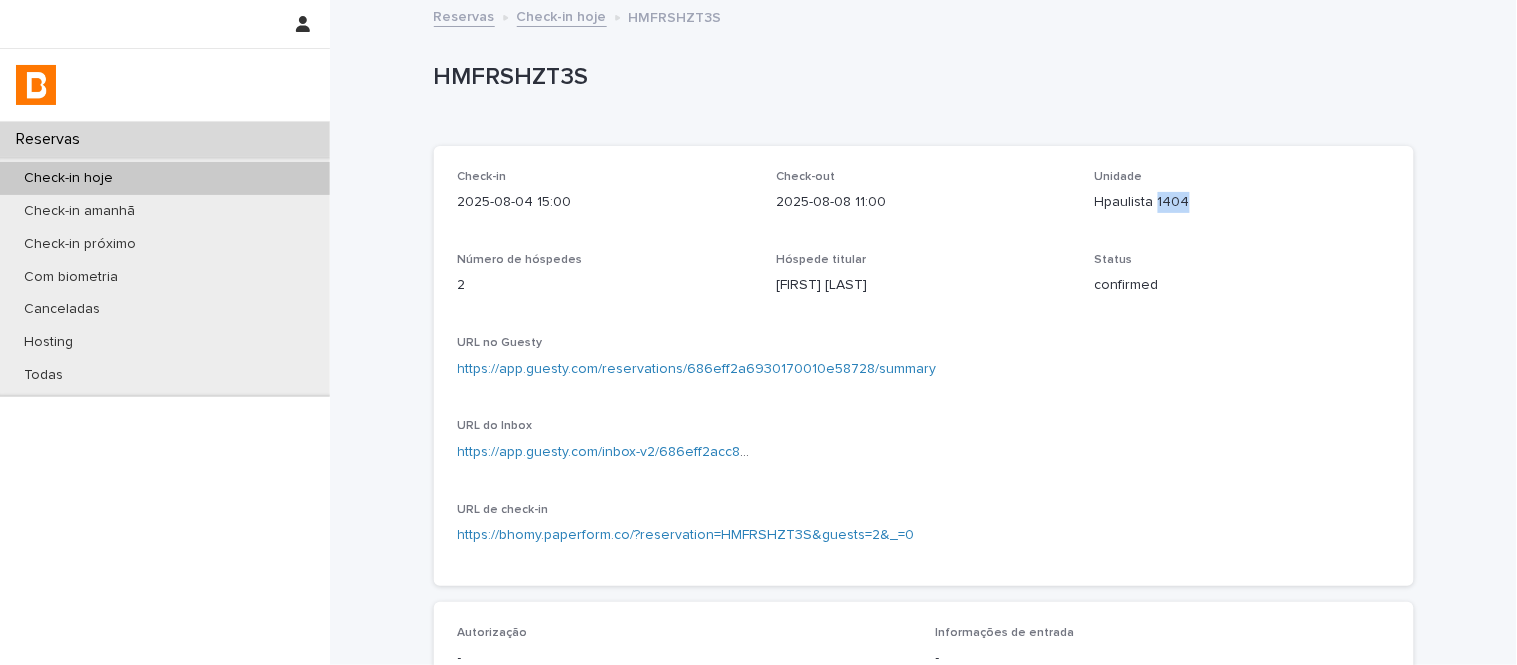 click on "Hpaulista 1404" at bounding box center (1242, 202) 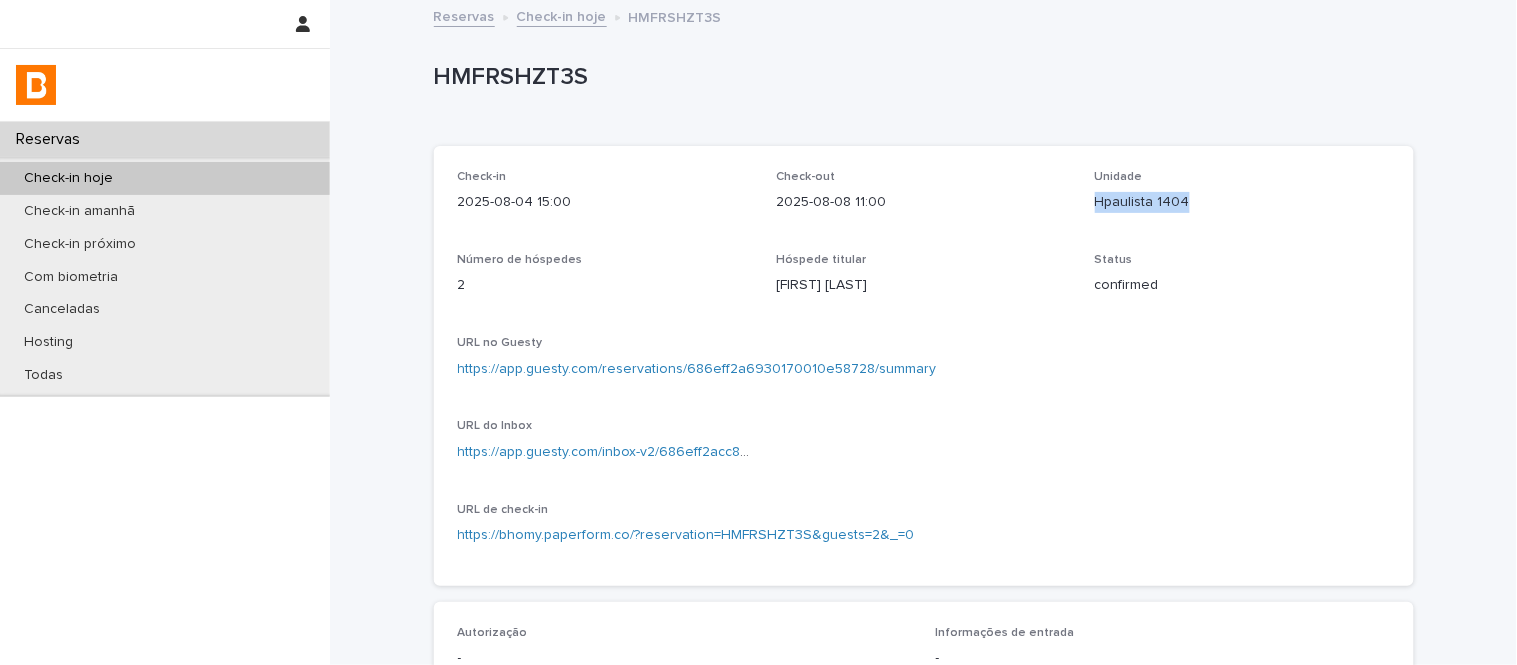click on "Hpaulista 1404" at bounding box center (1242, 202) 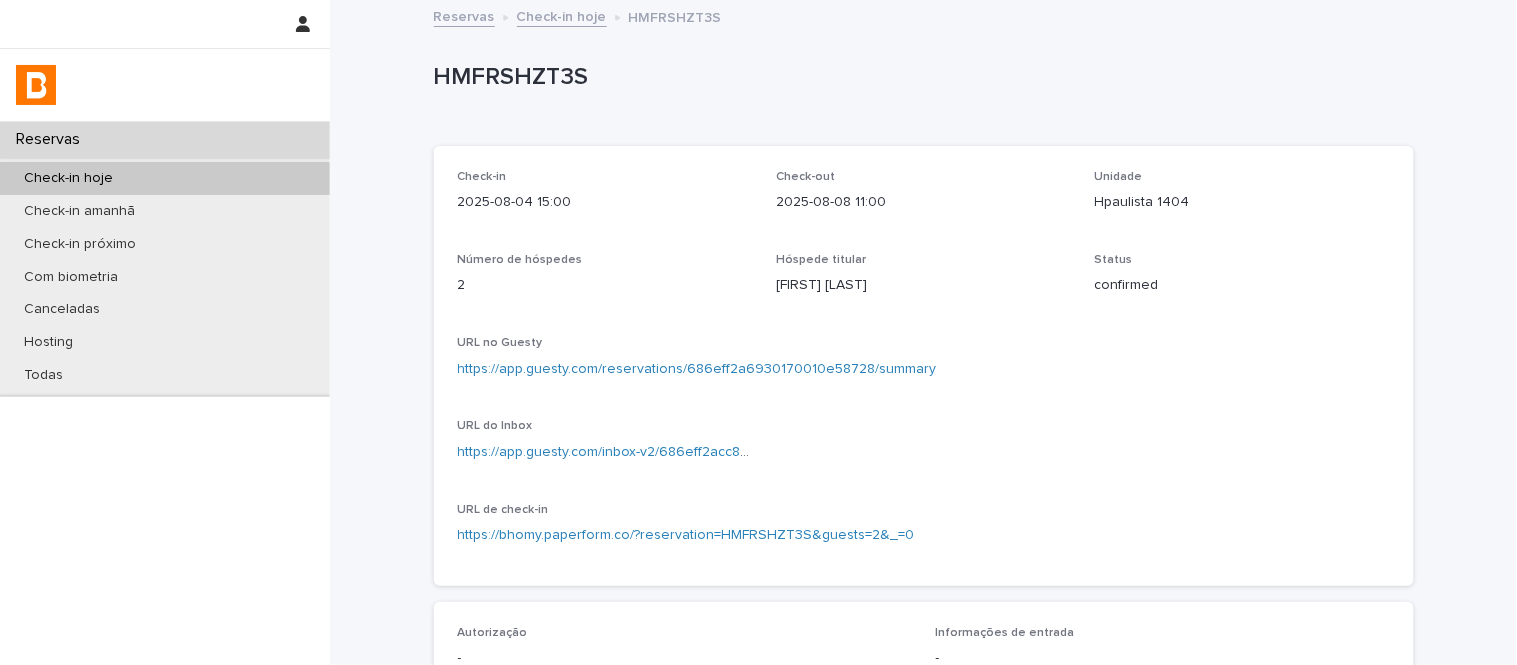 click on "URL do Inbox https://app.guesty.com/inbox-v2/686eff2acc83eb001009defb?reservationId=686eff2a6930170010e58728" at bounding box center [605, 448] 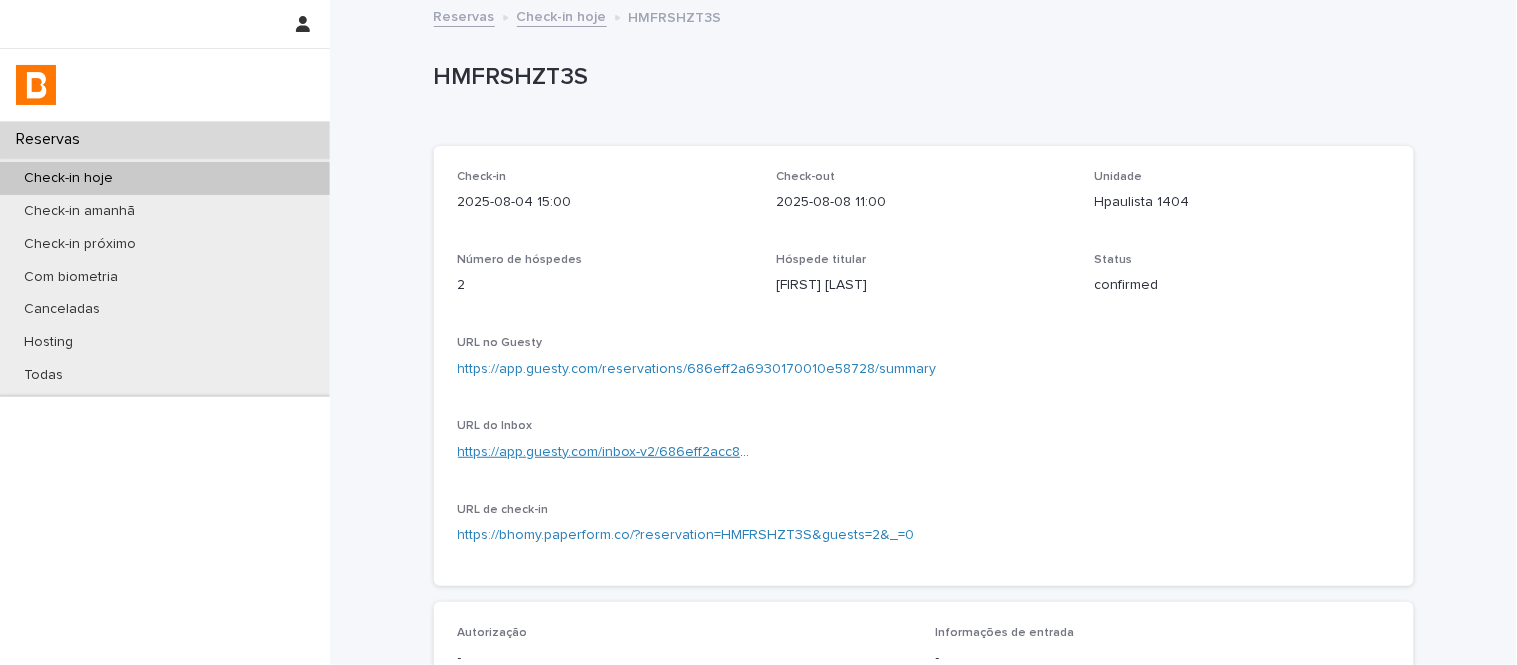 click on "https://app.guesty.com/inbox-v2/686eff2acc83eb001009defb?reservationId=686eff2a6930170010e58728" at bounding box center [794, 452] 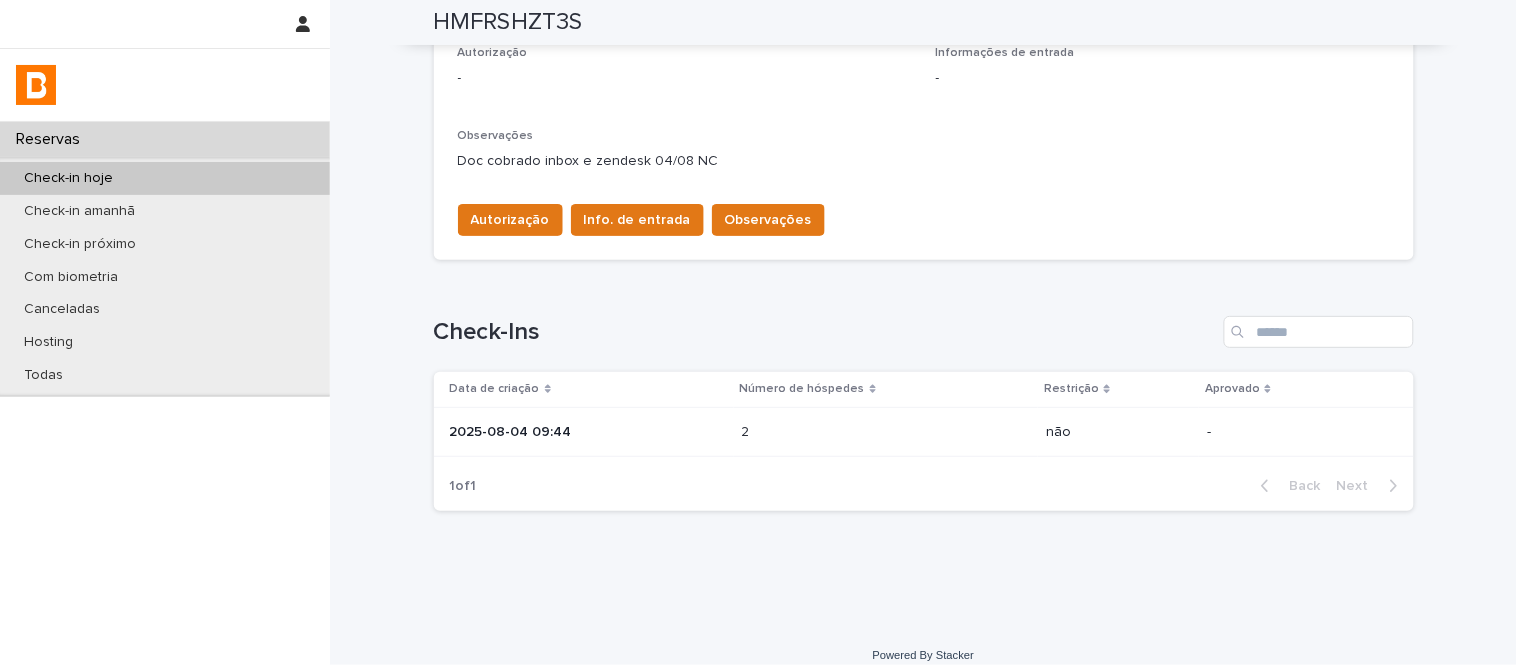 scroll, scrollTop: 598, scrollLeft: 0, axis: vertical 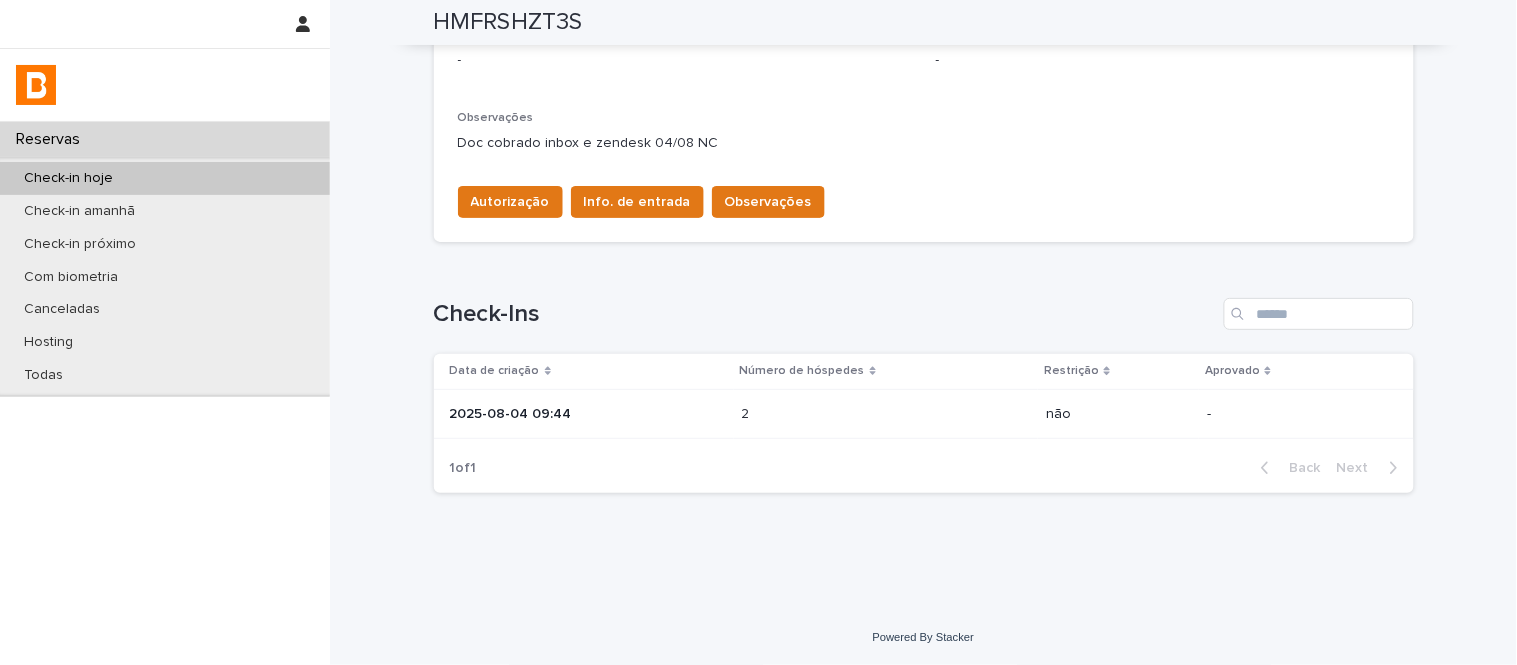click on "2 2" at bounding box center [886, 414] 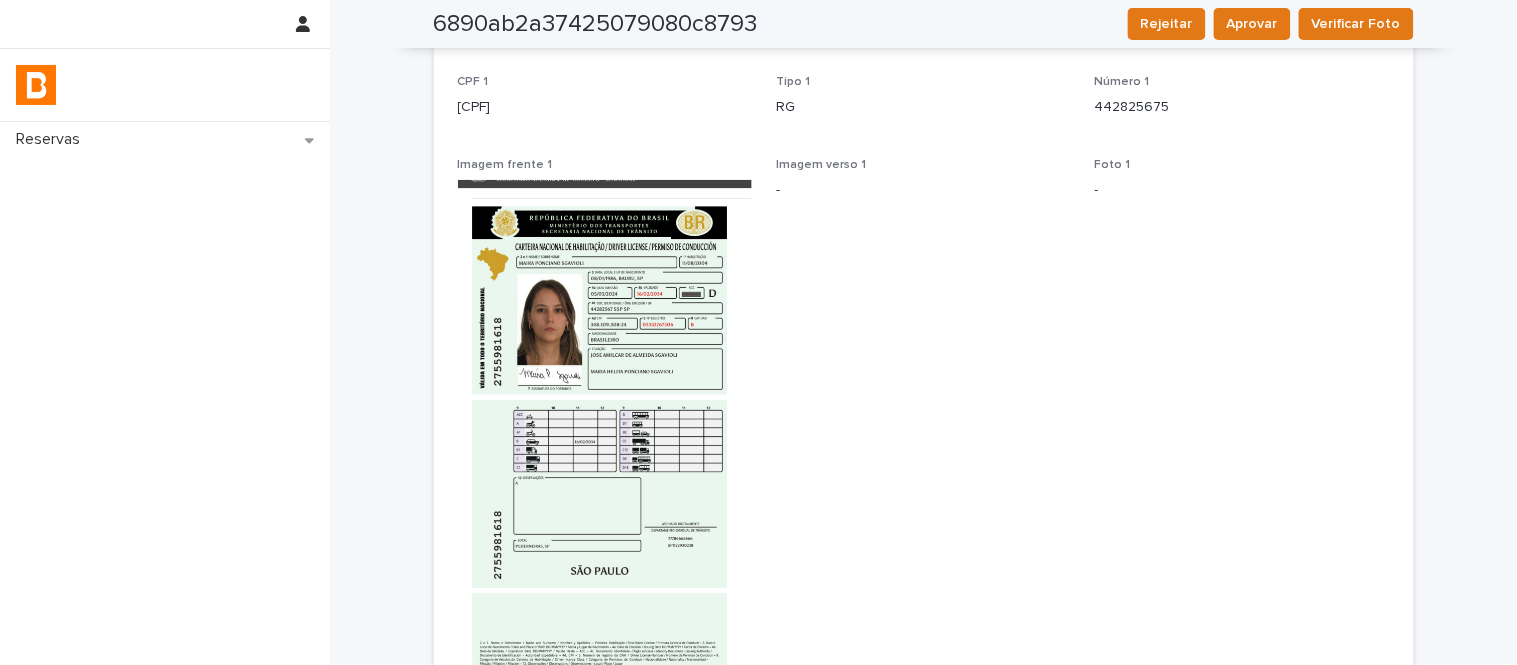 scroll, scrollTop: 333, scrollLeft: 0, axis: vertical 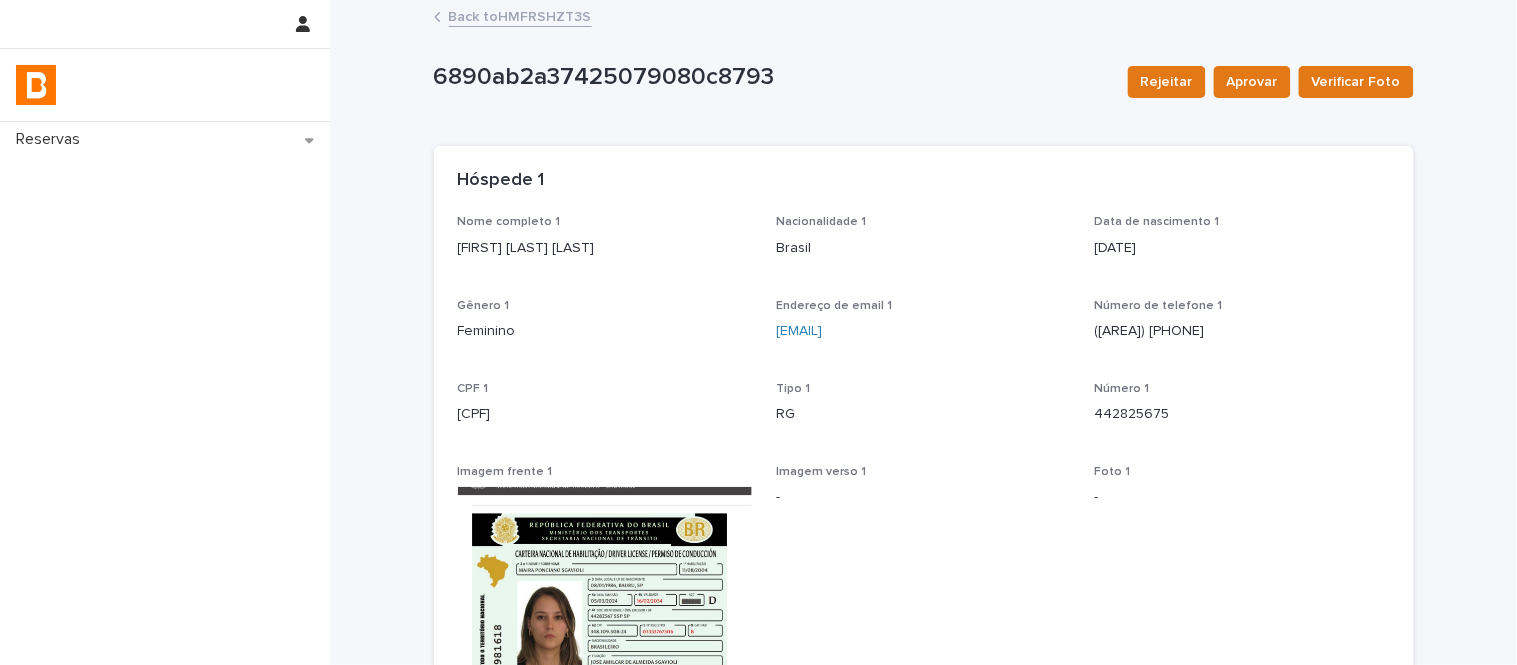 click on "Maíra Ponciano Sgavioli" at bounding box center (605, 248) 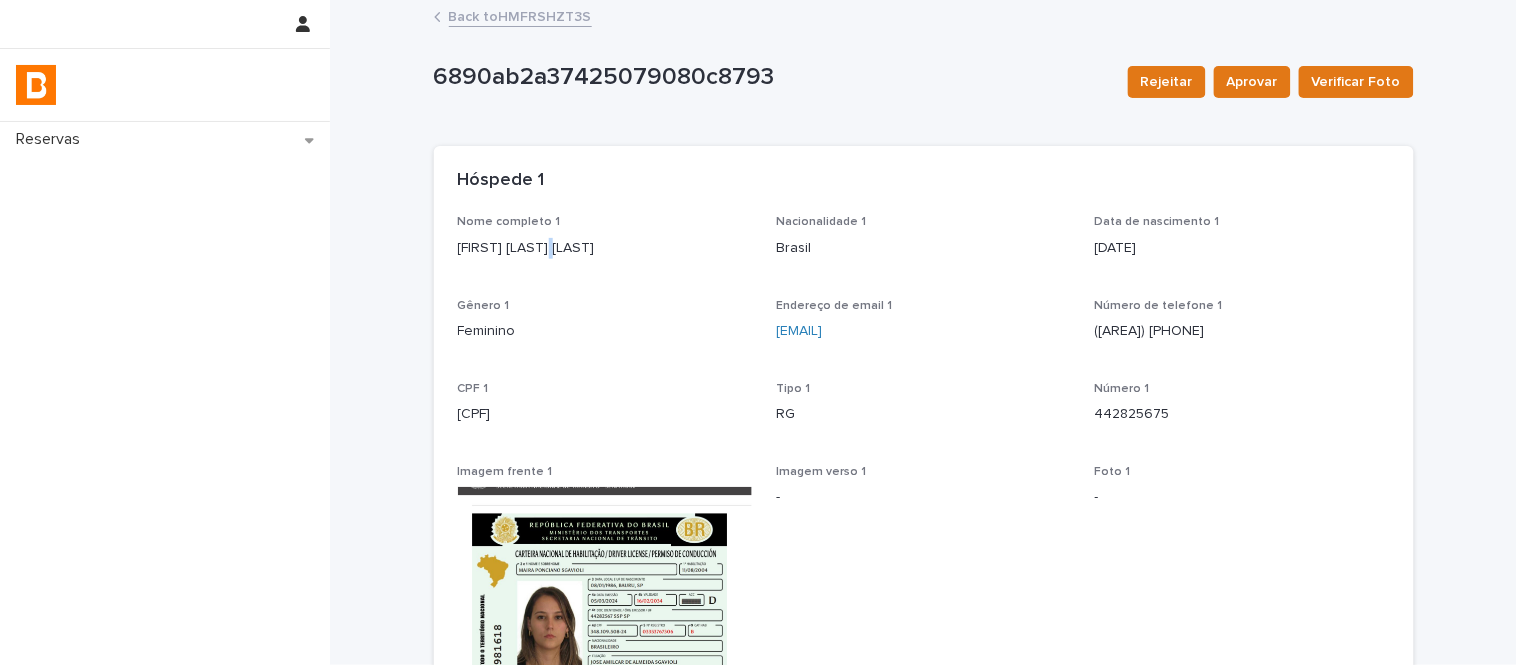 click on "Maíra Ponciano Sgavioli" at bounding box center [605, 248] 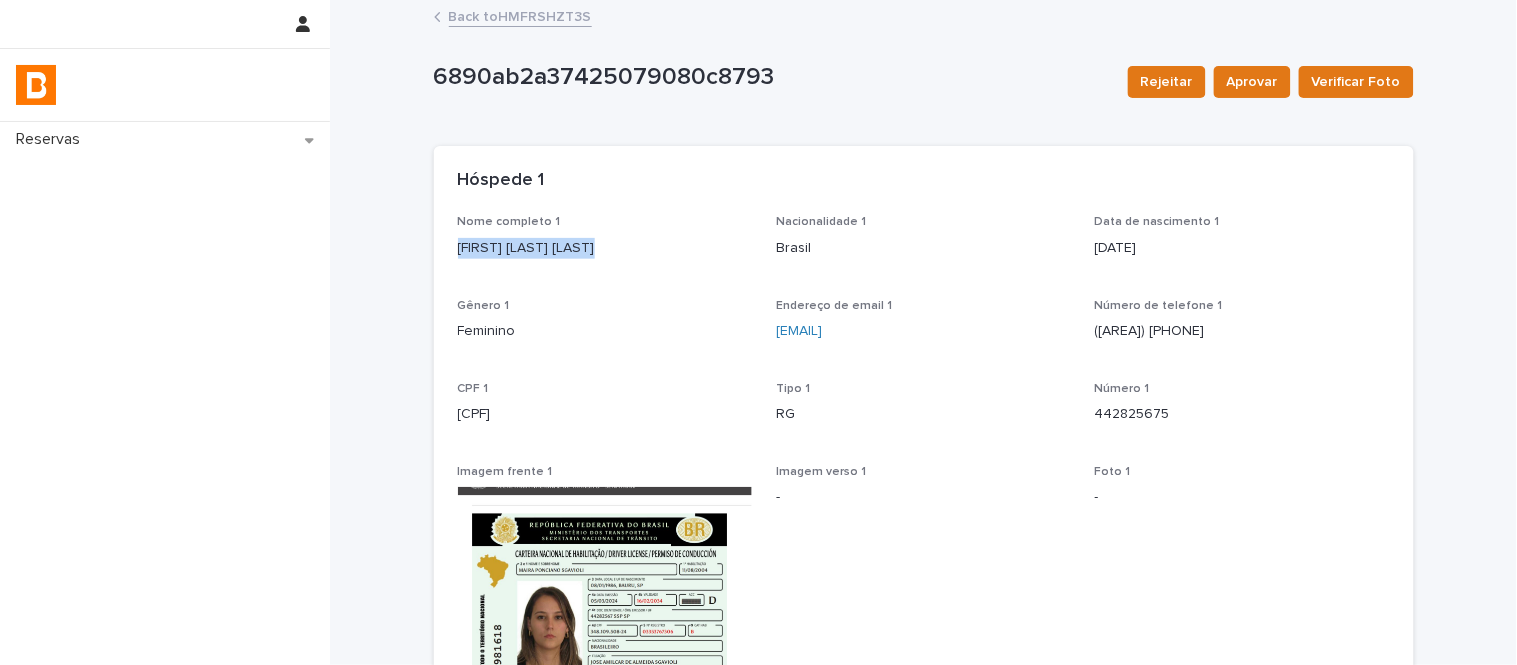 click on "Maíra Ponciano Sgavioli" at bounding box center (605, 248) 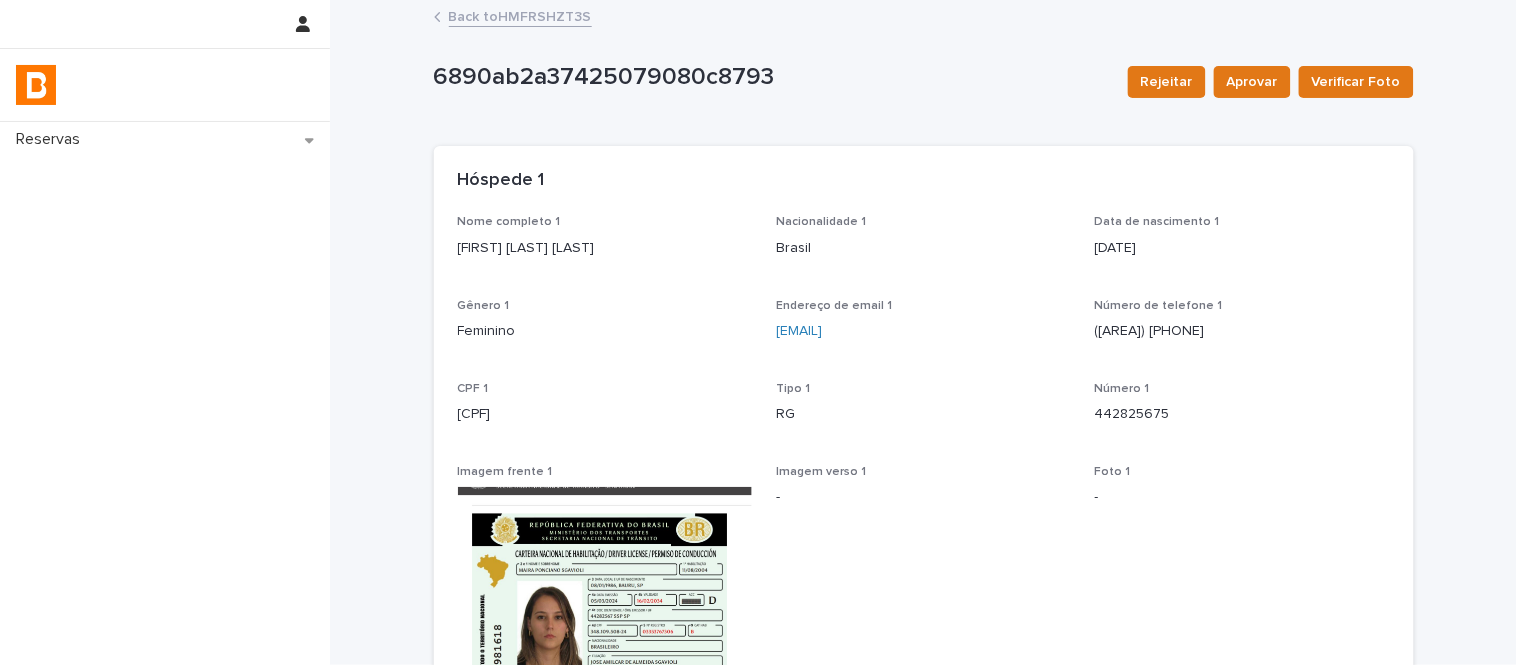 click on "348.109.508-24" at bounding box center (605, 414) 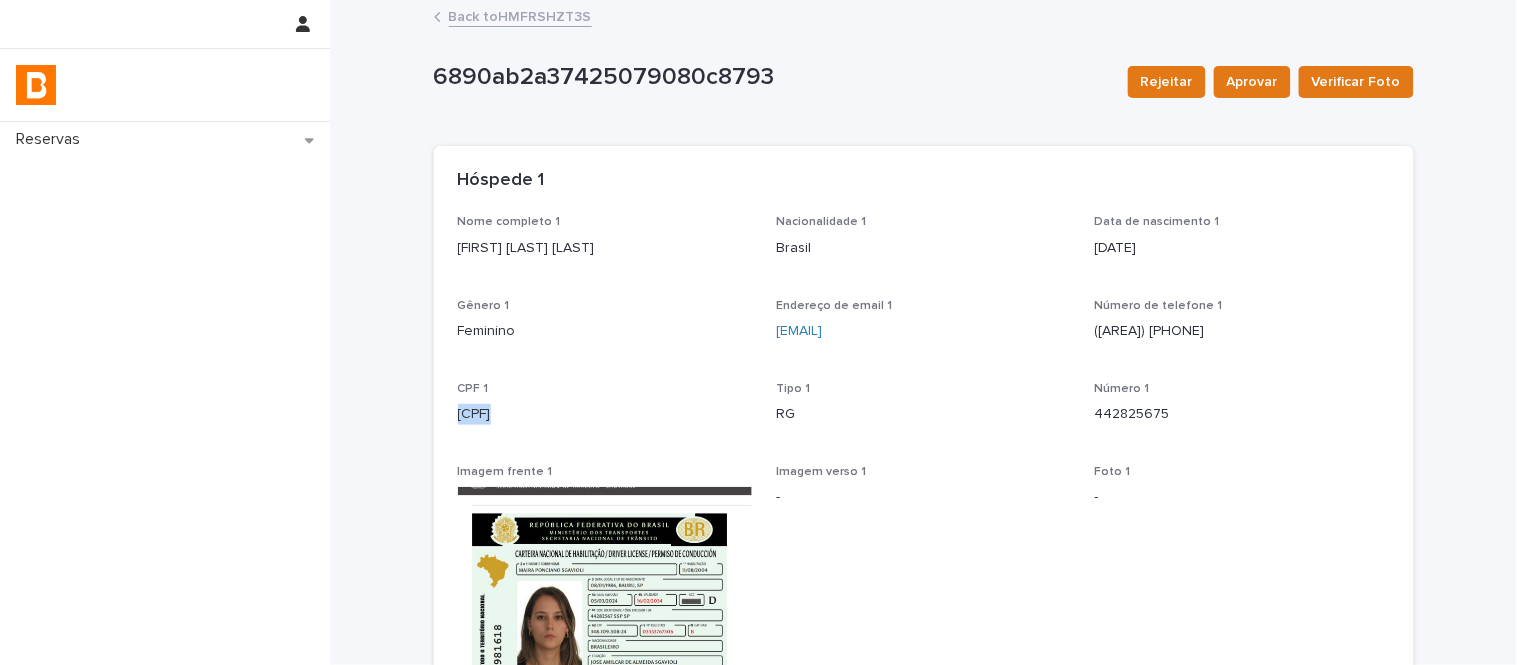 click on "348.109.508-24" at bounding box center [605, 414] 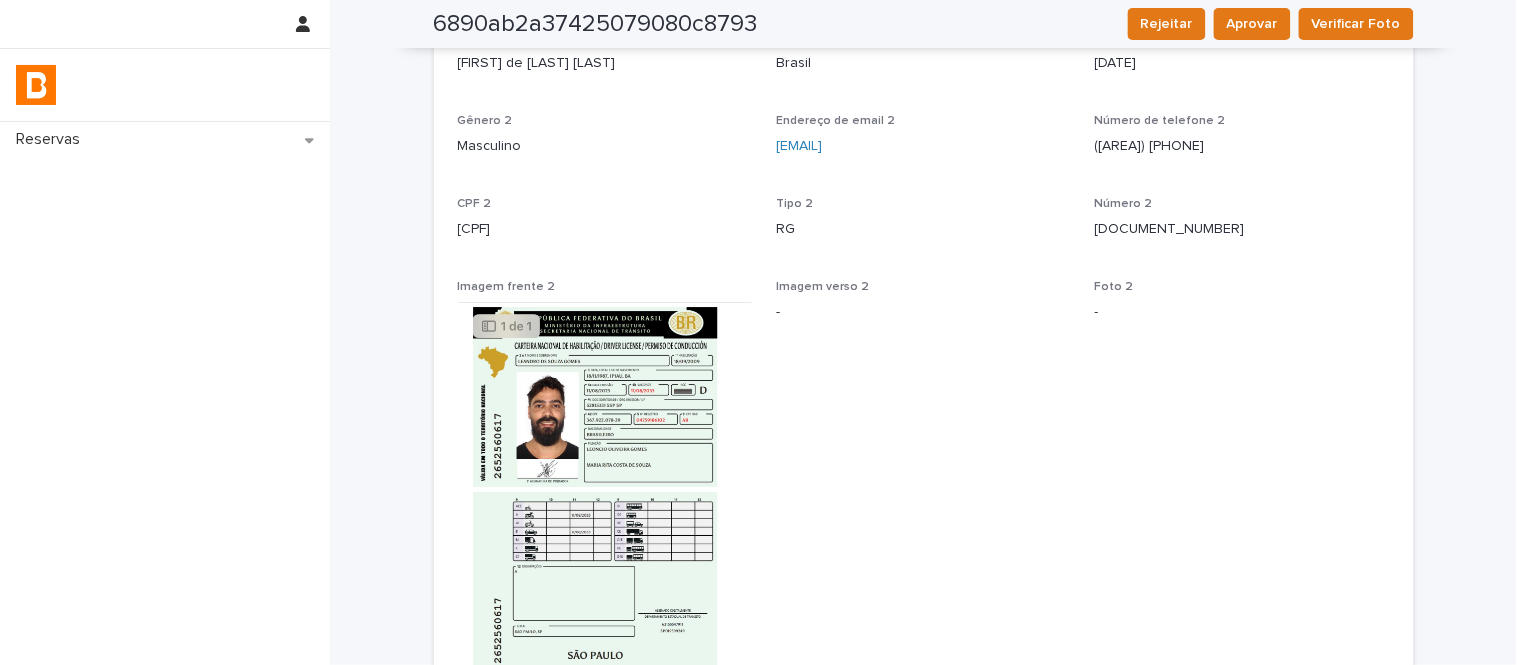scroll, scrollTop: 1111, scrollLeft: 0, axis: vertical 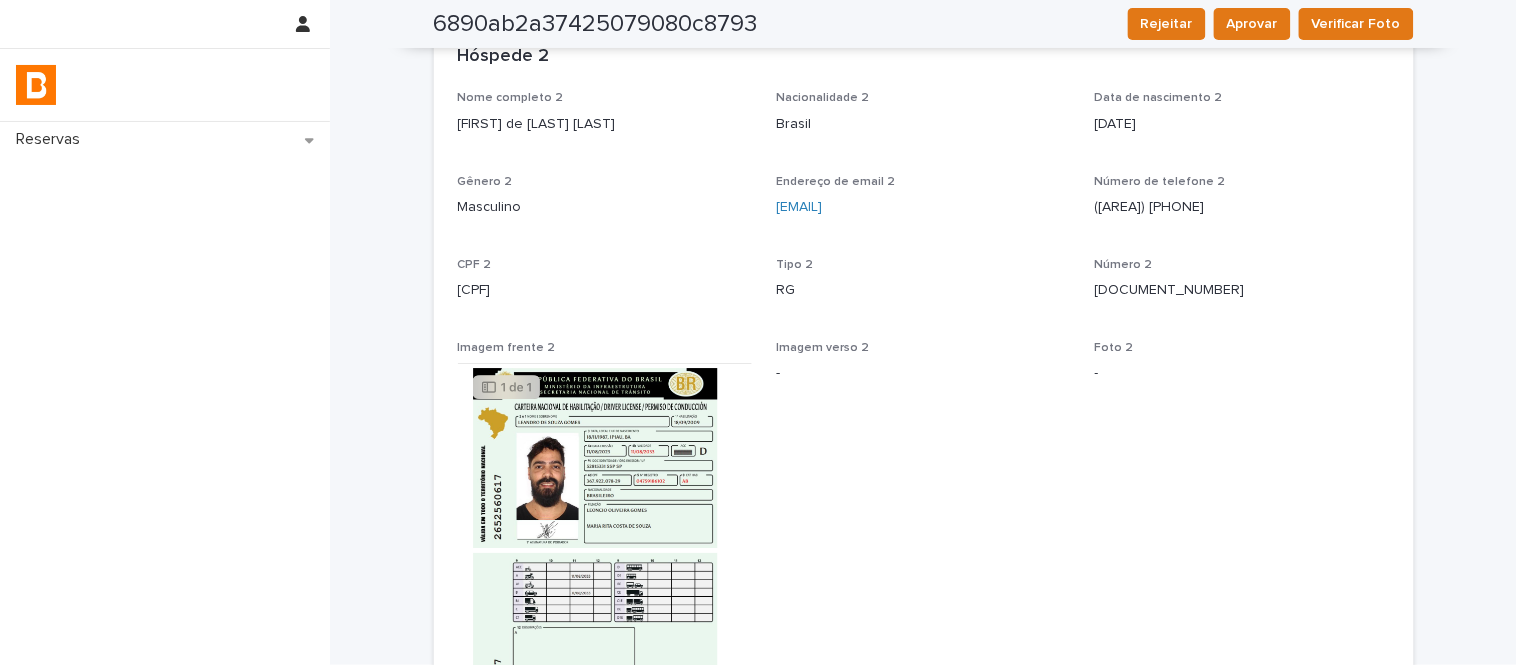click on "Leandro de Souza Gomes" at bounding box center (605, 124) 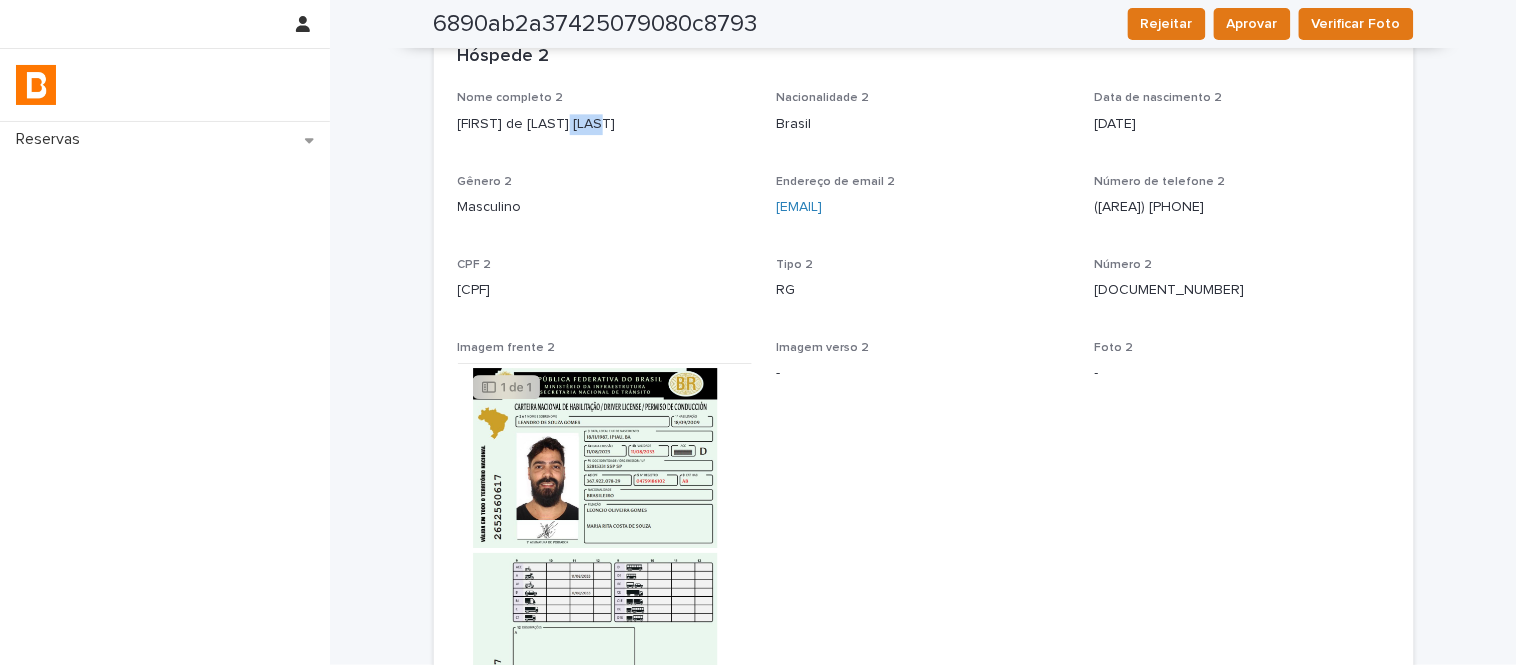 click on "Leandro de Souza Gomes" at bounding box center [605, 124] 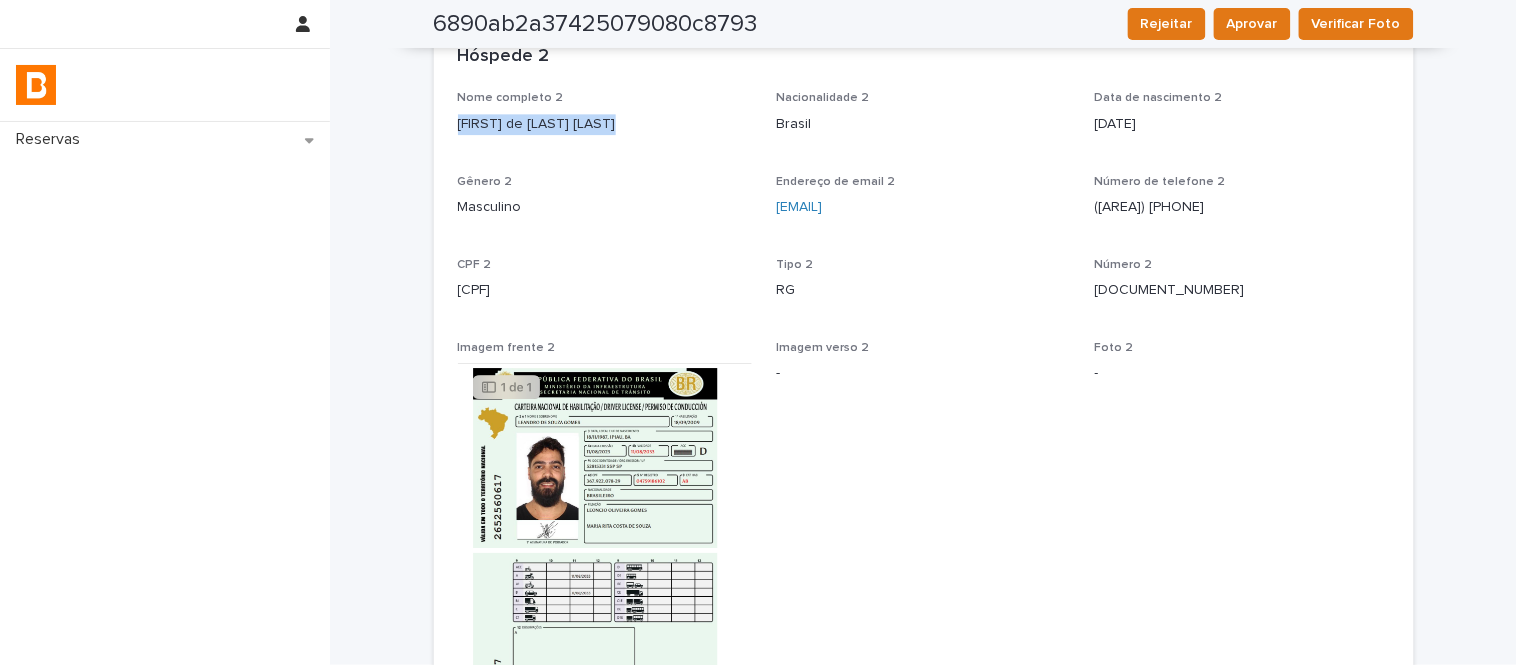 click on "Leandro de Souza Gomes" at bounding box center [605, 124] 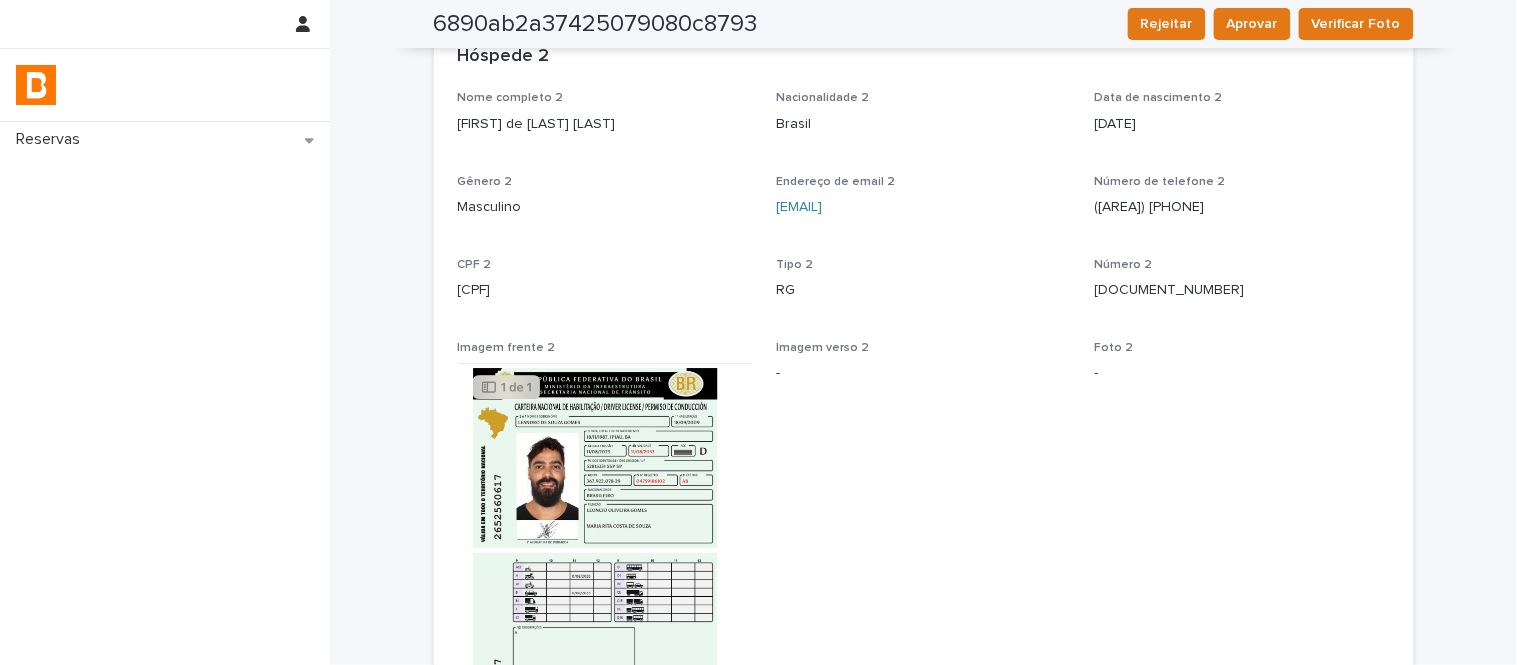 click on "367.922.078-29" at bounding box center [605, 290] 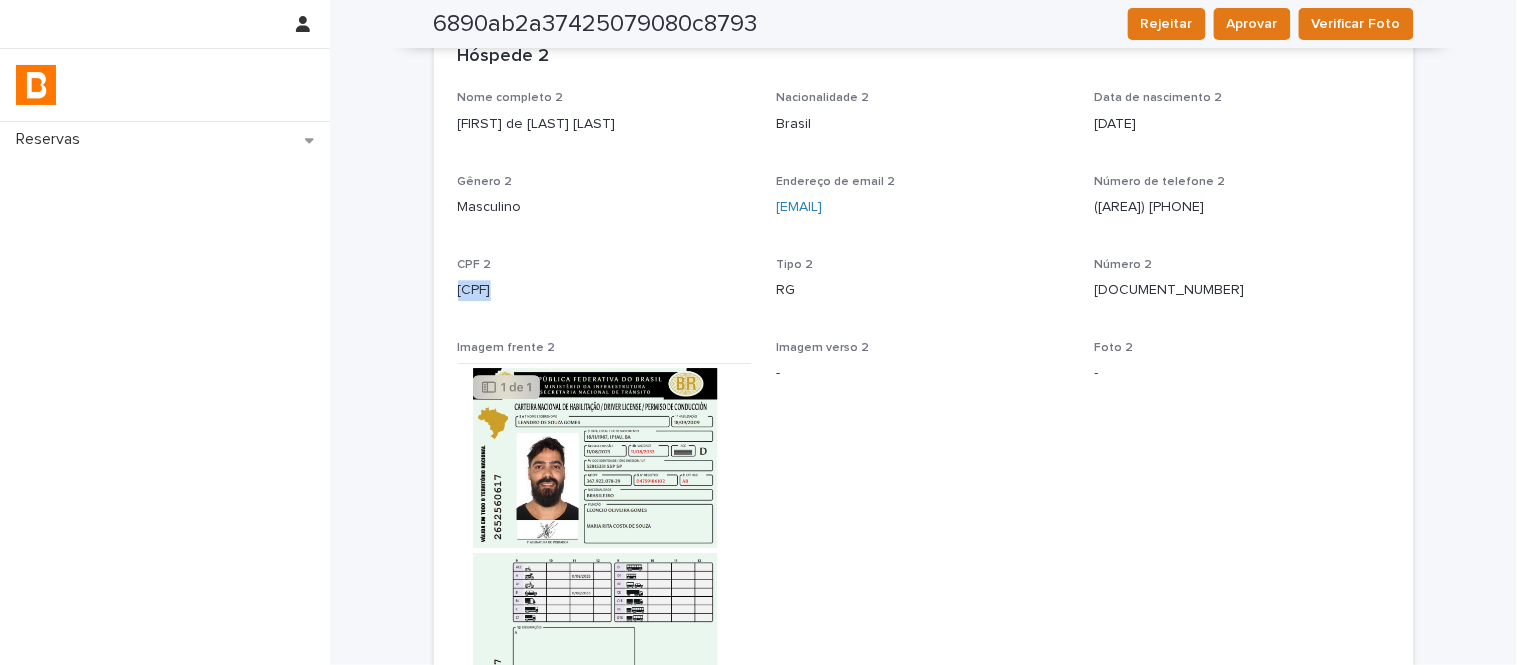 click on "367.922.078-29" at bounding box center (605, 290) 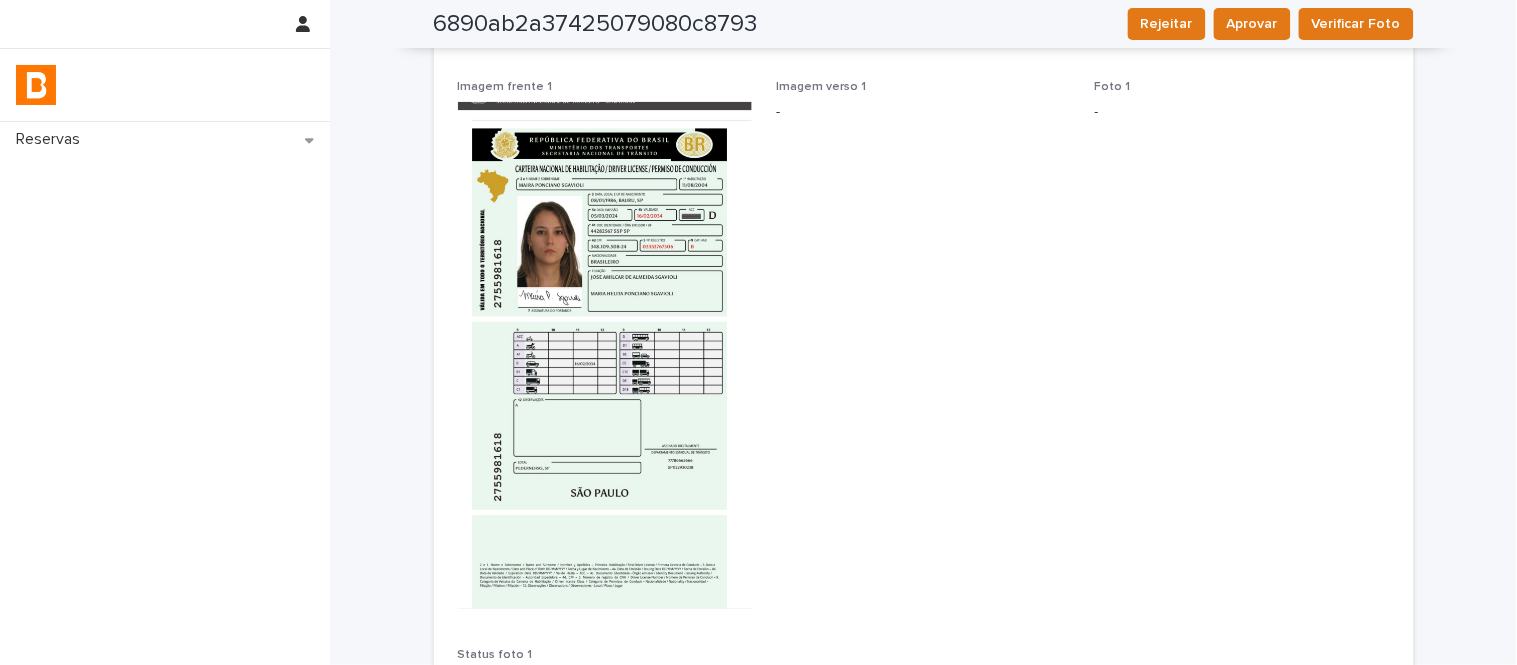 scroll, scrollTop: 246, scrollLeft: 0, axis: vertical 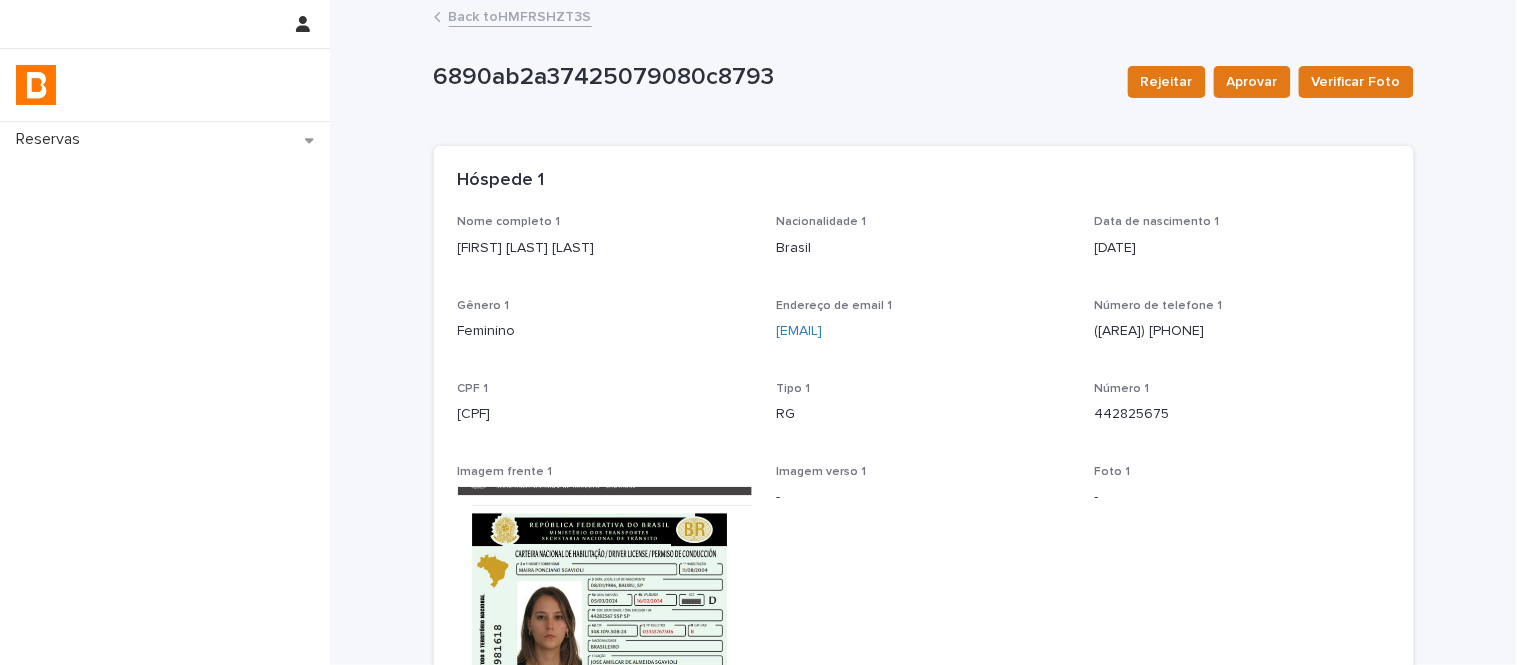 click on "Back to  HMFRSHZT3S" at bounding box center (520, 15) 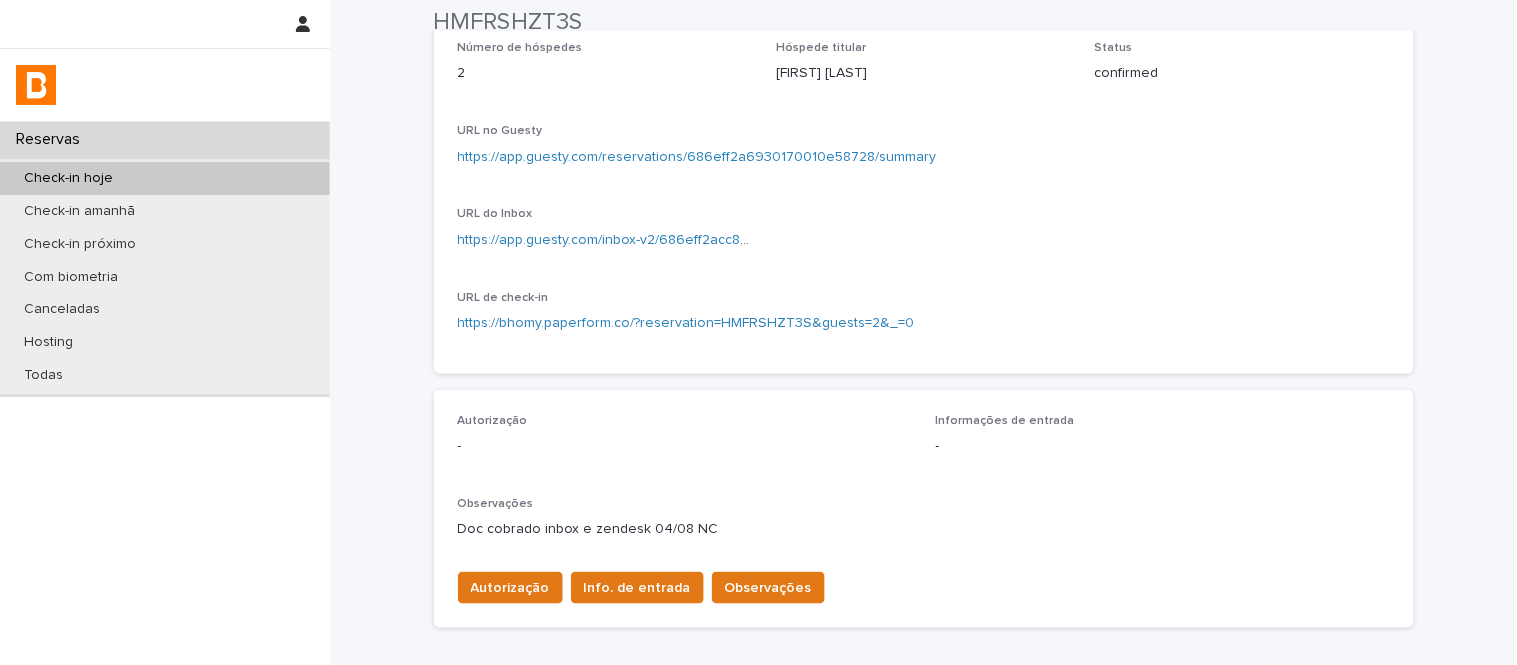 scroll, scrollTop: 333, scrollLeft: 0, axis: vertical 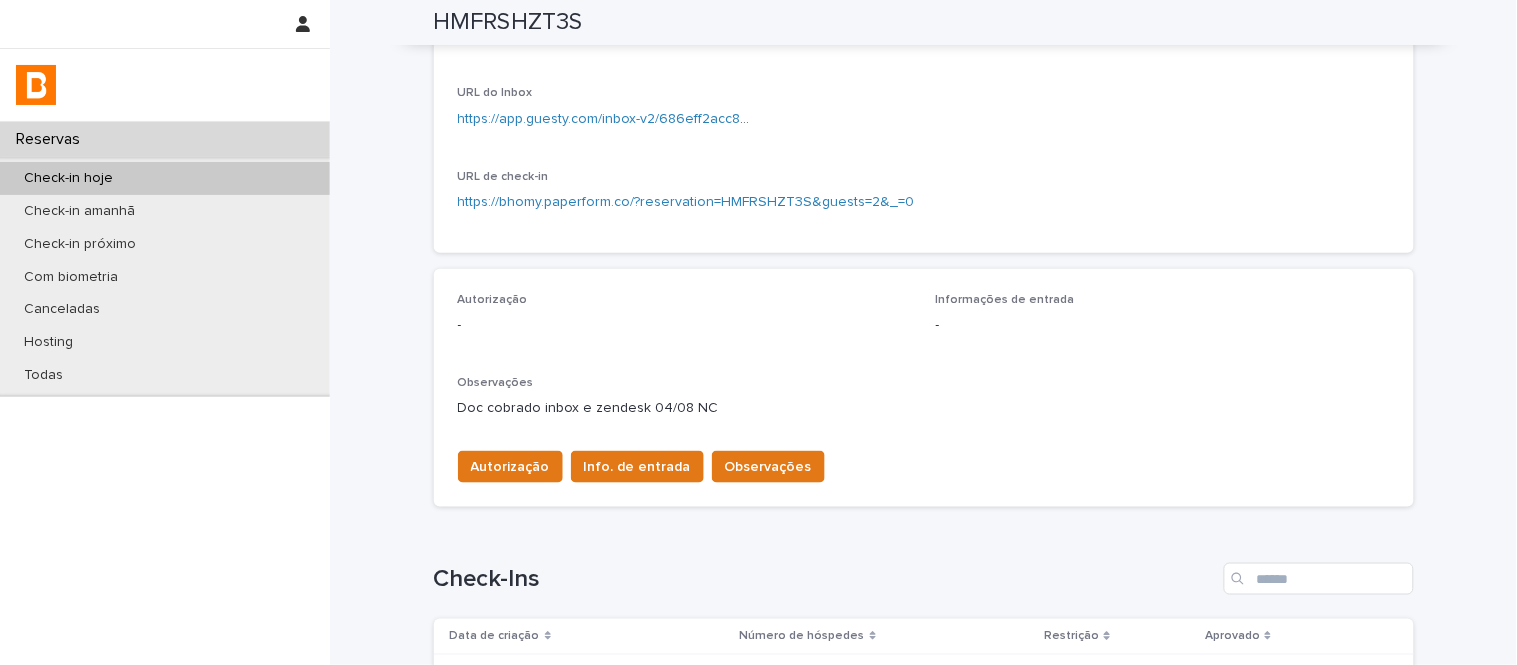 click on "Autorização Info. de entrada Observações" at bounding box center [924, 463] 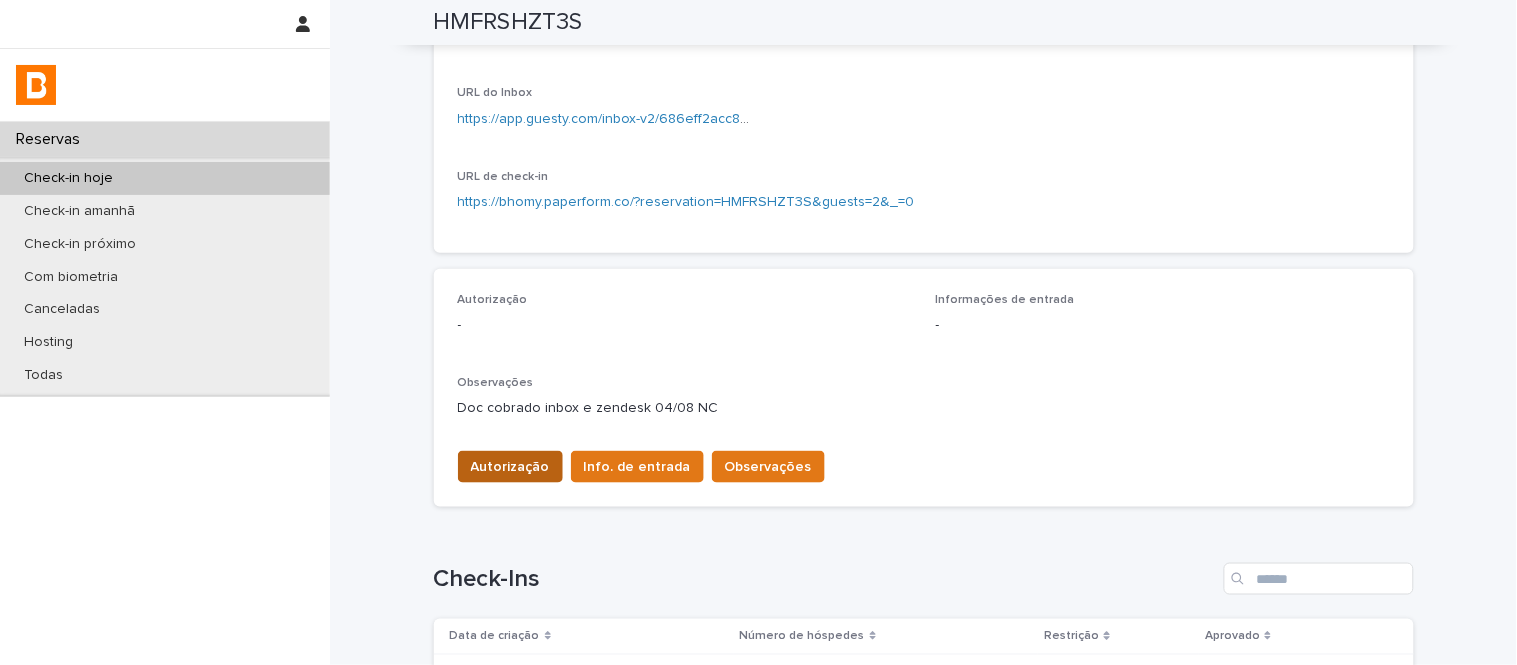 click on "Autorização" at bounding box center (510, 467) 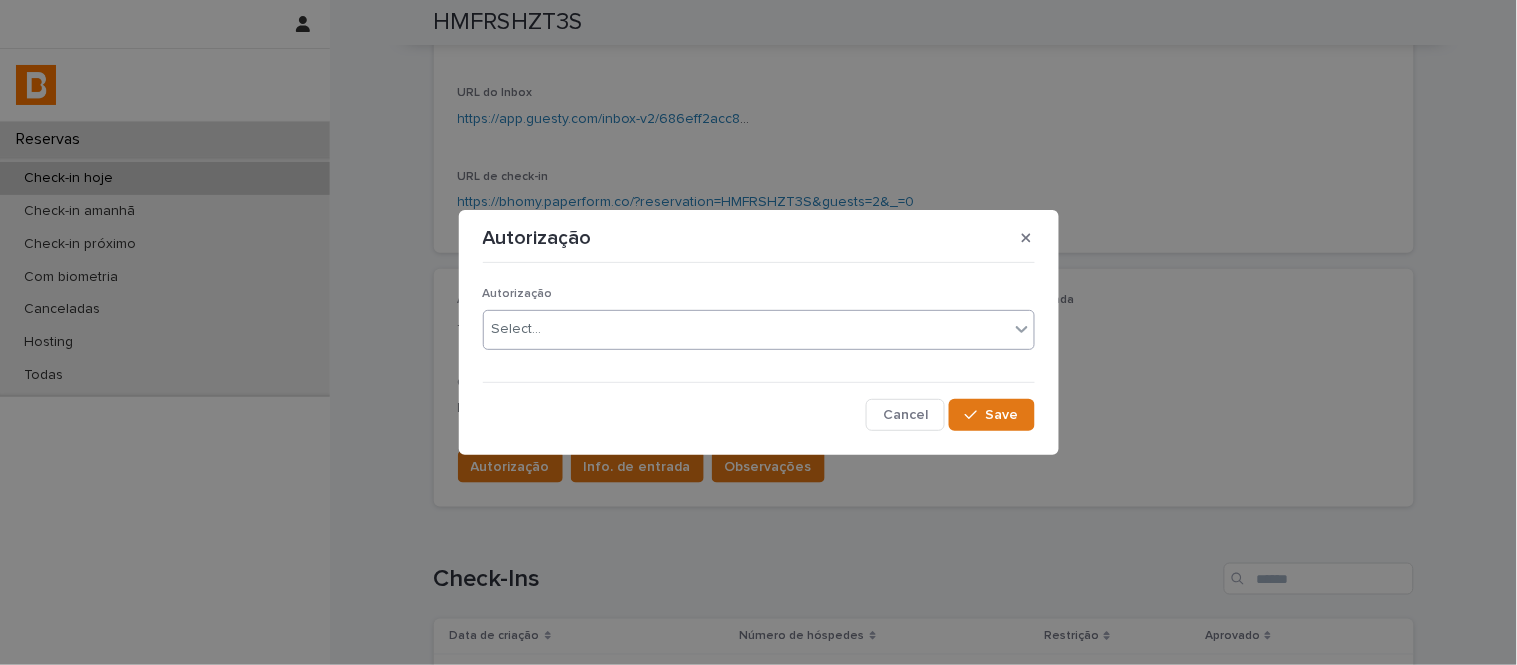 drag, startPoint x: 540, startPoint y: 355, endPoint x: 546, endPoint y: 340, distance: 16.155495 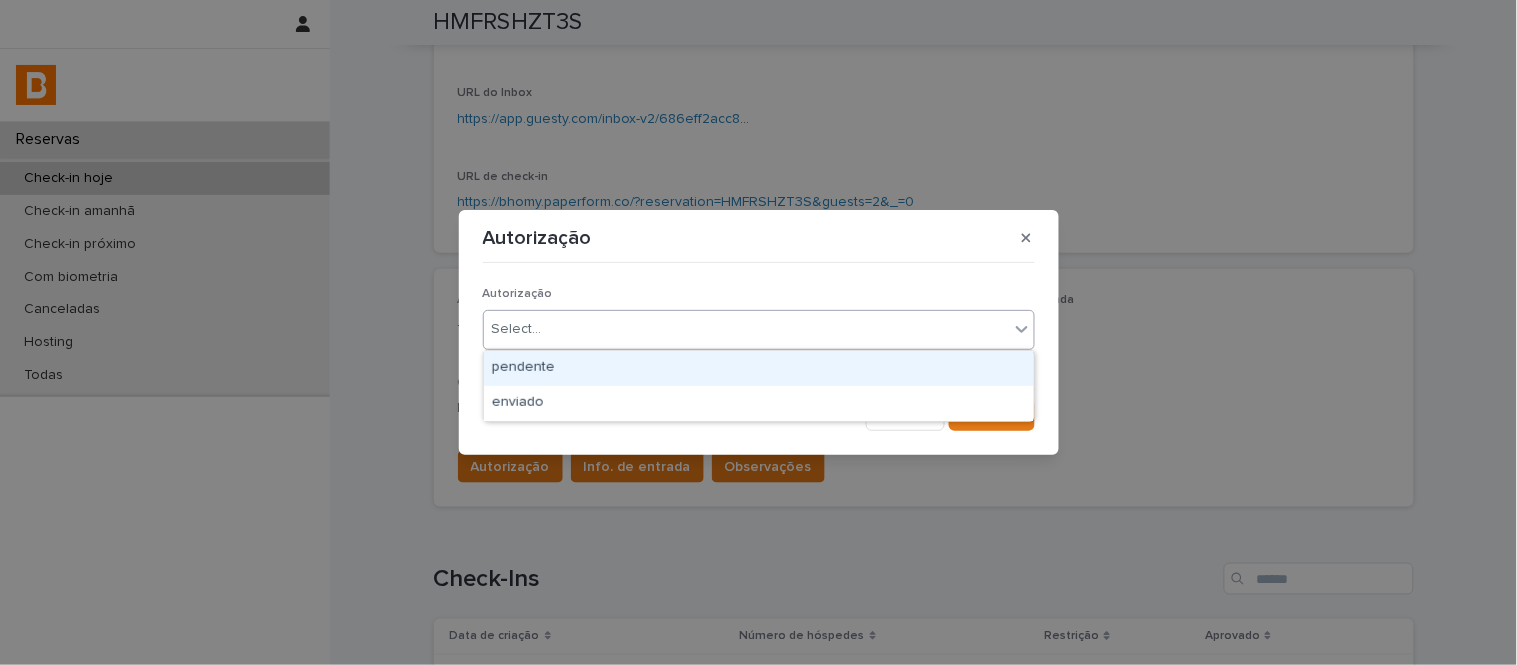 click on "Select..." at bounding box center (746, 329) 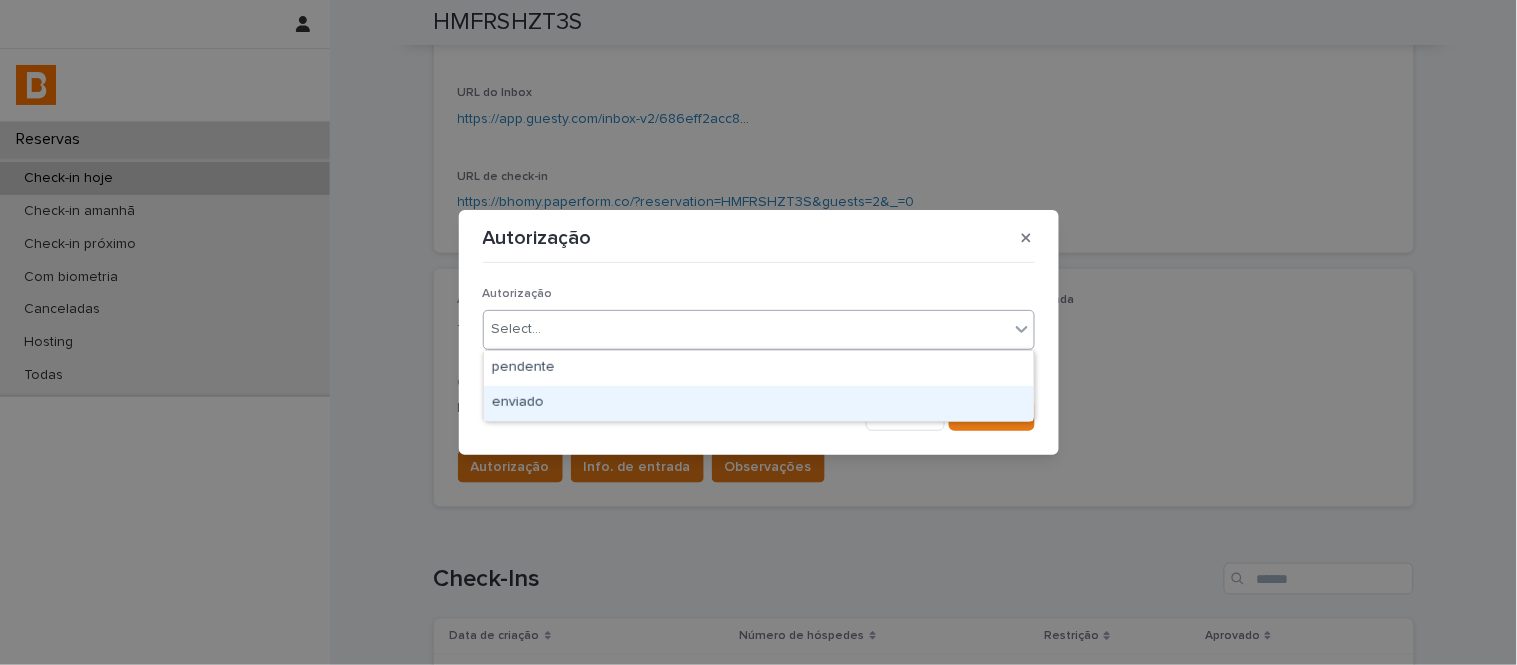 click on "enviado" at bounding box center (759, 403) 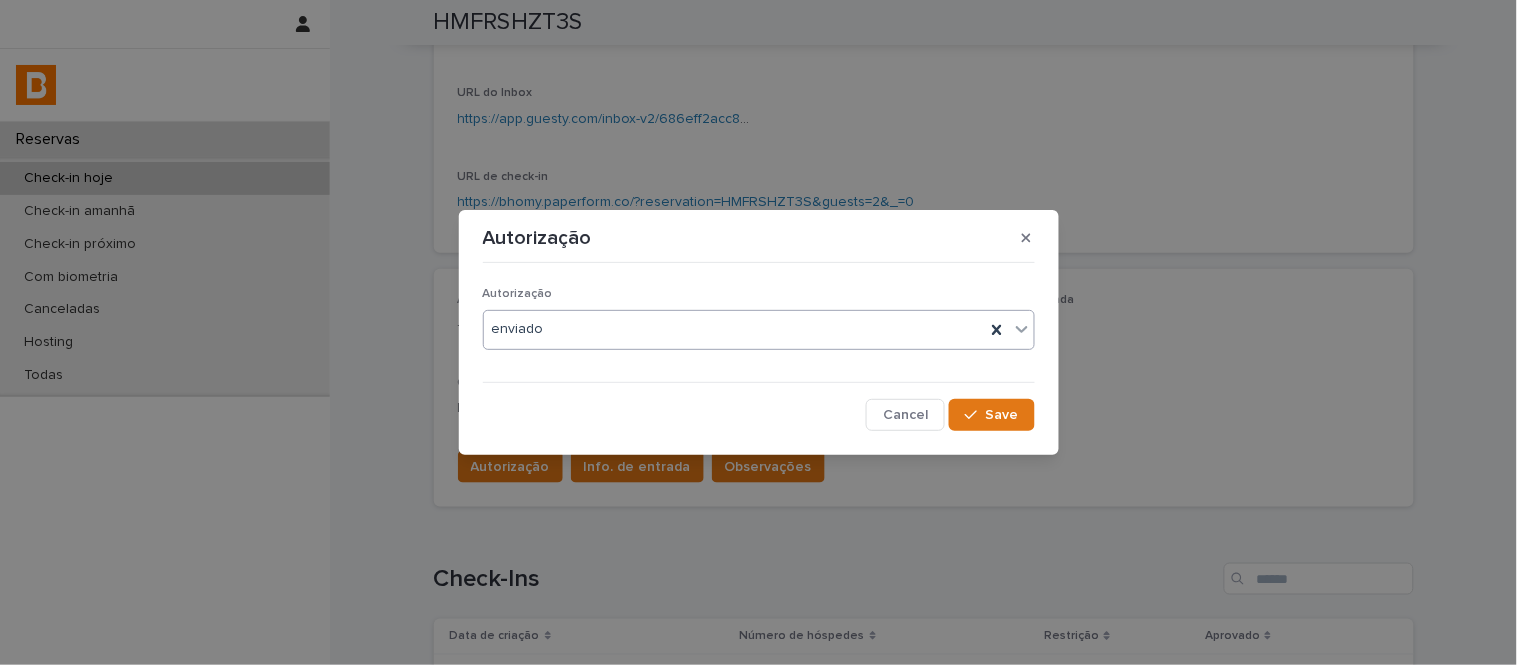 click on "enviado" at bounding box center [734, 329] 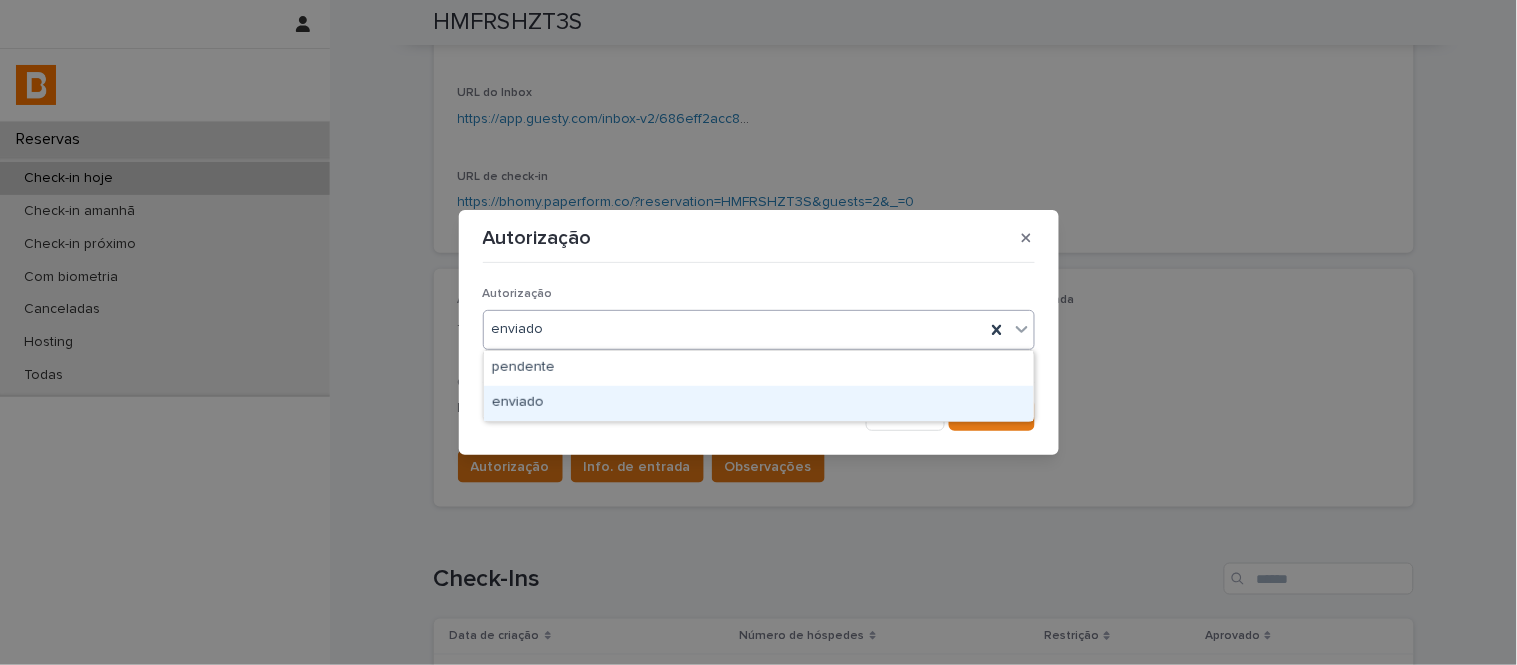 click on "enviado" at bounding box center (759, 403) 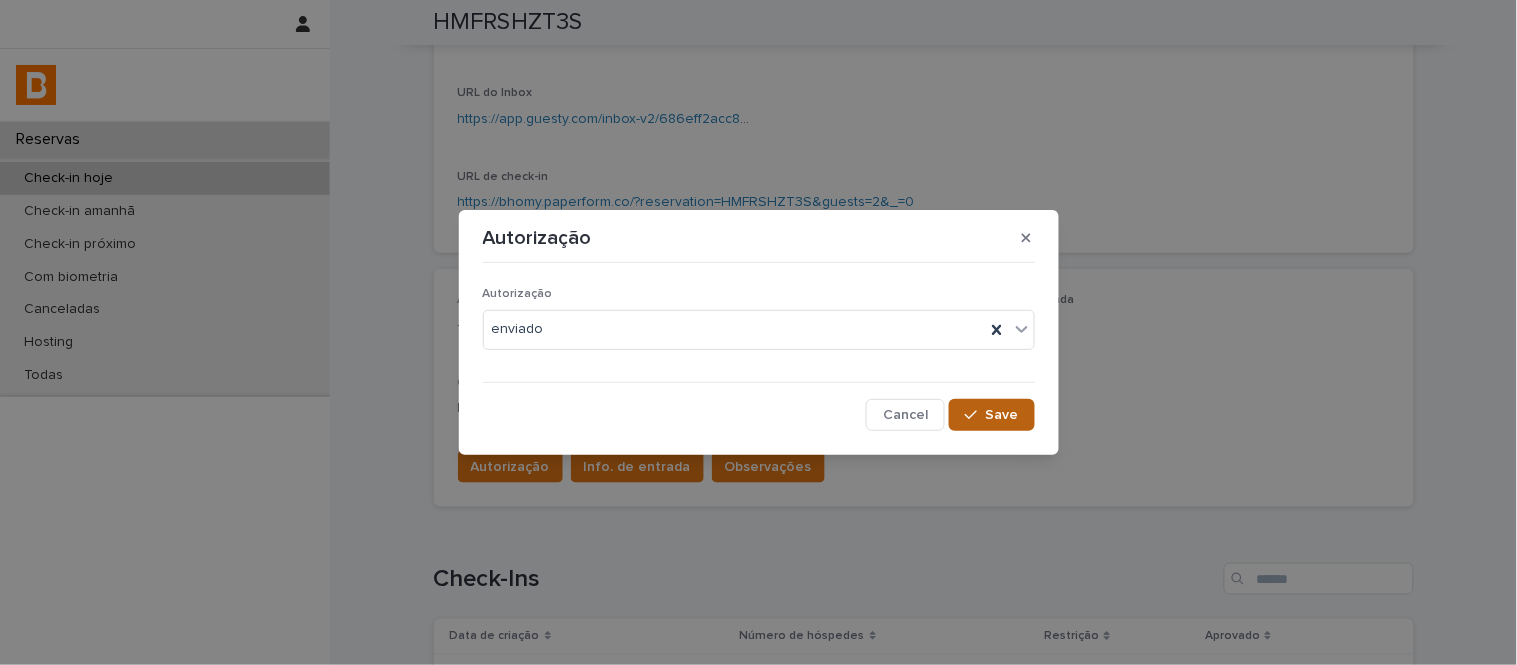 click on "Save" at bounding box center [1002, 415] 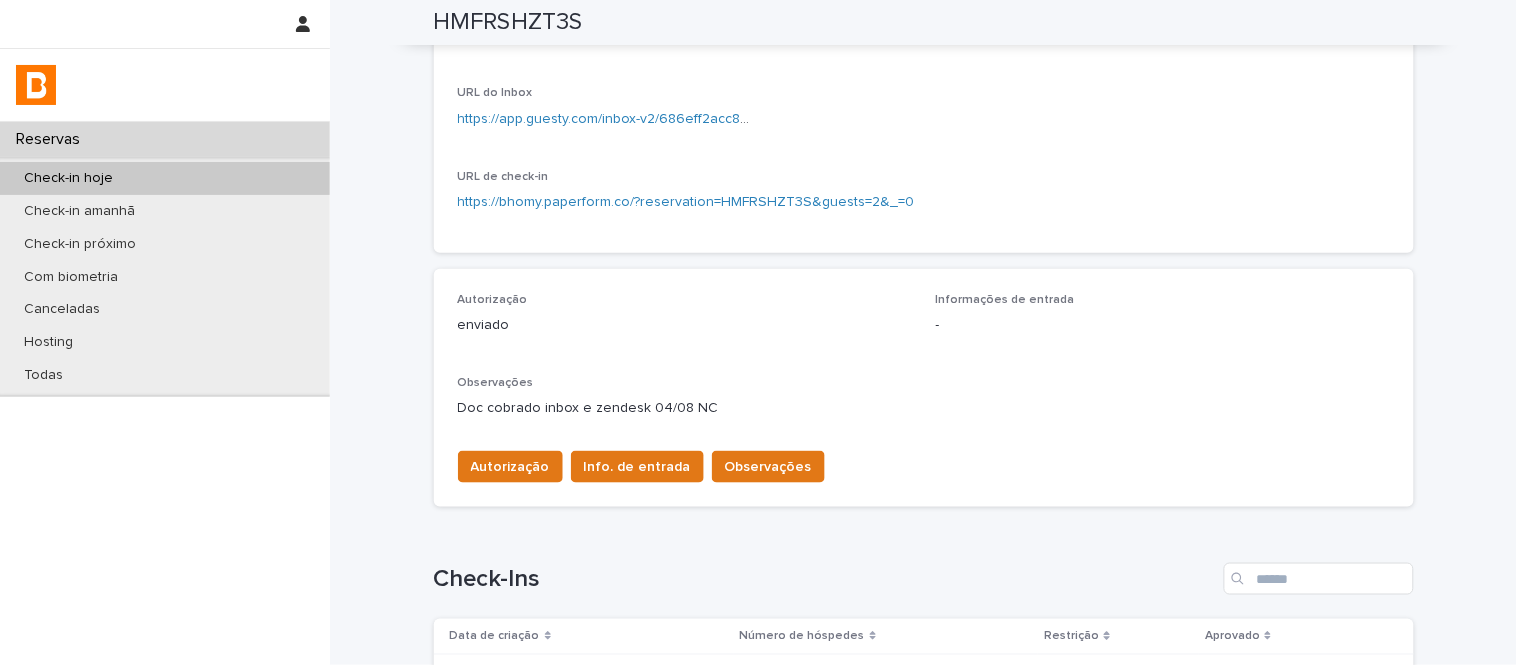 click on "Info. de entrada" at bounding box center [637, 467] 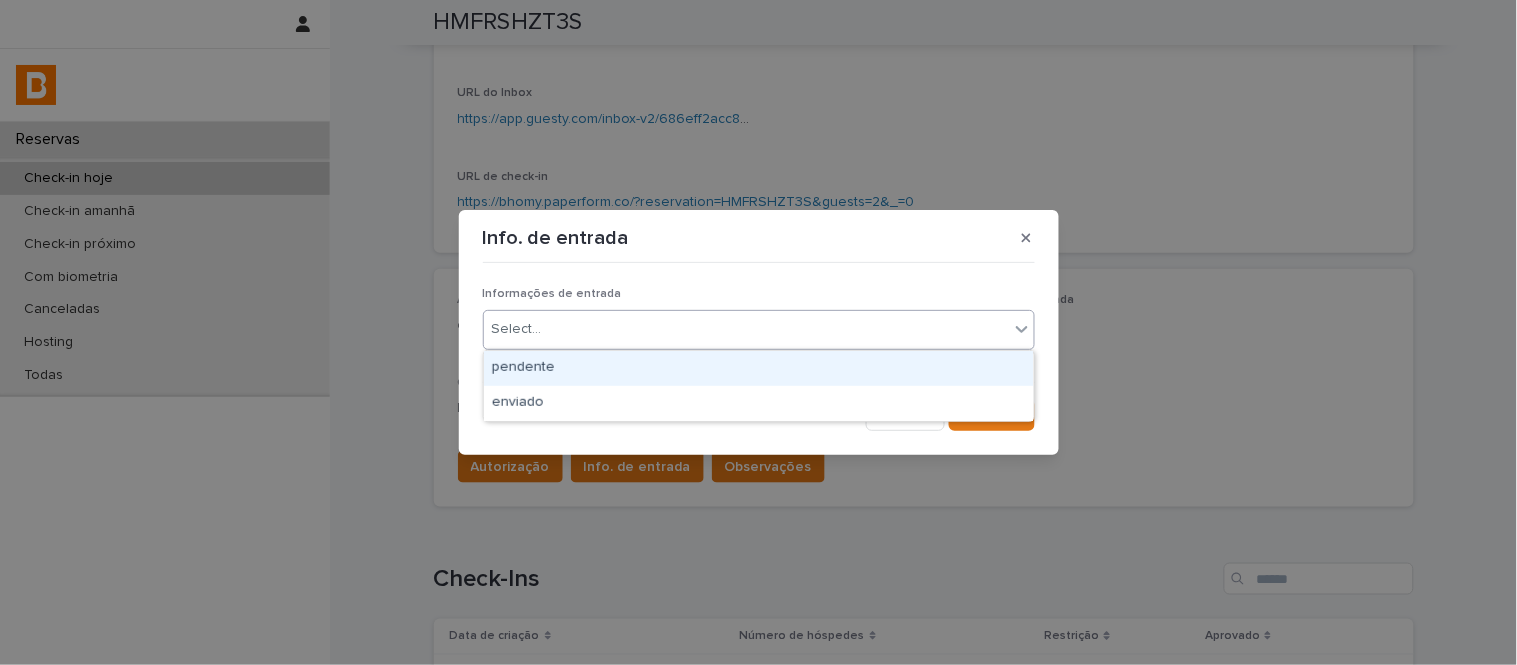 click on "Select..." at bounding box center (746, 329) 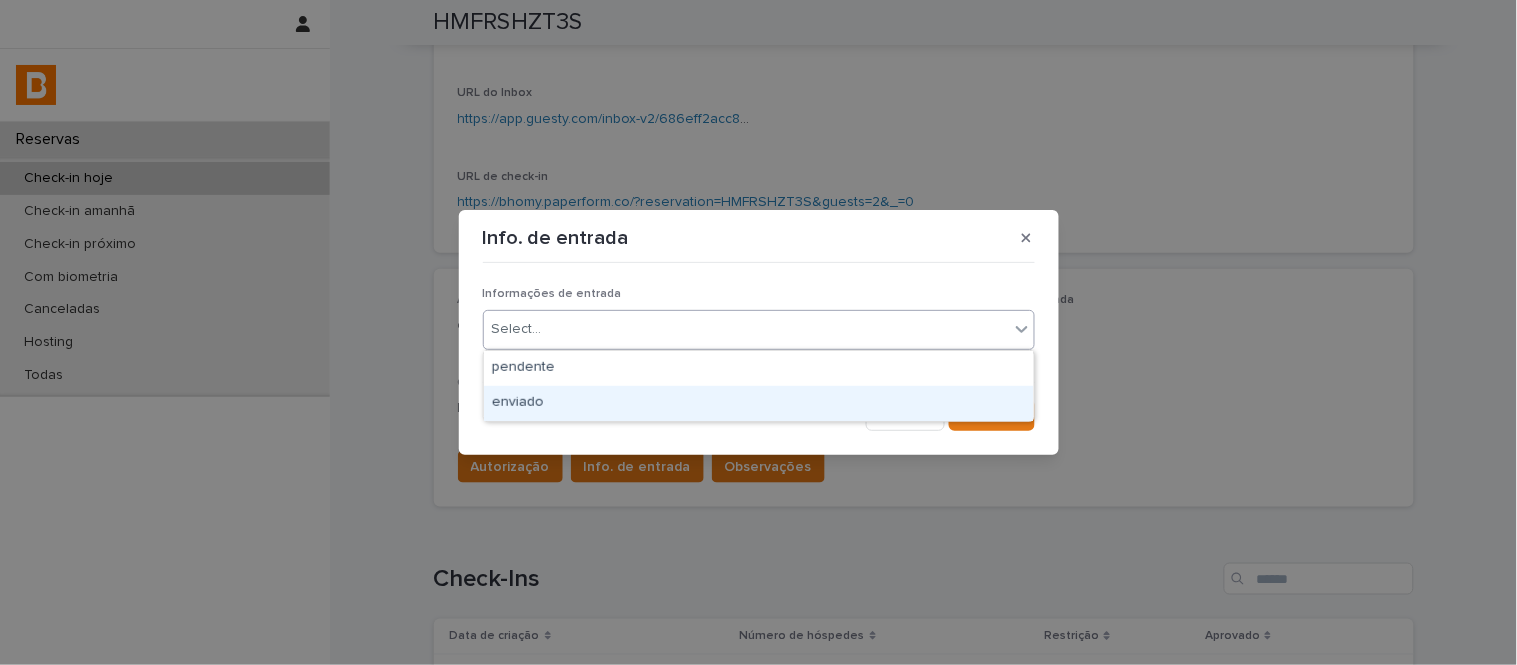 drag, startPoint x: 678, startPoint y: 381, endPoint x: 683, endPoint y: 392, distance: 12.083046 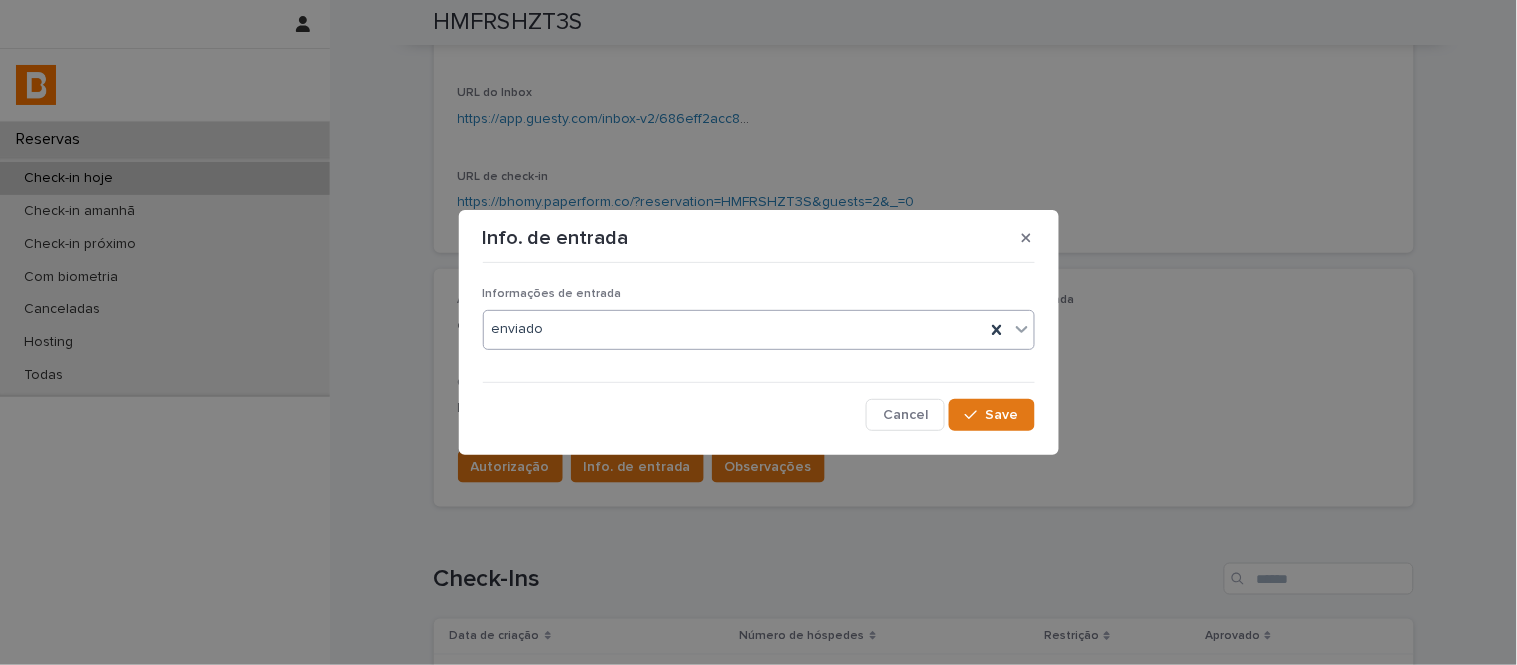 click on "Informações de entrada   option enviado, selected.     0 results available. Select is focused ,type to refine list, press Down to open the menu,  enviado Cancel Save" at bounding box center (759, 350) 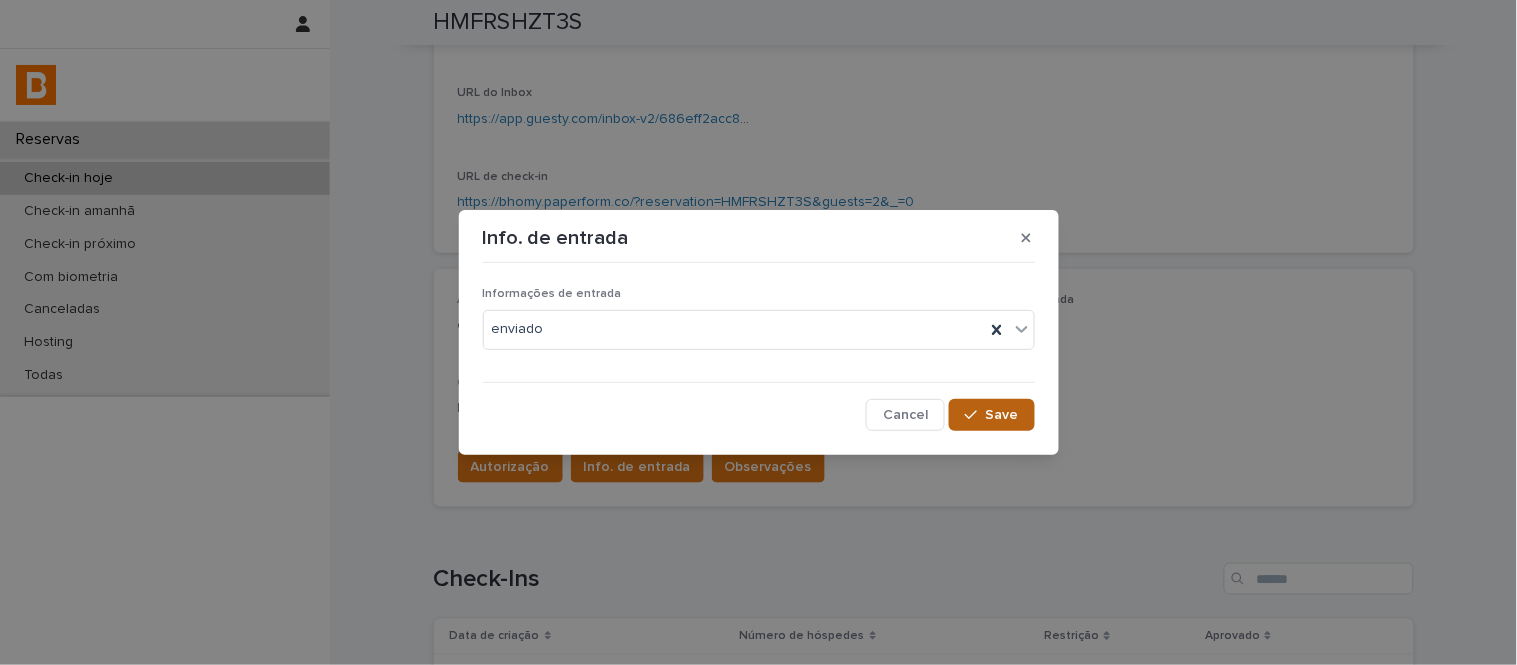 click 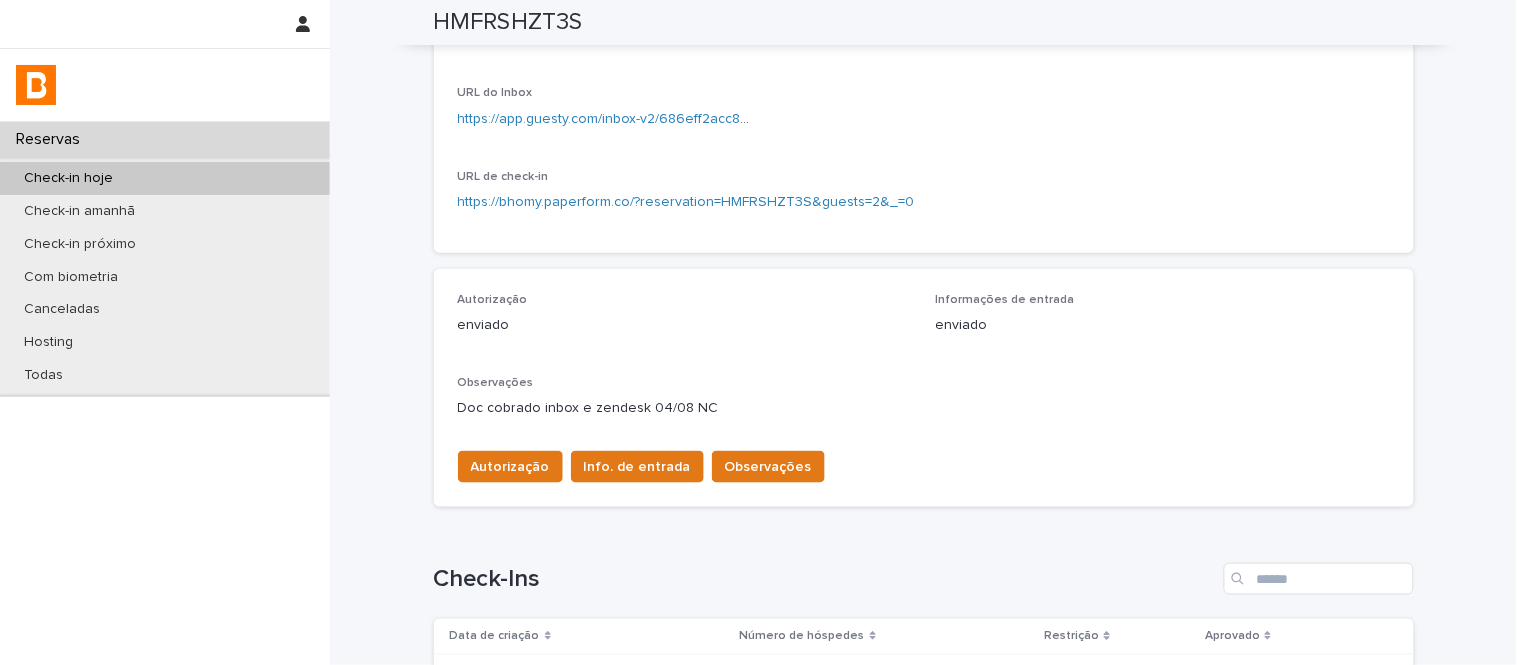 click on "Observações" at bounding box center (768, 467) 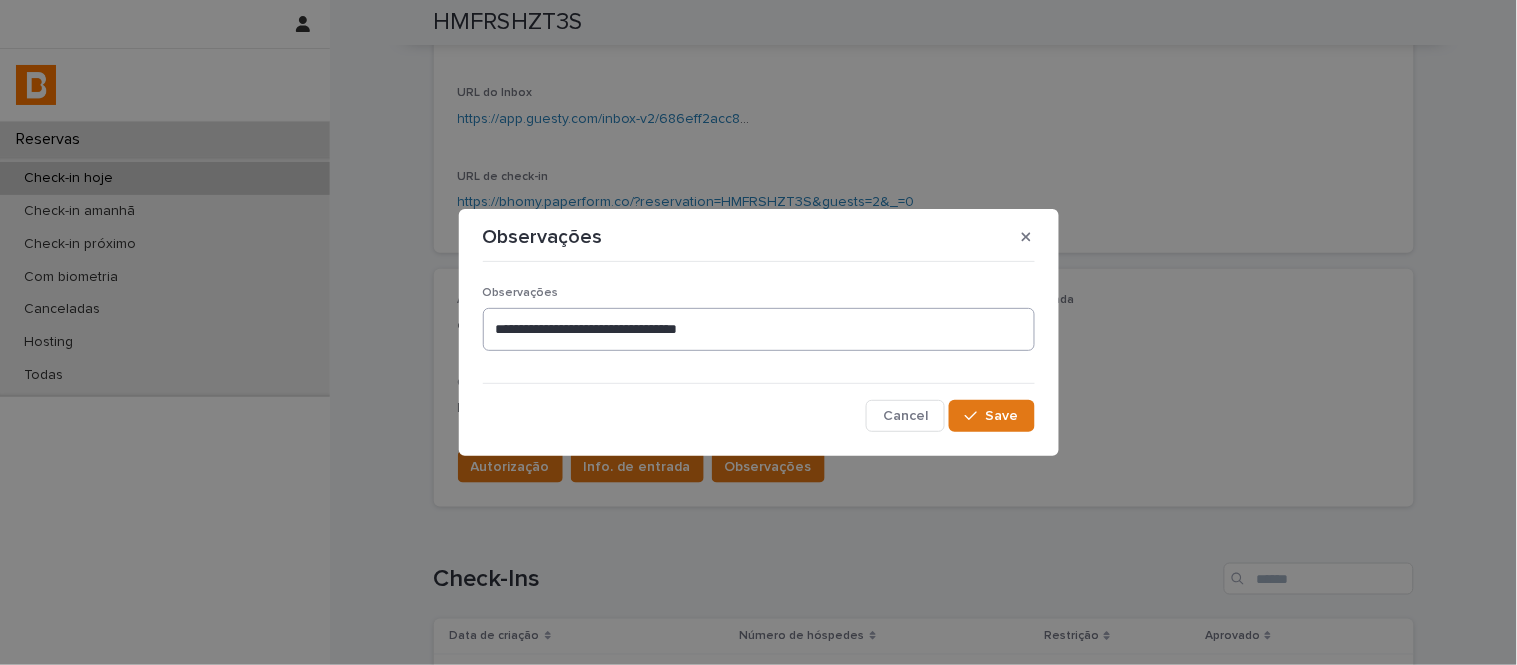 drag, startPoint x: 765, startPoint y: 388, endPoint x: 796, endPoint y: 328, distance: 67.53518 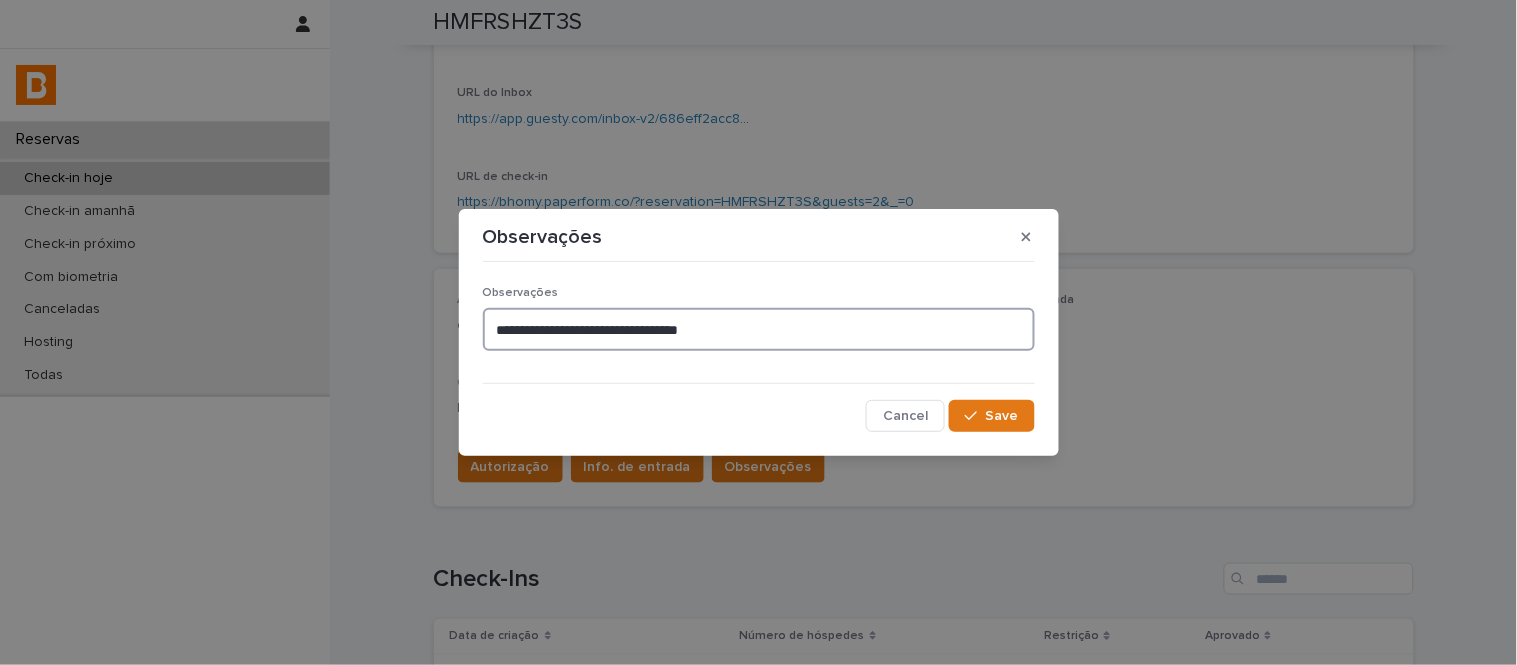 click on "**********" at bounding box center (759, 329) 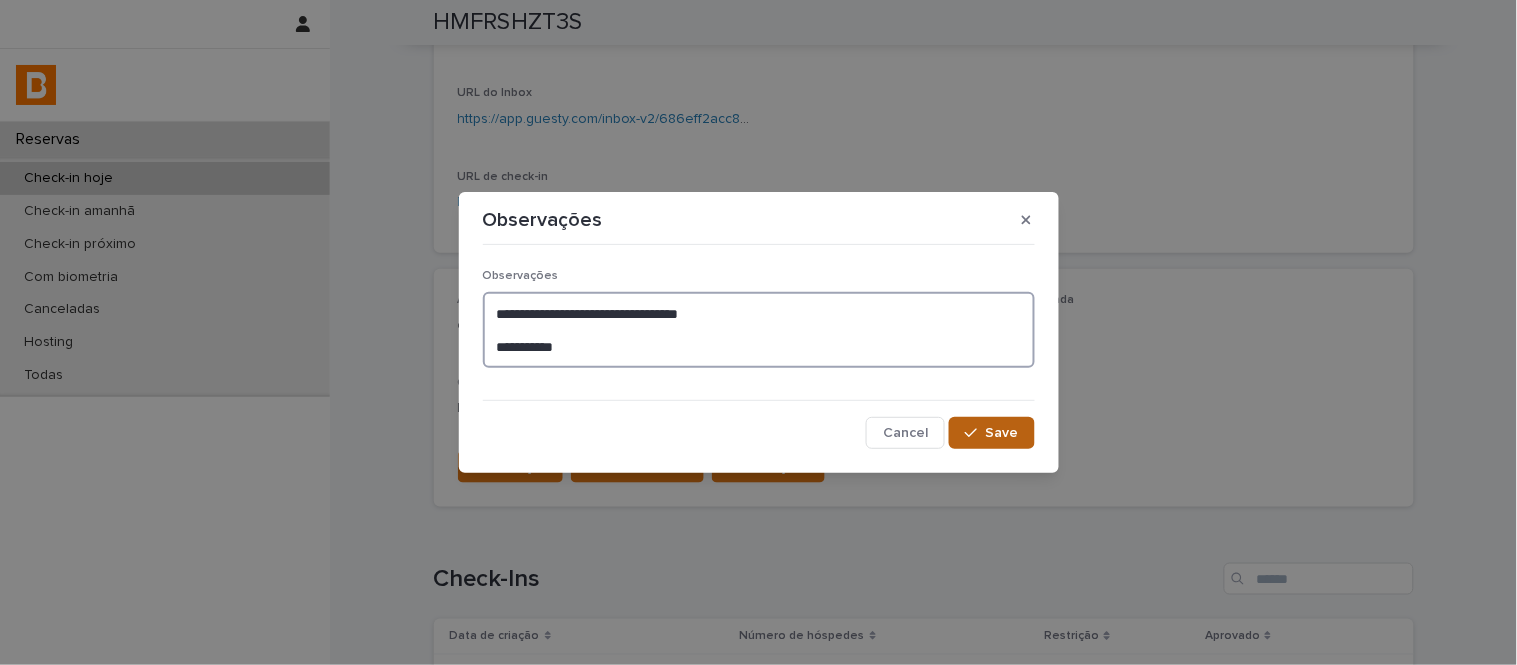 type on "**********" 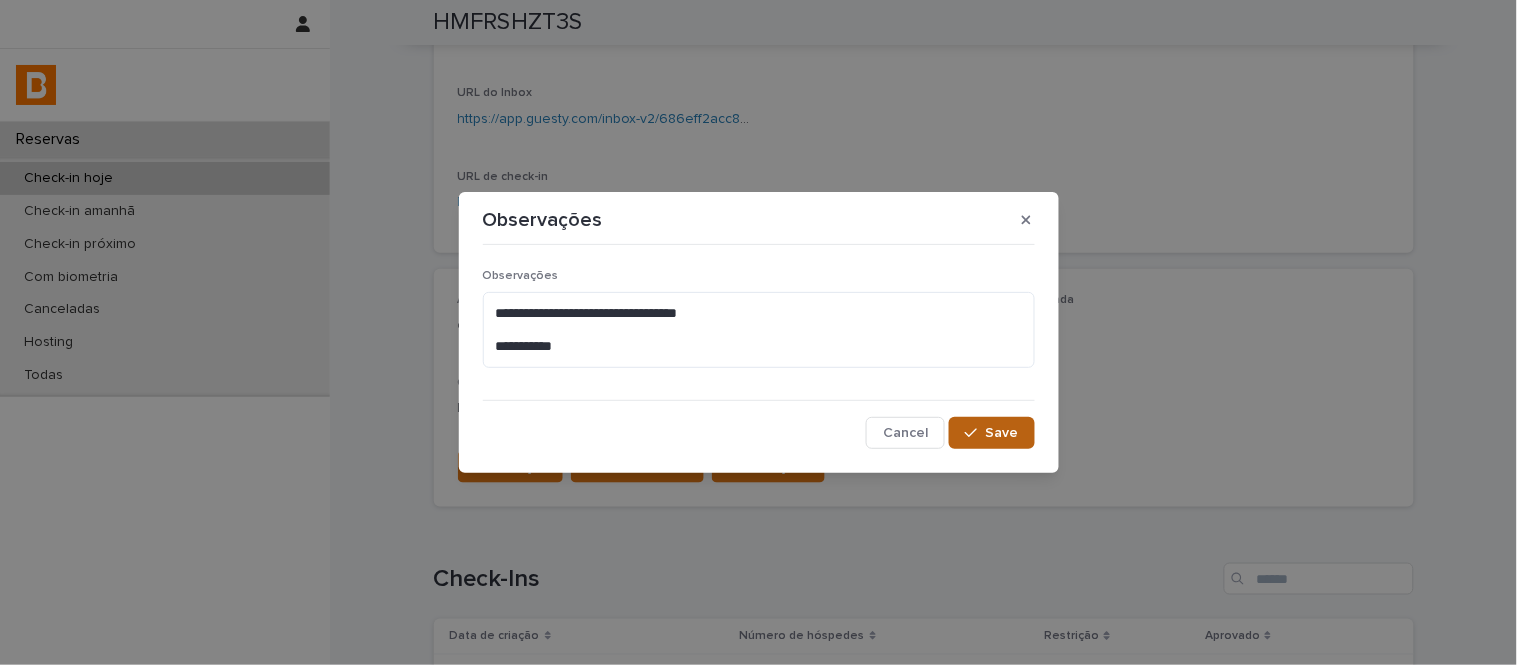click on "Save" at bounding box center [1002, 433] 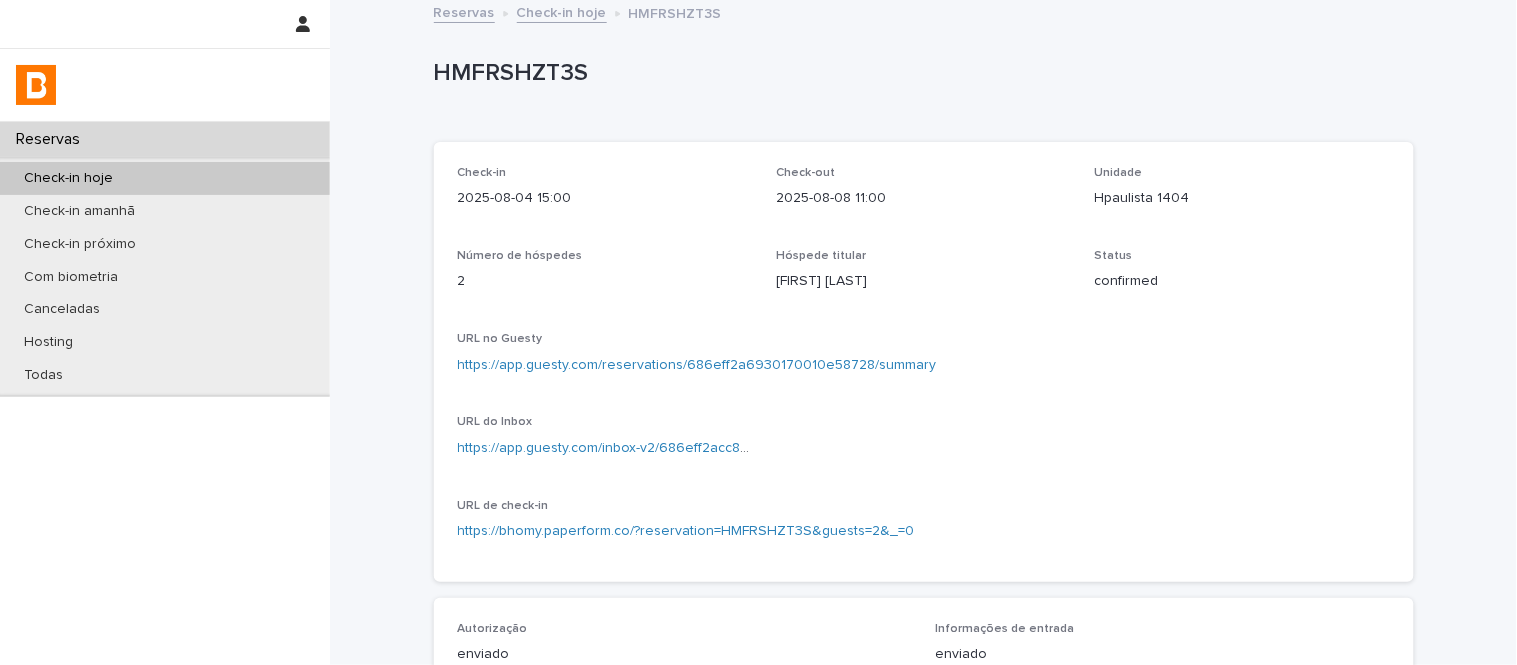 scroll, scrollTop: 0, scrollLeft: 0, axis: both 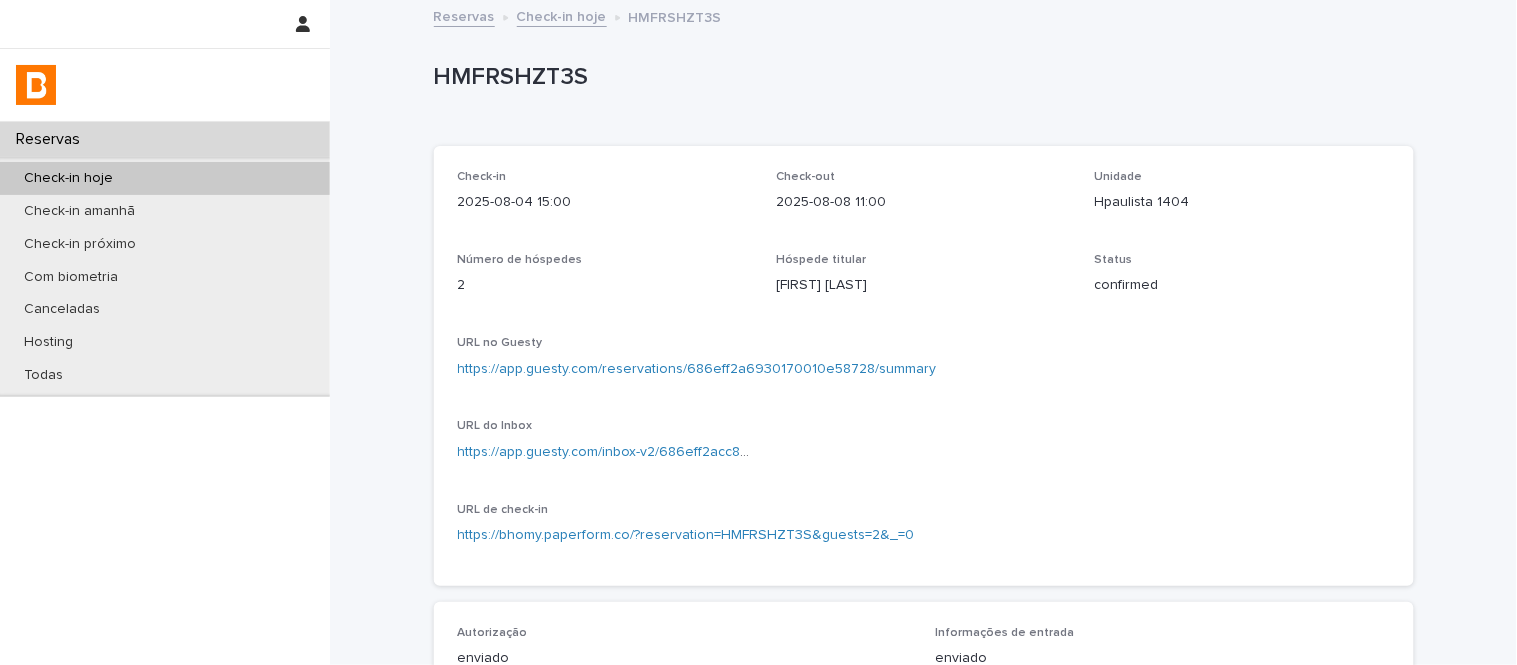 click on "Check-in hoje" at bounding box center (562, 15) 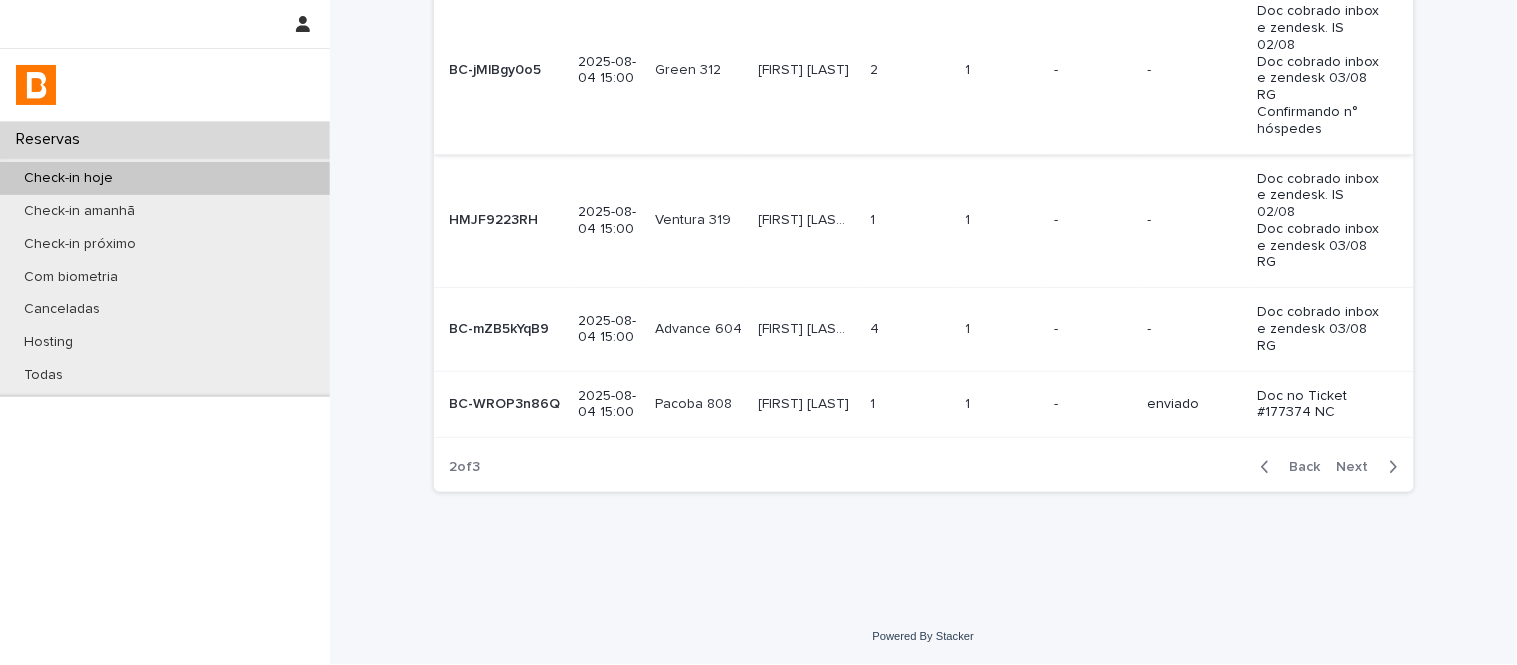 scroll, scrollTop: 742, scrollLeft: 0, axis: vertical 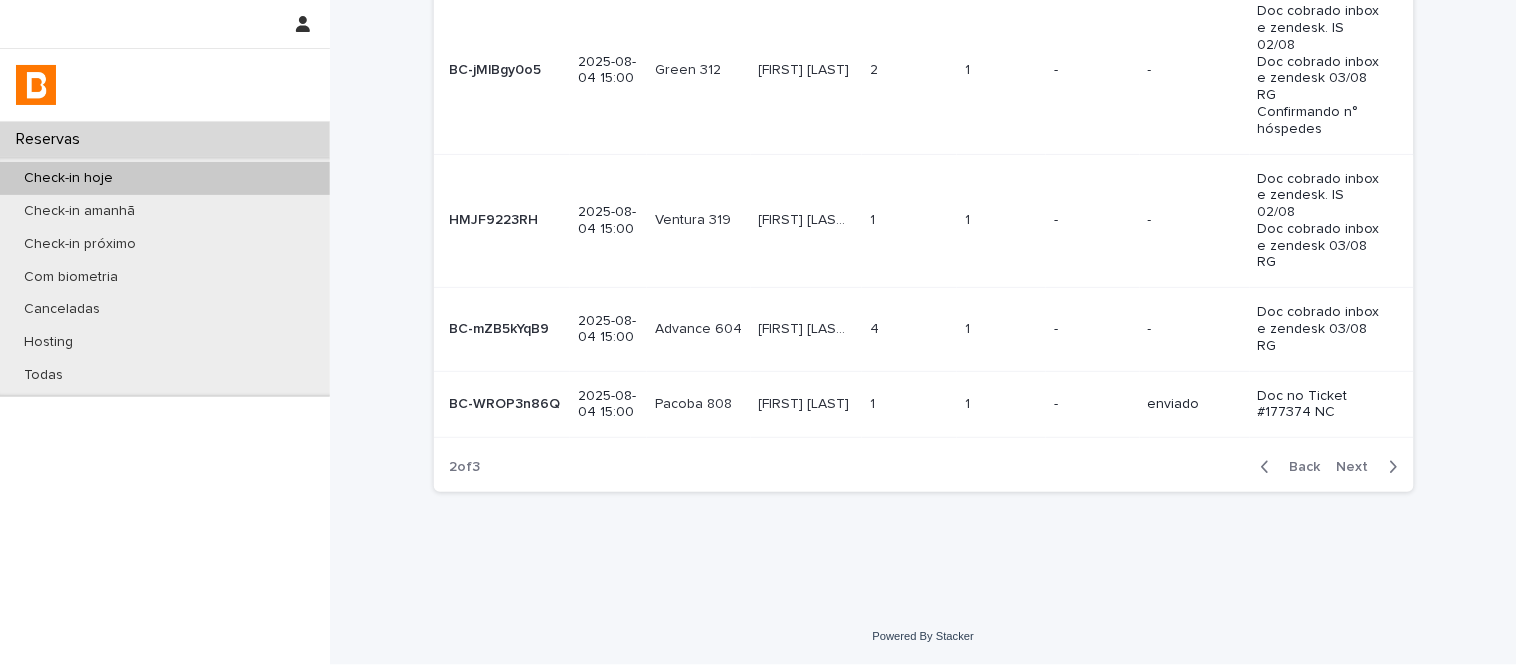 click on "Vanessa Claudino Claudino Da Silva Vanessa Claudino Claudino Da Silva" at bounding box center (806, 221) 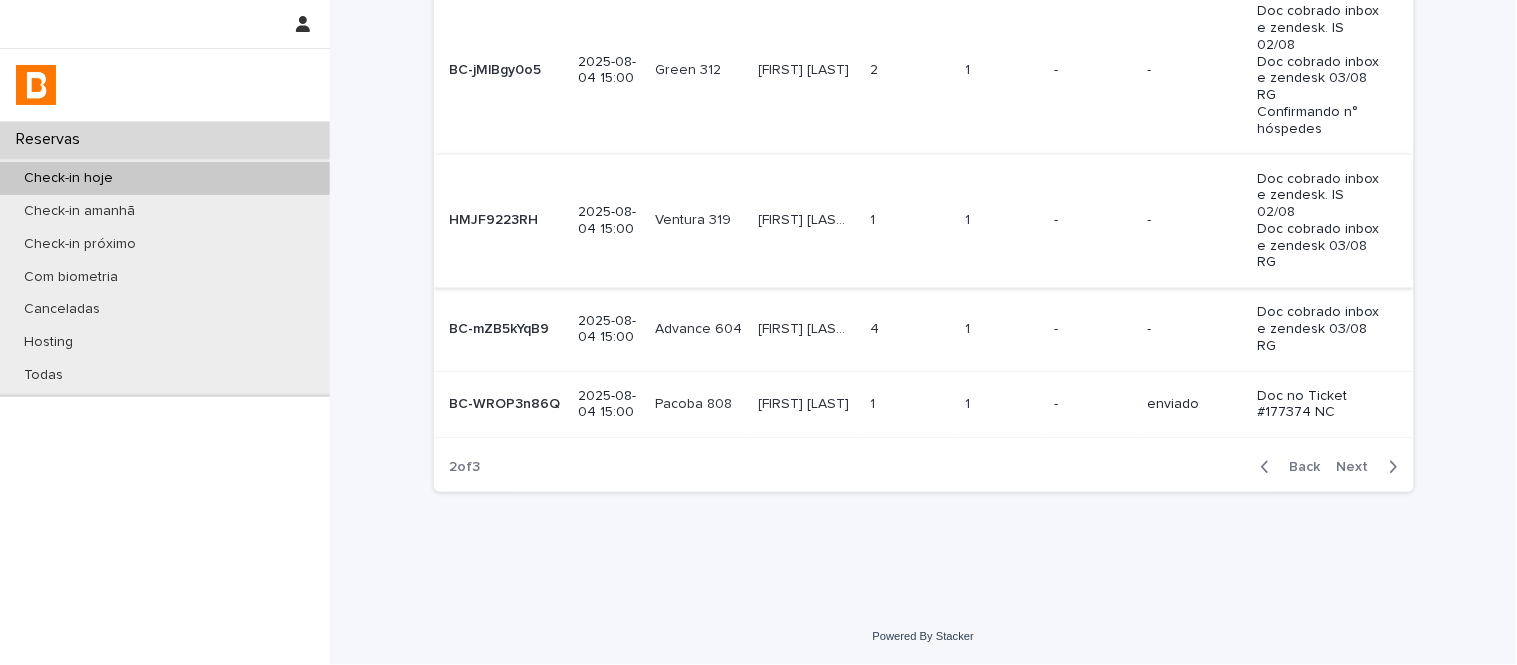 scroll, scrollTop: 0, scrollLeft: 0, axis: both 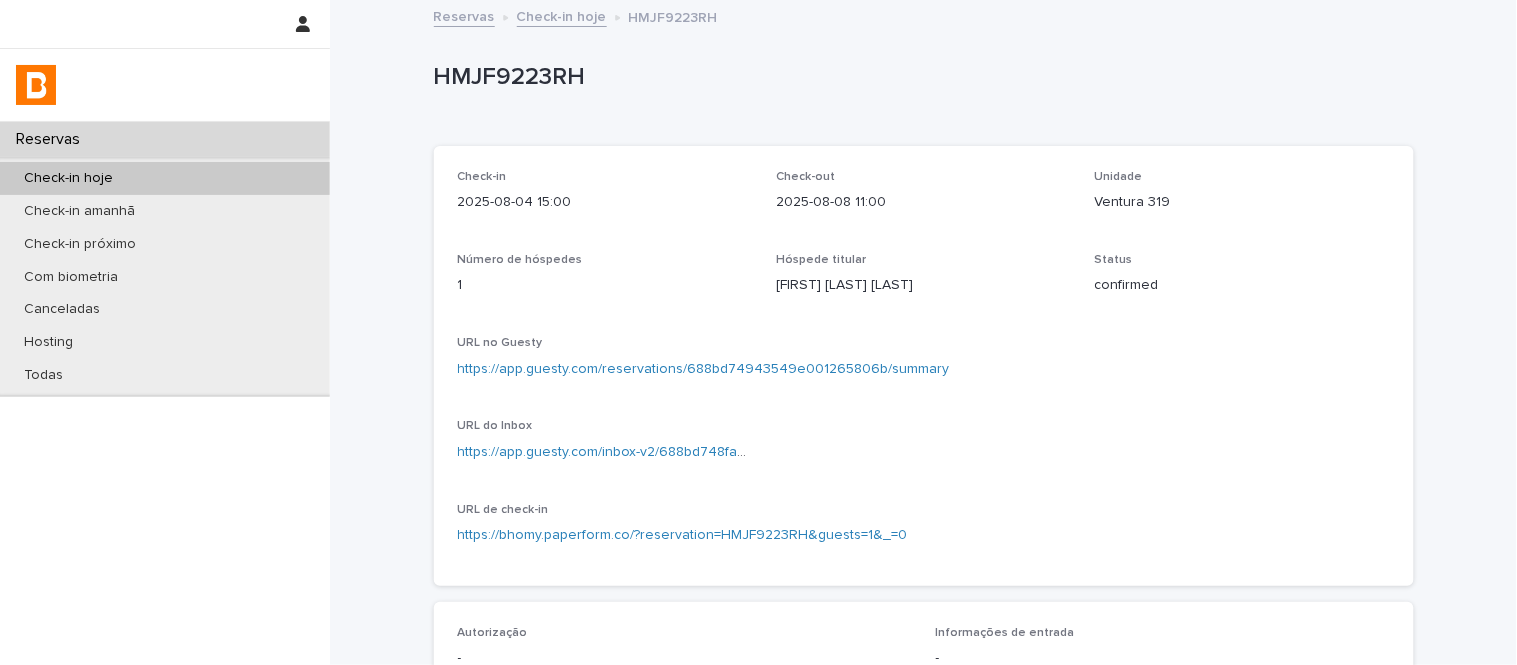 click on "Ventura 319" at bounding box center (1242, 200) 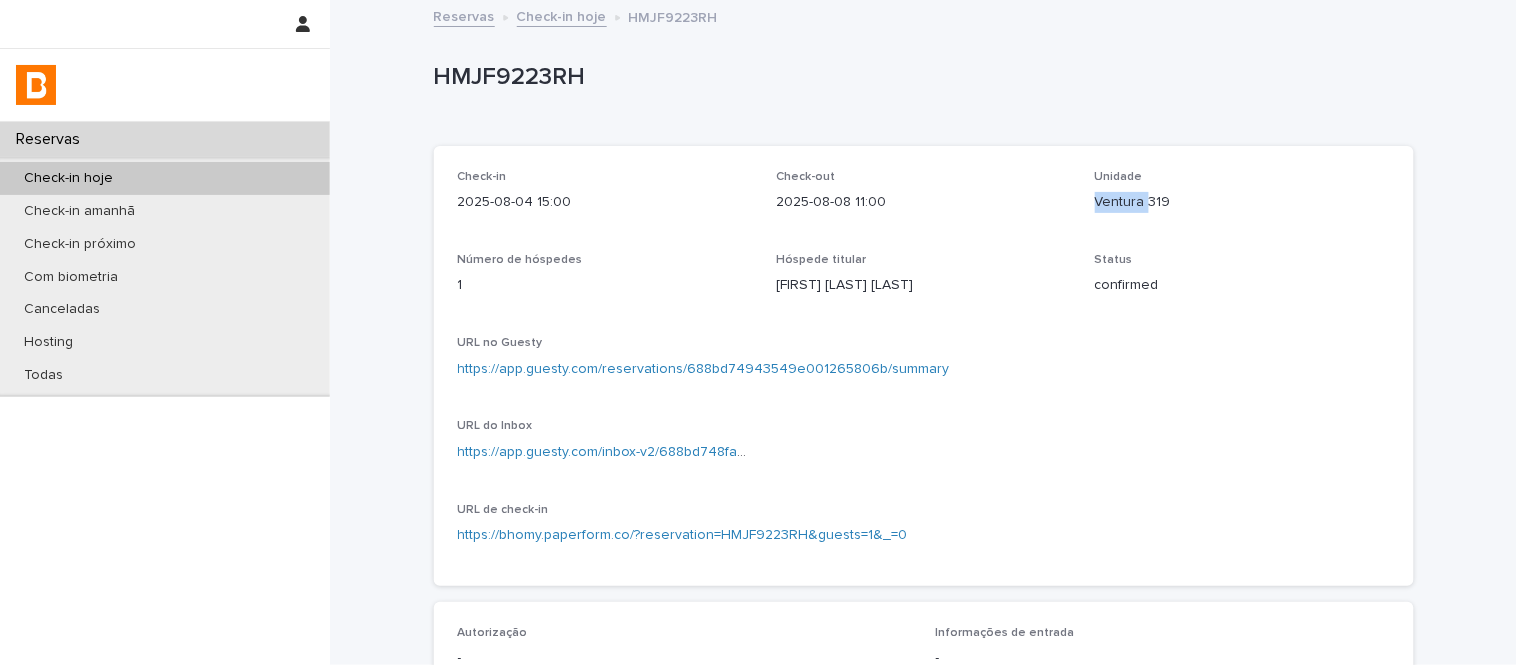 click on "Ventura 319" at bounding box center (1242, 200) 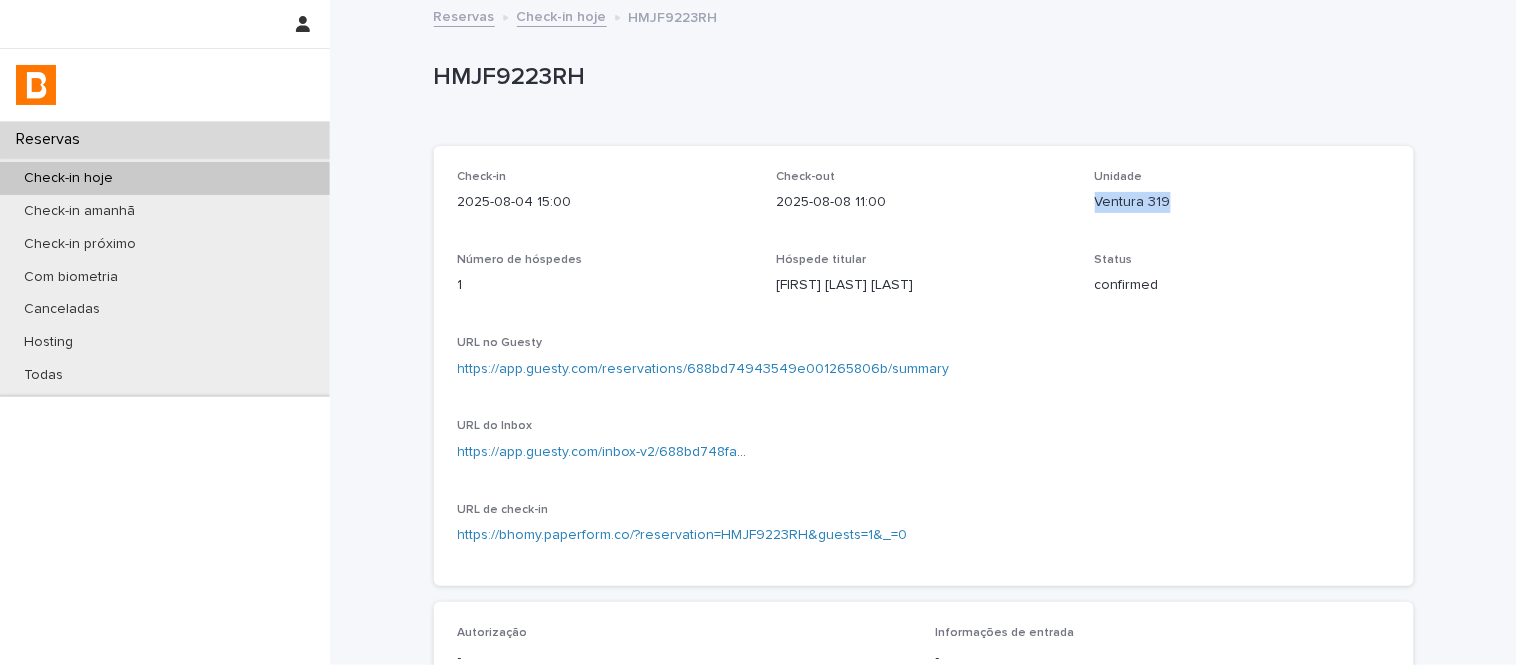 click on "Ventura 319" at bounding box center [1242, 200] 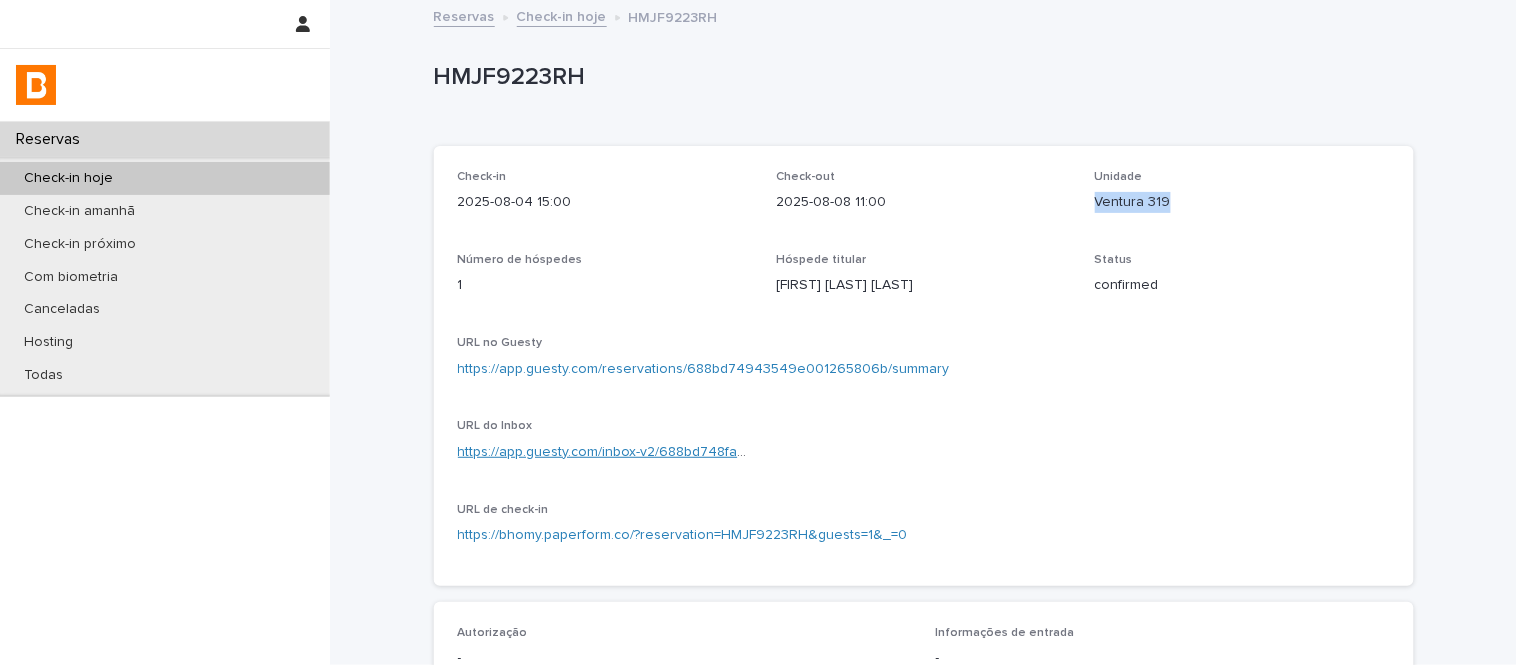 click on "https://app.guesty.com/inbox-v2/688bd748fabd76000e6ad9f0?reservationId=688bd74943549e001265806b" at bounding box center (805, 452) 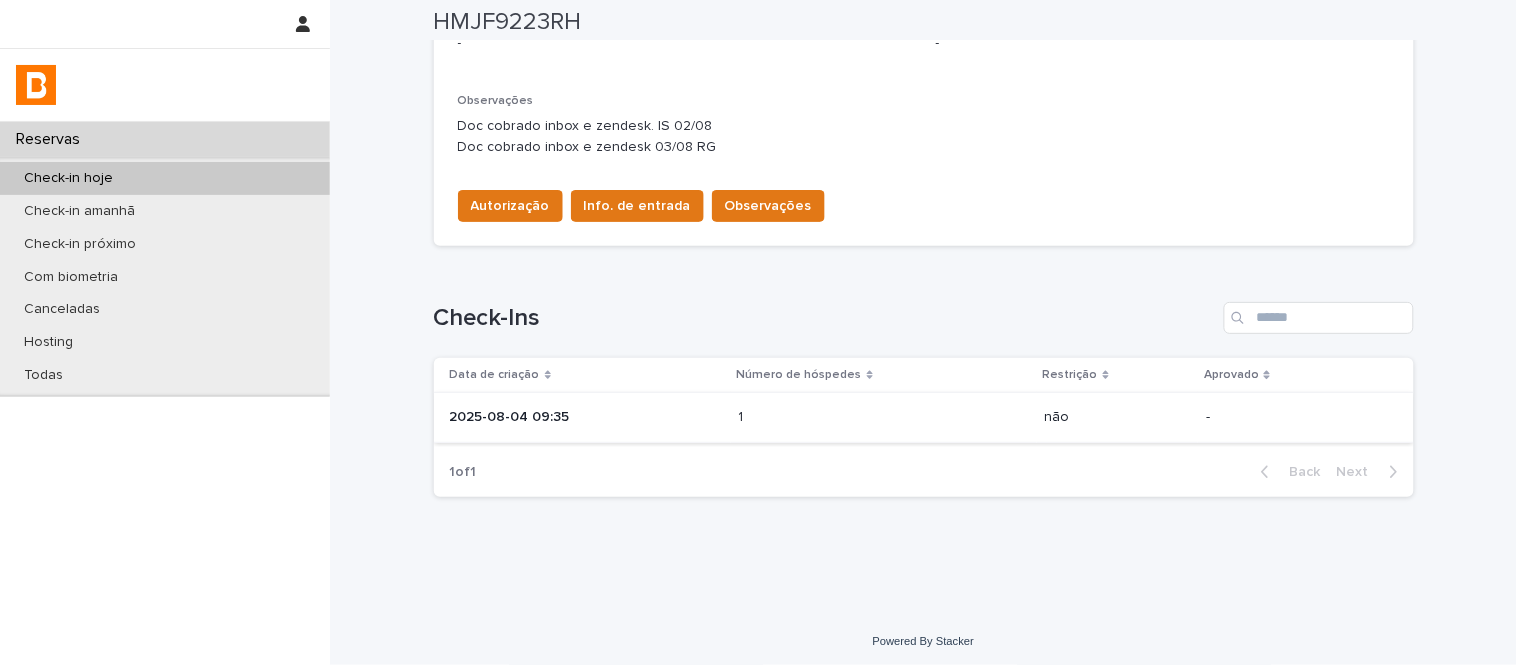 scroll, scrollTop: 618, scrollLeft: 0, axis: vertical 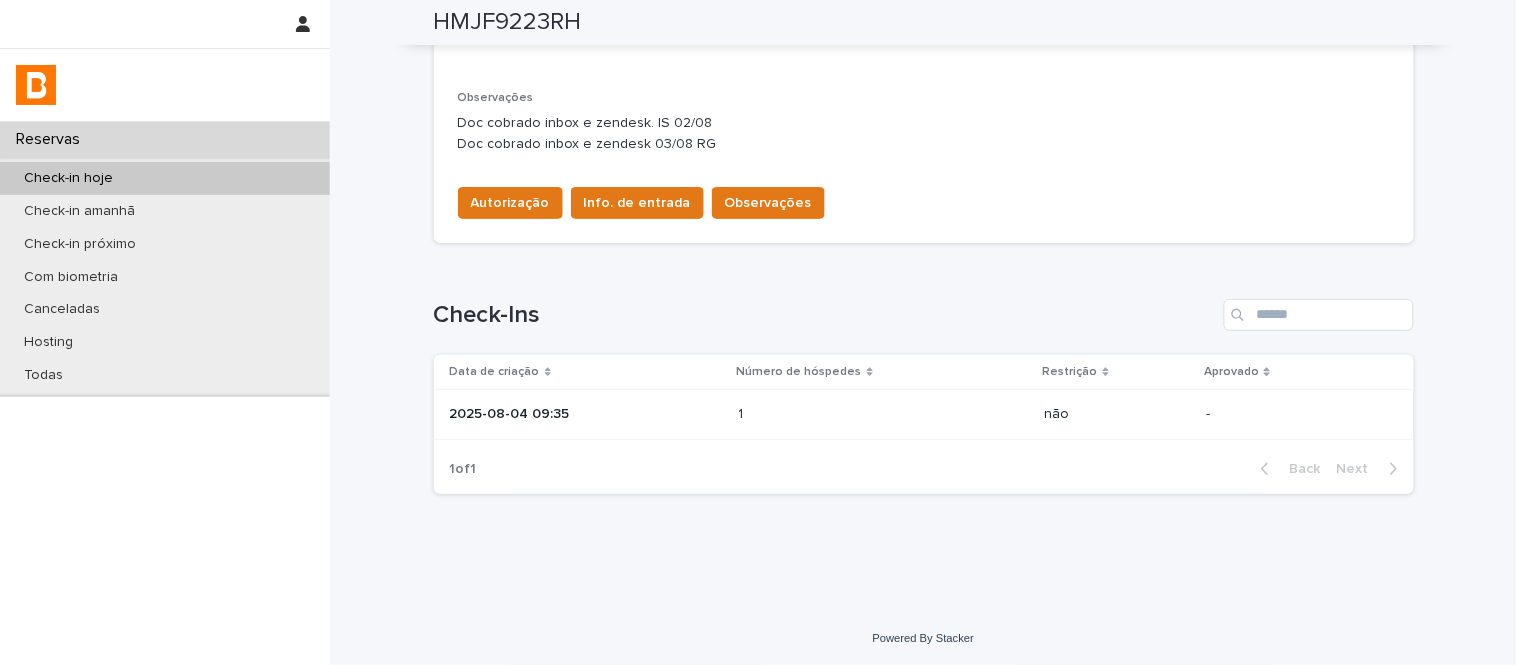 click on "1 1" at bounding box center [884, 414] 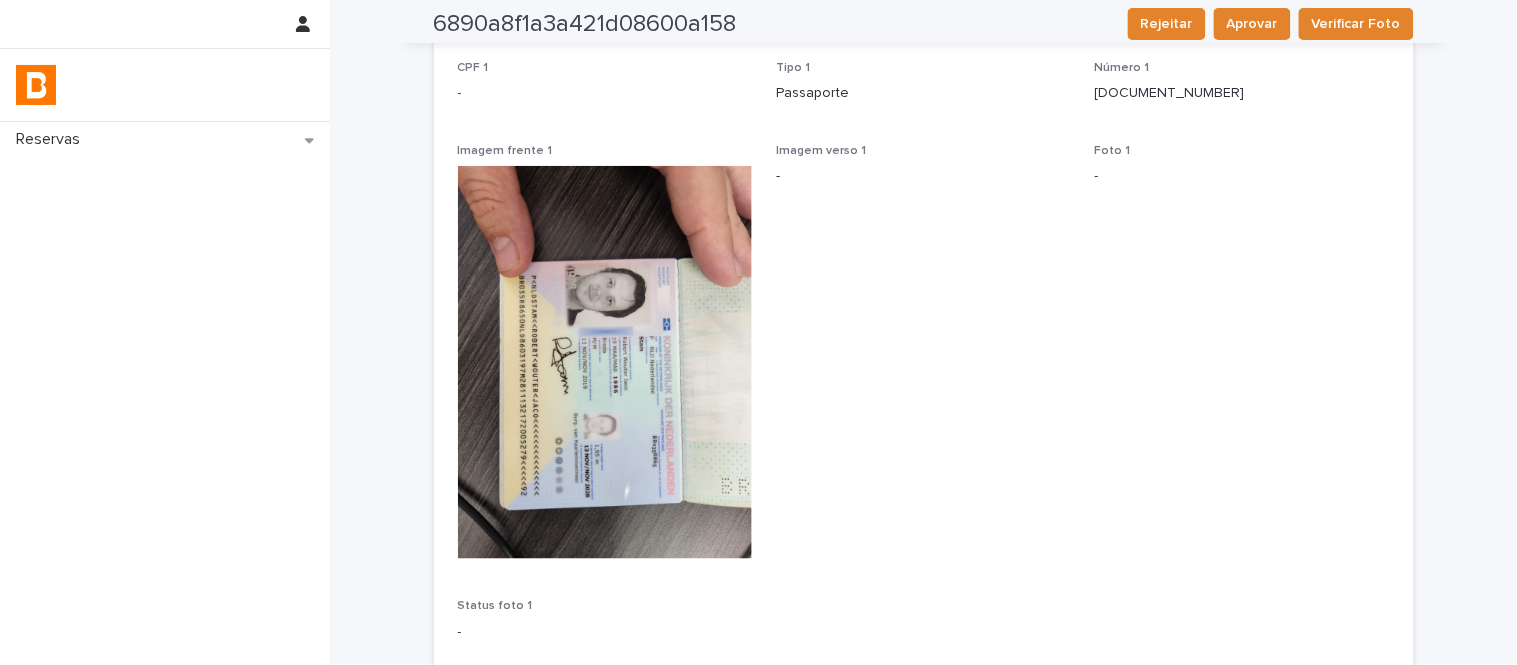 scroll, scrollTop: 333, scrollLeft: 0, axis: vertical 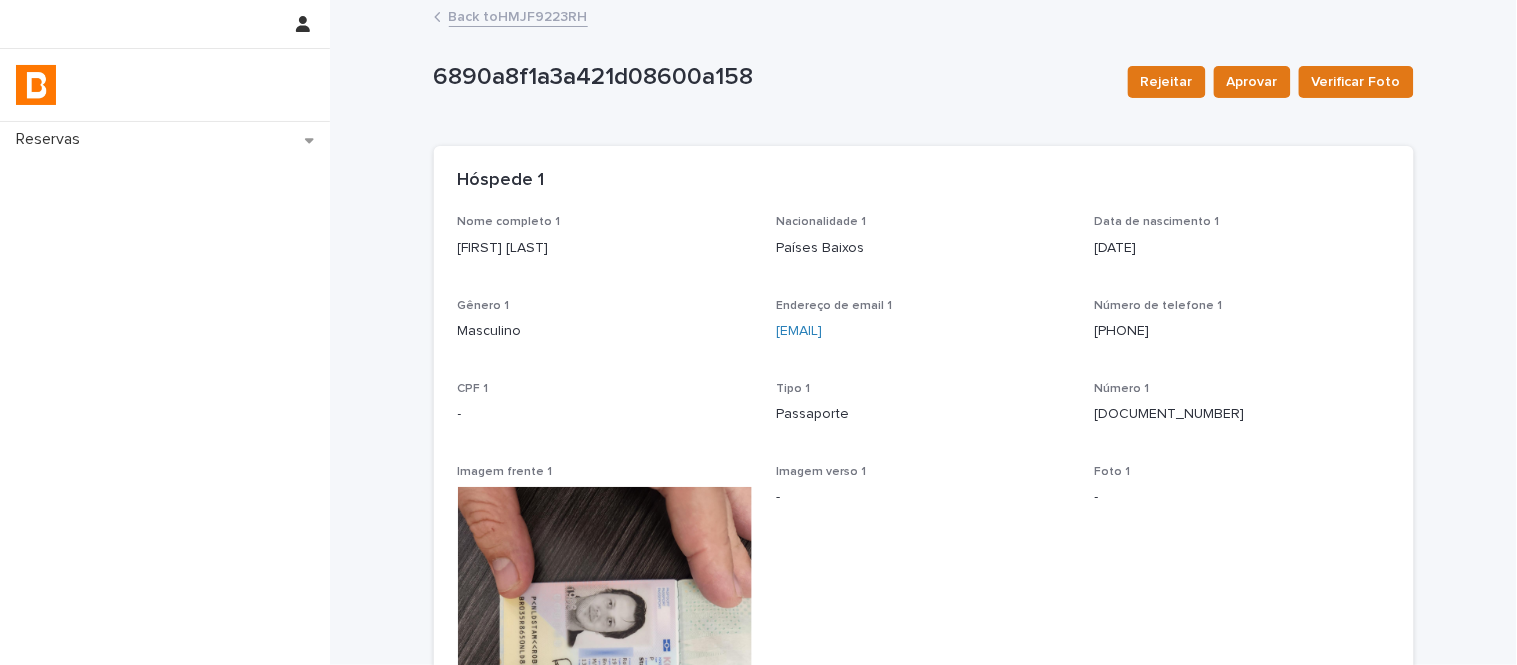 click on "Back to  HMJF9223RH" at bounding box center (518, 15) 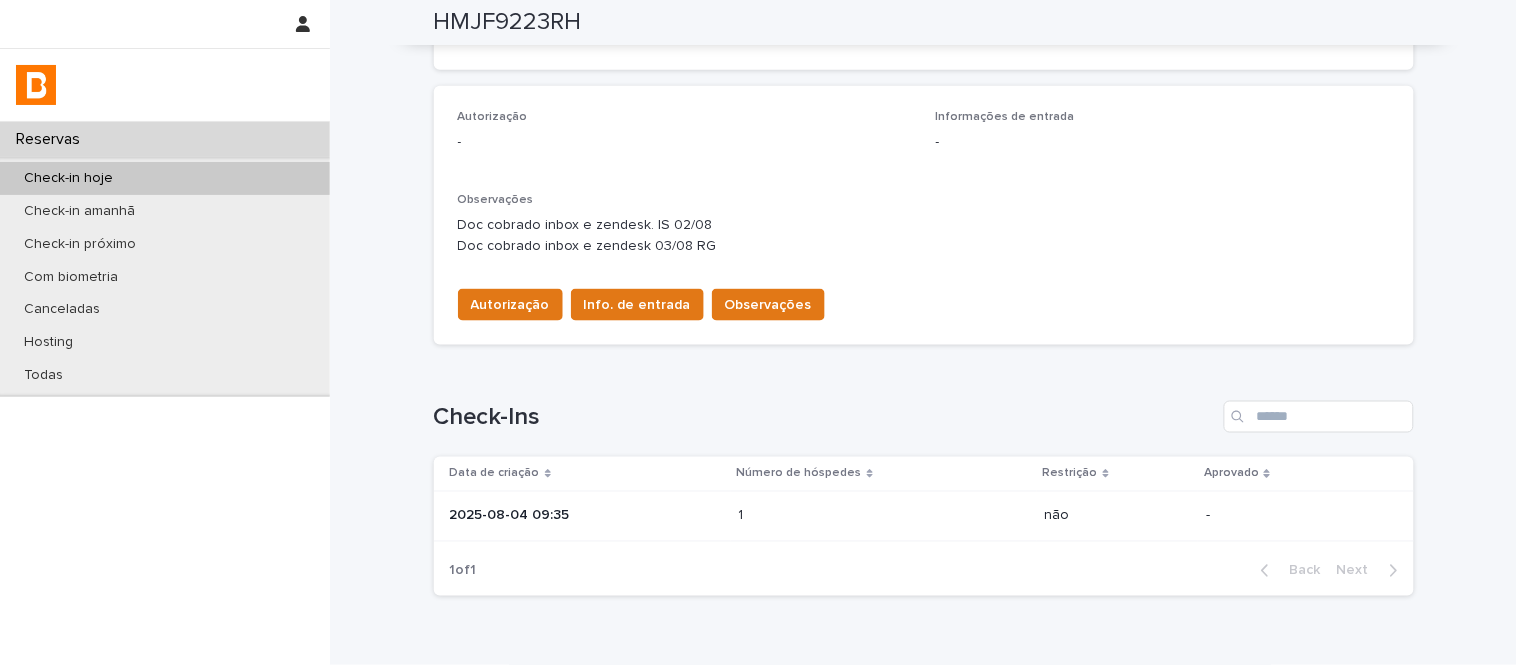 scroll, scrollTop: 555, scrollLeft: 0, axis: vertical 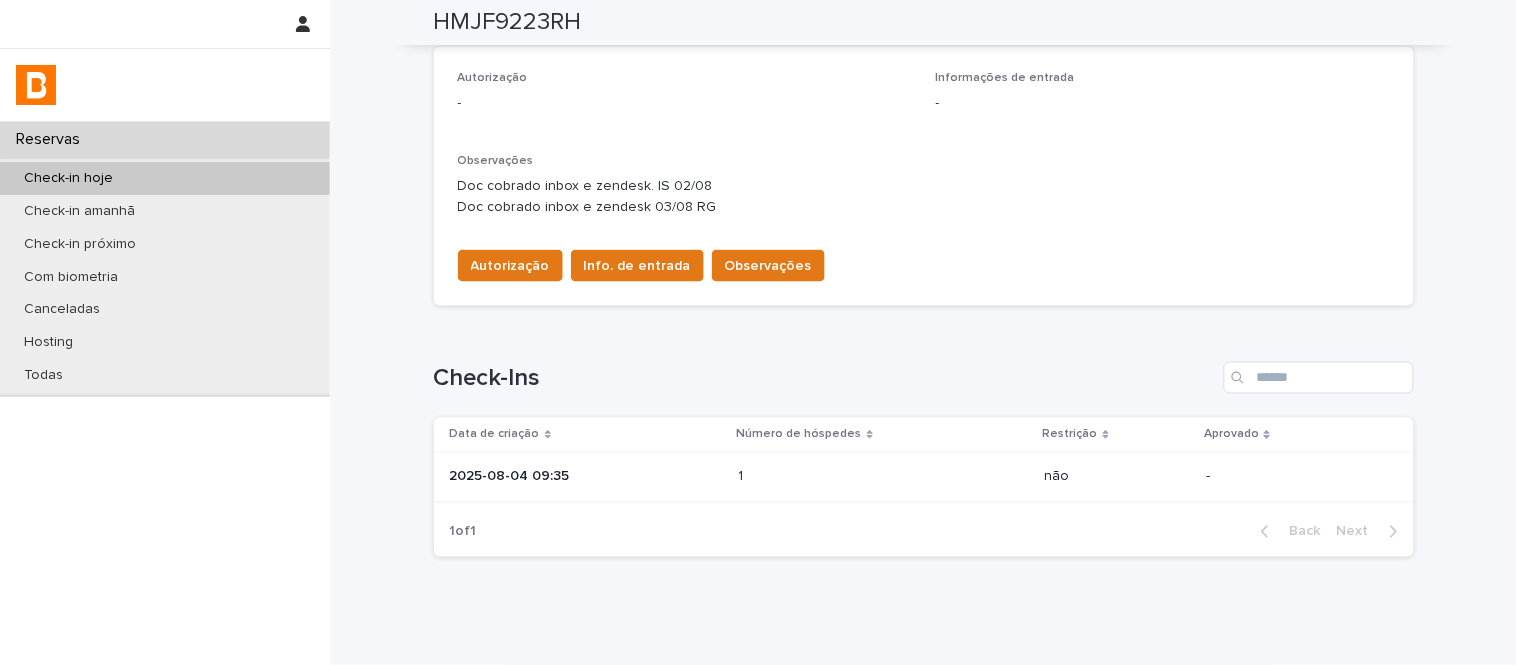 click on "Data de criação Número de hóspedes Restrição Aprovado 2025-08-04 09:35 1 1   não -" at bounding box center (924, 460) 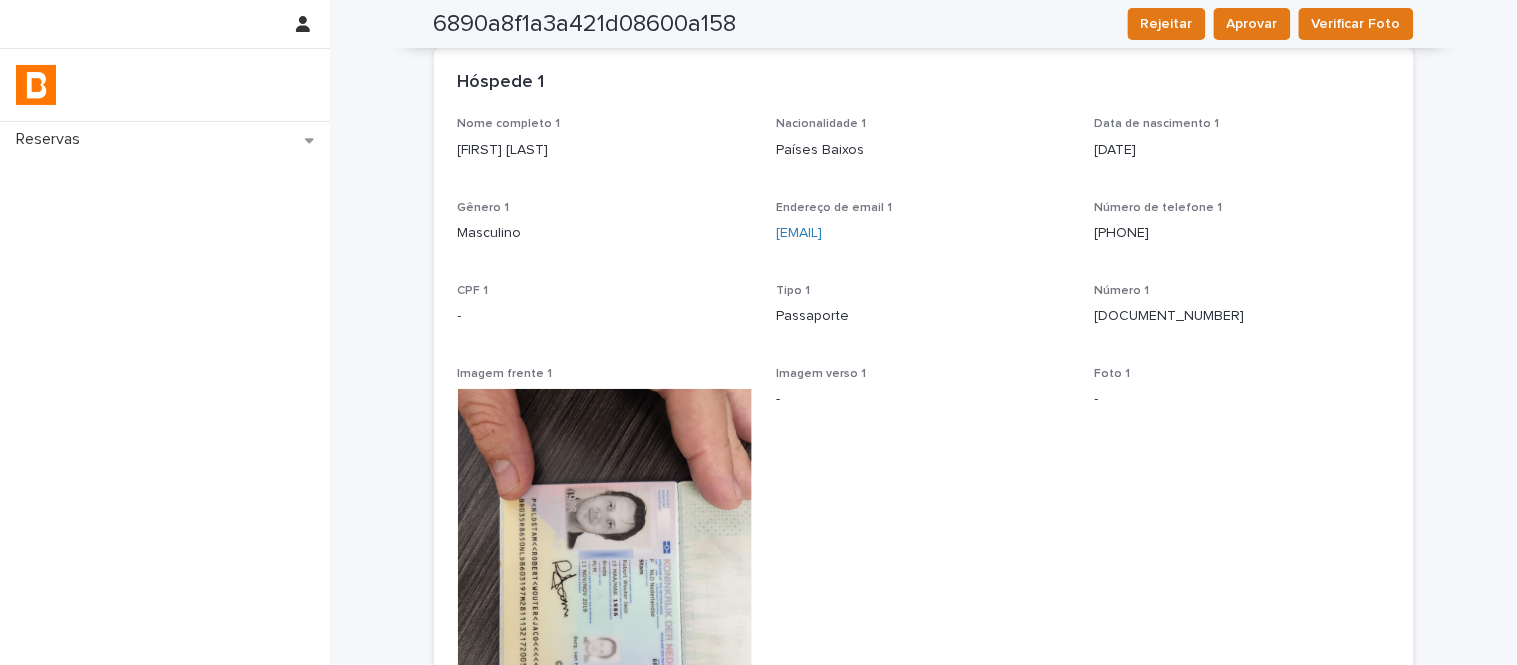 scroll, scrollTop: 0, scrollLeft: 0, axis: both 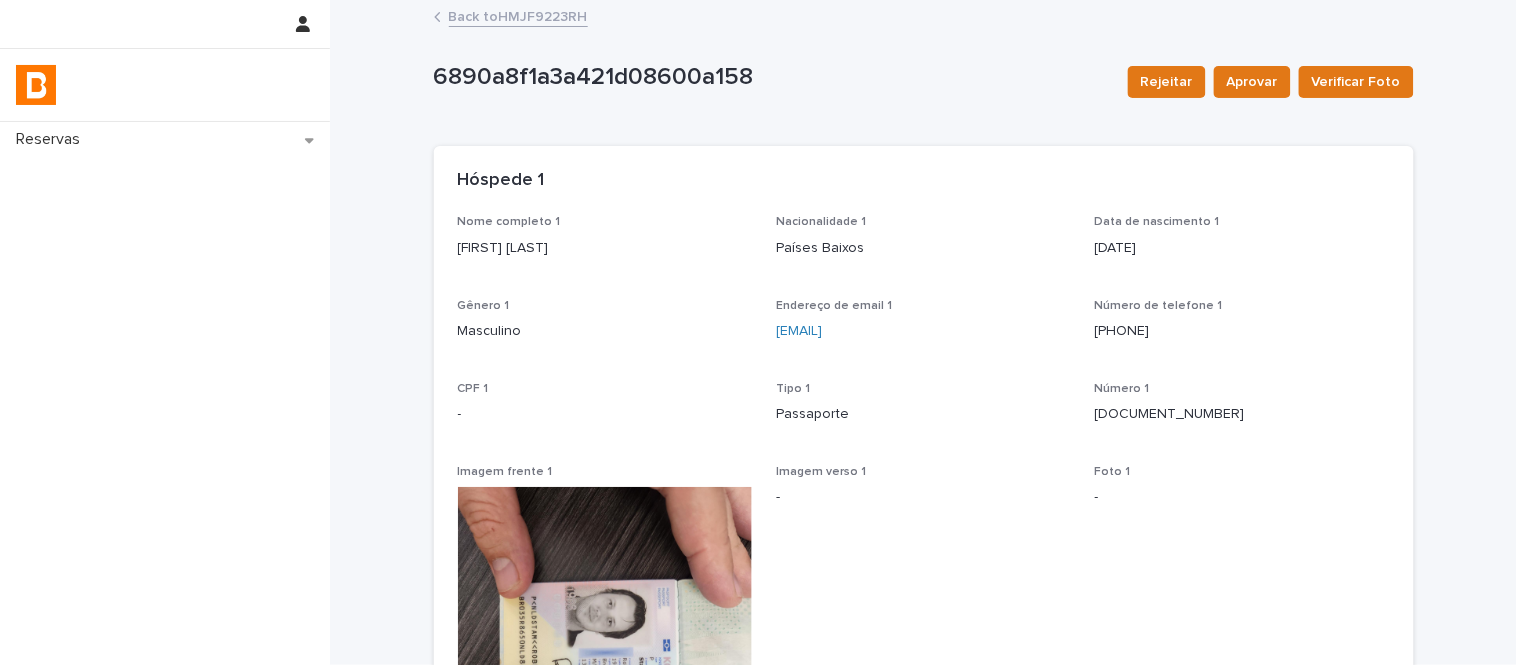 click on "Robert Stam" at bounding box center (605, 248) 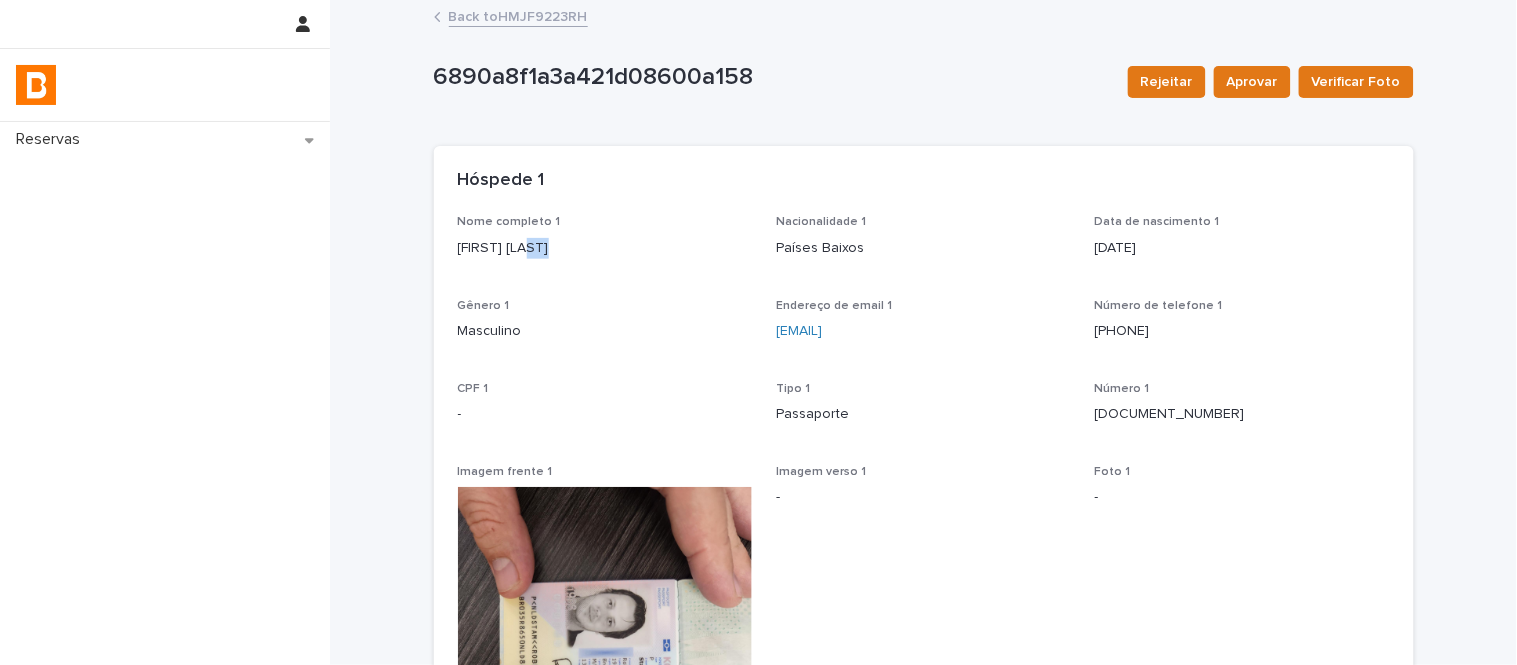 click on "Robert Stam" at bounding box center [605, 248] 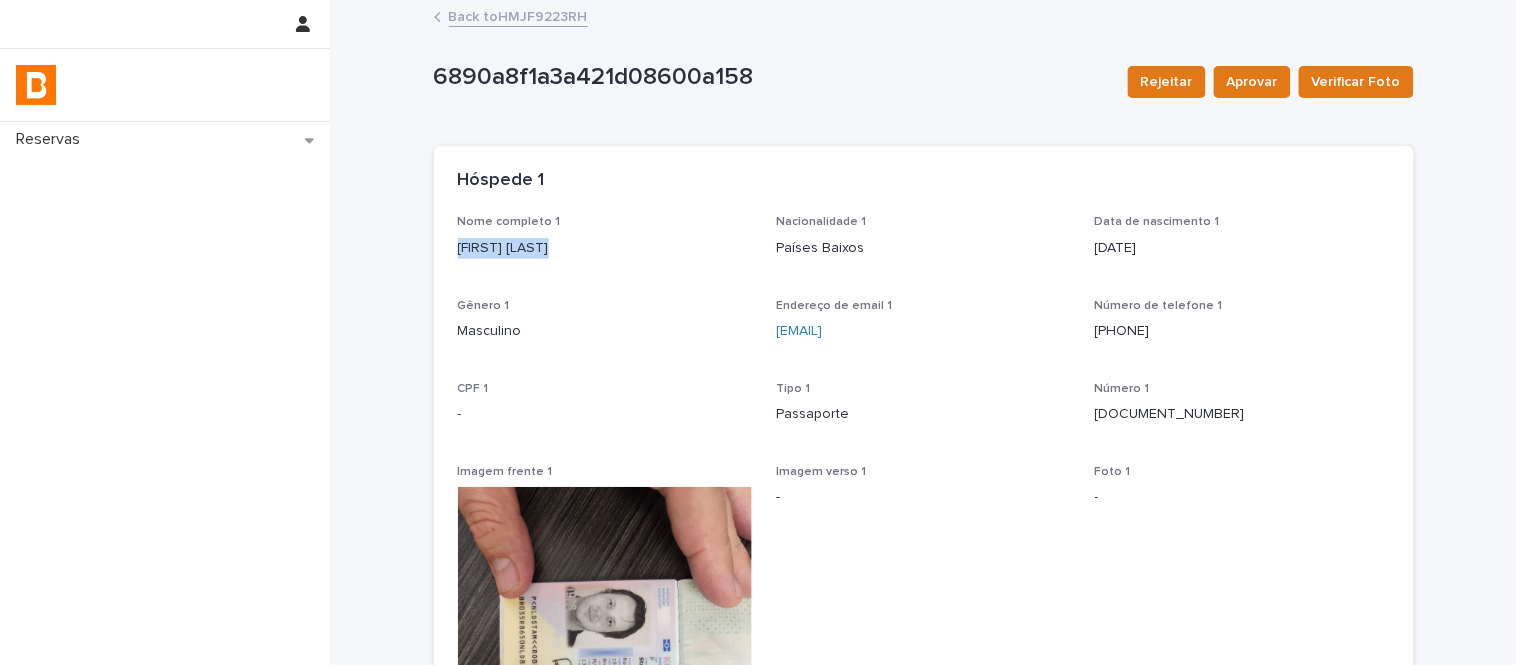 click on "Robert Stam" at bounding box center (605, 248) 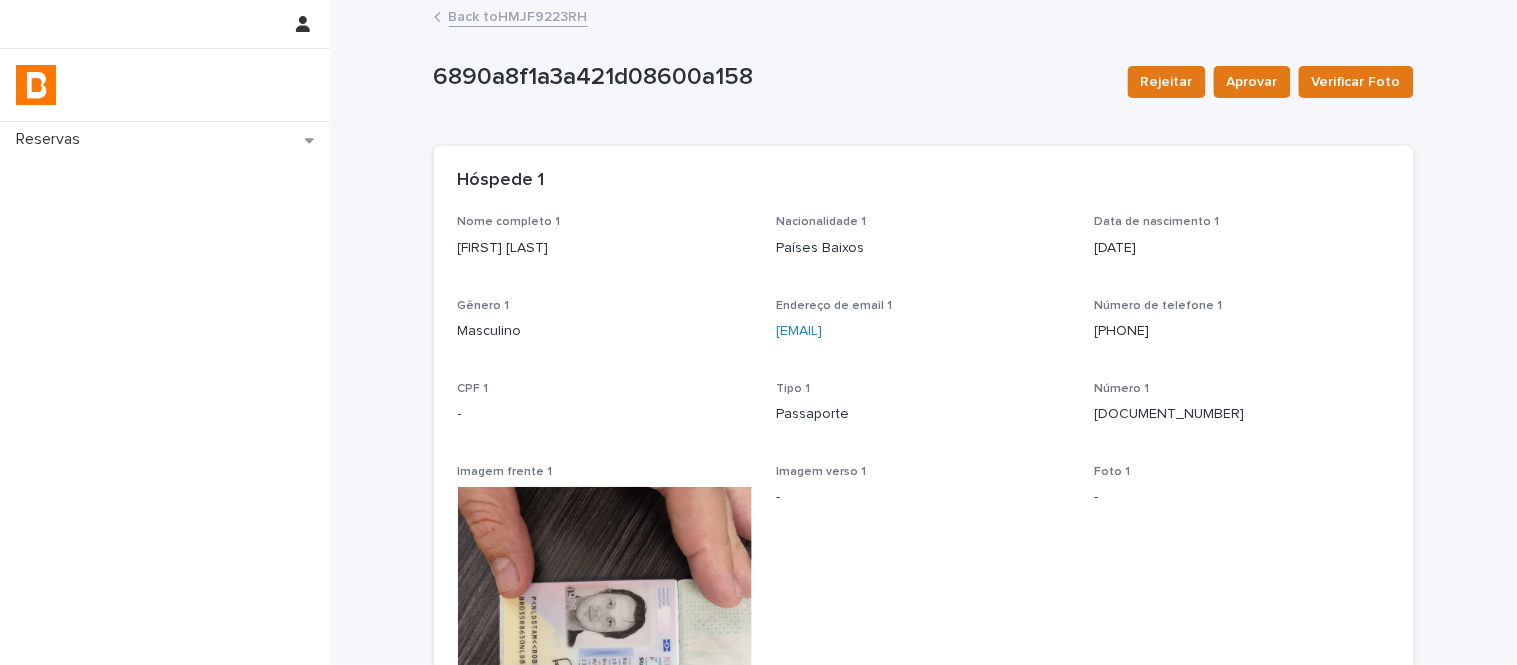 drag, startPoint x: 785, startPoint y: 542, endPoint x: 710, endPoint y: 541, distance: 75.00667 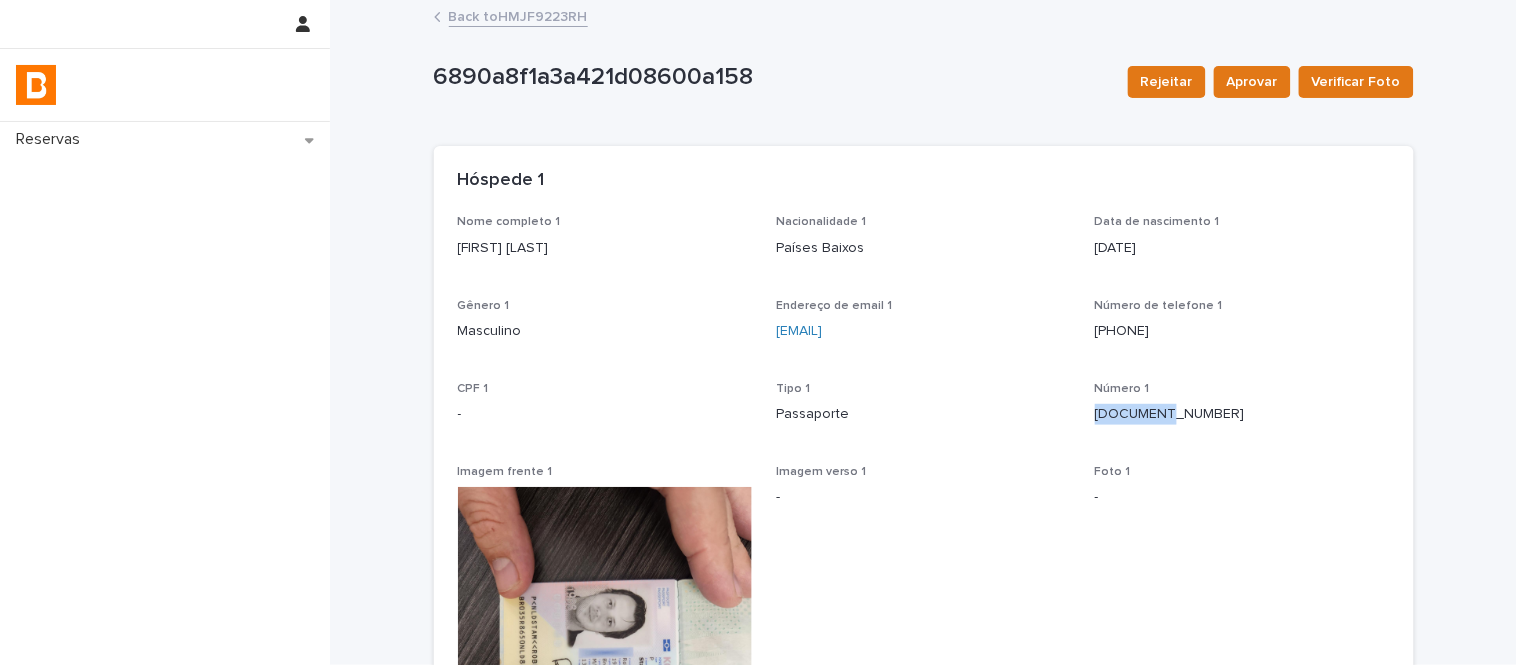 click on "BR035R865" at bounding box center (1242, 414) 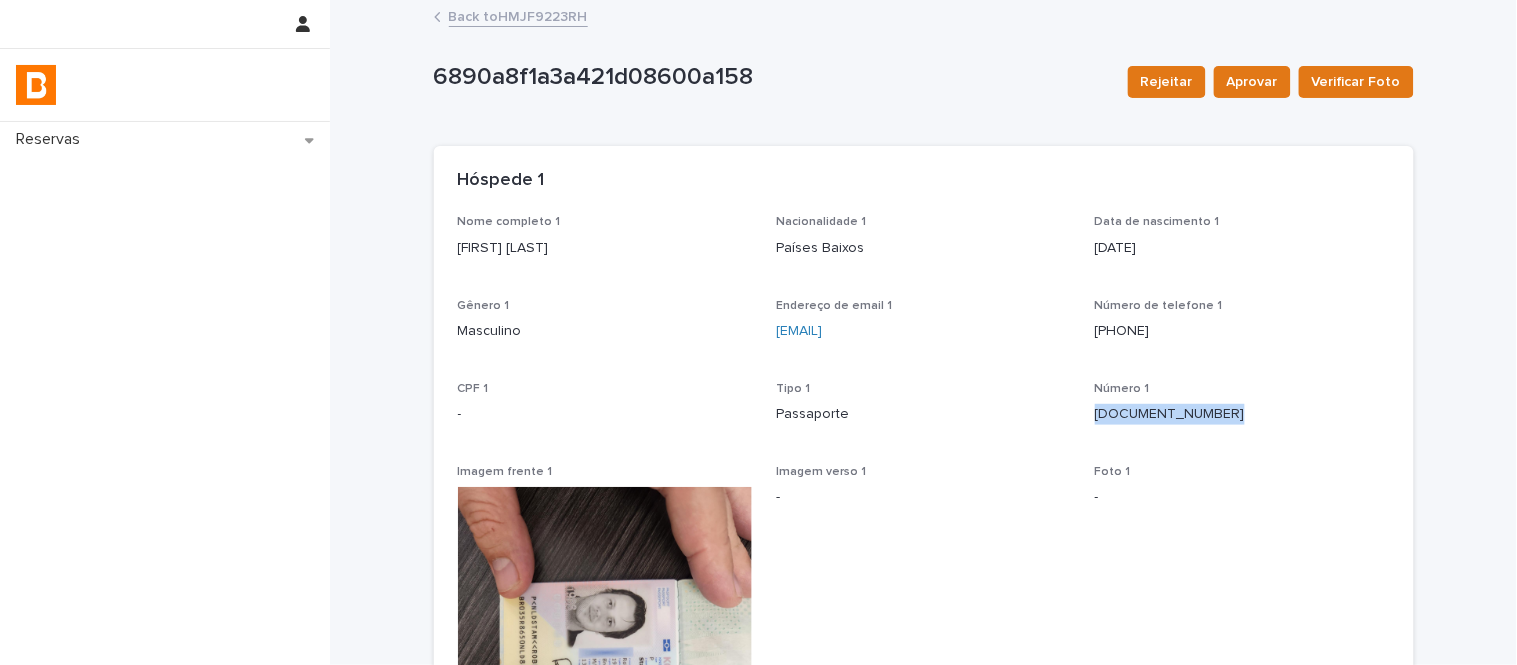 click on "BR035R865" at bounding box center [1242, 414] 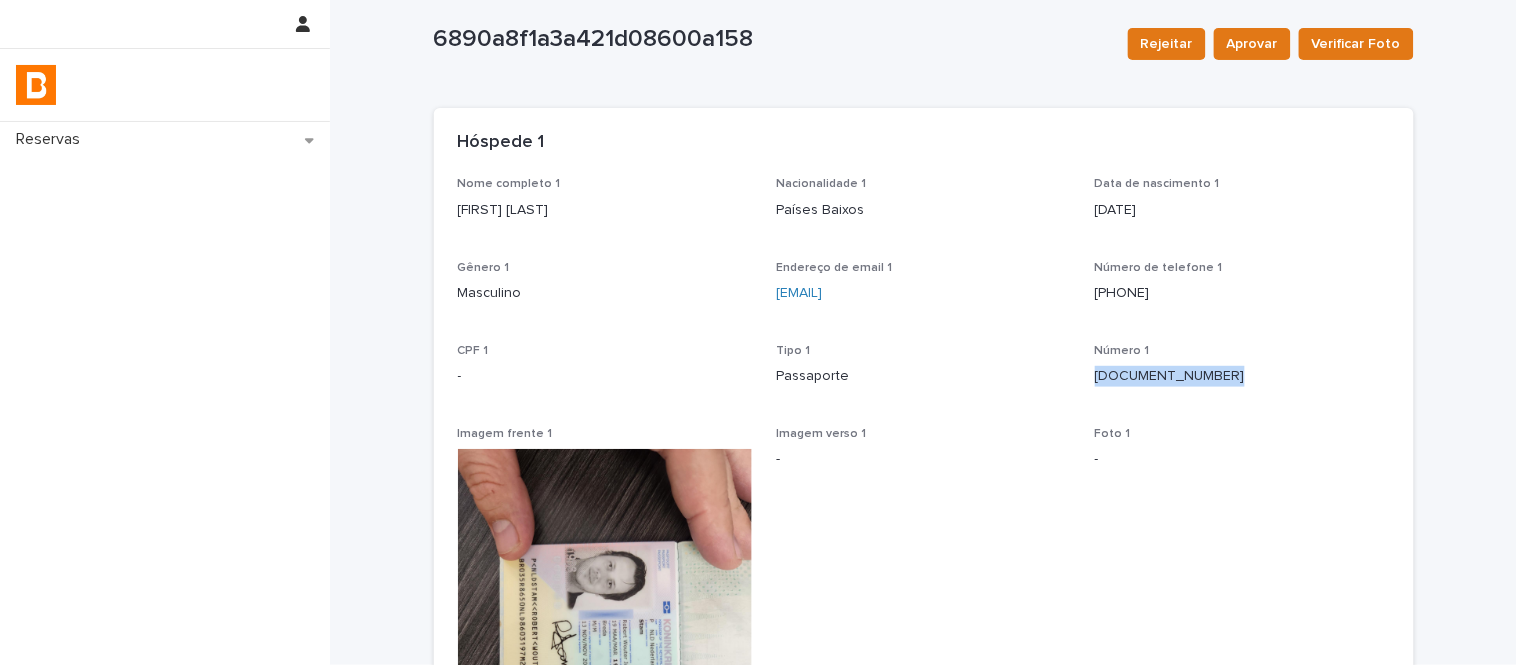 scroll, scrollTop: 0, scrollLeft: 0, axis: both 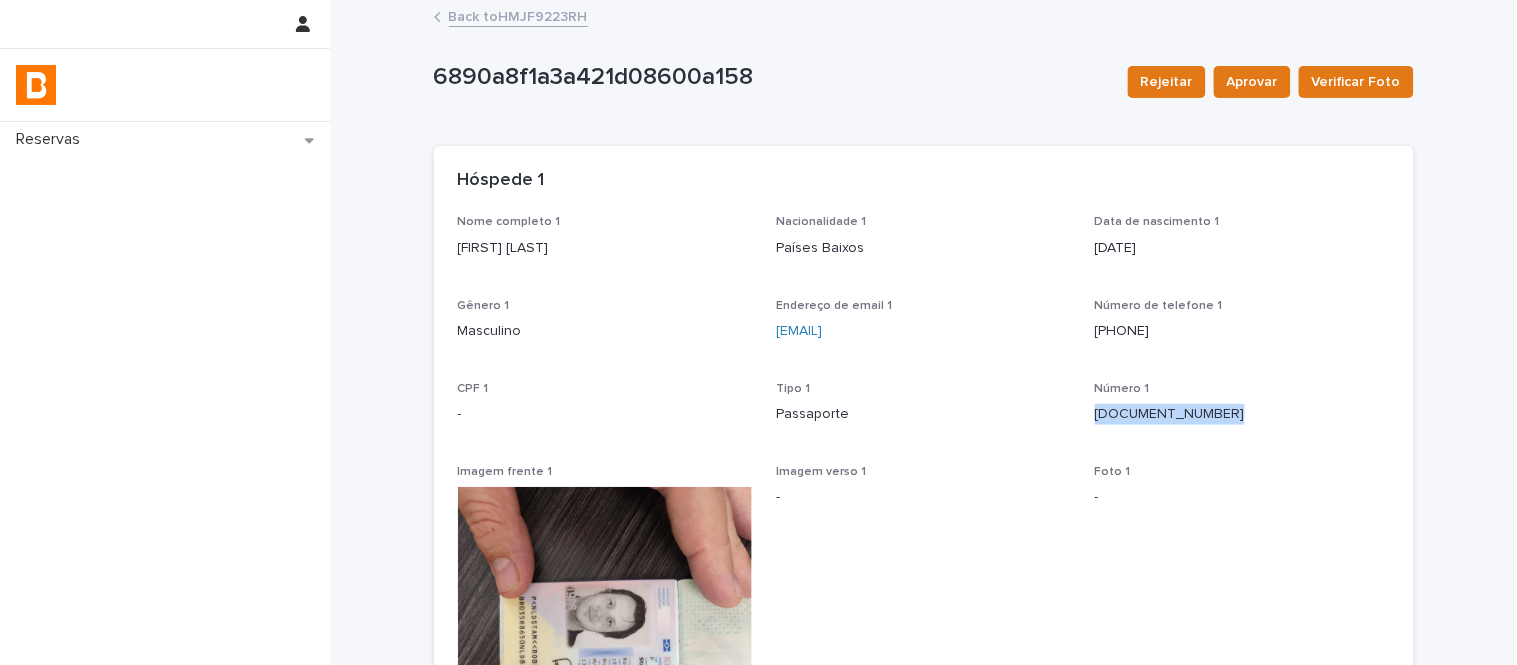 click on "Back to  HMJF9223RH" at bounding box center (518, 15) 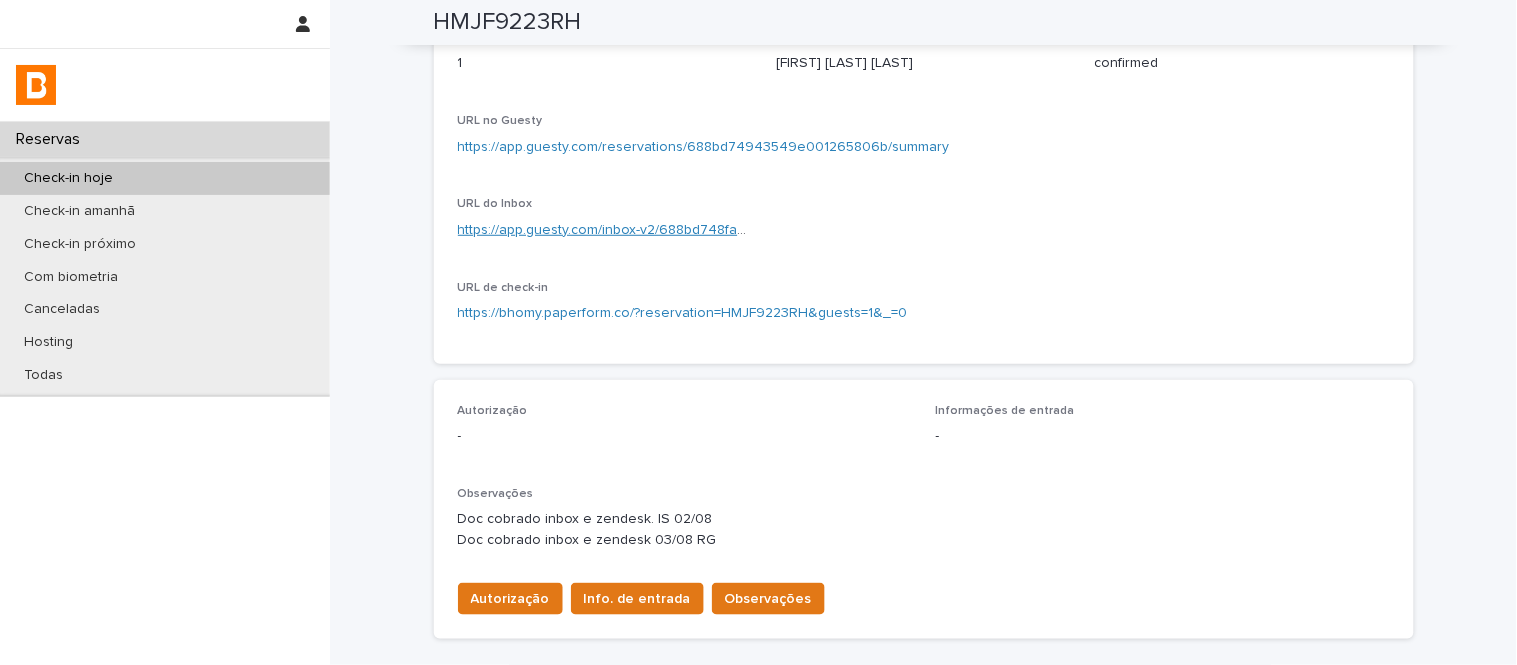 scroll, scrollTop: 333, scrollLeft: 0, axis: vertical 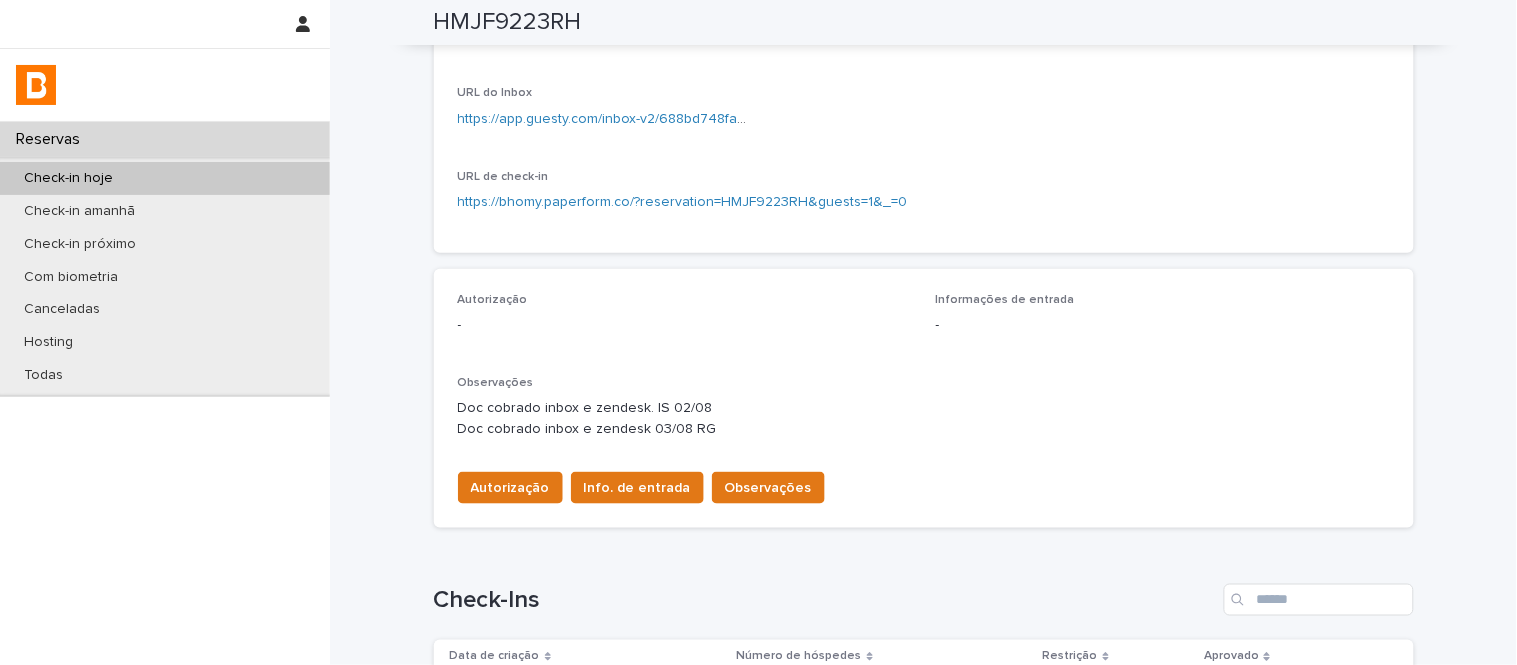 click on "https://app.guesty.com/inbox-v2/688bd748fabd76000e6ad9f0?reservationId=688bd74943549e001265806b" at bounding box center [605, 119] 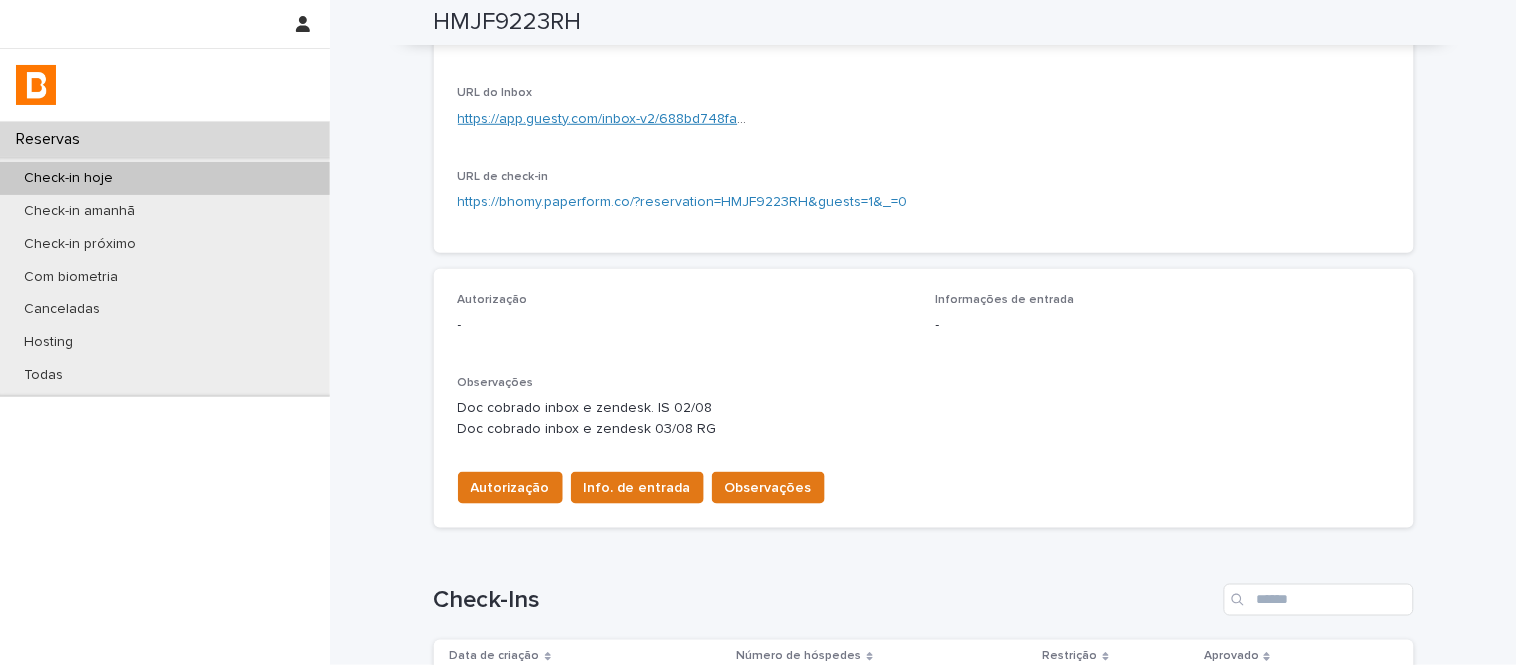 click on "https://app.guesty.com/inbox-v2/688bd748fabd76000e6ad9f0?reservationId=688bd74943549e001265806b" at bounding box center (805, 119) 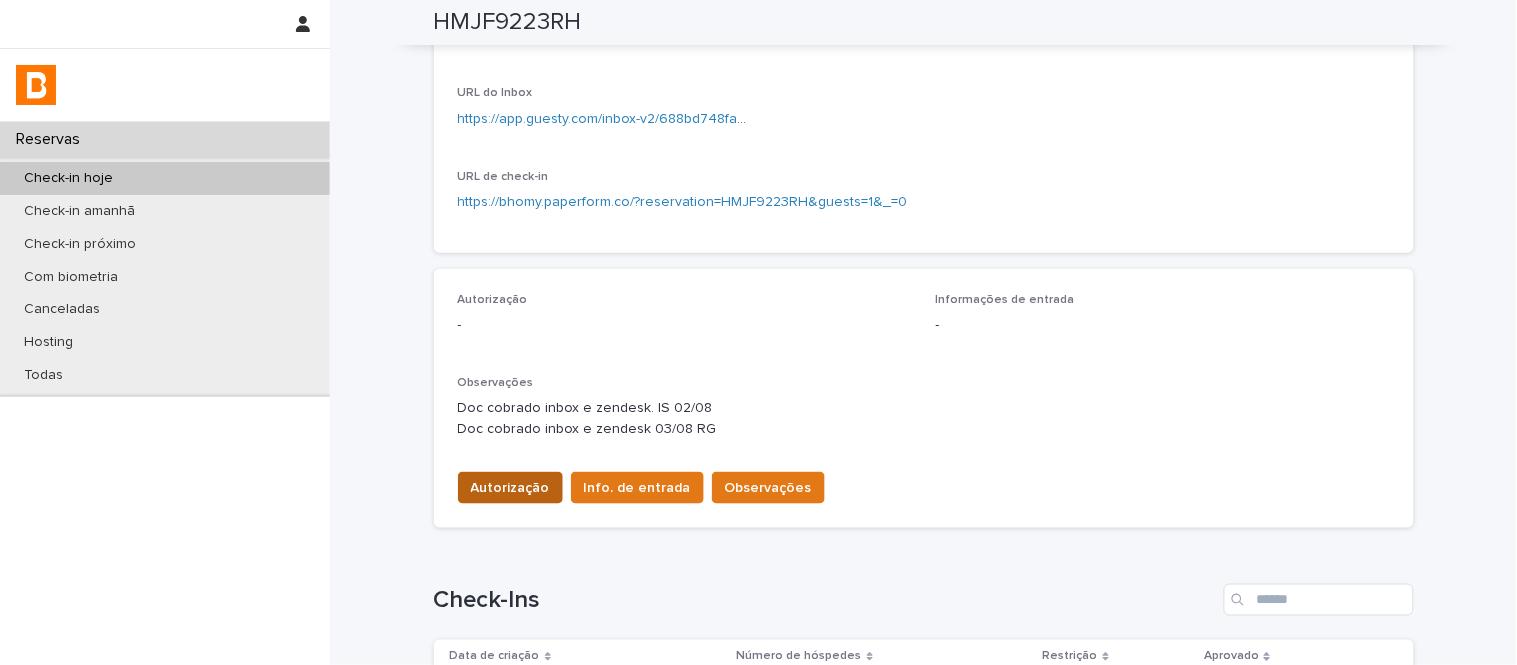 click on "Autorização" at bounding box center [510, 488] 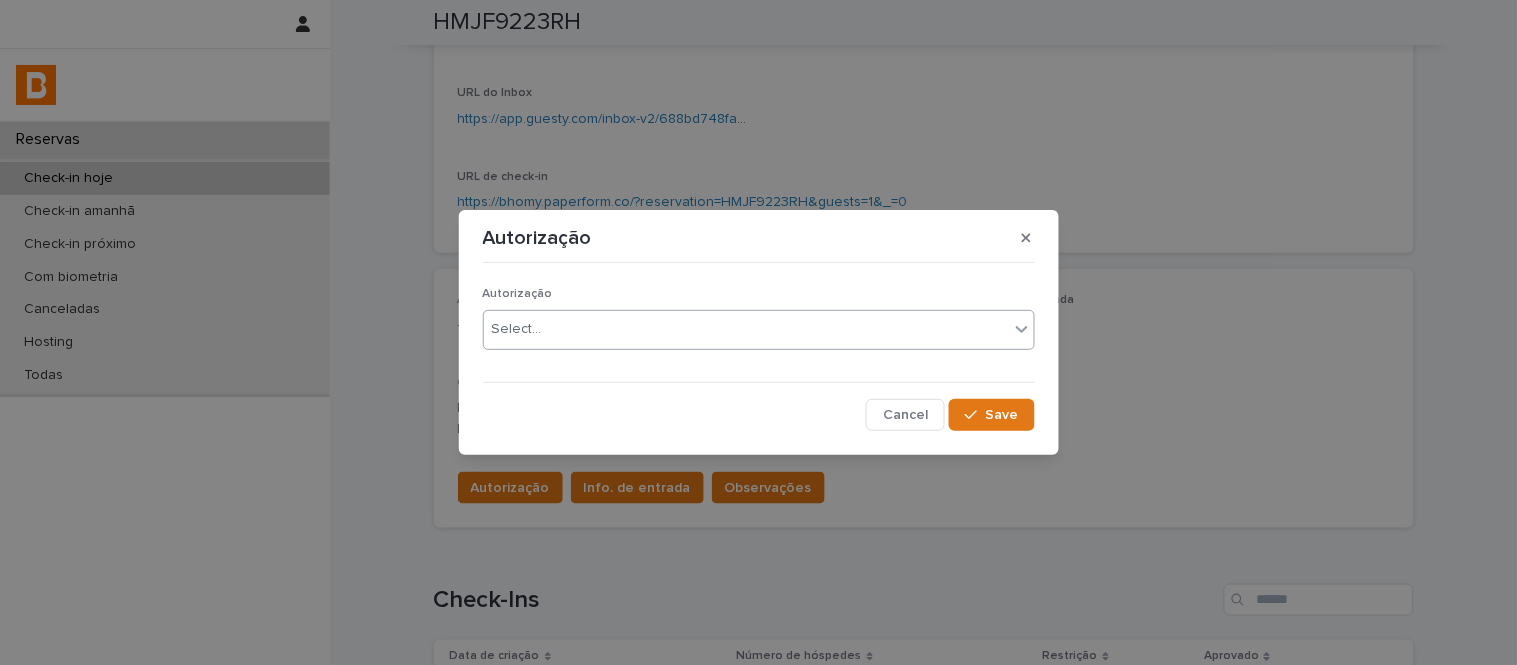 click on "Select..." at bounding box center [746, 329] 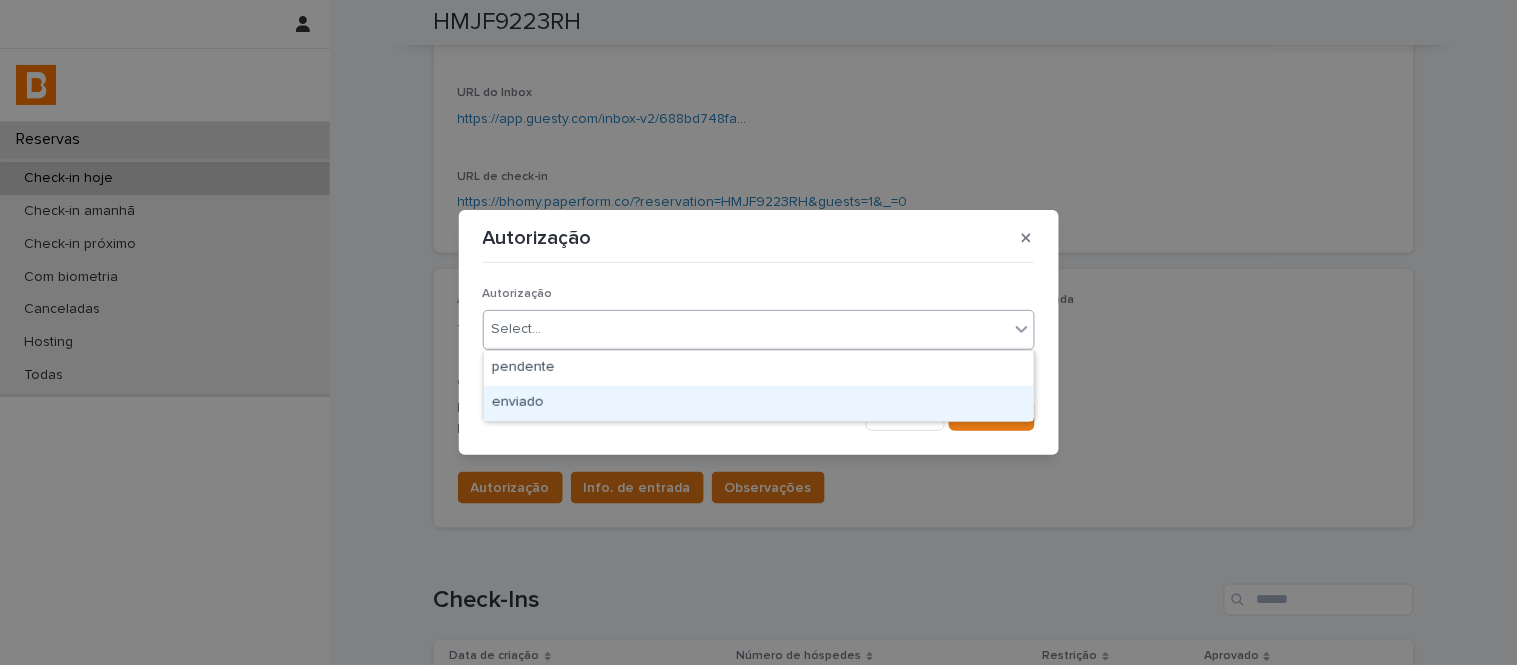 click on "enviado" at bounding box center (759, 403) 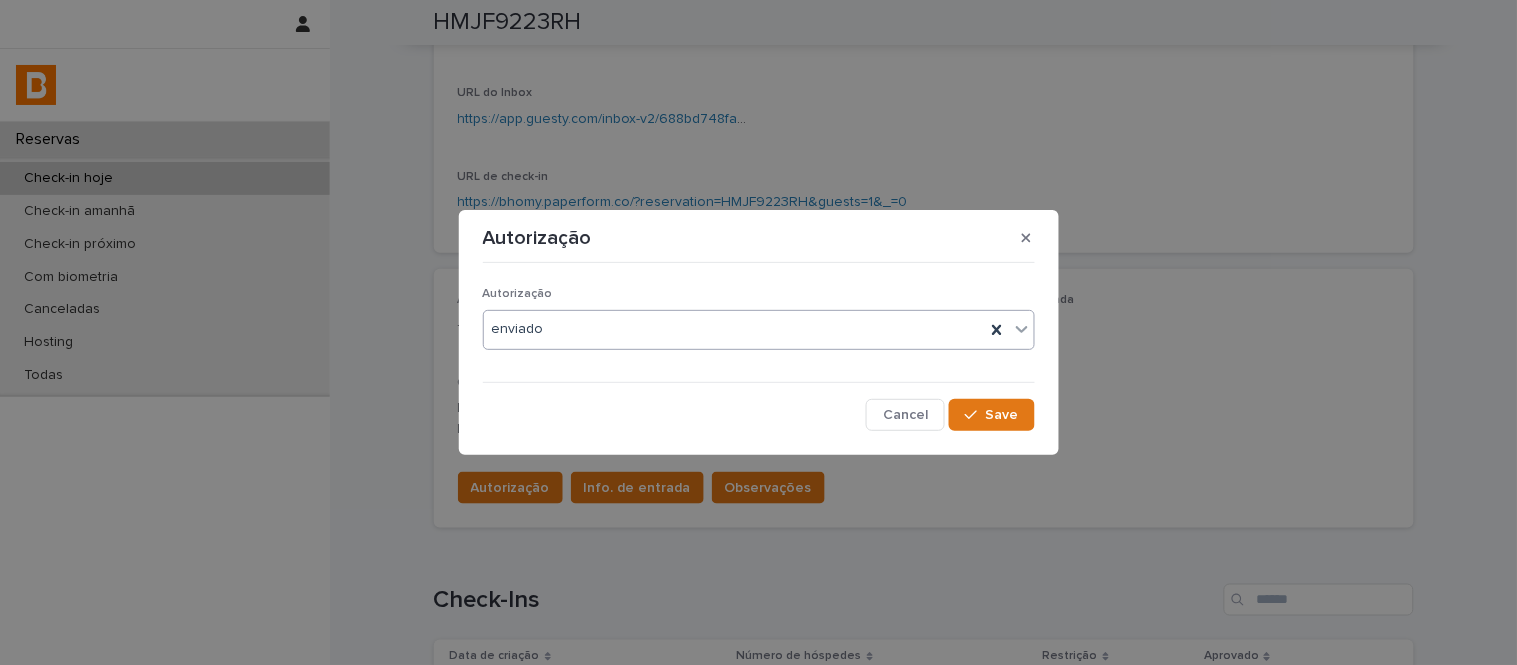 click on "Autorização   option enviado, selected.     0 results available. Select is focused ,type to refine list, press Down to open the menu,  enviado Cancel Save" at bounding box center (759, 350) 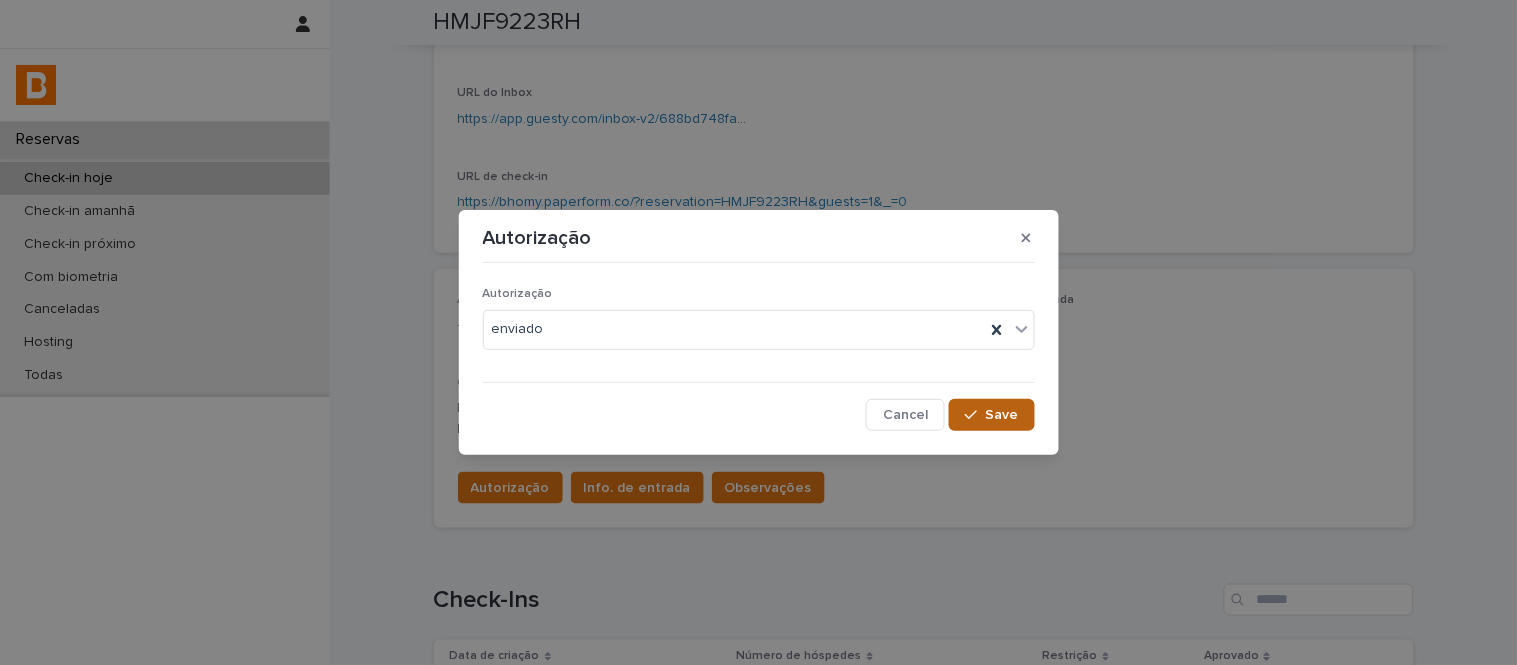 click 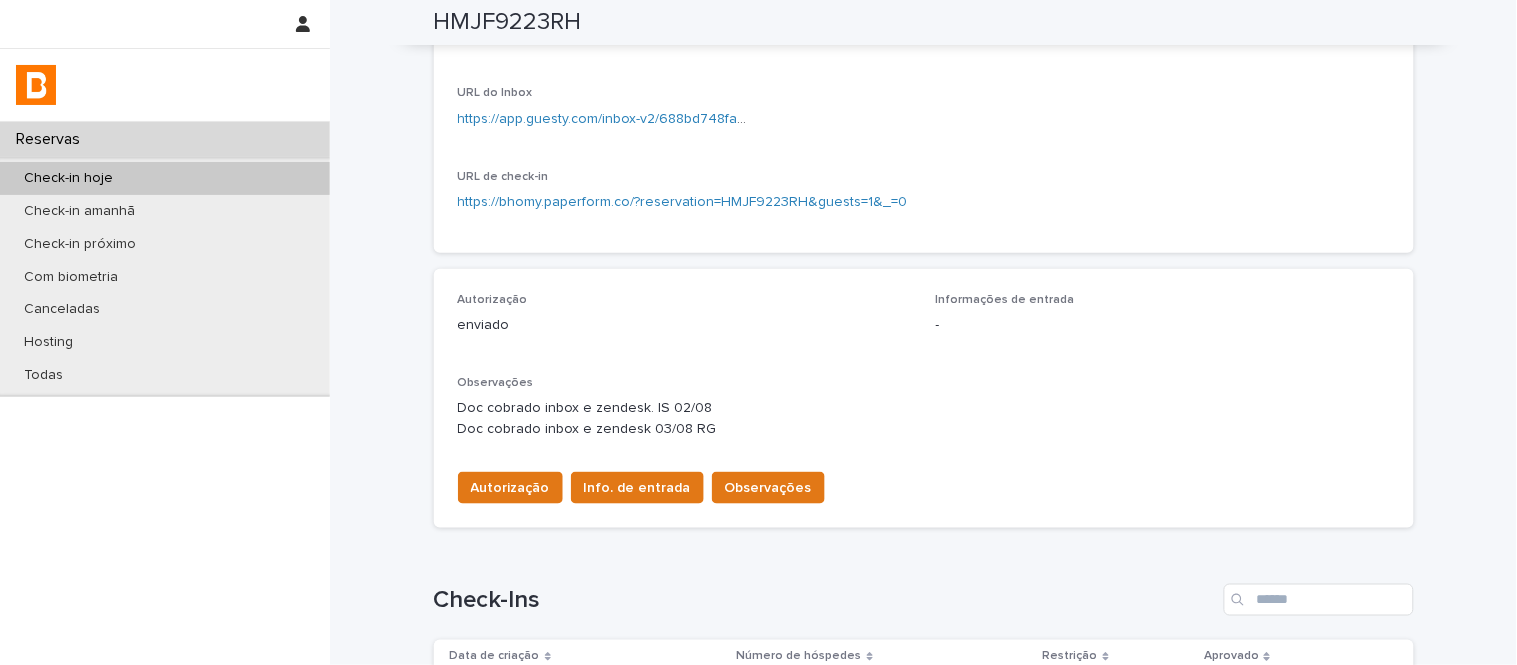 click on "Info. de entrada" at bounding box center (637, 488) 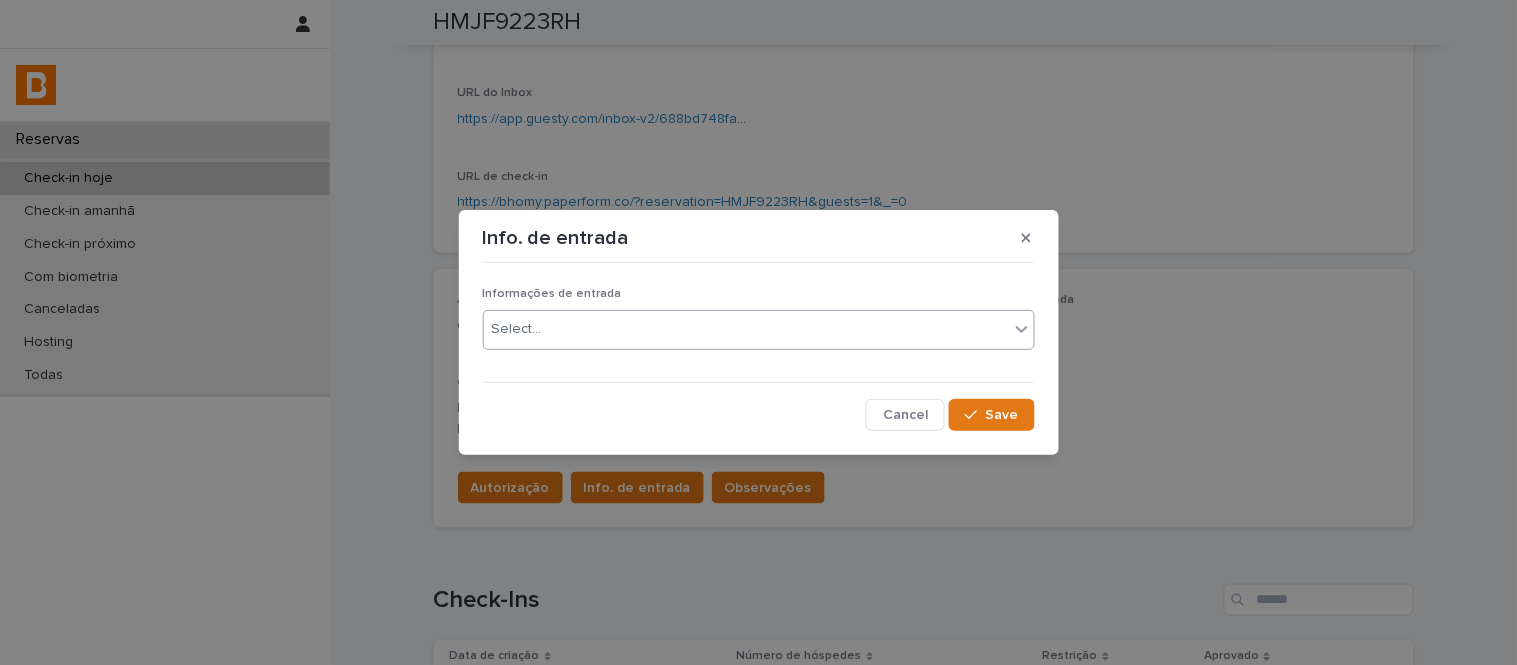 click on "Select..." at bounding box center [746, 329] 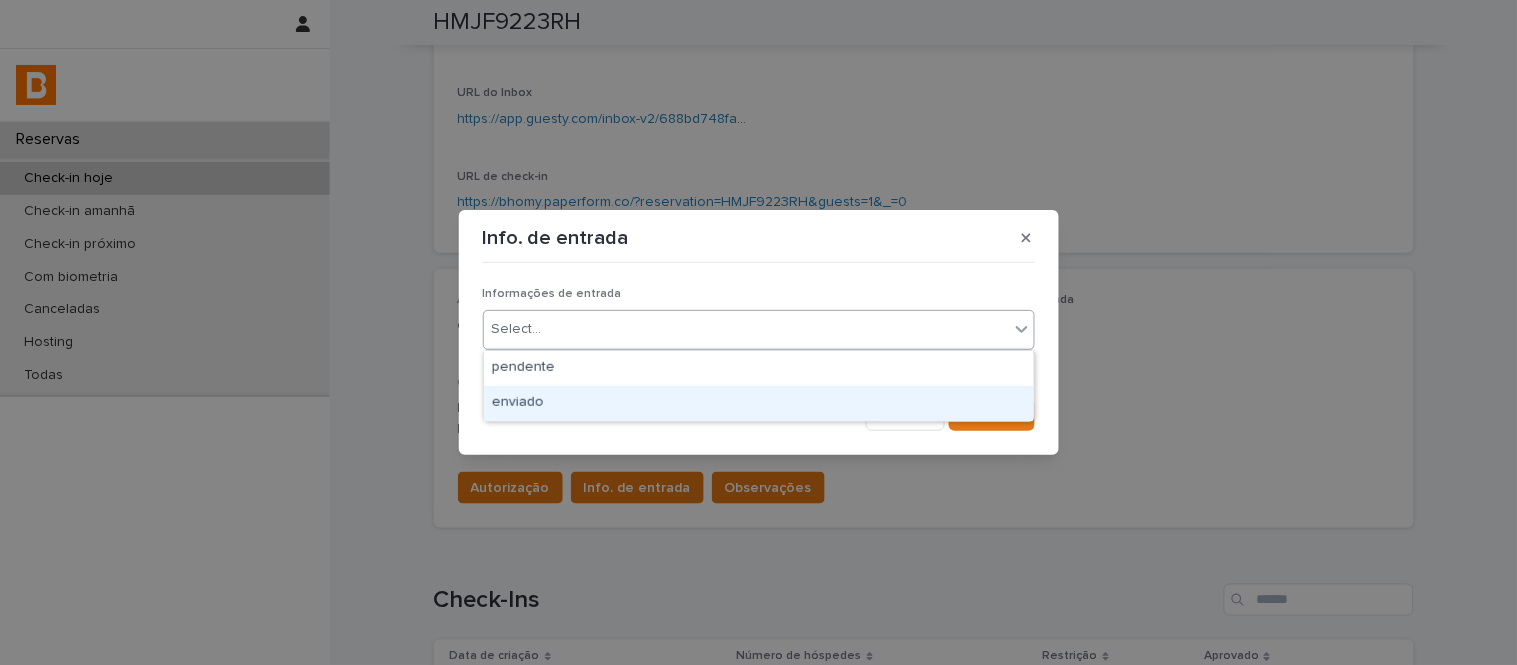 drag, startPoint x: 625, startPoint y: 342, endPoint x: 635, endPoint y: 393, distance: 51.971146 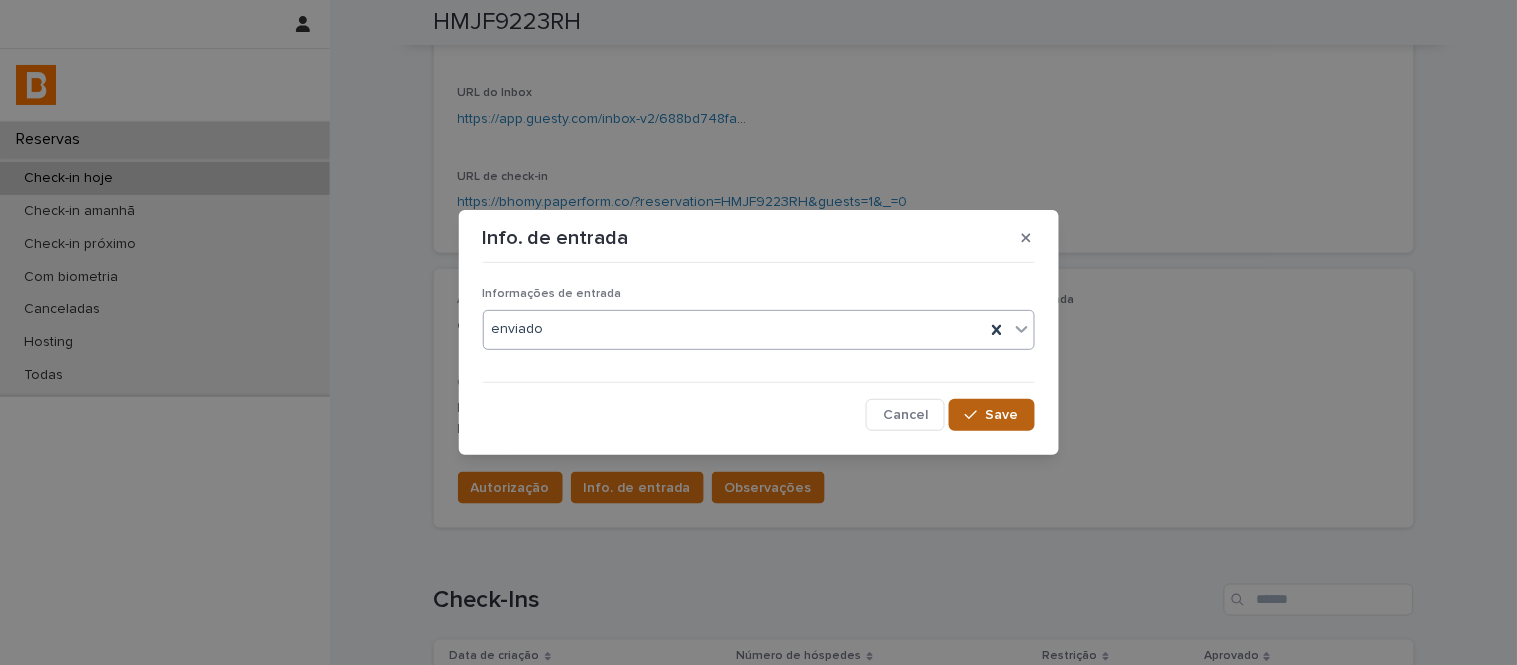 click at bounding box center [975, 415] 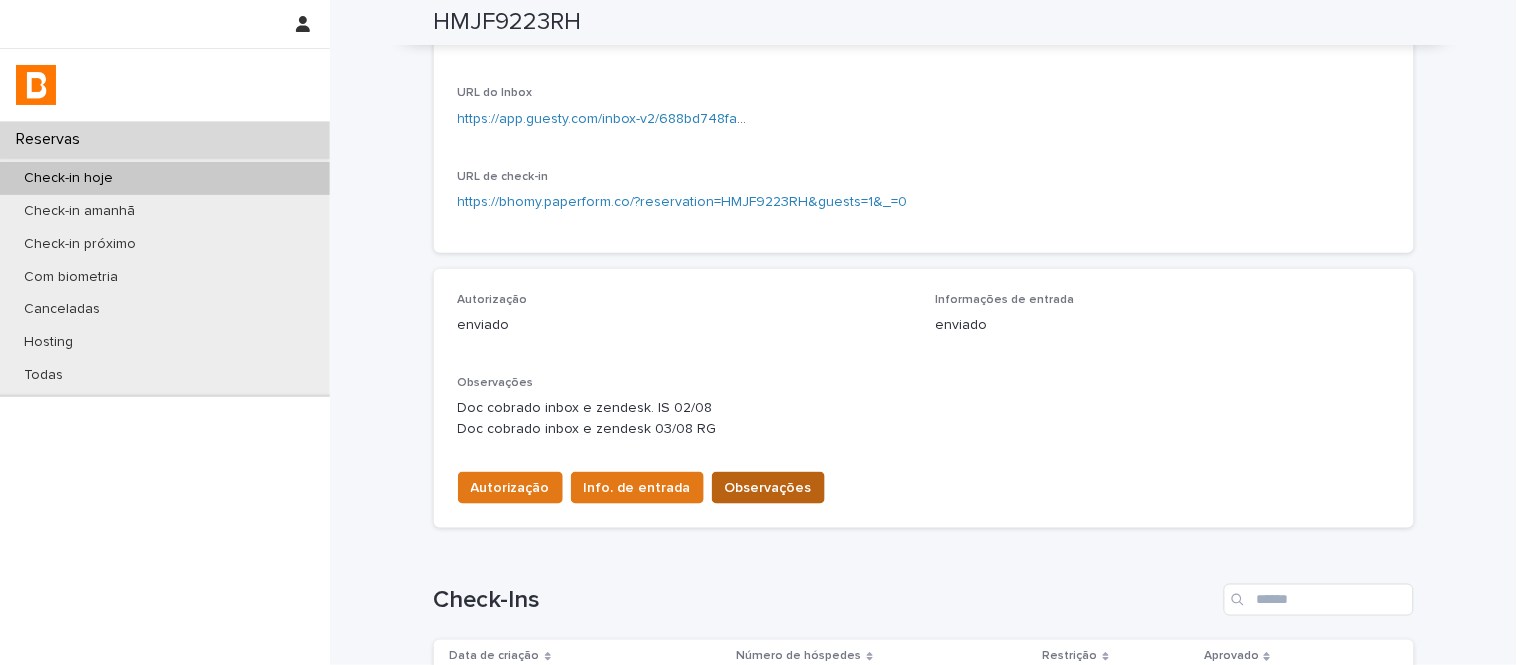 click on "Observações" at bounding box center [768, 488] 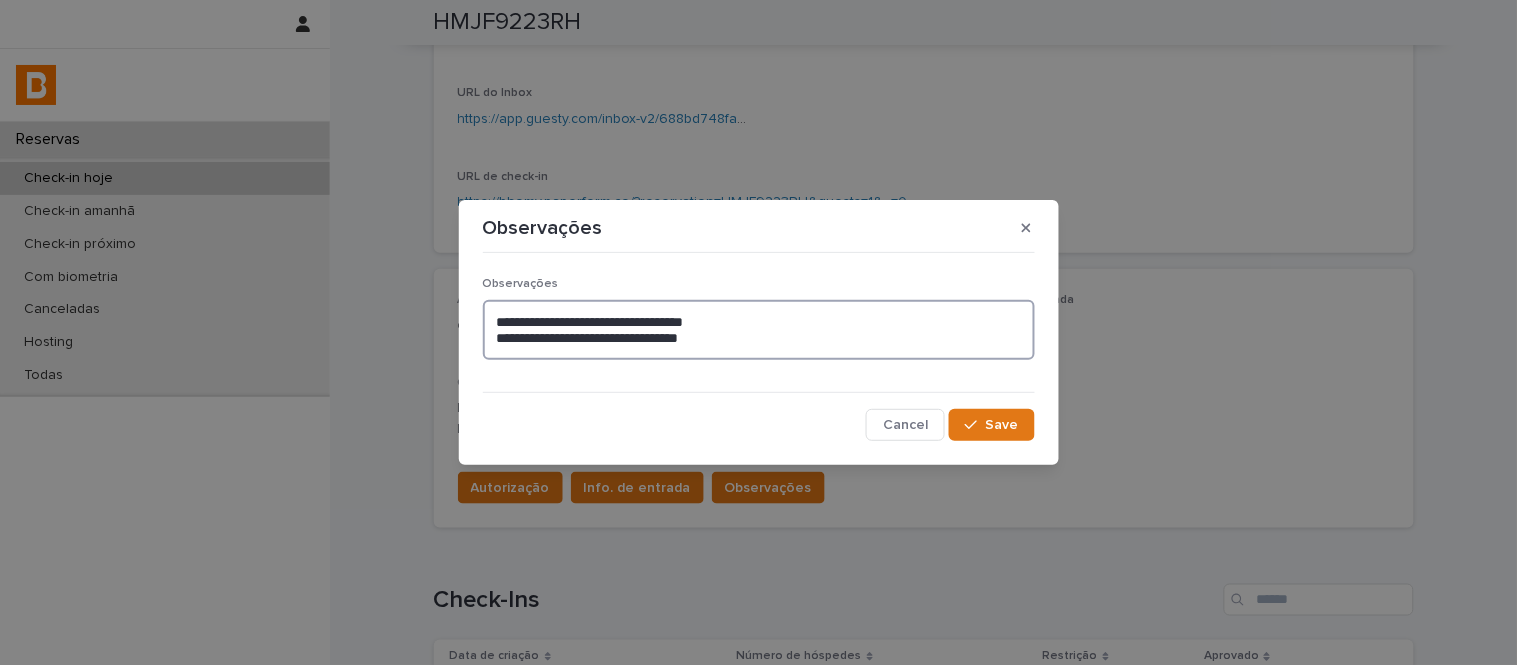 click on "**********" at bounding box center [759, 330] 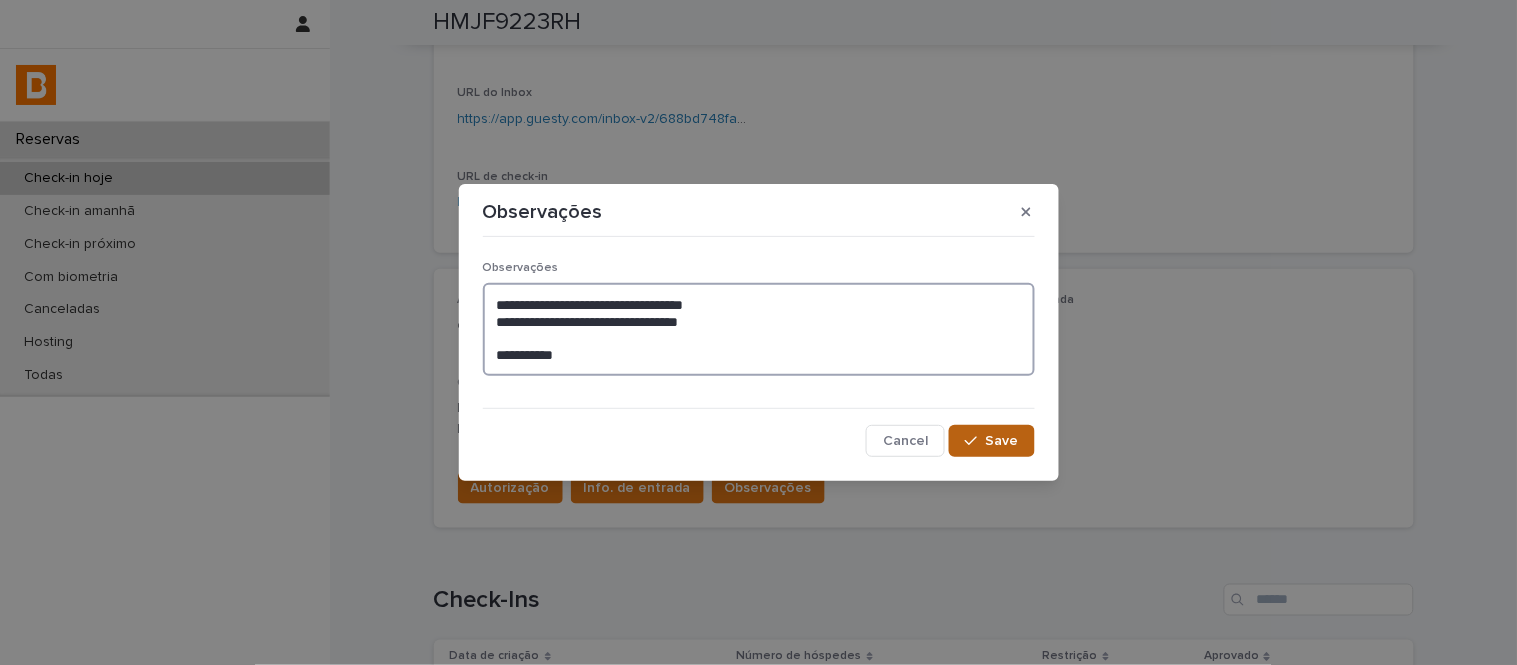 type on "**********" 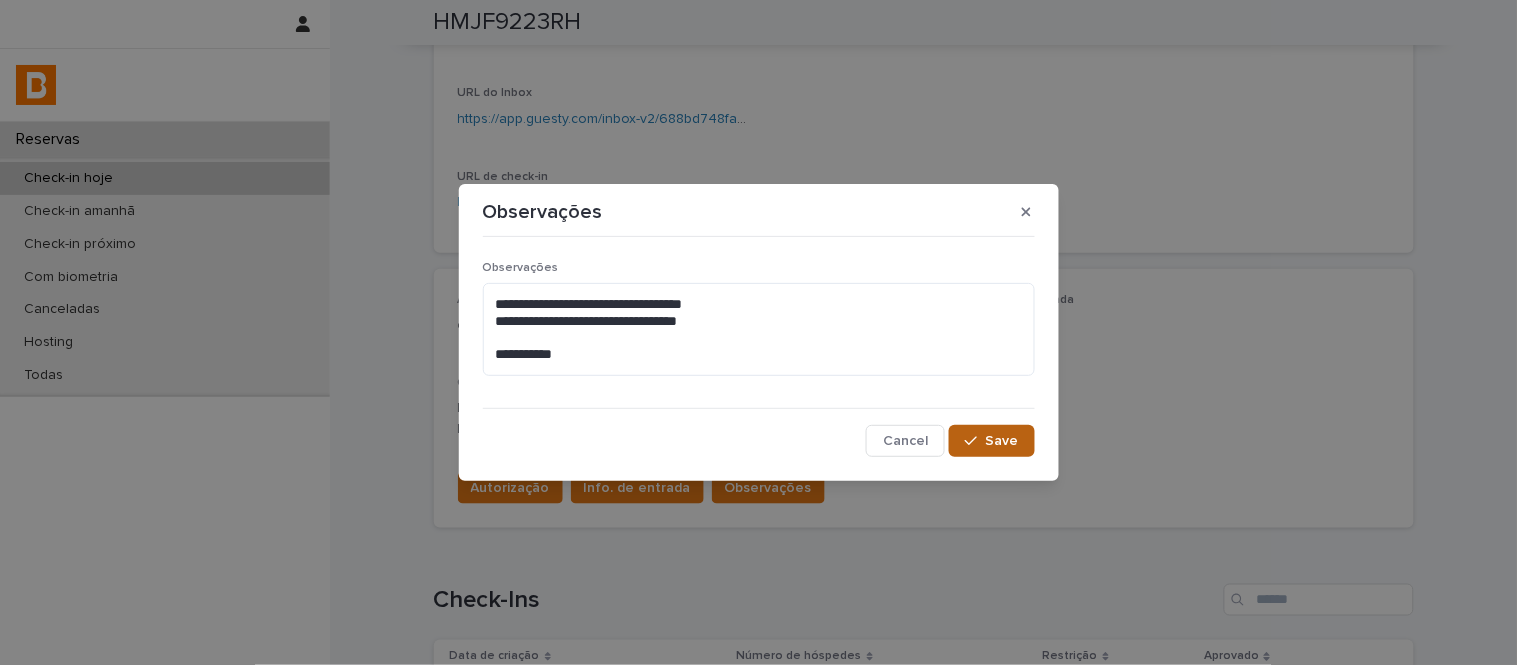click at bounding box center [975, 441] 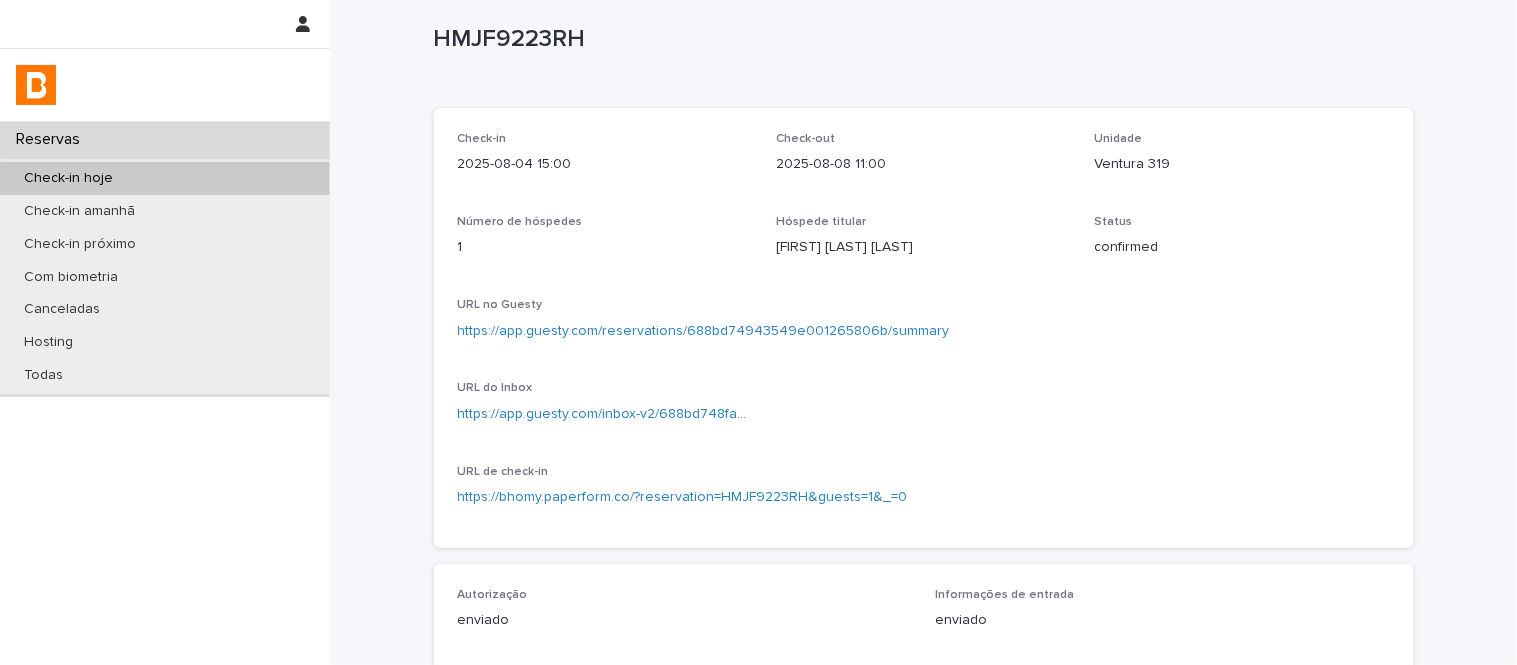scroll, scrollTop: 0, scrollLeft: 0, axis: both 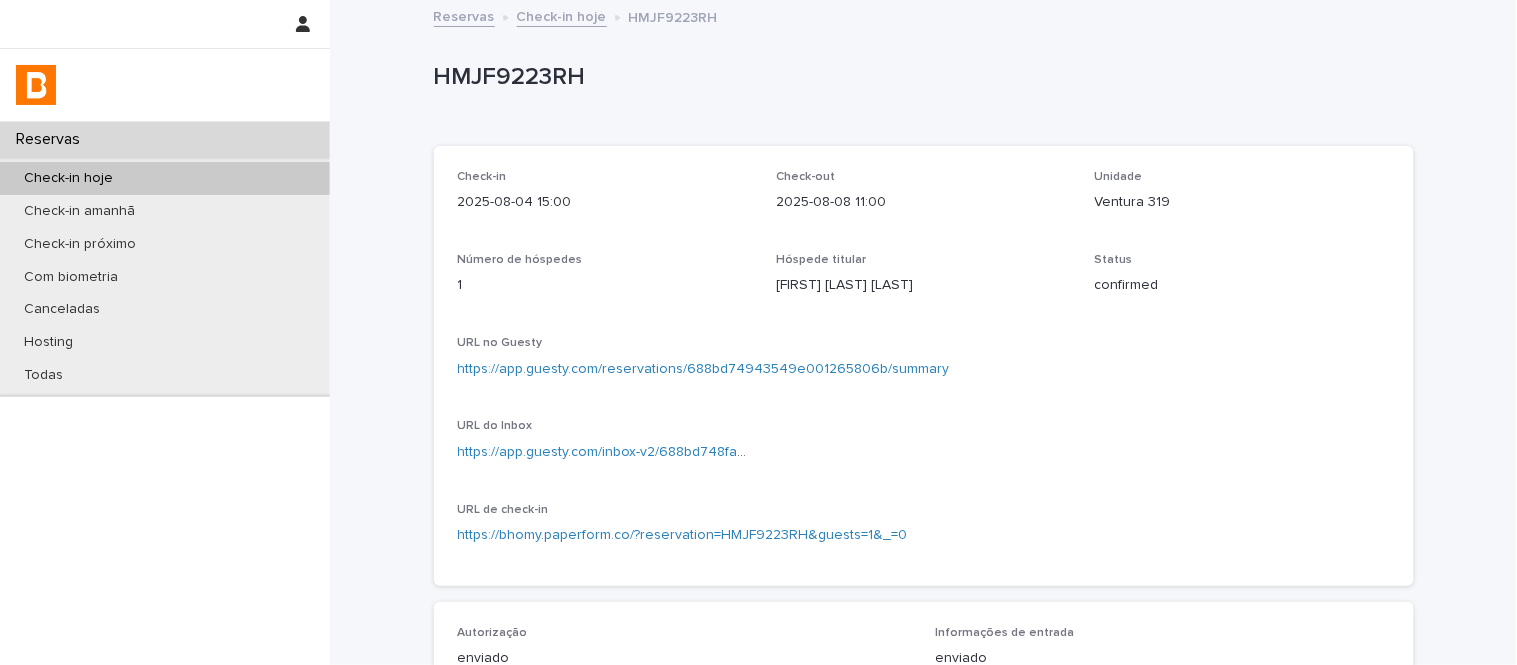 click on "Reservas Check-in hoje HMJF9223RH" at bounding box center [924, 18] 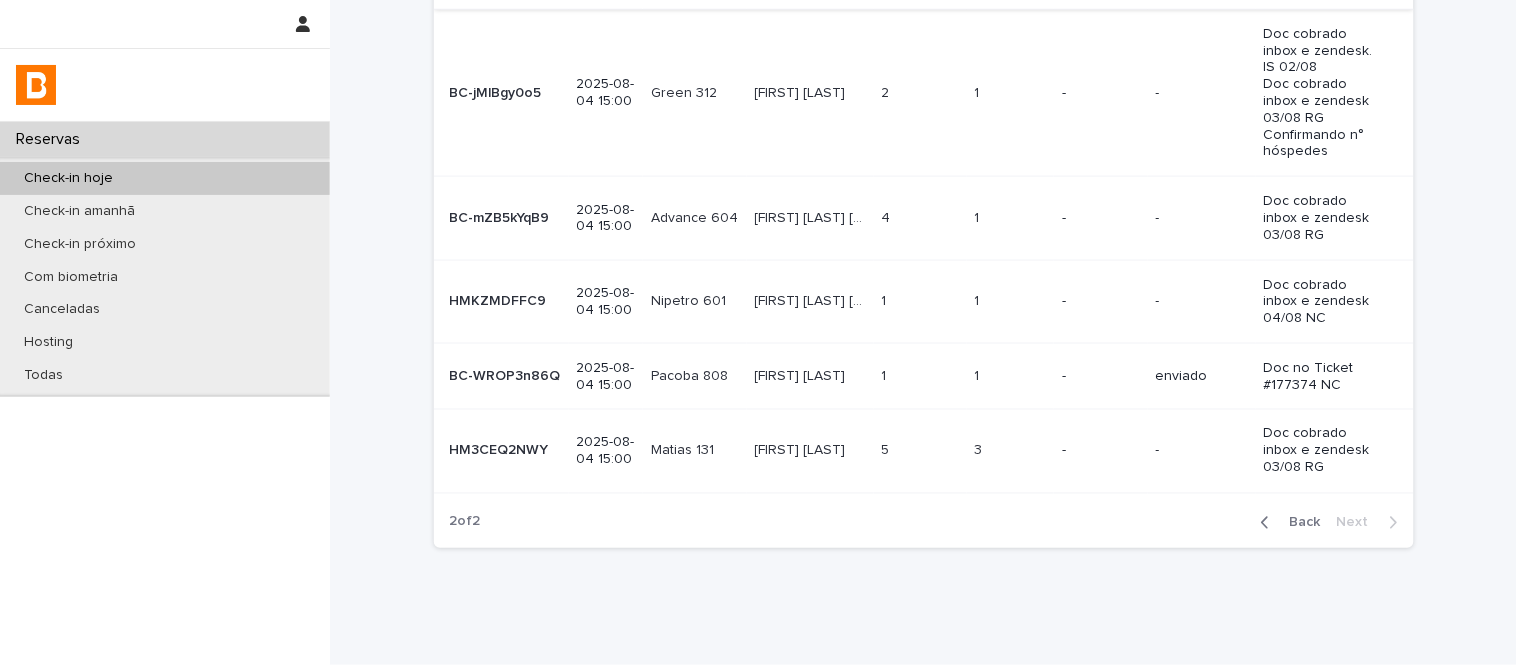 scroll, scrollTop: 708, scrollLeft: 0, axis: vertical 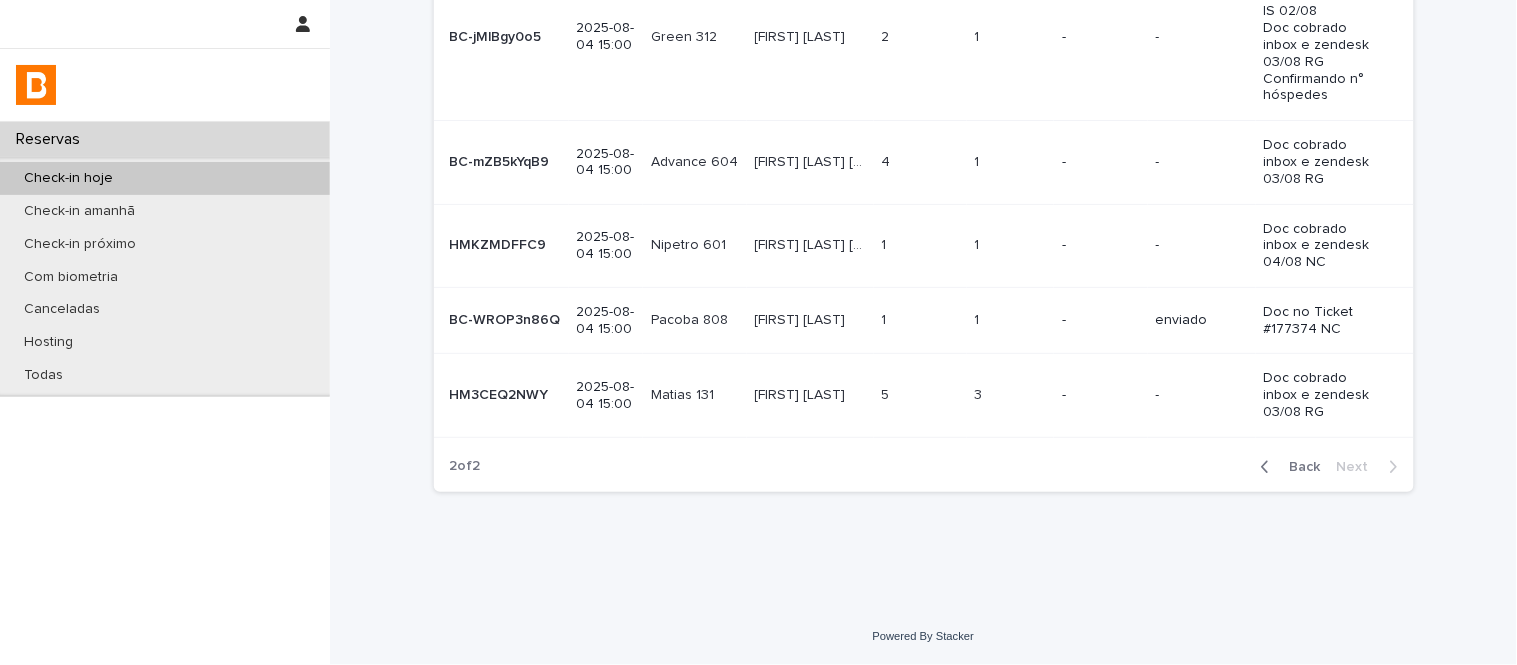 click on "1 1" at bounding box center (920, 320) 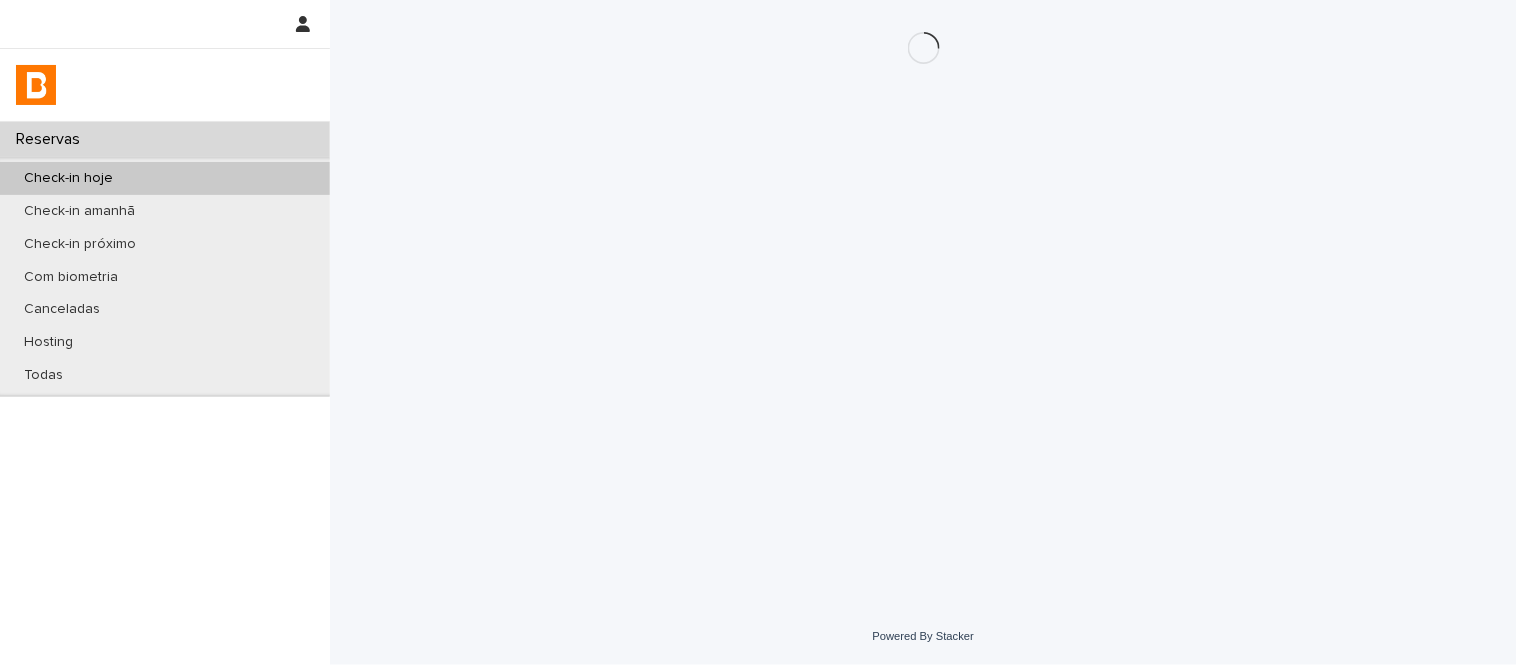 scroll, scrollTop: 0, scrollLeft: 0, axis: both 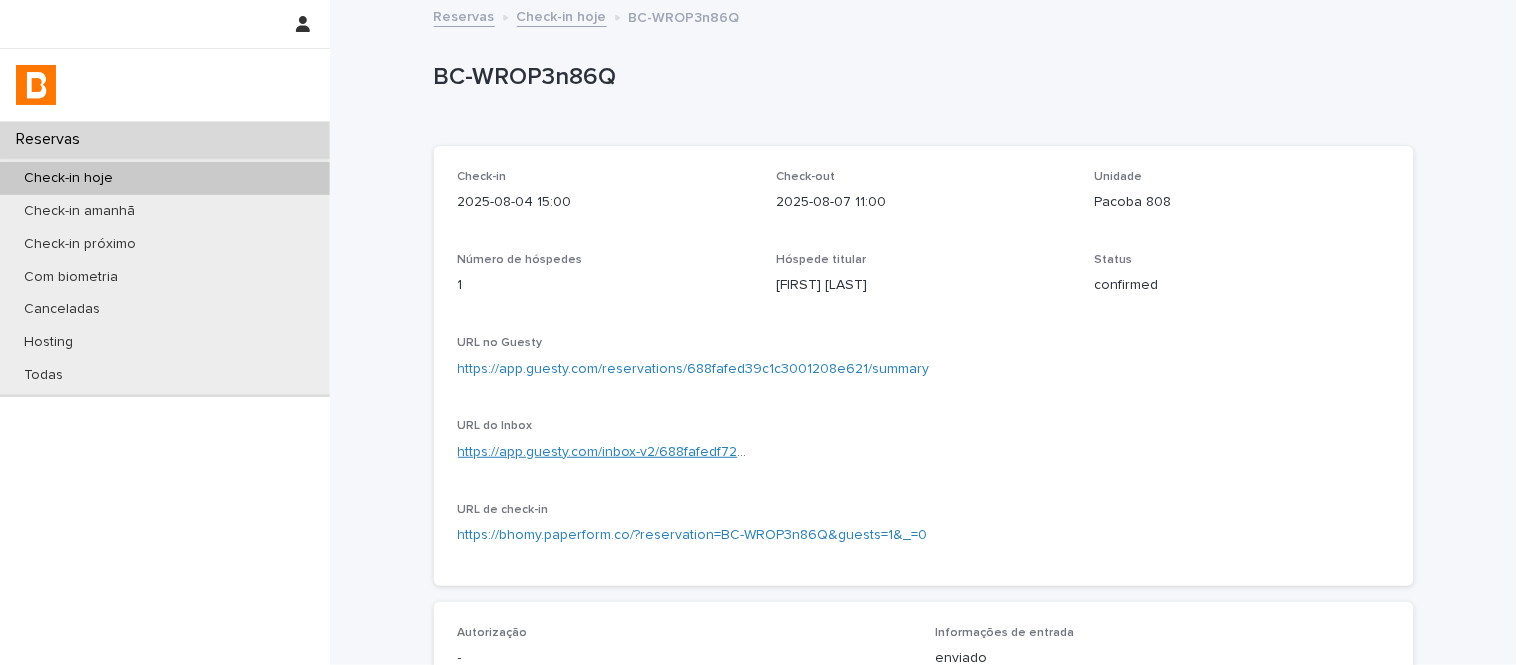 click on "https://app.guesty.com/inbox-v2/688fafedf72d220012ec4b82?reservationId=688fafed39c1c3001208e621" at bounding box center [789, 452] 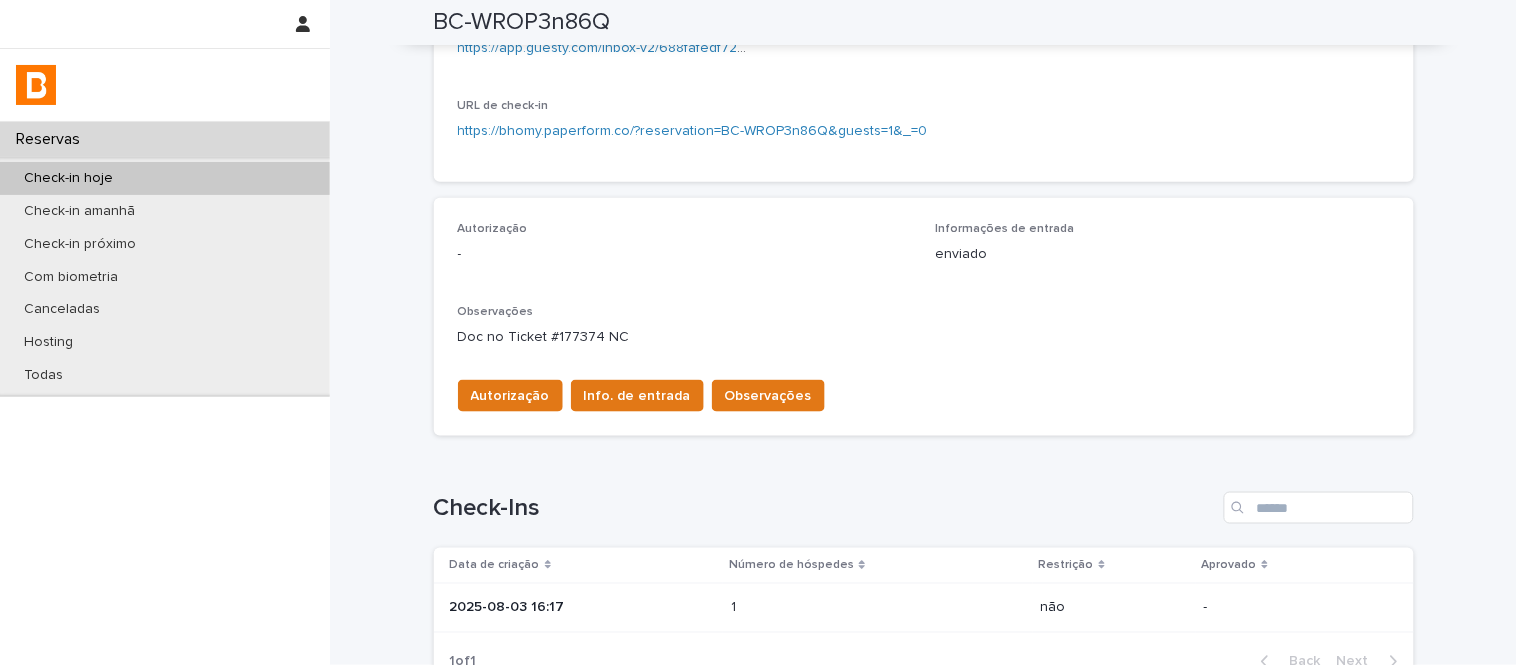 scroll, scrollTop: 444, scrollLeft: 0, axis: vertical 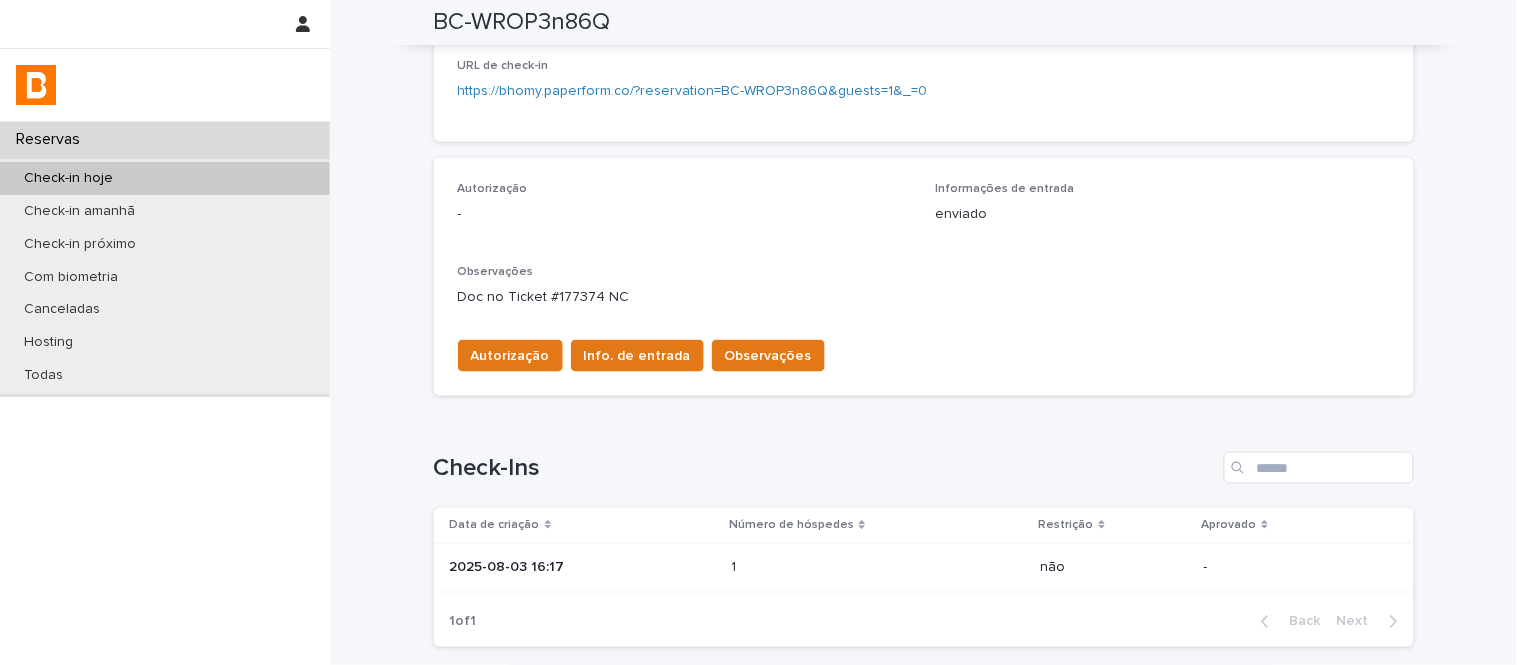 click on "1 1" at bounding box center (877, 568) 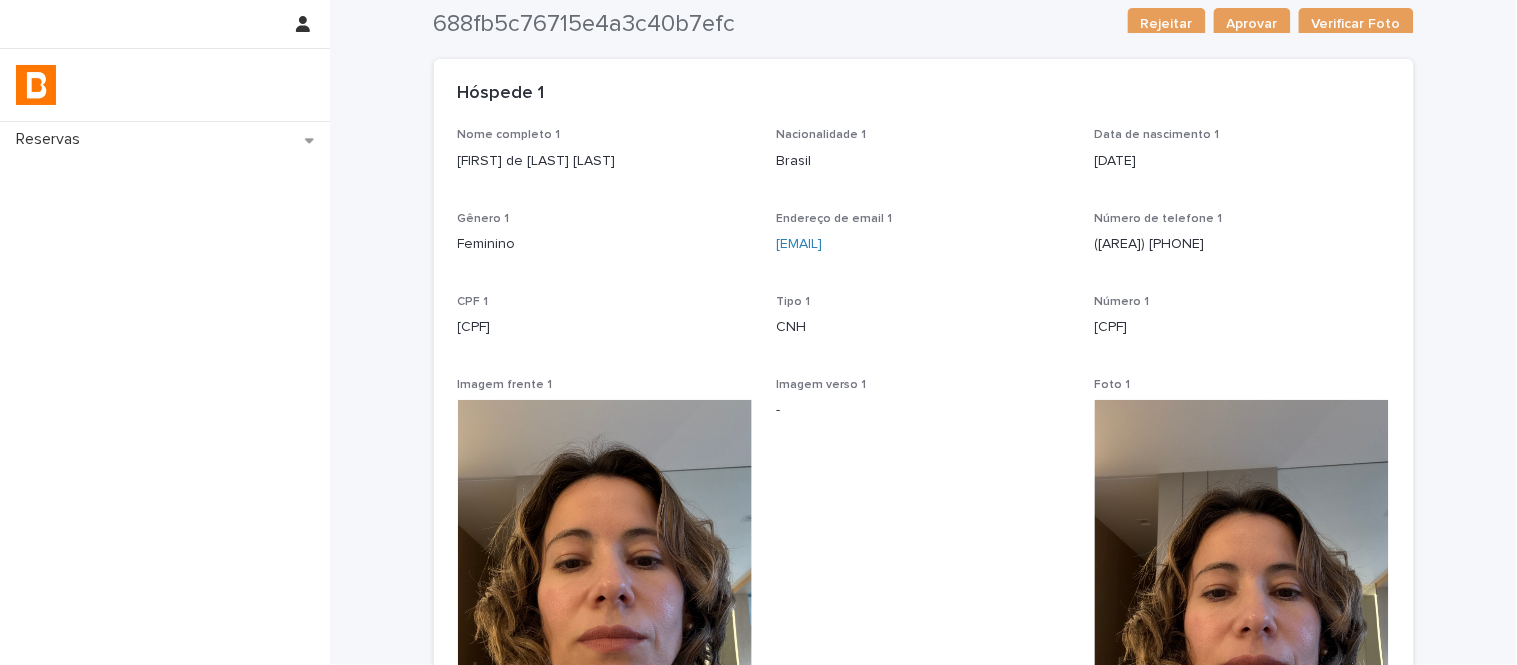 scroll, scrollTop: 0, scrollLeft: 0, axis: both 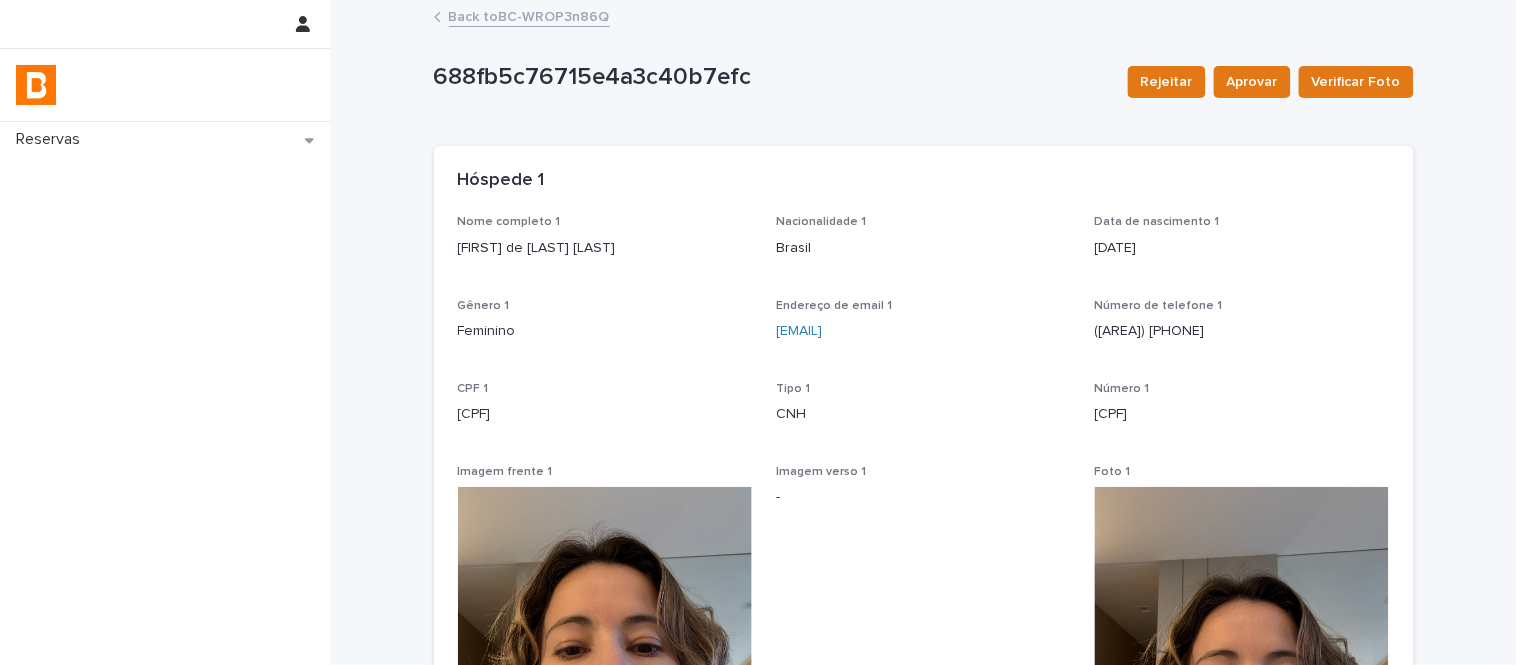 click on "Alexsandra de Oliveira Neves" at bounding box center (605, 248) 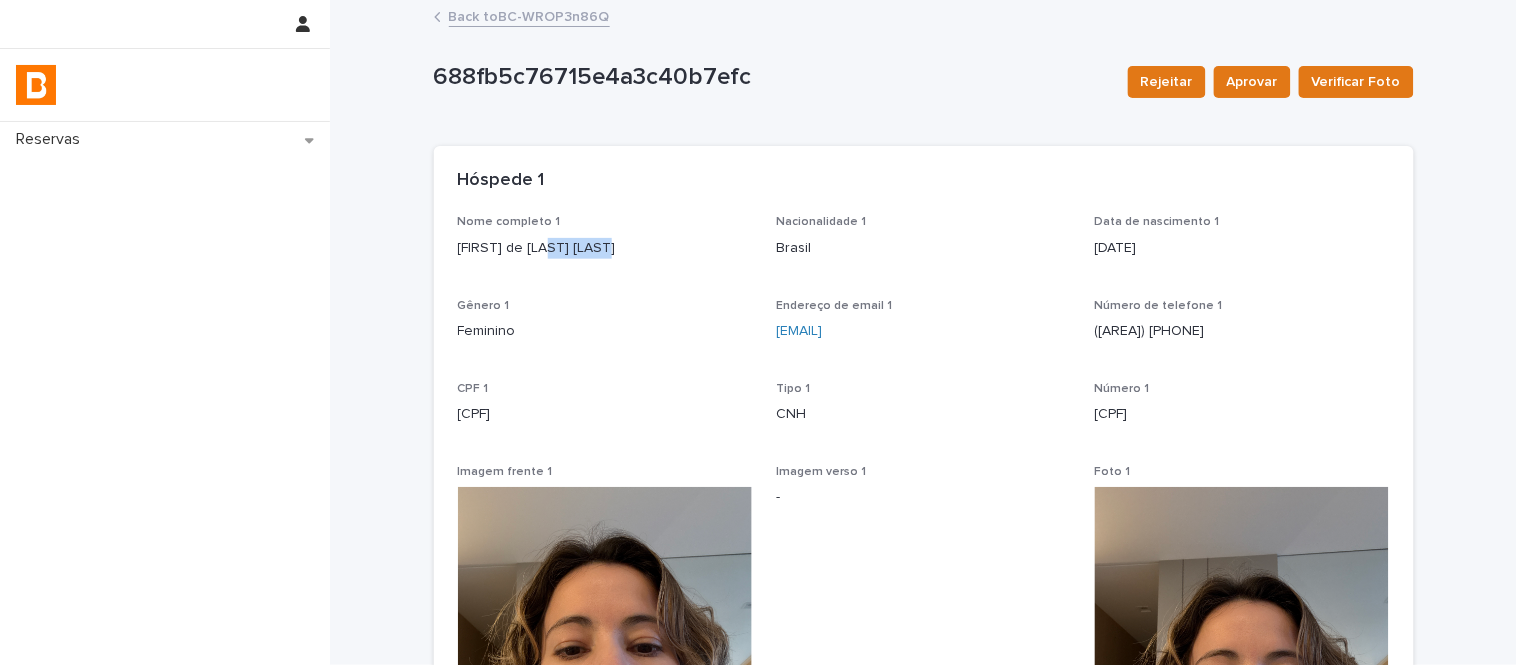 click on "Alexsandra de Oliveira Neves" at bounding box center [605, 248] 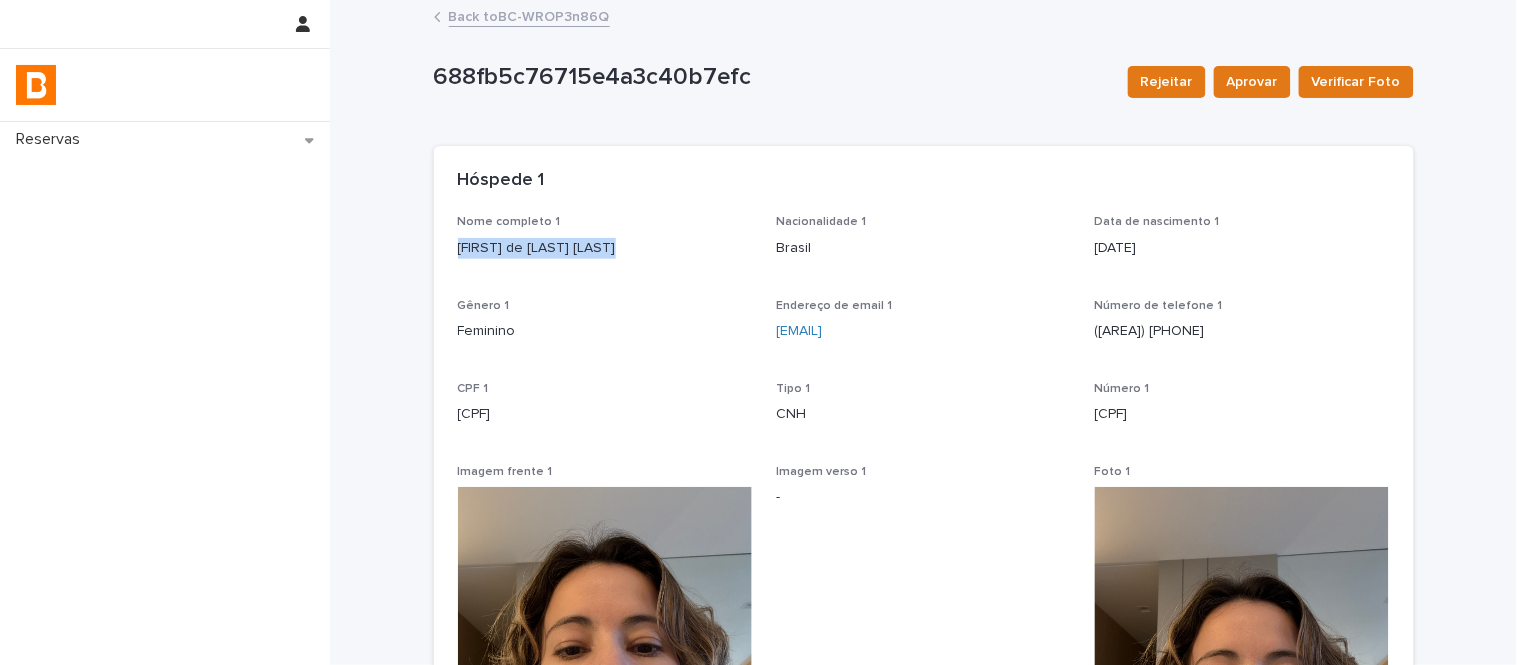 click on "Alexsandra de Oliveira Neves" at bounding box center (605, 248) 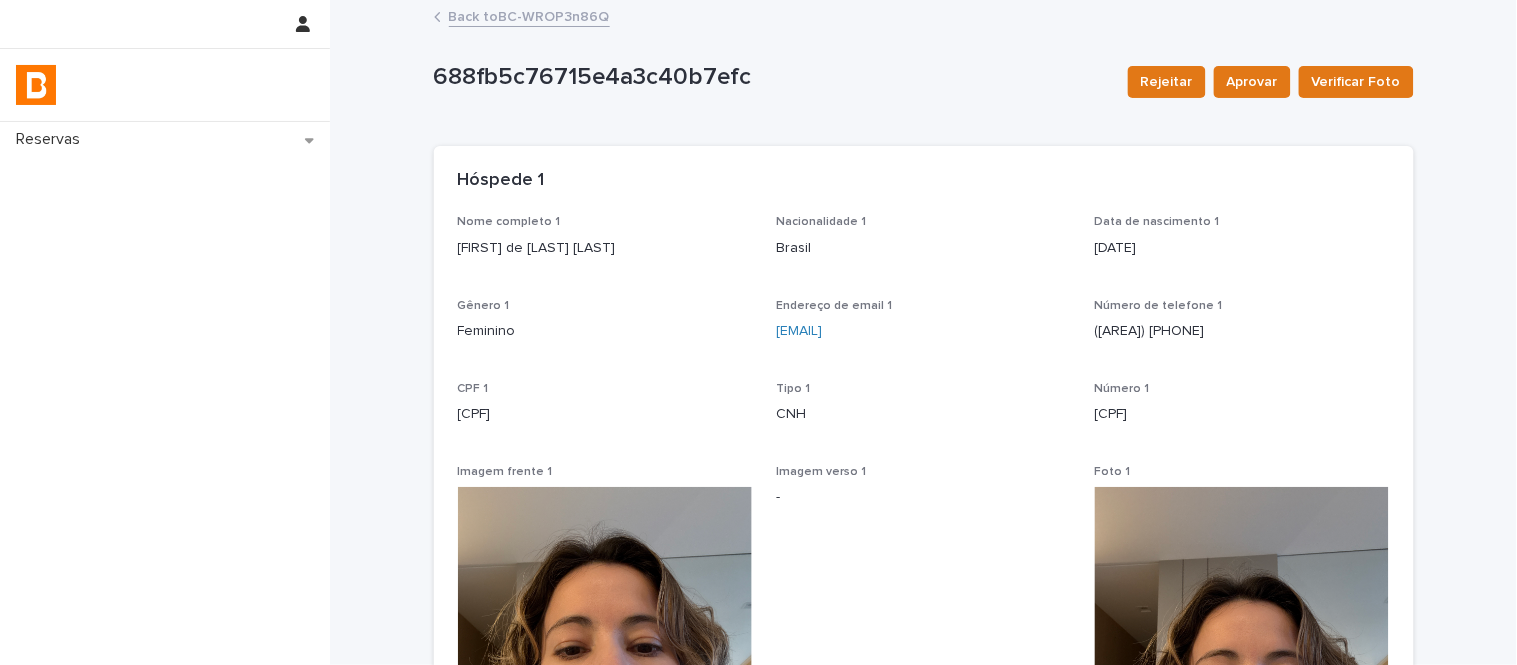 click on "966.452.960-53" at bounding box center (605, 414) 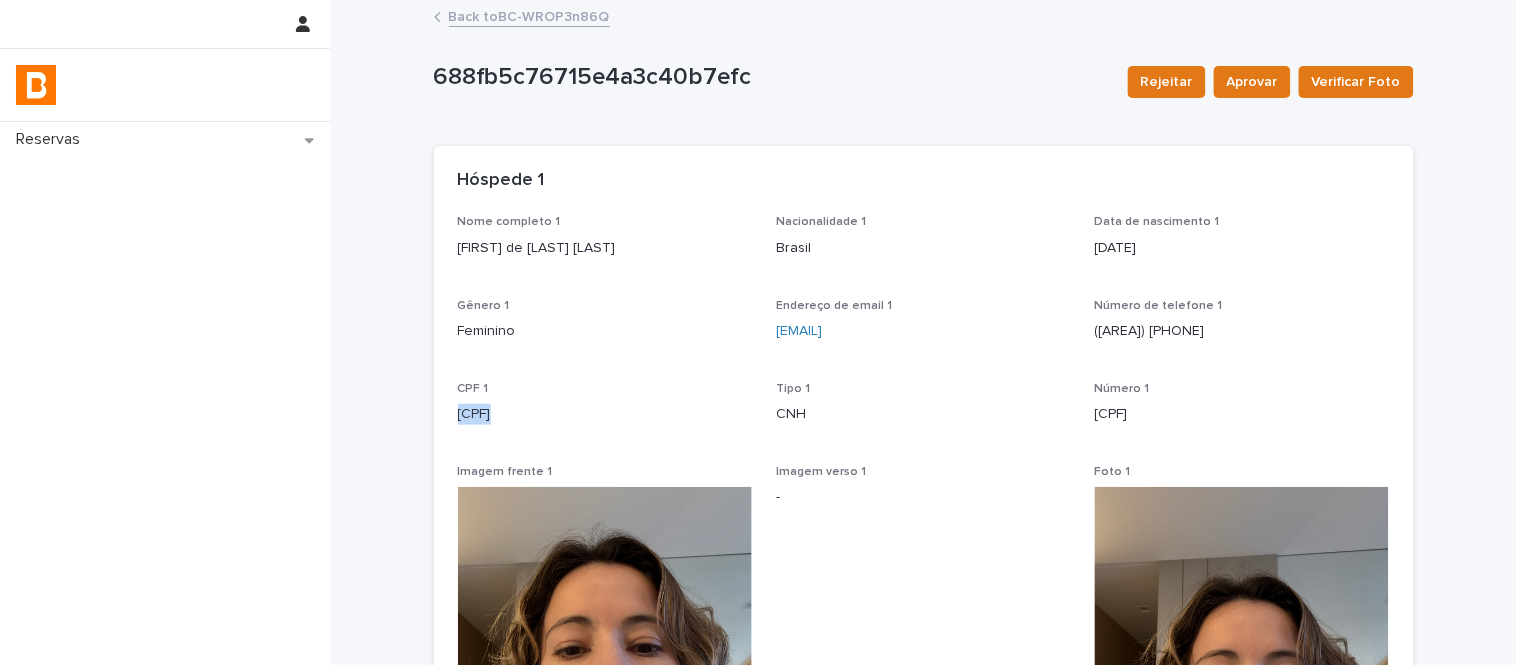 click on "966.452.960-53" at bounding box center (605, 414) 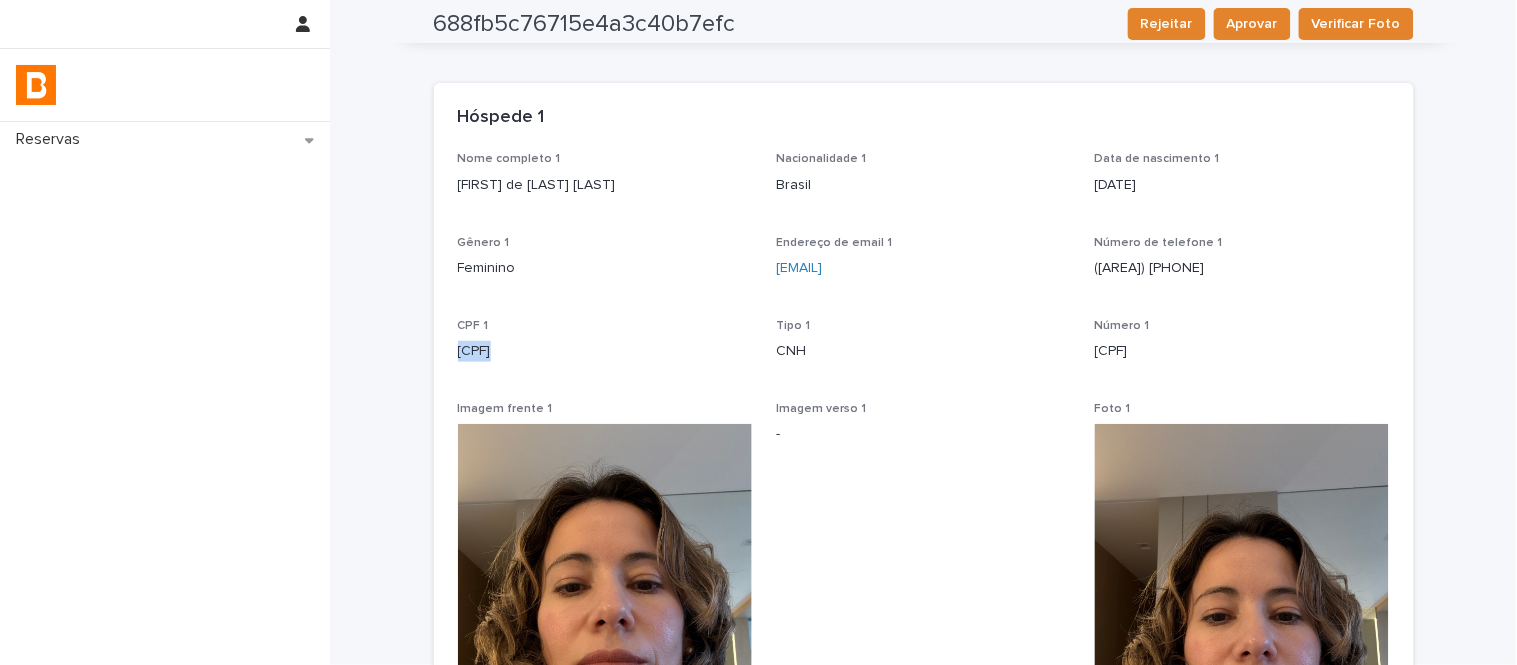 scroll, scrollTop: 0, scrollLeft: 0, axis: both 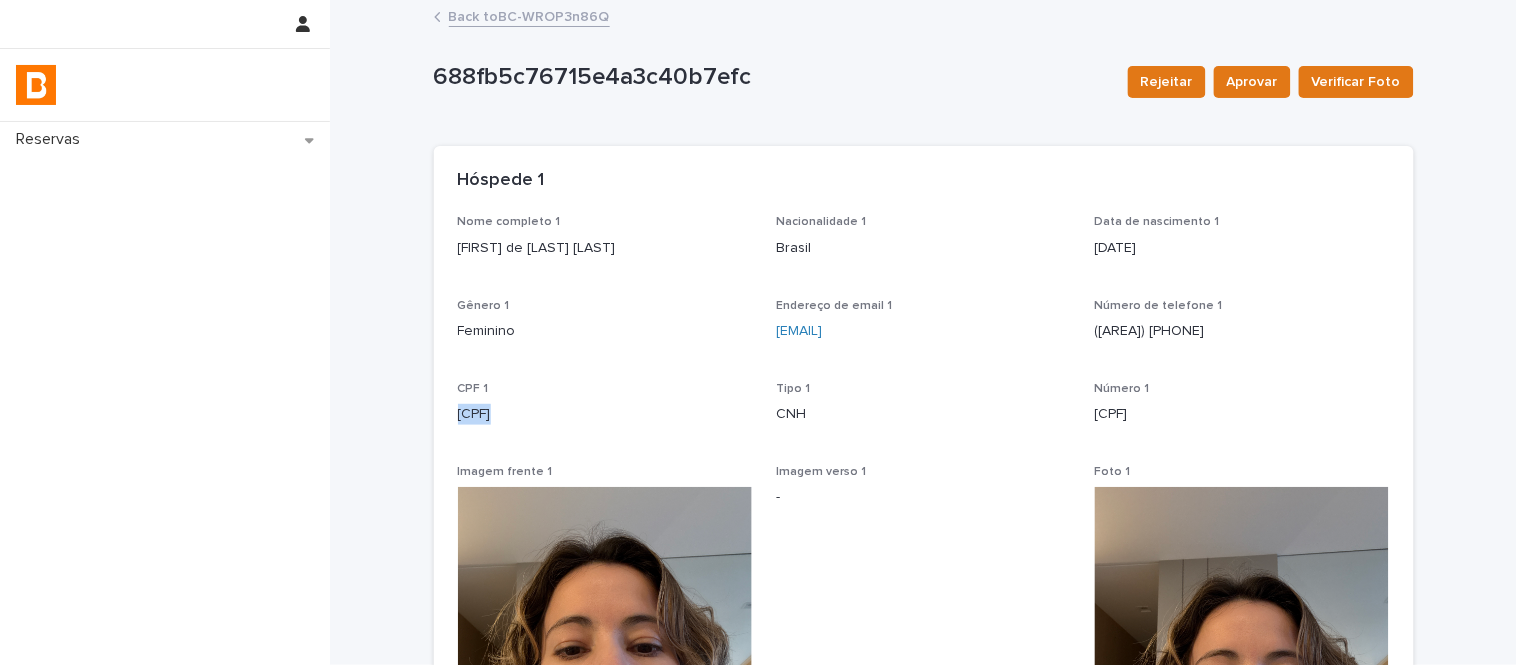 click on "Back to  BC-WROP3n86Q" at bounding box center [529, 15] 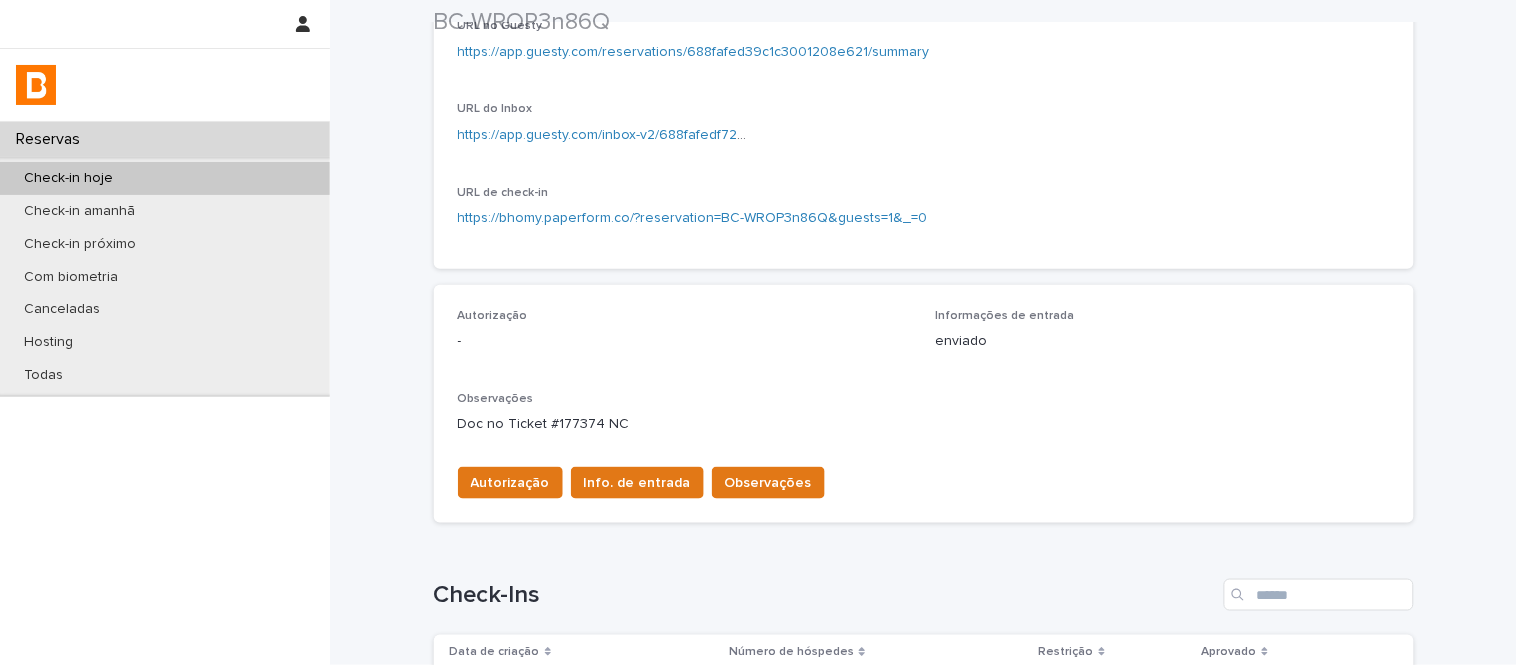 scroll, scrollTop: 333, scrollLeft: 0, axis: vertical 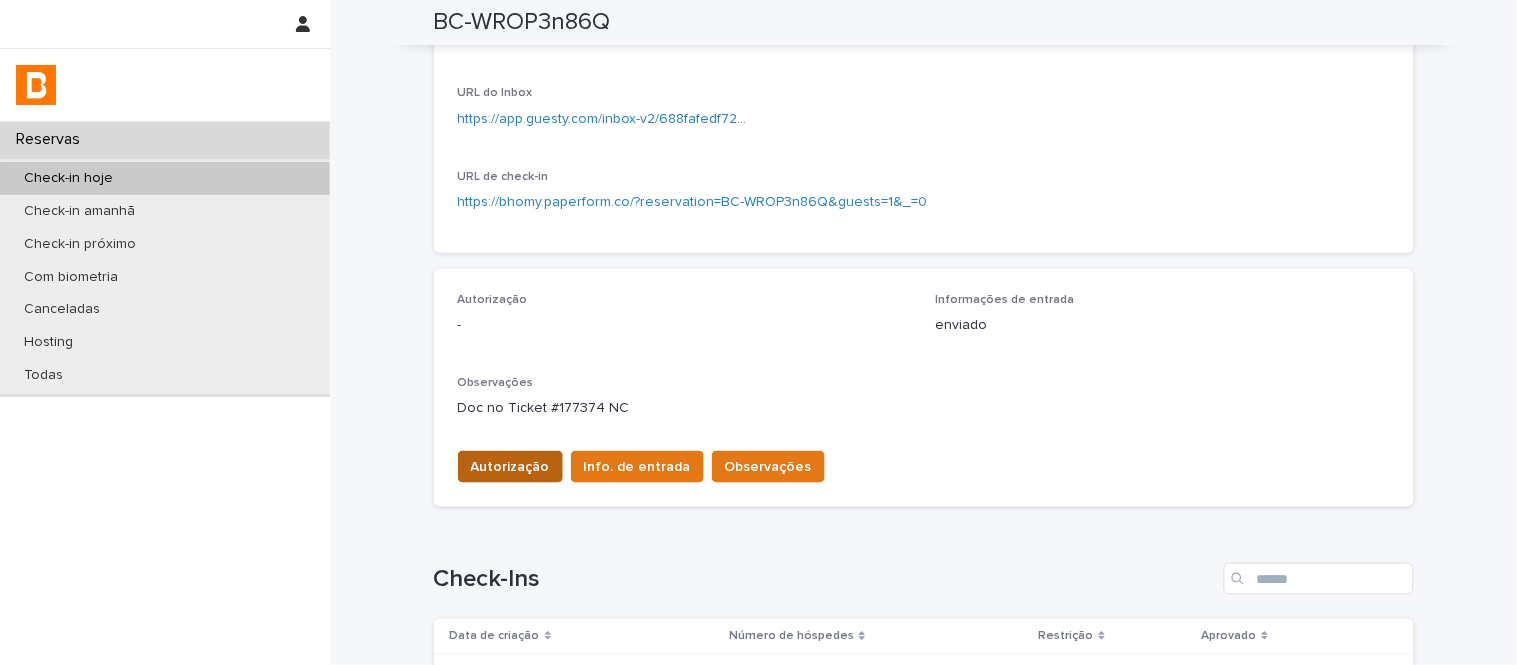 click on "Autorização" at bounding box center [510, 467] 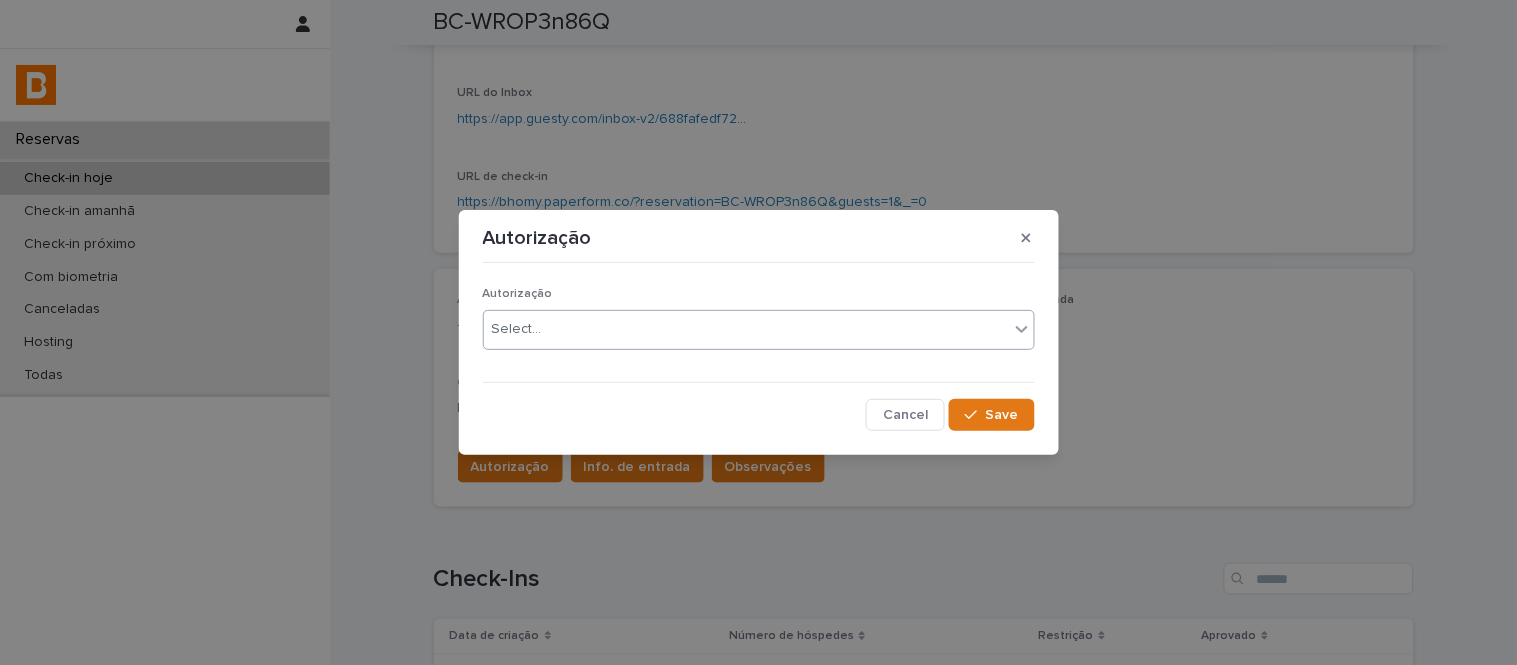 click on "Select..." at bounding box center [517, 329] 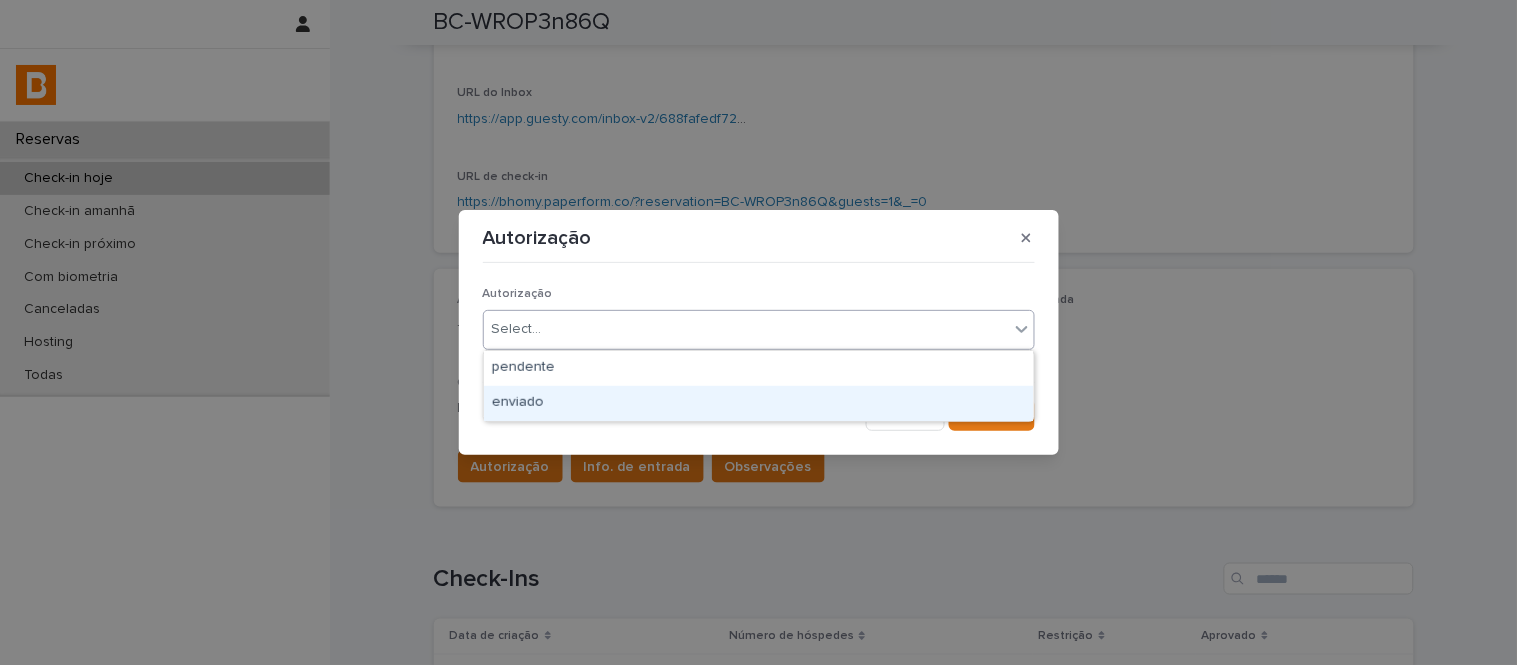 click on "enviado" at bounding box center (759, 403) 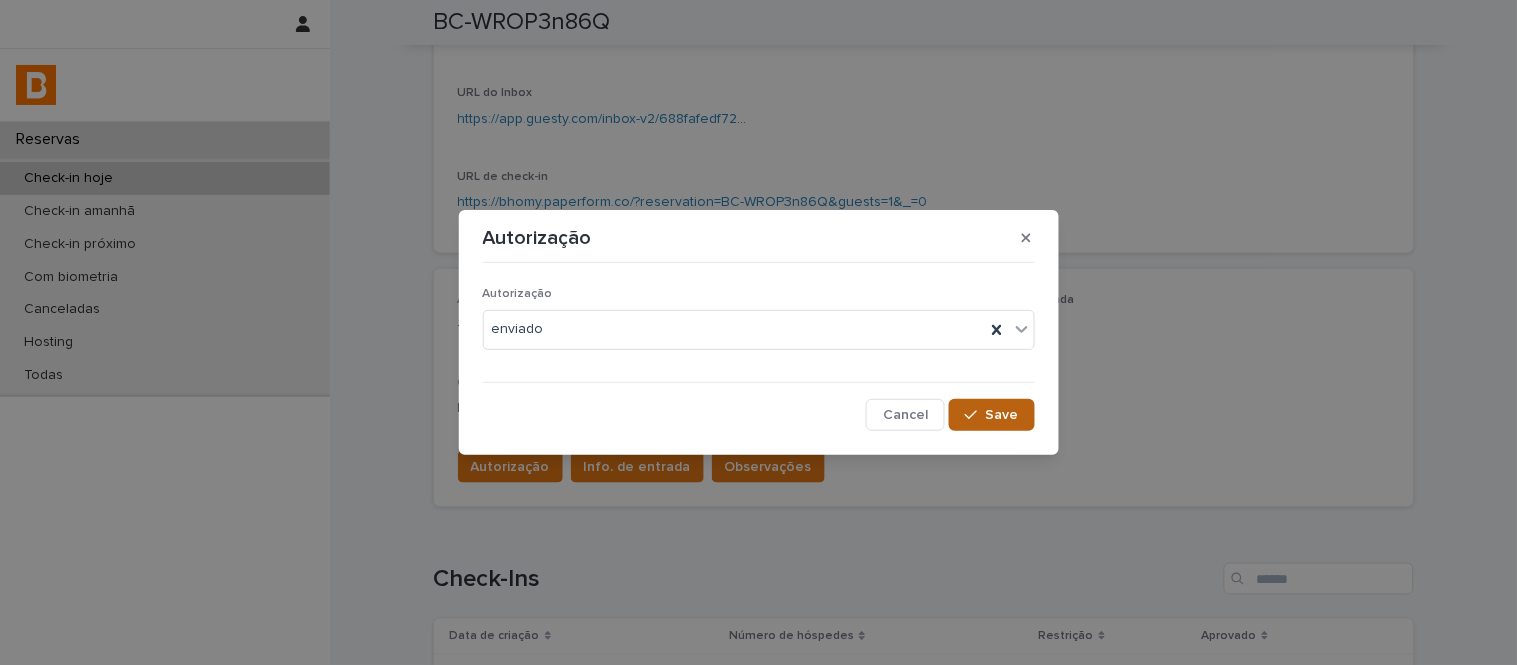 click on "Save" at bounding box center [1002, 415] 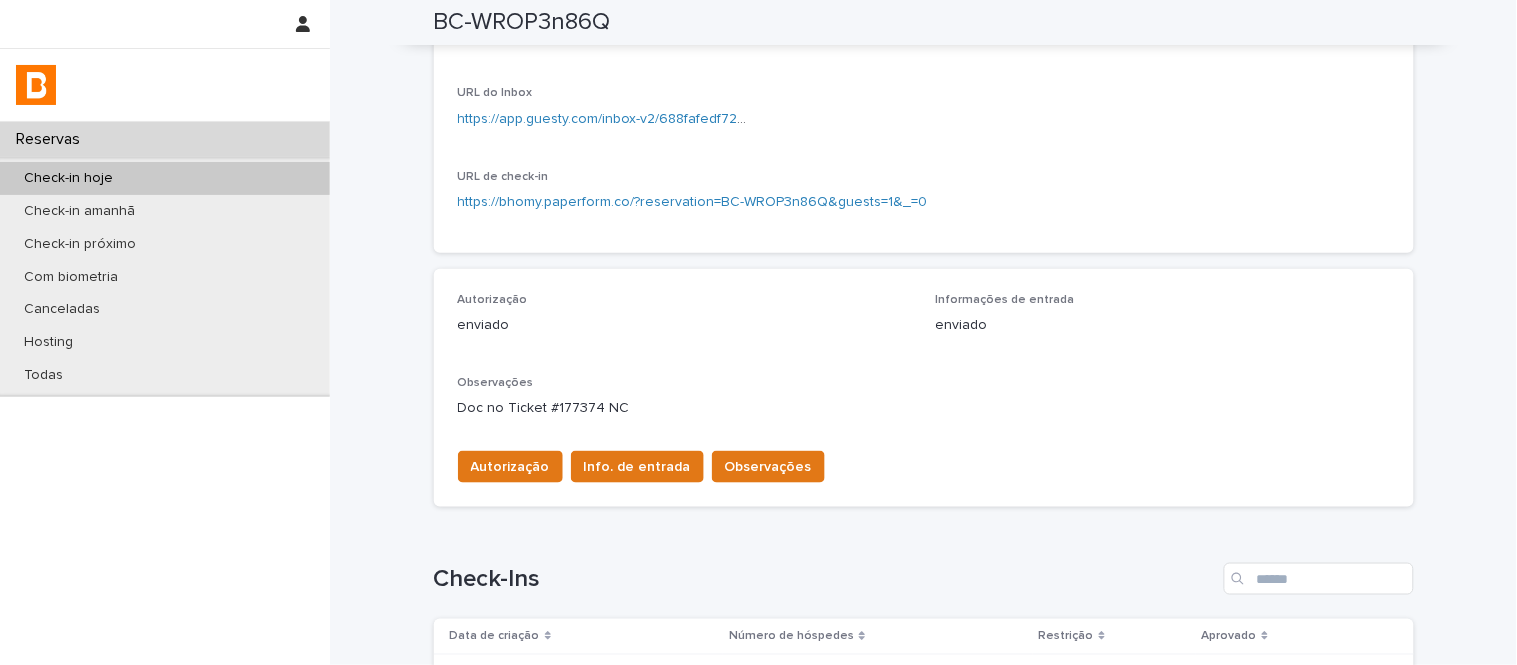 click on "Info. de entrada" at bounding box center (637, 467) 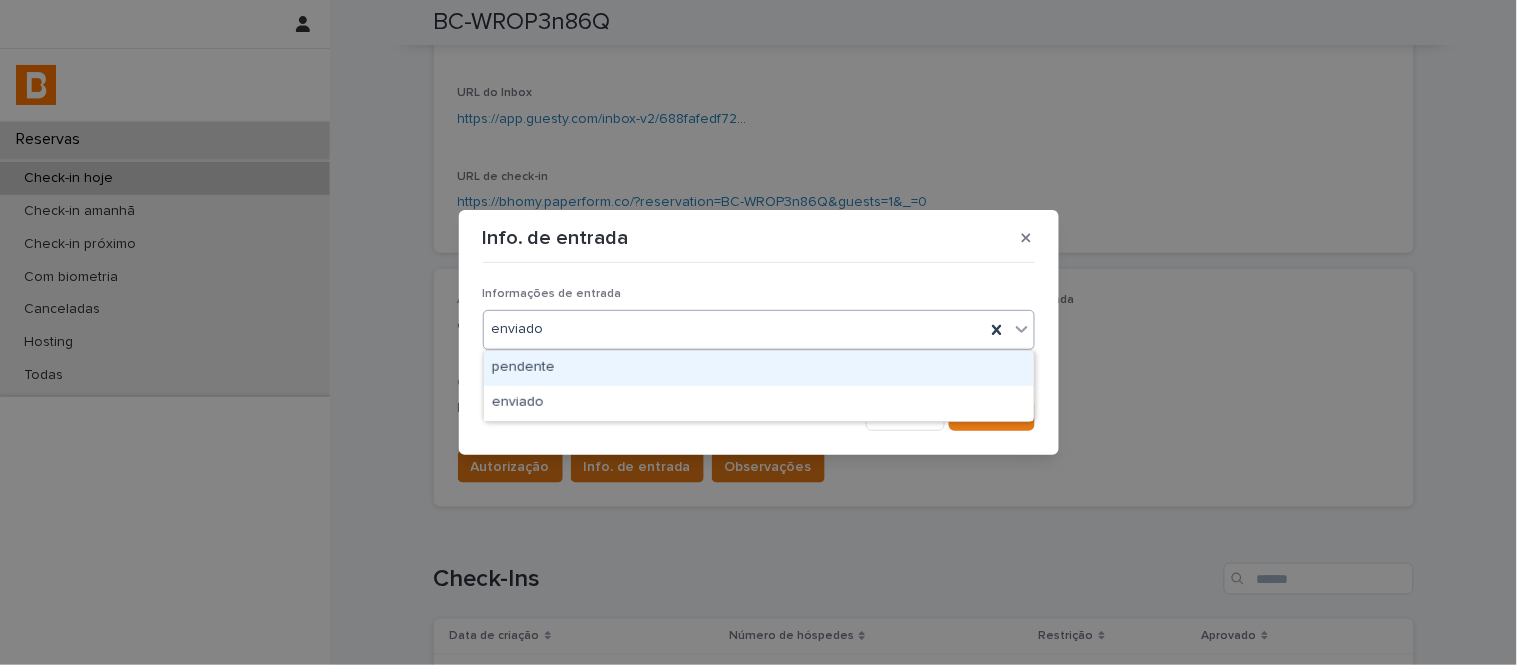 click on "enviado" at bounding box center [759, 330] 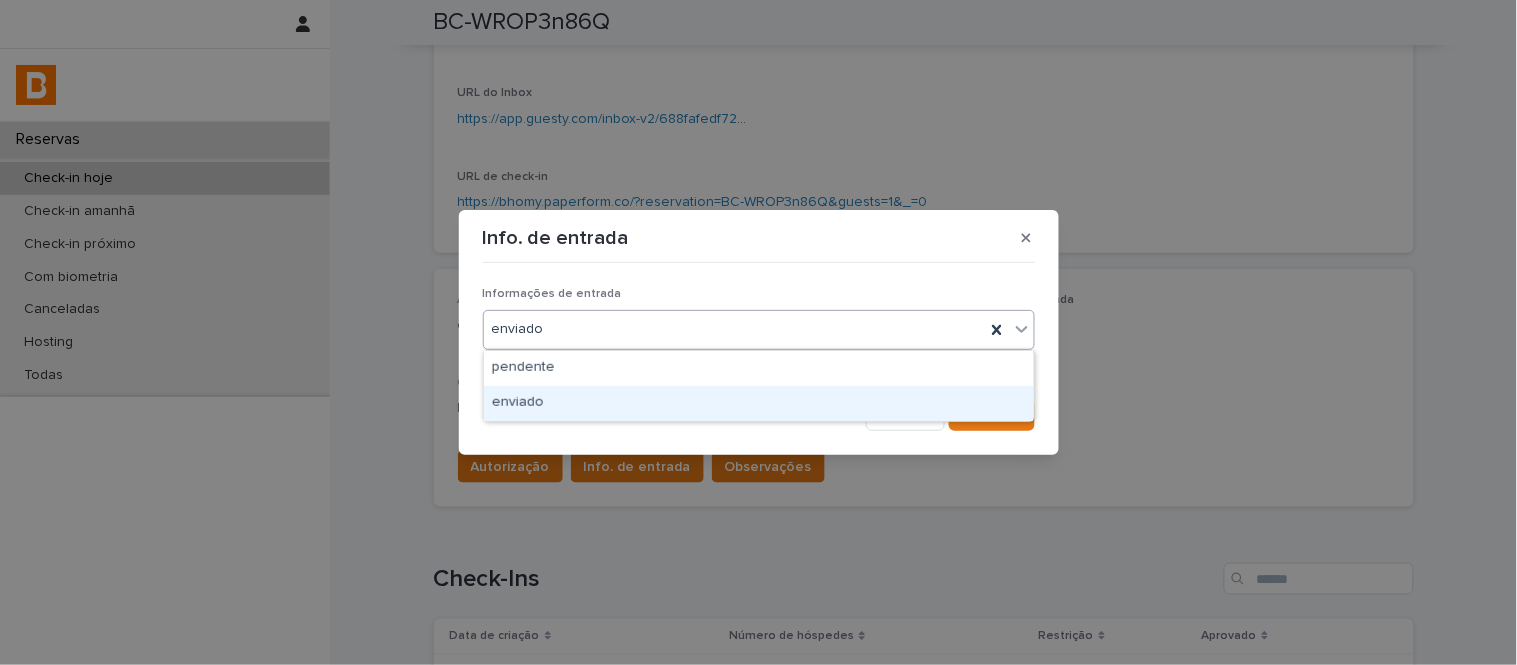 click on "enviado" at bounding box center [759, 403] 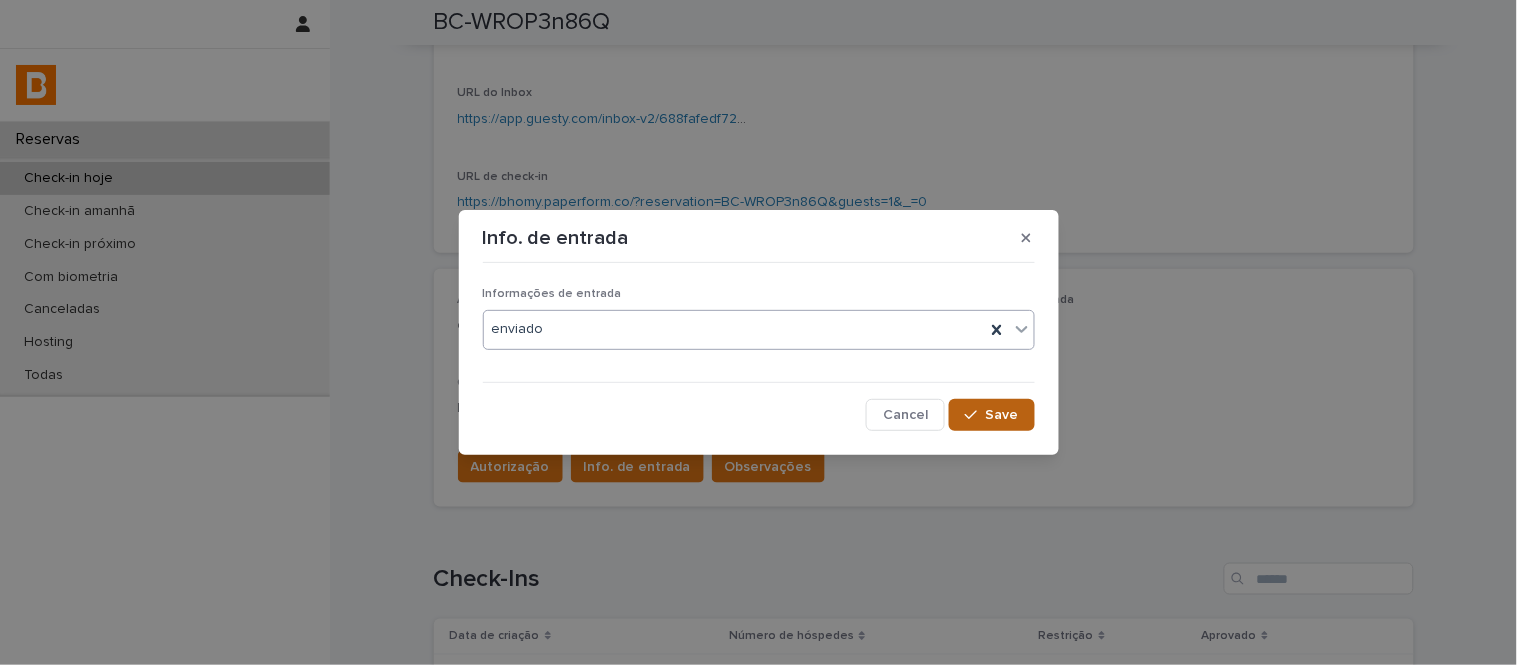 click at bounding box center (975, 415) 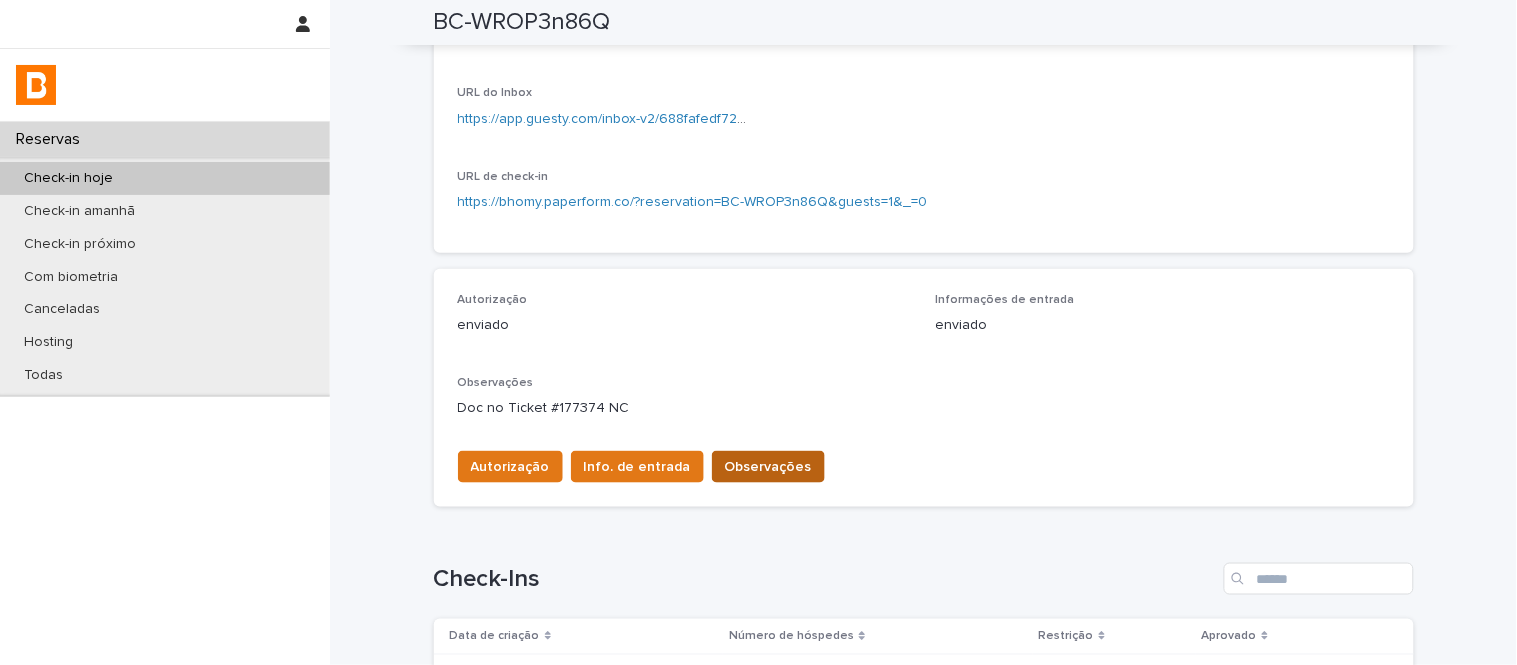click on "Observações" at bounding box center (768, 467) 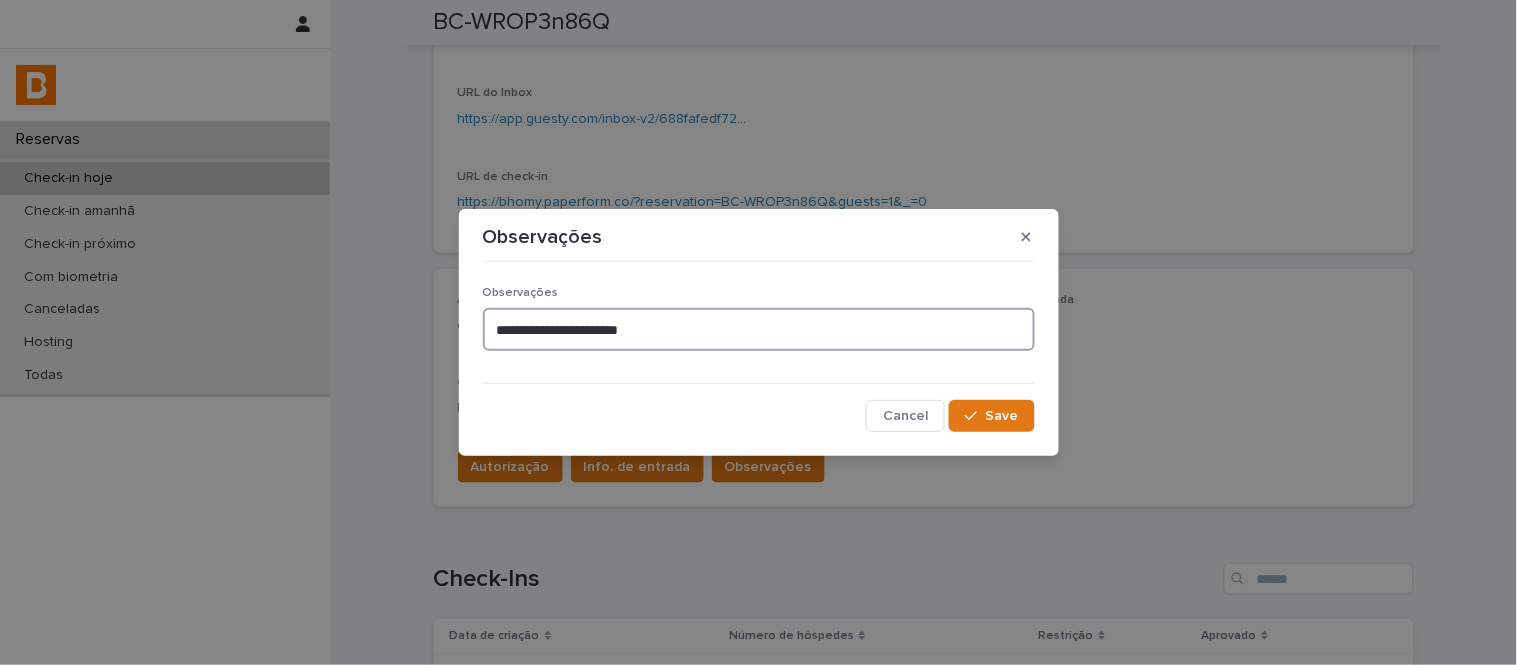 click on "**********" at bounding box center (759, 329) 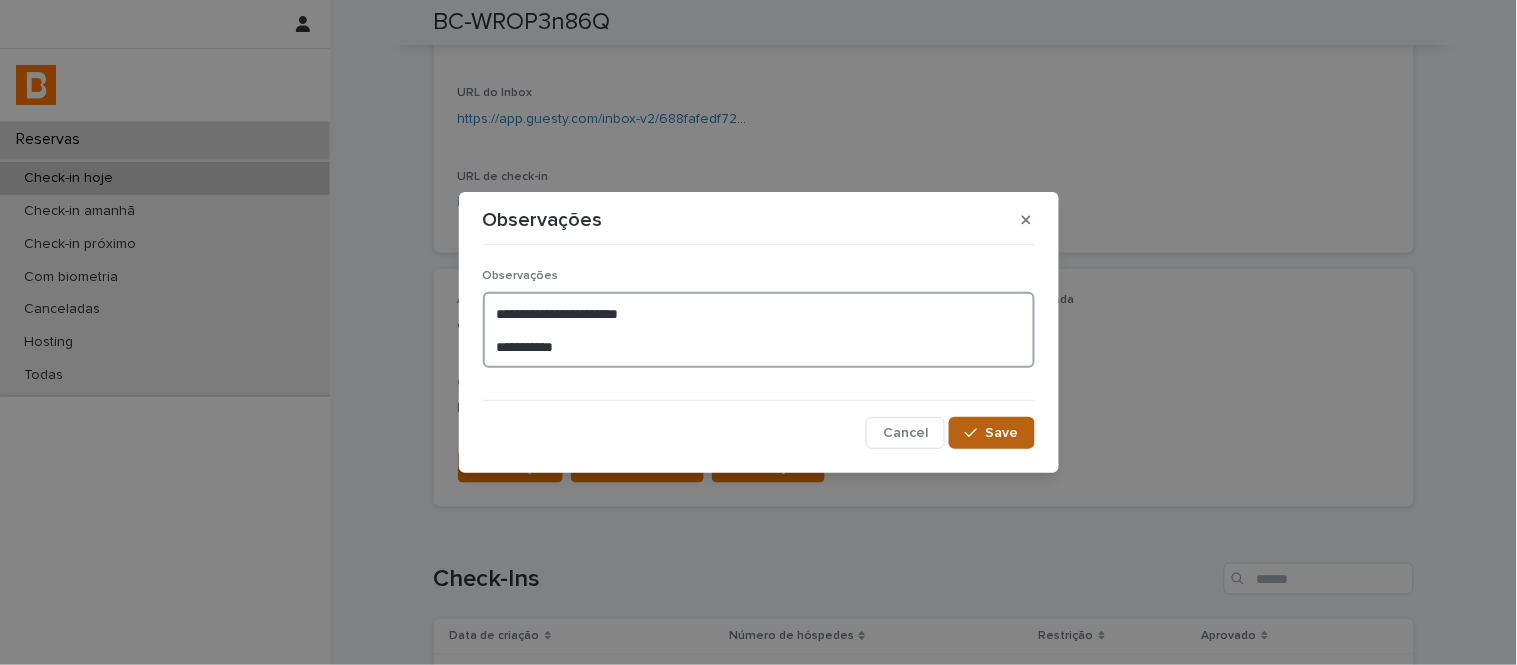 type on "**********" 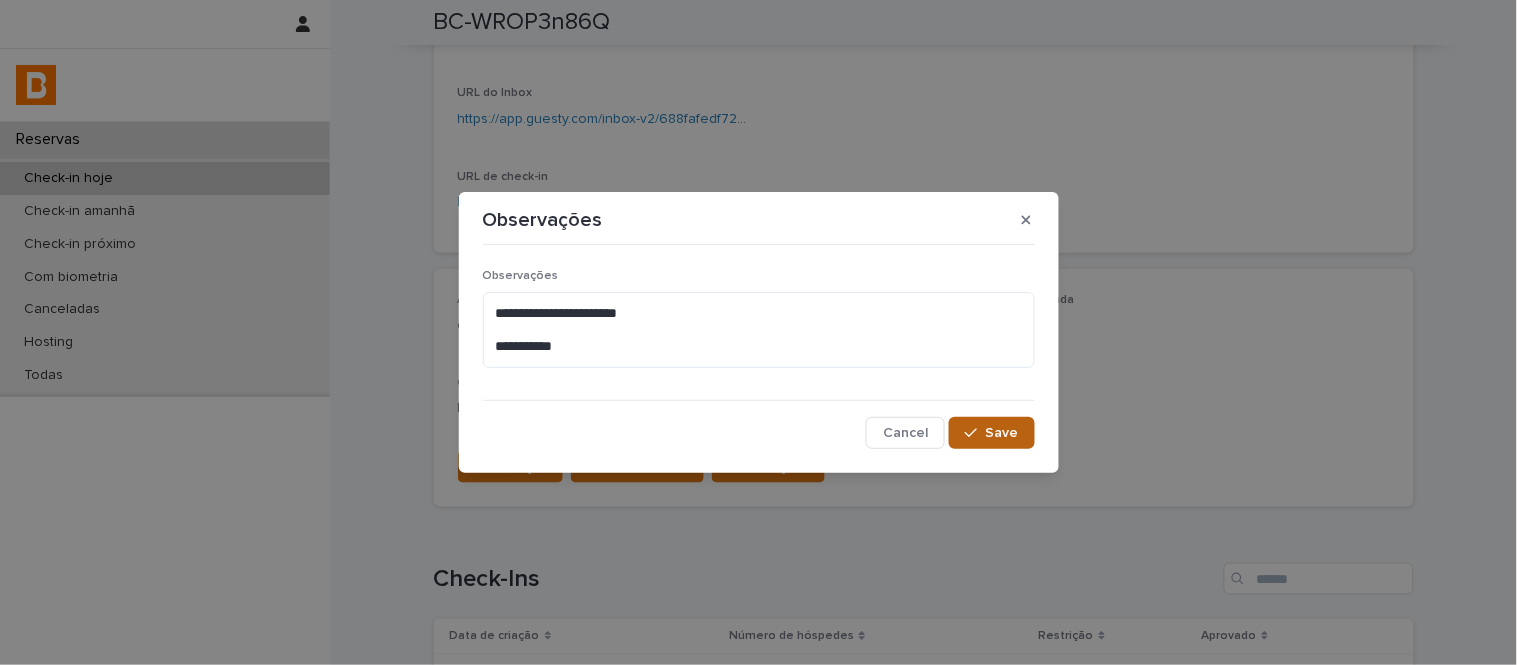 click on "Save" at bounding box center (1002, 433) 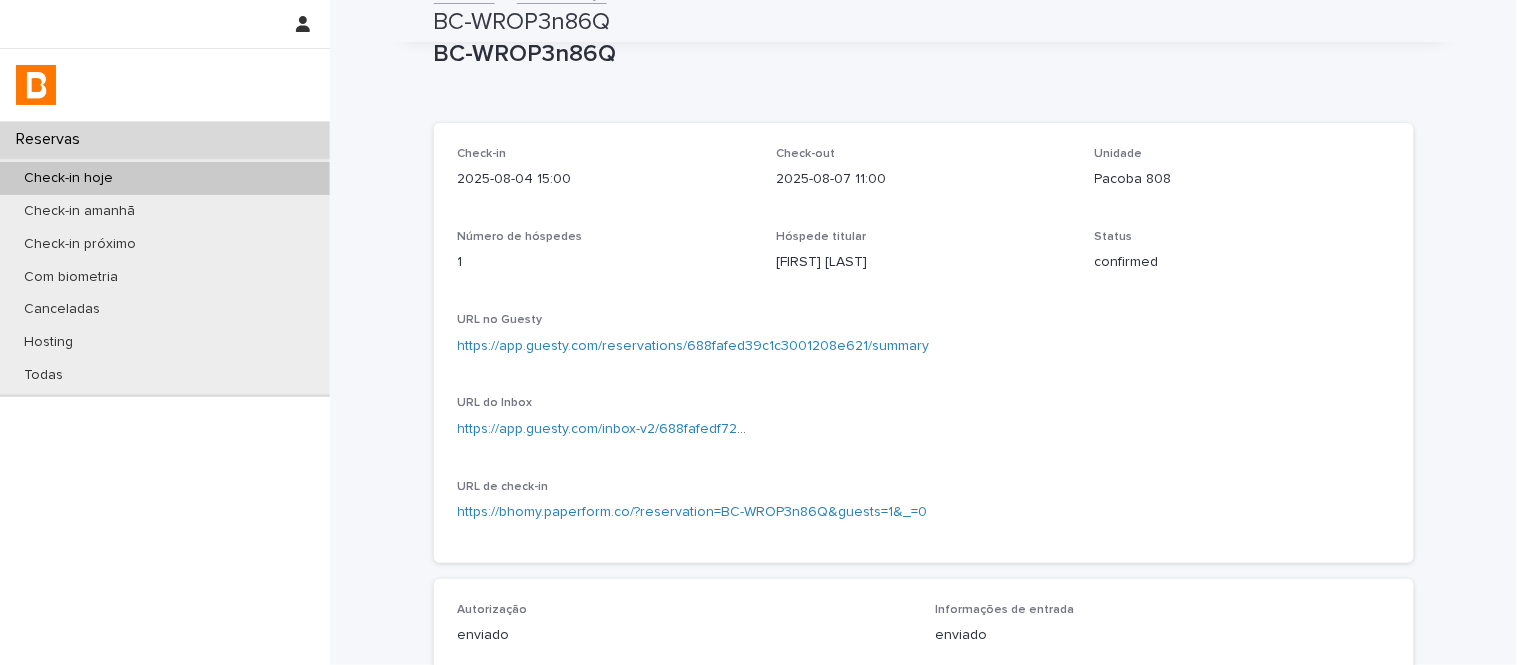 scroll, scrollTop: 0, scrollLeft: 0, axis: both 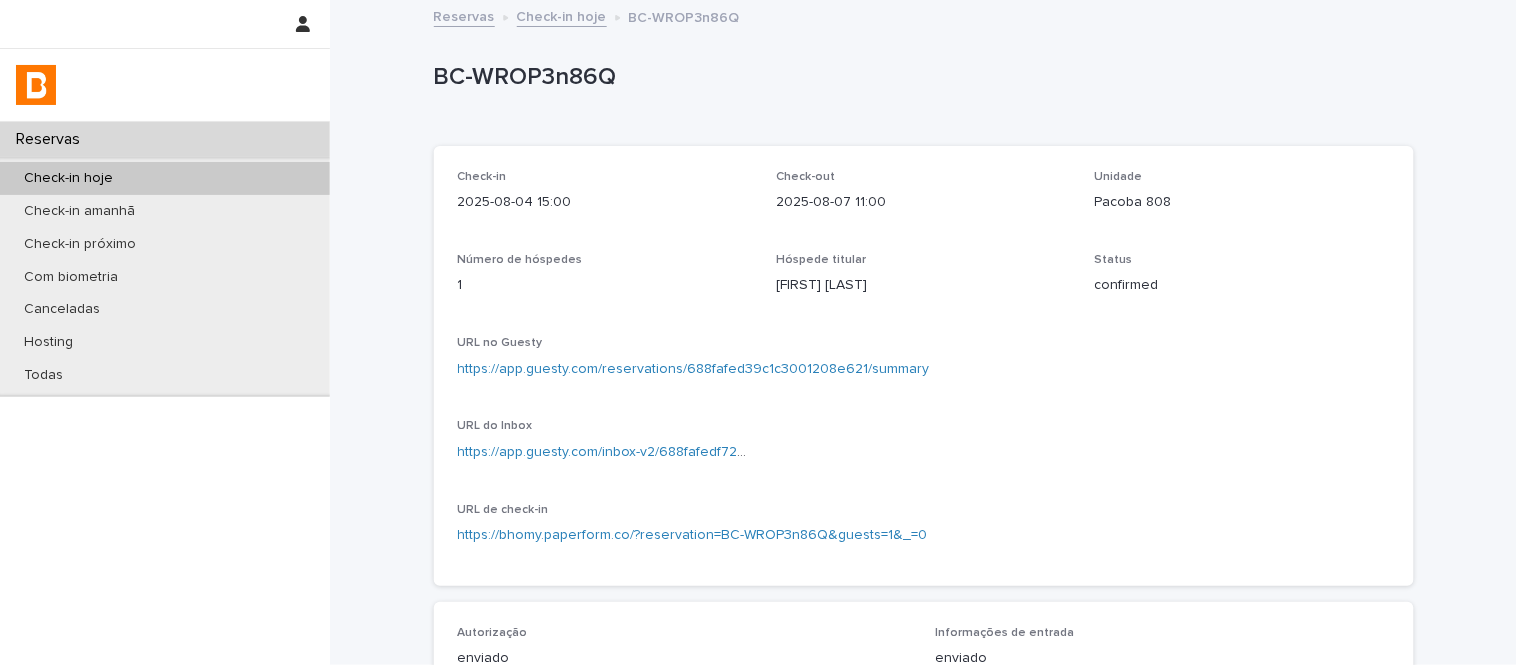 click on "Check-in hoje" at bounding box center (562, 15) 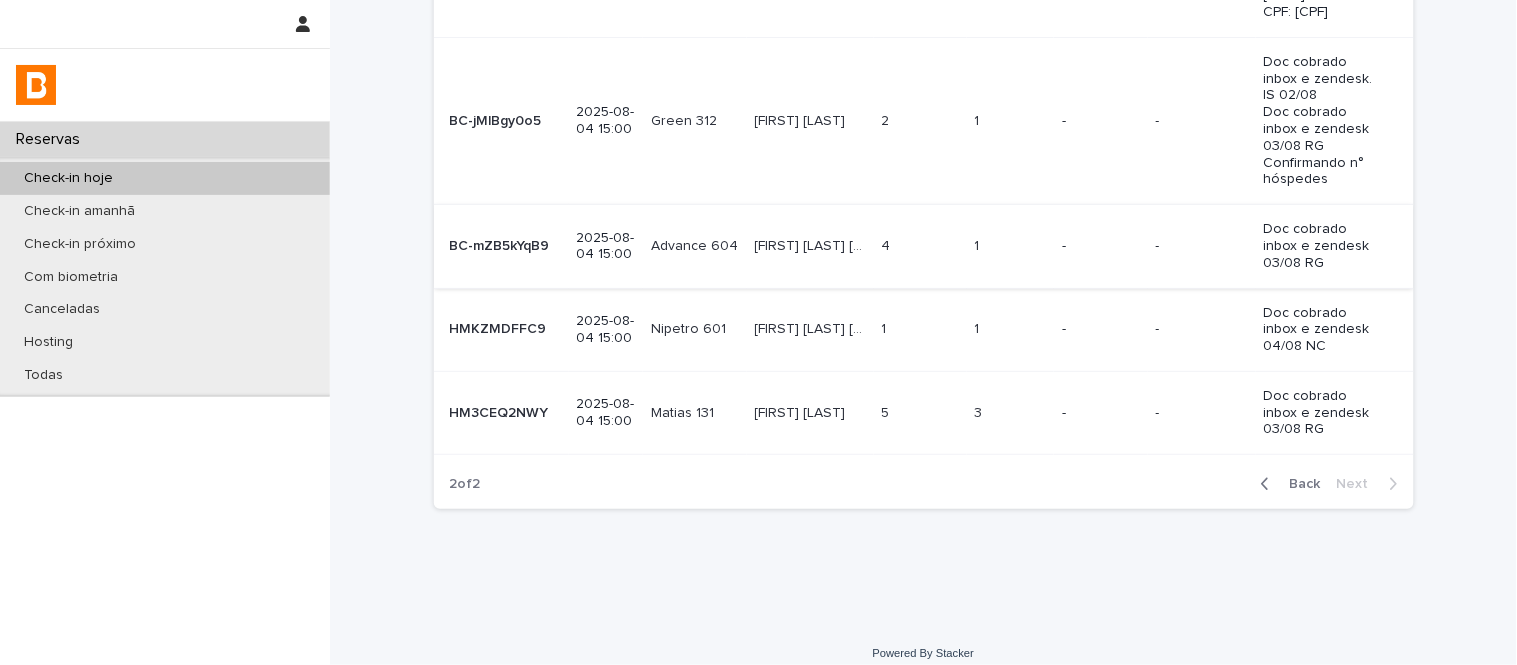 scroll, scrollTop: 642, scrollLeft: 0, axis: vertical 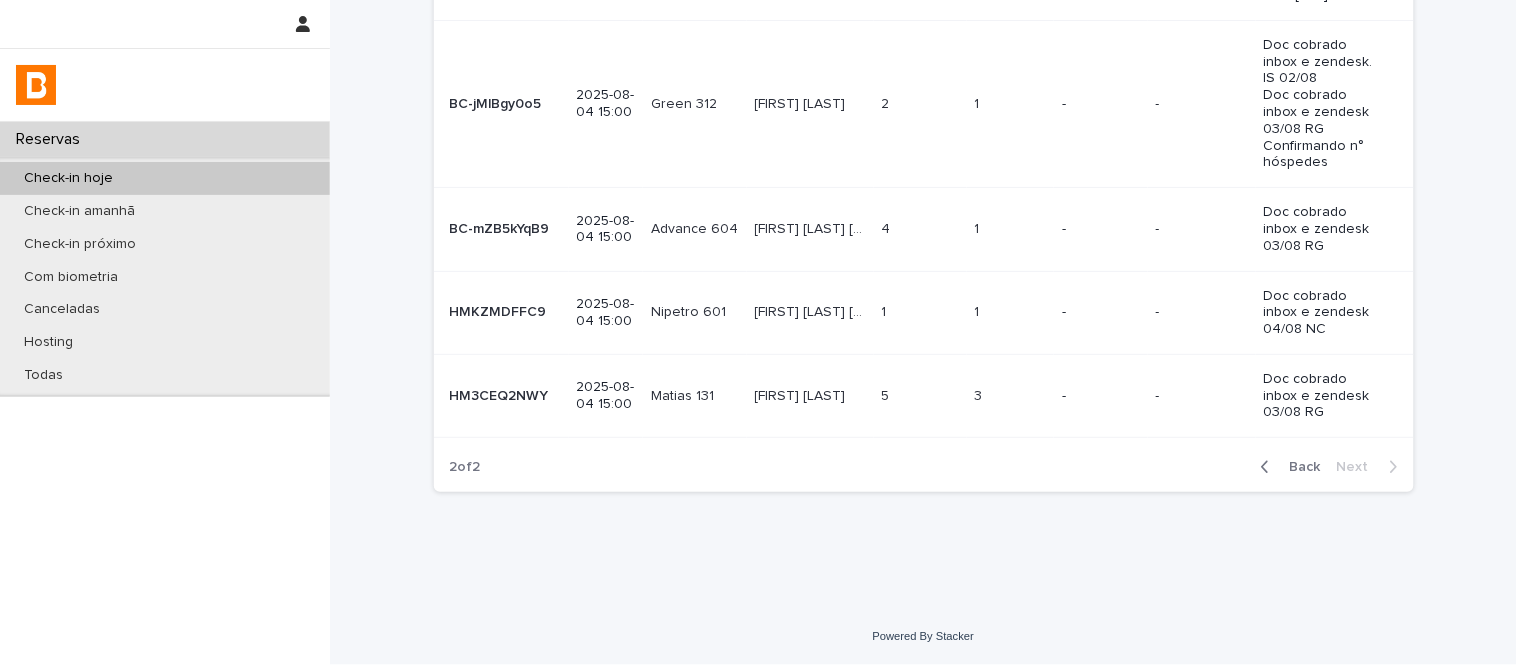 click on "Nipetro 601 Nipetro 601" at bounding box center [694, 312] 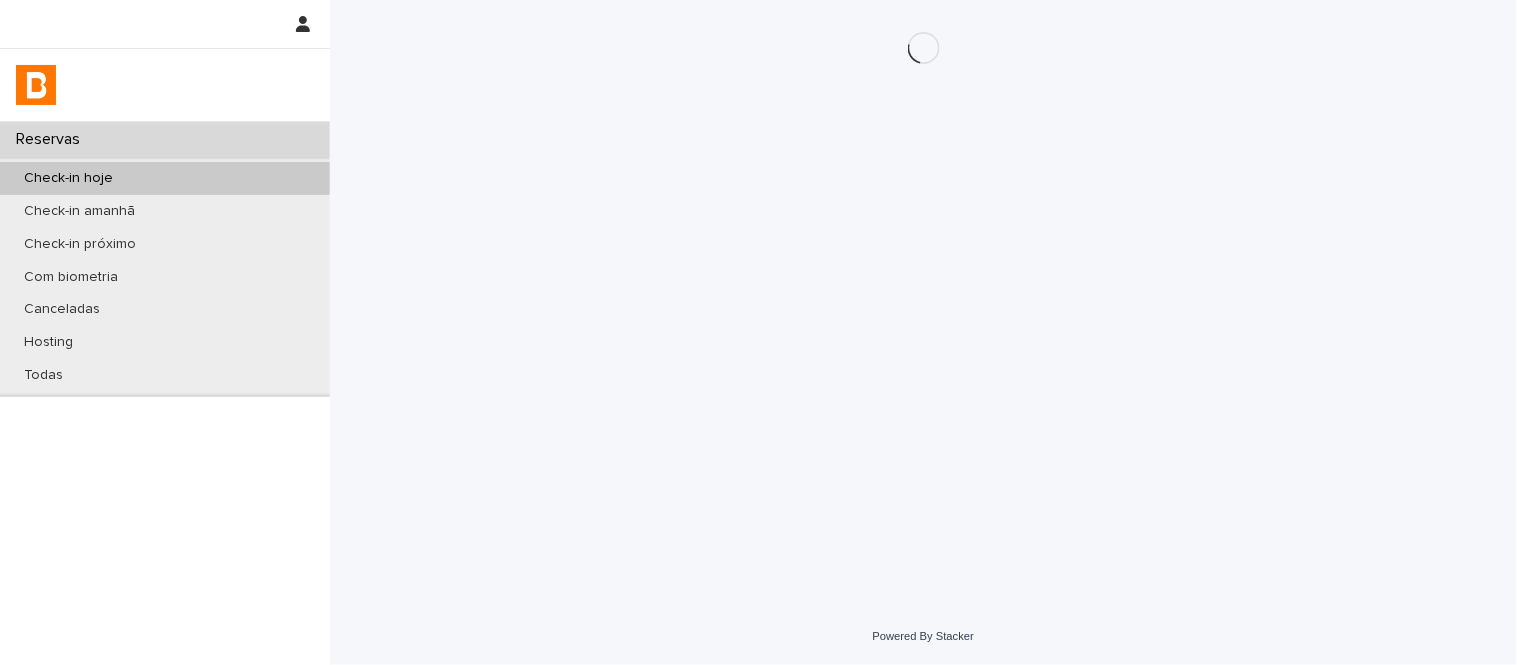 scroll, scrollTop: 0, scrollLeft: 0, axis: both 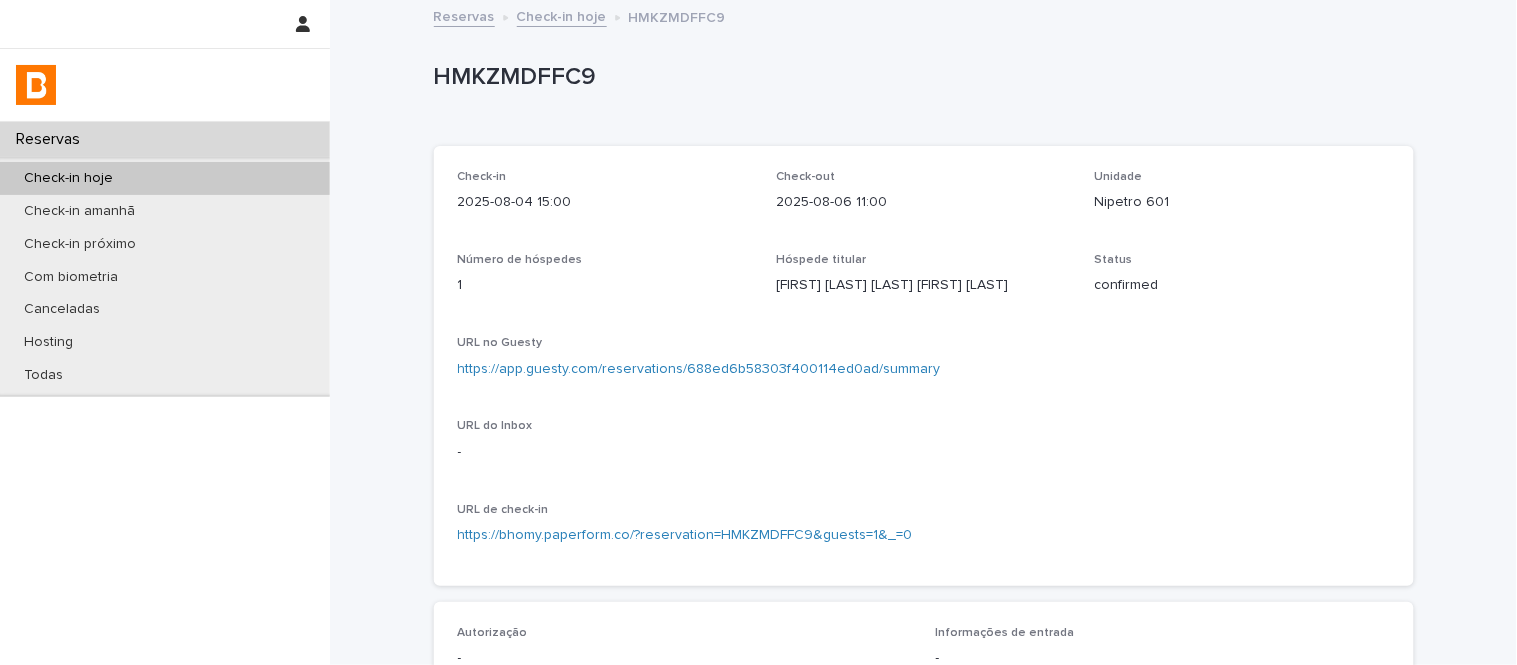 click on "https://app.guesty.com/reservations/688ed6b58303f400114ed0ad/summary" at bounding box center [699, 369] 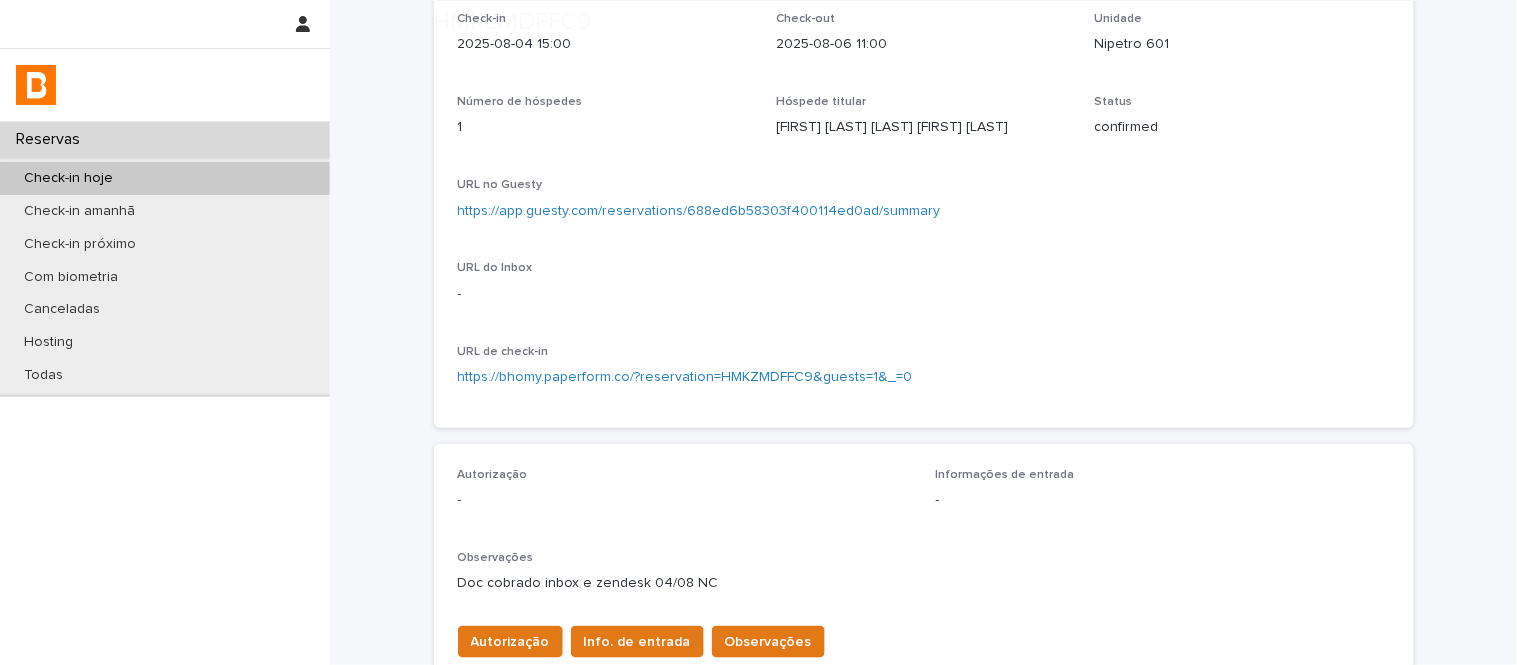 scroll, scrollTop: 598, scrollLeft: 0, axis: vertical 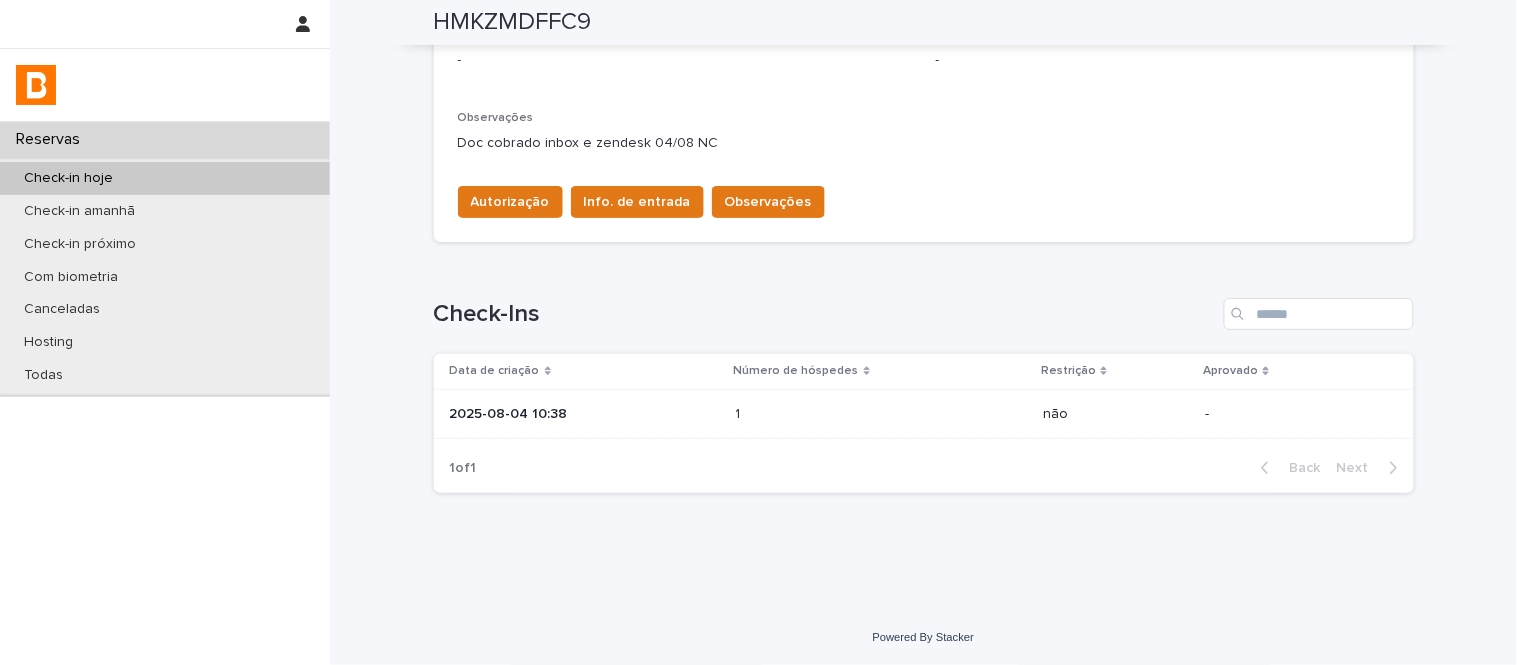 click on "[DATE] [TIME]" at bounding box center [585, 414] 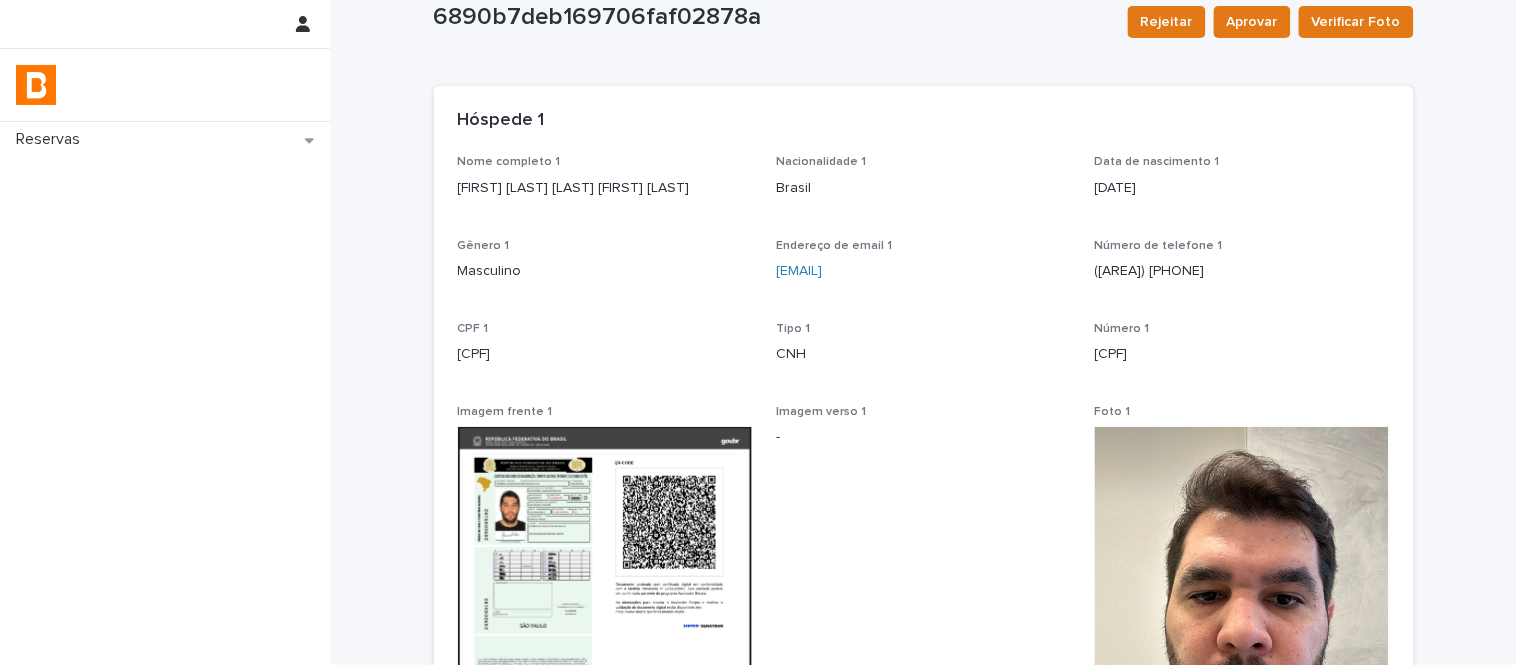 scroll, scrollTop: 222, scrollLeft: 0, axis: vertical 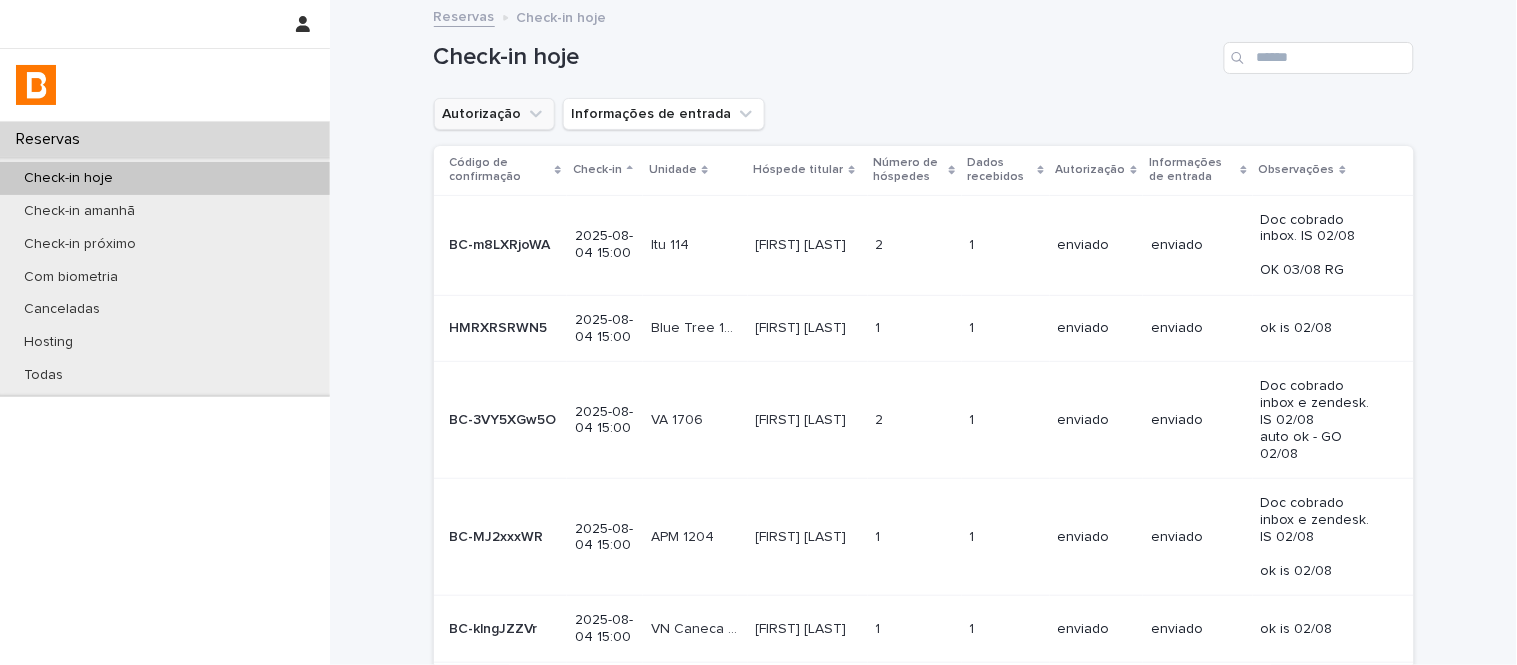 click on "Autorização" at bounding box center (494, 114) 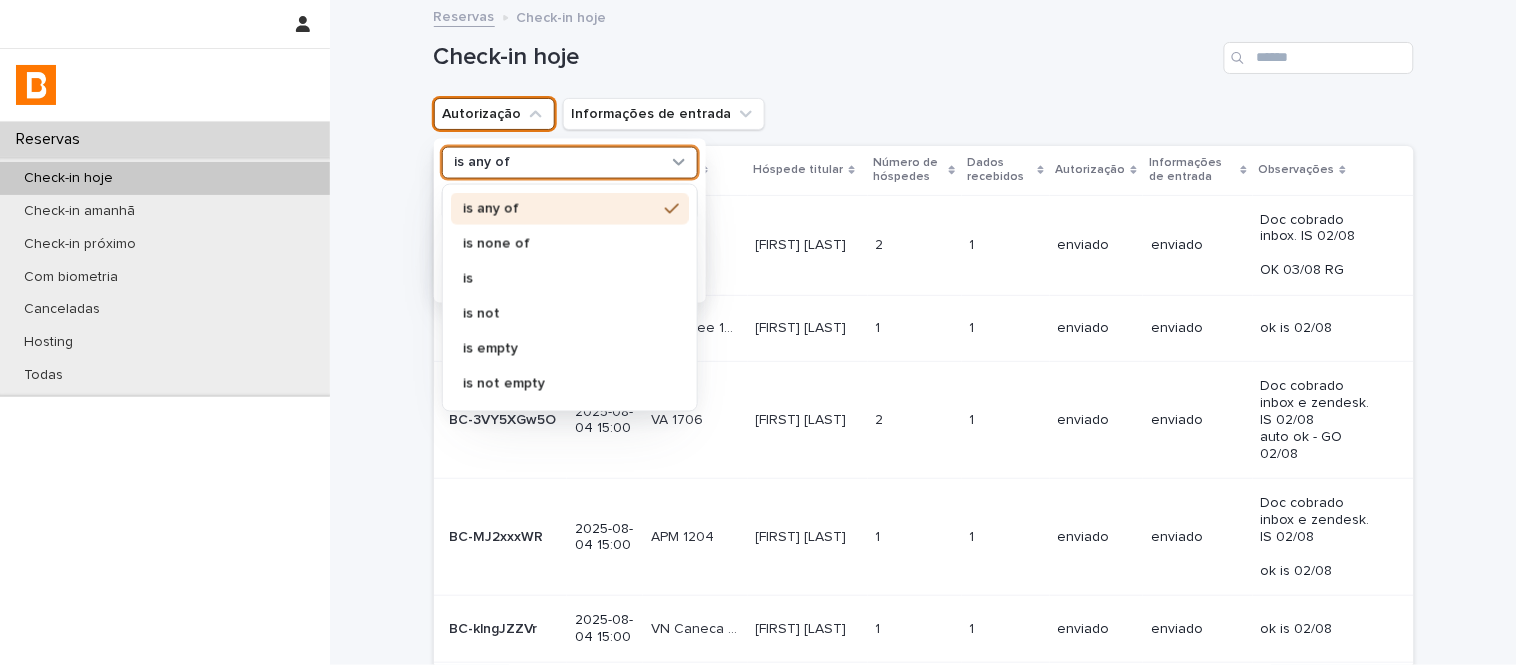 click on "is any of" at bounding box center (557, 162) 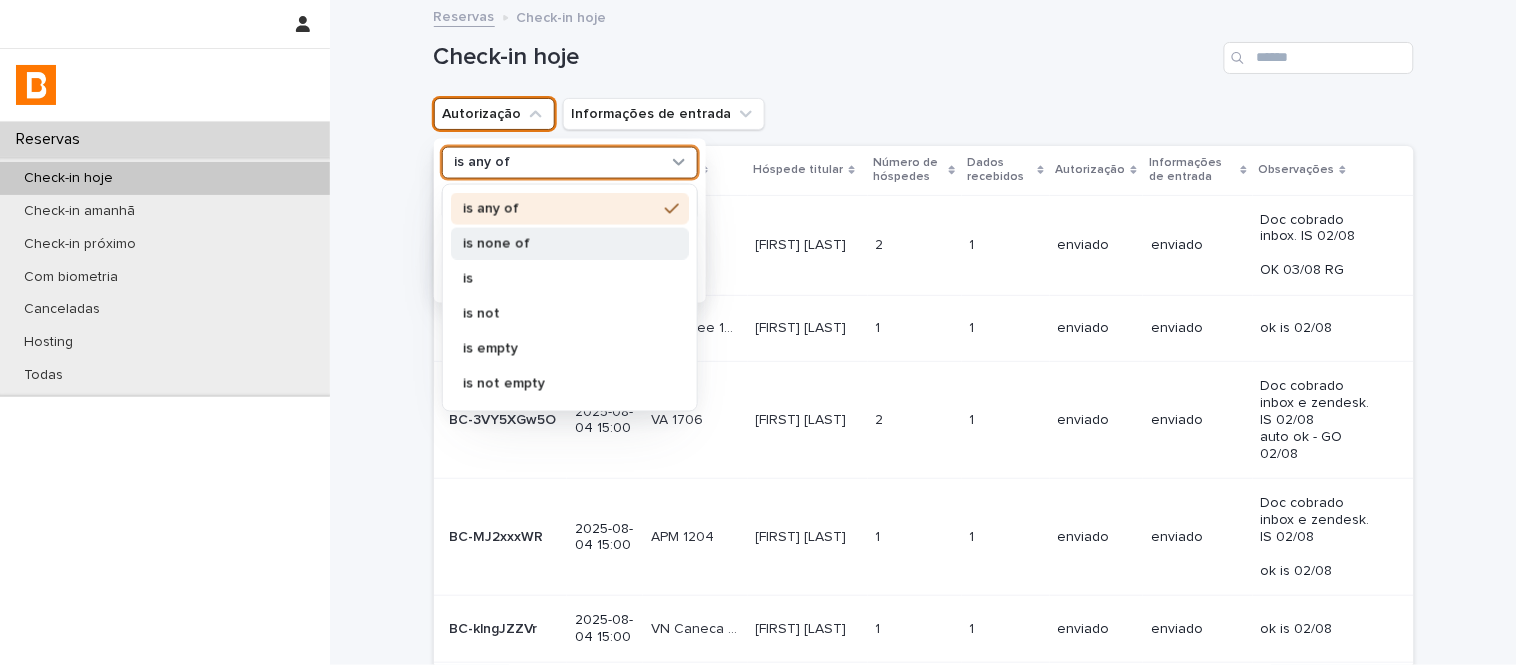click on "is none of" at bounding box center (570, 243) 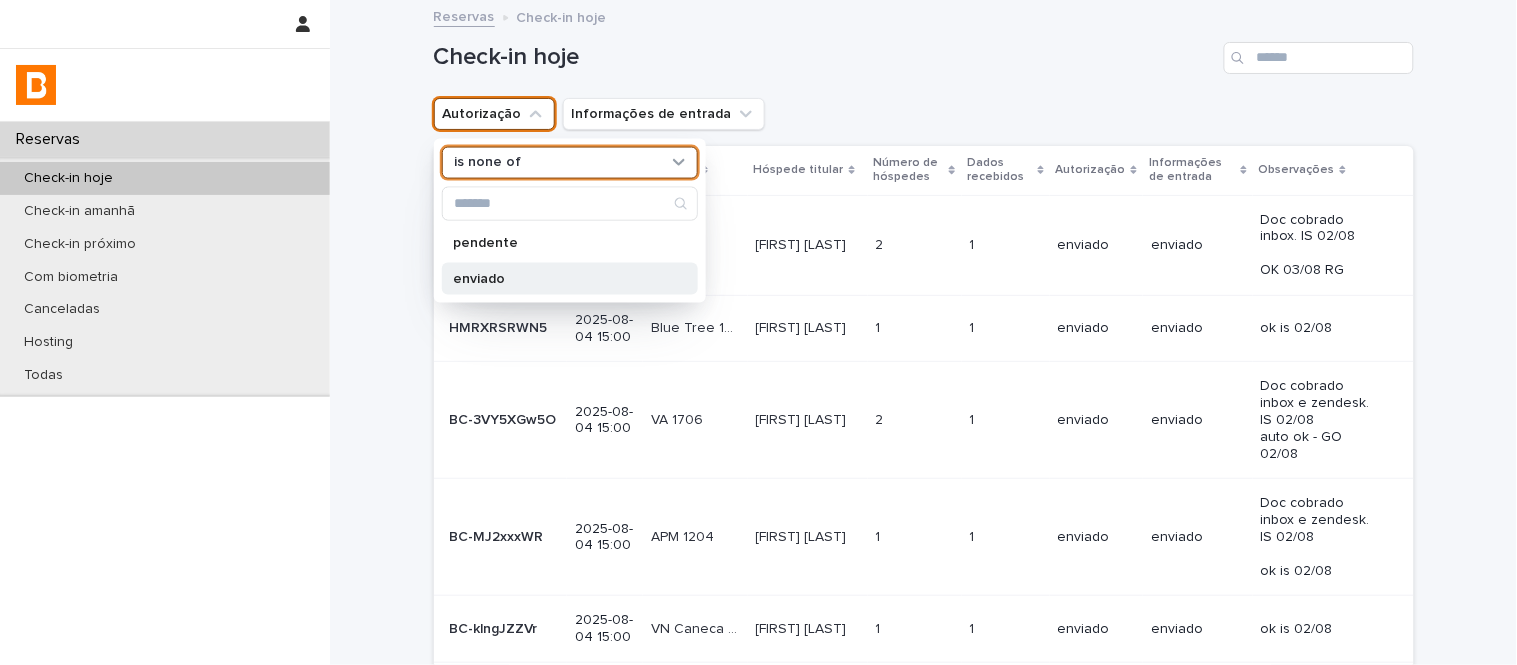 click on "enviado" at bounding box center (560, 278) 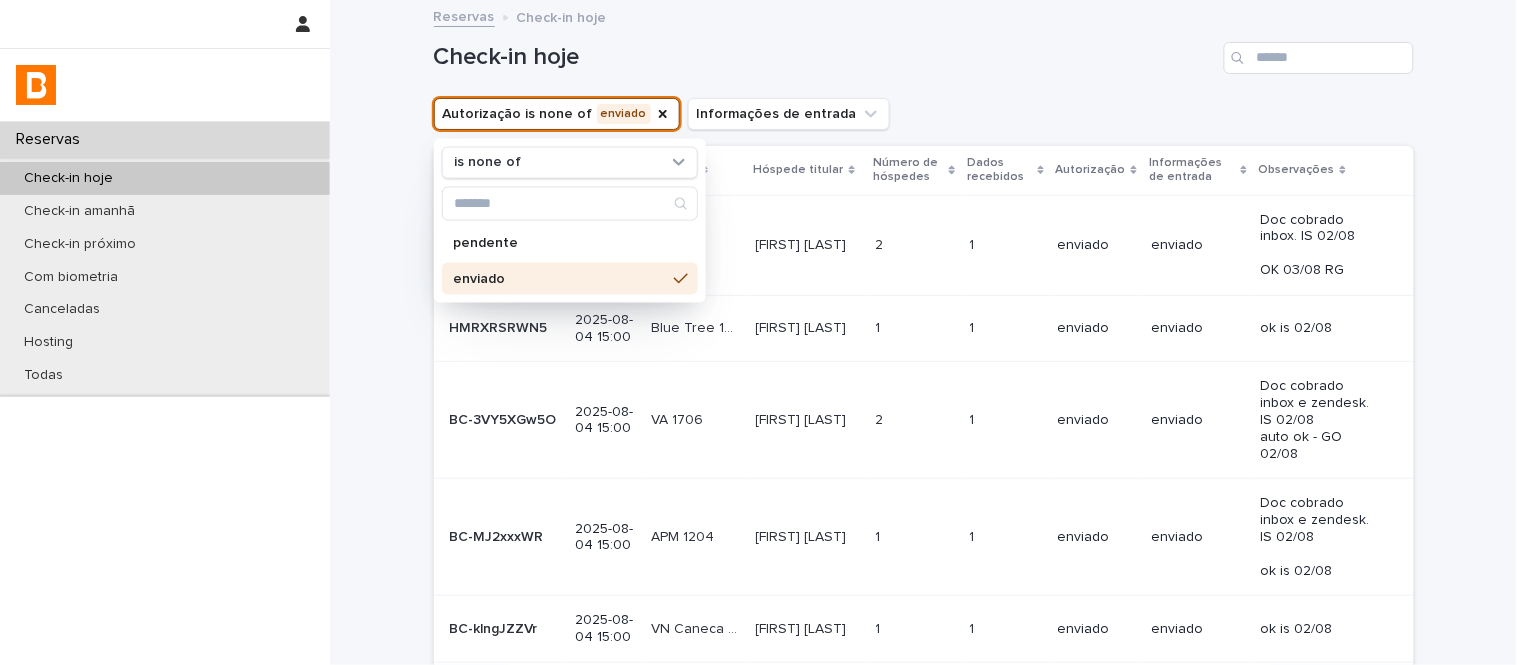 click on "Reservas Check-in hoje" at bounding box center [924, 18] 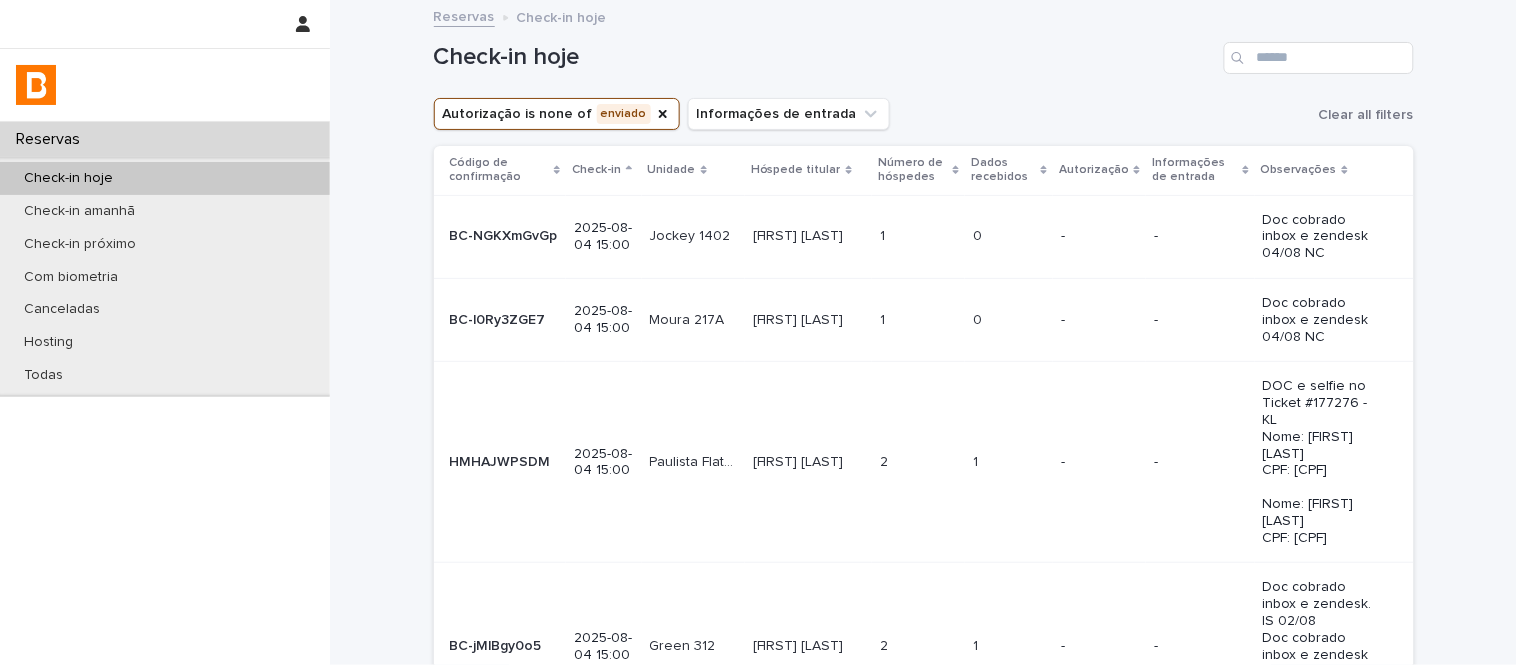 click on "Número de hóspedes" at bounding box center (918, 170) 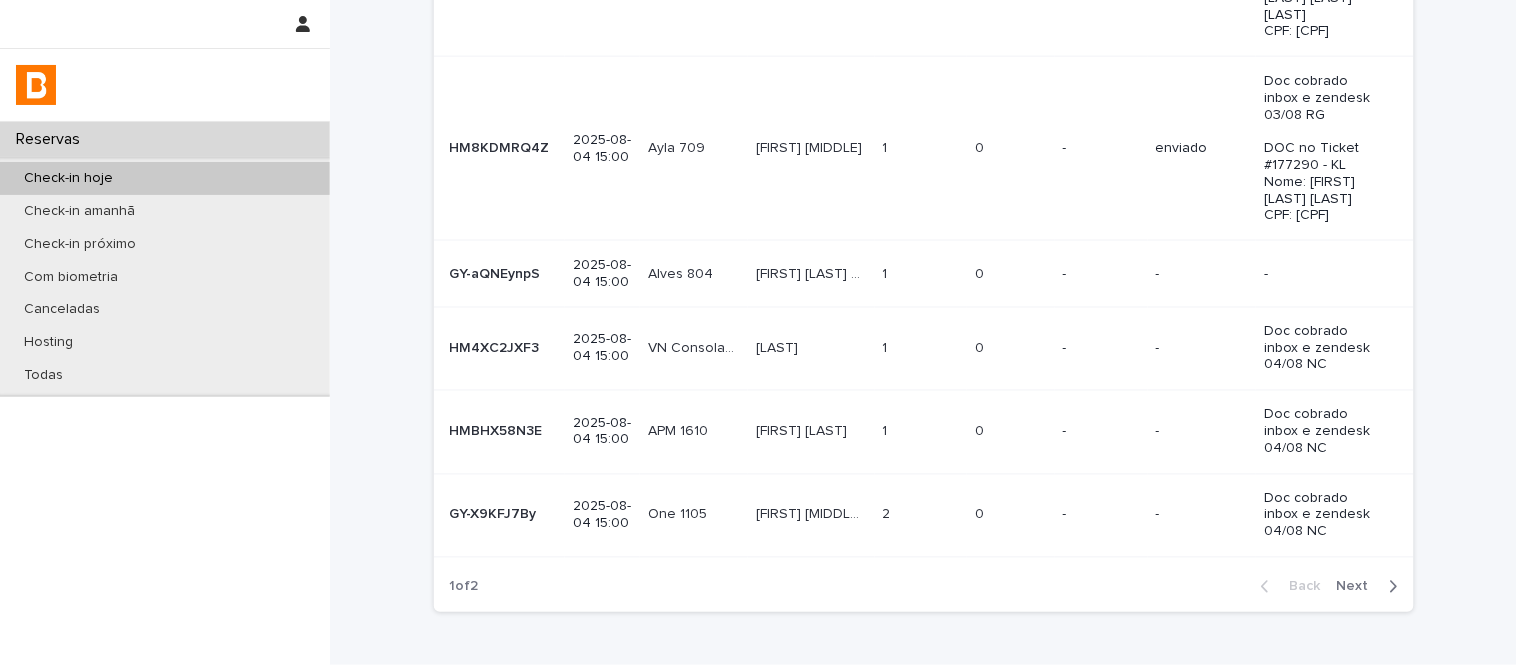 scroll, scrollTop: 810, scrollLeft: 0, axis: vertical 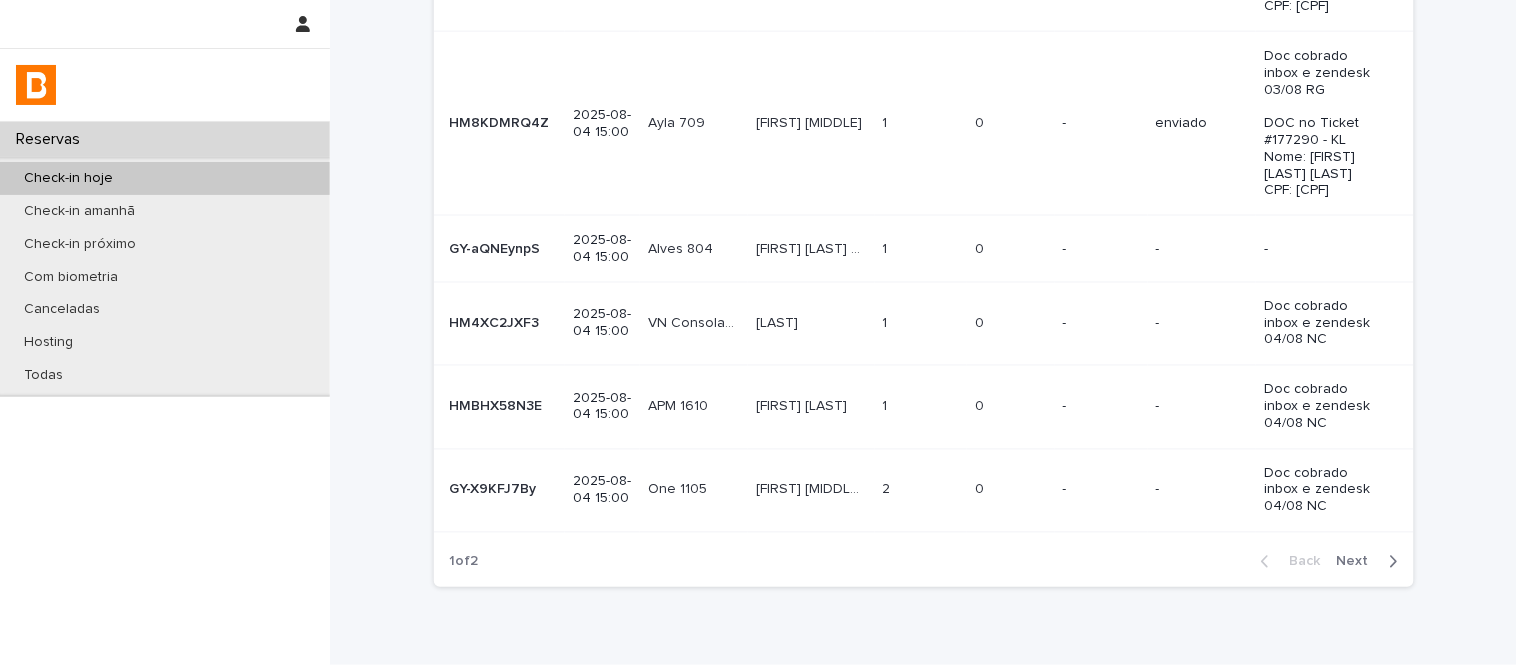 click on "-" at bounding box center [1101, 124] 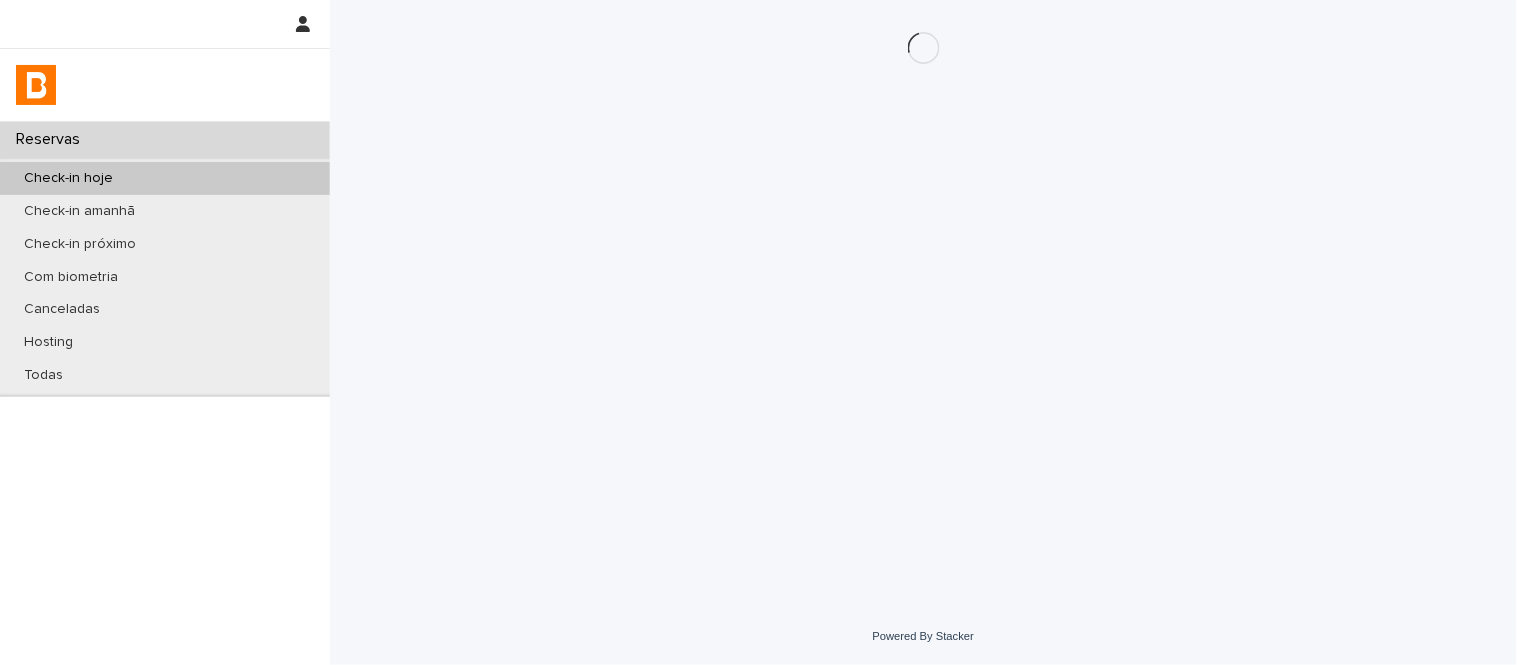 scroll, scrollTop: 0, scrollLeft: 0, axis: both 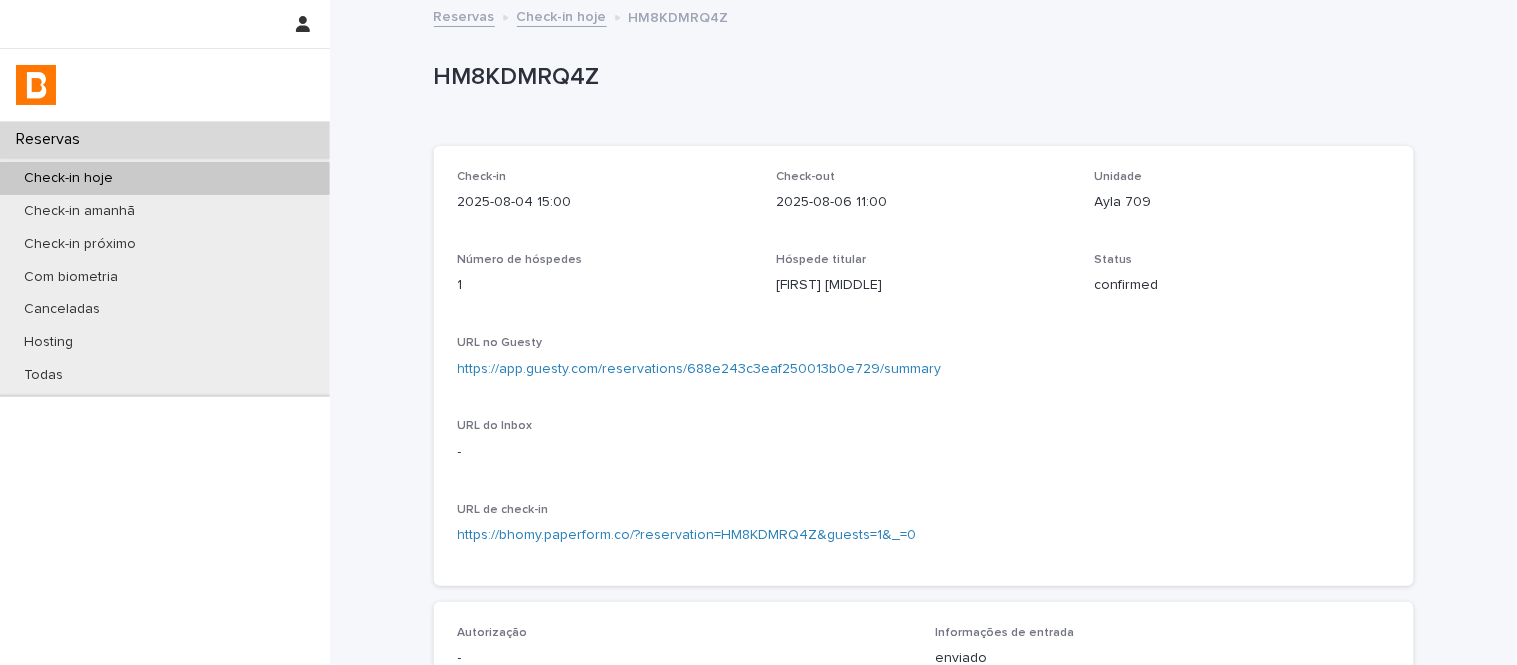 click on "Unidade" at bounding box center [1242, 177] 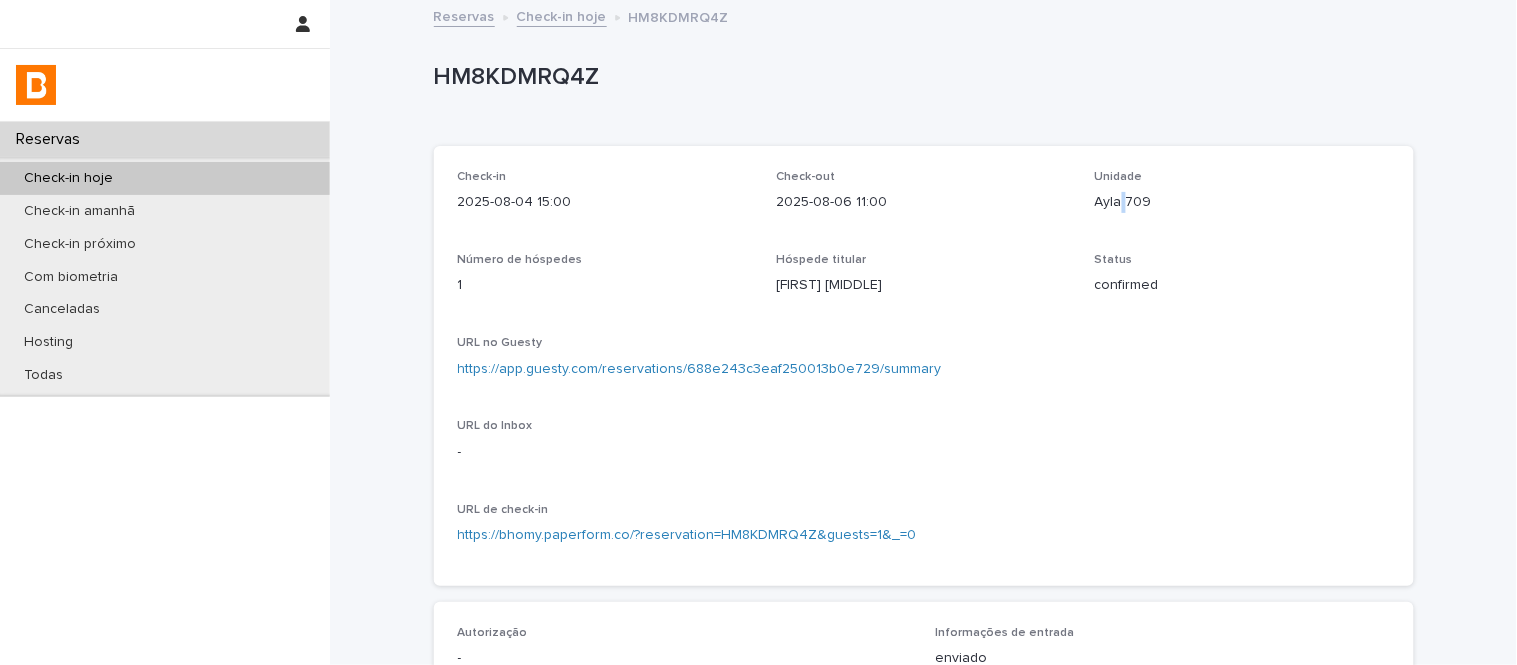 click on "Ayla 709" at bounding box center [1242, 202] 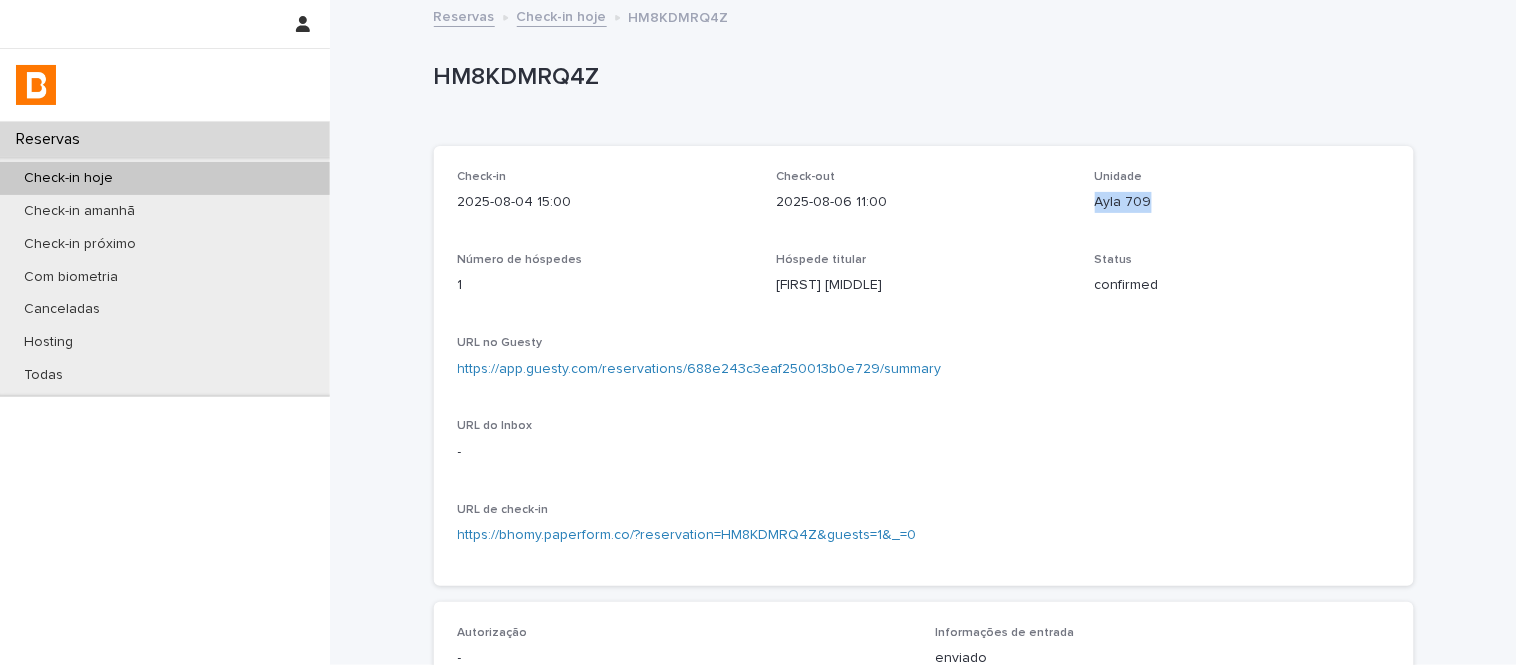 click on "Ayla 709" at bounding box center [1242, 202] 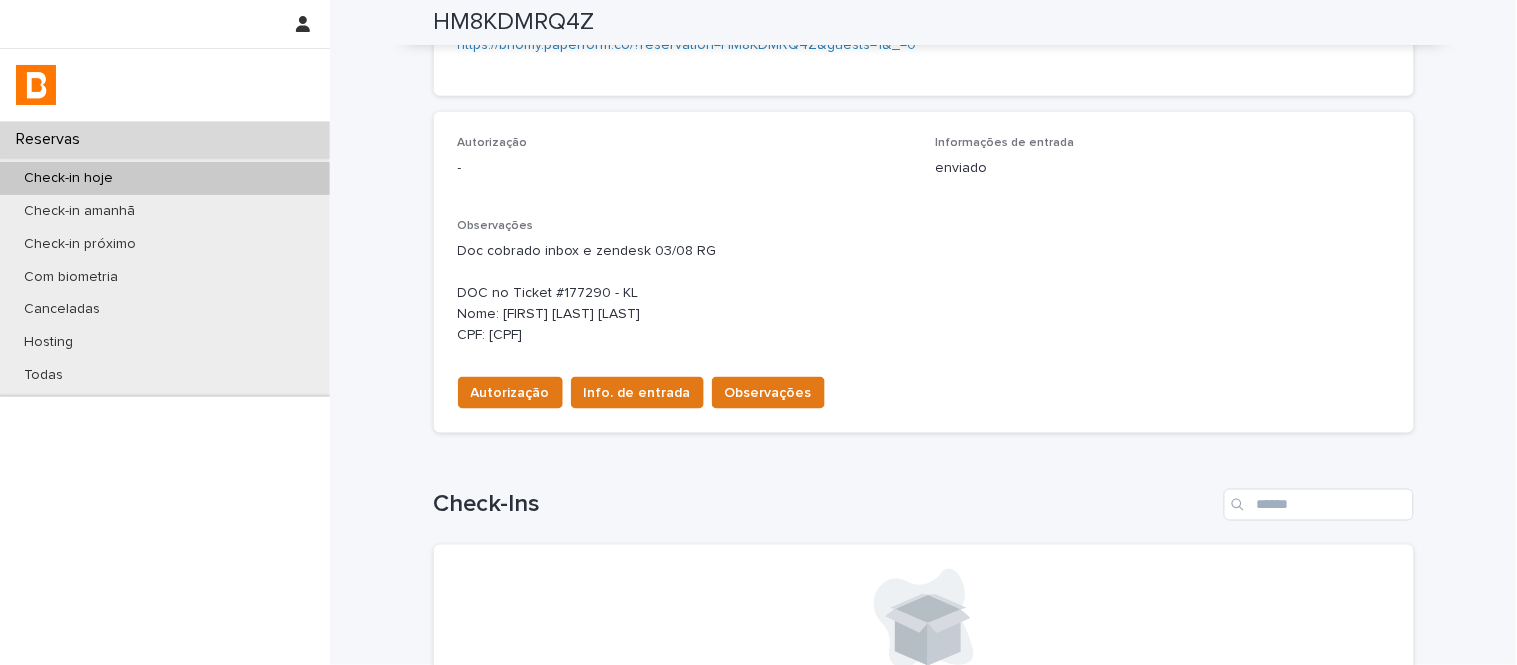 scroll, scrollTop: 438, scrollLeft: 0, axis: vertical 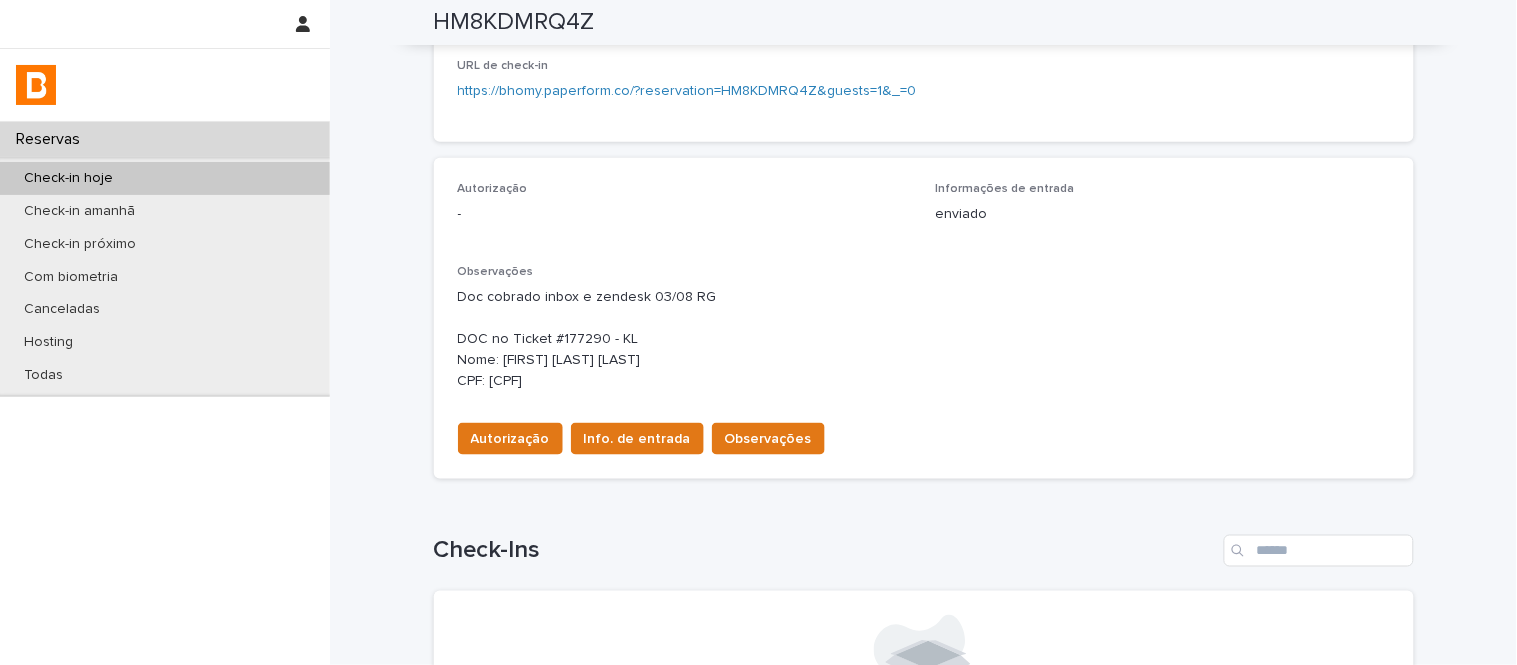 drag, startPoint x: 493, startPoint y: 362, endPoint x: 594, endPoint y: 383, distance: 103.16007 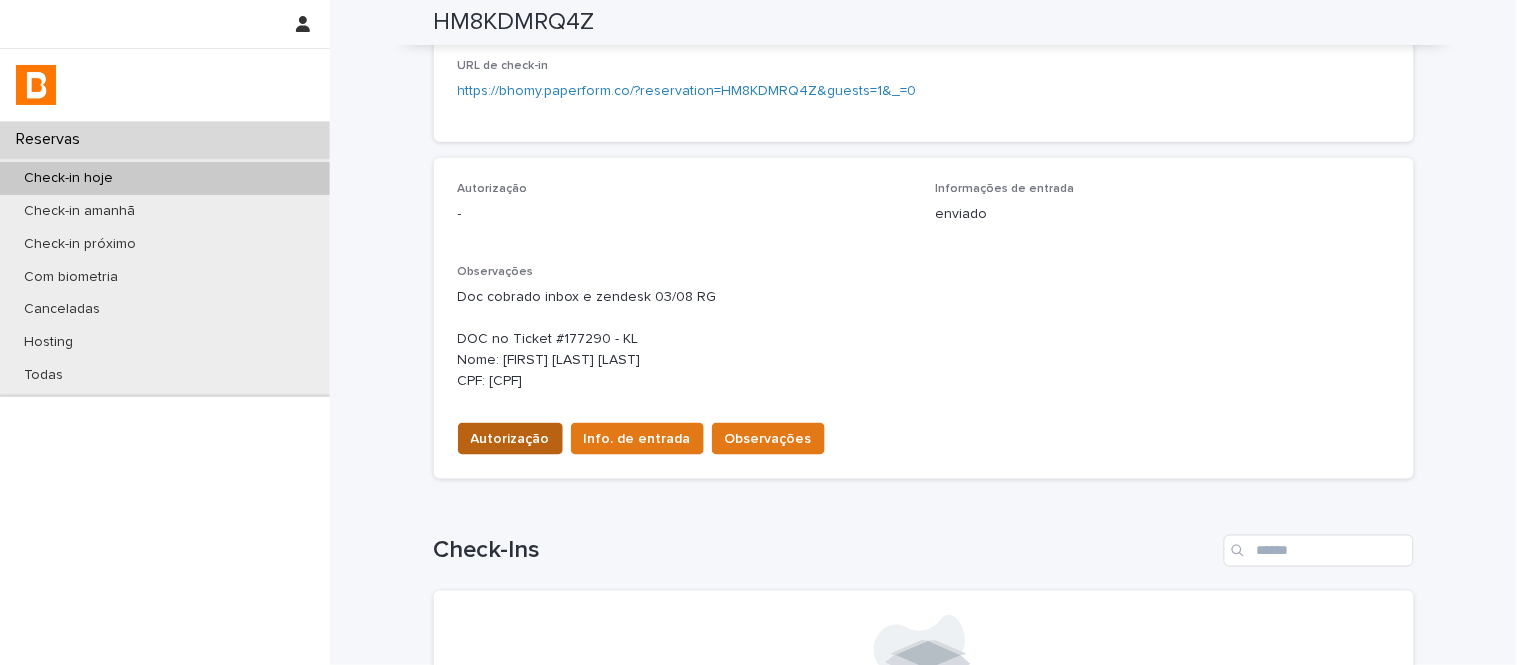 click on "Autorização" at bounding box center [510, 439] 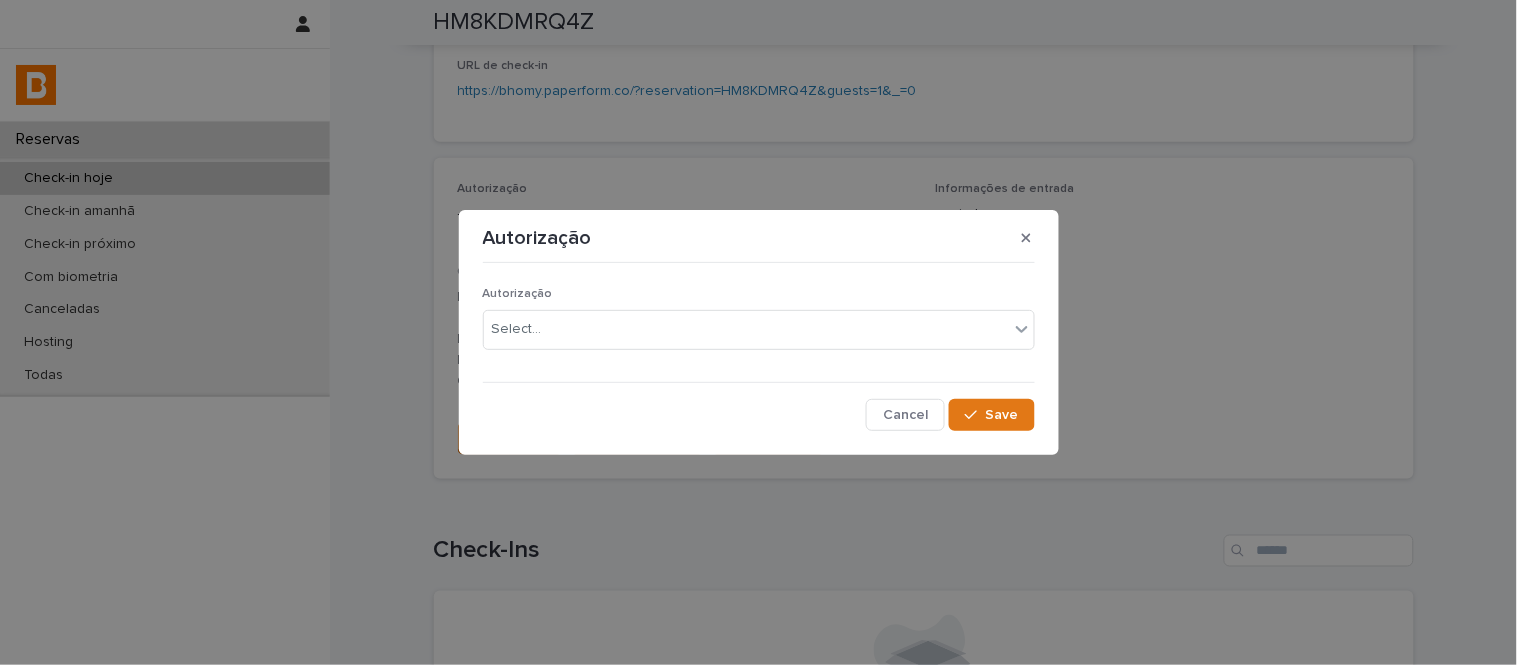 click on "Autorização Select..." at bounding box center (759, 326) 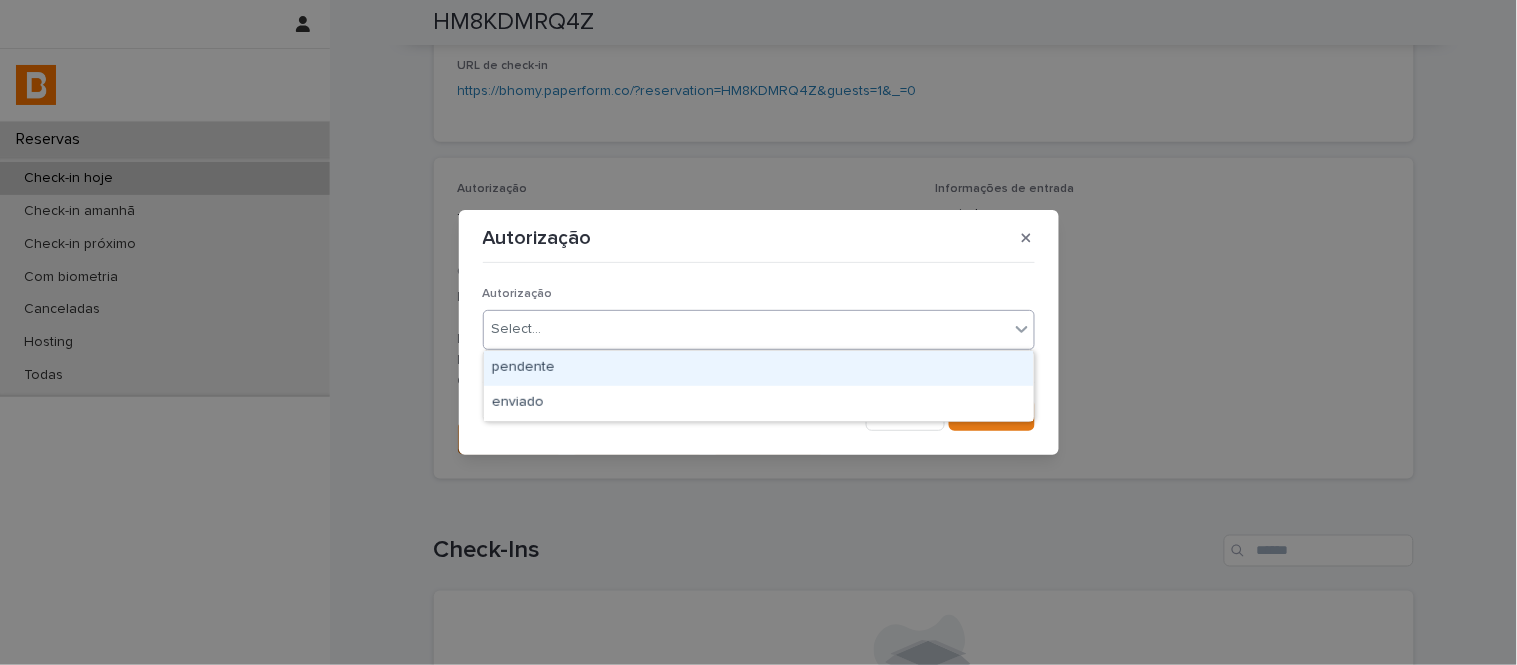 click on "Select..." at bounding box center [517, 329] 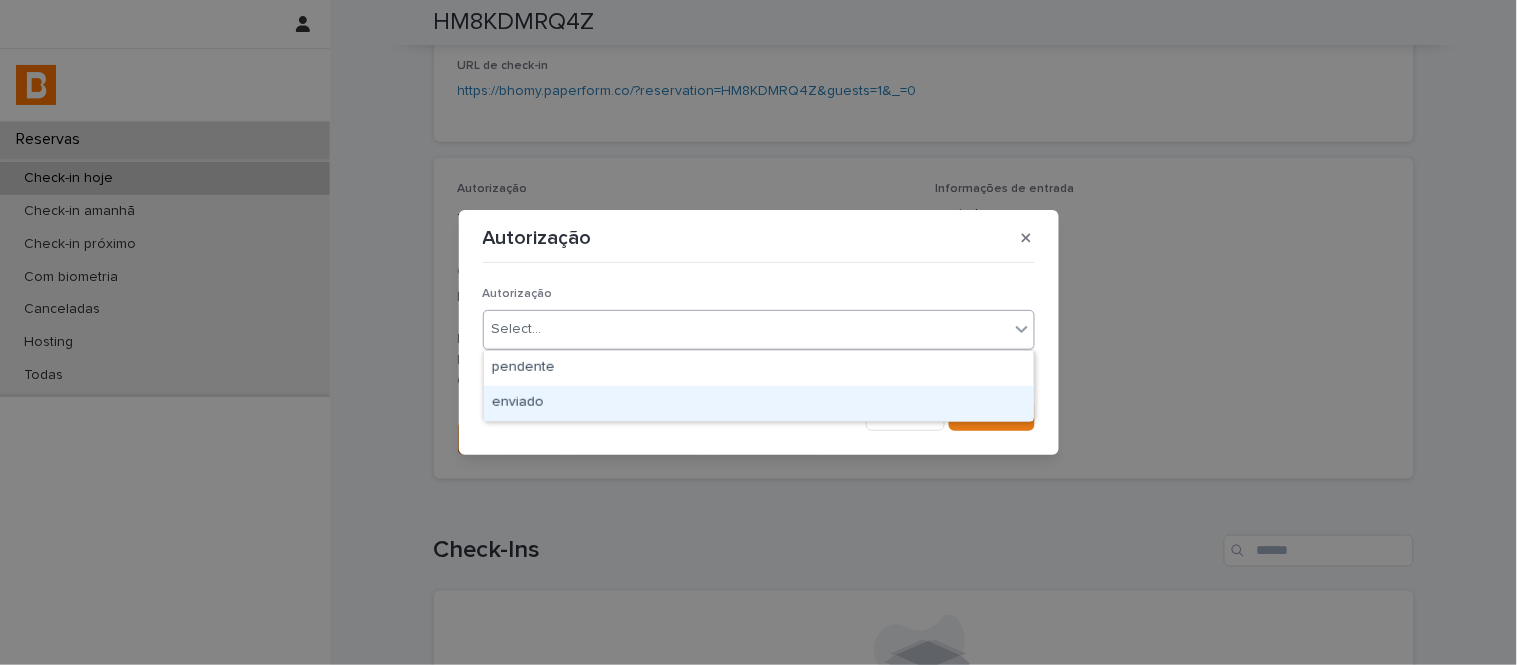 click on "enviado" at bounding box center (759, 403) 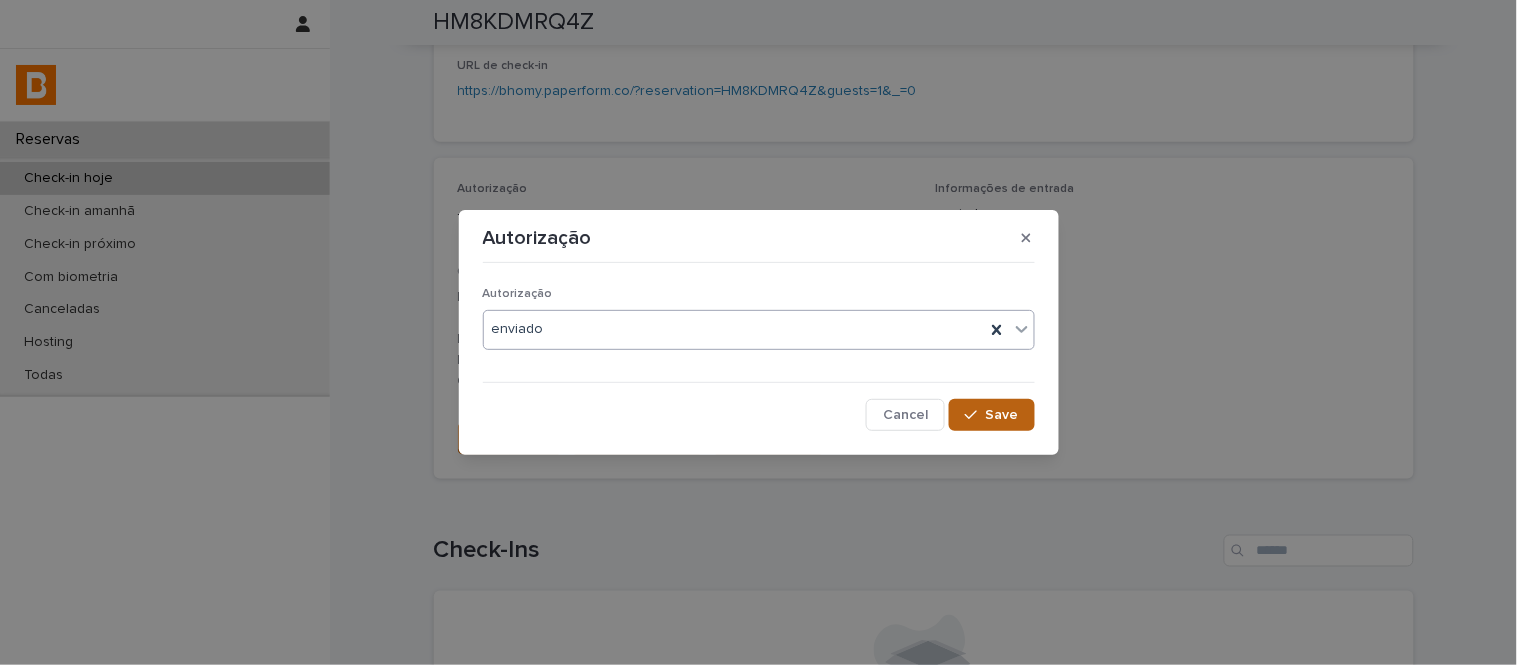 click on "Save" at bounding box center [1002, 415] 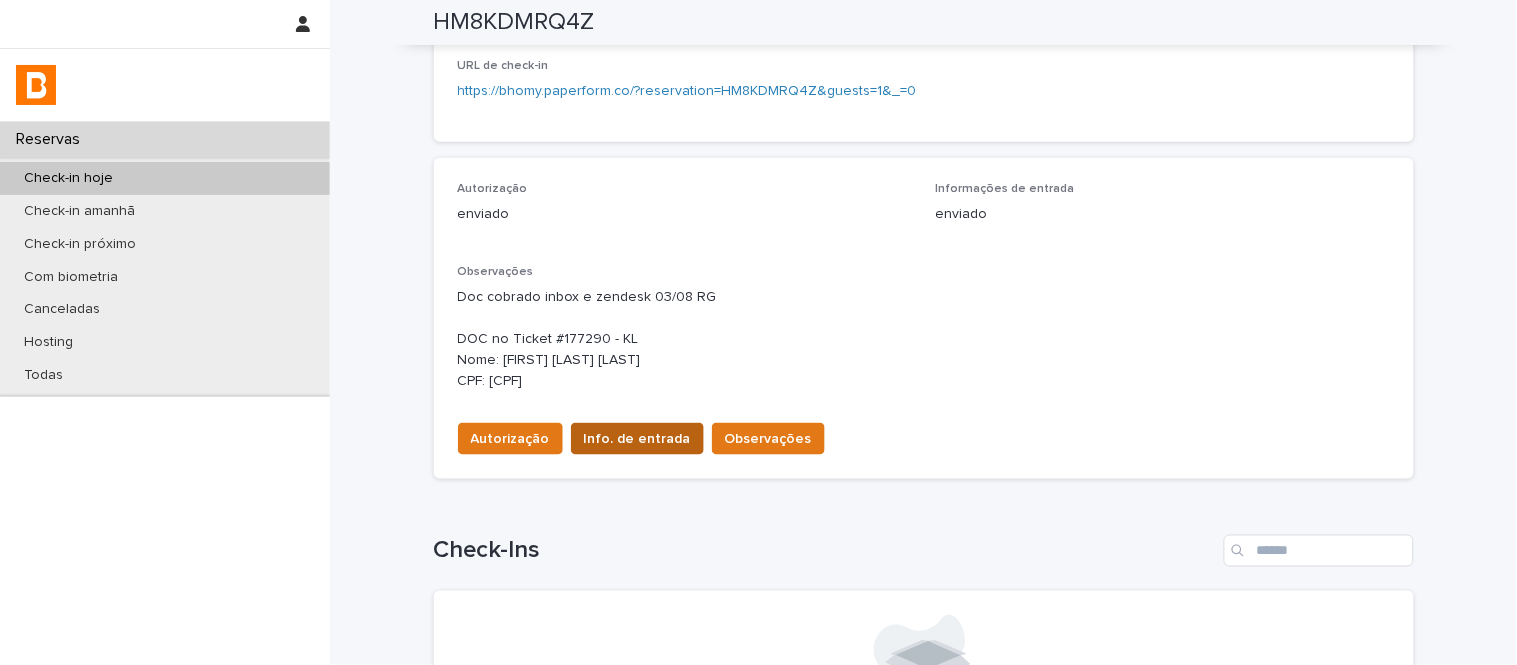 click on "Info. de entrada" at bounding box center [637, 439] 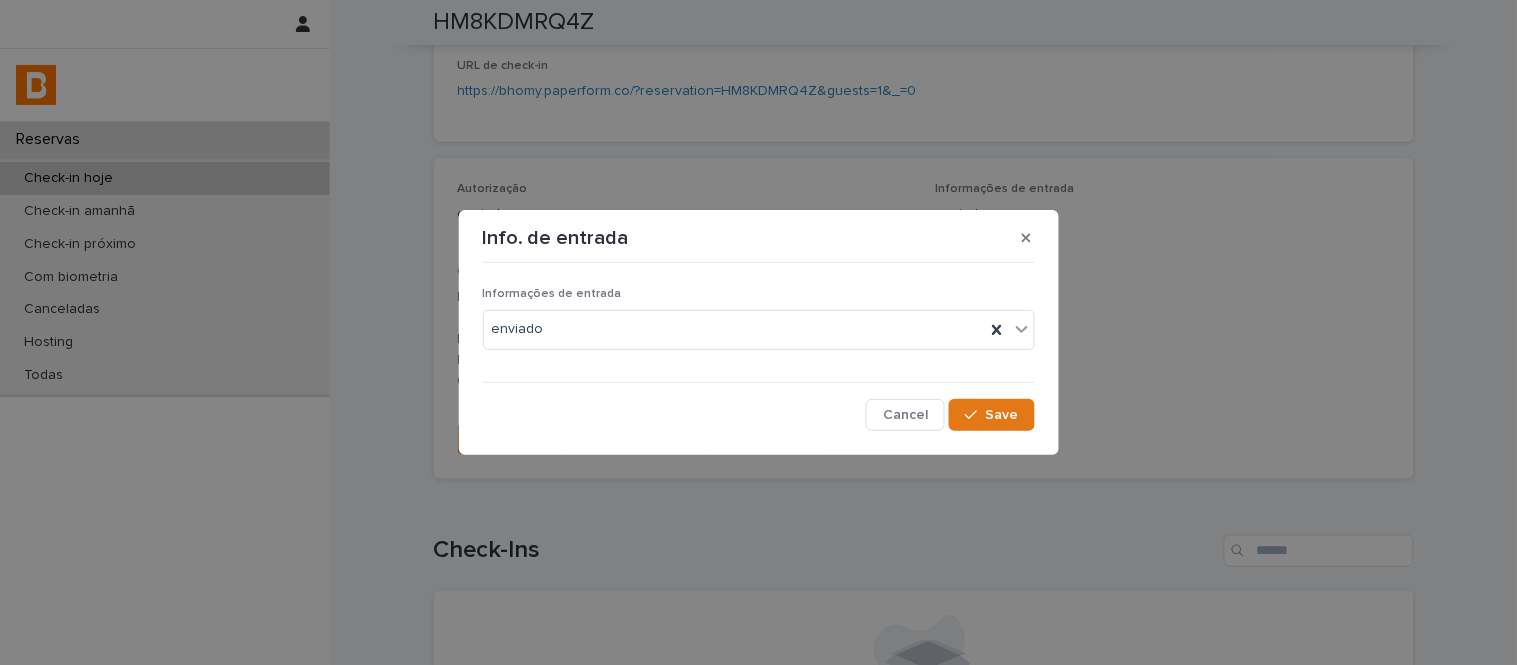 click on "Informações de entrada enviado" at bounding box center (759, 326) 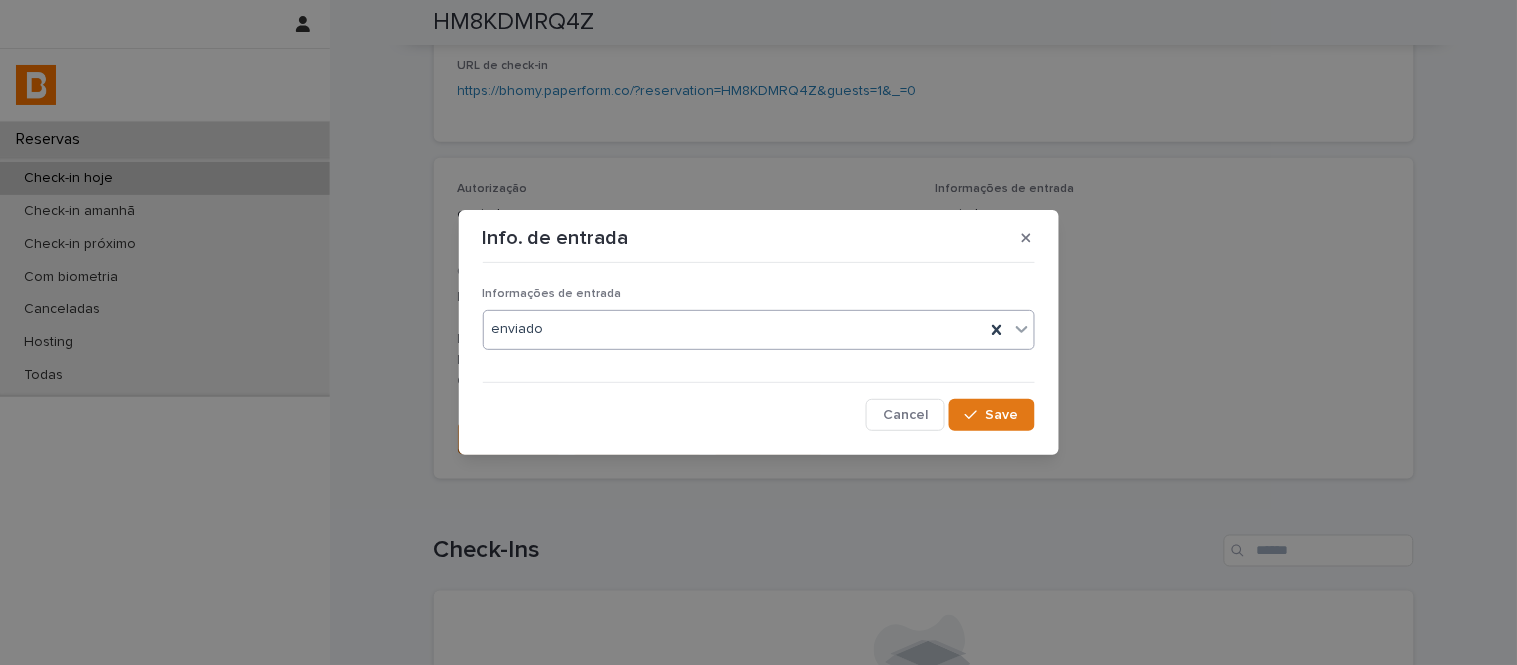 click on "enviado" at bounding box center (734, 329) 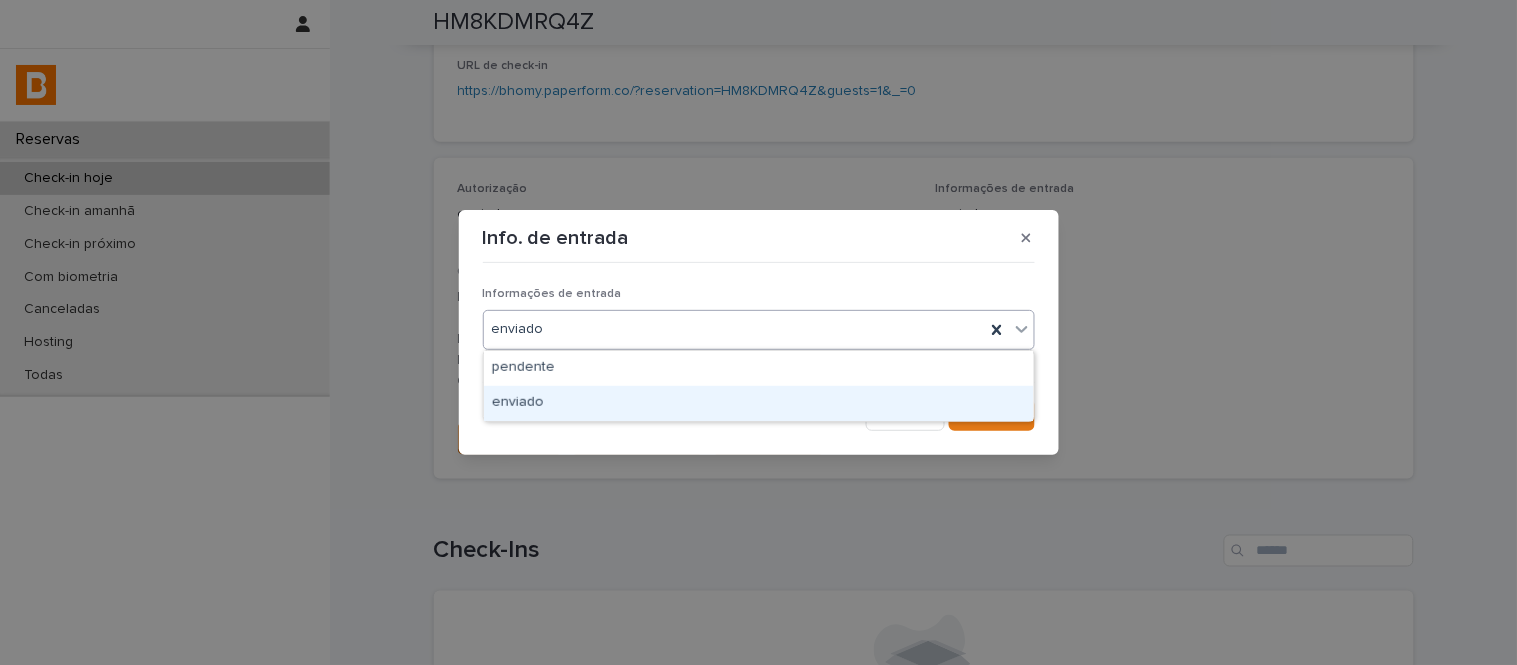 click on "enviado" at bounding box center (759, 403) 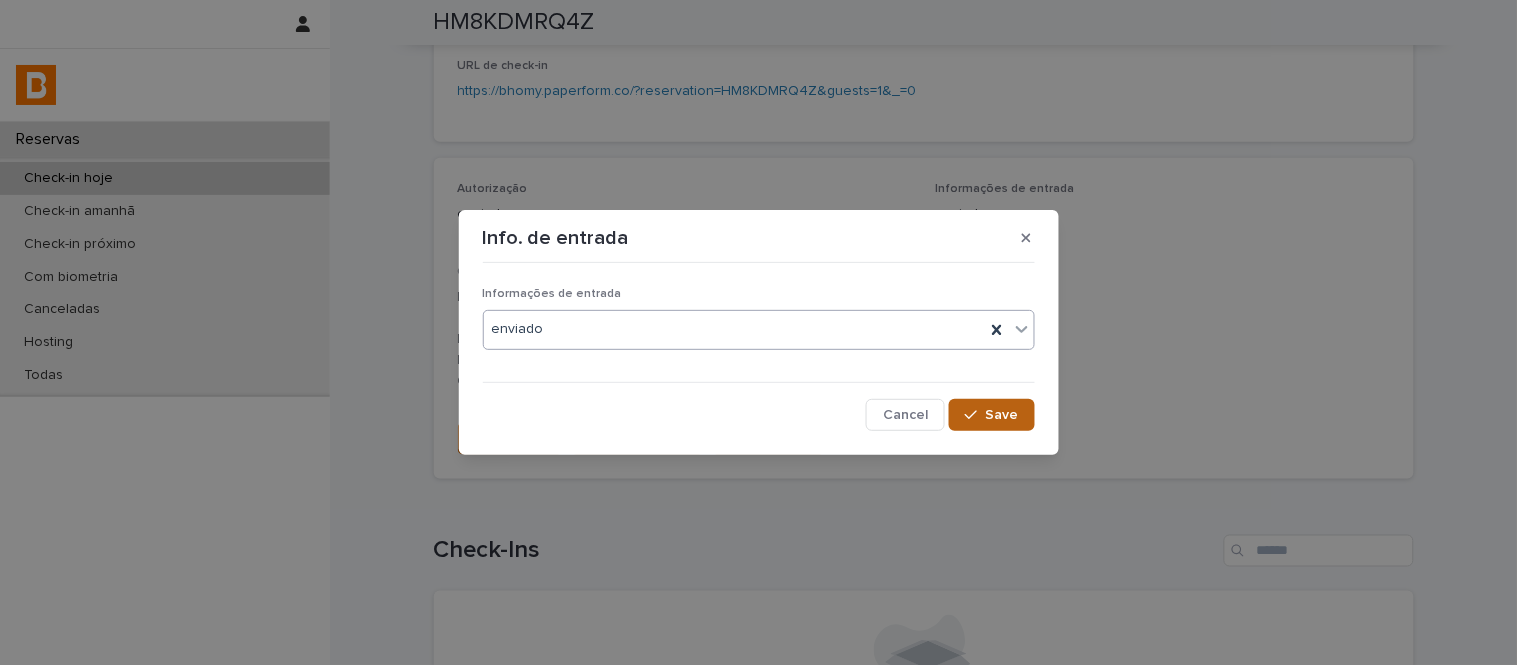 click on "Save" at bounding box center [1002, 415] 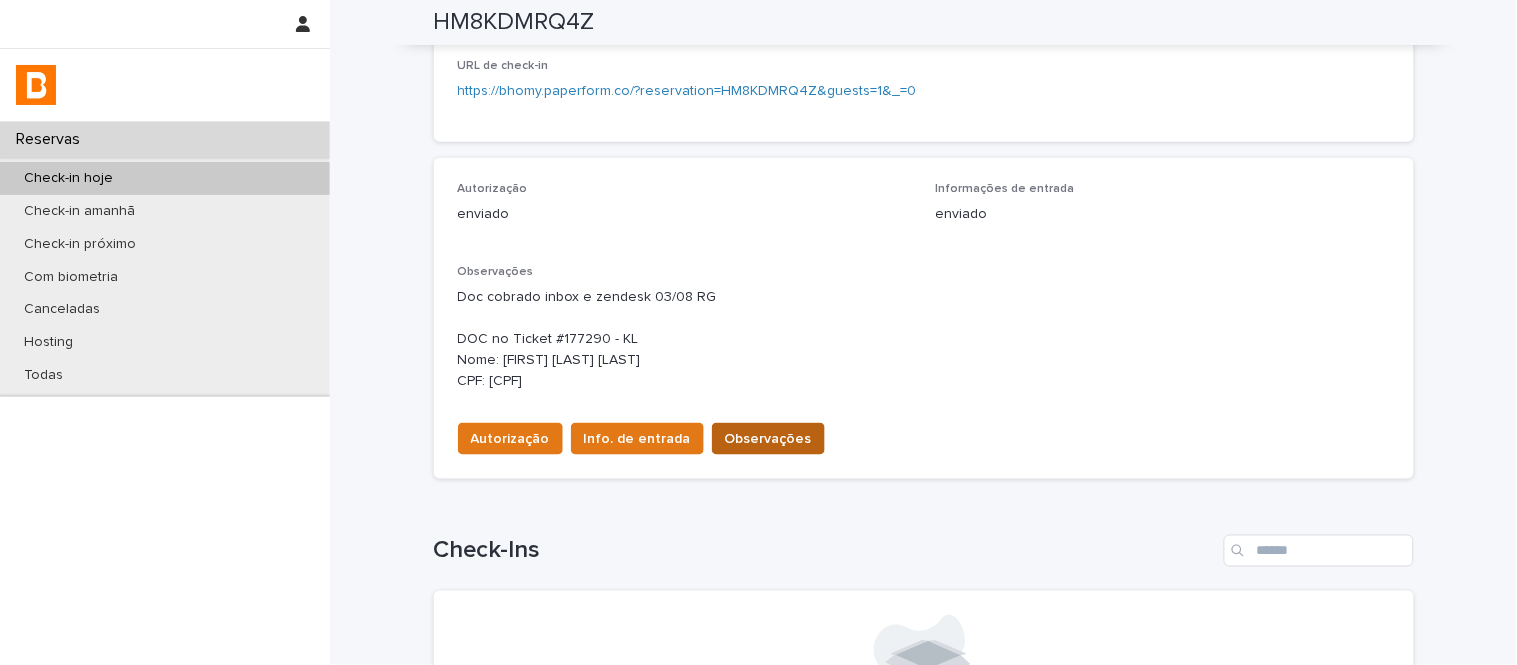 click on "Observações" at bounding box center [768, 439] 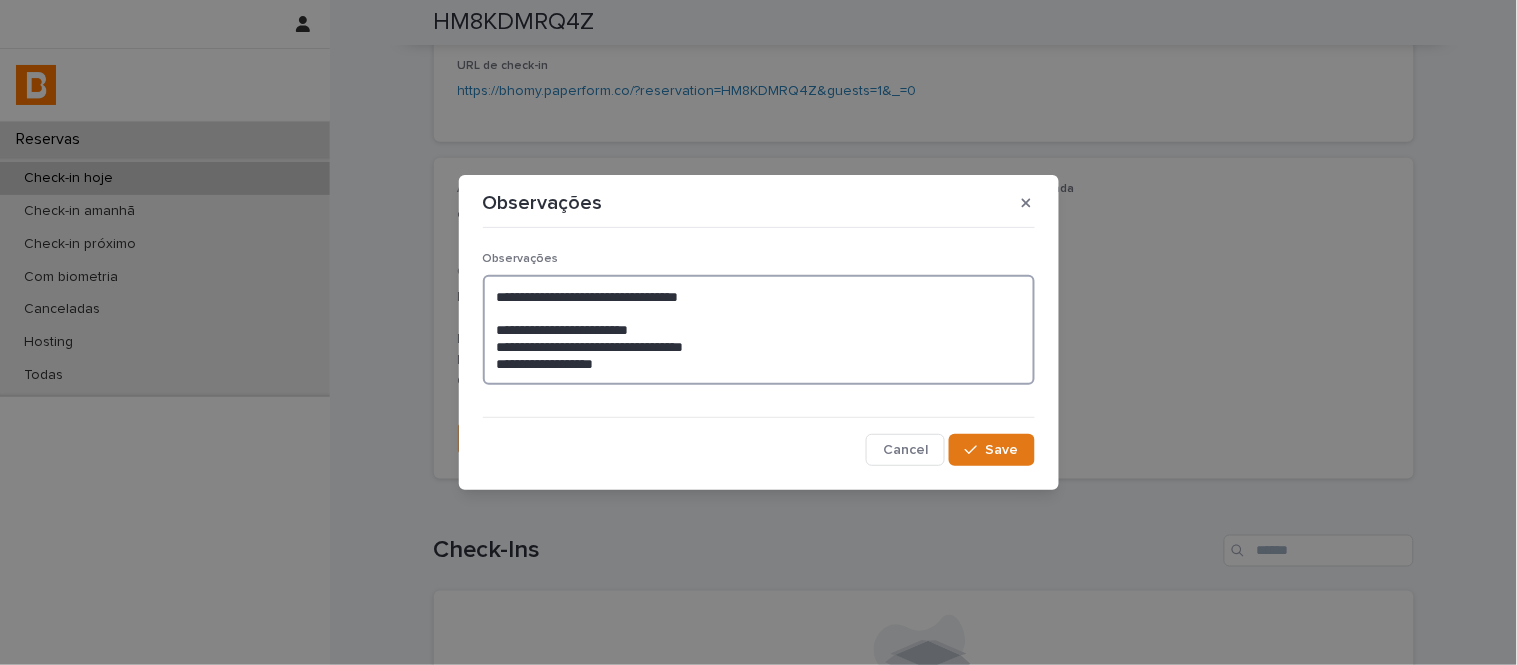 click on "**********" at bounding box center [759, 330] 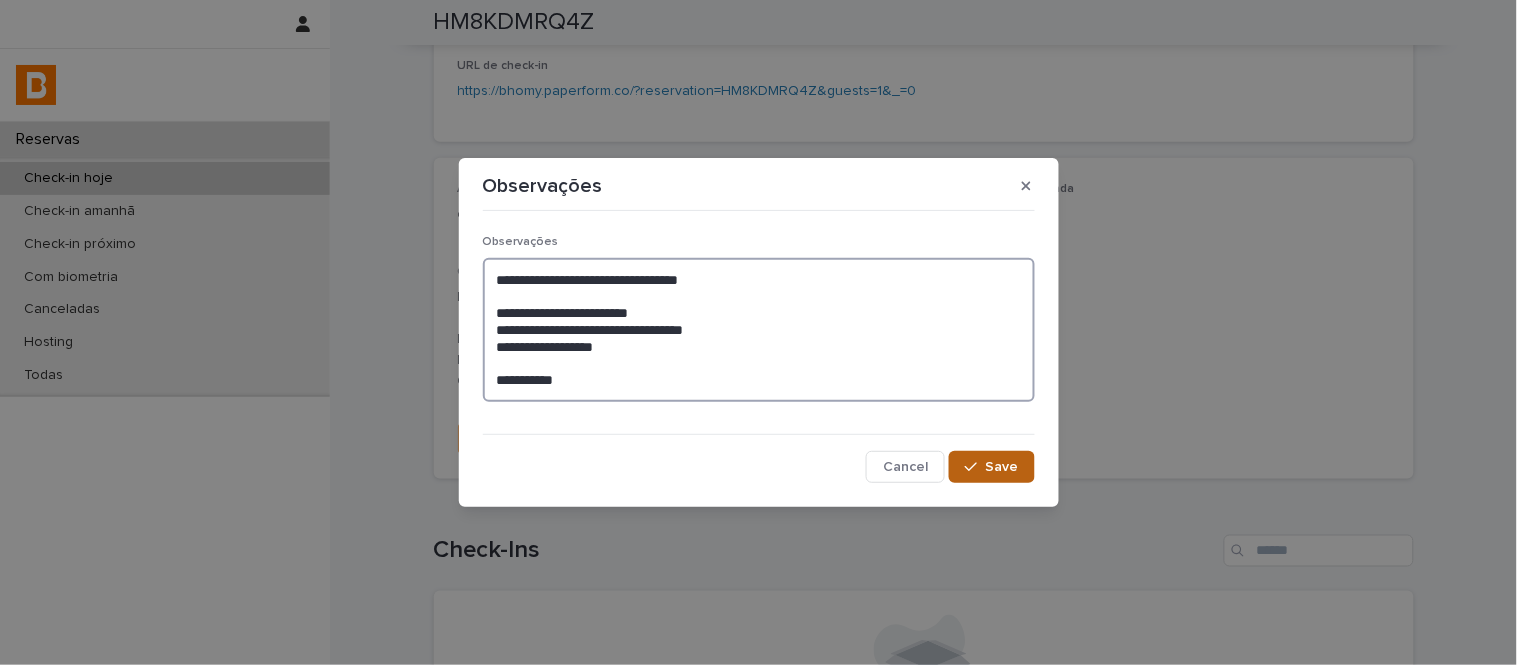 type on "**********" 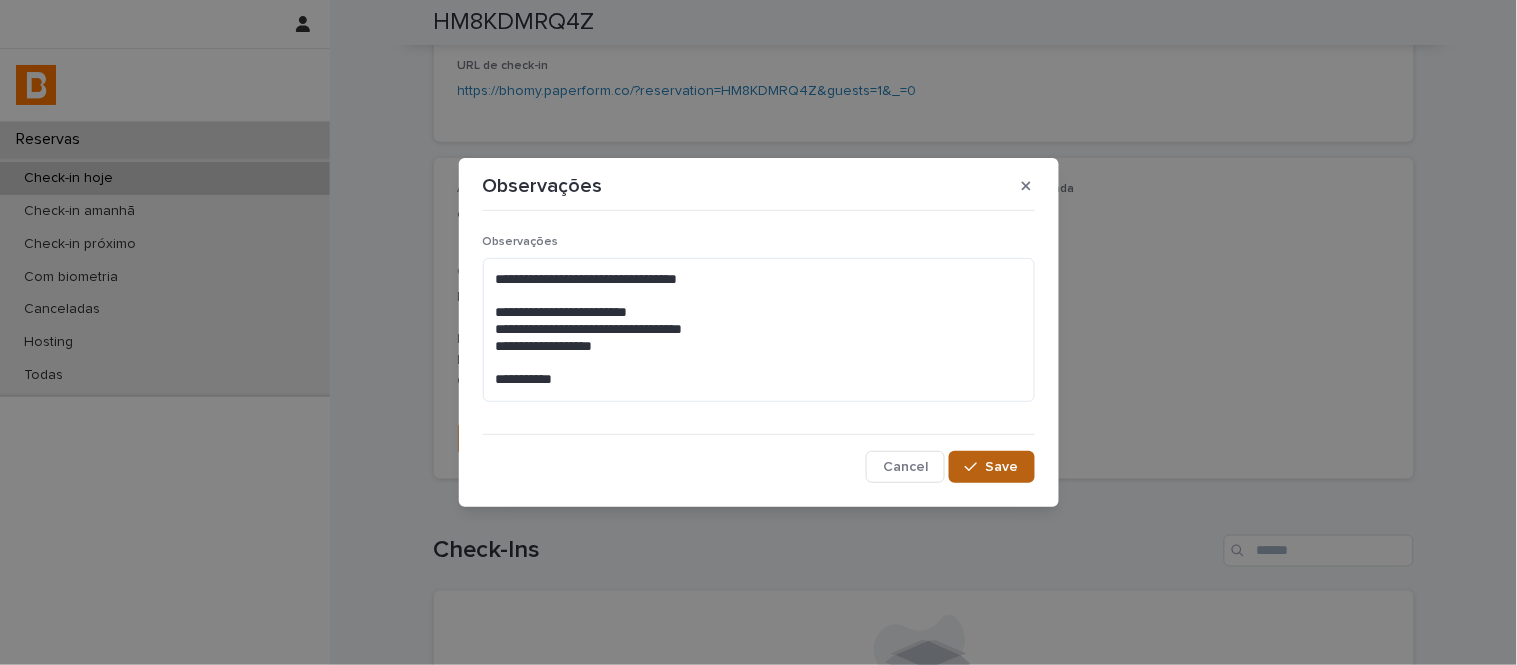 click on "Save" at bounding box center [991, 467] 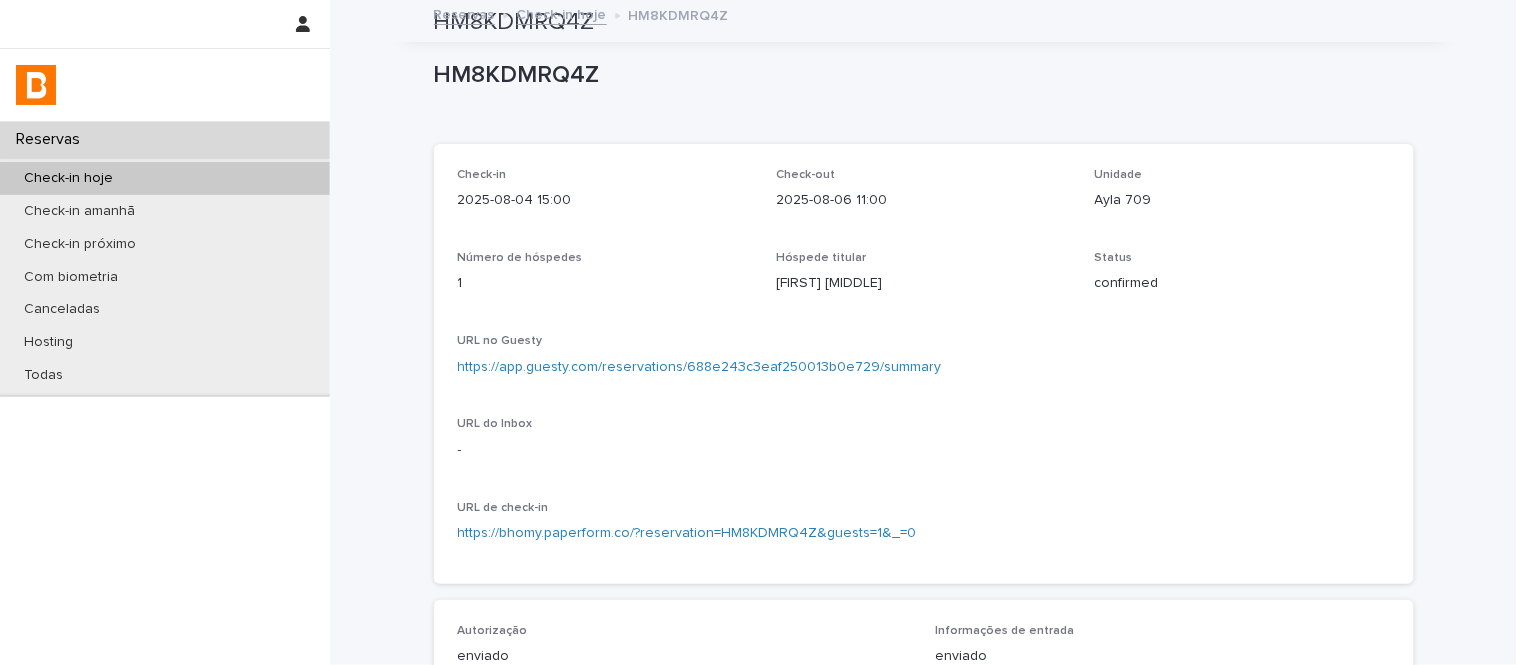 scroll, scrollTop: 0, scrollLeft: 0, axis: both 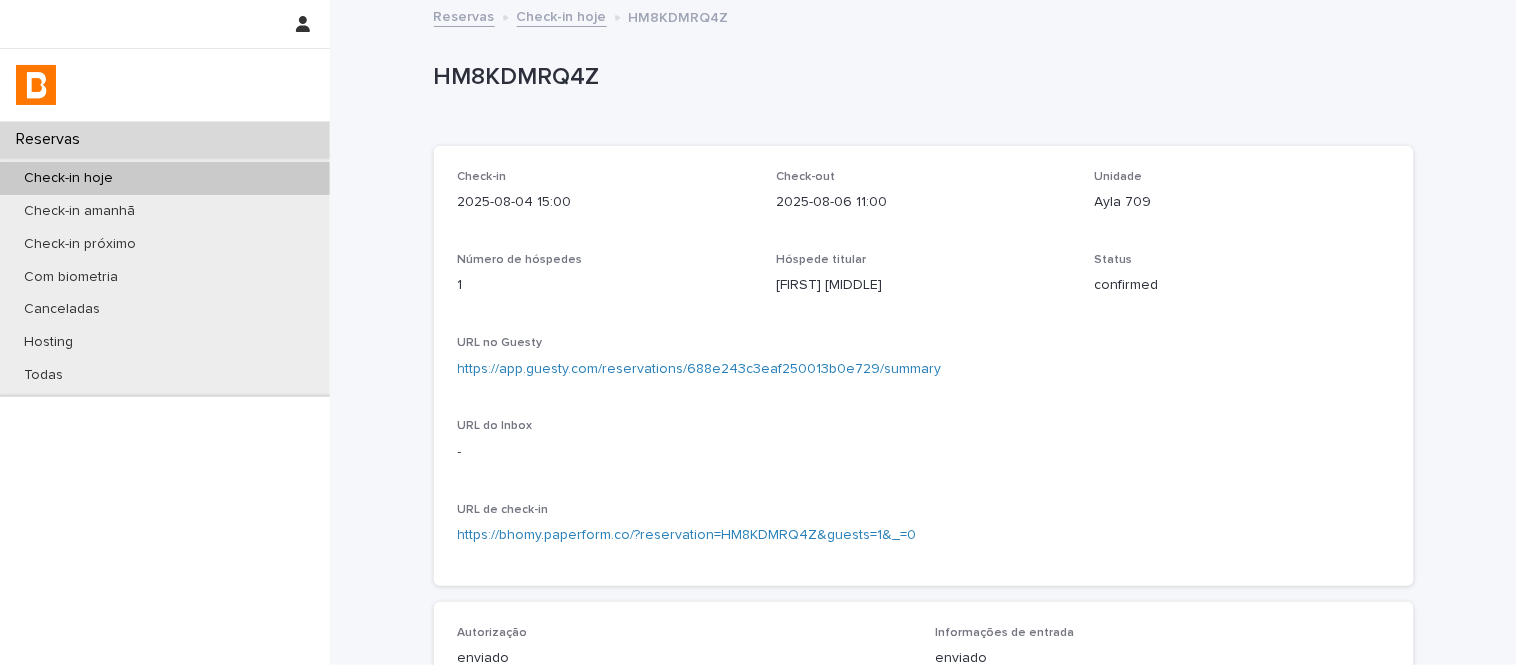 click on "Reservas Check-in hoje HM8KDMRQ4Z" at bounding box center [924, 18] 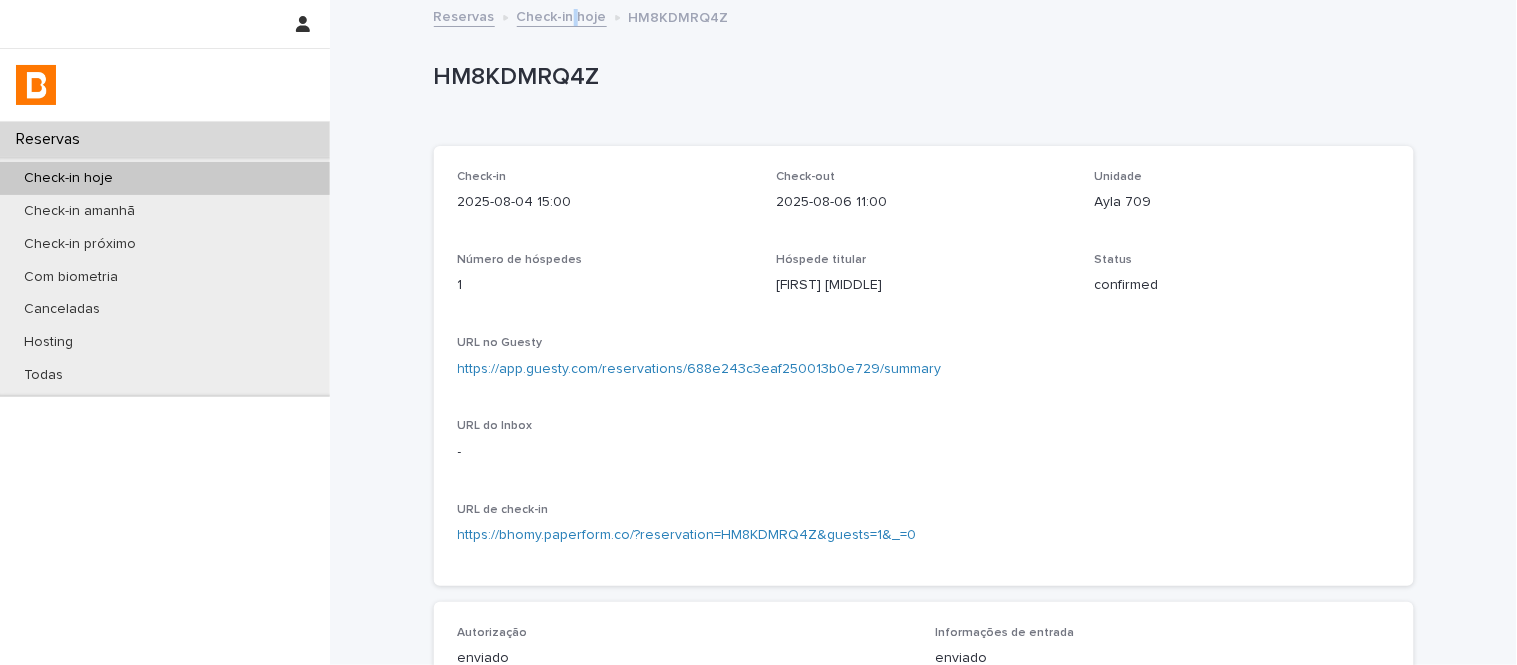 click on "Reservas Check-in hoje HM8KDMRQ4Z" at bounding box center [924, 18] 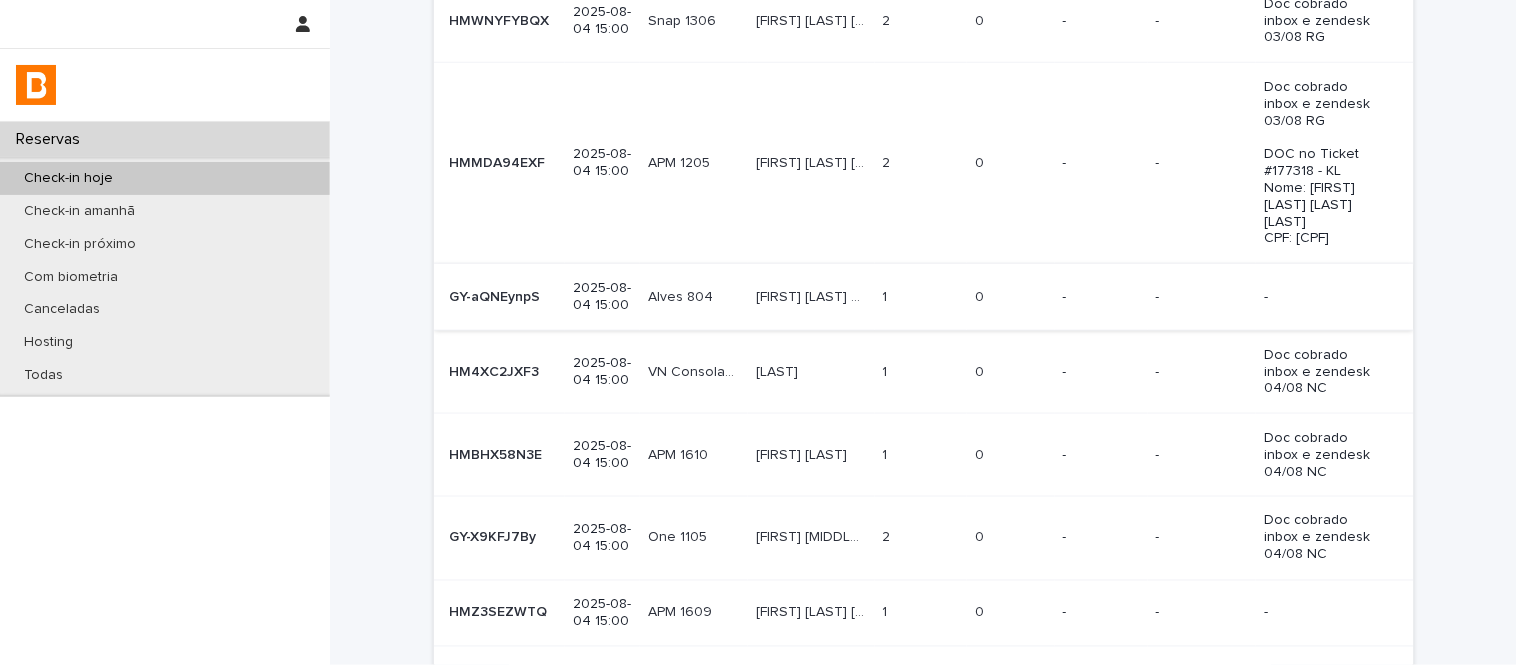 scroll, scrollTop: 436, scrollLeft: 0, axis: vertical 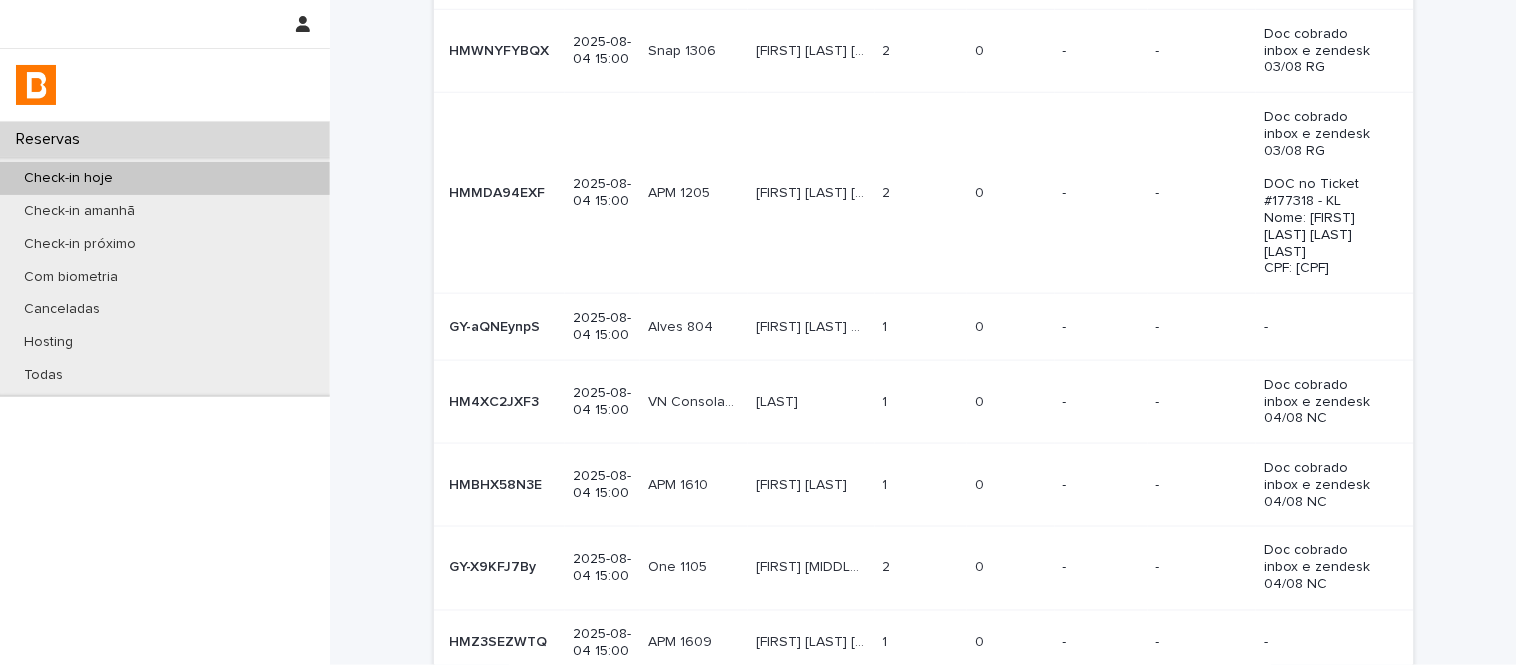 click on "0 0" at bounding box center (1011, 193) 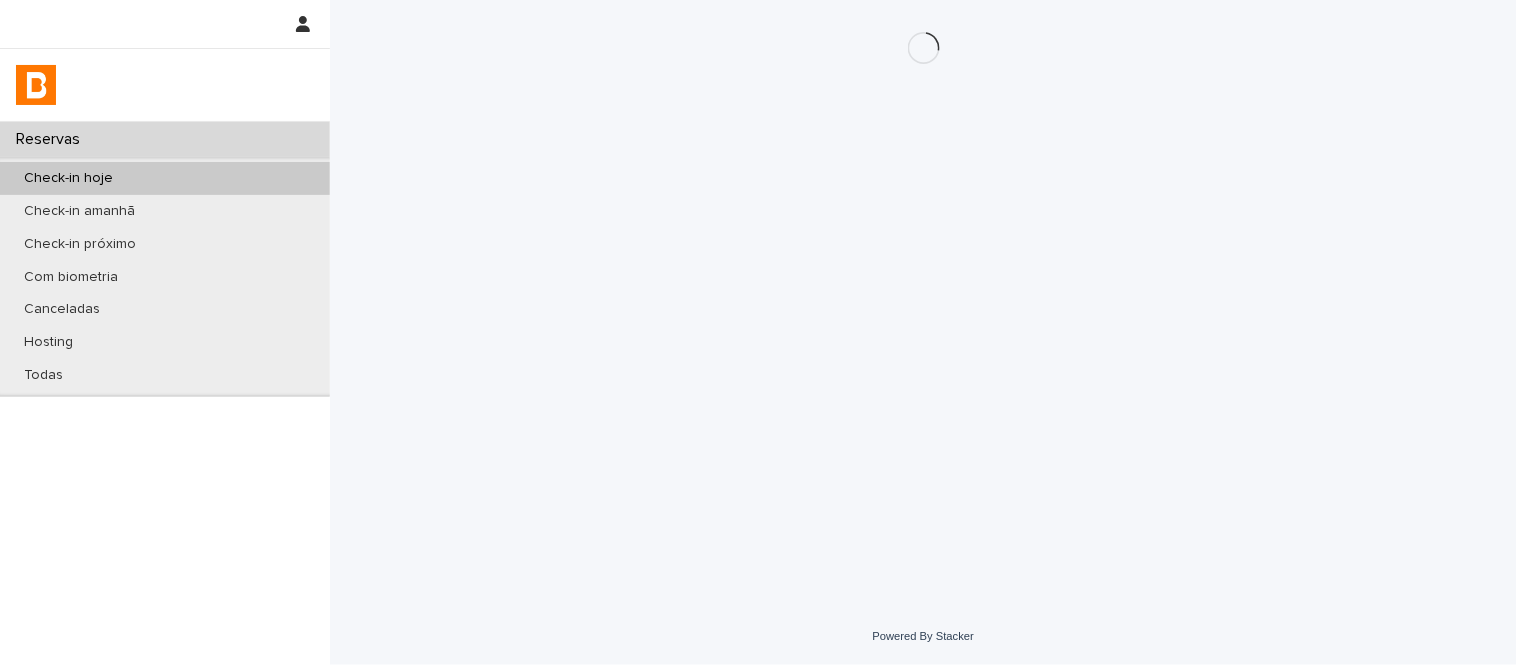scroll, scrollTop: 0, scrollLeft: 0, axis: both 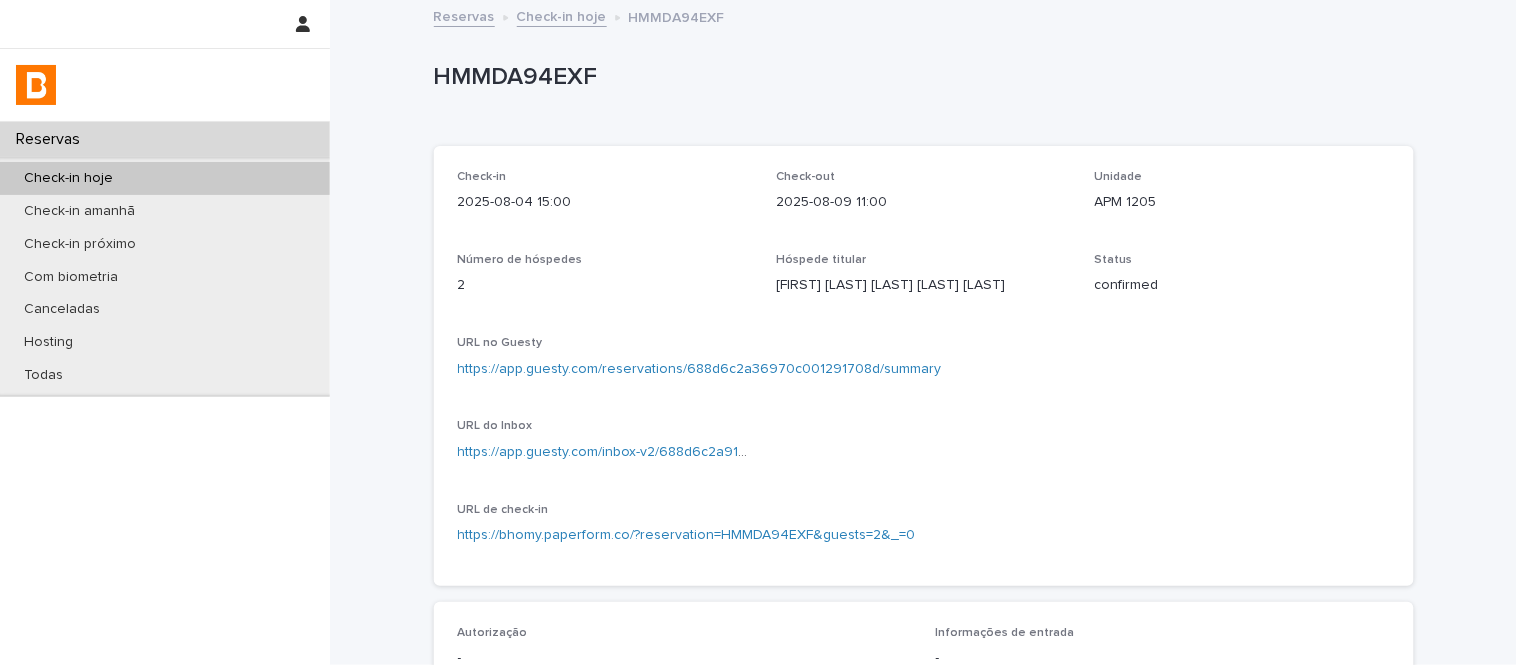 click on "URL do Inbox https://app.guesty.com/inbox-v2/688d6c2a91effb000f107f44?reservationId=688d6c2a36970c001291708d" at bounding box center (605, 448) 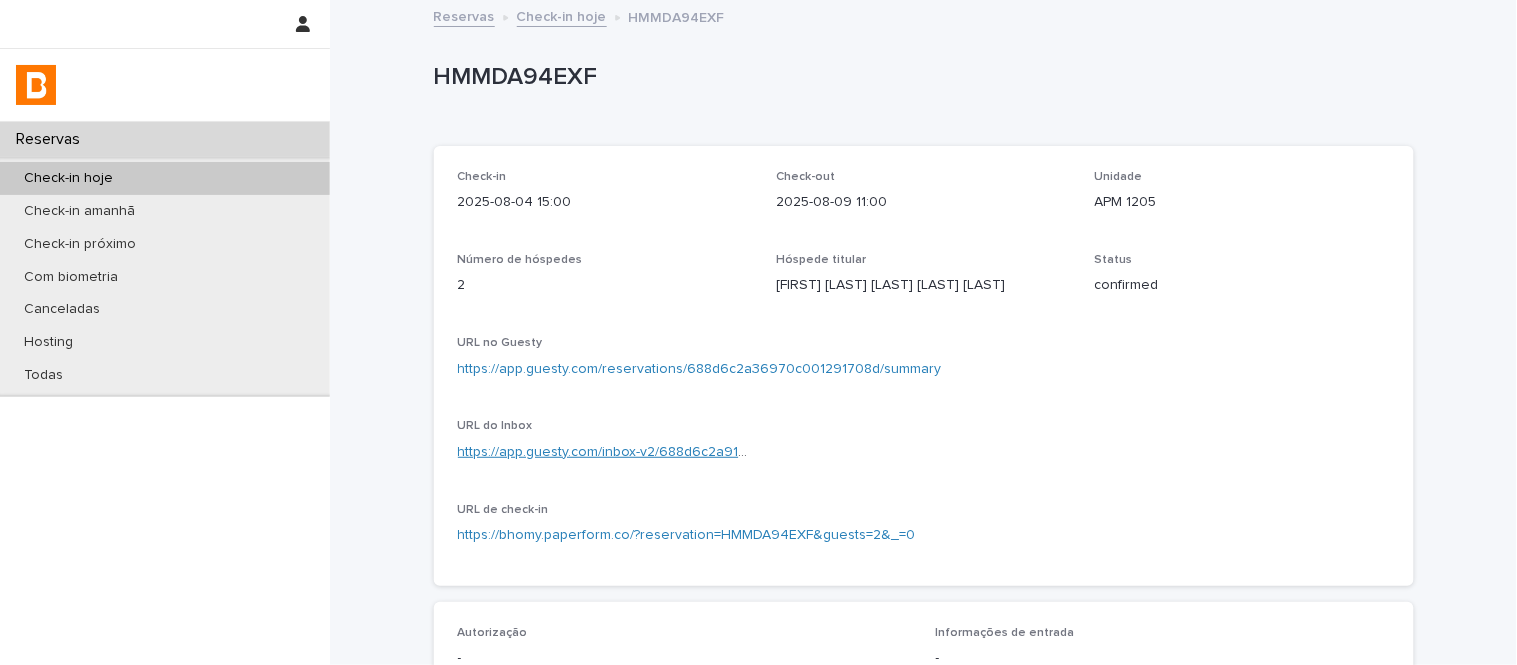 click on "https://app.guesty.com/inbox-v2/688d6c2a91effb000f107f44?reservationId=688d6c2a36970c001291708d" at bounding box center [794, 452] 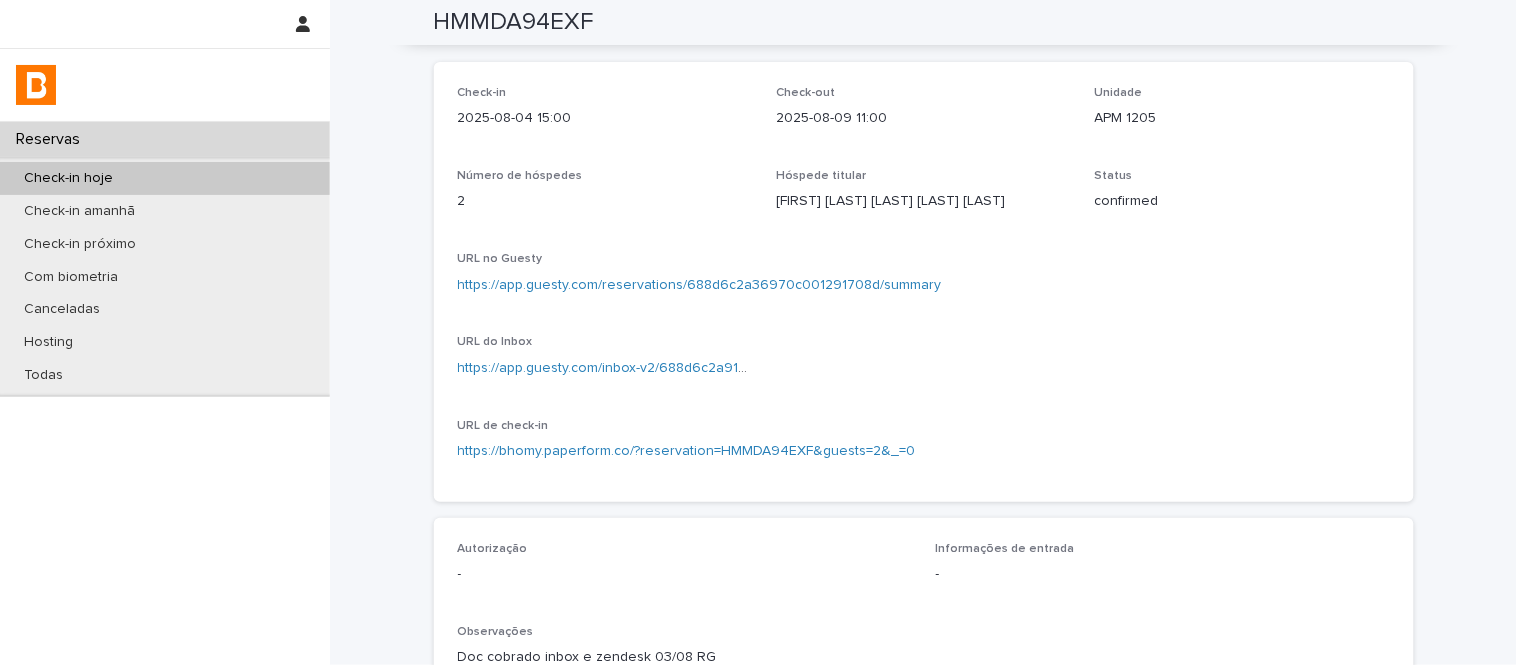 scroll, scrollTop: 0, scrollLeft: 0, axis: both 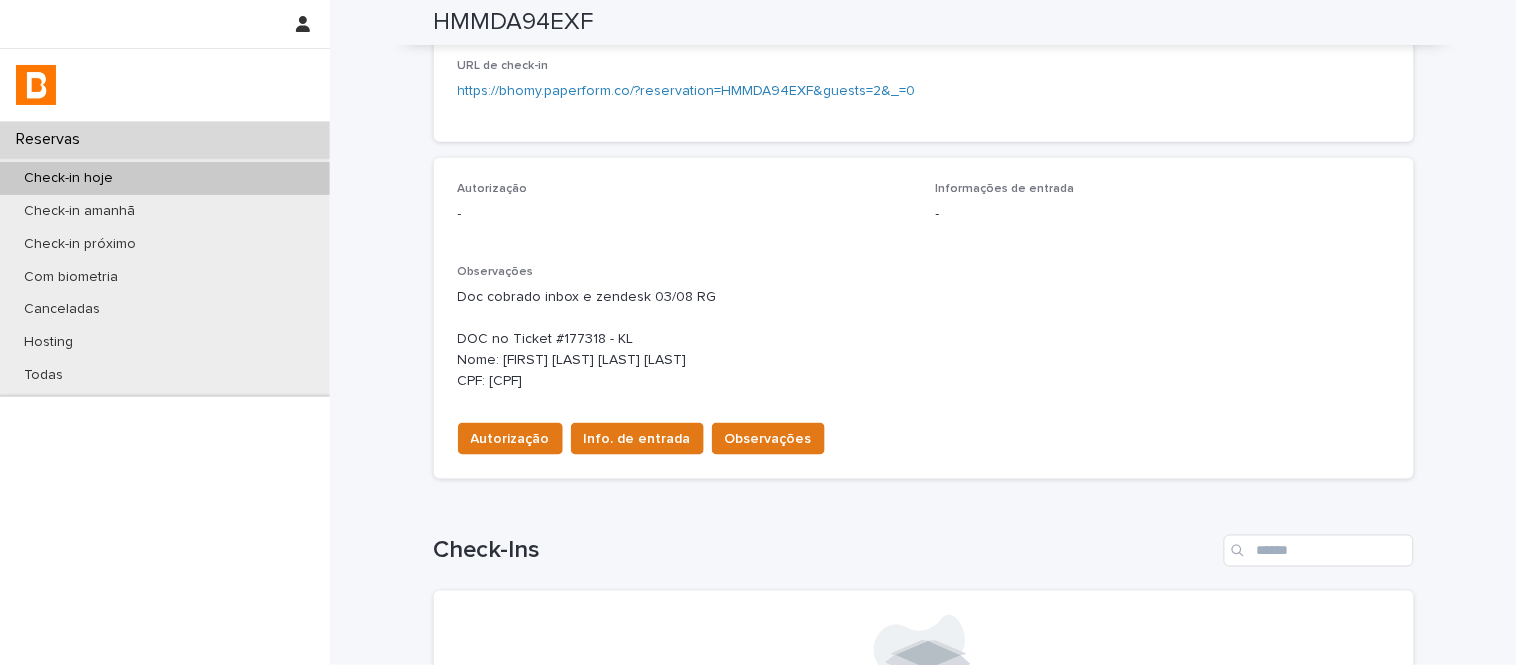 drag, startPoint x: 494, startPoint y: 357, endPoint x: 588, endPoint y: 378, distance: 96.317184 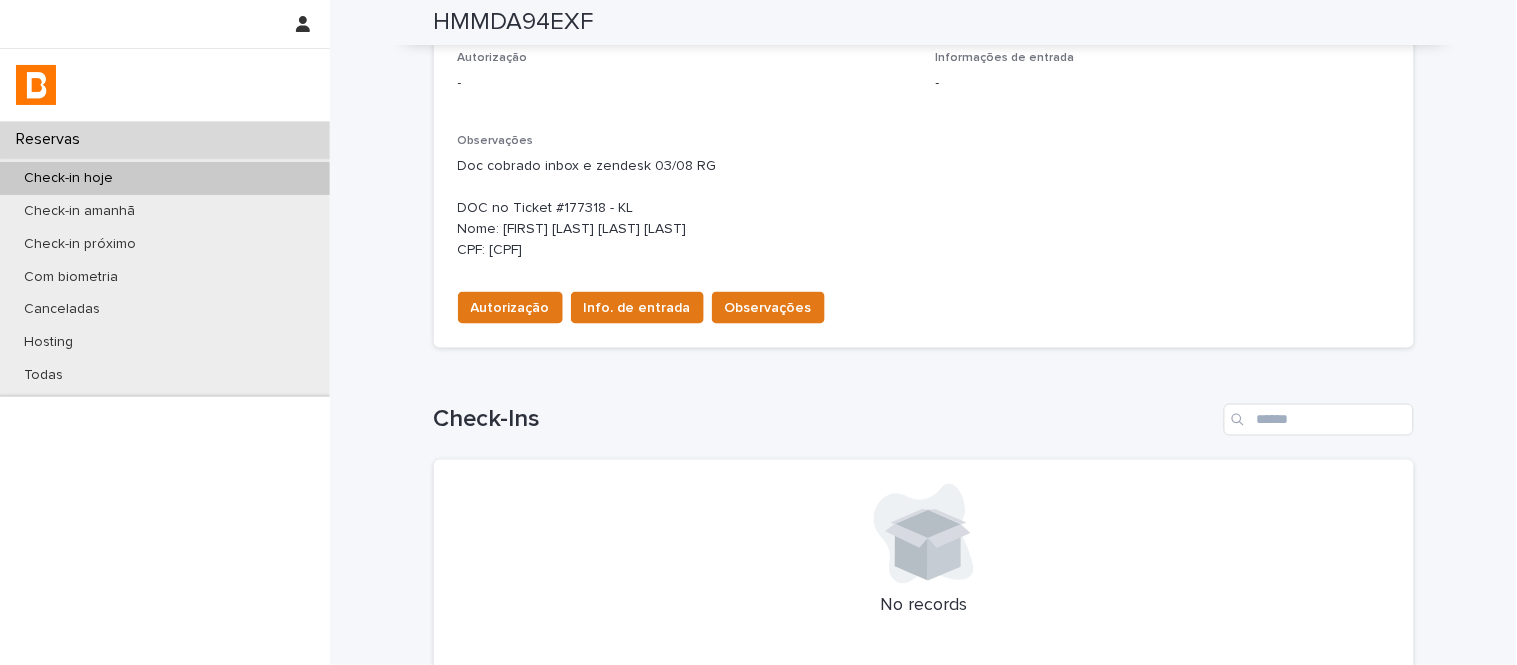 scroll, scrollTop: 550, scrollLeft: 0, axis: vertical 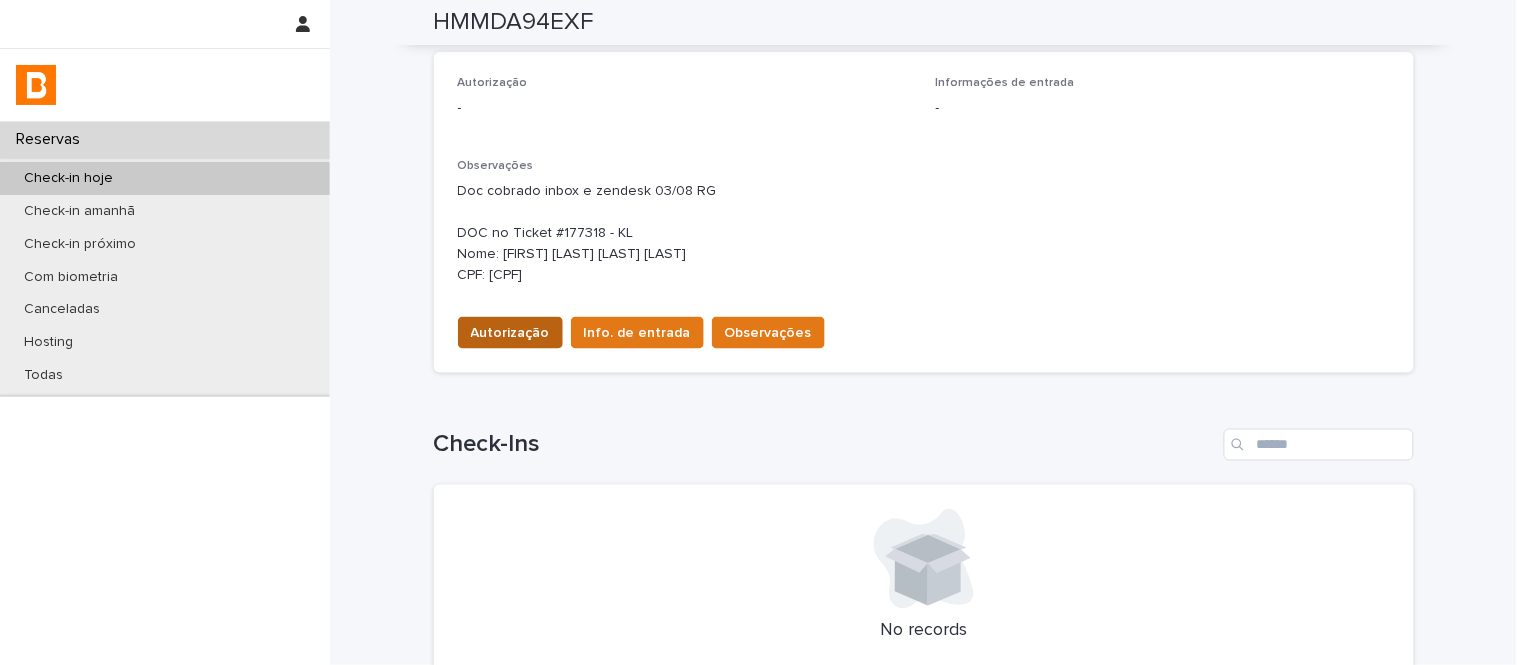 click on "Autorização" at bounding box center [510, 333] 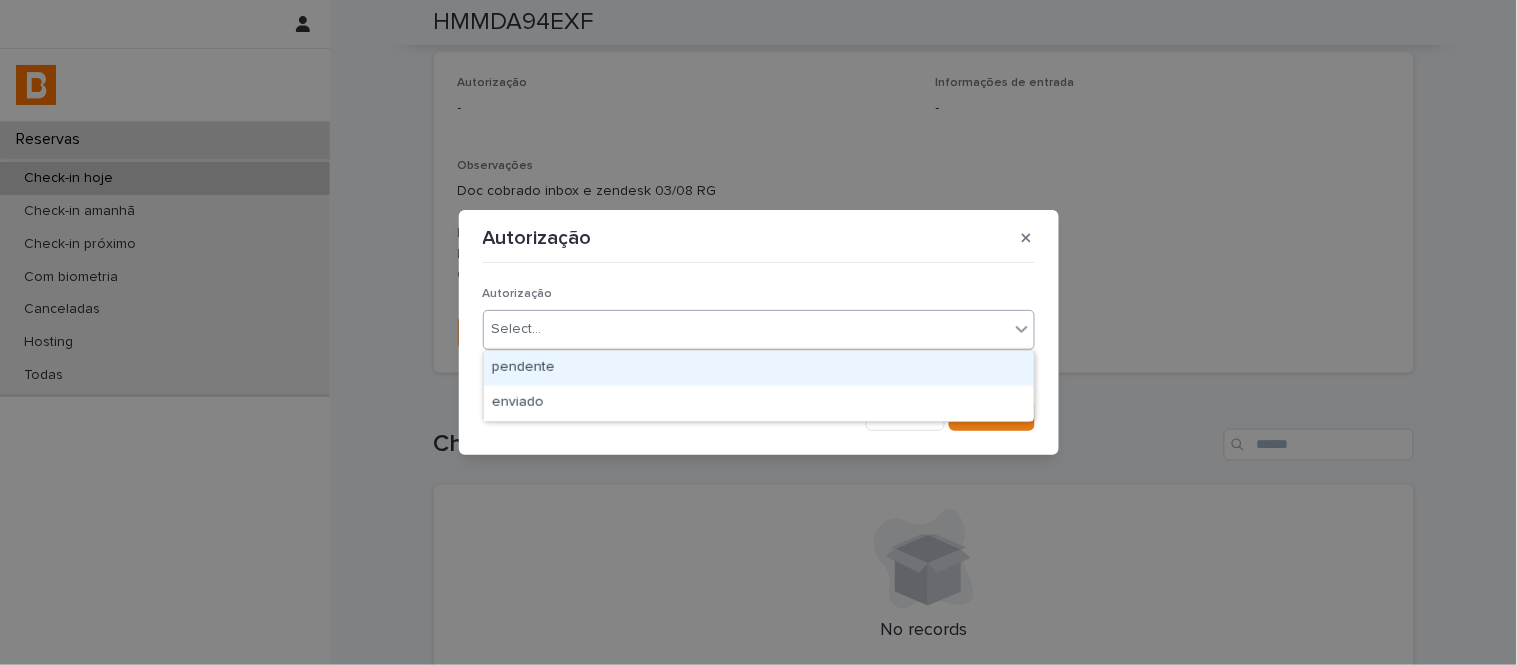 click on "Select..." at bounding box center (517, 329) 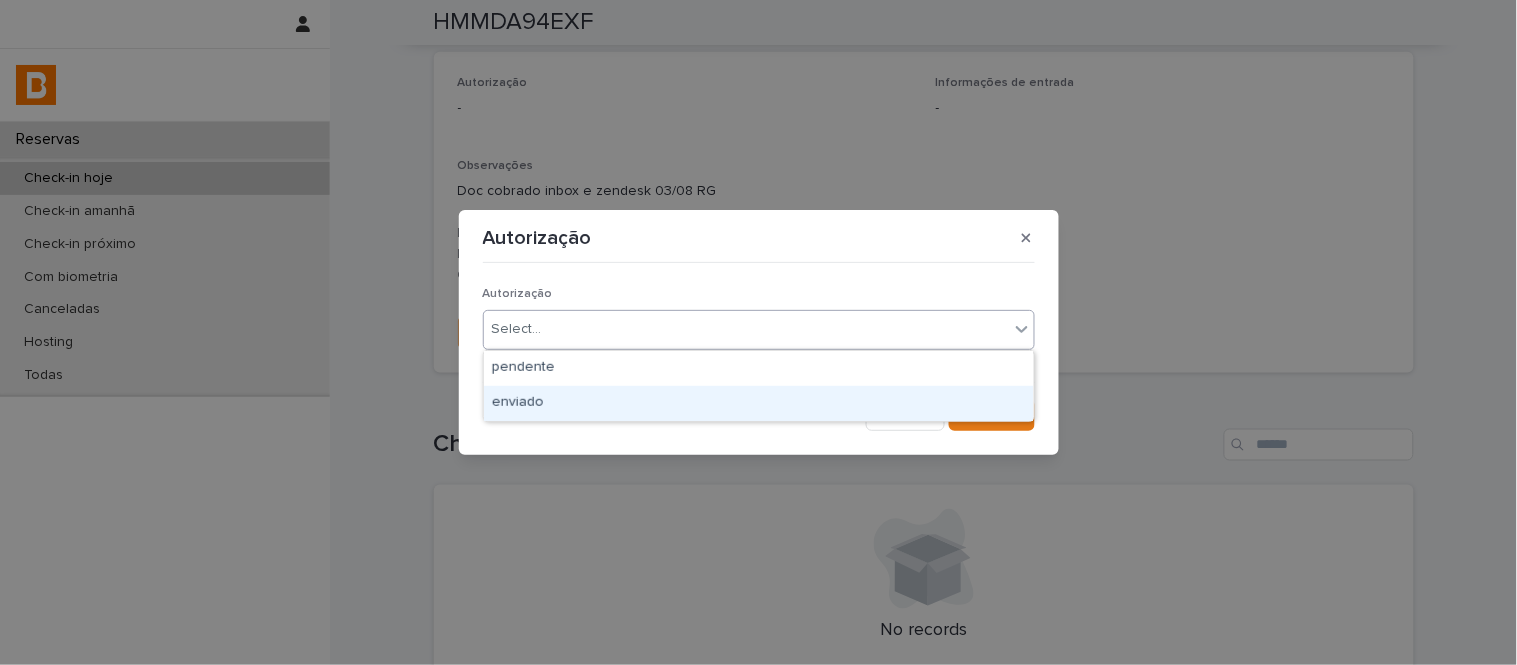 click on "enviado" at bounding box center [759, 403] 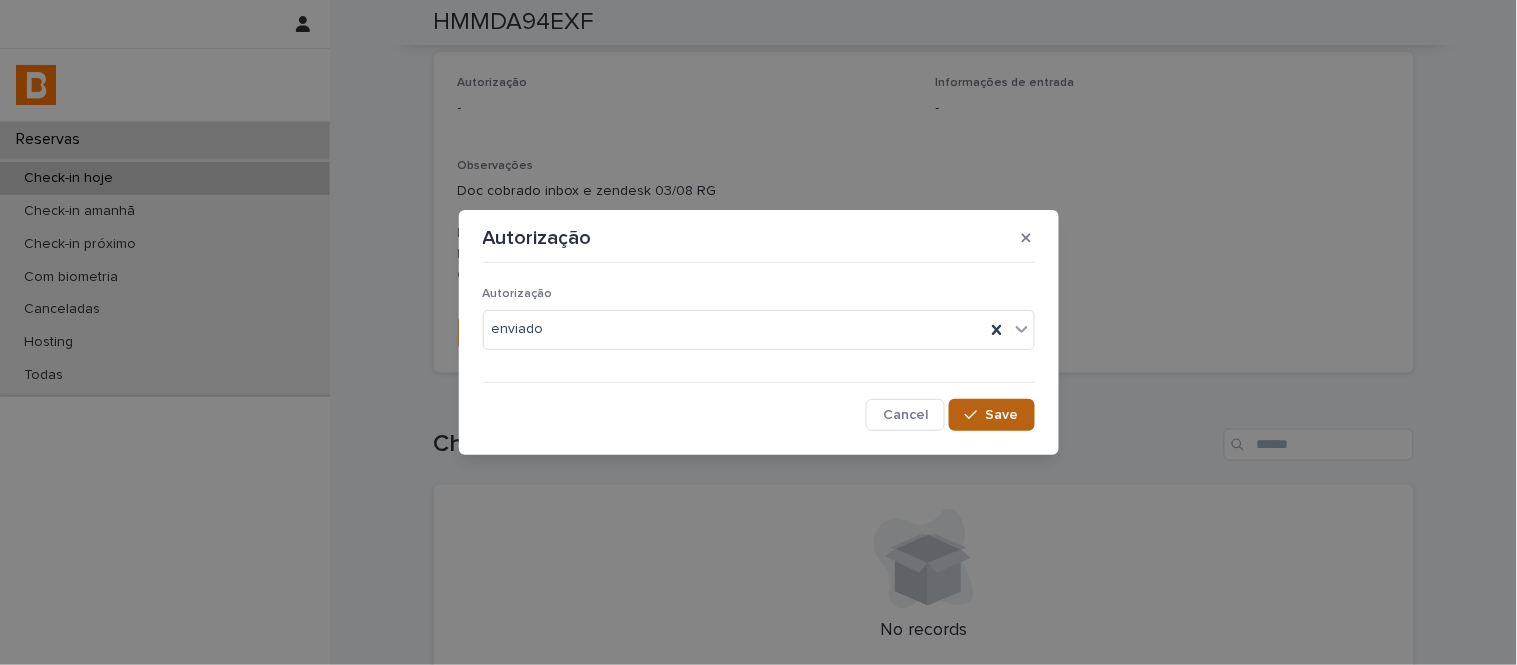 click on "Save" at bounding box center (991, 415) 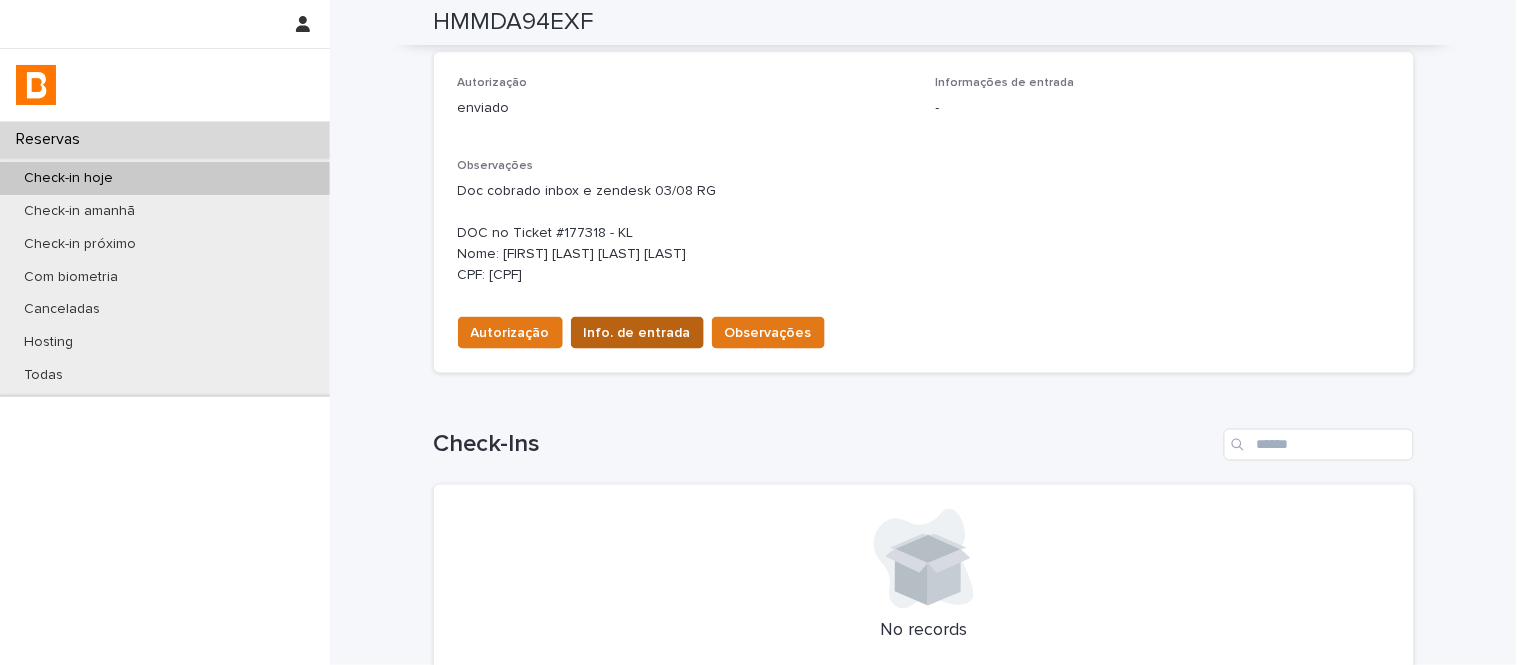 click on "Info. de entrada" at bounding box center [637, 333] 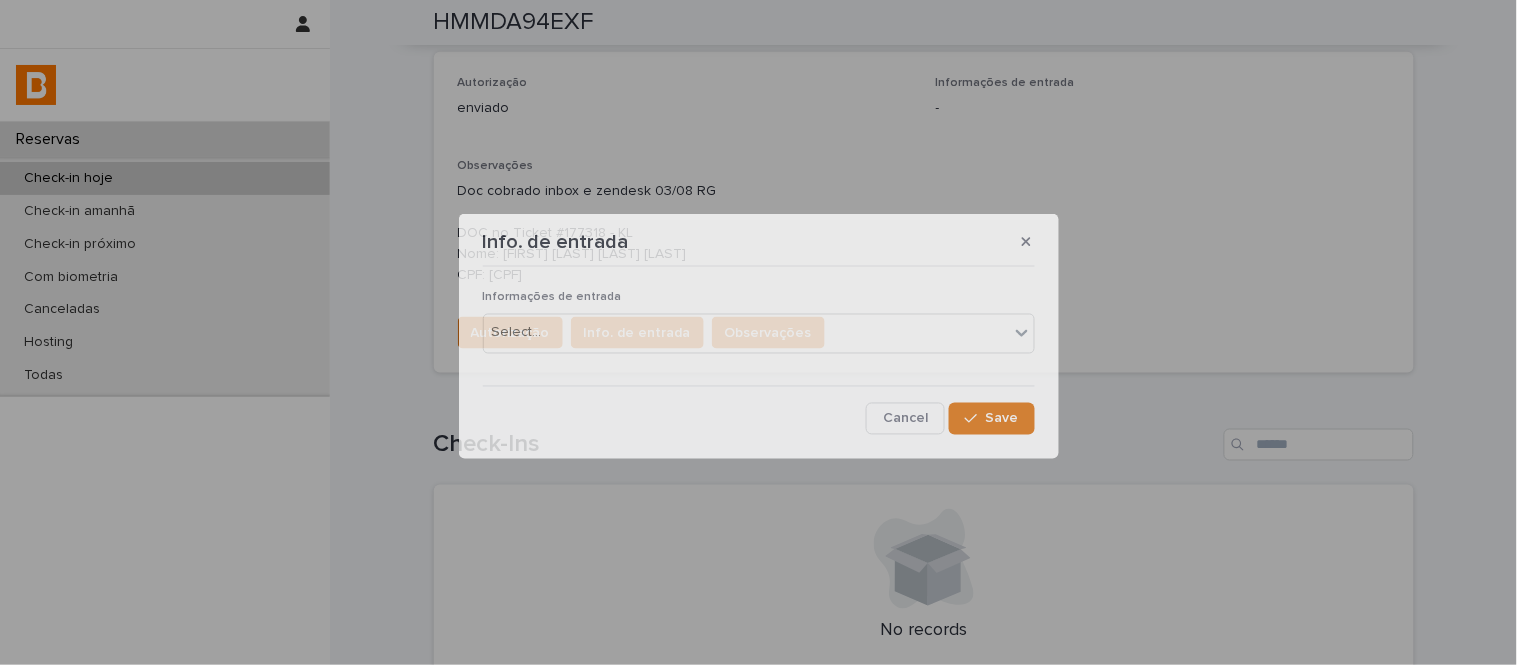 click on "Informações de entrada Select... Cancel Save" at bounding box center [759, 354] 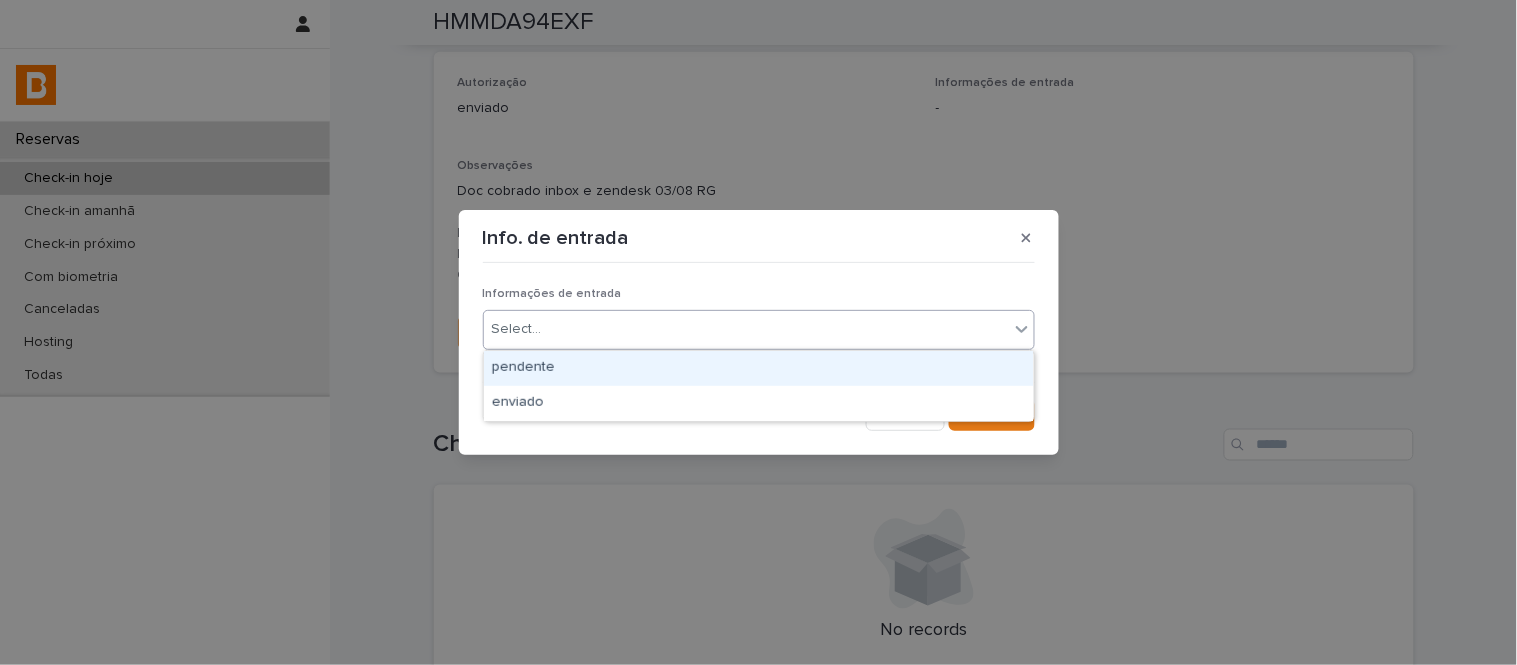 click on "Select..." at bounding box center (746, 329) 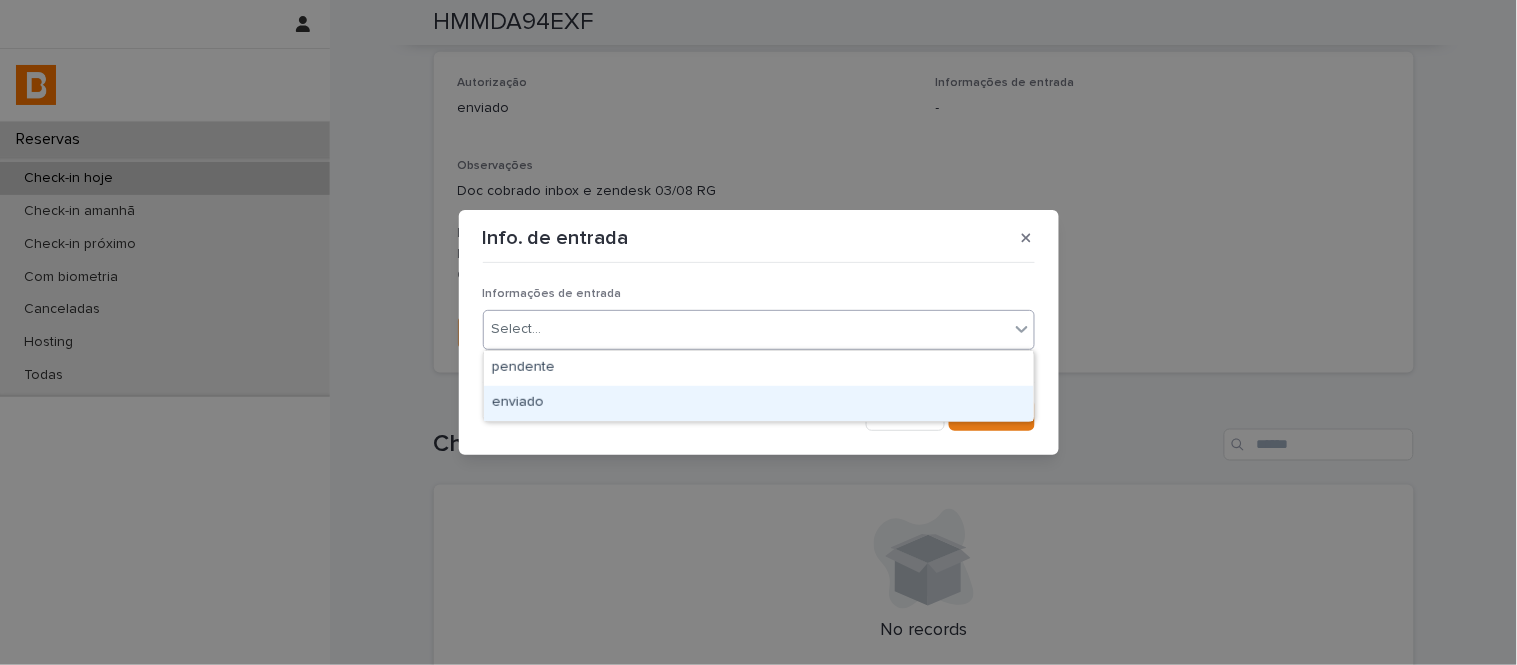click on "enviado" at bounding box center (759, 403) 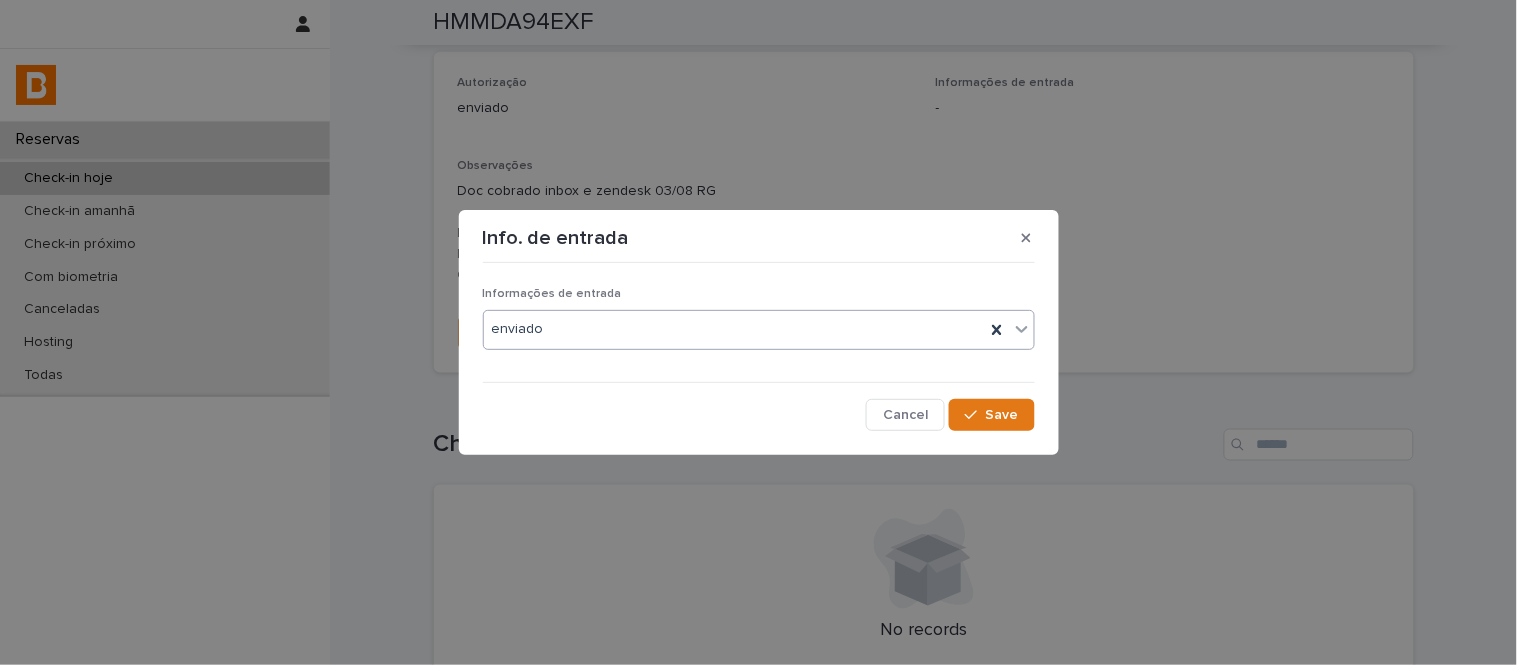 click on "Informações de entrada   option enviado, selected.     0 results available. Select is focused ,type to refine list, press Down to open the menu,  enviado Cancel Save" at bounding box center [759, 350] 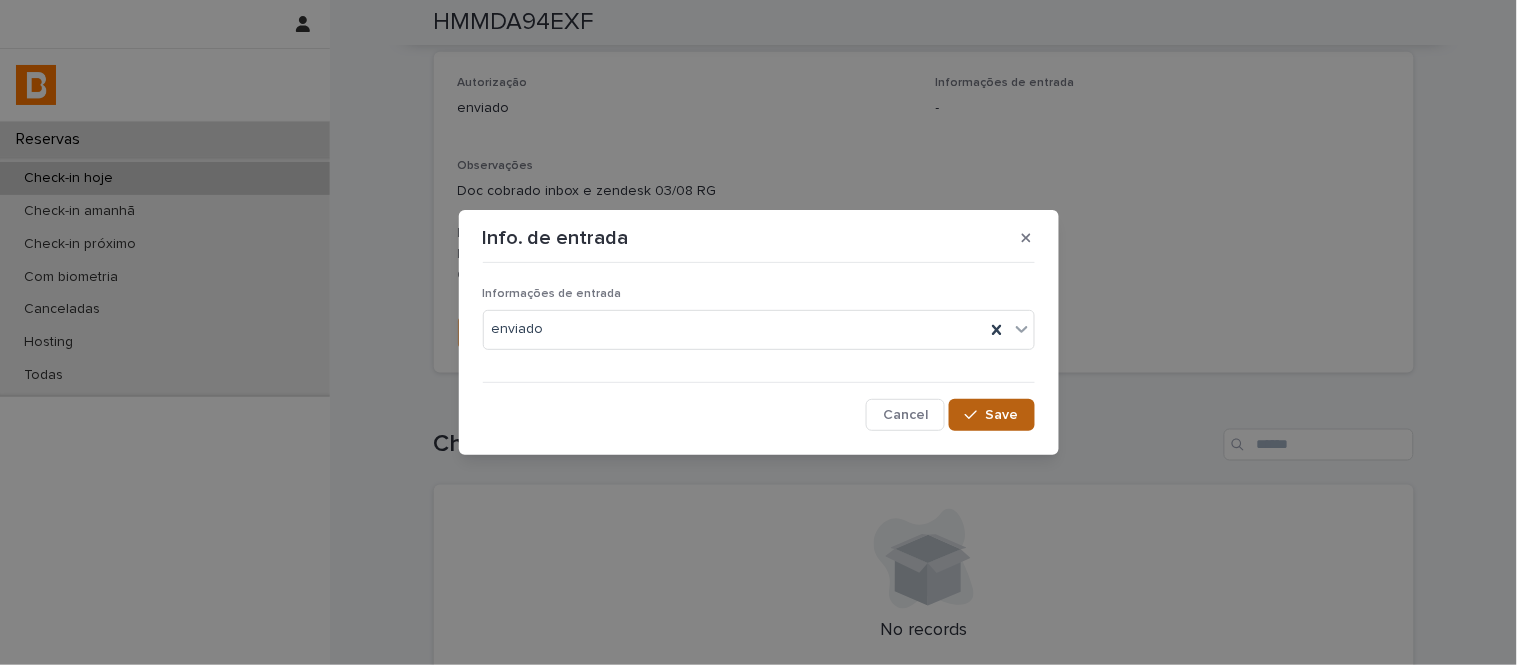 click on "Save" at bounding box center (1002, 415) 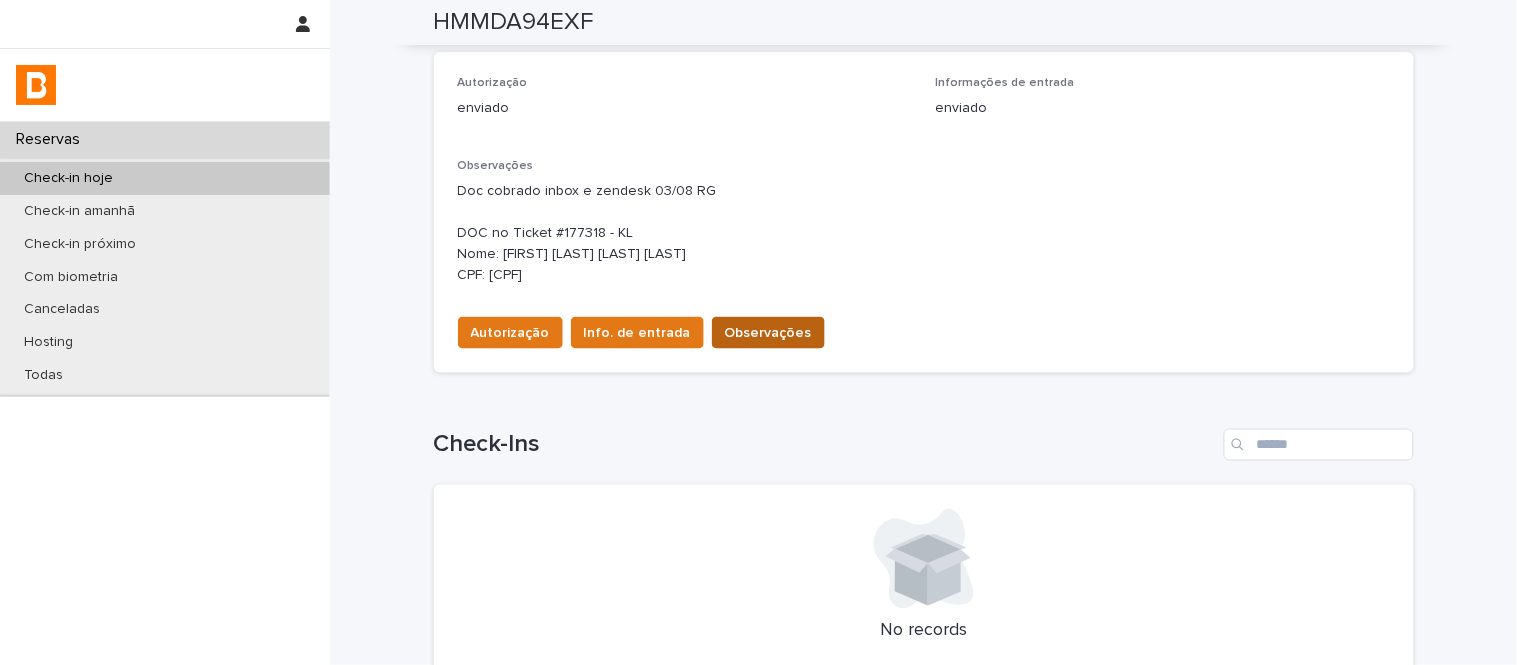 click on "Observações" at bounding box center (768, 333) 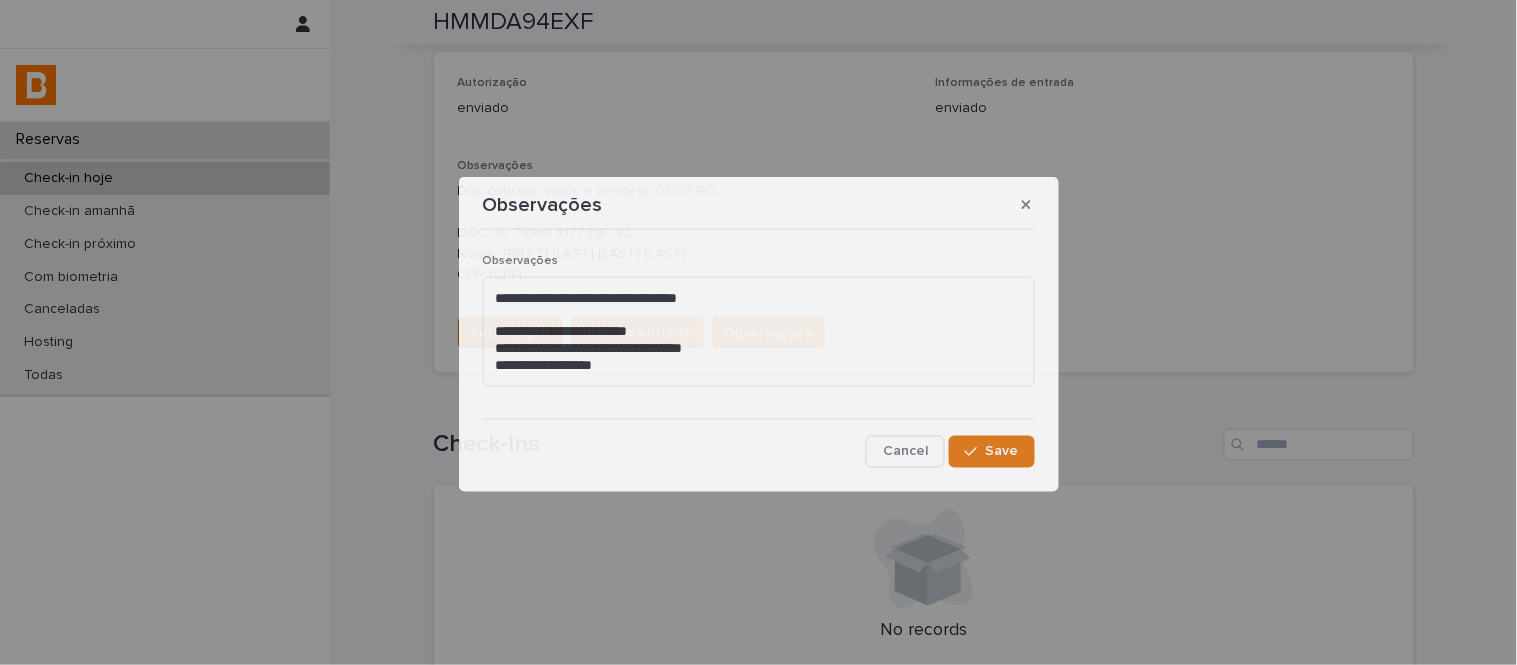 click on "**********" at bounding box center [759, 328] 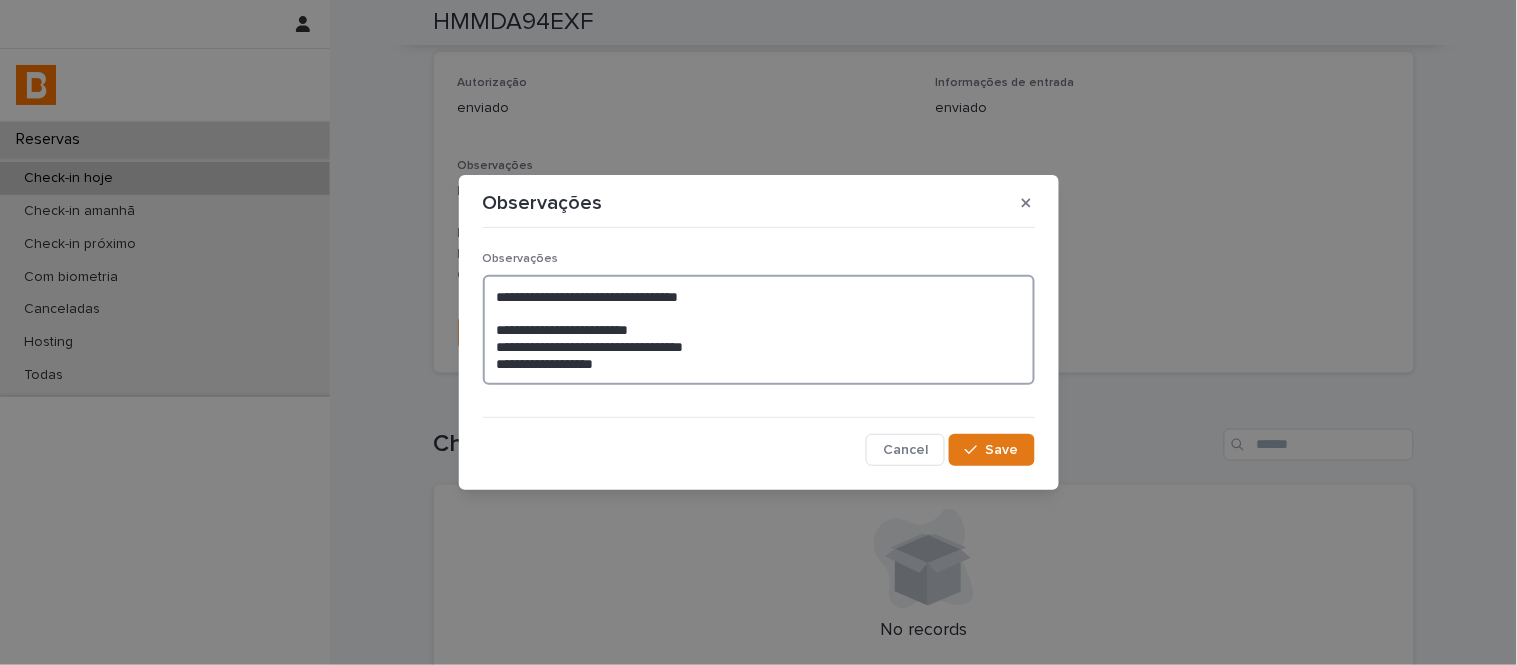 click on "**********" at bounding box center (759, 330) 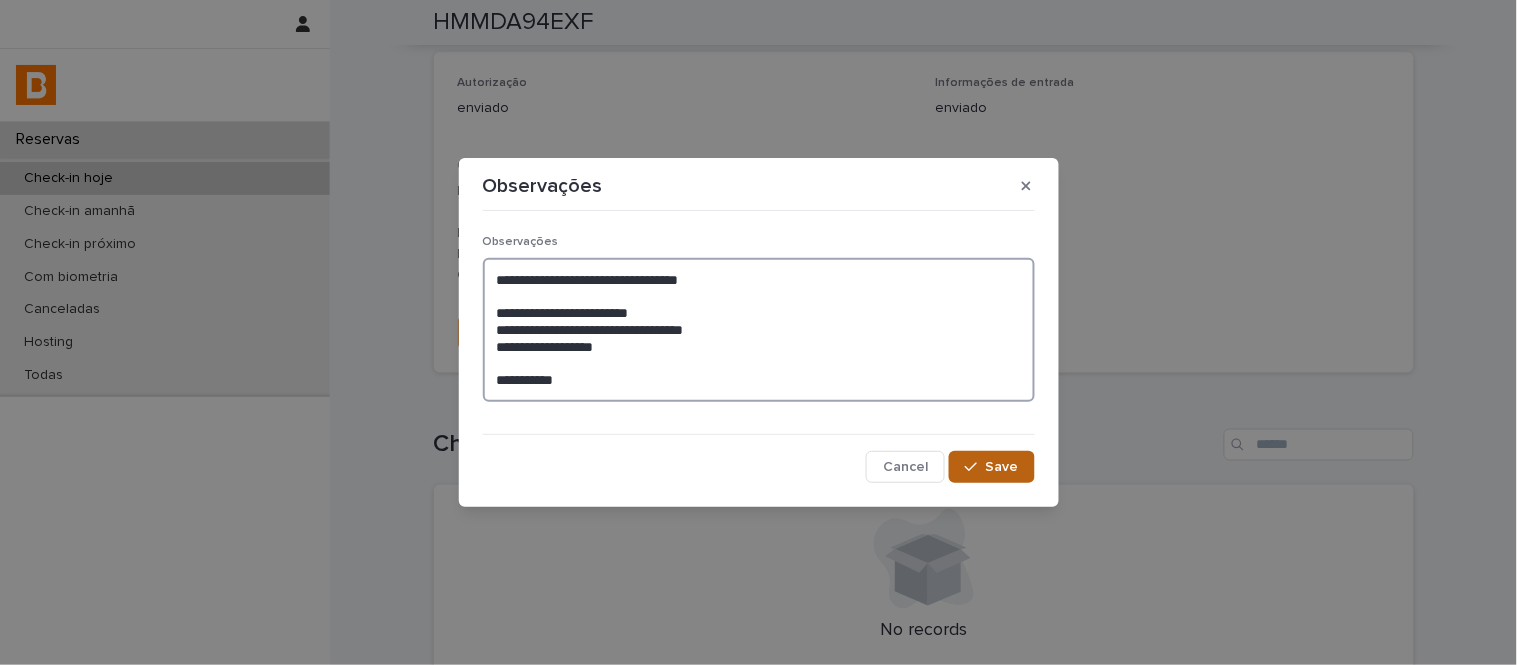 type on "**********" 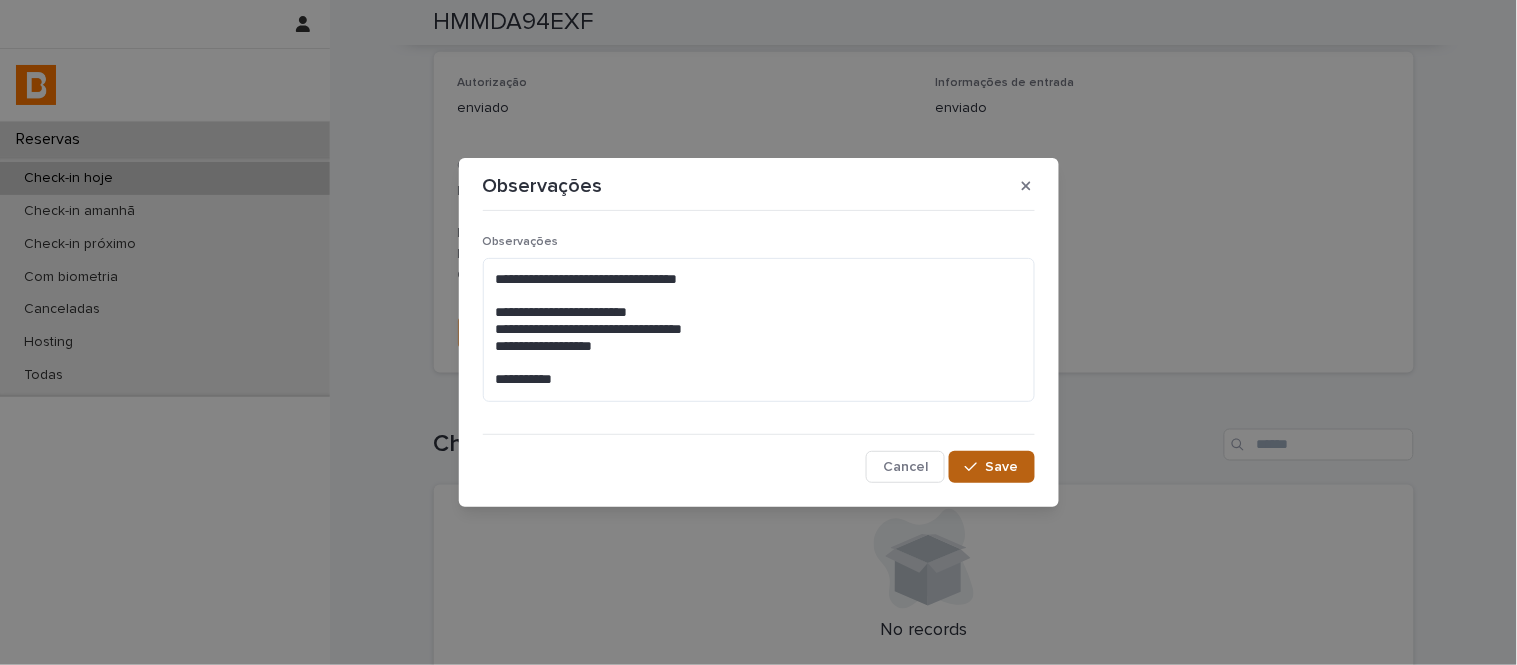 click on "Save" at bounding box center (1002, 467) 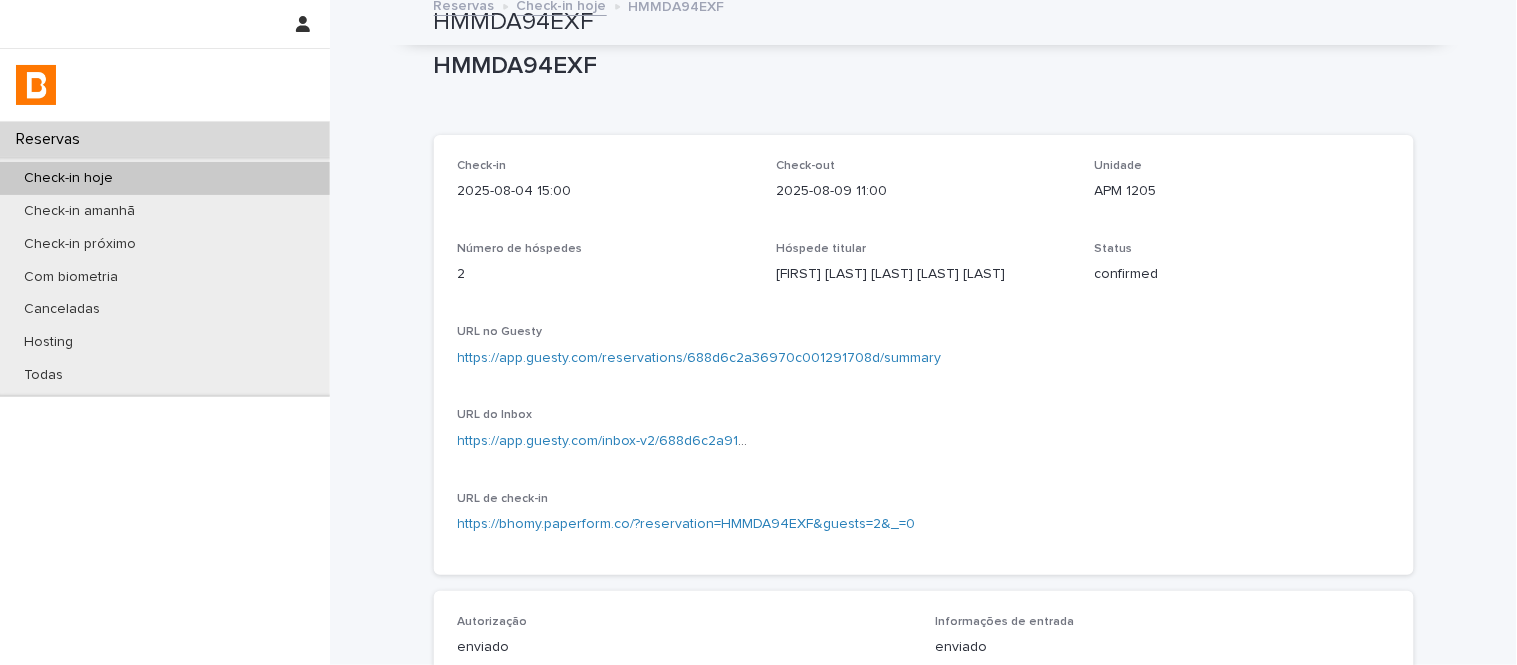 scroll, scrollTop: 0, scrollLeft: 0, axis: both 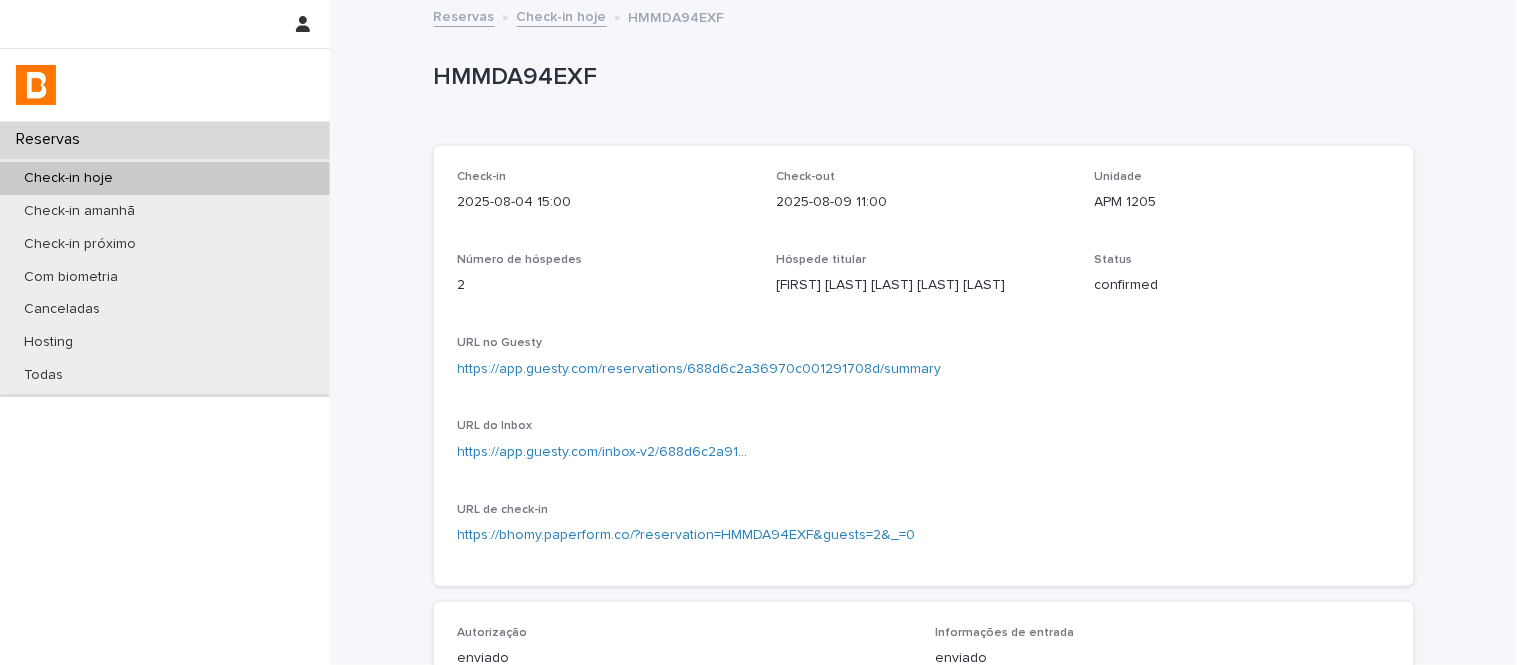 click on "Check-in hoje" at bounding box center (562, 15) 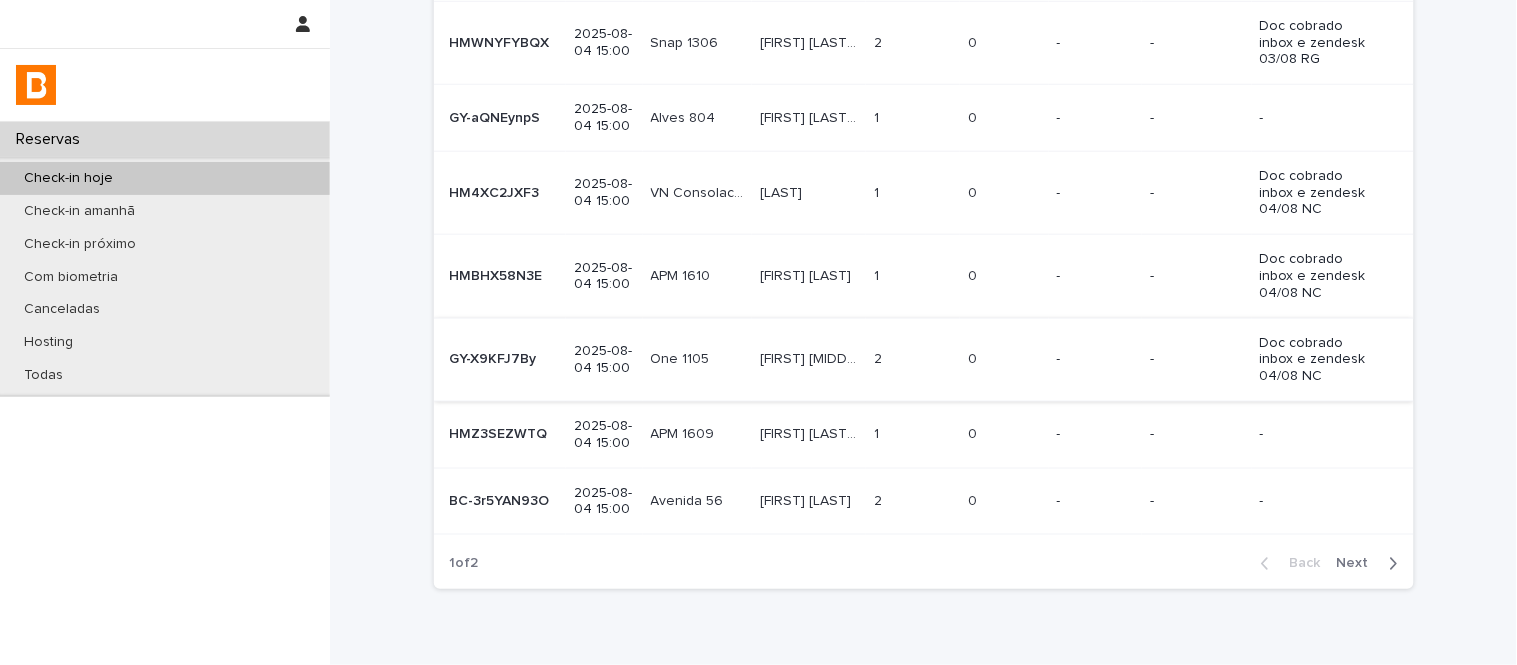 scroll, scrollTop: 541, scrollLeft: 0, axis: vertical 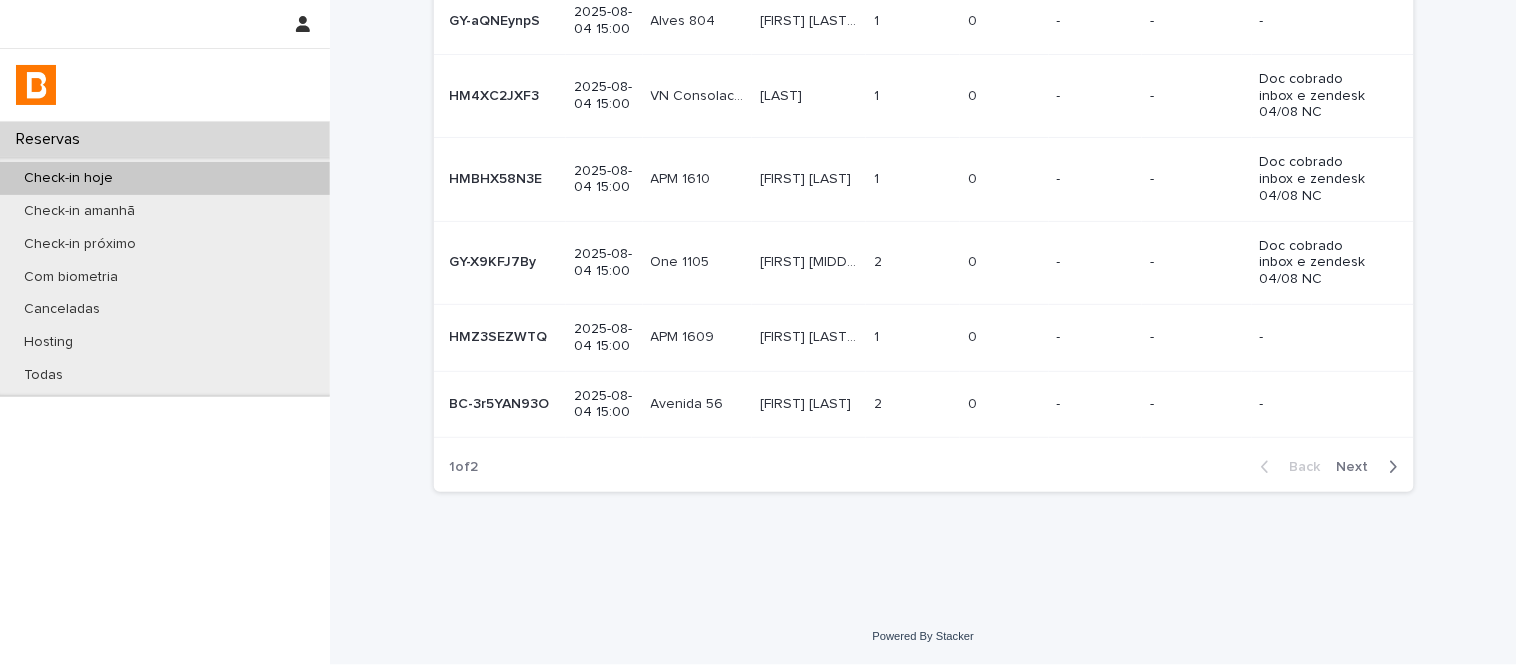 click on "Next" at bounding box center [1359, 467] 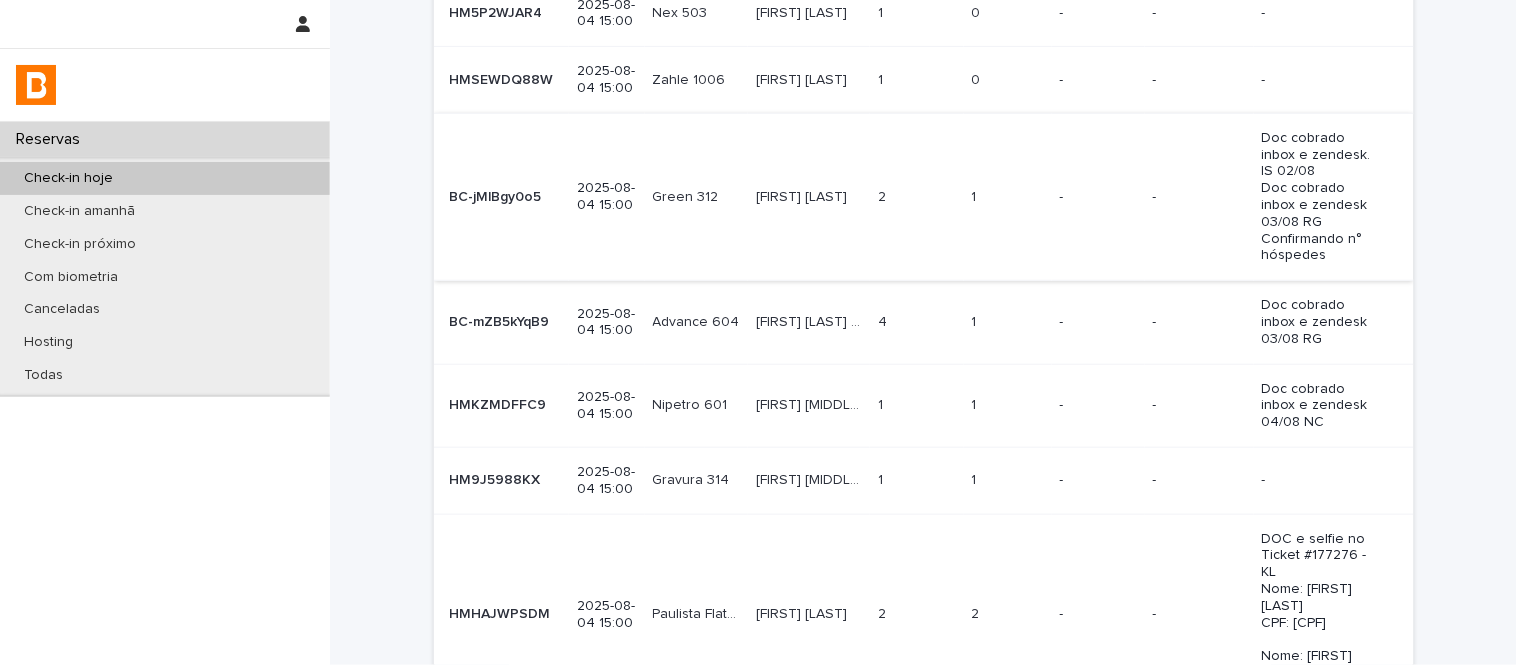 scroll, scrollTop: 222, scrollLeft: 0, axis: vertical 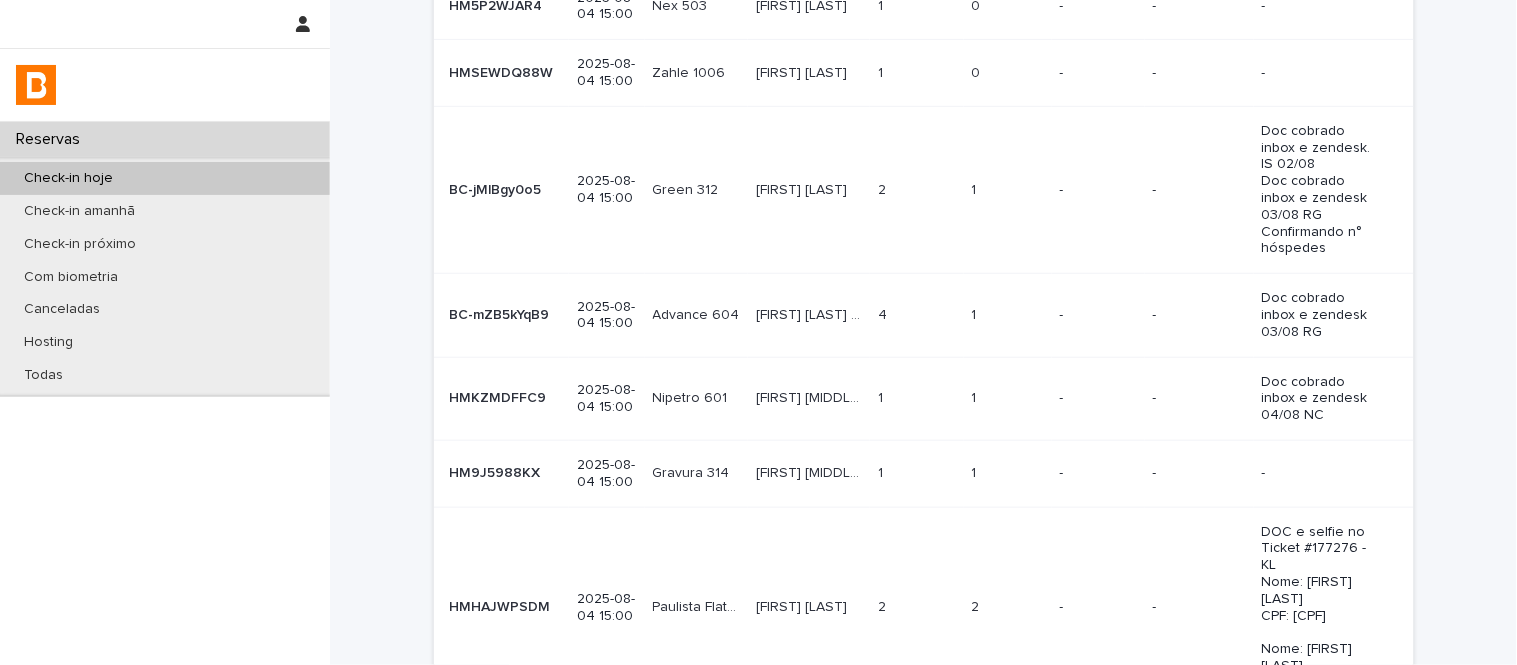 click on "[FIRST] [MIDDLE] [LAST] [LAST]" at bounding box center (811, 396) 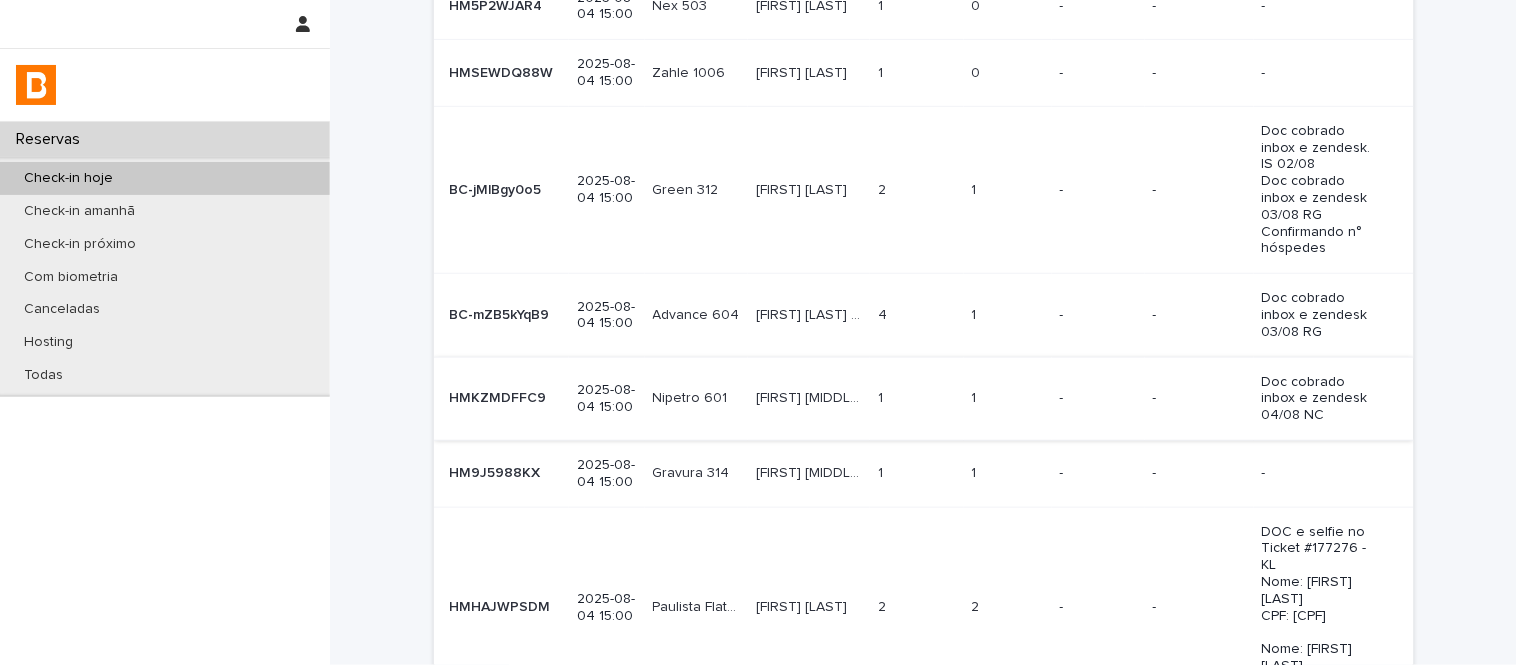 scroll, scrollTop: 0, scrollLeft: 0, axis: both 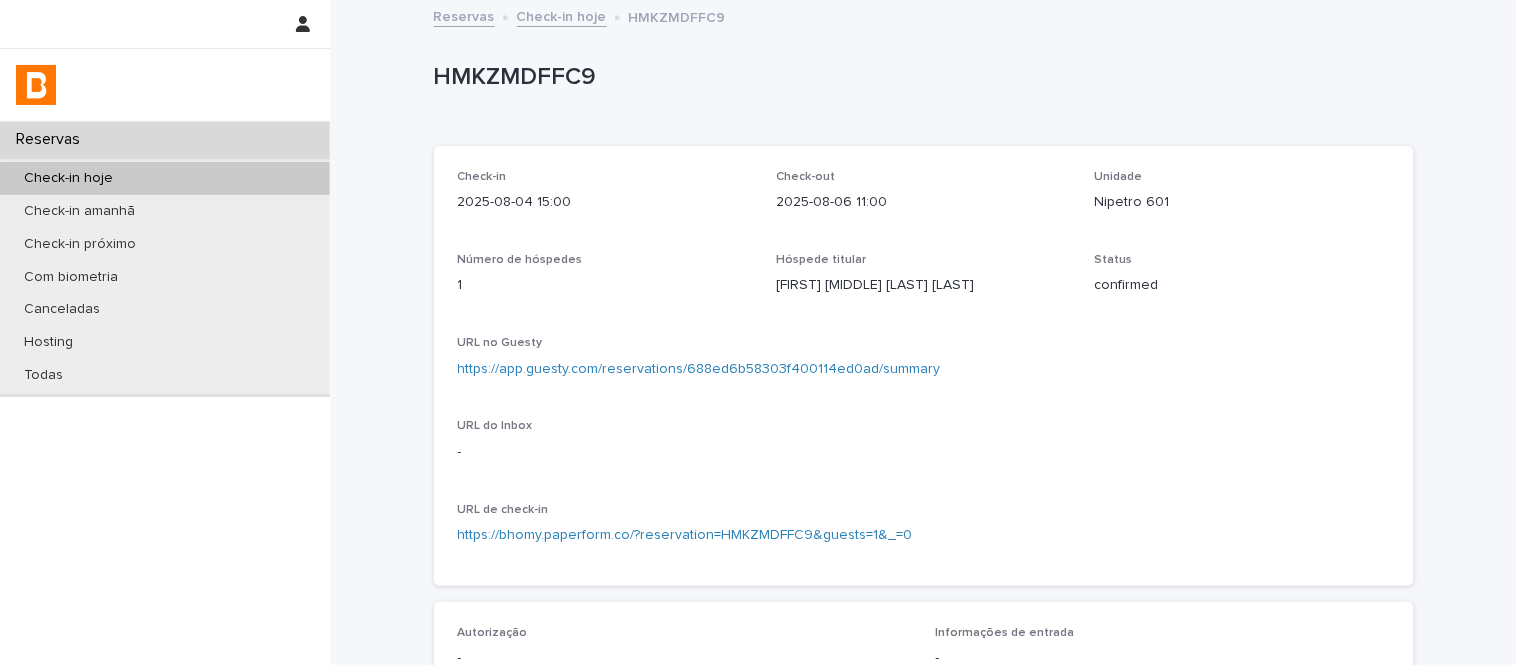 click on "https://app.guesty.com/reservations/688ed6b58303f400114ed0ad/summary" at bounding box center (699, 369) 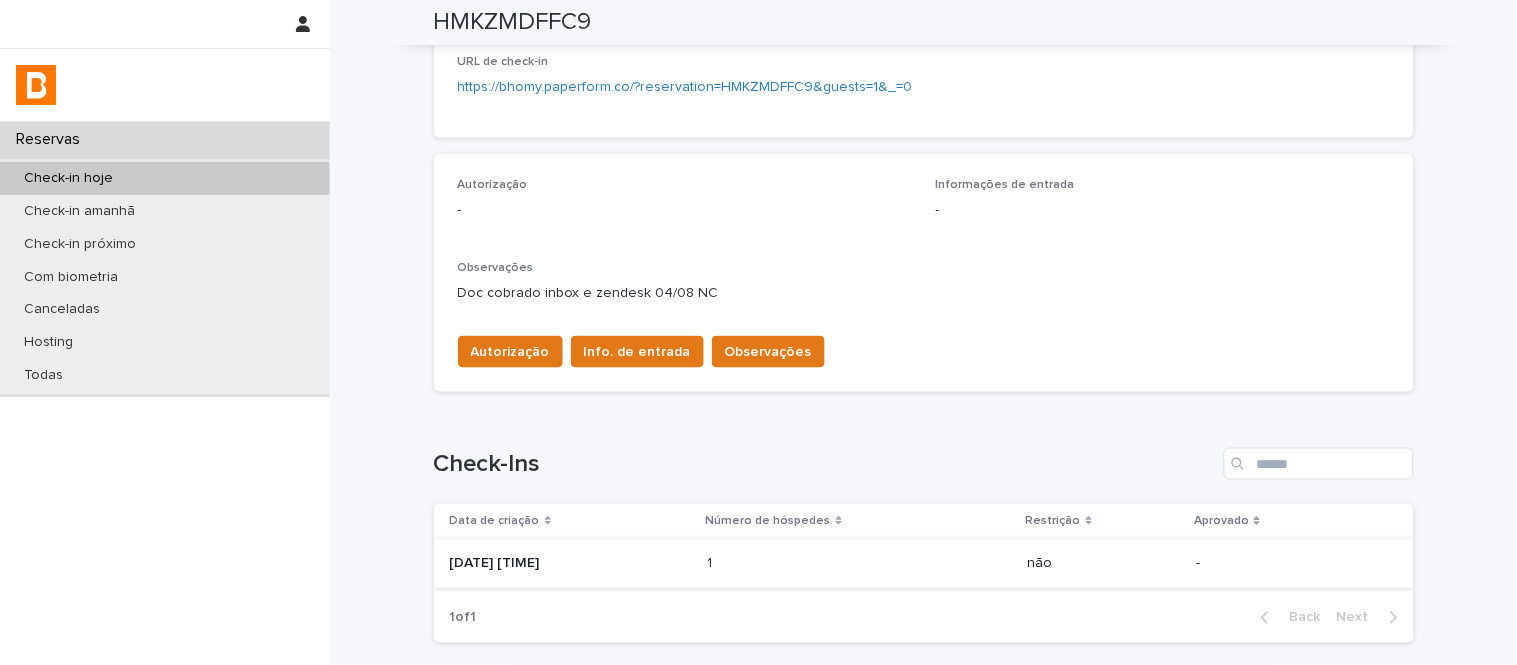 scroll, scrollTop: 487, scrollLeft: 0, axis: vertical 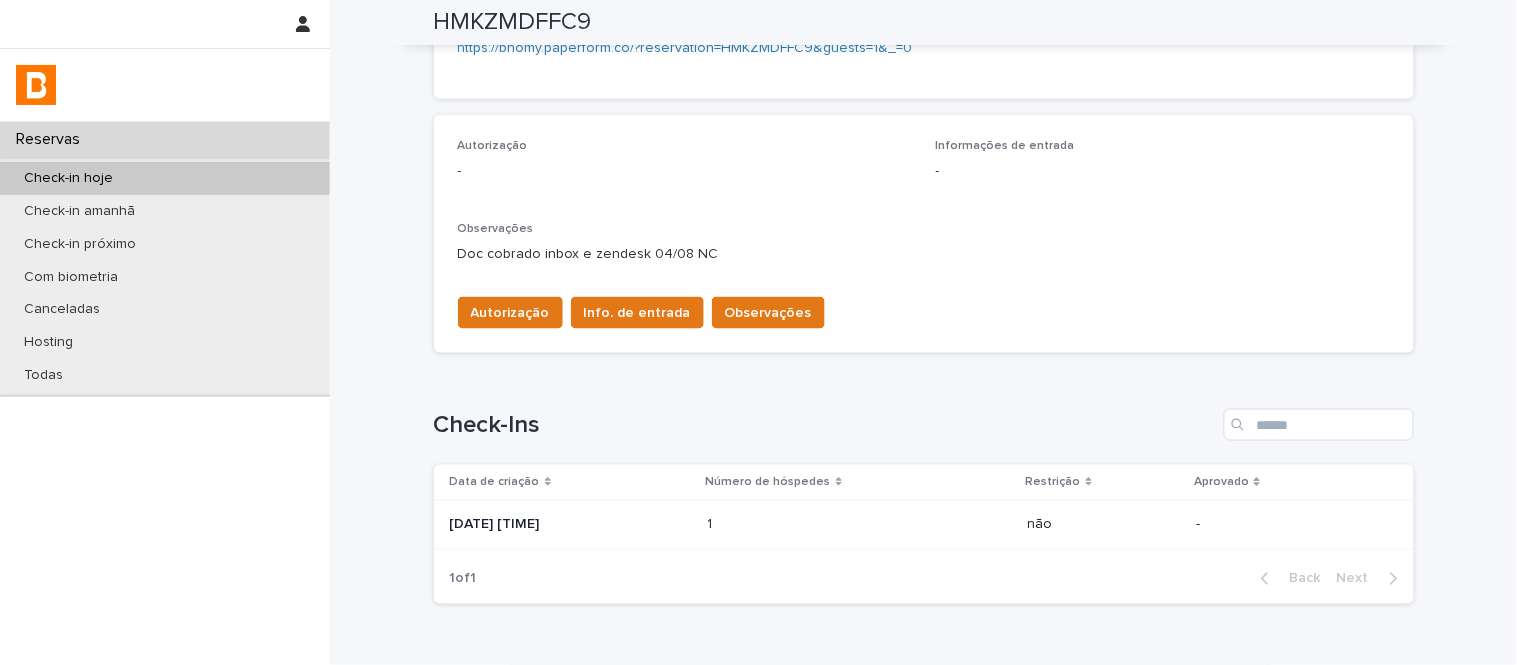 click on "1 1" at bounding box center (860, 525) 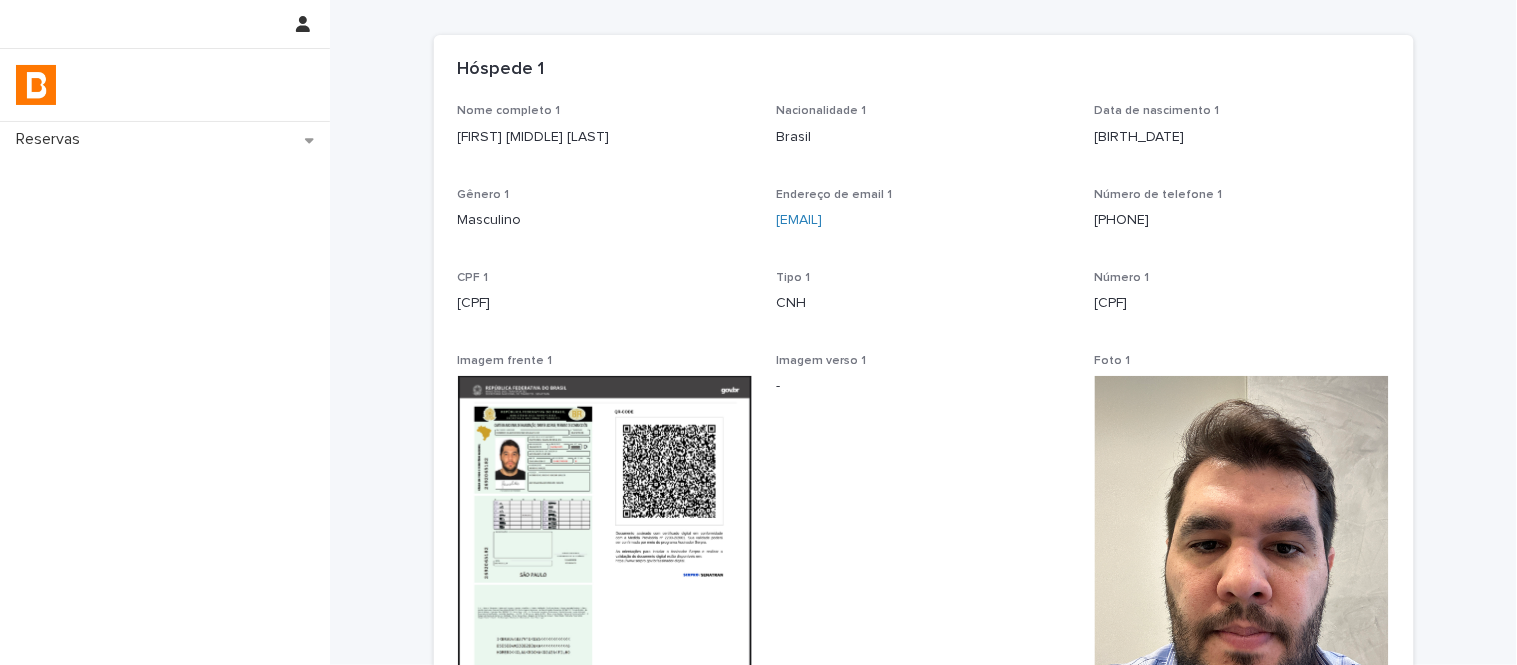 scroll, scrollTop: 0, scrollLeft: 0, axis: both 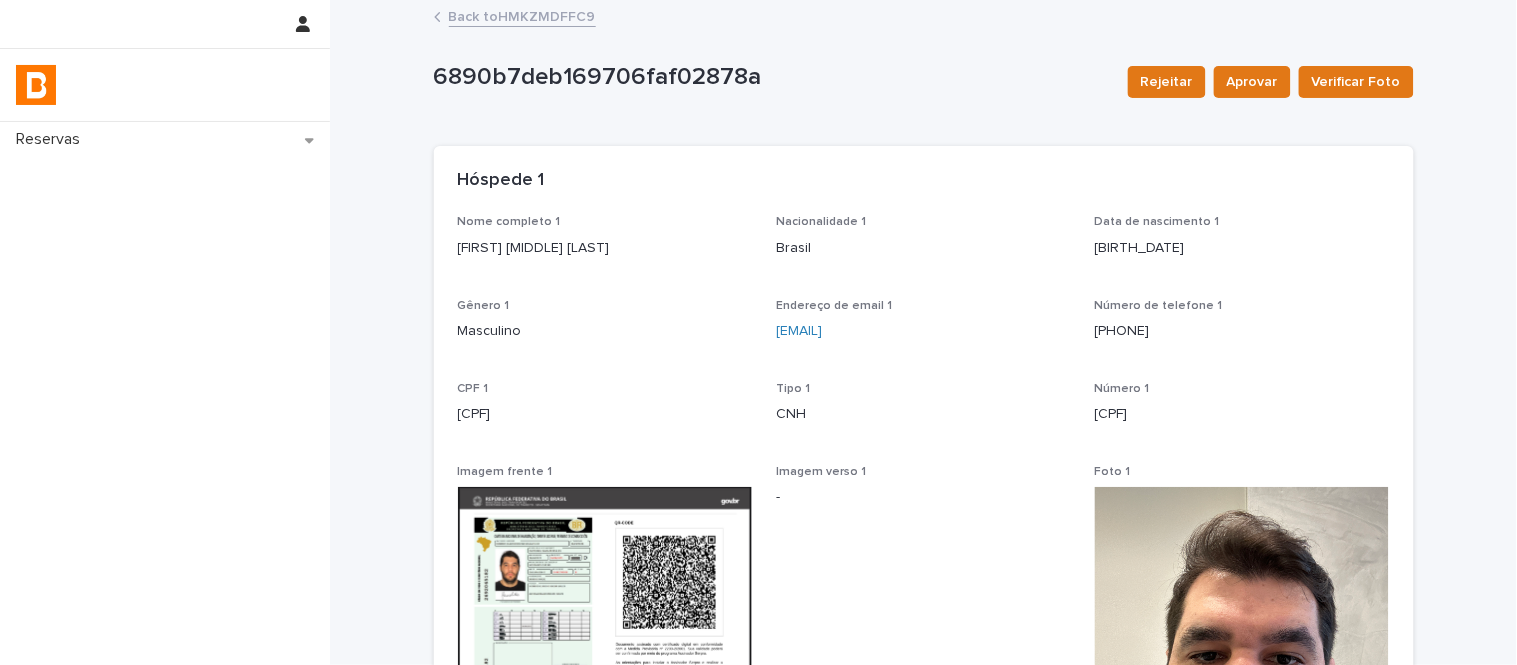 click on "Back to  HMKZMDFFC9" at bounding box center (522, 15) 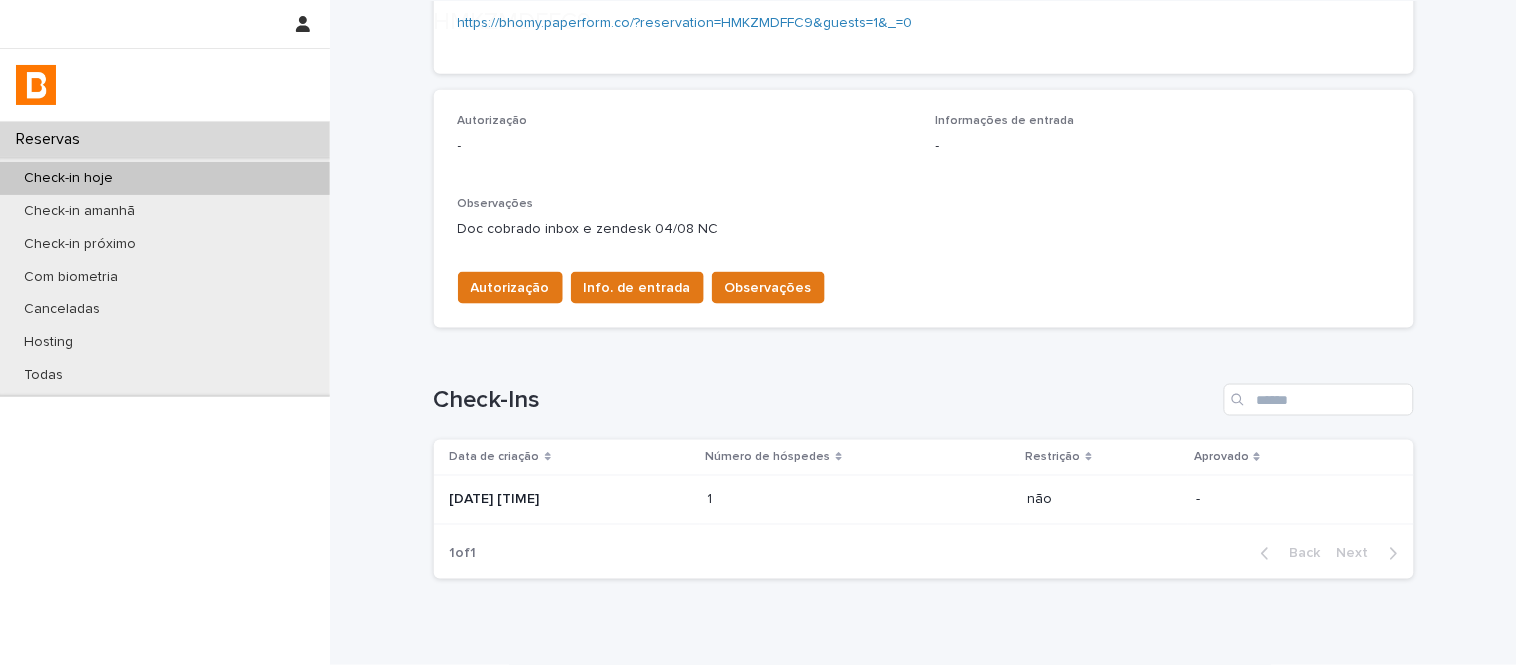 scroll, scrollTop: 598, scrollLeft: 0, axis: vertical 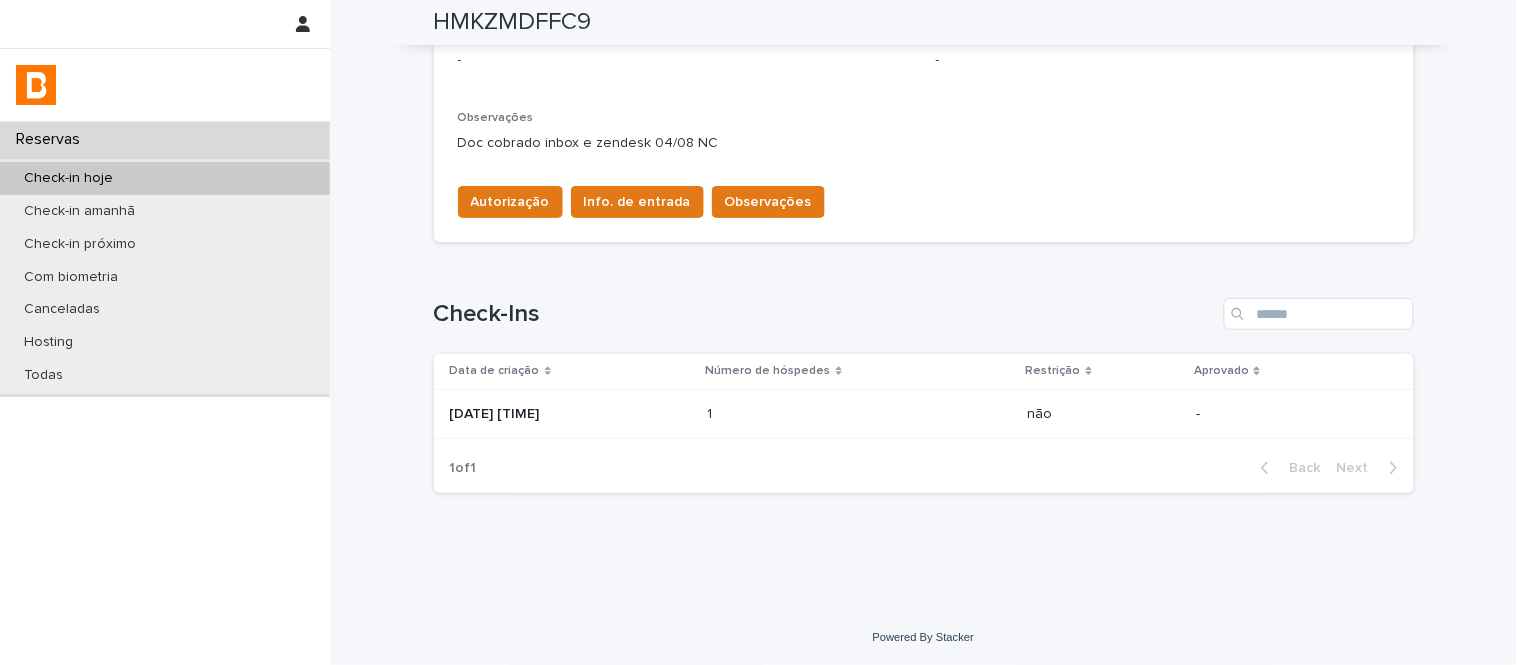 click on "Autorização Info. de entrada Observações" at bounding box center (924, 198) 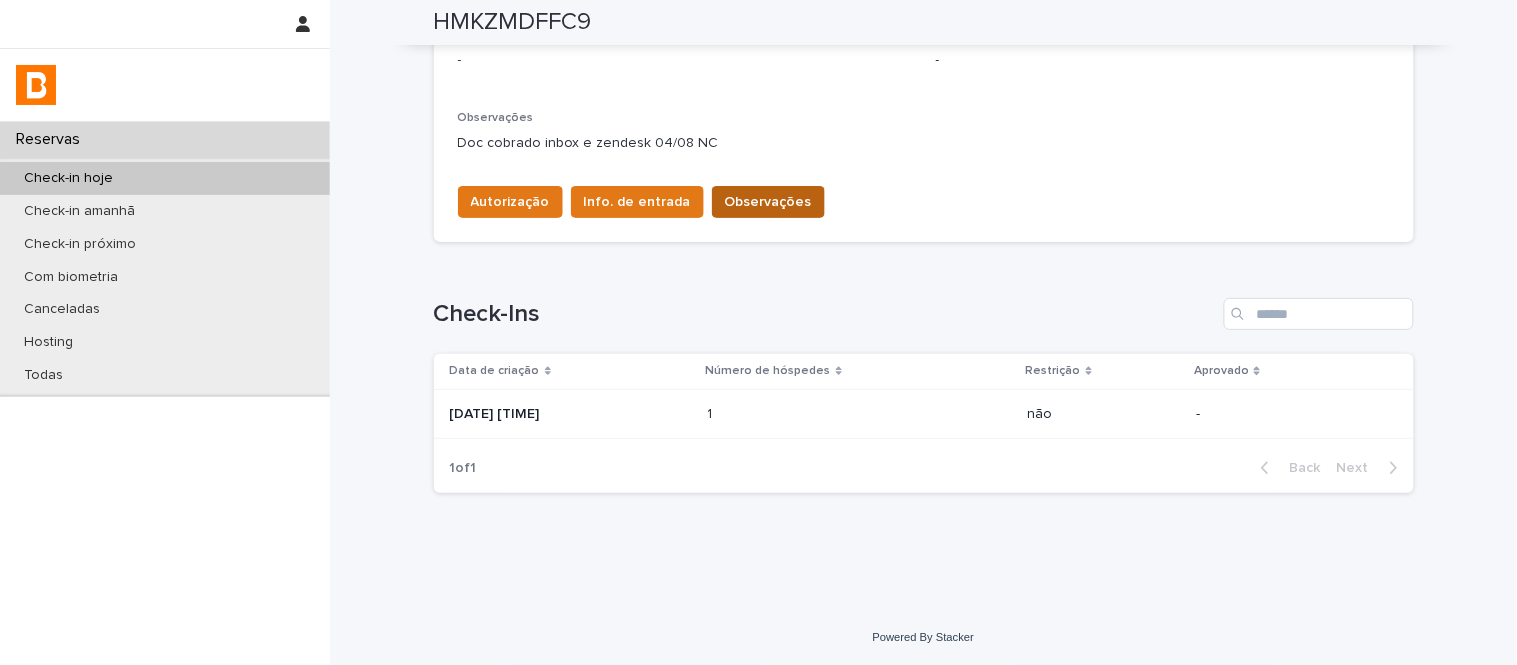 click on "Observações" at bounding box center [768, 202] 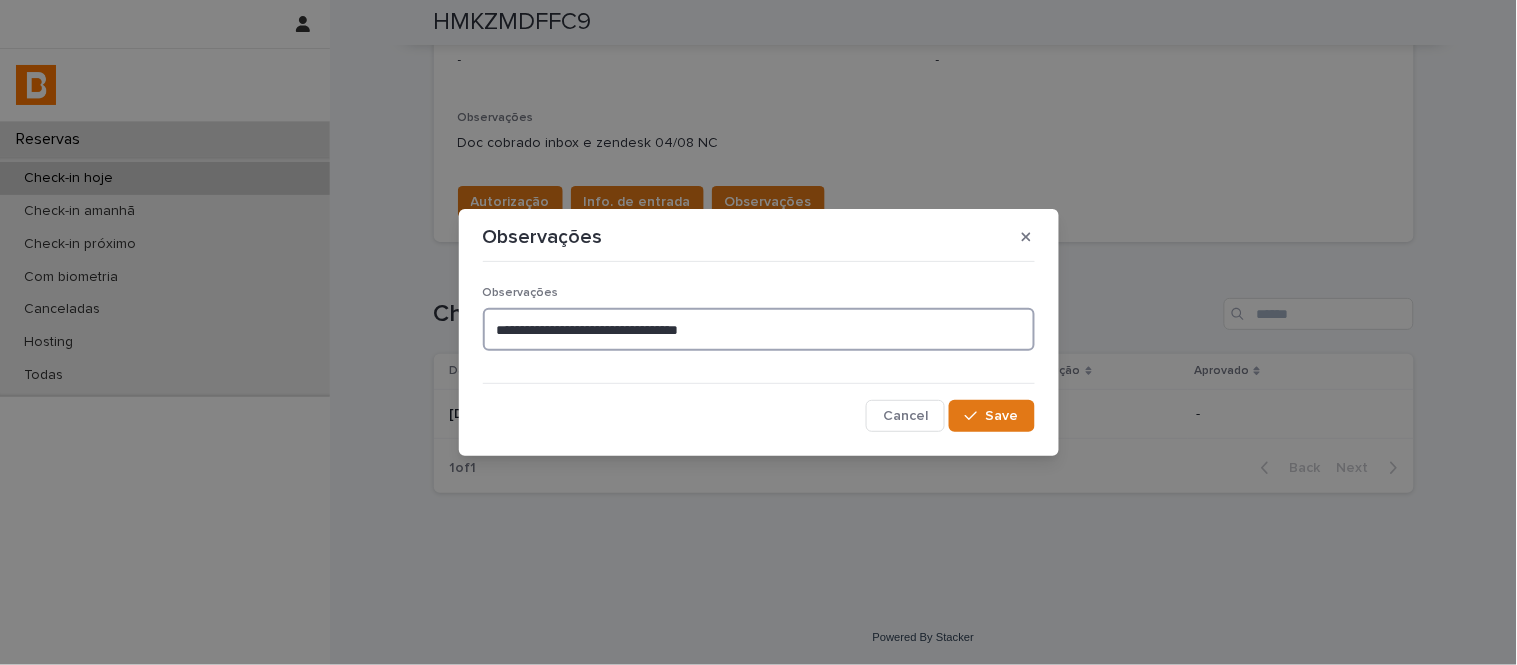 click on "**********" at bounding box center (759, 329) 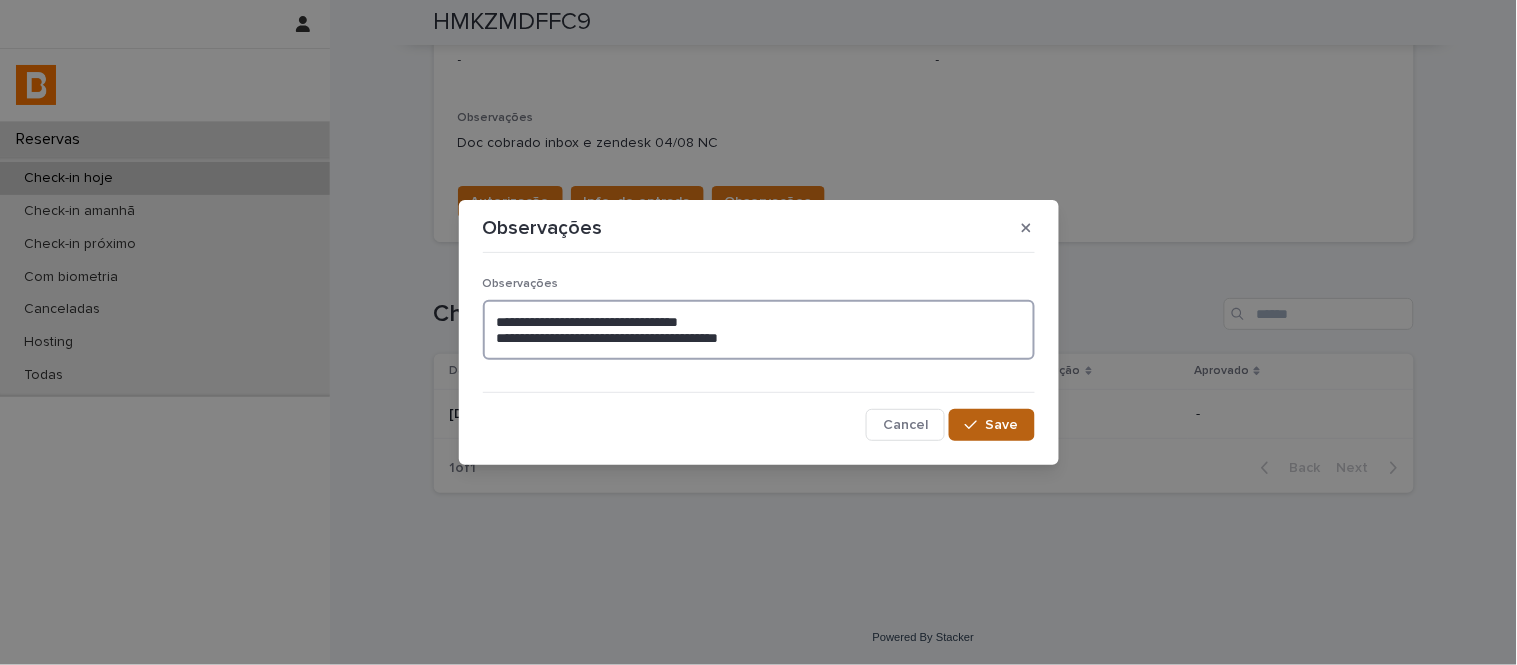 type on "**********" 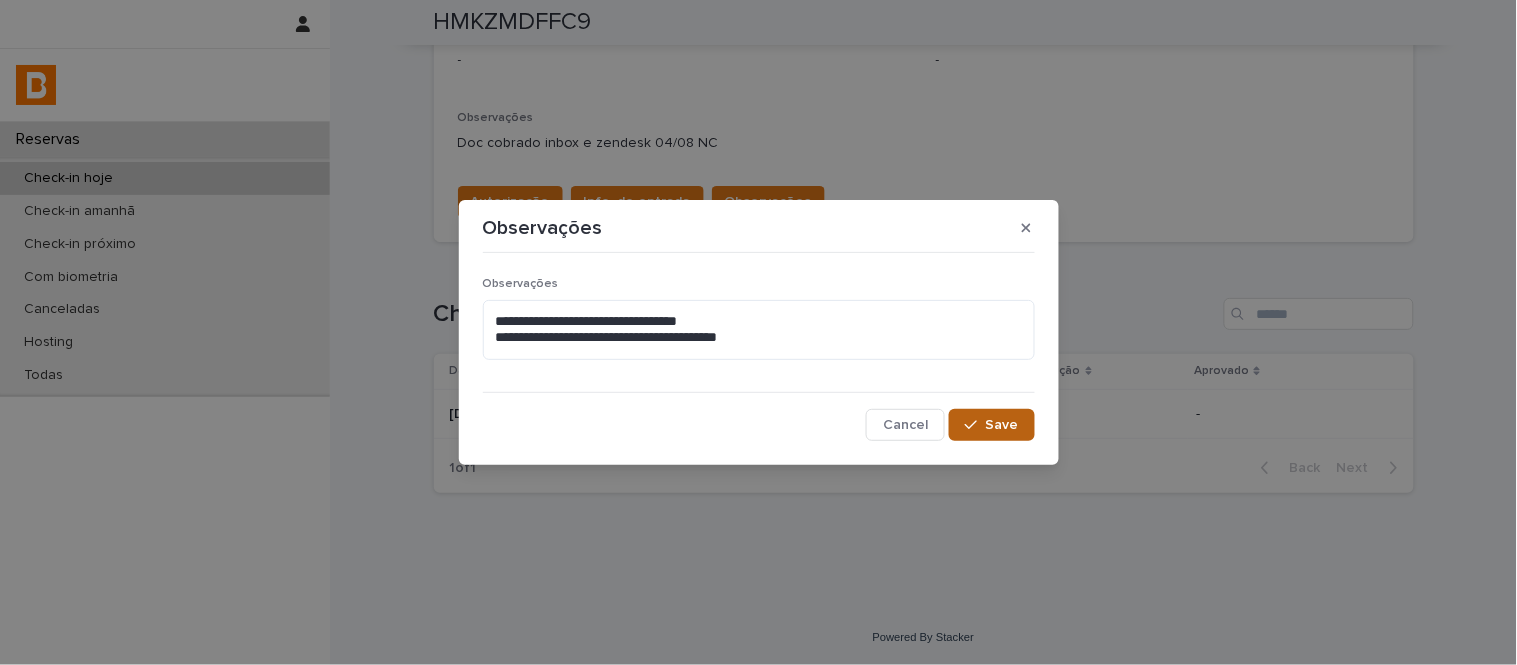 click on "Save" at bounding box center [991, 425] 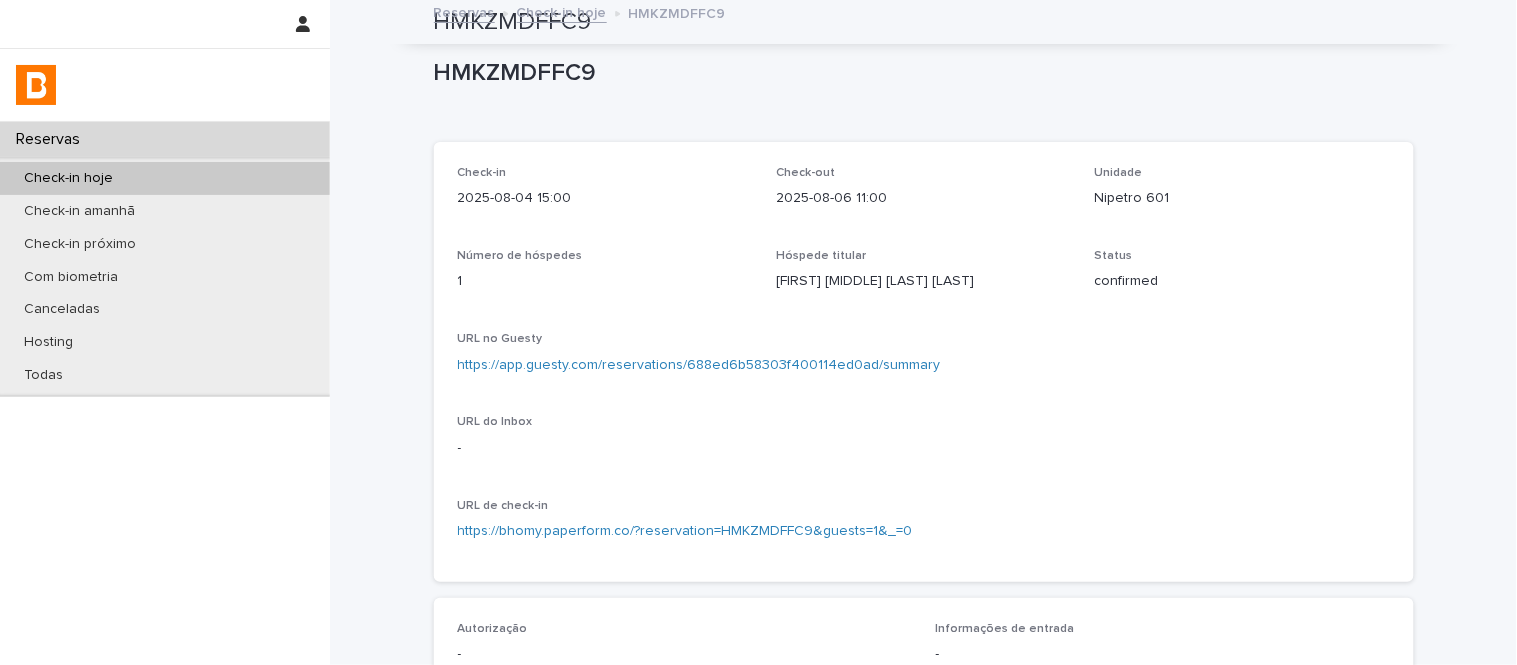 scroll, scrollTop: 0, scrollLeft: 0, axis: both 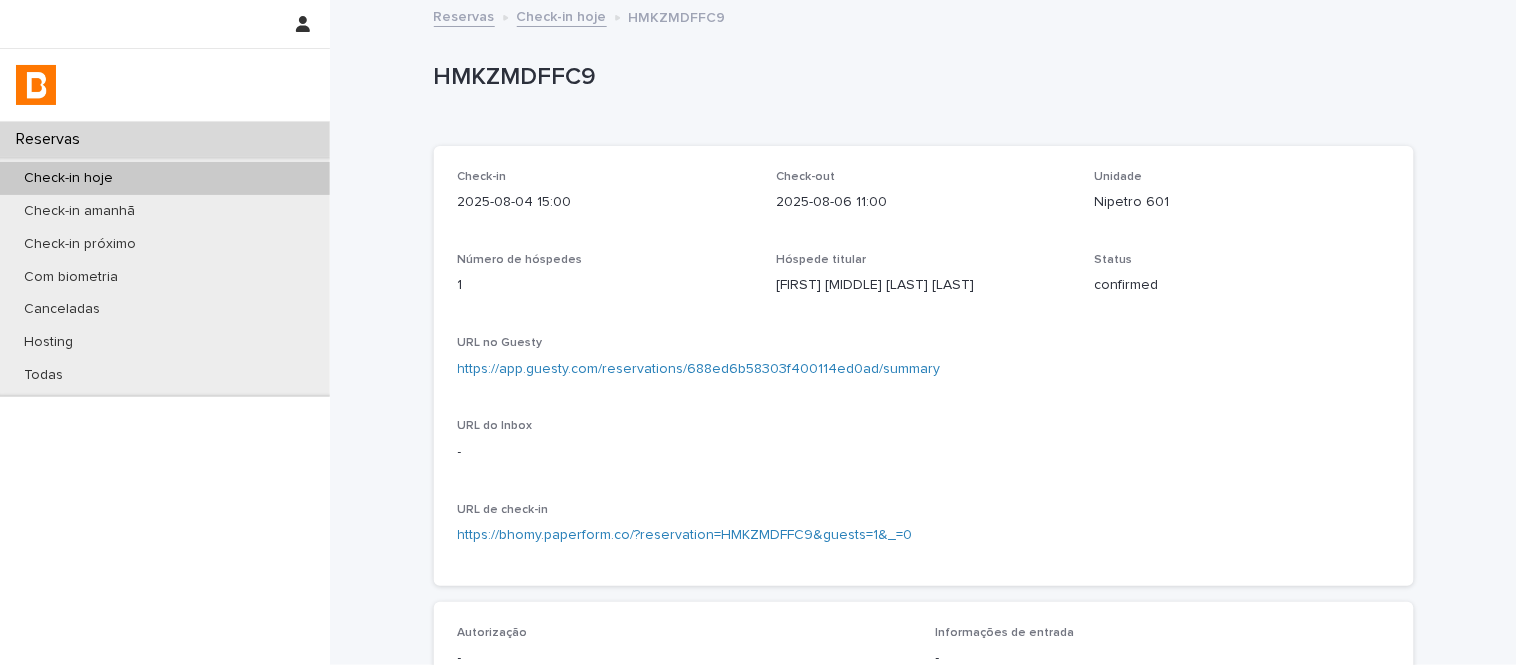 click on "Check-in hoje" at bounding box center [562, 15] 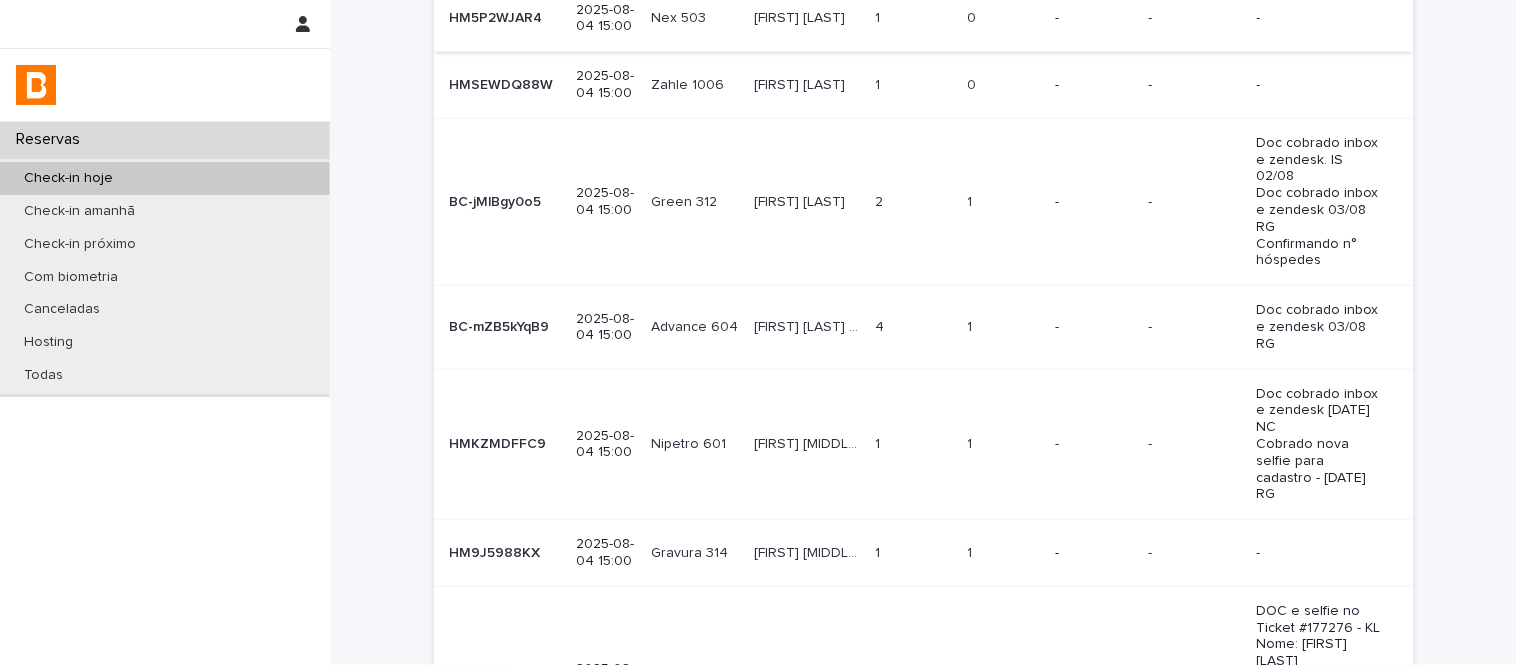 scroll, scrollTop: 333, scrollLeft: 0, axis: vertical 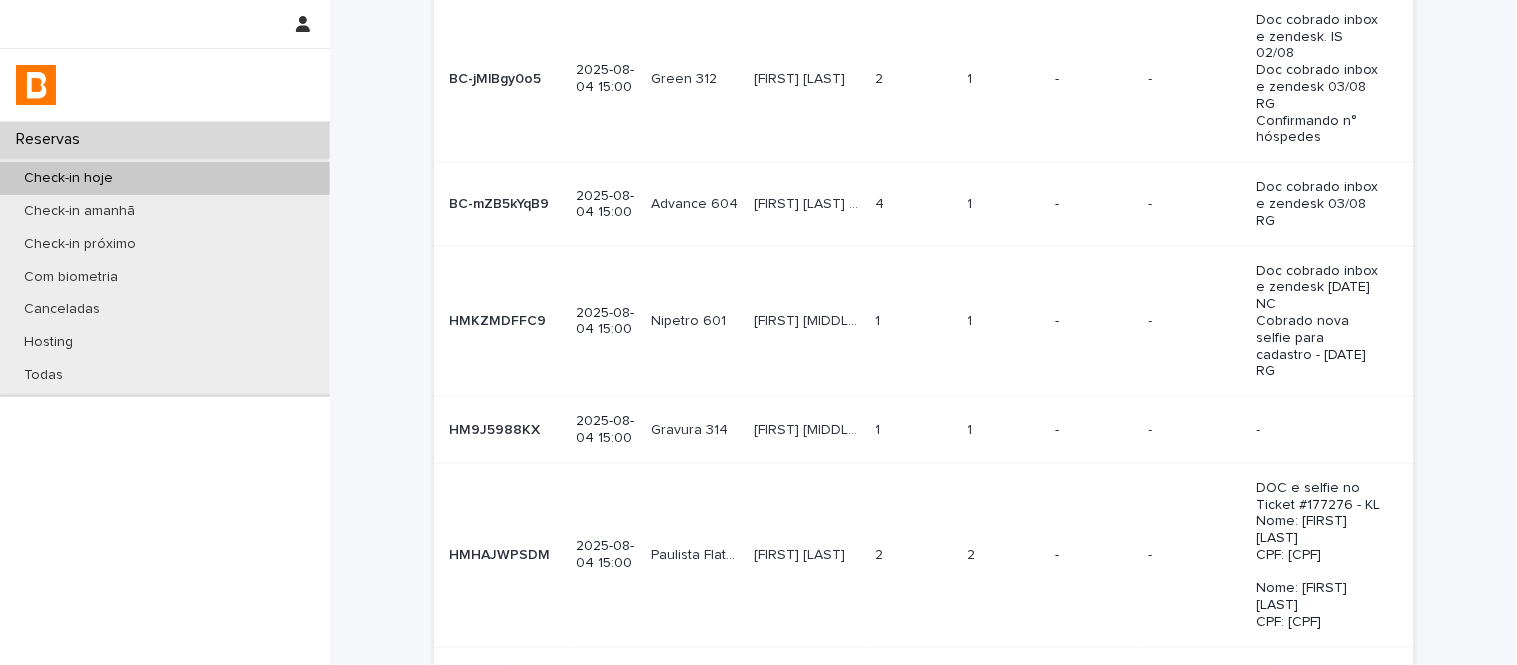 click on "[FIRST] [LAST] [LAST]" at bounding box center (808, 202) 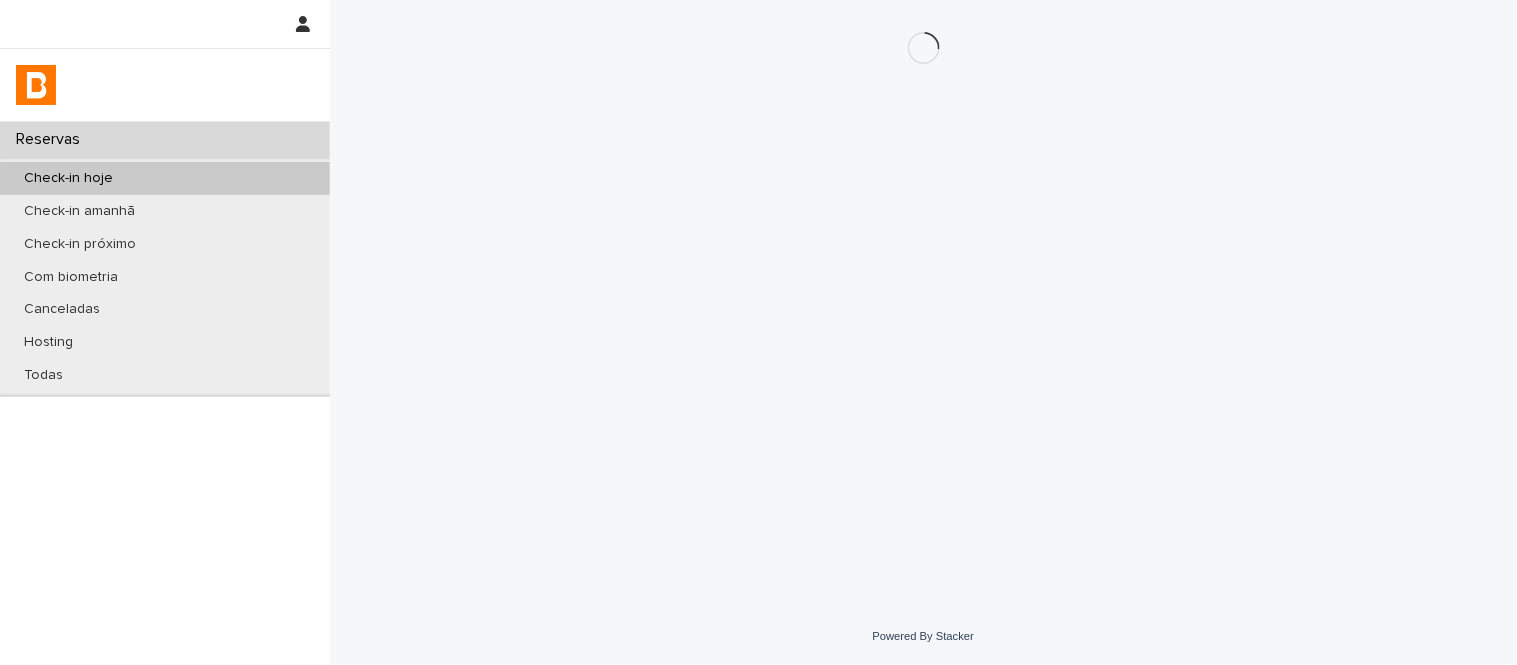 scroll, scrollTop: 0, scrollLeft: 0, axis: both 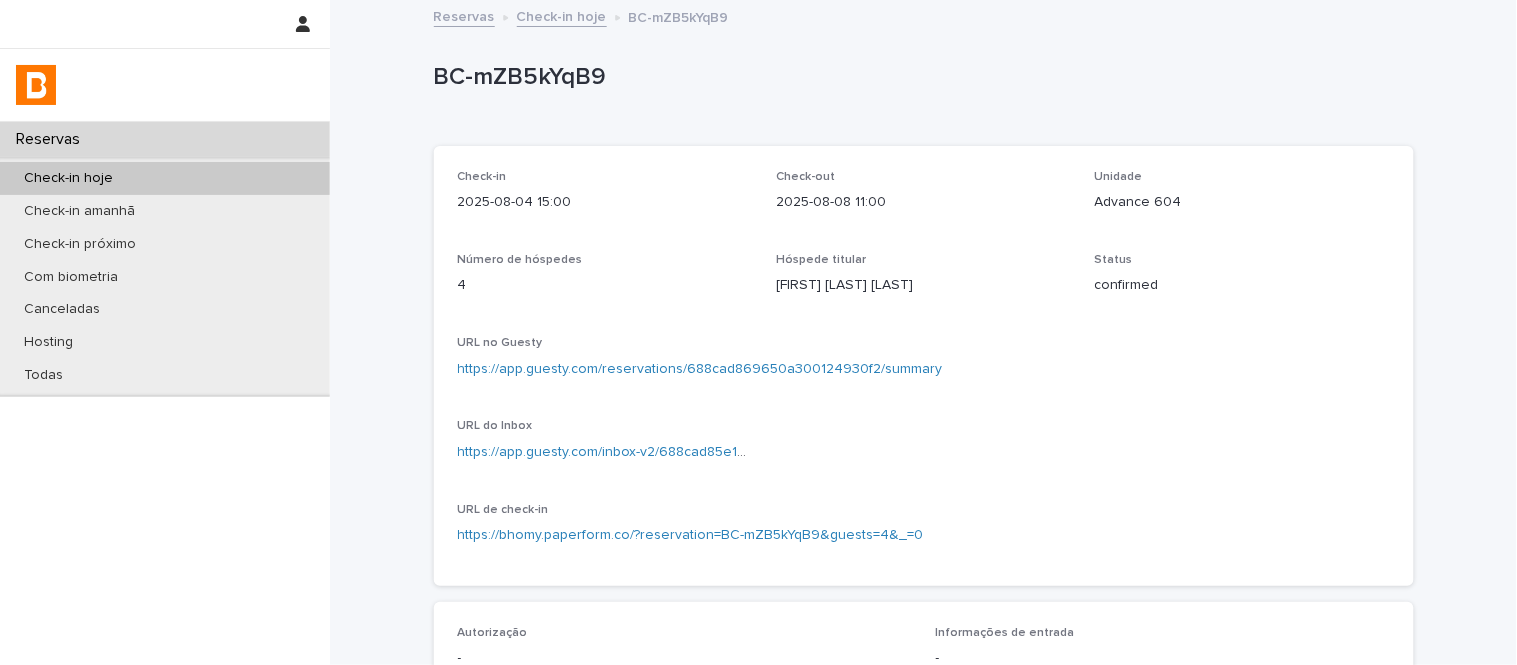click on "Unidade Advance 604" at bounding box center (1242, 199) 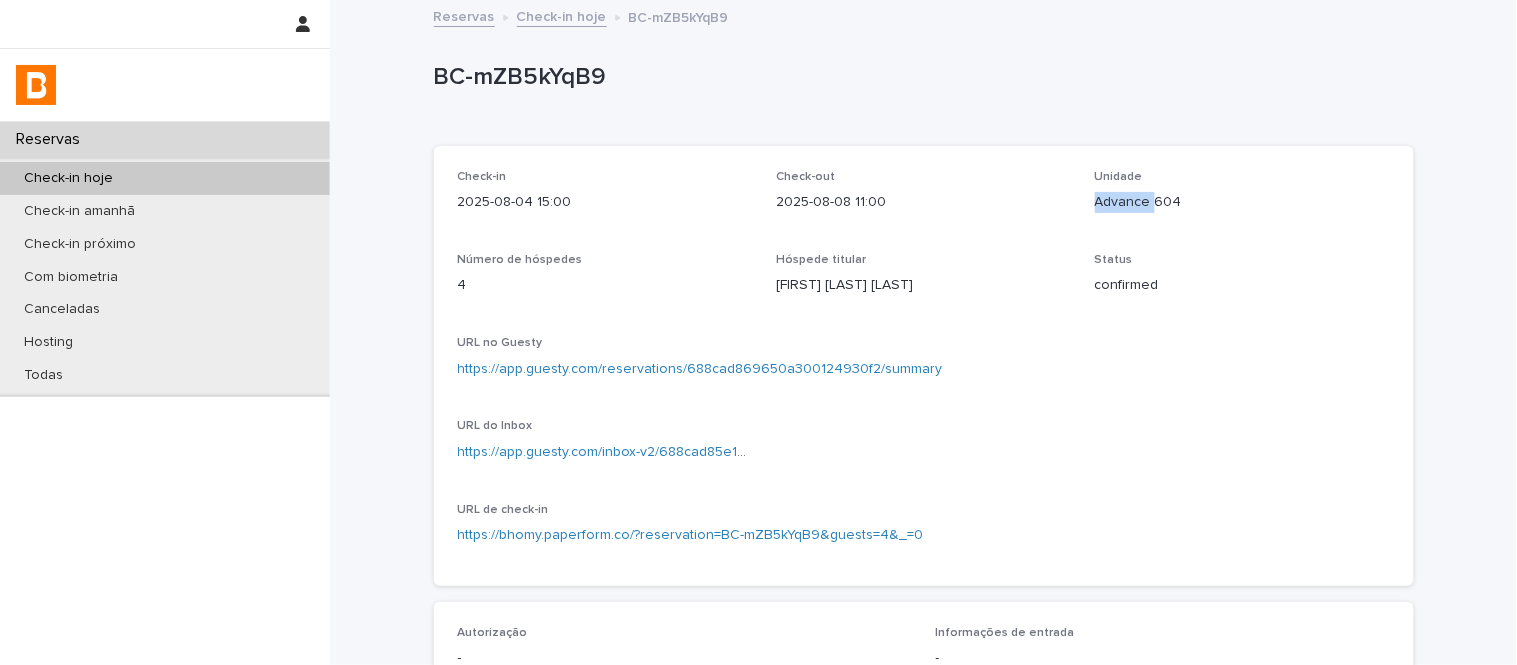 click on "Unidade Advance 604" at bounding box center [1242, 199] 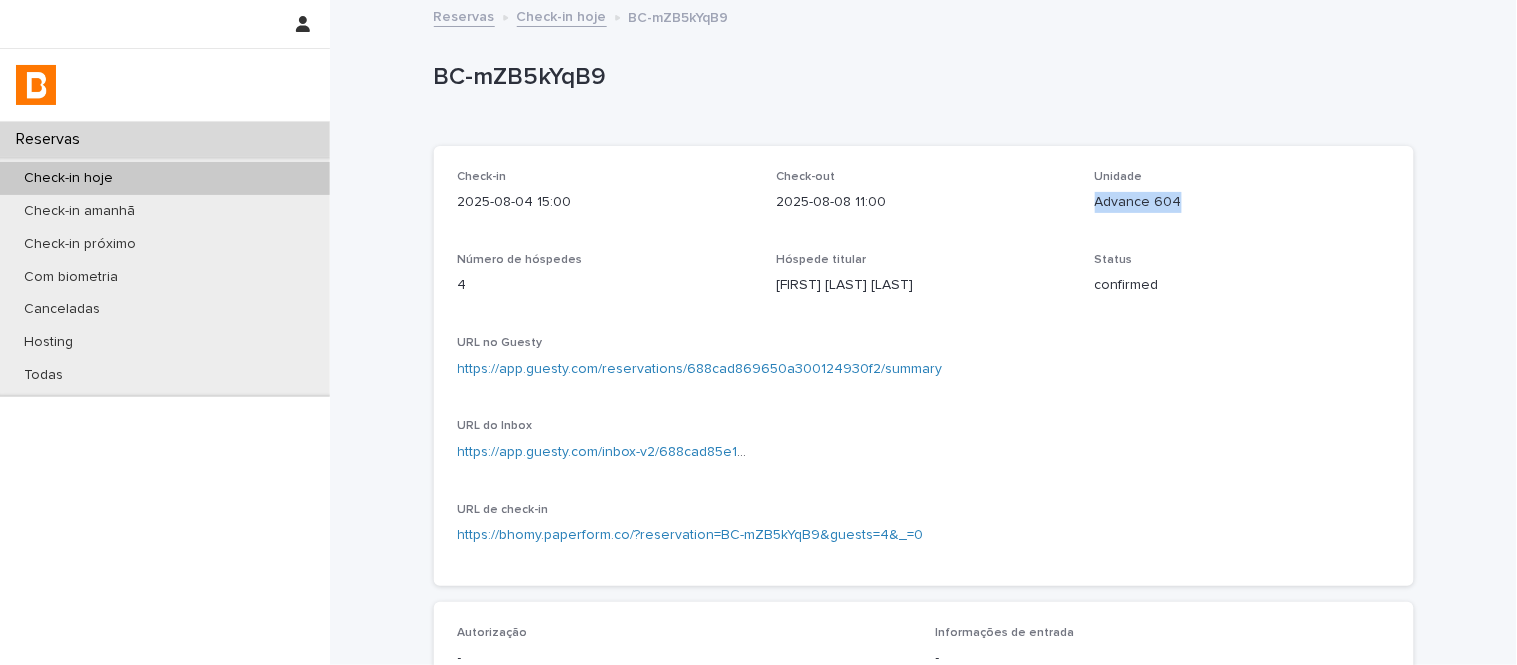 click on "Unidade Advance 604" at bounding box center [1242, 199] 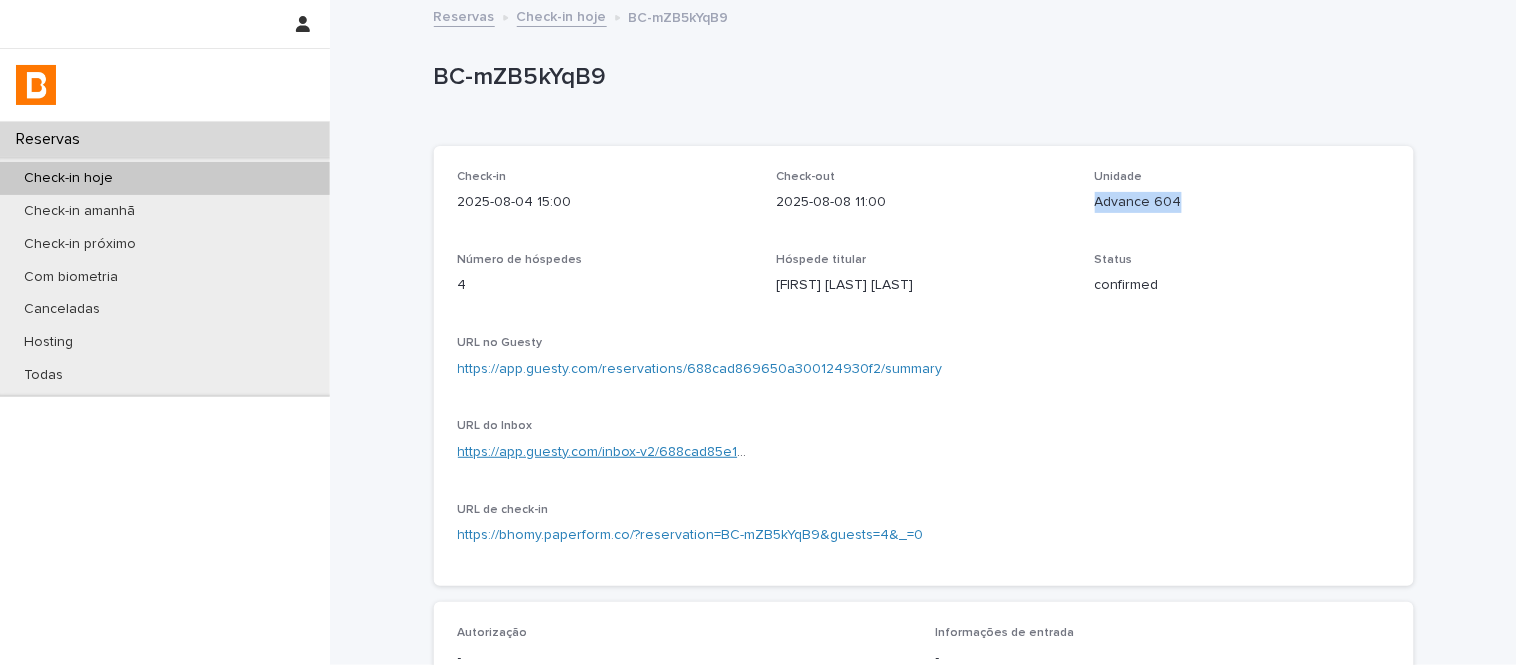 click on "https://app.guesty.com/inbox-v2/688cad85e1c6c0000f071a41?reservationId=688cad869650a300124930f2" at bounding box center [797, 452] 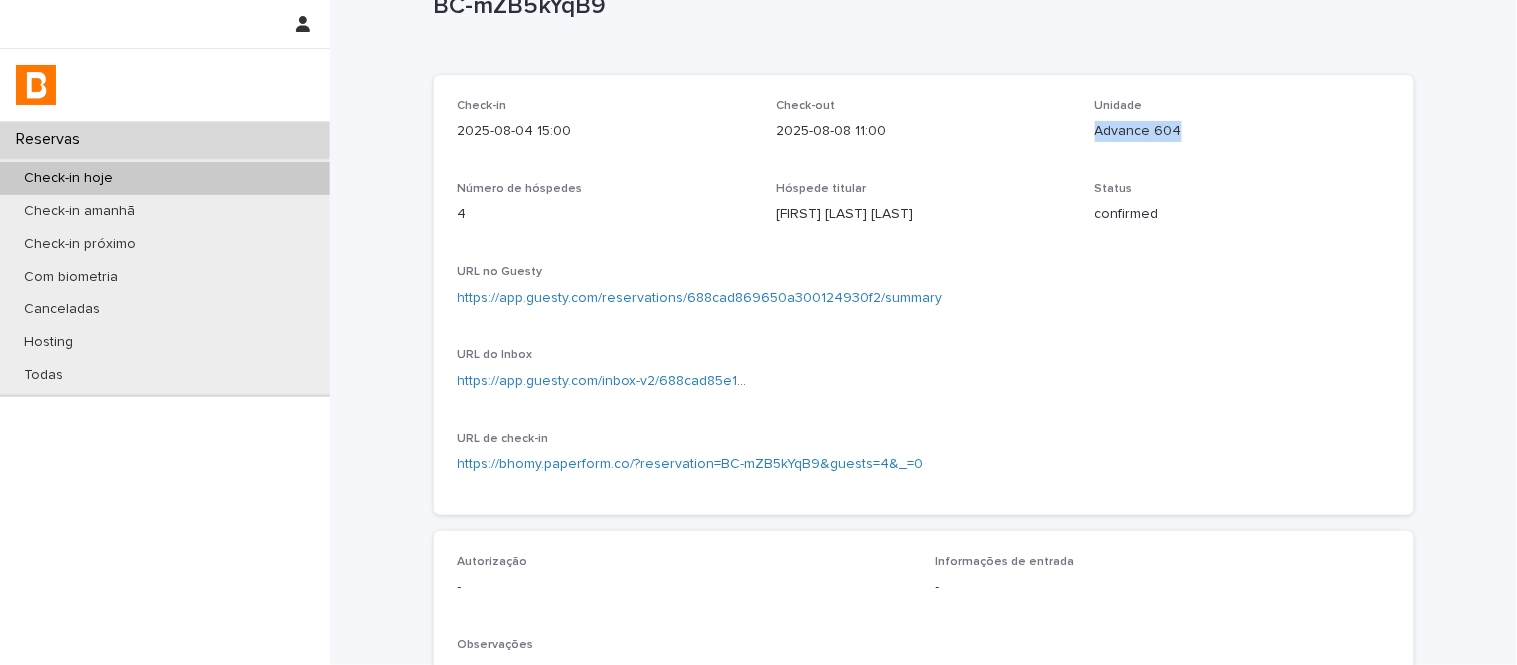 scroll, scrollTop: 111, scrollLeft: 0, axis: vertical 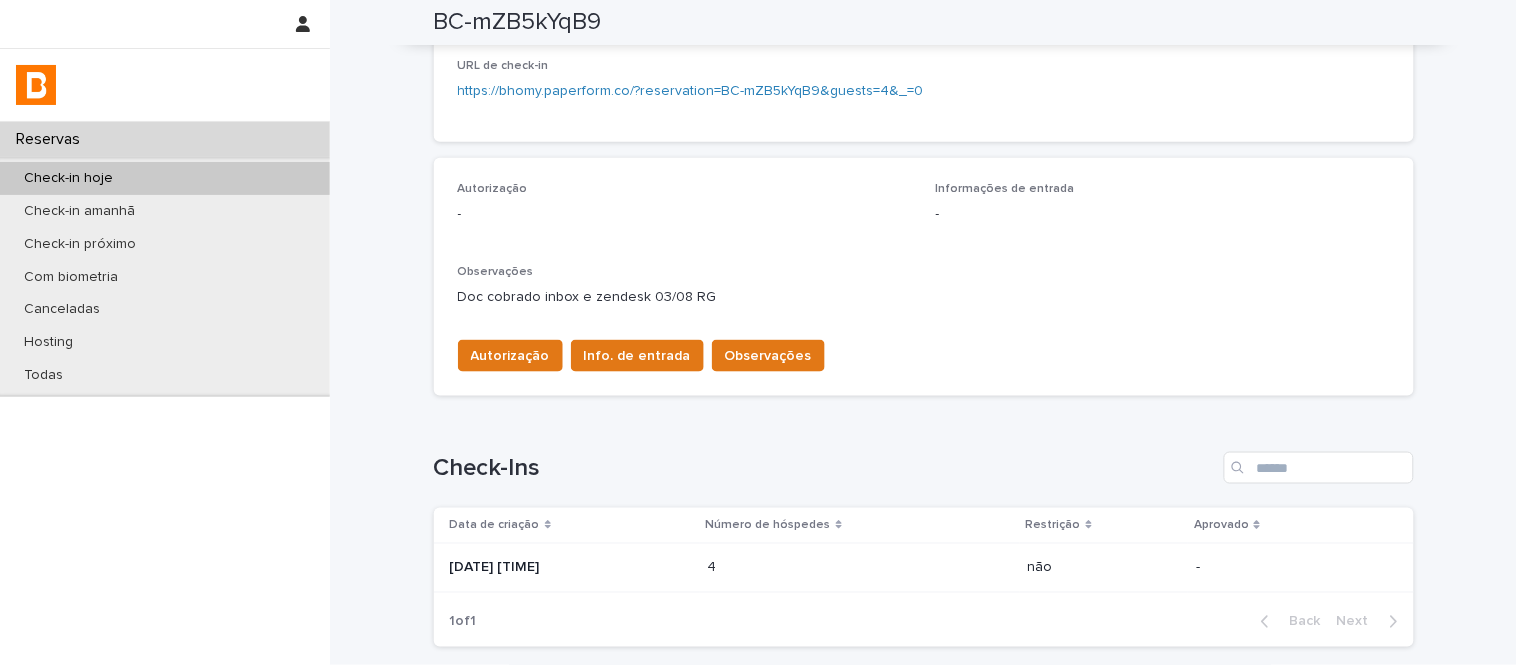 click on "[DATE] [TIME]" at bounding box center (571, 568) 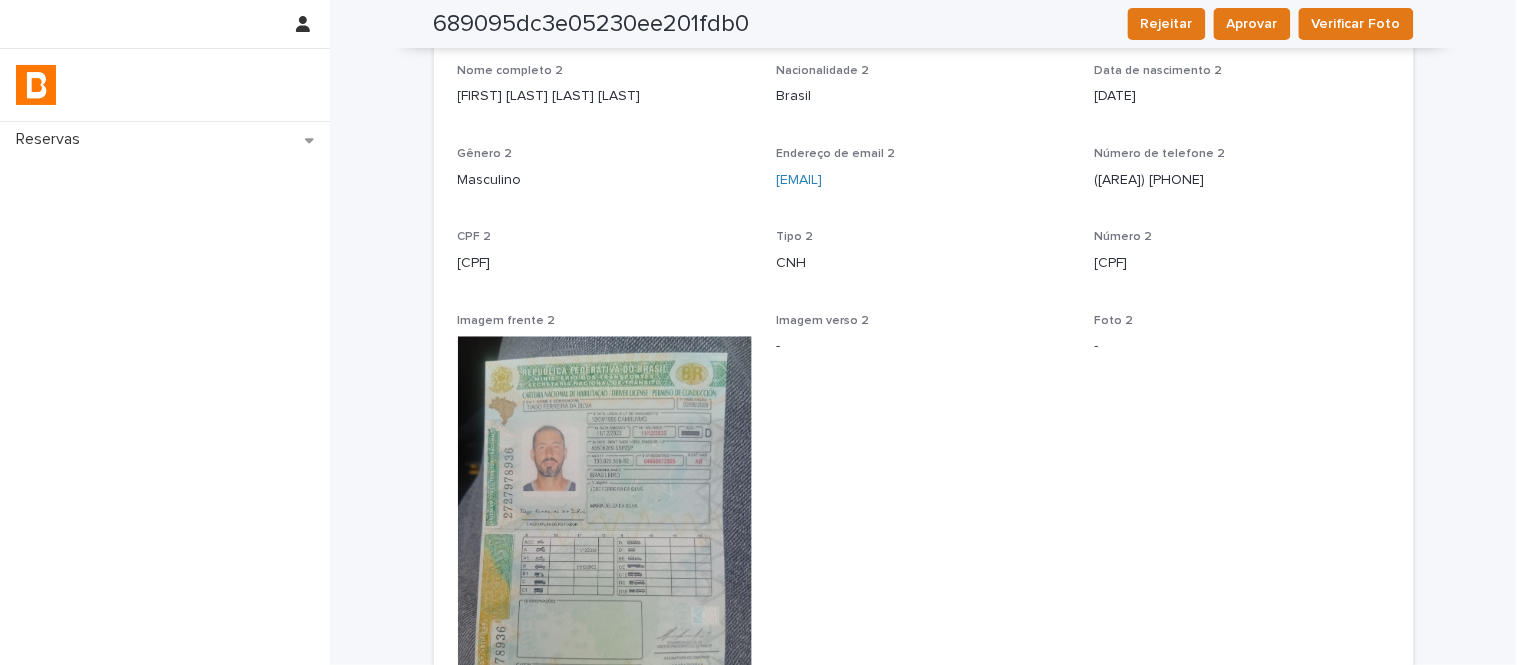 scroll, scrollTop: 1064, scrollLeft: 0, axis: vertical 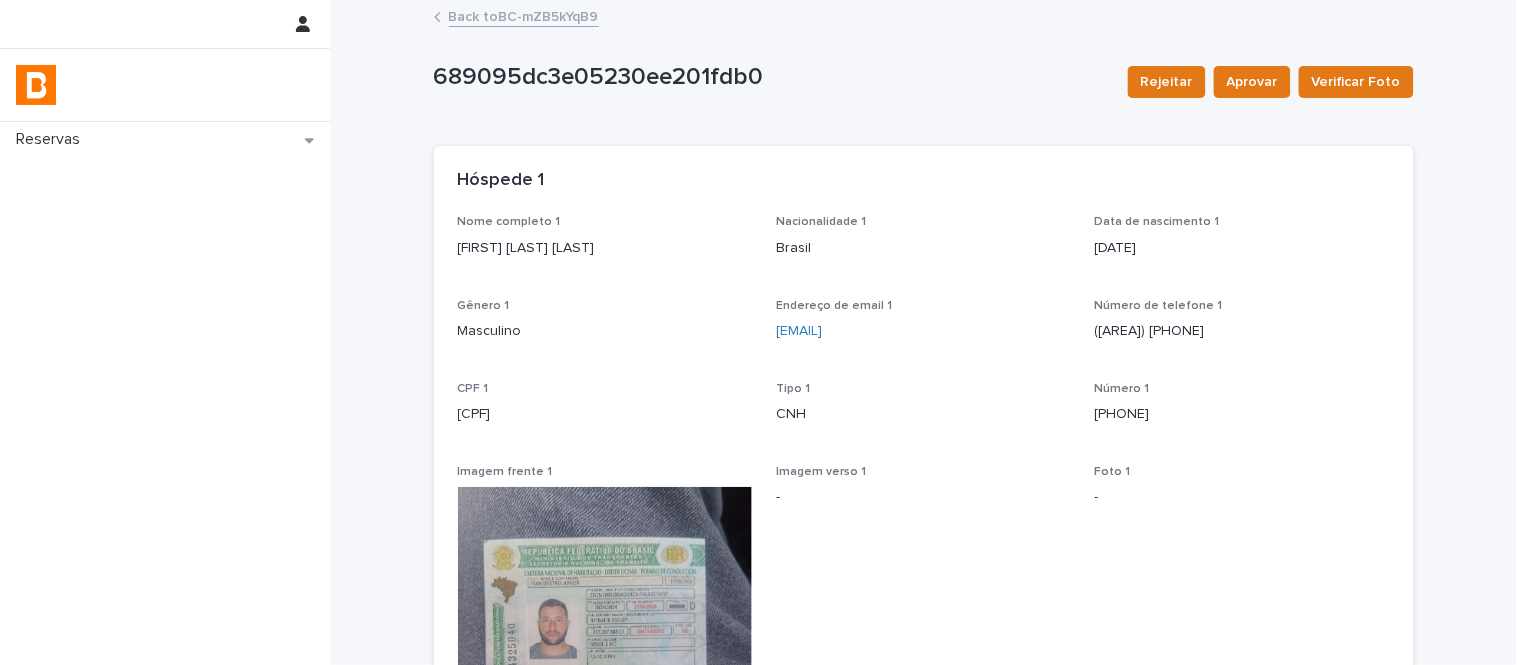 click on "Nome completo 1 [FIRST] [MIDDLE] [LAST]" at bounding box center [605, 244] 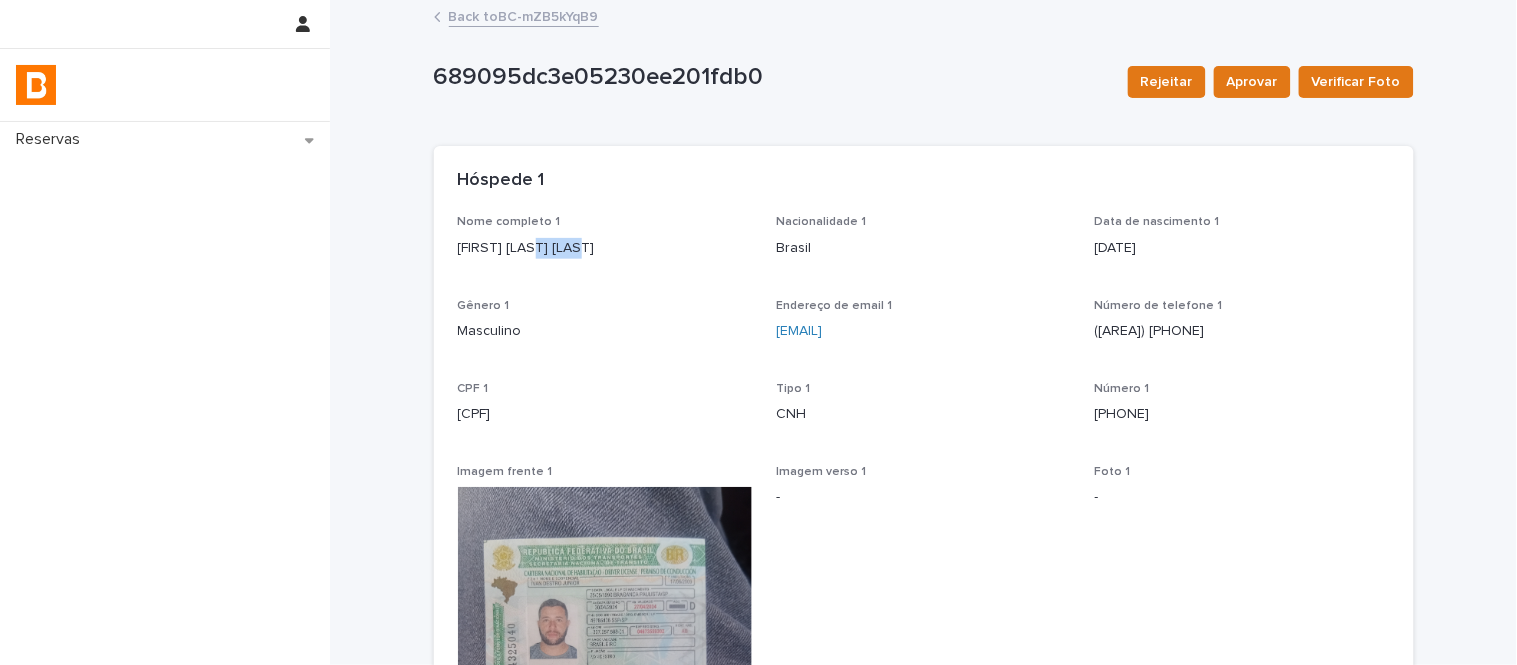 click on "Nome completo 1 [FIRST] [MIDDLE] [LAST]" at bounding box center [605, 244] 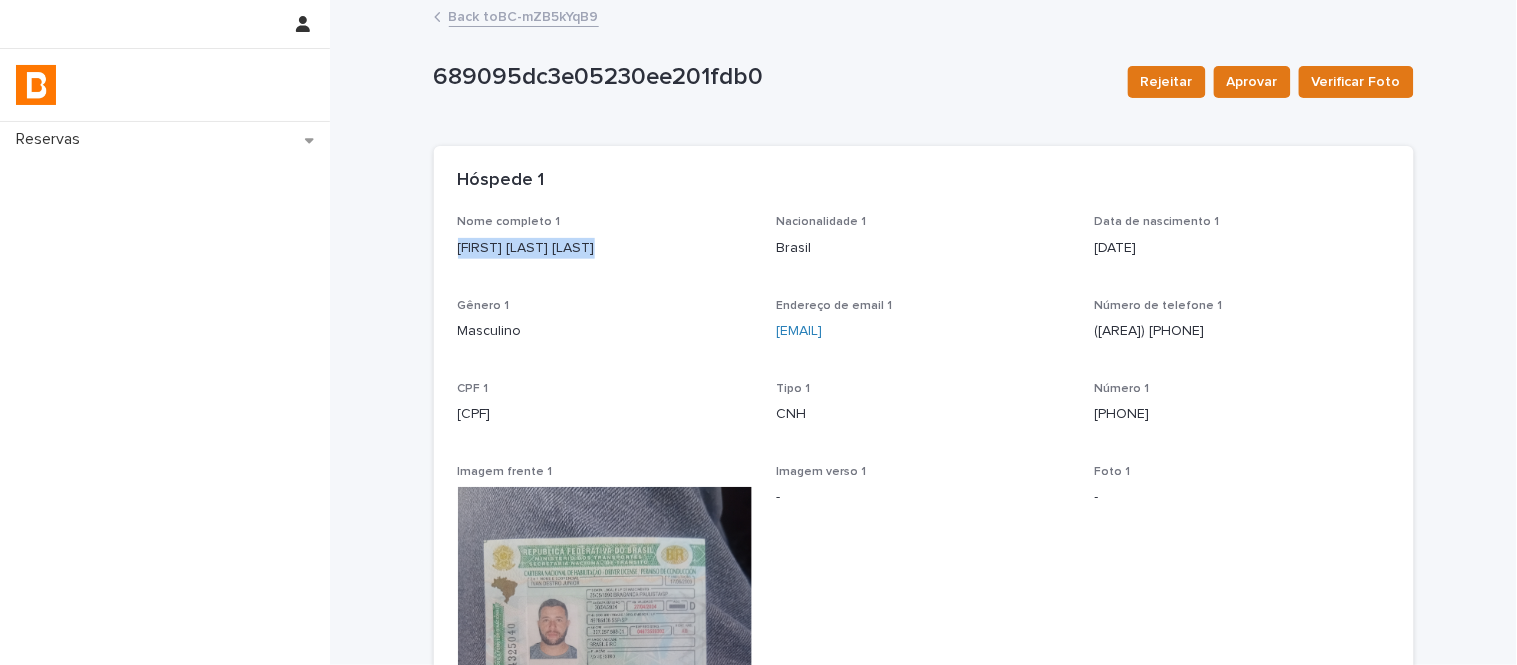 click on "Nome completo 1 [FIRST] [MIDDLE] [LAST]" at bounding box center [605, 244] 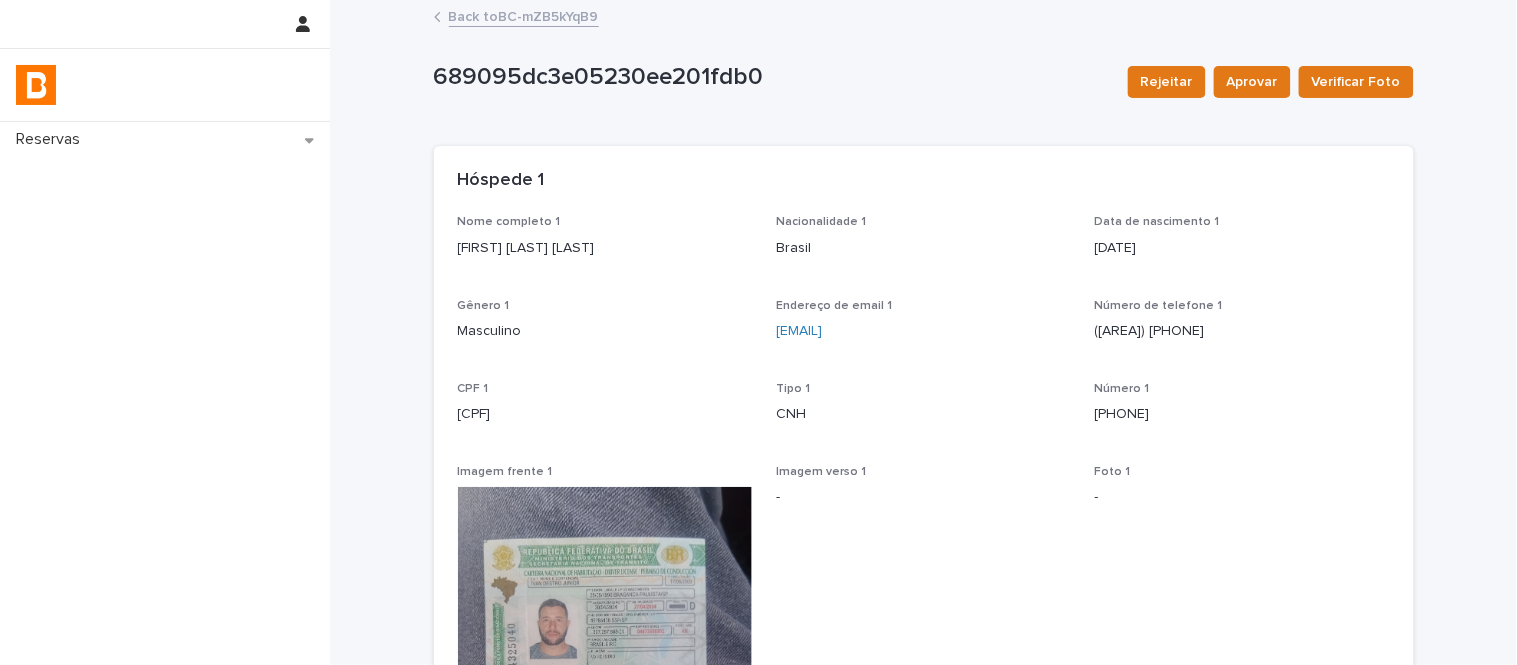 click on "CPF 1 [CPF]" at bounding box center [605, 411] 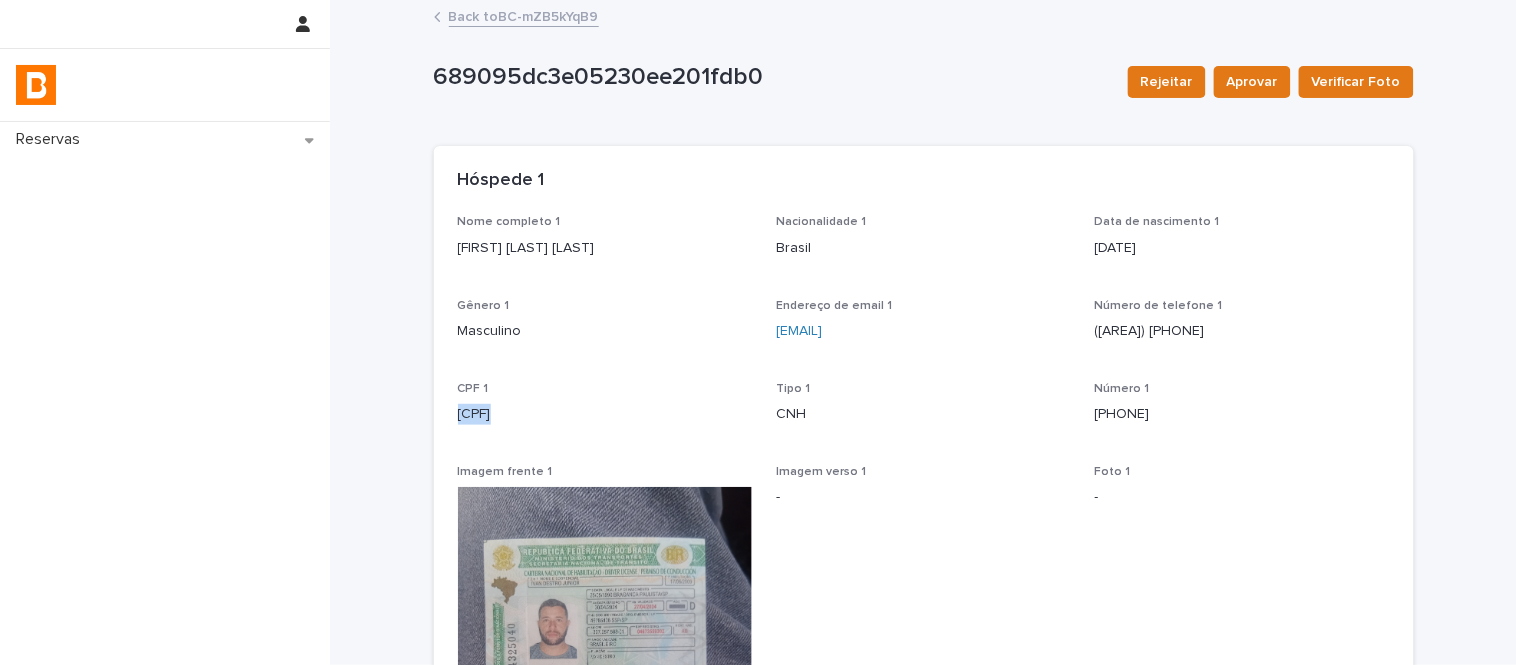 click on "CPF 1 [CPF]" at bounding box center (605, 411) 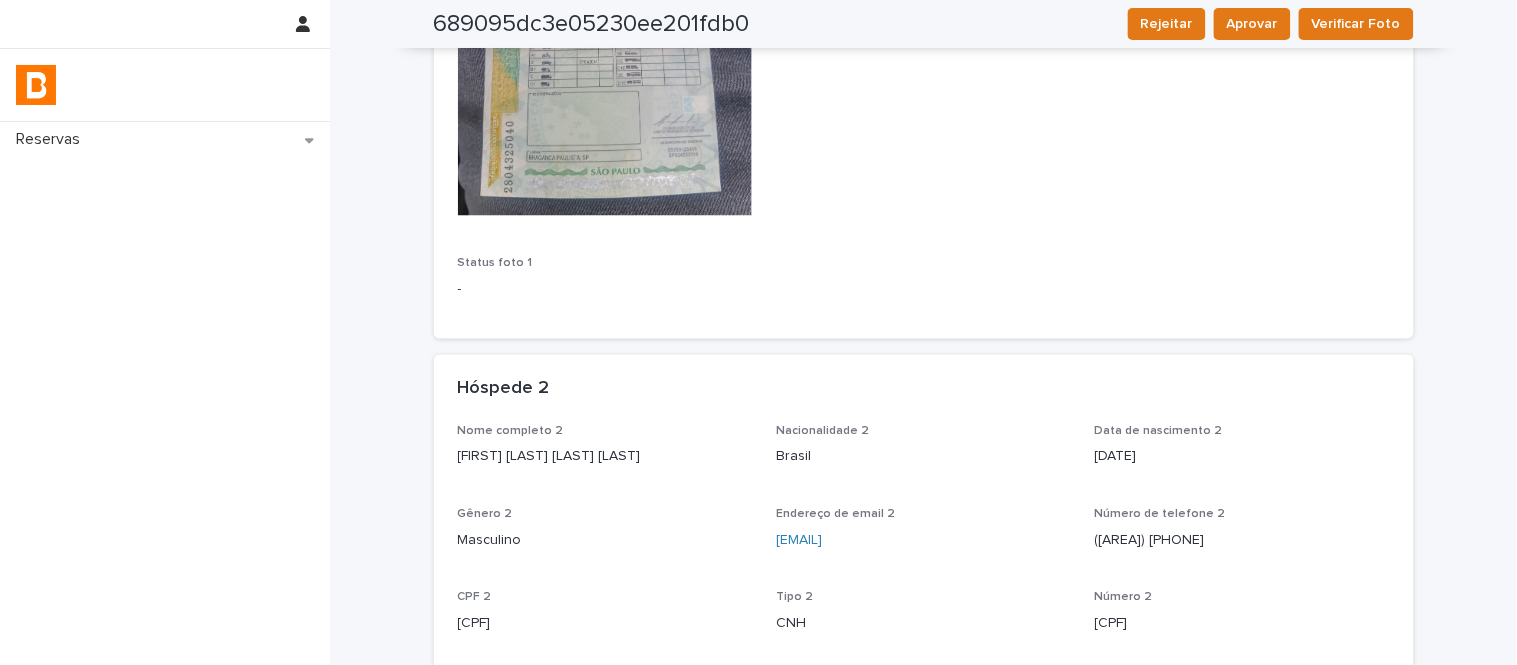 scroll, scrollTop: 666, scrollLeft: 0, axis: vertical 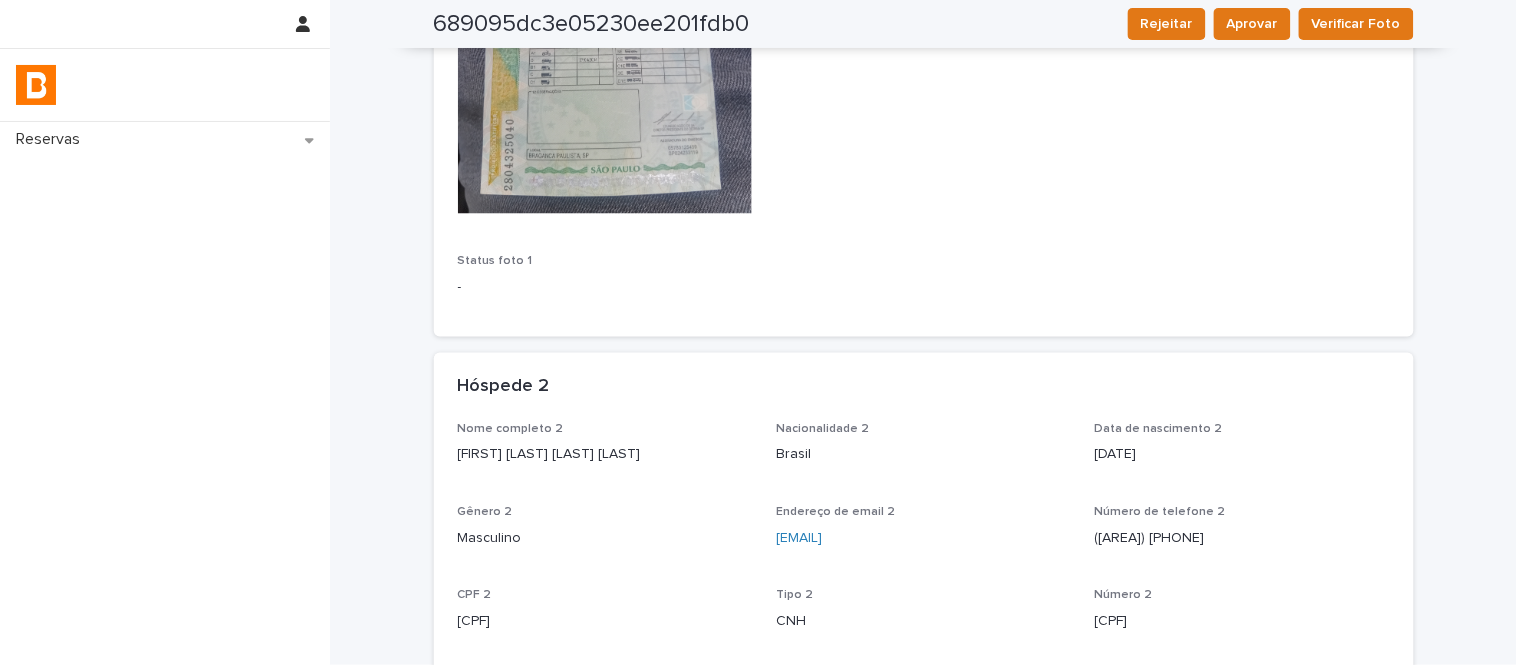 click on "[FIRST] [LAST] [LAST] [LAST]" at bounding box center [605, 455] 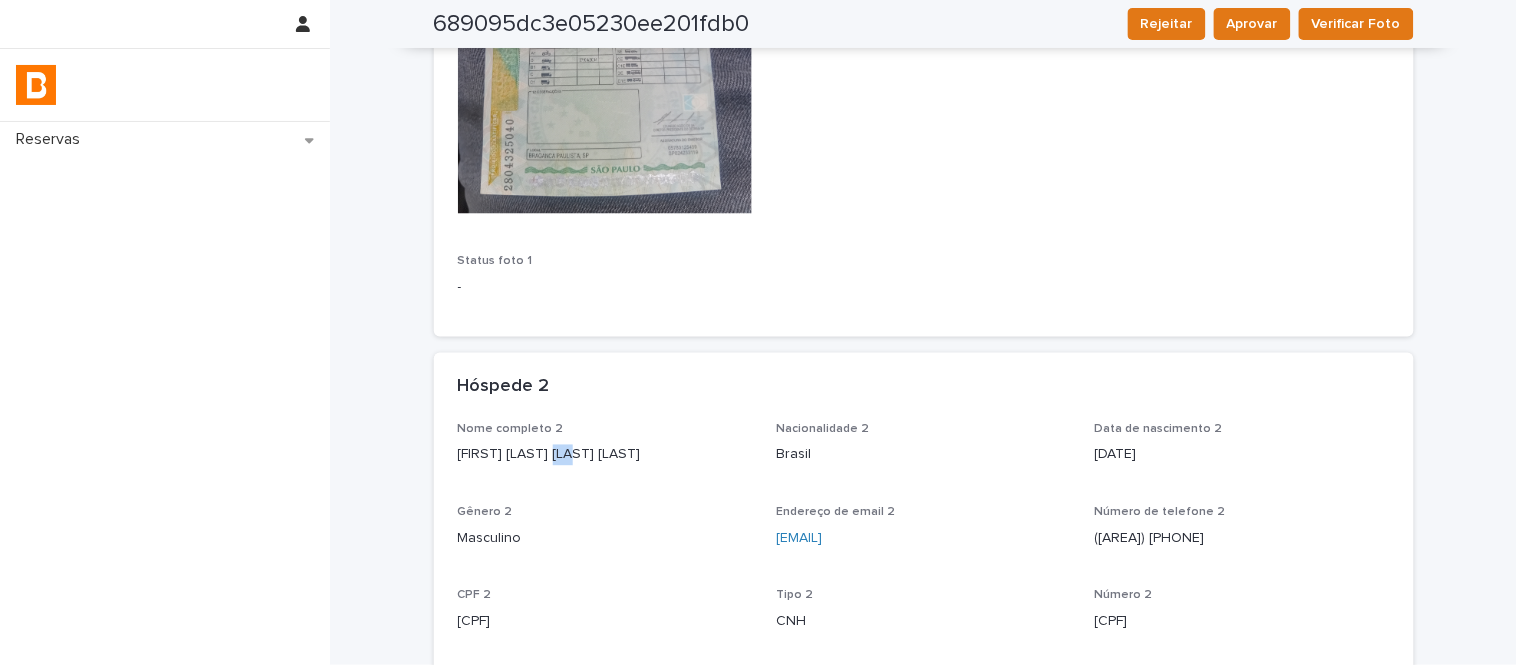 click on "[FIRST] [LAST] [LAST] [LAST]" at bounding box center (605, 455) 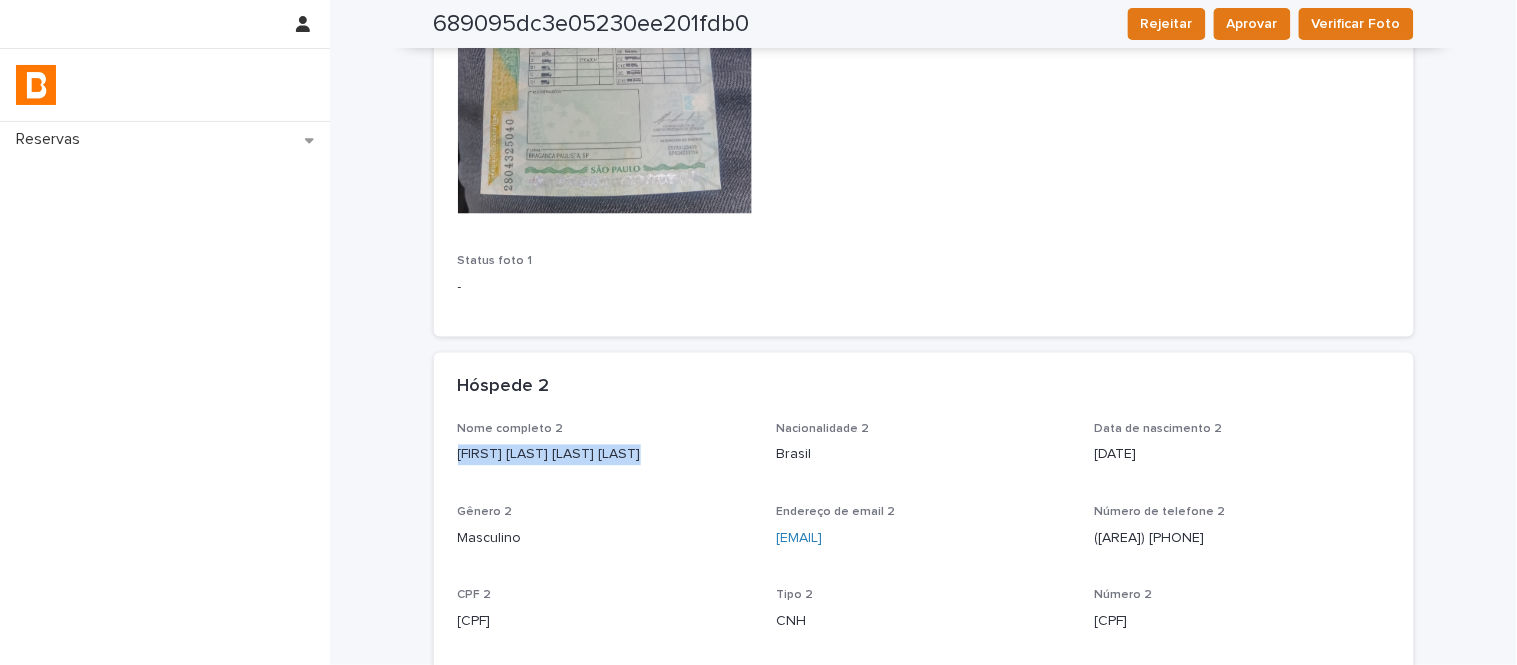 click on "[FIRST] [LAST] [LAST] [LAST]" at bounding box center [605, 455] 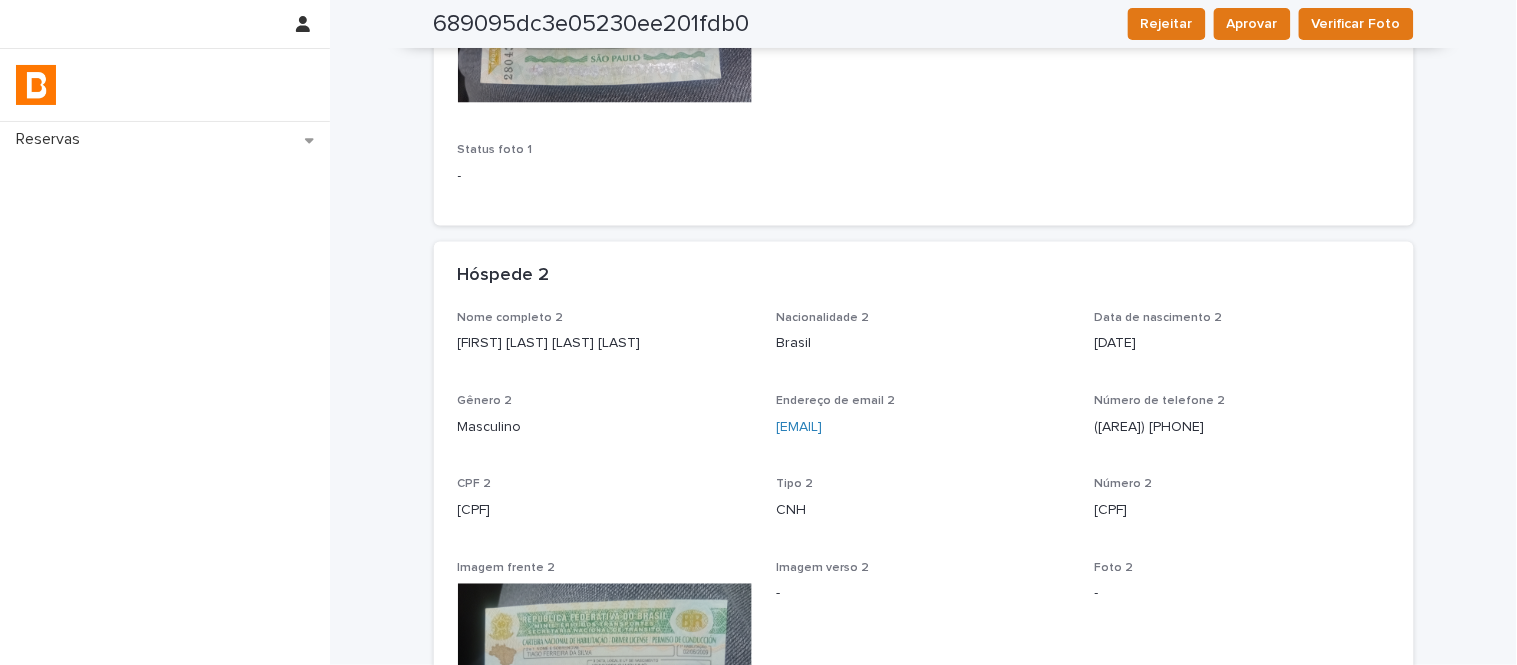 click on "[CPF]" at bounding box center [605, 511] 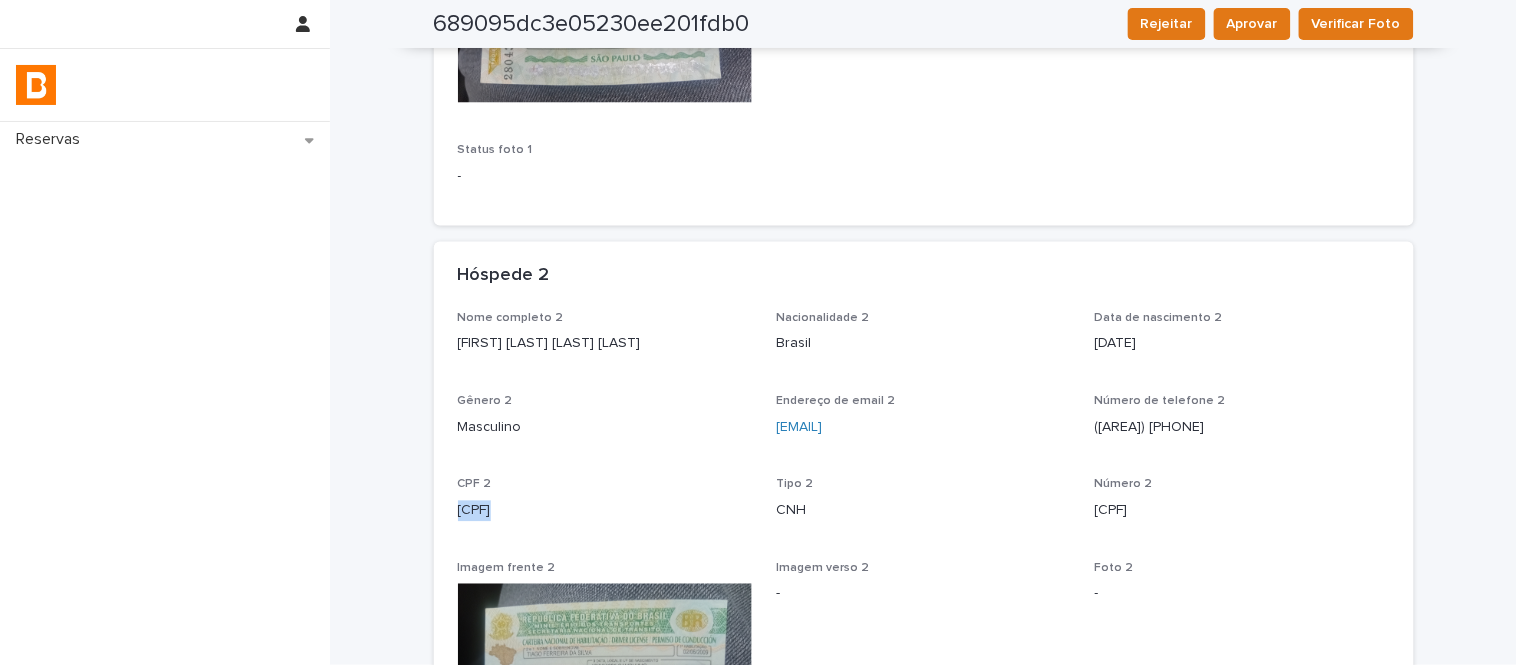 click on "[CPF]" at bounding box center (605, 511) 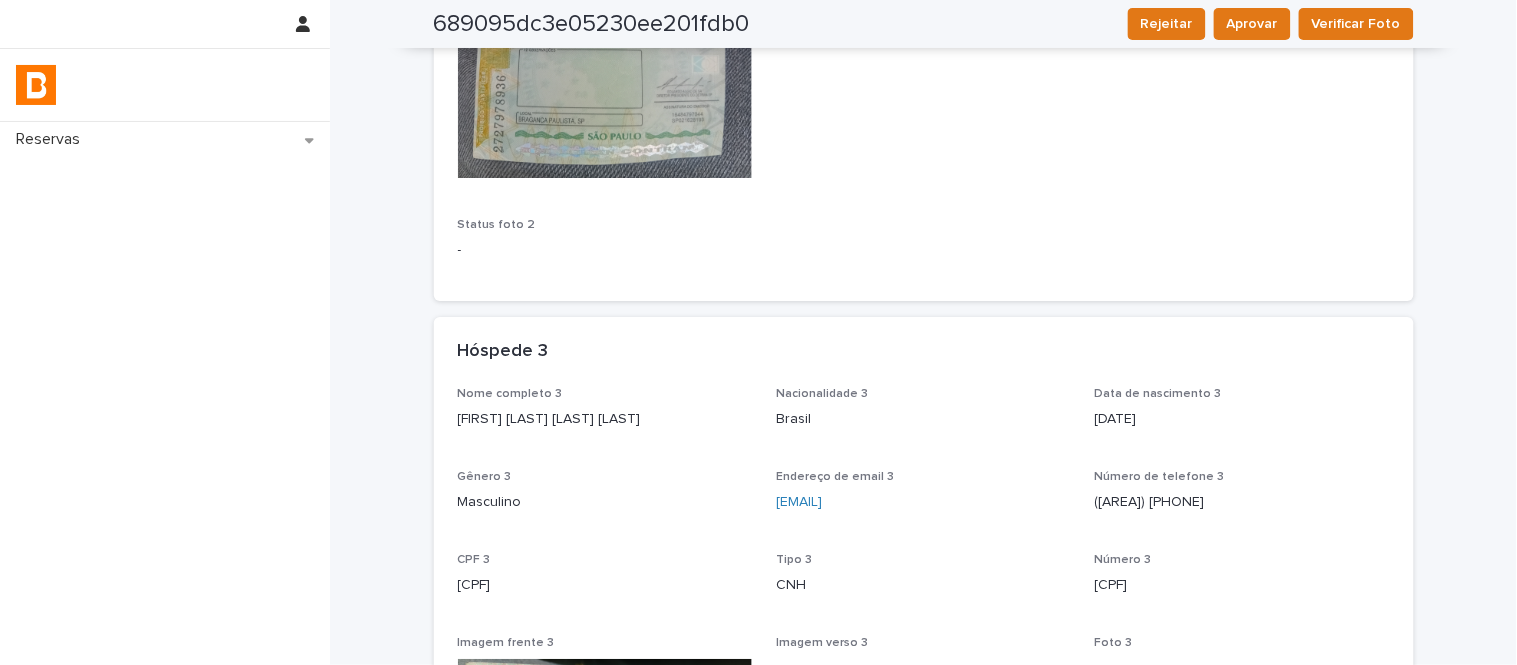 scroll, scrollTop: 1666, scrollLeft: 0, axis: vertical 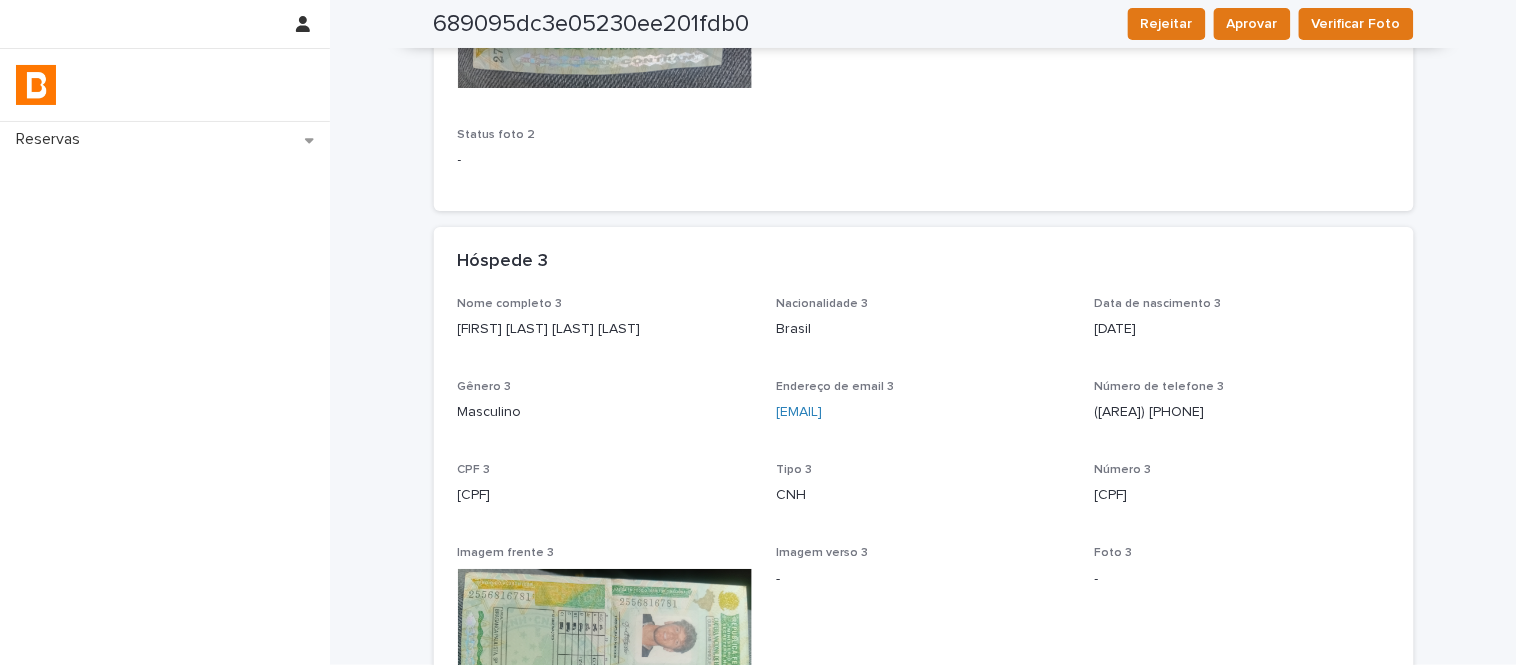 click on "[FIRST] [LAST] [LAST] [LAST]" at bounding box center [605, 327] 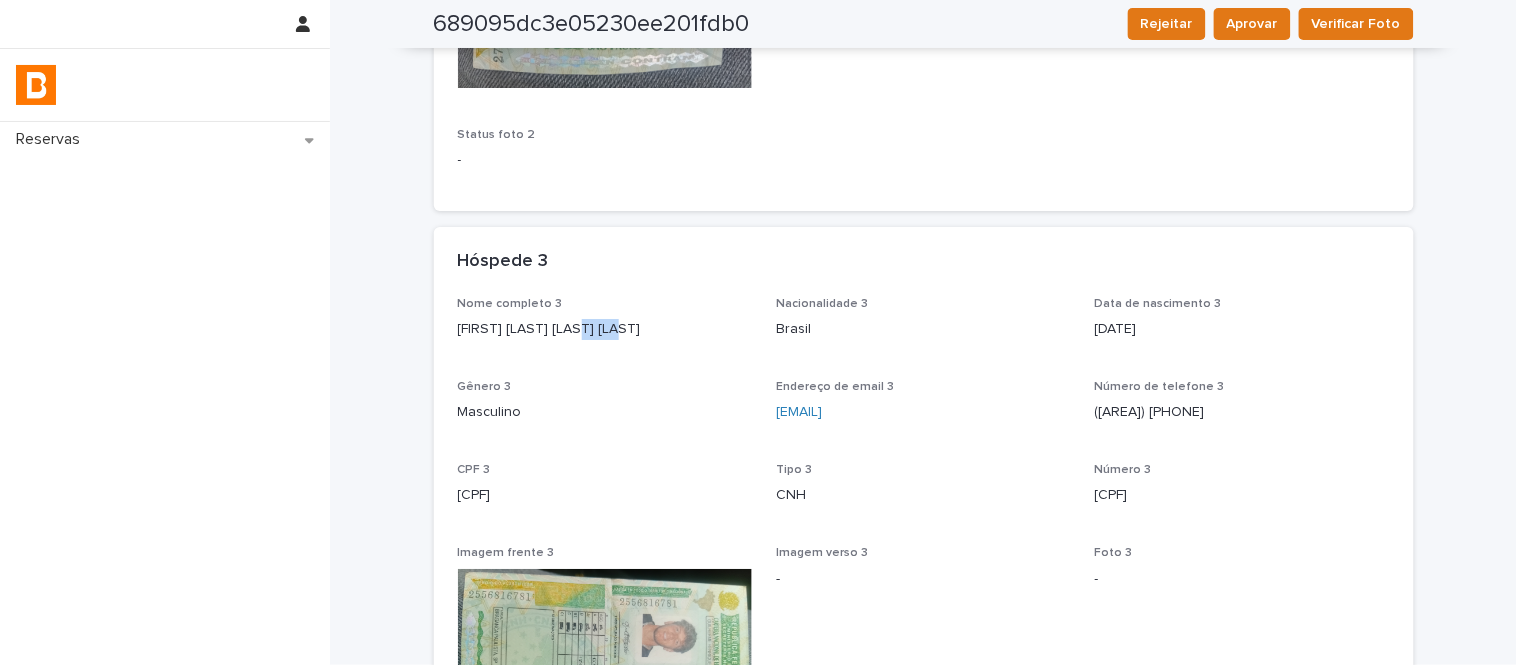 click on "[FIRST] [LAST] [LAST] [LAST]" at bounding box center (605, 329) 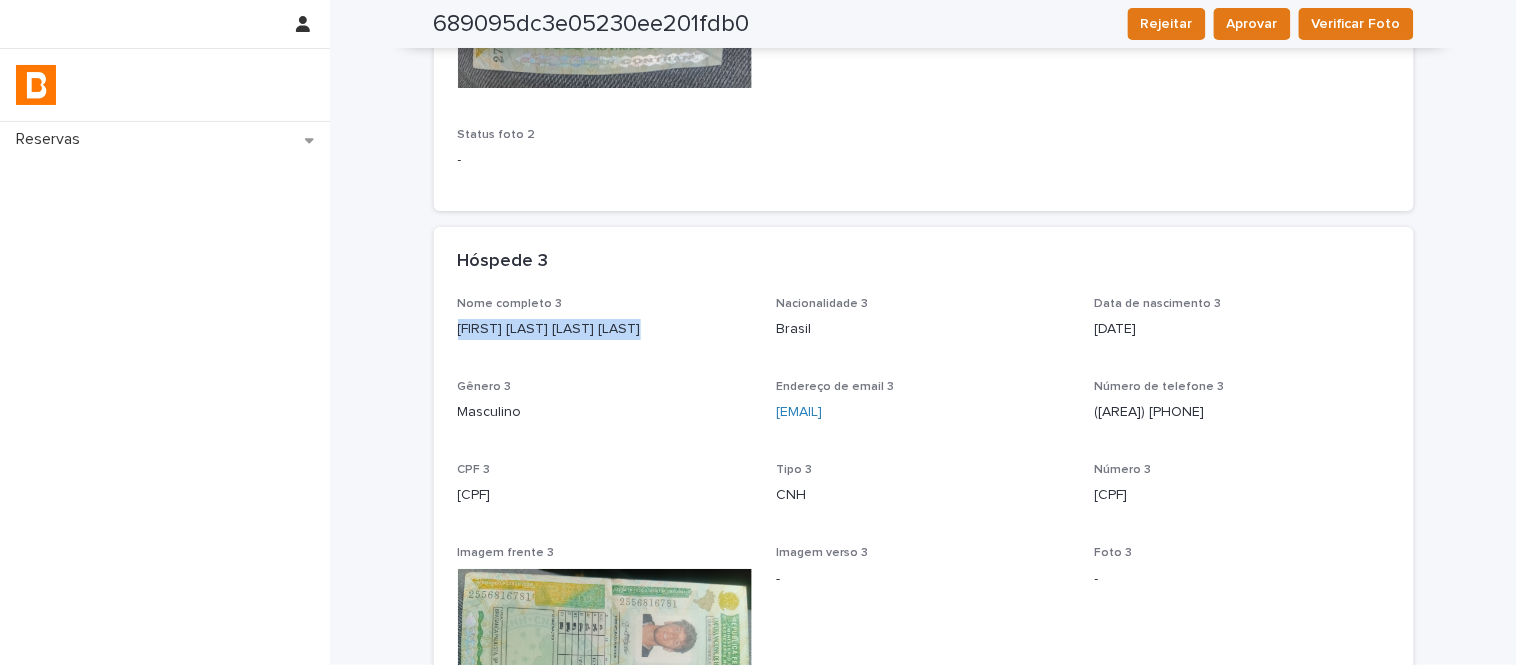 click on "[FIRST] [LAST] [LAST] [LAST]" at bounding box center (605, 329) 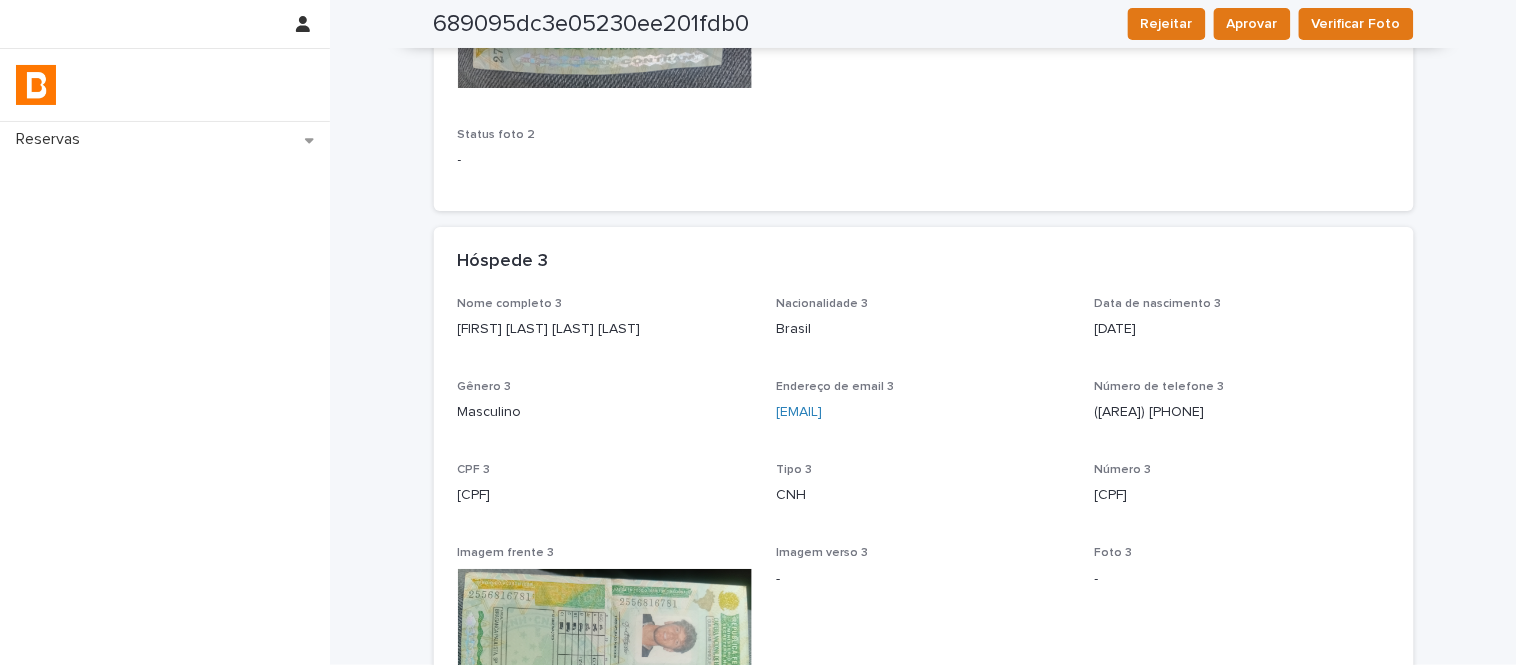 click on "[CPF]" at bounding box center (605, 495) 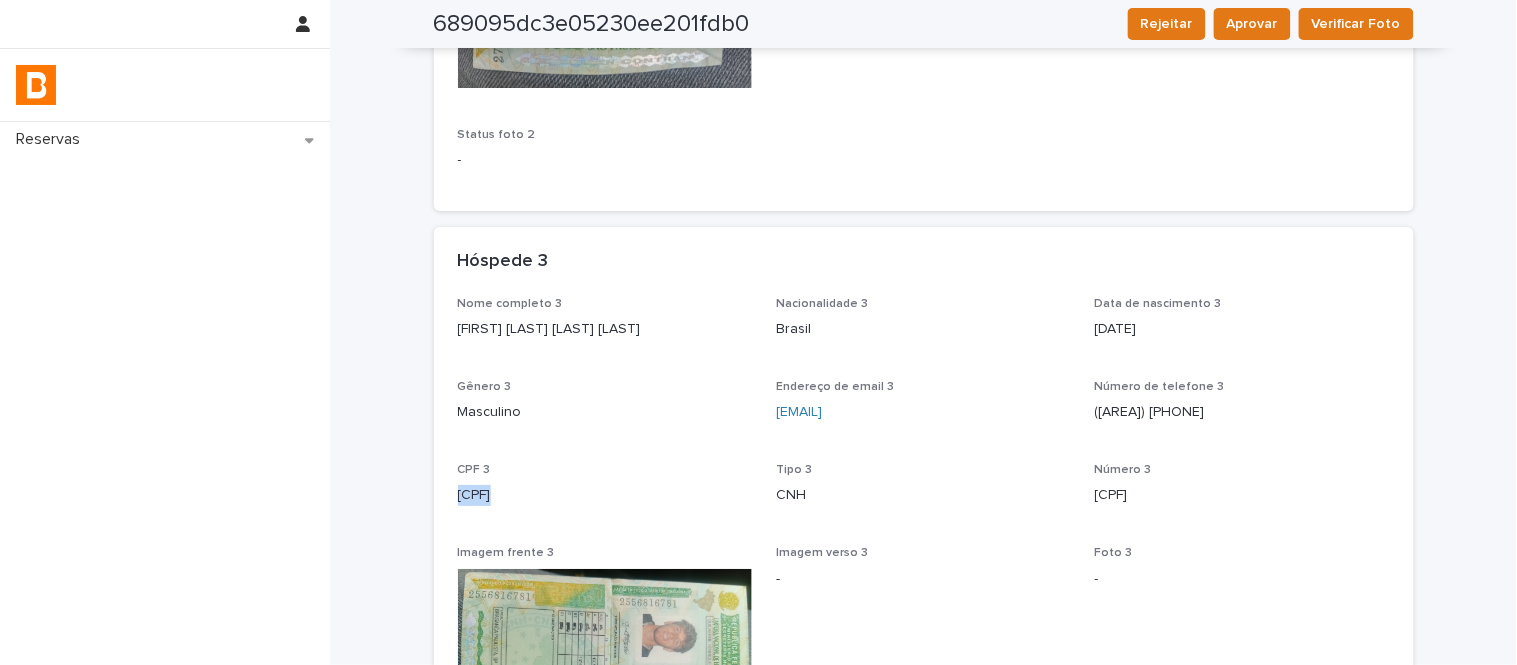 click on "[CPF]" at bounding box center (605, 495) 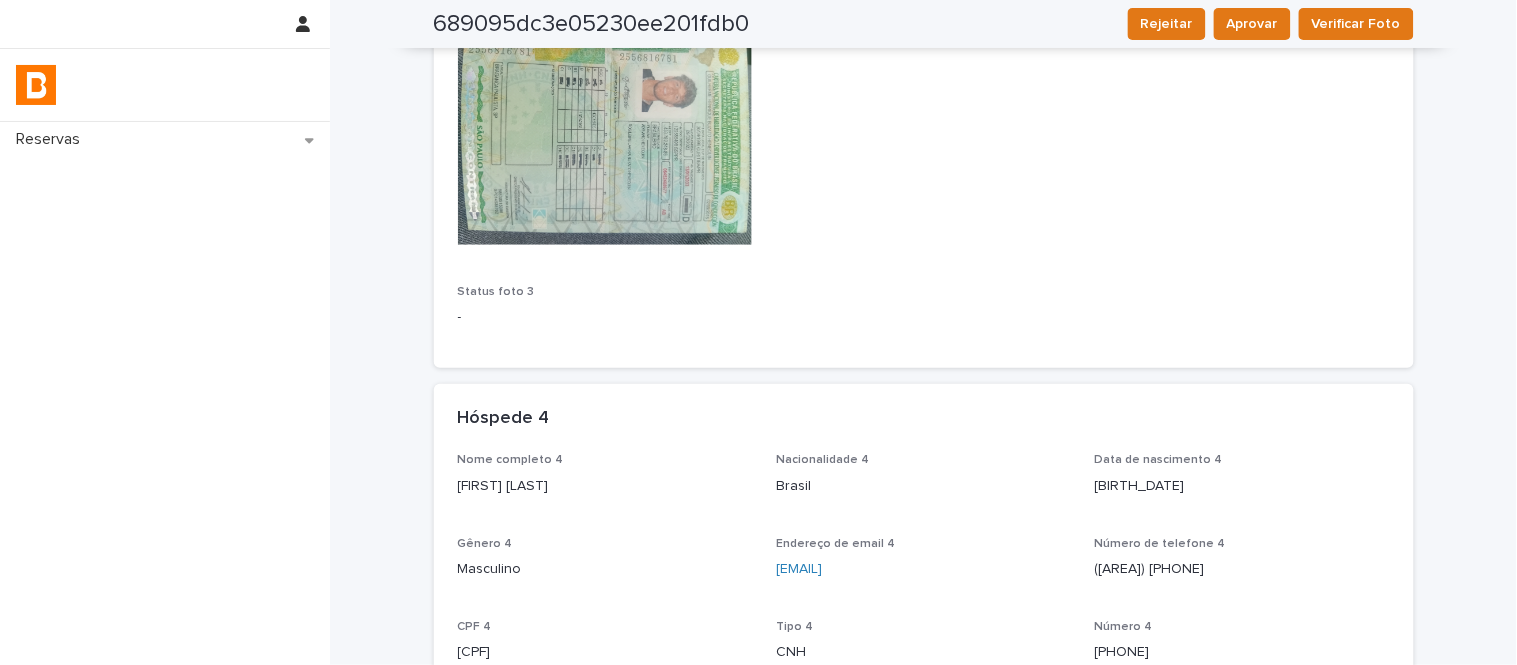 scroll, scrollTop: 2555, scrollLeft: 0, axis: vertical 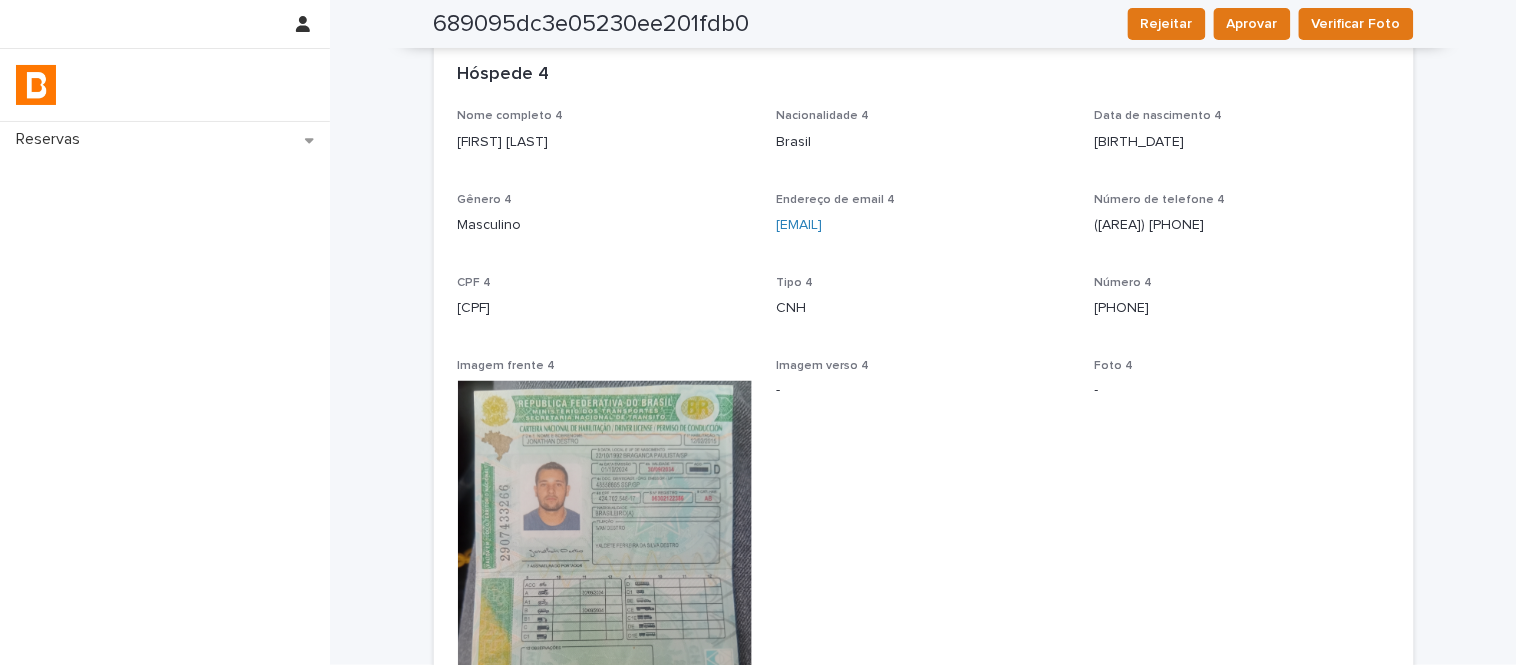 click on "[FIRST] [LAST]" at bounding box center [605, 142] 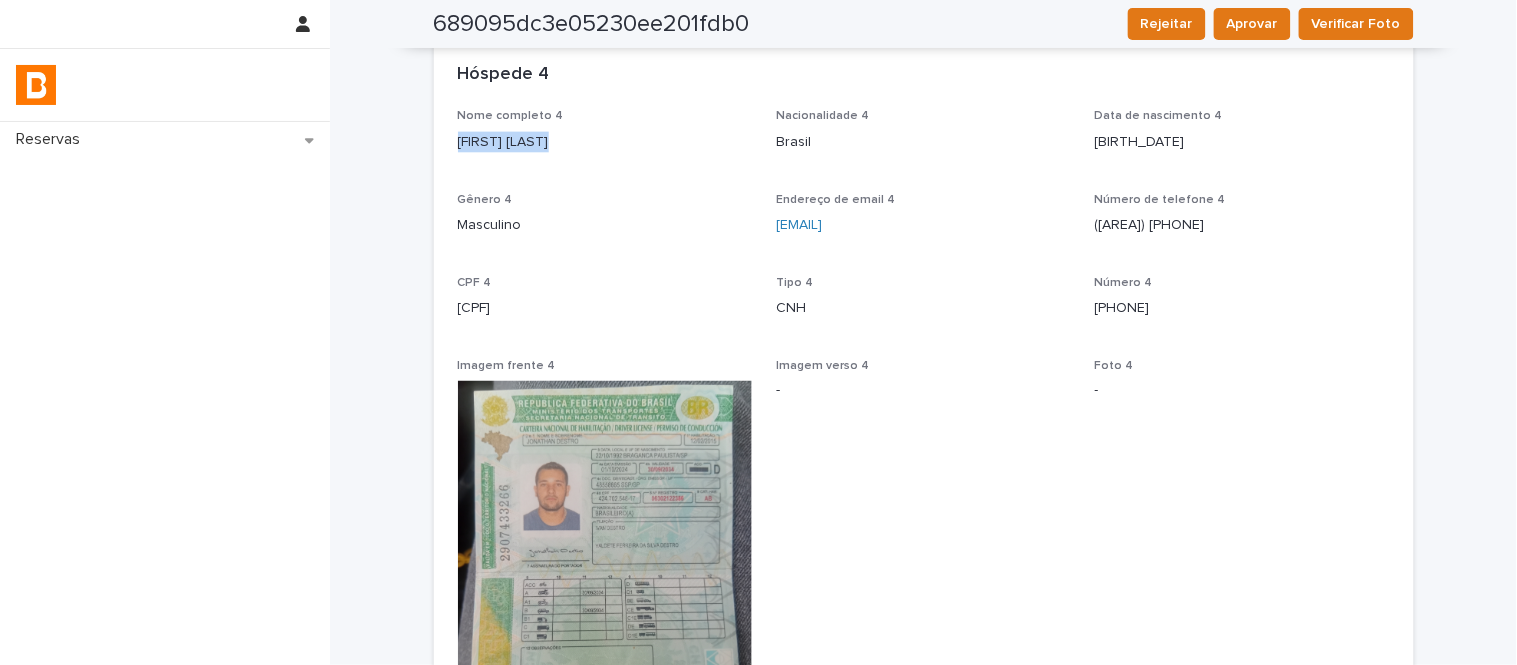 click on "[FIRST] [LAST]" at bounding box center [605, 142] 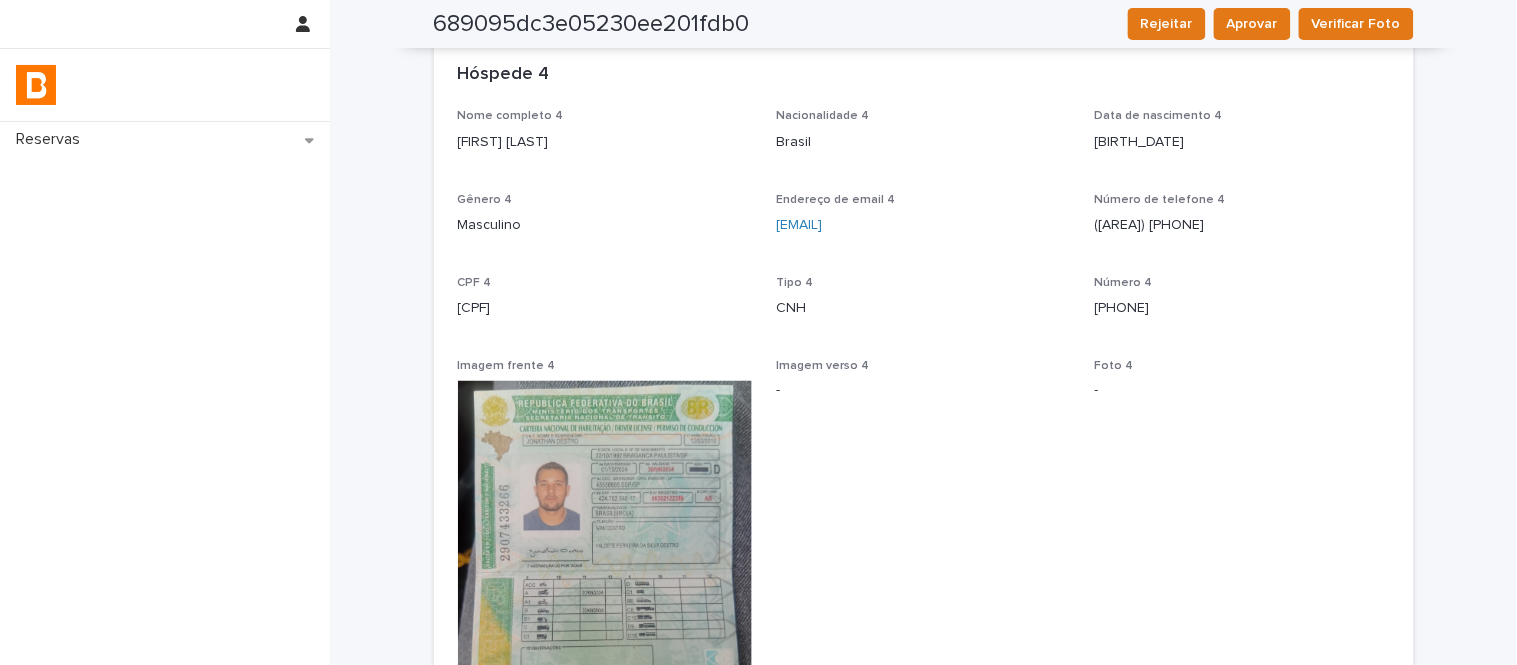 click on "[CPF]" at bounding box center [605, 308] 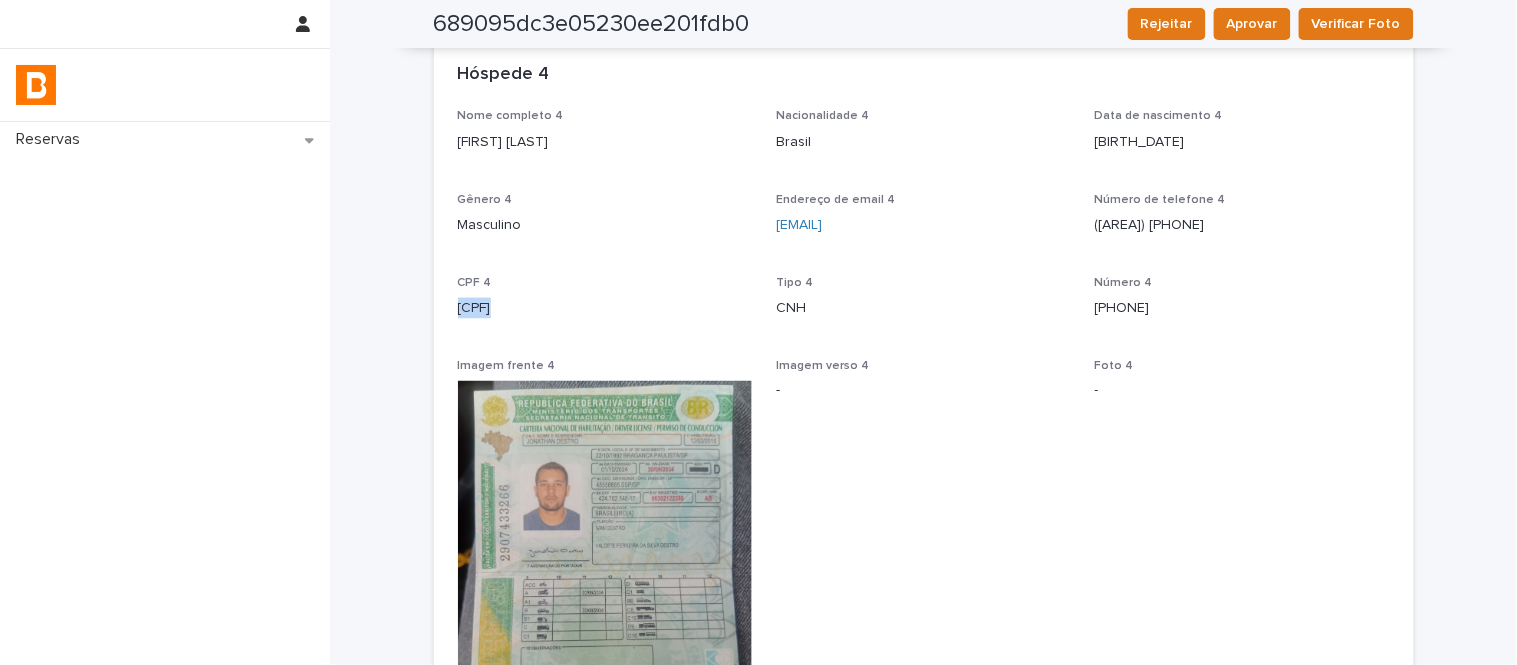 click on "[CPF]" at bounding box center (605, 308) 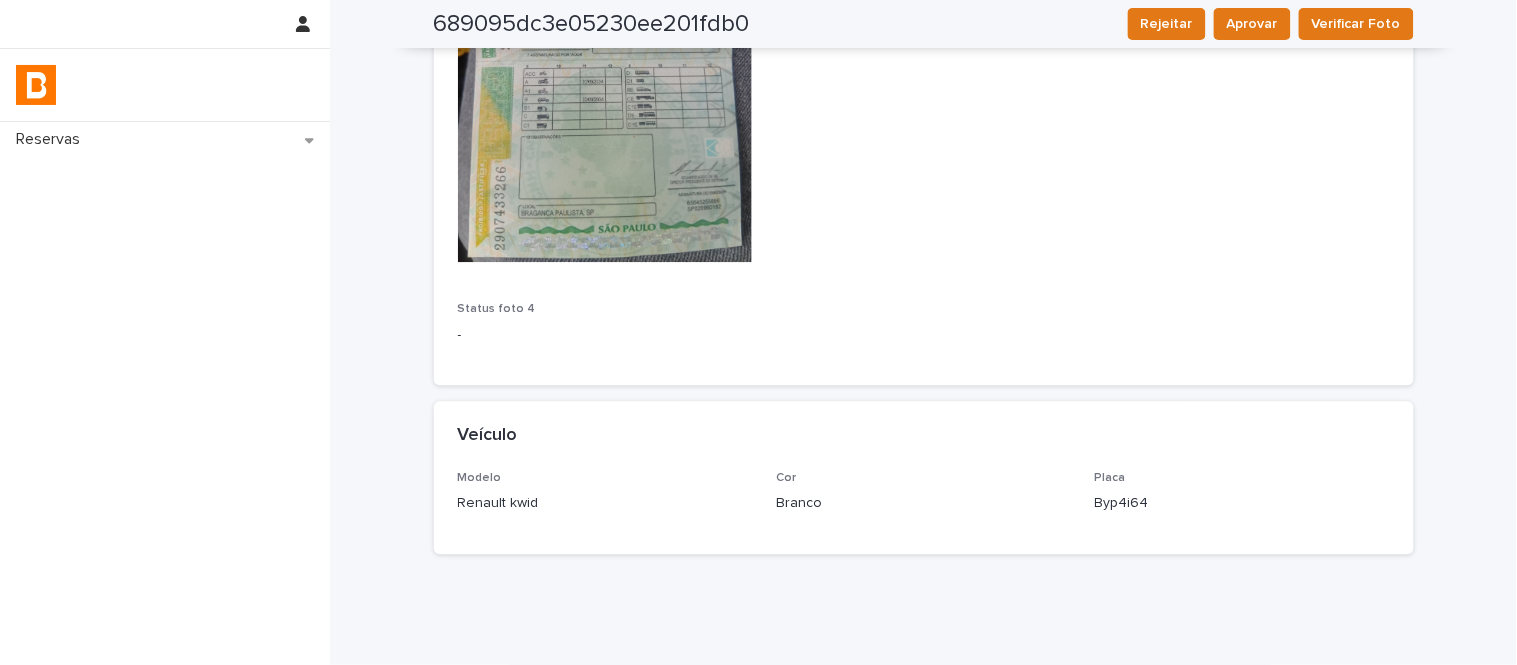 scroll, scrollTop: 3127, scrollLeft: 0, axis: vertical 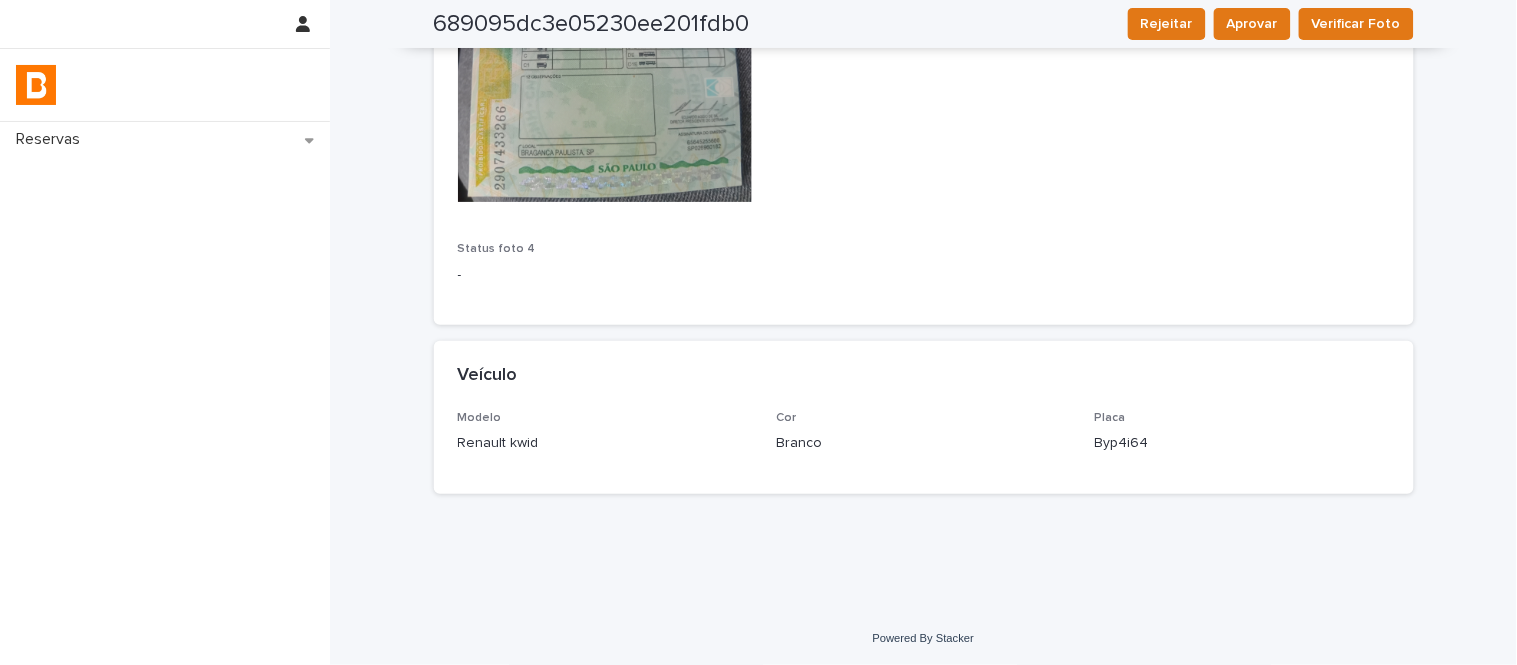 click on "Renault kwid" at bounding box center (605, 443) 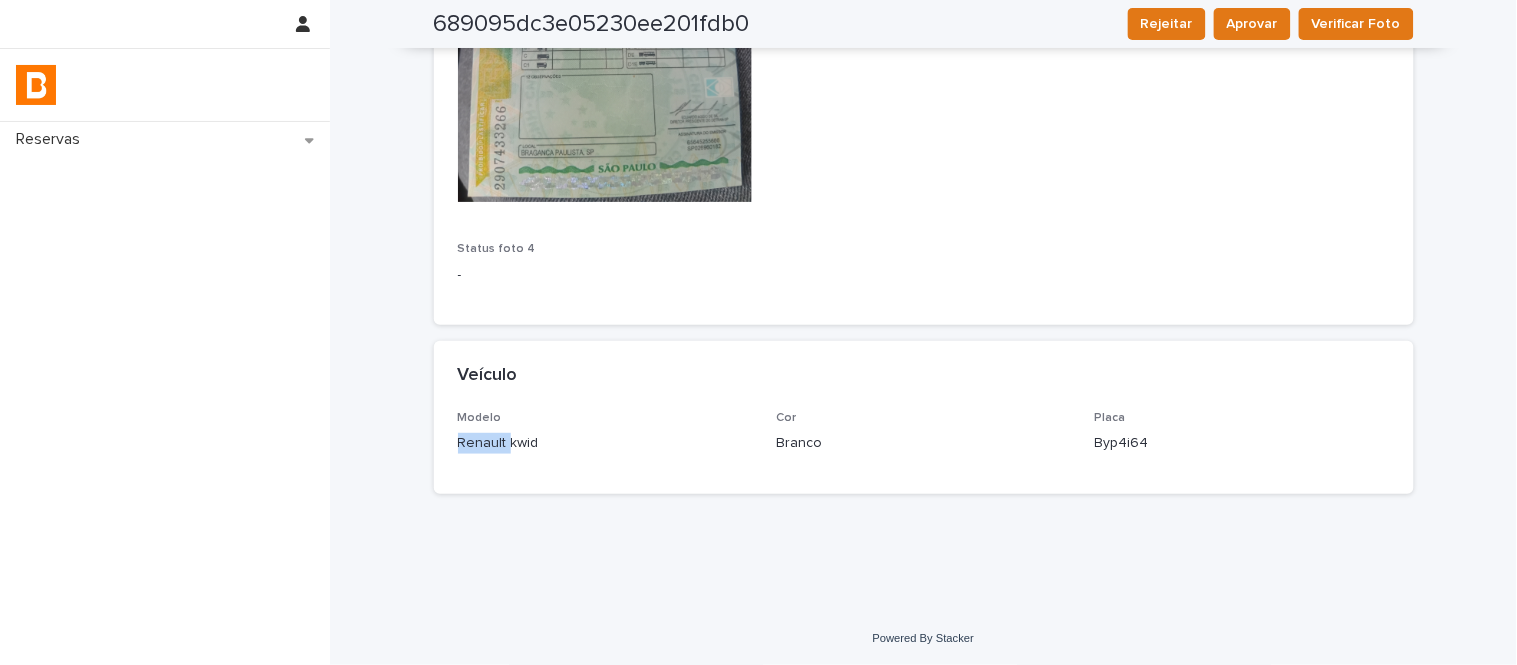 click on "Renault kwid" at bounding box center [605, 443] 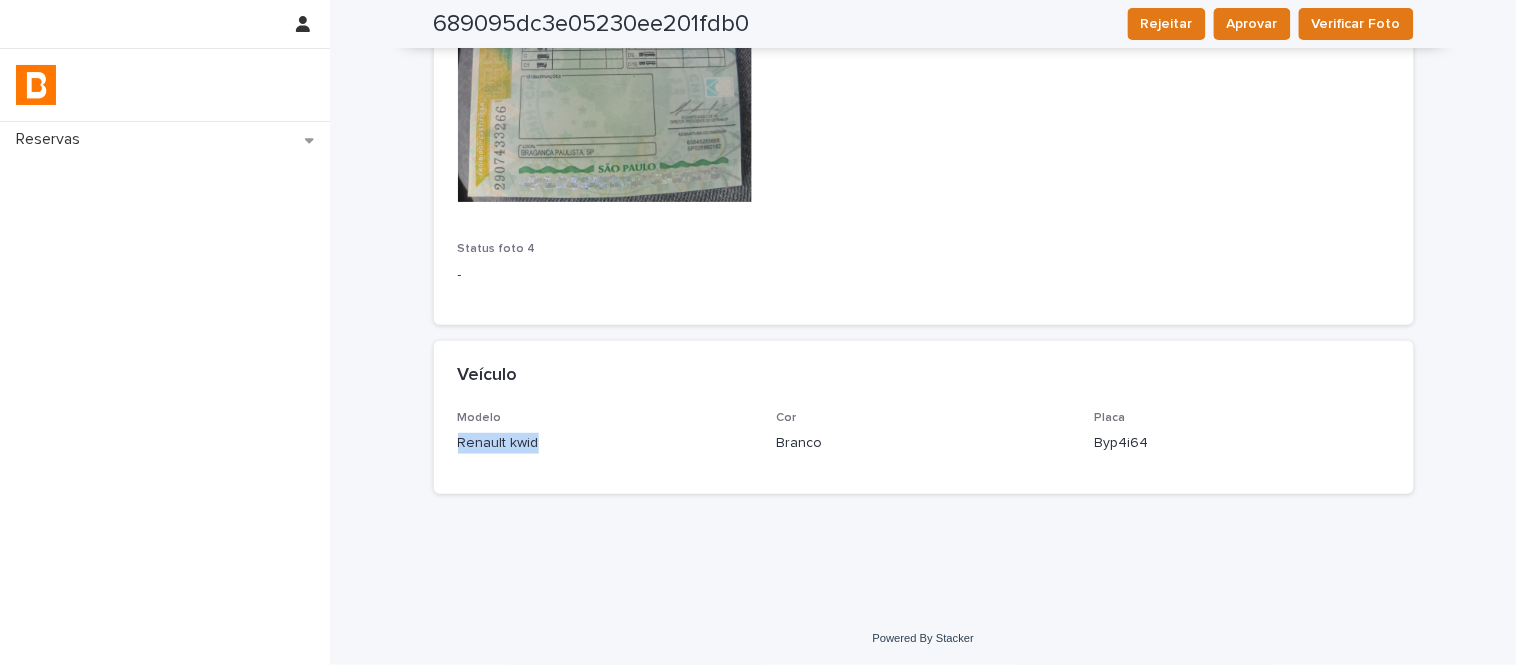 click on "Renault kwid" at bounding box center [605, 443] 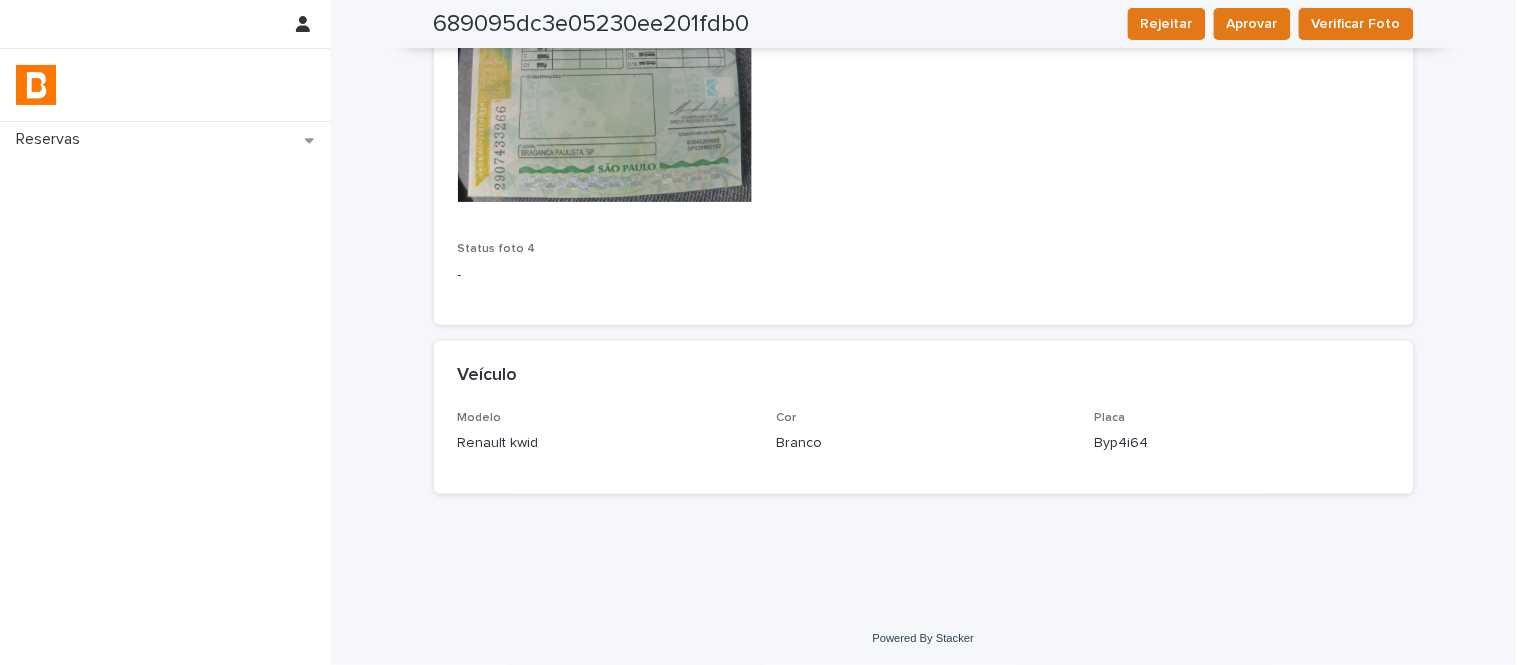 click on "Branco" at bounding box center (923, 443) 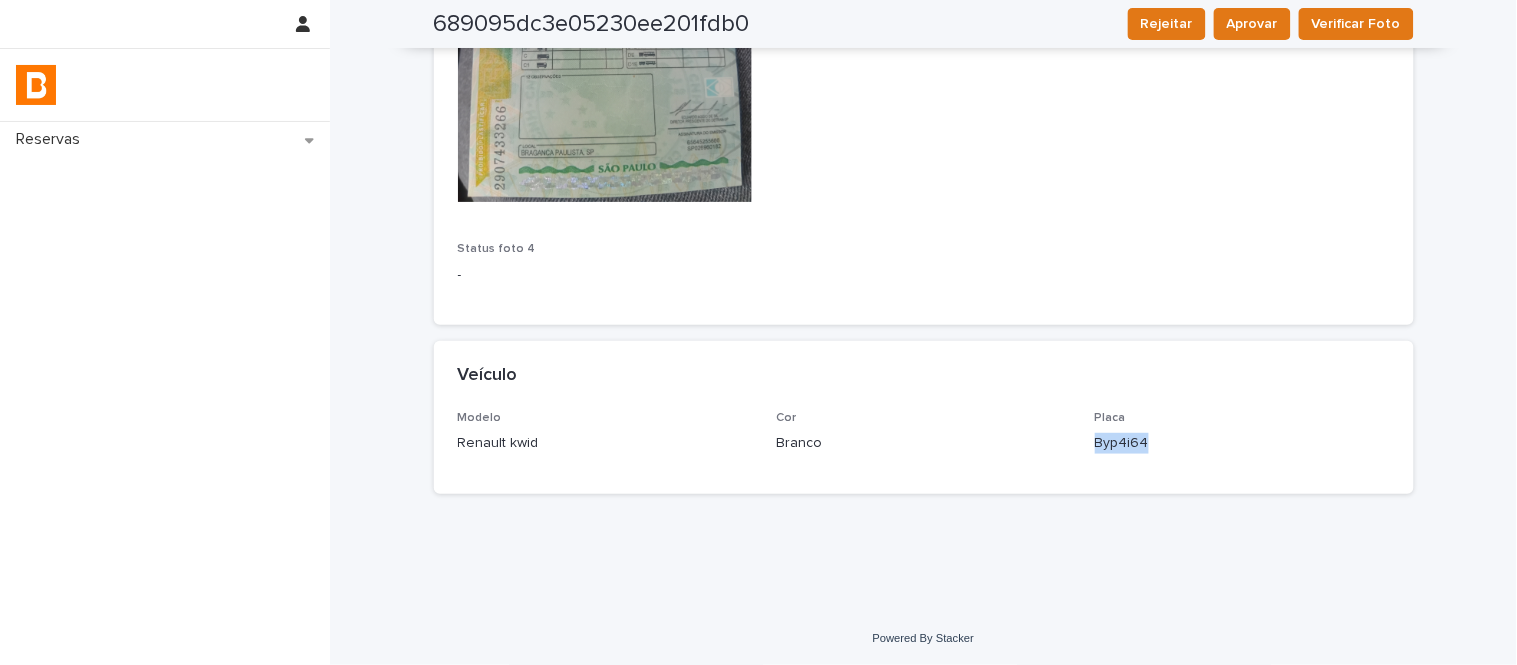 click on "Byp4i64" at bounding box center [1242, 443] 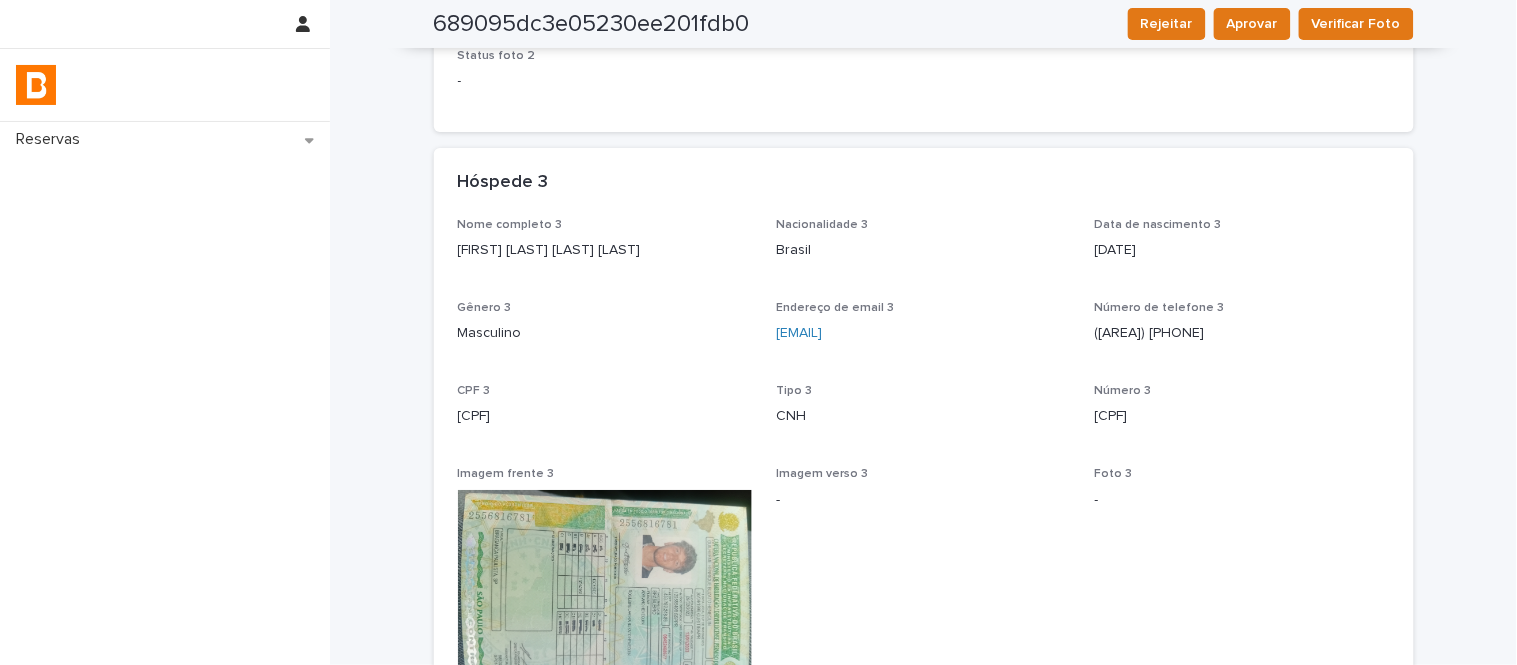 scroll, scrollTop: 0, scrollLeft: 0, axis: both 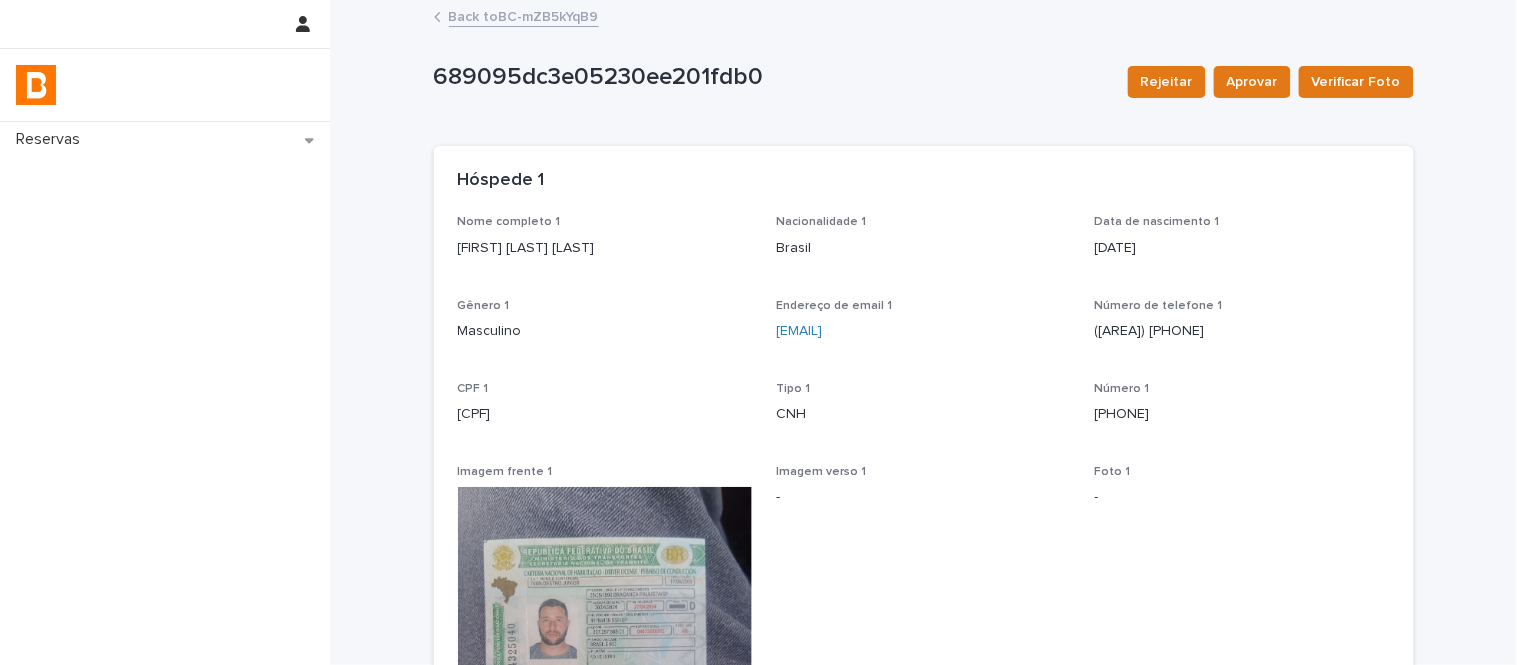 click on "Back to  BC-mZB5kYqB9" at bounding box center (524, 15) 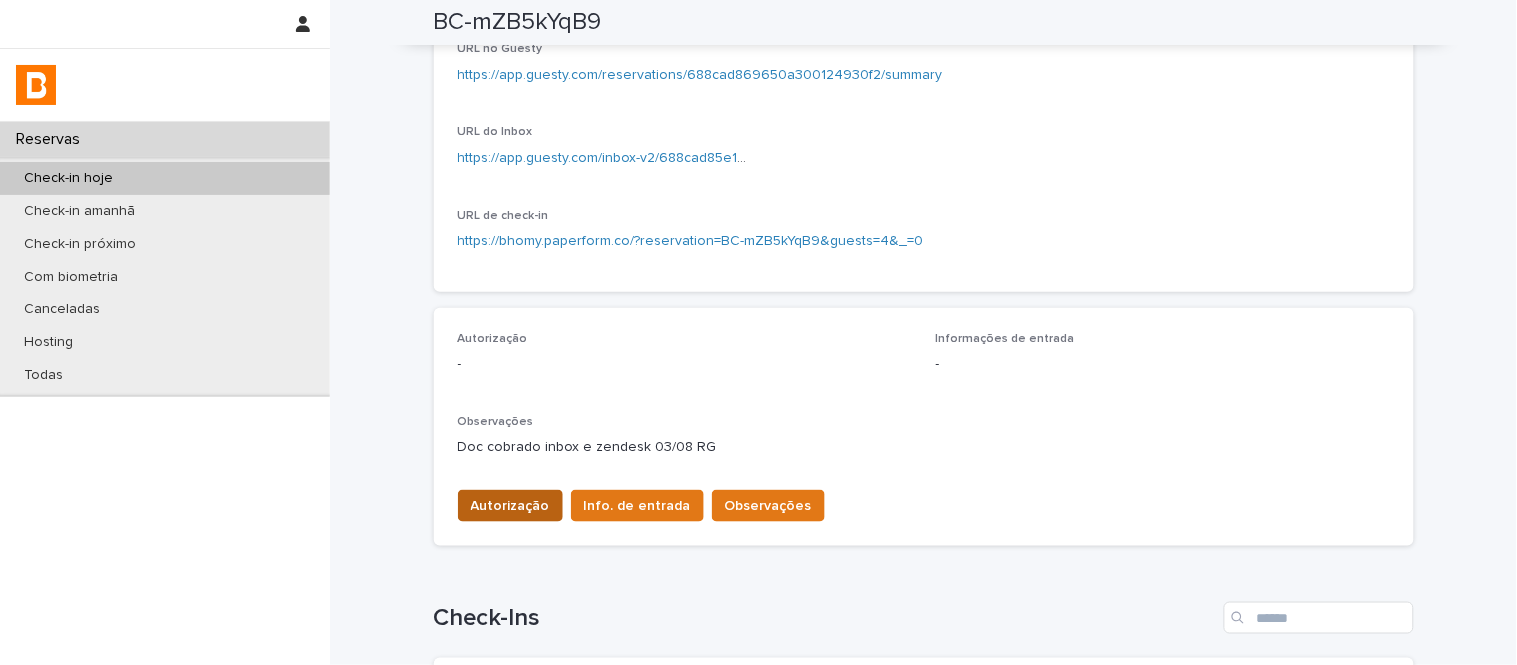 scroll, scrollTop: 444, scrollLeft: 0, axis: vertical 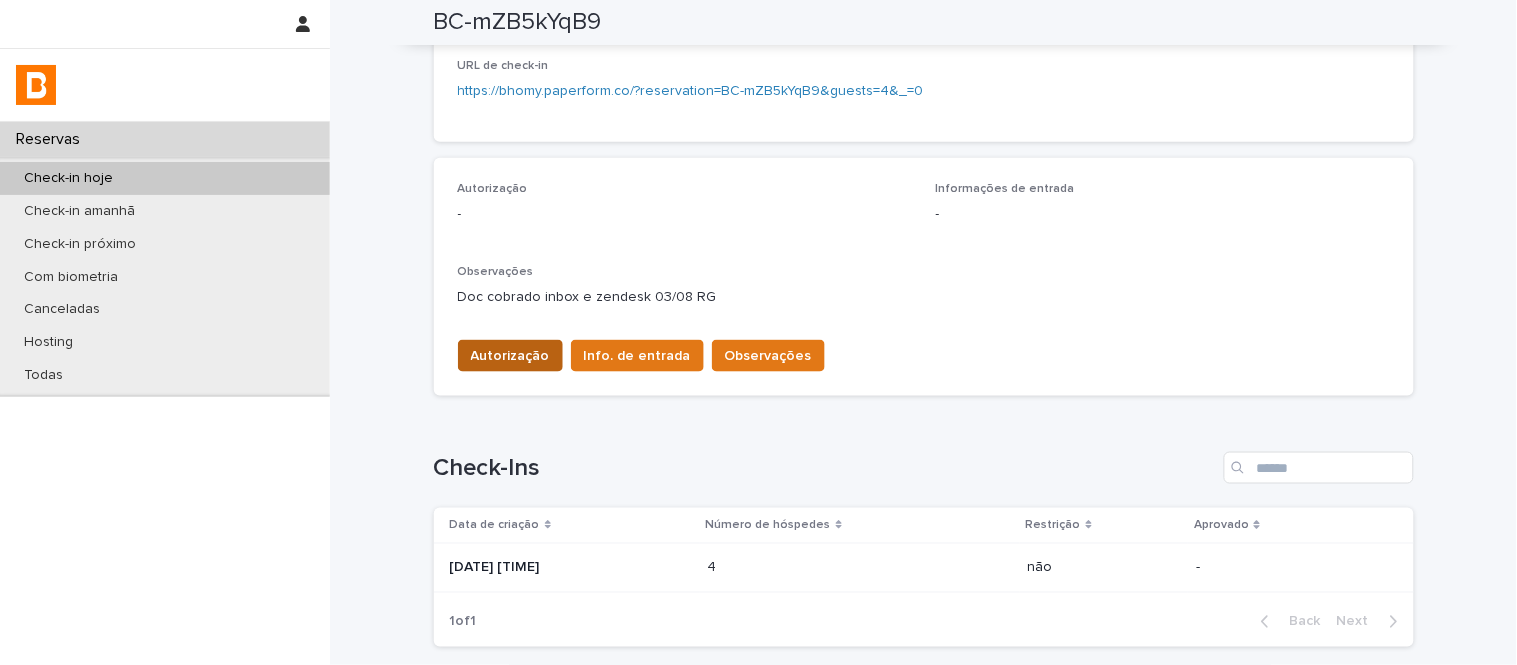 click on "Autorização" at bounding box center [510, 356] 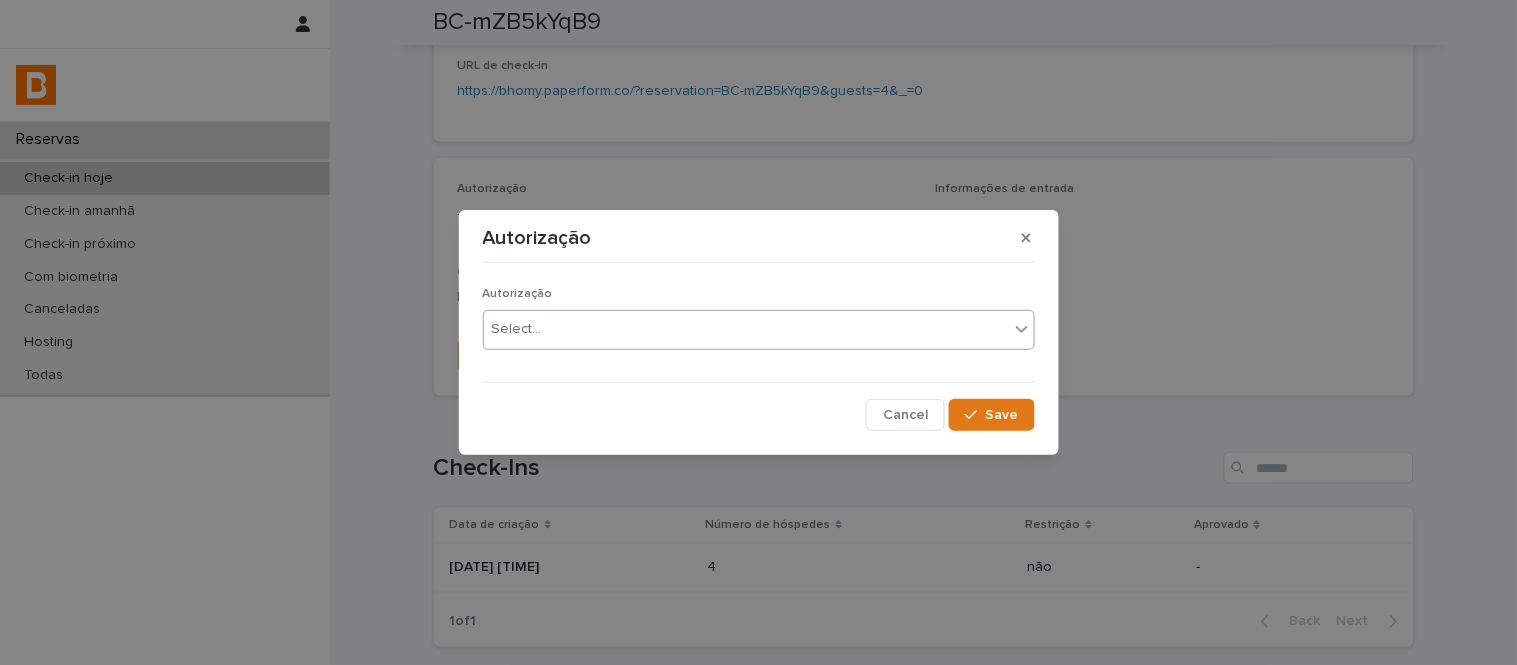 click at bounding box center [545, 329] 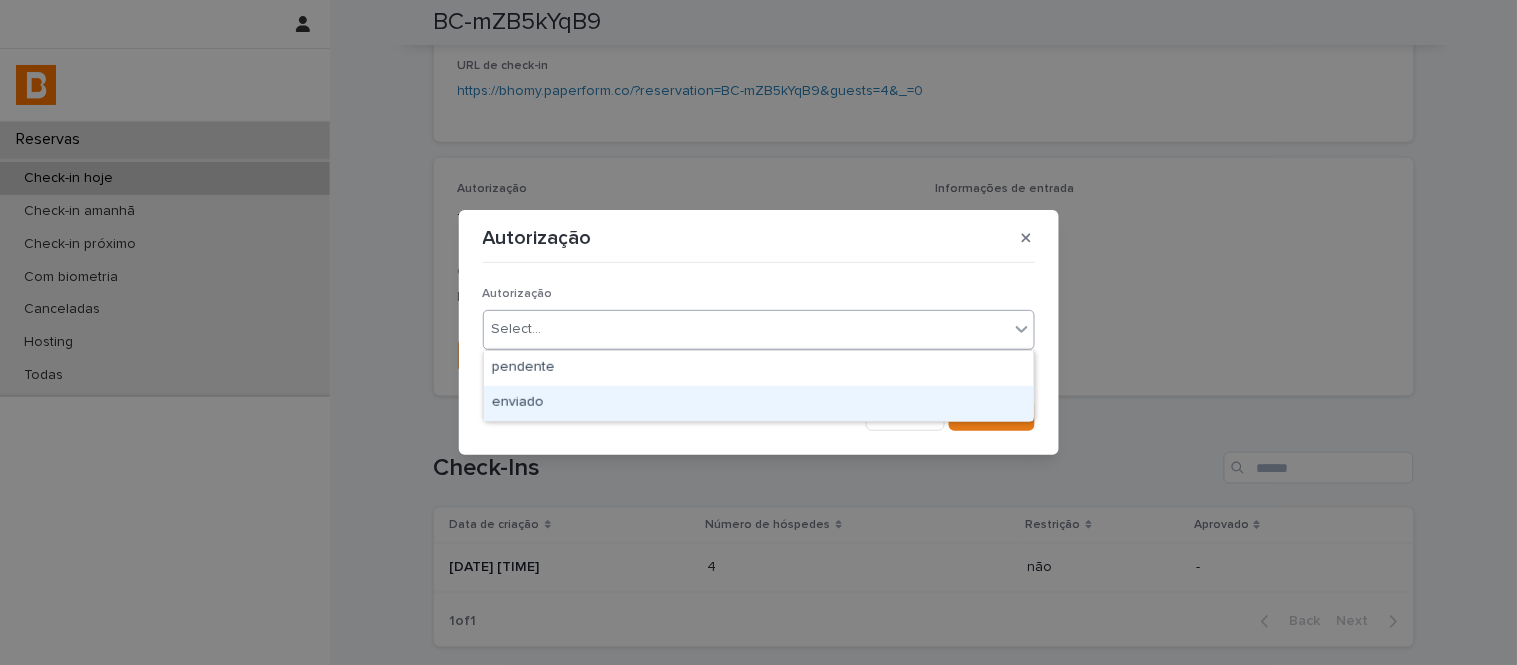 click on "enviado" at bounding box center [759, 403] 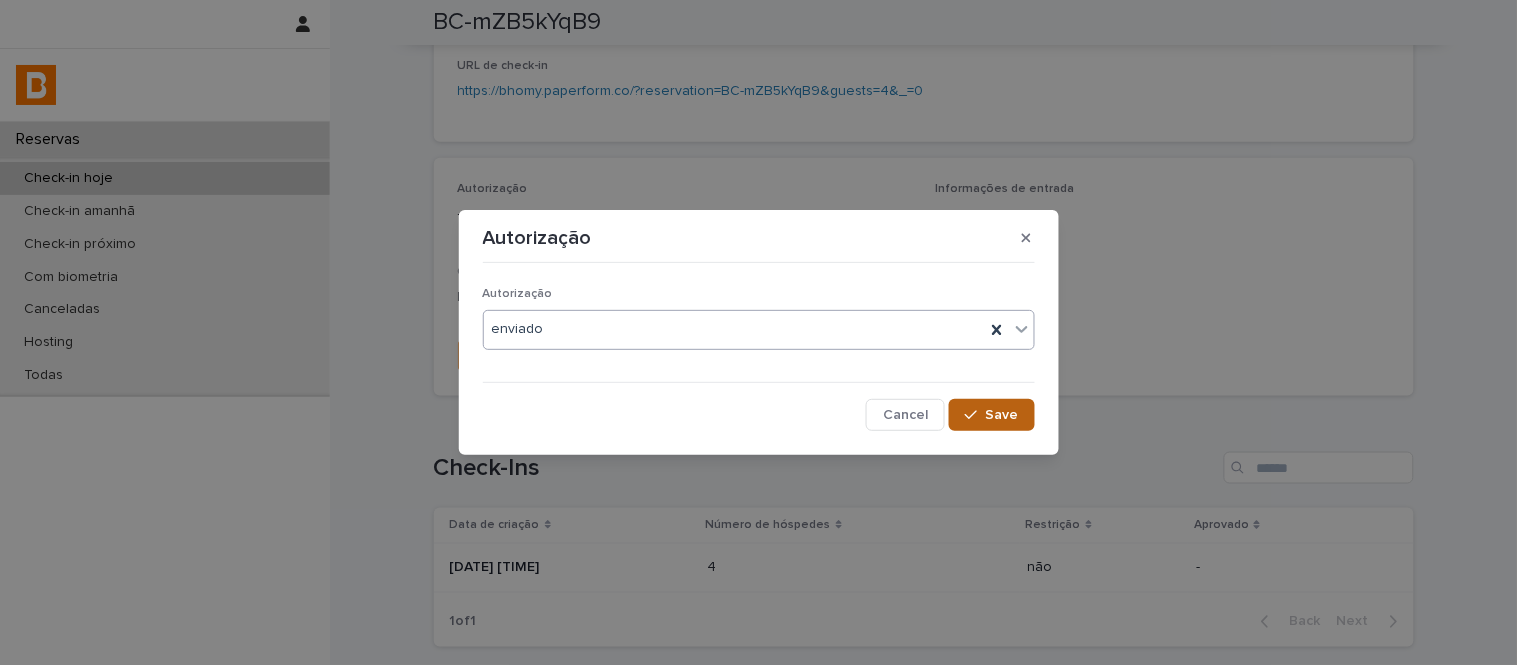 click on "Save" at bounding box center [991, 415] 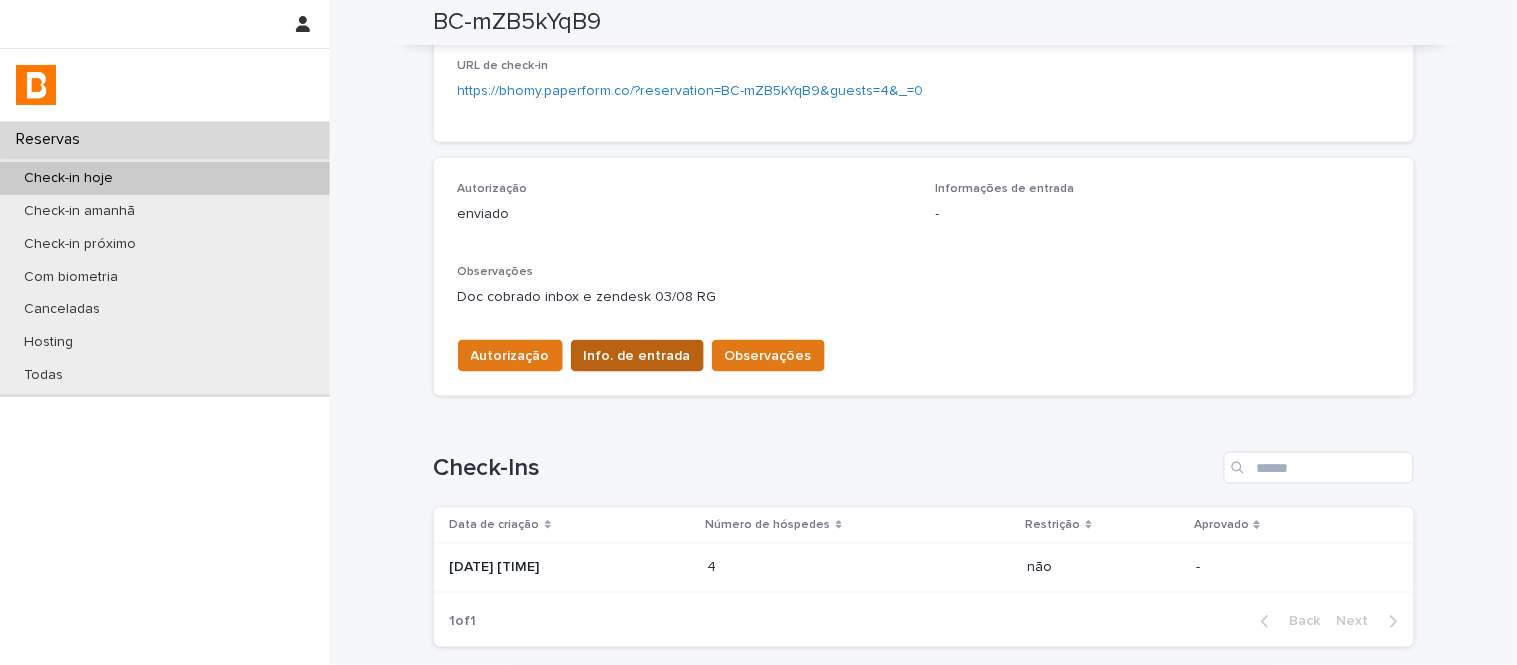 click on "Info. de entrada" at bounding box center [637, 356] 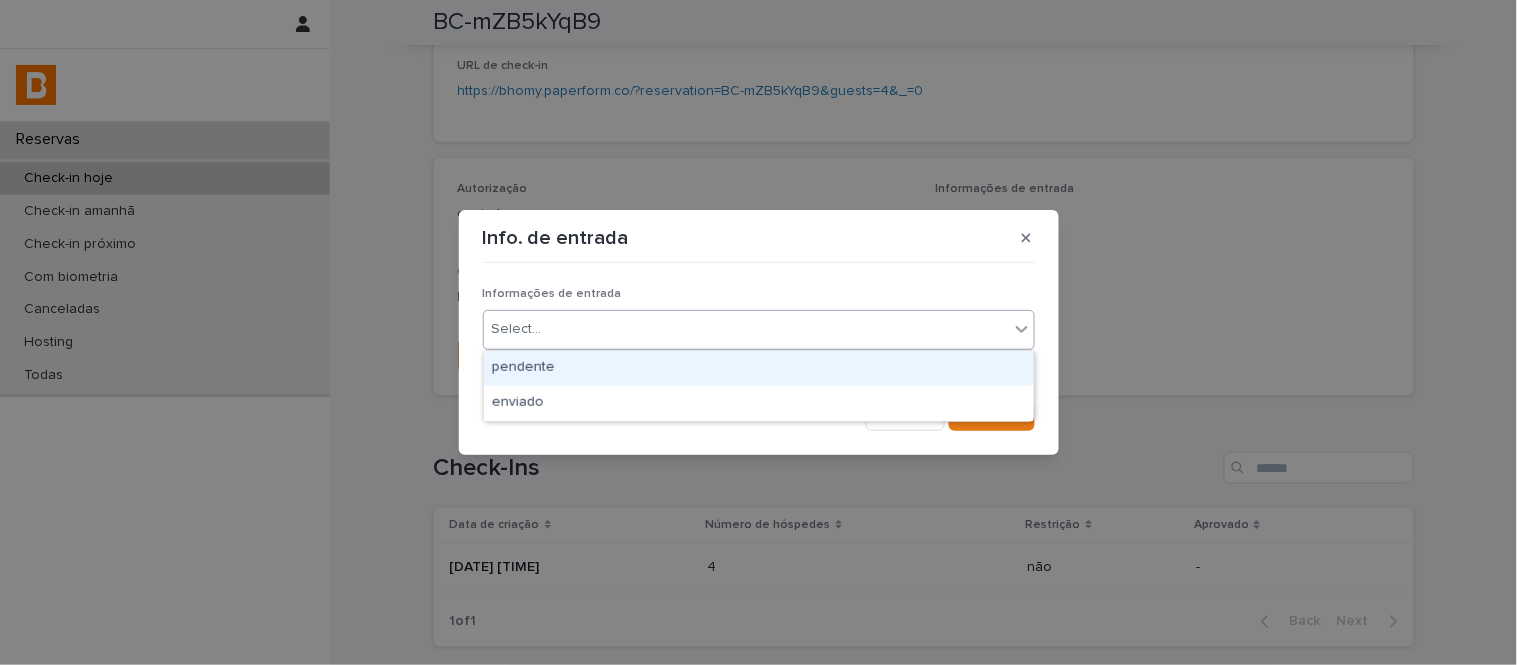 click on "Select..." at bounding box center [746, 329] 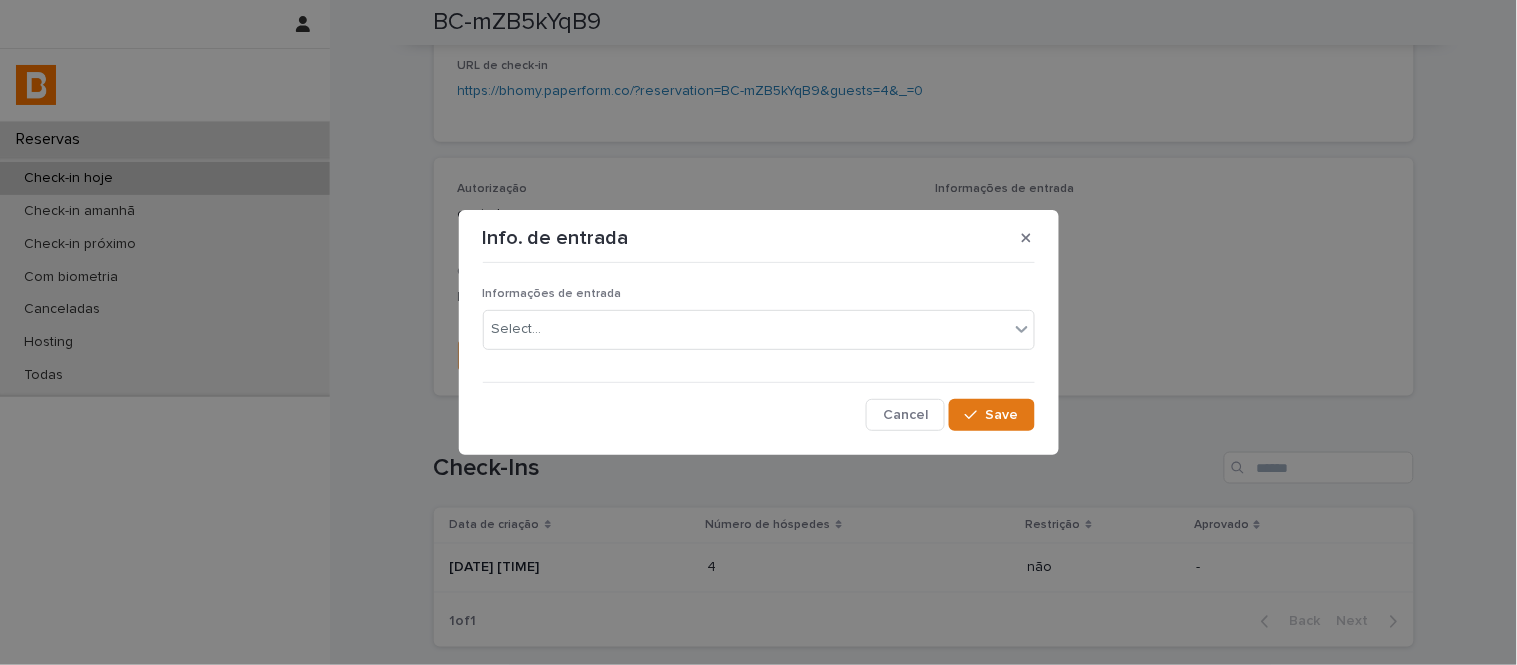 click on "Info. de entrada Informações de entrada Select... Cancel Save" at bounding box center (759, 332) 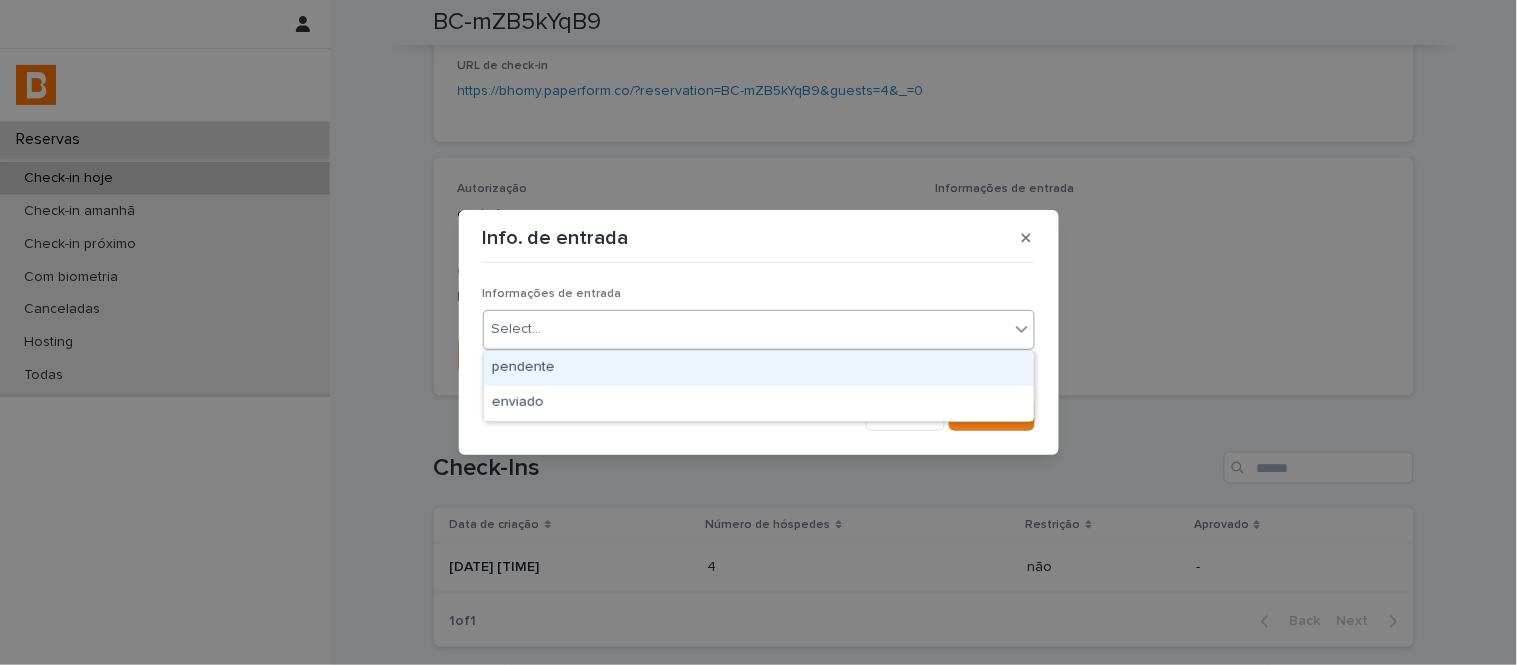 click on "Select..." at bounding box center (746, 329) 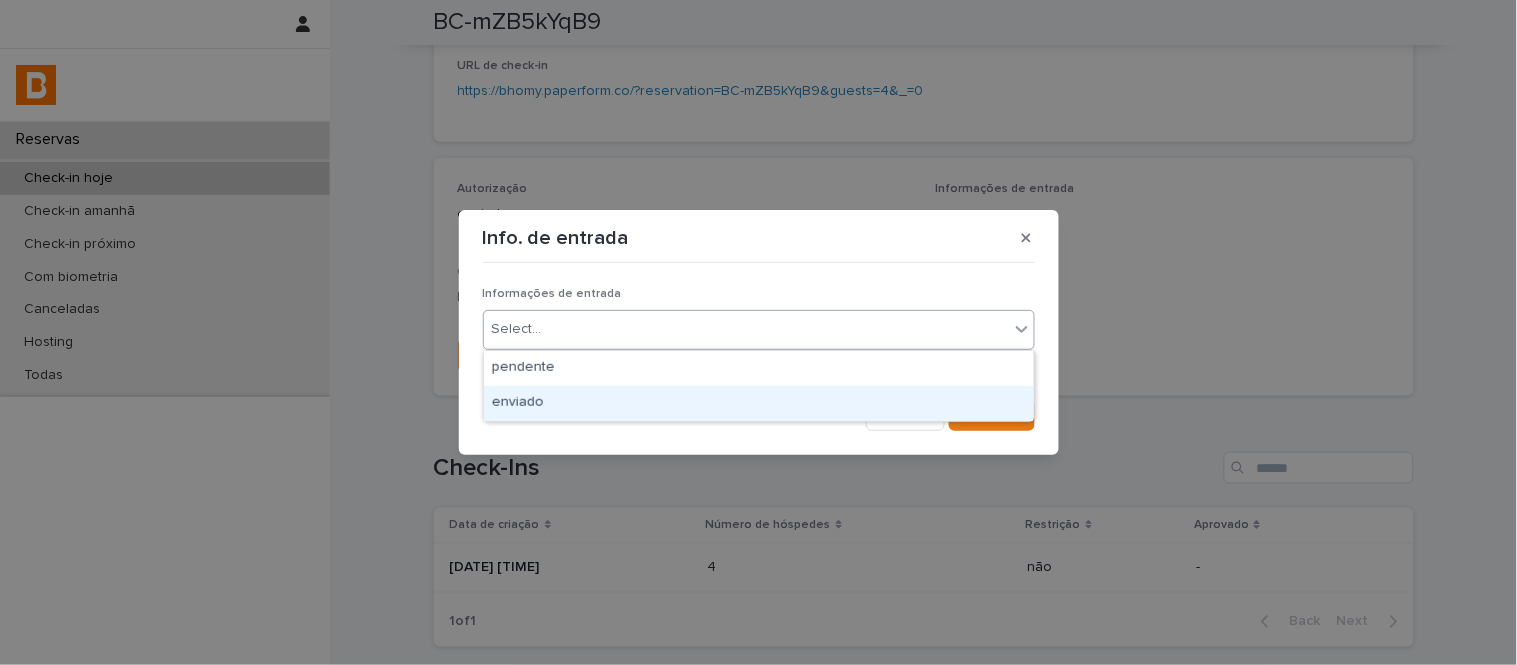click on "enviado" at bounding box center [759, 403] 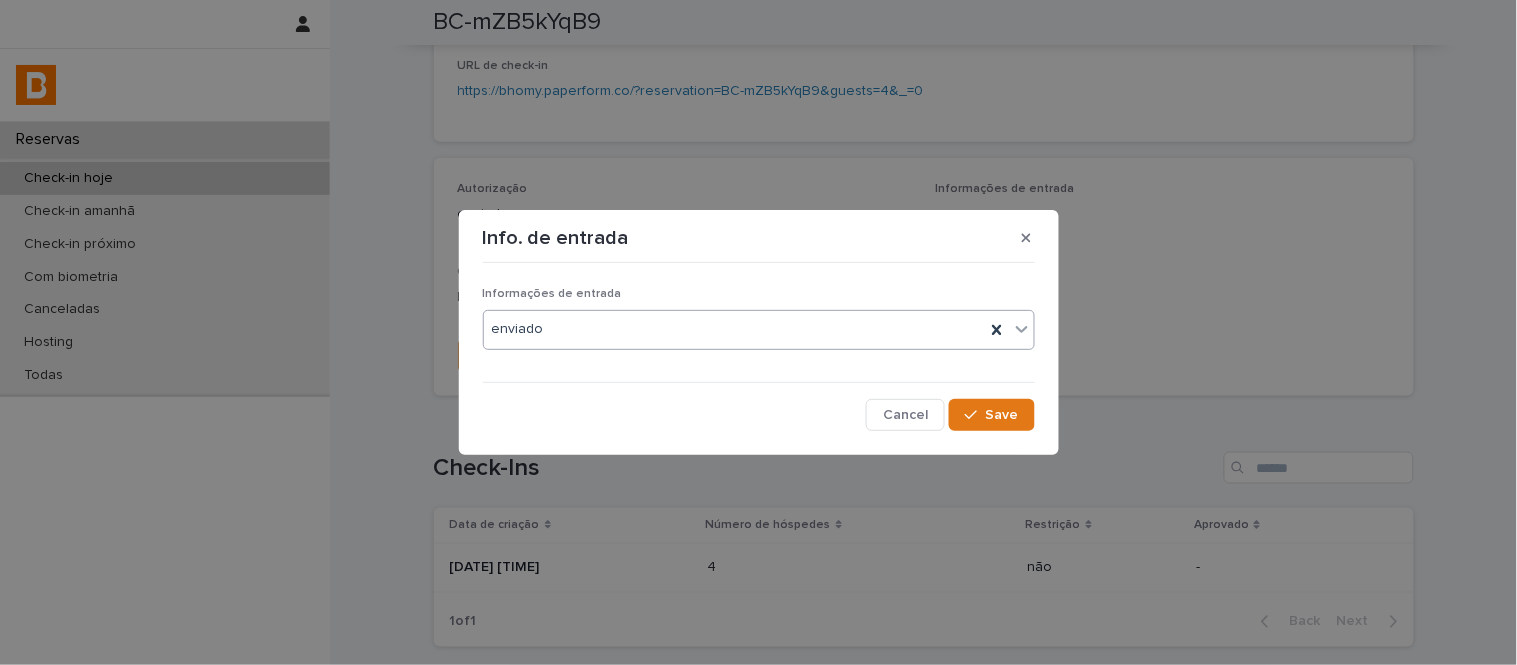 click on "Informações de entrada   option enviado, selected.     0 results available. Select is focused ,type to refine list, press Down to open the menu,  enviado Cancel Save" at bounding box center [759, 350] 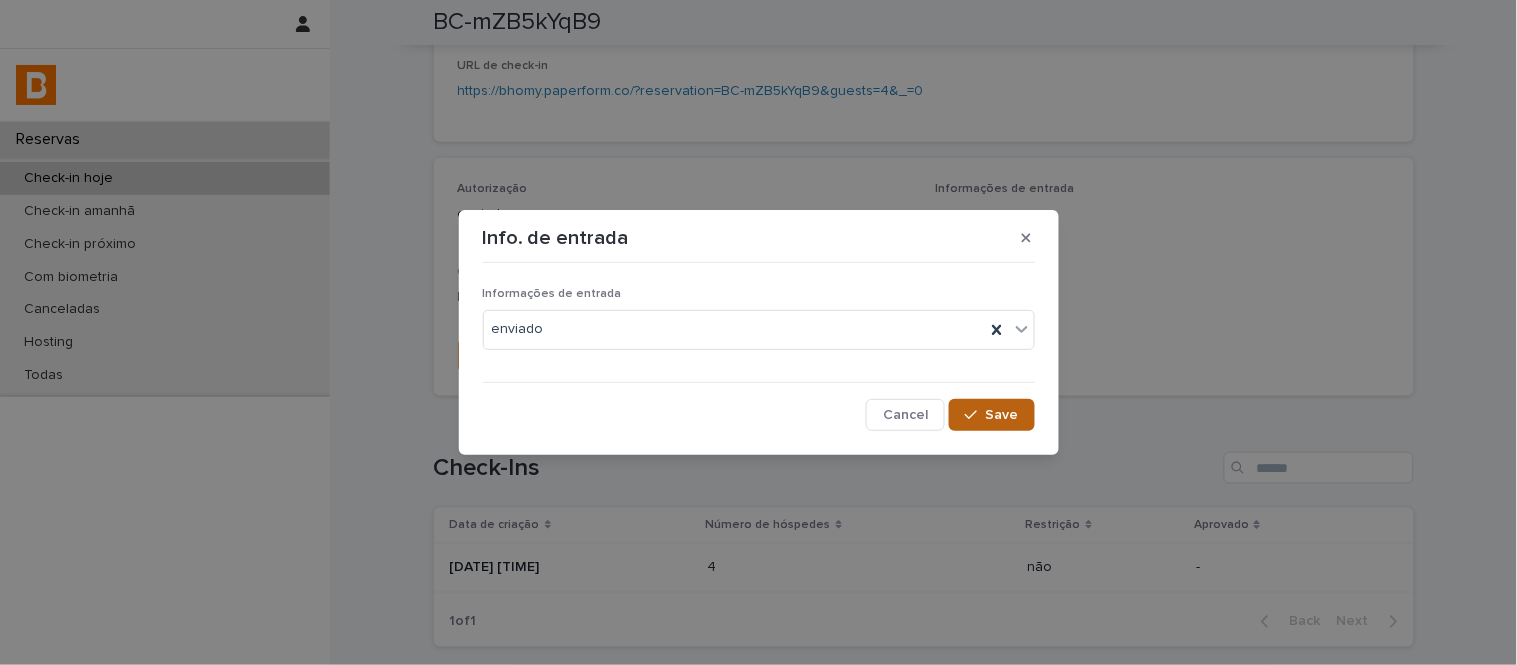 click at bounding box center (975, 415) 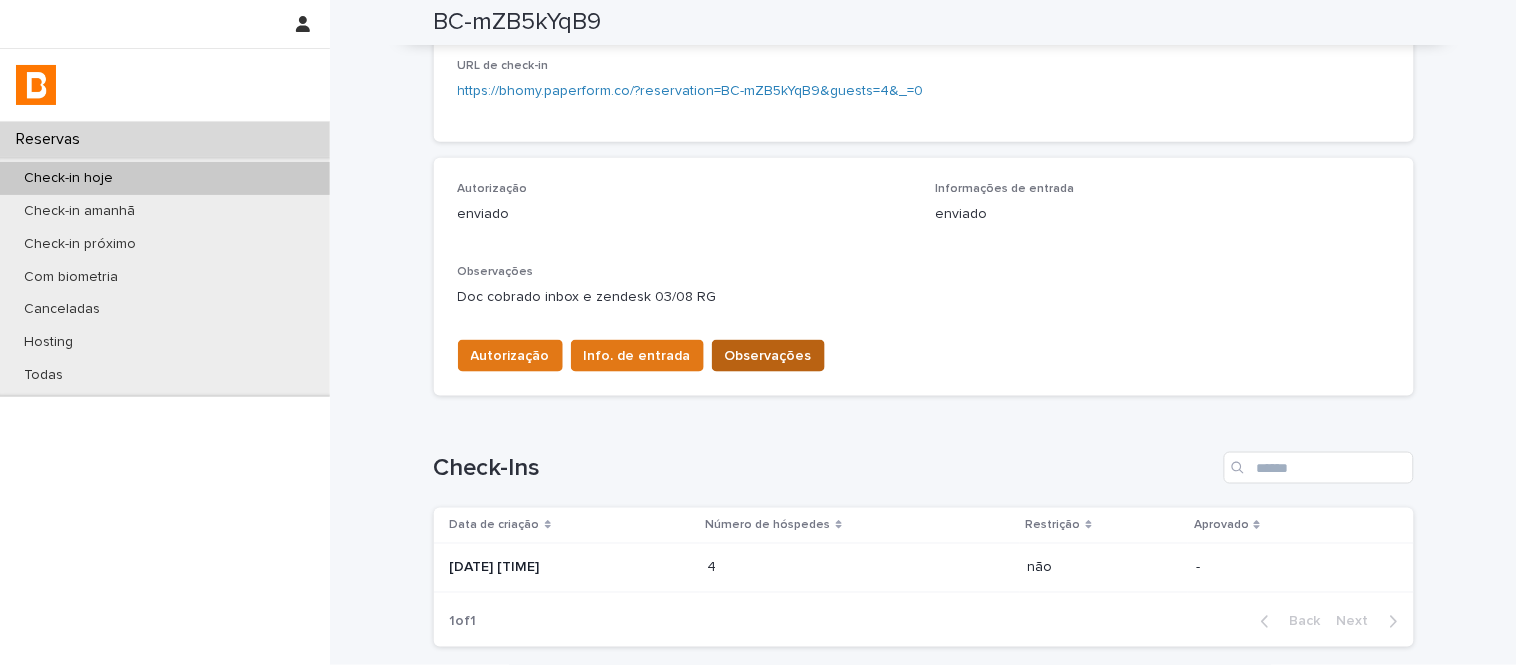 click on "Observações" at bounding box center (768, 356) 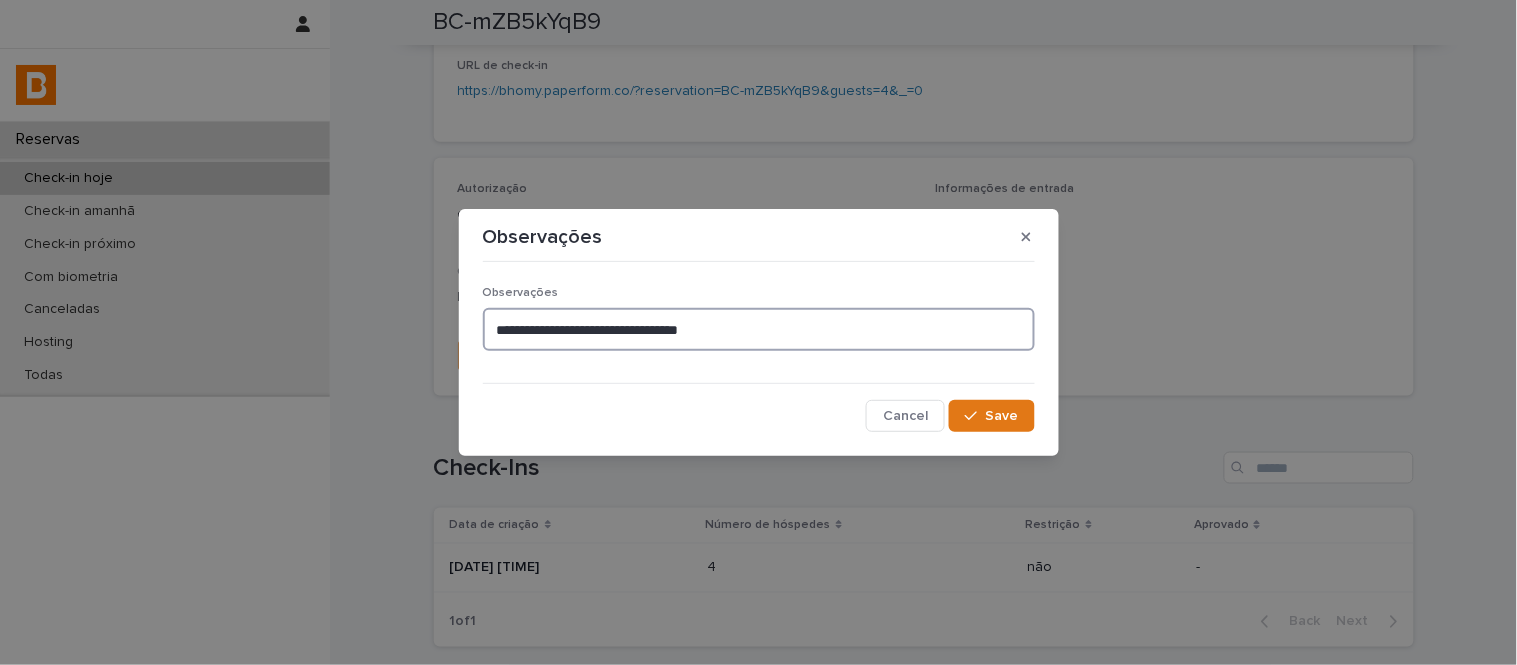 click on "**********" at bounding box center (759, 329) 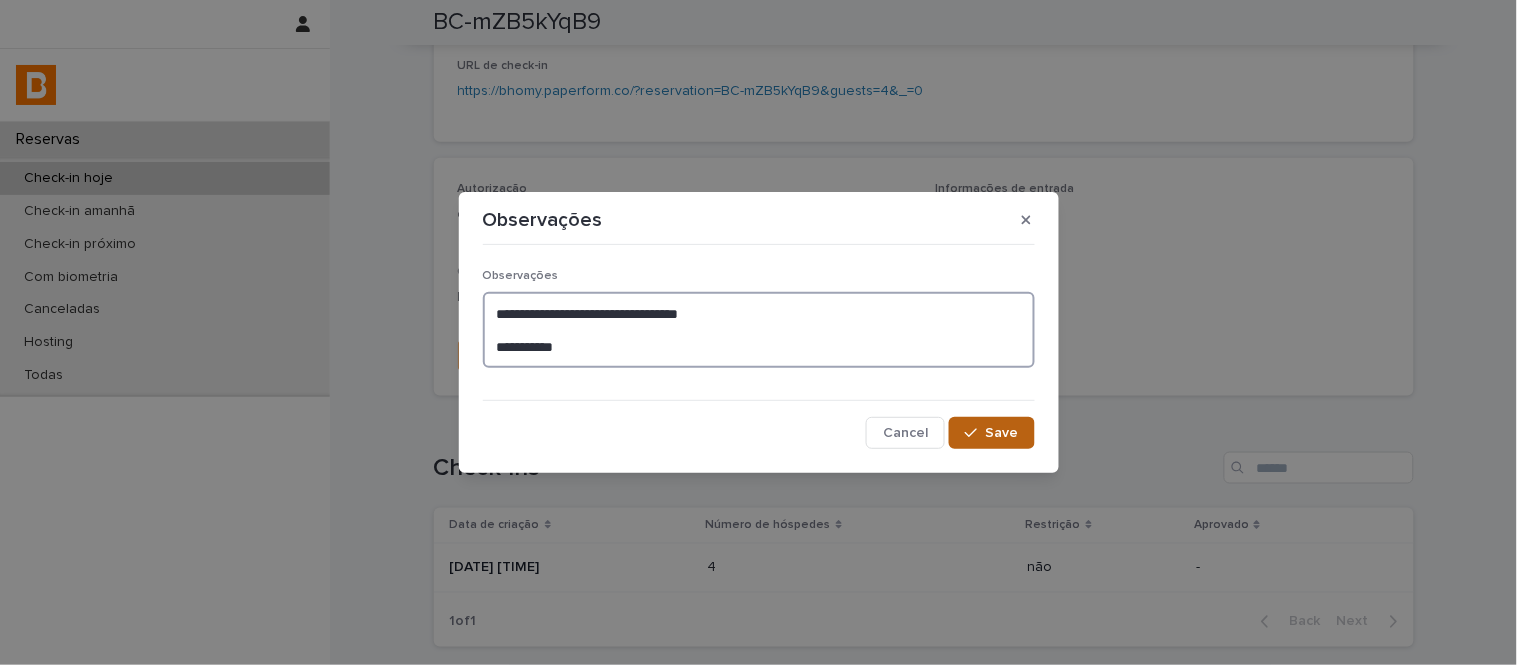 type on "**********" 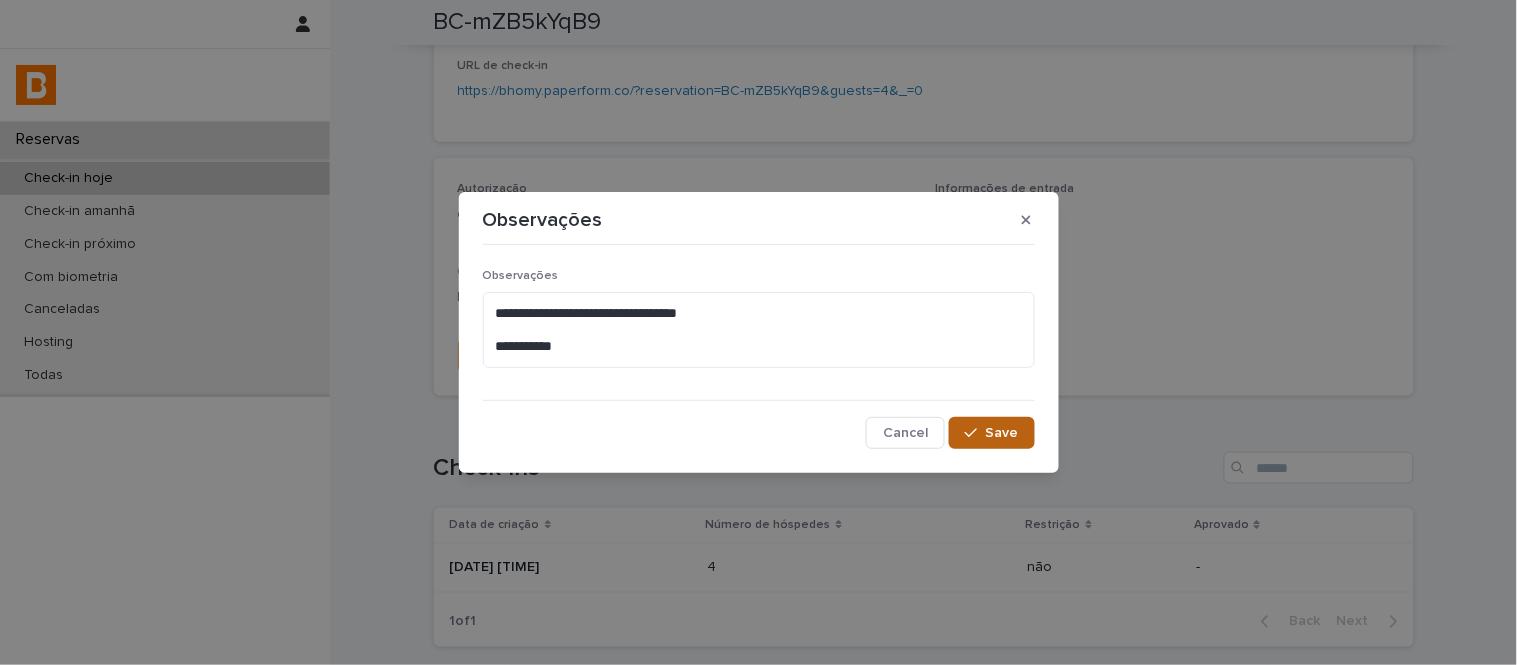 click on "Save" at bounding box center [991, 433] 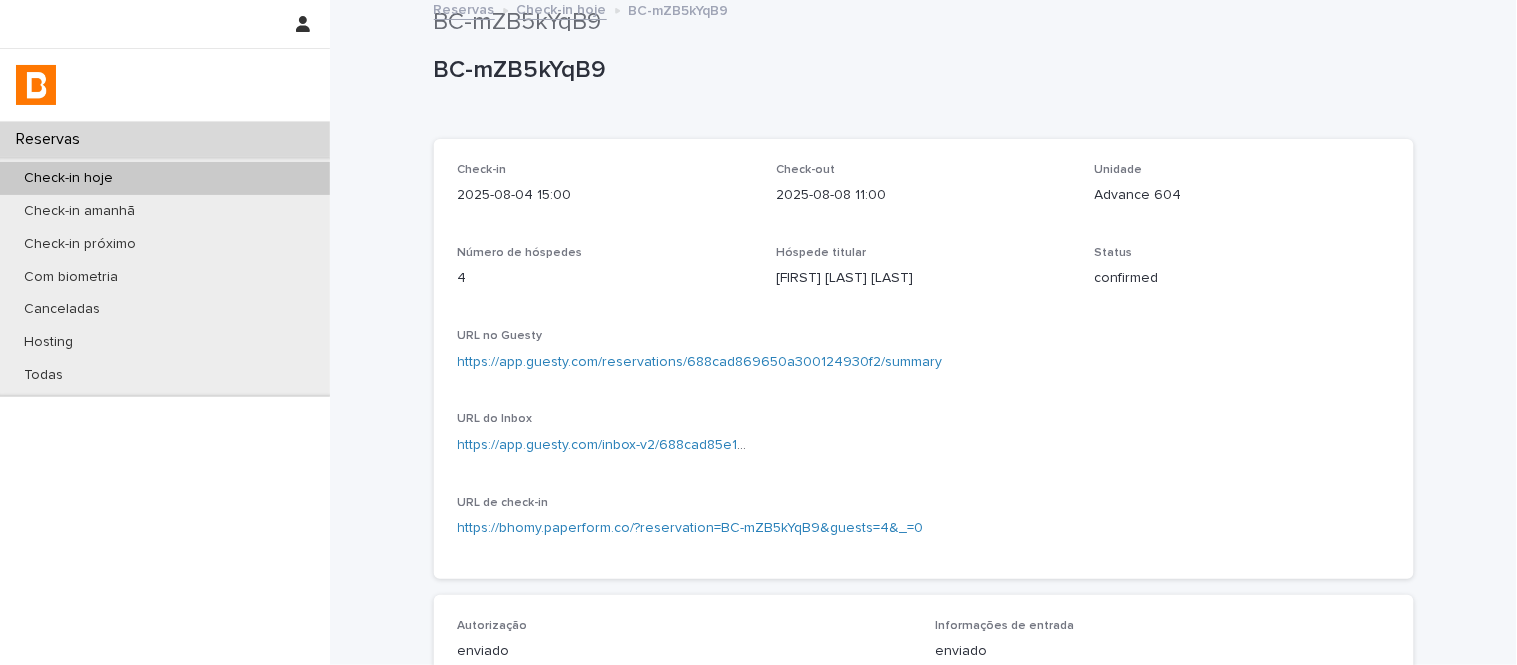 scroll, scrollTop: 0, scrollLeft: 0, axis: both 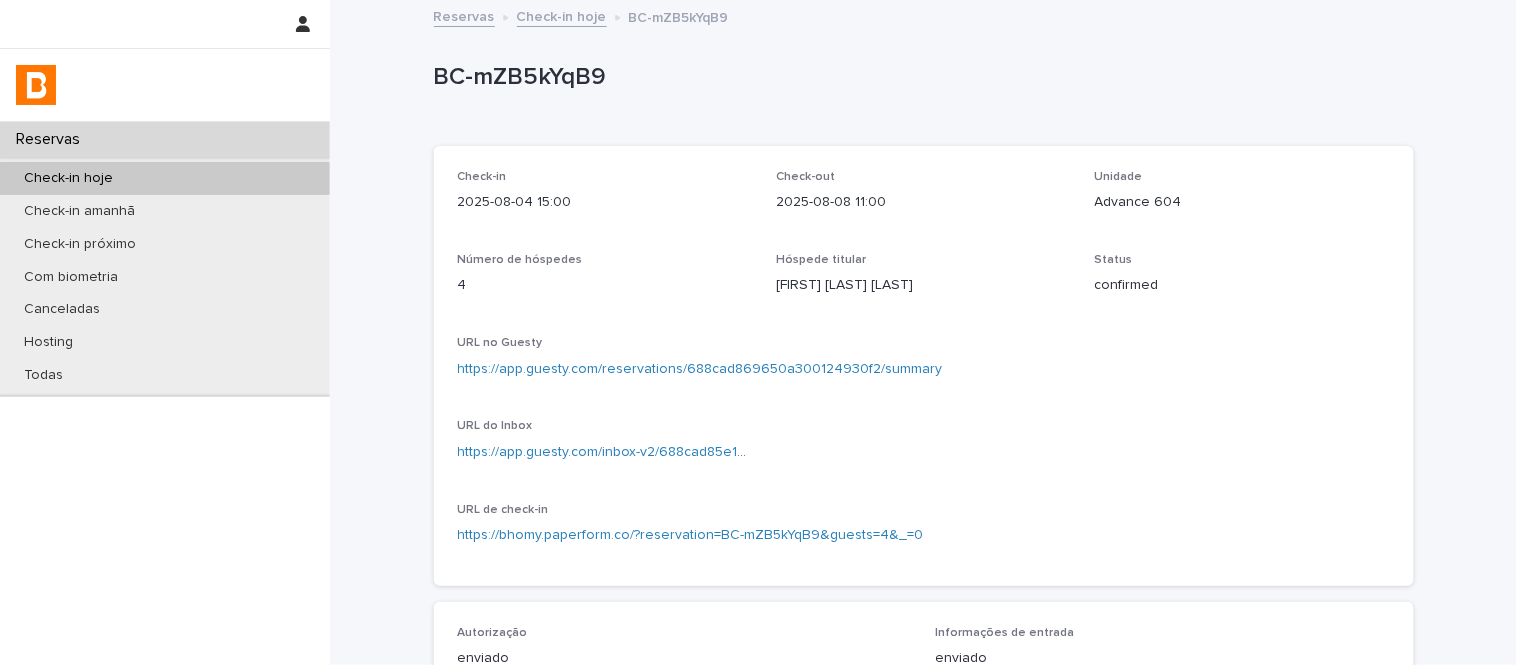 click on "Check-in hoje" at bounding box center (562, 15) 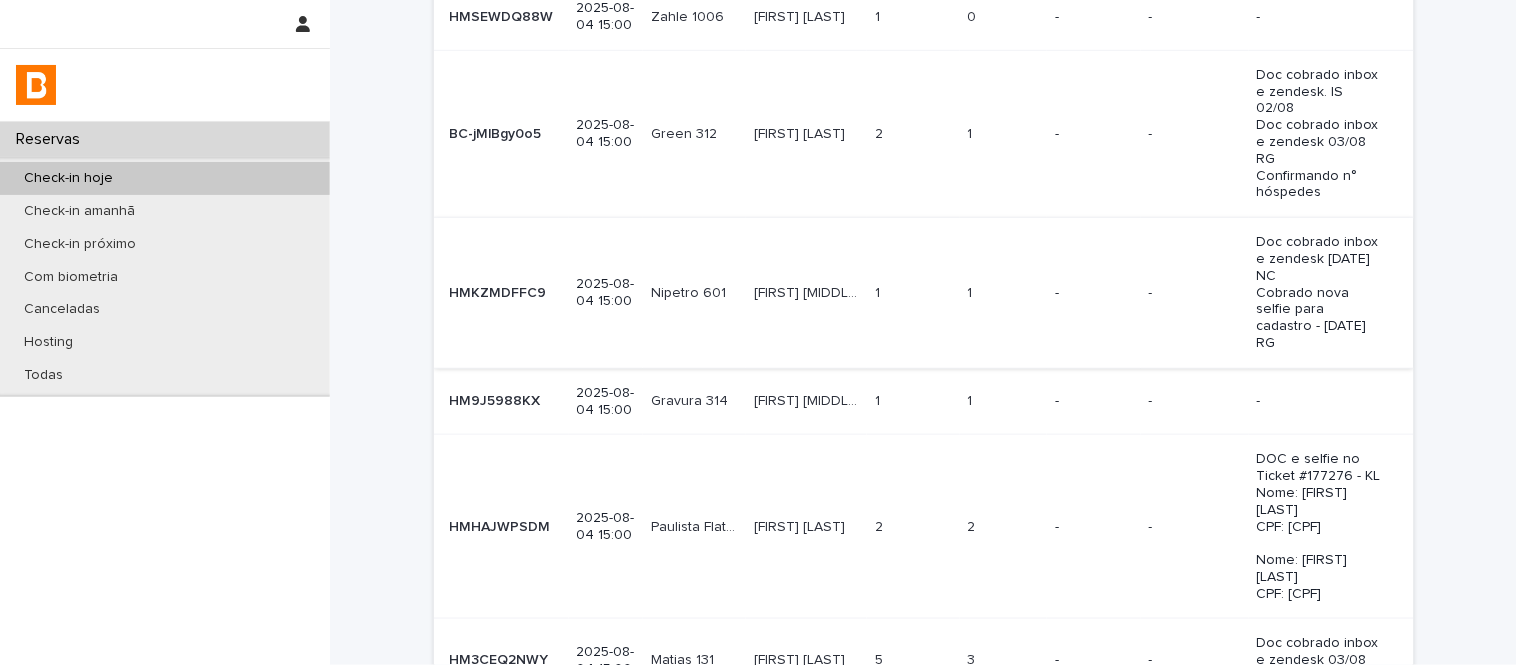 scroll, scrollTop: 333, scrollLeft: 0, axis: vertical 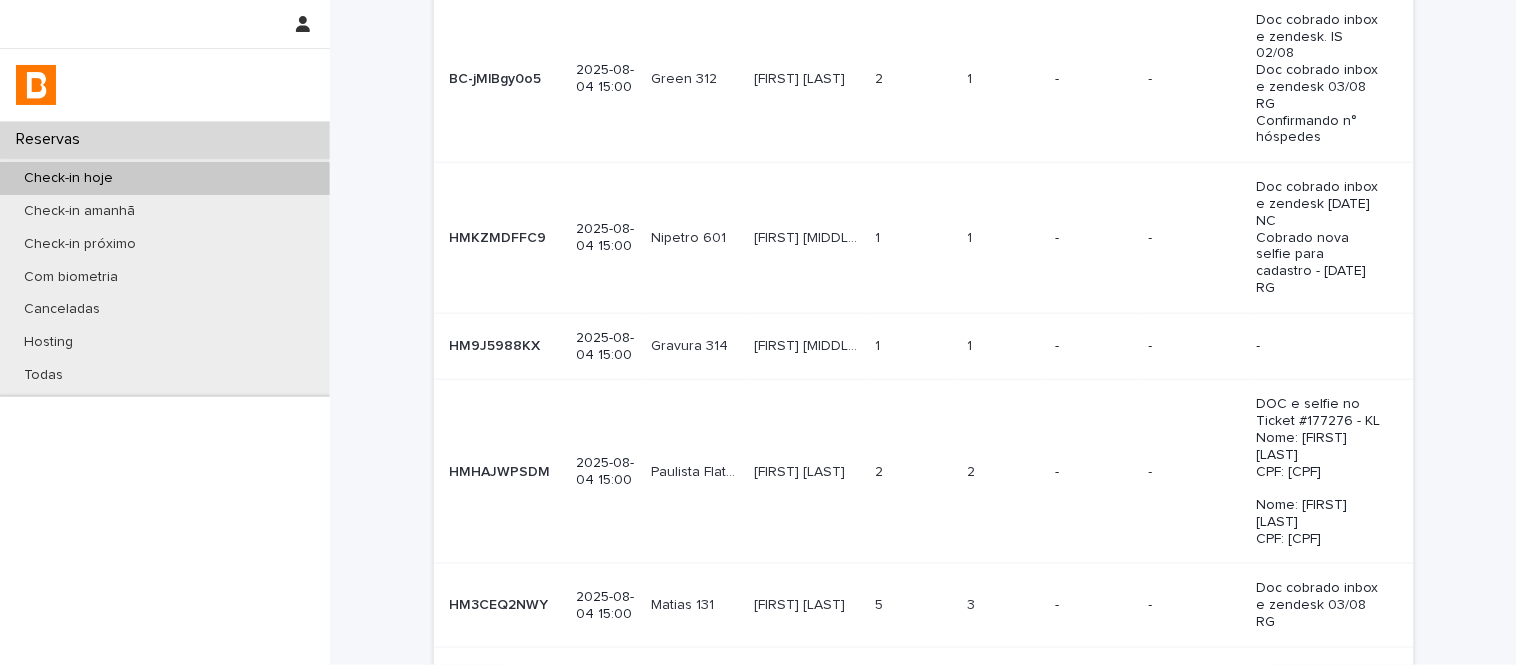 click on "[FIRST] [MIDDLE] [LAST] [FIRST] [MIDDLE] [LAST]" at bounding box center [806, 346] 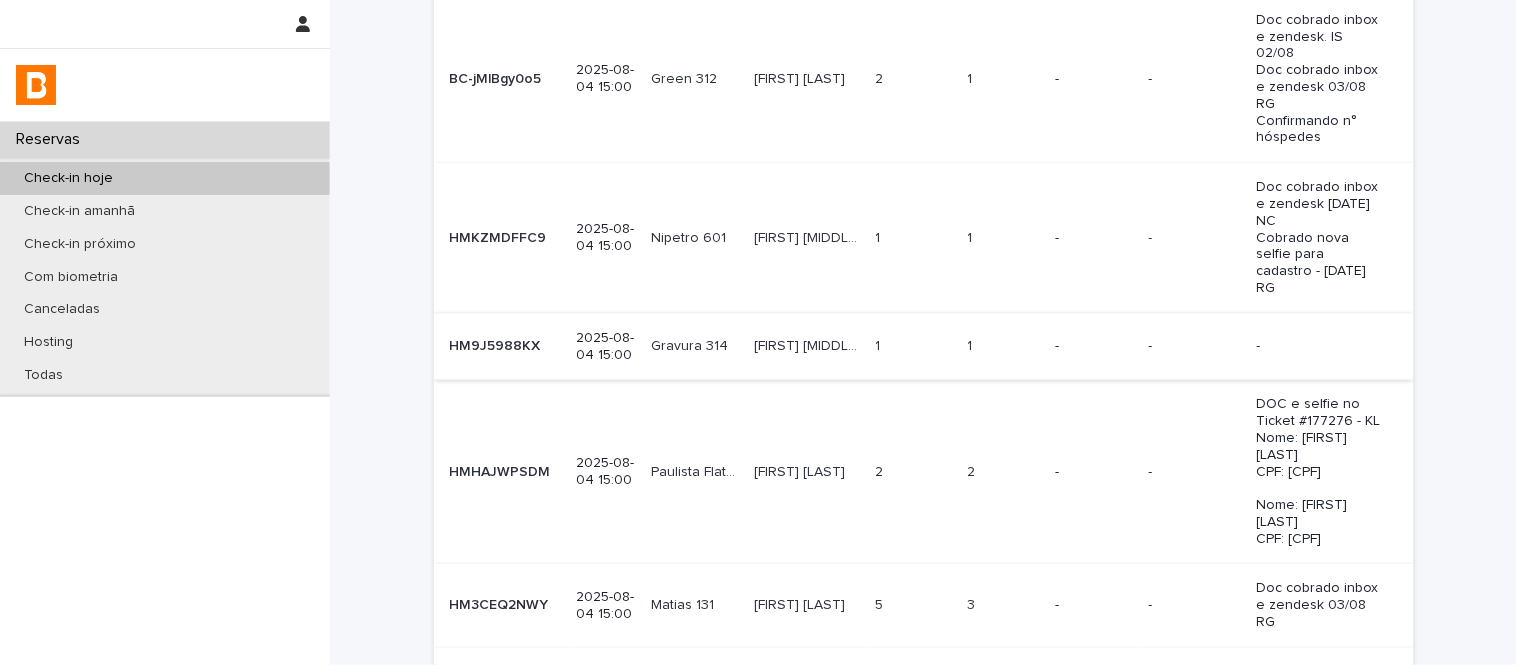 scroll, scrollTop: 0, scrollLeft: 0, axis: both 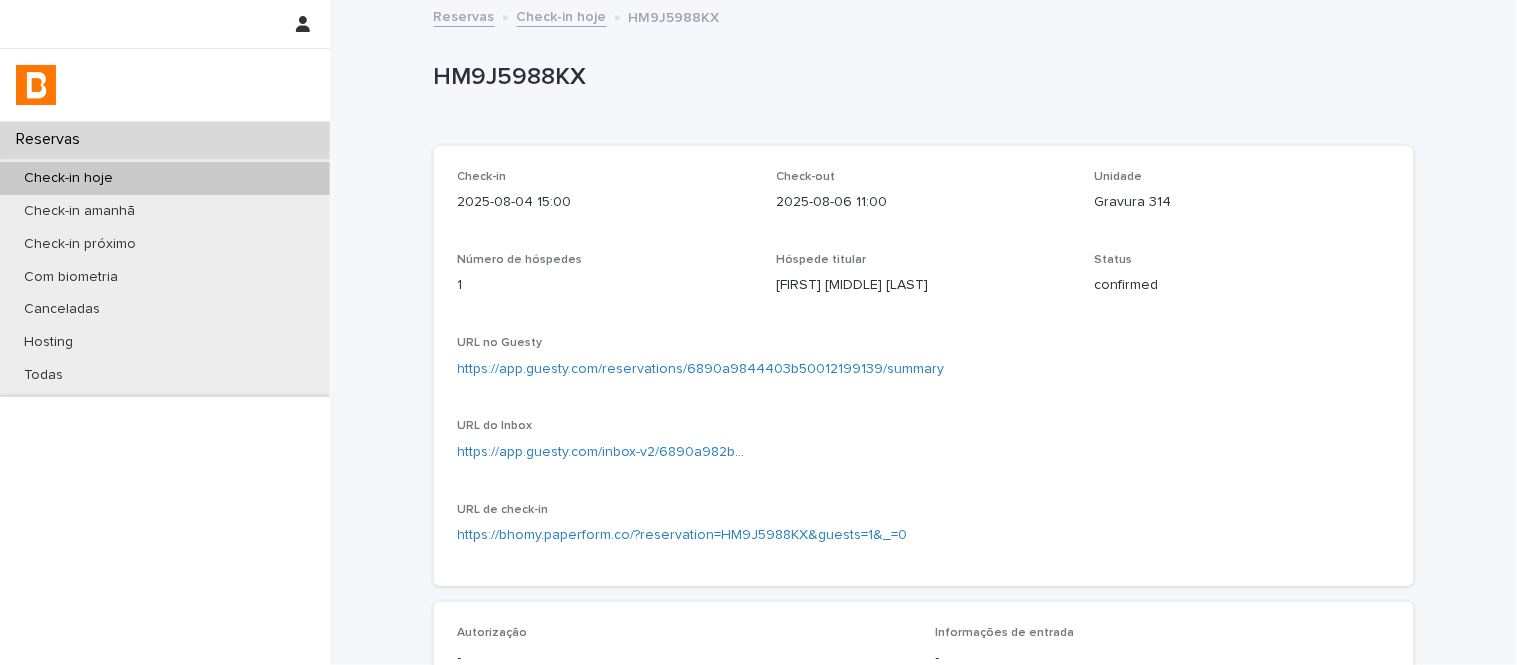 click on "Check-in [DATE] [TIME] Check-out [DATE] [TIME] Unidade Gravura [NUMBER] Número de hóspedes [NUMBER] Hóspede titular [FIRST] [LAST] Status confirmed URL no Guesty https://app.guesty.com/reservations/6890a9844403b50012199139/summary URL do Inbox https://app.guesty.com/inbox-v2/6890a982befd0f0013583965?reservationId=6890a9844403b50012199139 URL de check-in https://bhomy.paperform.co/?reservation=HM9J5988KX [AND]guests=[NUMBER] [AND]_=0" at bounding box center (924, 366) 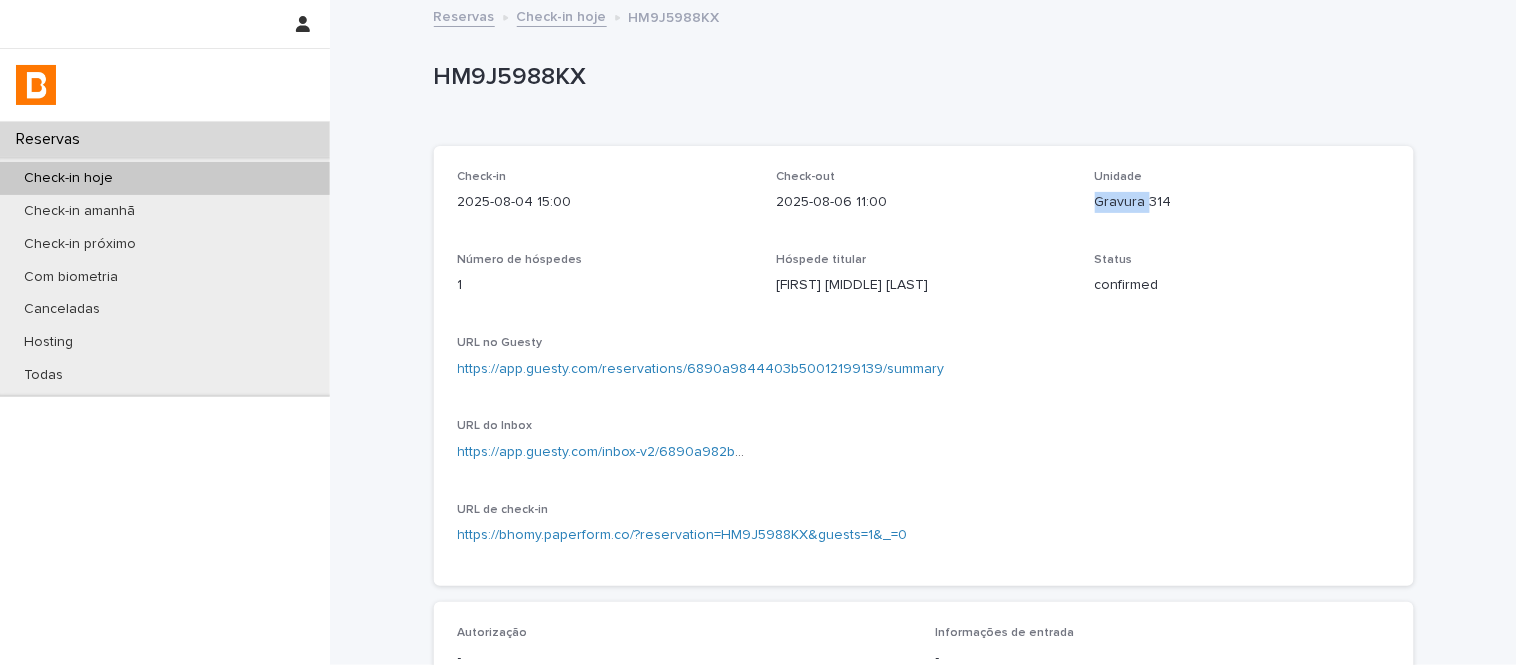 click on "Gravura 314" at bounding box center [1242, 202] 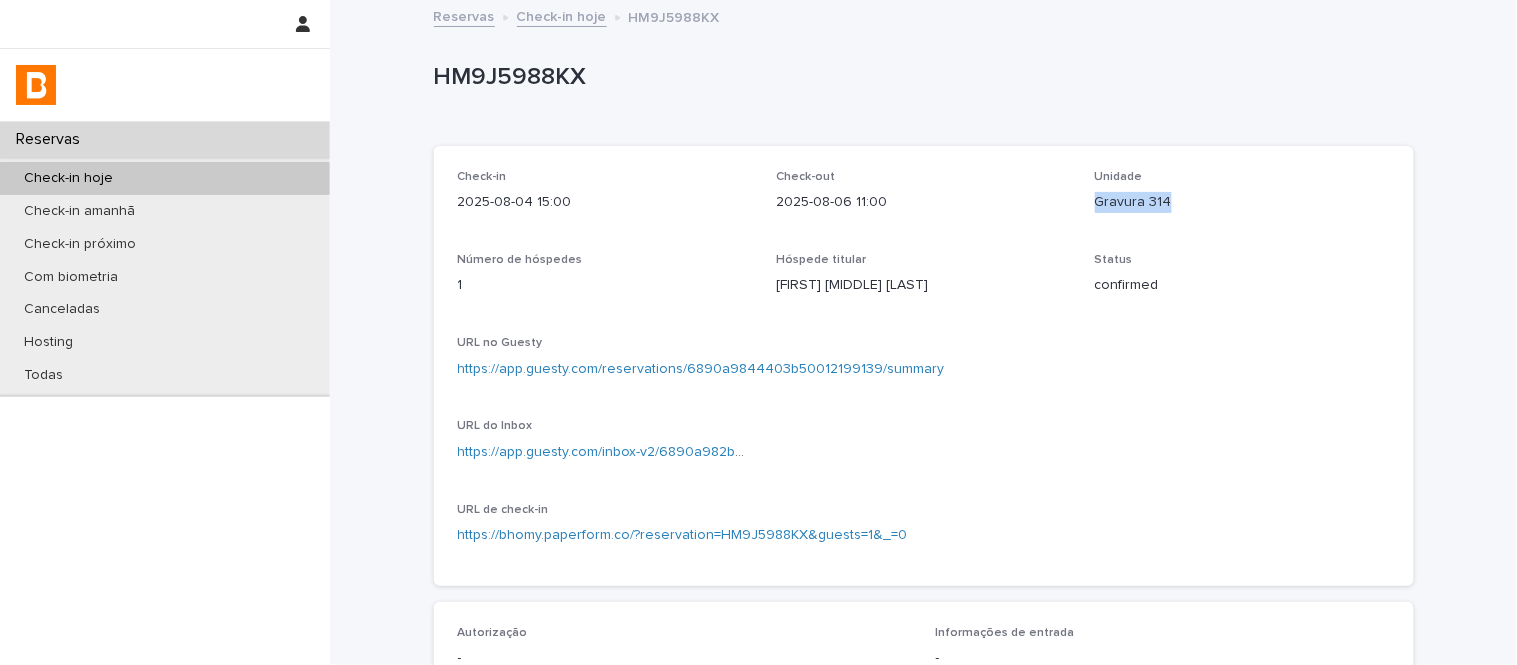 click on "Gravura 314" at bounding box center [1242, 202] 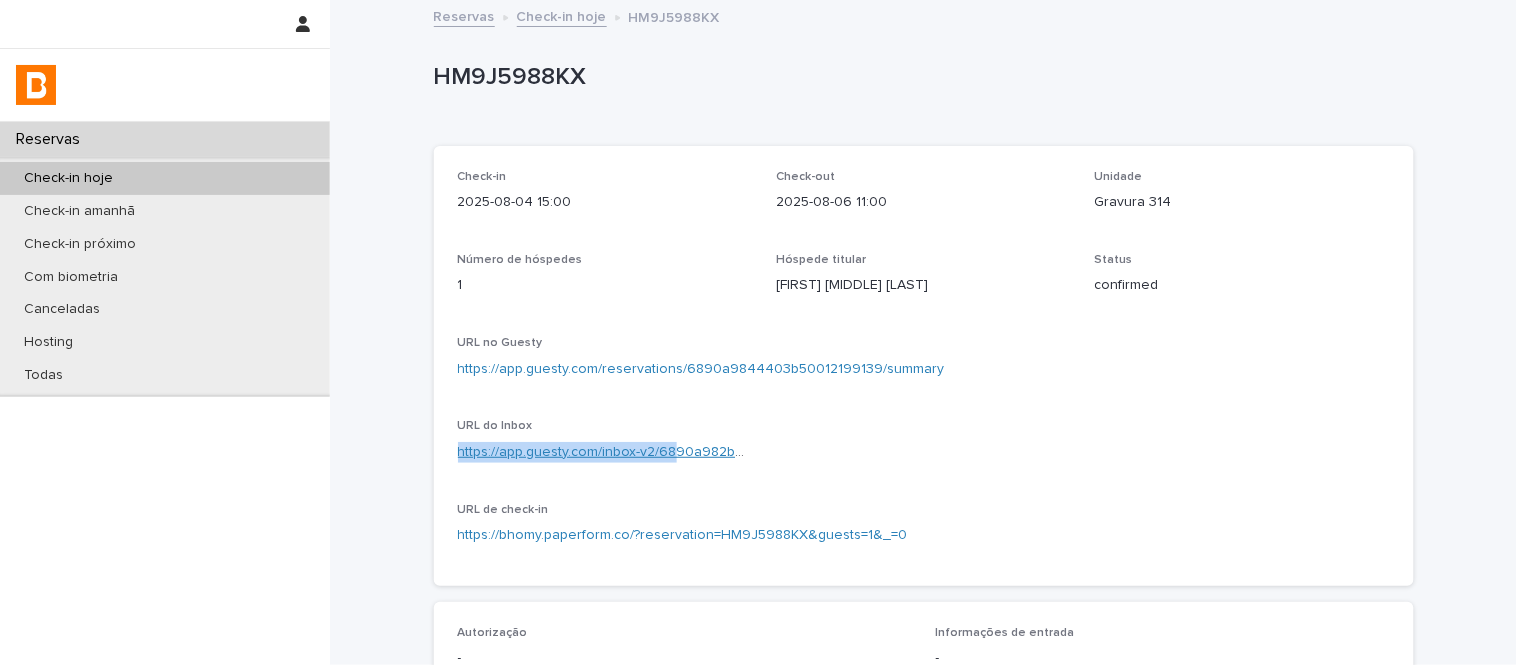 drag, startPoint x: 667, startPoint y: 433, endPoint x: 667, endPoint y: 447, distance: 14 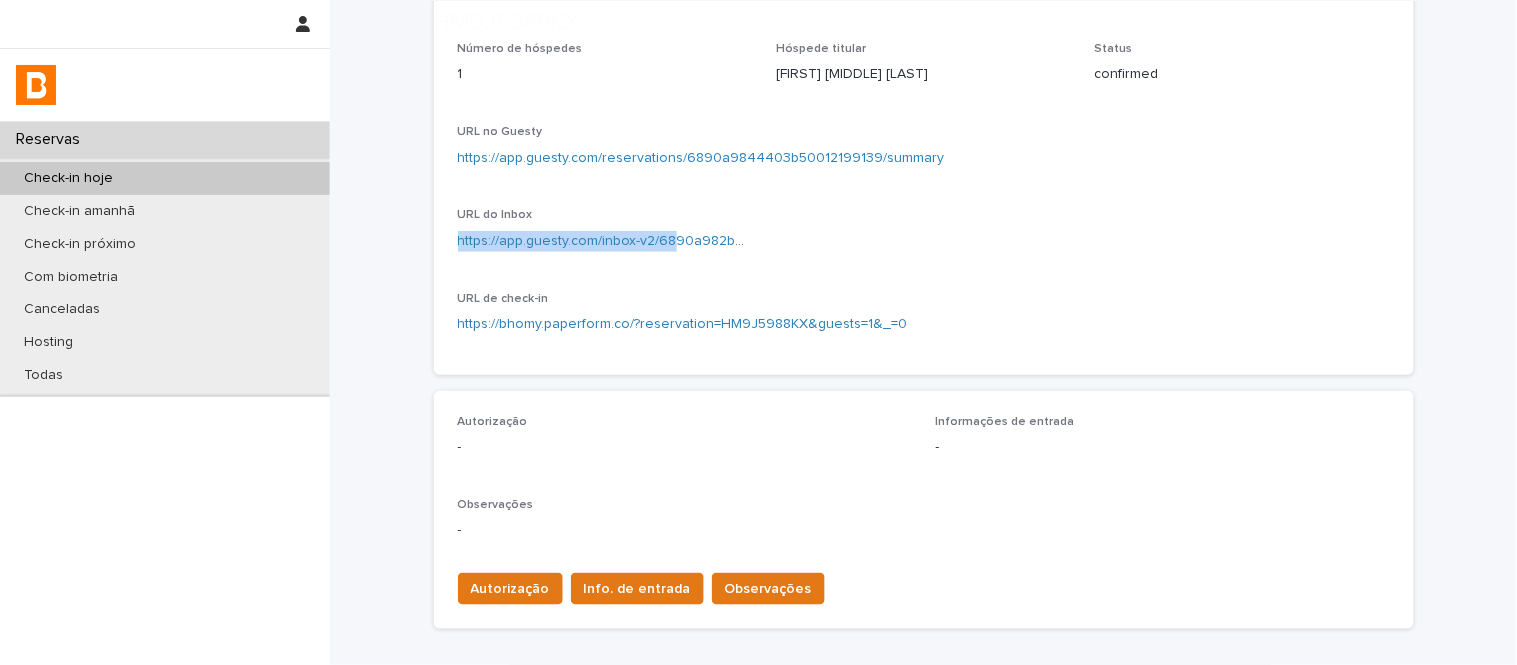 scroll, scrollTop: 598, scrollLeft: 0, axis: vertical 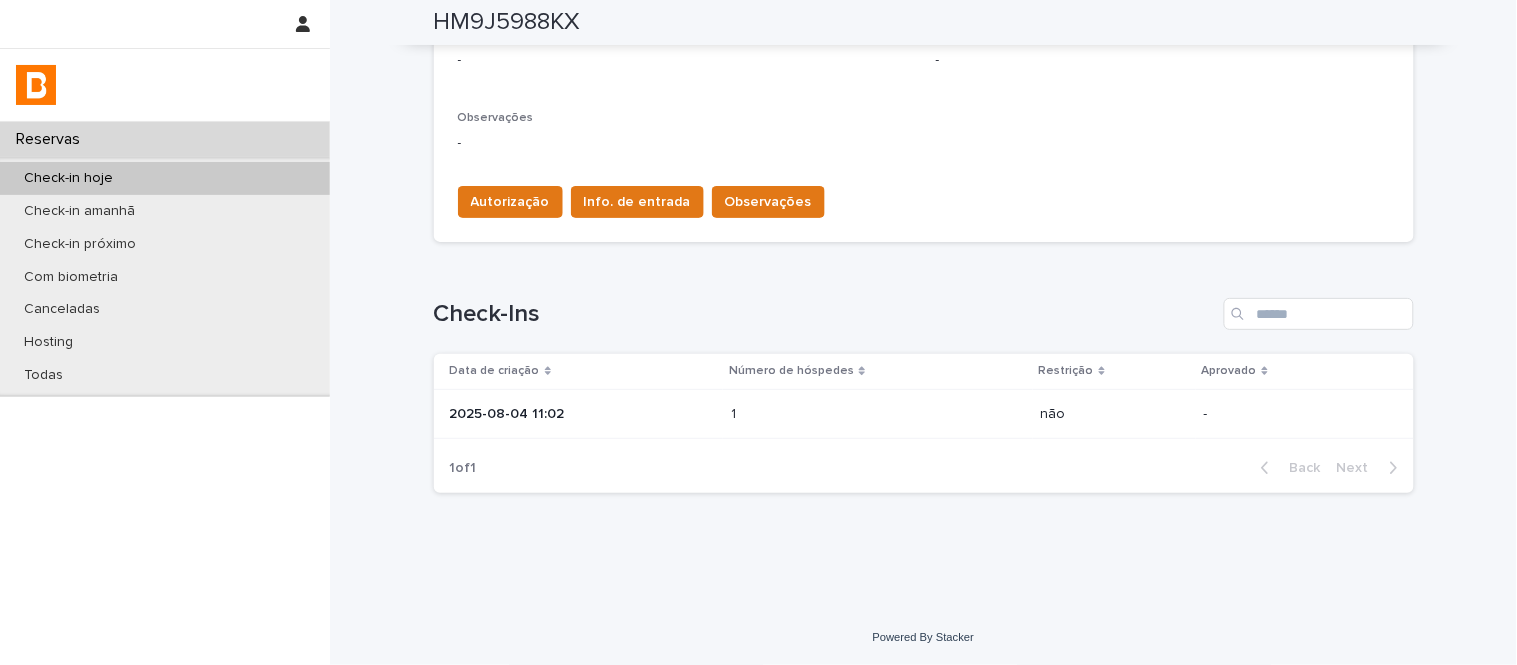 click on "Data de criação" at bounding box center (584, 371) 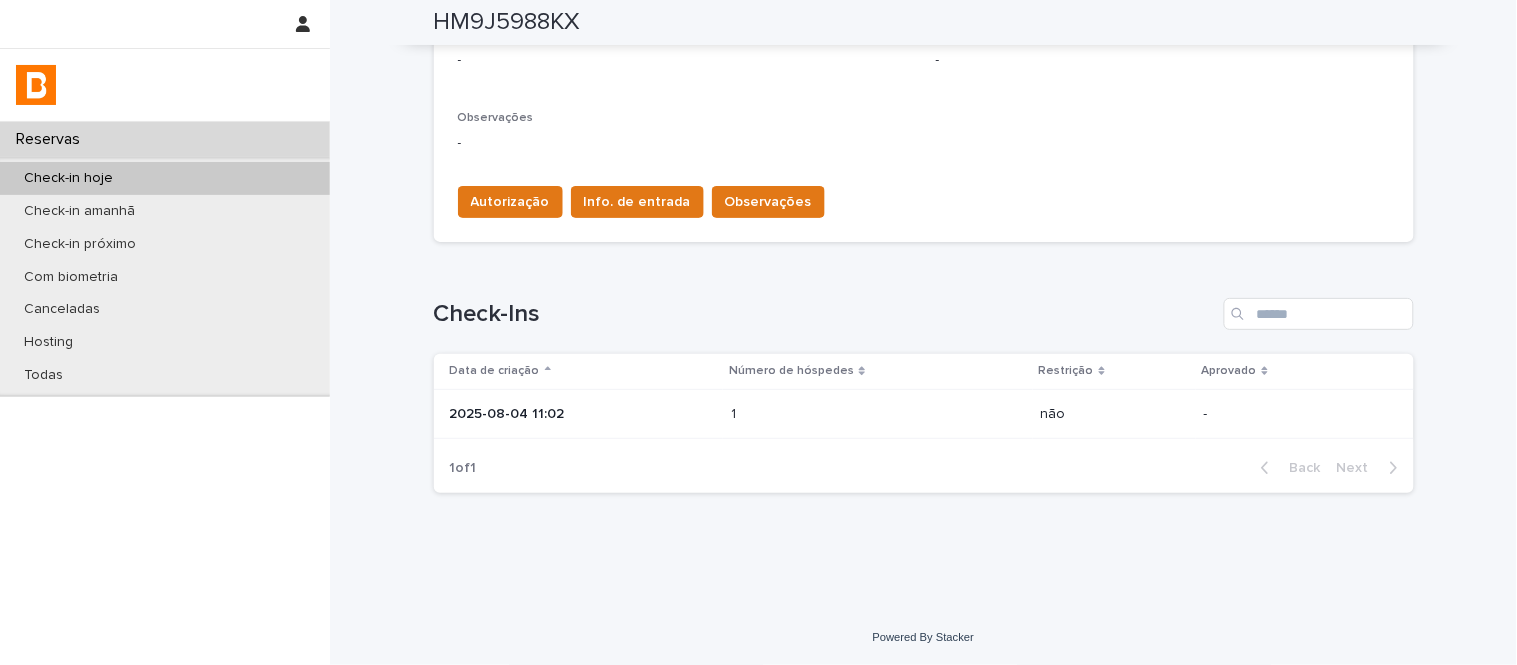 click on "2025-08-04 11:02" at bounding box center [579, 414] 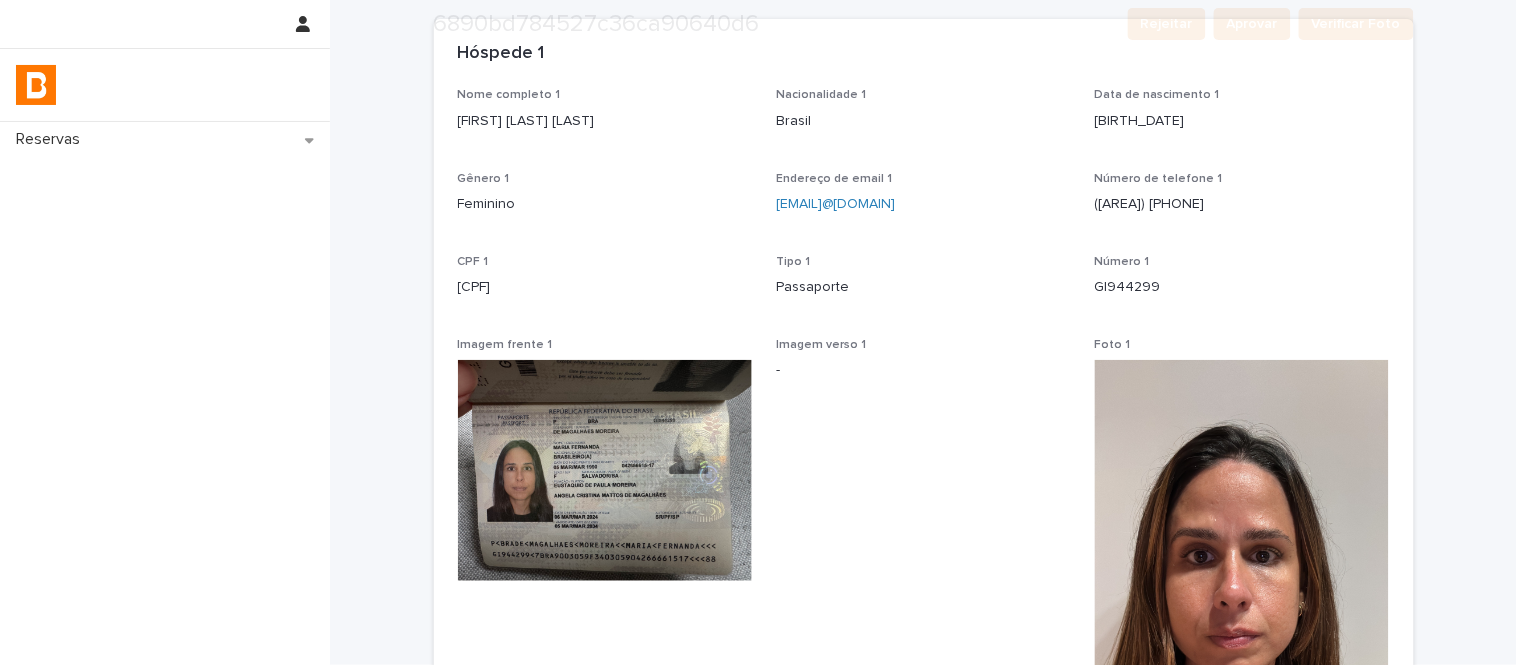 scroll, scrollTop: 391, scrollLeft: 0, axis: vertical 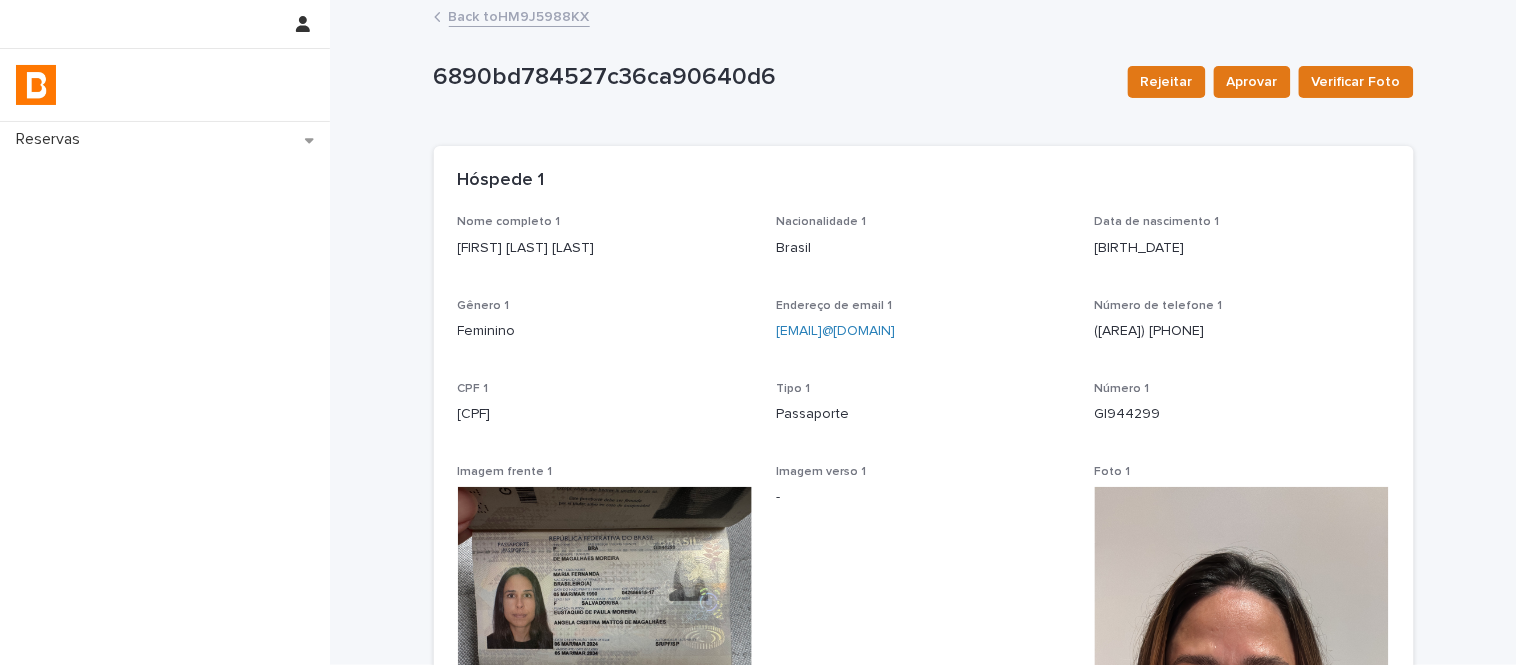 click on "[FIRST] [LAST] [LAST]" at bounding box center (605, 248) 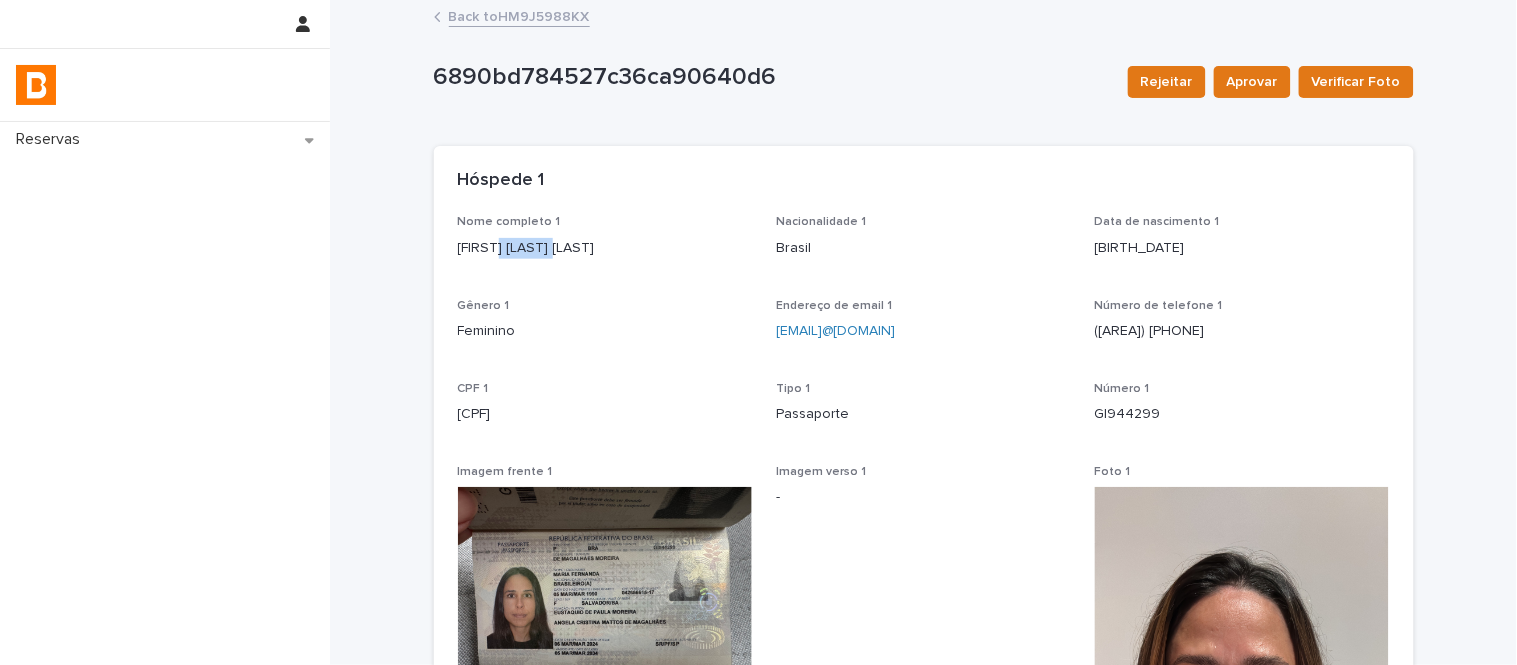 click on "[FIRST] [LAST] [LAST]" at bounding box center [605, 248] 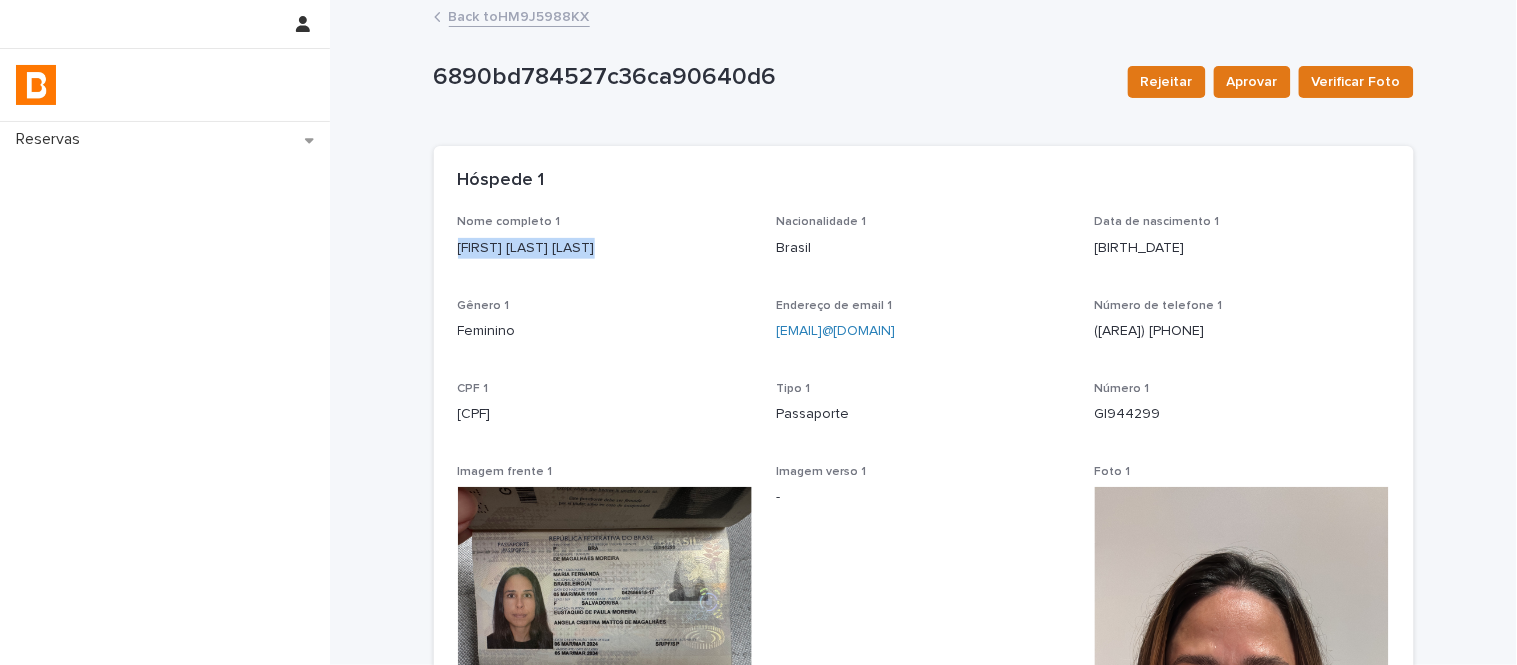 click on "[FIRST] [LAST] [LAST]" at bounding box center (605, 248) 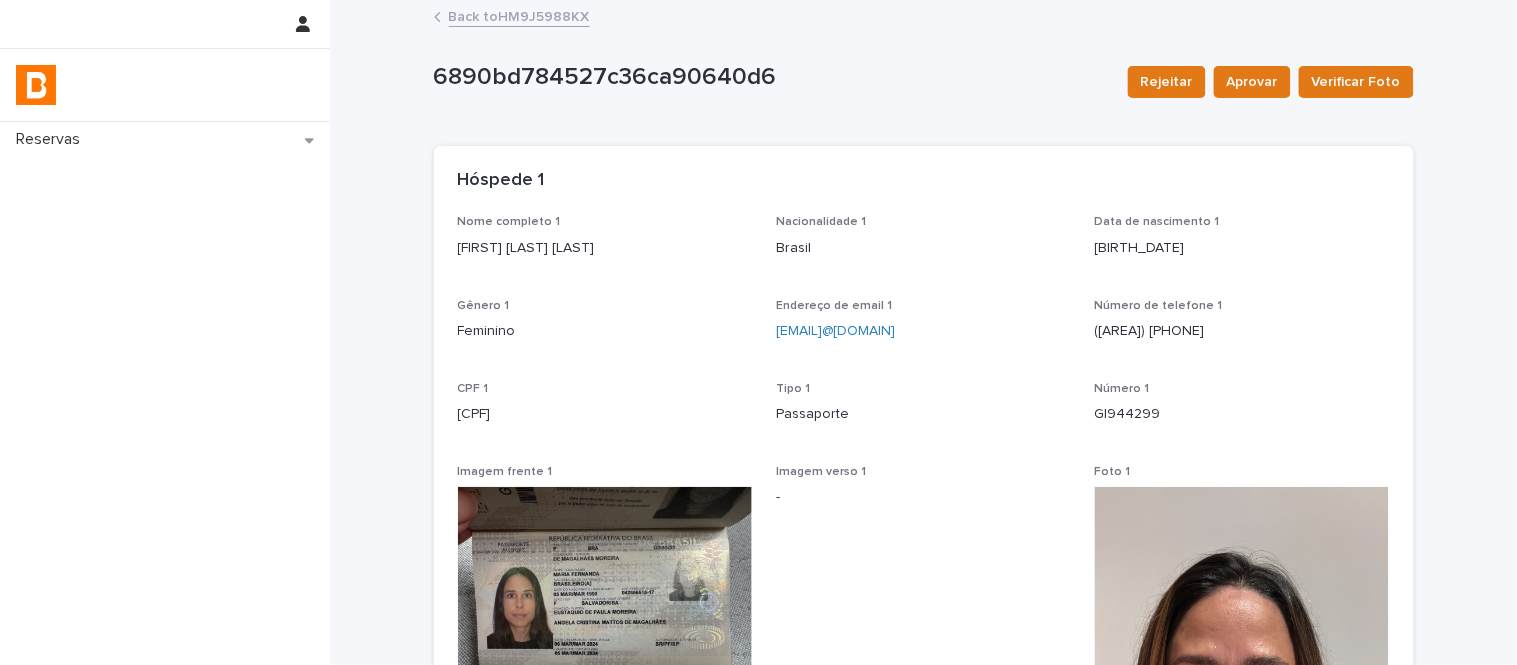click on "Gl944299" at bounding box center [1242, 414] 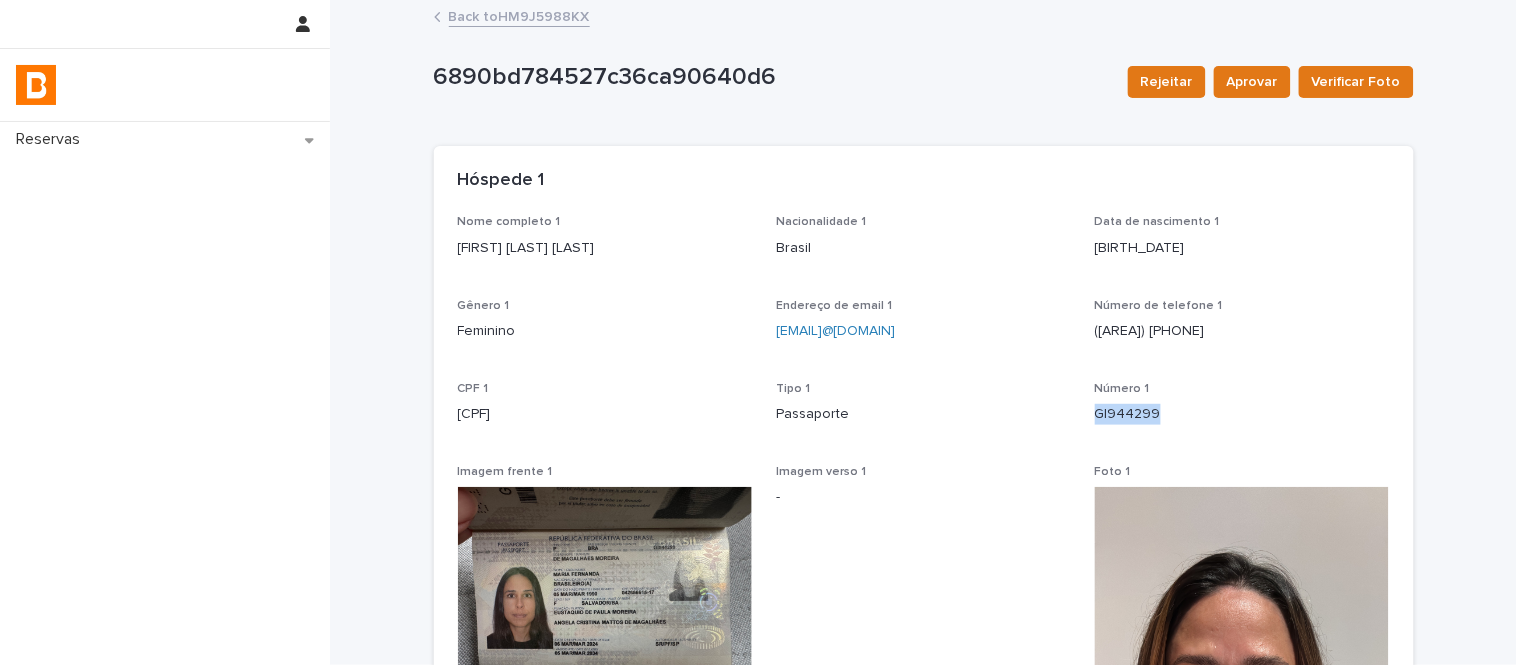 click on "Gl944299" at bounding box center (1242, 414) 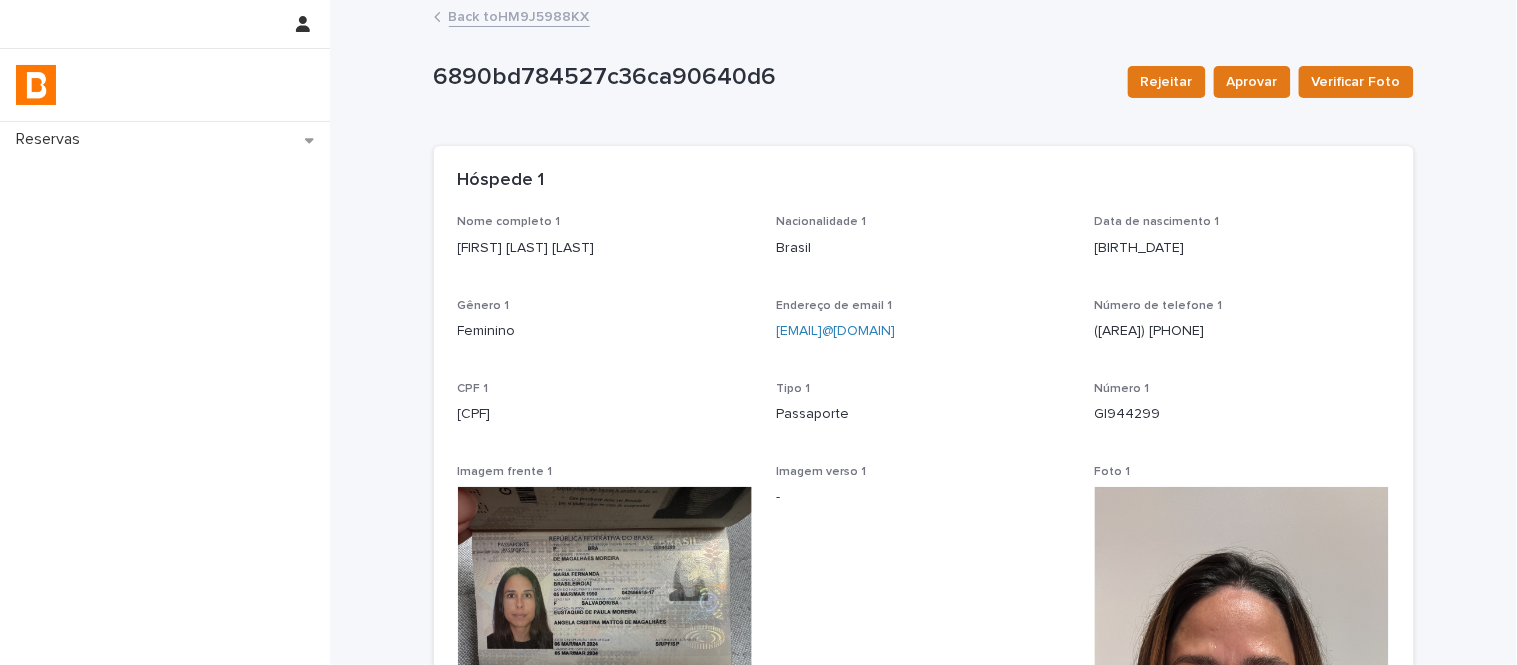 click on "[CPF]" at bounding box center (605, 414) 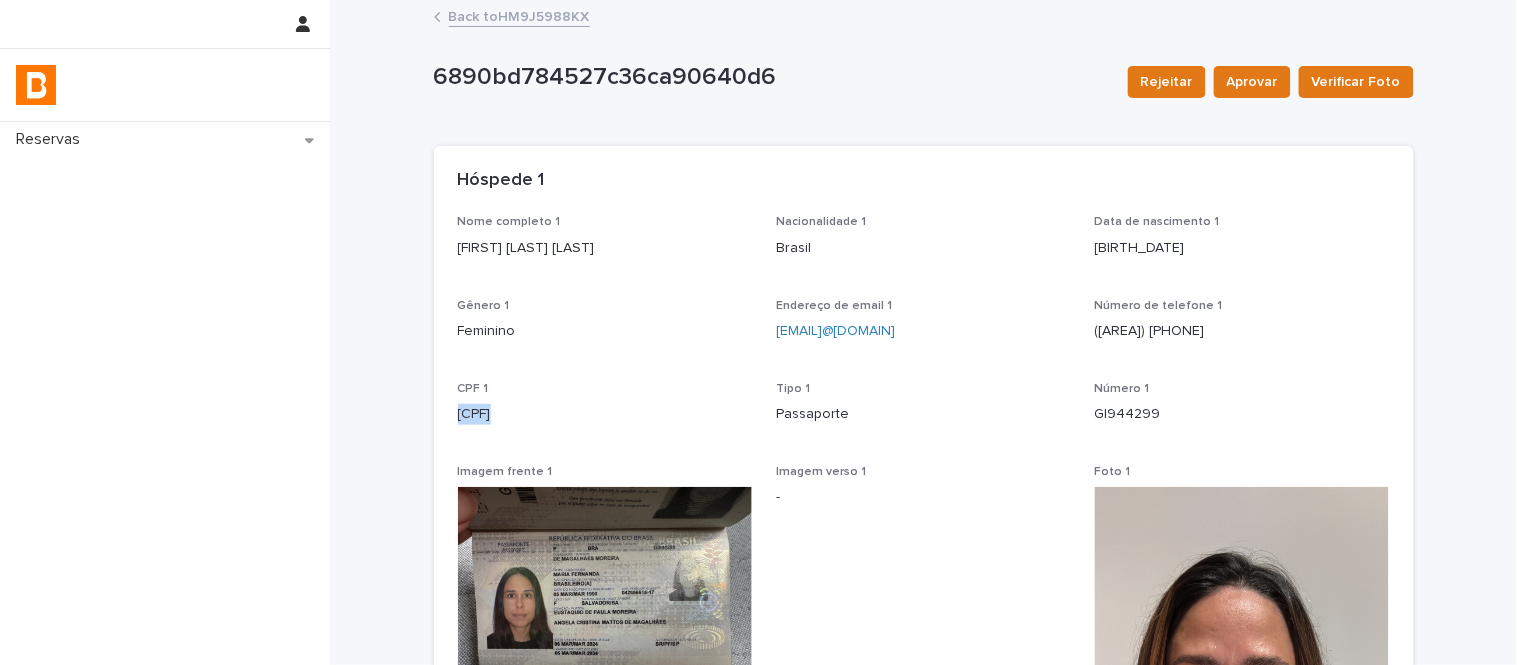 click on "[CPF]" at bounding box center (605, 414) 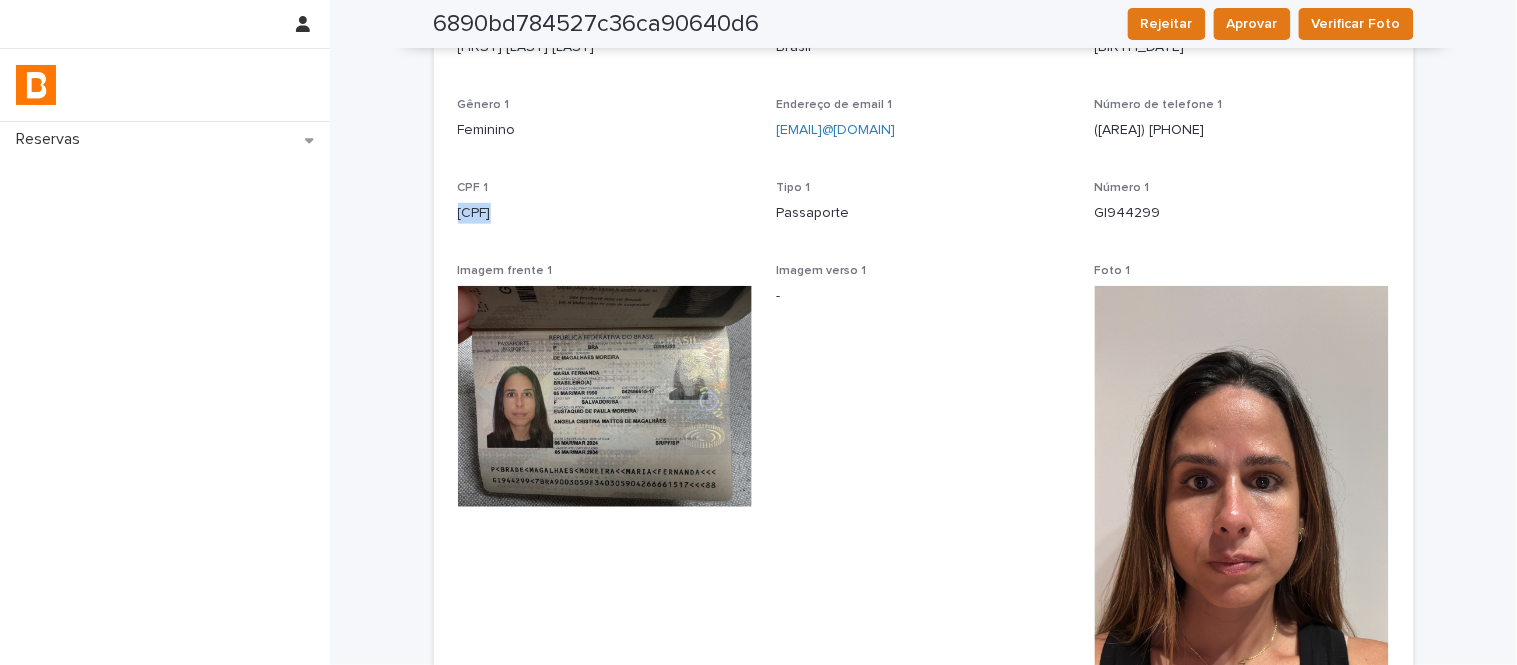 scroll, scrollTop: 196, scrollLeft: 0, axis: vertical 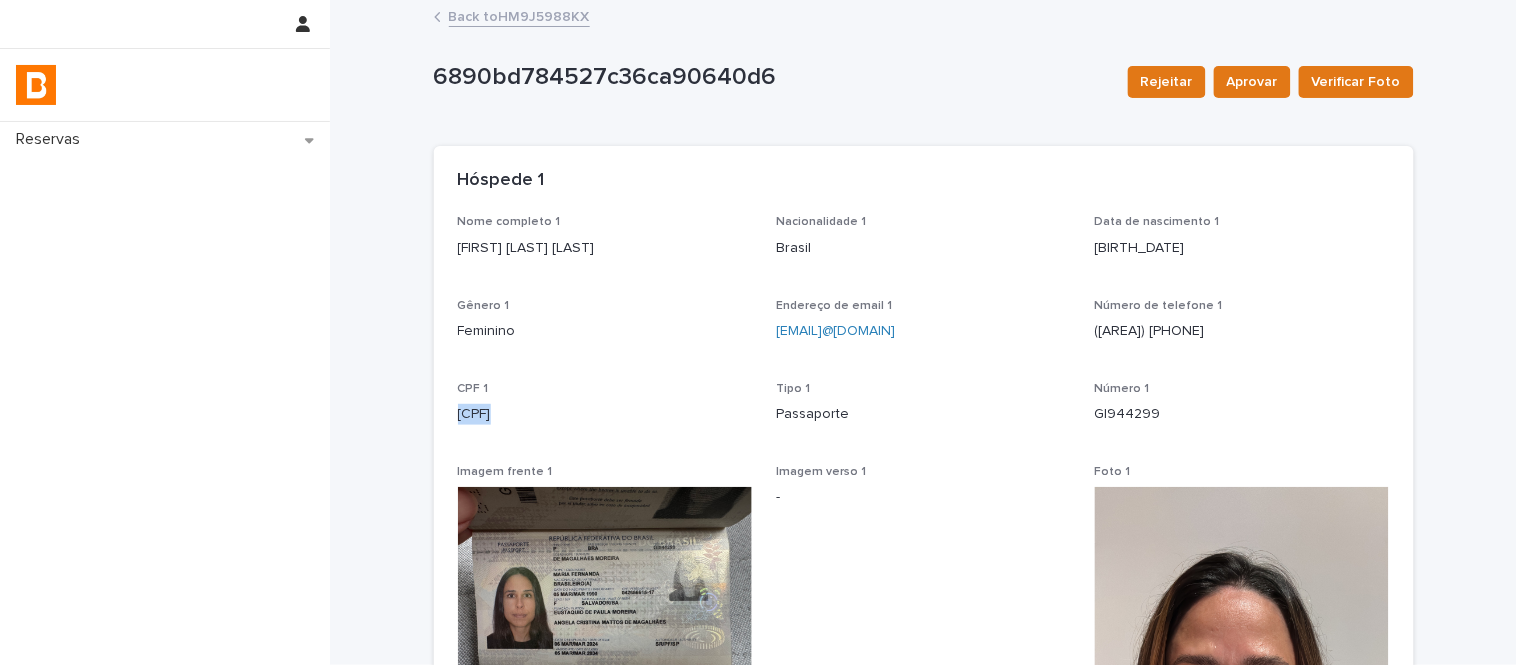 click on "Back to  HM9J5988KX" at bounding box center [519, 15] 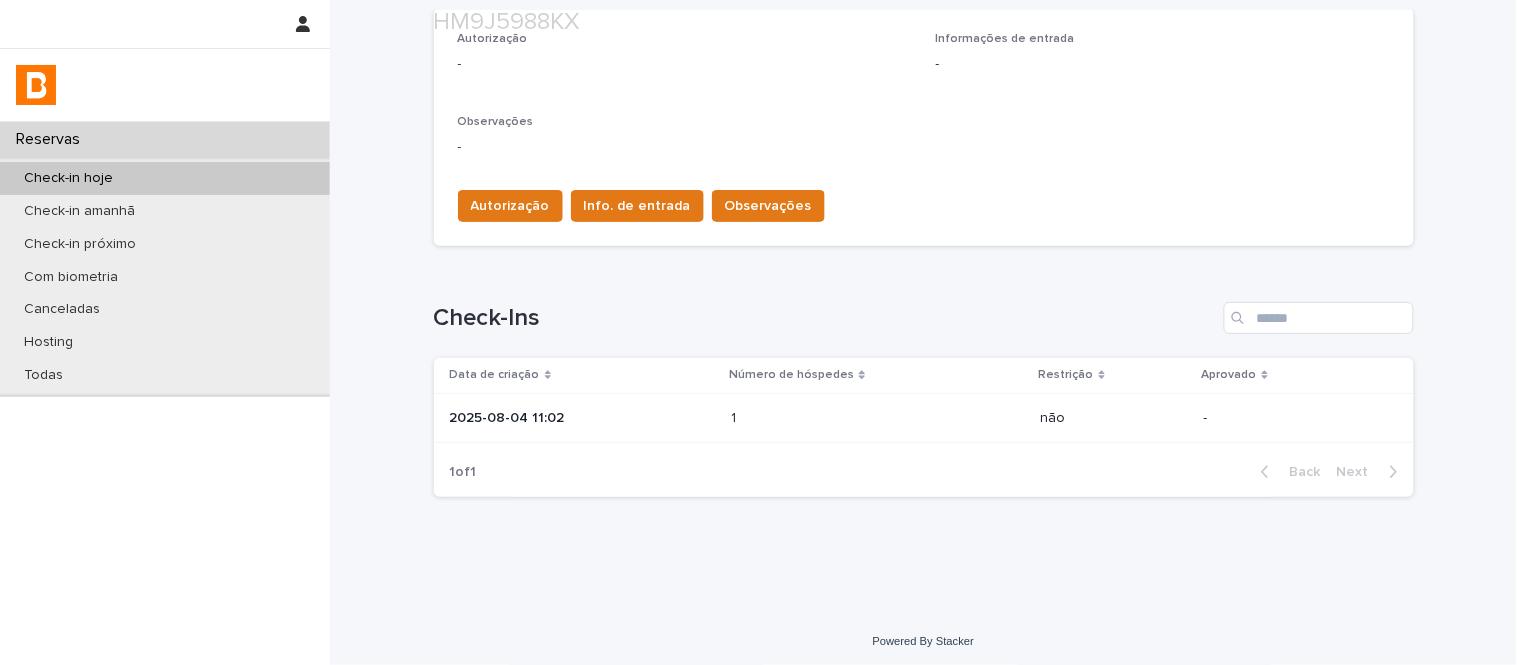 scroll, scrollTop: 598, scrollLeft: 0, axis: vertical 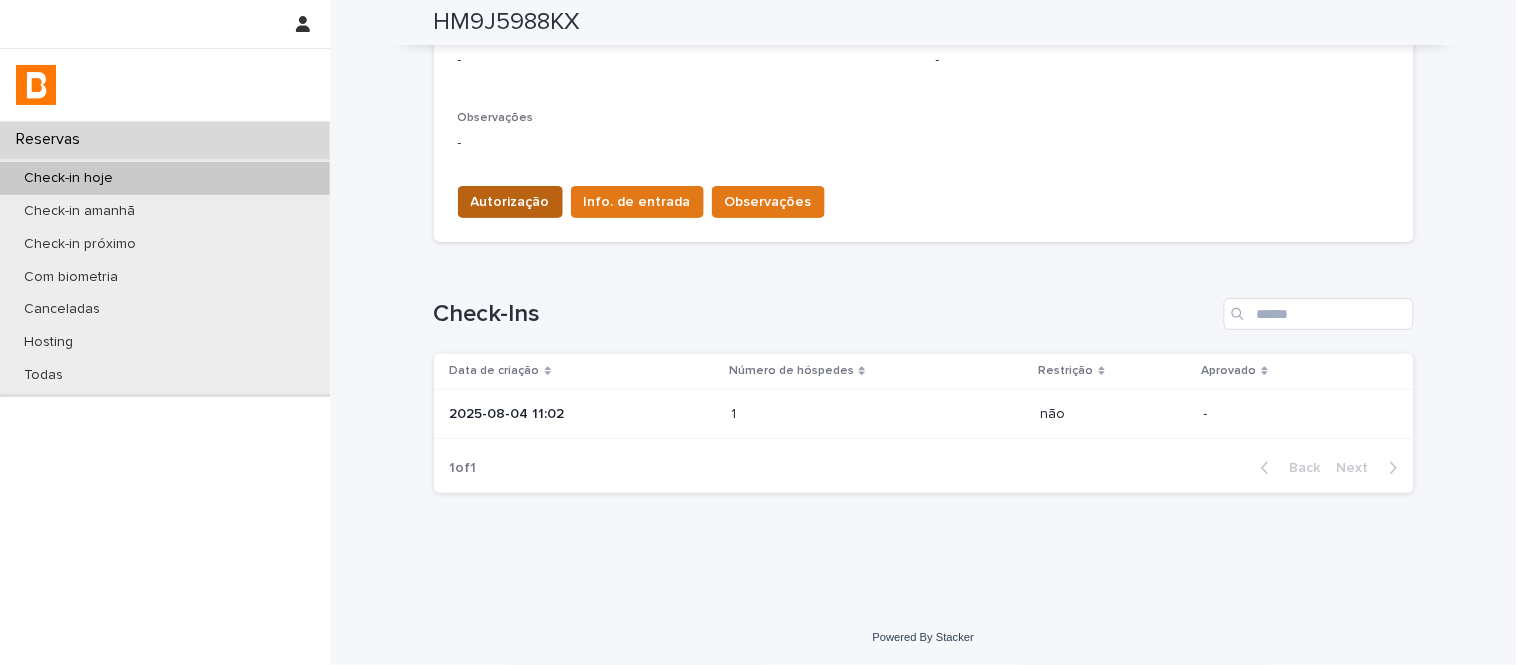 click on "Autorização" at bounding box center (510, 202) 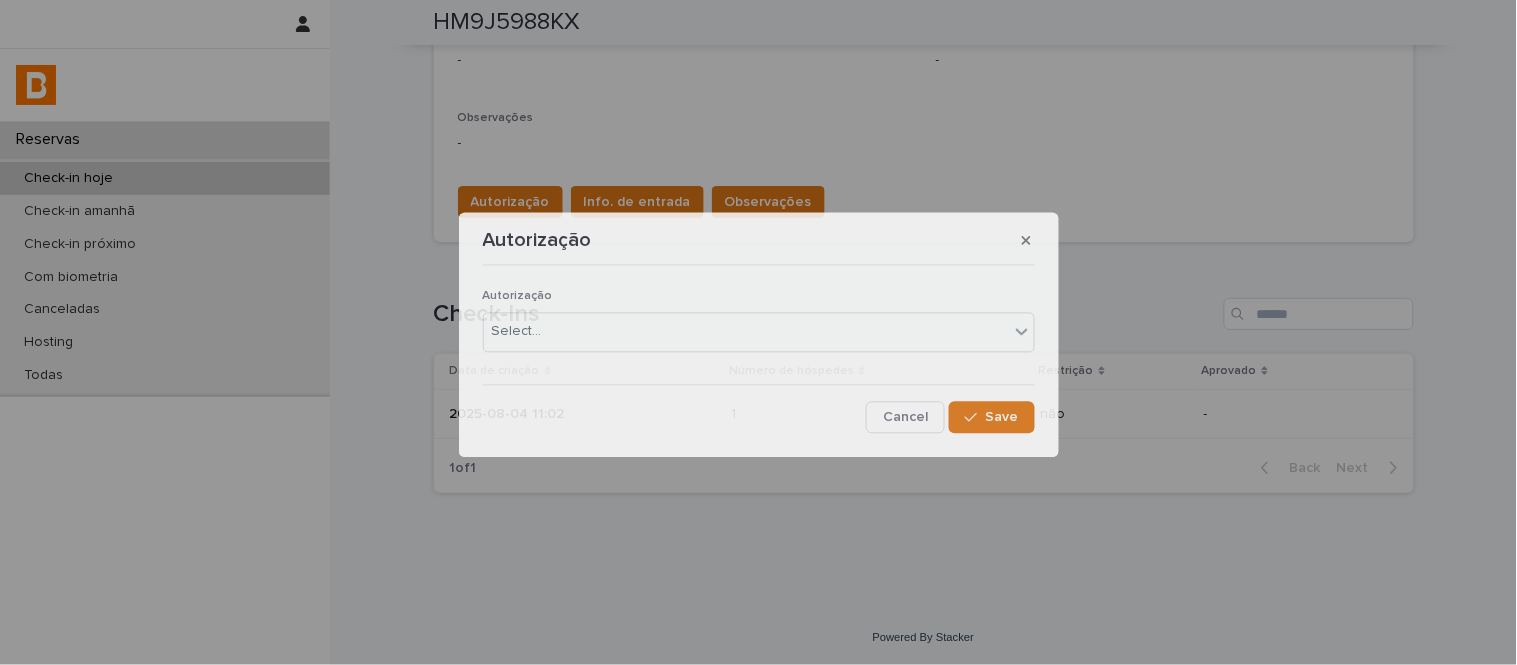 click on "Autorização Select... Cancel Save" at bounding box center (759, 353) 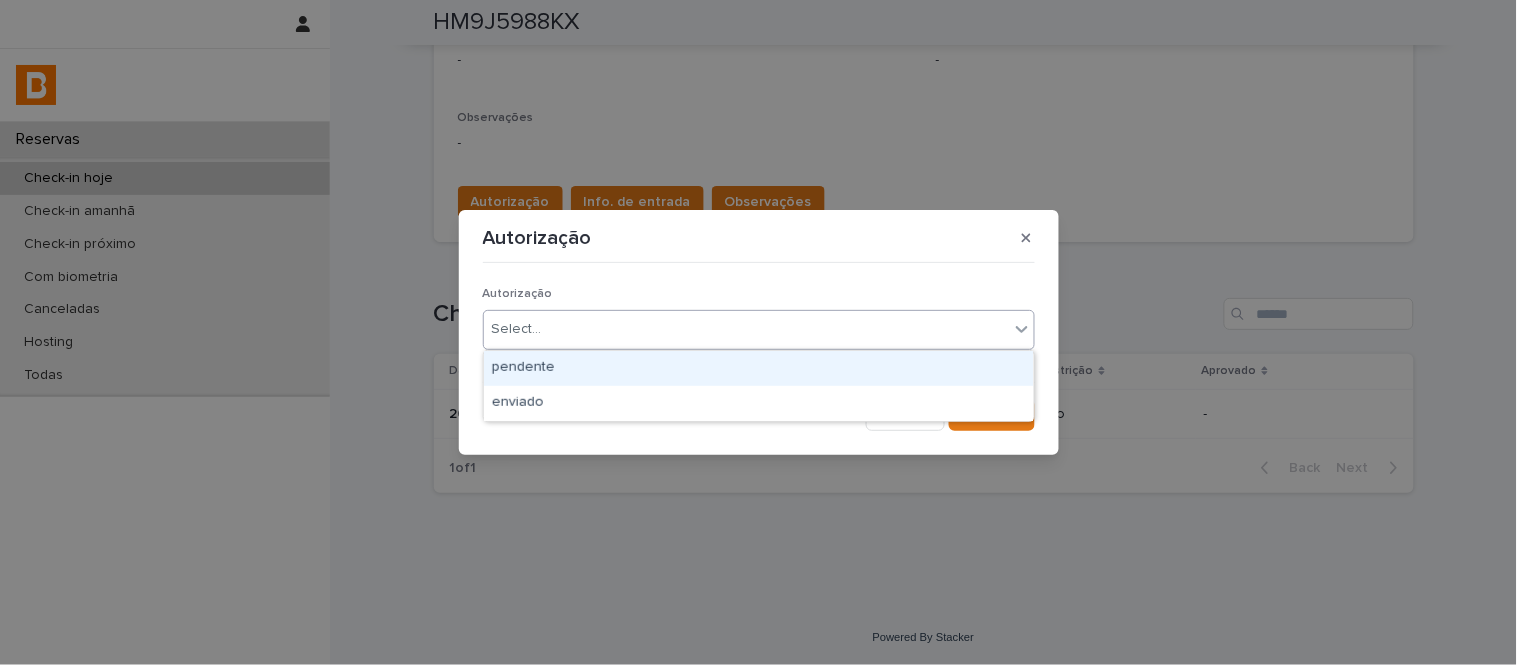 click on "Reservas Check-in hoje Check-in amanhã Check-in próximo Com biometria Canceladas Hosting Todas Reservas Check-in hoje HM9J5988KX Loading... Saving… Loading... Saving… HM9J5988KX HM9J5988KX Sorry, there was an error saving your record. Please try again. Please fill out the required fields below. Loading... Saving… Loading... Saving… Loading... Saving… Check-in [DATE] [TIME] Check-out [DATE] [TIME] Unidade Gravura [NUMBER] Número de hóspedes [NUMBER] Hóspede titular [FIRST] [LAST] Status confirmed URL no Guesty https://app.guesty.com/reservations/6890a9844403b50012199139/summary URL do Inbox https://app.guesty.com/inbox-v2/6890a982befd0f0013583965?reservationId=6890a982befd0f0013583965 URL de check-in https://bhomy.paperform.co/?reservation=HM9J5988KX [AND]guests=[NUMBER] [AND]_=0 Loading... Saving… Autorização - Informações de entrada - Observações - Autorização Info. de entrada Observações Loading... Saving… Check-Ins Data de criação Número de hóspedes Restrição Aprovado [NUMBER] [NUMBER]   não - [NUMBER]" at bounding box center [758, 332] 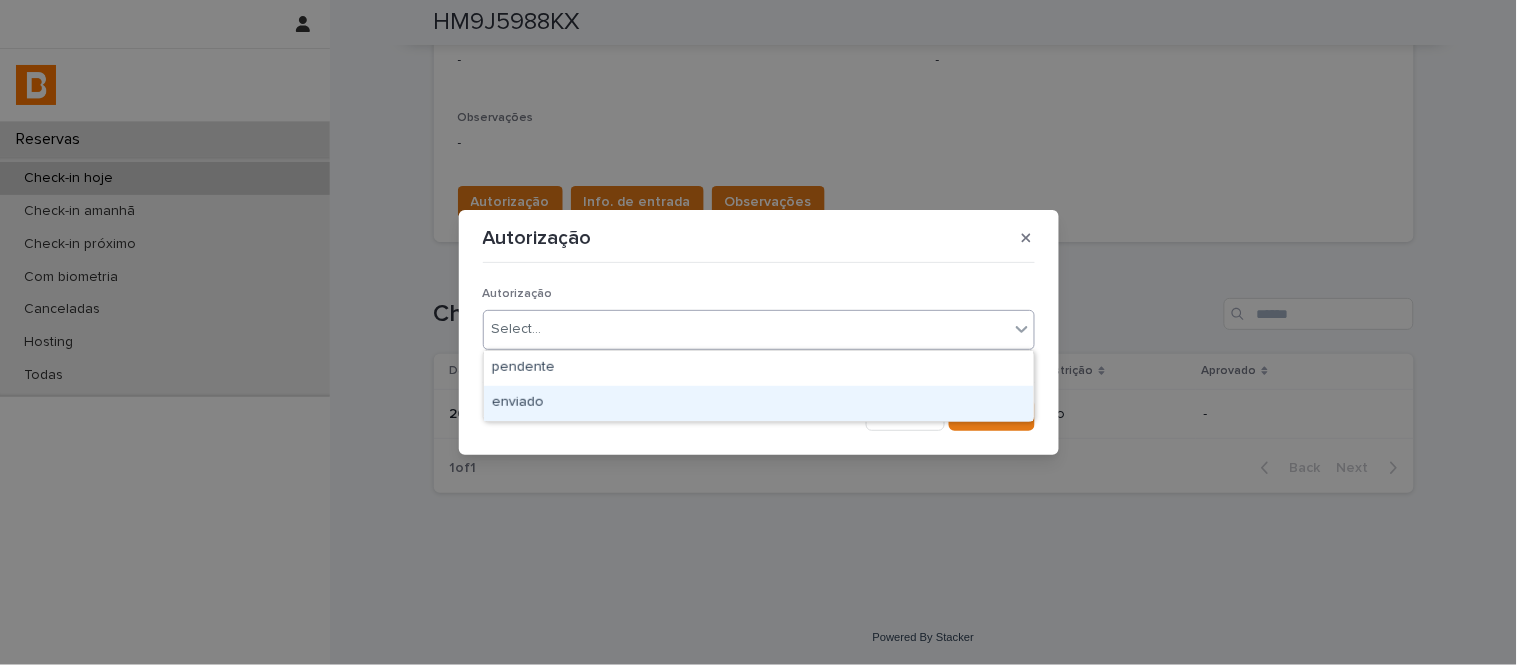 click on "enviado" at bounding box center [759, 403] 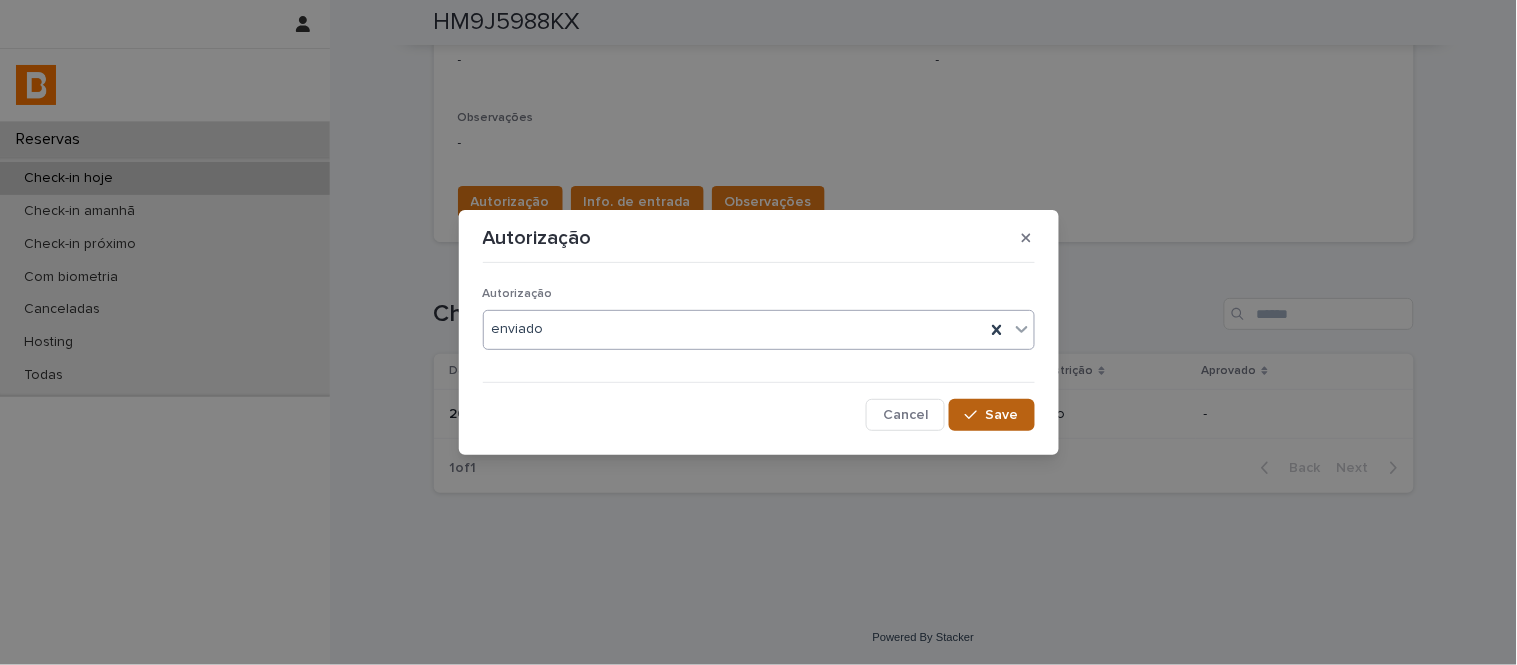 click on "Save" at bounding box center [991, 415] 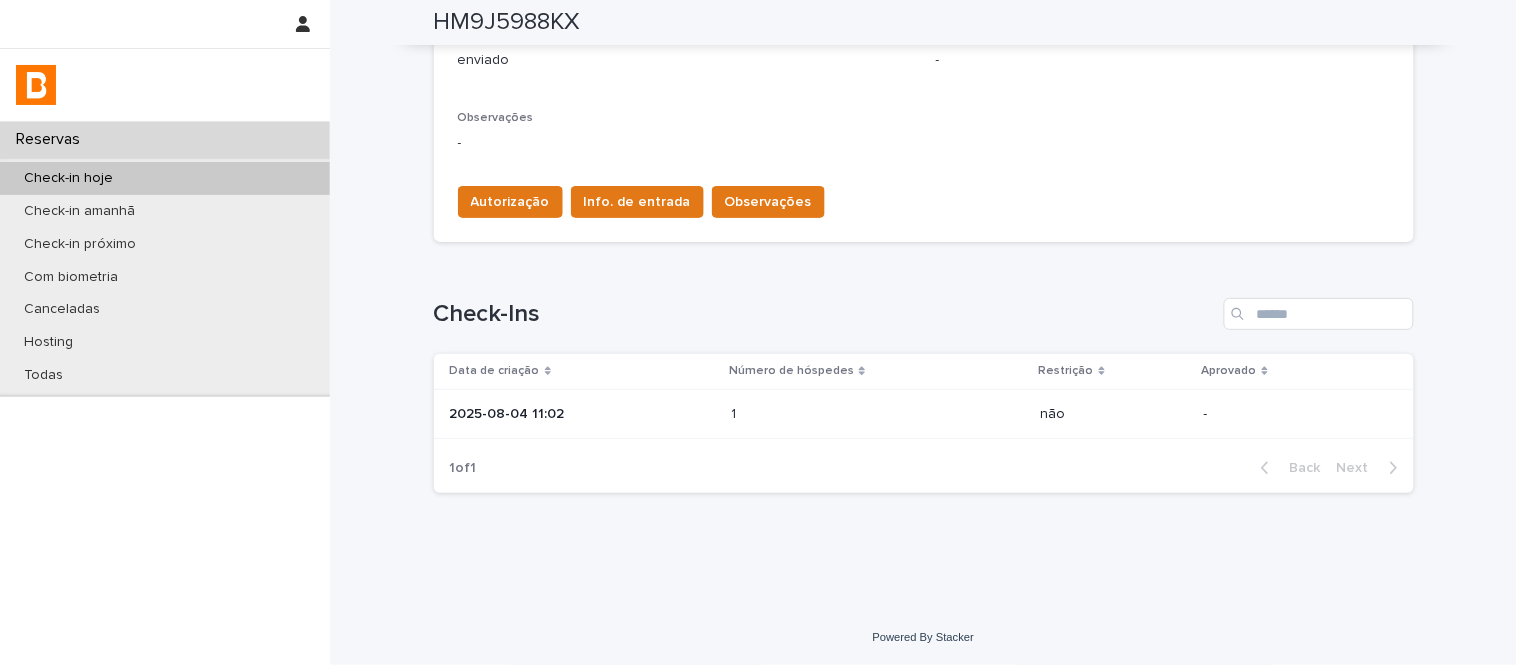 click on "Info. de entrada" at bounding box center (637, 202) 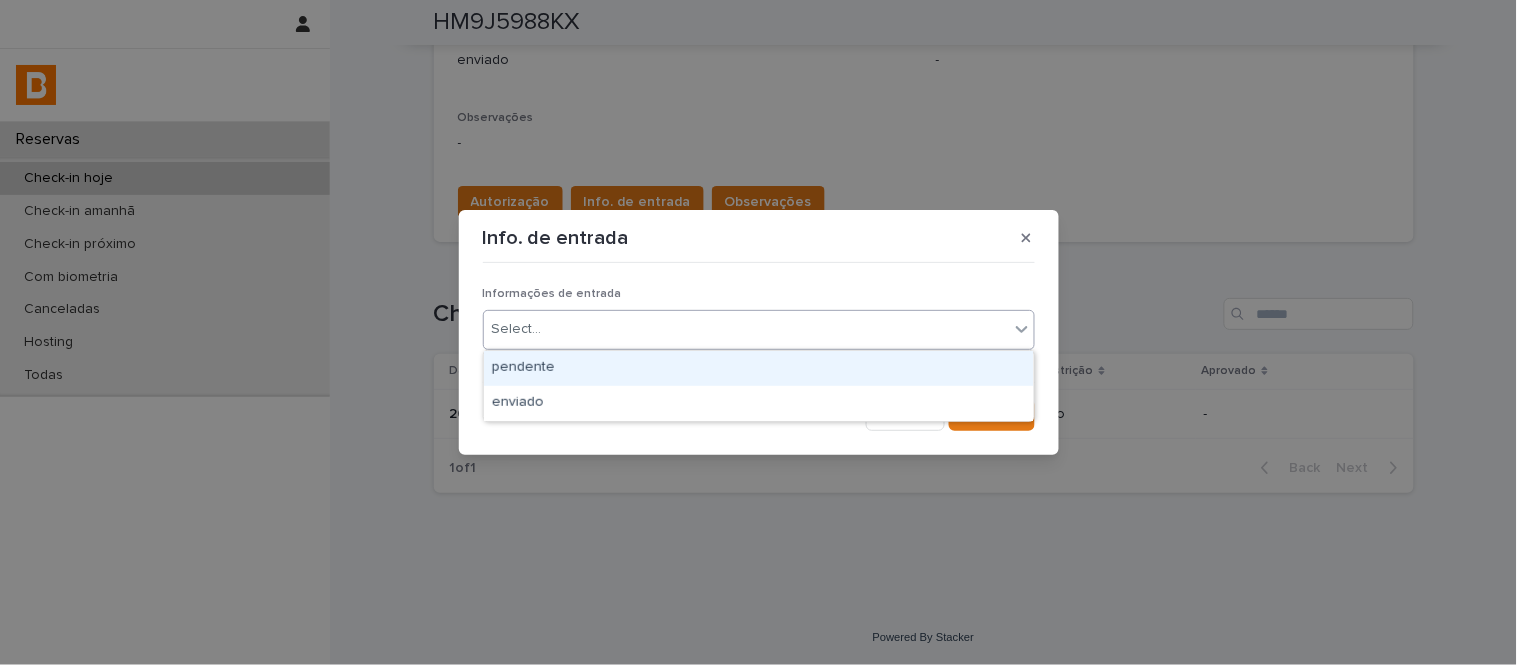 click on "Select..." at bounding box center (759, 330) 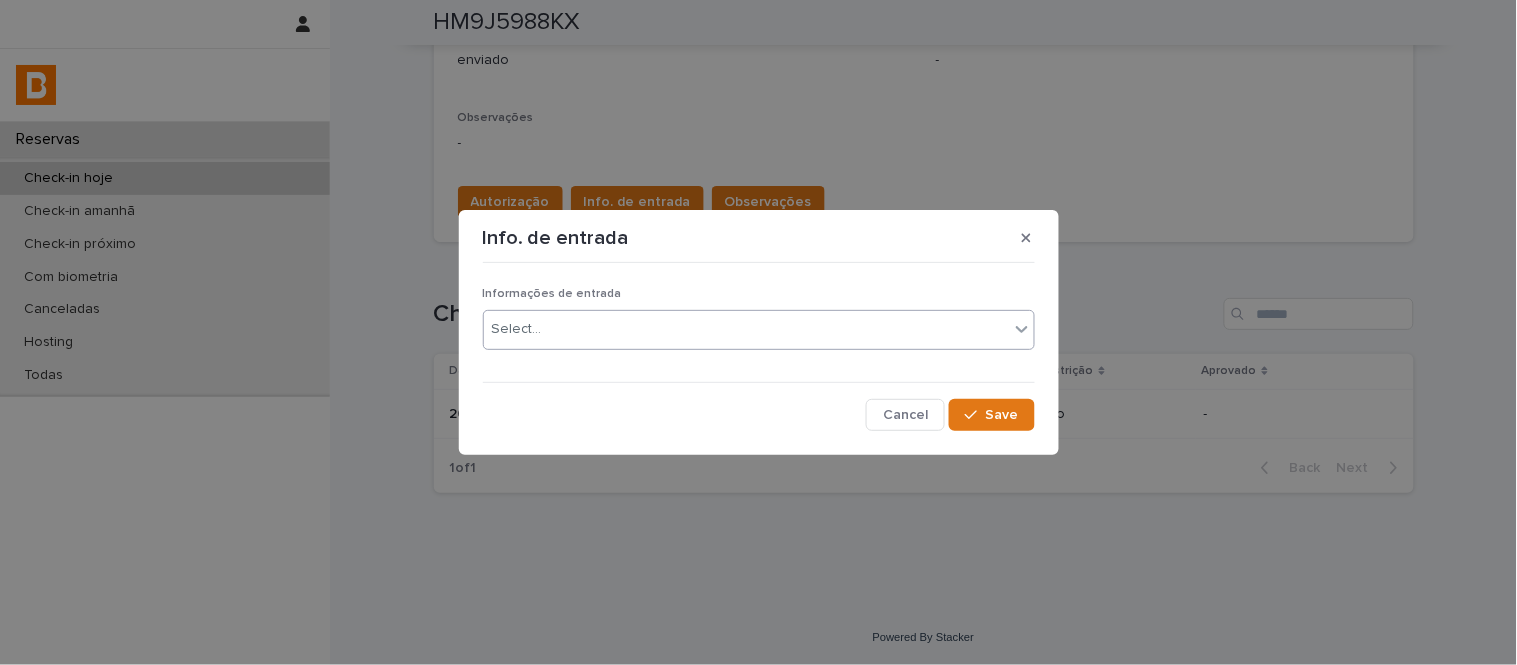 click on "Informações de entrada   option pendente, selected.     0 results available. Select is focused ,type to refine list, press Down to open the menu,  Select... Cancel Save" at bounding box center (759, 350) 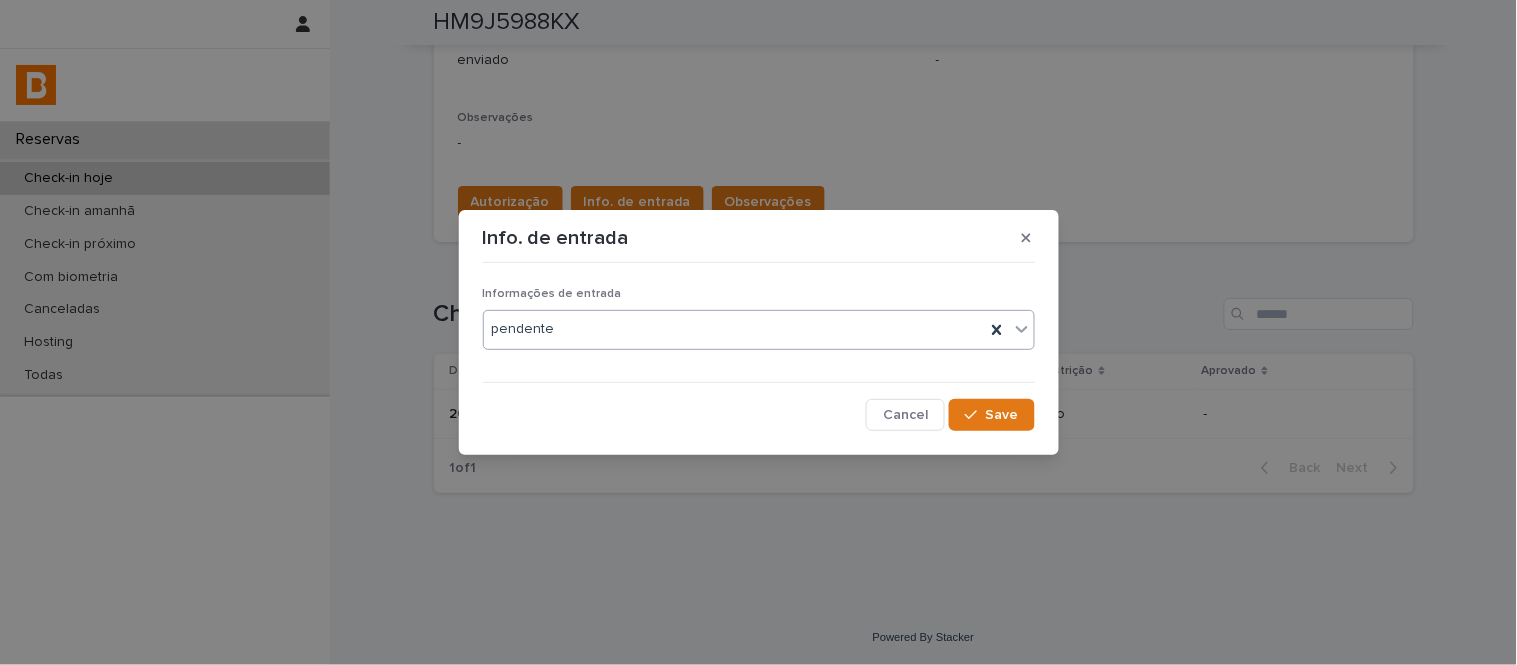 click on "pendente" at bounding box center (734, 329) 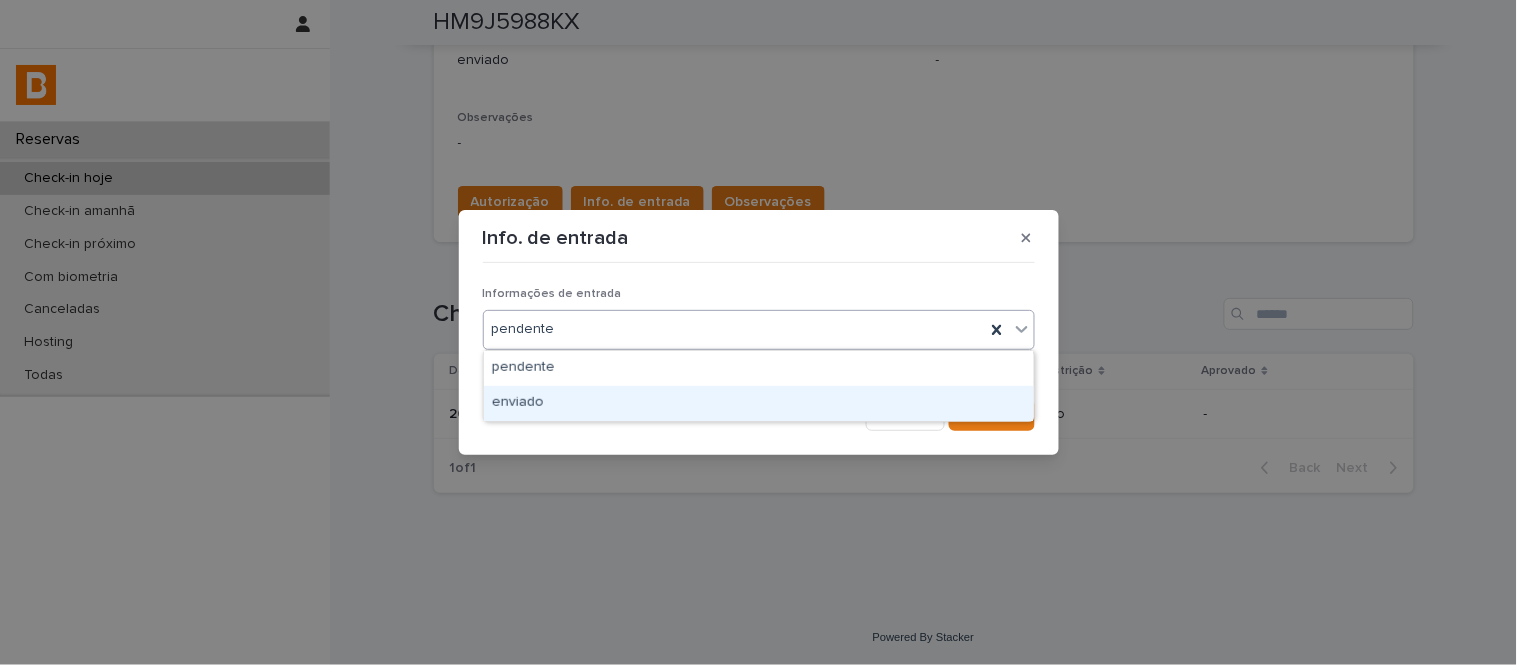 click on "enviado" at bounding box center [759, 403] 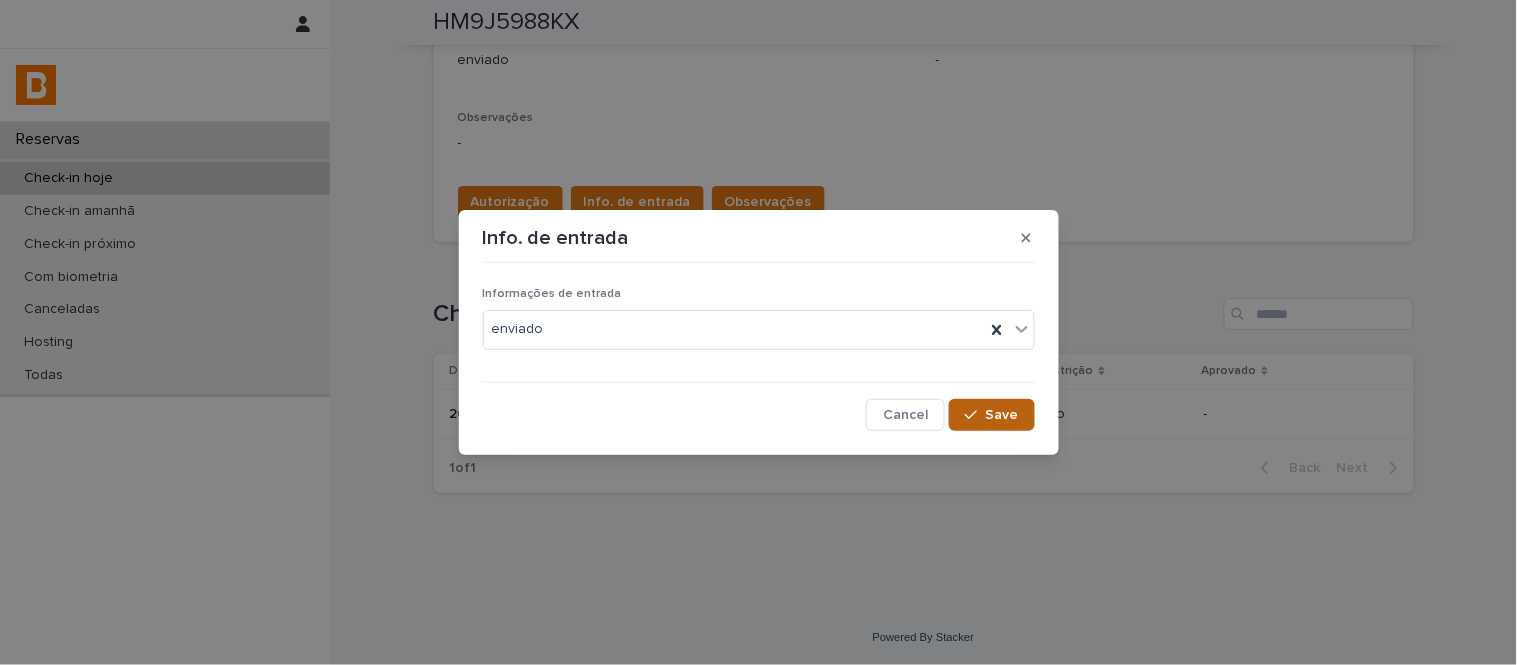 click on "Save" at bounding box center (991, 415) 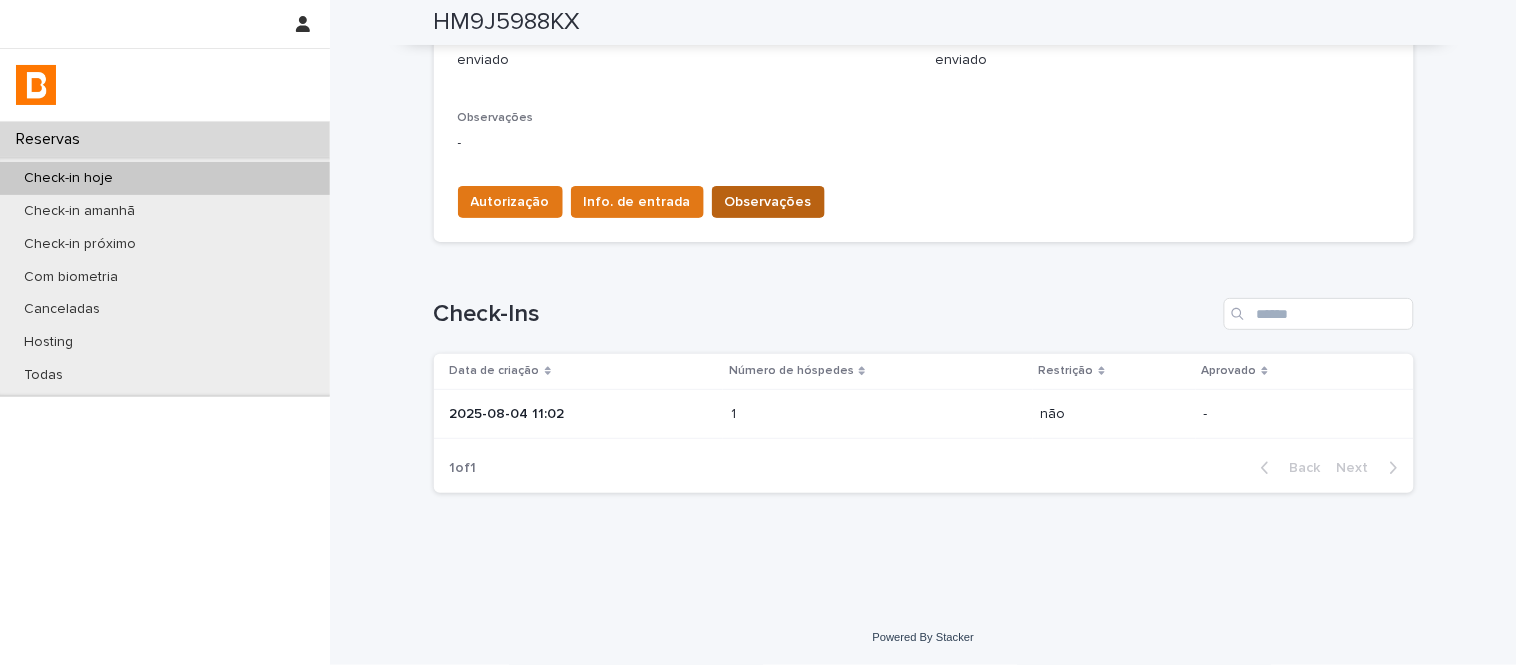 click on "Observações" at bounding box center [768, 202] 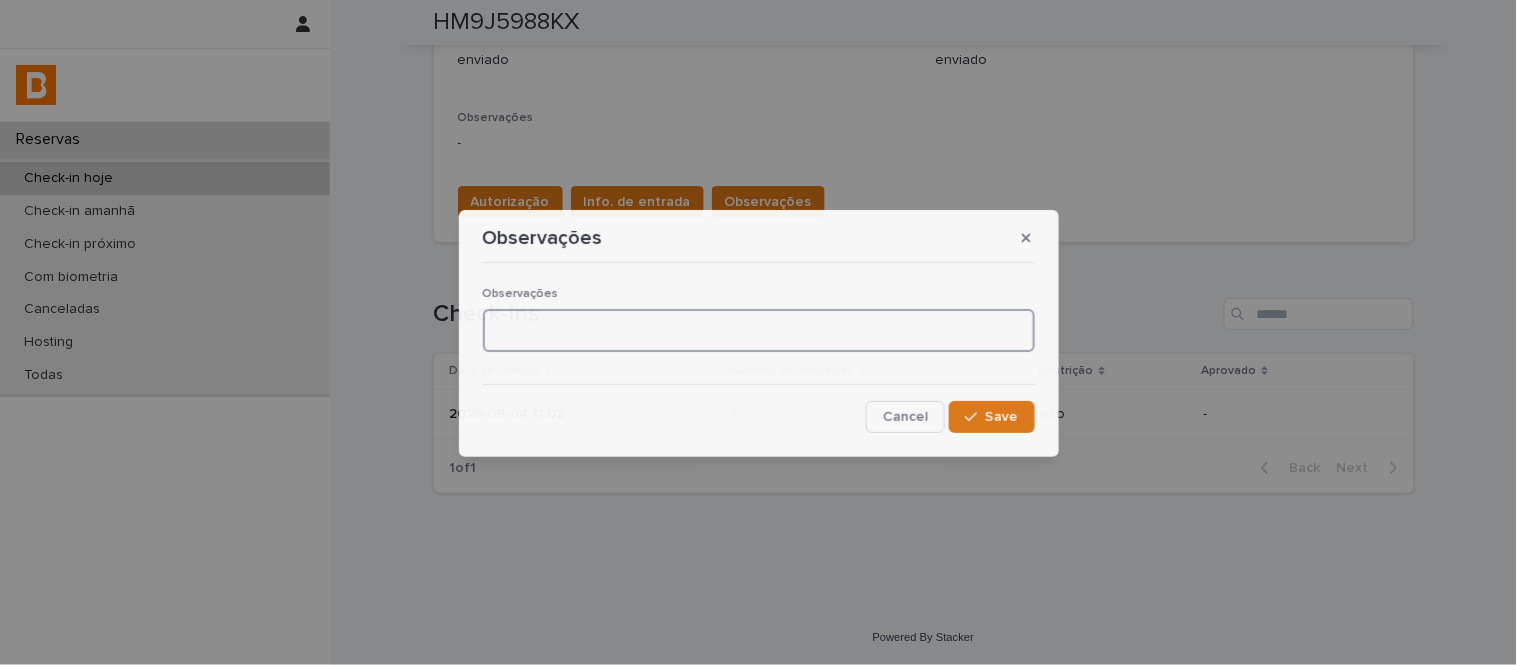 click at bounding box center (759, 330) 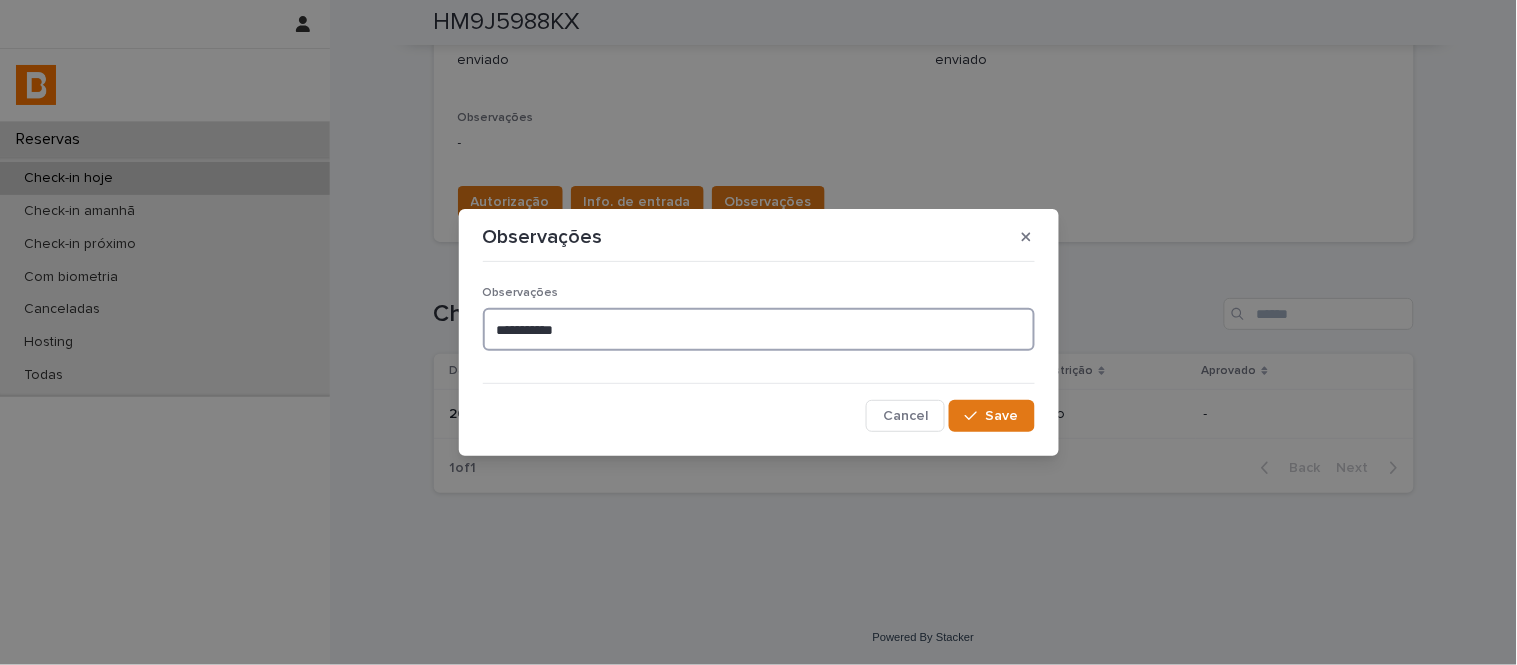 type on "**********" 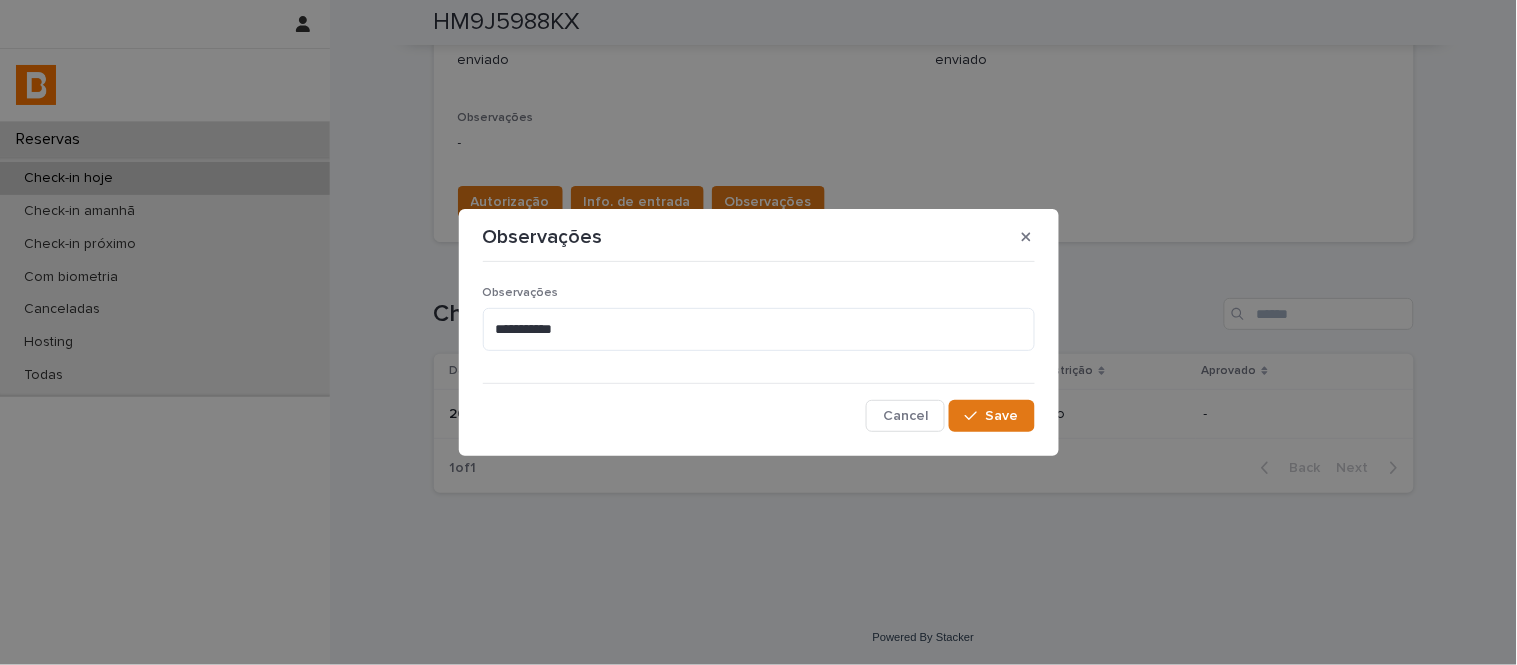 click on "**********" at bounding box center (759, 351) 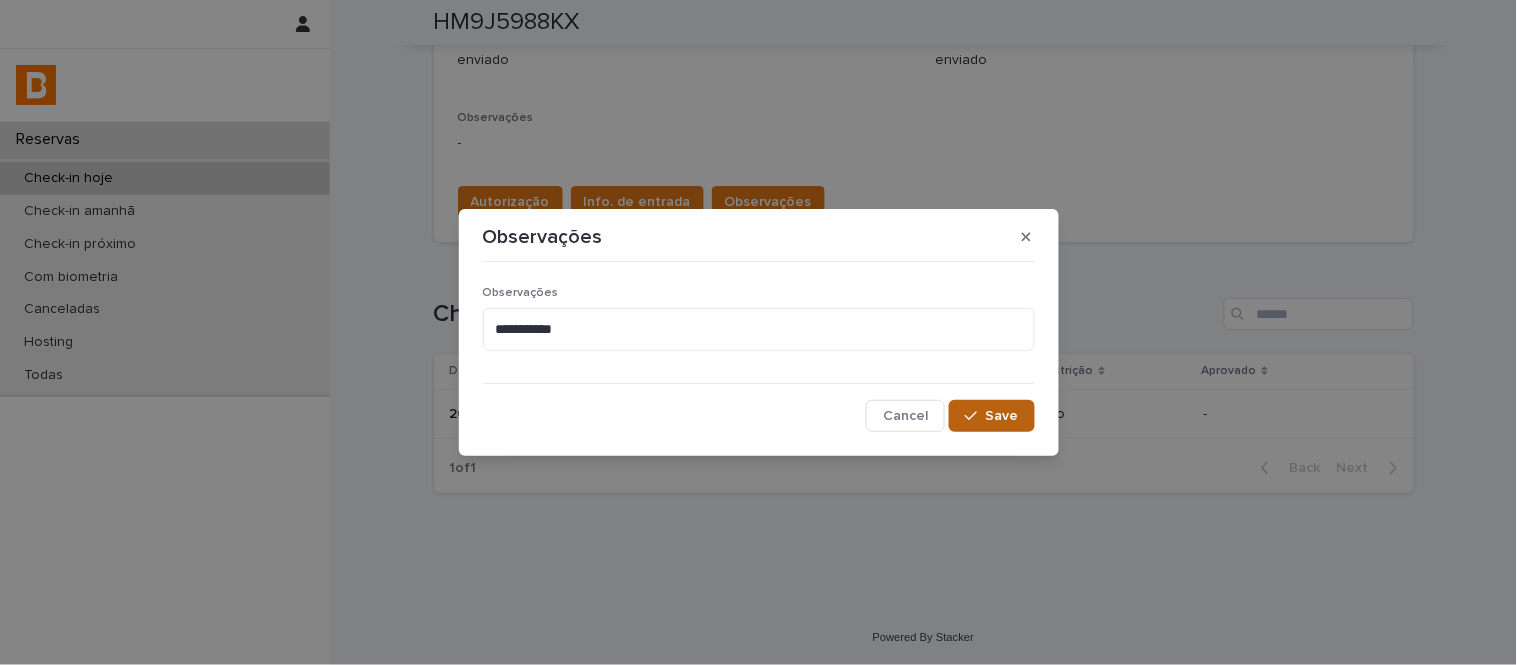 click at bounding box center (975, 416) 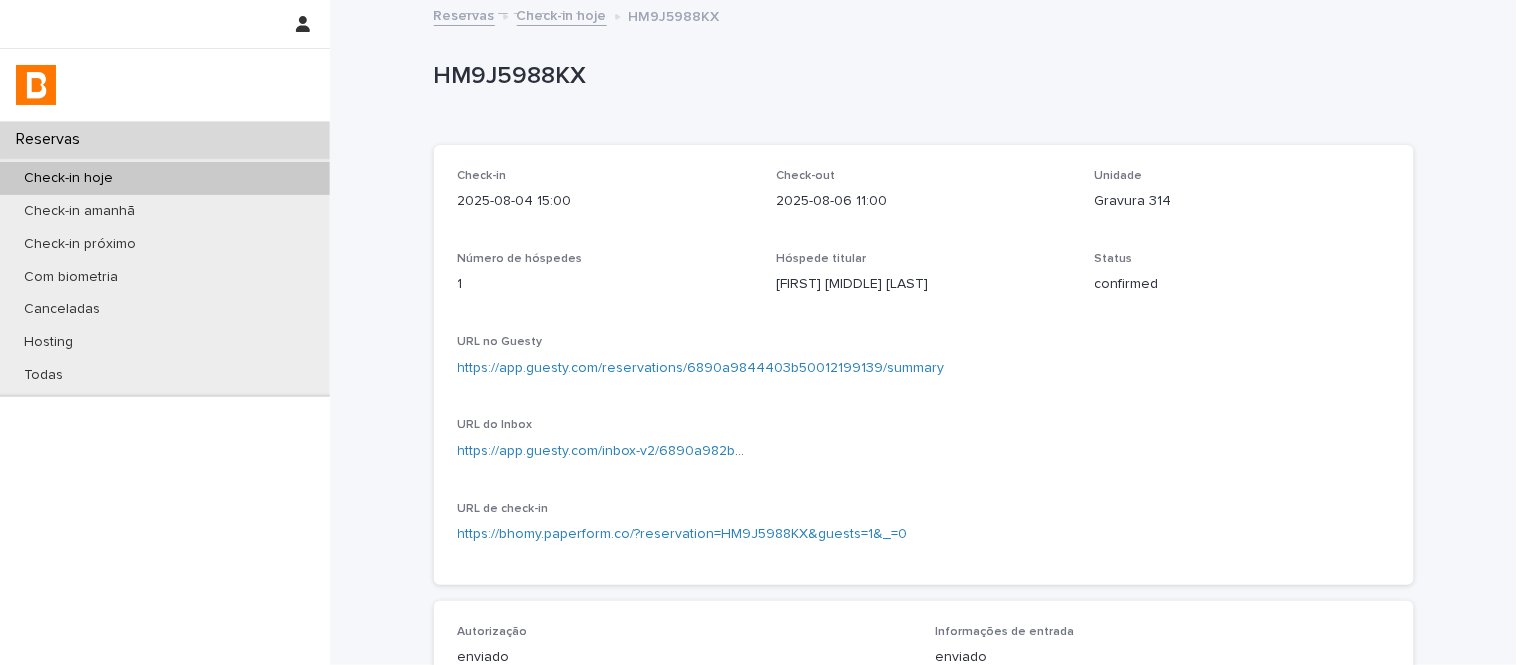 scroll, scrollTop: 0, scrollLeft: 0, axis: both 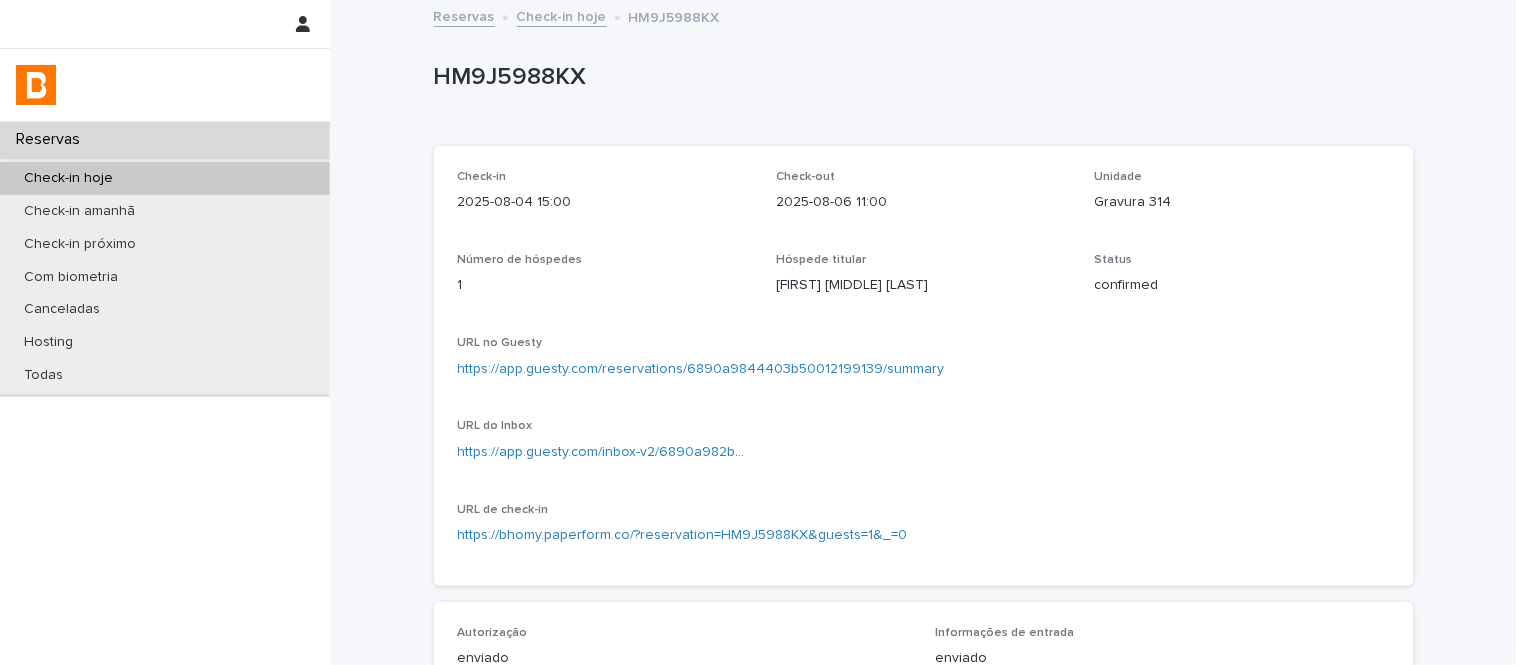 click on "HM9J5988KX HM9J5988KX Sorry, there was an error saving your record. Please try again. Please fill out the required fields below. Loading... Saving… Loading... Saving… Loading... Saving… Check-in [DATE] [TIME] Check-out [DATE] [TIME] Unidade Gravura 314 Número de hóspedes 1 Hóspede titular [FIRST] [LAST] [LAST] Status confirmed URL no Guesty https://app.guesty.com/reservations/6890a9844403b50012199139/summary URL do Inbox https://app.guesty.com/inbox-v2/6890a982befd0f0013583965?reservationId=6890a9844403b50012199139 URL de check-in https://bhomy.paperform.co/?reservation=HM9J5988KX&guests=1&=0 Loading... Saving… Autorização enviado Informações de entrada enviado Observações OK 04/08 RG Autorização Info. de entrada Observações Loading... Saving… Check-Ins Data de criação Número de hóspedes Restrição Aprovado [DATE] [TIME] 1 1   não - 1  of  1 Back Next" at bounding box center (924, 555) 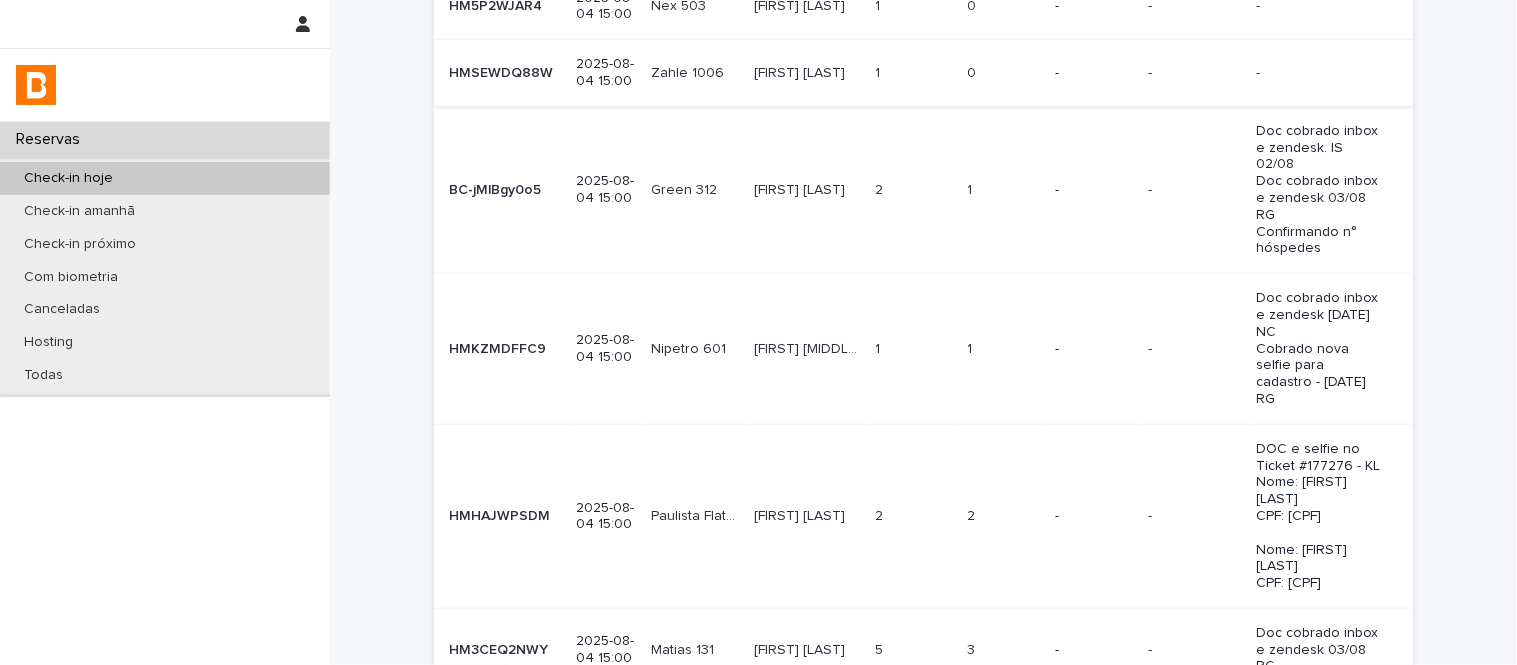 scroll, scrollTop: 333, scrollLeft: 0, axis: vertical 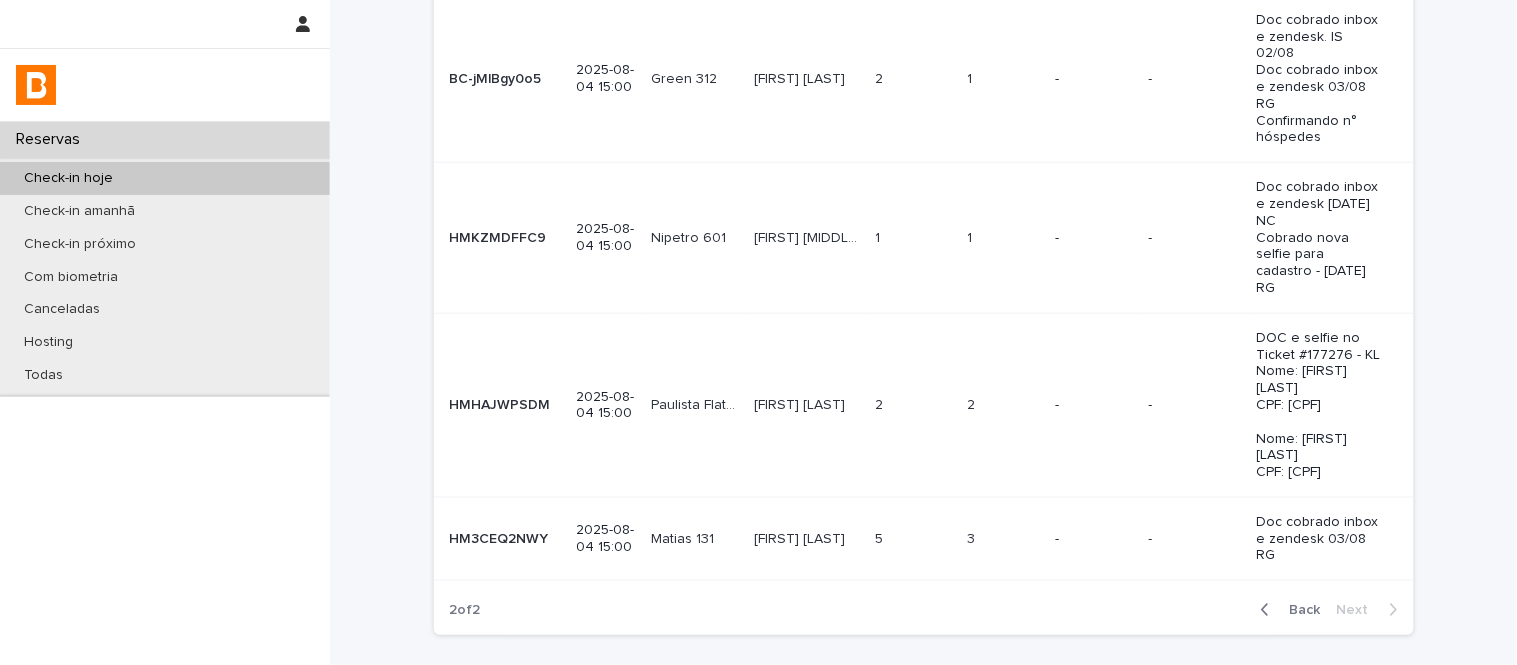 click on "2 2" at bounding box center [913, 405] 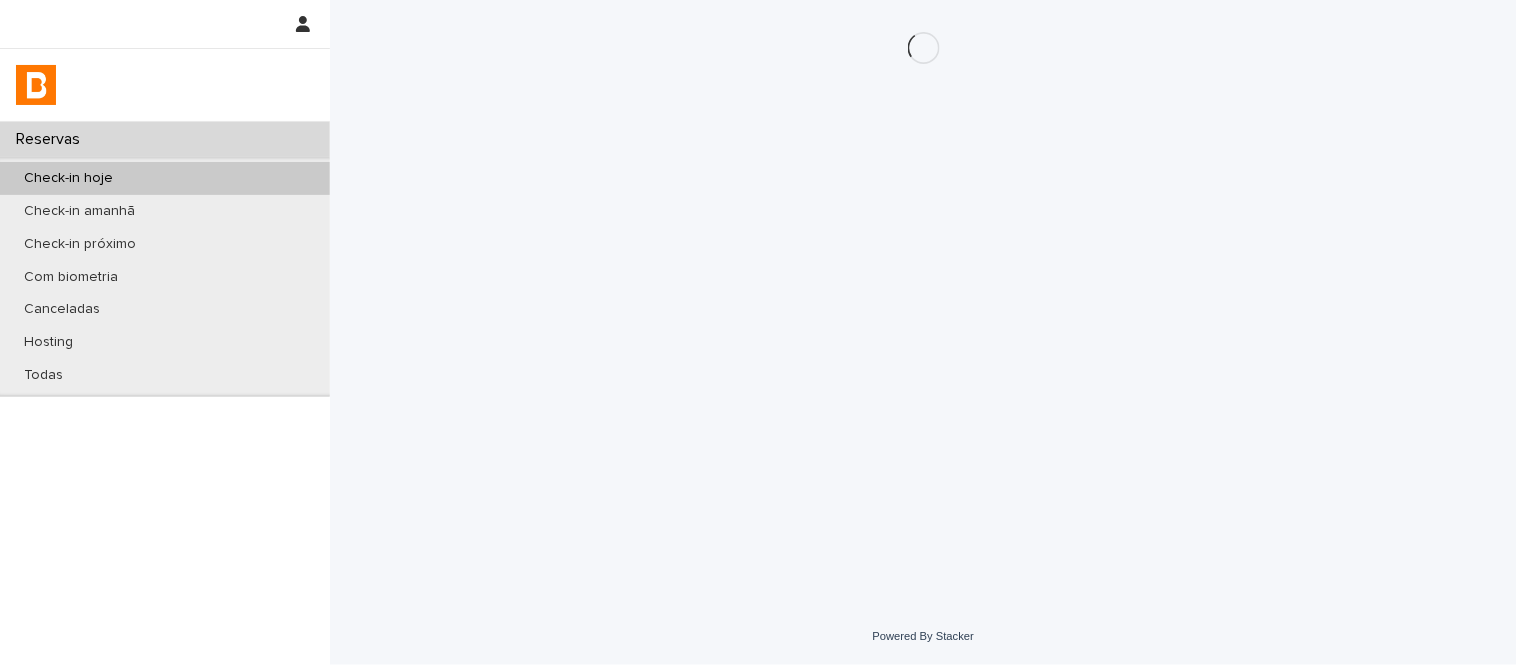 scroll, scrollTop: 0, scrollLeft: 0, axis: both 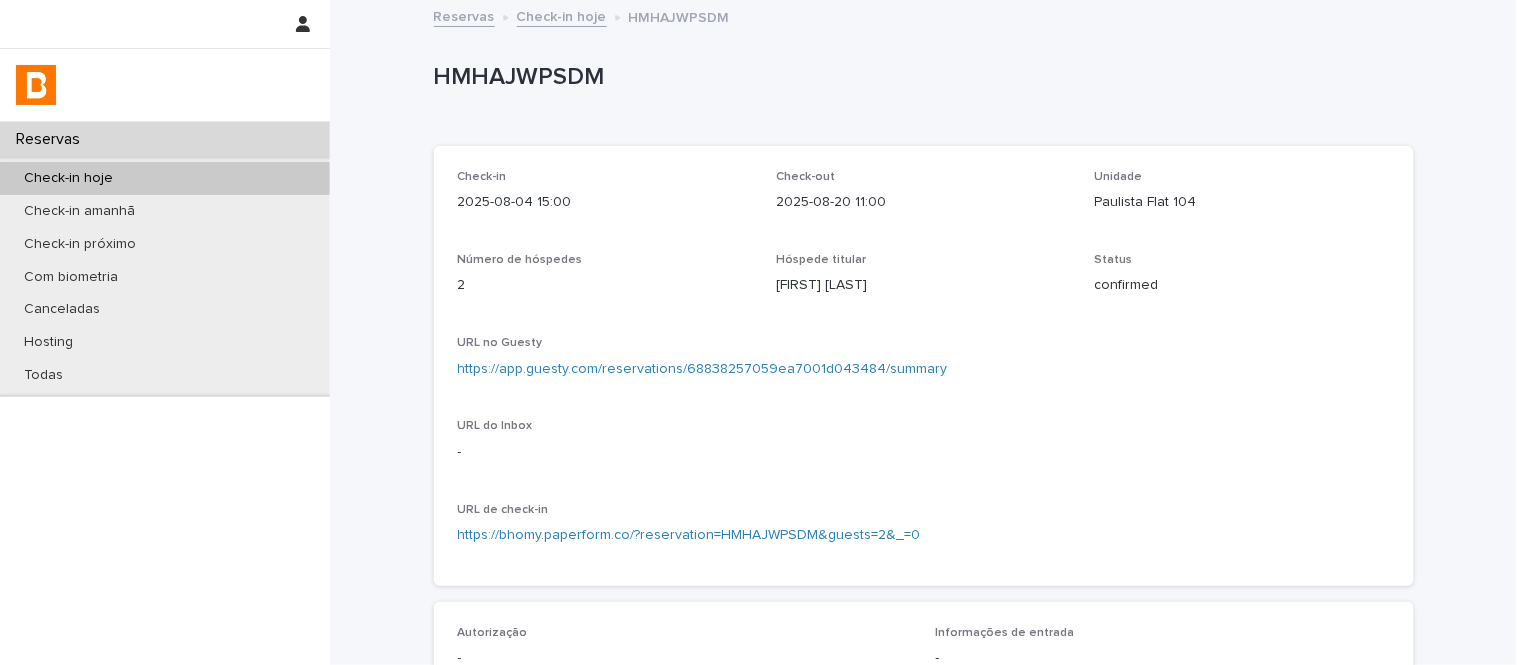 click on "https://app.guesty.com/reservations/68838257059ea7001d043484/summary" at bounding box center (703, 369) 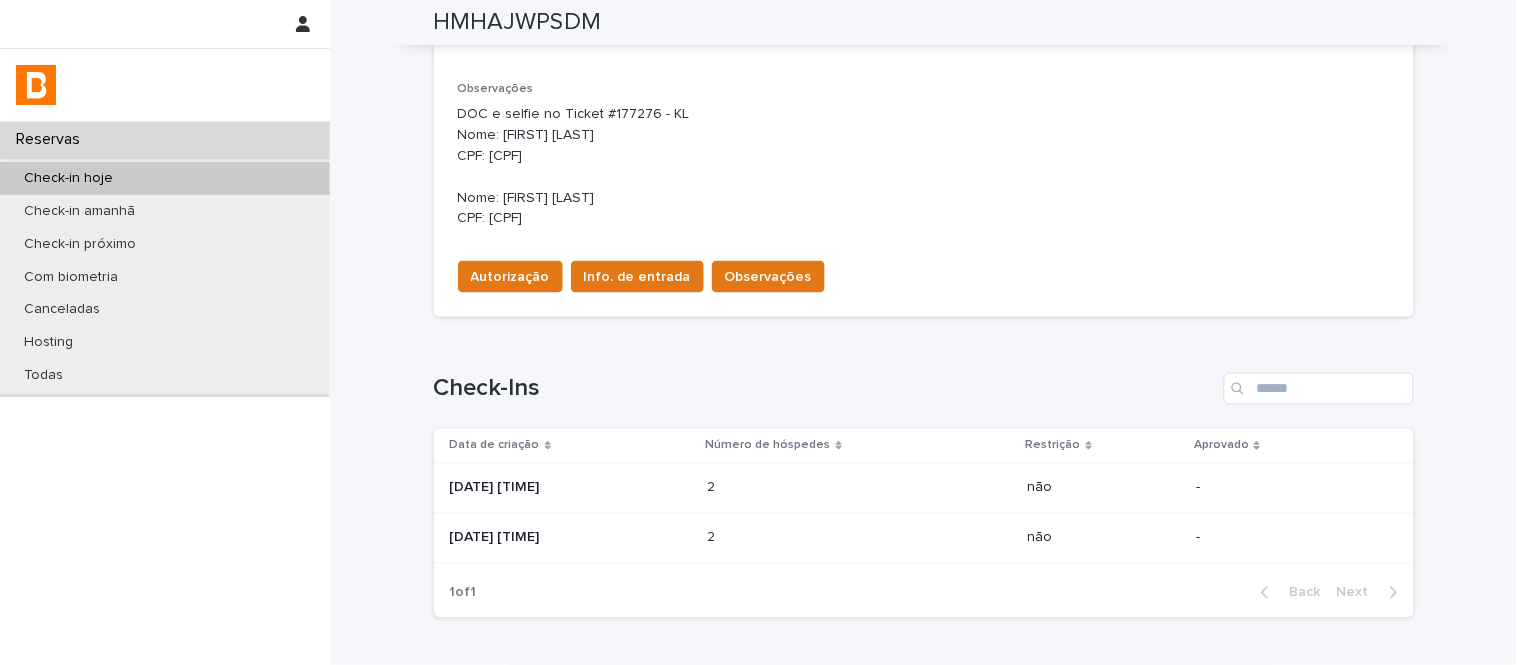 scroll, scrollTop: 666, scrollLeft: 0, axis: vertical 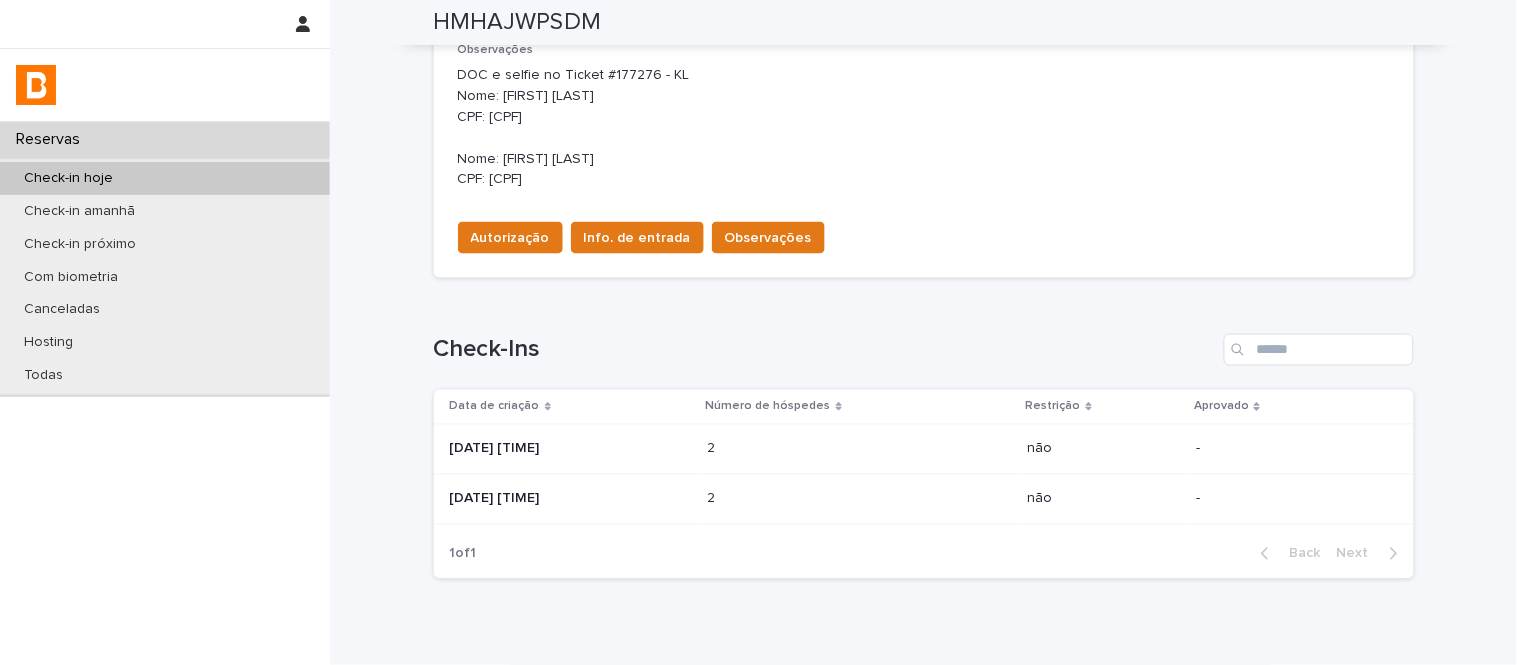 click at bounding box center [795, 499] 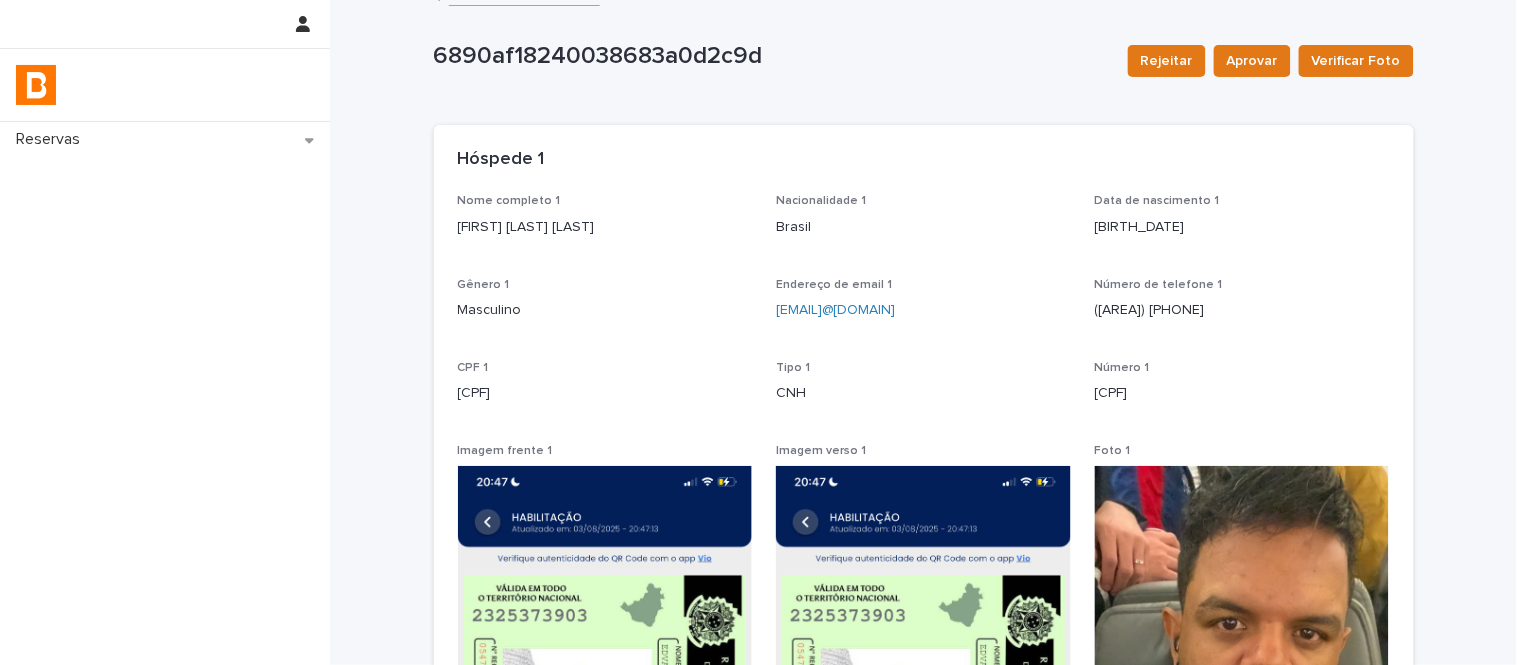 scroll, scrollTop: 0, scrollLeft: 0, axis: both 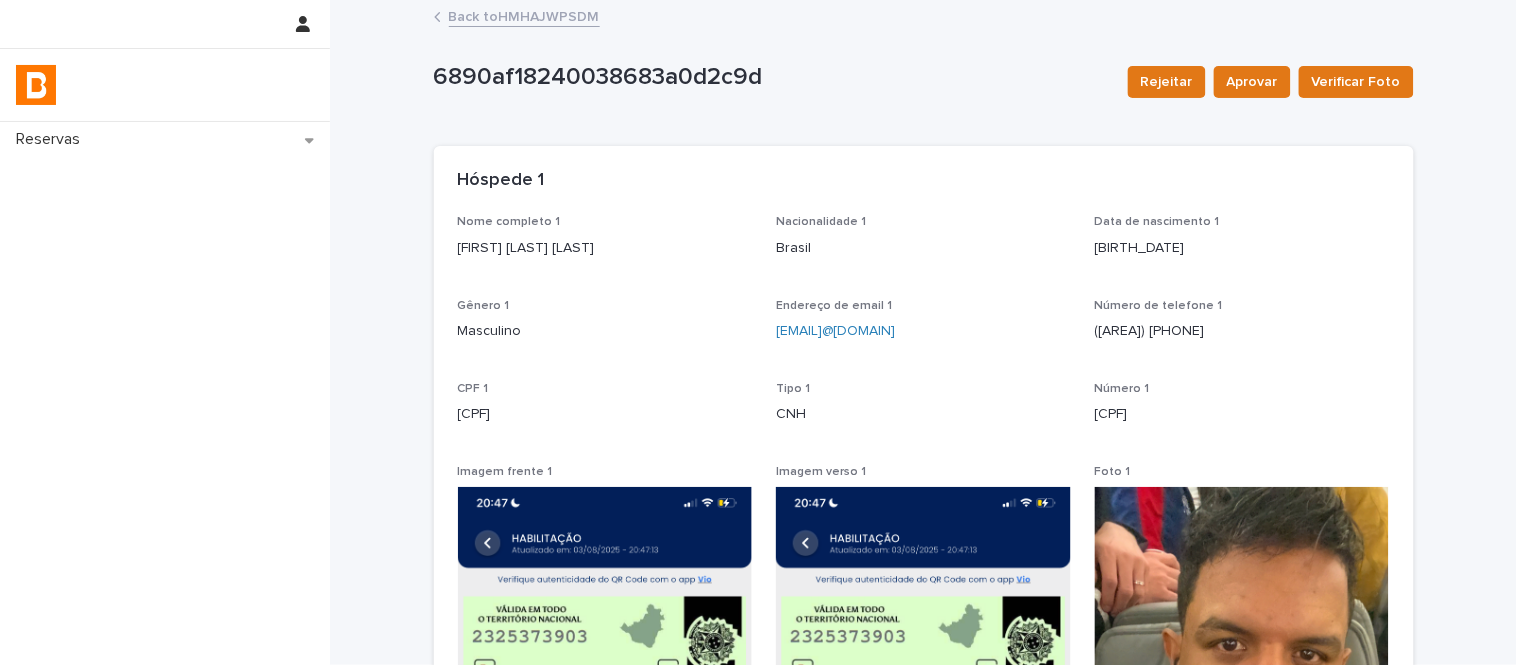 click on "Back to  HMHAJWPSDM" at bounding box center [524, 15] 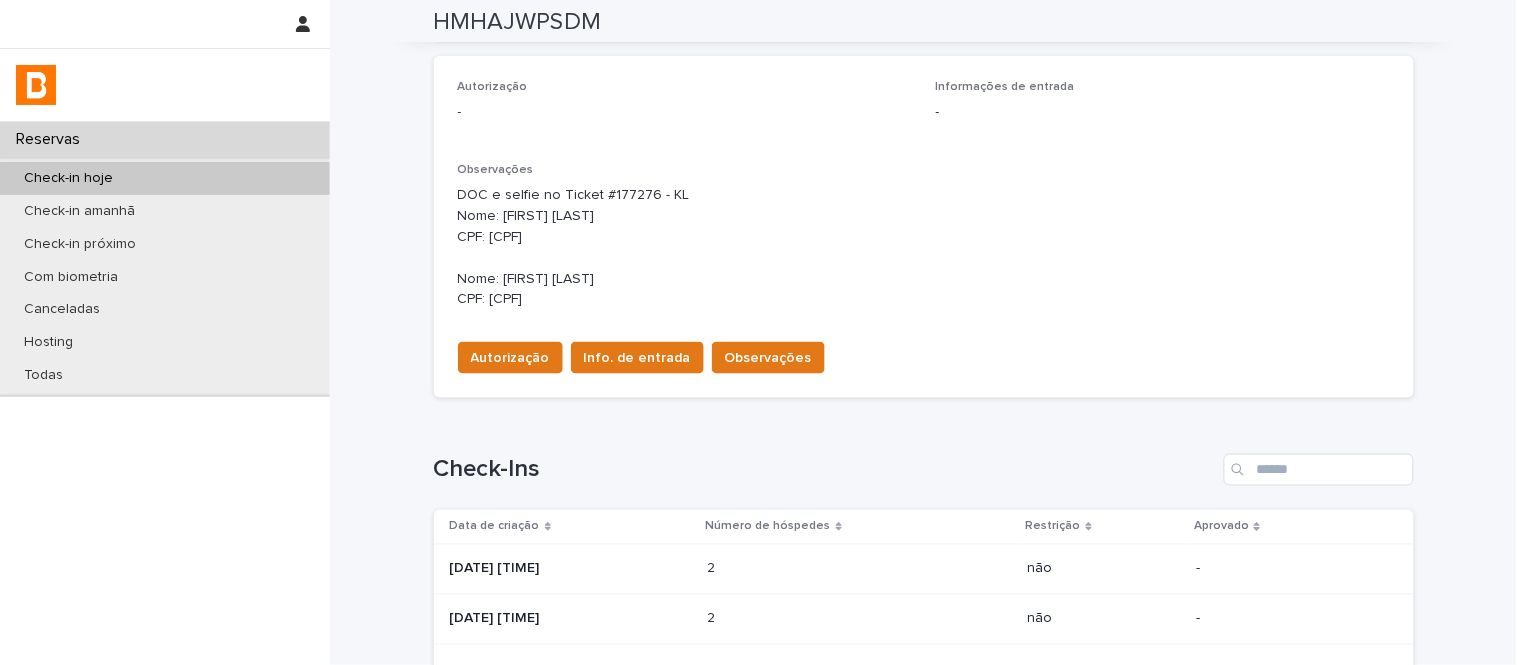 scroll, scrollTop: 555, scrollLeft: 0, axis: vertical 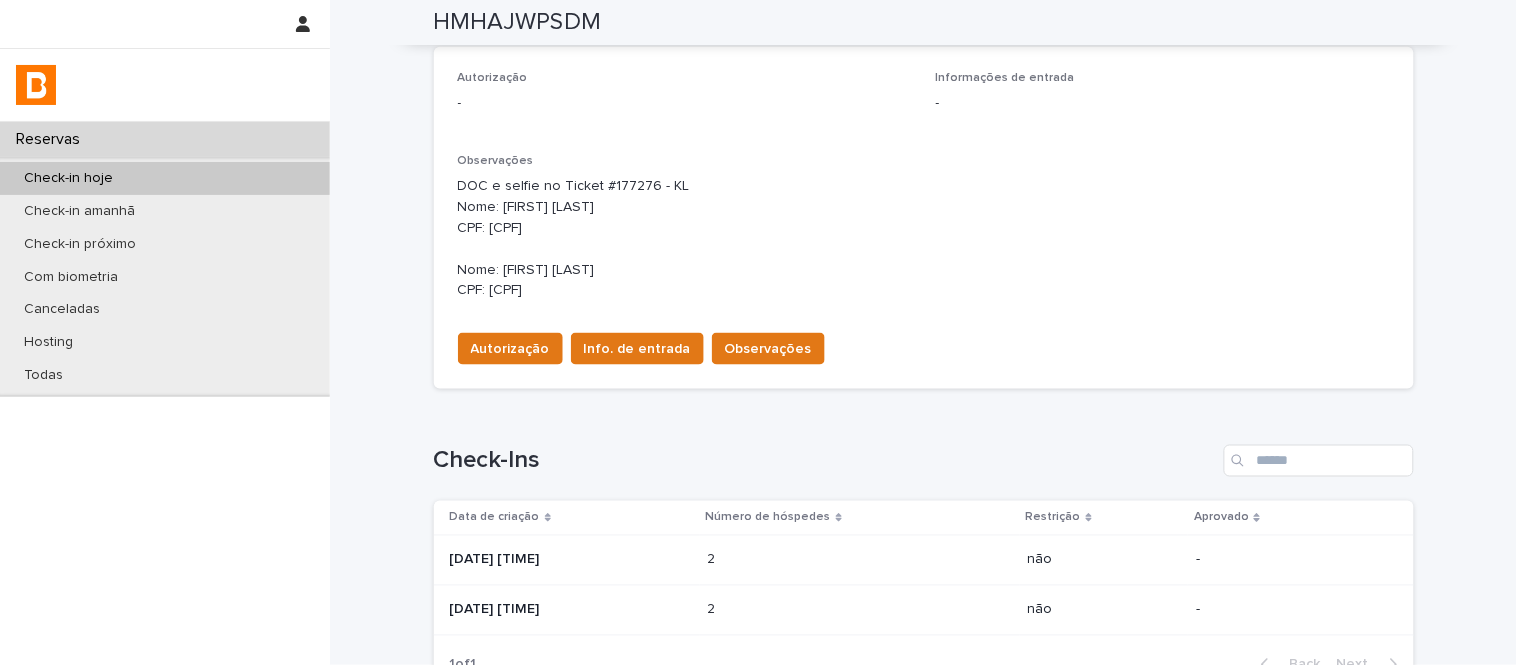 click on "2 2" at bounding box center (860, 560) 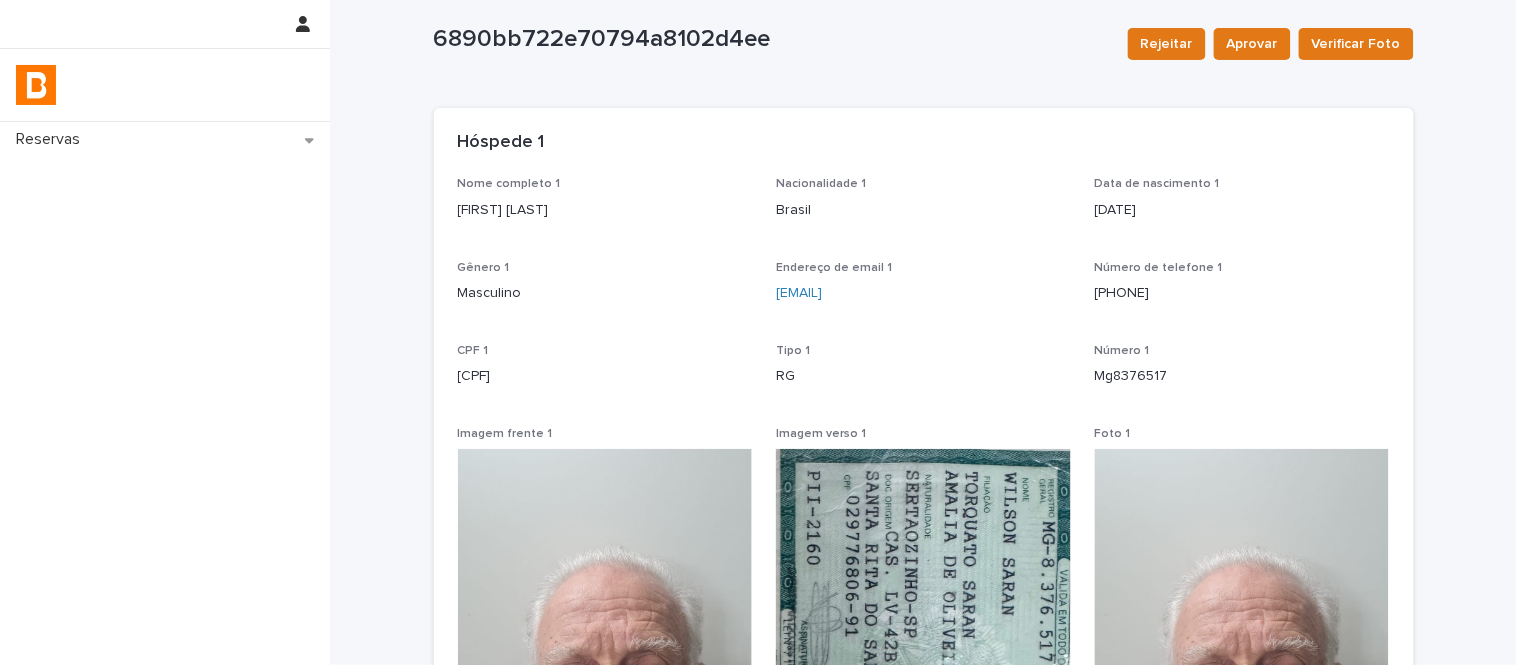 scroll, scrollTop: 0, scrollLeft: 0, axis: both 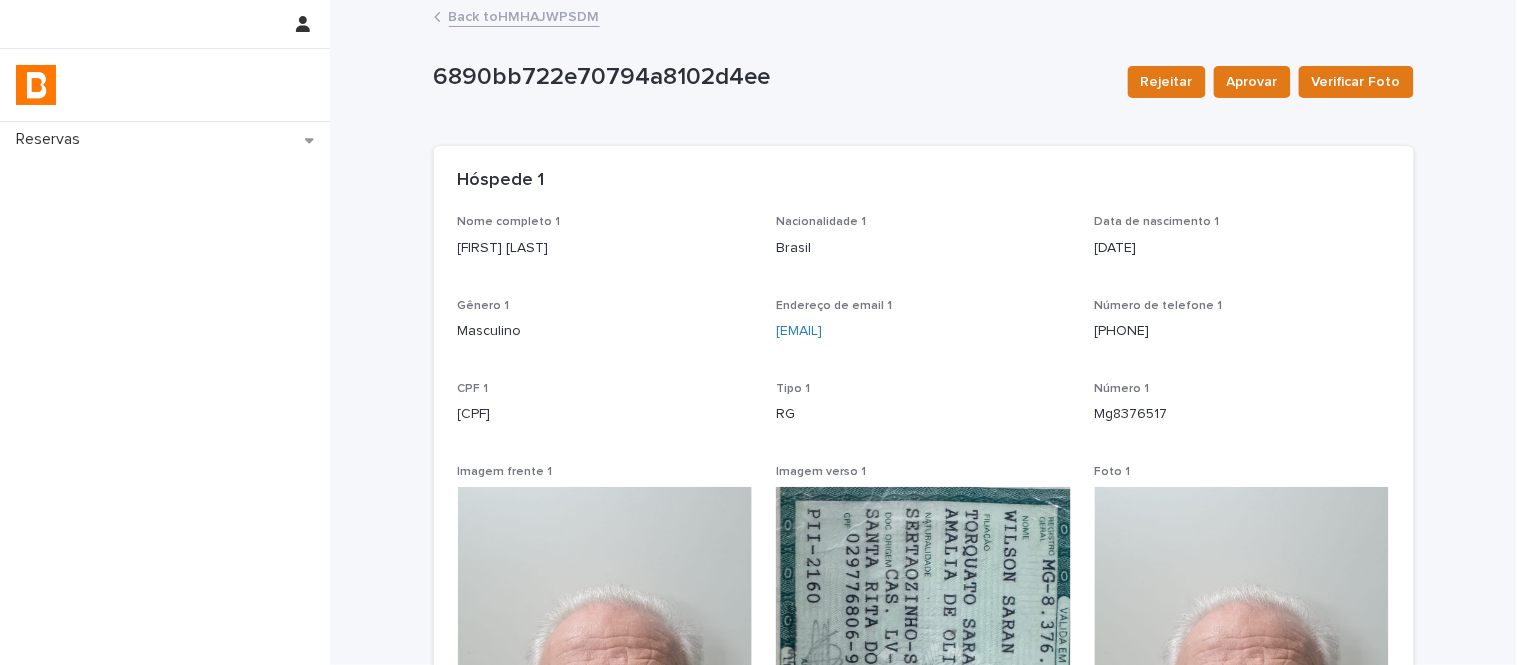 click on "Back to  HMHAJWPSDM" at bounding box center (924, 18) 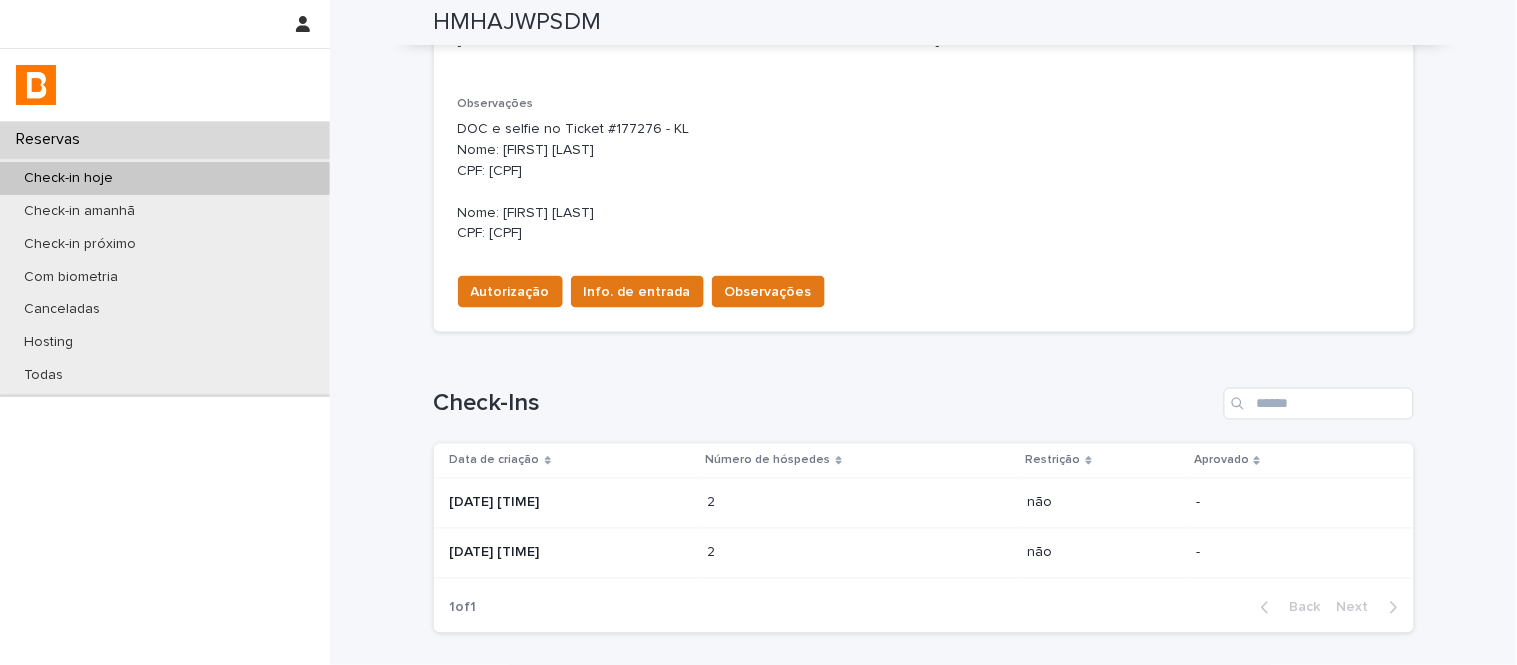 scroll, scrollTop: 666, scrollLeft: 0, axis: vertical 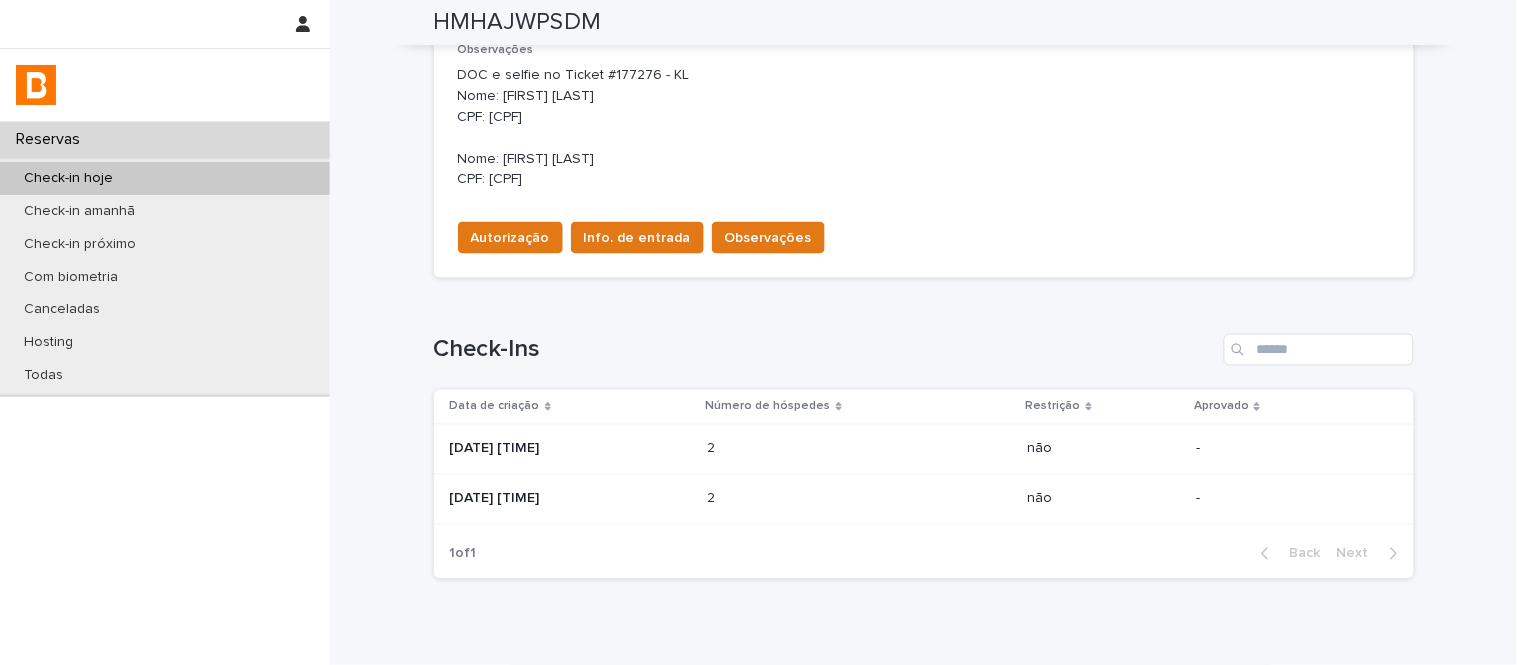 click on "[DATE] [TIME]" at bounding box center [571, 449] 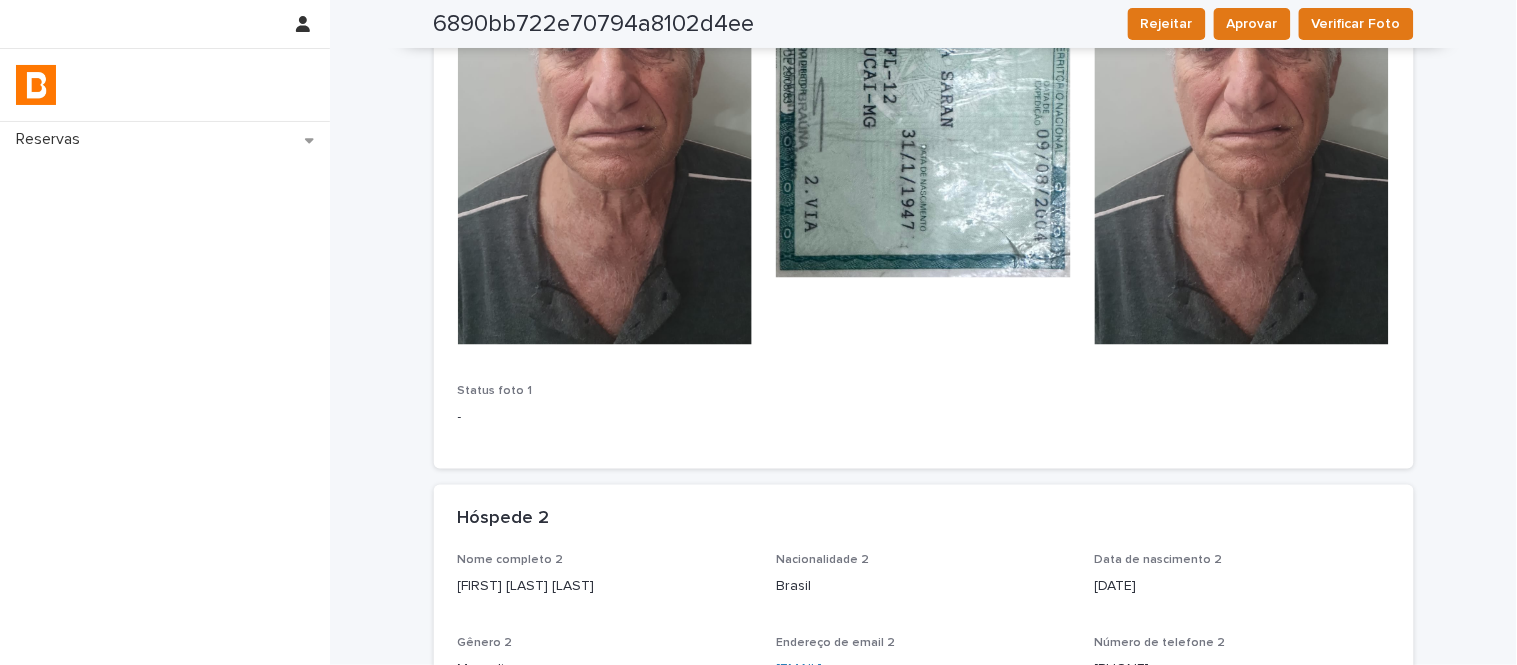 scroll, scrollTop: 668, scrollLeft: 0, axis: vertical 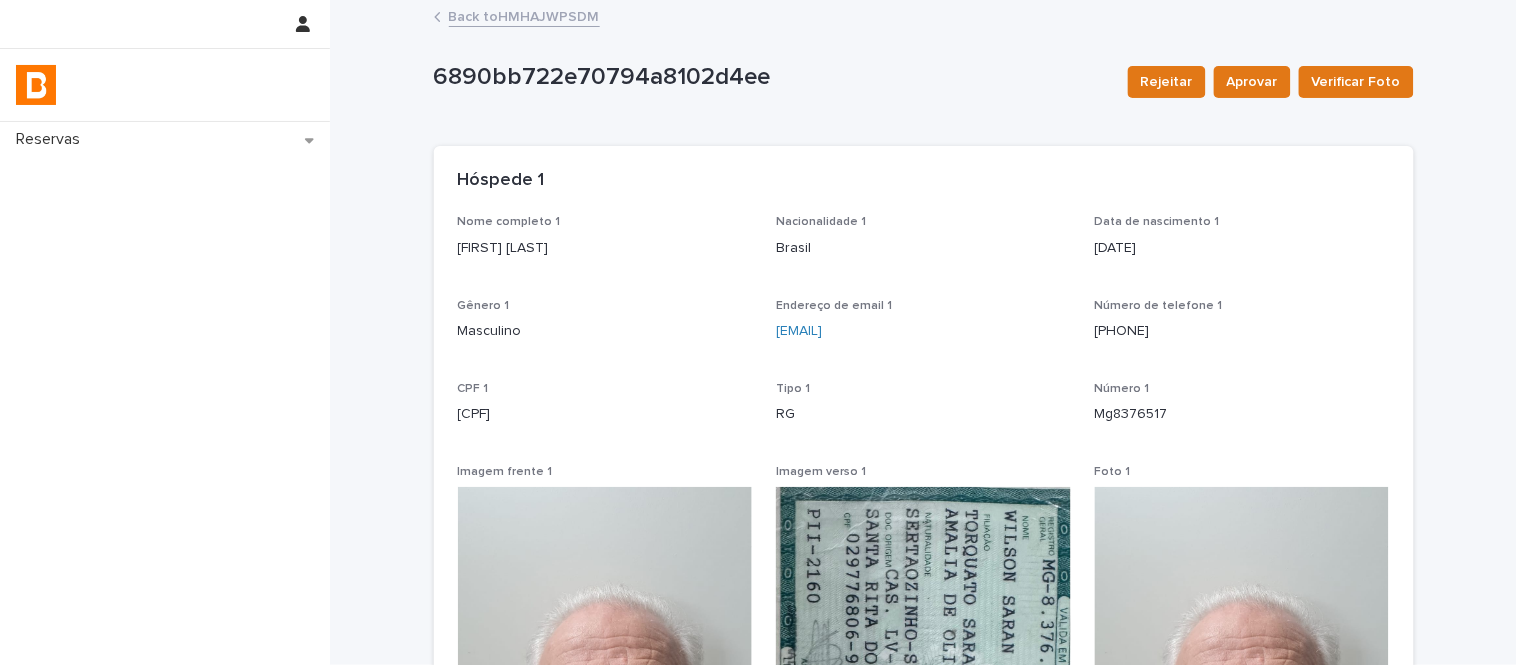 click on "Back to  HMHAJWPSDM" at bounding box center [524, 15] 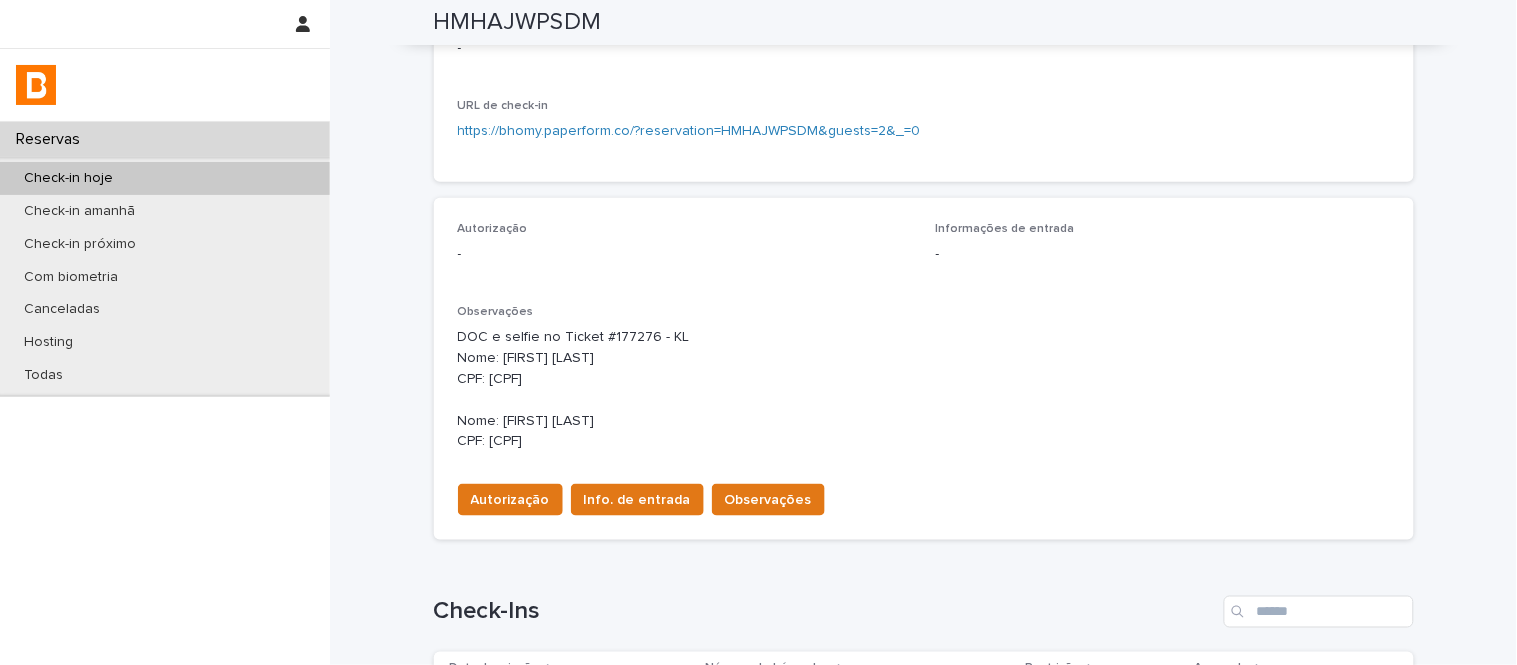 scroll, scrollTop: 444, scrollLeft: 0, axis: vertical 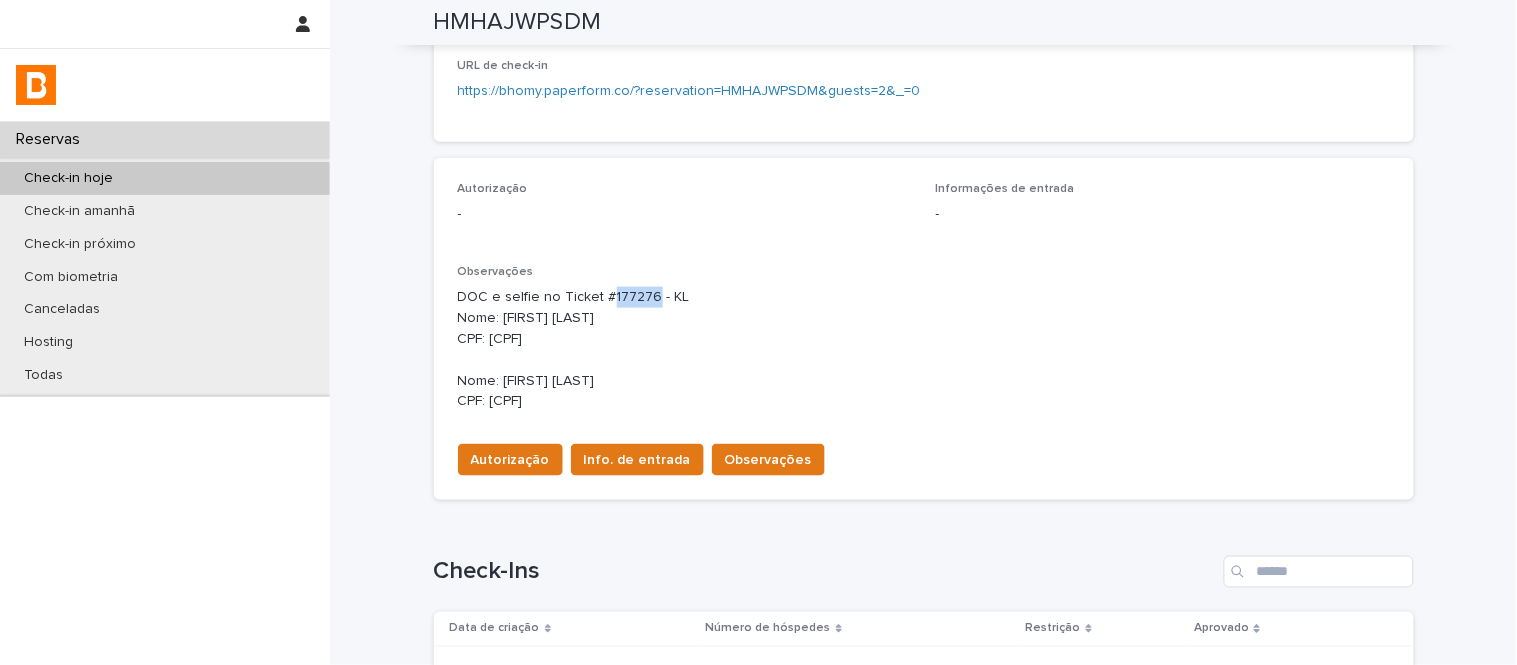 drag, startPoint x: 596, startPoint y: 300, endPoint x: 642, endPoint y: 306, distance: 46.389652 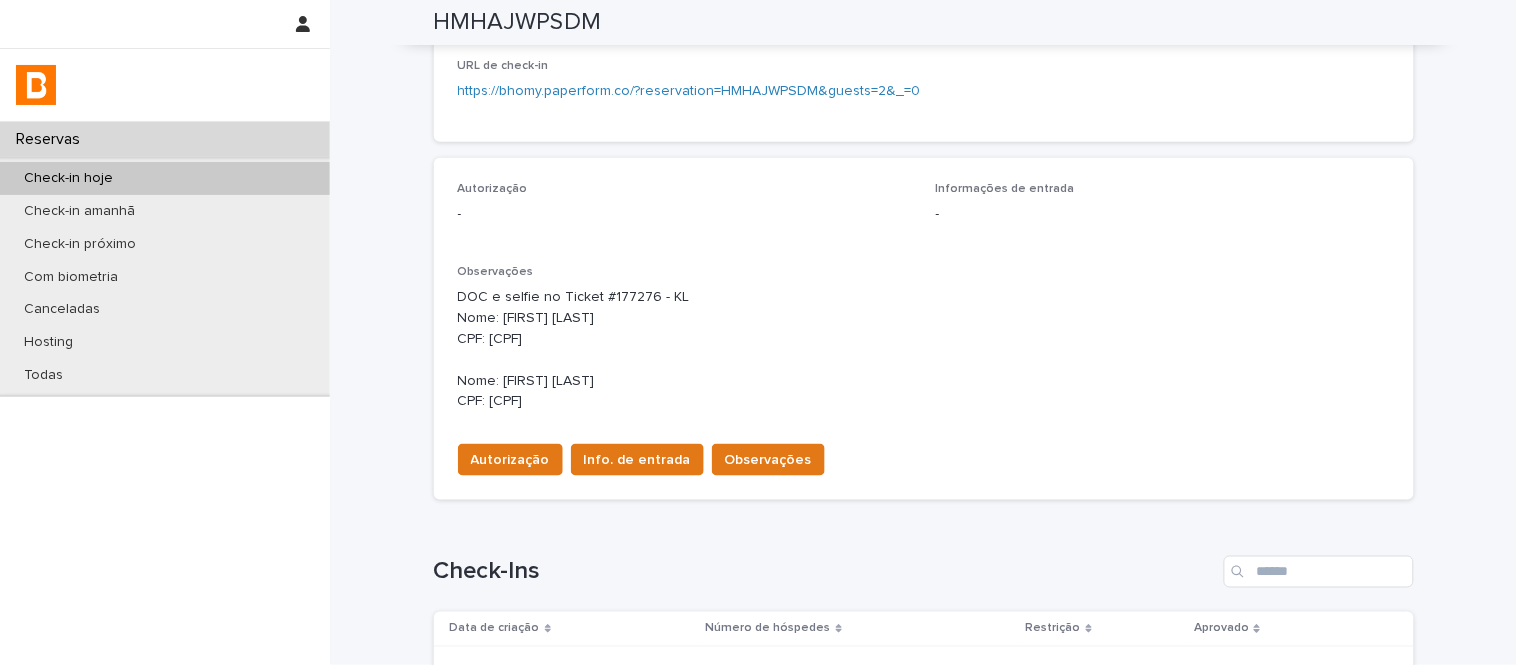 click on "Observações" at bounding box center (924, 272) 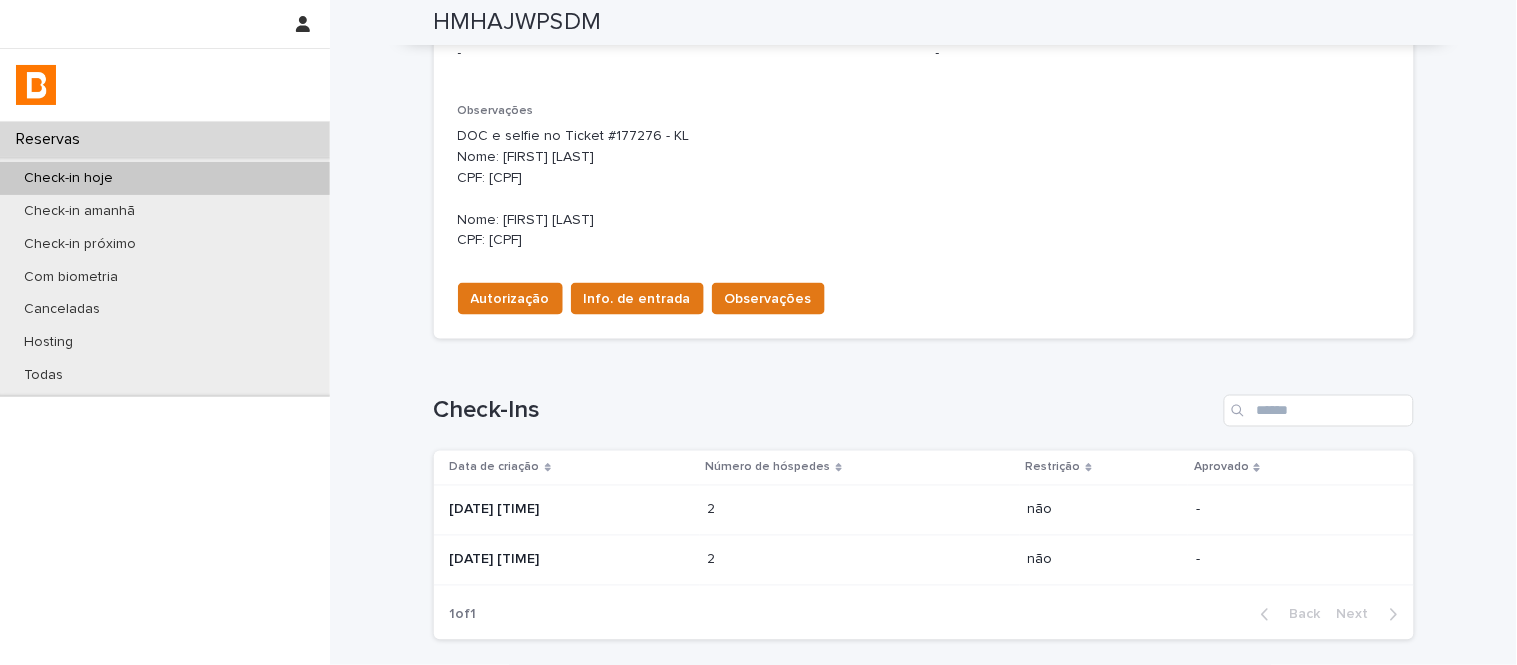 scroll, scrollTop: 555, scrollLeft: 0, axis: vertical 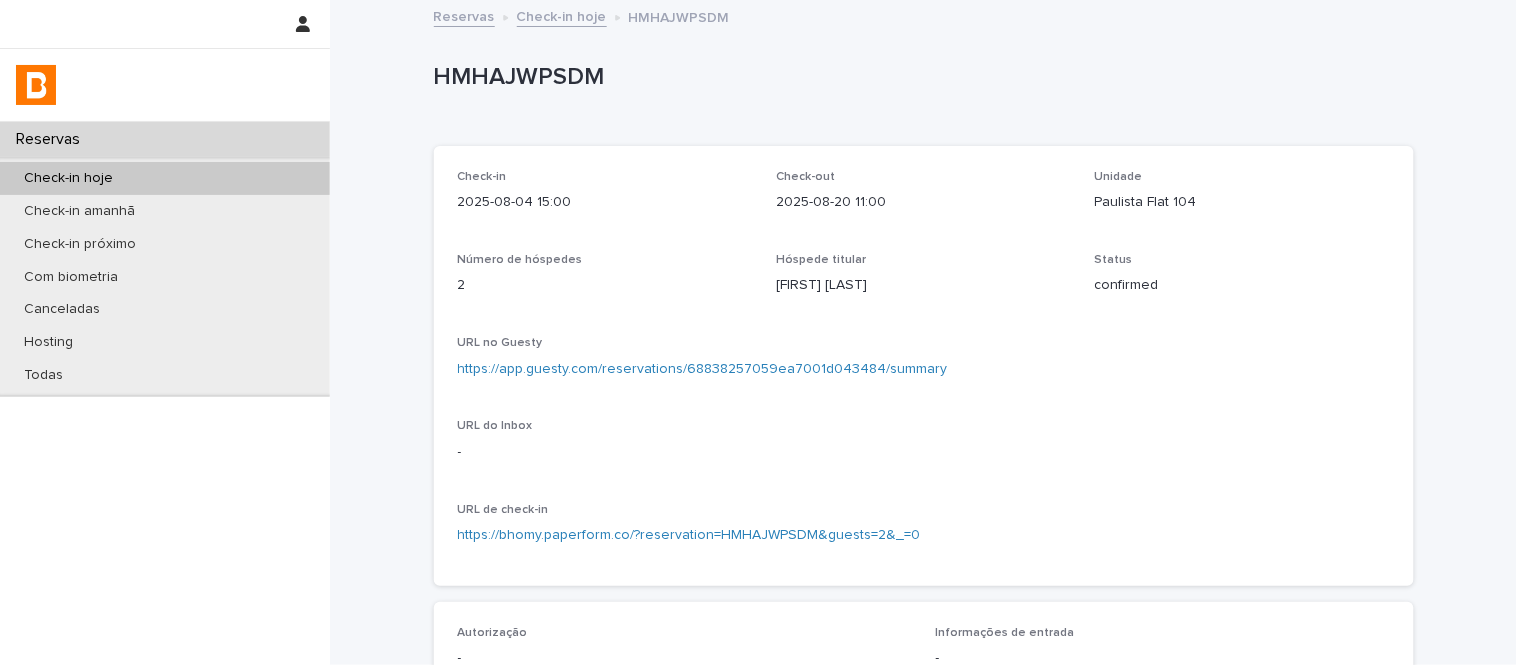 click on "Check-in hoje" at bounding box center (562, 15) 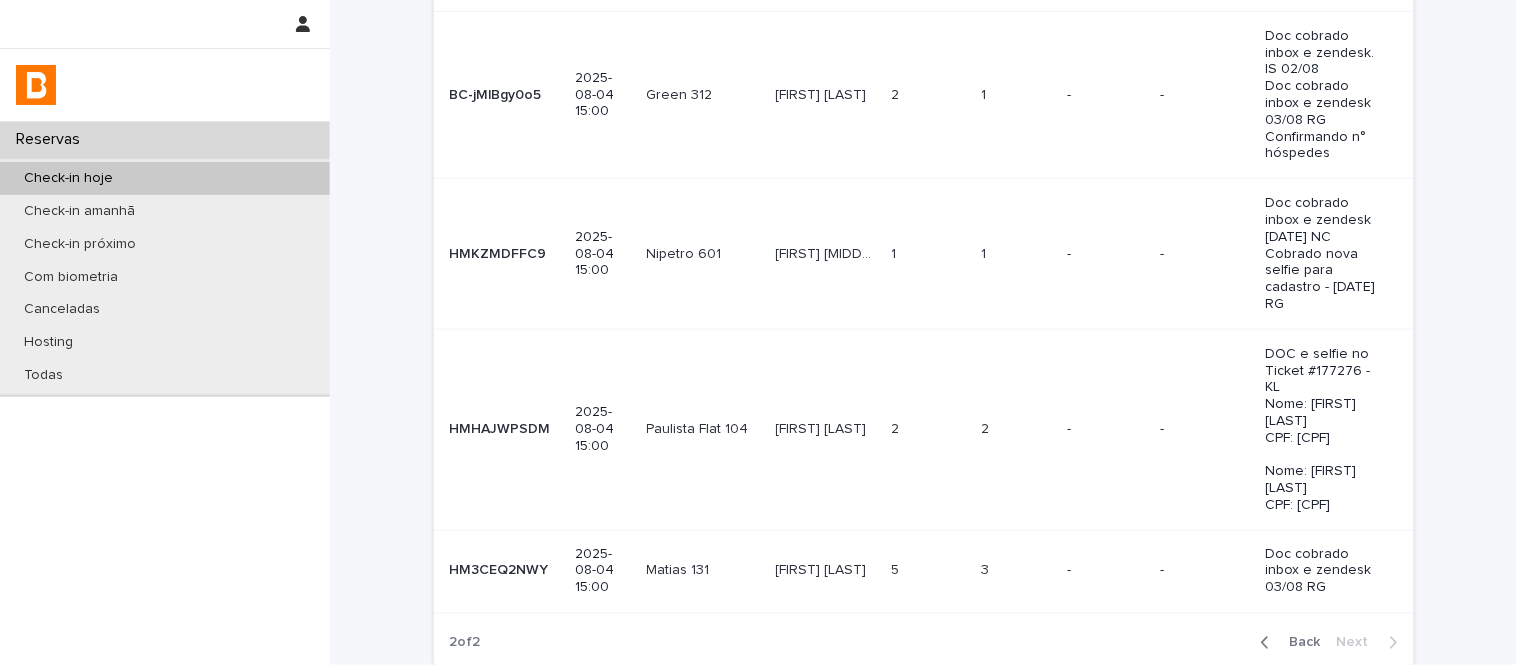 scroll, scrollTop: 442, scrollLeft: 0, axis: vertical 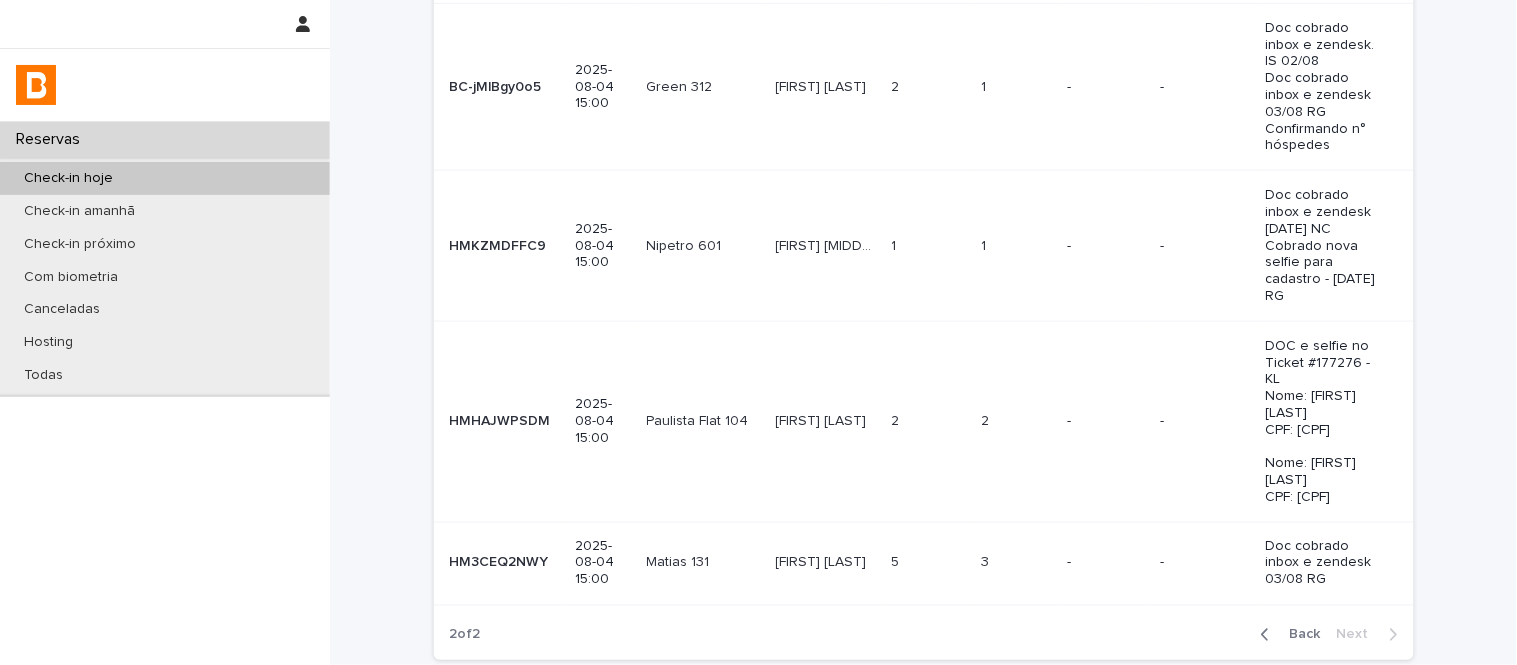 click on "Back Next" at bounding box center [1329, 635] 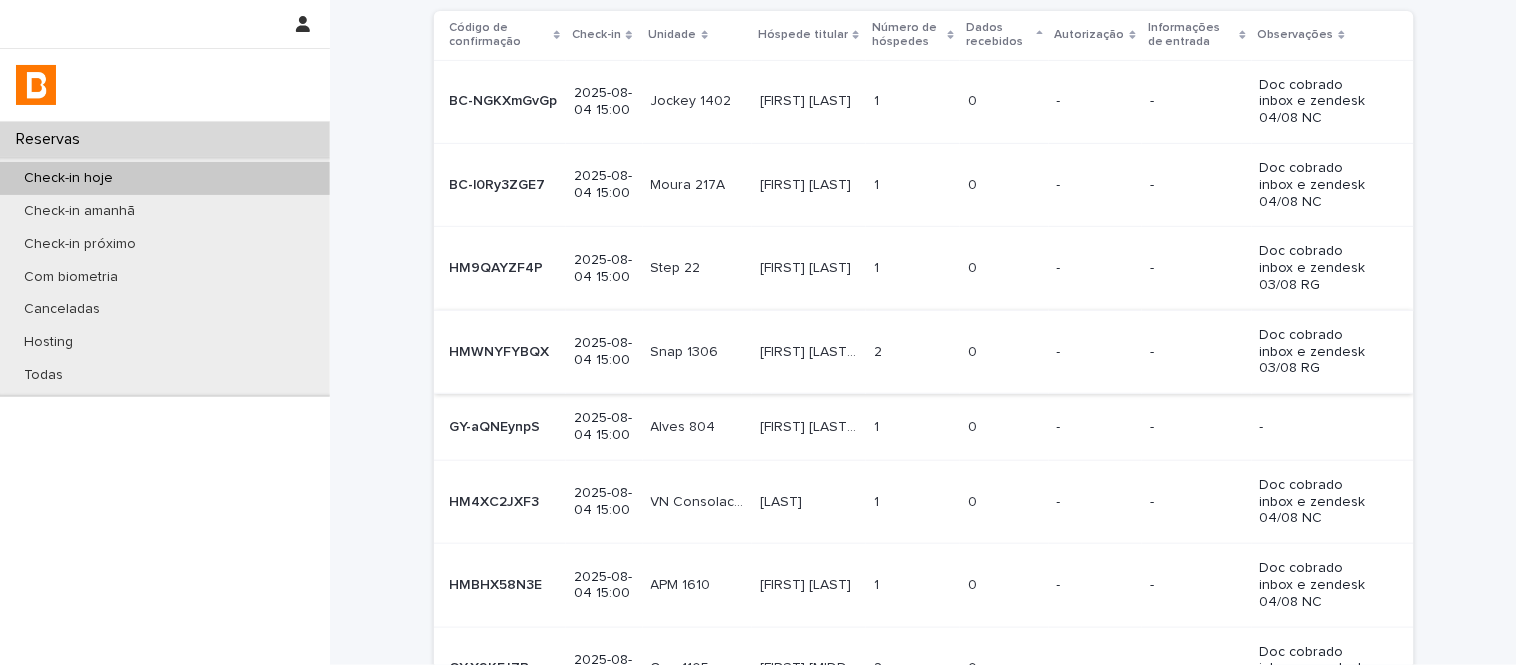 scroll, scrollTop: 541, scrollLeft: 0, axis: vertical 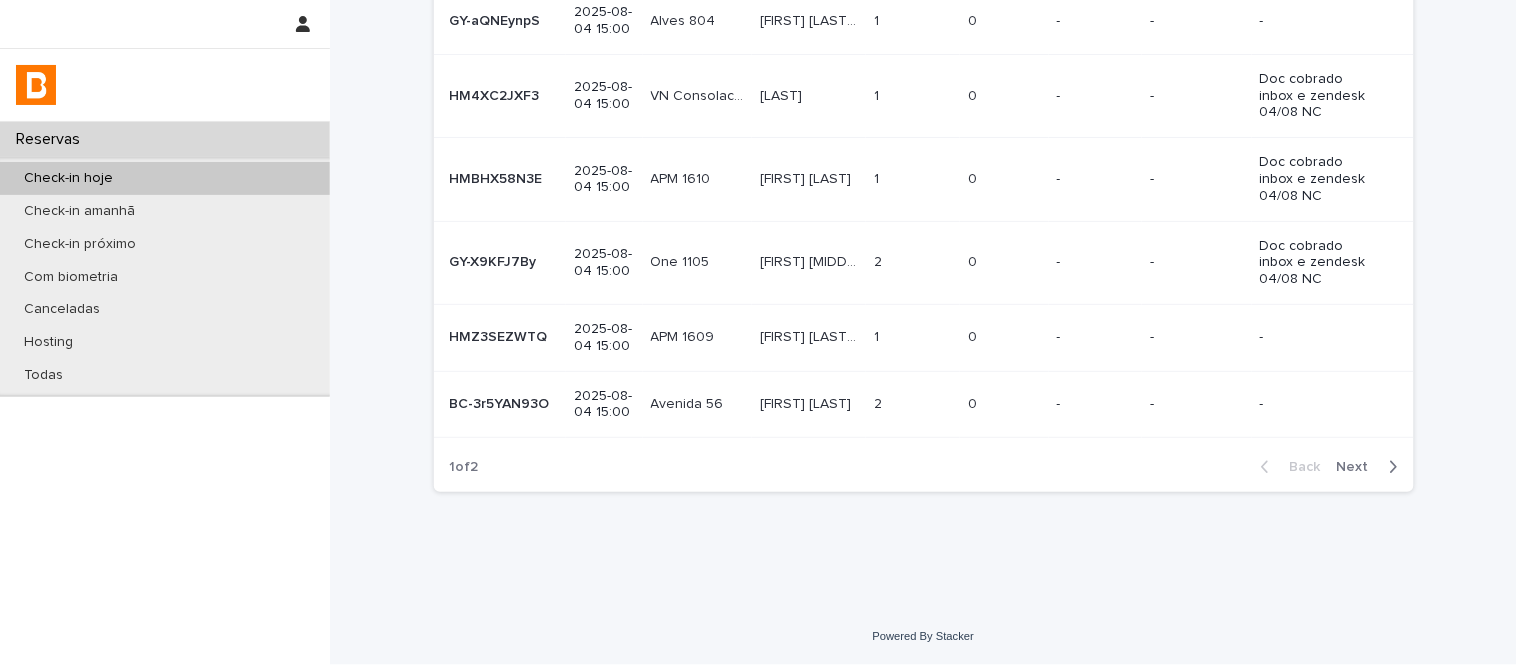 click on "Next" at bounding box center (1359, 467) 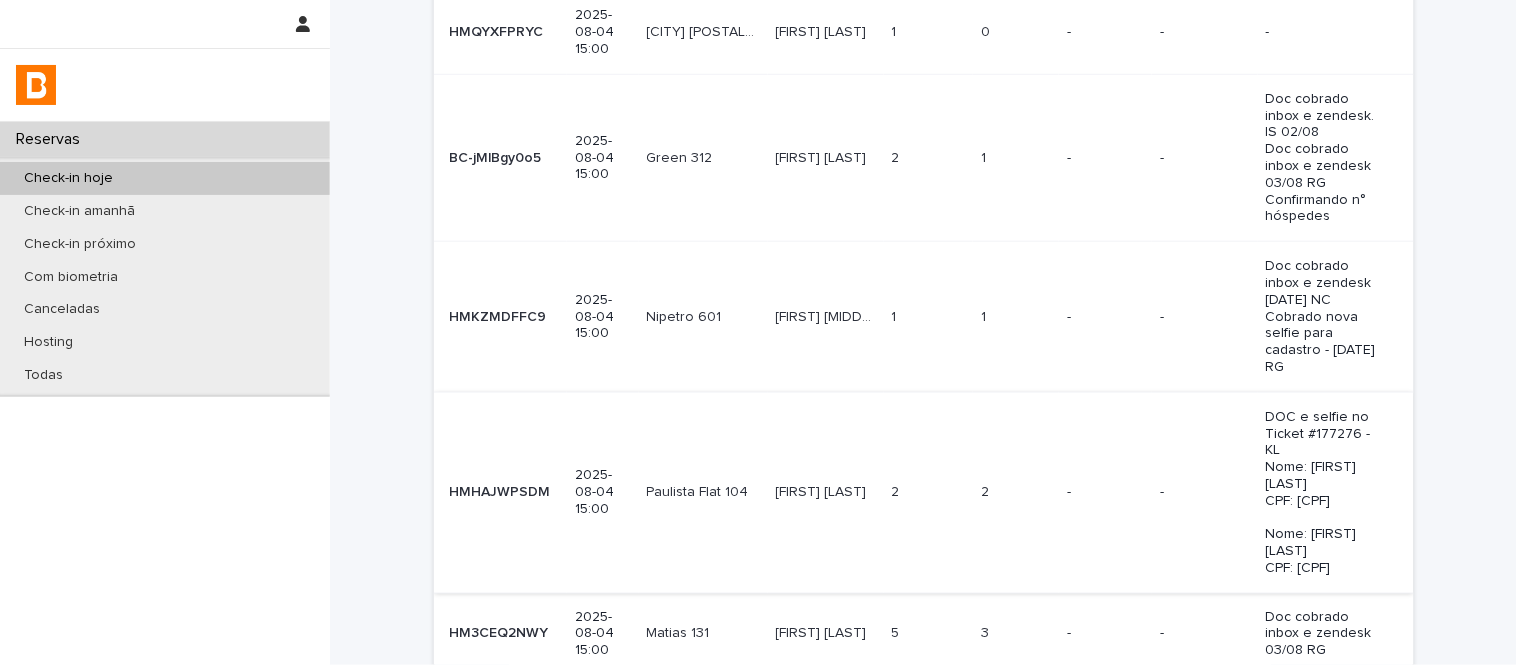 scroll, scrollTop: 331, scrollLeft: 0, axis: vertical 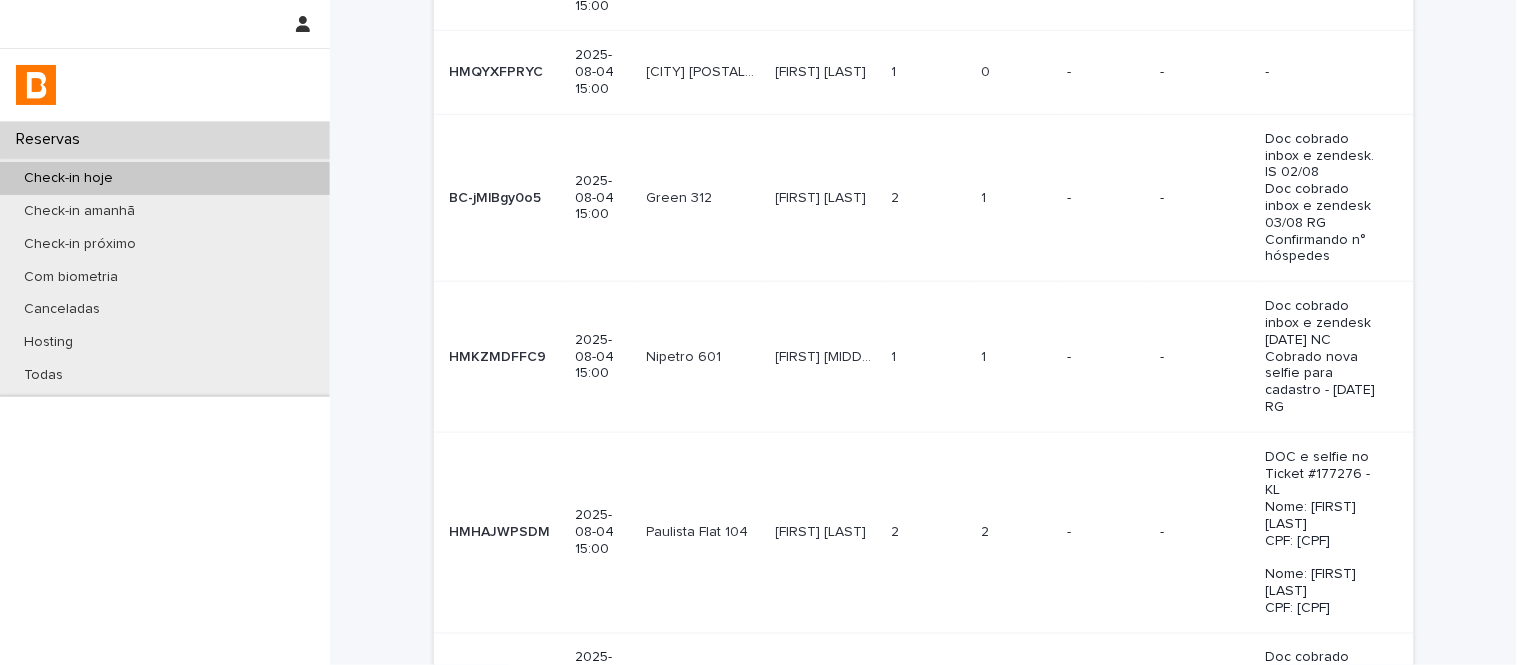 click on "2 2" at bounding box center [929, 197] 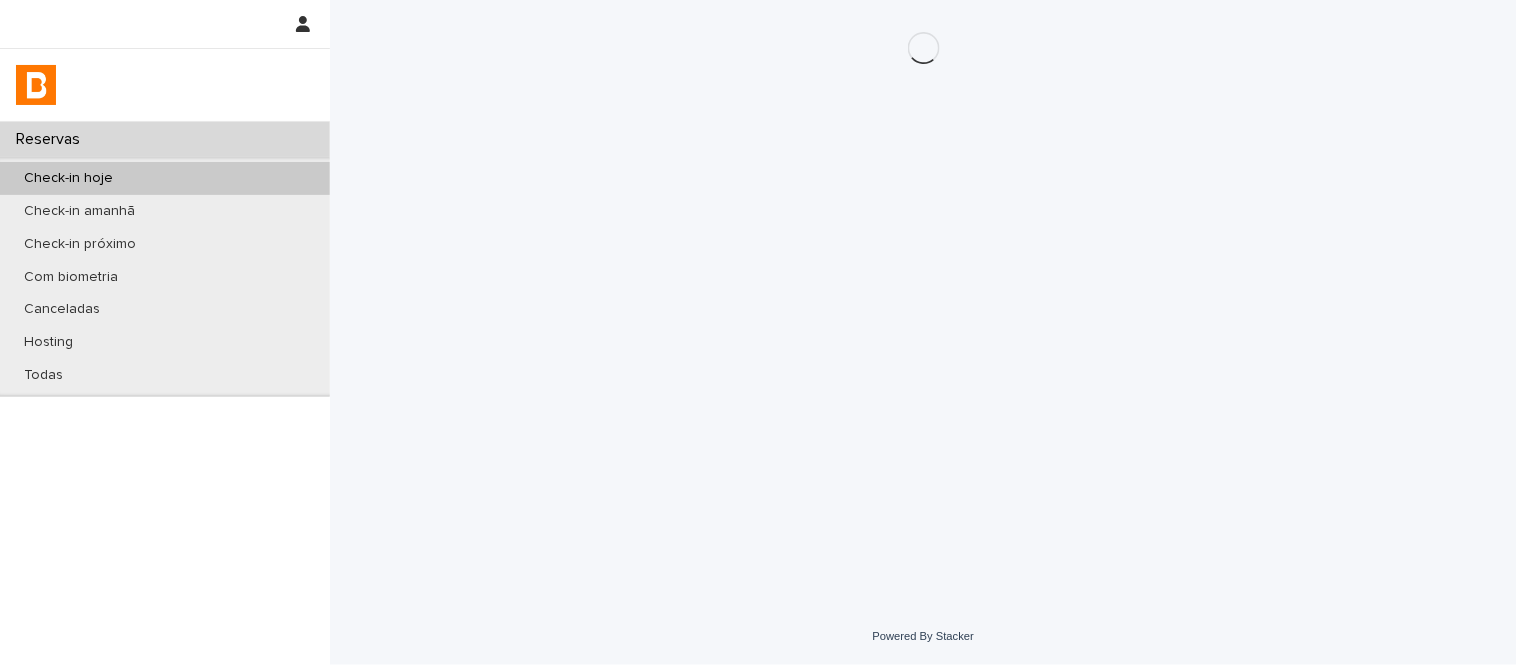 scroll, scrollTop: 0, scrollLeft: 0, axis: both 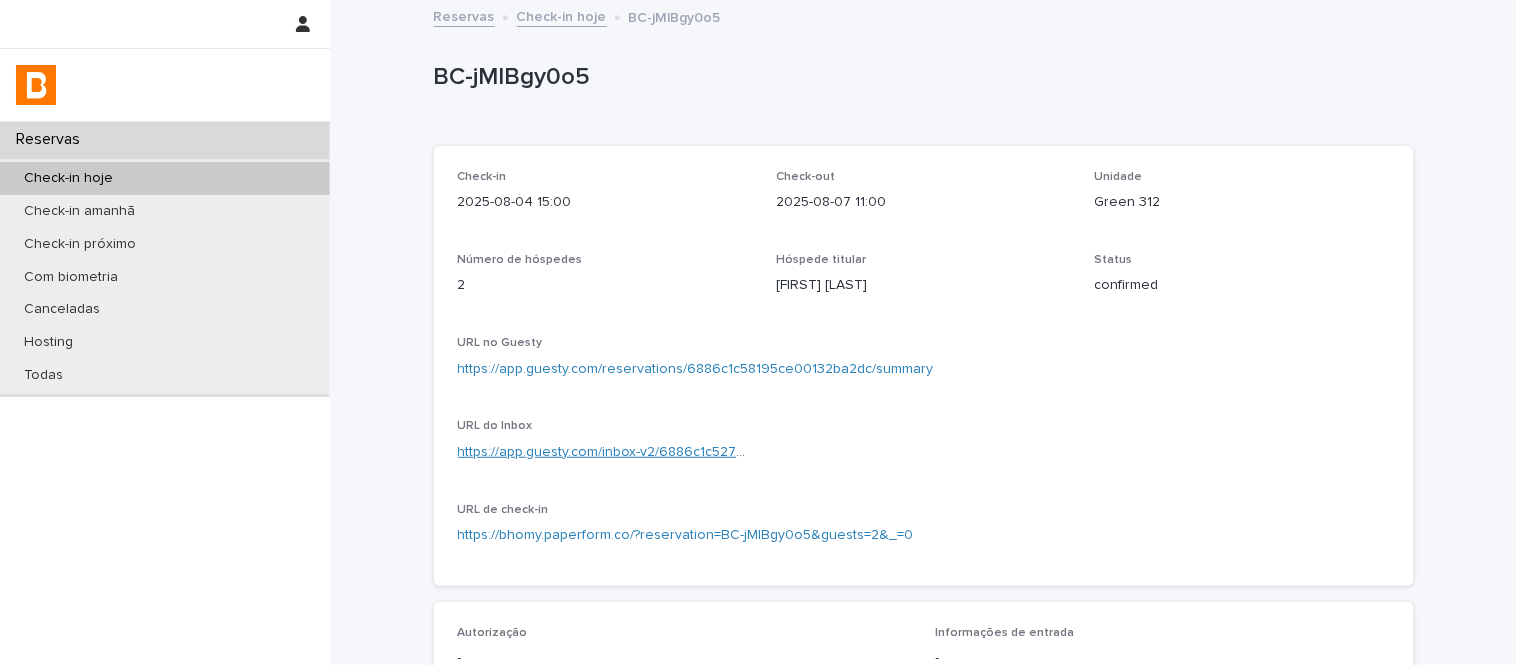 click on "https://app.guesty.com/inbox-v2/6886c1c5279ad9000fd643aa?reservationId=6886c1c58195ce00132ba2dc" at bounding box center [796, 452] 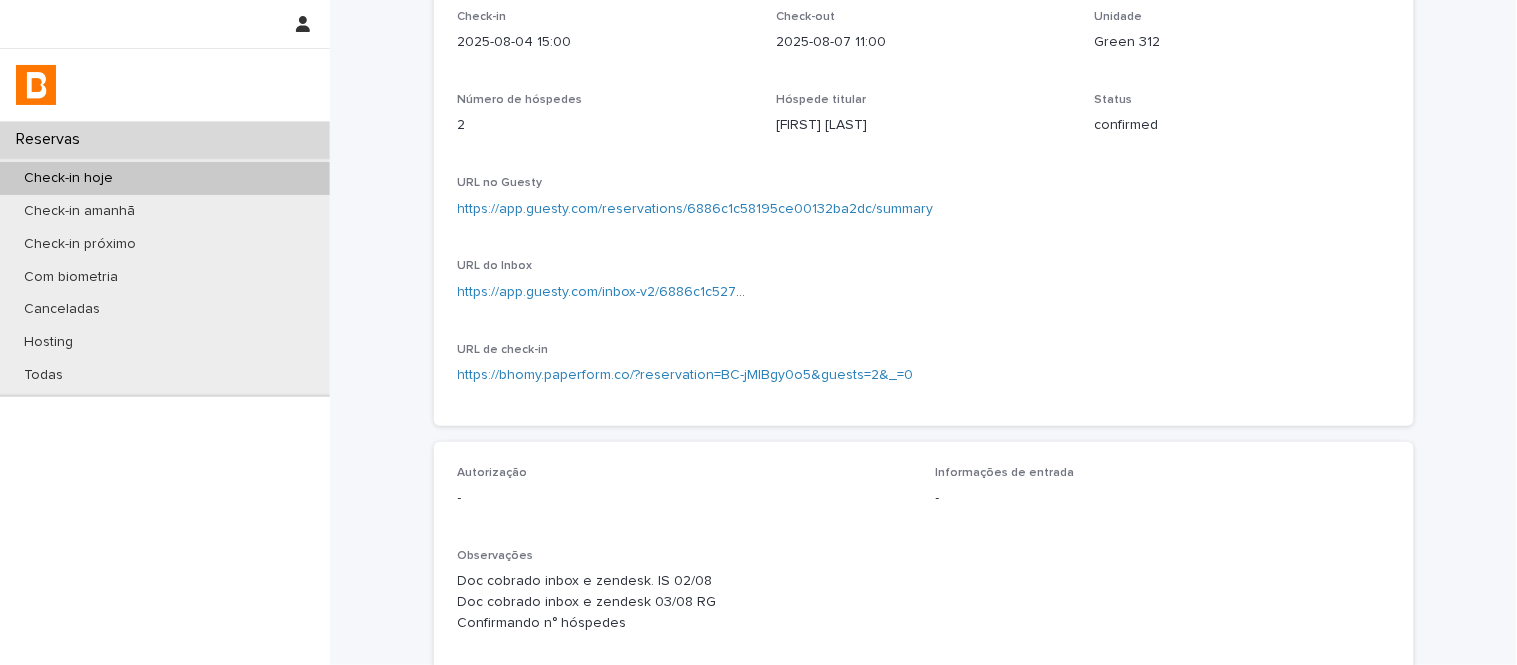 scroll, scrollTop: 640, scrollLeft: 0, axis: vertical 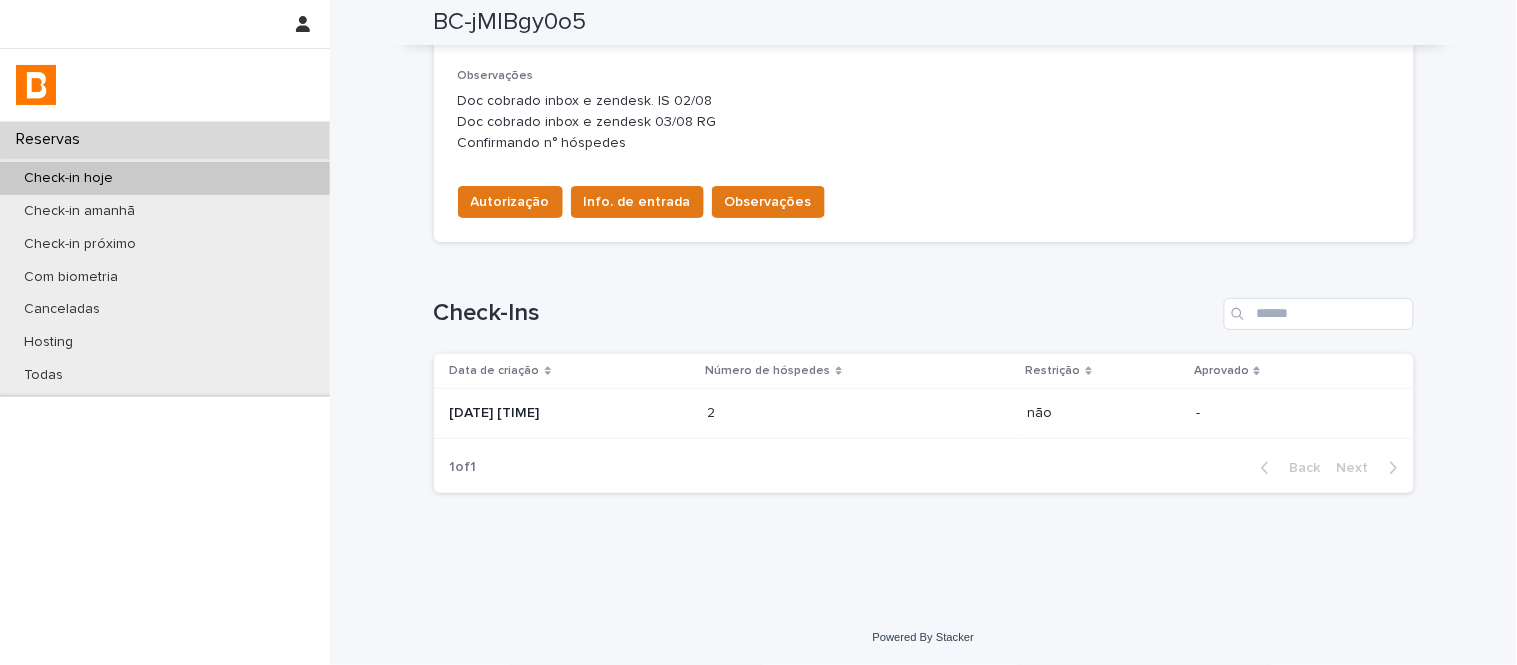 click on "2 2" at bounding box center (860, 414) 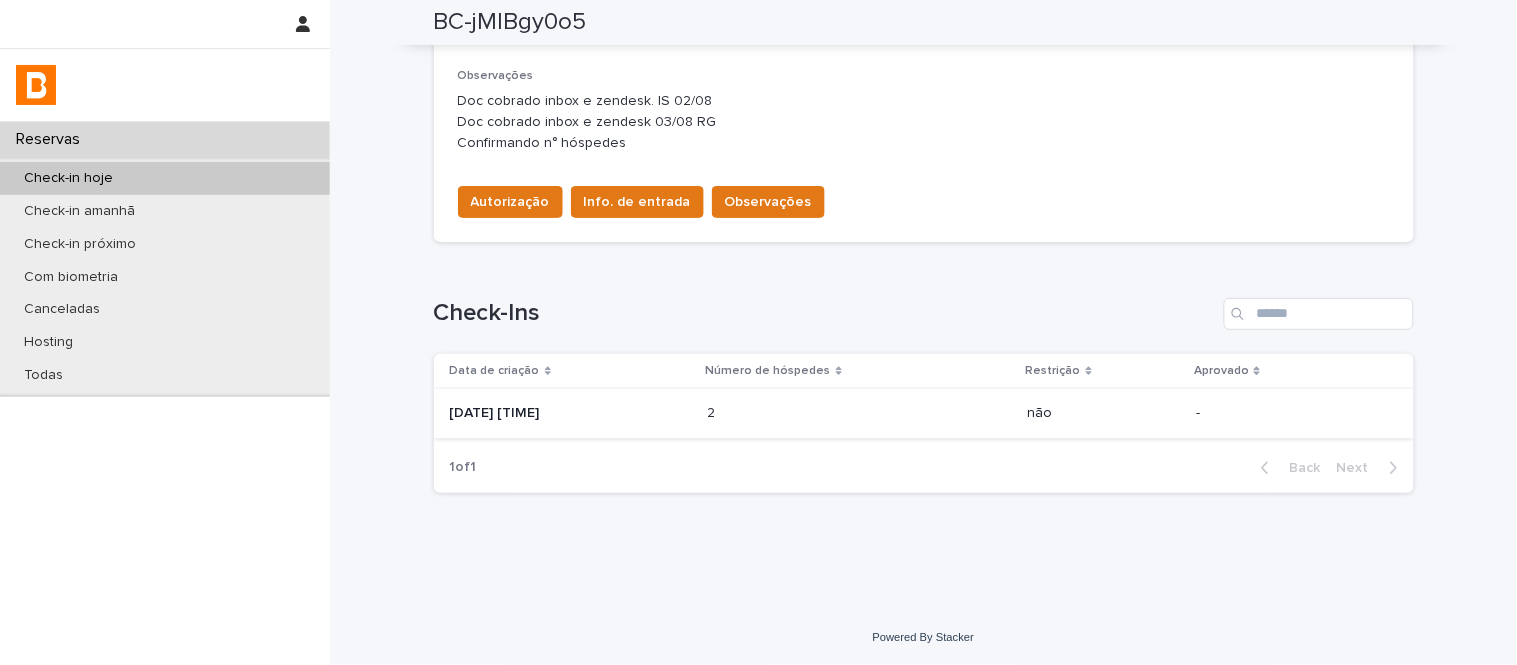 scroll, scrollTop: 0, scrollLeft: 0, axis: both 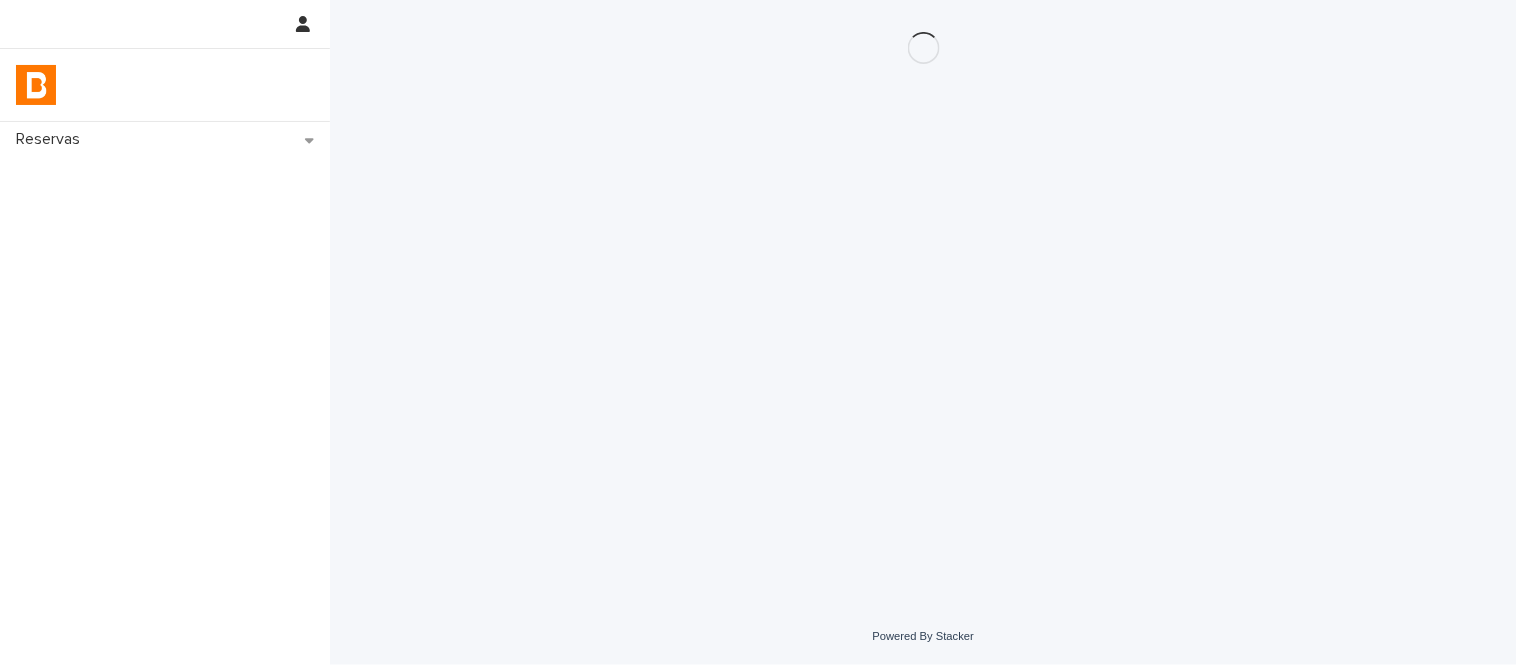 click on "Loading... Saving… Loading... Saving…" at bounding box center (924, 279) 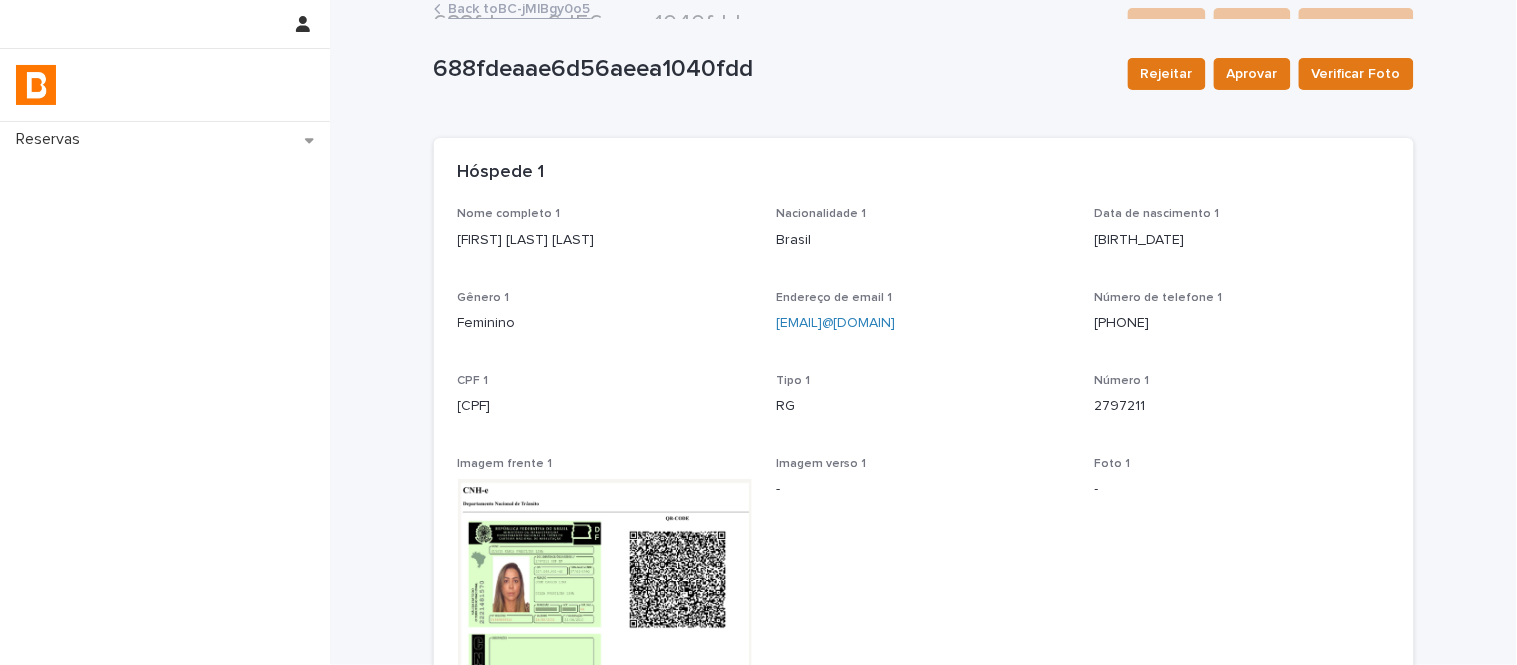 scroll, scrollTop: 0, scrollLeft: 0, axis: both 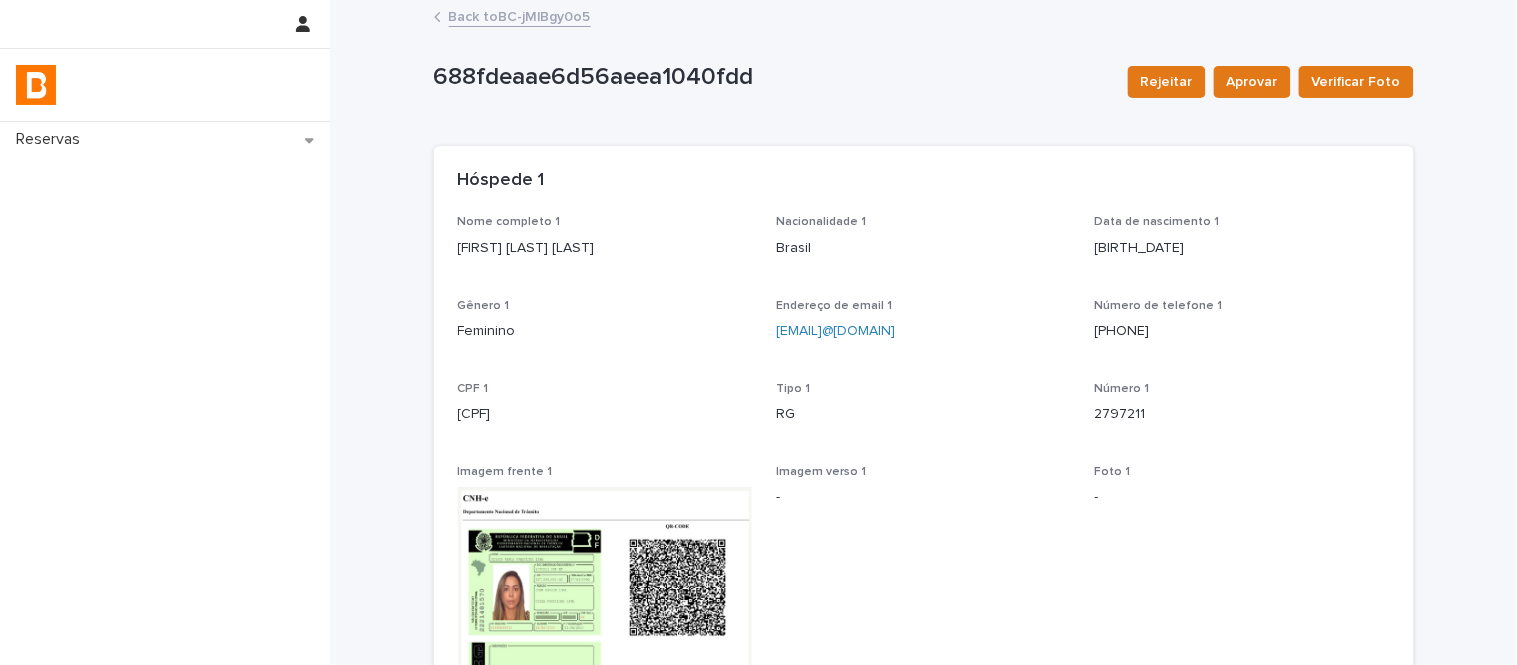 click on "[FIRST] [LAST] [LAST]" at bounding box center [605, 248] 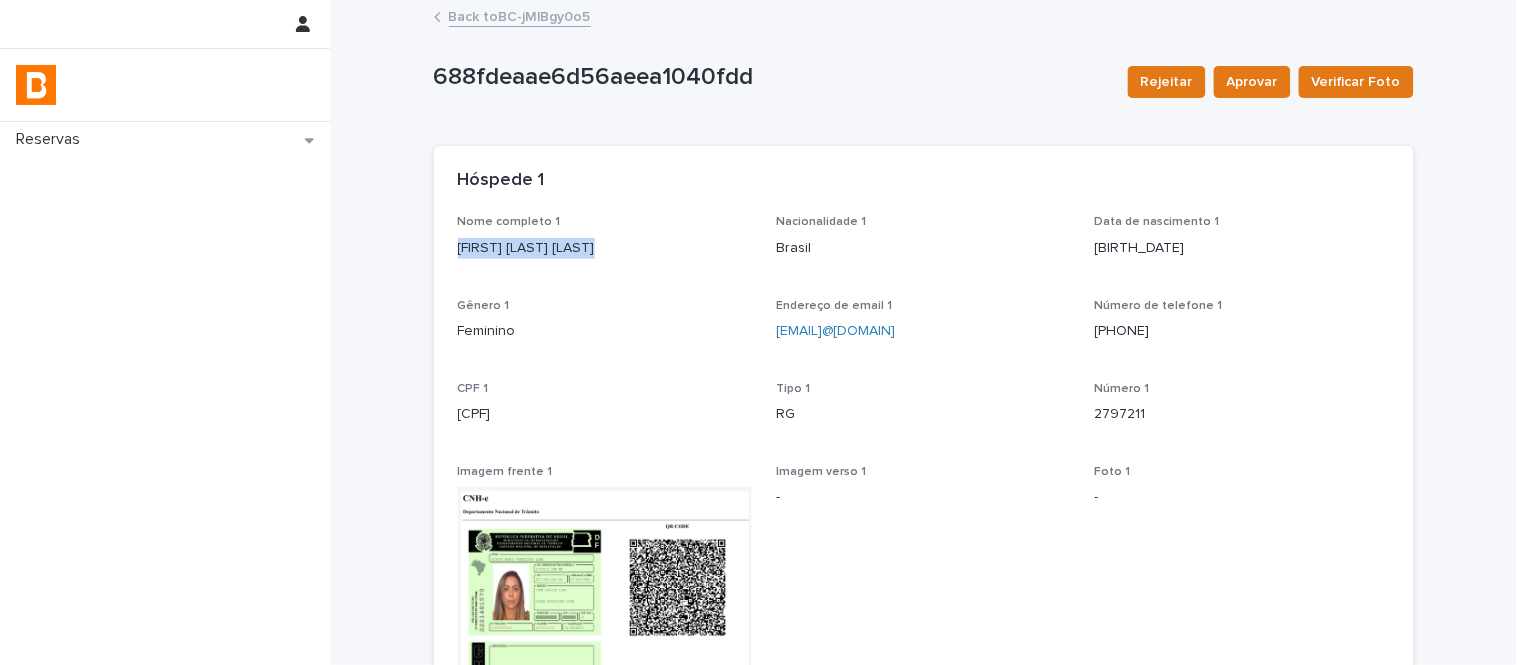 click on "[FIRST] [LAST] [LAST]" at bounding box center (605, 248) 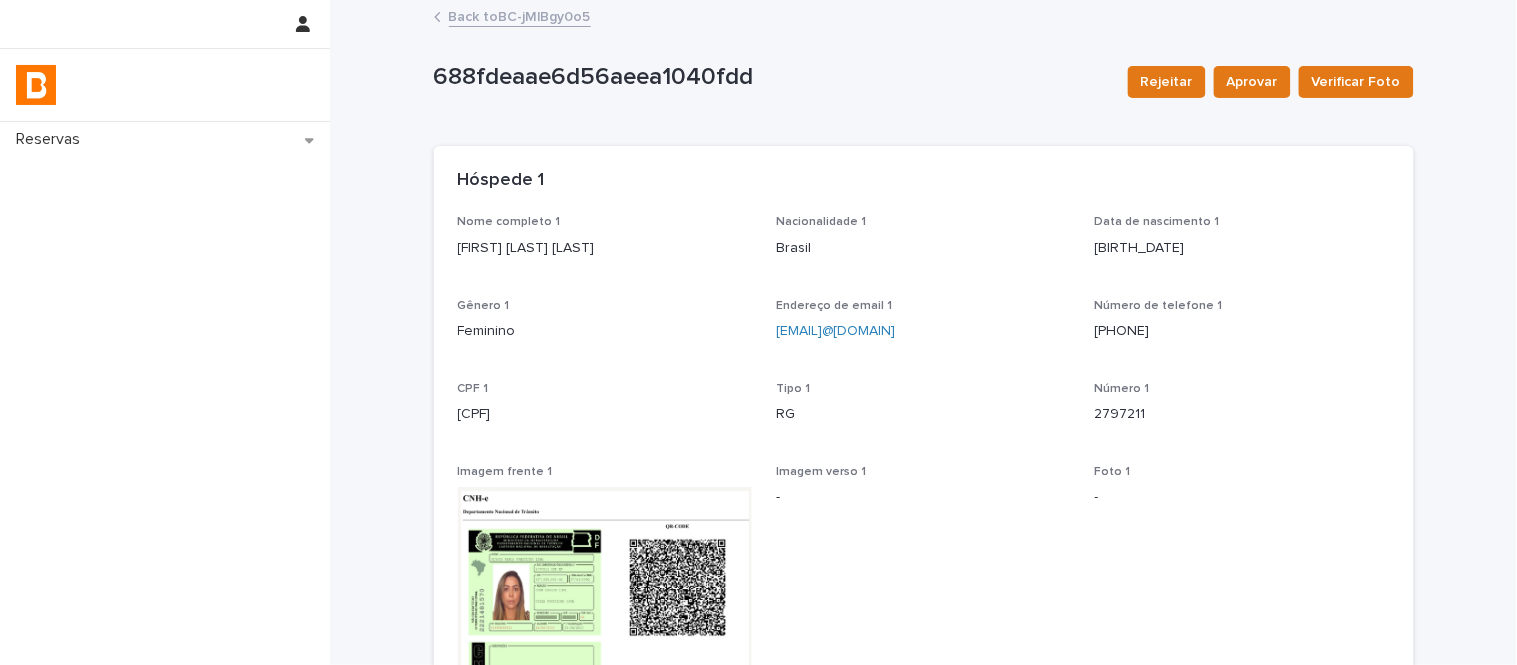 click on "Feminino" at bounding box center [605, 331] 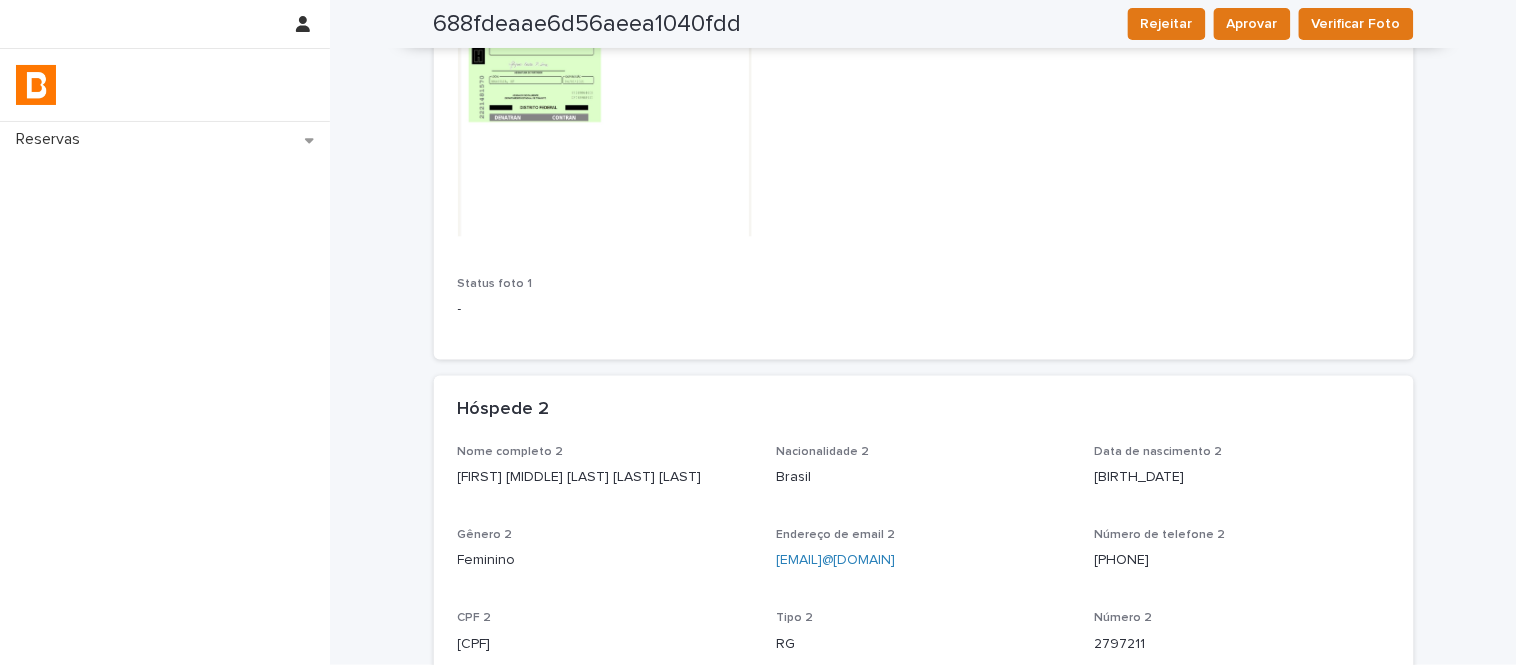 scroll, scrollTop: 666, scrollLeft: 0, axis: vertical 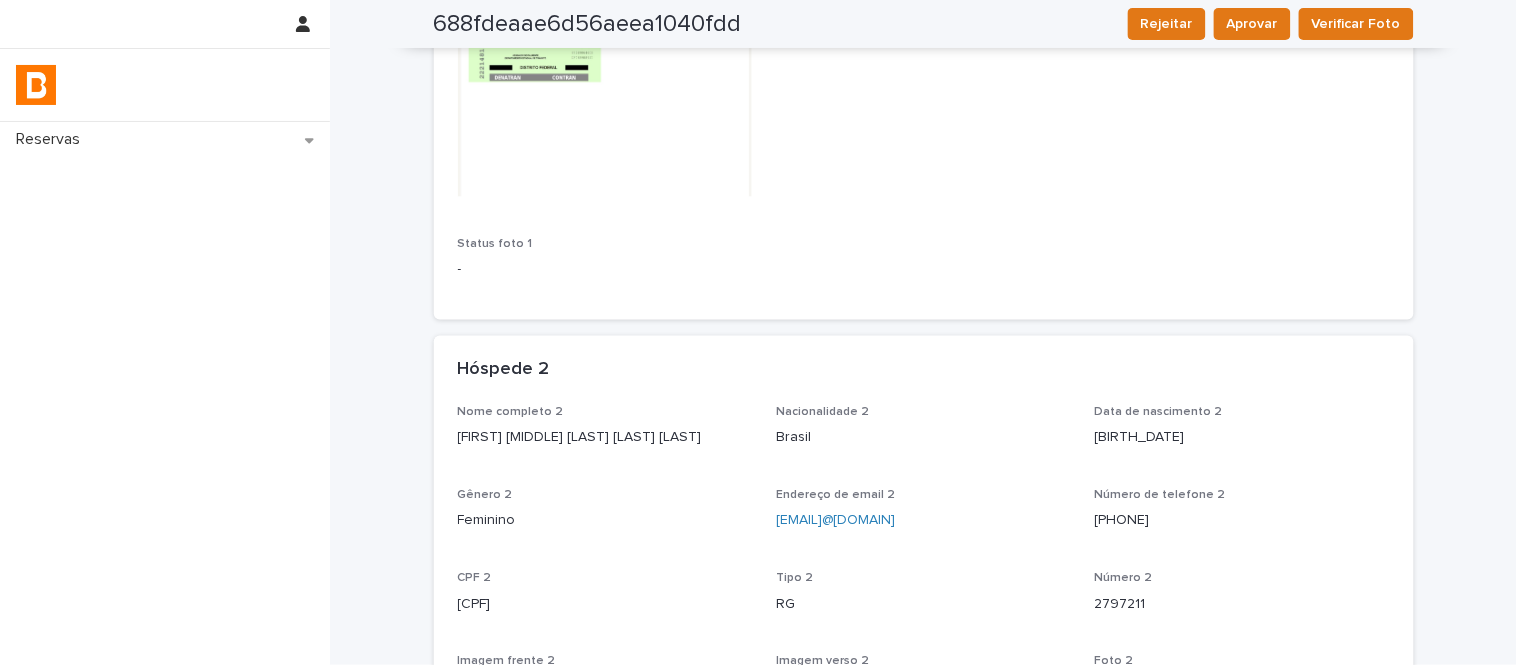 click on "[FIRST] [MIDDLE] [LAST] [LAST] [LAST]" at bounding box center (605, 438) 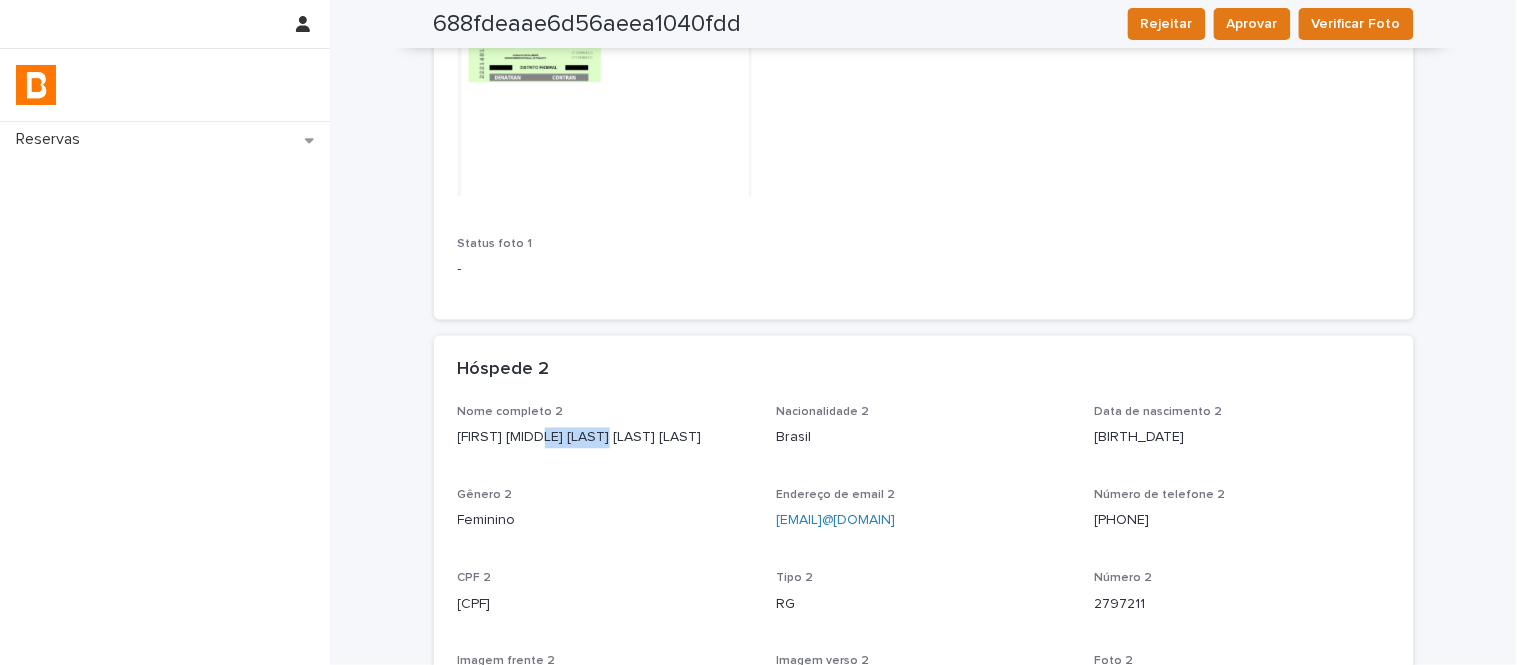 click on "[FIRST] [MIDDLE] [LAST] [LAST] [LAST]" at bounding box center [605, 438] 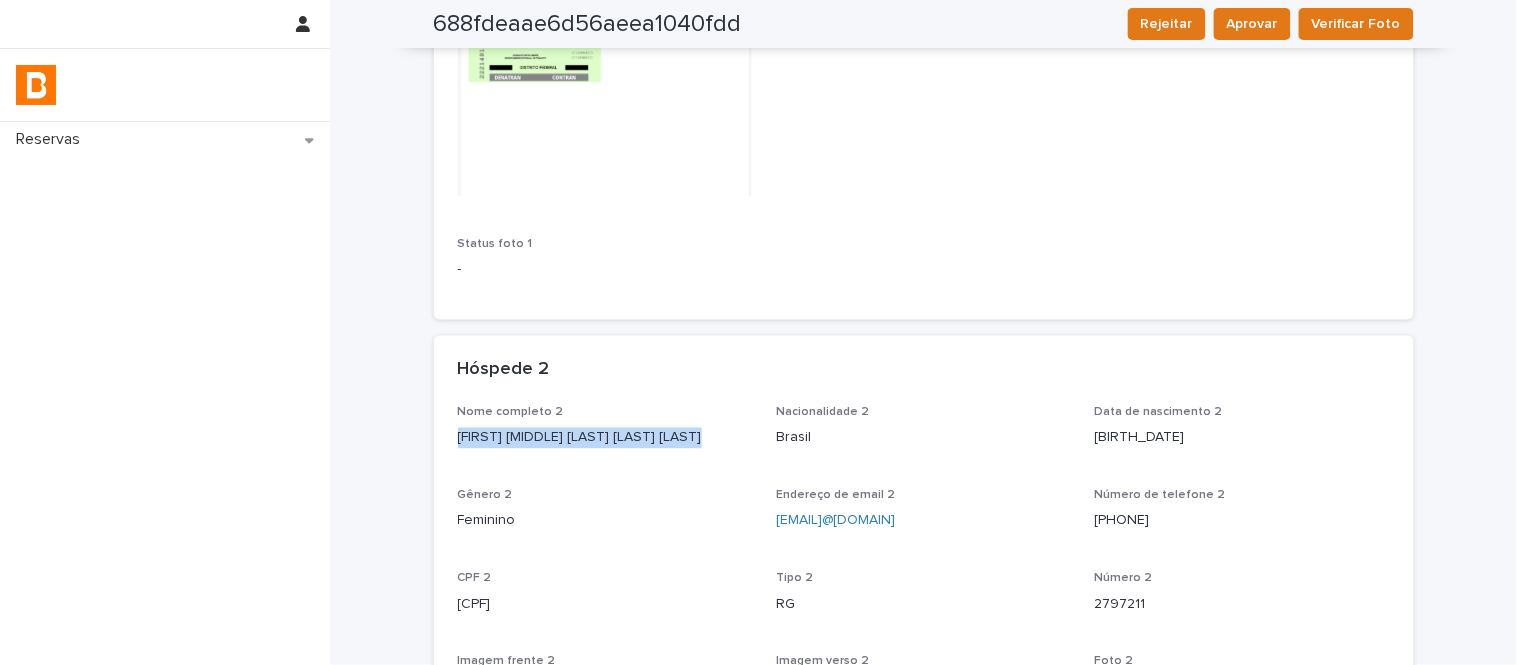 click on "[FIRST] [MIDDLE] [LAST] [LAST] [LAST]" at bounding box center [605, 438] 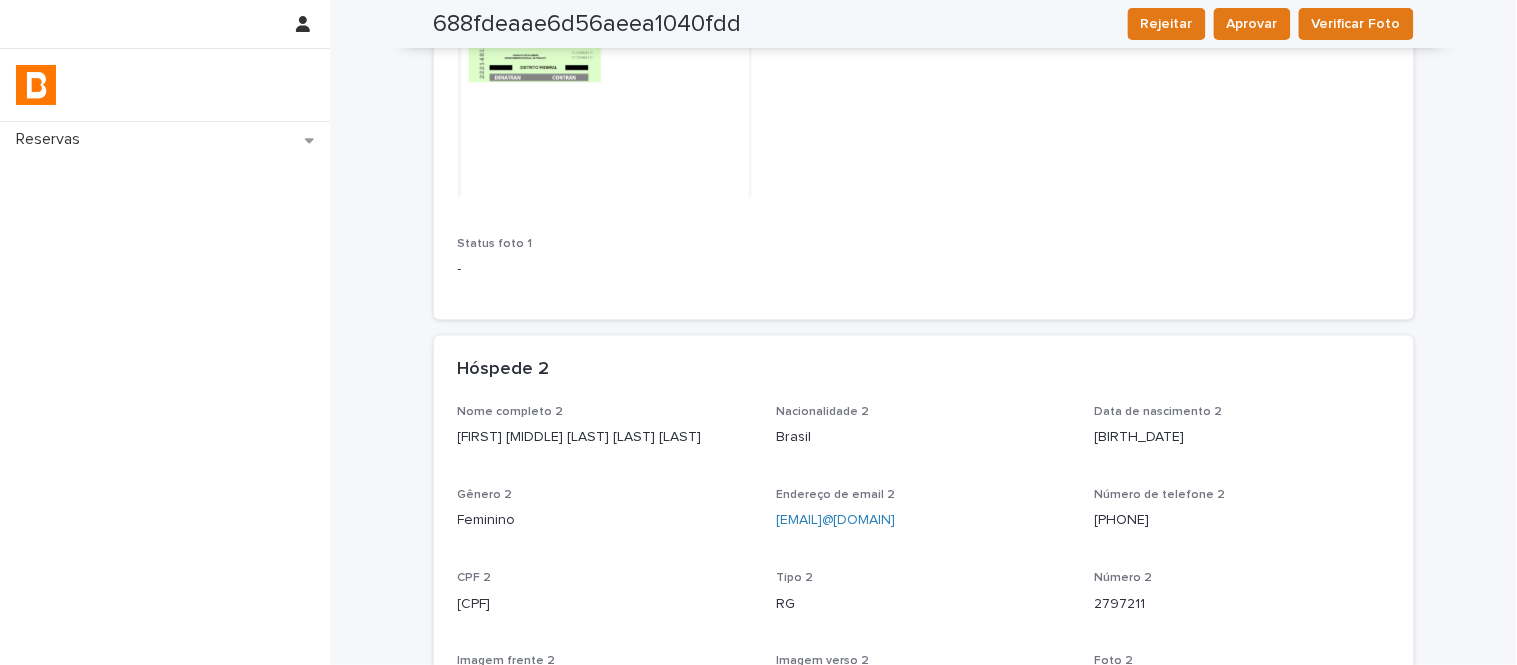 click on "[CPF]" at bounding box center (605, 605) 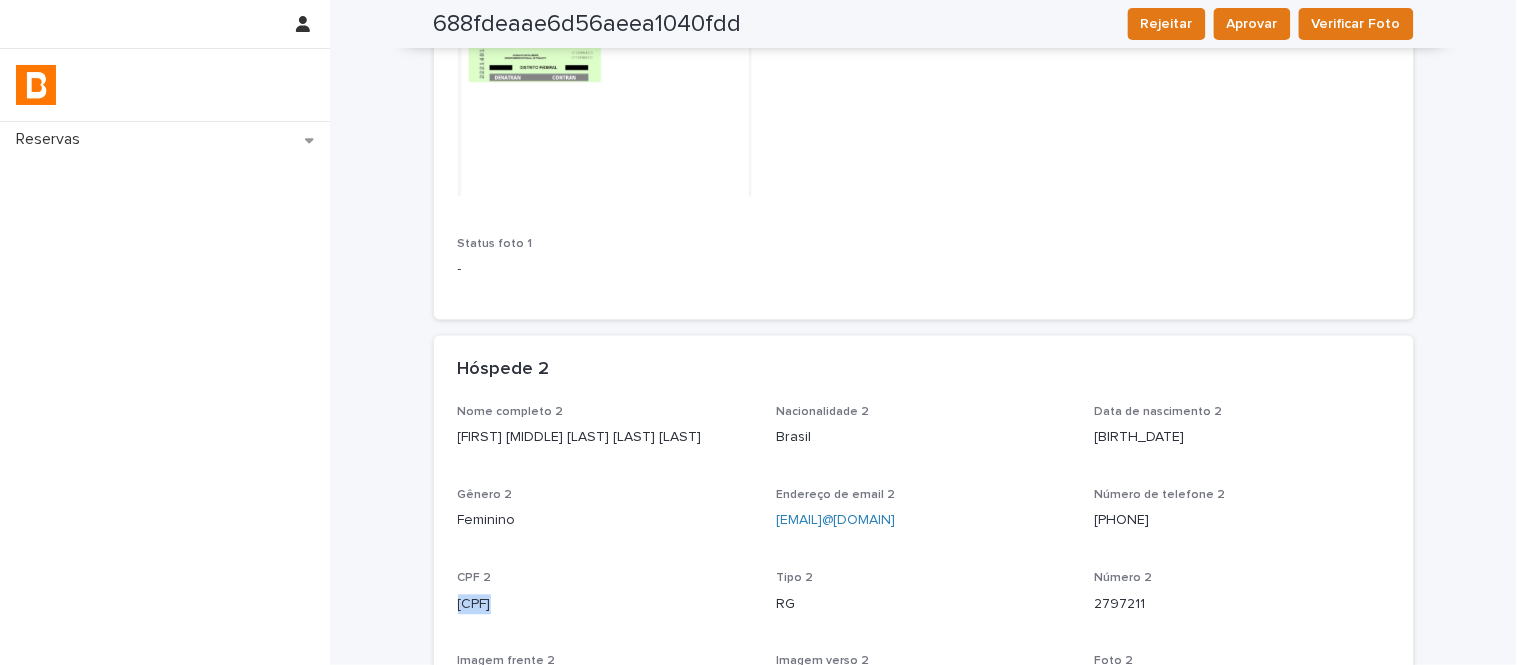 click on "[CPF]" at bounding box center [605, 605] 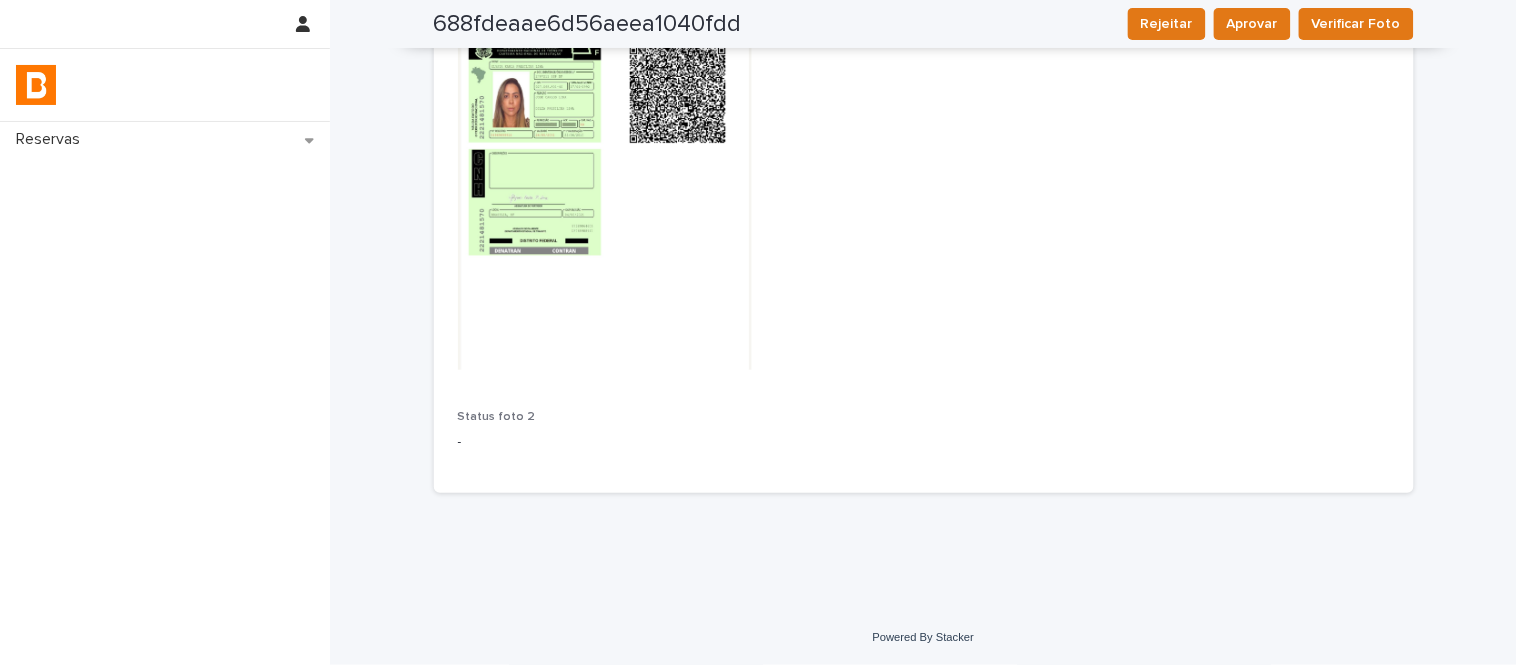 scroll, scrollTop: 0, scrollLeft: 0, axis: both 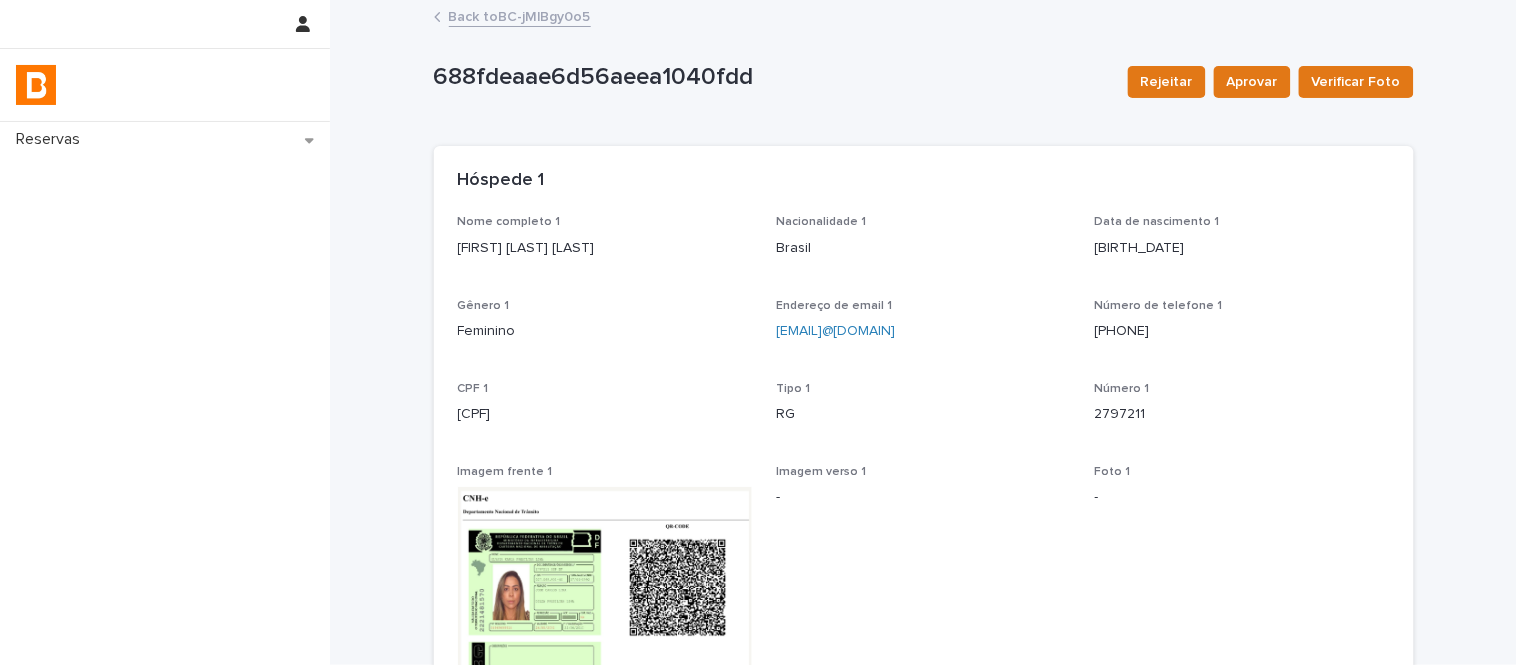 click on "Back to  BC-jMlBgy0o5" at bounding box center (520, 15) 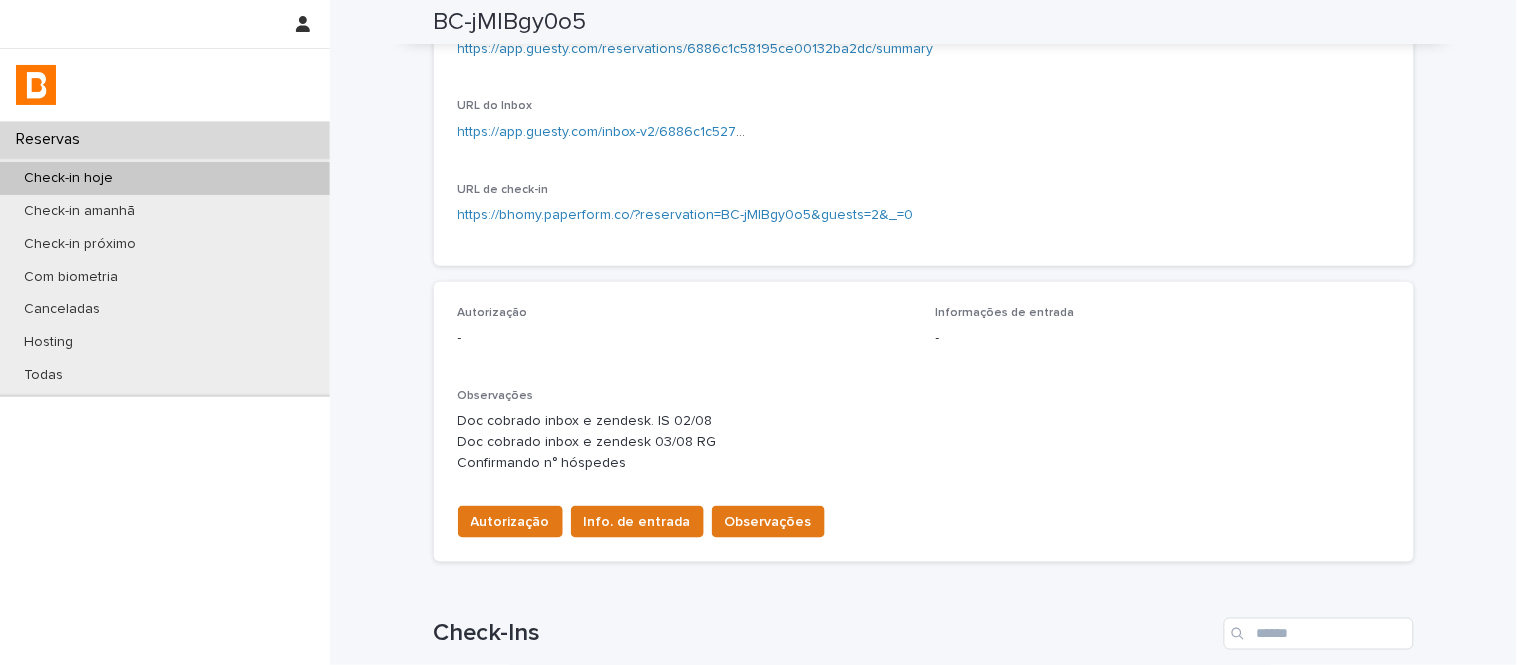 scroll, scrollTop: 444, scrollLeft: 0, axis: vertical 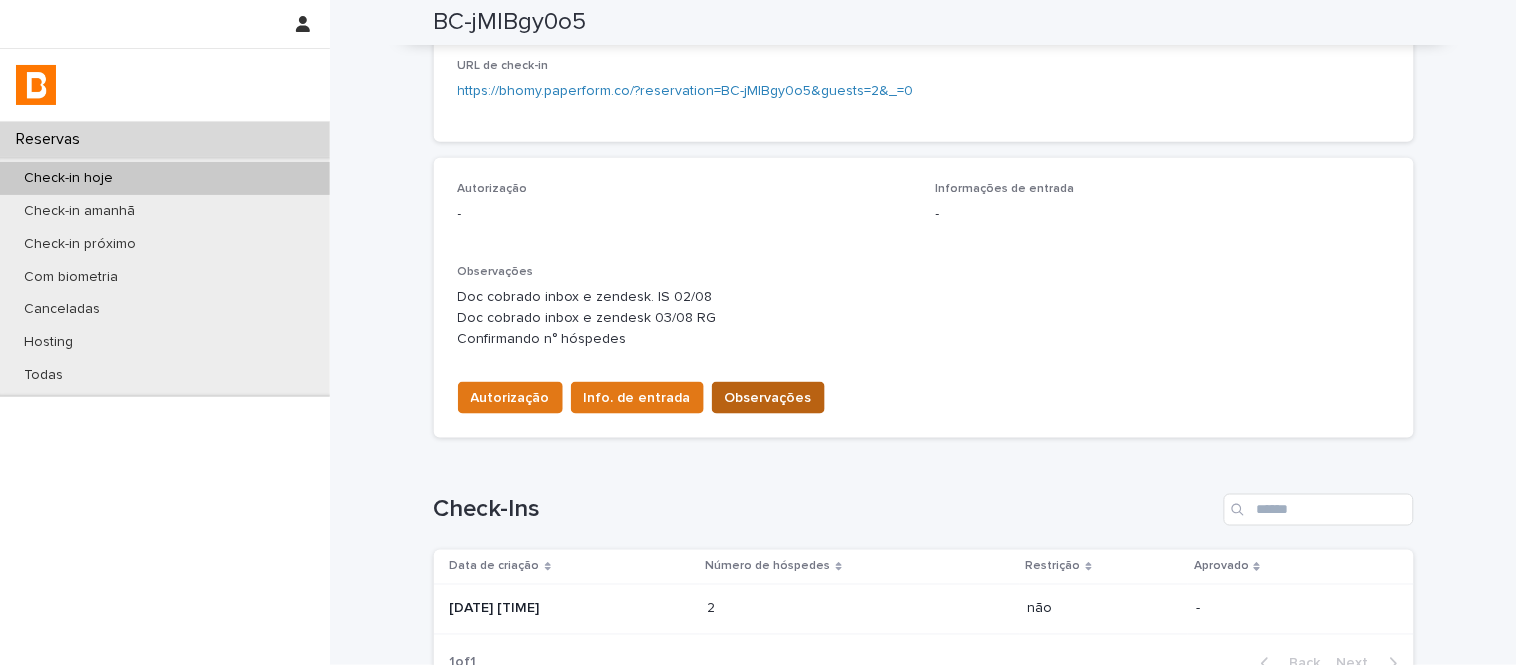 click on "Observações" at bounding box center [768, 398] 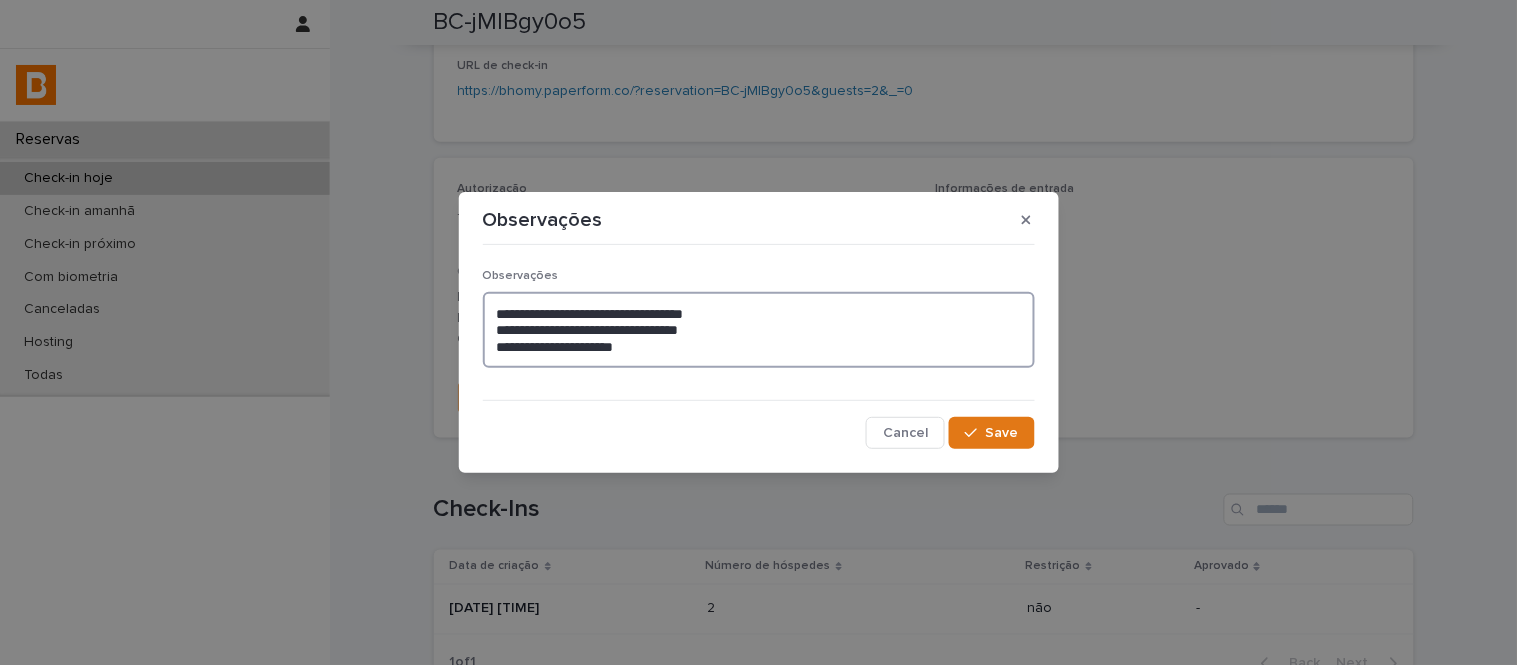 click on "**********" at bounding box center (759, 330) 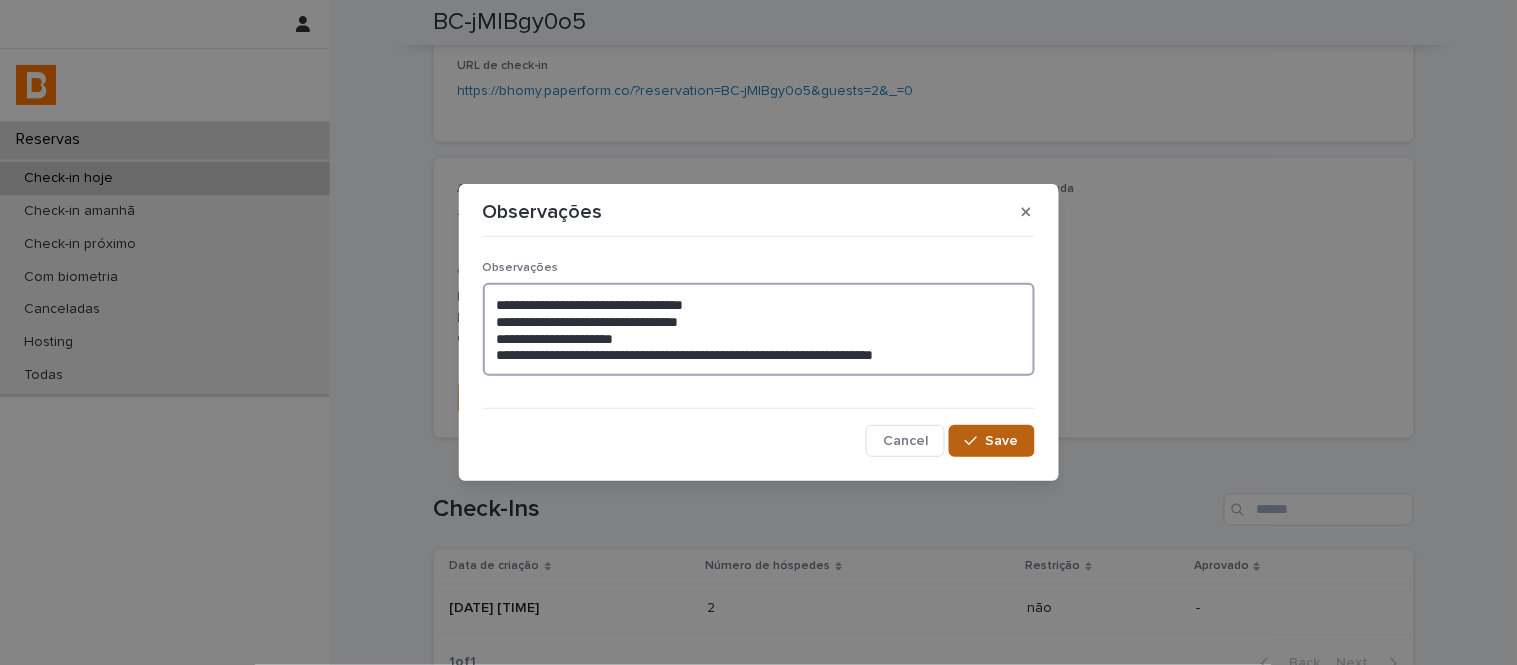 type on "**********" 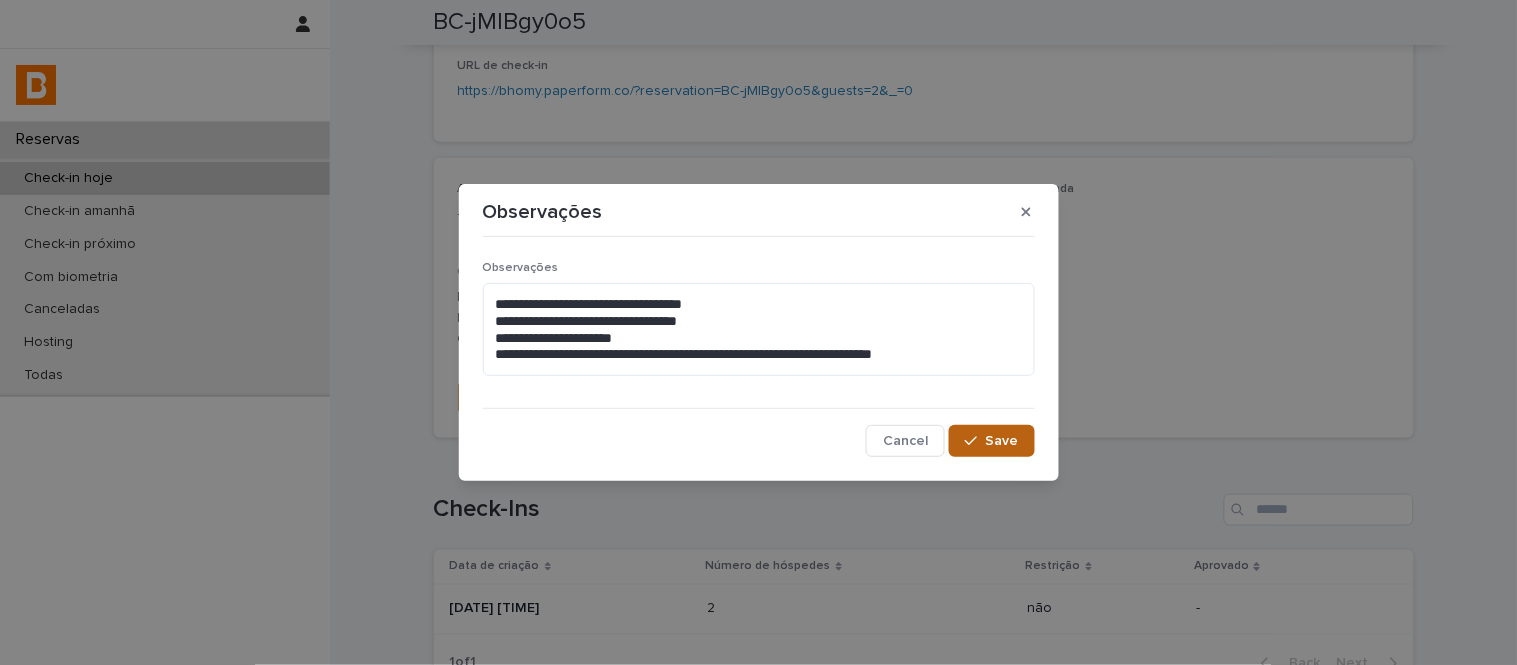 click on "Save" at bounding box center [1002, 441] 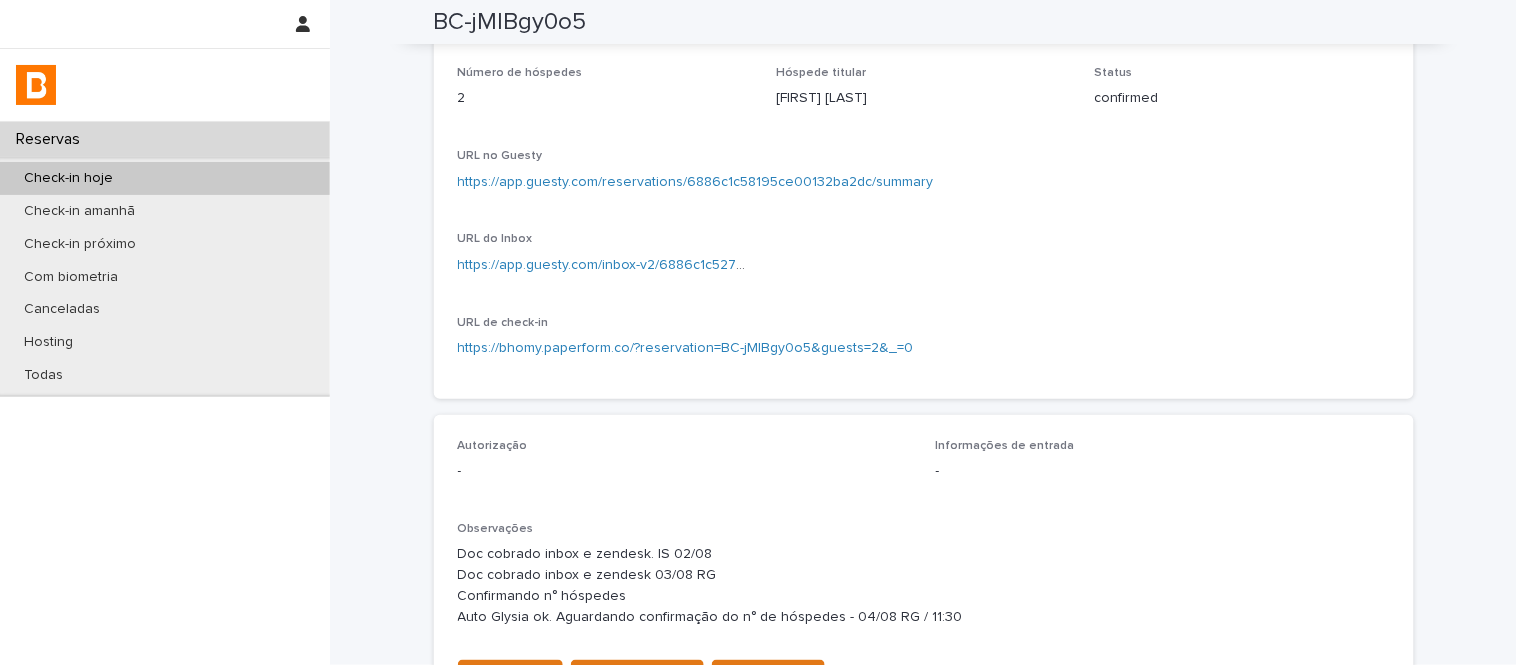 scroll, scrollTop: 0, scrollLeft: 0, axis: both 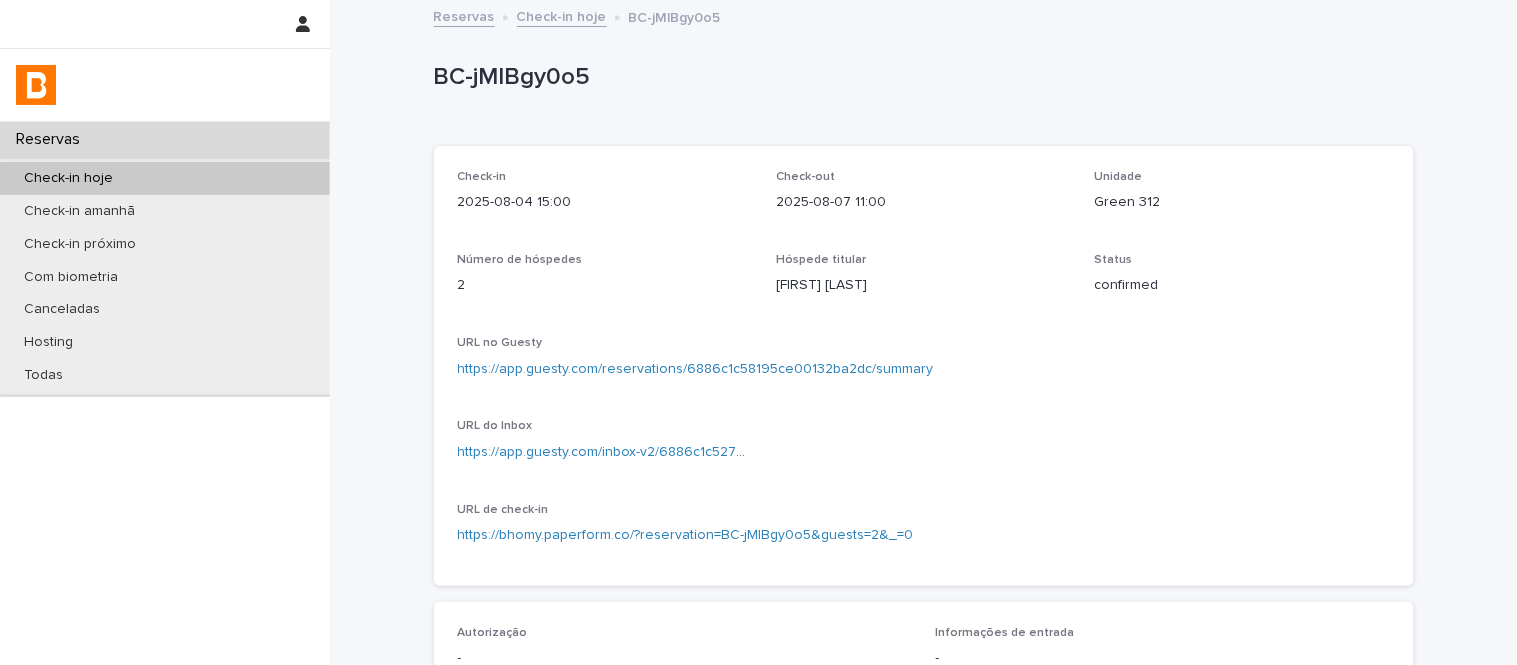 click on "Check-in hoje" at bounding box center [562, 15] 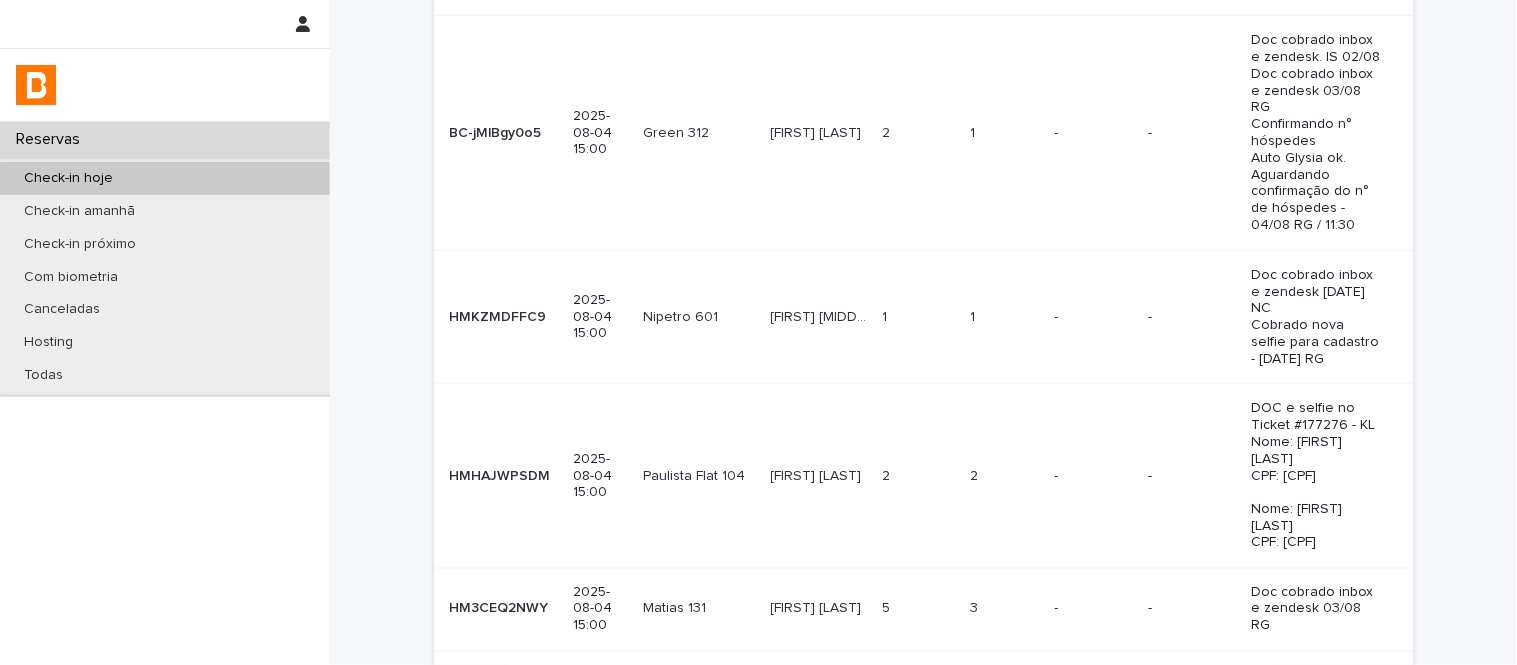 click on "[FIRST] [LAST] [FIRST] [LAST]" at bounding box center [819, 133] 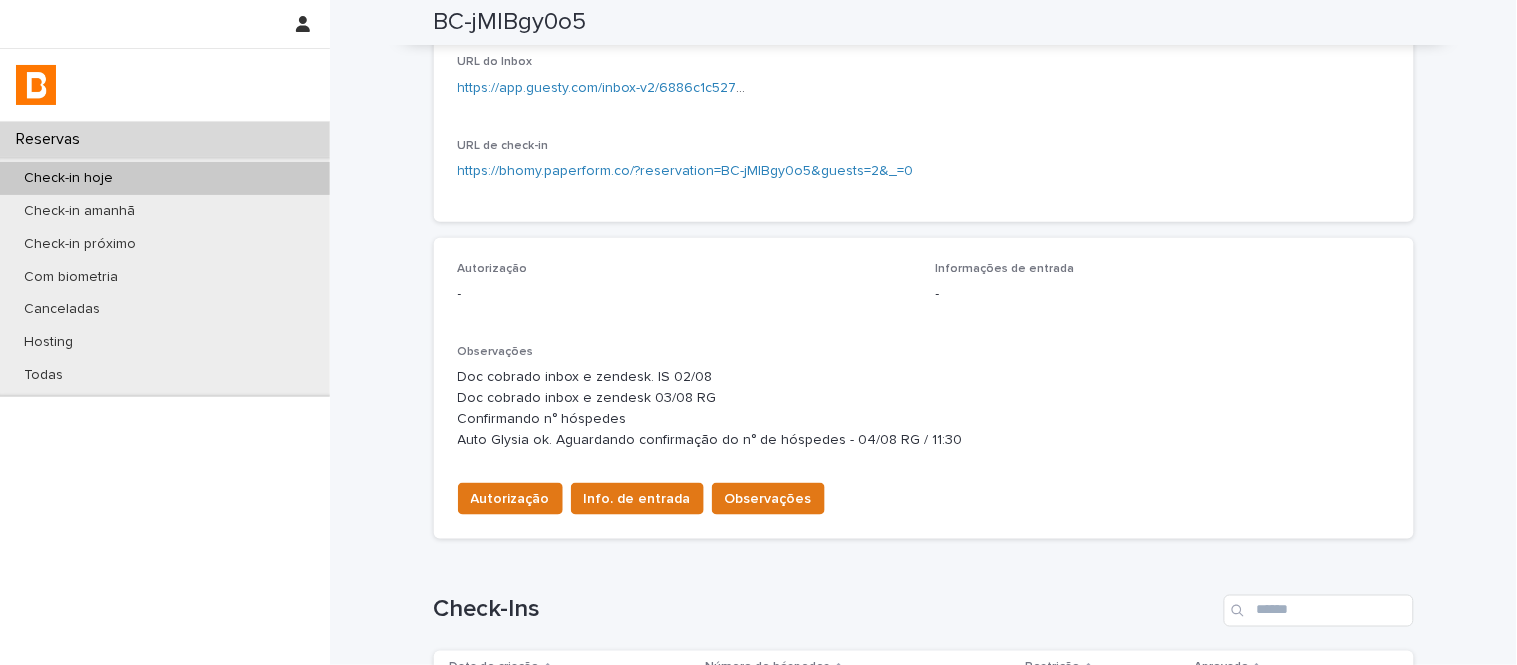 scroll, scrollTop: 404, scrollLeft: 0, axis: vertical 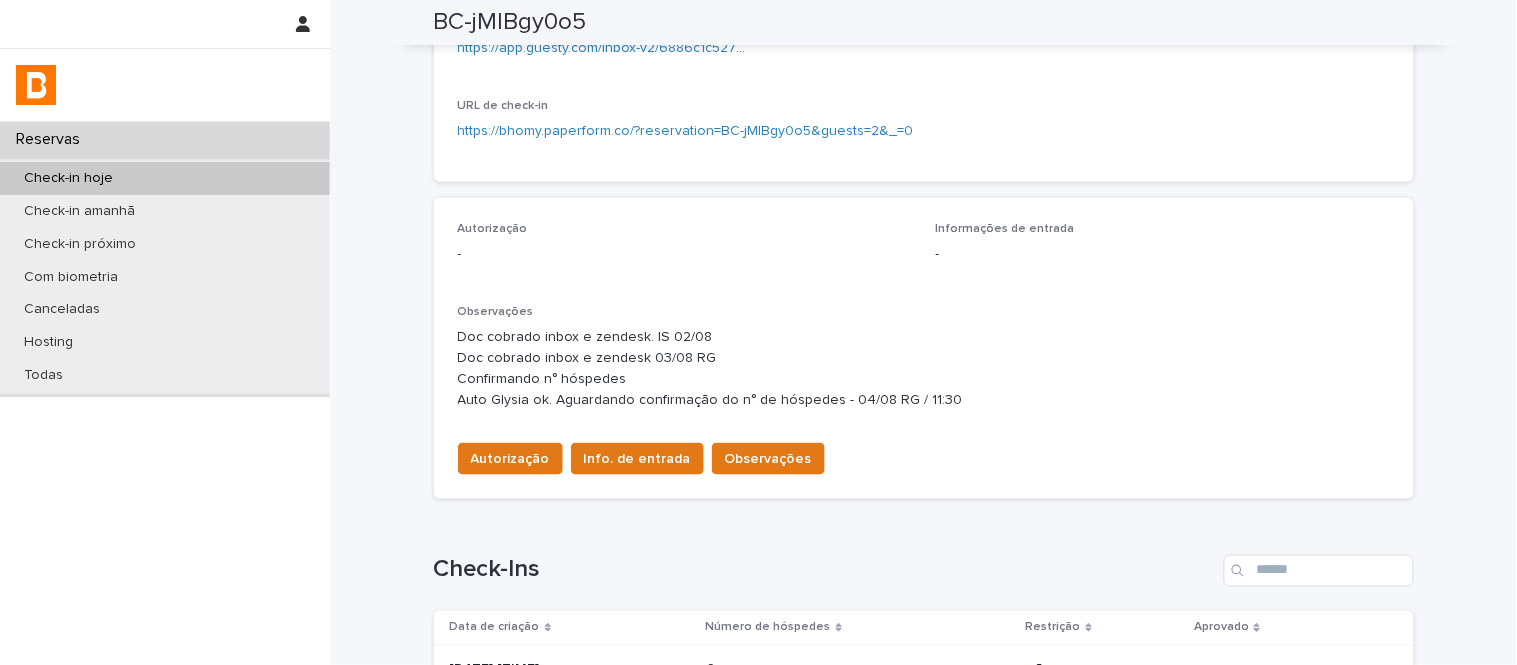 click on "Autorização - Informações de entrada - Observações Doc cobrado inbox e zendesk. IS 02/08
Doc cobrado inbox e zendesk 03/08 RG
Confirmando n° hóspedes
Auto Glysia ok. Aguardando confirmação do n° de hóspedes - 04/08 RG / 11:30 Autorização Info. de entrada Observações" at bounding box center (924, 348) 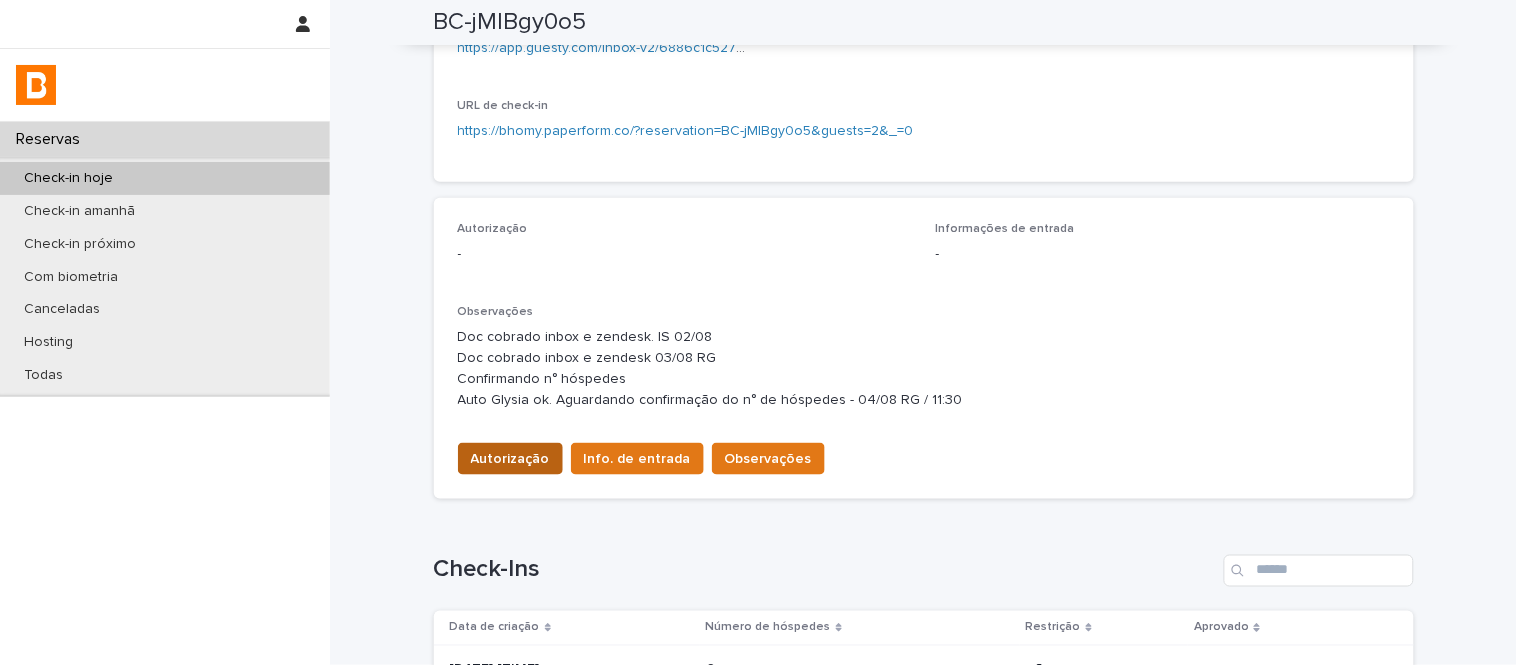 click on "Autorização" at bounding box center (510, 459) 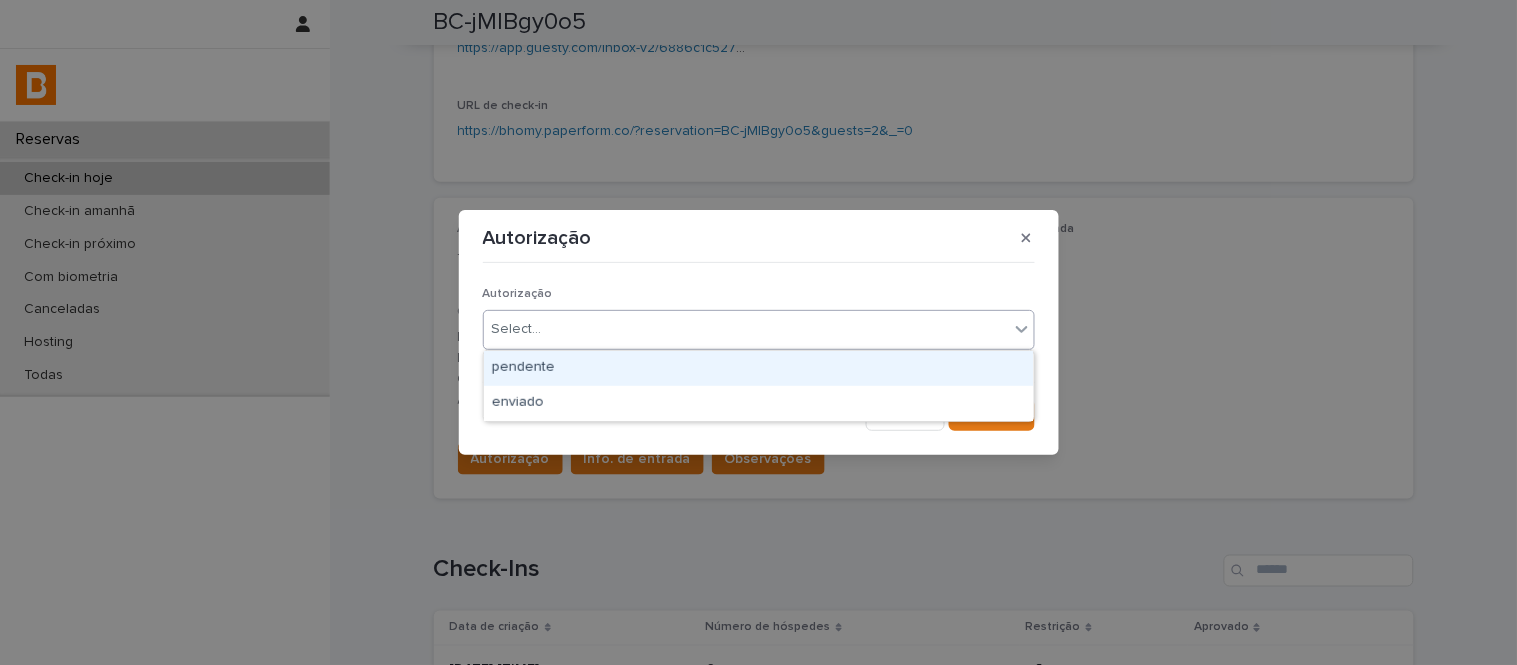 click on "Select..." at bounding box center [517, 329] 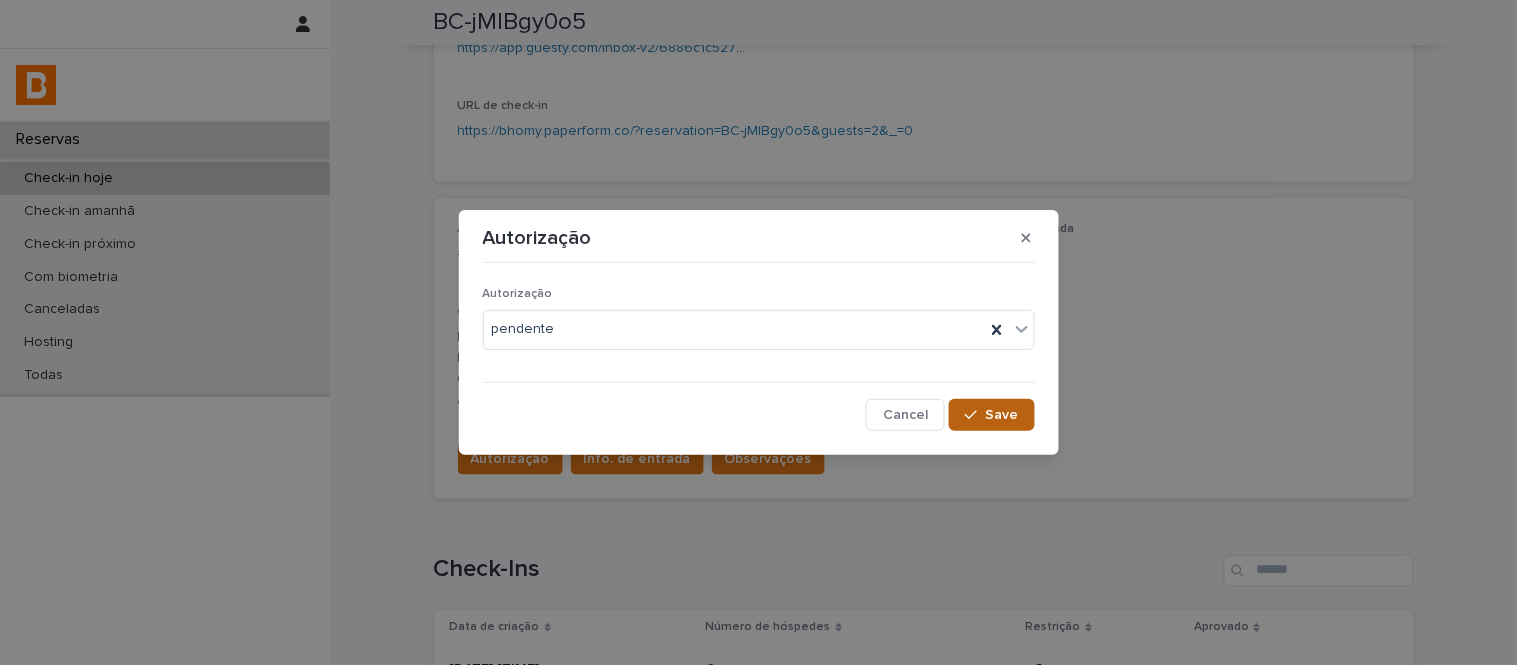 click on "Save" at bounding box center (991, 415) 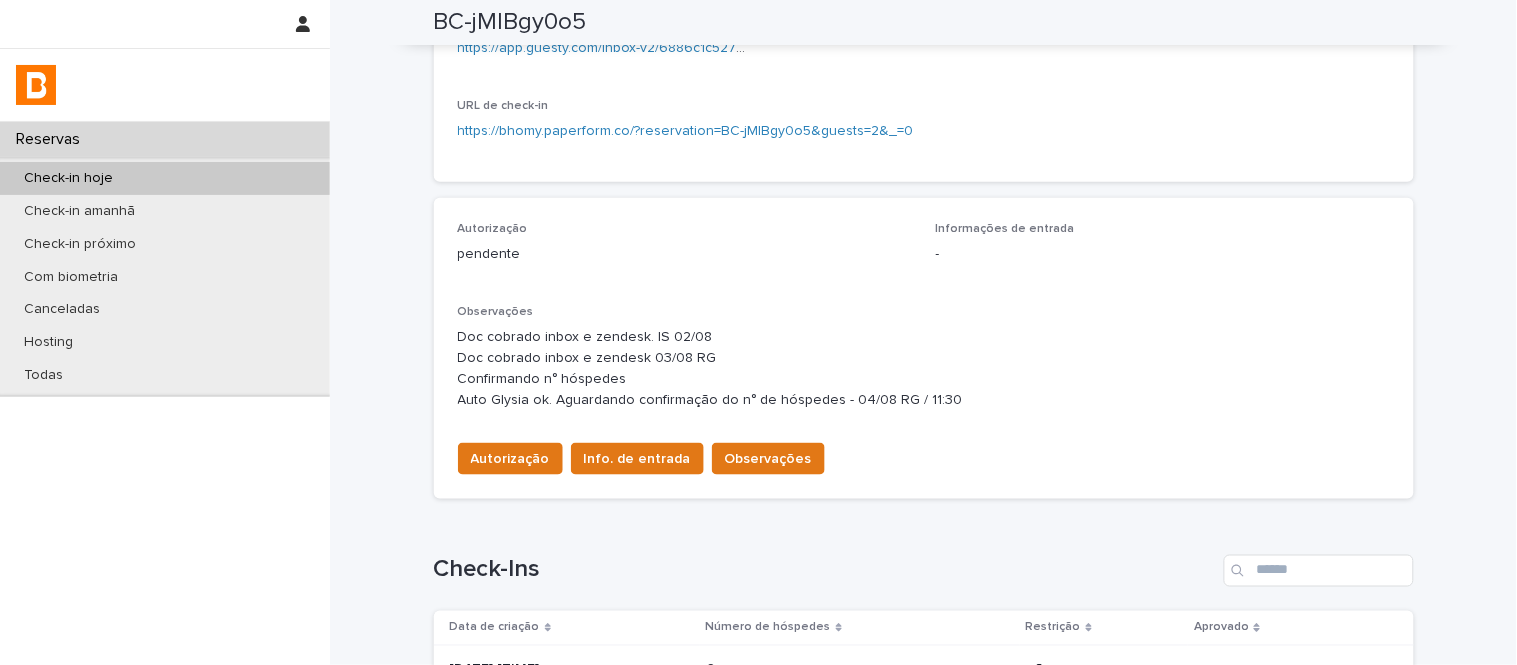 click on "Info. de entrada" at bounding box center (637, 459) 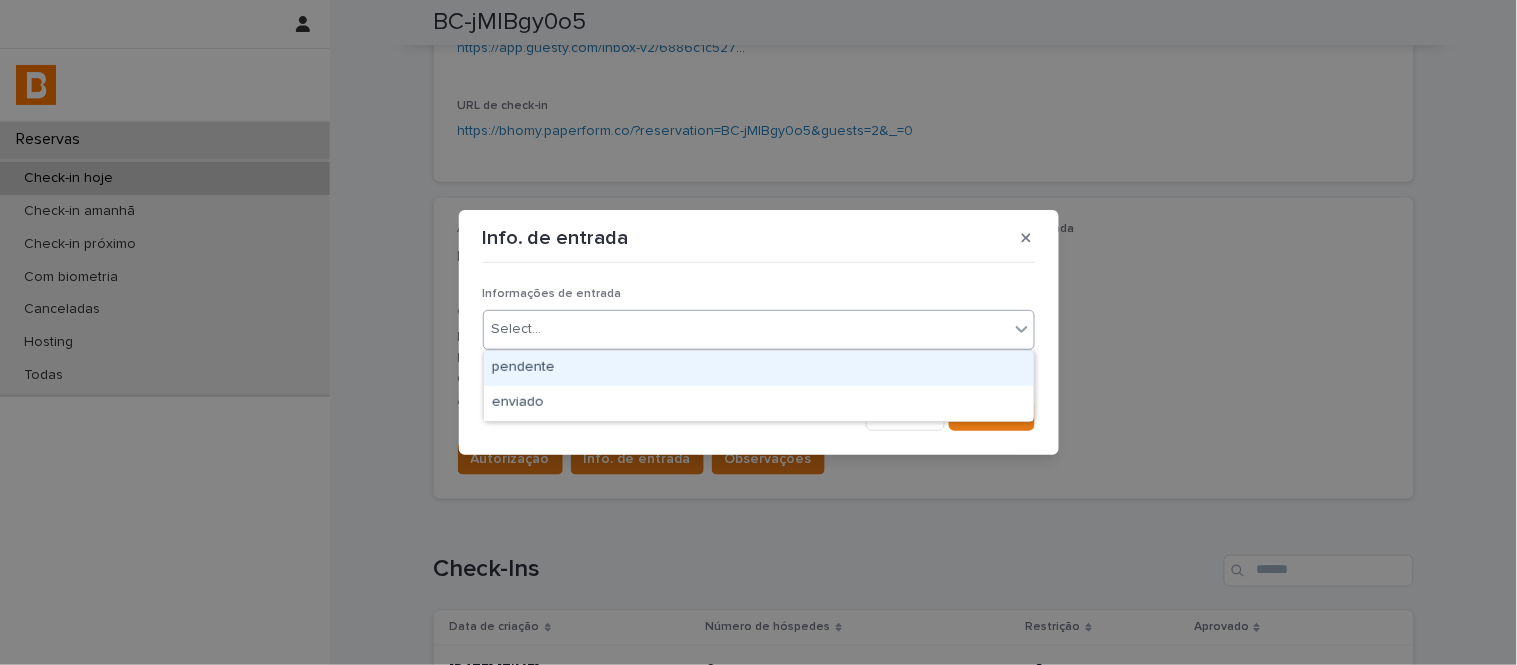 click on "Select..." at bounding box center (746, 329) 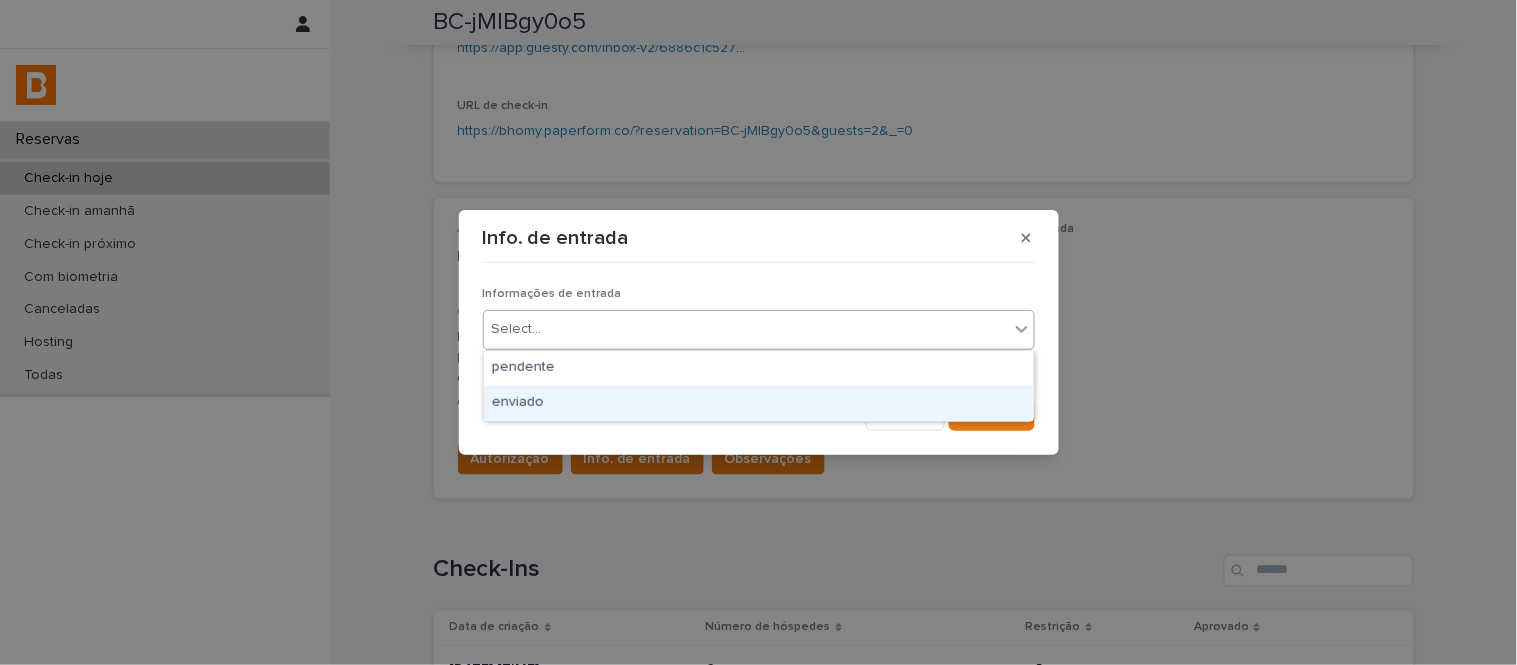 click on "enviado" at bounding box center [759, 403] 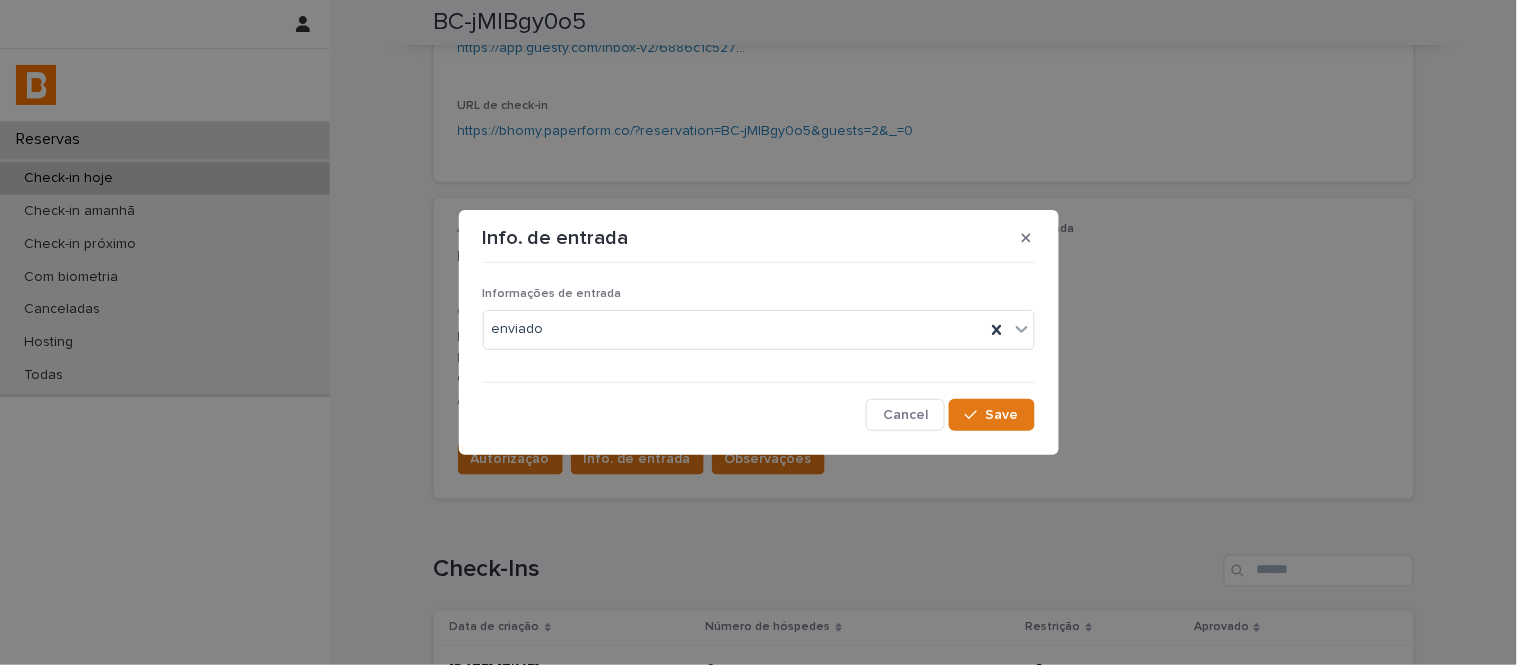 click on "Cancel Save" at bounding box center [759, 415] 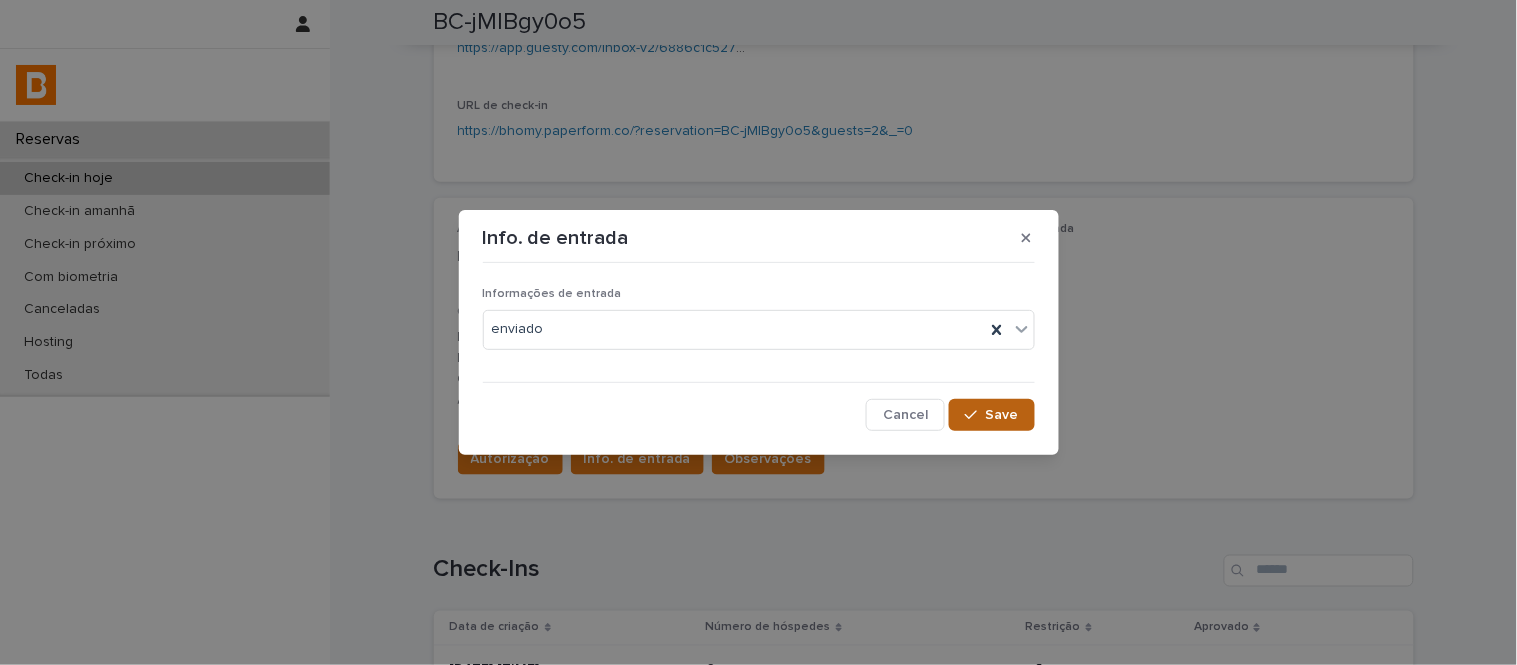 click on "Save" at bounding box center [991, 415] 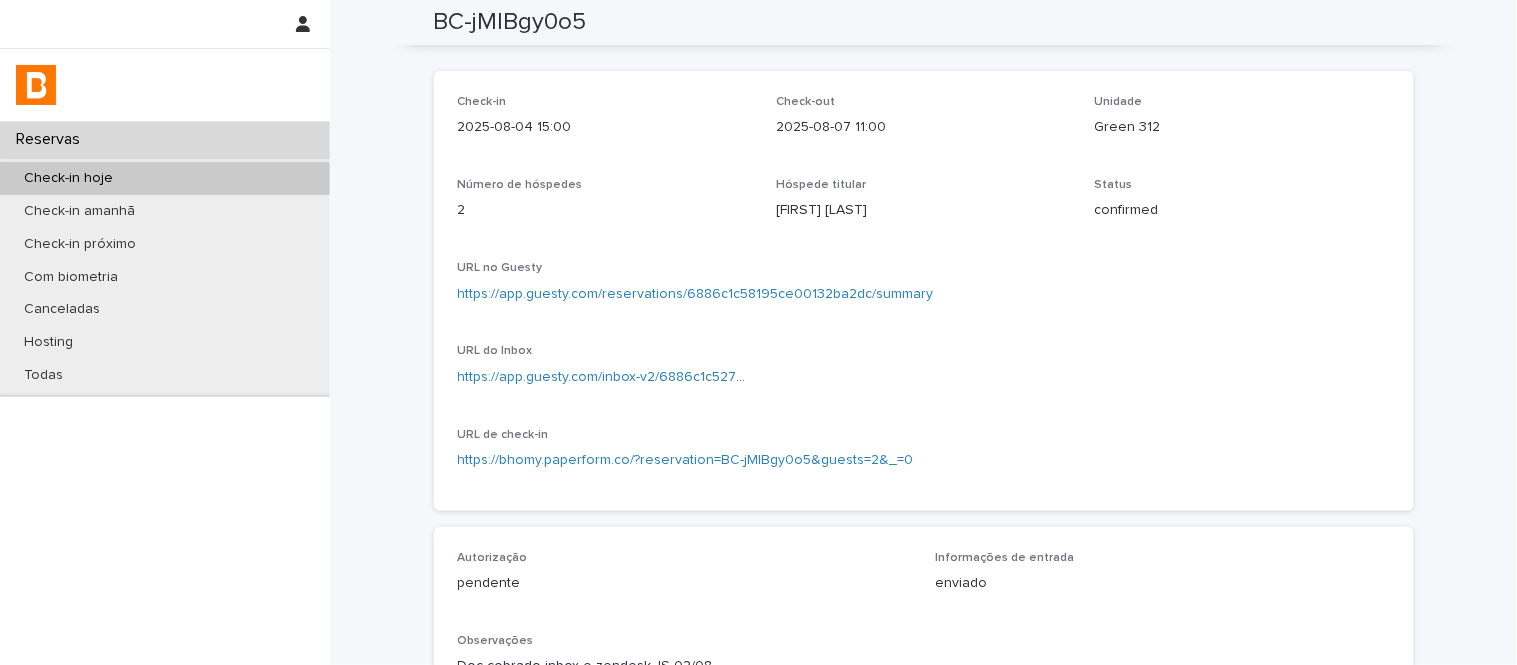scroll, scrollTop: 0, scrollLeft: 0, axis: both 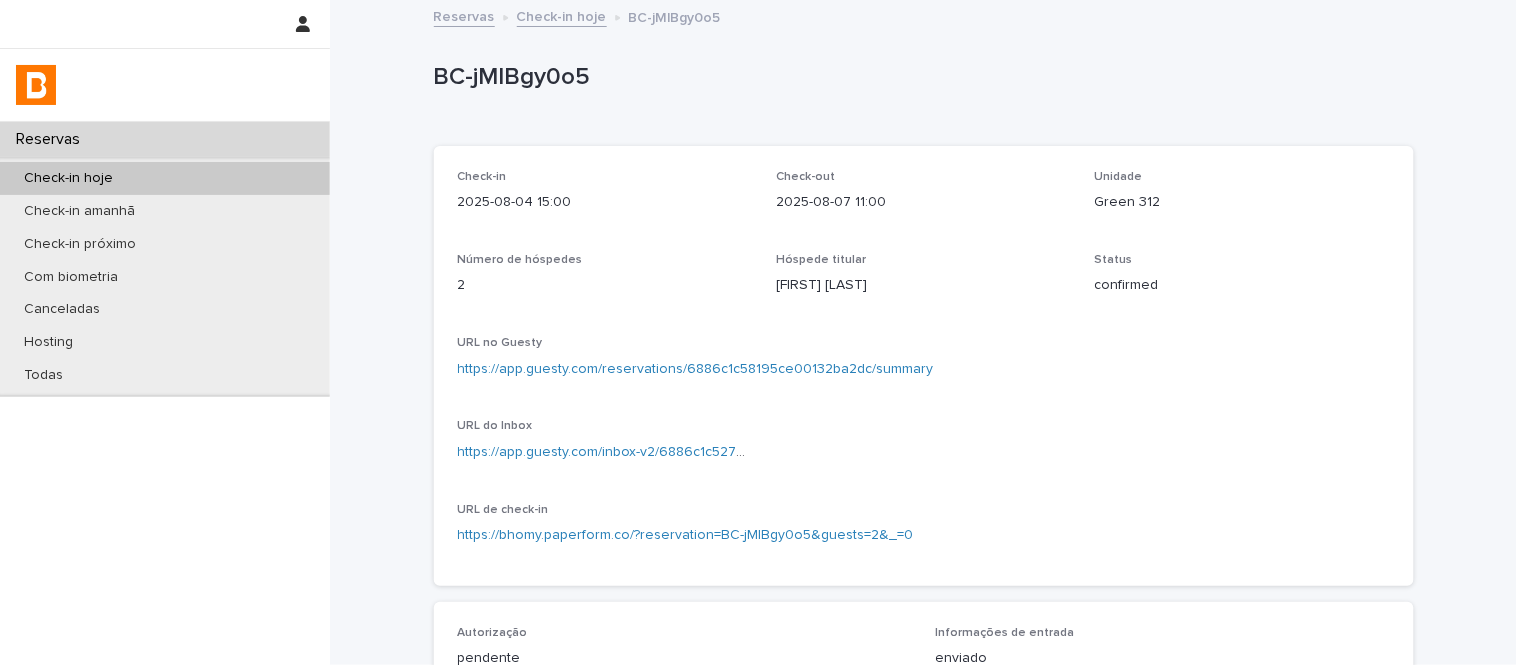 click on "Check-in hoje" at bounding box center [562, 15] 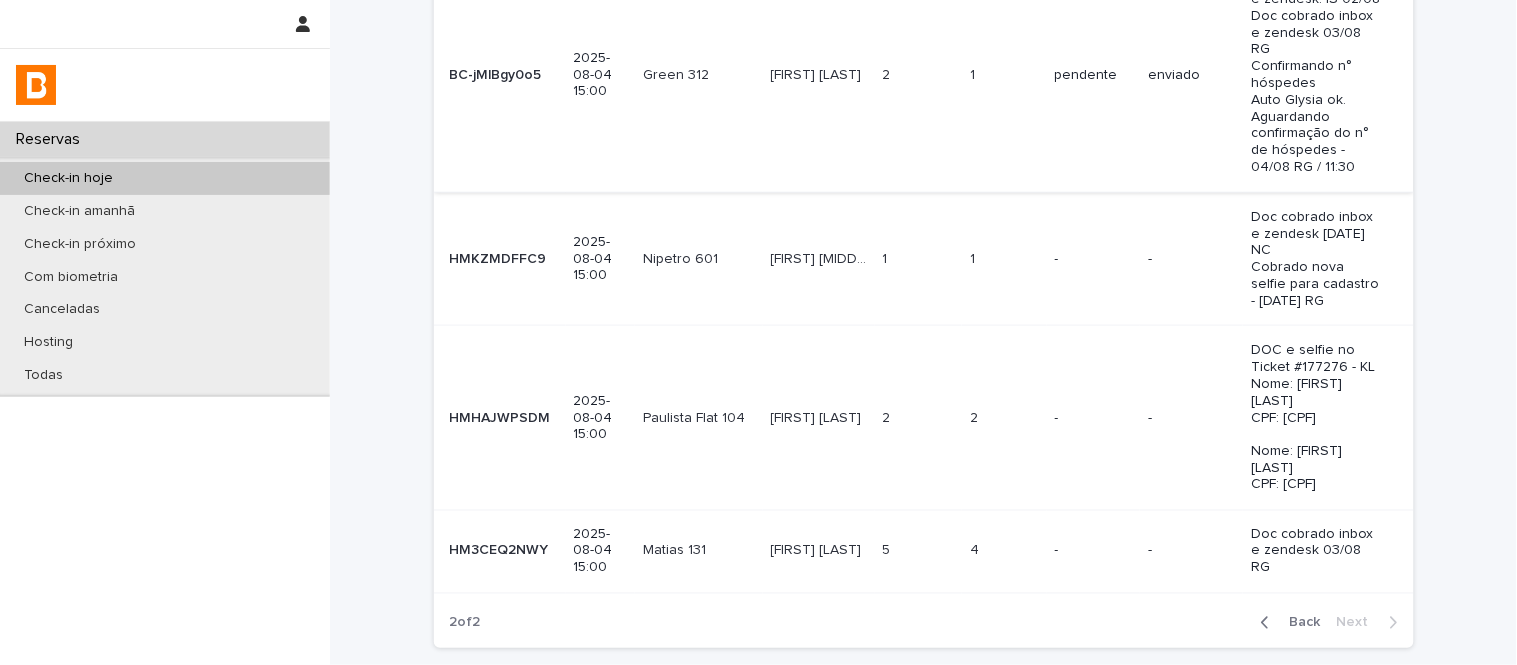 scroll, scrollTop: 555, scrollLeft: 0, axis: vertical 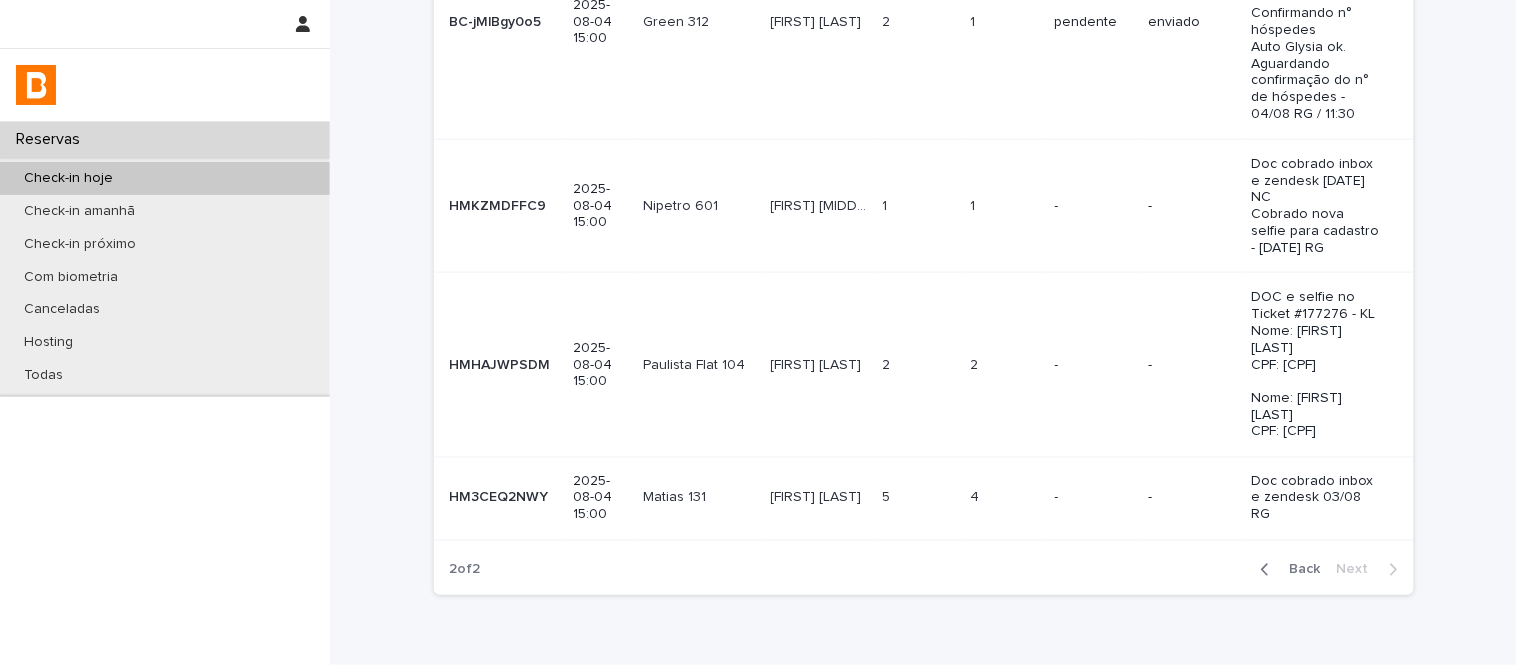 click on "Back" at bounding box center (1299, 570) 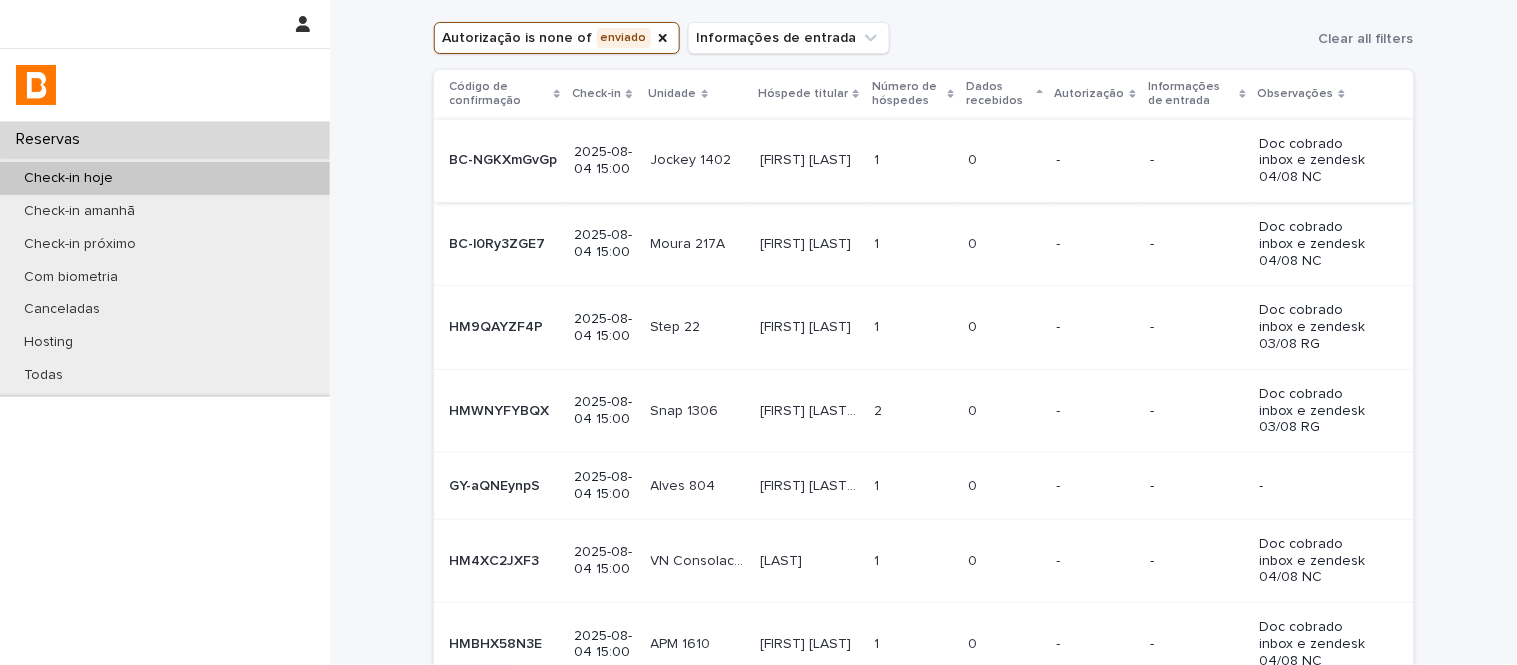 scroll, scrollTop: 111, scrollLeft: 0, axis: vertical 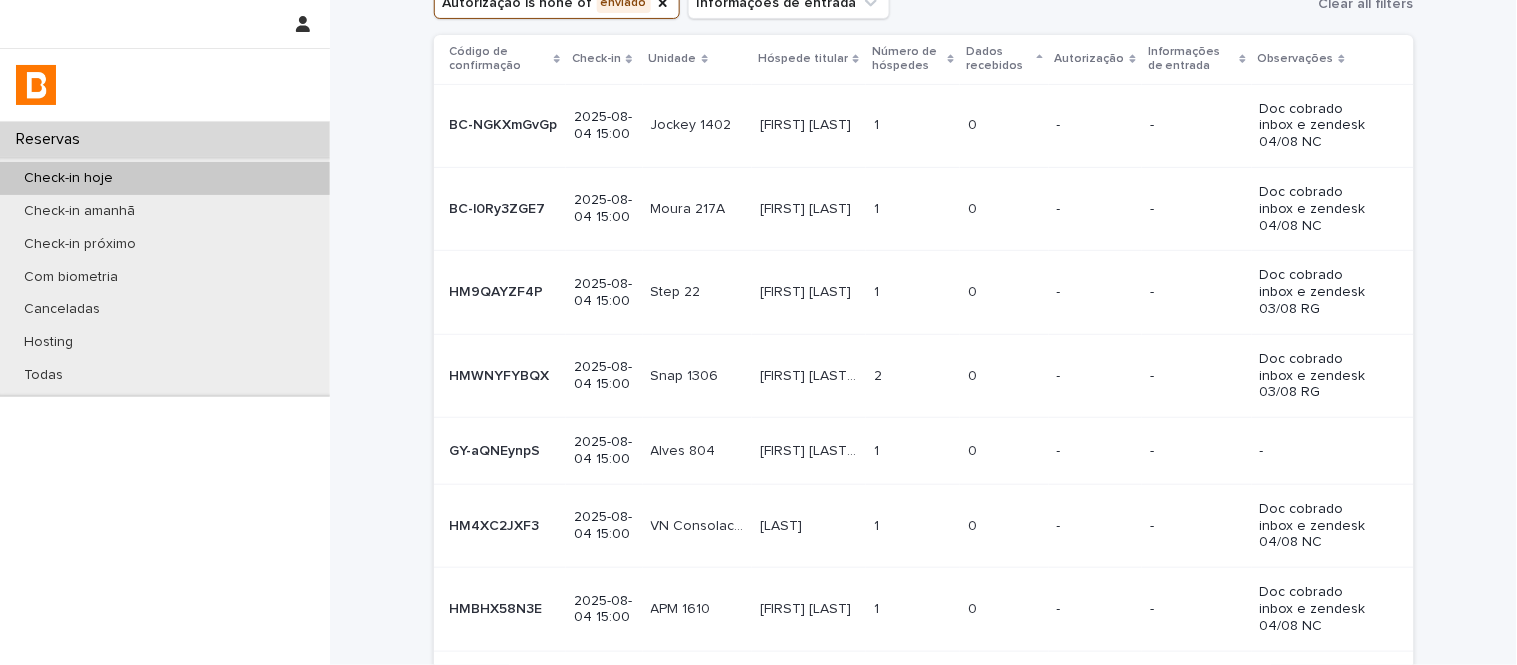 click on "0 0" at bounding box center (1004, 292) 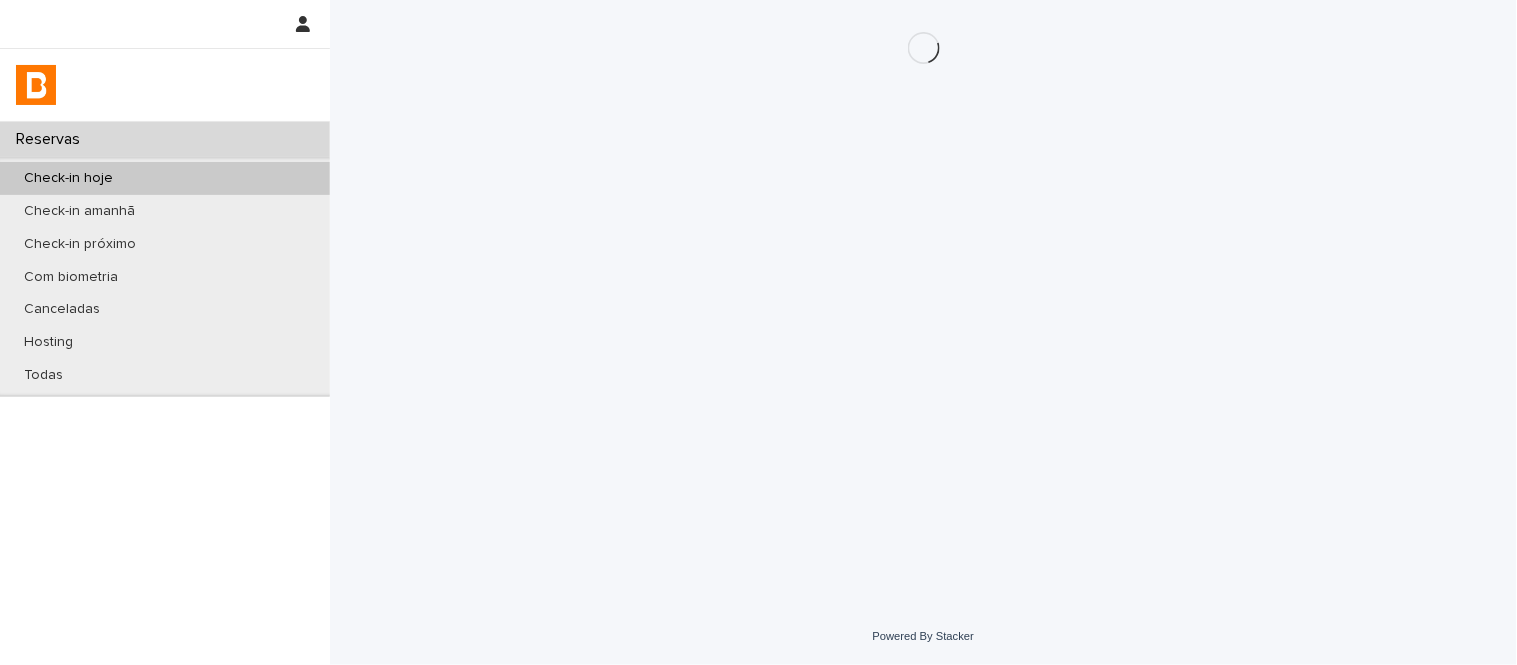 scroll, scrollTop: 0, scrollLeft: 0, axis: both 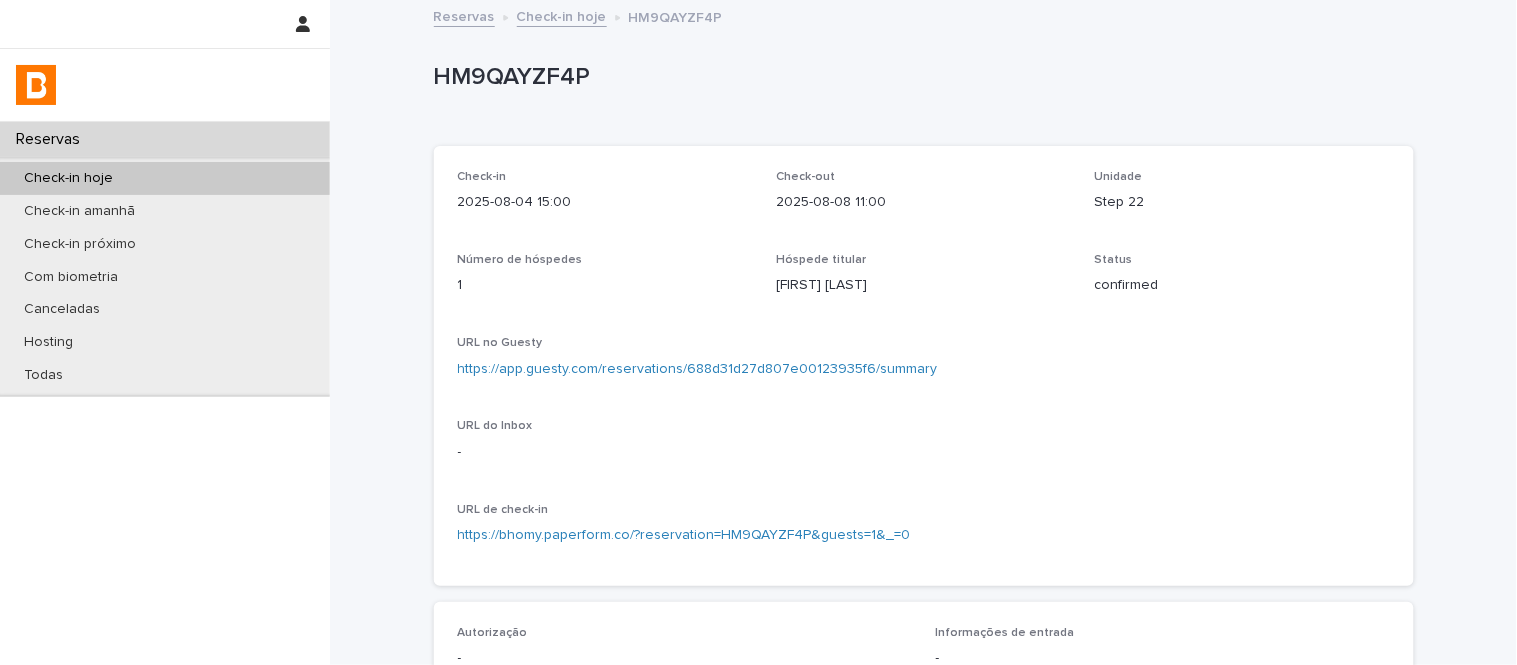 click on "https://app.guesty.com/reservations/688d31d27d807e00123935f6/summary" at bounding box center [698, 369] 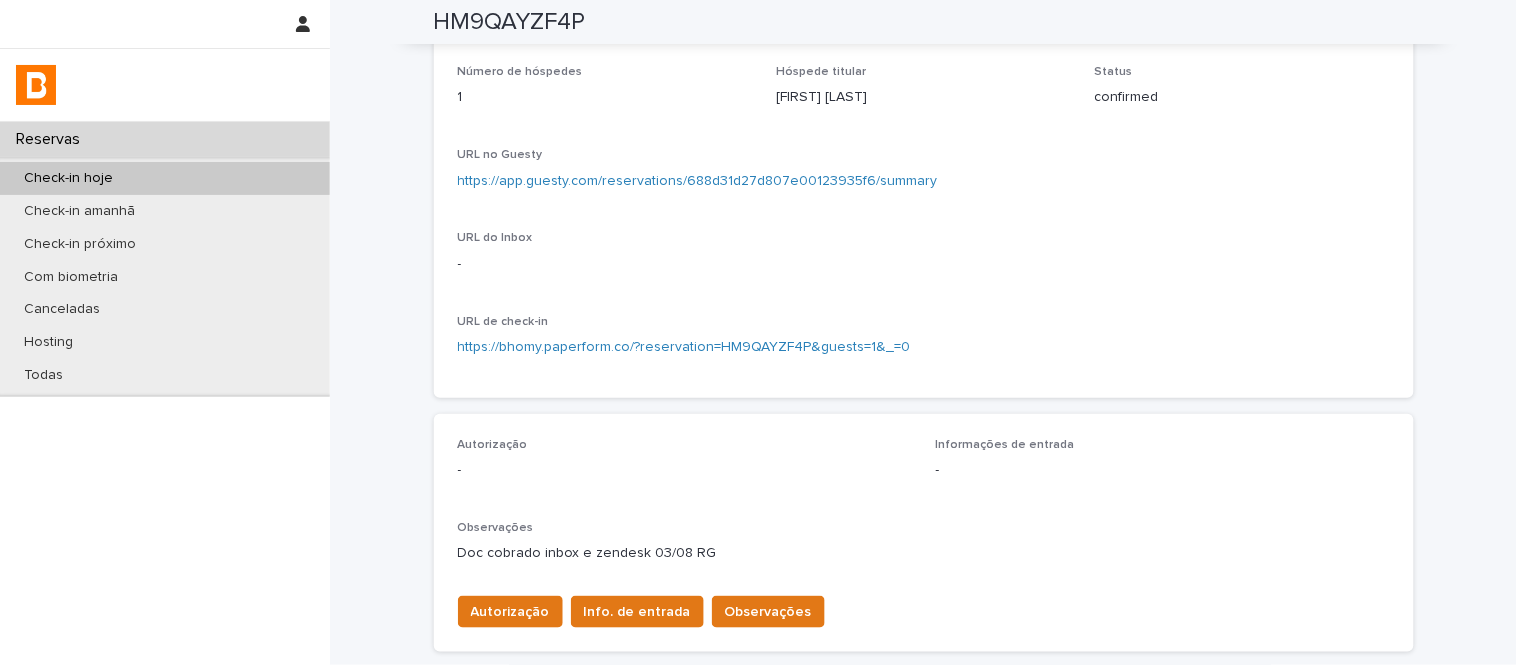 scroll, scrollTop: 111, scrollLeft: 0, axis: vertical 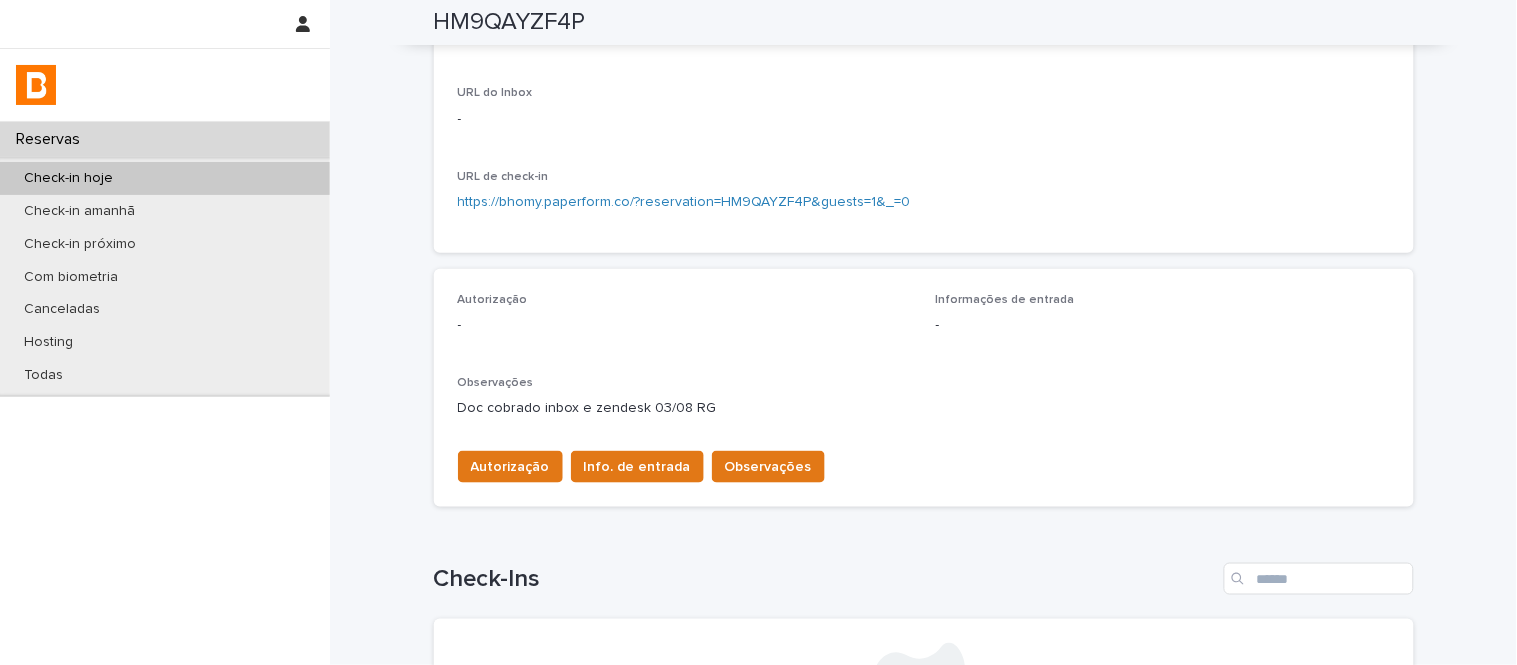 click on "Autorização Info. de entrada Observações" at bounding box center [924, 463] 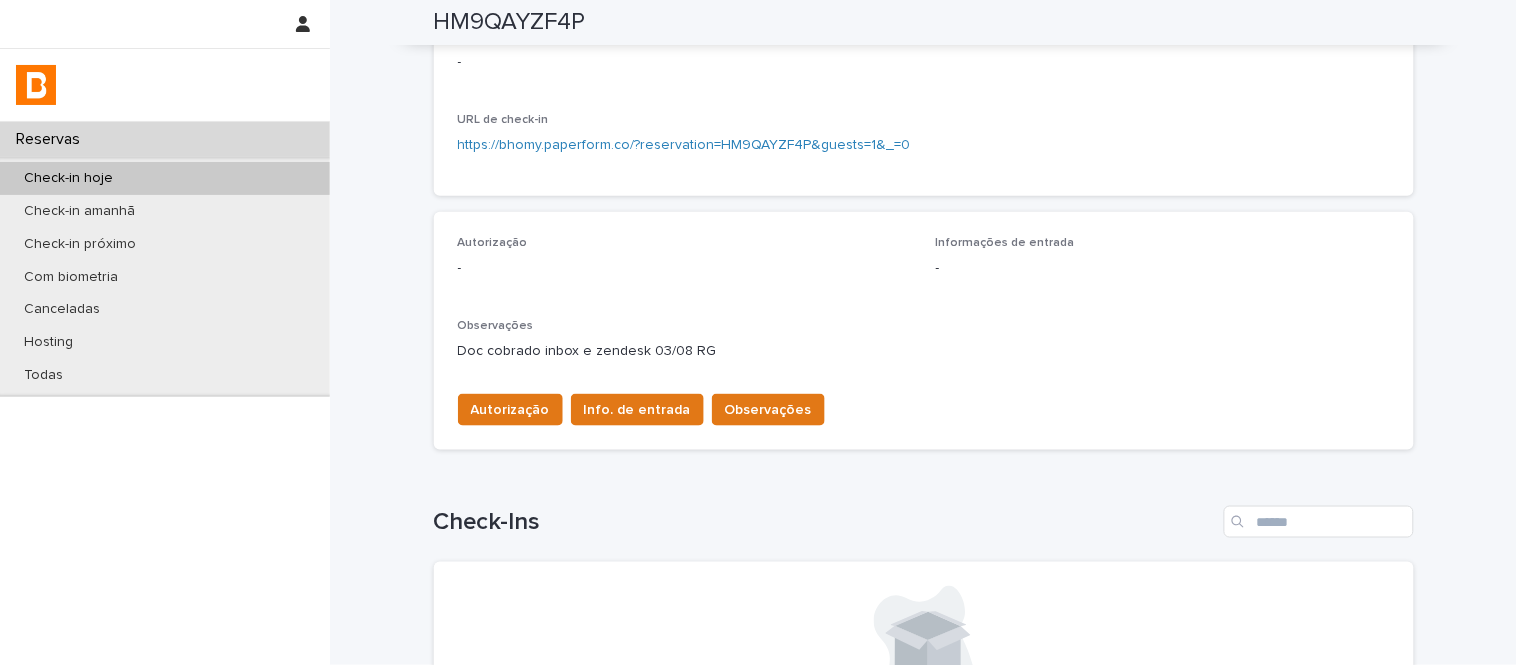 scroll, scrollTop: 444, scrollLeft: 0, axis: vertical 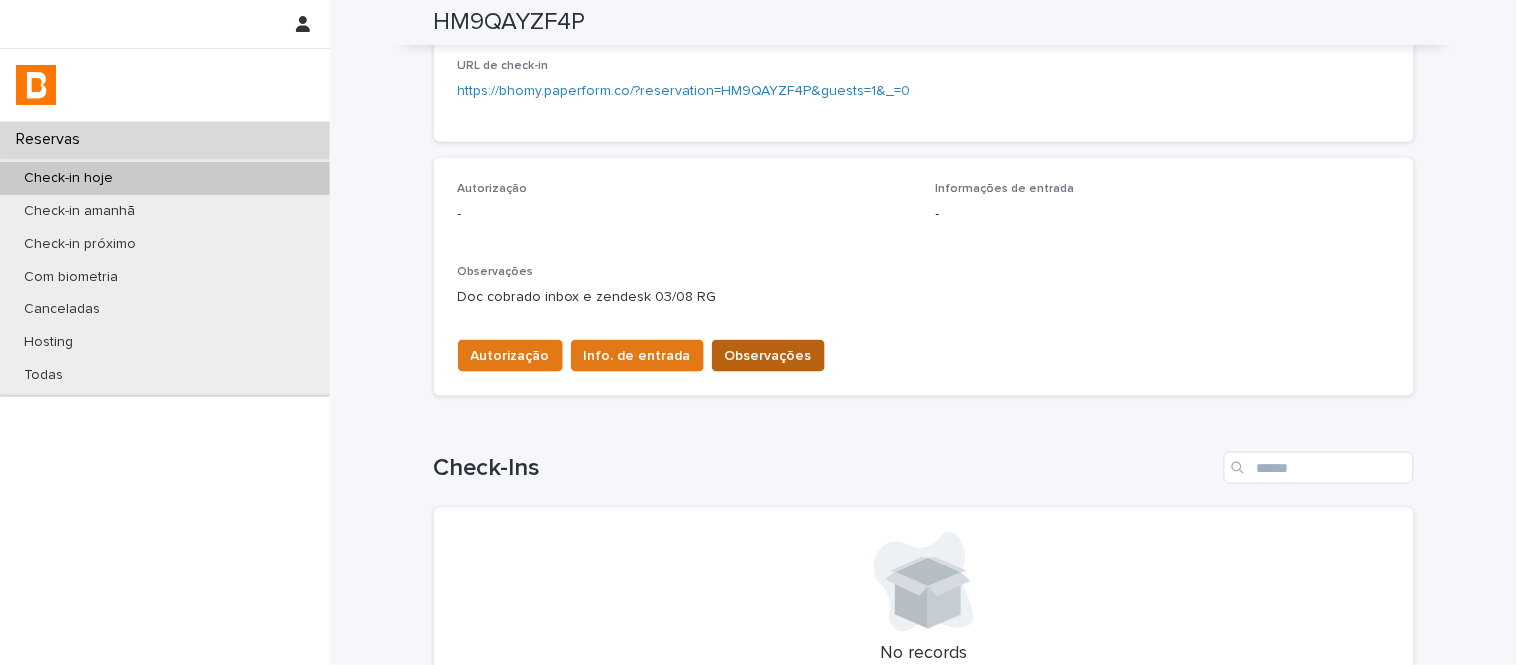 click on "Observações" at bounding box center [768, 356] 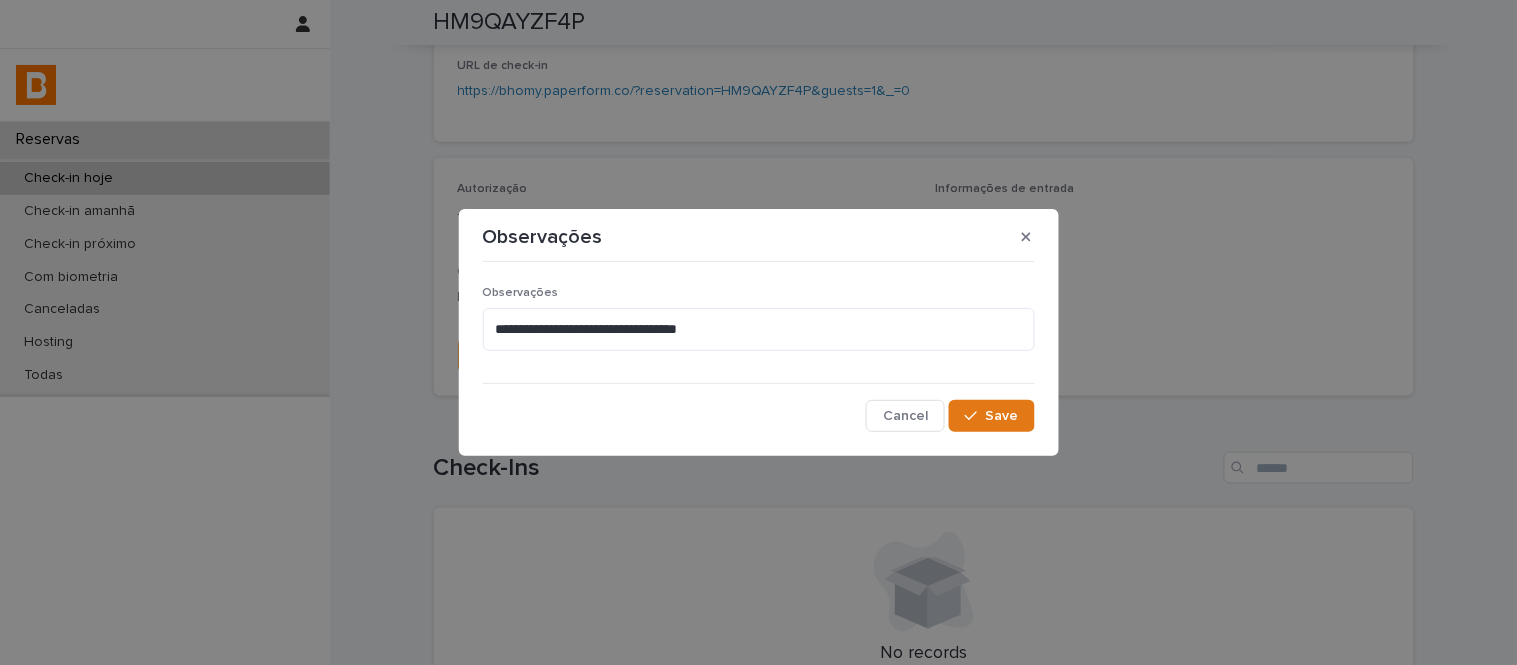 click on "**********" at bounding box center [759, 327] 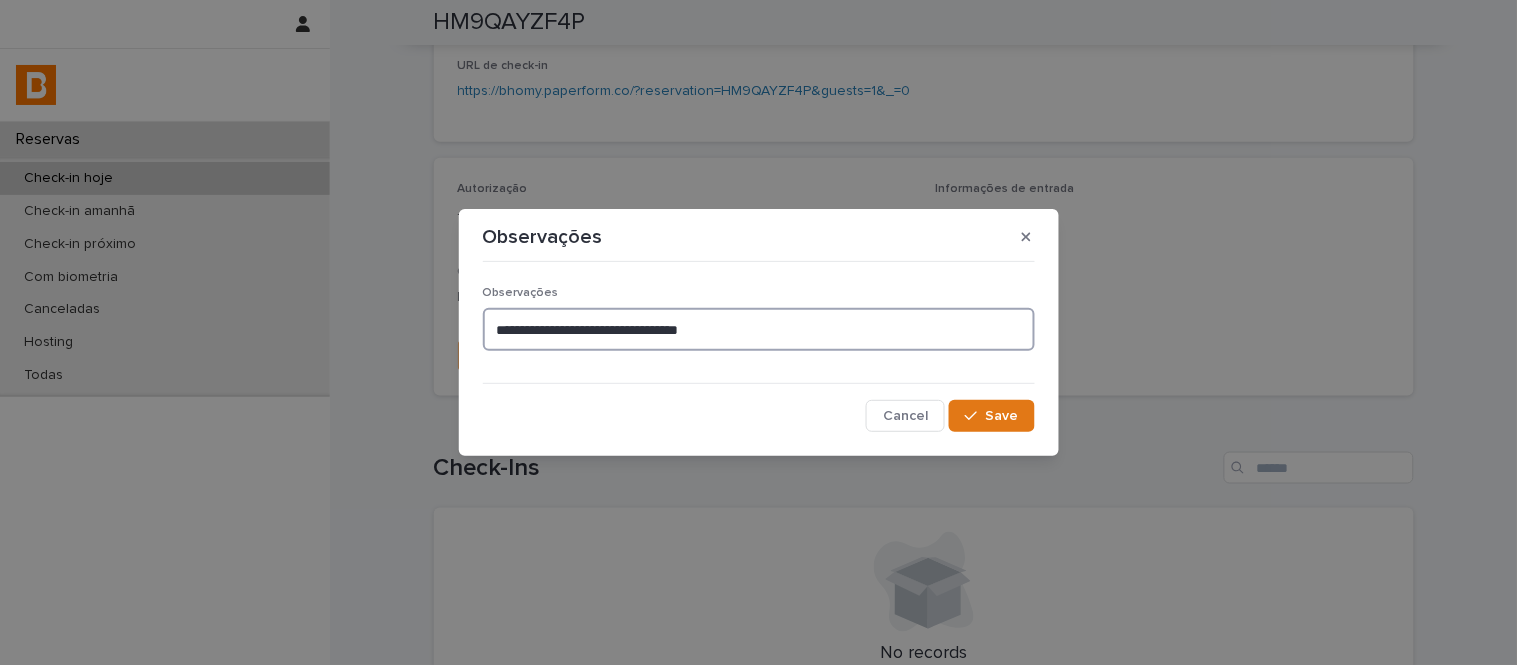click on "**********" at bounding box center (759, 329) 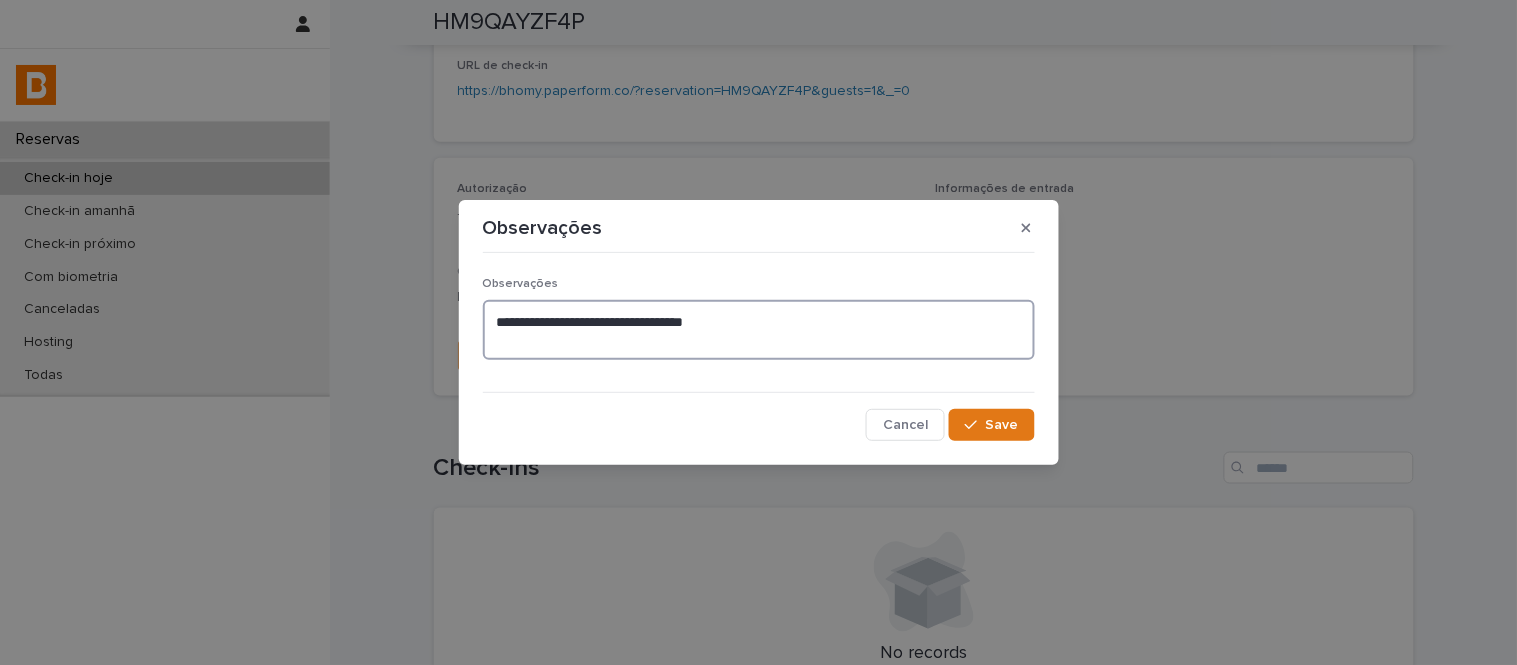 paste on "**********" 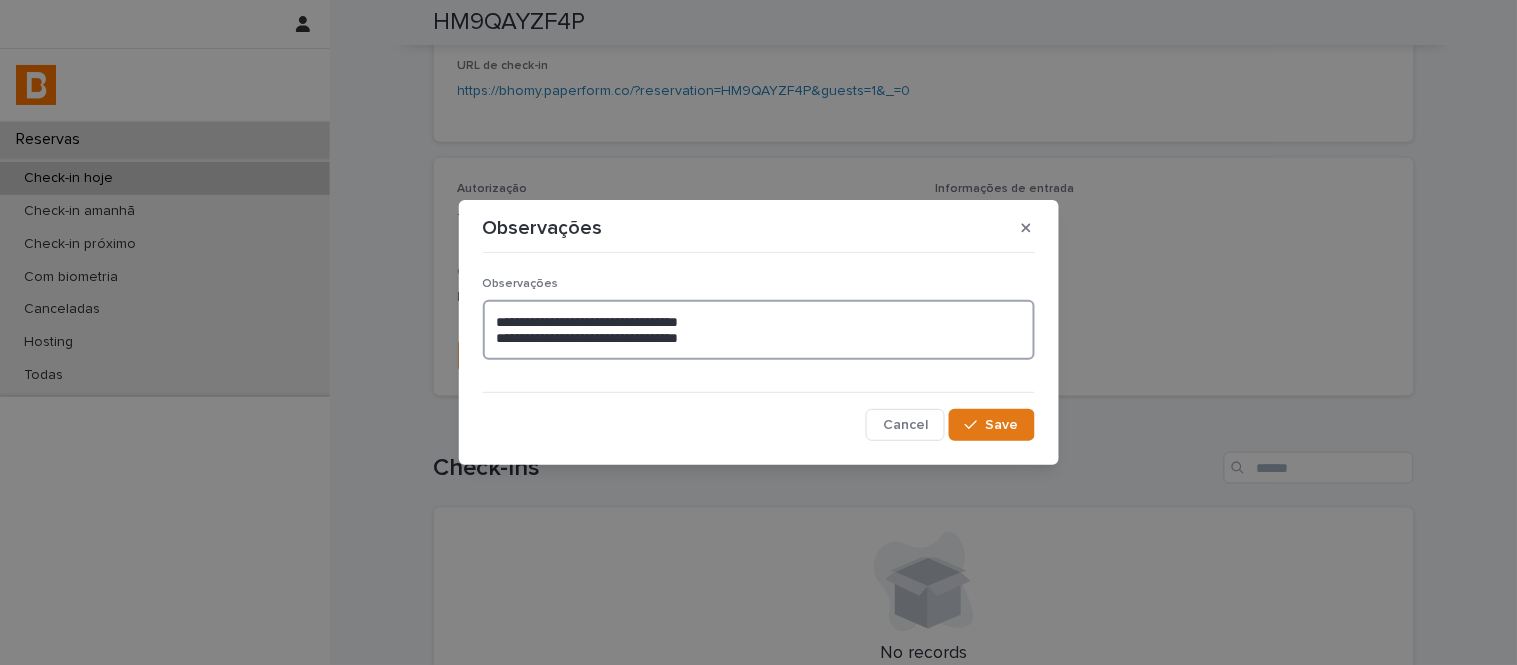 click on "**********" at bounding box center [759, 330] 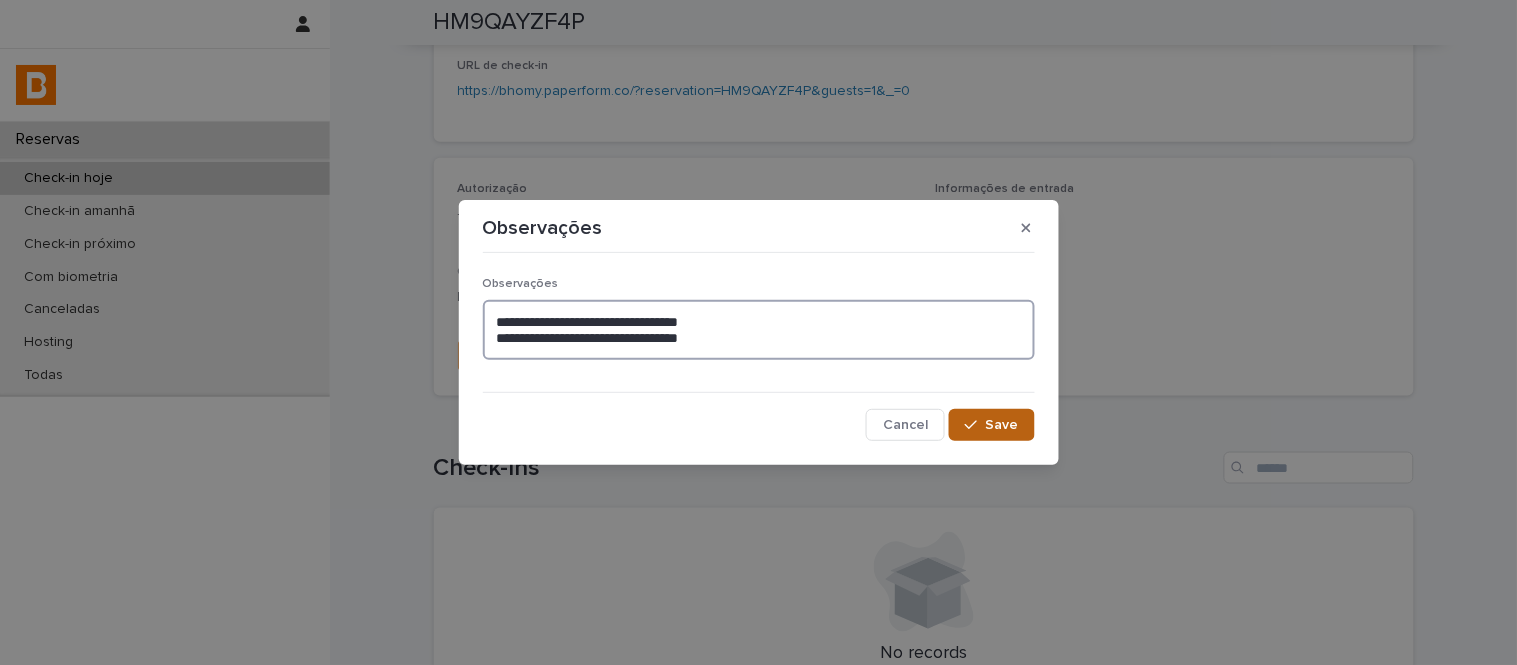 type on "**********" 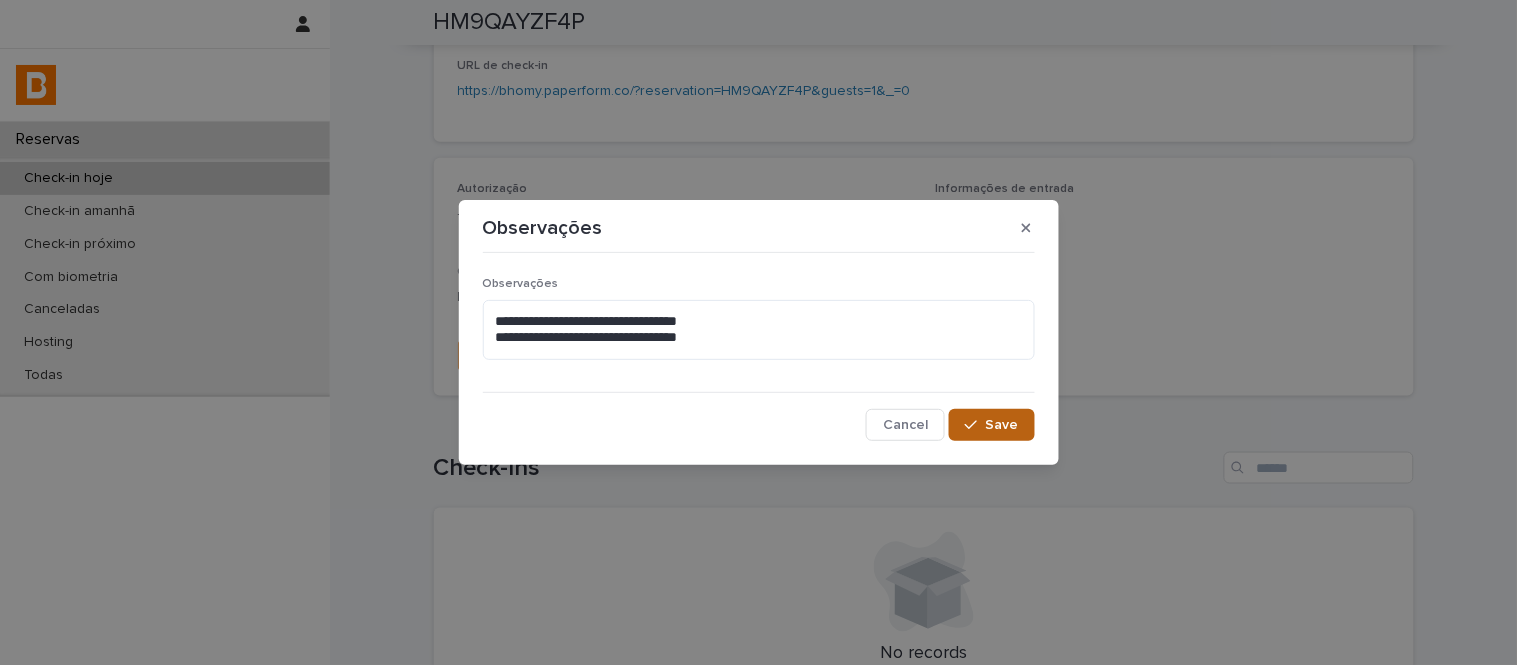 click on "Save" at bounding box center [1002, 425] 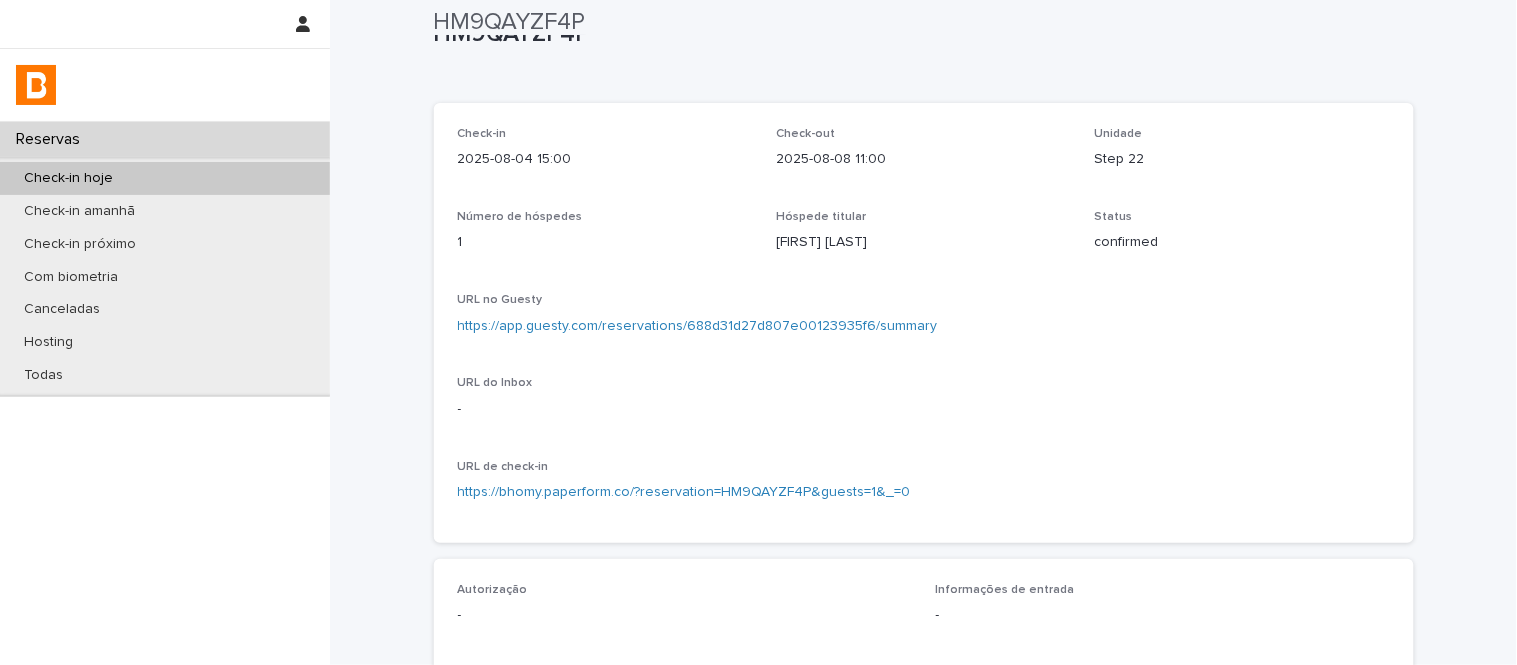 scroll, scrollTop: 0, scrollLeft: 0, axis: both 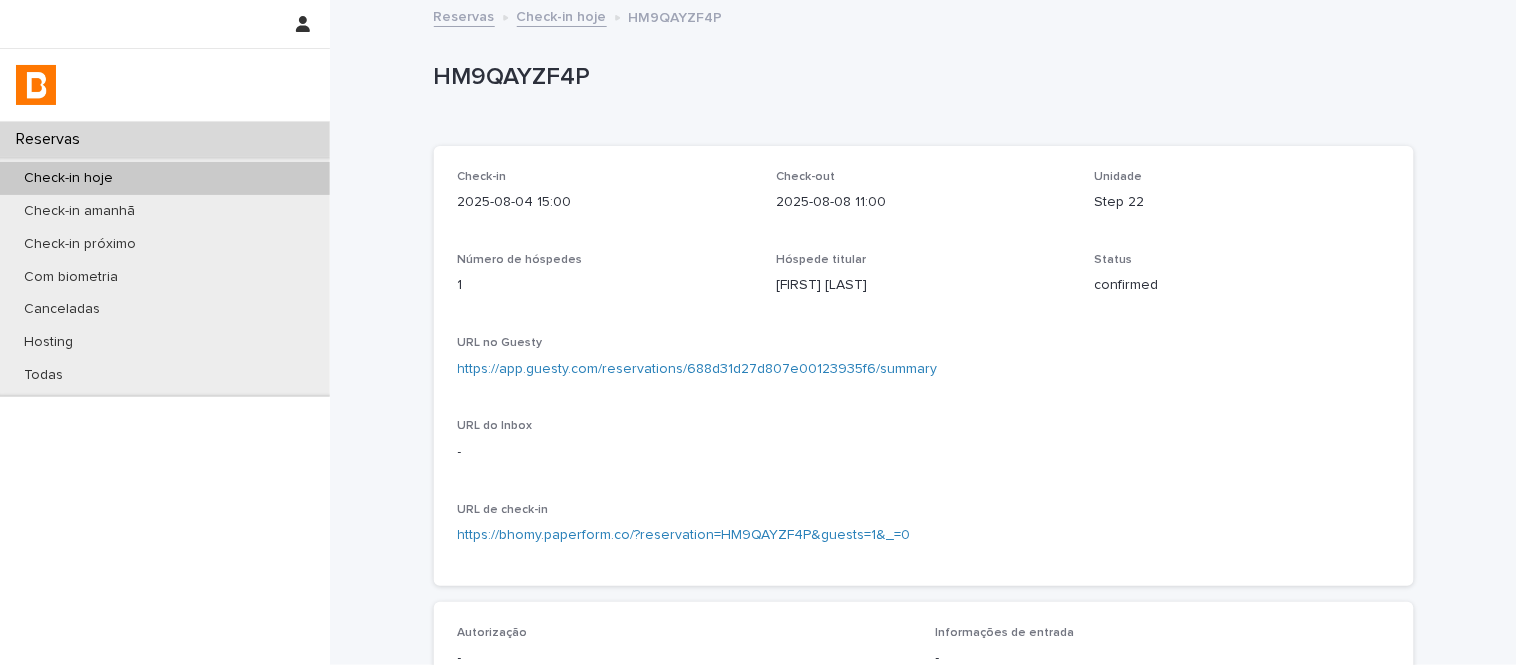 click on "Check-in hoje" at bounding box center [562, 15] 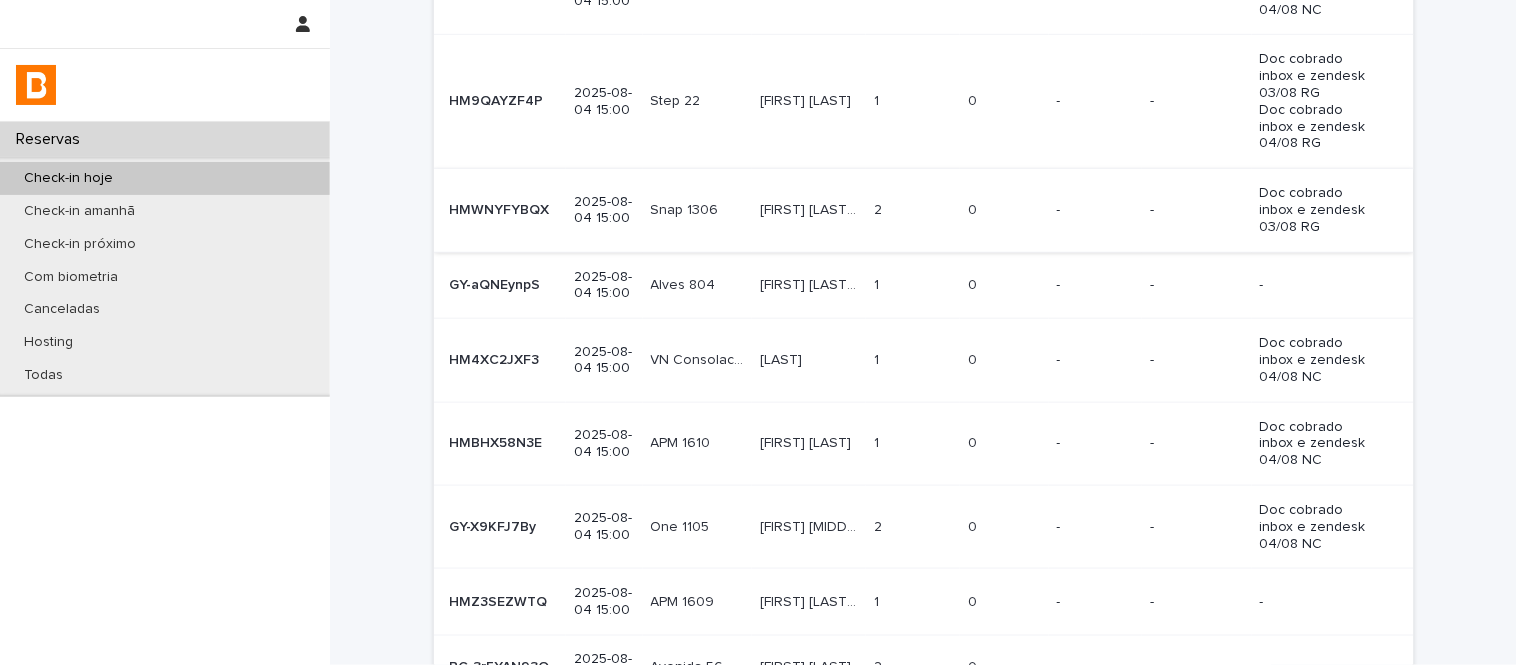 scroll, scrollTop: 333, scrollLeft: 0, axis: vertical 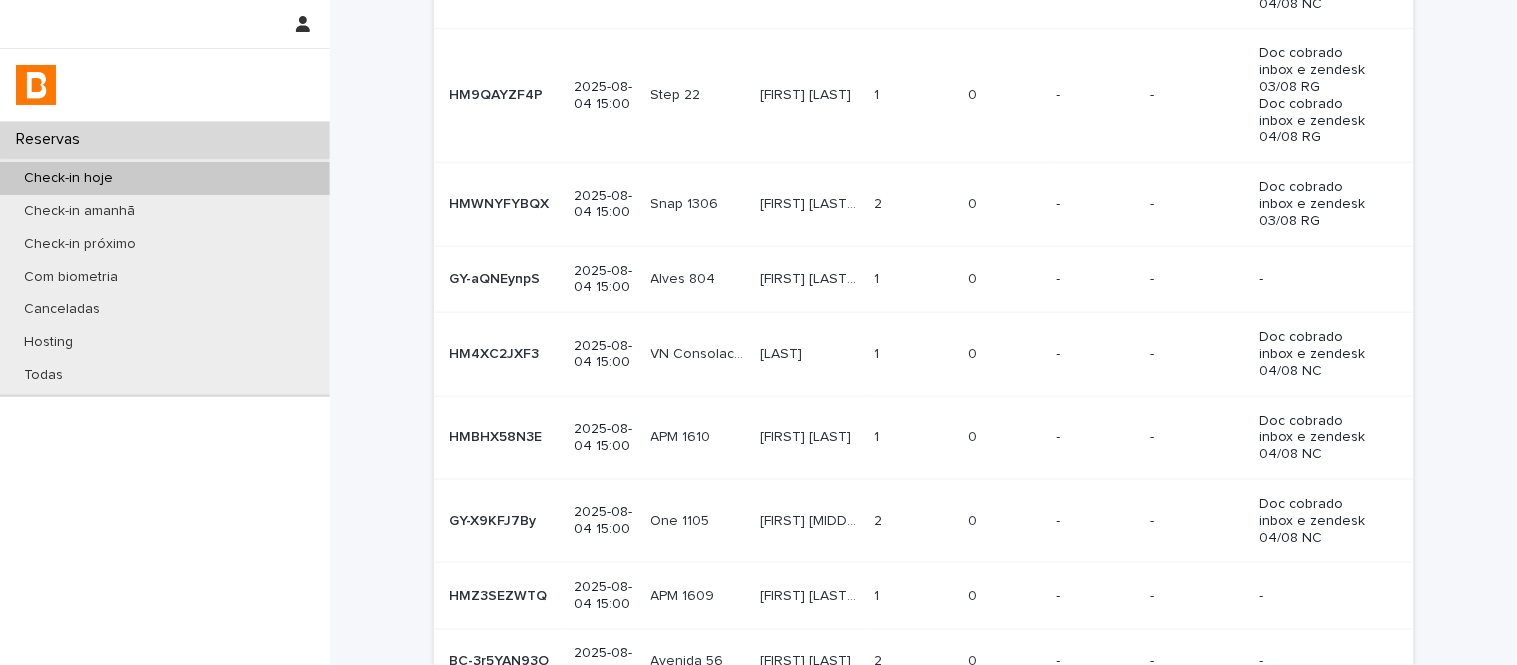 click on "[FIRST] [LAST] [LAST] [FIRST] [LAST] [LAST]" at bounding box center [809, 204] 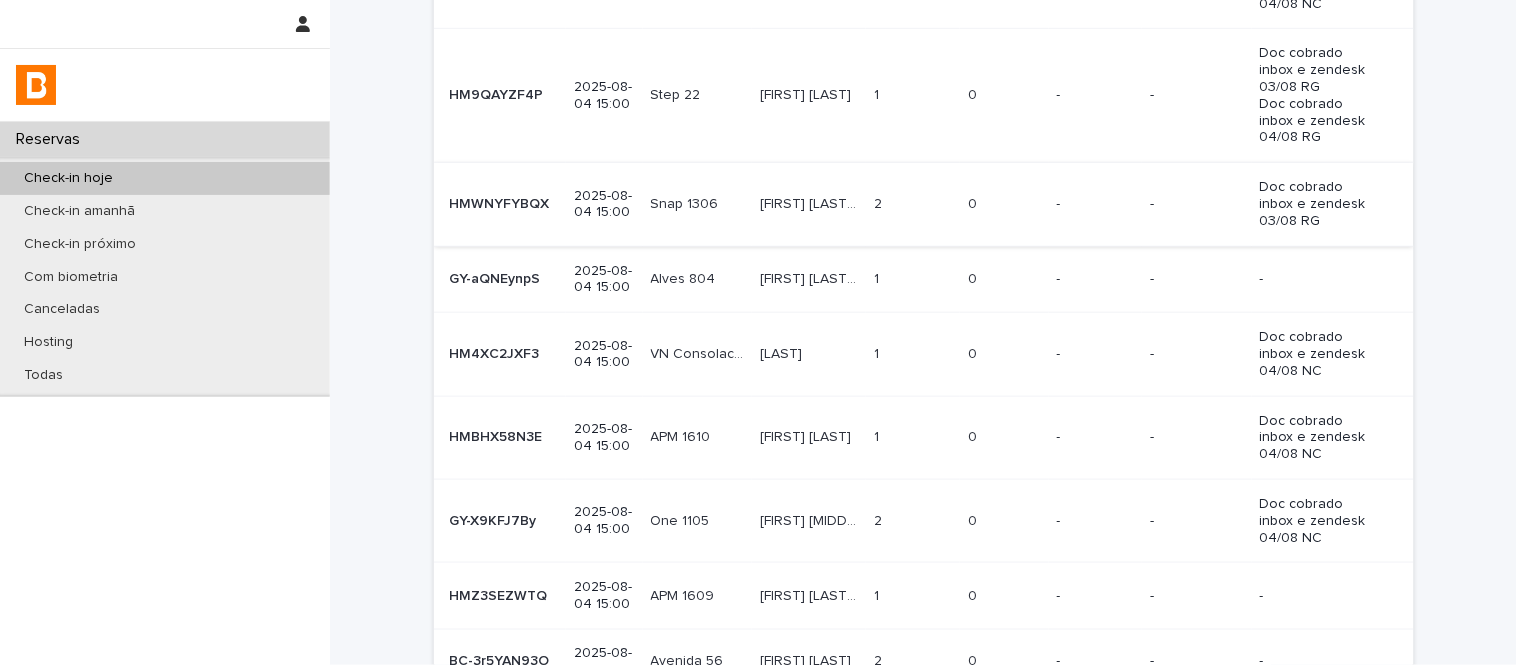 scroll, scrollTop: 0, scrollLeft: 0, axis: both 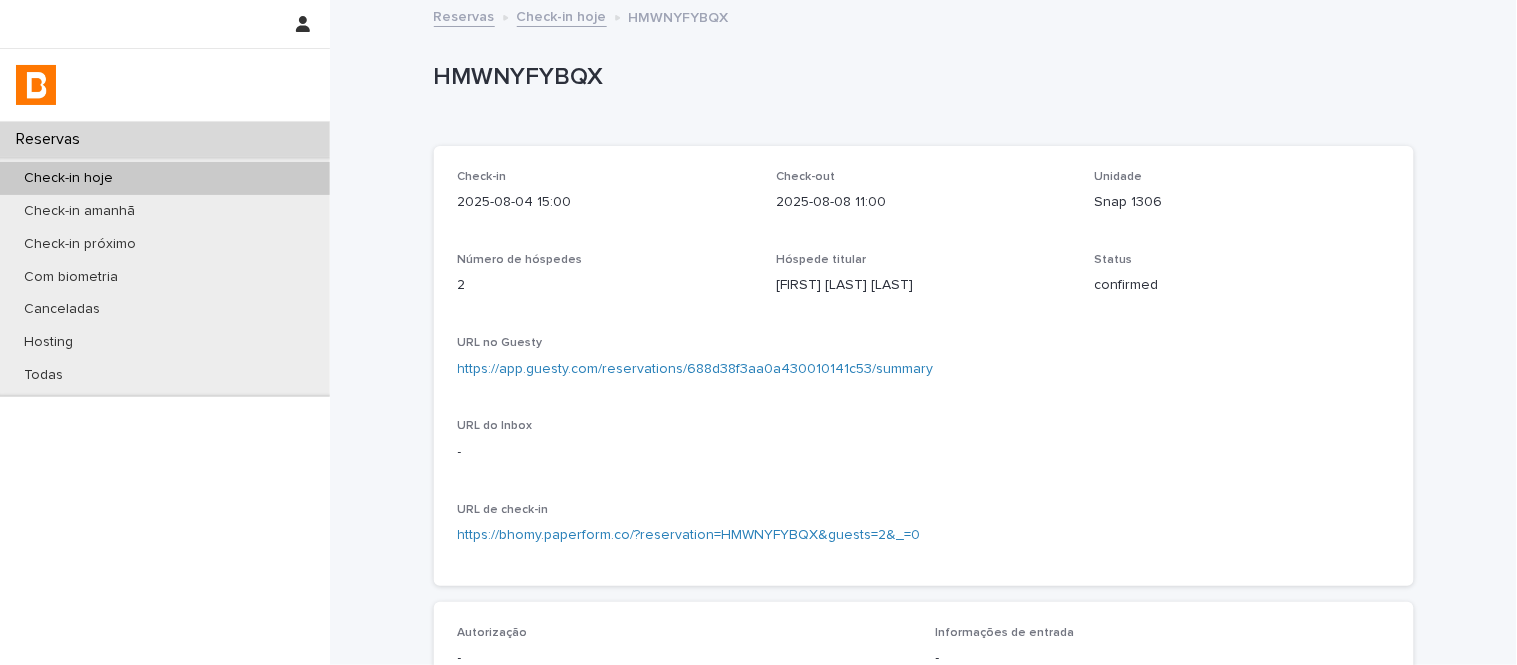 click on "https://app.guesty.com/reservations/688d38f3aa0a430010141c53/summary" at bounding box center [696, 369] 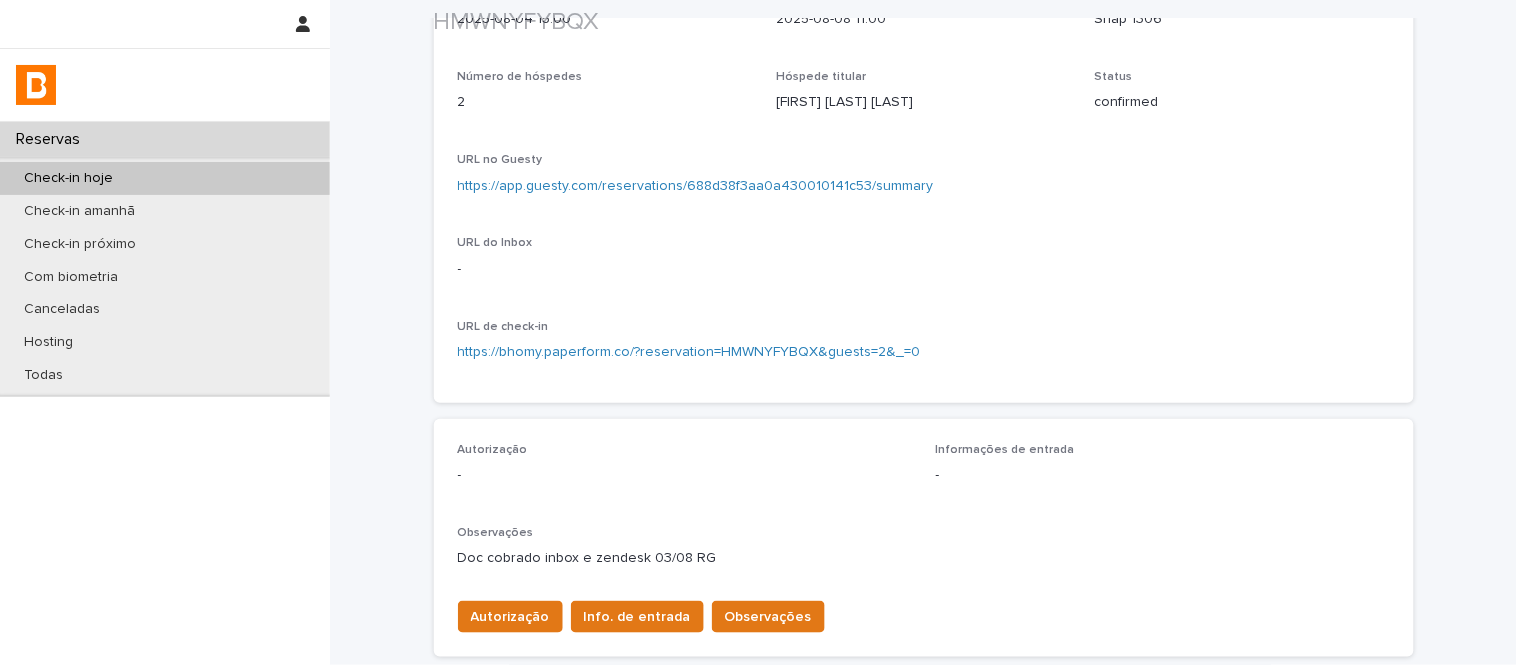 scroll, scrollTop: 222, scrollLeft: 0, axis: vertical 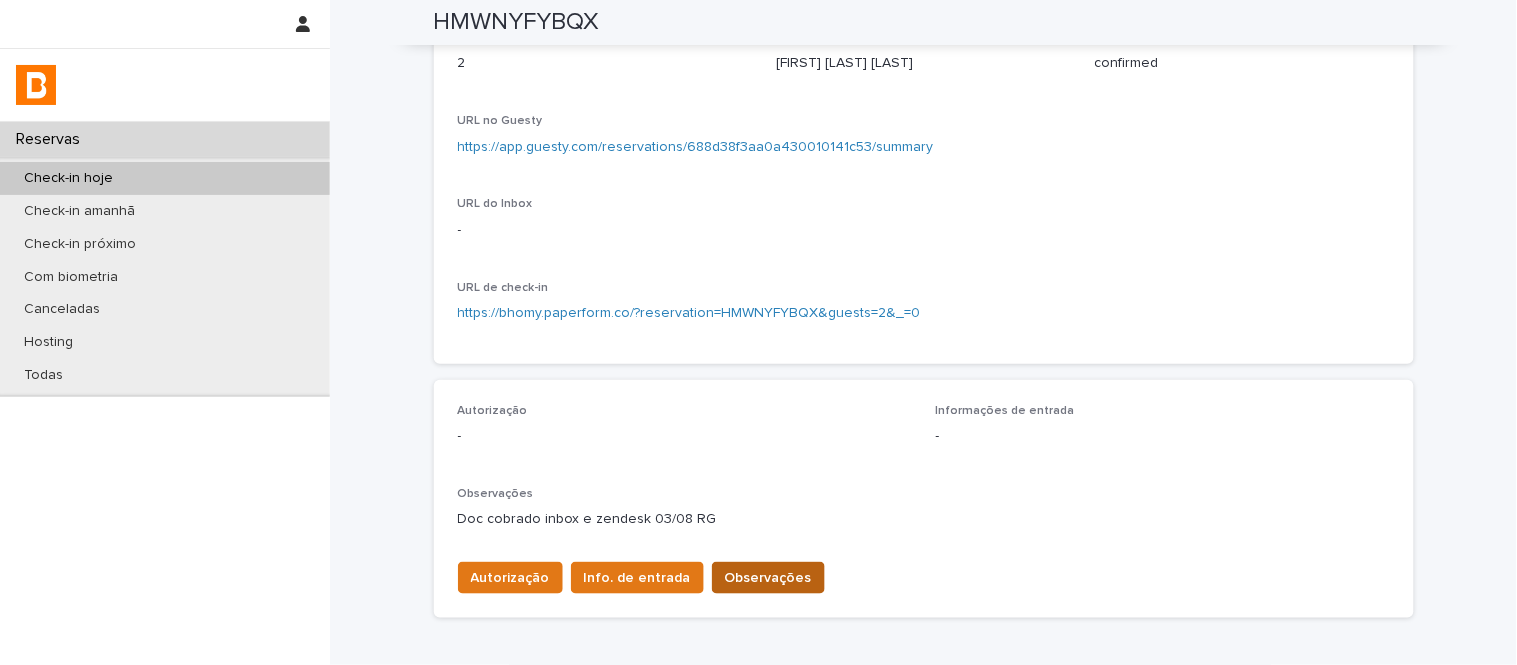 click on "Observações" at bounding box center (768, 578) 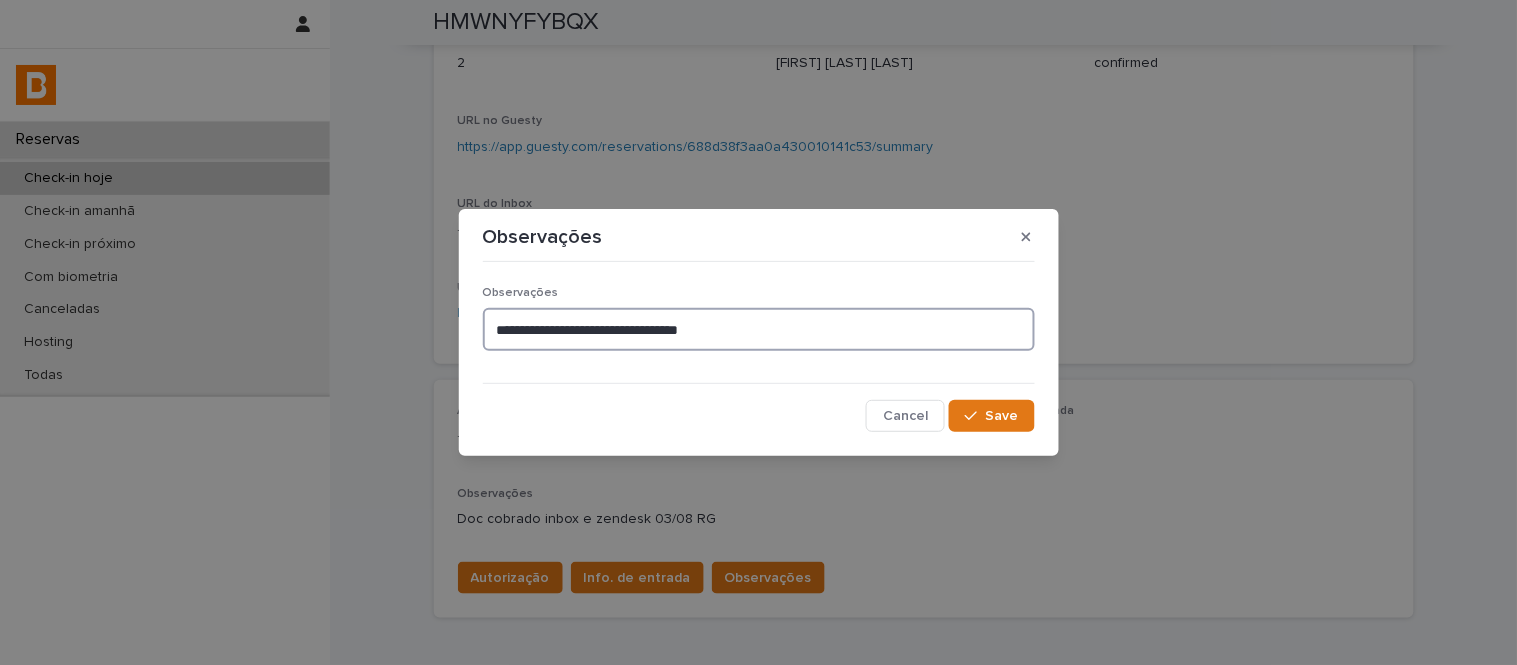 click on "**********" at bounding box center [759, 329] 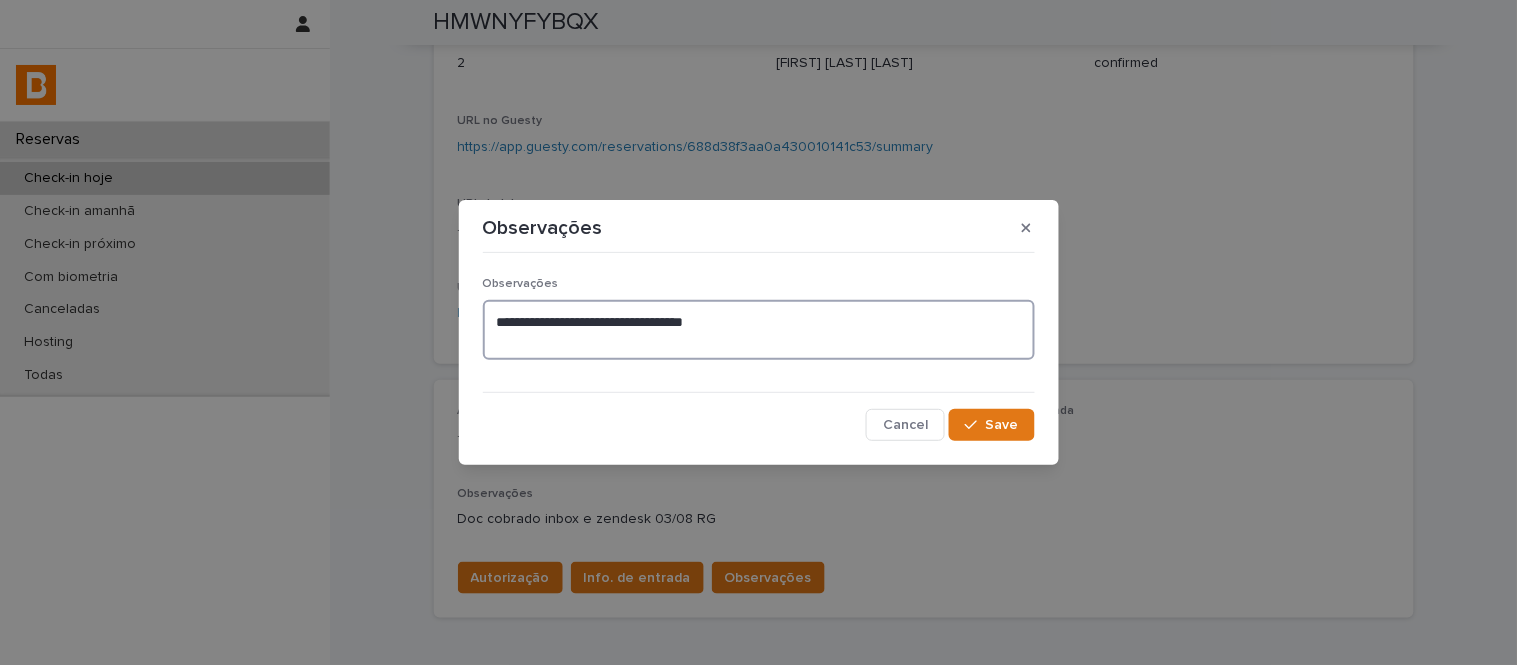paste on "**********" 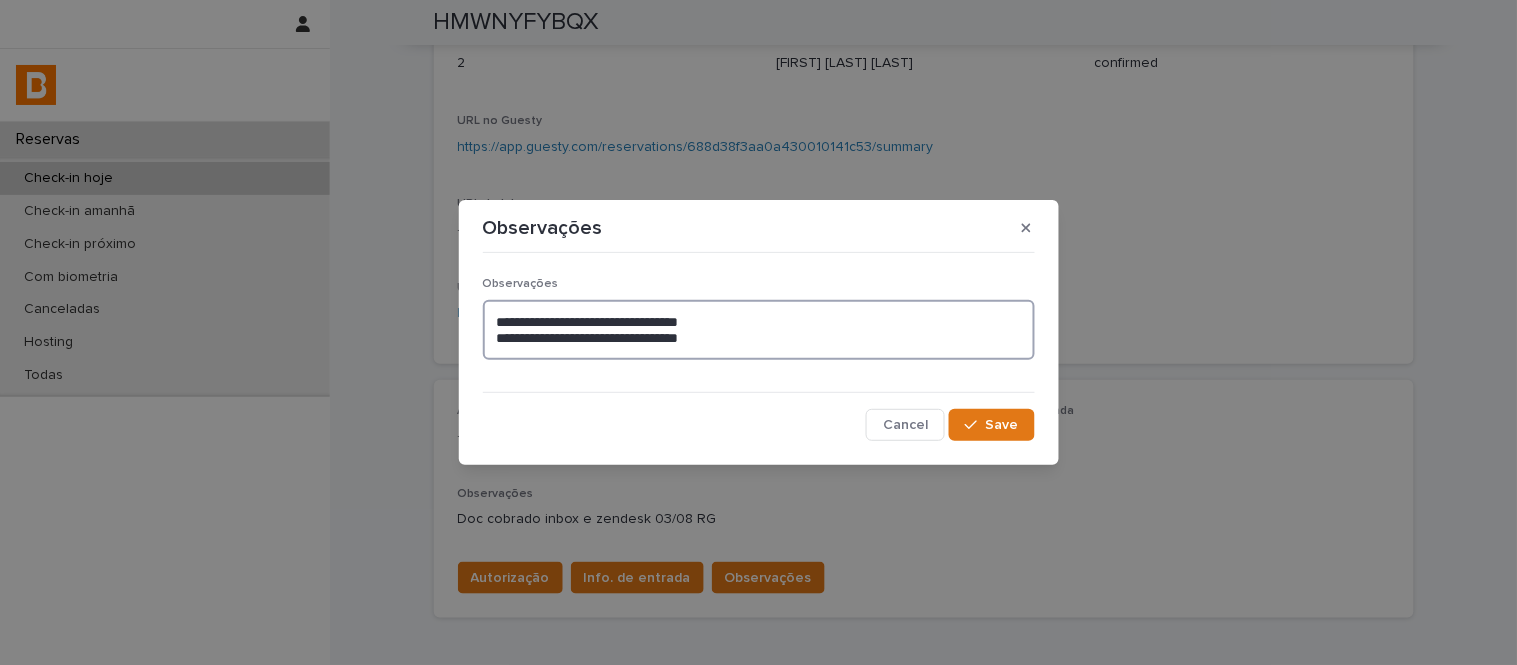 type on "**********" 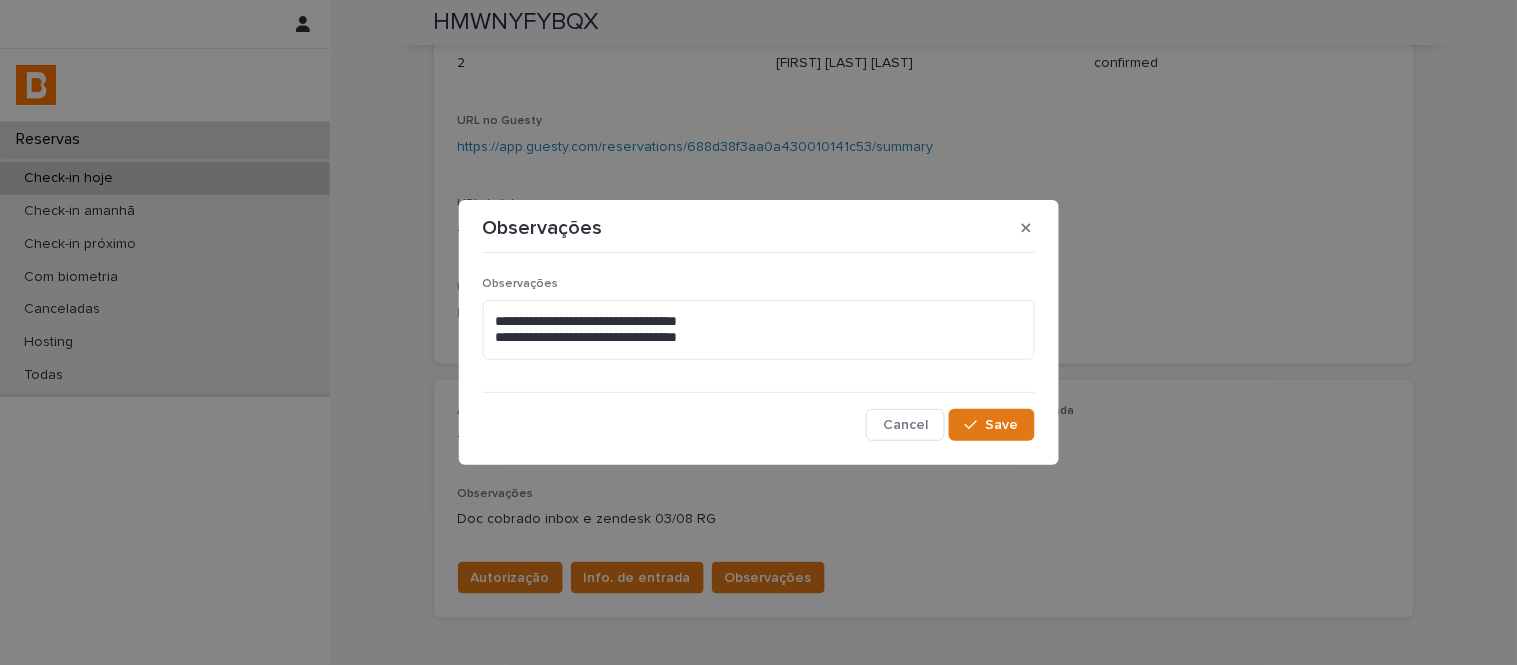 click on "**********" at bounding box center (759, 351) 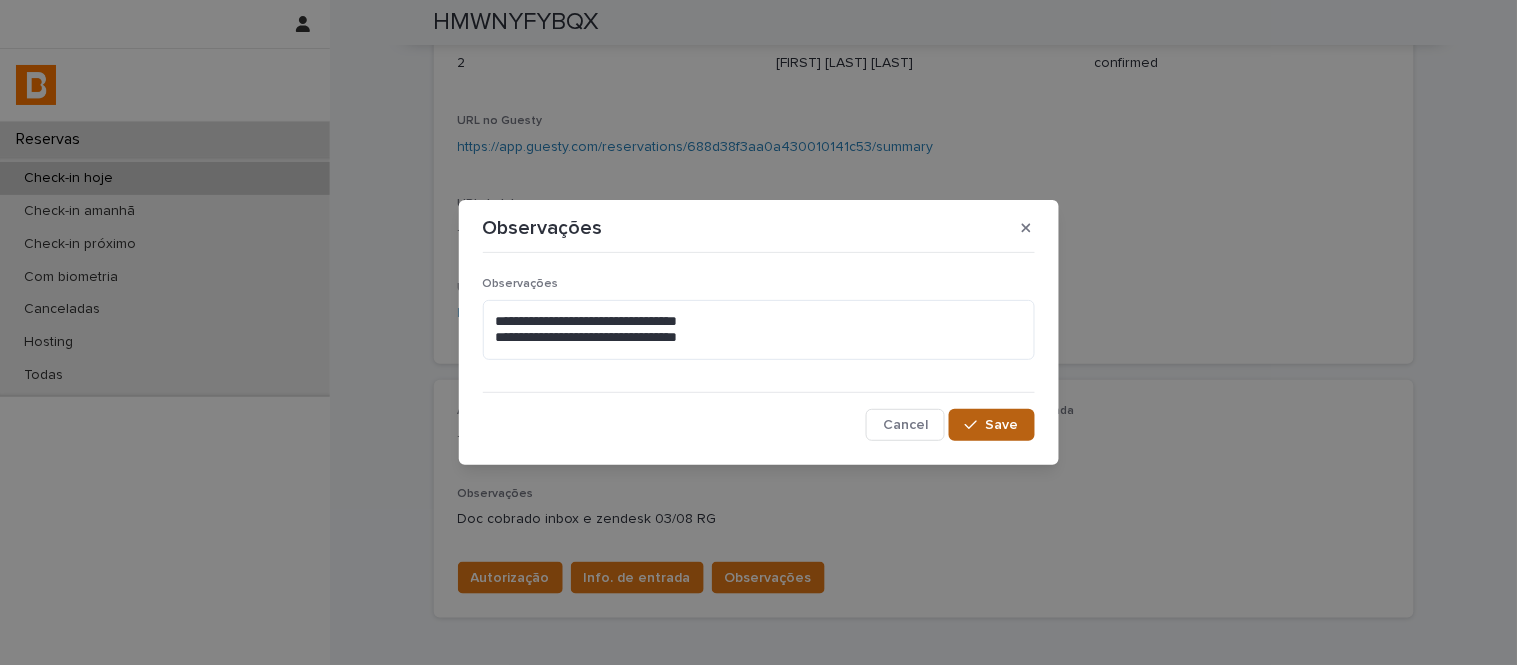 click on "Save" at bounding box center [991, 425] 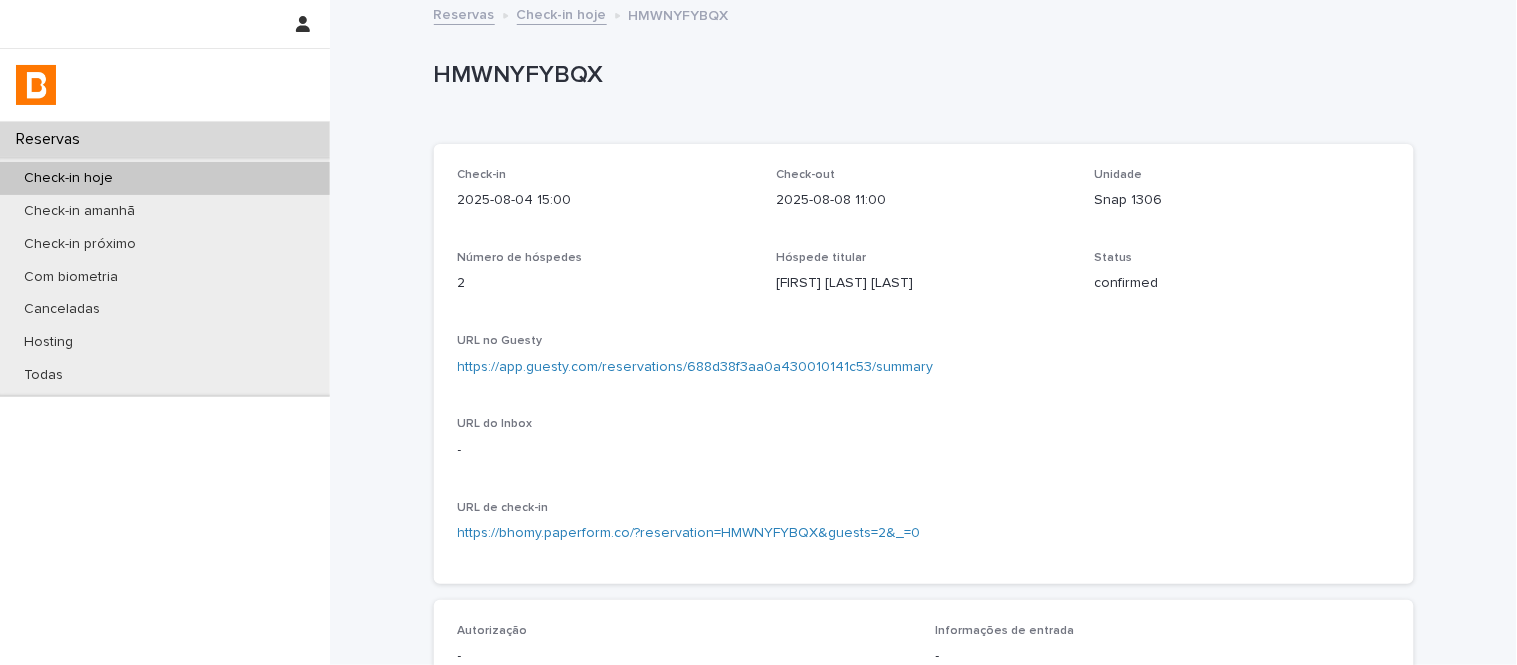 scroll, scrollTop: 0, scrollLeft: 0, axis: both 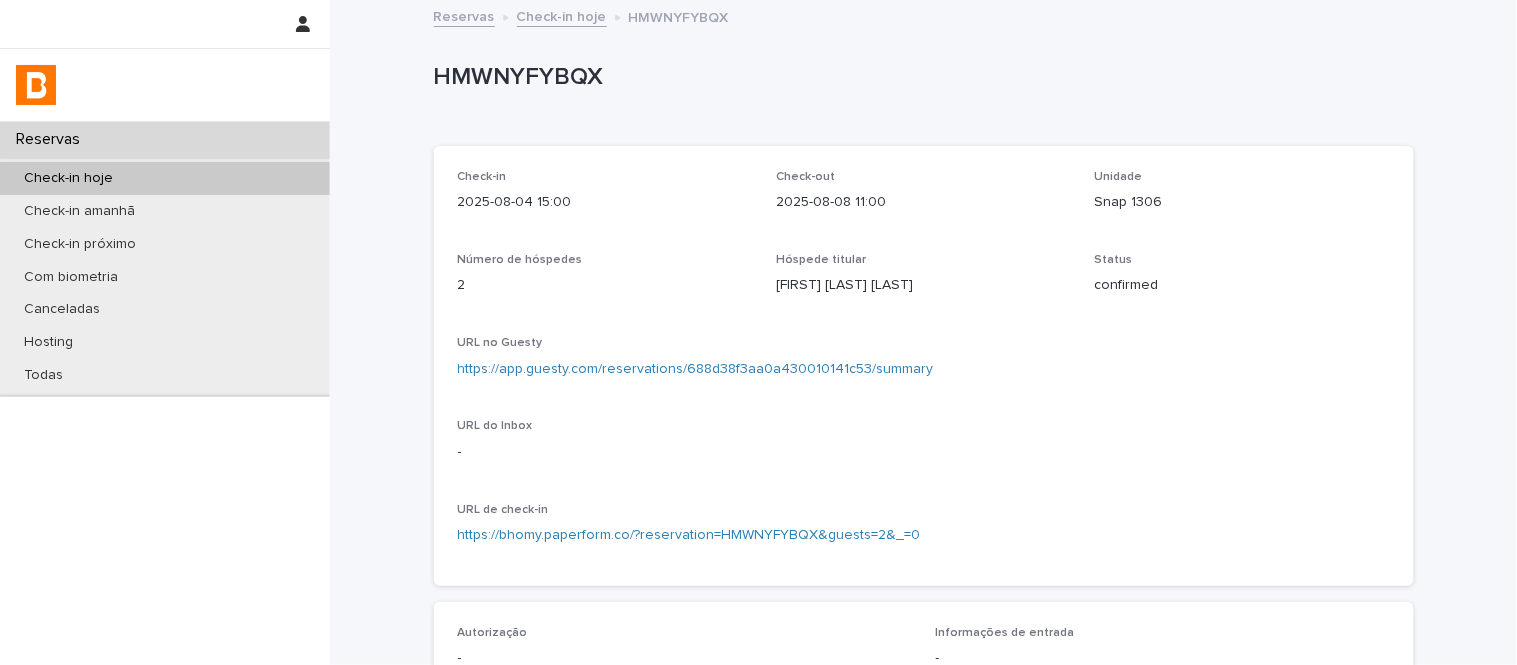 click on "Check-in hoje" at bounding box center (562, 15) 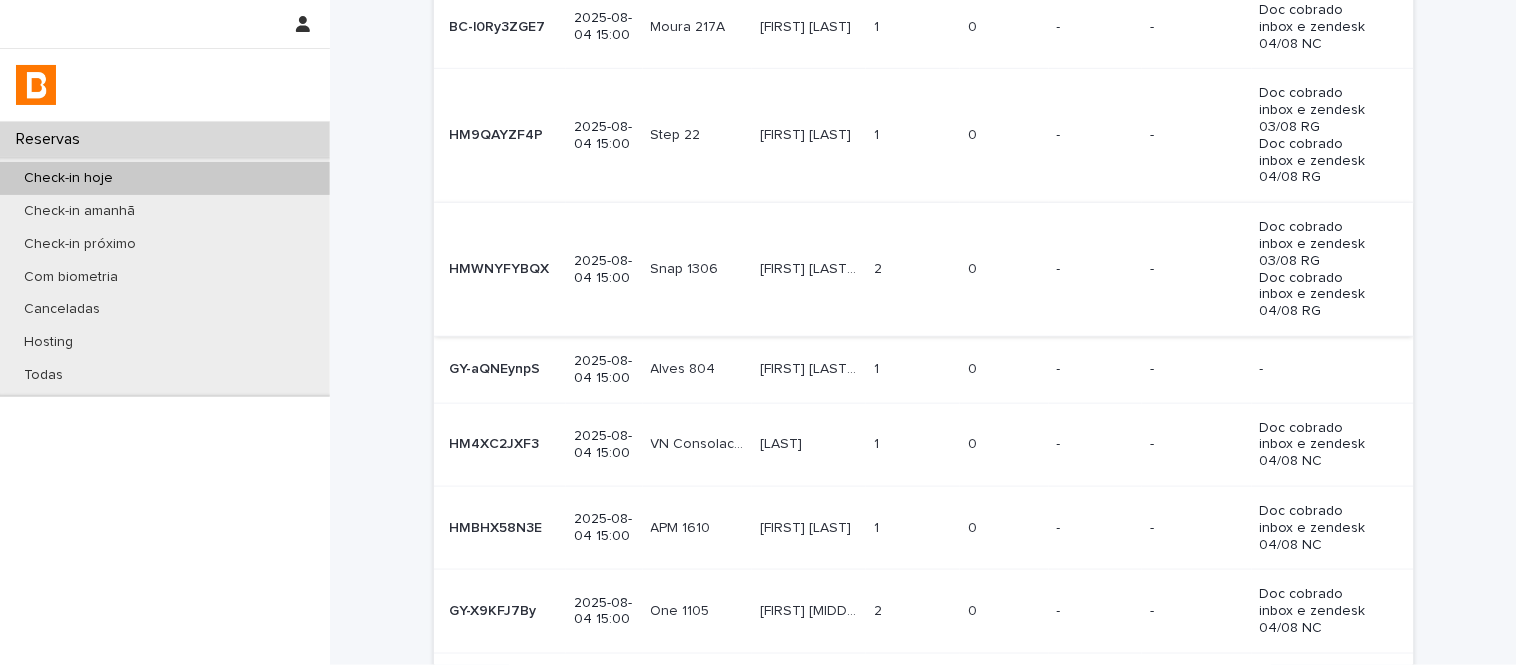 scroll, scrollTop: 333, scrollLeft: 0, axis: vertical 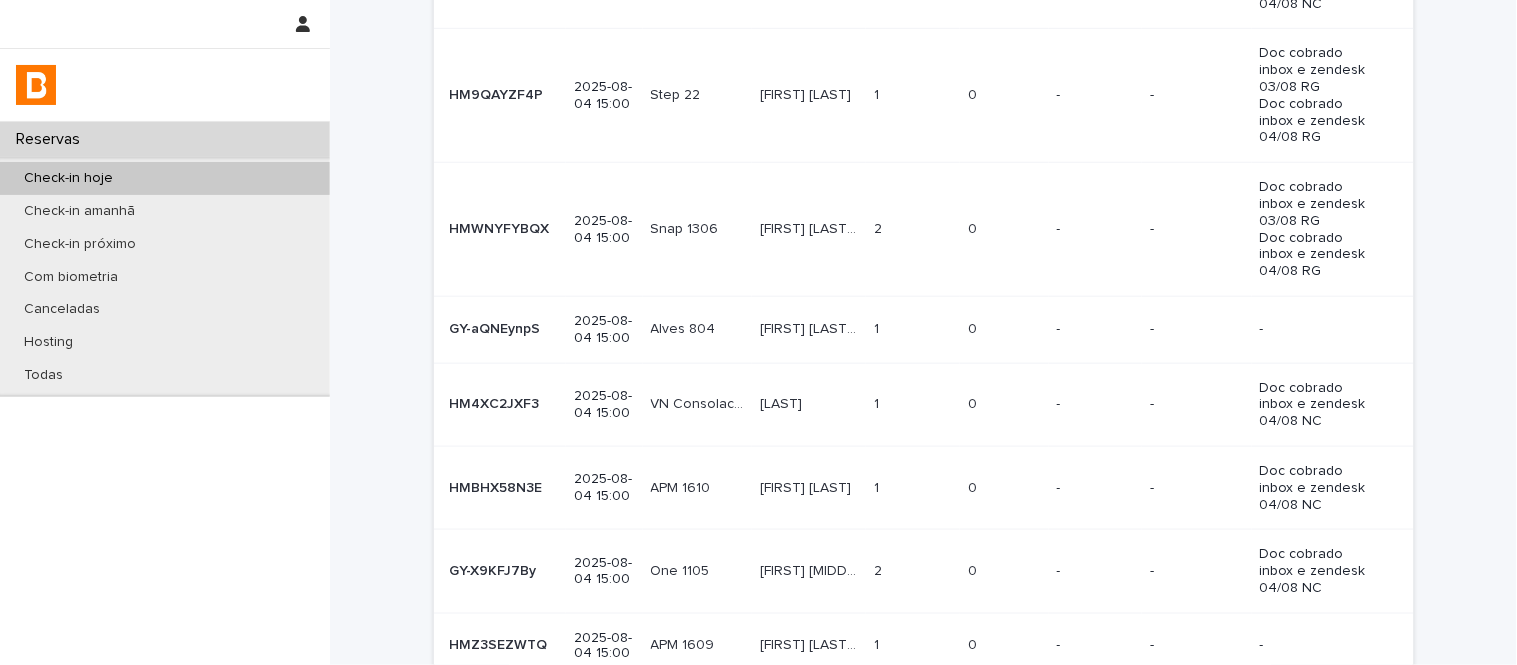 click on "[FIRST] [LAST] 804/512 [FIRST] [LAST] 804/512" at bounding box center (809, 329) 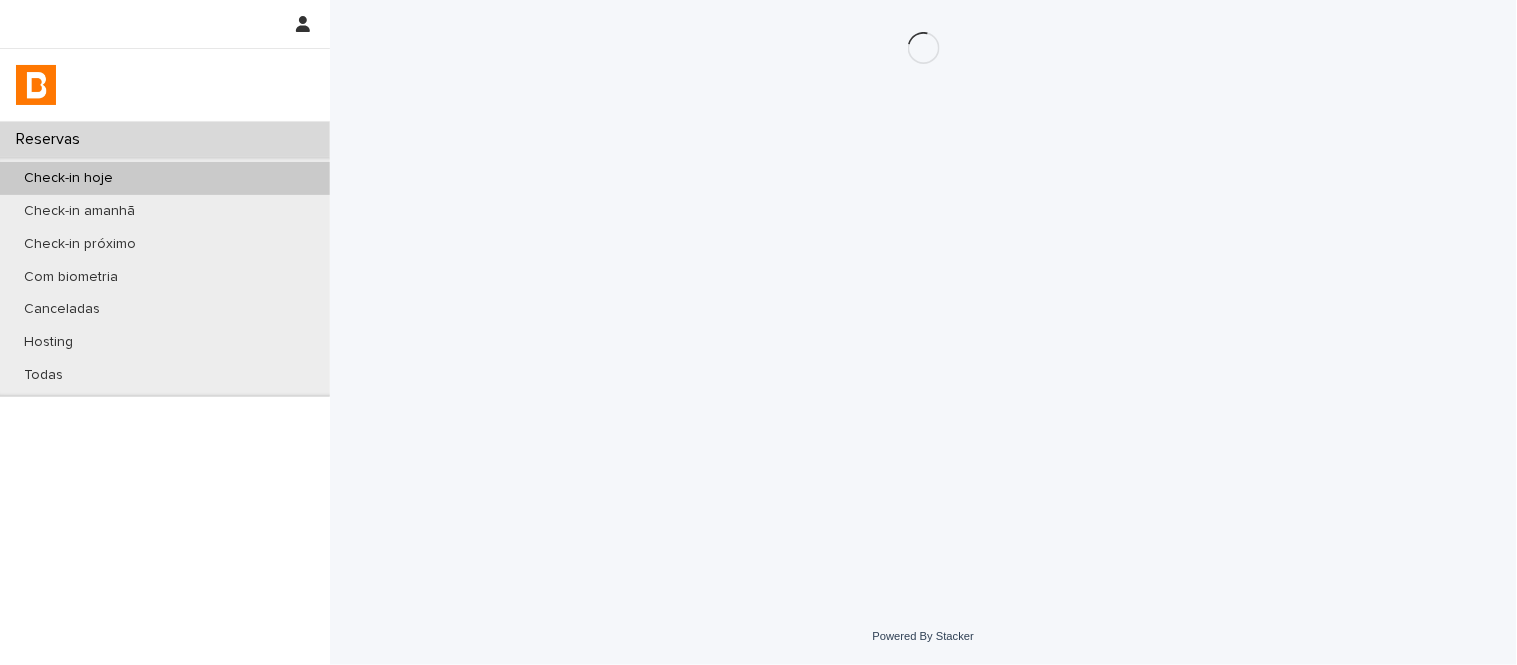 scroll, scrollTop: 0, scrollLeft: 0, axis: both 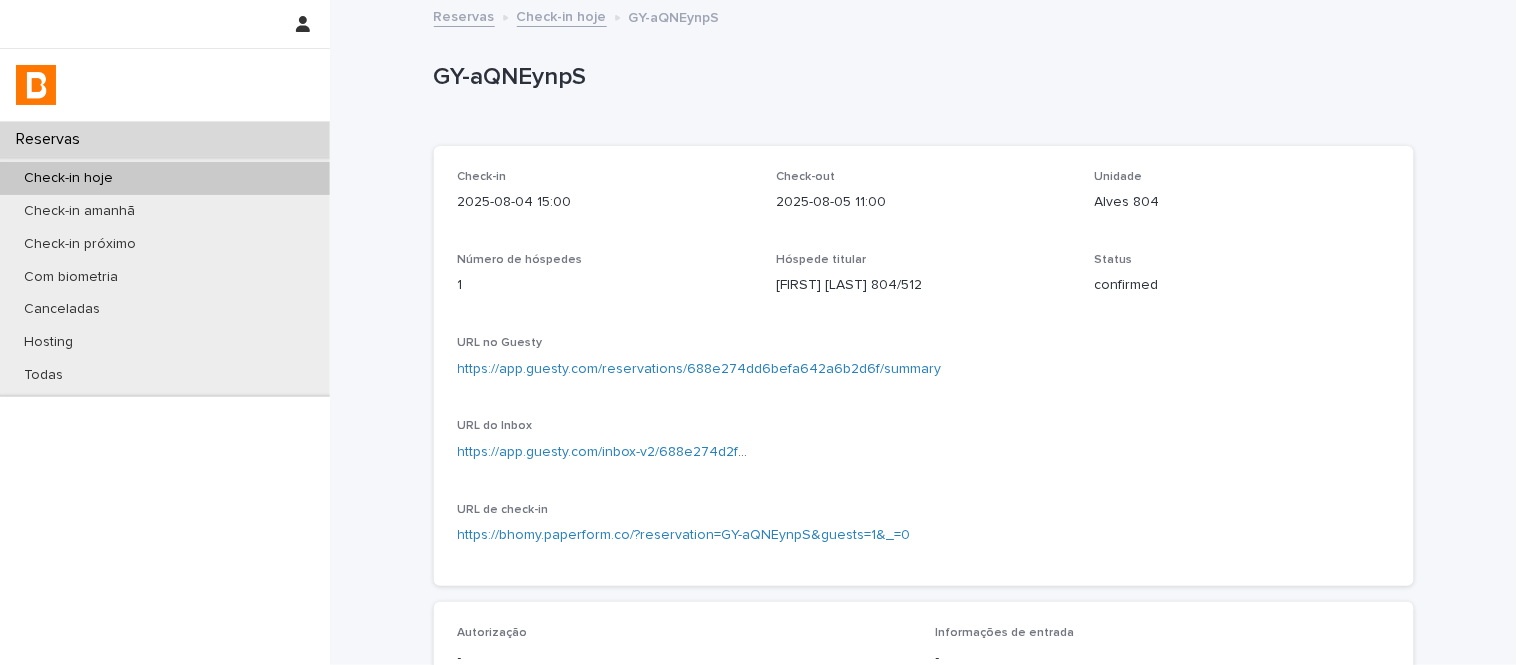 click on "https://app.guesty.com/inbox-v2/688e274d2f36d0001198480f?reservationId=688e274dd6befa642a6b2d6f" at bounding box center (605, 452) 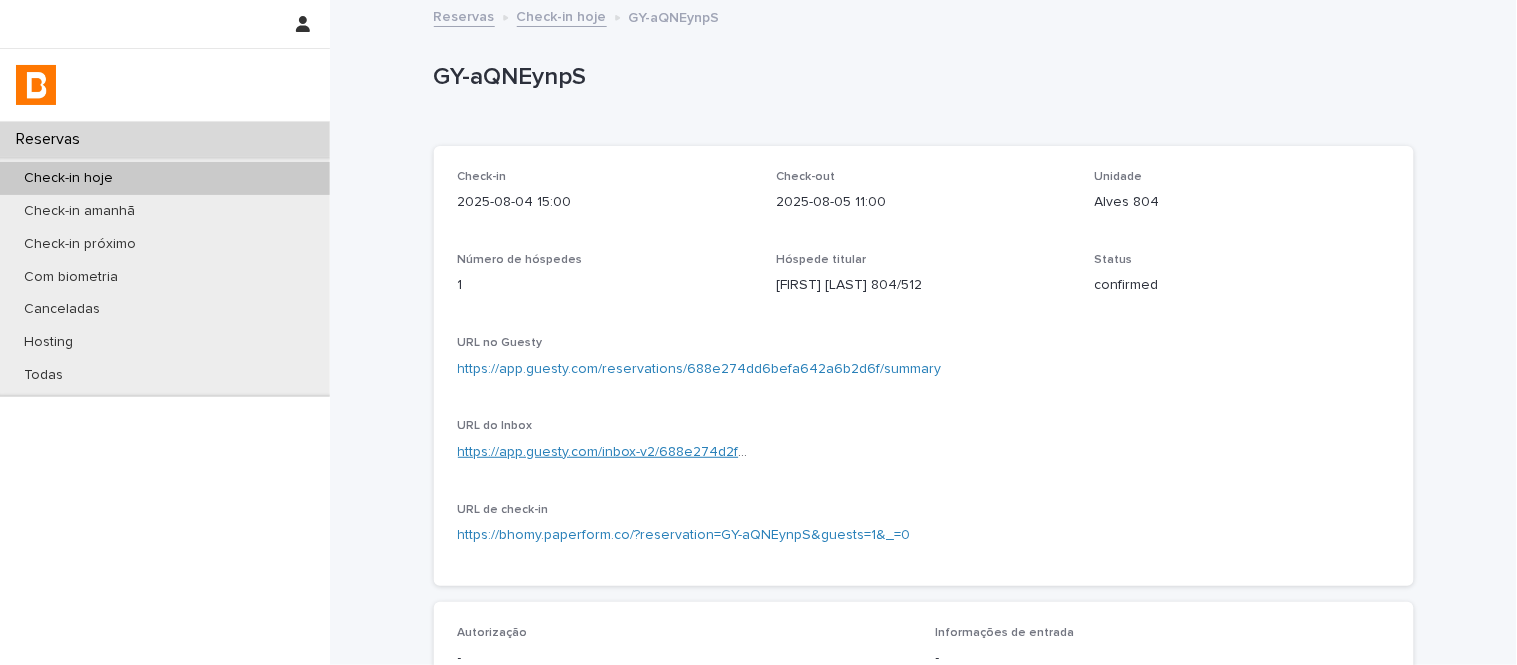 click on "https://app.guesty.com/inbox-v2/688e274d2f36d0001198480f?reservationId=688e274dd6befa642a6b2d6f" at bounding box center (799, 452) 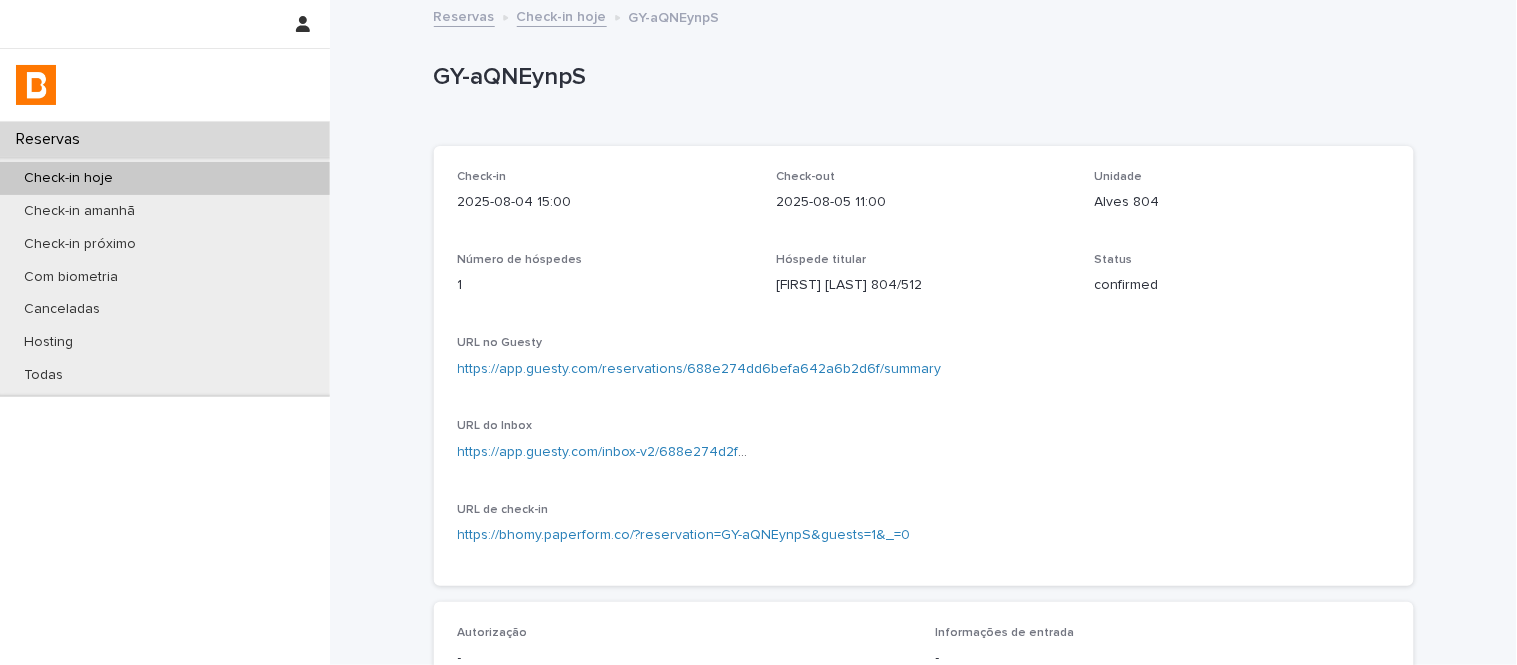 scroll, scrollTop: 222, scrollLeft: 0, axis: vertical 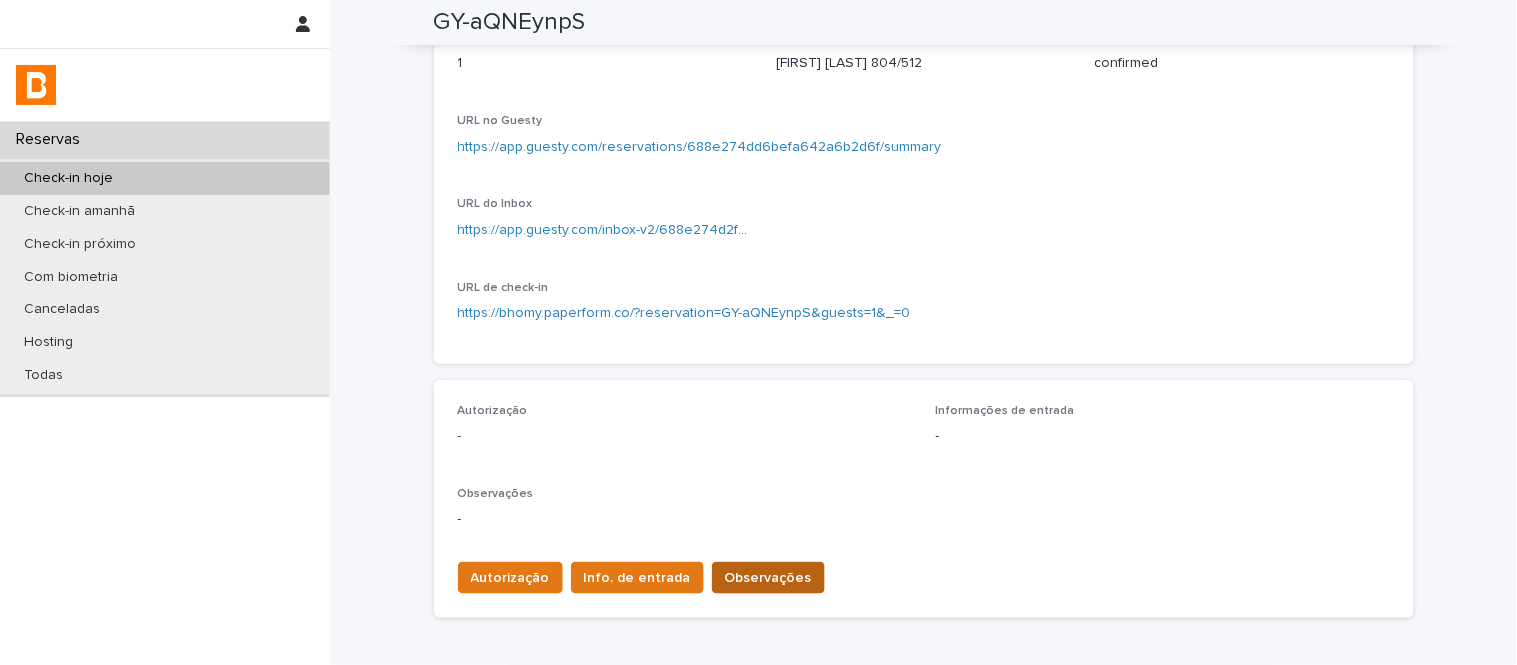 click on "Observações" at bounding box center [768, 578] 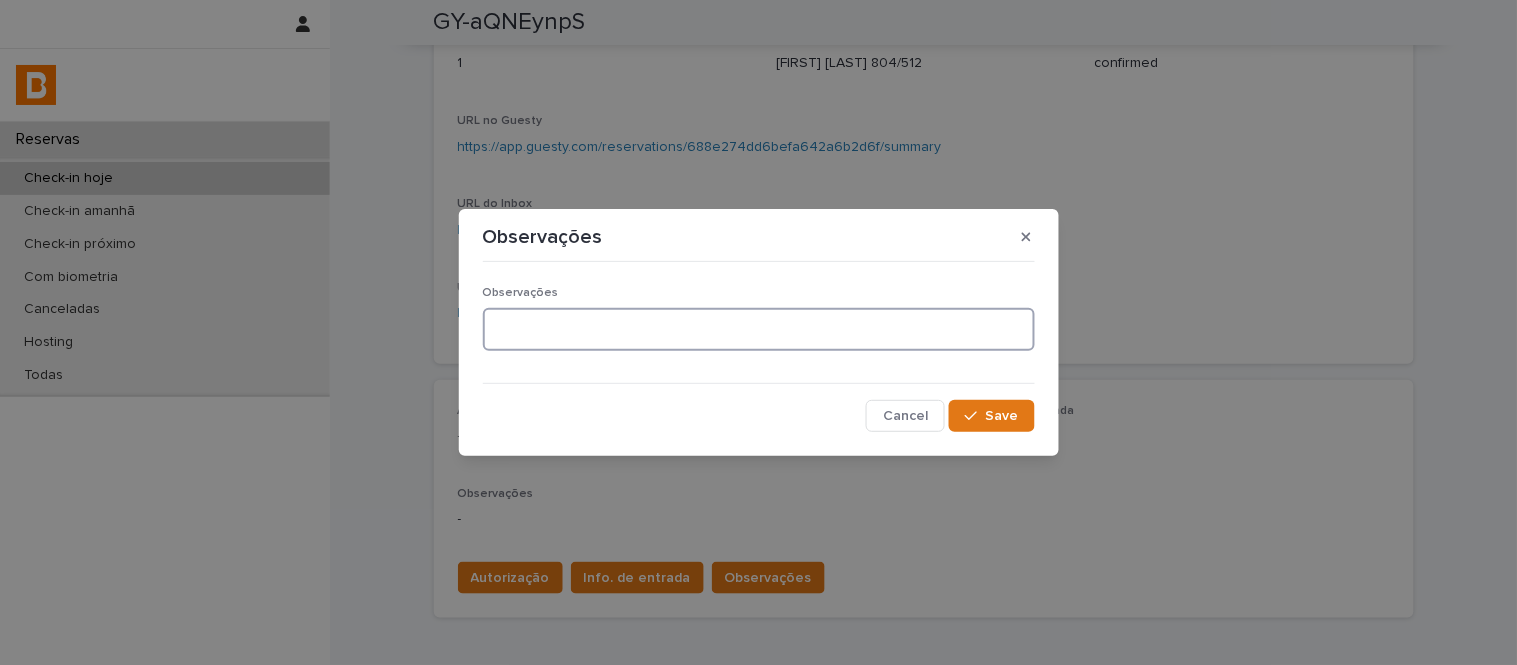 click at bounding box center (759, 329) 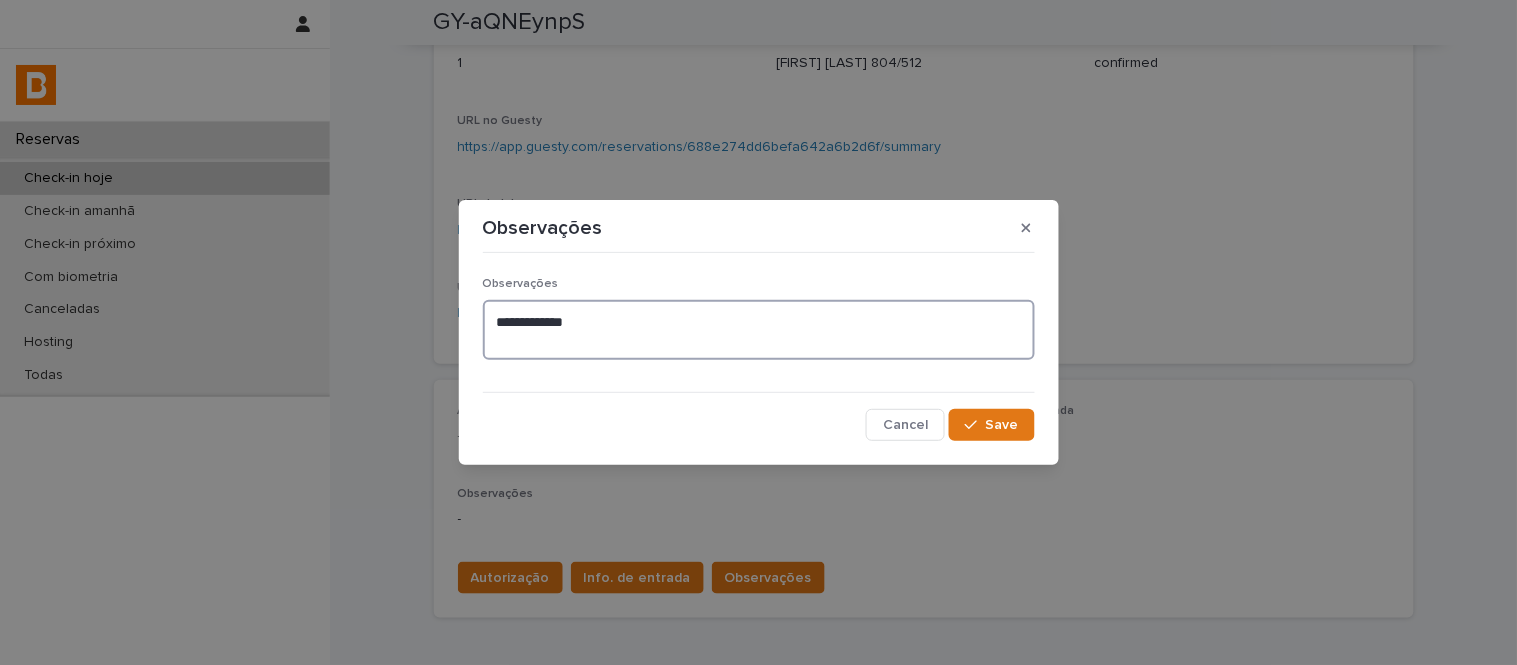 paste on "**********" 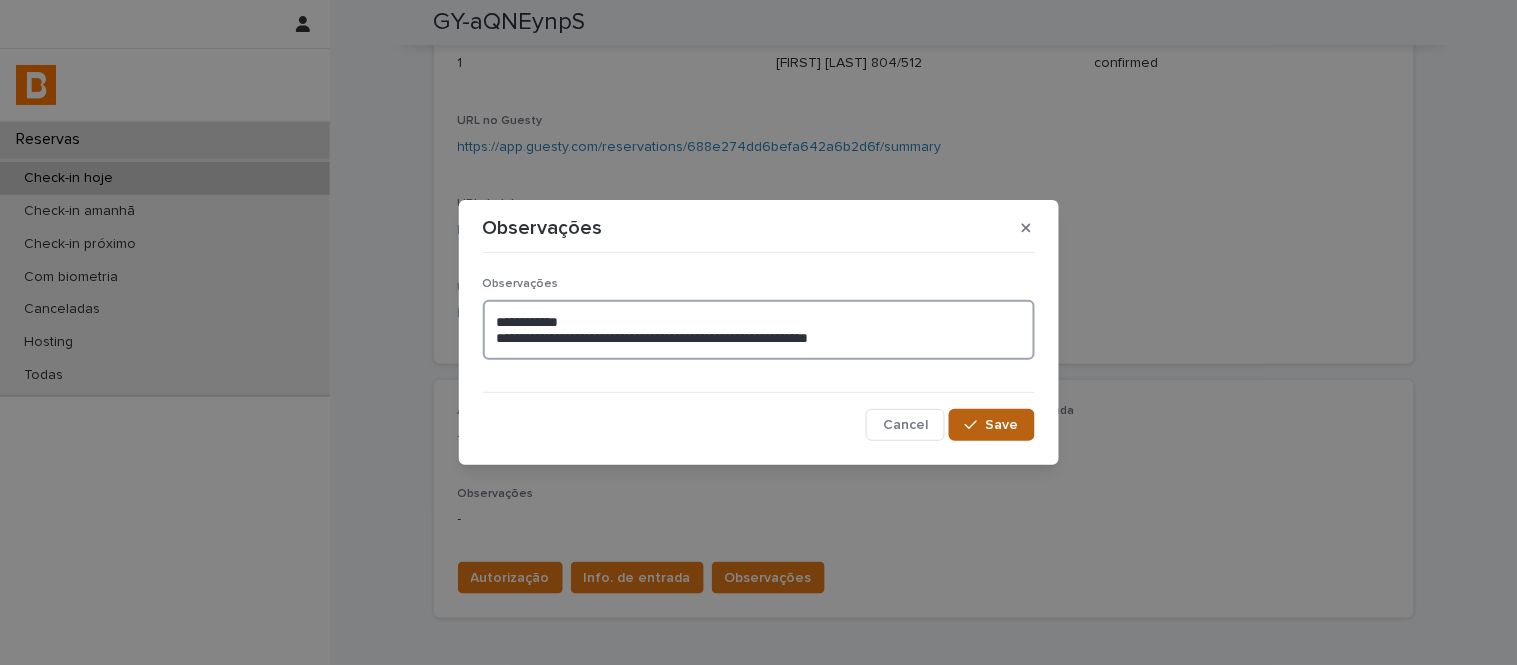 type on "**********" 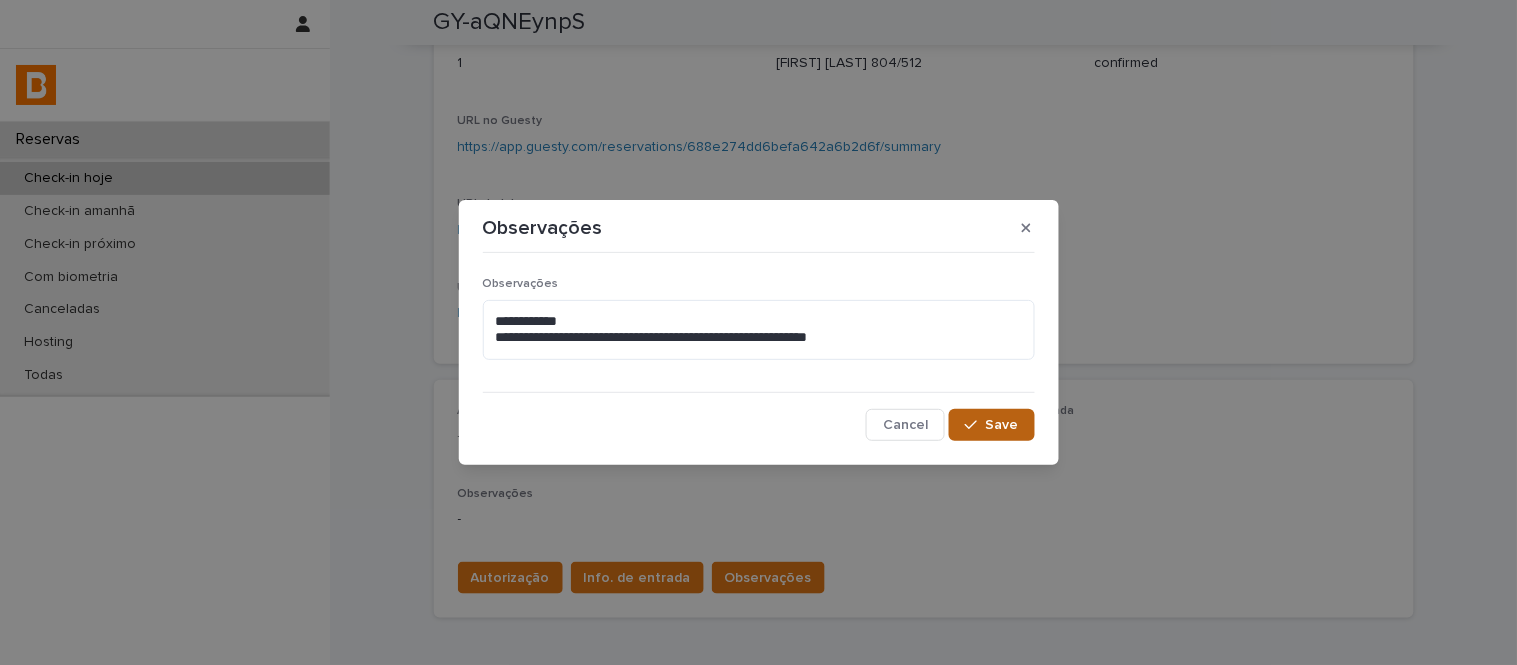 click on "Save" at bounding box center [991, 425] 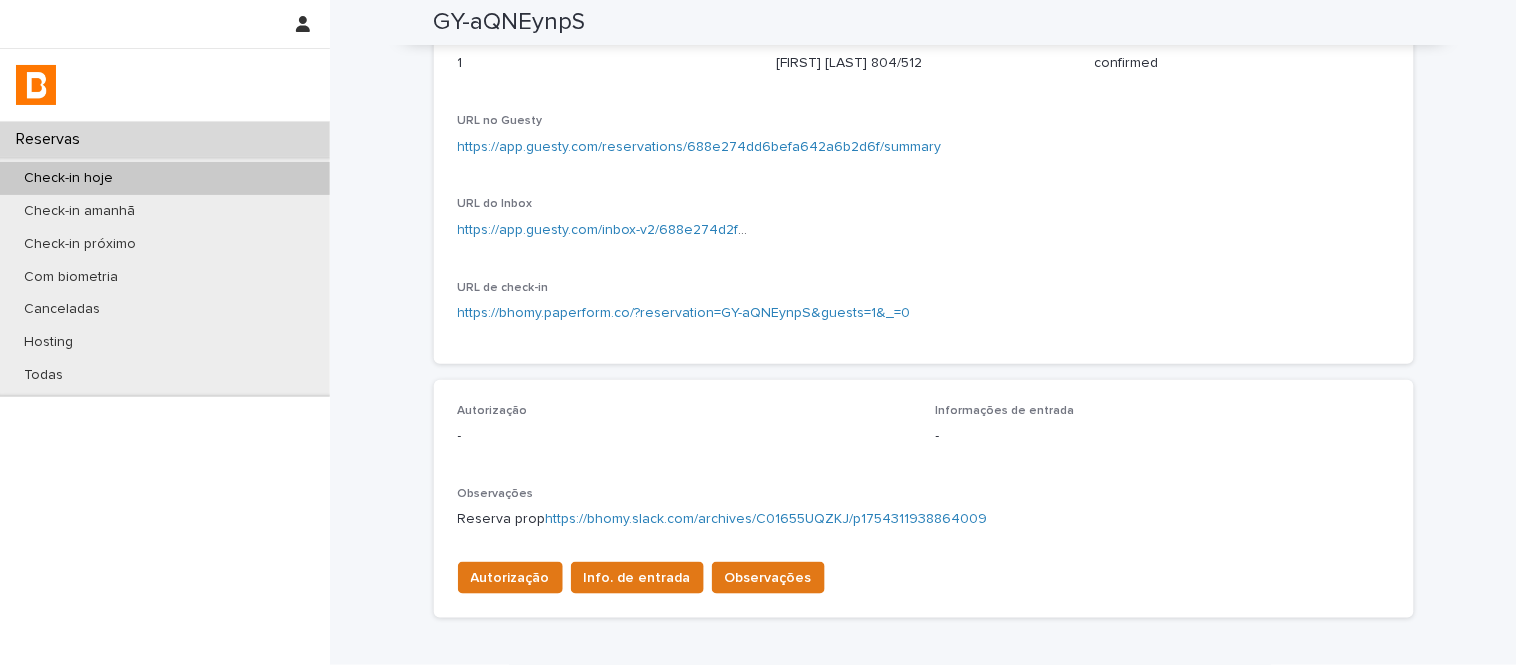 scroll, scrollTop: 232, scrollLeft: 0, axis: vertical 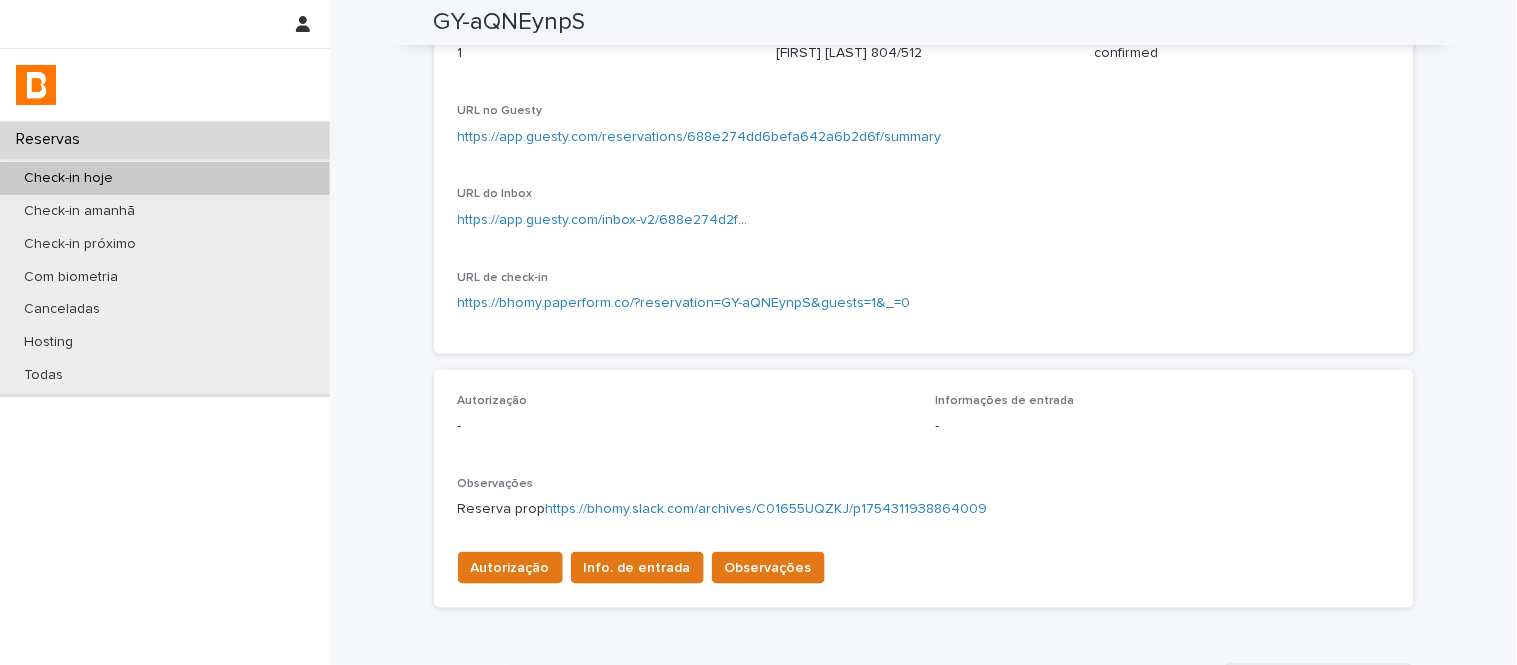 click on "Autorização" at bounding box center [510, 568] 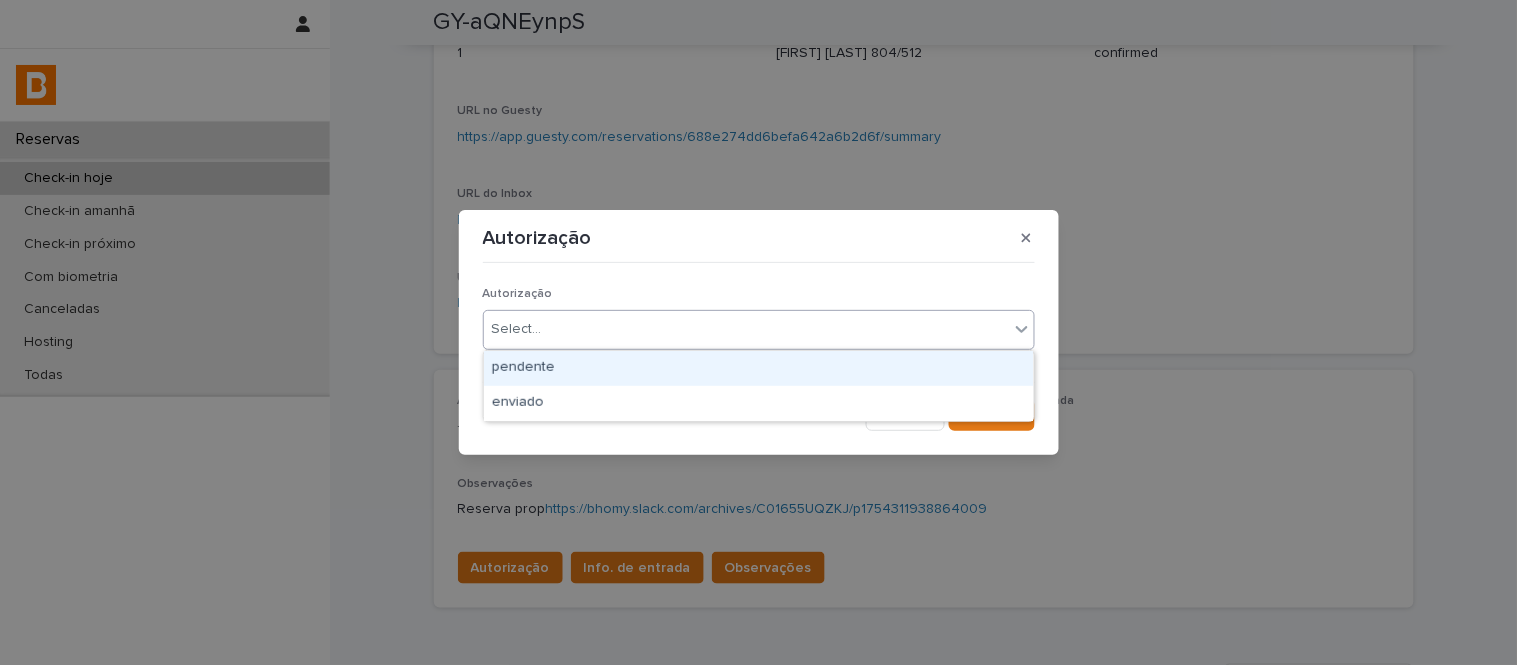 click on "Select..." at bounding box center (746, 329) 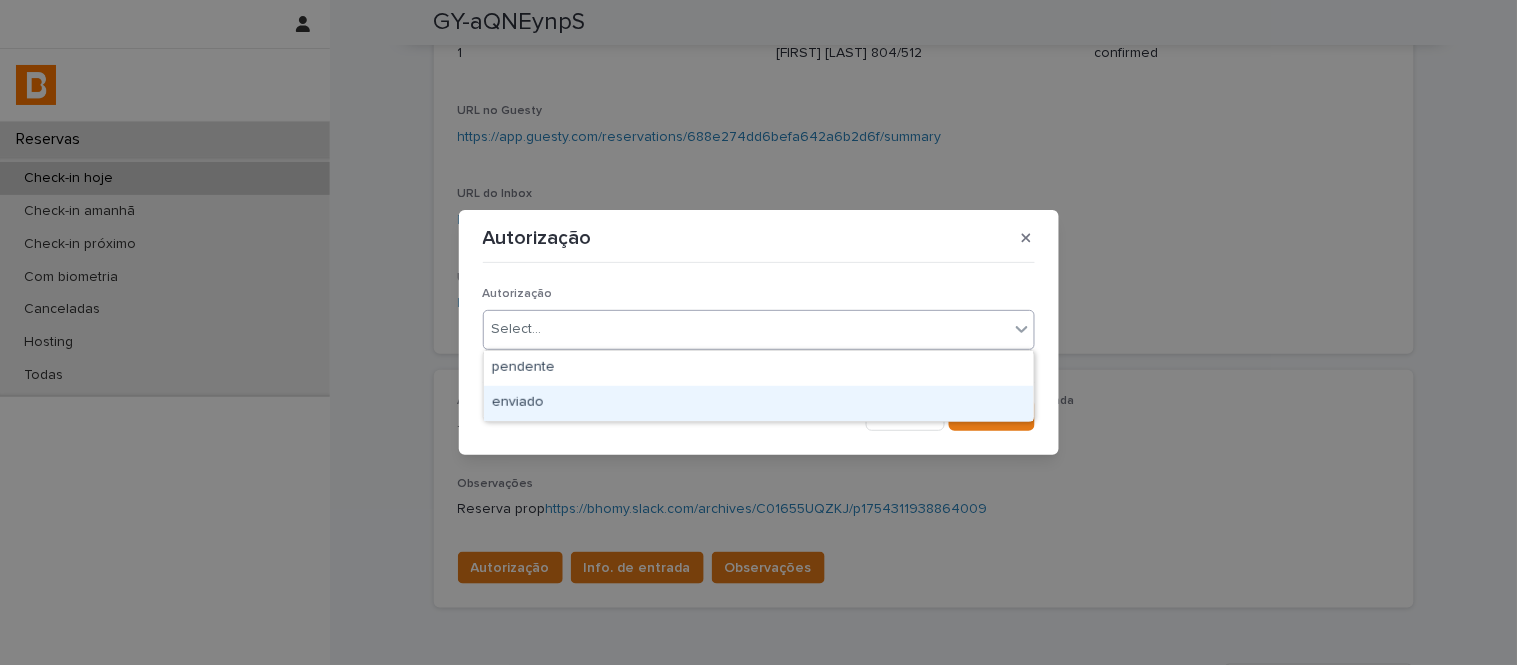 click on "enviado" at bounding box center [759, 403] 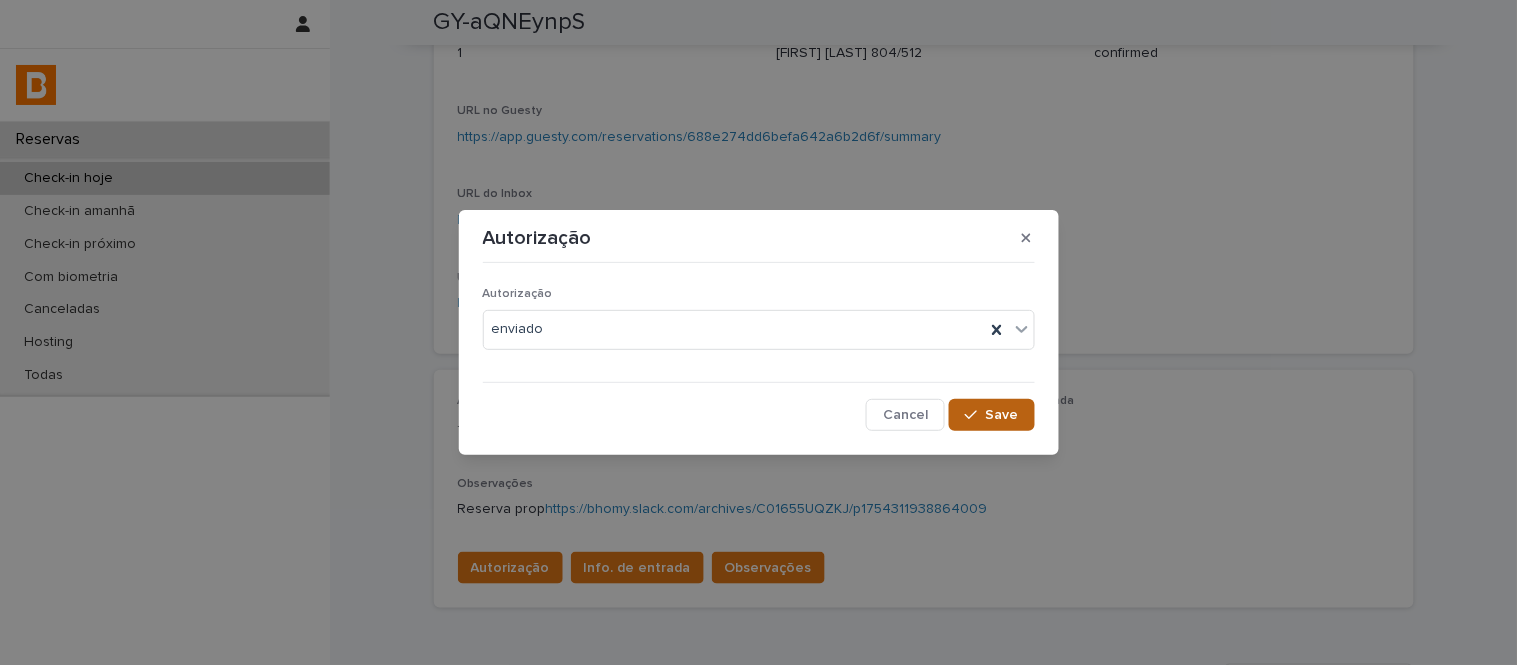 click on "Save" at bounding box center [991, 415] 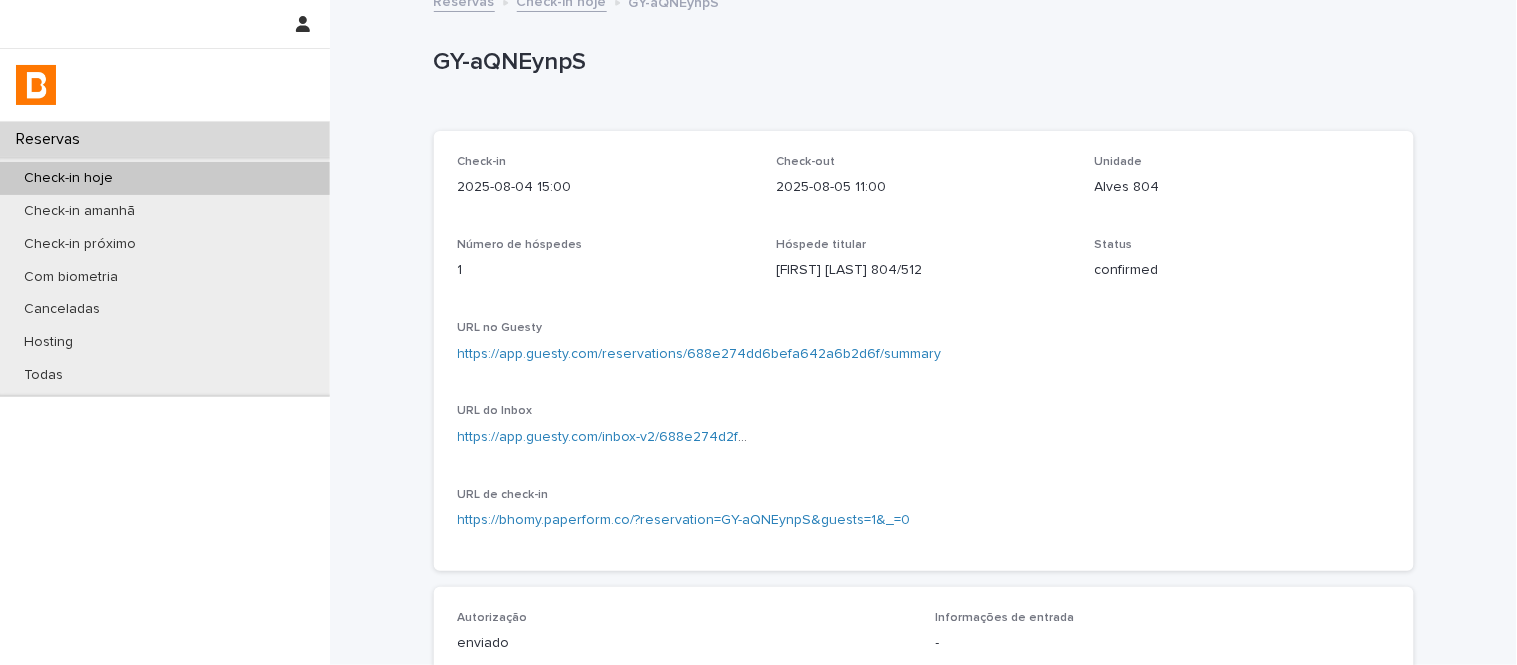 scroll, scrollTop: 0, scrollLeft: 0, axis: both 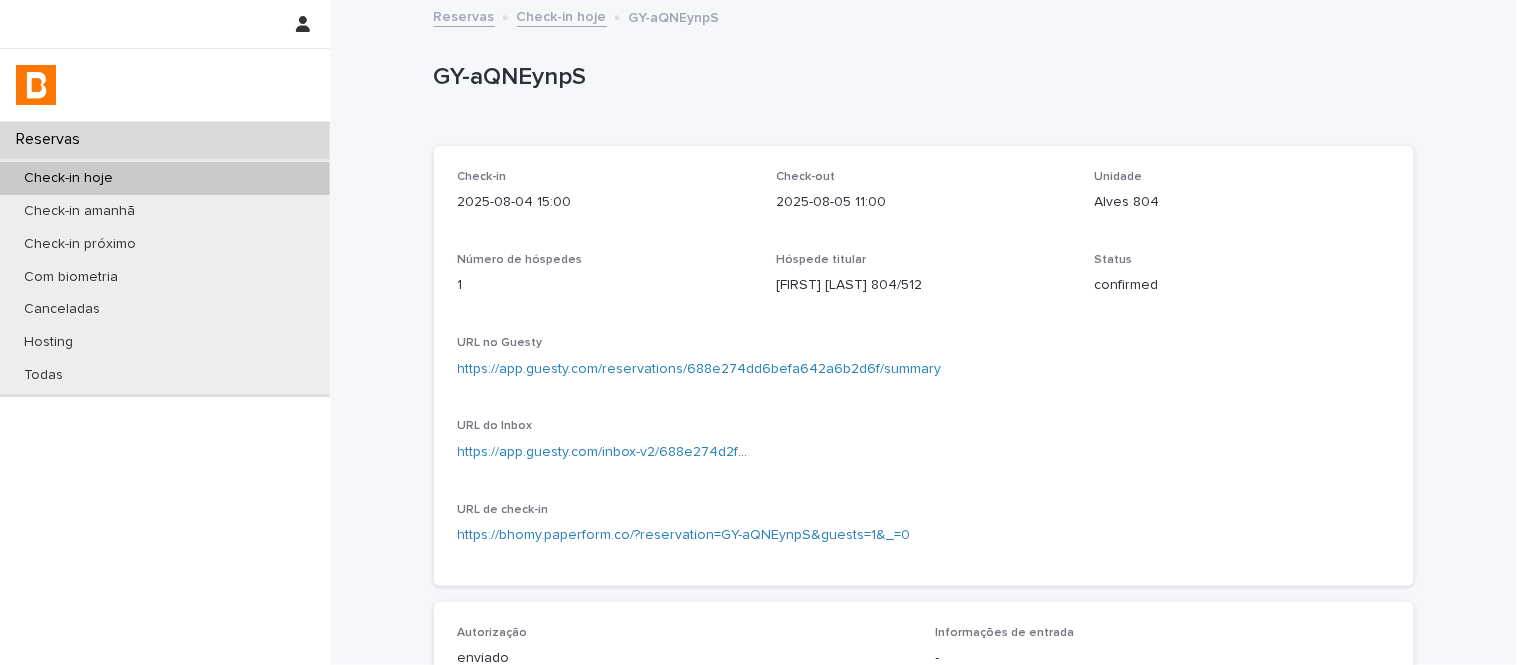 click on "Check-in hoje" at bounding box center (562, 15) 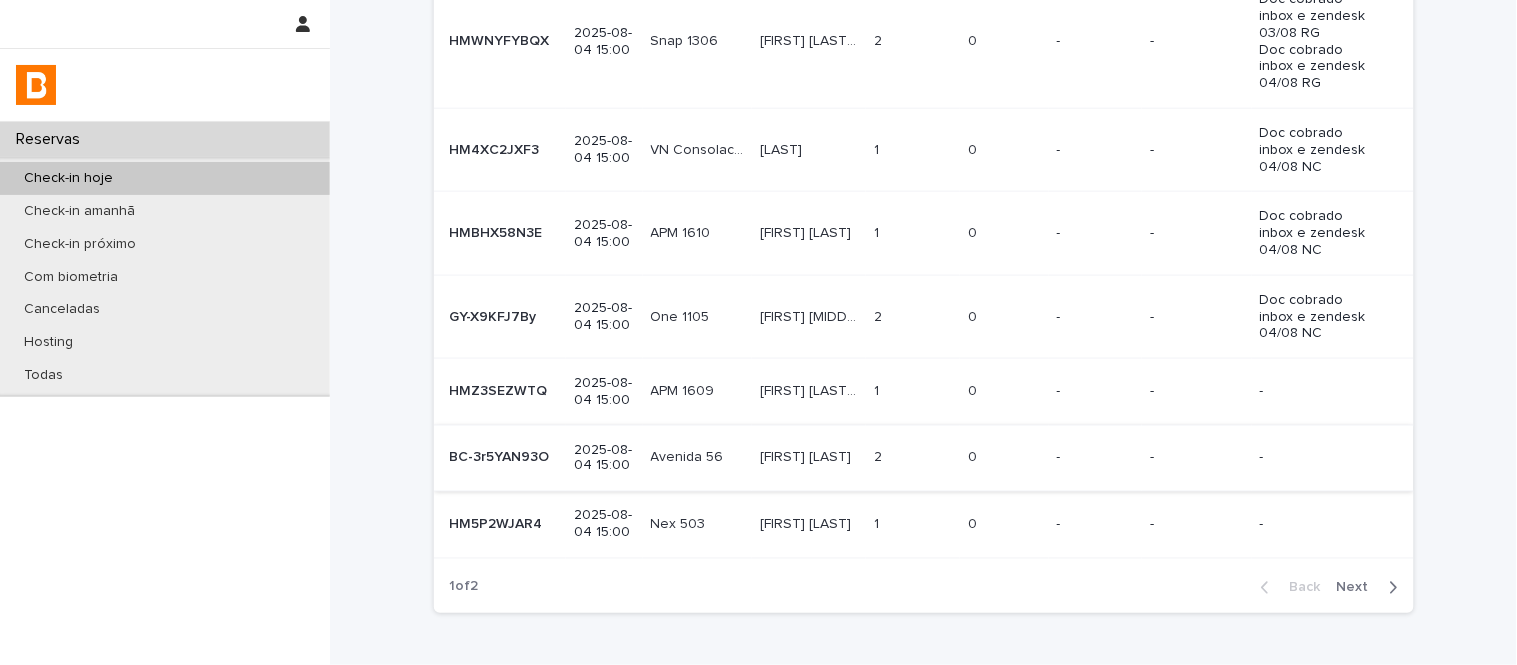 scroll, scrollTop: 642, scrollLeft: 0, axis: vertical 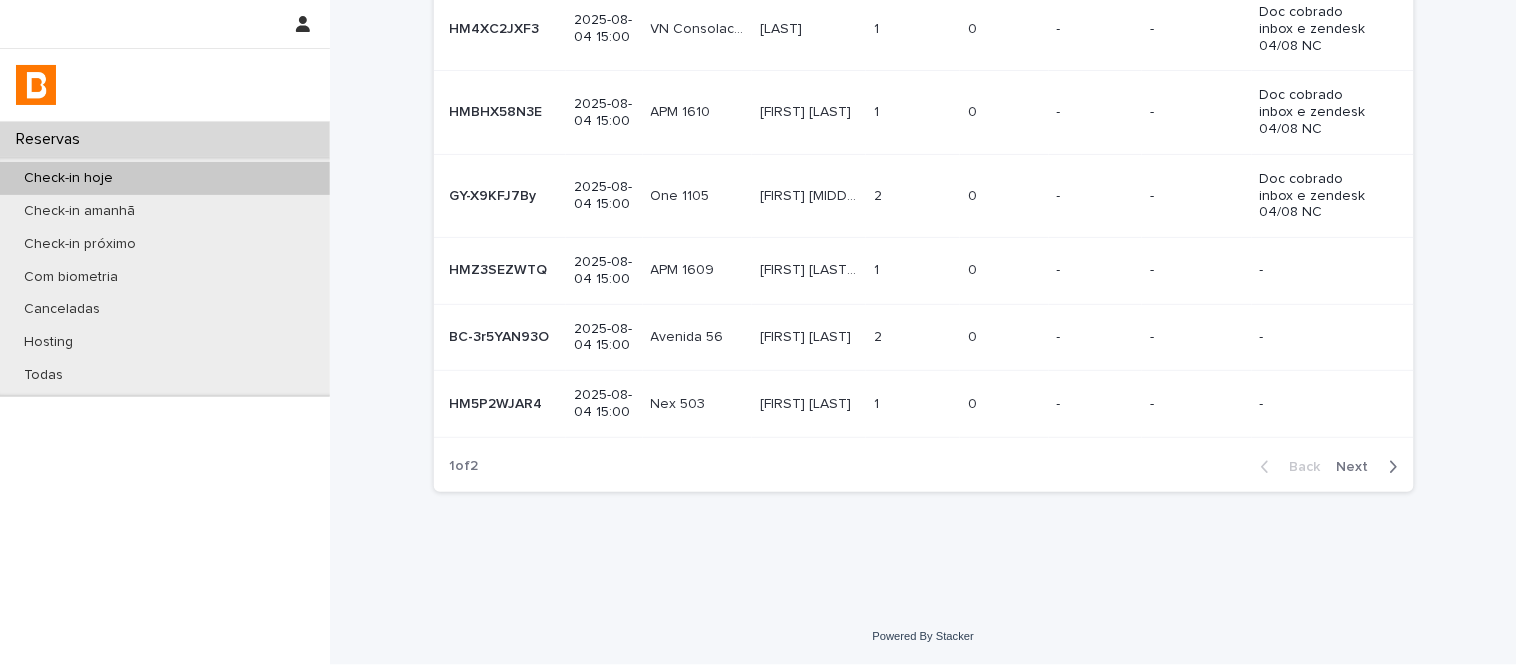 click on "Next" at bounding box center [1359, 467] 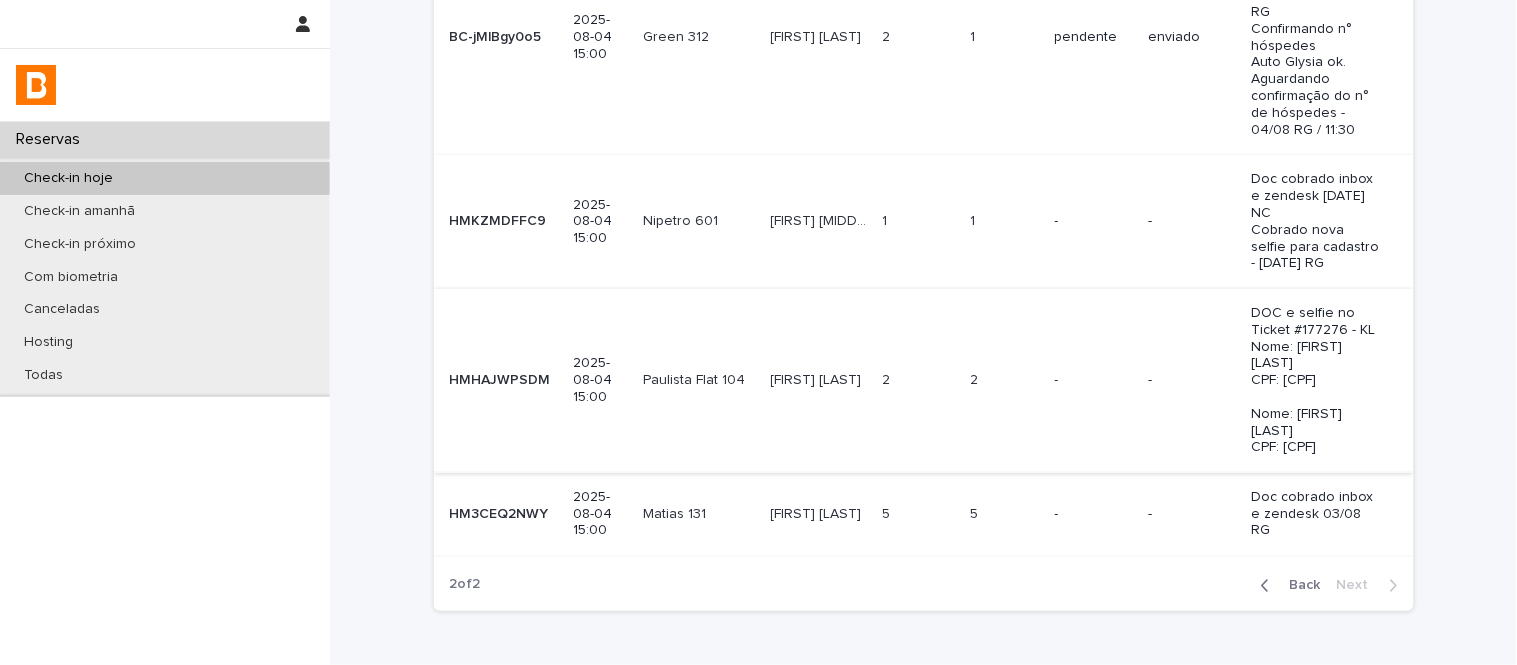 scroll, scrollTop: 510, scrollLeft: 0, axis: vertical 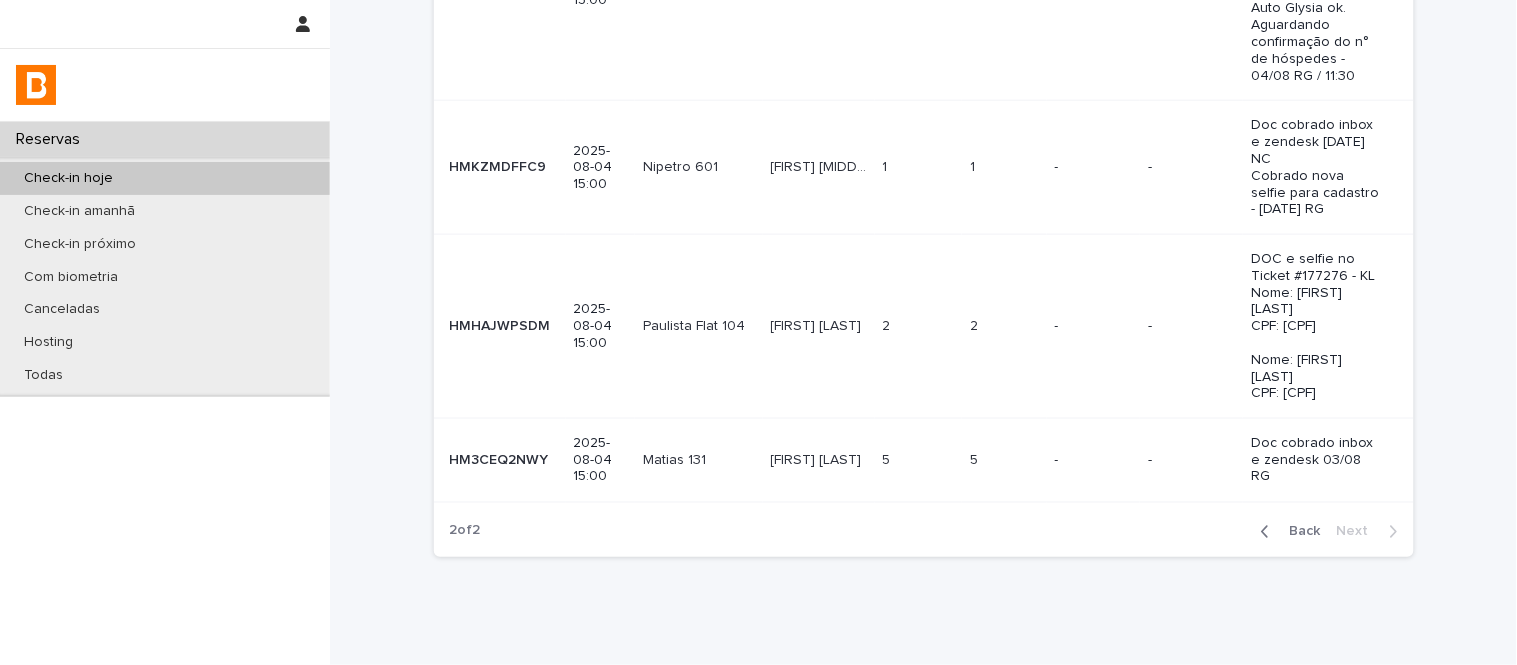 click on "2 2" at bounding box center (919, 327) 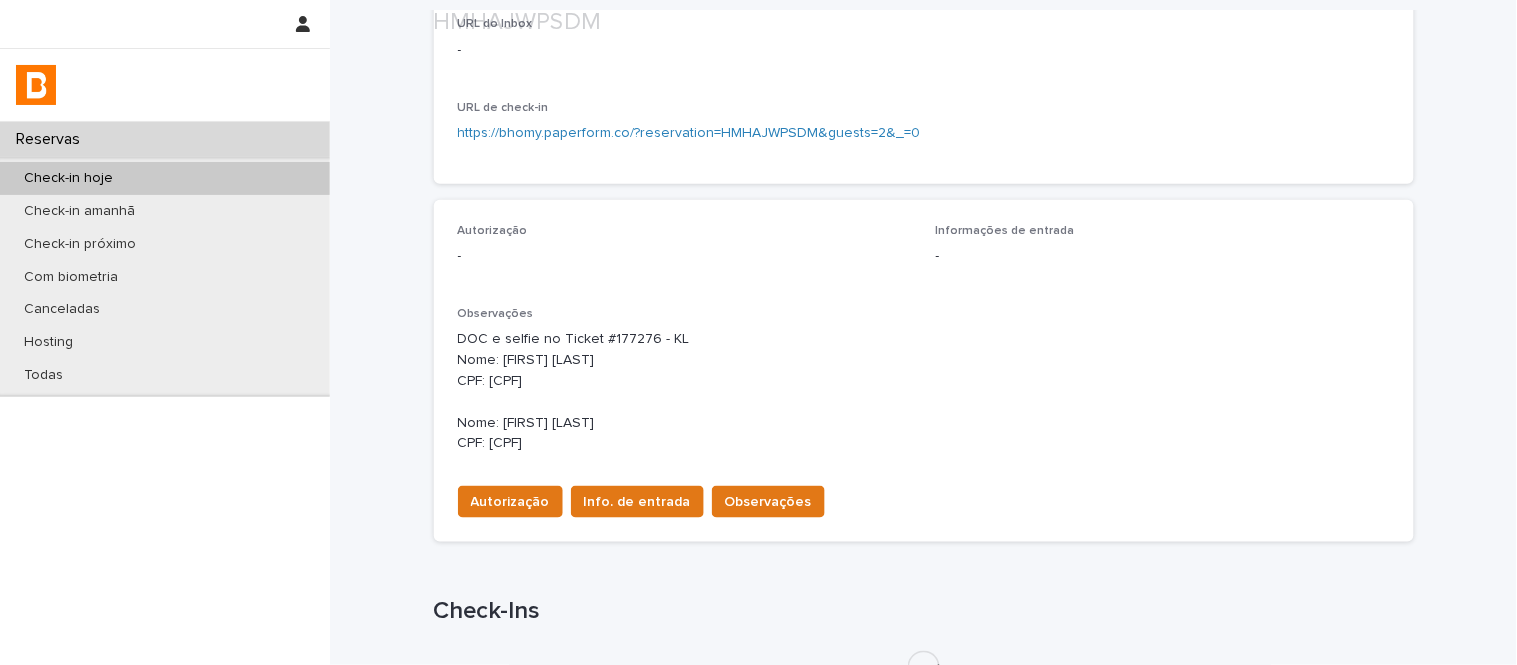 scroll, scrollTop: 525, scrollLeft: 0, axis: vertical 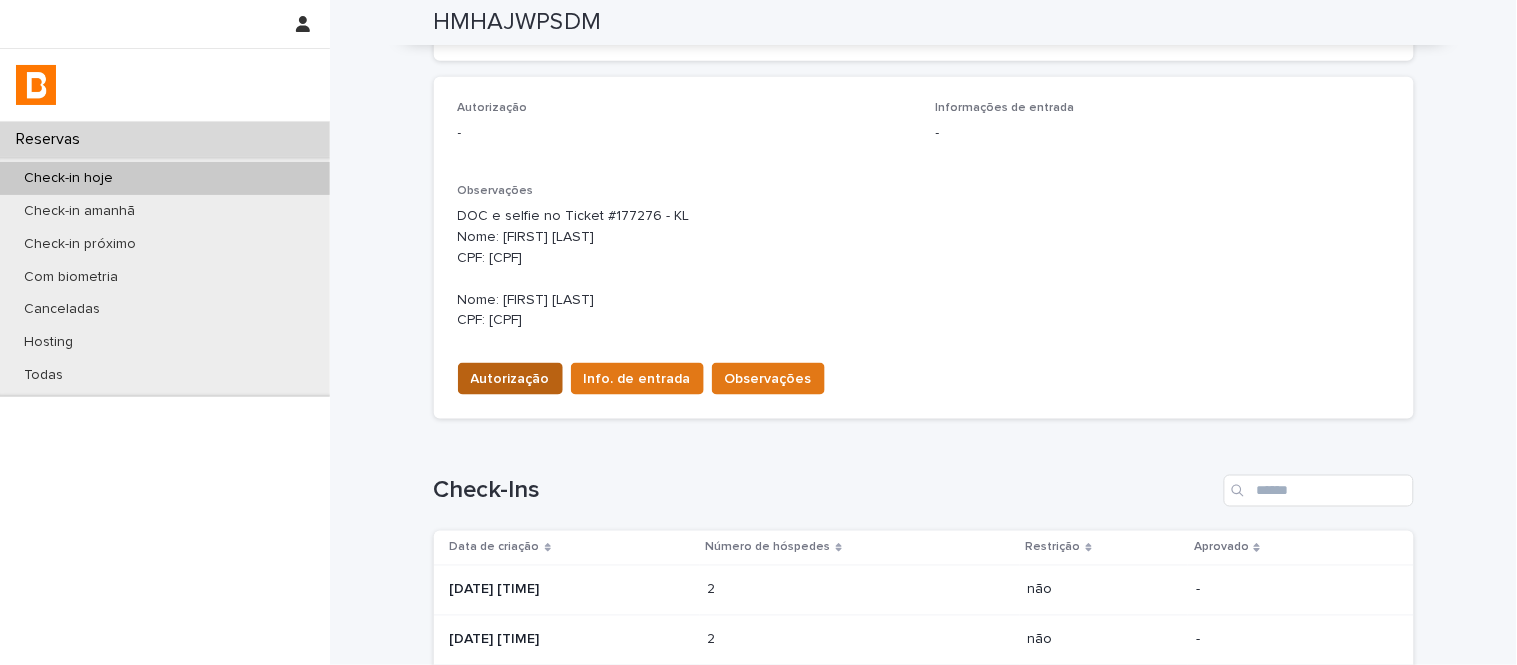 click on "Autorização" at bounding box center (510, 379) 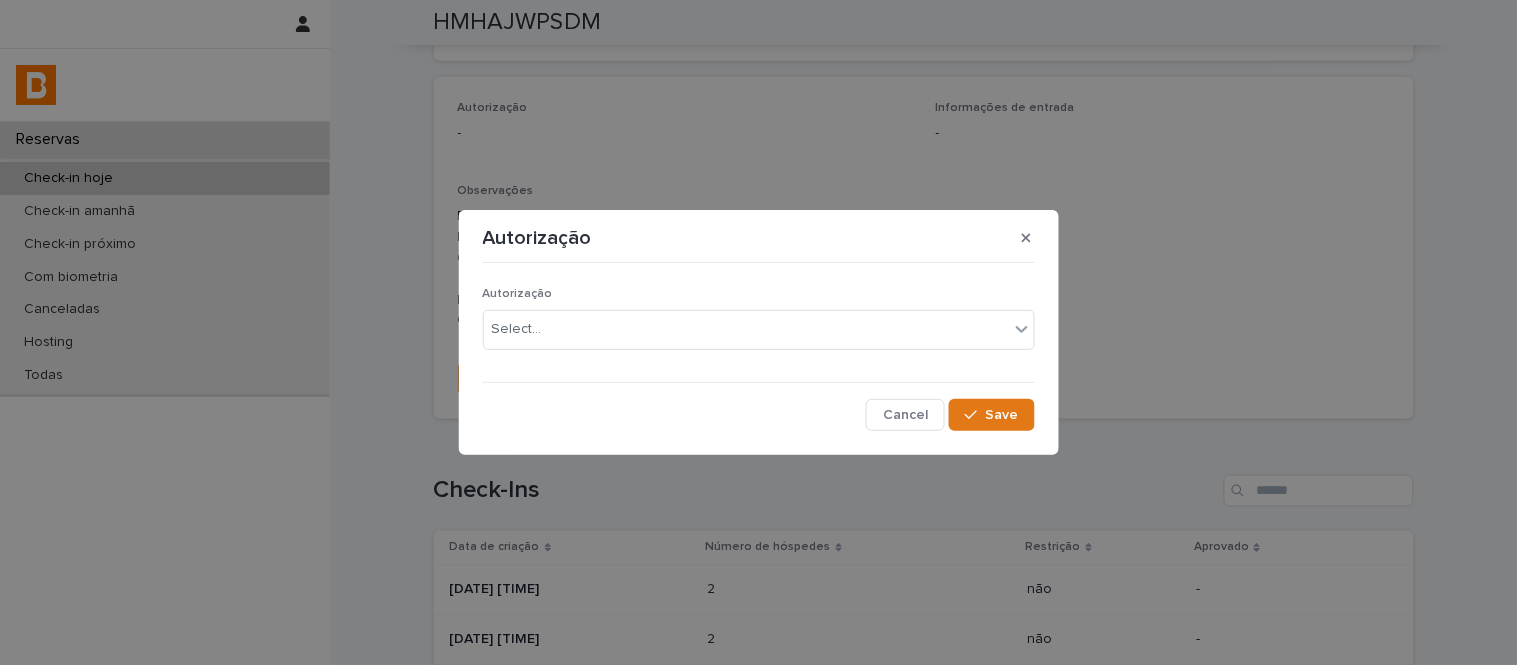 click on "Autorização Select..." at bounding box center (759, 326) 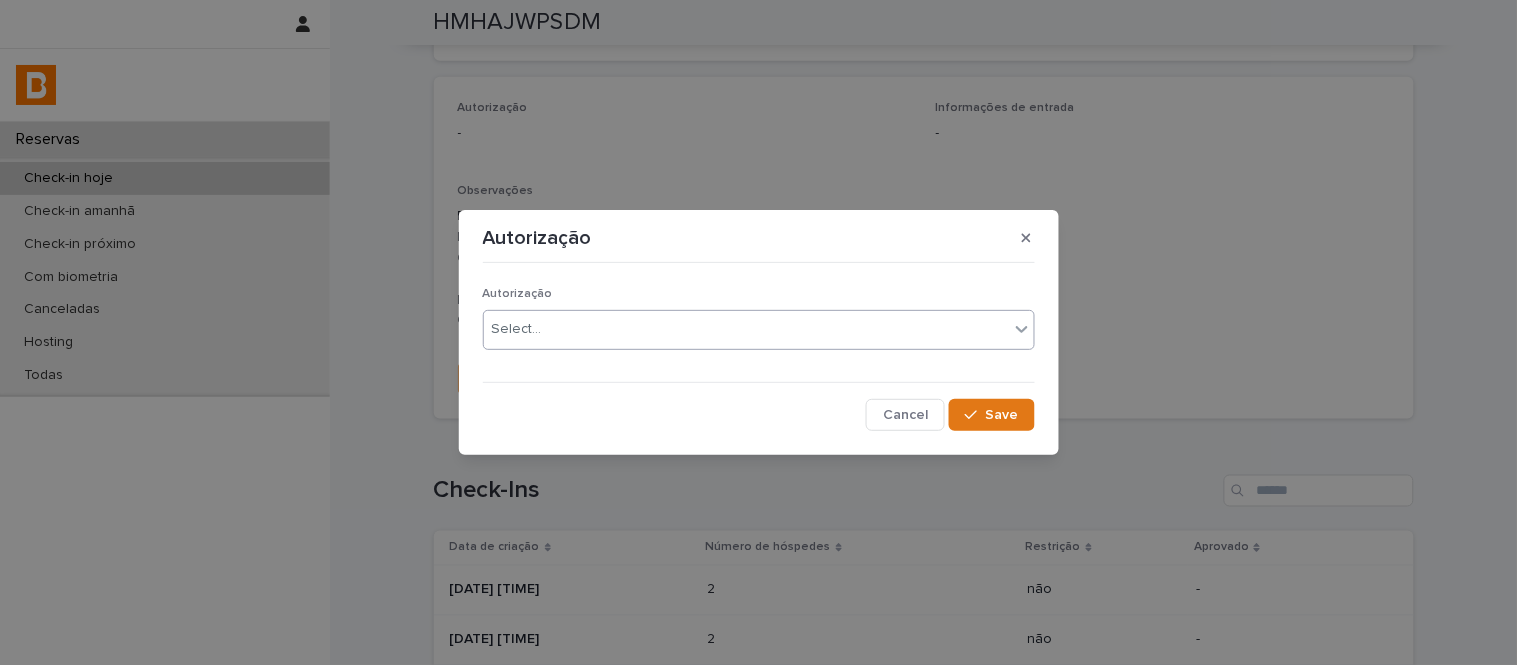 click on "Select..." at bounding box center (746, 329) 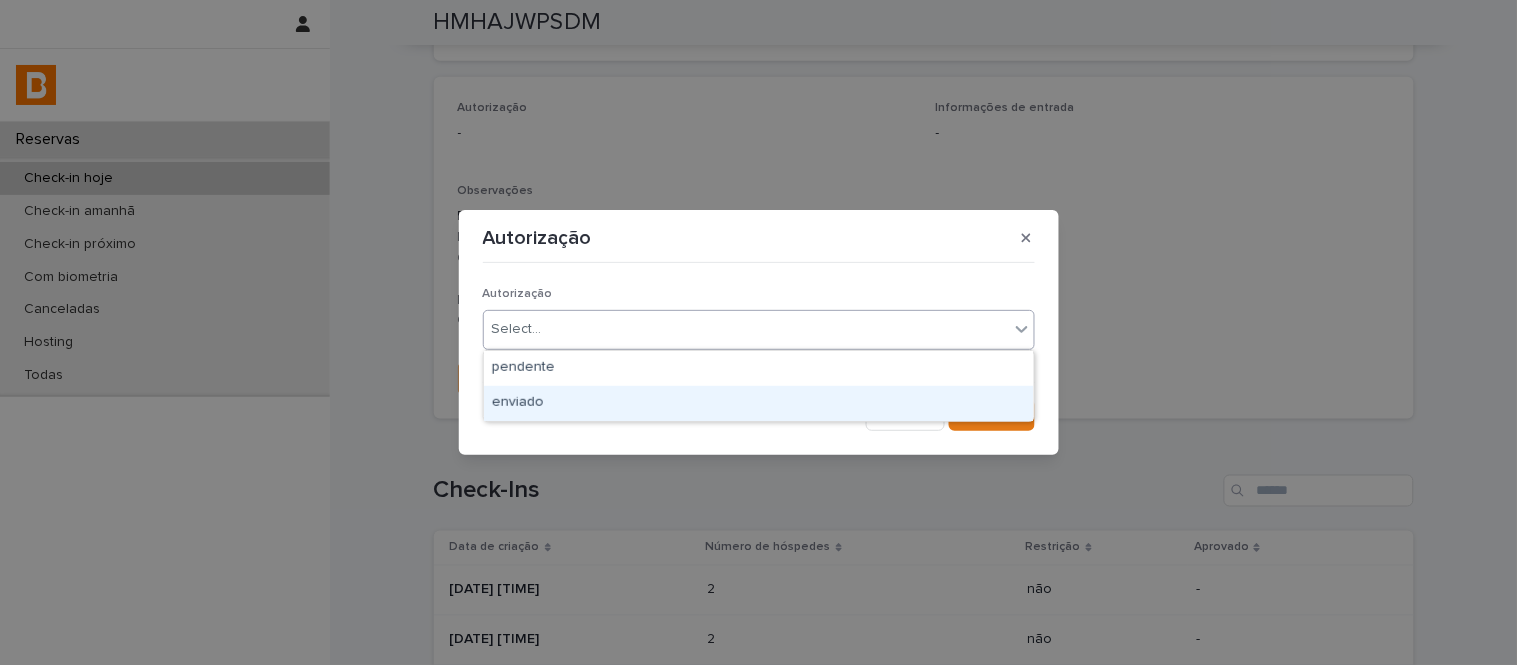 click on "enviado" at bounding box center (759, 403) 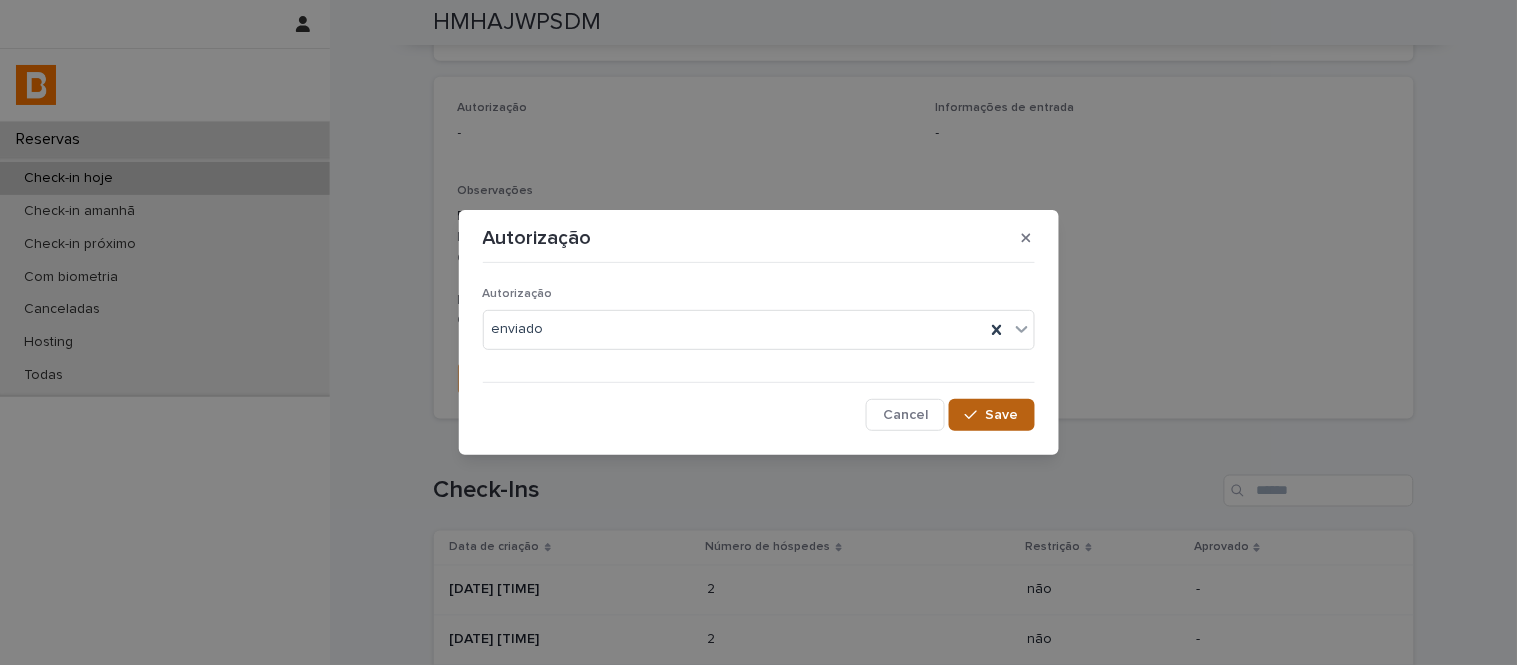 click on "Save" at bounding box center (1002, 415) 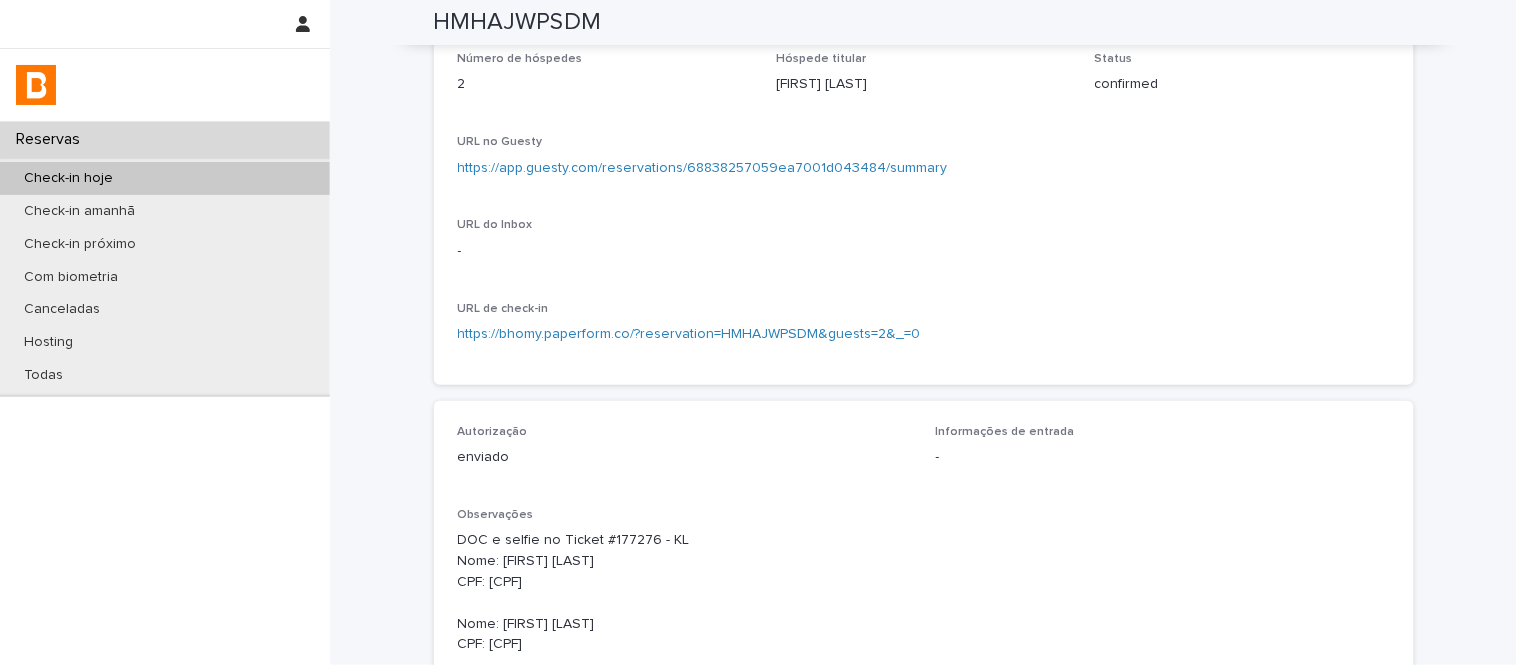 scroll, scrollTop: 192, scrollLeft: 0, axis: vertical 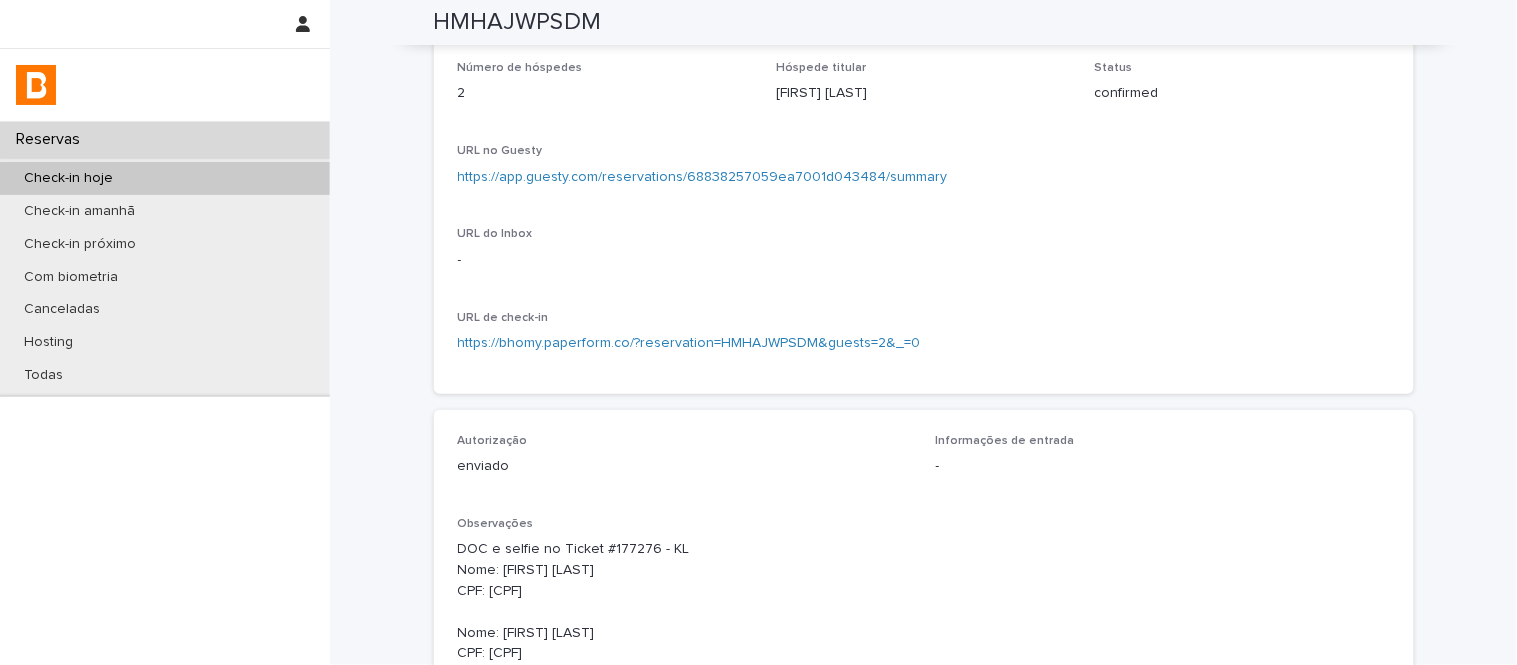 click on "https://app.guesty.com/reservations/68838257059ea7001d043484/summary" at bounding box center [703, 177] 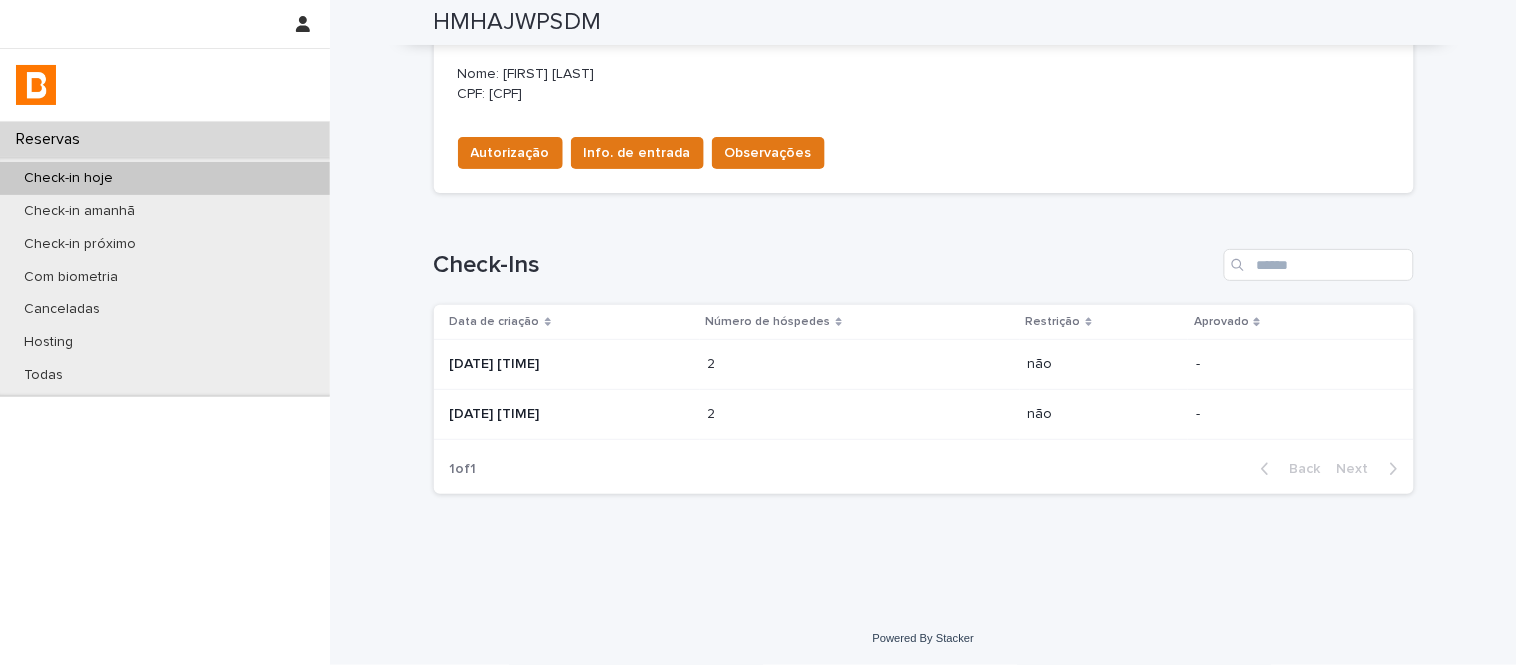 scroll, scrollTop: 752, scrollLeft: 0, axis: vertical 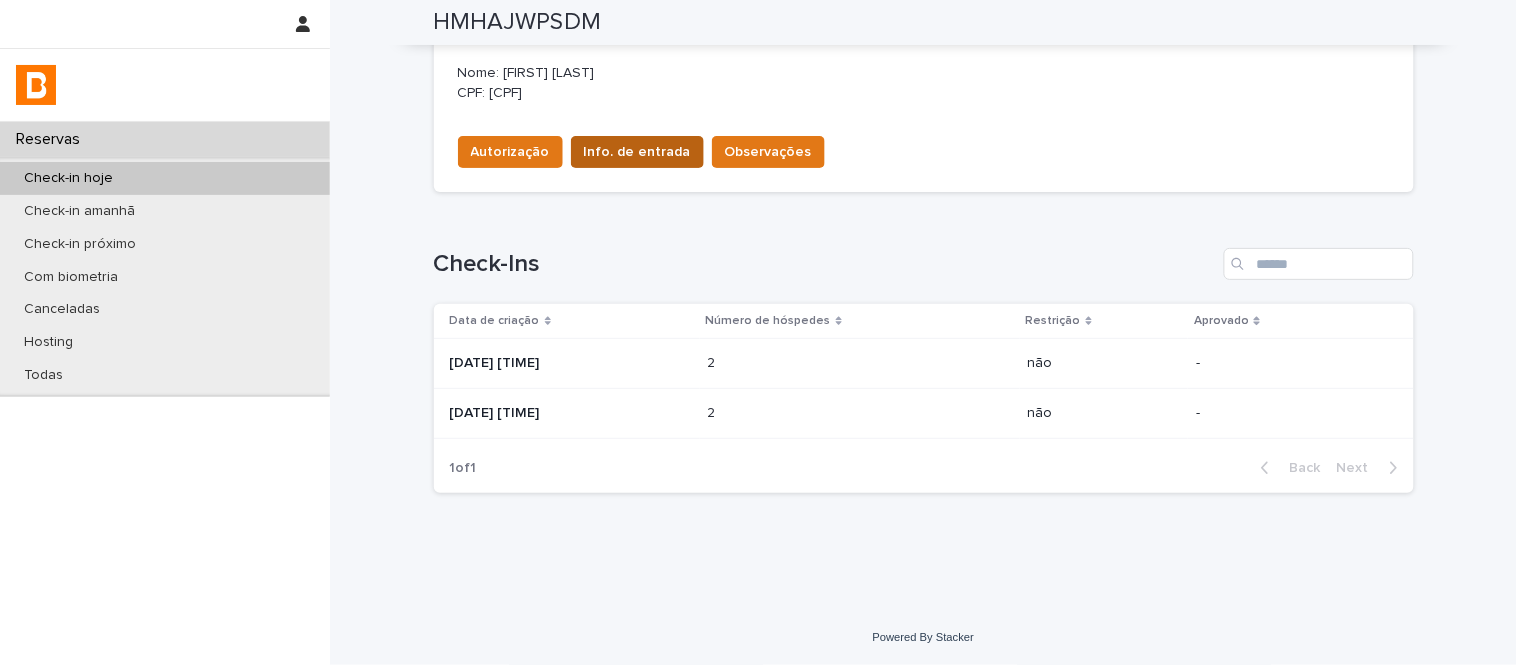click on "Info. de entrada" at bounding box center [637, 152] 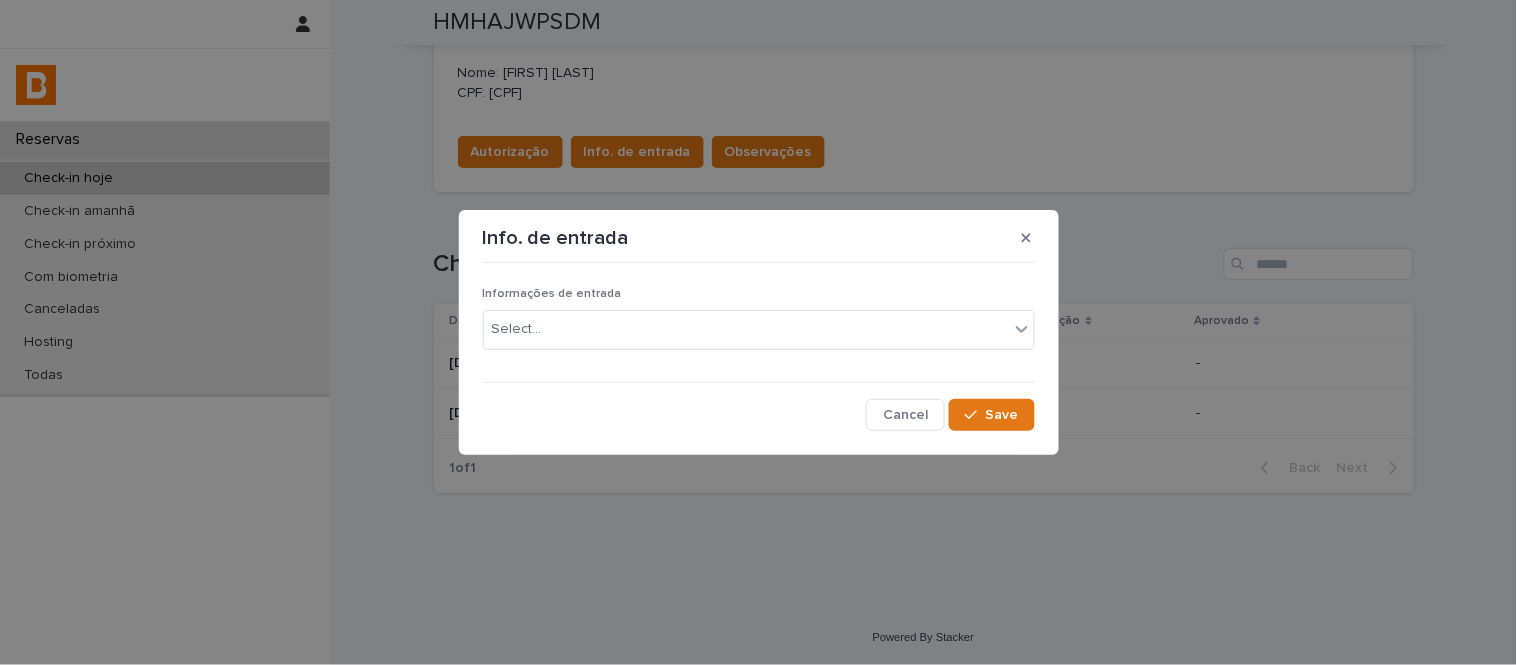click on "Informações de entrada" at bounding box center (759, 294) 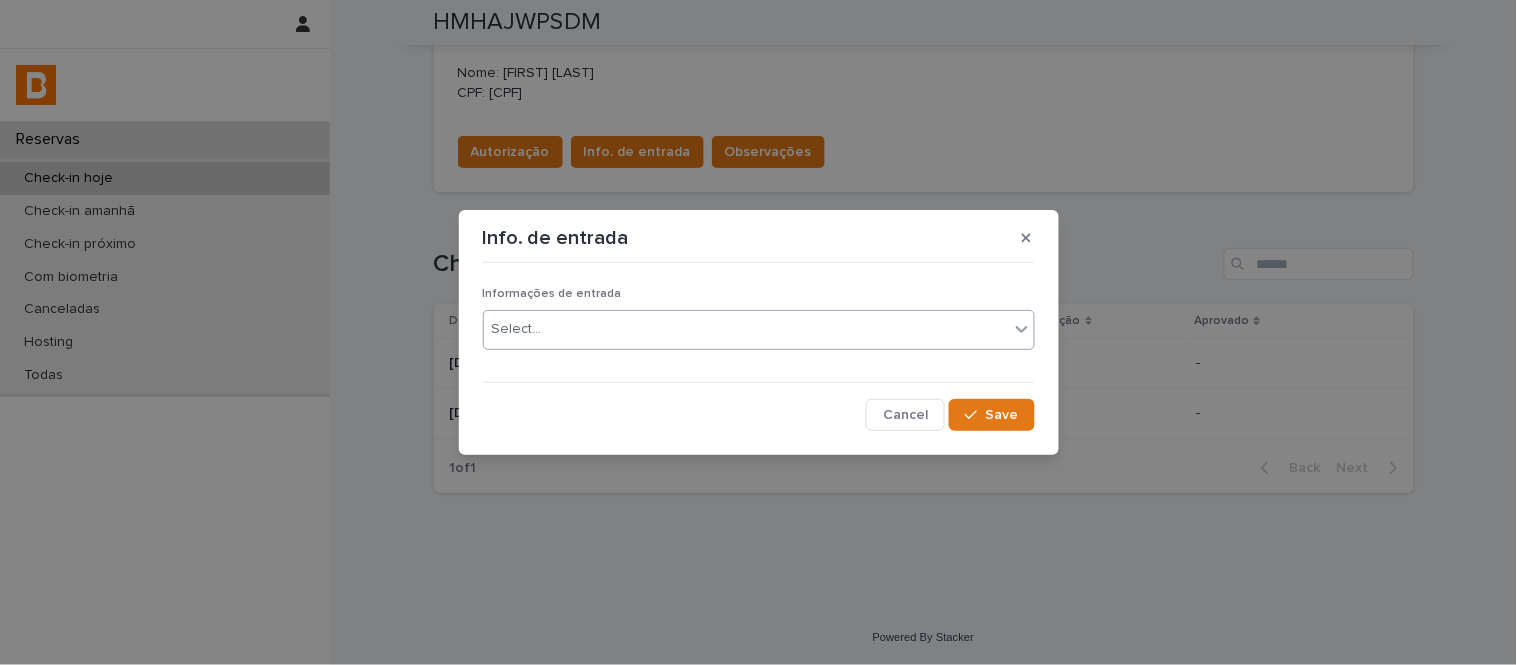 click on "Select..." at bounding box center [759, 330] 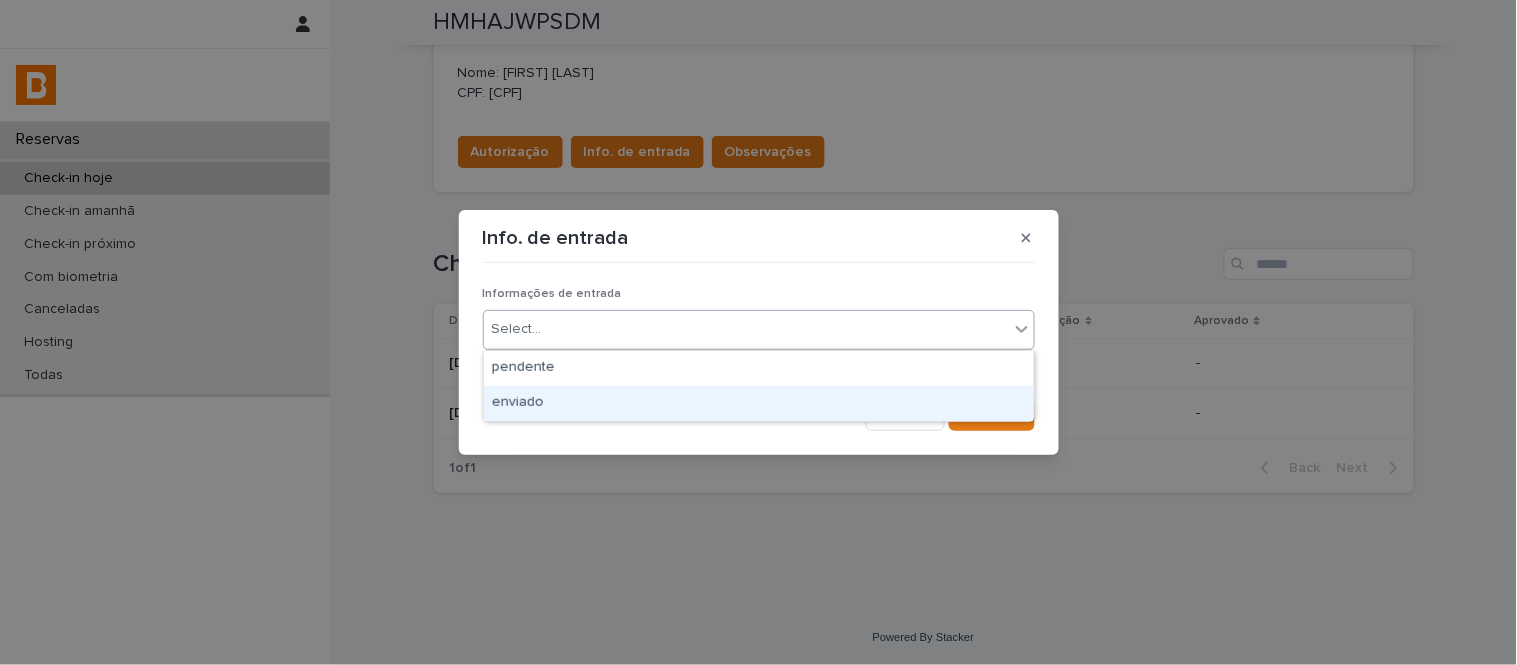 click on "enviado" at bounding box center [759, 403] 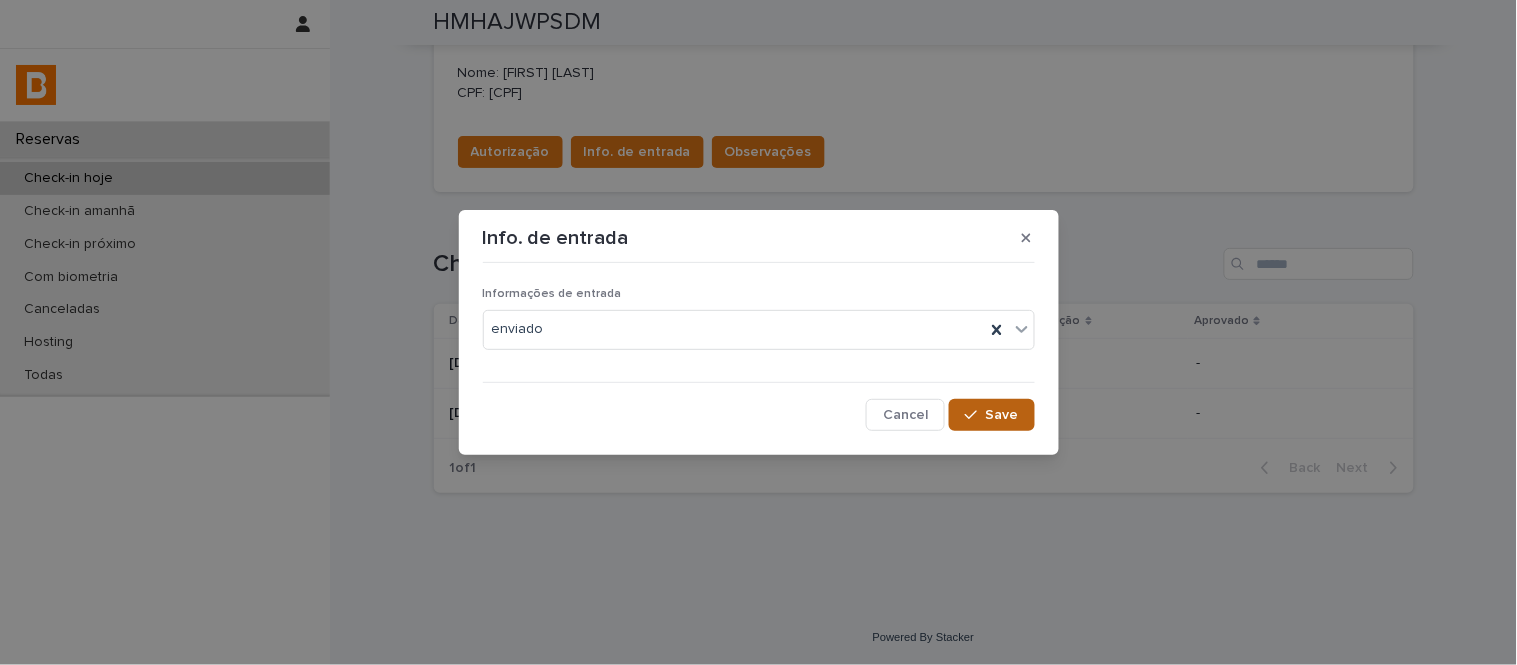click 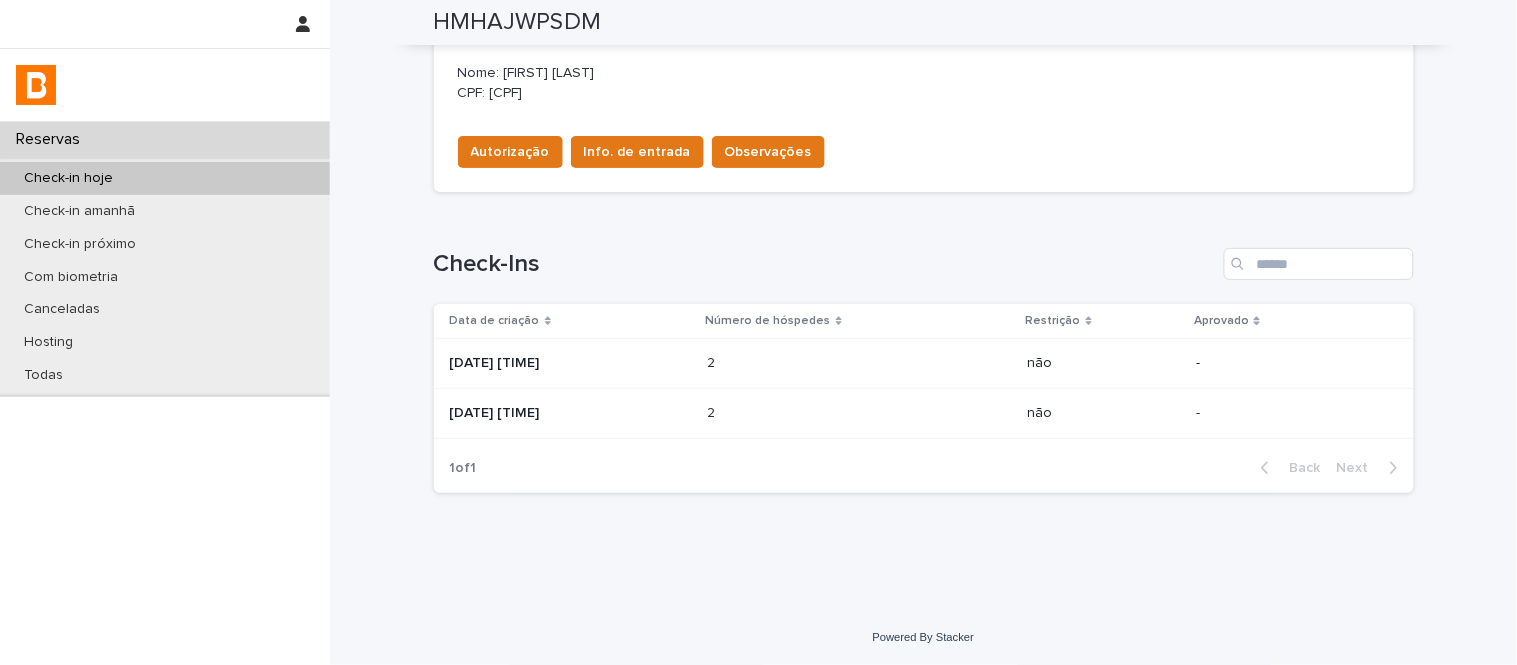 click on "Observações" at bounding box center [768, 152] 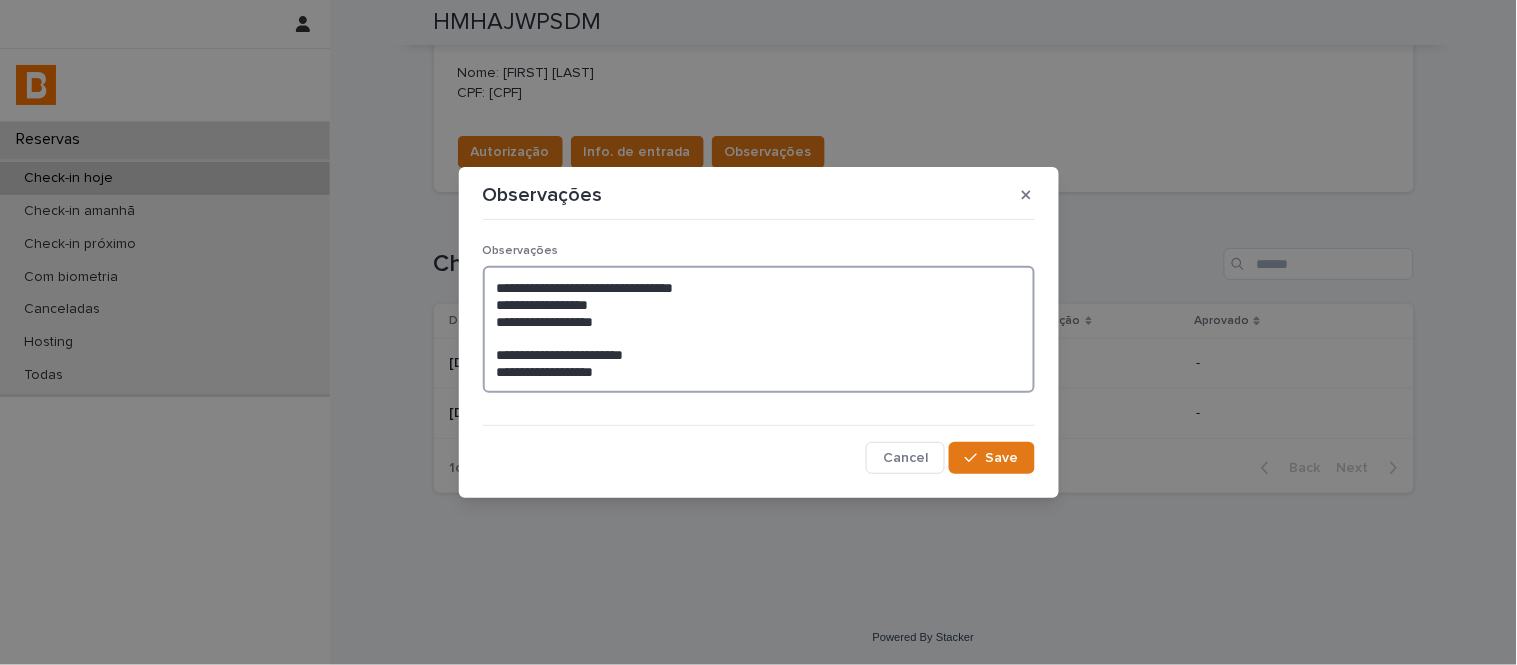click on "**********" at bounding box center (759, 329) 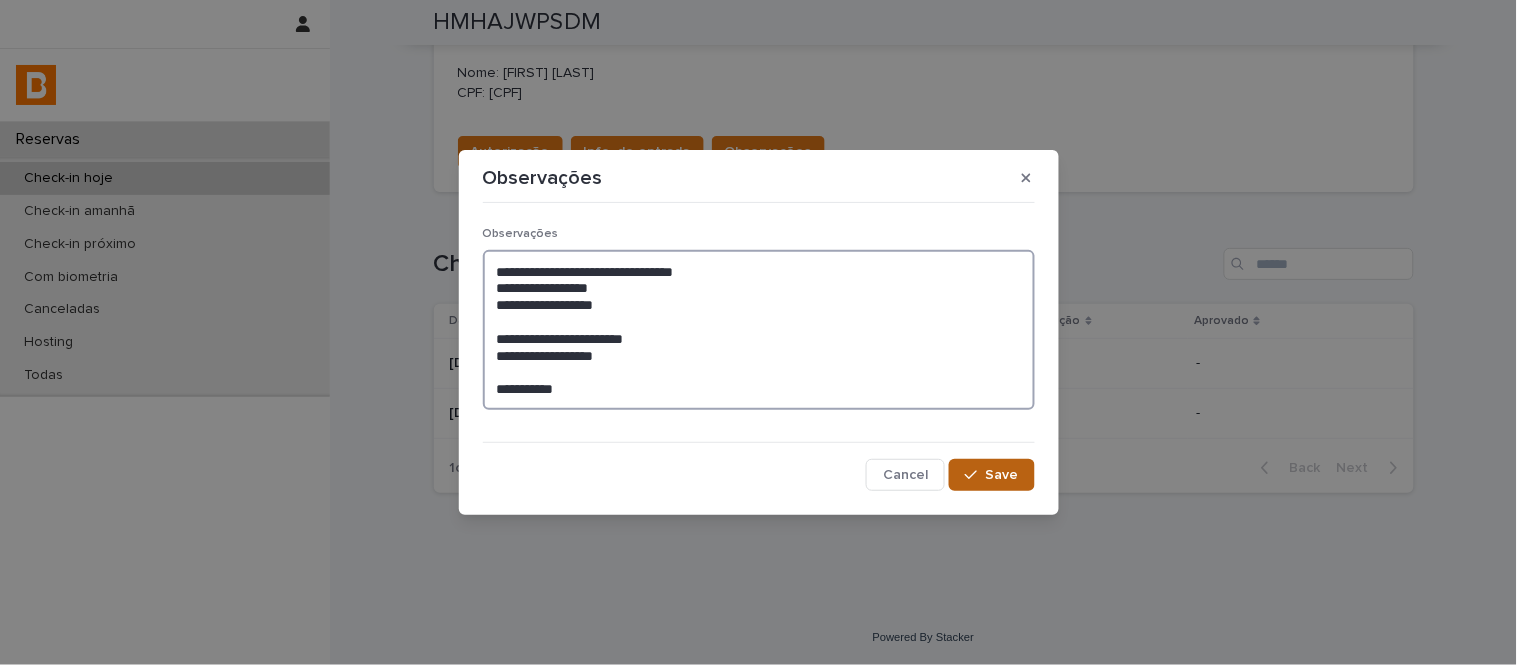 type on "**********" 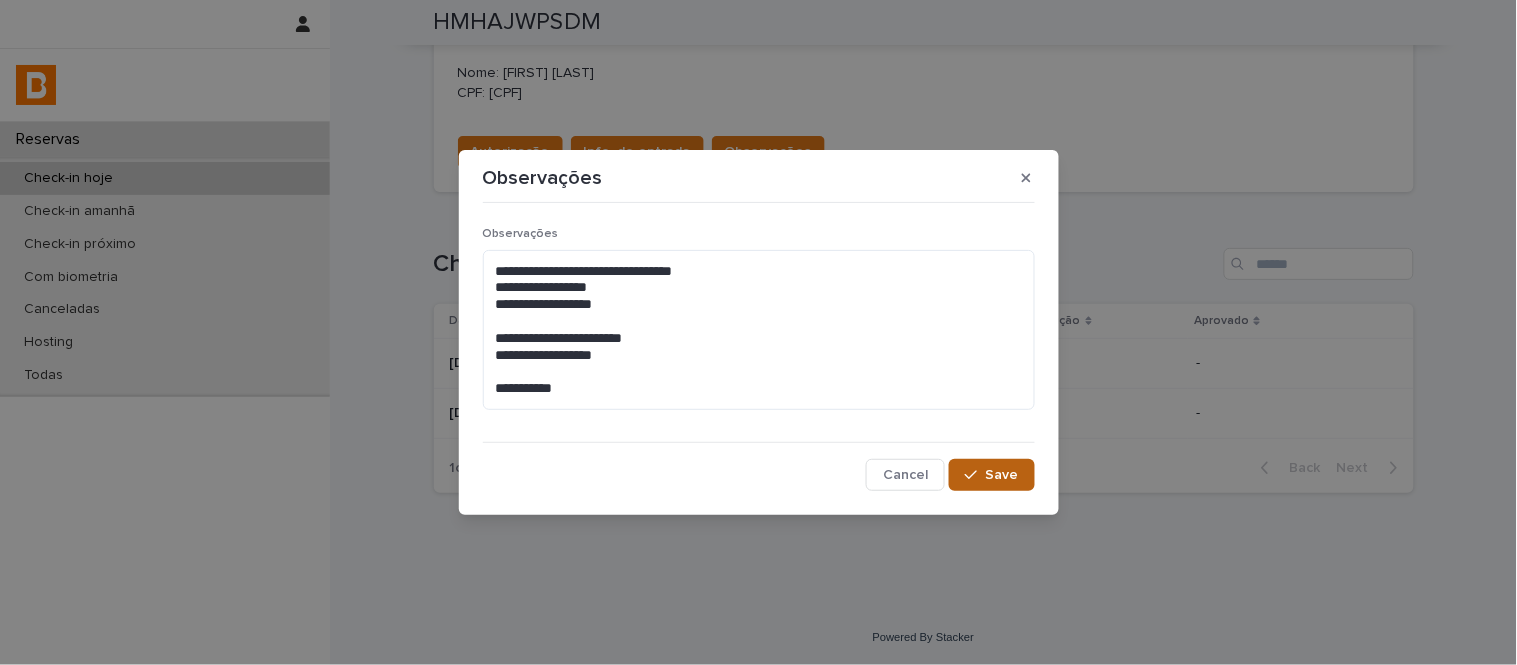 click on "Save" at bounding box center (991, 475) 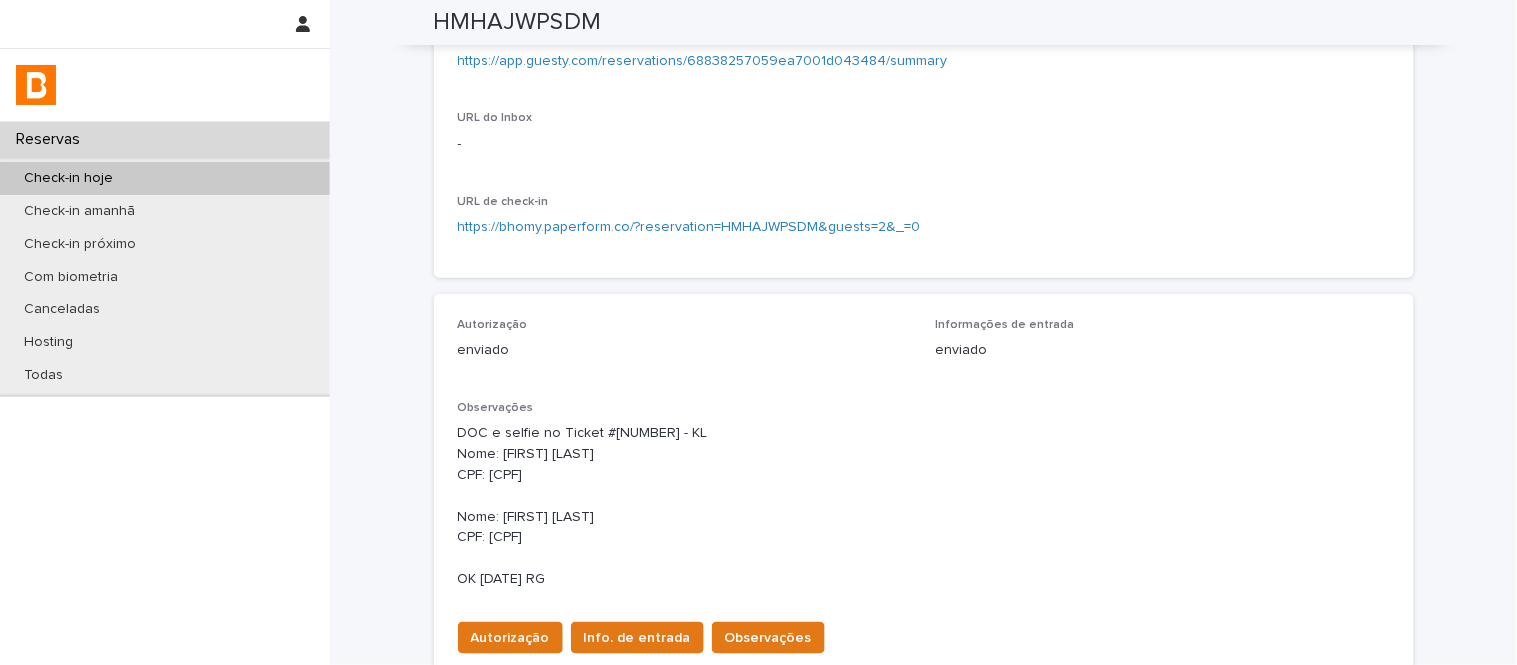 scroll, scrollTop: 307, scrollLeft: 0, axis: vertical 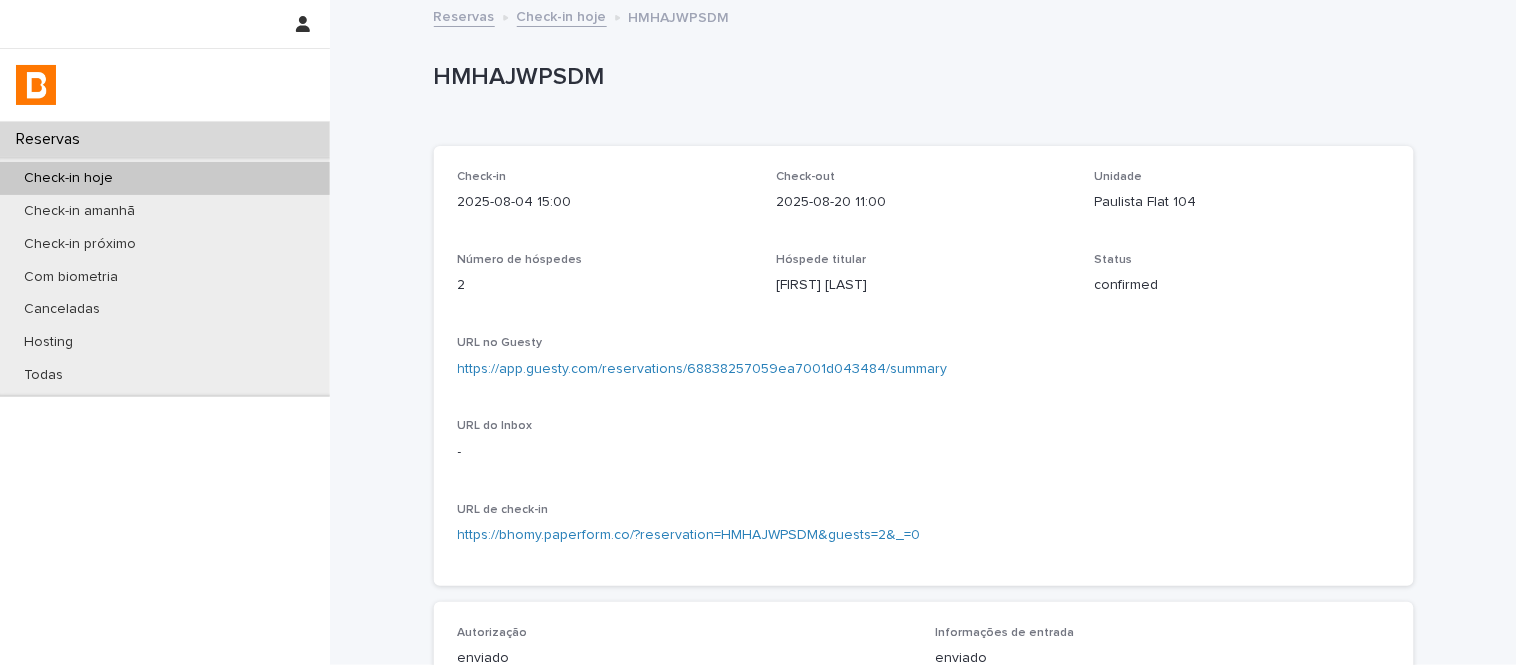 click on "Check-in hoje" at bounding box center [562, 15] 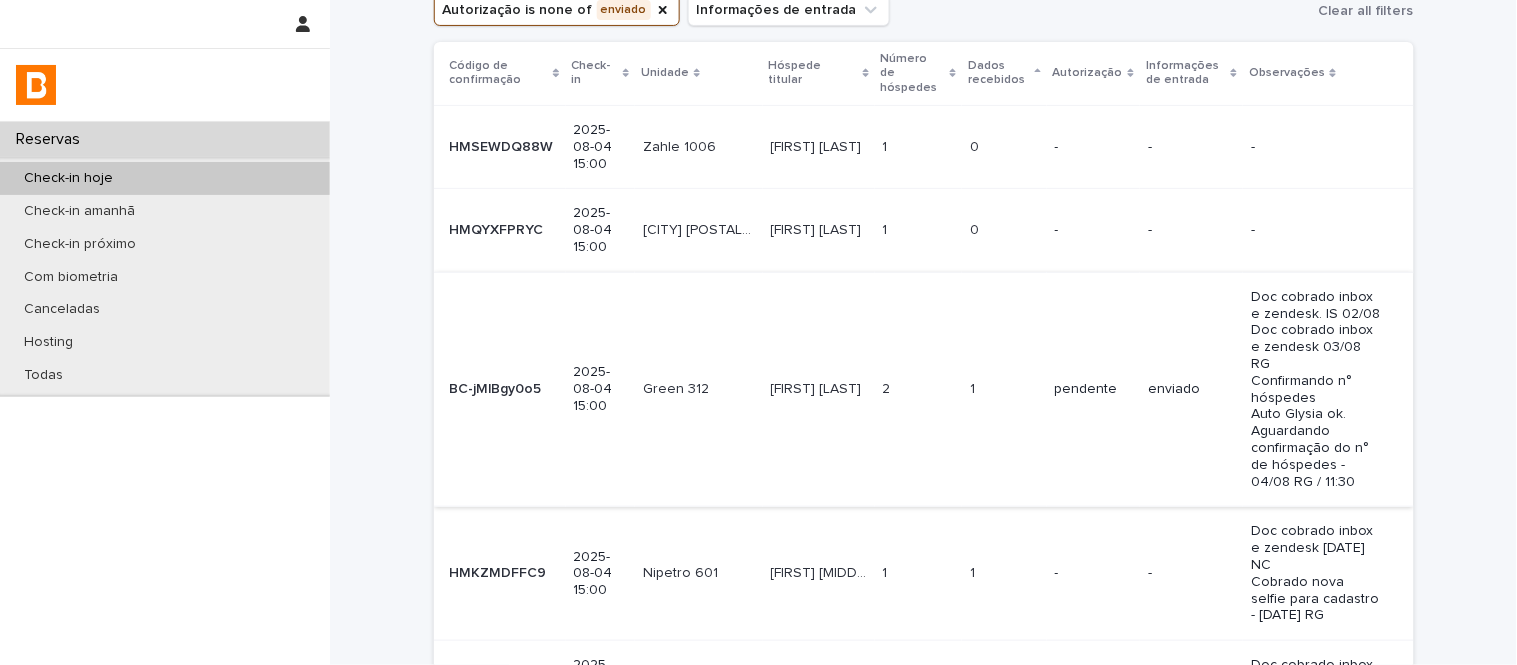 scroll, scrollTop: 342, scrollLeft: 0, axis: vertical 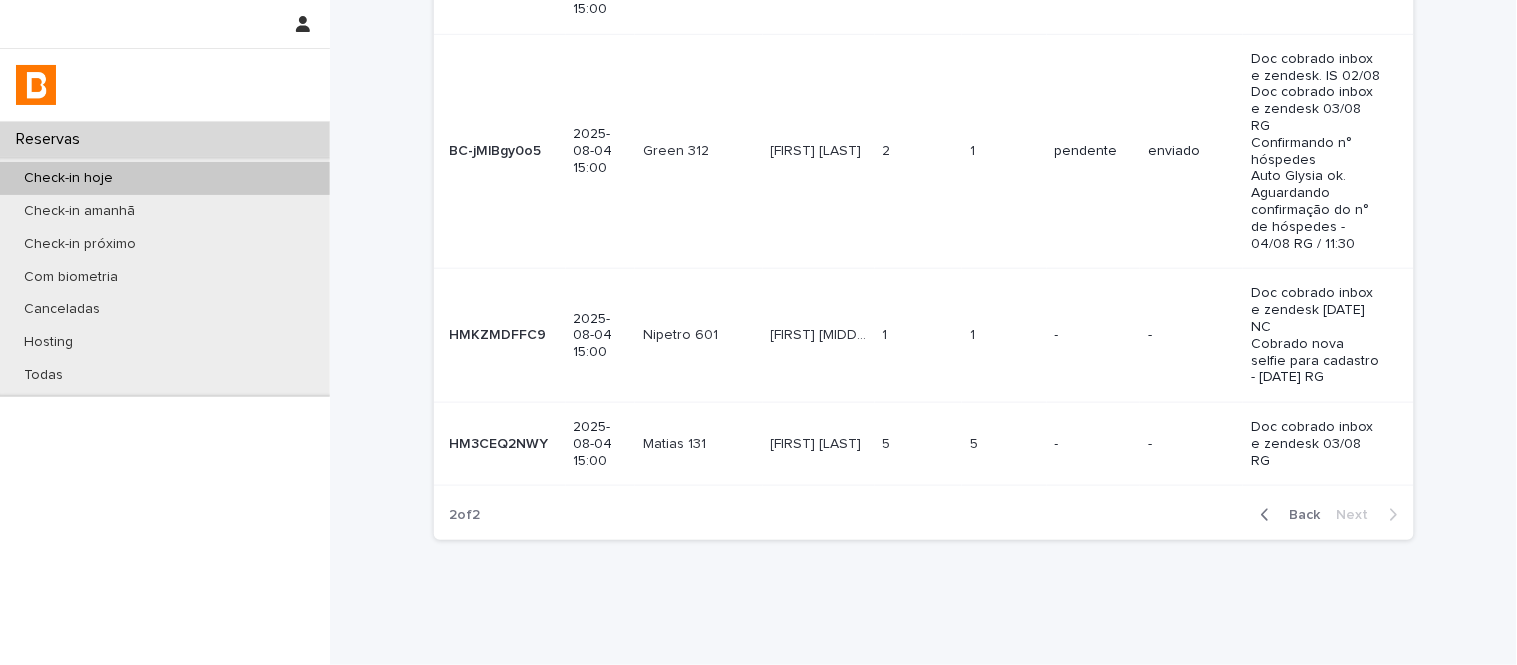click on "[FIRST] [LAST] [FIRST] [LAST]" at bounding box center [819, 444] 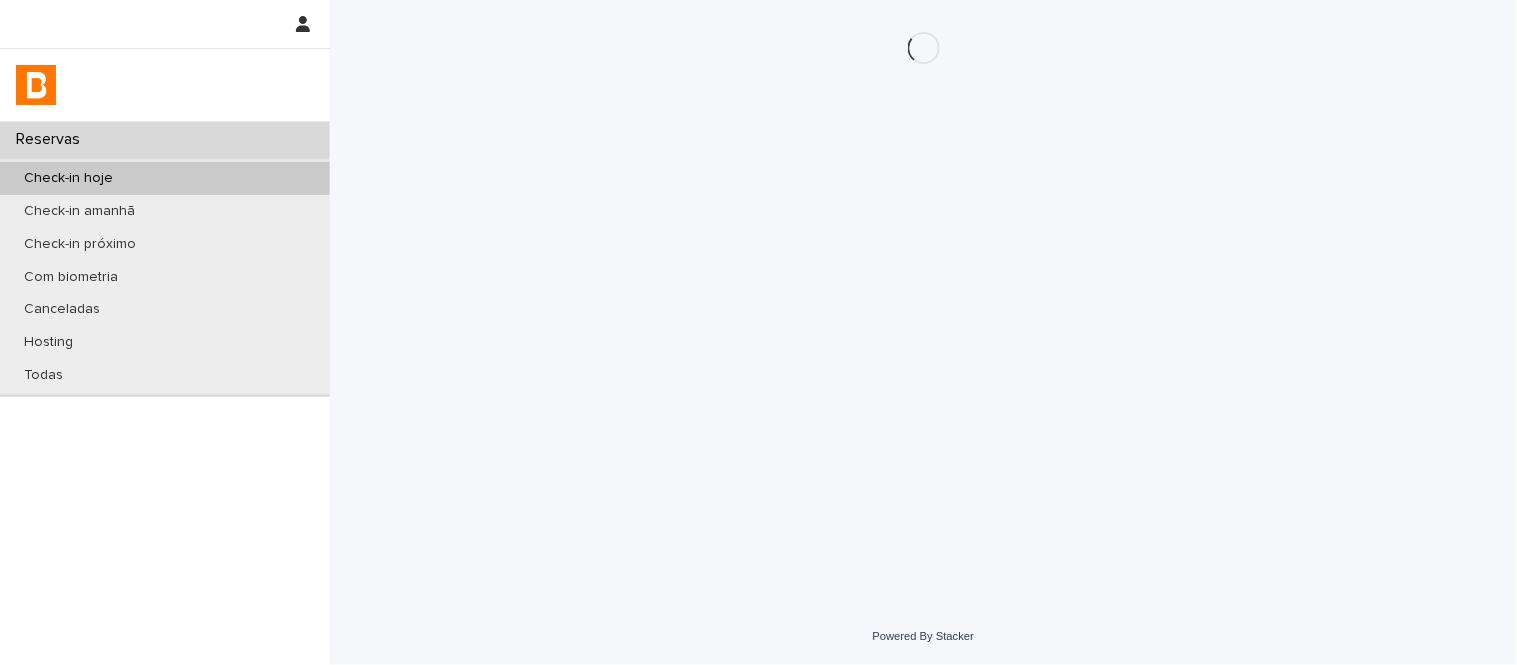 scroll, scrollTop: 0, scrollLeft: 0, axis: both 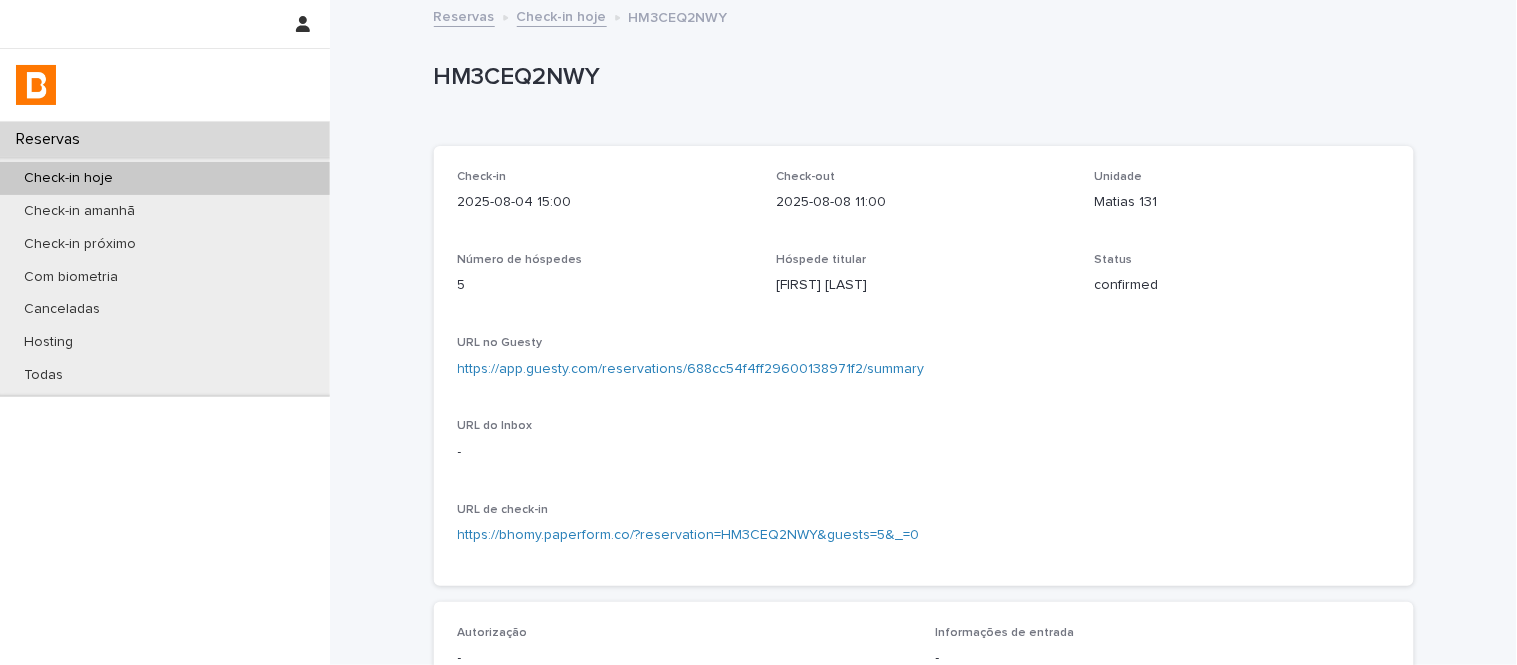 click on "URL no Guesty https://app.guesty.com/reservations/688cc54f4ff29600138971f2/summary" at bounding box center [924, 365] 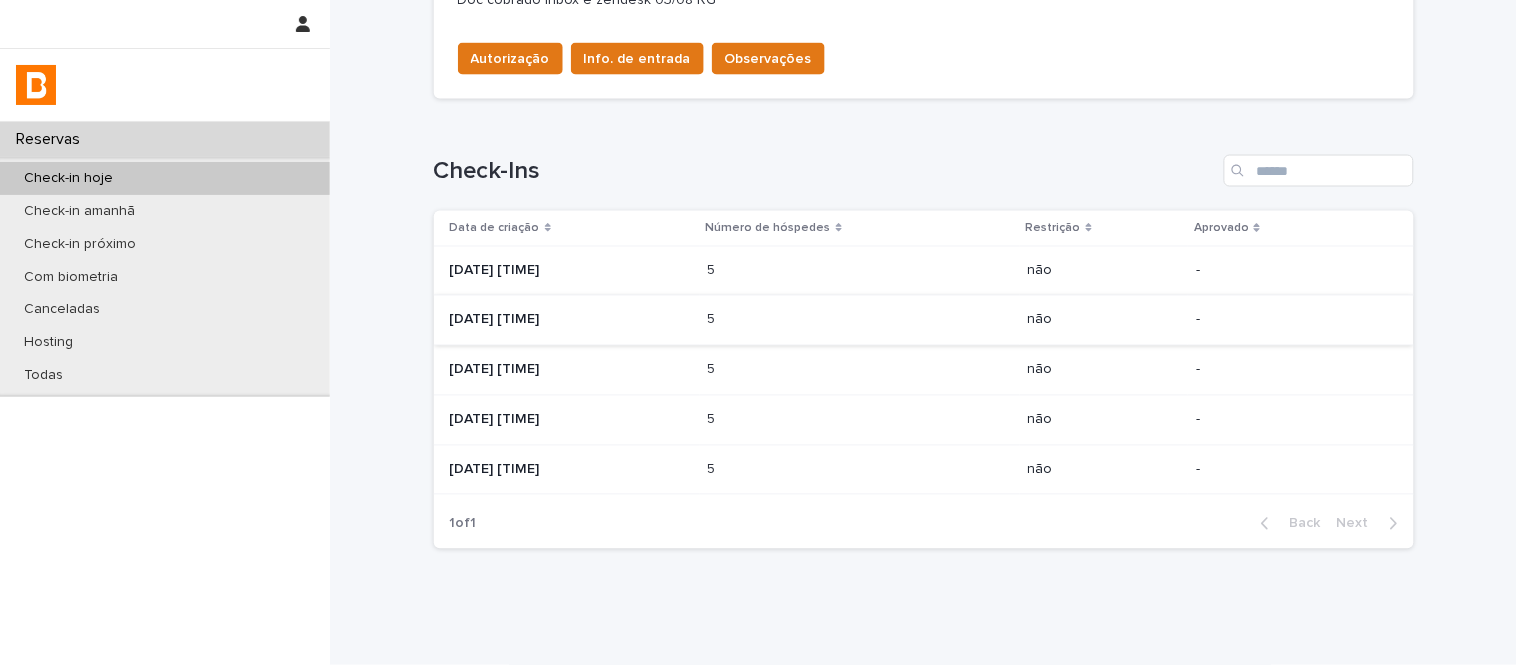 scroll, scrollTop: 797, scrollLeft: 0, axis: vertical 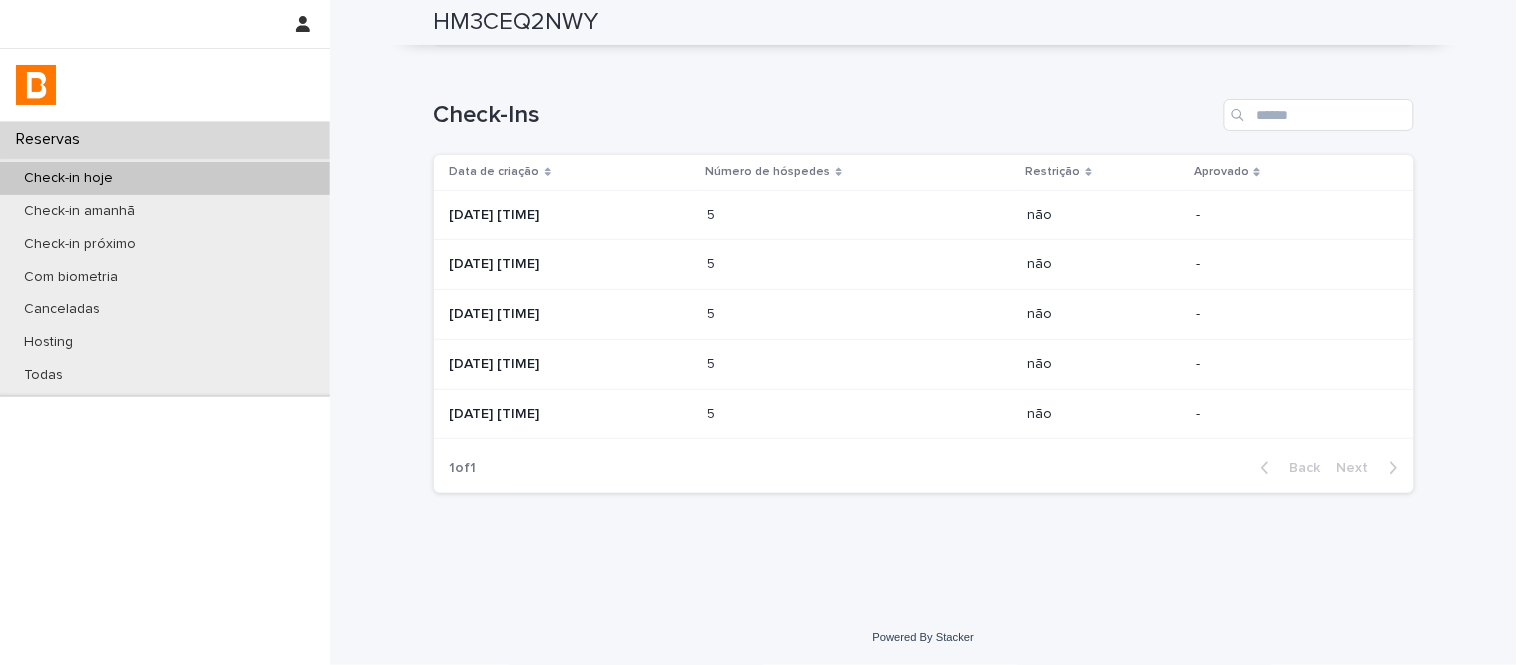 click on "5 5" at bounding box center (860, 414) 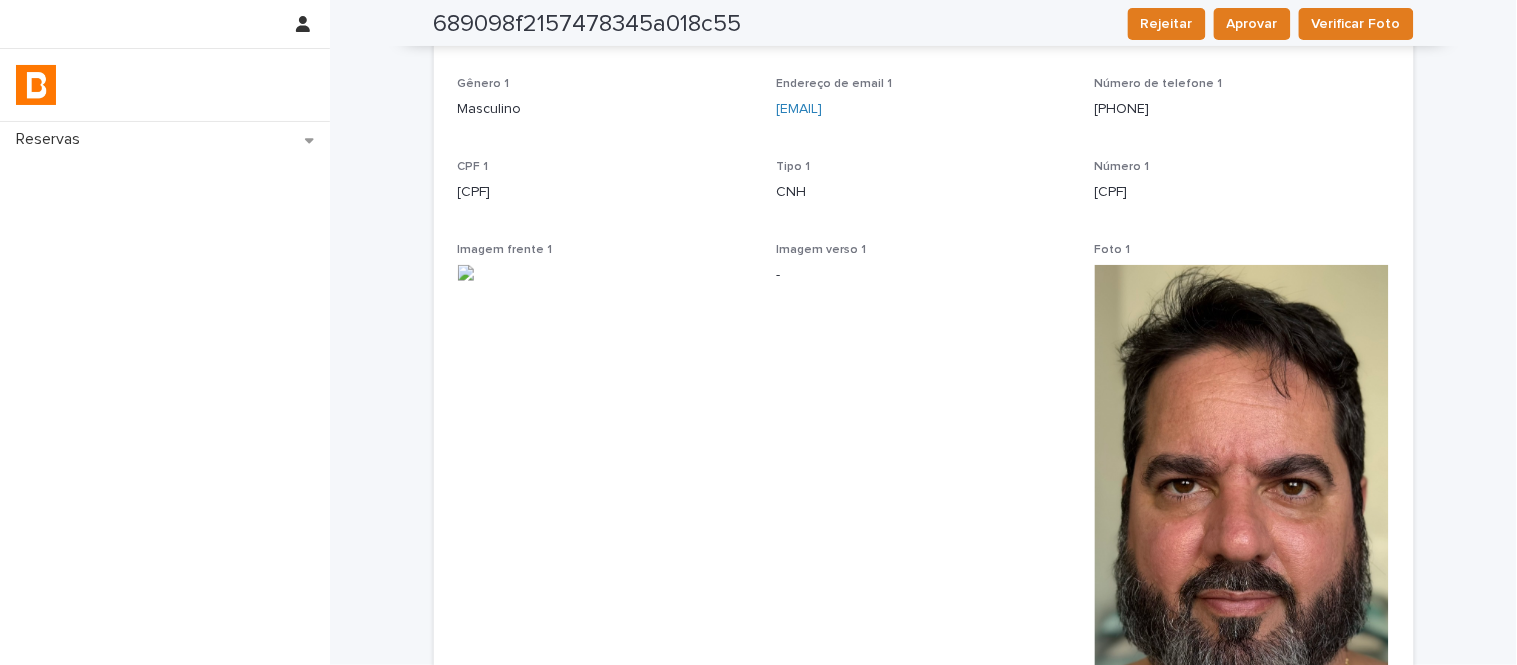 scroll, scrollTop: 333, scrollLeft: 0, axis: vertical 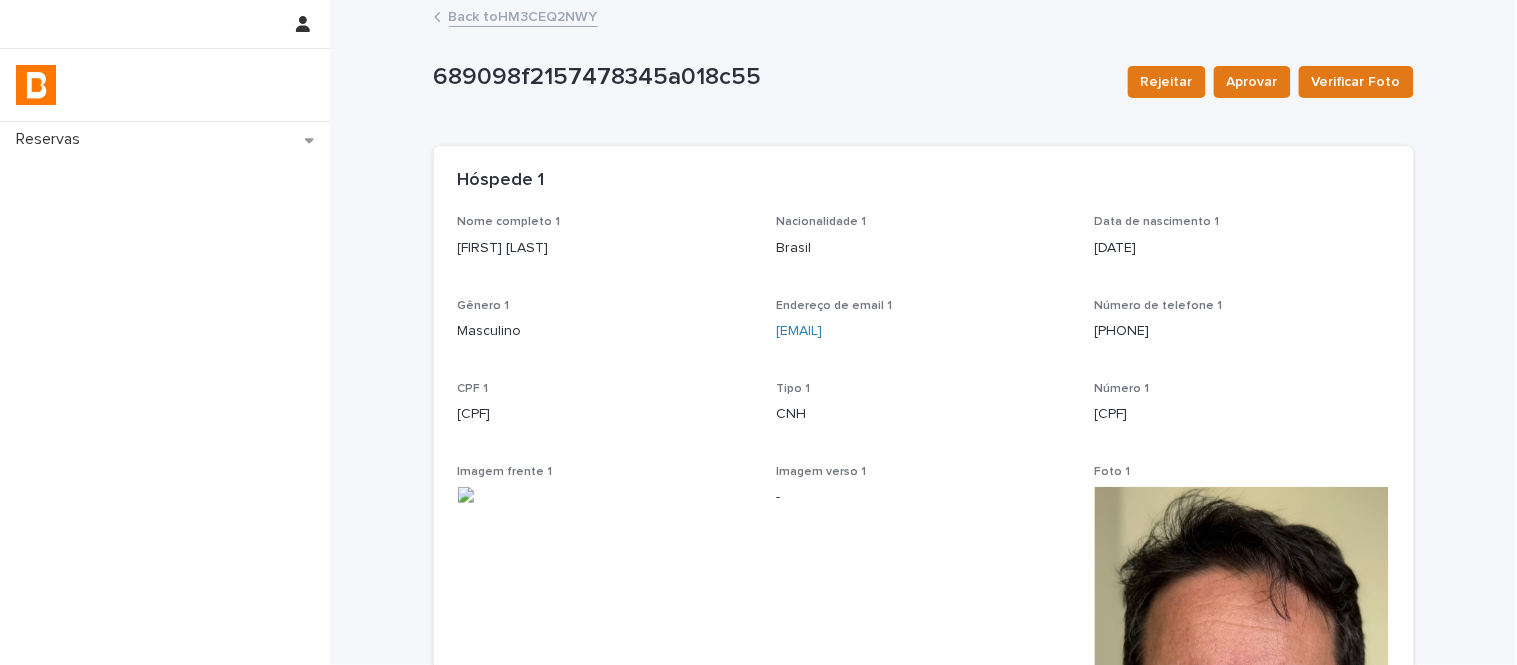 click on "Back to  HM3CEQ2NWY" at bounding box center [523, 15] 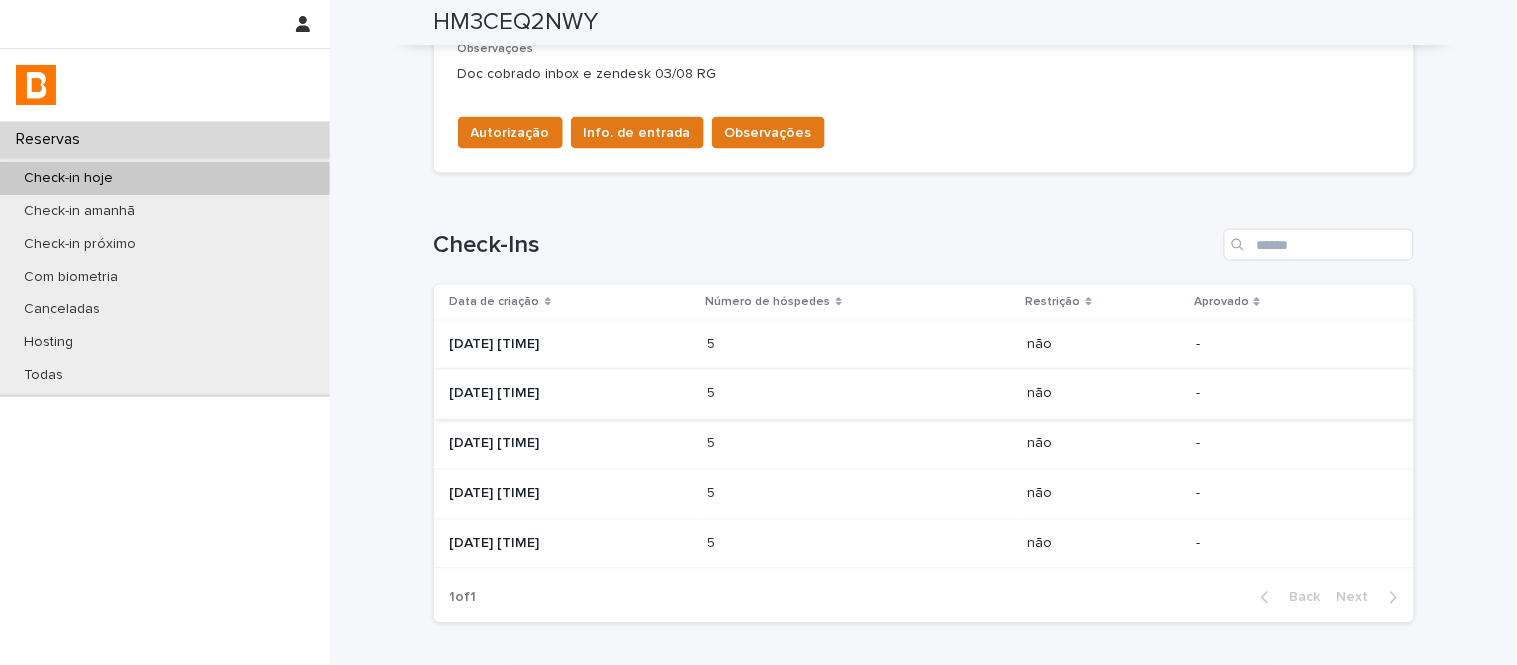 scroll, scrollTop: 666, scrollLeft: 0, axis: vertical 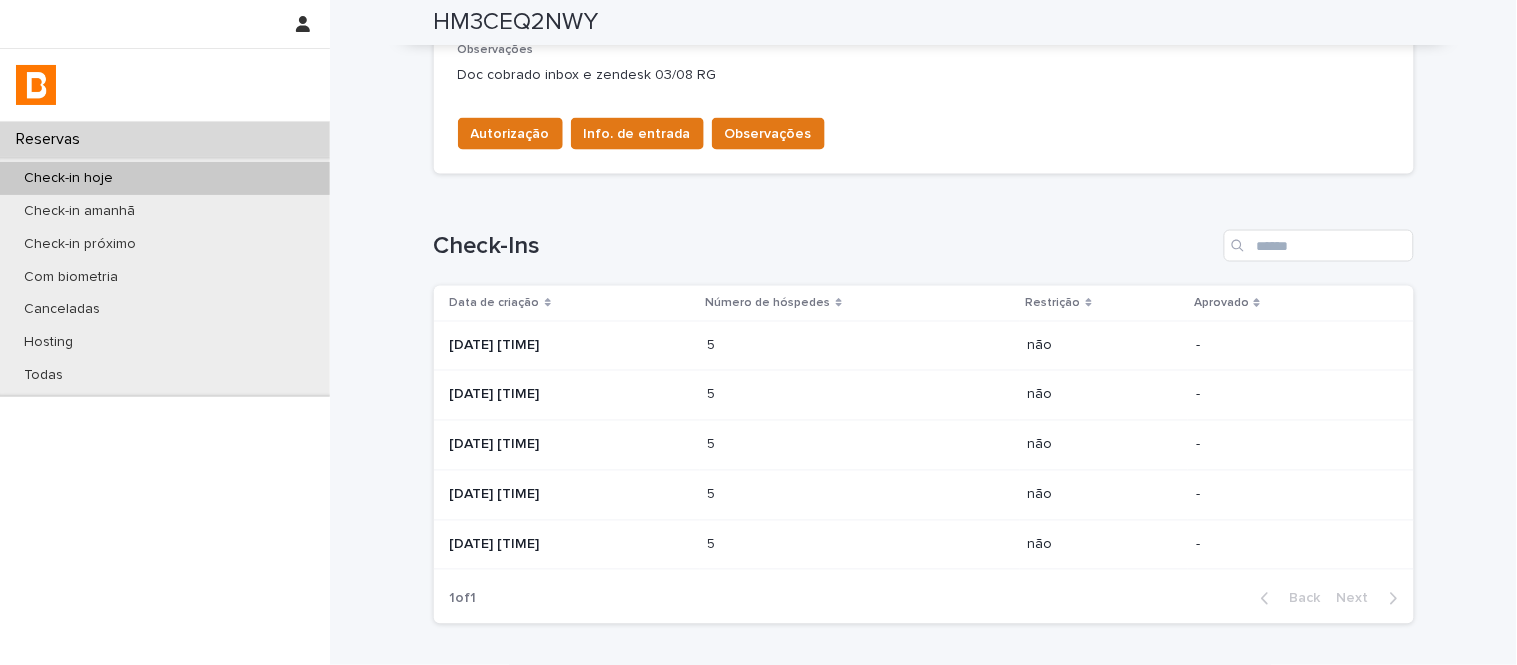 click at bounding box center (795, 495) 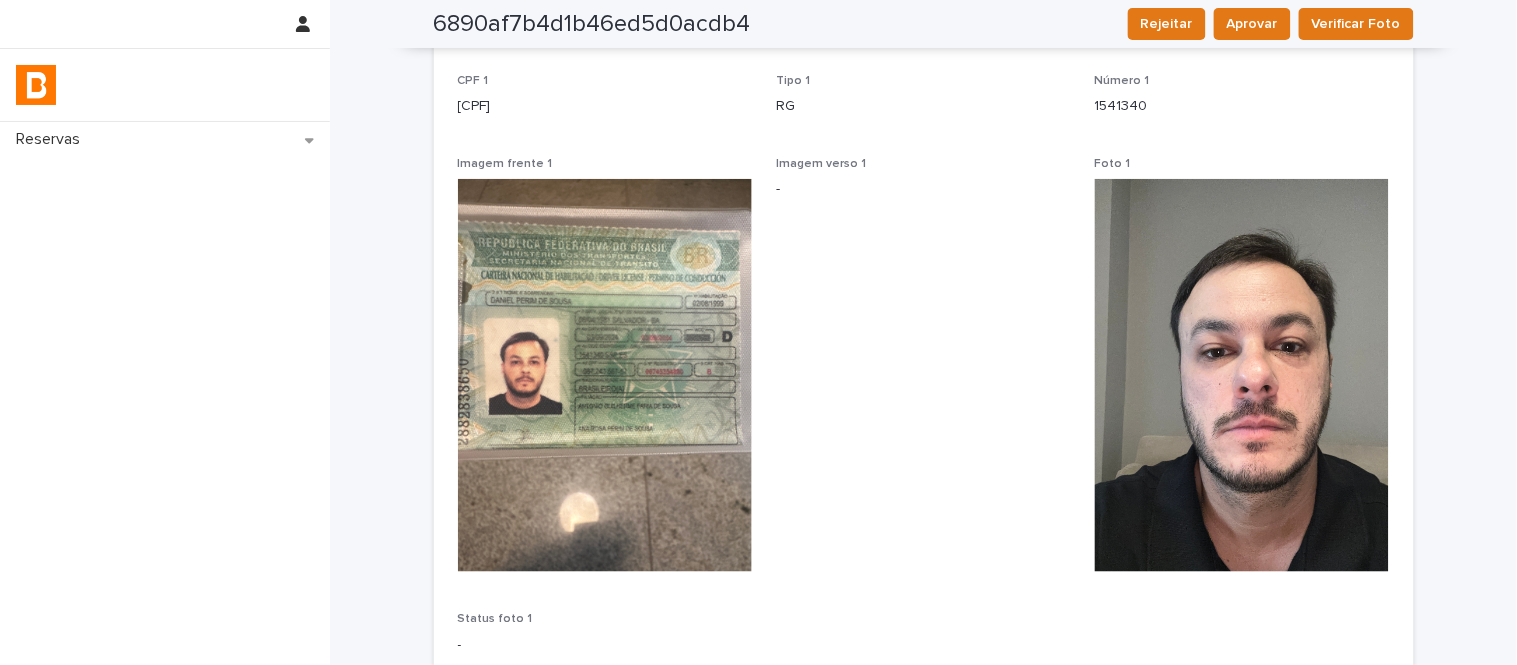 scroll, scrollTop: 288, scrollLeft: 0, axis: vertical 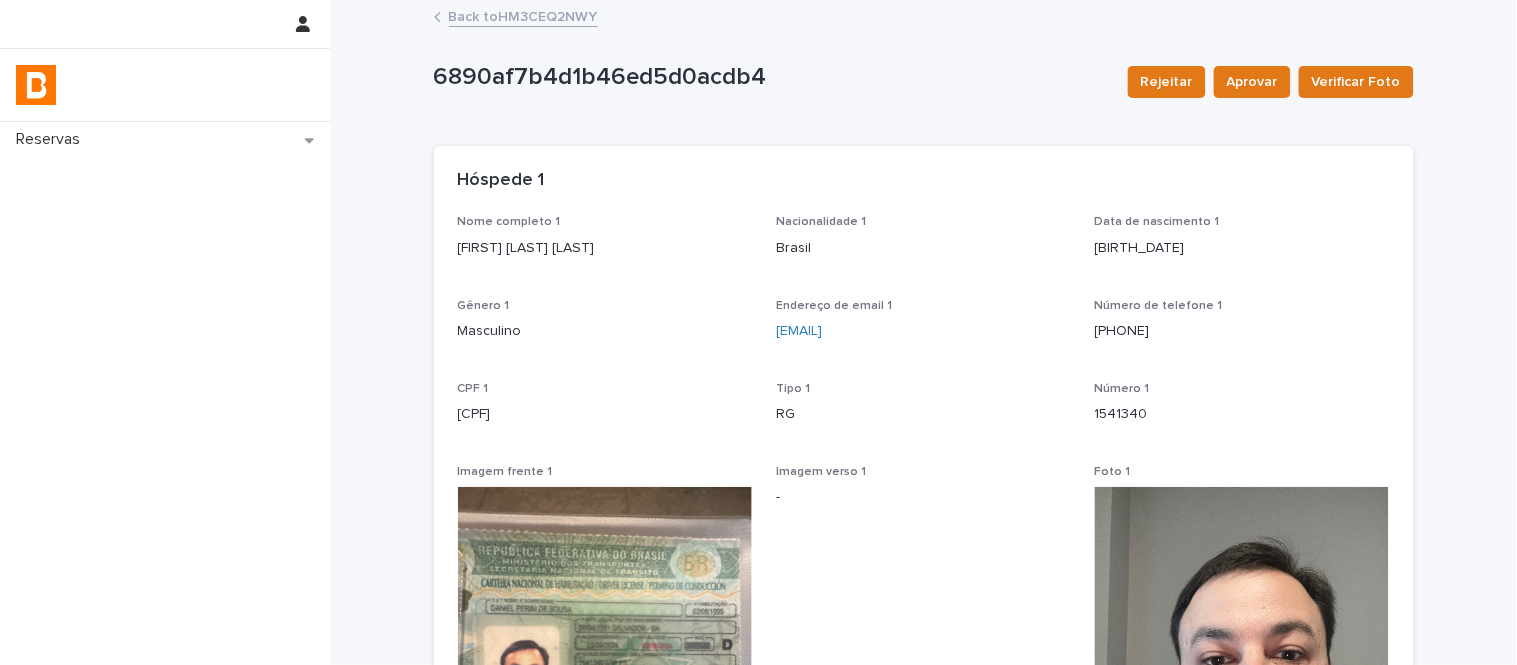 click on "Back to  HM3CEQ2NWY" at bounding box center (523, 15) 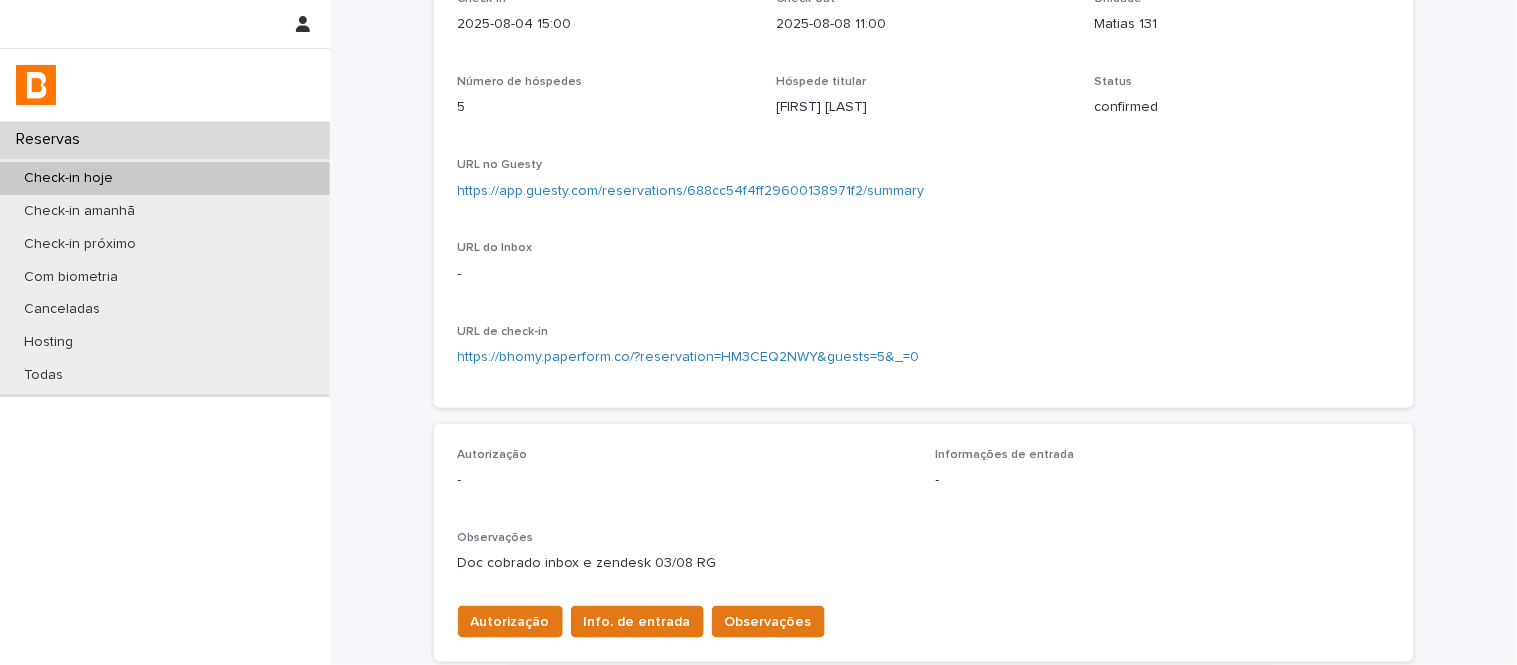 scroll, scrollTop: 797, scrollLeft: 0, axis: vertical 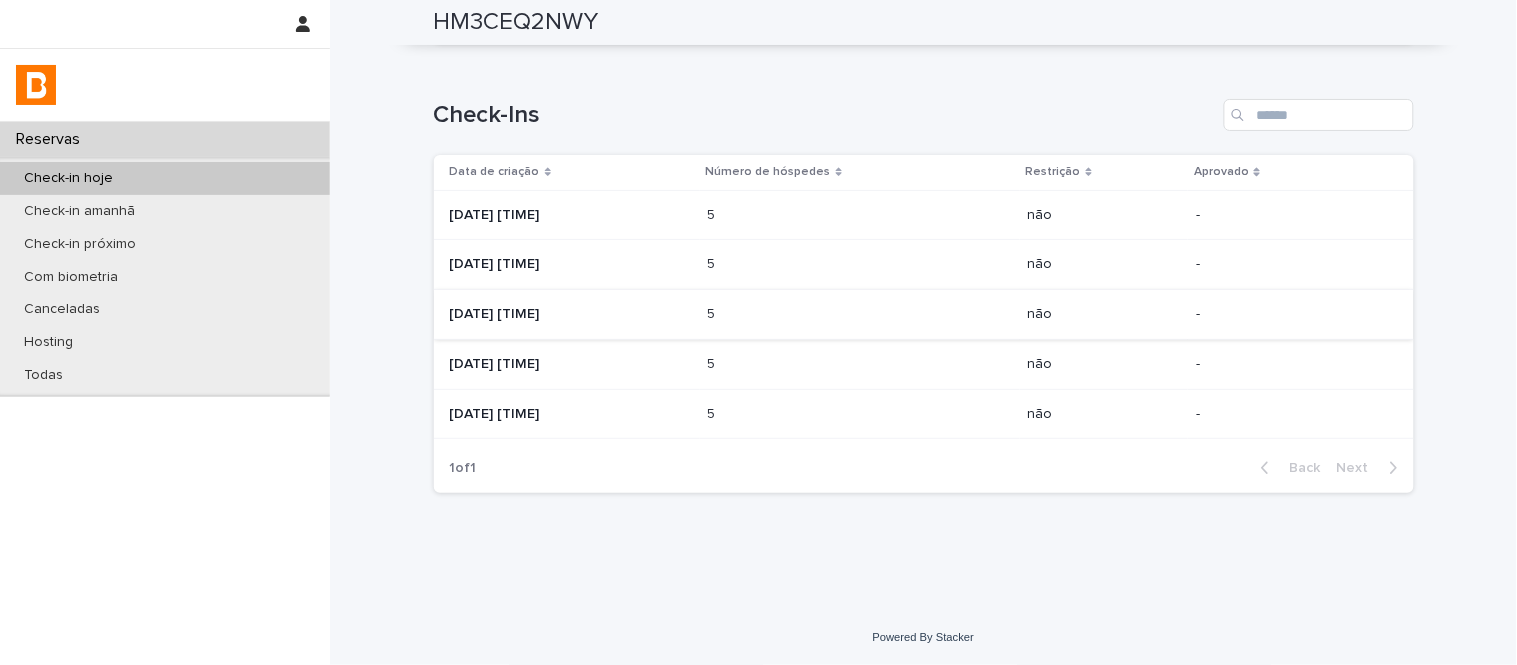 drag, startPoint x: 721, startPoint y: 341, endPoint x: 722, endPoint y: 318, distance: 23.021729 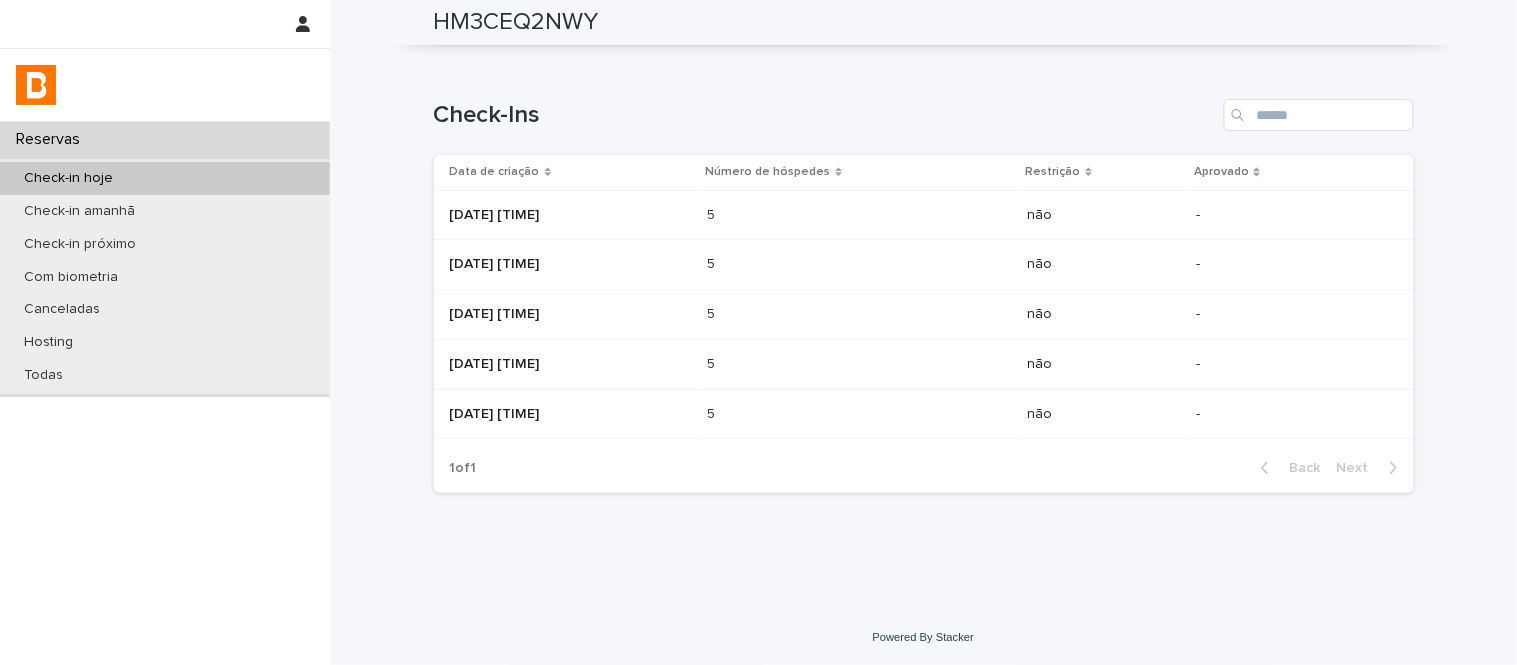click on "[DATE] [TIME]" at bounding box center (567, 315) 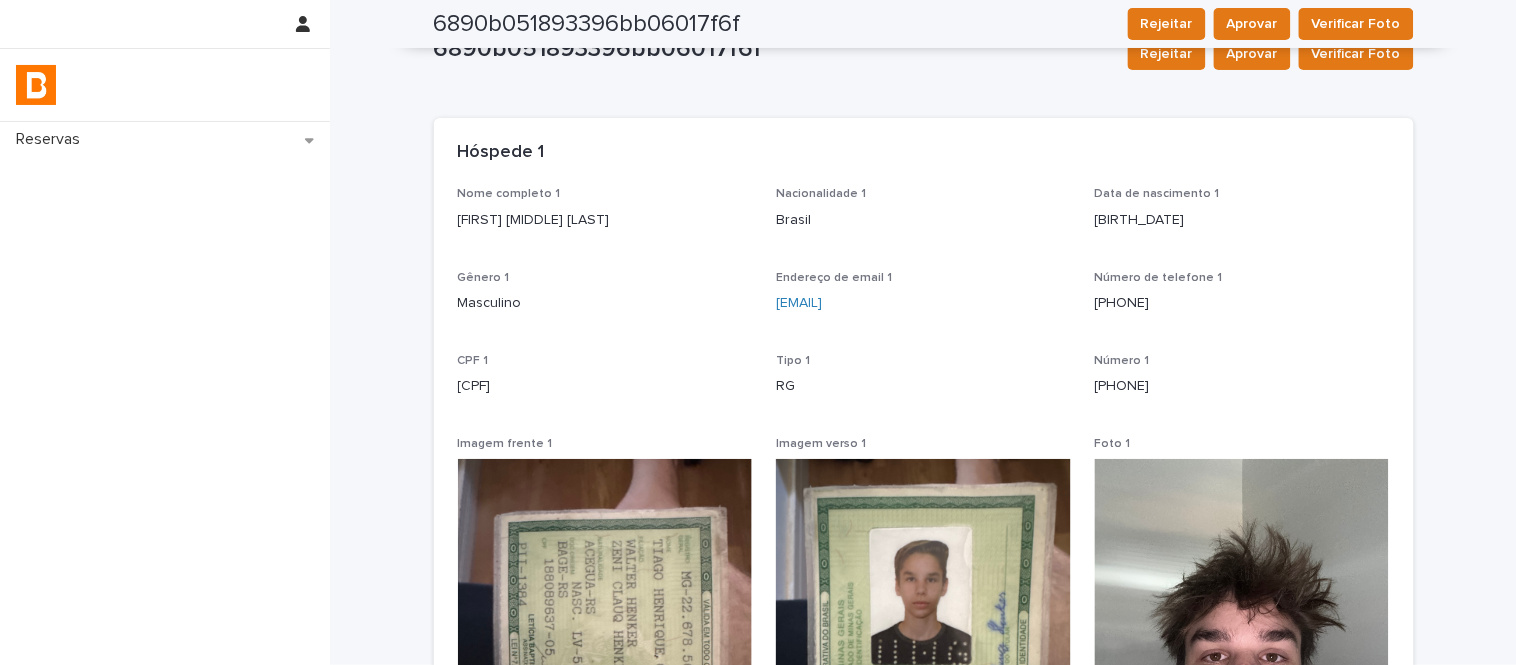 scroll, scrollTop: 0, scrollLeft: 0, axis: both 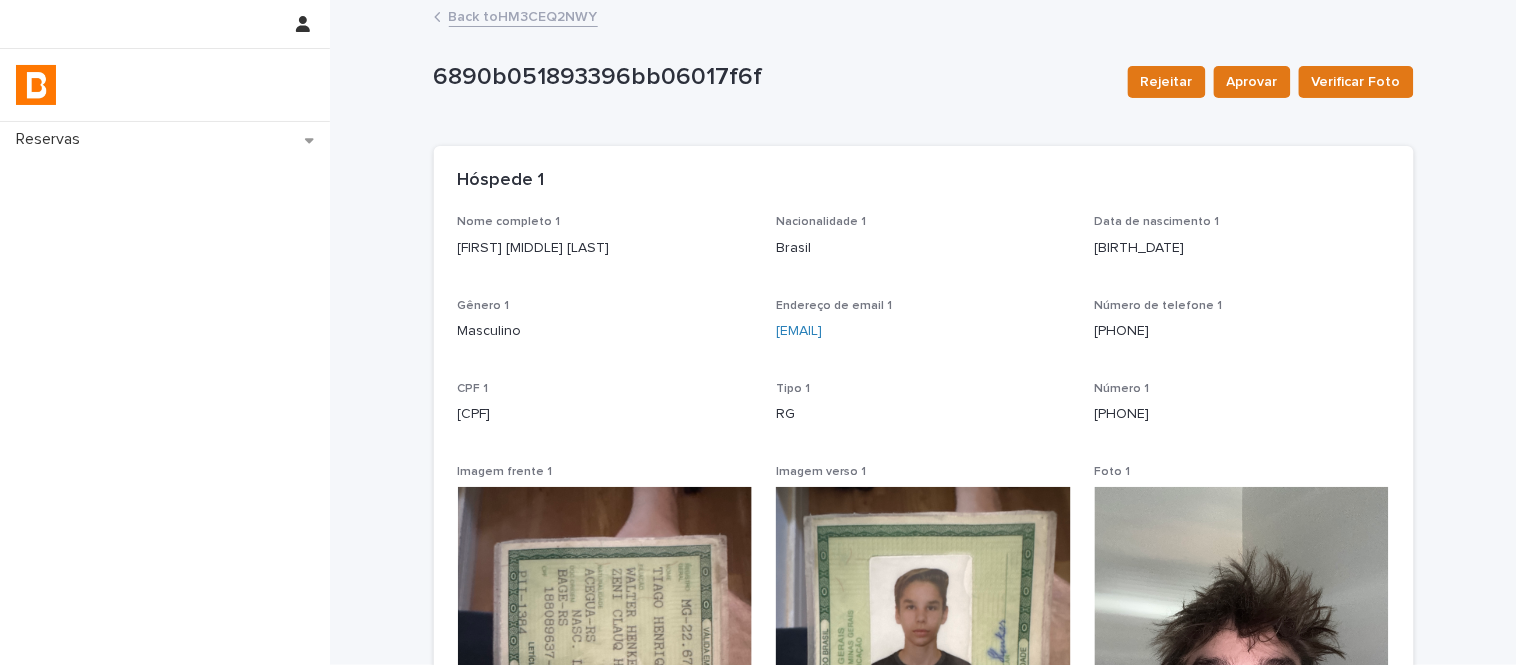 click on "Back to  HM3CEQ2NWY" at bounding box center [523, 15] 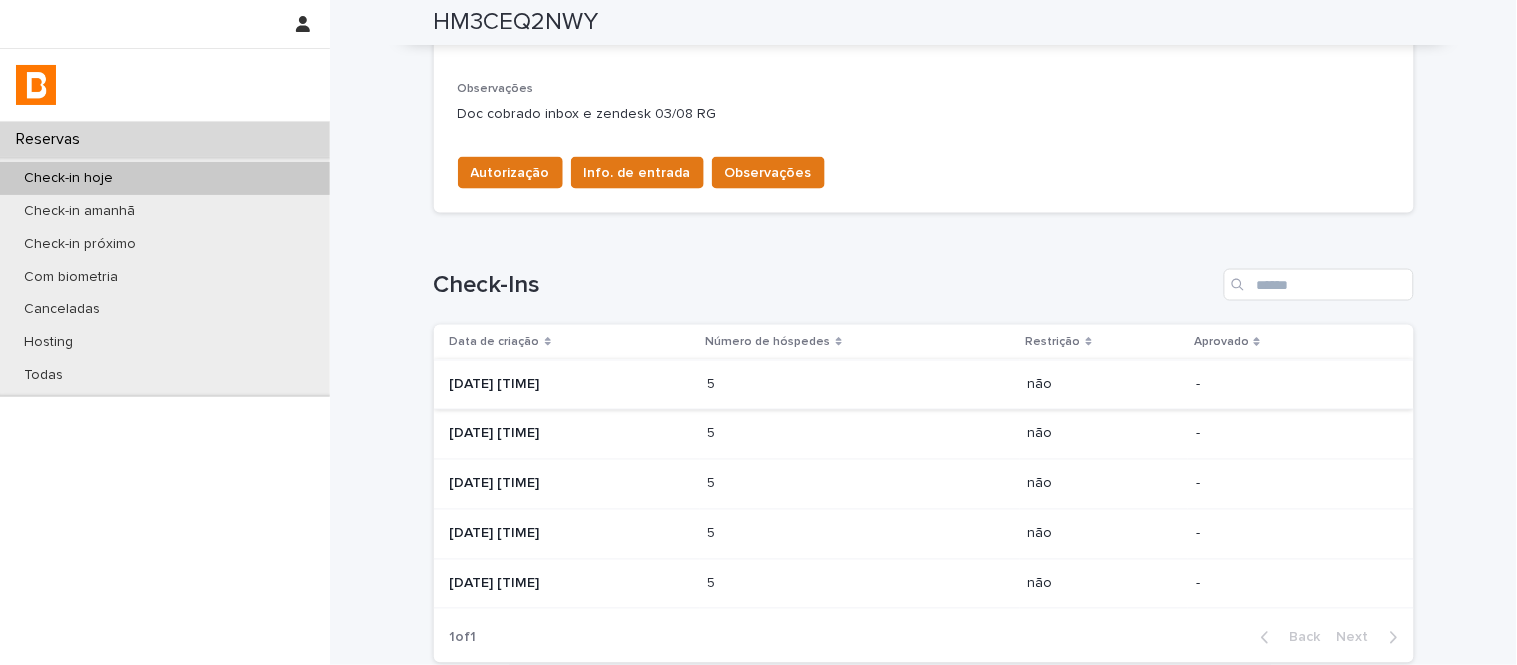 scroll, scrollTop: 666, scrollLeft: 0, axis: vertical 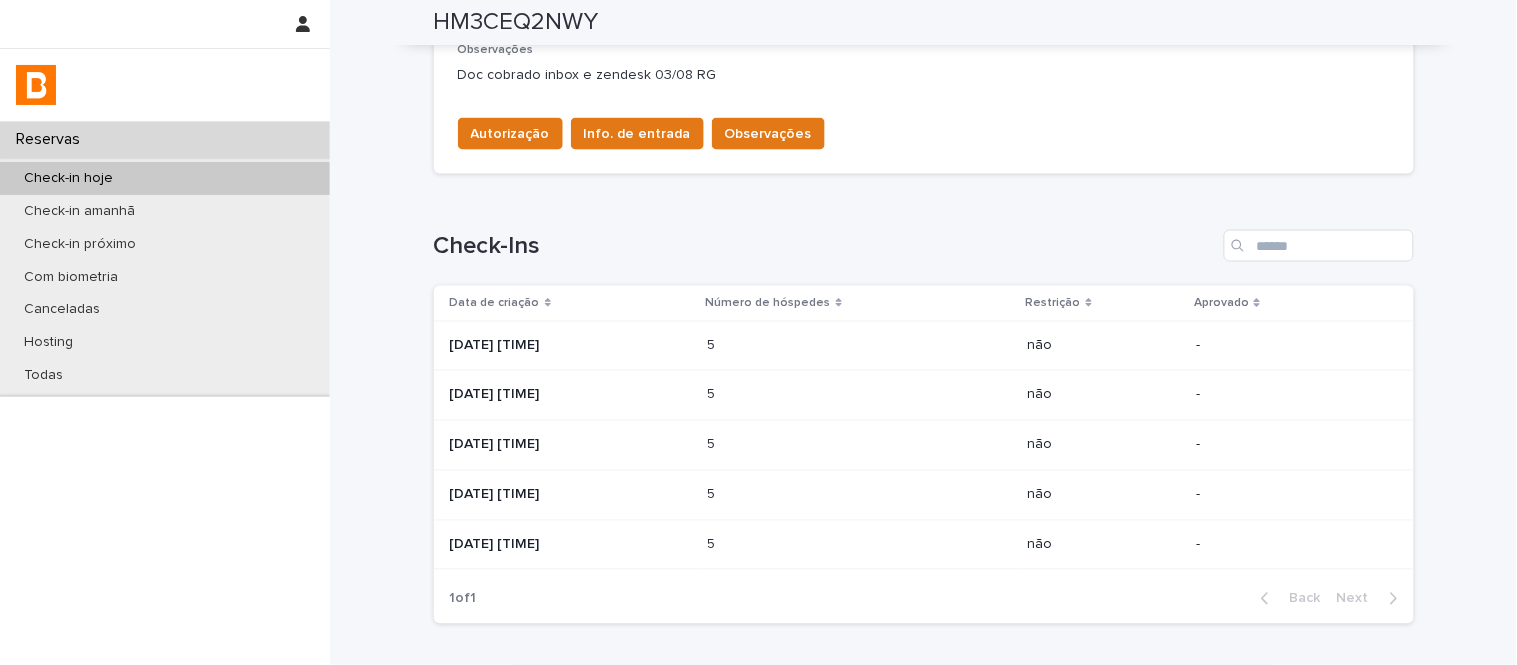 click on "5 5" at bounding box center [860, 395] 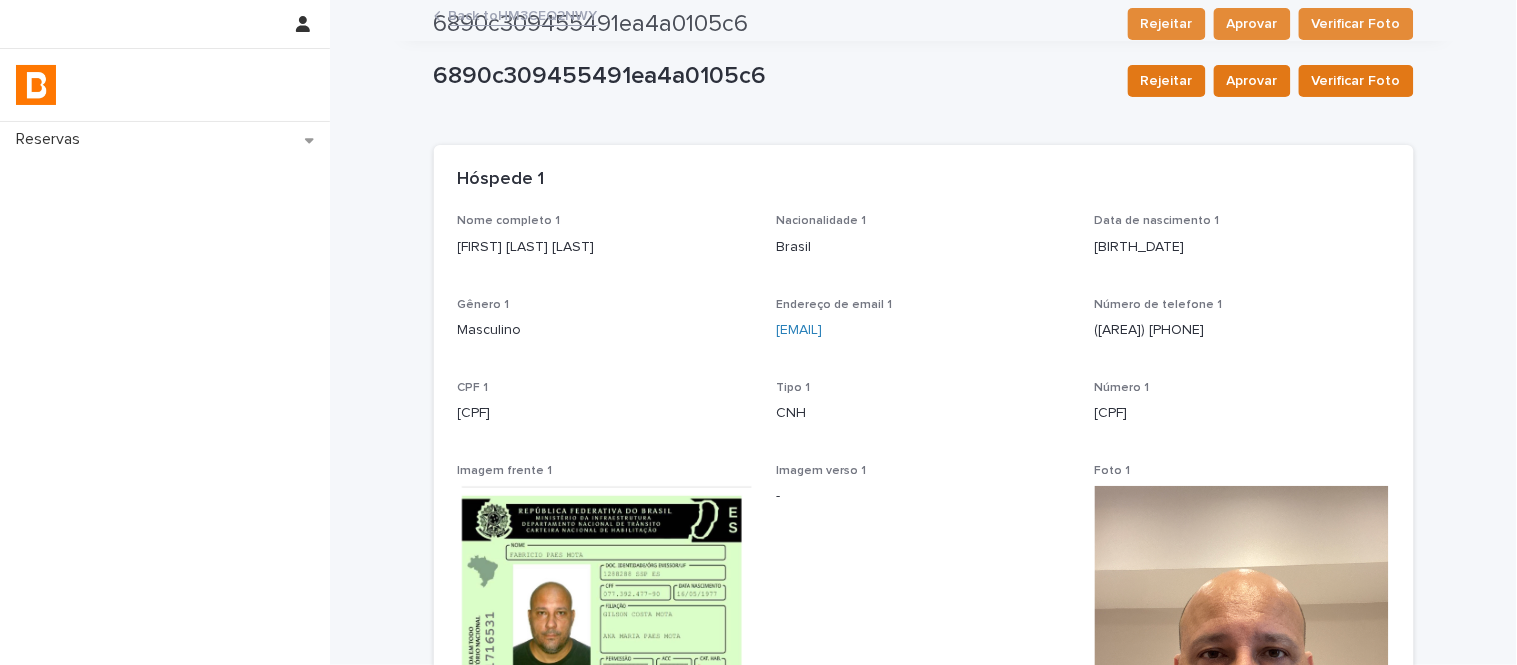 scroll, scrollTop: 0, scrollLeft: 0, axis: both 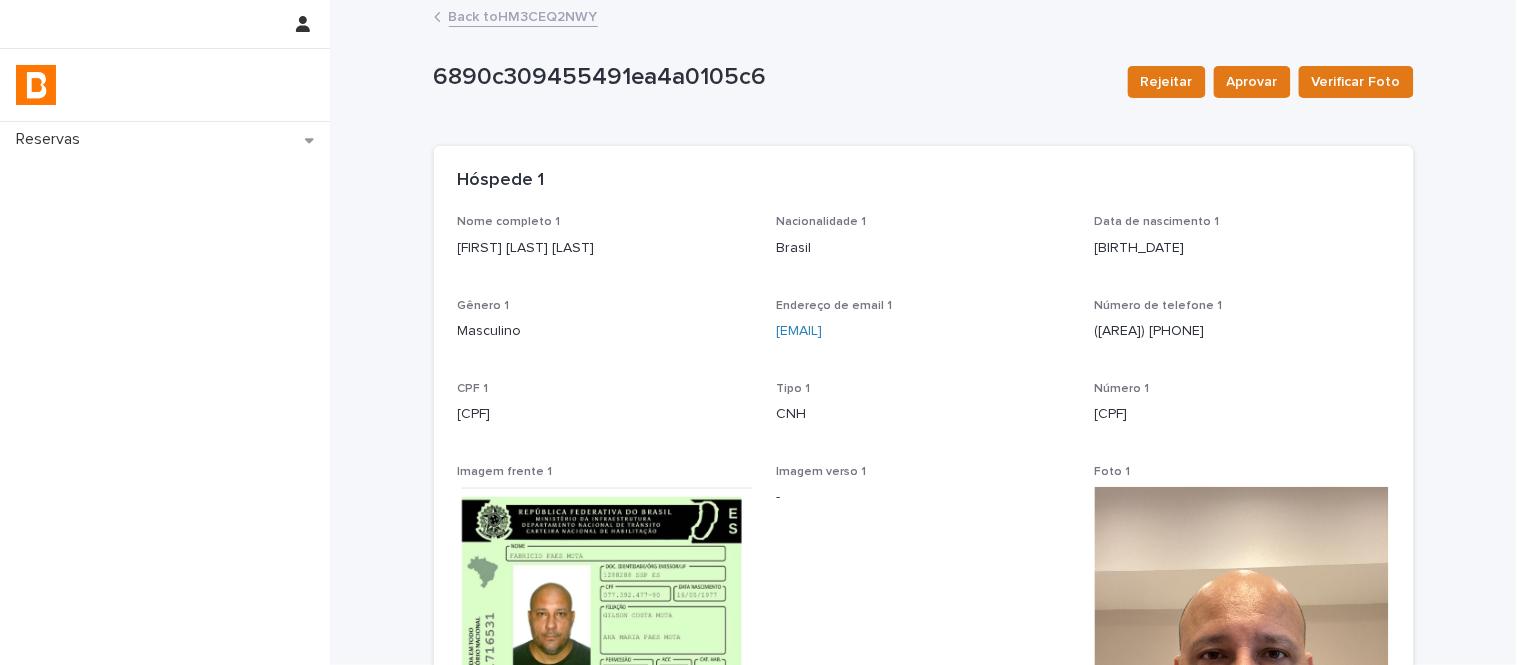click on "Back to  HM3CEQ2NWY" at bounding box center [523, 15] 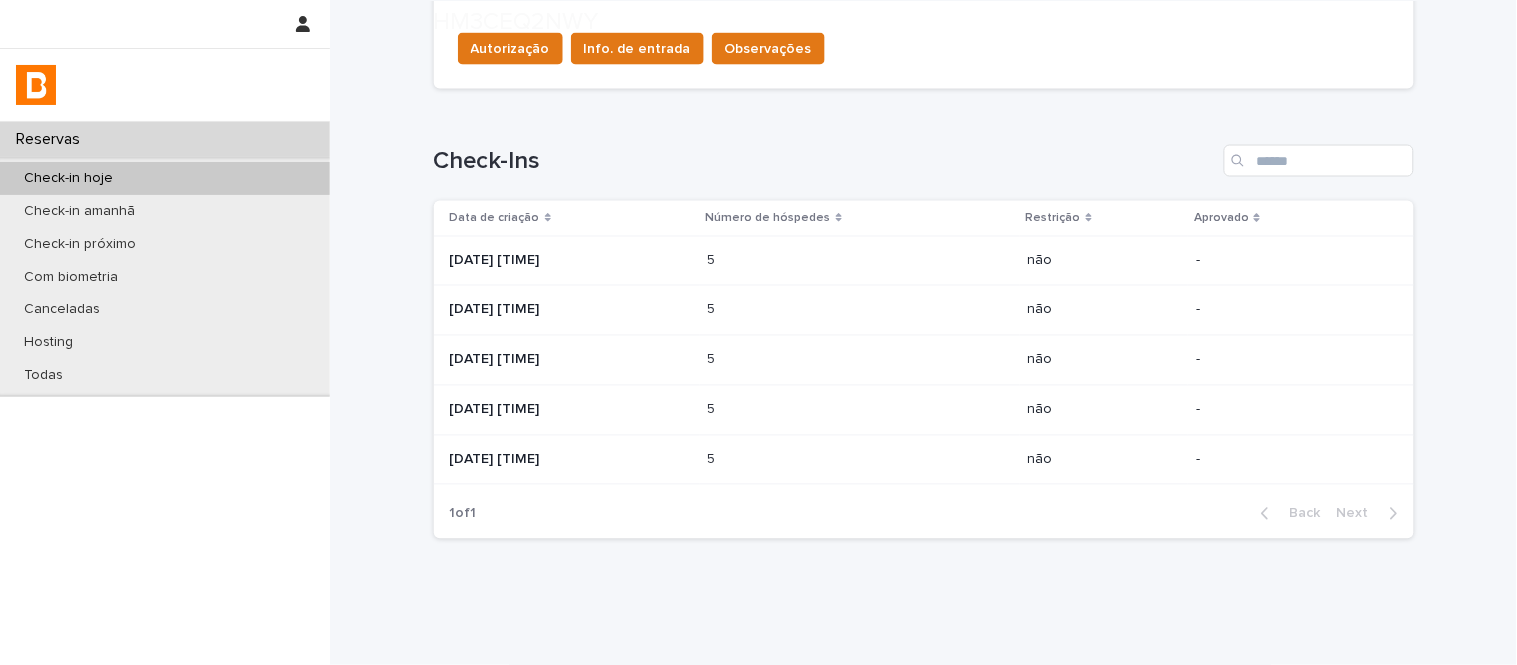scroll, scrollTop: 797, scrollLeft: 0, axis: vertical 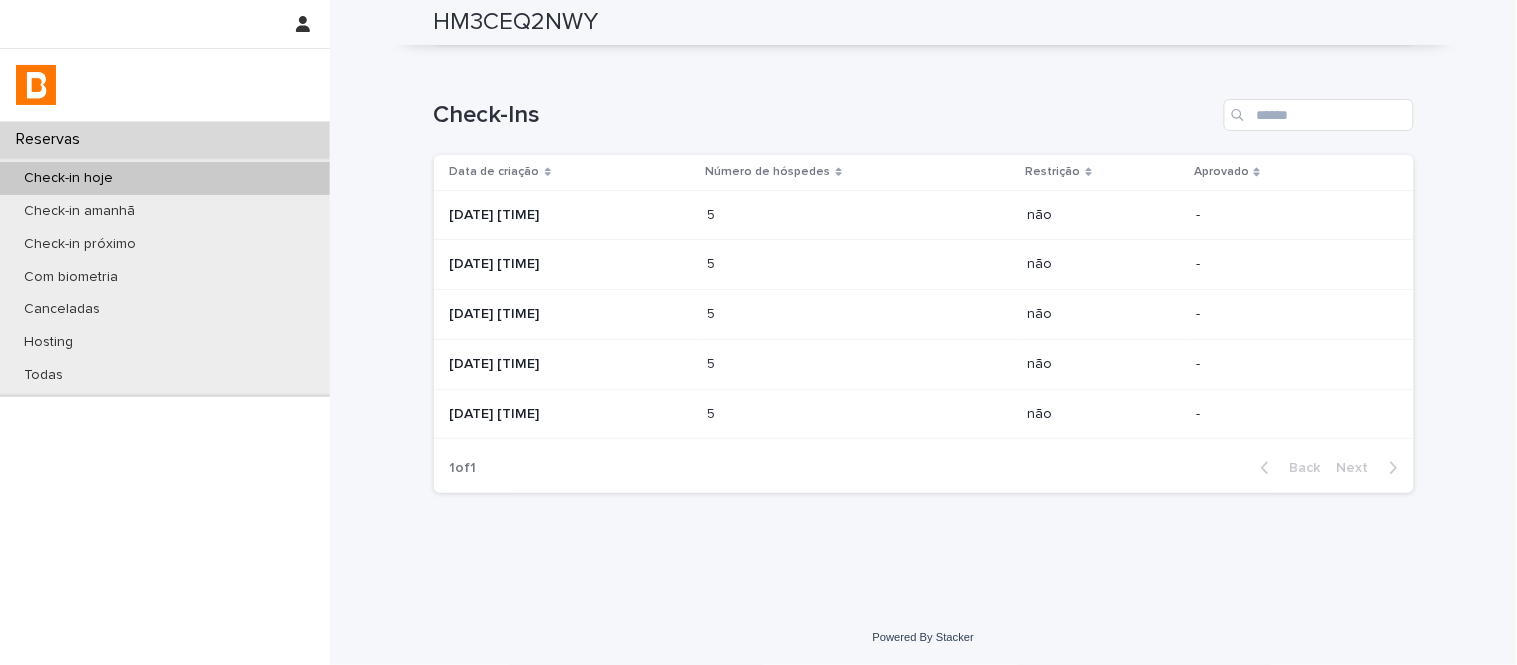 click on "[DATE] [TIME]" at bounding box center [567, 215] 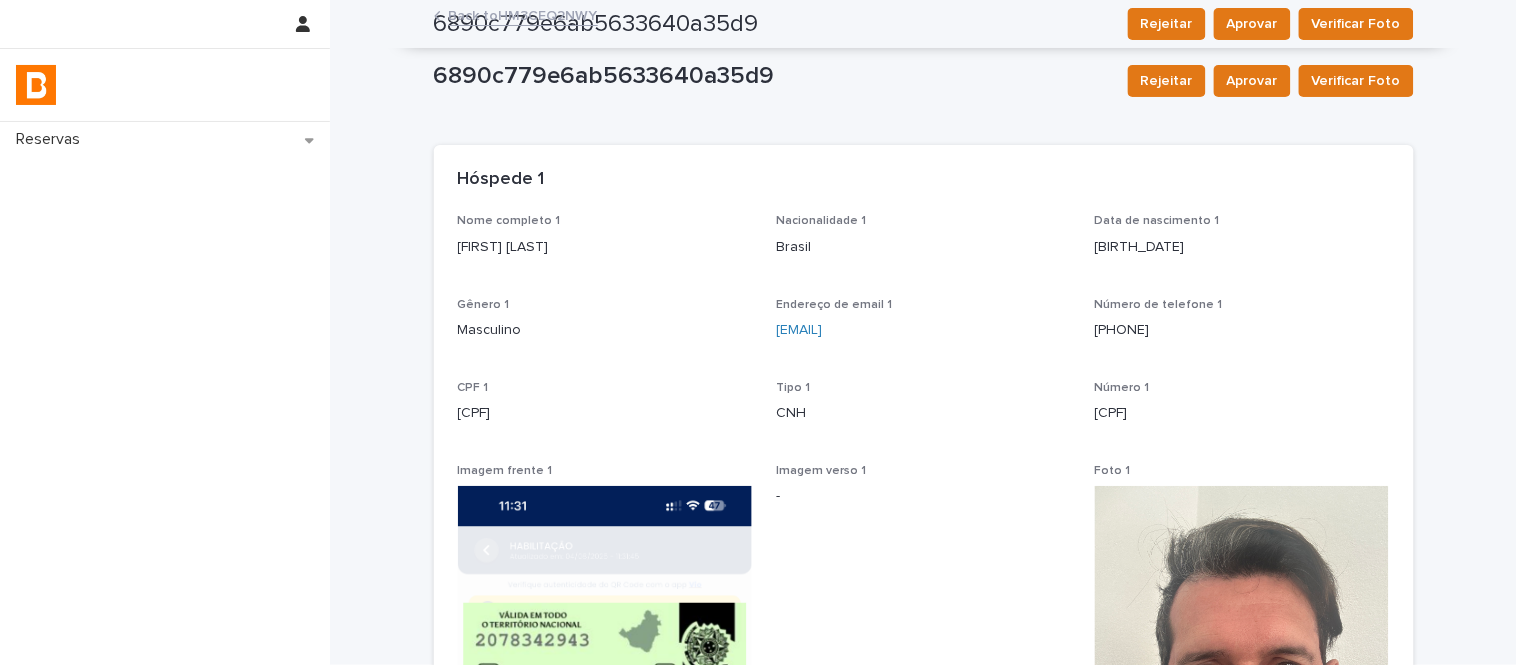 scroll, scrollTop: 0, scrollLeft: 0, axis: both 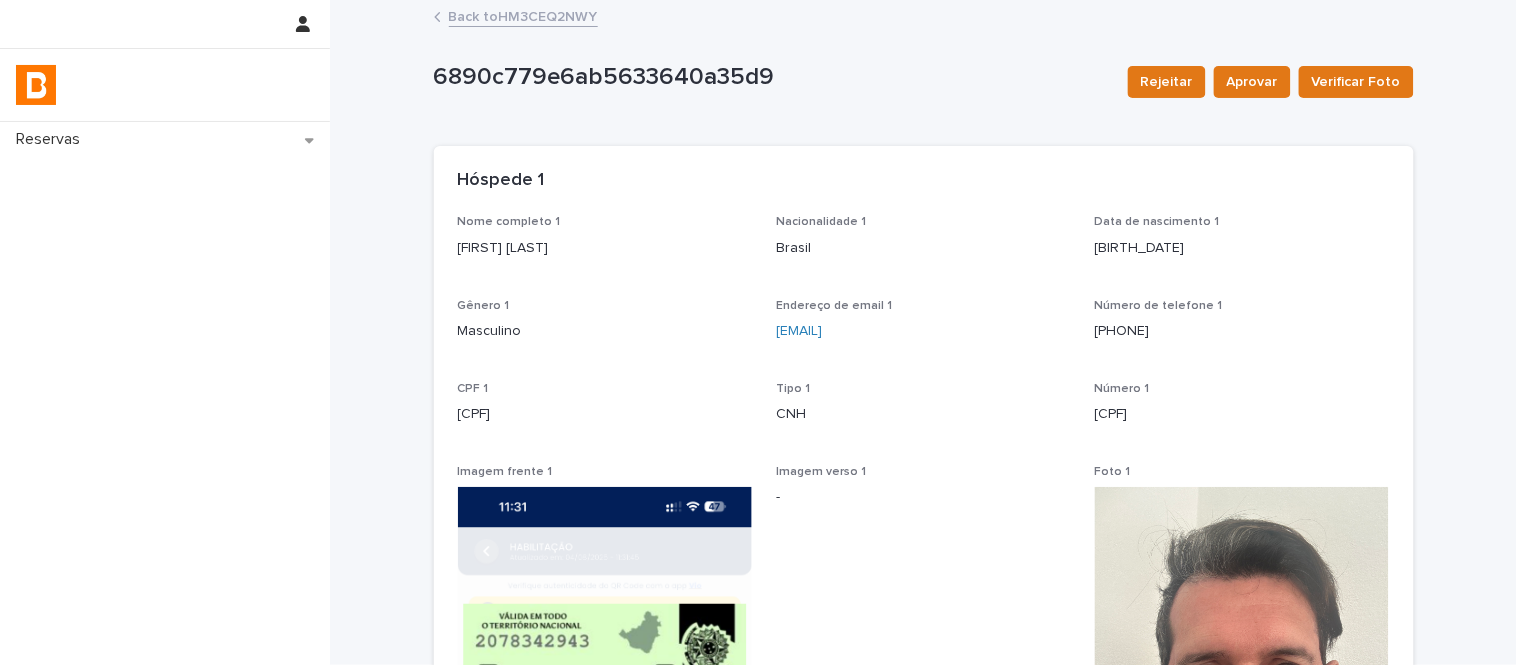 click on "Back to  HM3CEQ2NWY" at bounding box center (523, 15) 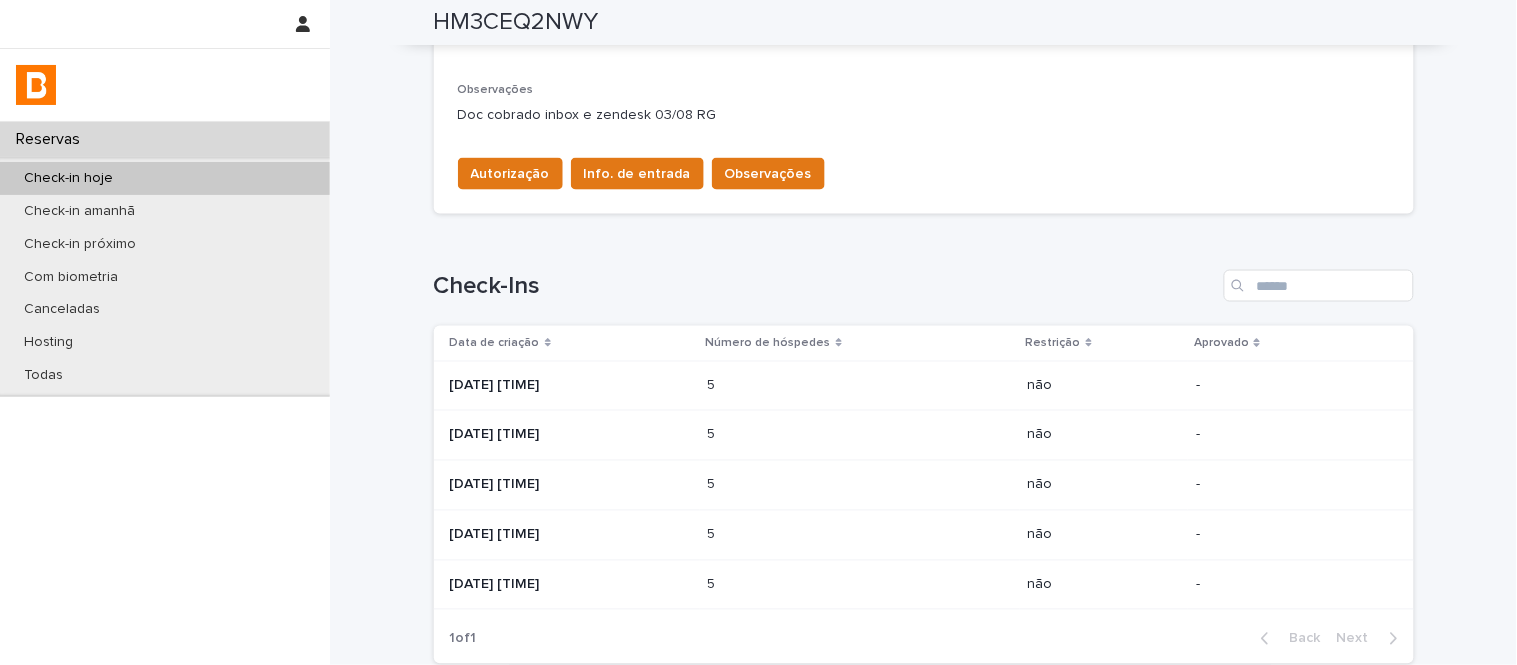 scroll, scrollTop: 666, scrollLeft: 0, axis: vertical 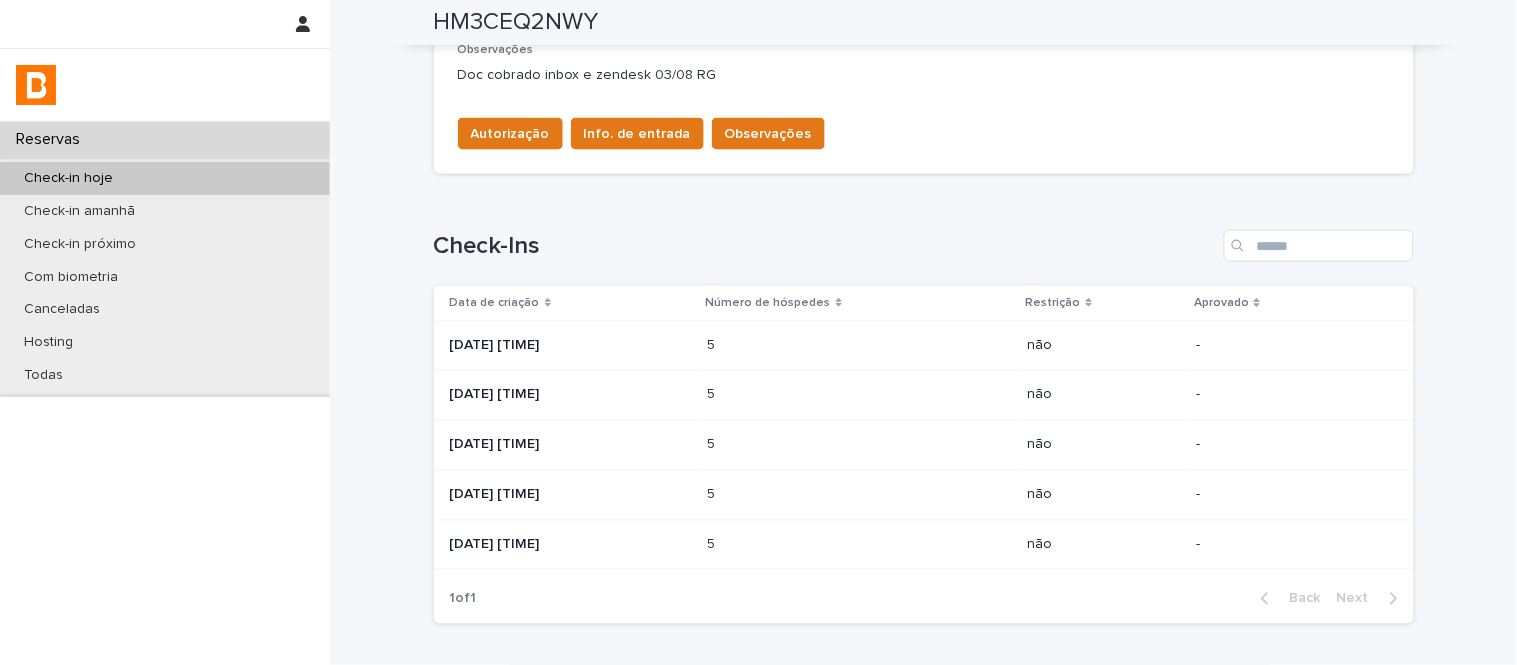 click on "5 5" at bounding box center (860, 545) 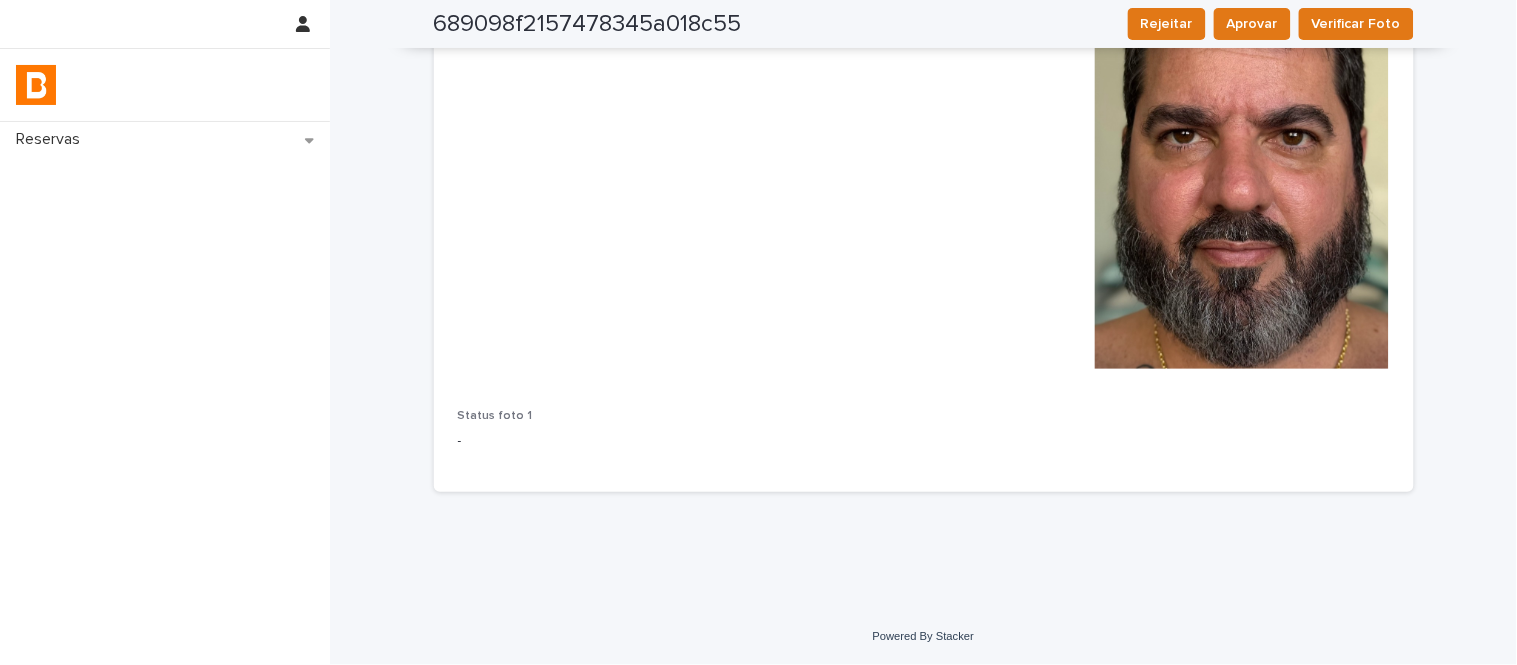 scroll 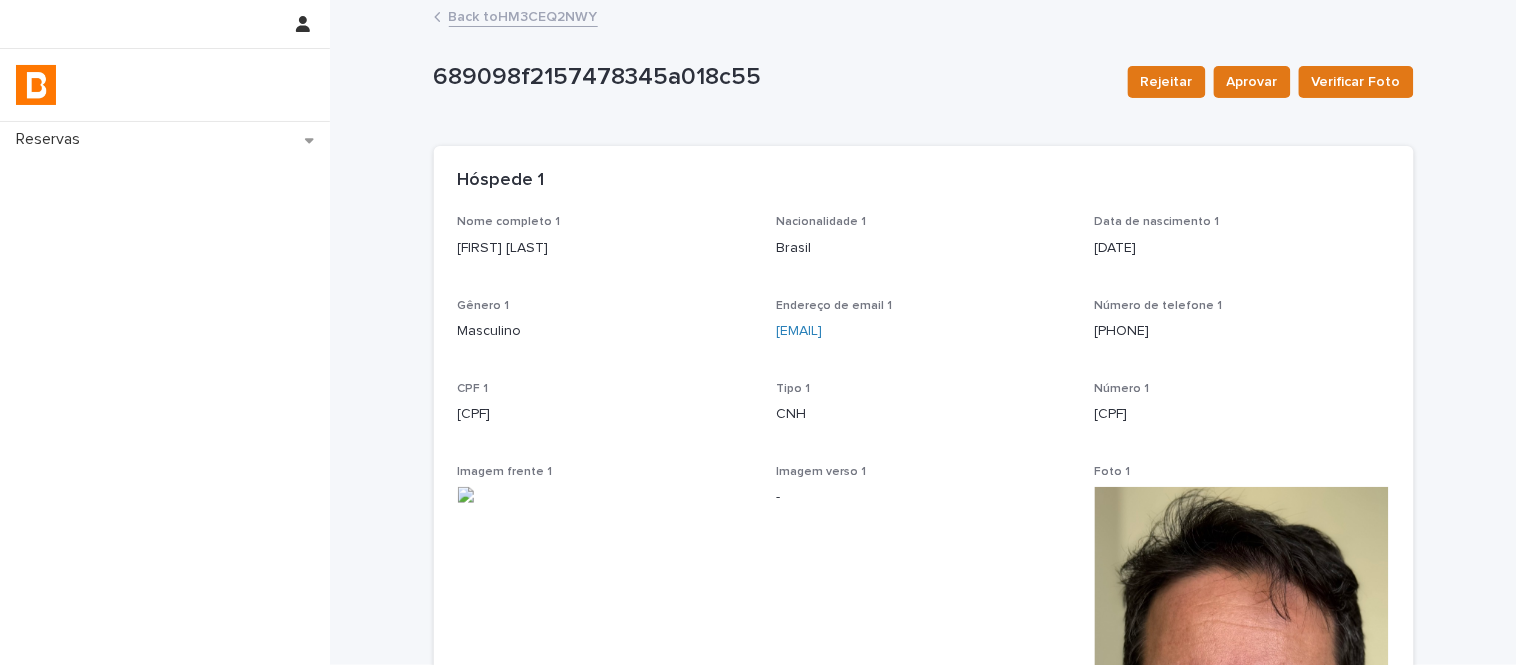 click on "Back to  HM3CEQ2NWY" at bounding box center [523, 15] 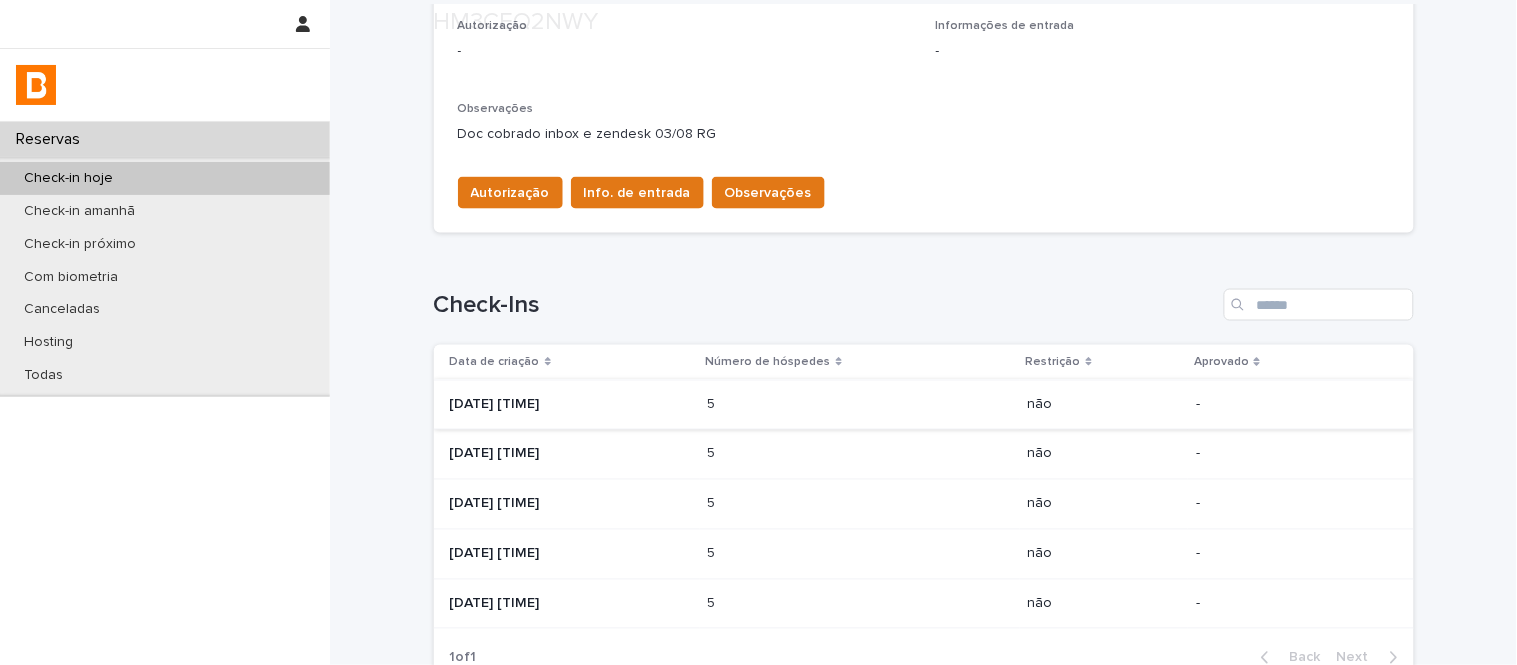scroll, scrollTop: 666, scrollLeft: 0, axis: vertical 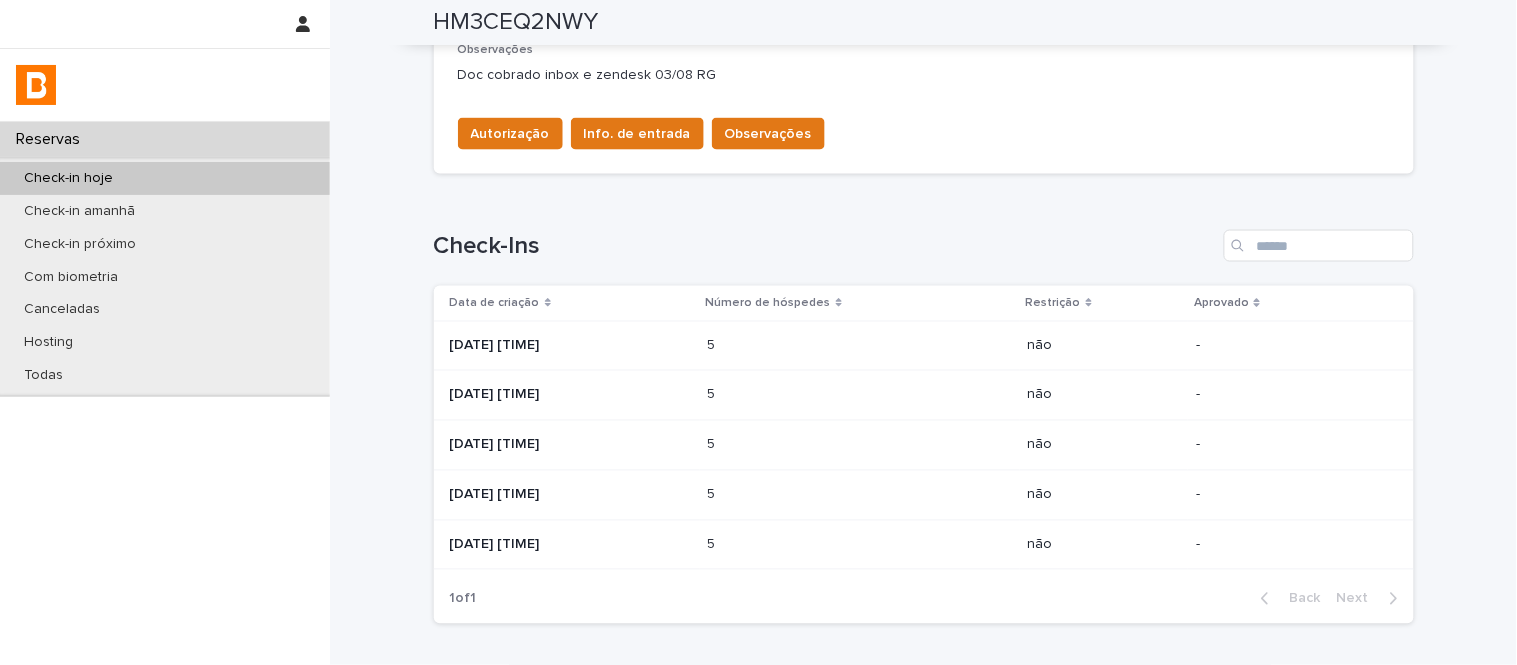 click at bounding box center [795, 495] 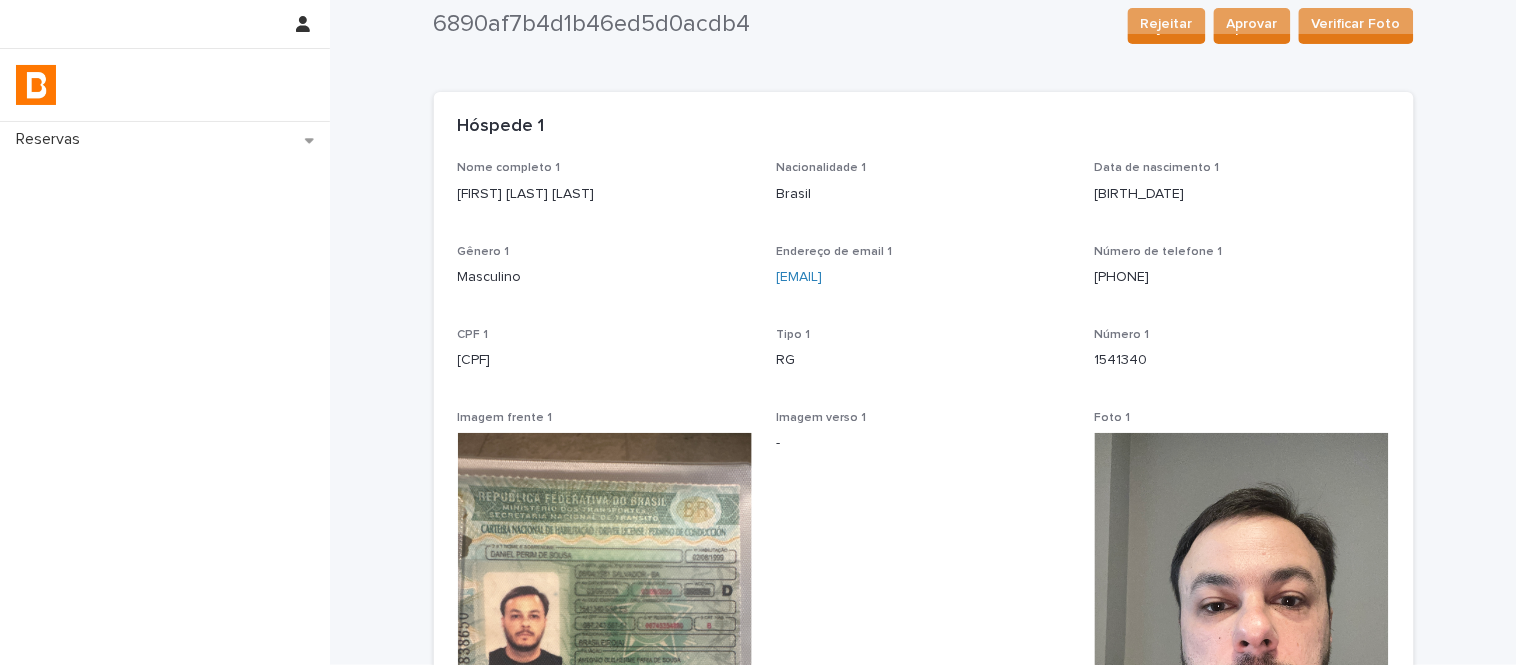 scroll, scrollTop: 0, scrollLeft: 0, axis: both 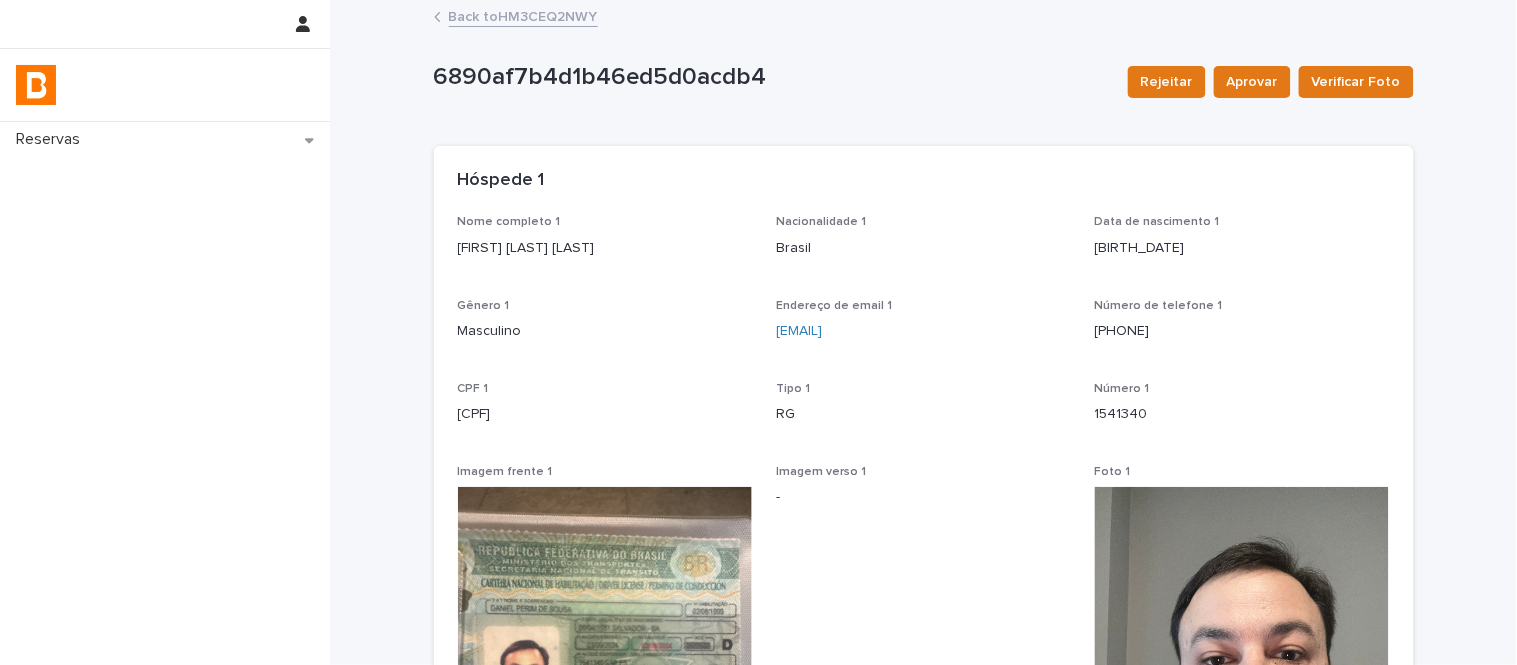 click on "Back to  HM3CEQ2NWY" at bounding box center (523, 15) 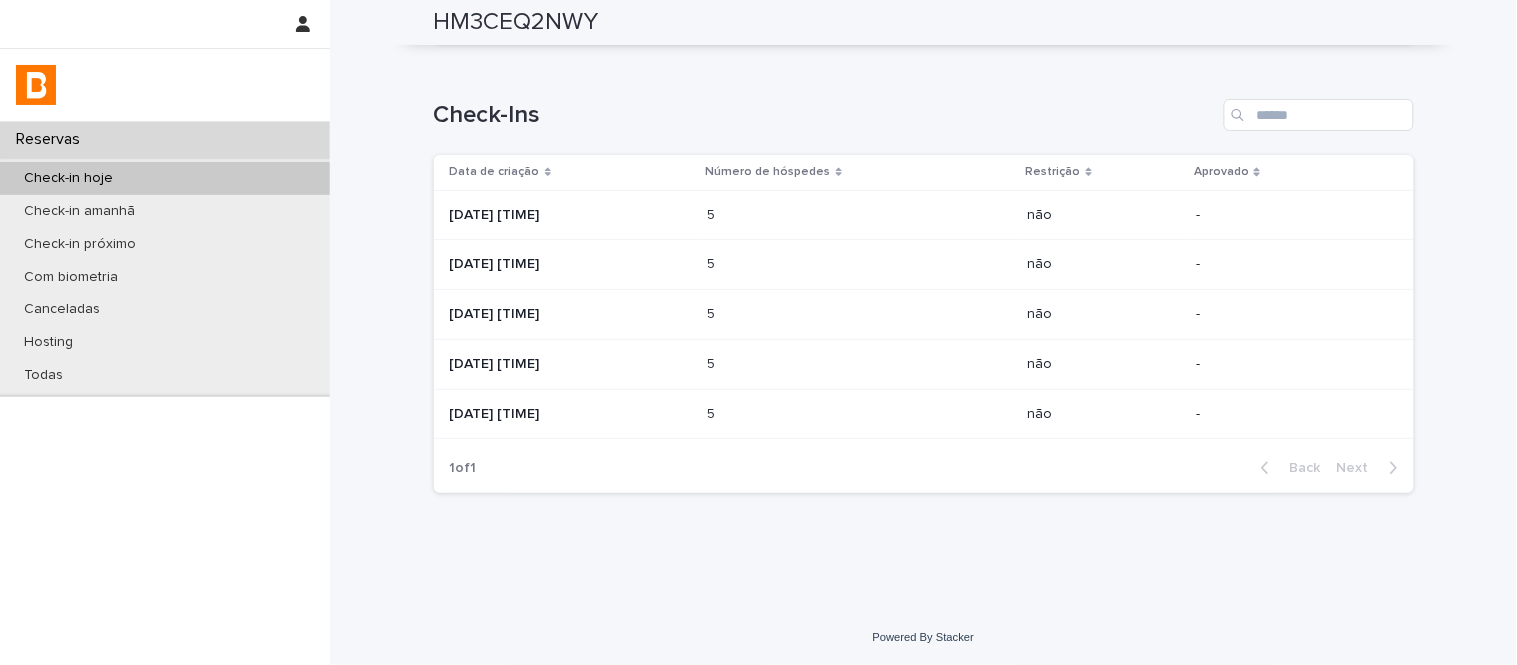 click at bounding box center (795, 314) 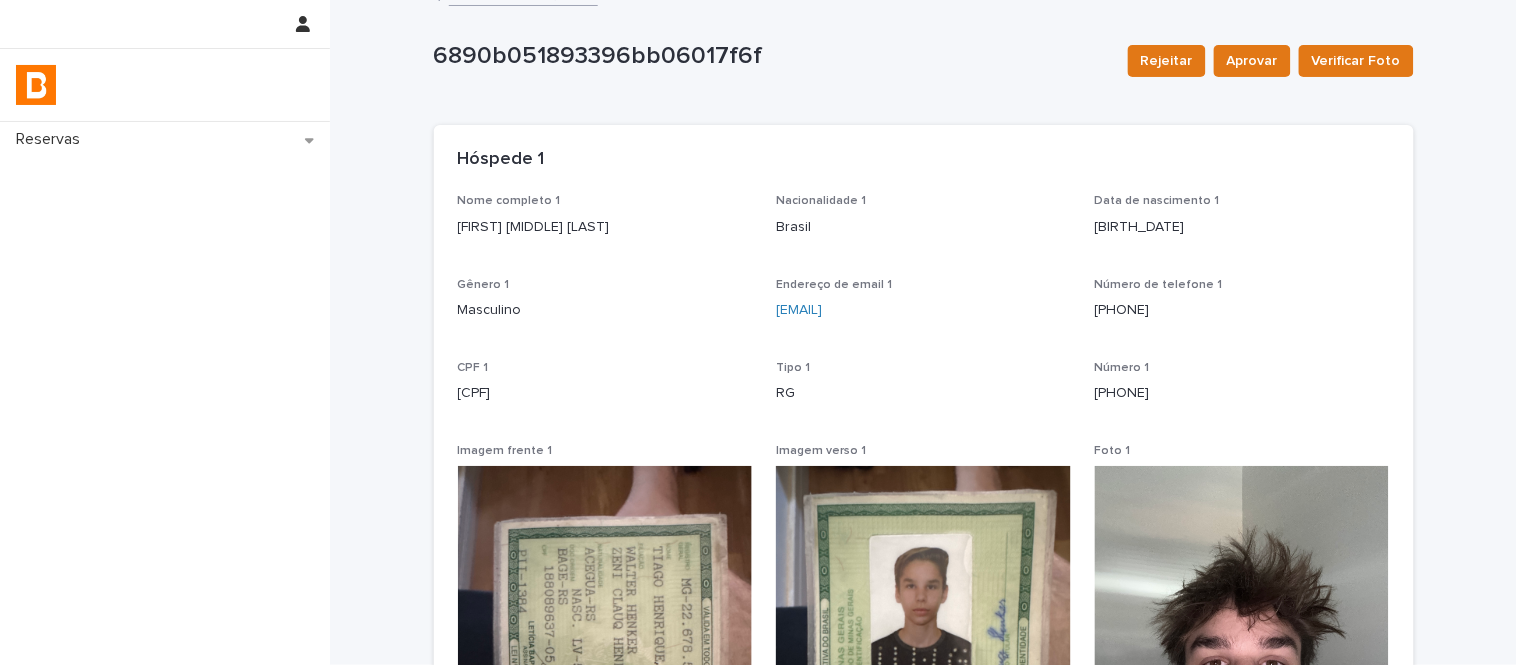 scroll, scrollTop: 0, scrollLeft: 0, axis: both 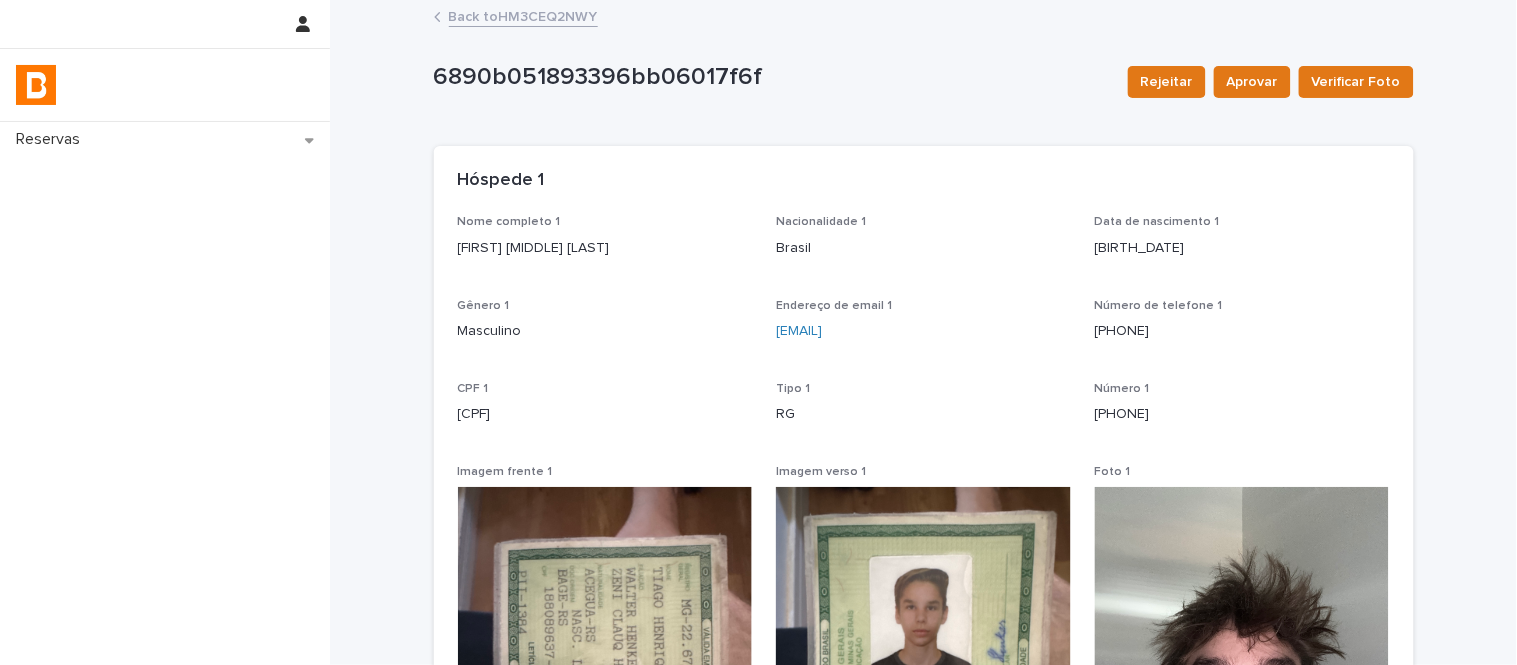click on "Back to  HM3CEQ2NWY" at bounding box center [523, 15] 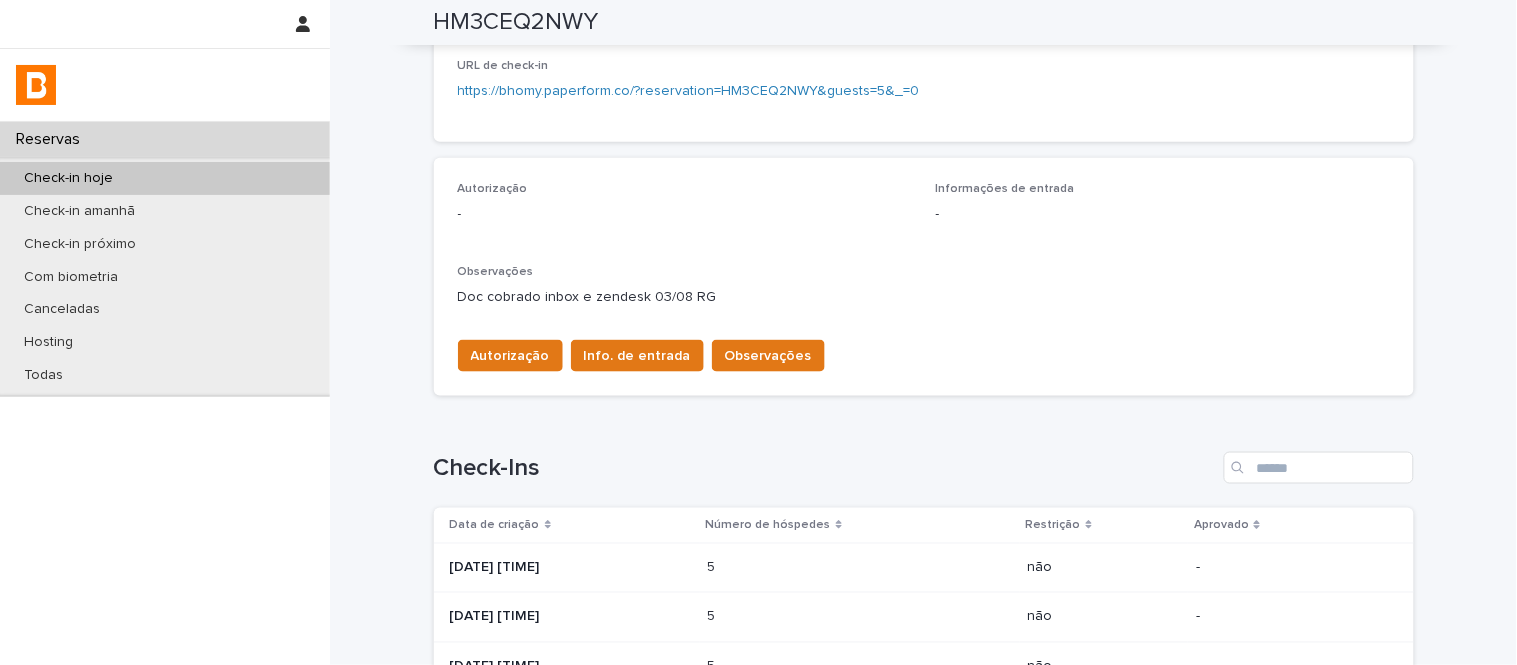 click at bounding box center [795, 617] 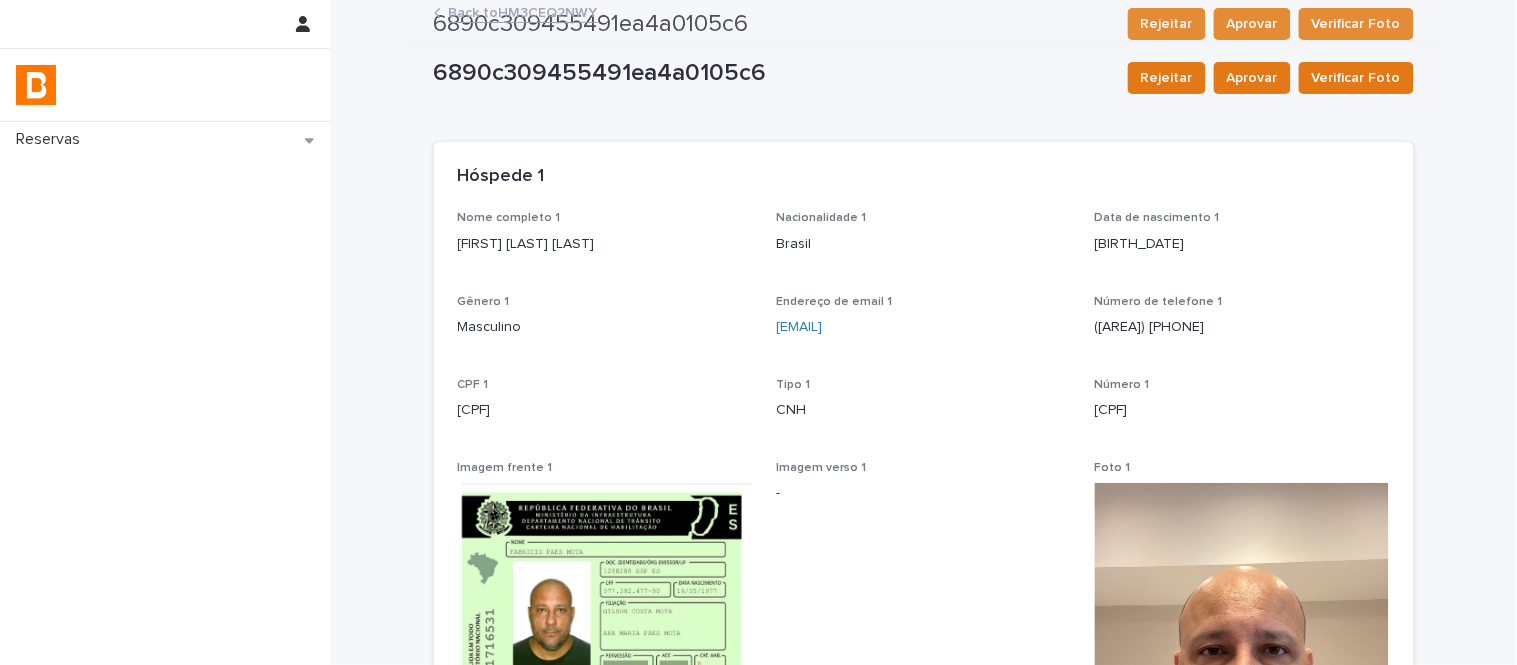 scroll, scrollTop: 0, scrollLeft: 0, axis: both 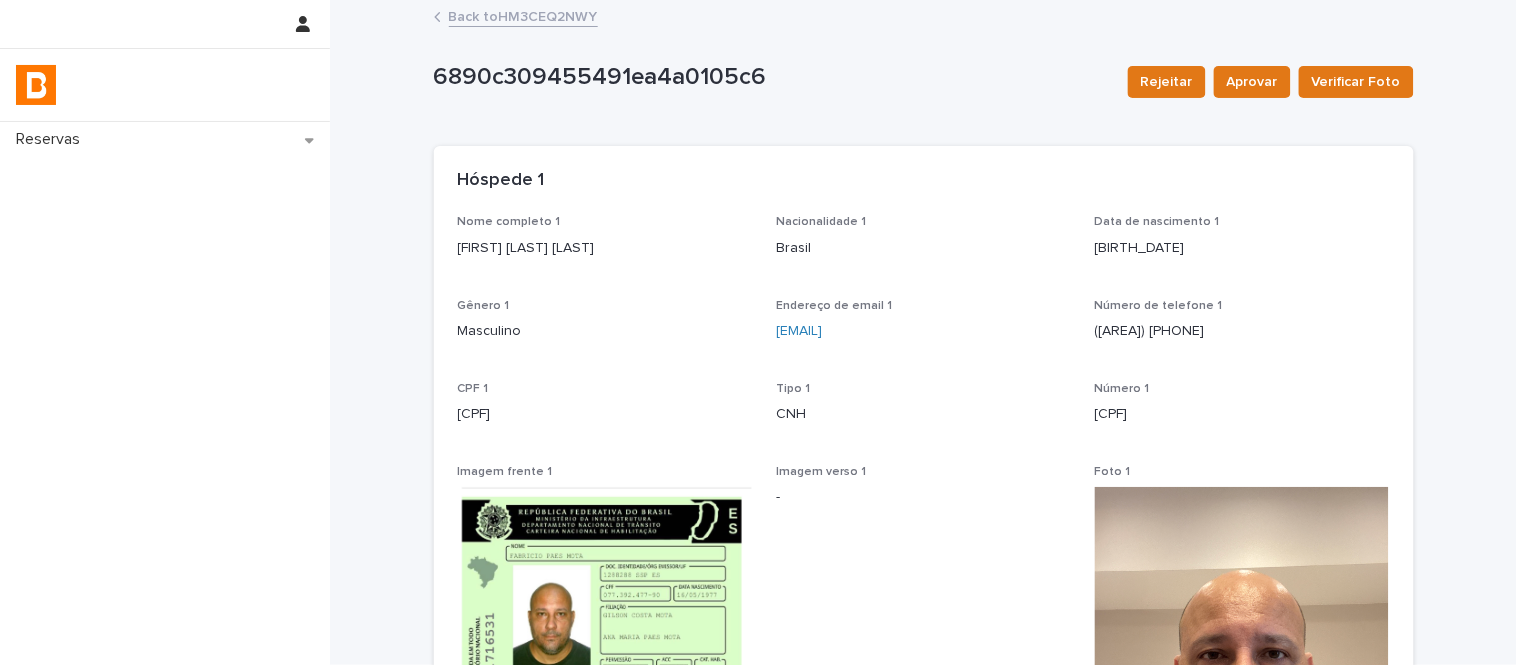 click on "Back to  HM3CEQ2NWY" at bounding box center [523, 15] 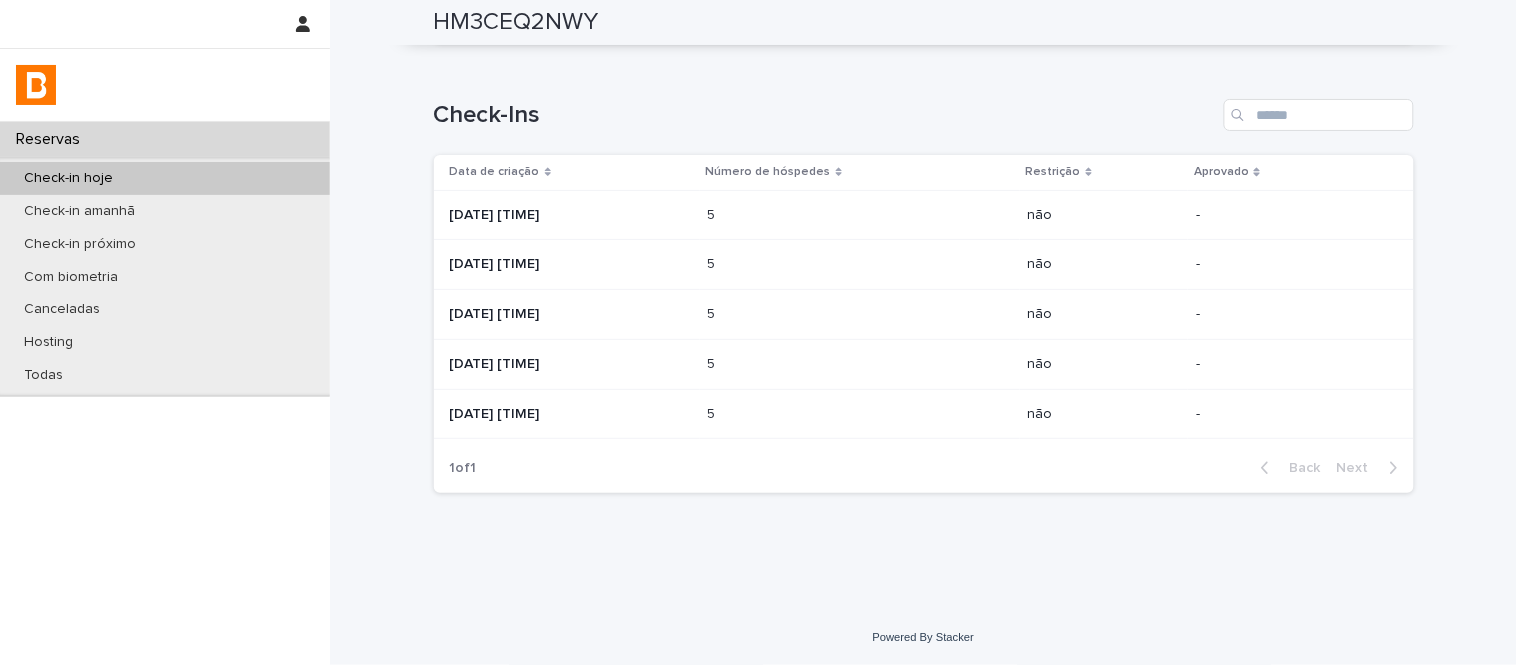 click on "[DATE] [TIME]" at bounding box center [571, 215] 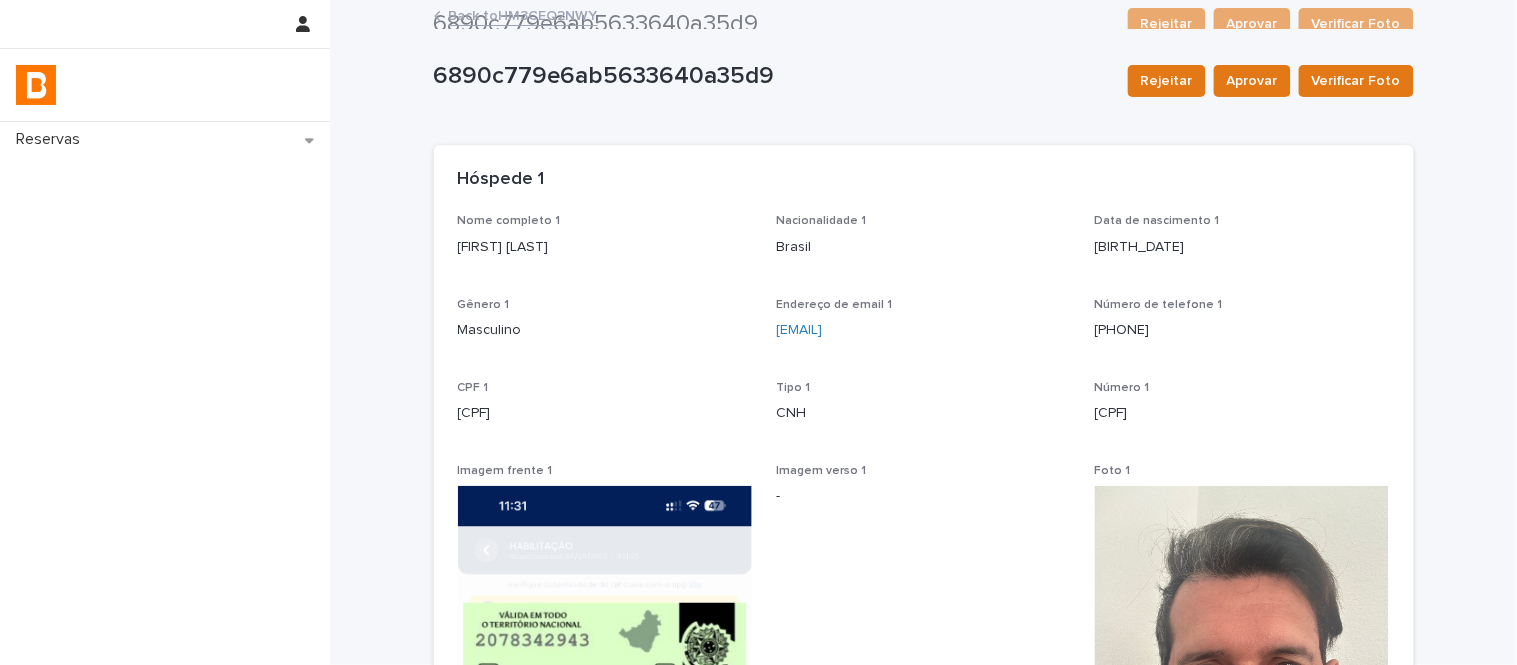 scroll, scrollTop: 0, scrollLeft: 0, axis: both 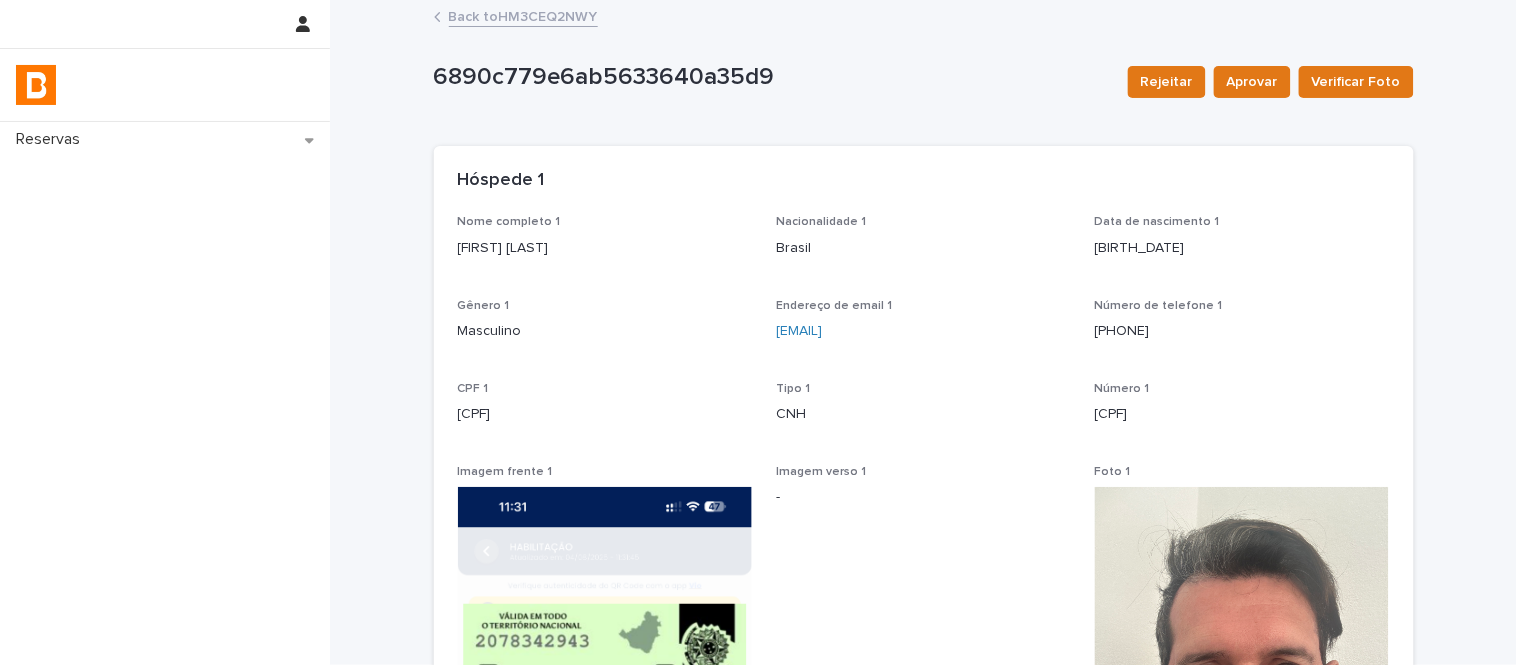 click on "Back to  HM3CEQ2NWY" at bounding box center (523, 15) 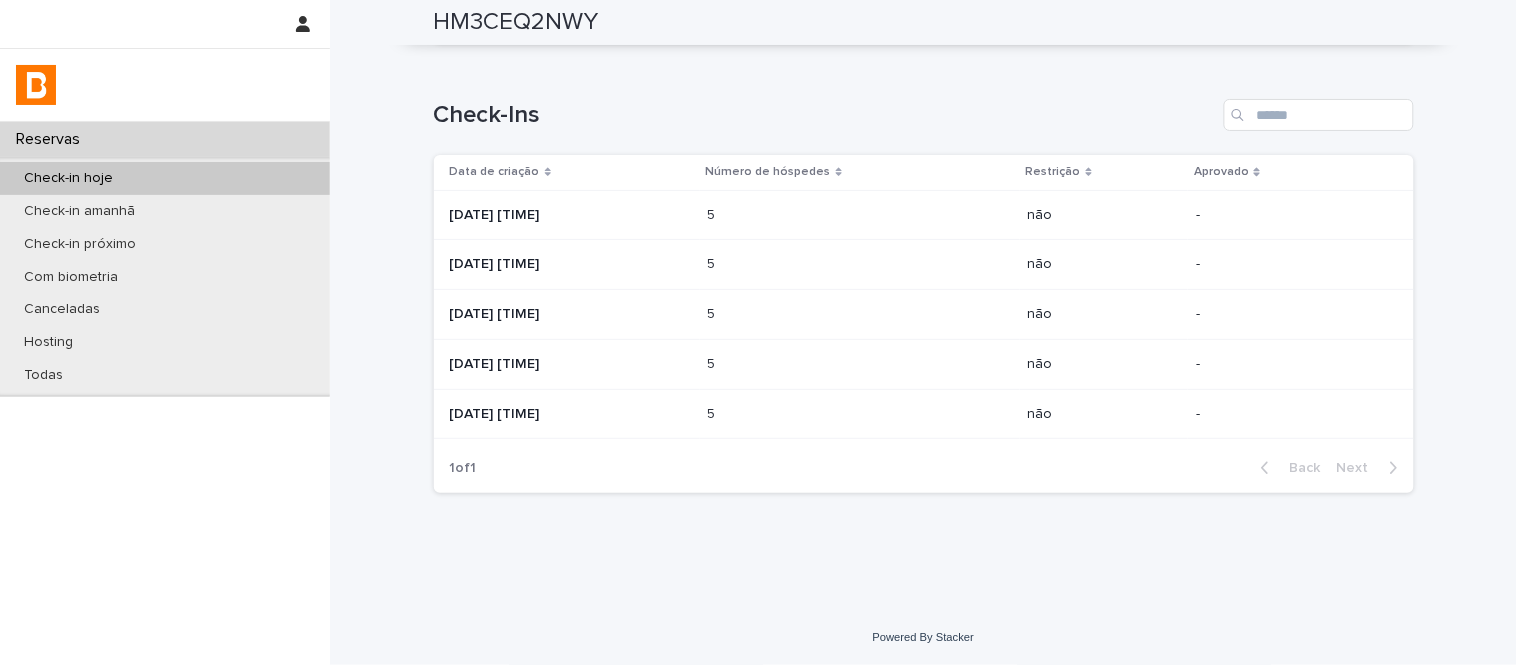 click on "5" at bounding box center (714, 312) 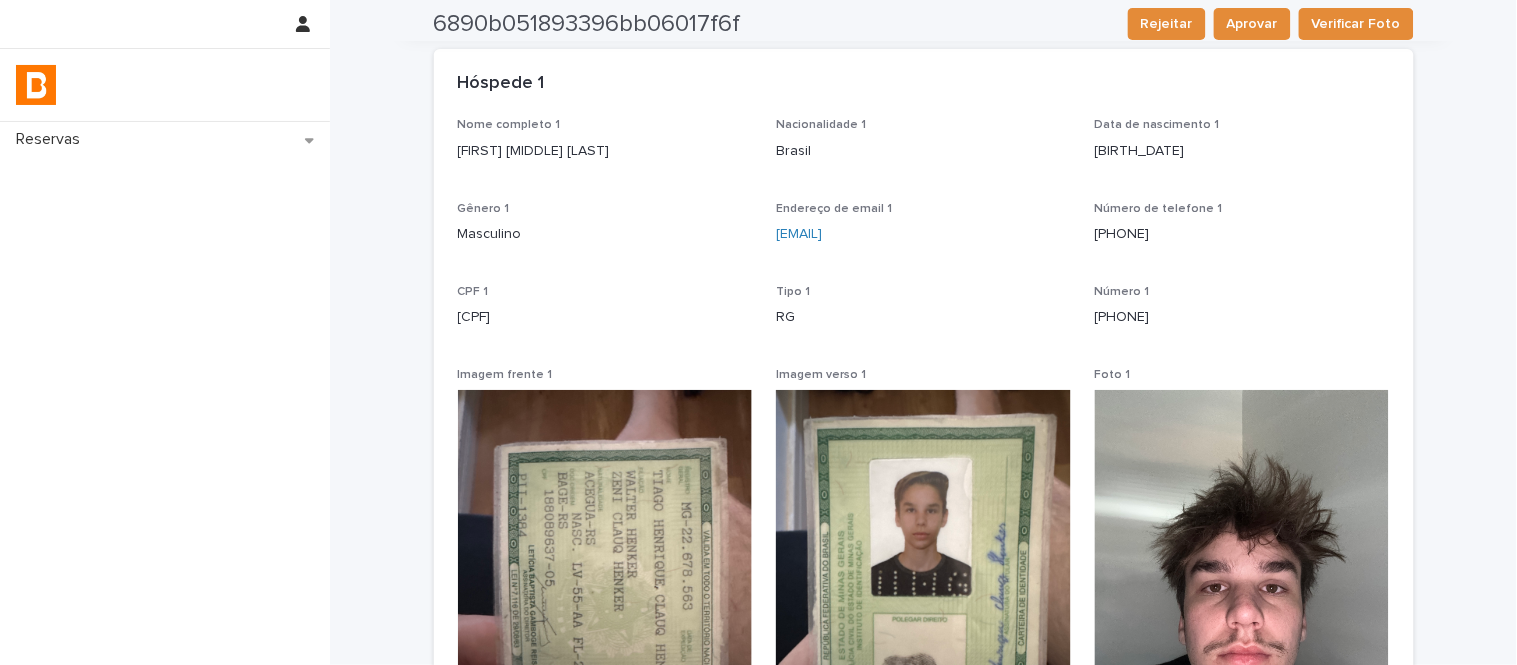 scroll, scrollTop: 111, scrollLeft: 0, axis: vertical 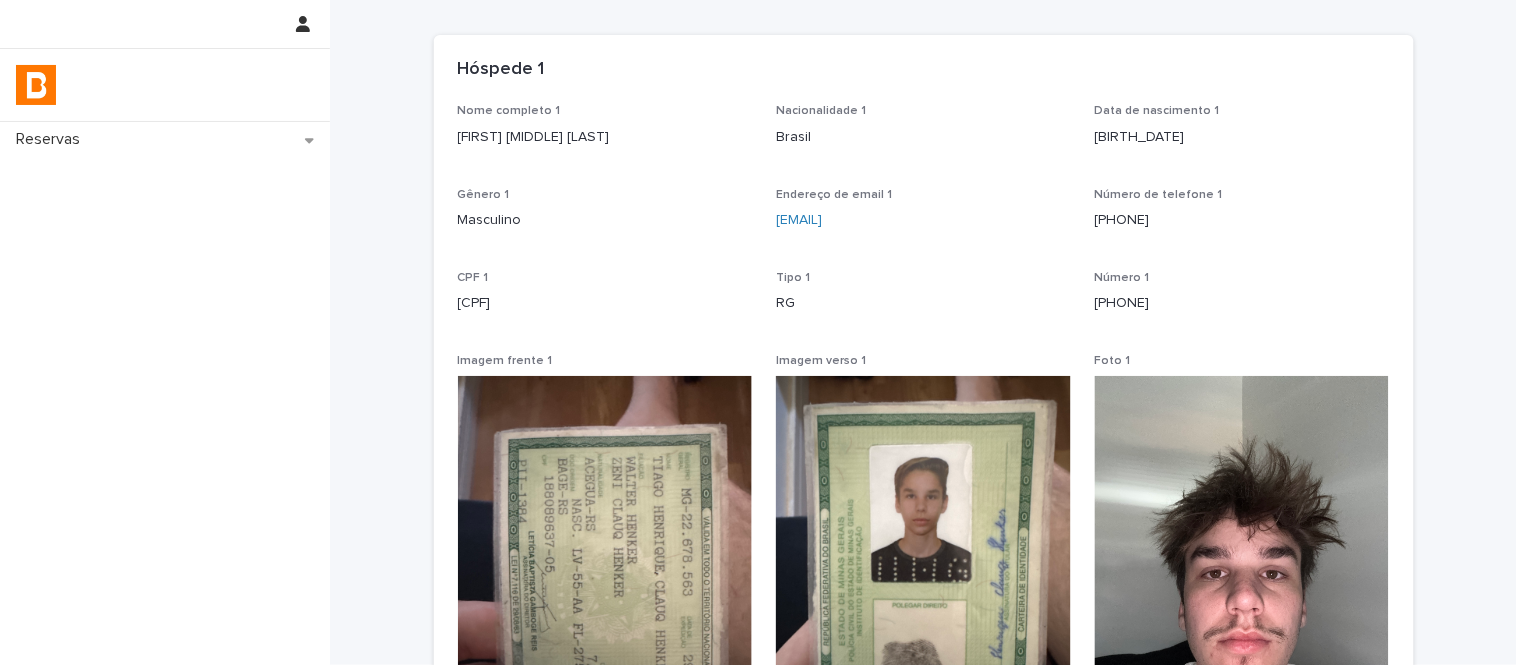 click on "Nome completo 1 [FIRST] [MIDDLE] [LAST]" at bounding box center (605, 133) 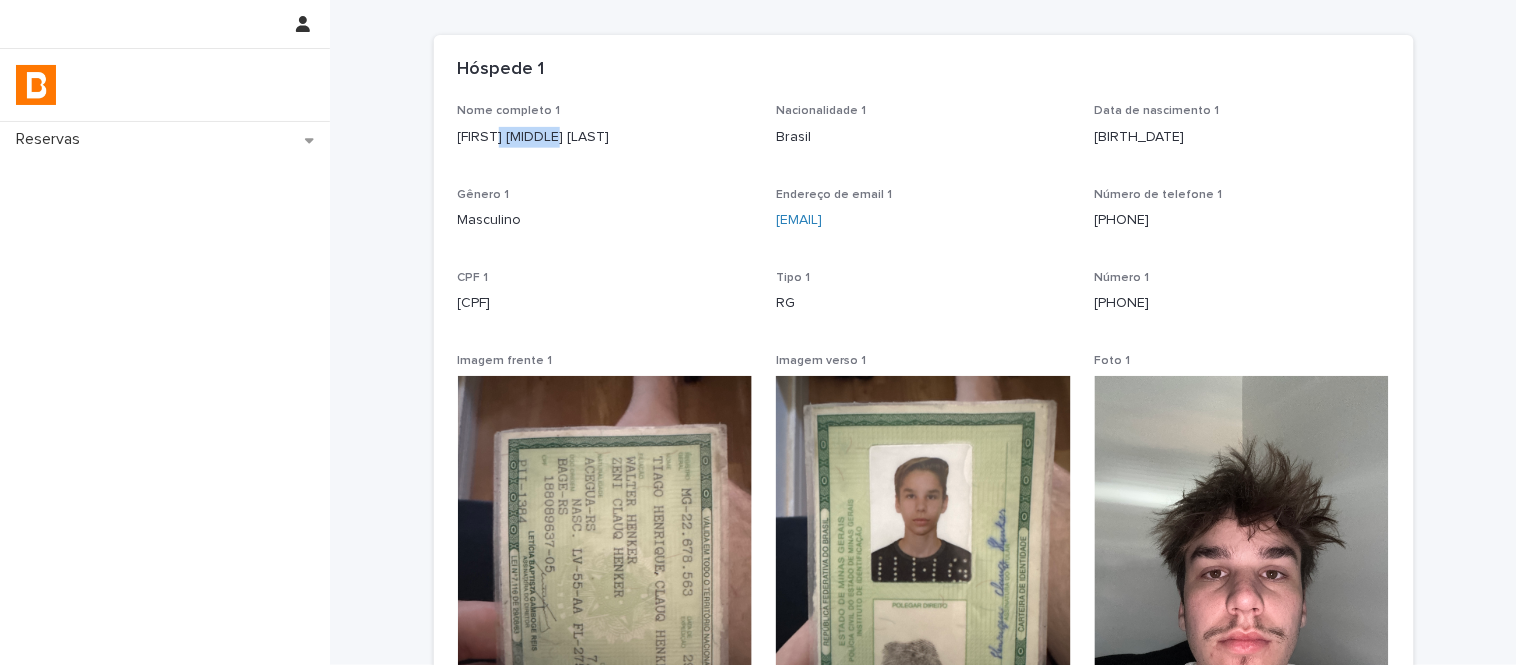 click on "Nome completo 1 [FIRST] [MIDDLE] [LAST]" at bounding box center [605, 133] 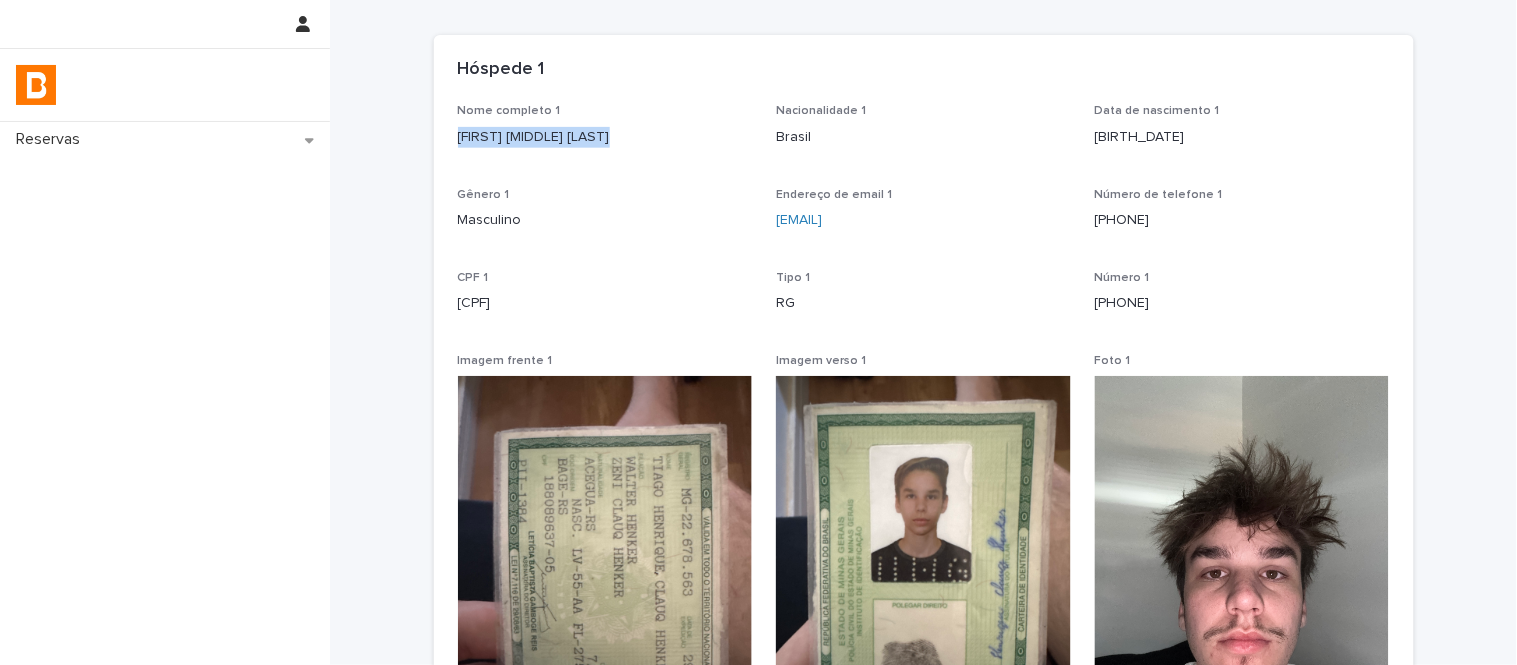click on "Nome completo 1 [FIRST] [MIDDLE] [LAST]" at bounding box center [605, 133] 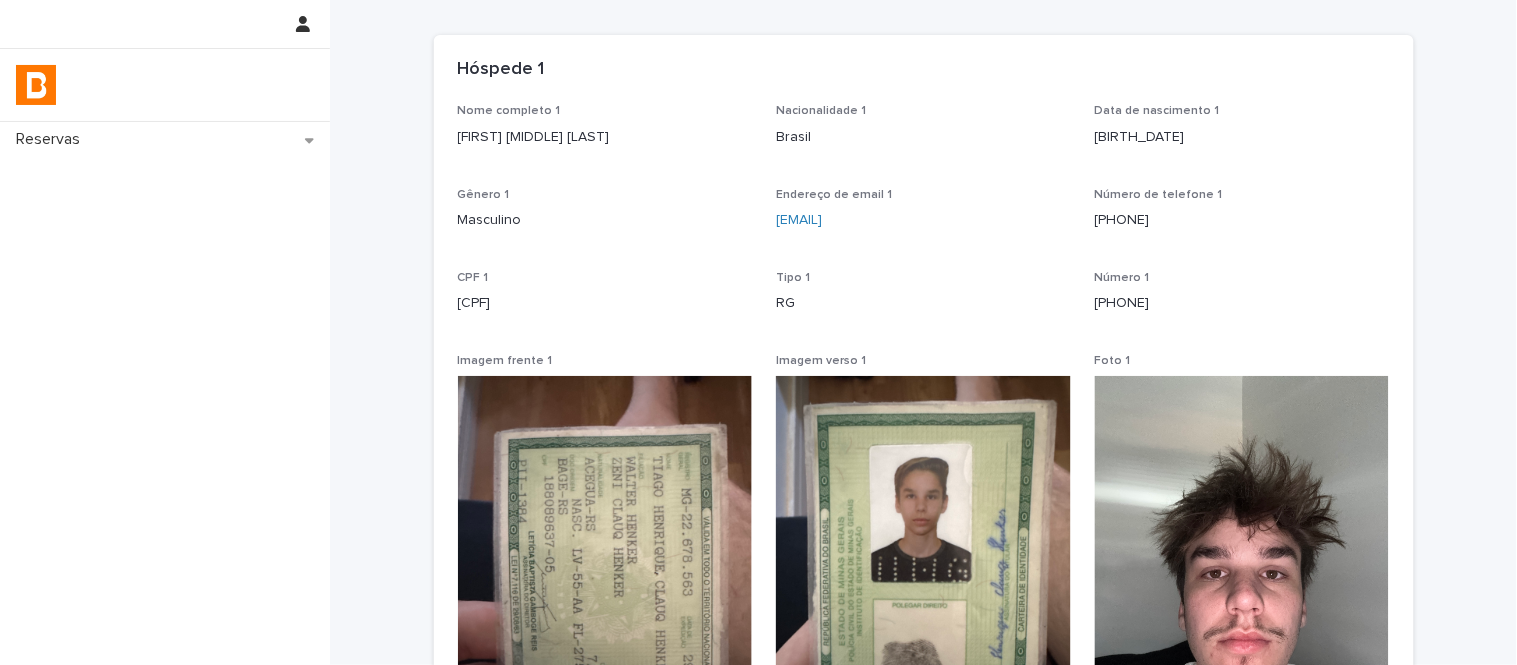 click on "[CPF]" at bounding box center [605, 301] 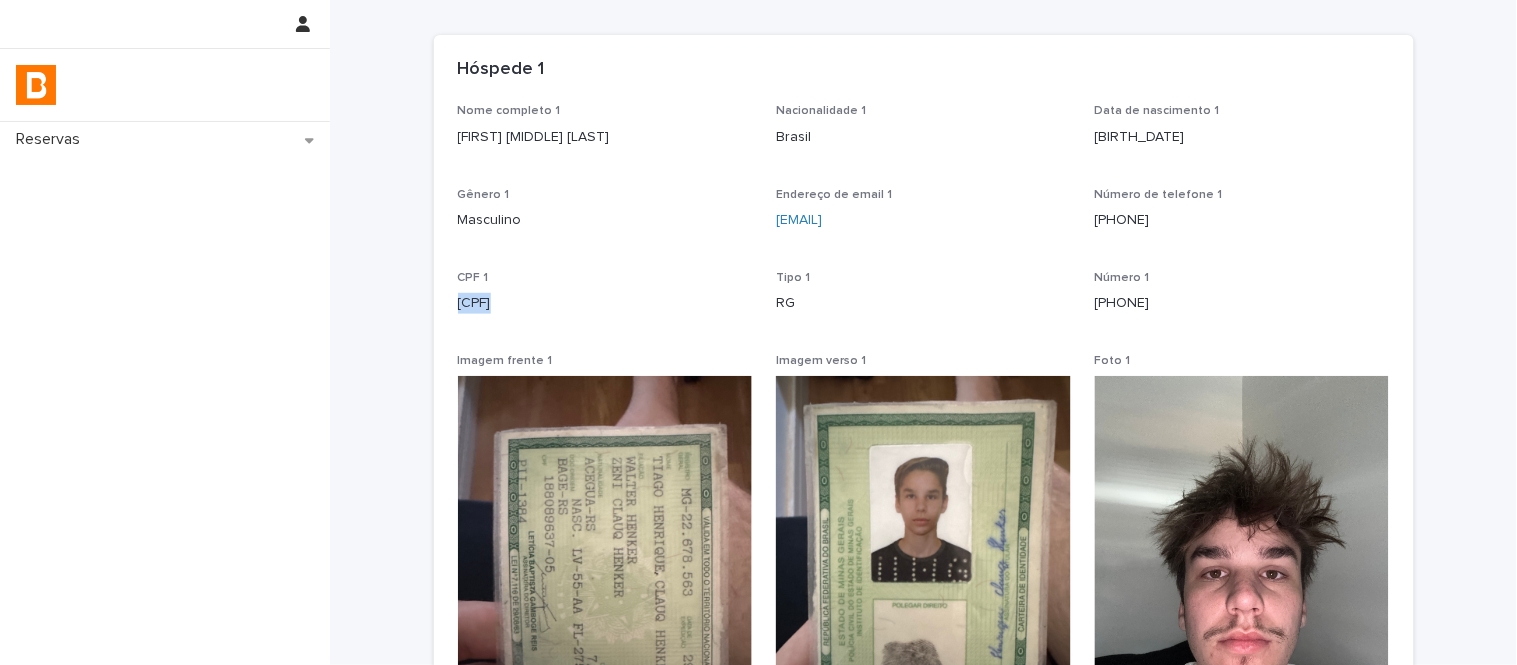 click on "[CPF]" at bounding box center [605, 301] 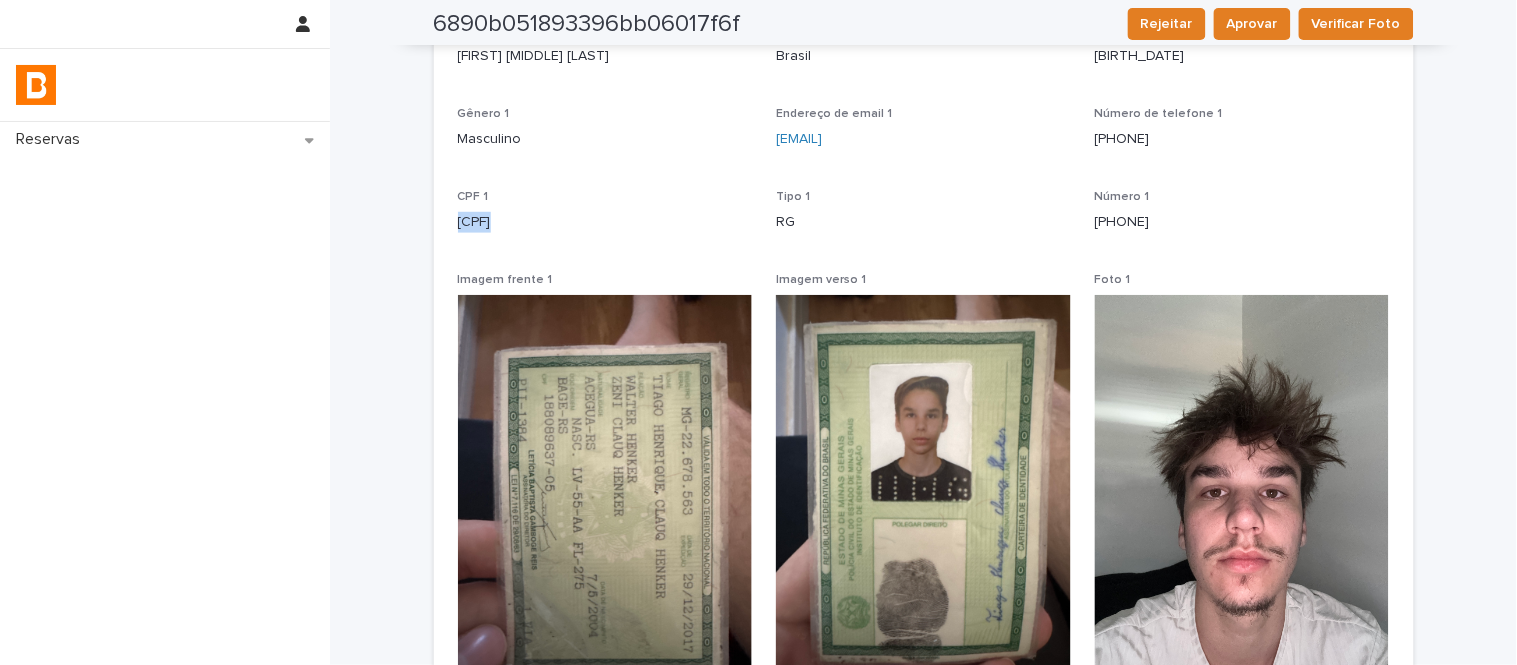 scroll, scrollTop: 0, scrollLeft: 0, axis: both 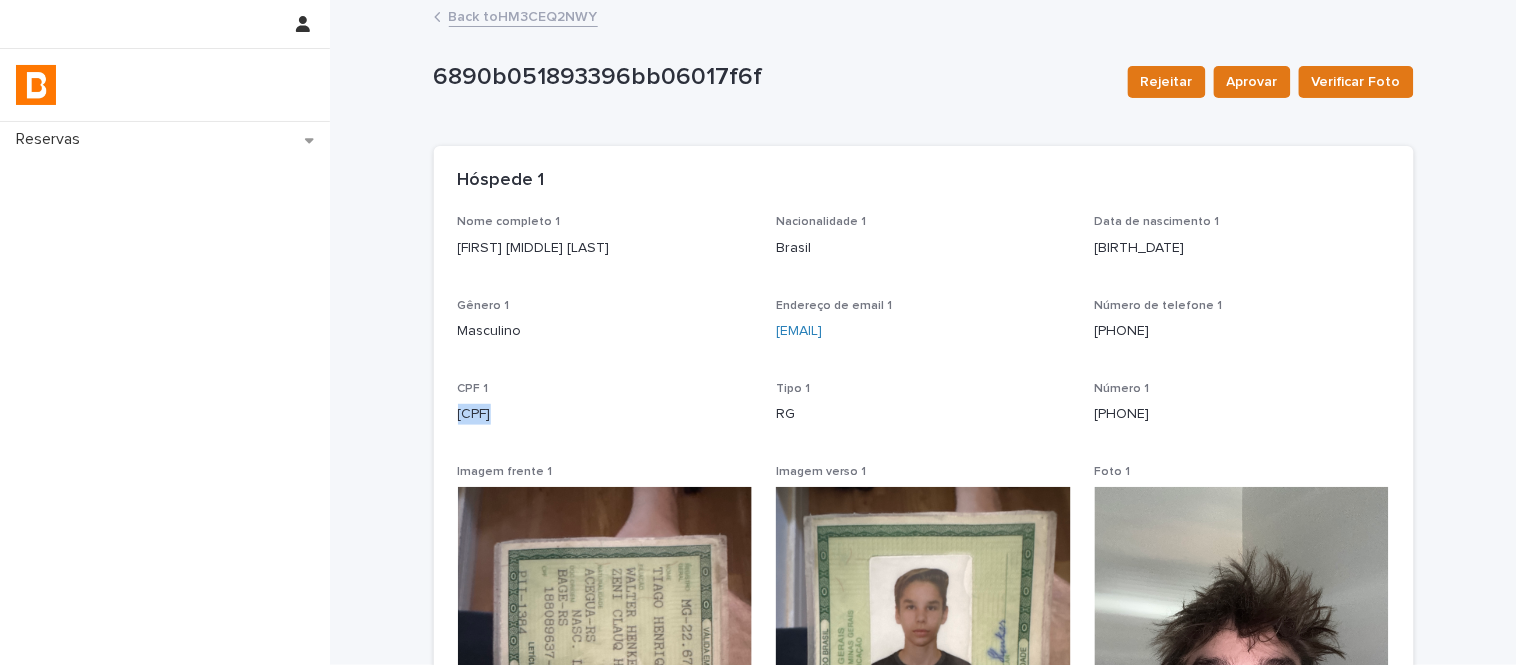 click on "Back to  HM3CEQ2NWY" at bounding box center [523, 15] 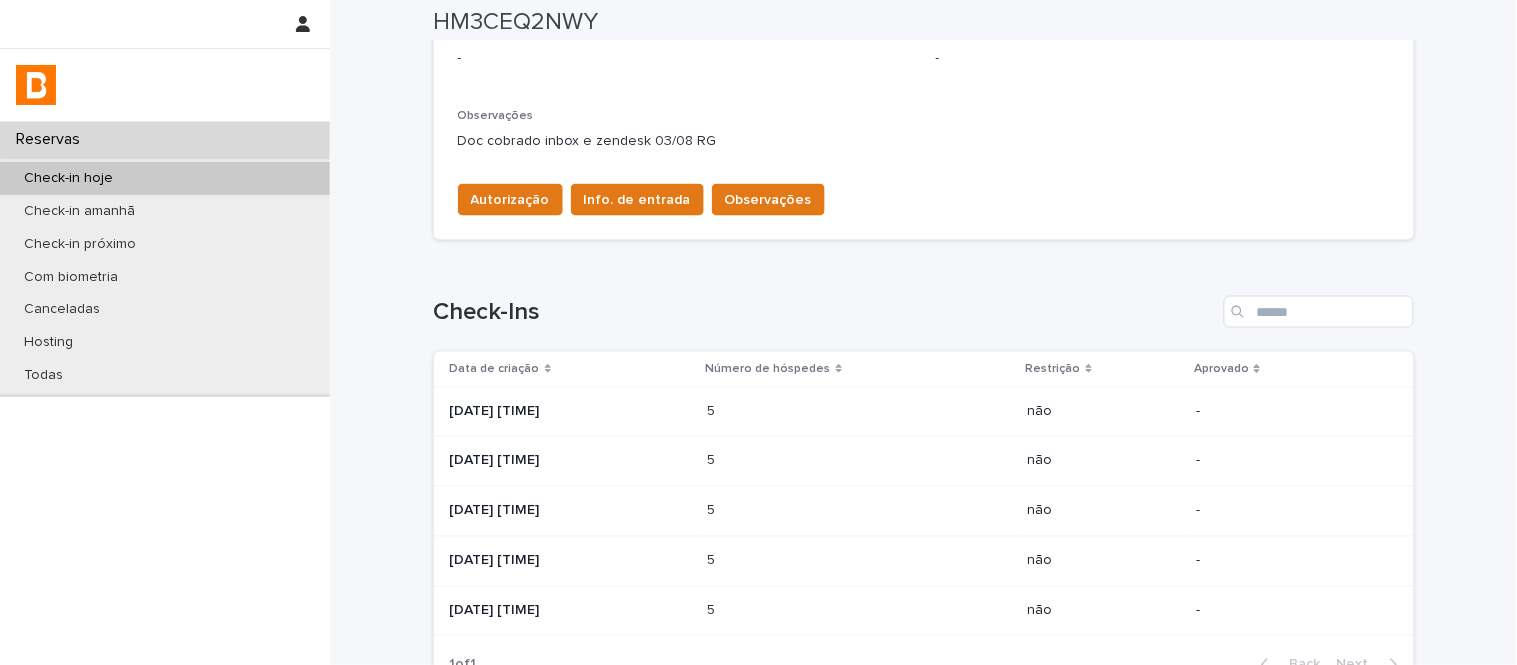 scroll, scrollTop: 666, scrollLeft: 0, axis: vertical 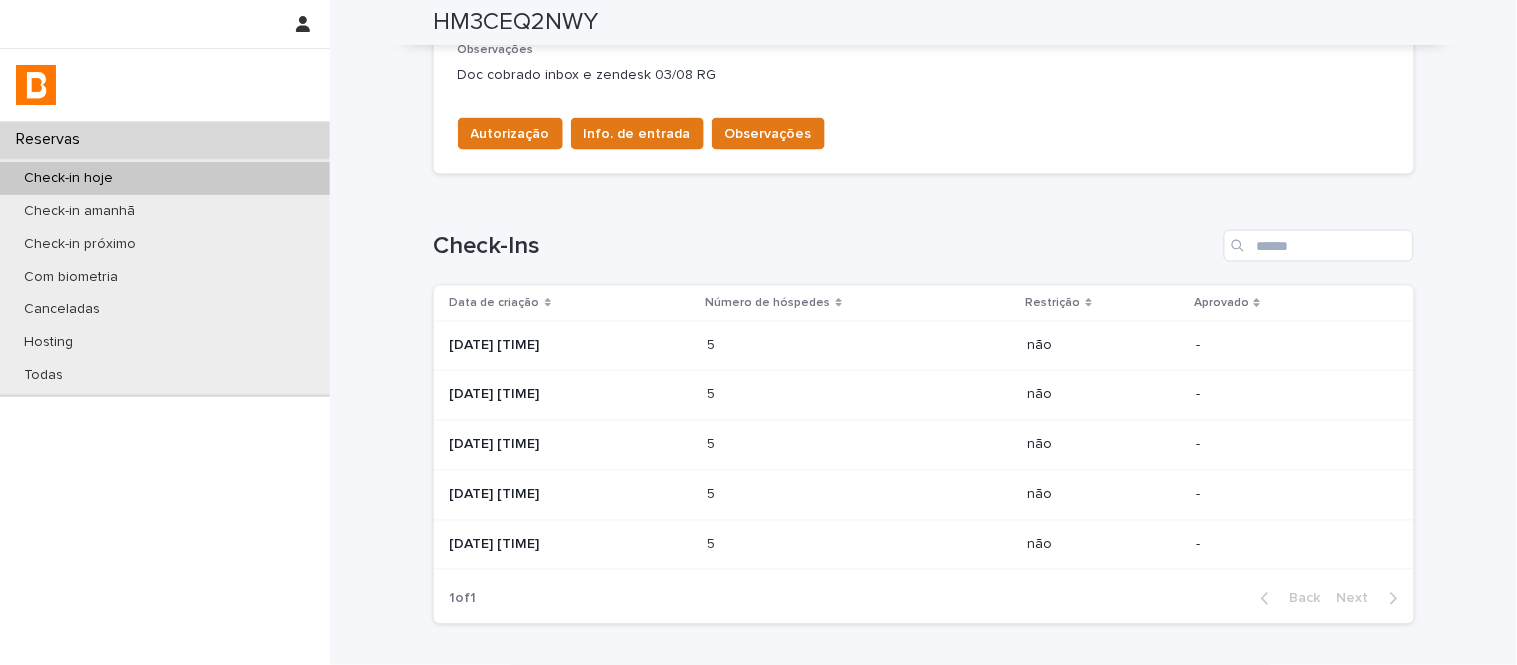 click at bounding box center (795, 395) 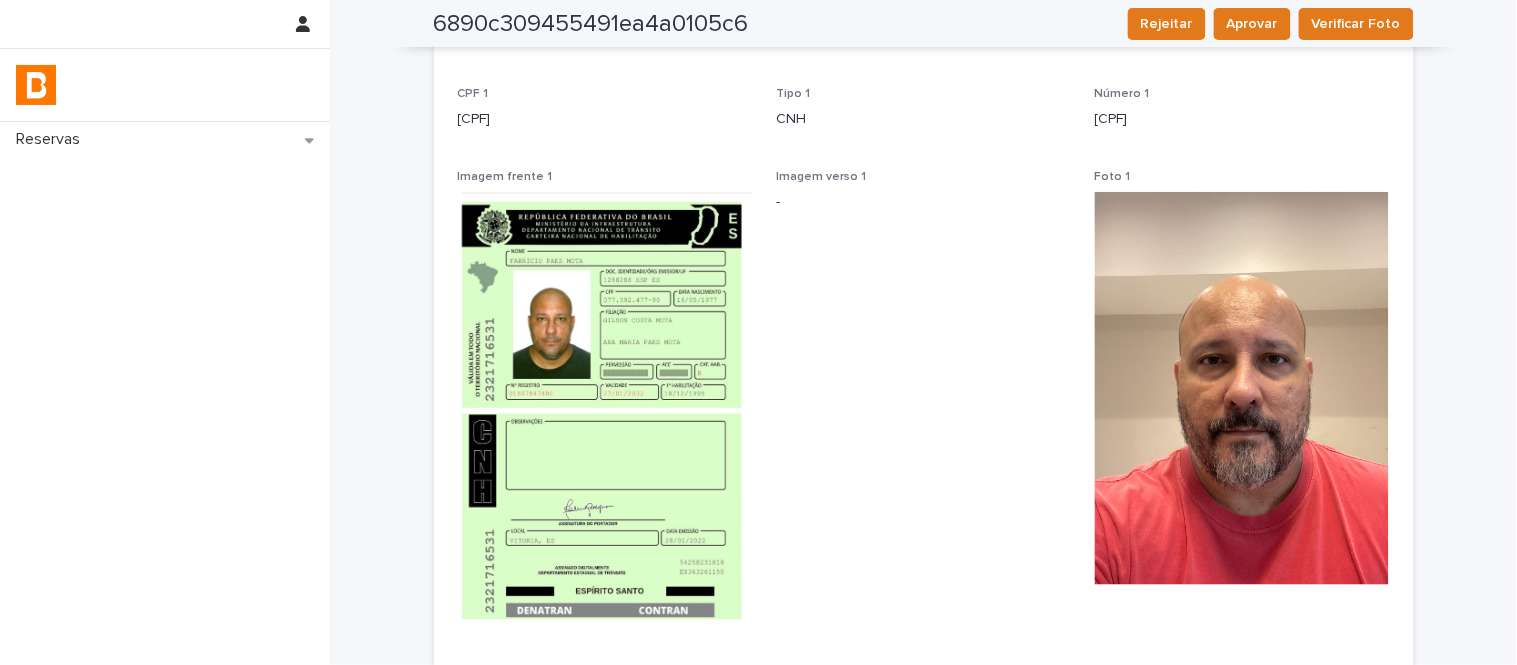 scroll, scrollTop: 0, scrollLeft: 0, axis: both 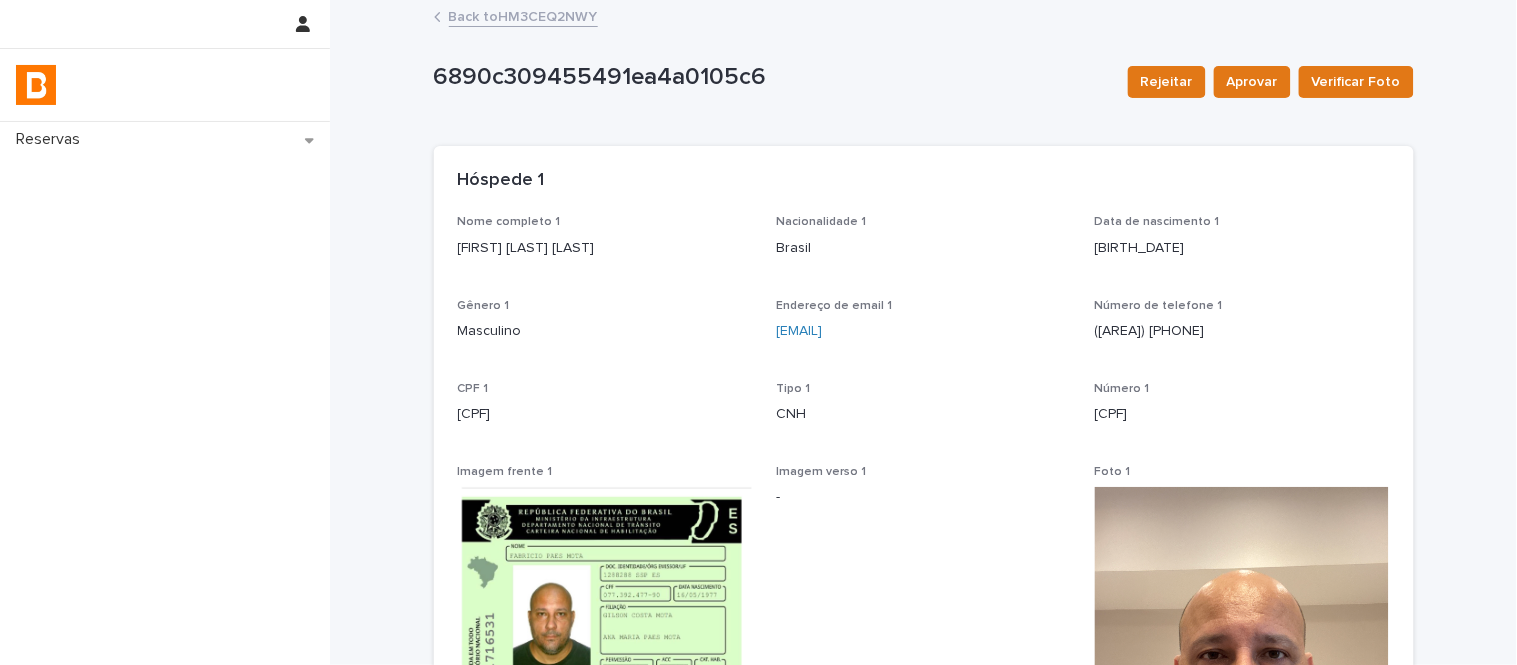 click on "[FIRST] [LAST] [LAST]" at bounding box center [605, 246] 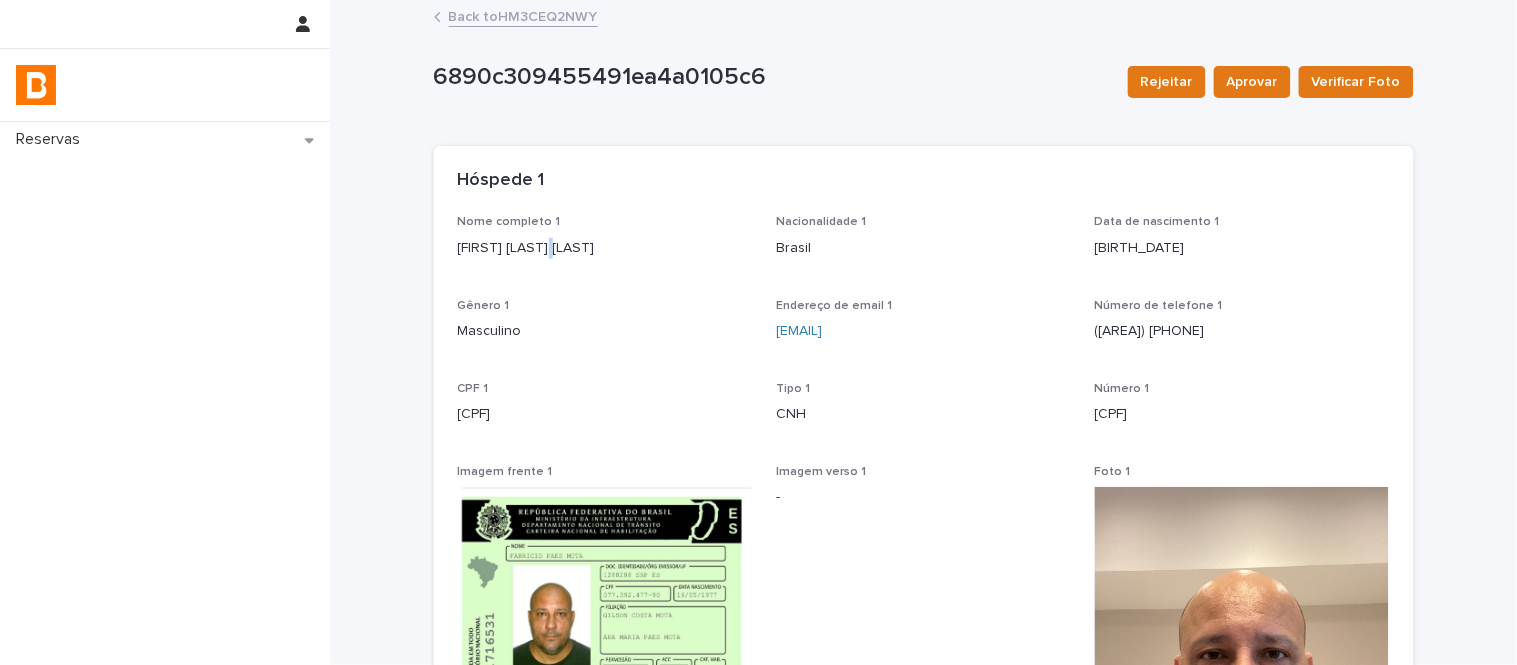 click on "[FIRST] [LAST] [LAST]" at bounding box center (605, 246) 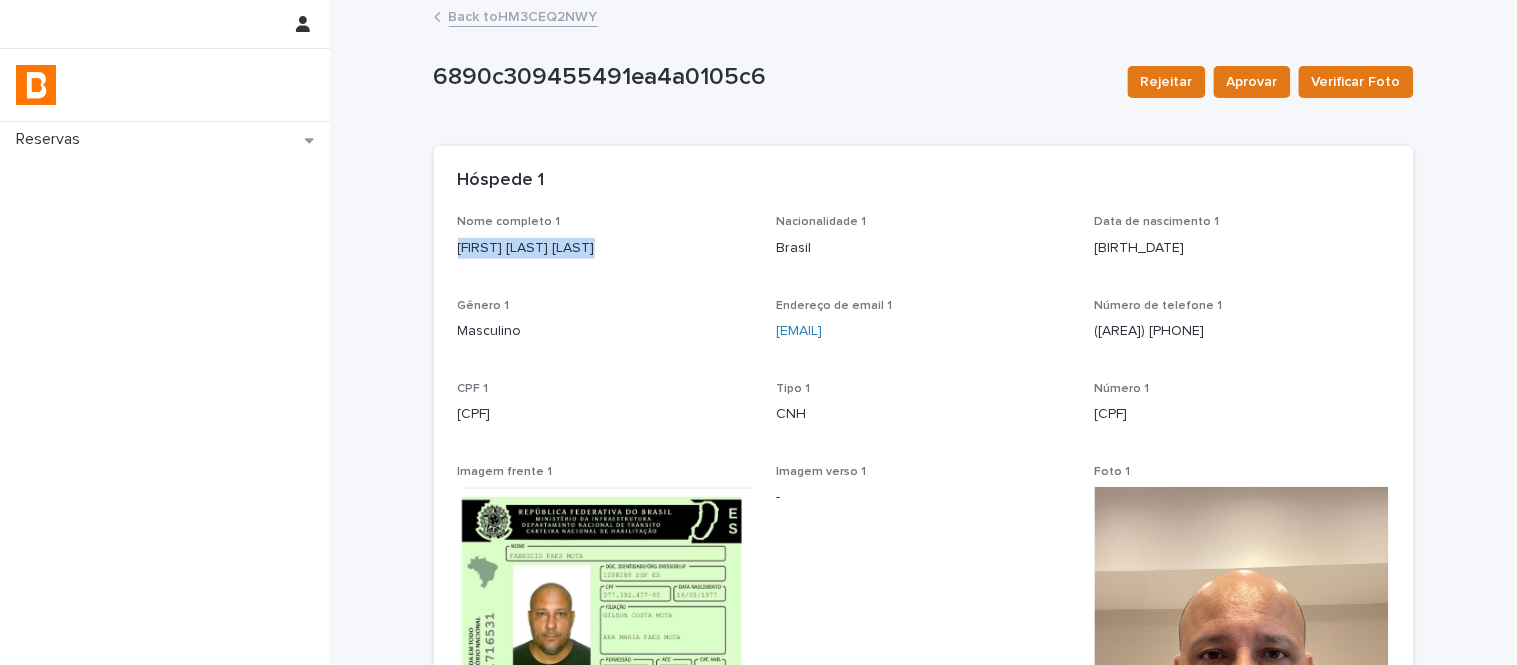 click on "[FIRST] [LAST] [LAST]" at bounding box center (605, 246) 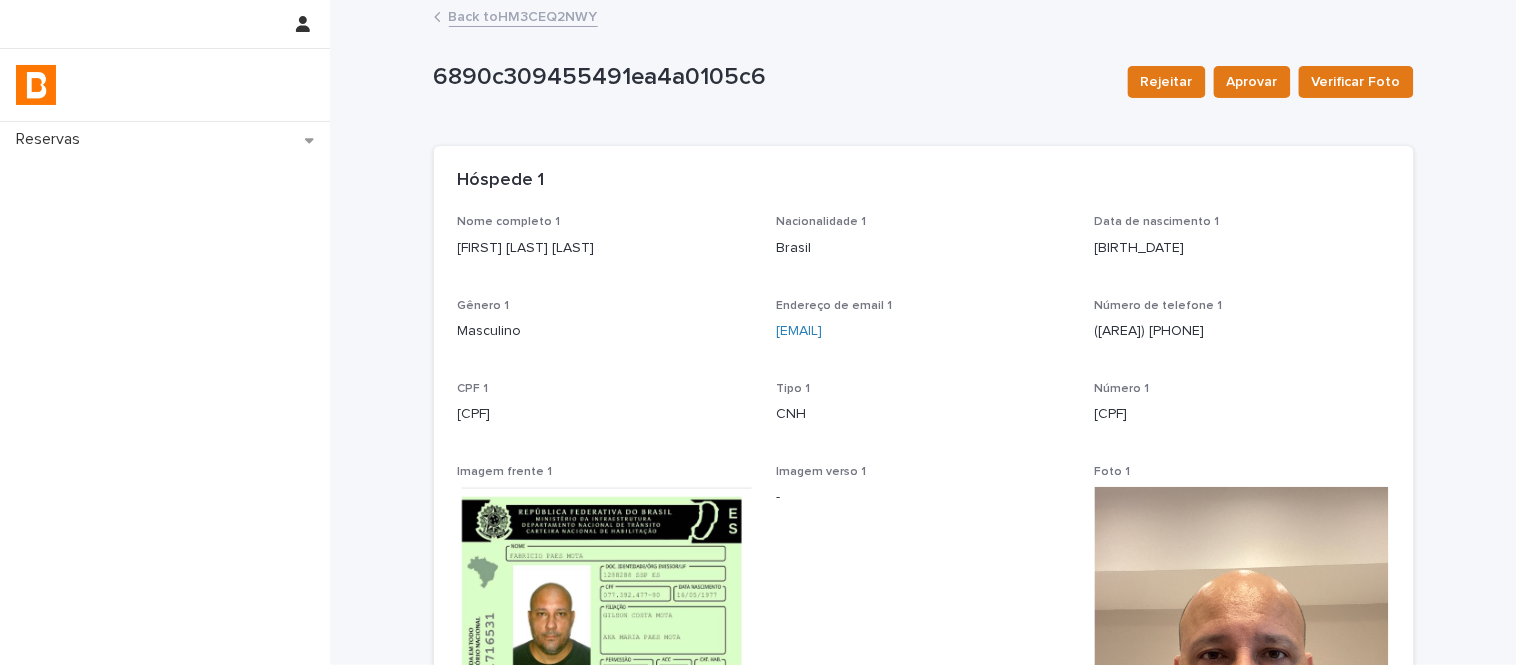 click on "[CPF]" at bounding box center [605, 414] 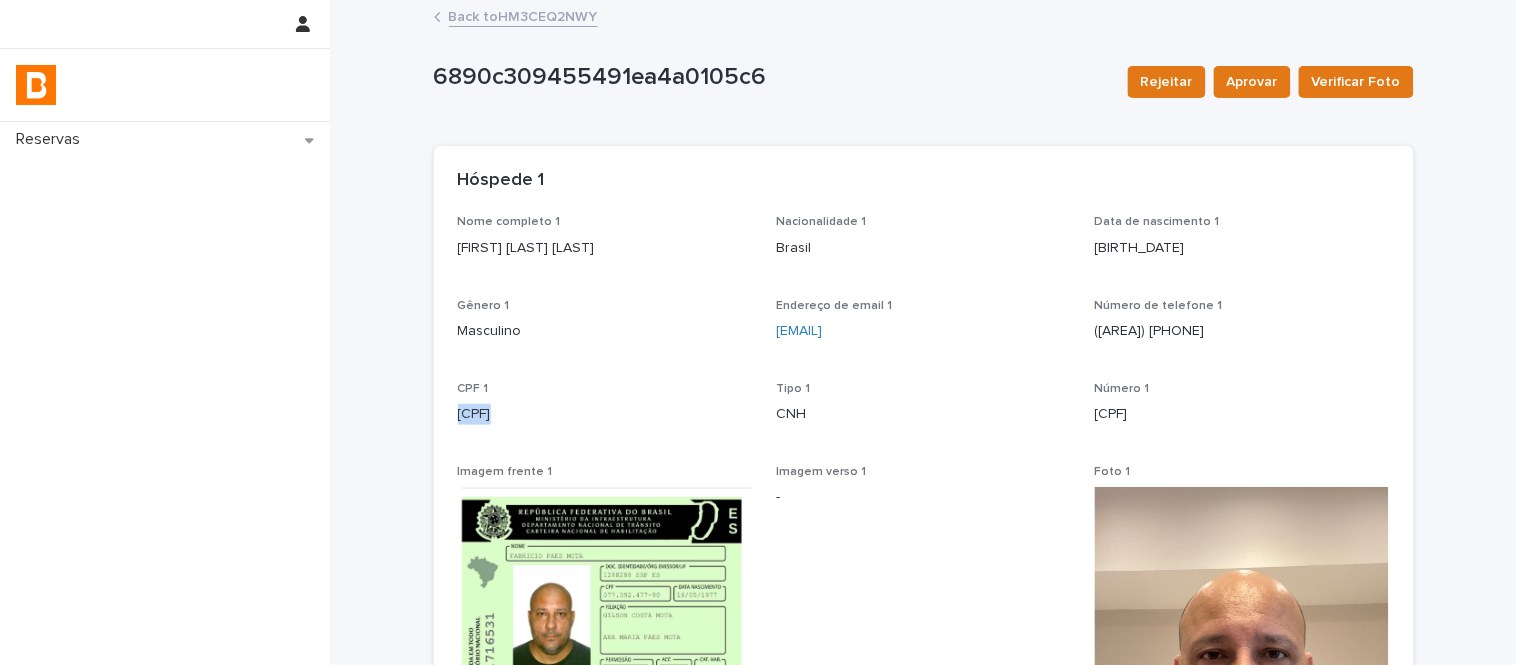 click on "[CPF]" at bounding box center [605, 414] 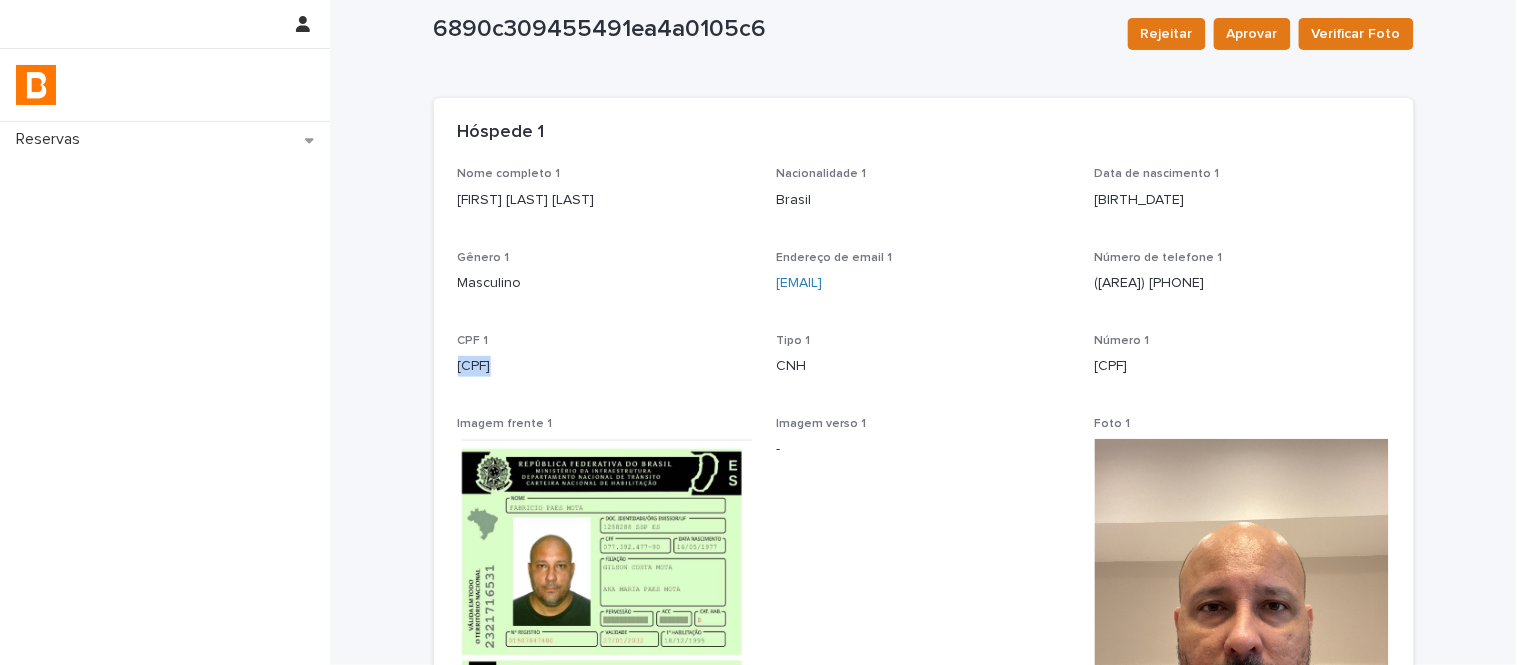 scroll, scrollTop: 0, scrollLeft: 0, axis: both 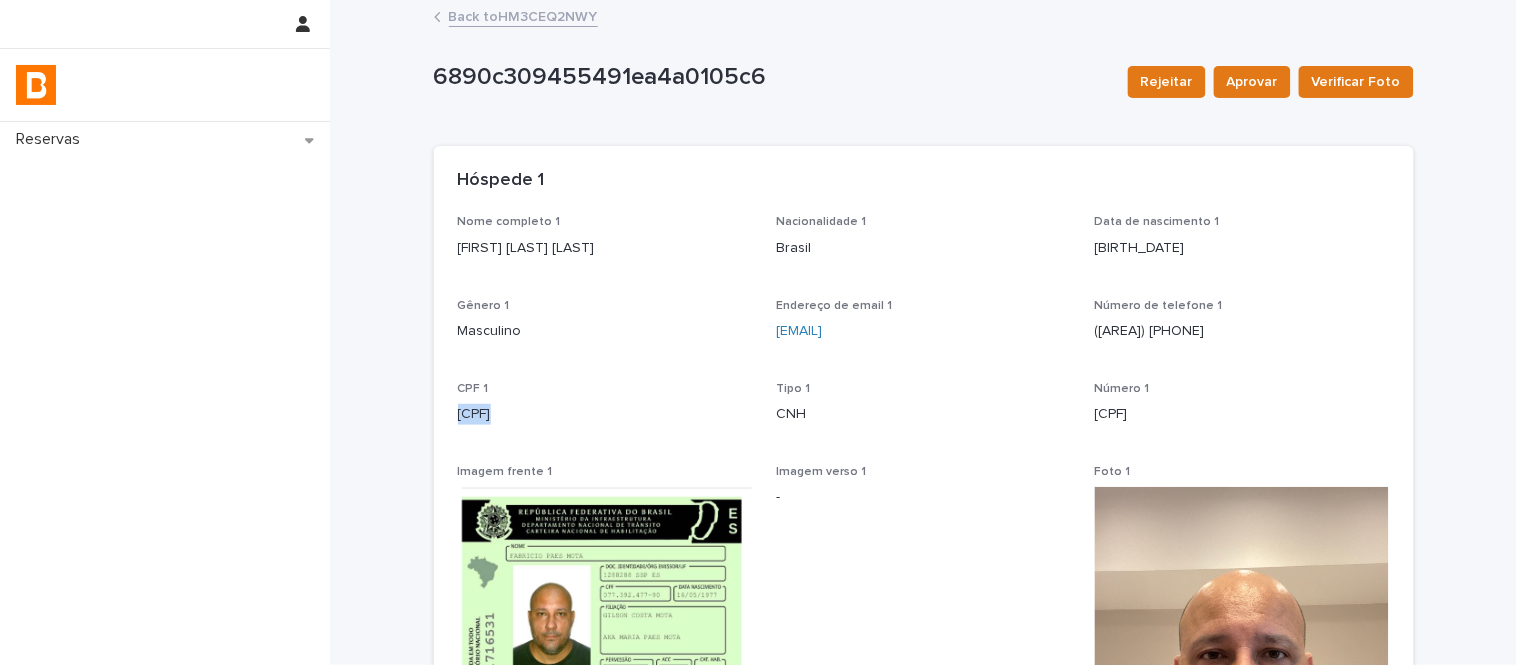 click on "Back to  HM3CEQ2NWY" at bounding box center [523, 15] 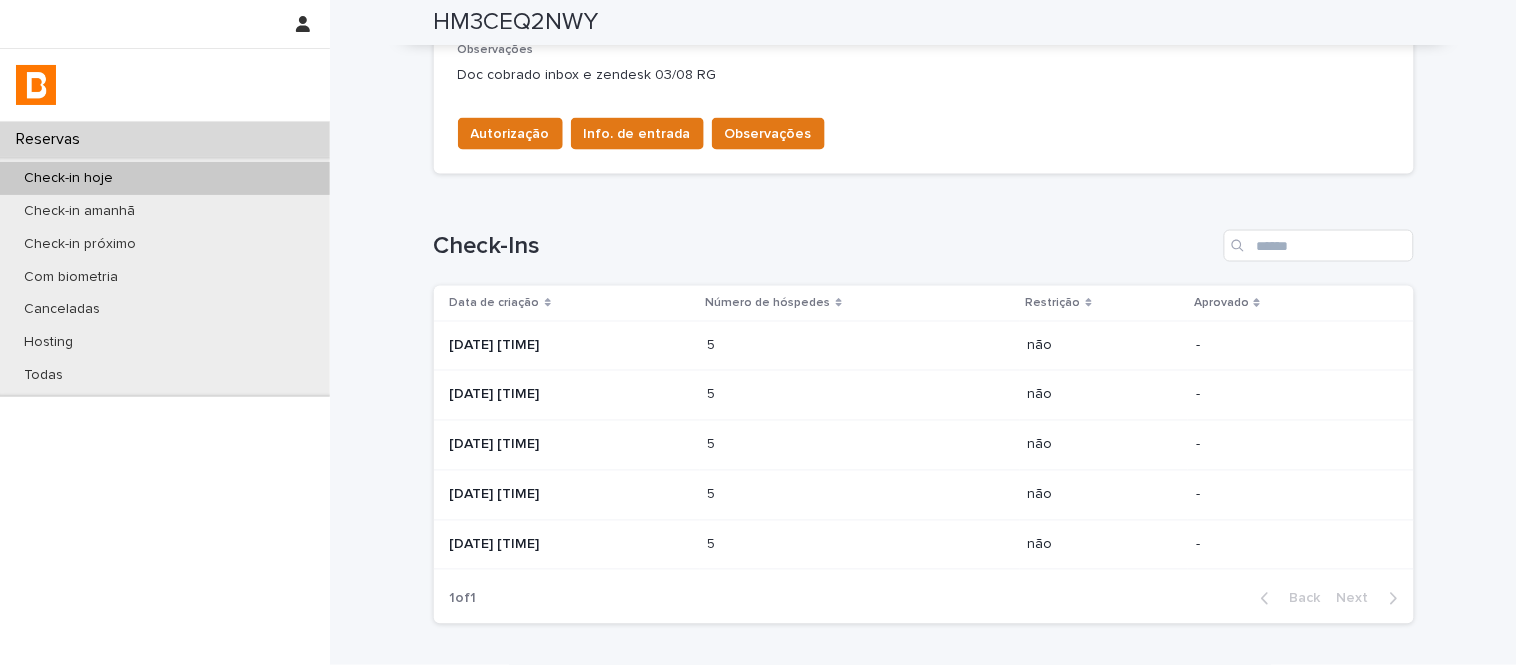 click on "[DATE] [TIME]" at bounding box center [567, 346] 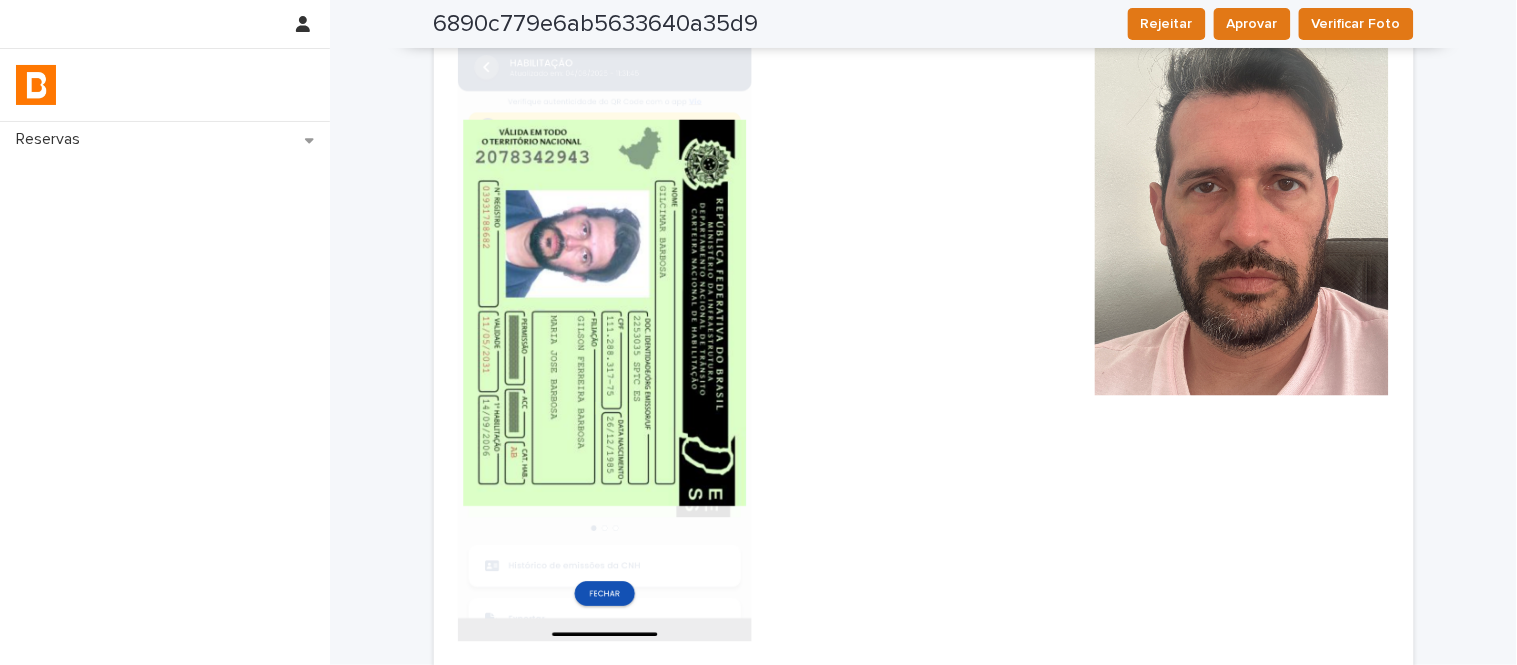 scroll, scrollTop: 2, scrollLeft: 0, axis: vertical 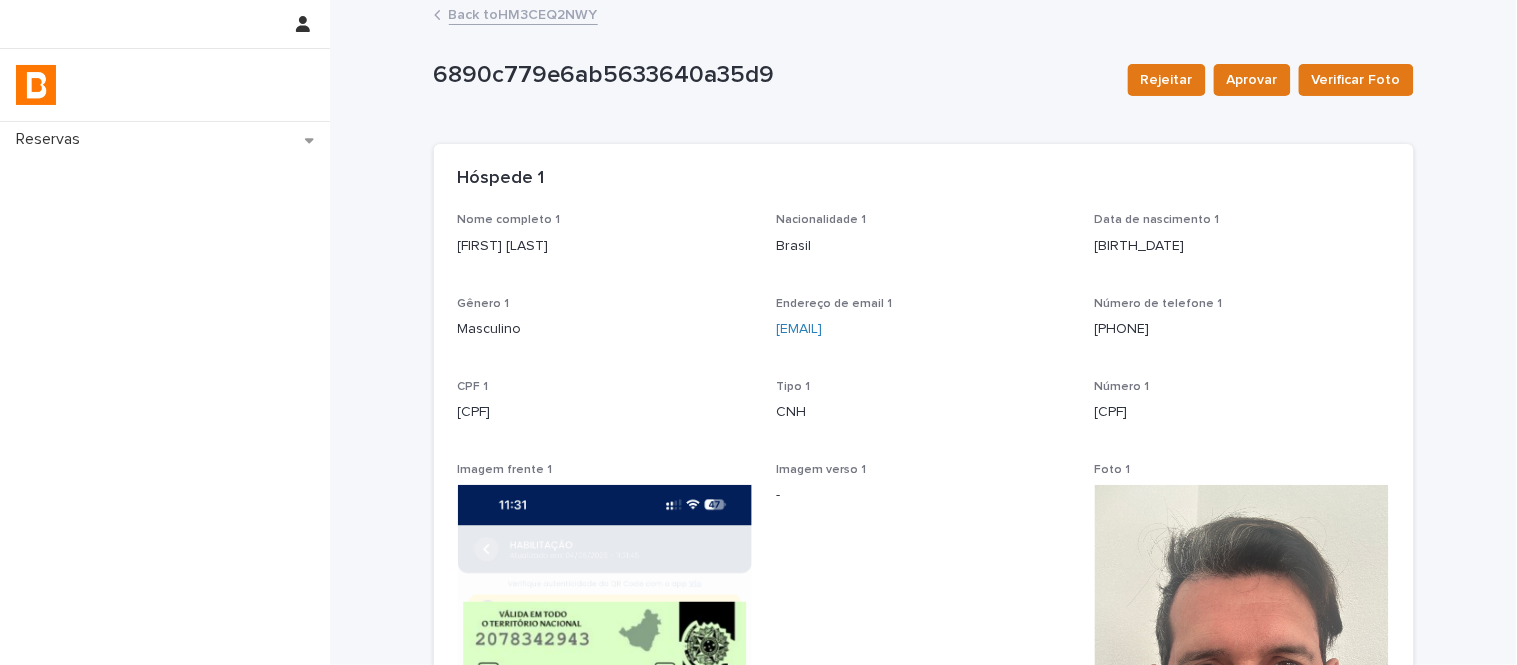 click on "[FIRST] [LAST]" at bounding box center [605, 246] 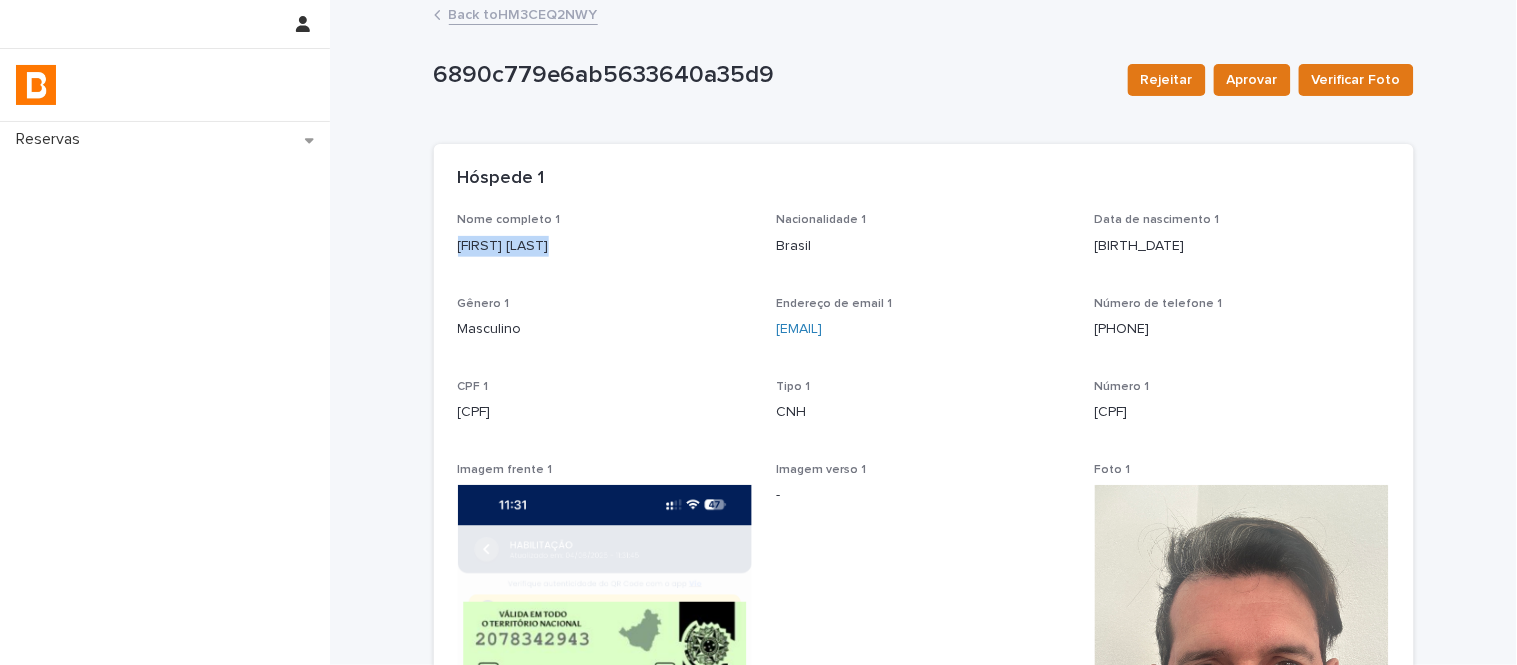 click on "[FIRST] [LAST]" at bounding box center [605, 246] 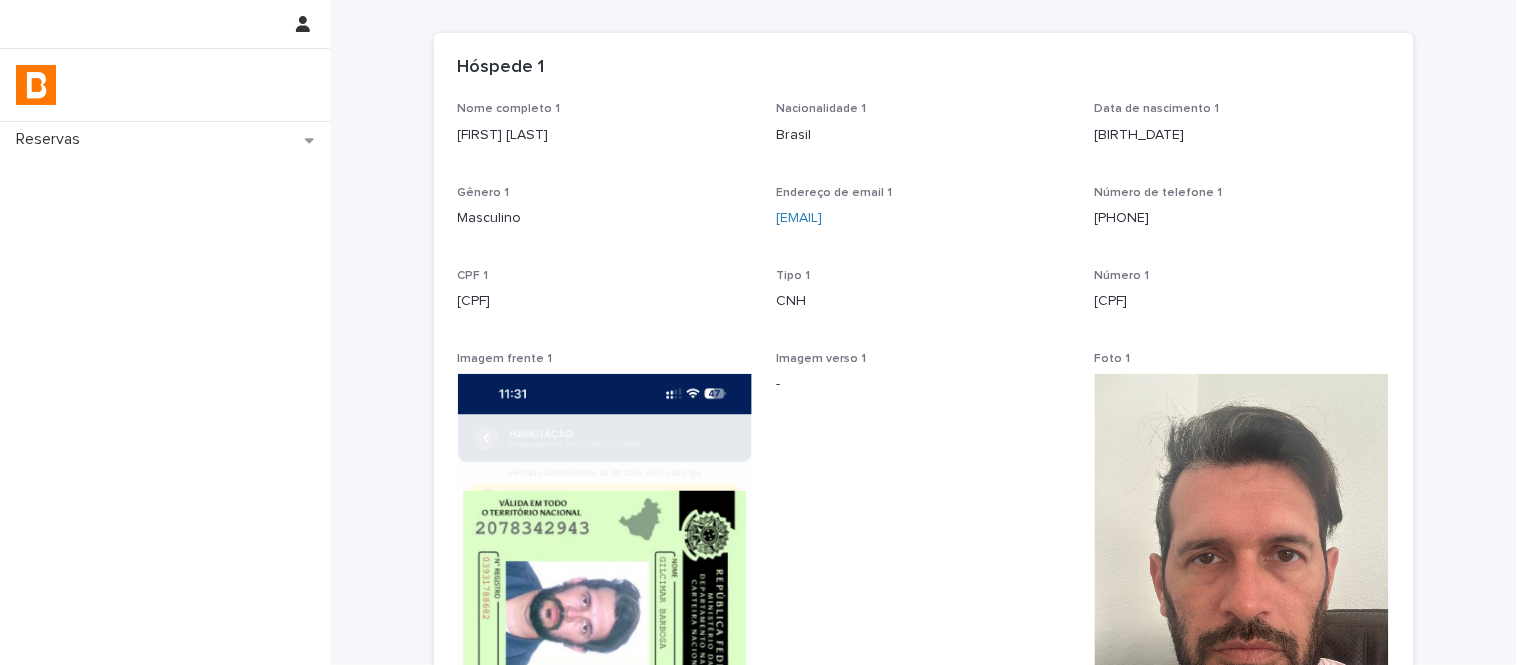 click on "[CPF]" at bounding box center [605, 301] 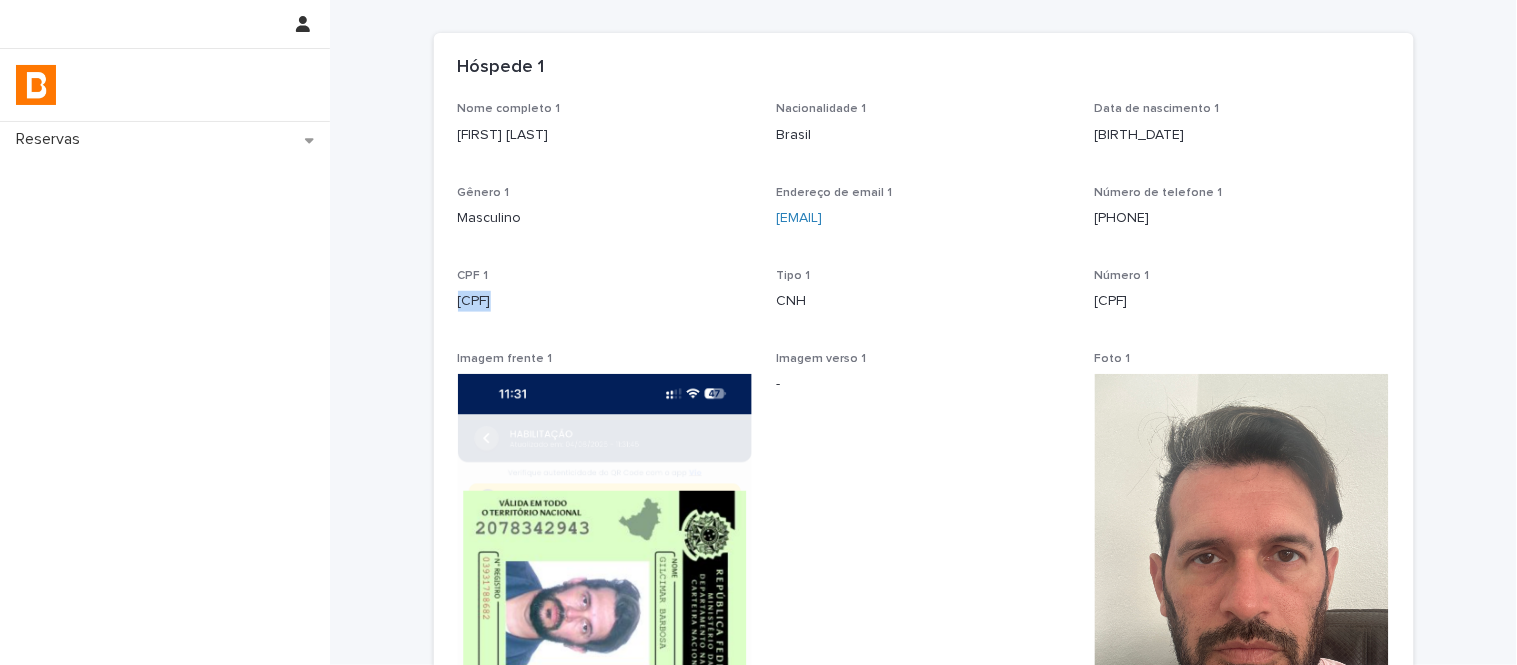 click on "[CPF]" at bounding box center [605, 301] 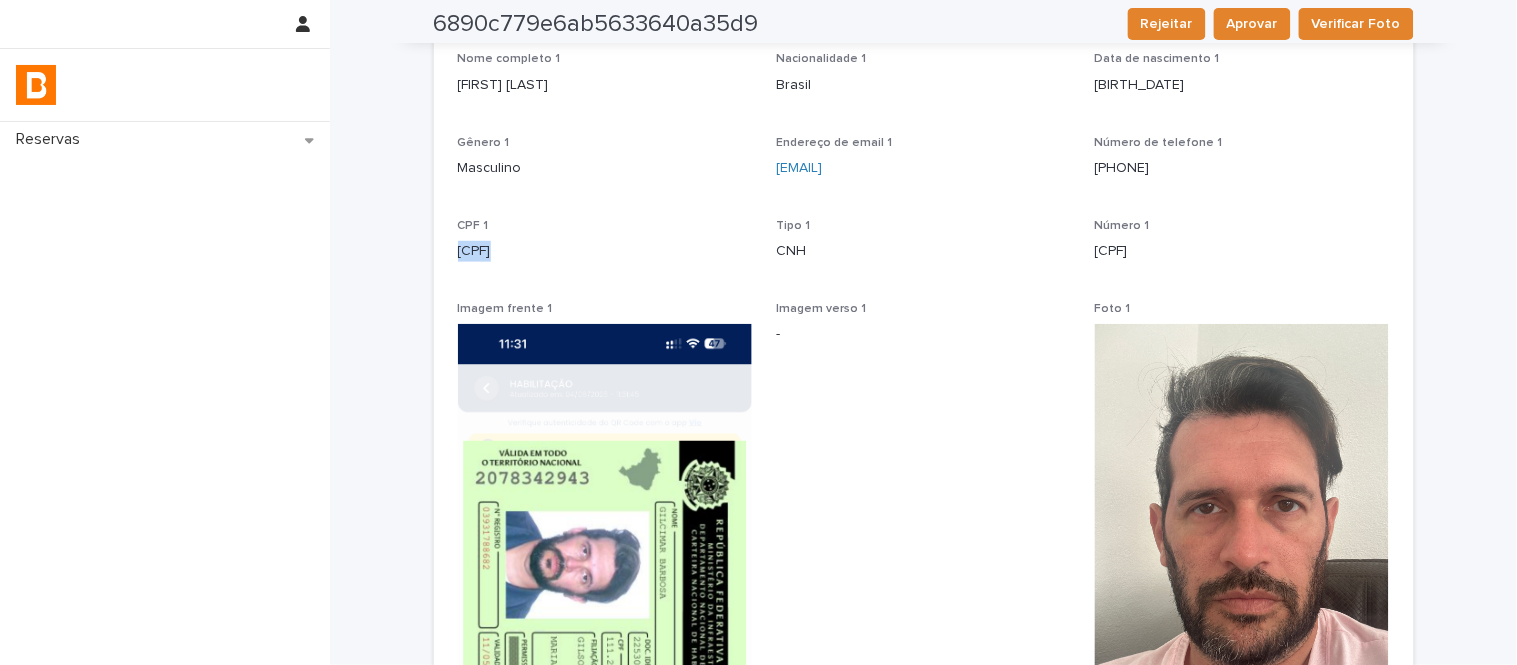 scroll, scrollTop: 90, scrollLeft: 0, axis: vertical 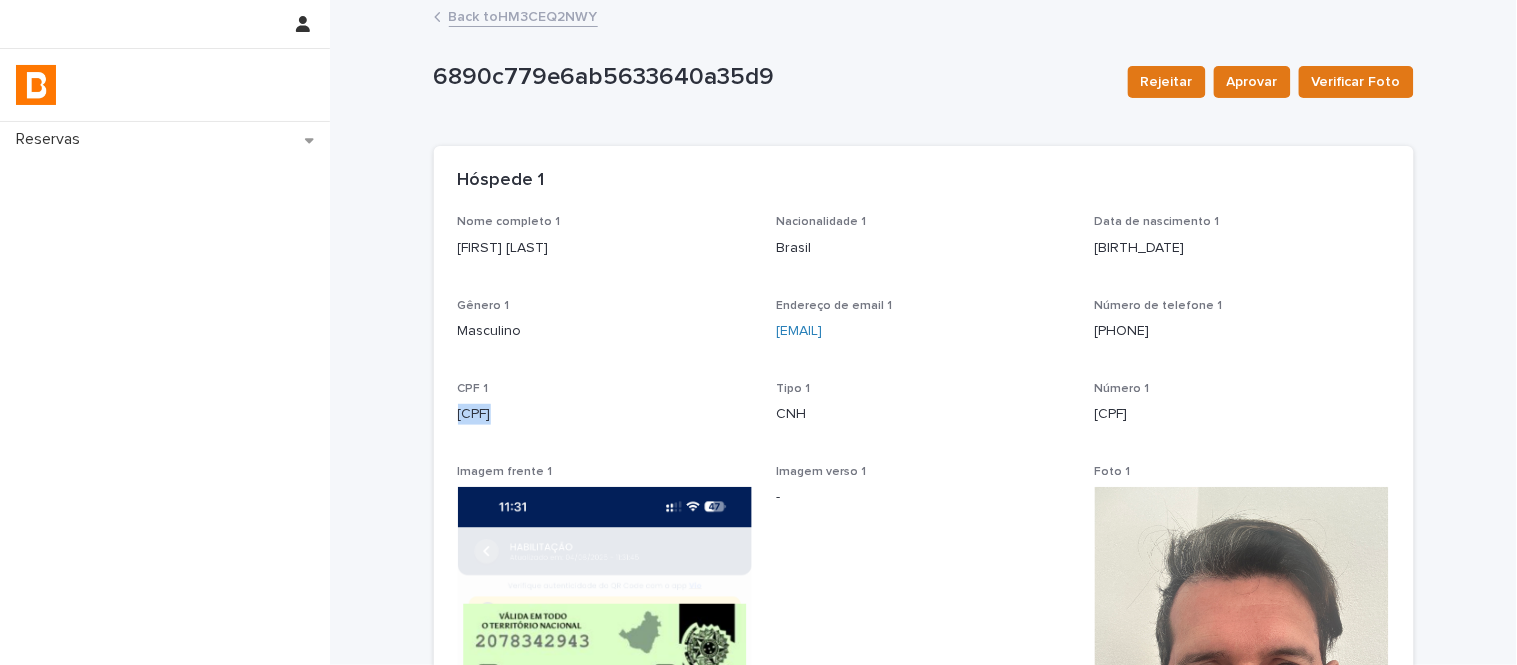 click on "Back to  HM3CEQ2NWY" at bounding box center [523, 15] 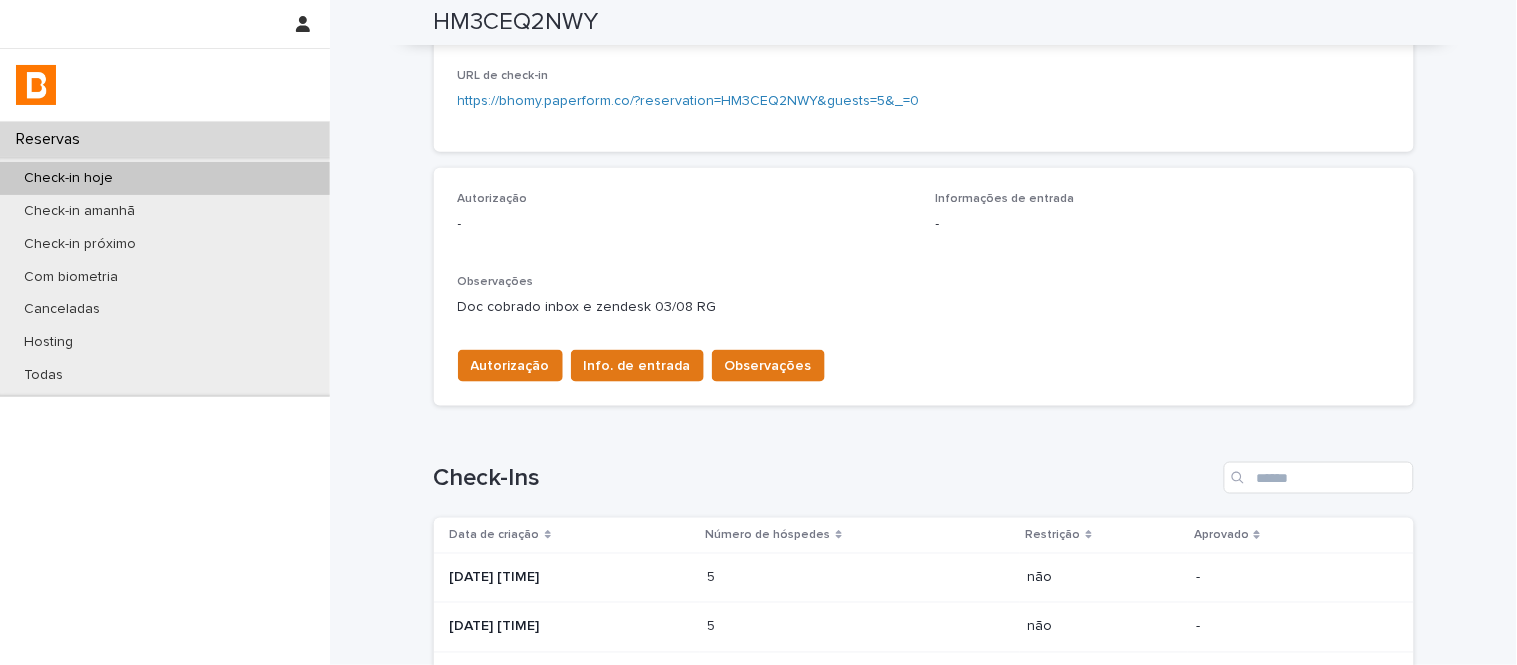 scroll, scrollTop: 444, scrollLeft: 0, axis: vertical 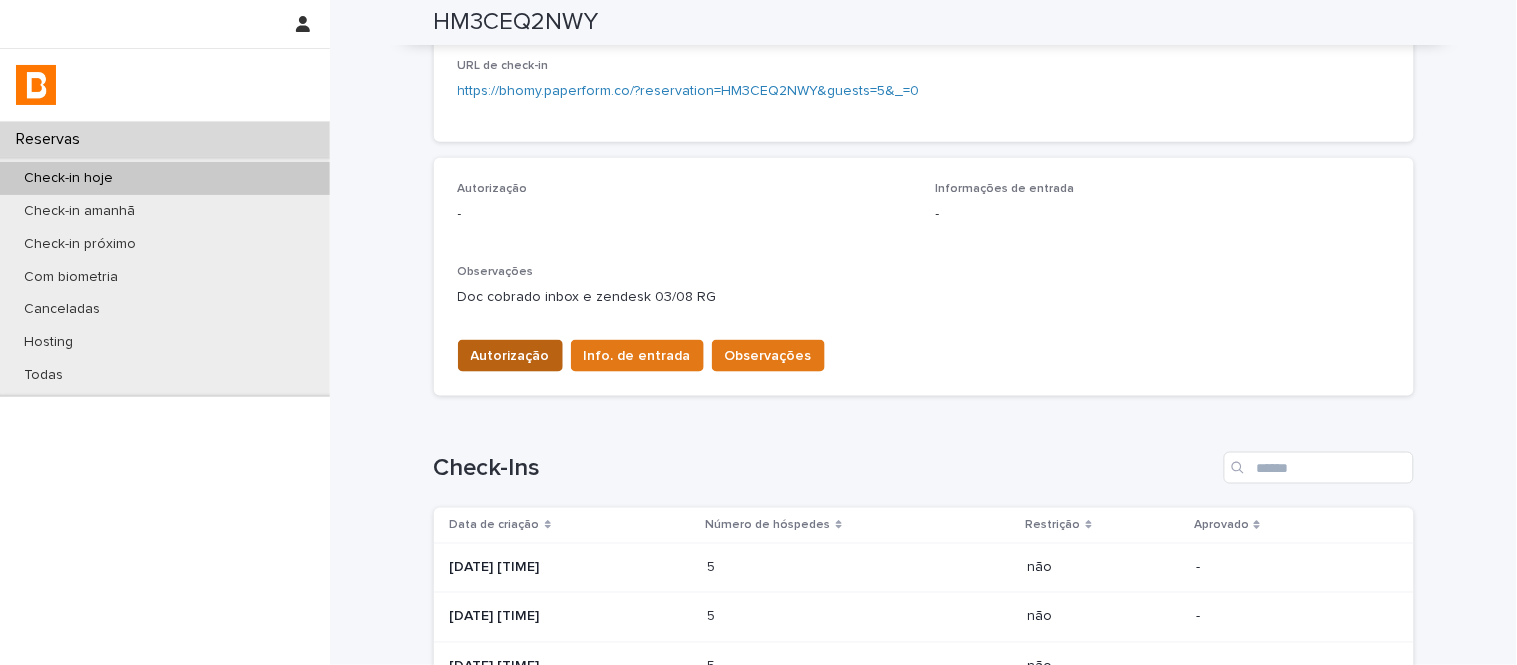 click on "Autorização" at bounding box center [510, 356] 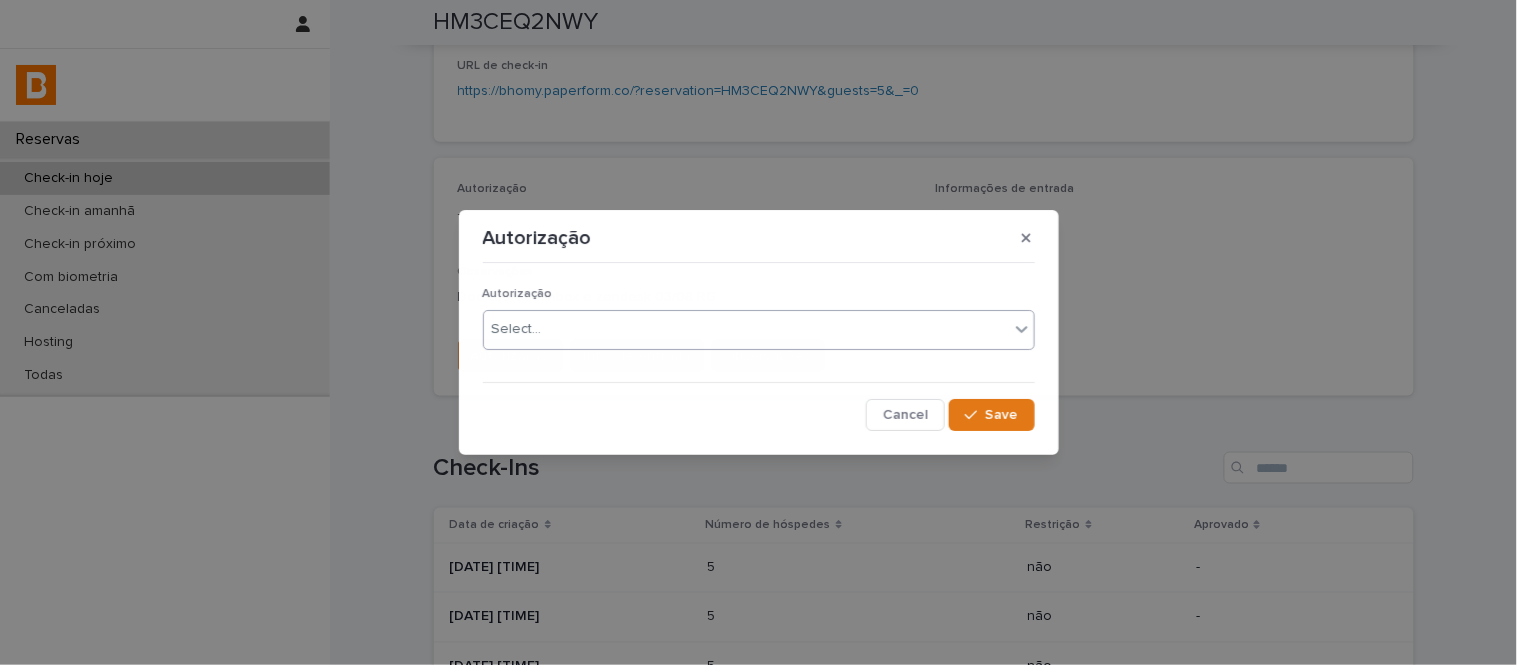 click on "Select..." at bounding box center [746, 329] 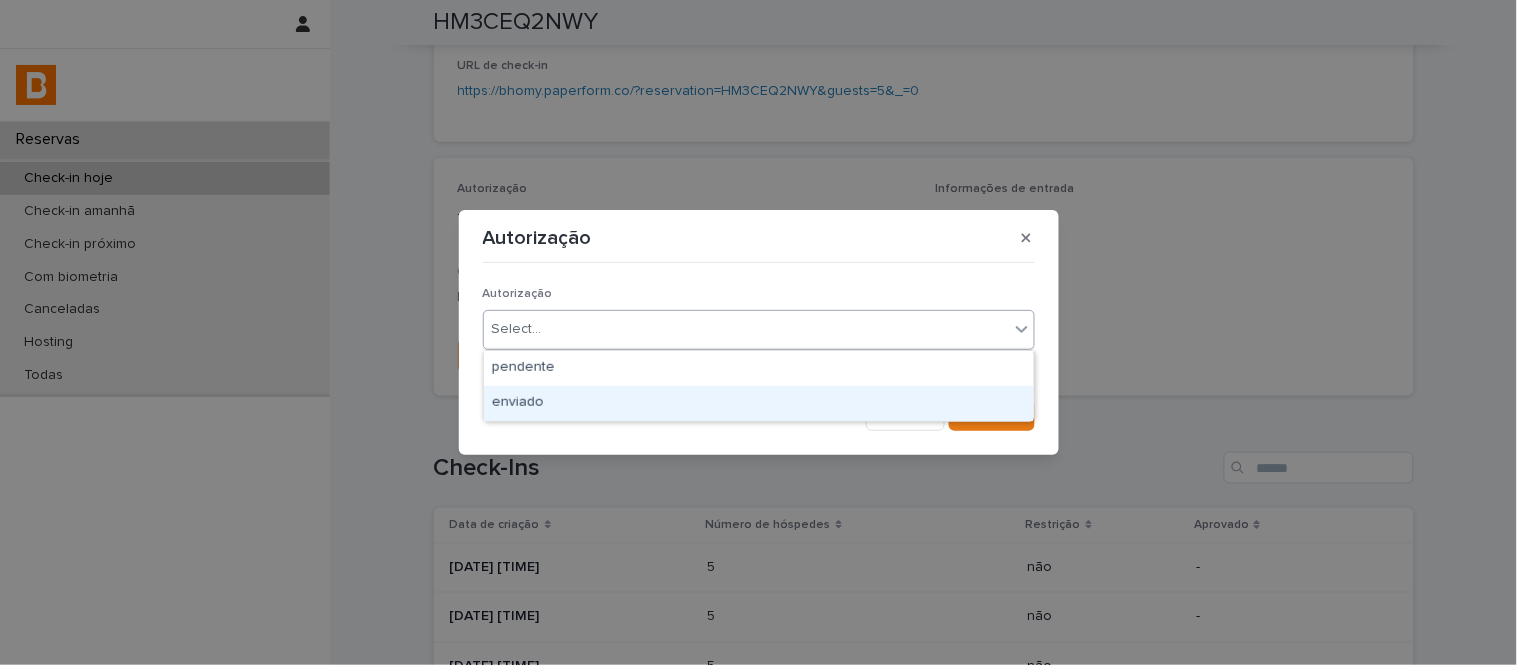 click on "enviado" at bounding box center (759, 403) 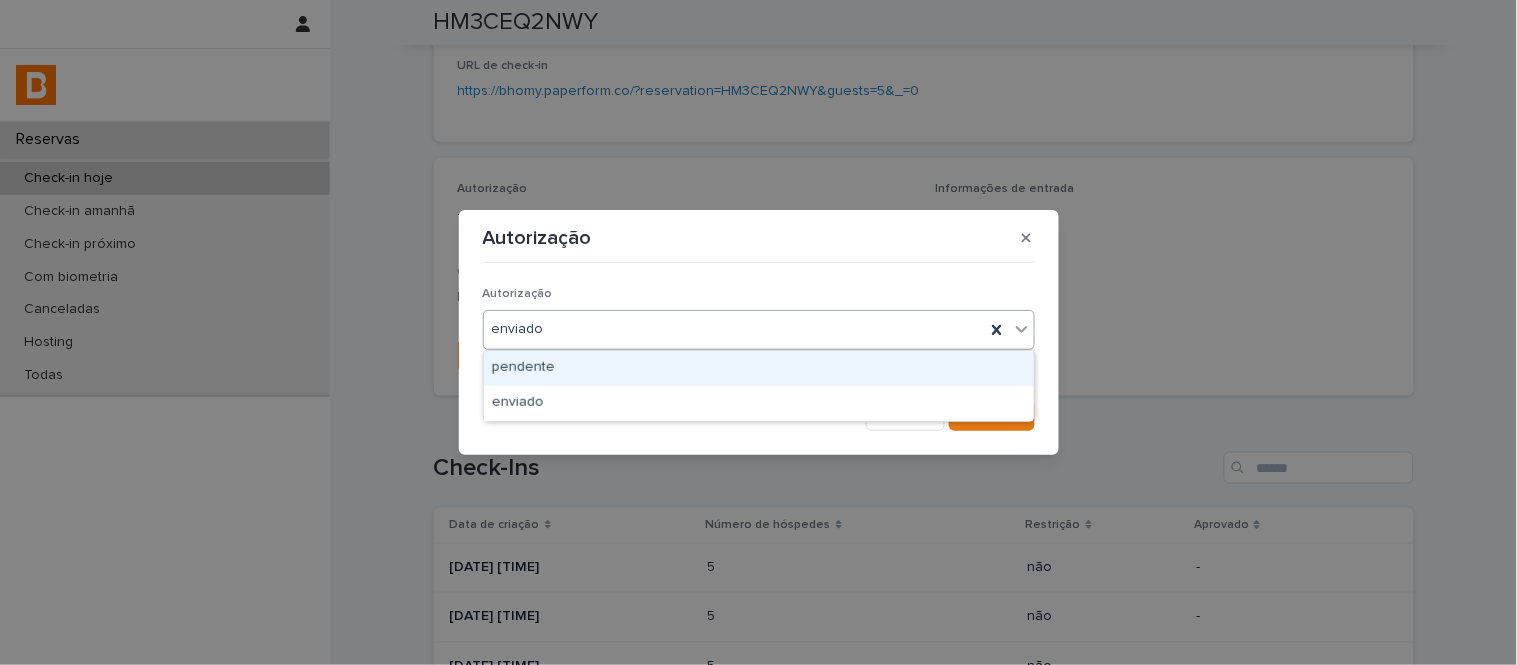 click on "enviado" at bounding box center (734, 329) 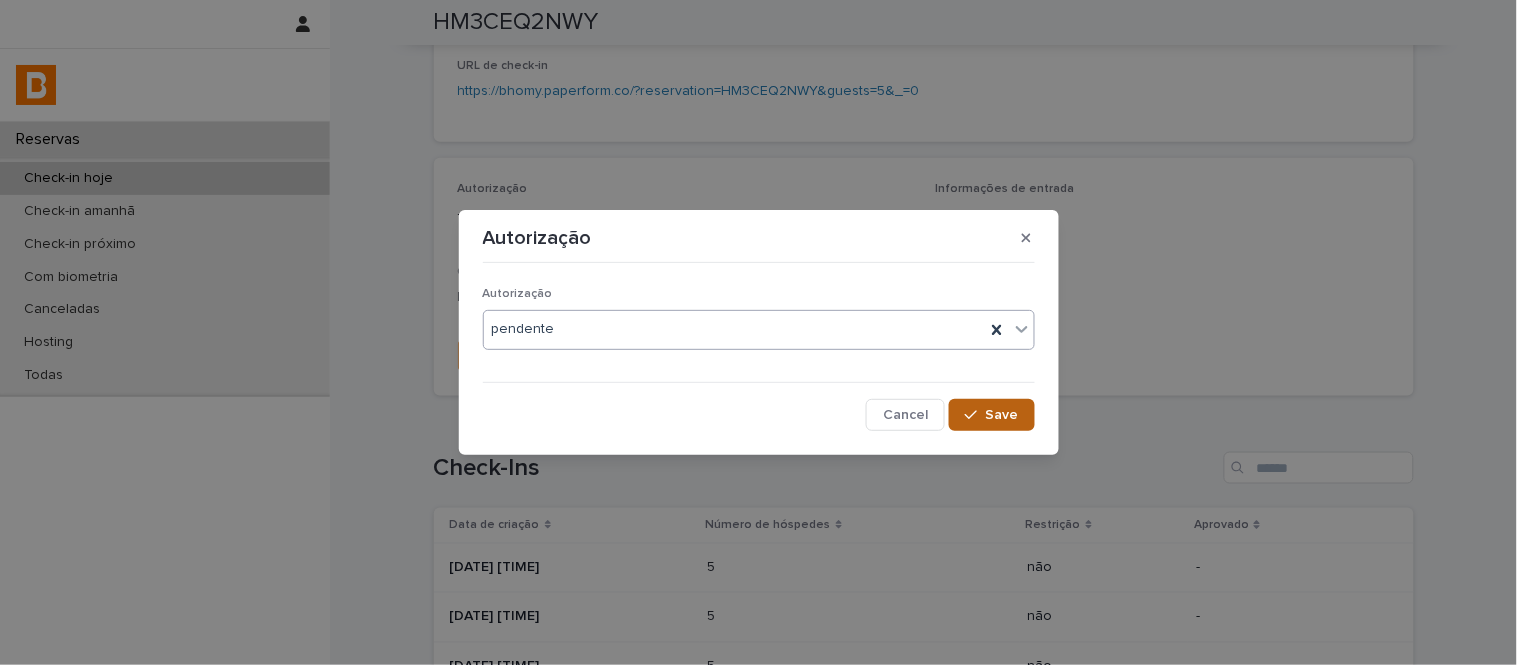 click on "Save" at bounding box center (991, 415) 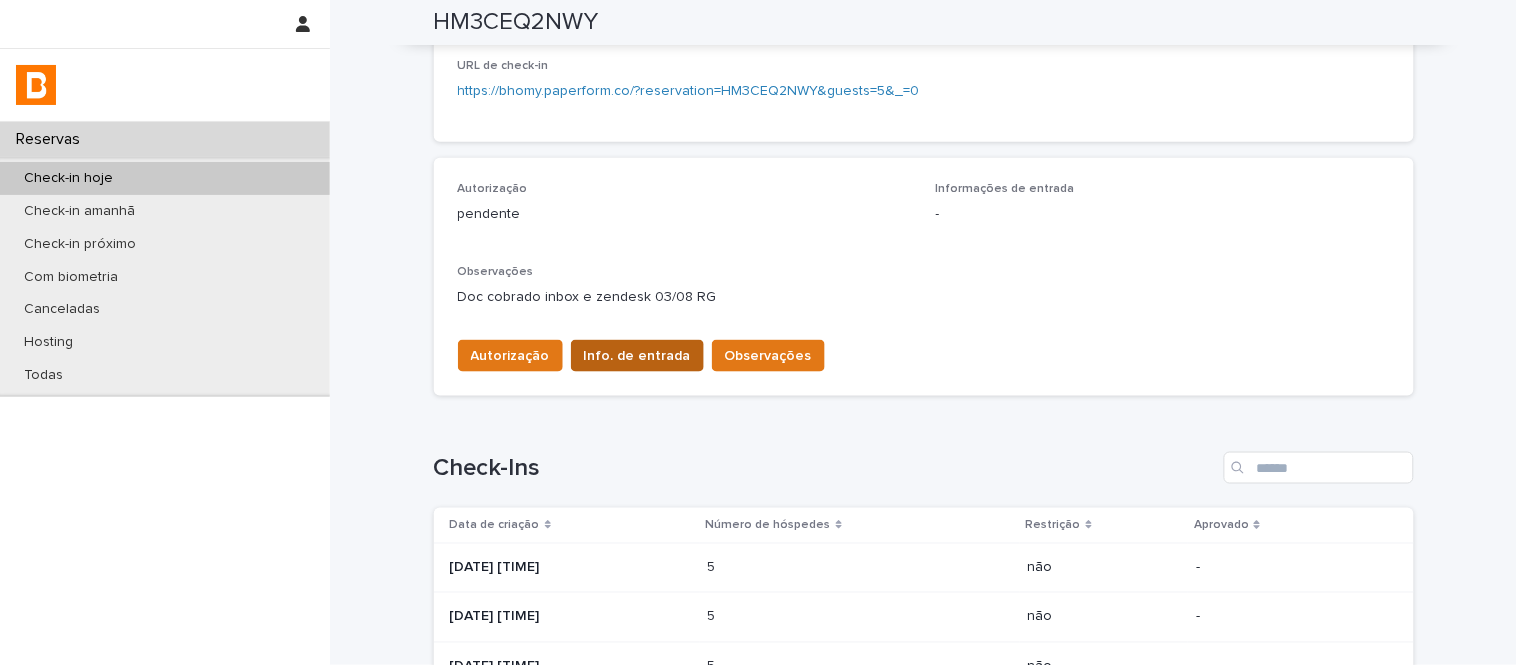 click on "Info. de entrada" at bounding box center [637, 356] 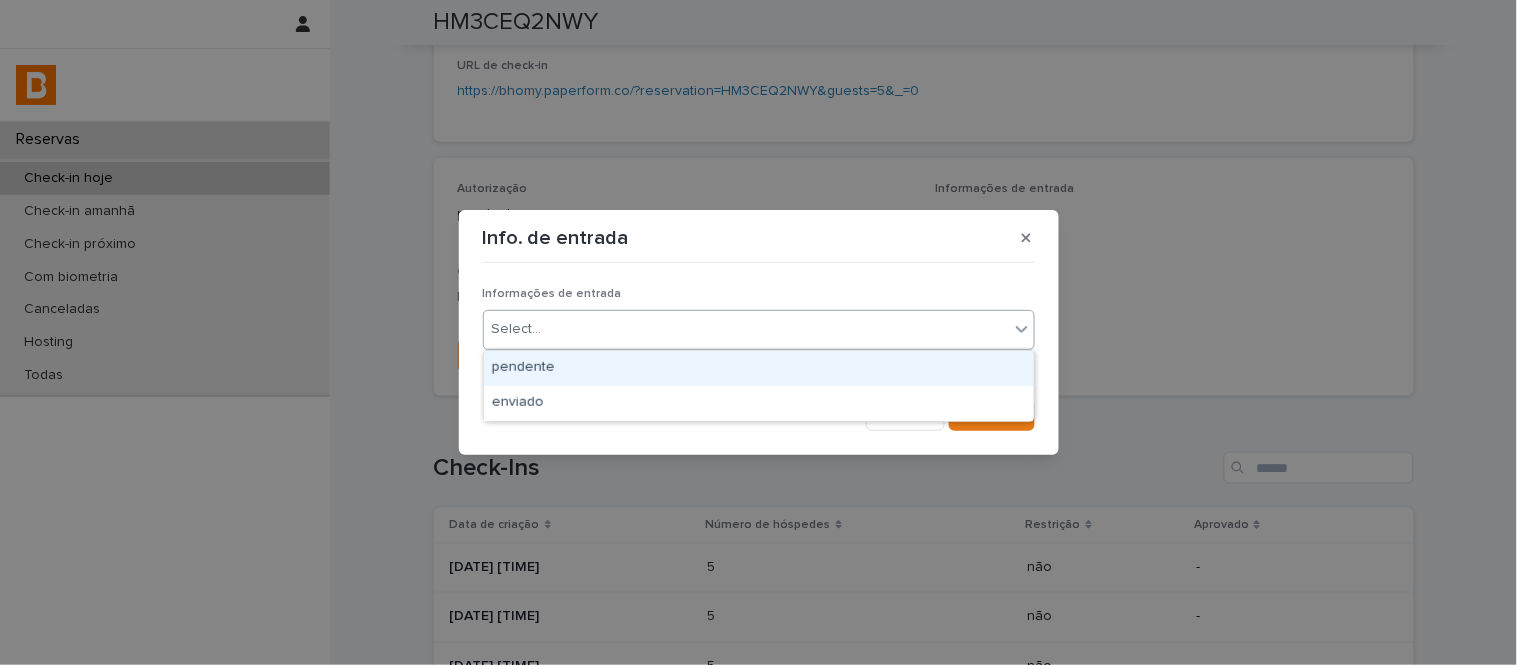 drag, startPoint x: 673, startPoint y: 331, endPoint x: 685, endPoint y: 351, distance: 23.323807 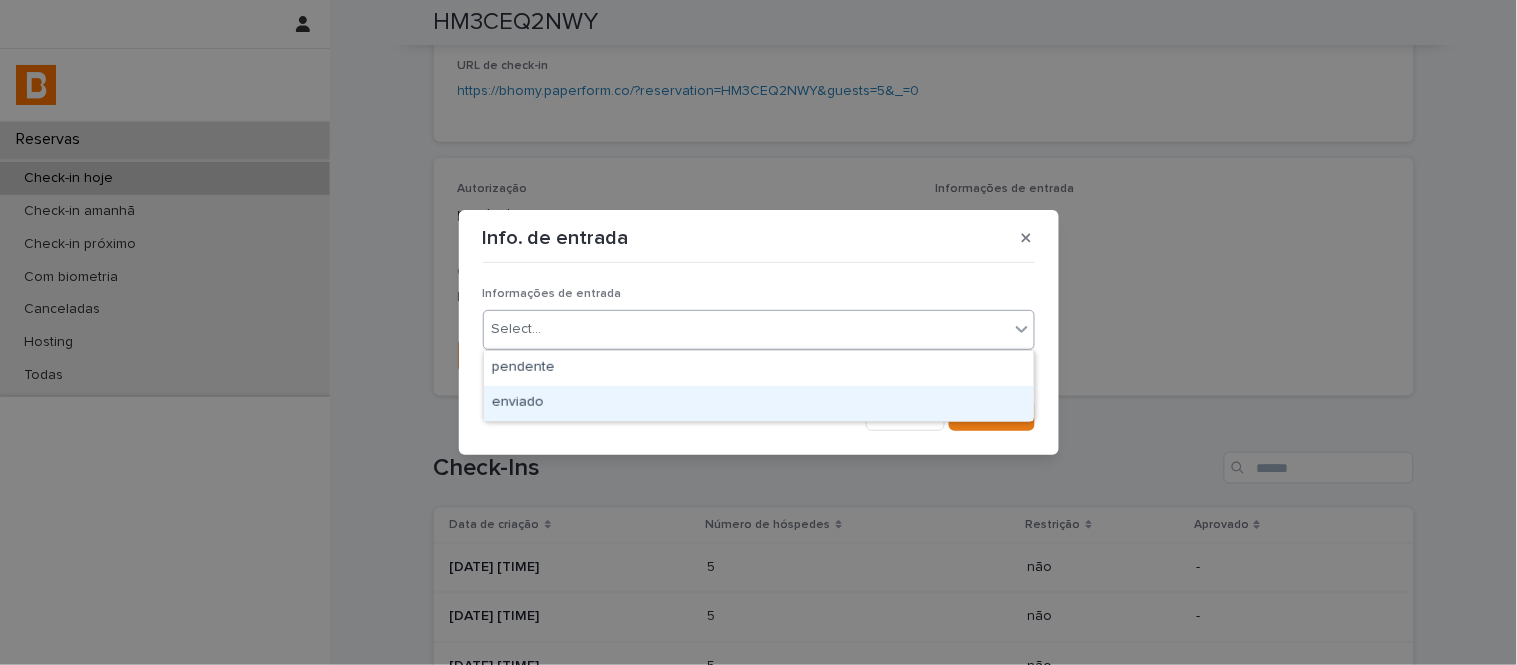 click on "enviado" at bounding box center (759, 403) 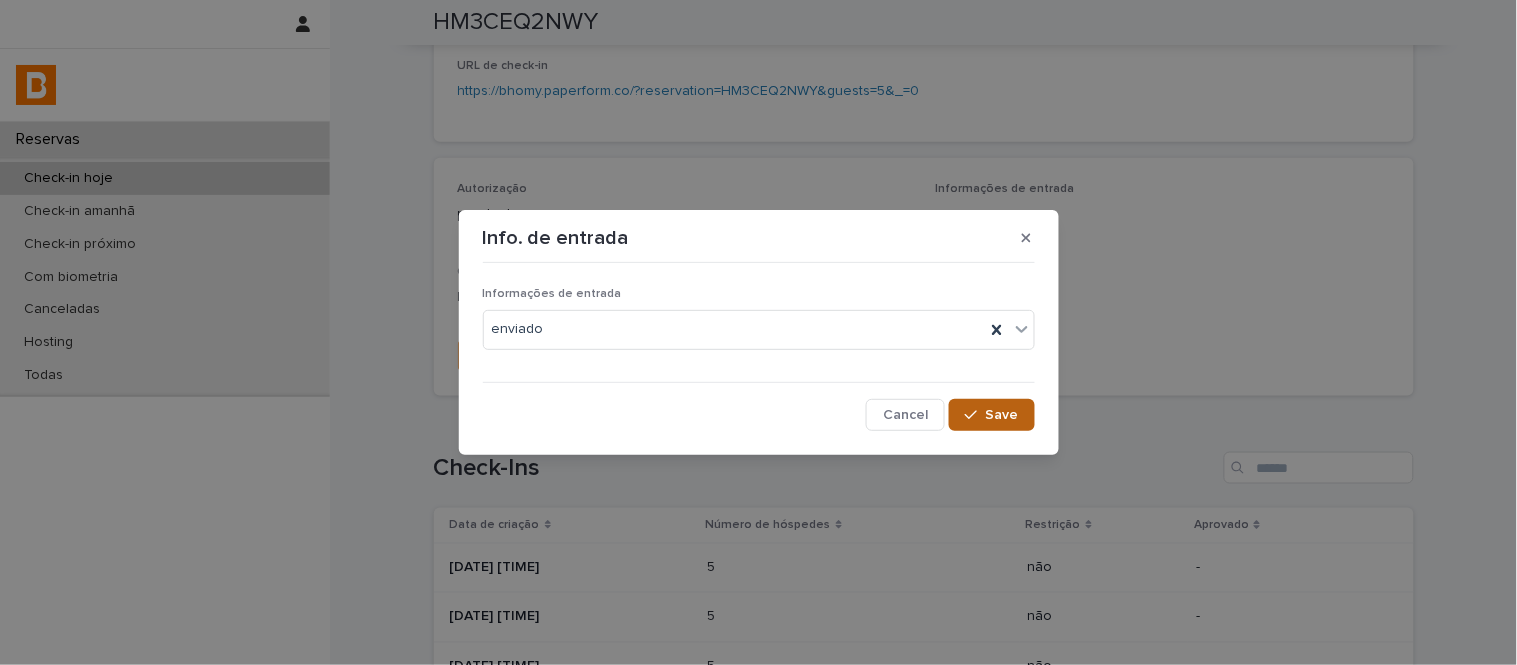 click on "Save" at bounding box center [991, 415] 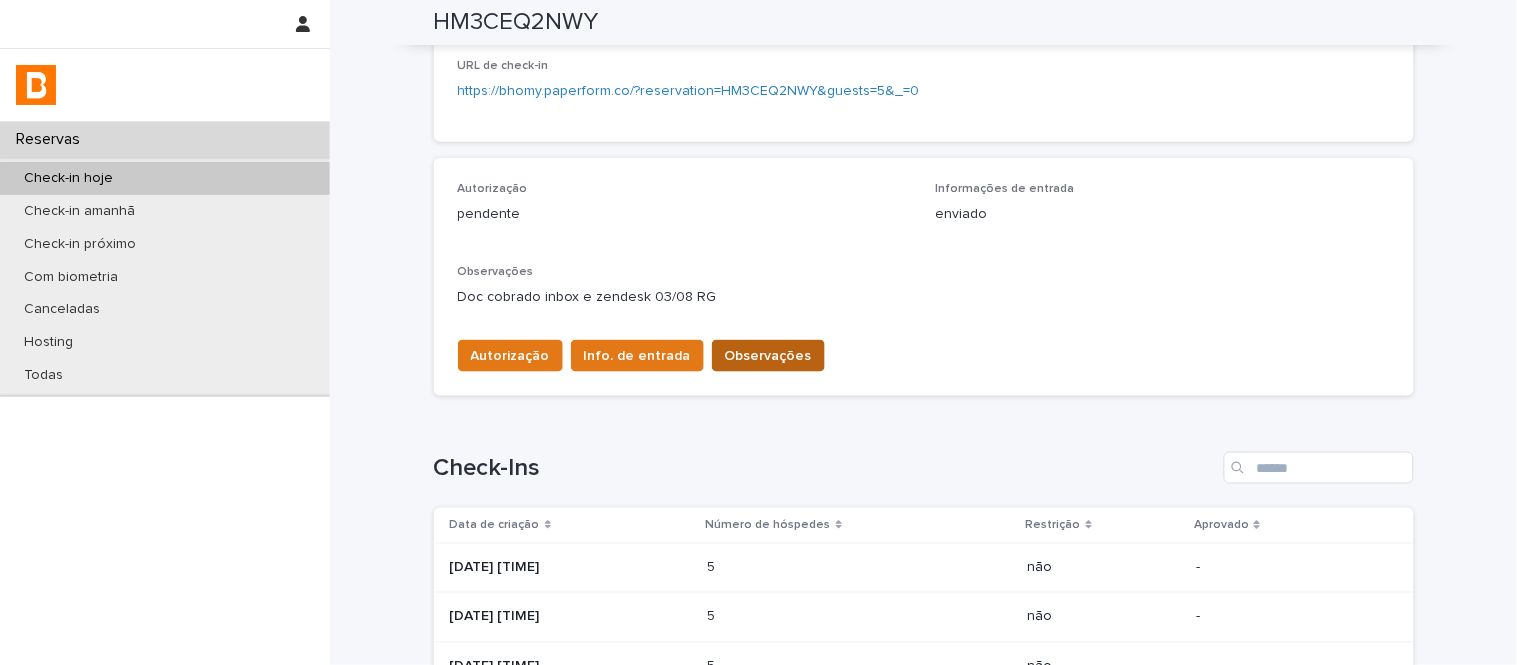 click on "Observações" at bounding box center [768, 356] 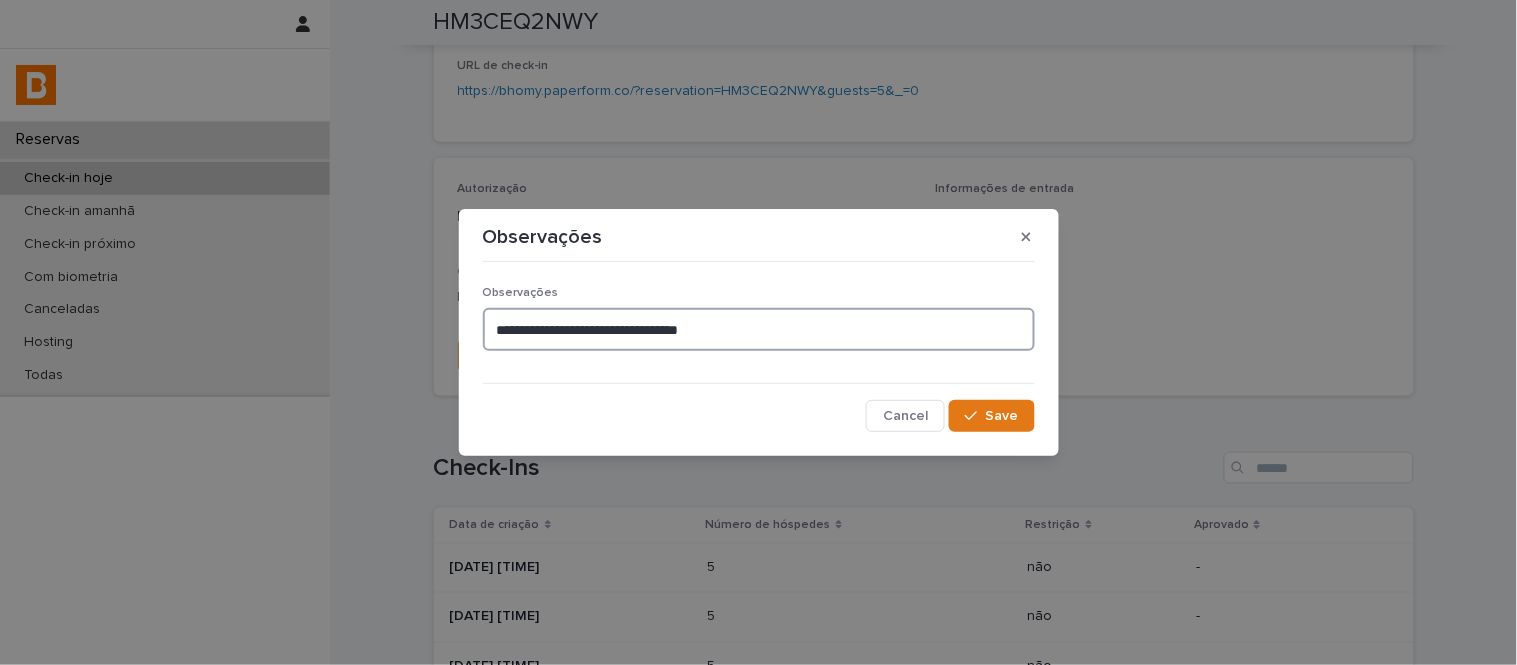 click on "**********" at bounding box center [759, 329] 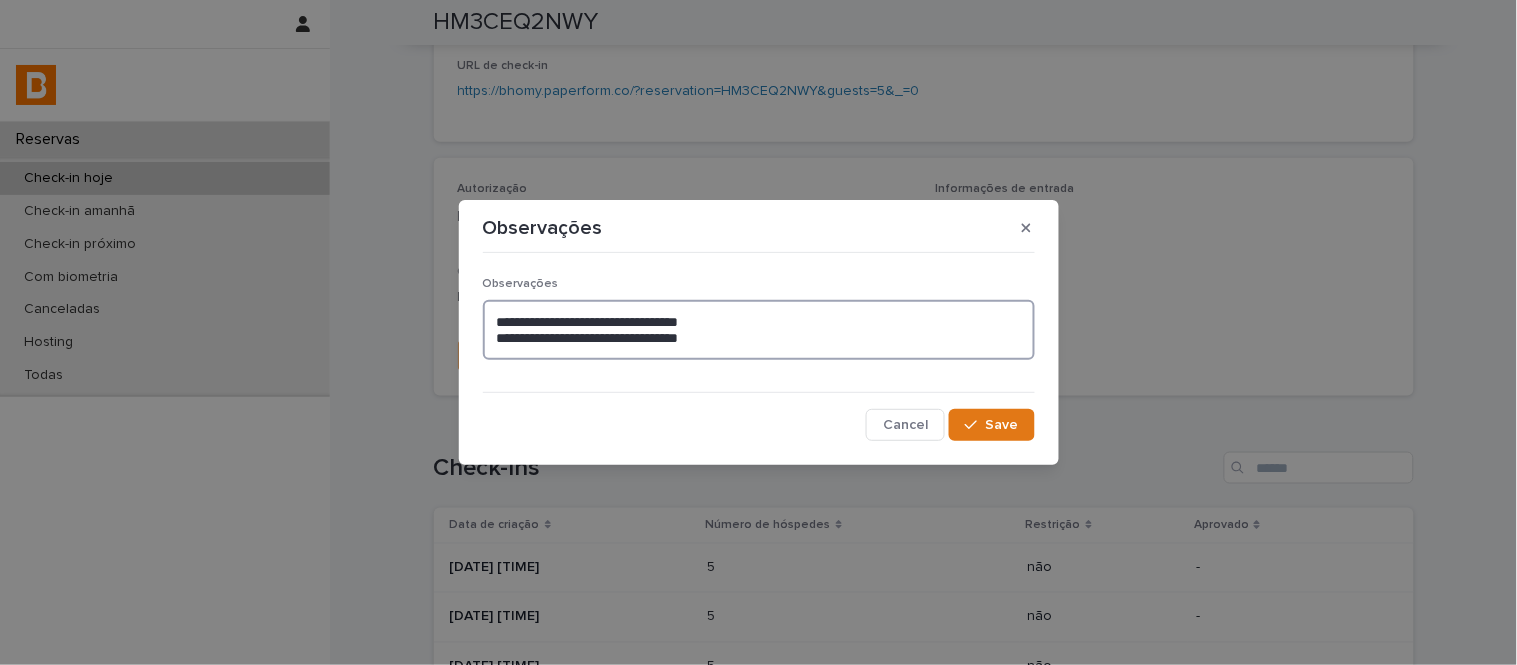 drag, startPoint x: 751, startPoint y: 346, endPoint x: 483, endPoint y: 366, distance: 268.74524 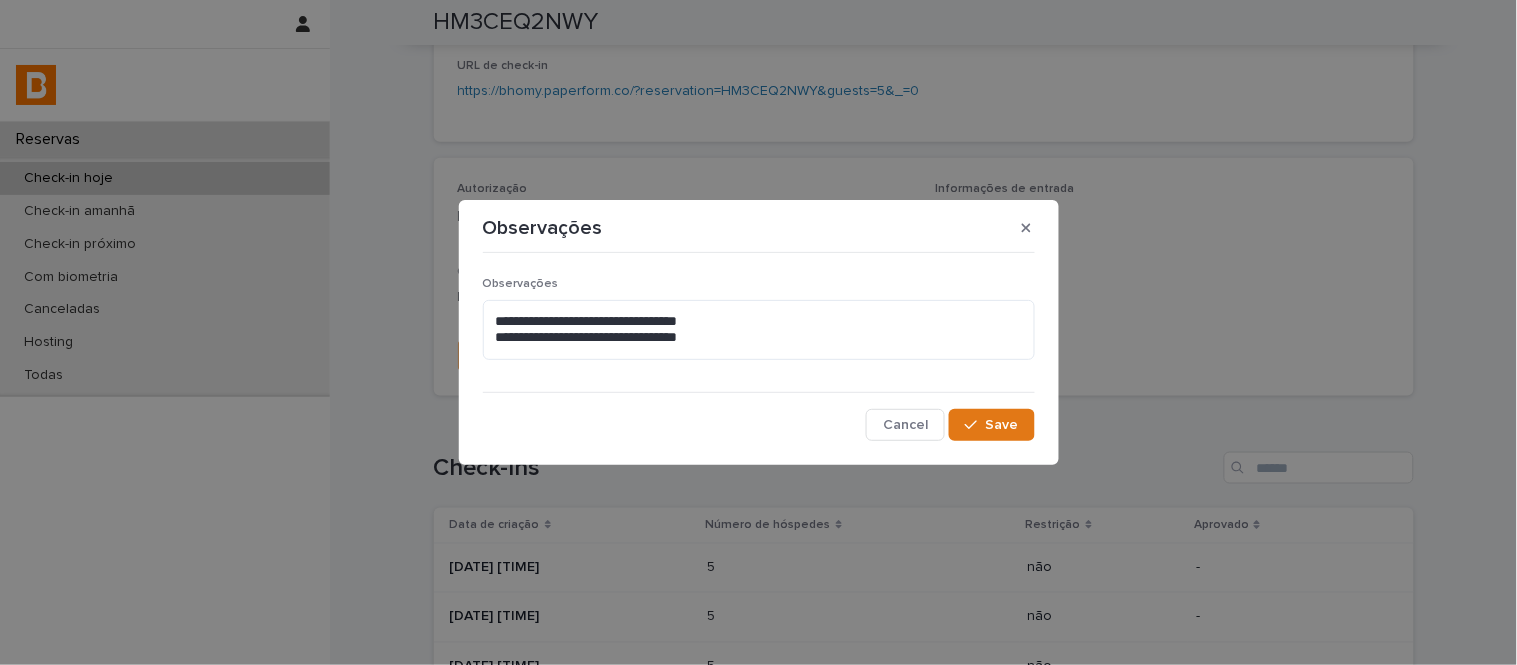 click on "**********" at bounding box center (759, 332) 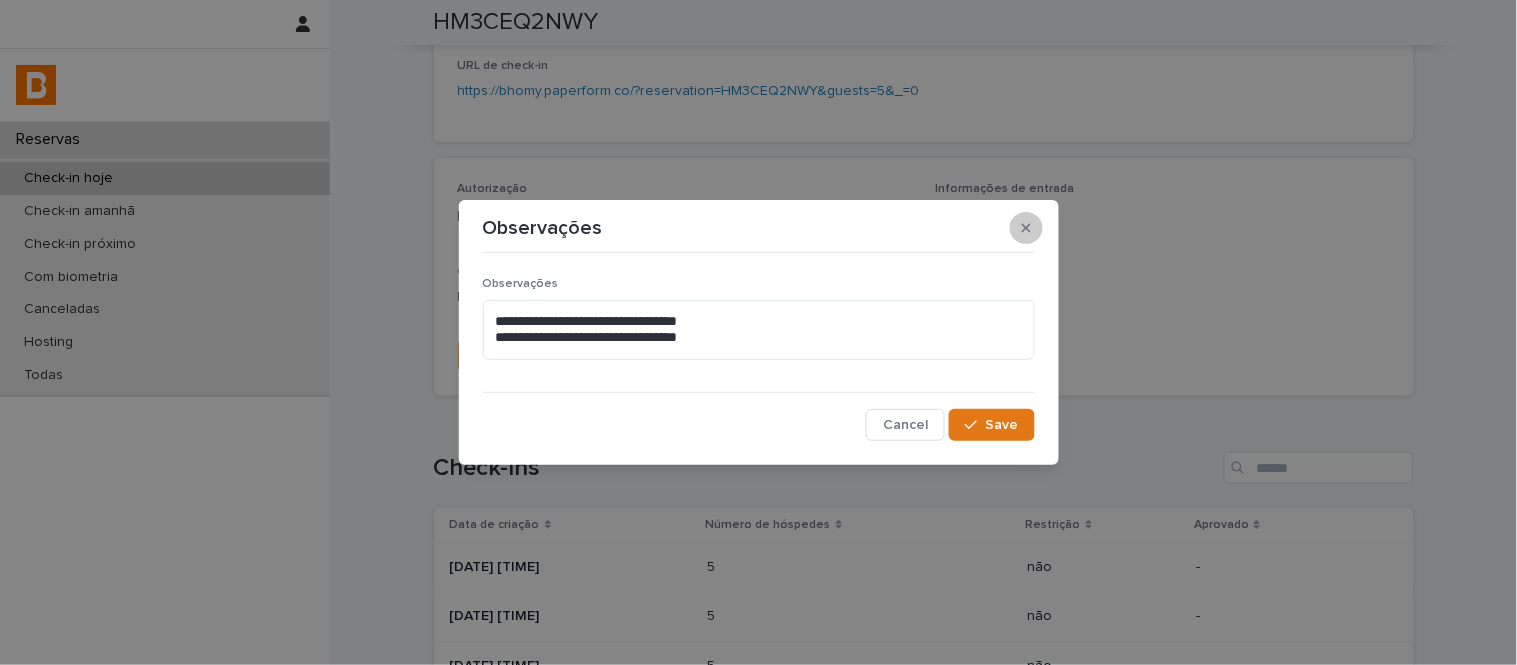click 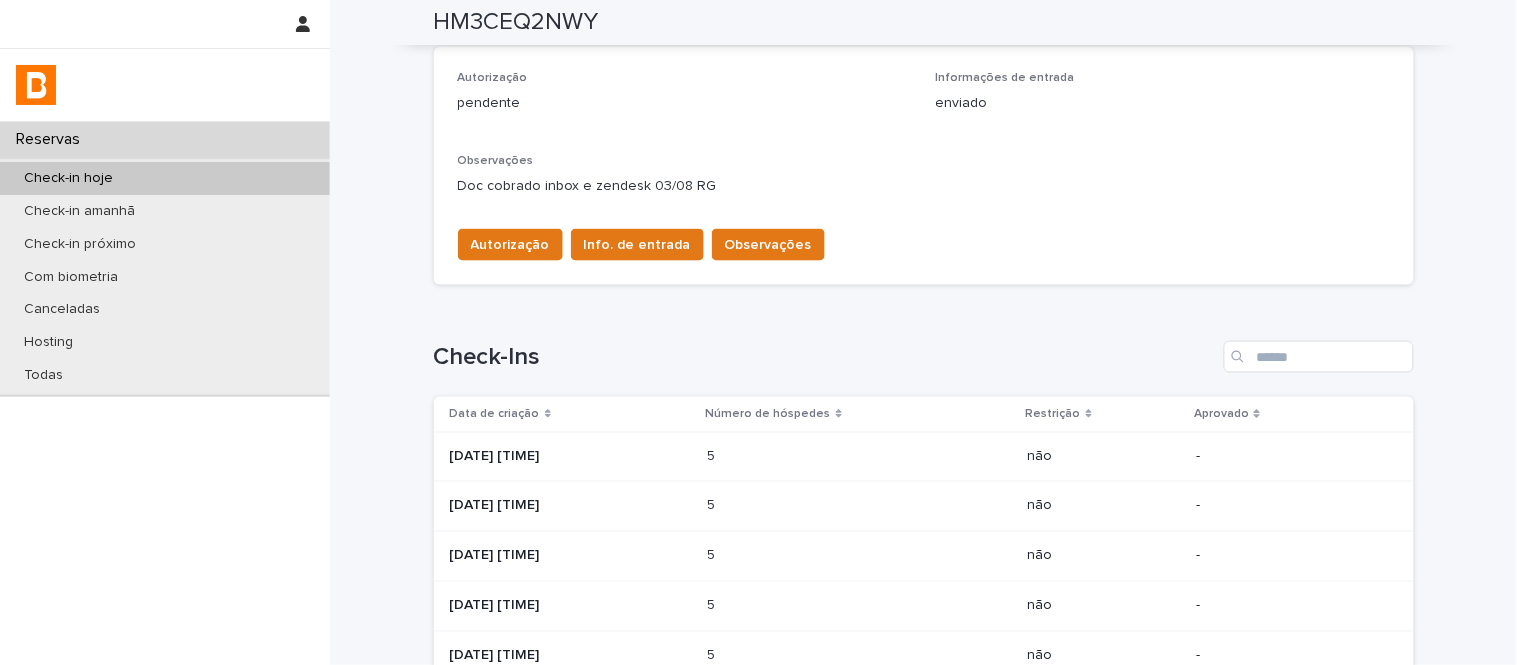 click on "5 5" at bounding box center (860, 457) 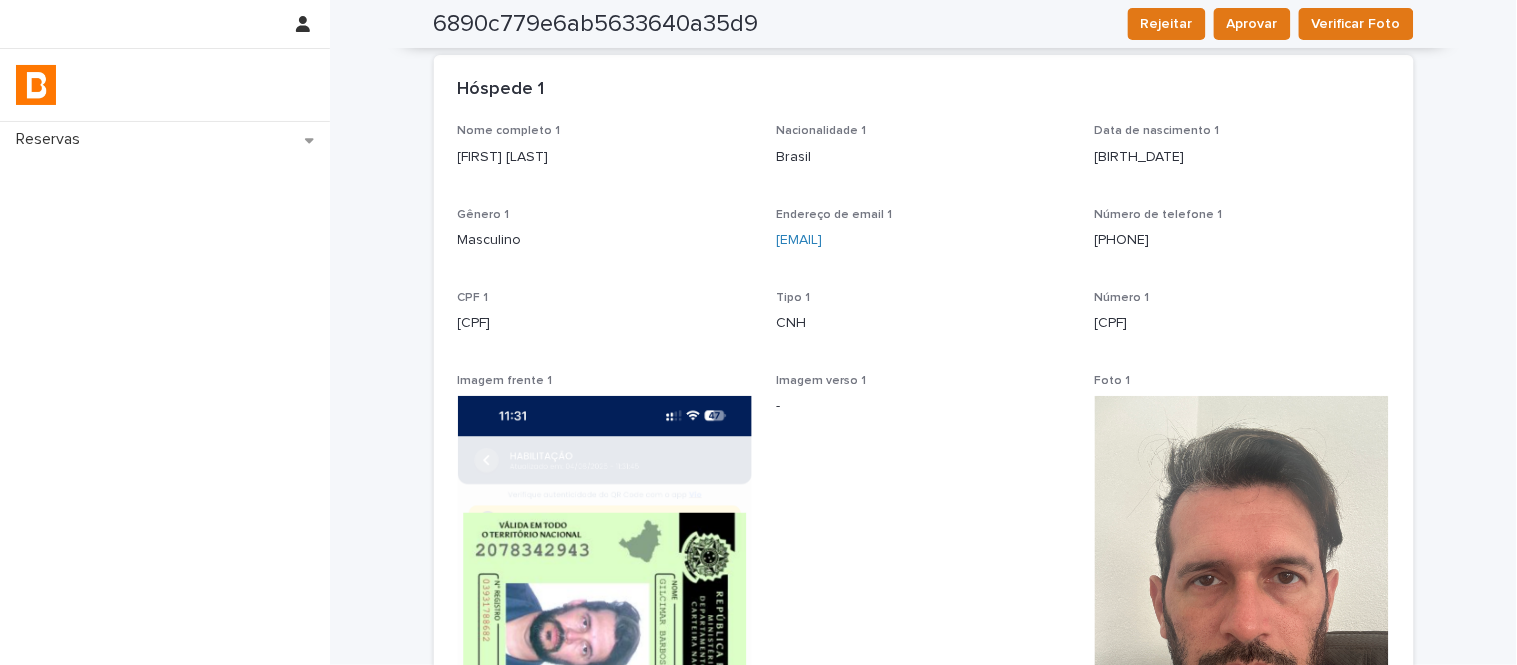 scroll, scrollTop: 0, scrollLeft: 0, axis: both 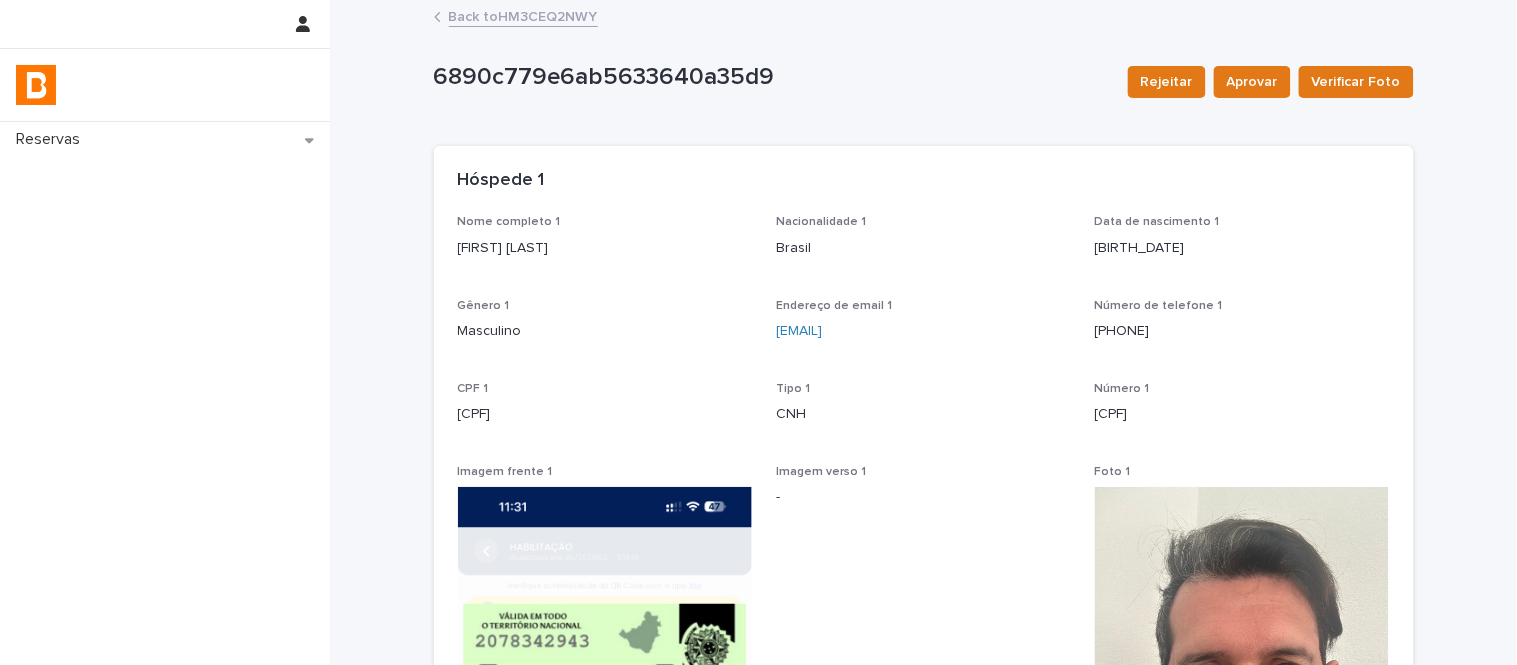 click on "Back to  HM3CEQ2NWY" at bounding box center (523, 15) 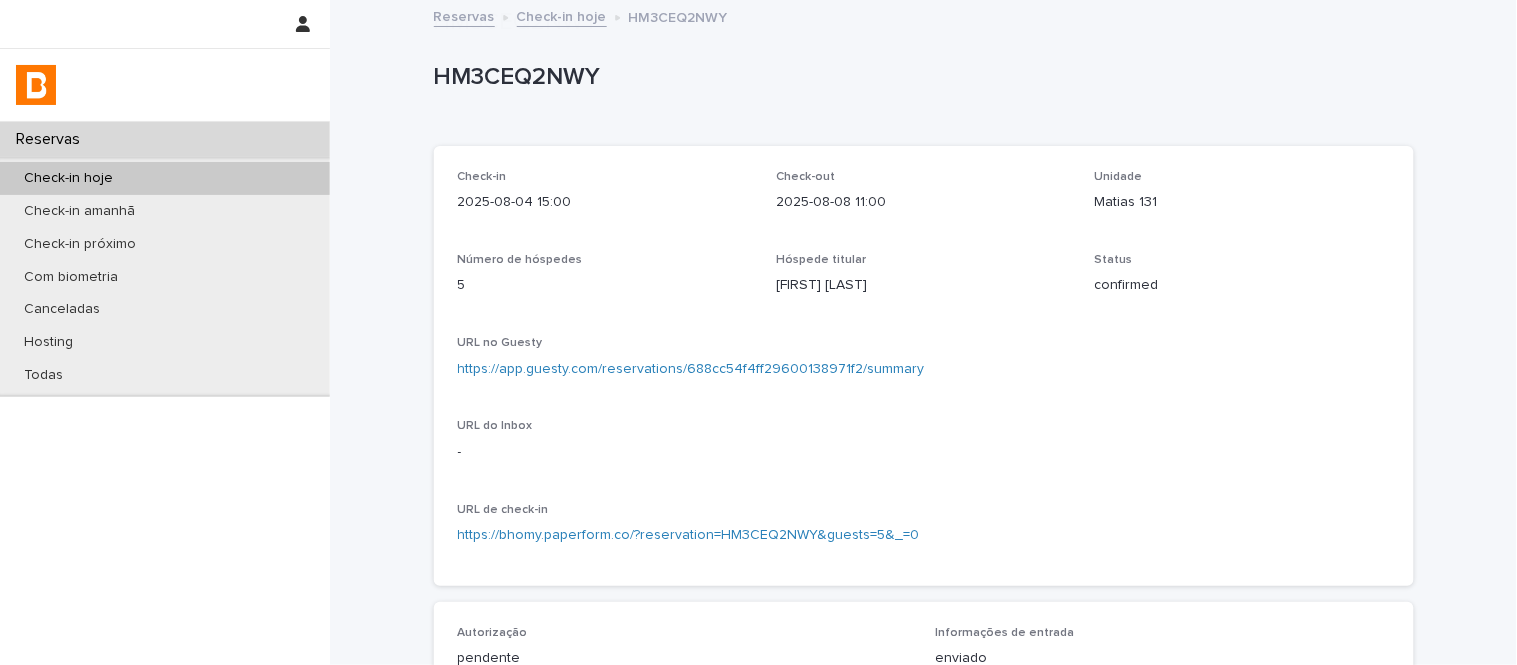 scroll, scrollTop: 797, scrollLeft: 0, axis: vertical 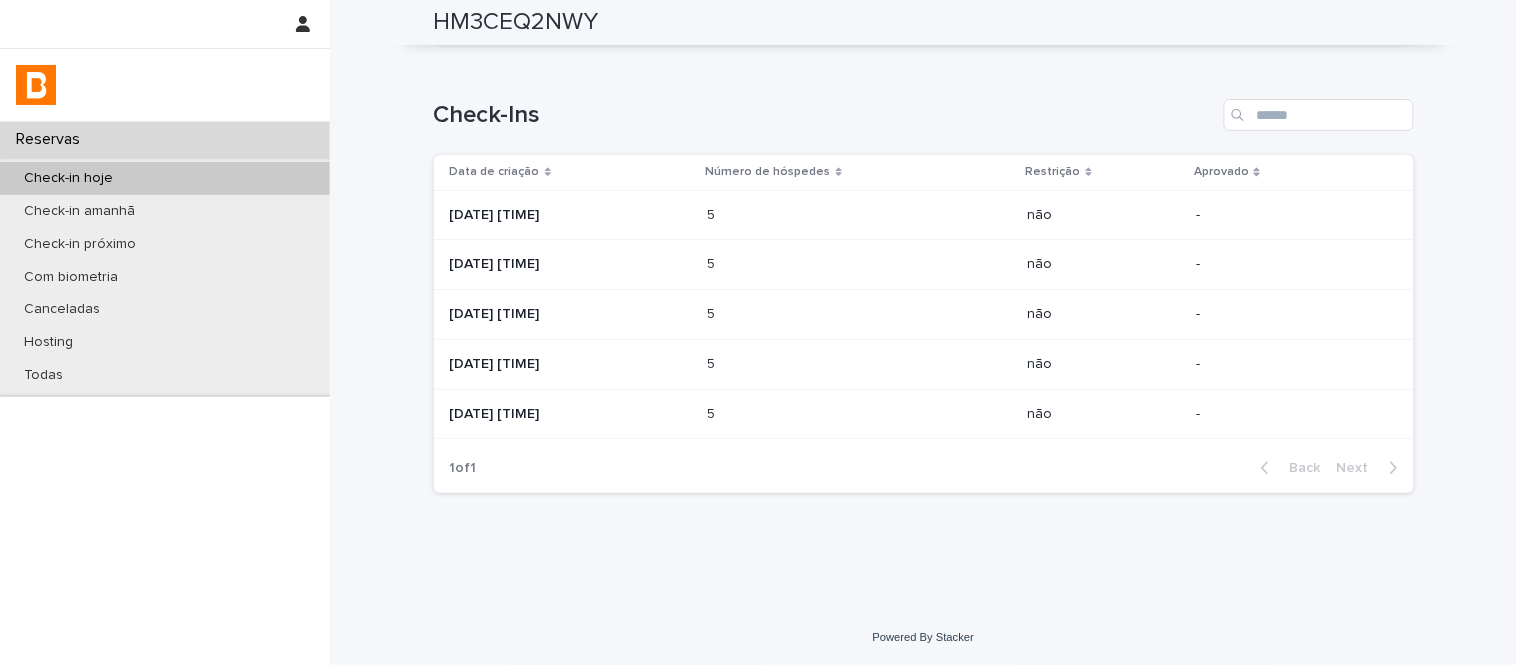 click on "5 5" at bounding box center [860, 264] 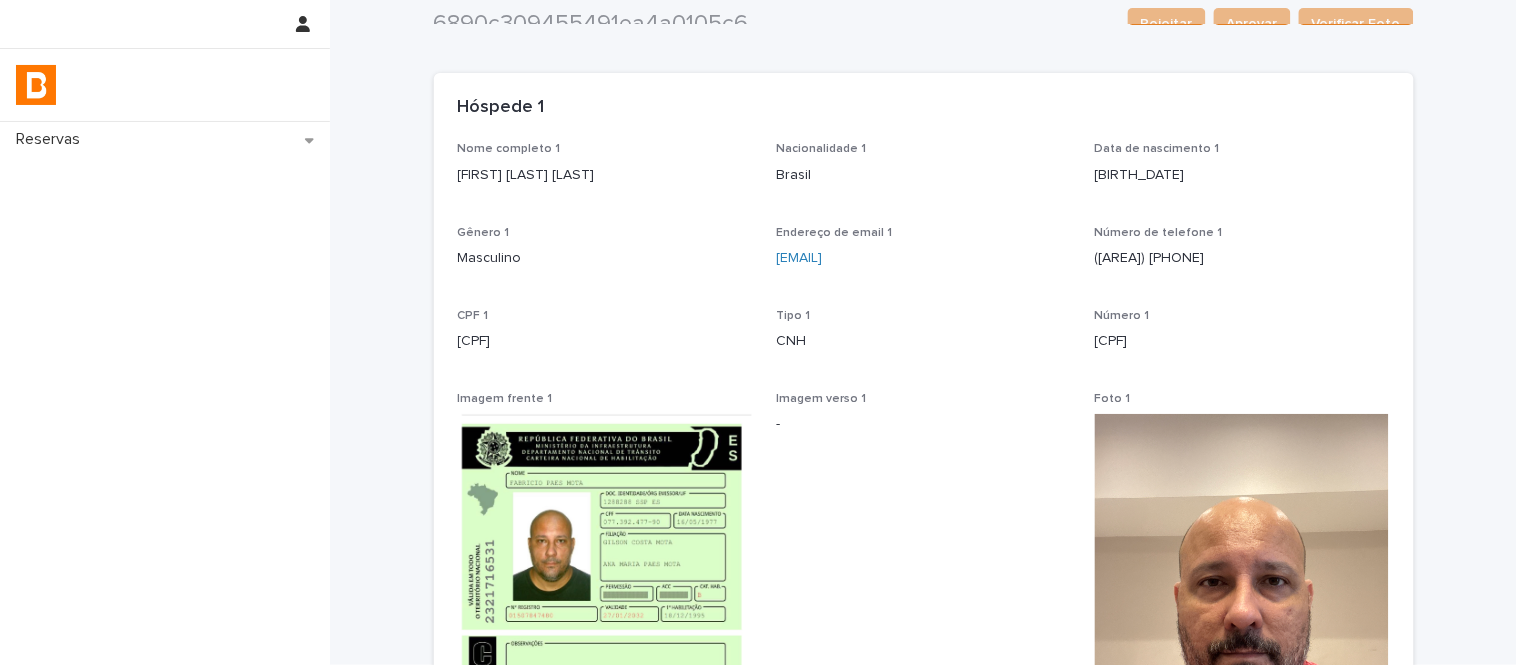 scroll, scrollTop: 0, scrollLeft: 0, axis: both 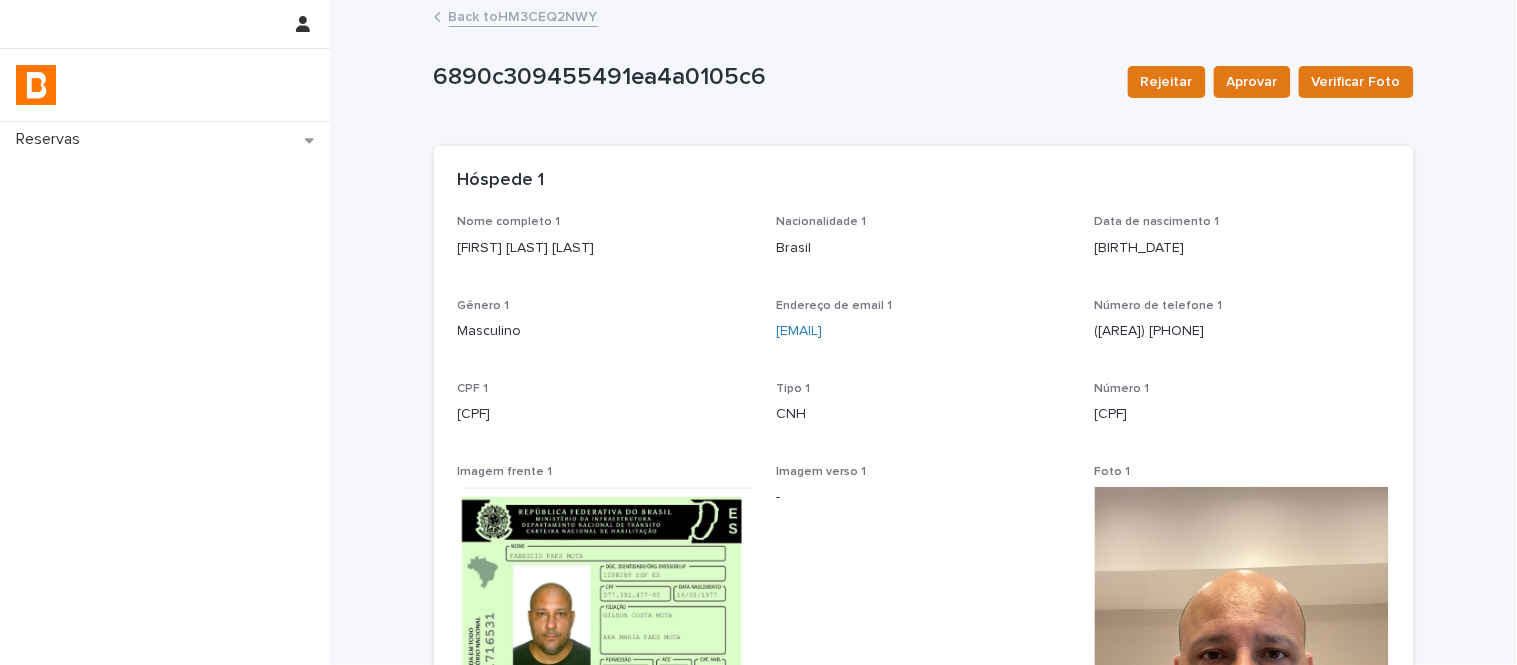 click on "Back to  HM3CEQ2NWY" at bounding box center [523, 15] 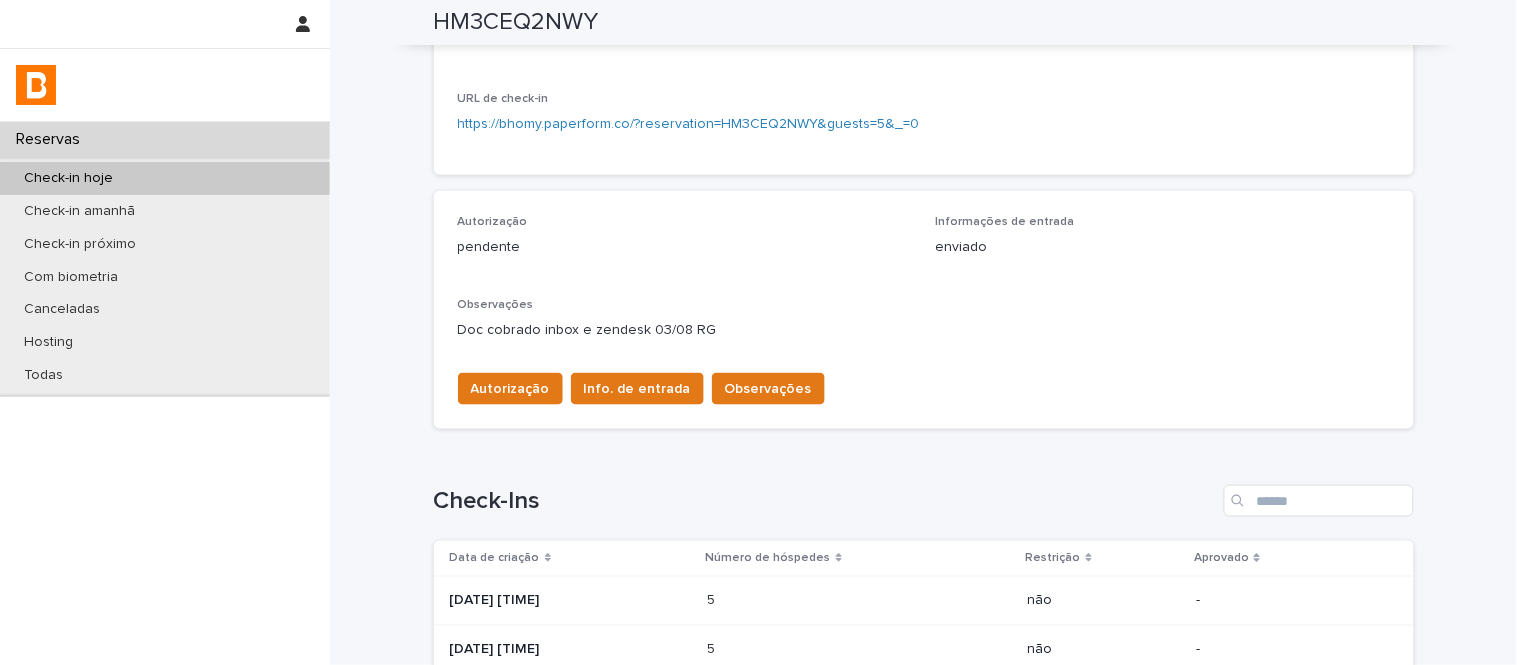 scroll, scrollTop: 444, scrollLeft: 0, axis: vertical 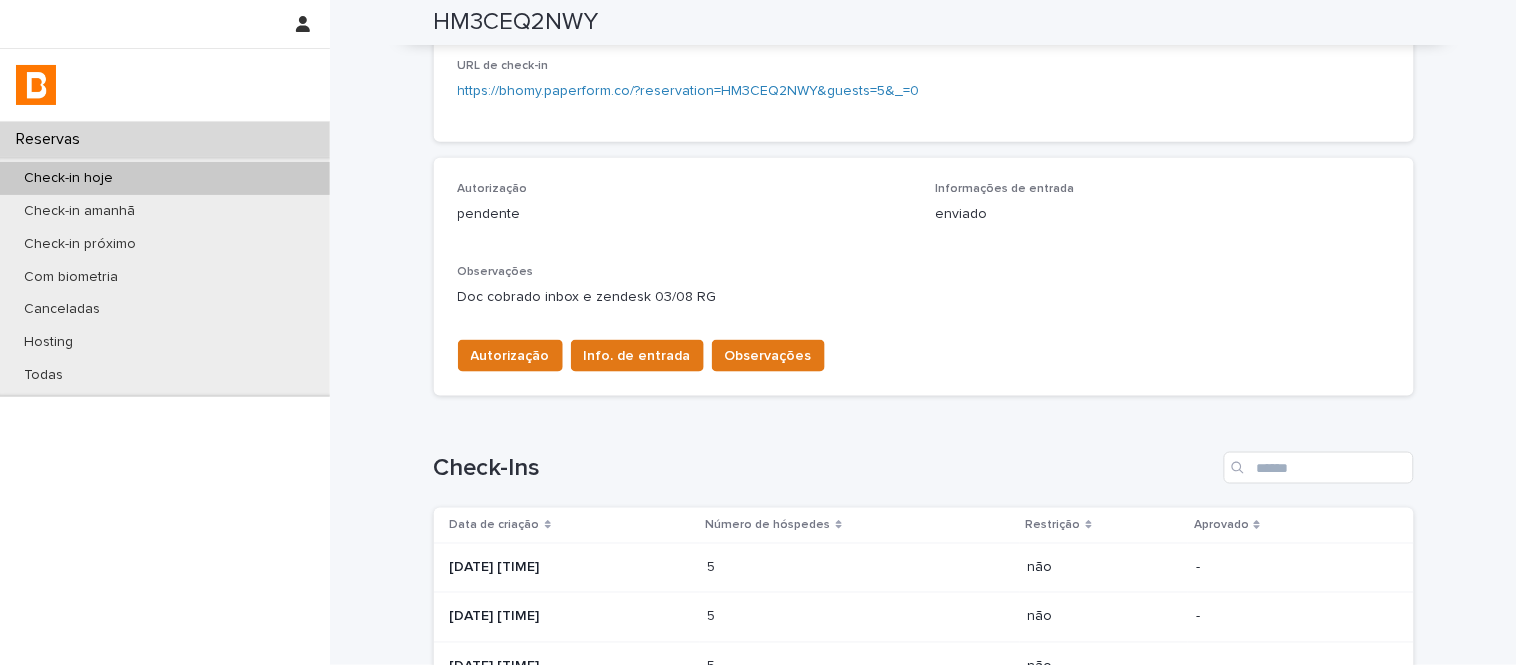 drag, startPoint x: 734, startPoint y: 322, endPoint x: 748, endPoint y: 380, distance: 59.665737 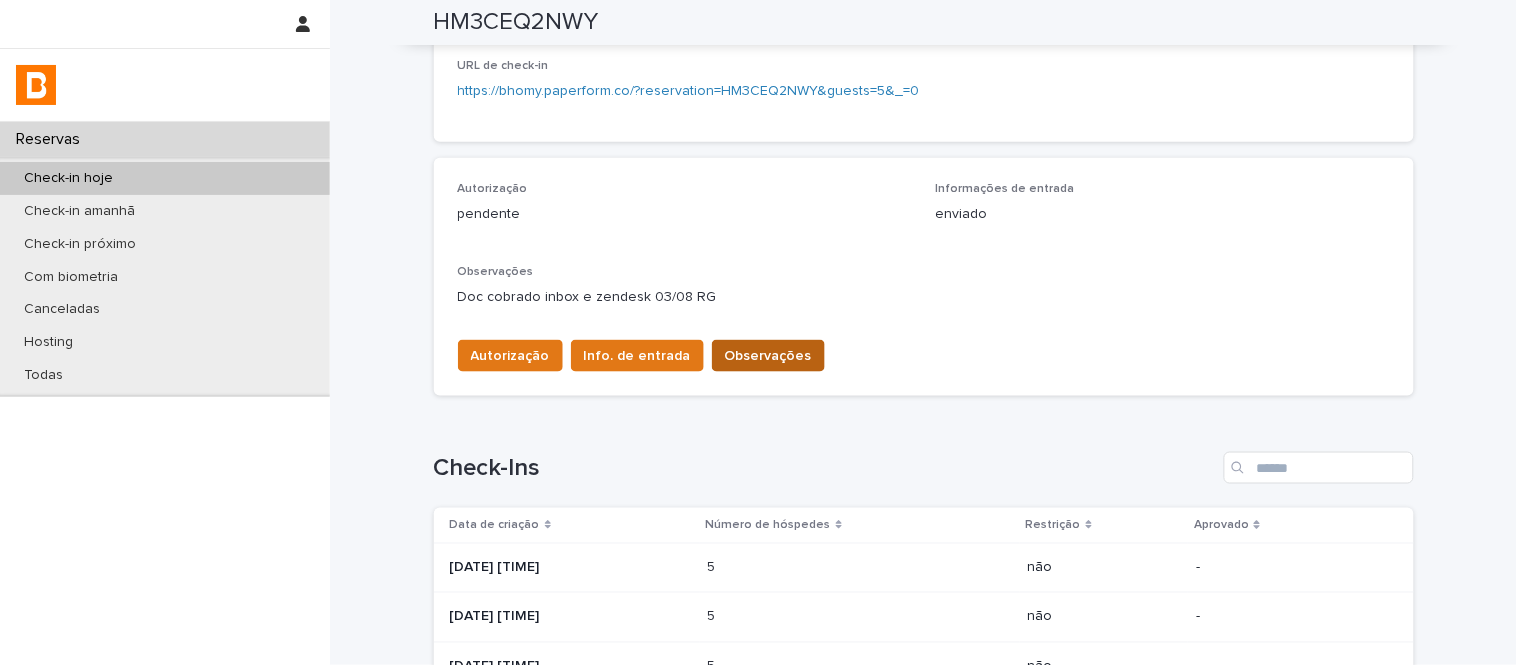 click on "Observações" at bounding box center [768, 356] 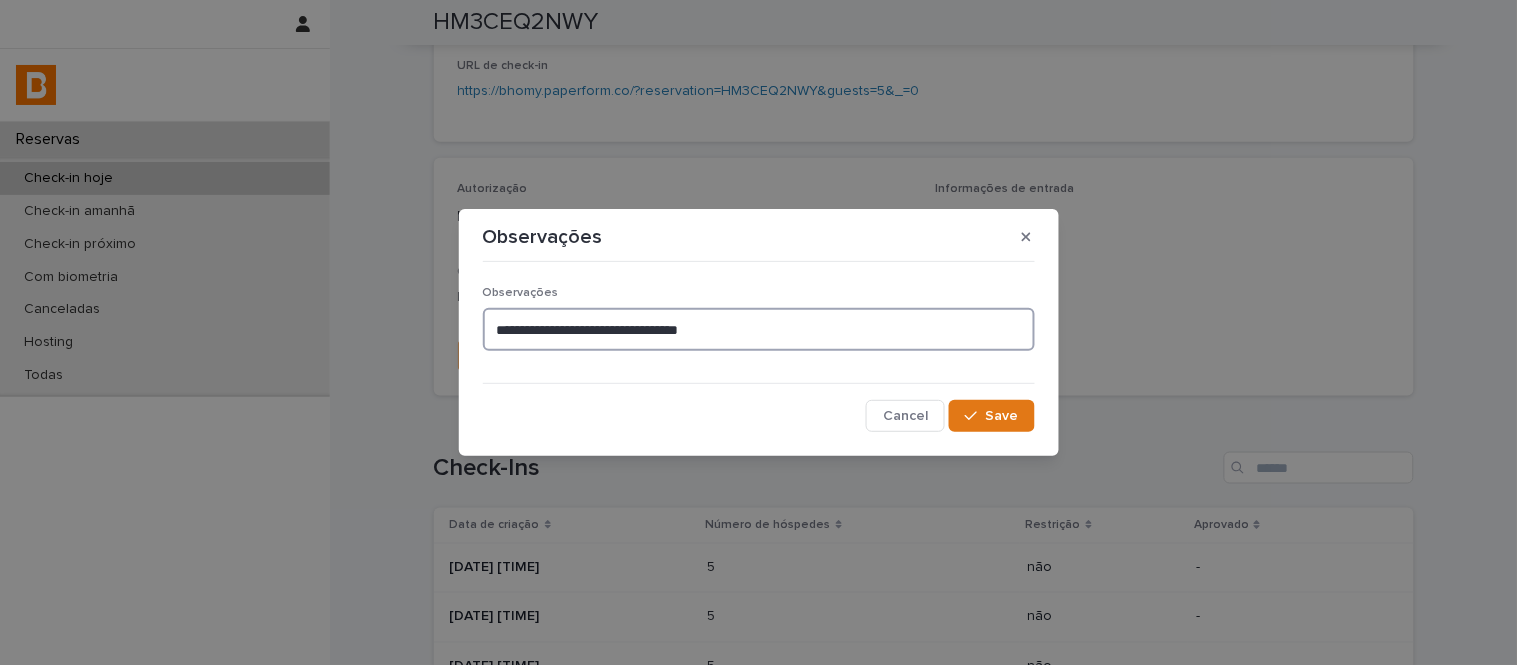 click on "**********" at bounding box center (759, 329) 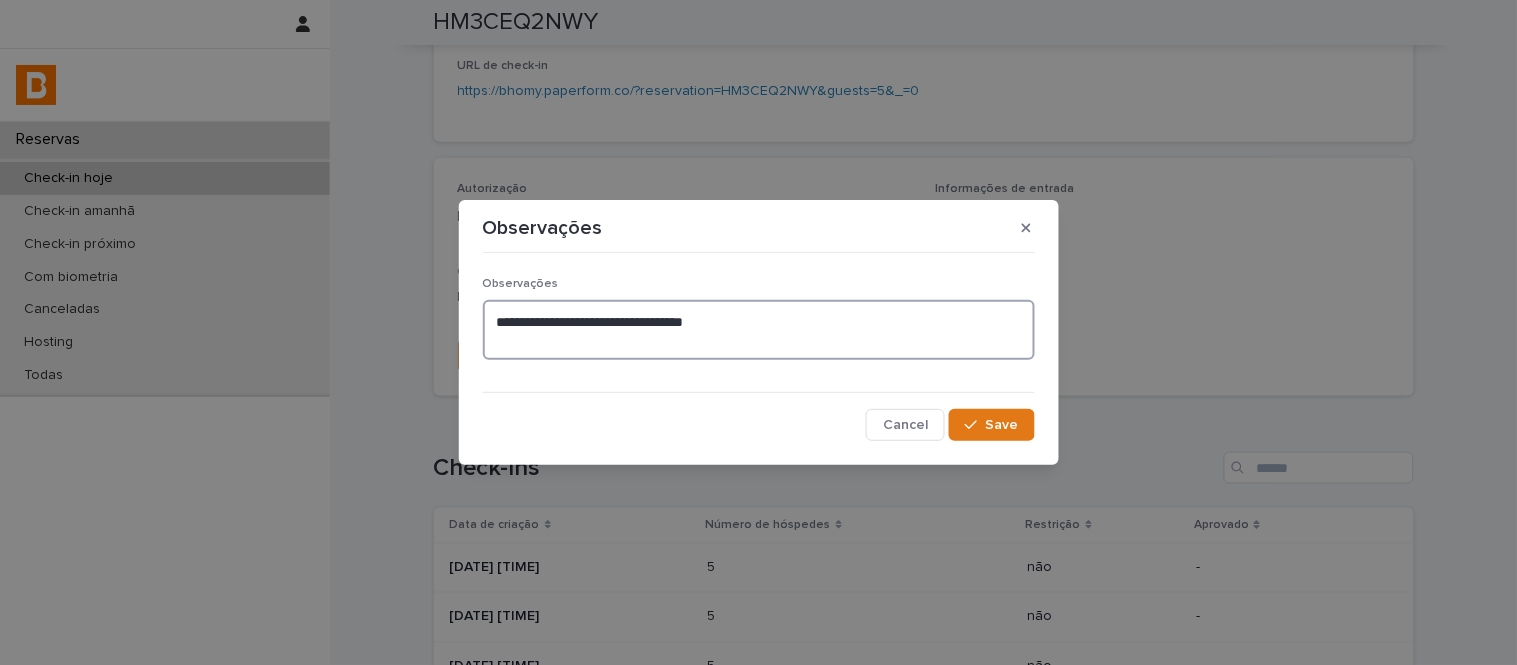 paste on "**********" 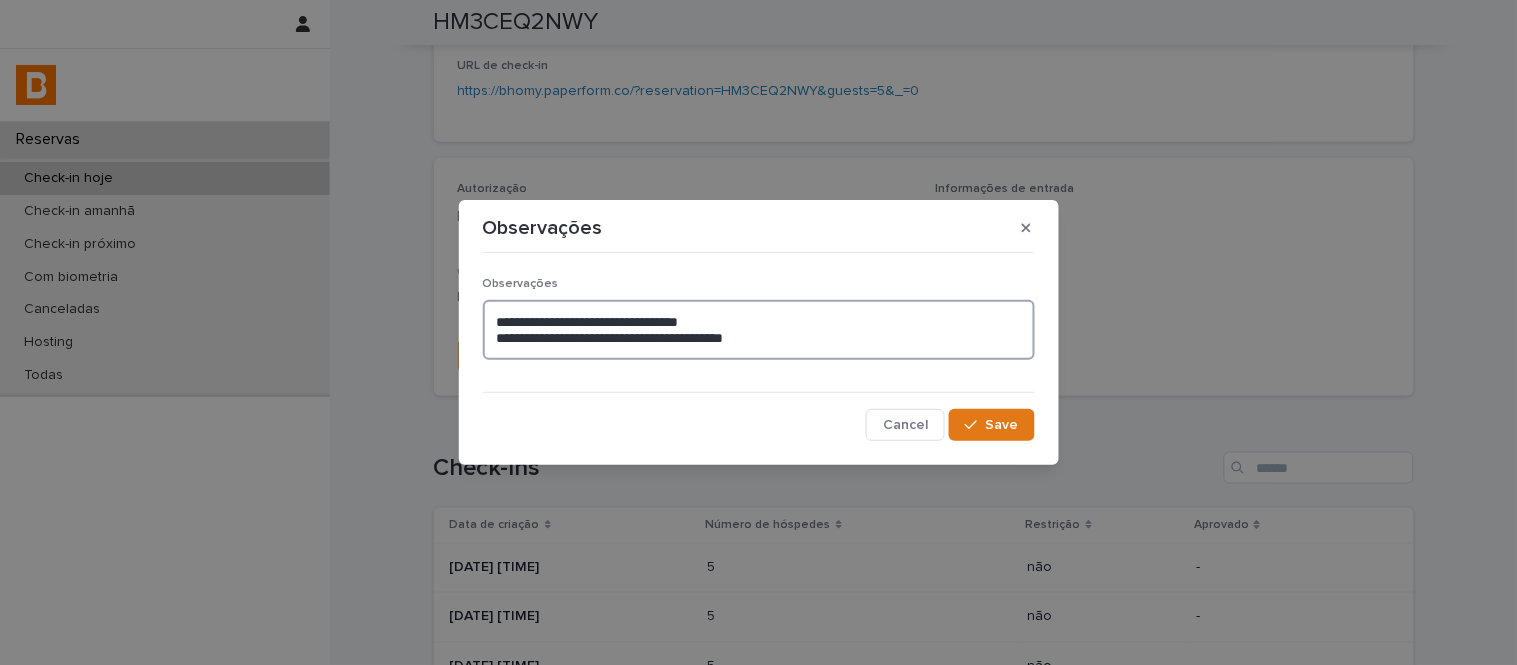 drag, startPoint x: 802, startPoint y: 326, endPoint x: 741, endPoint y: 340, distance: 62.58594 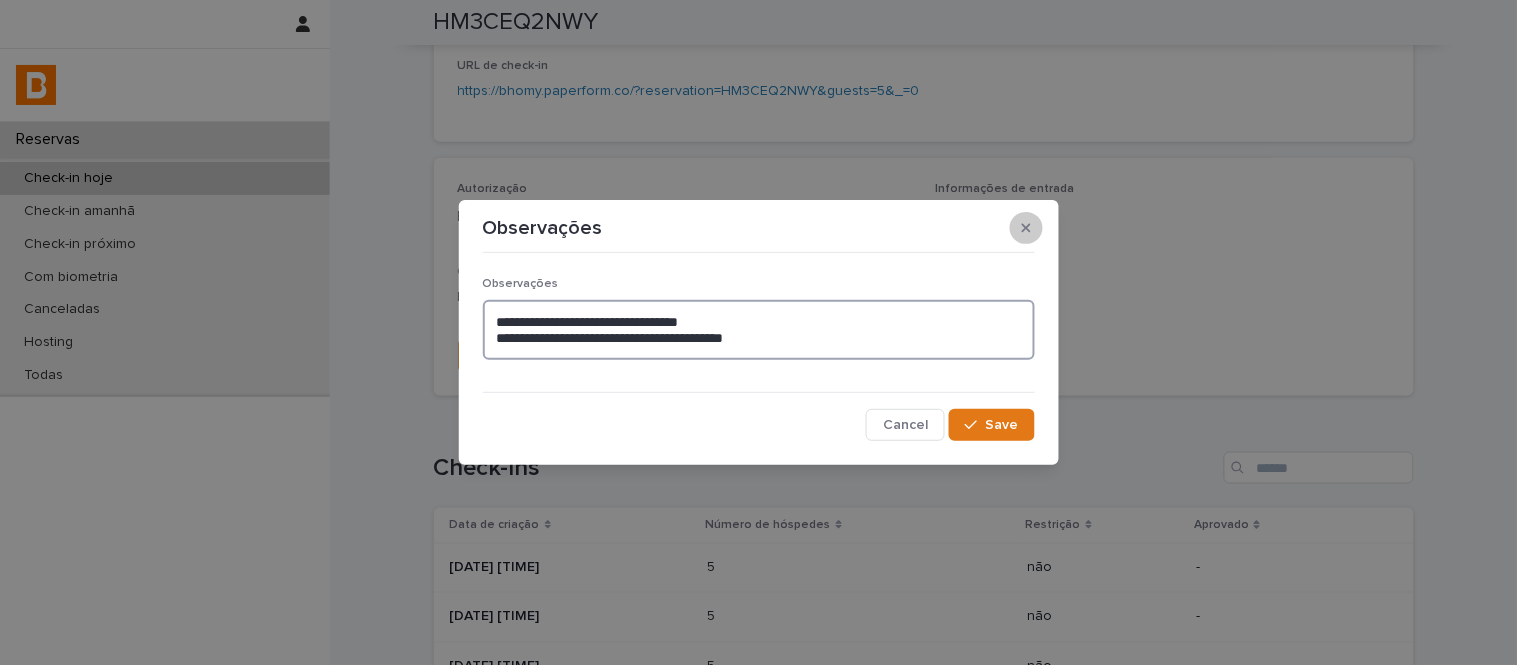 type on "**********" 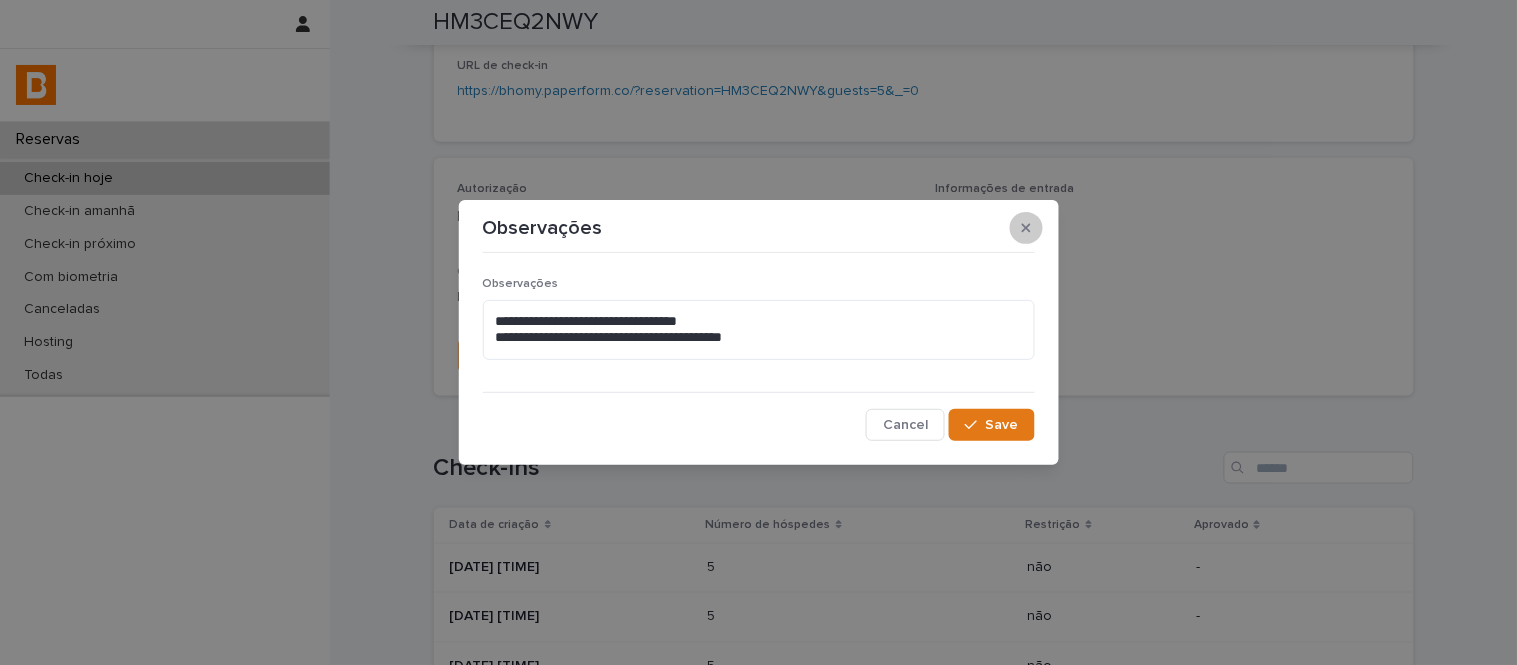 click at bounding box center (1026, 228) 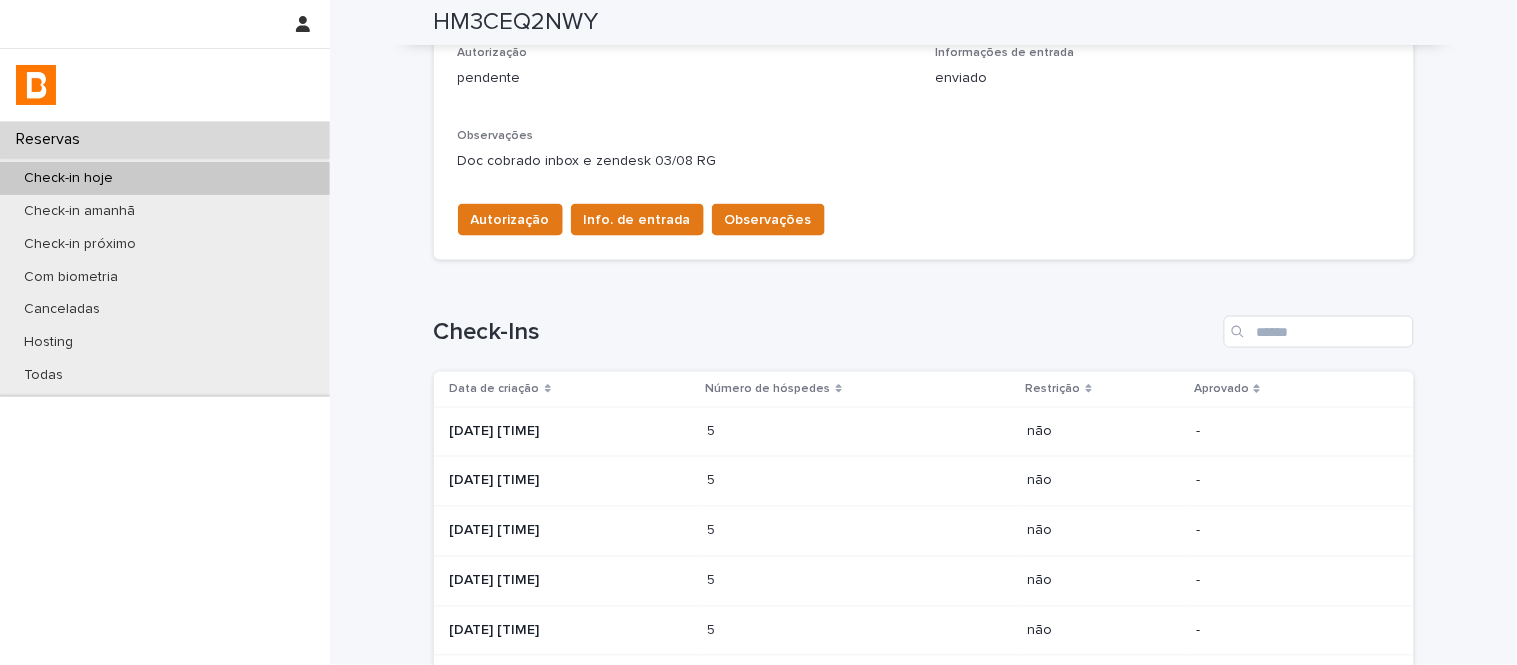 scroll, scrollTop: 666, scrollLeft: 0, axis: vertical 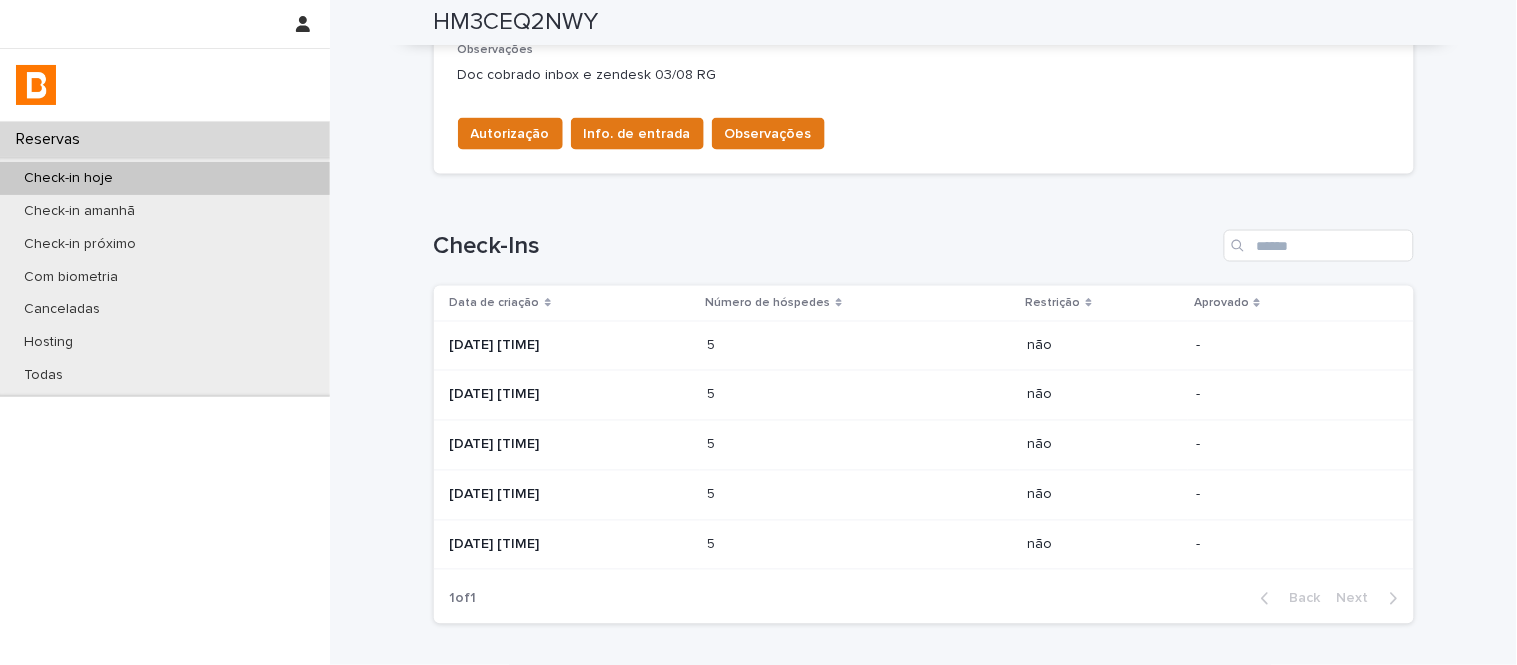 click on "5 5" at bounding box center (860, 446) 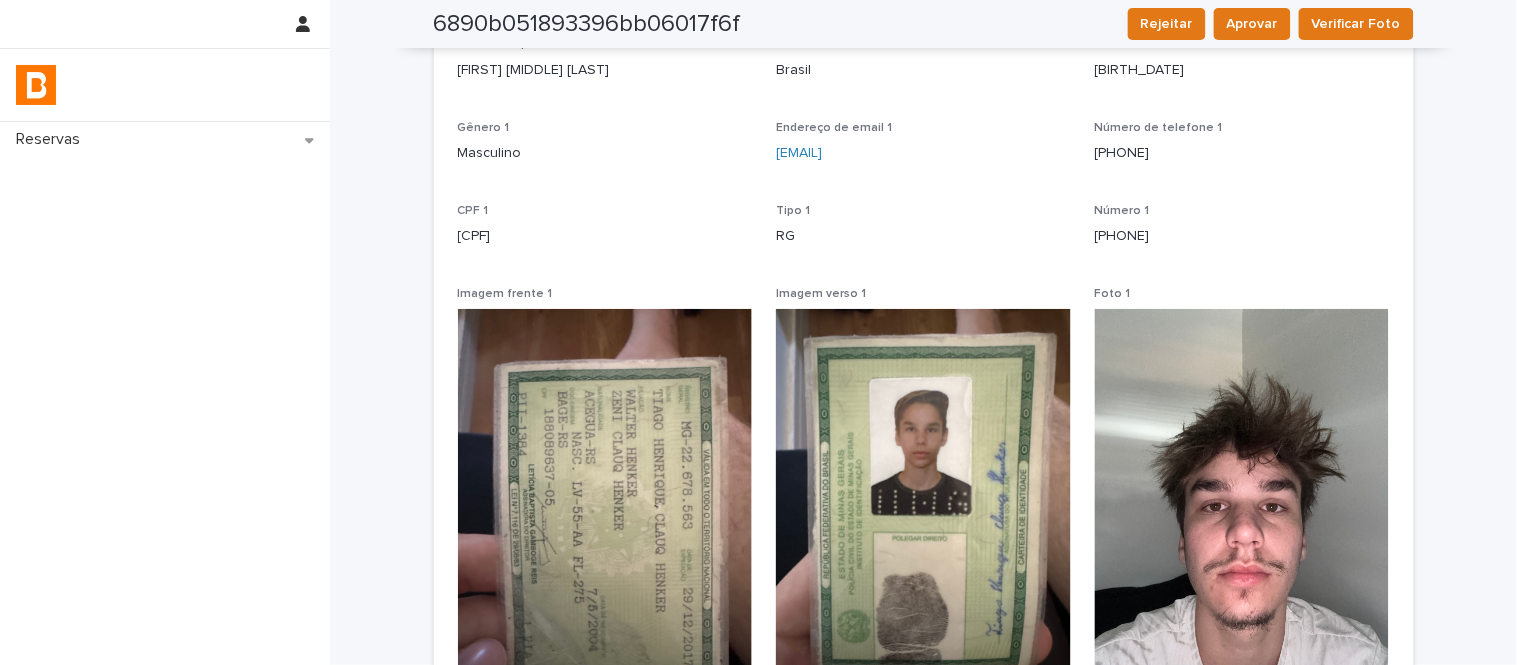 scroll, scrollTop: 0, scrollLeft: 0, axis: both 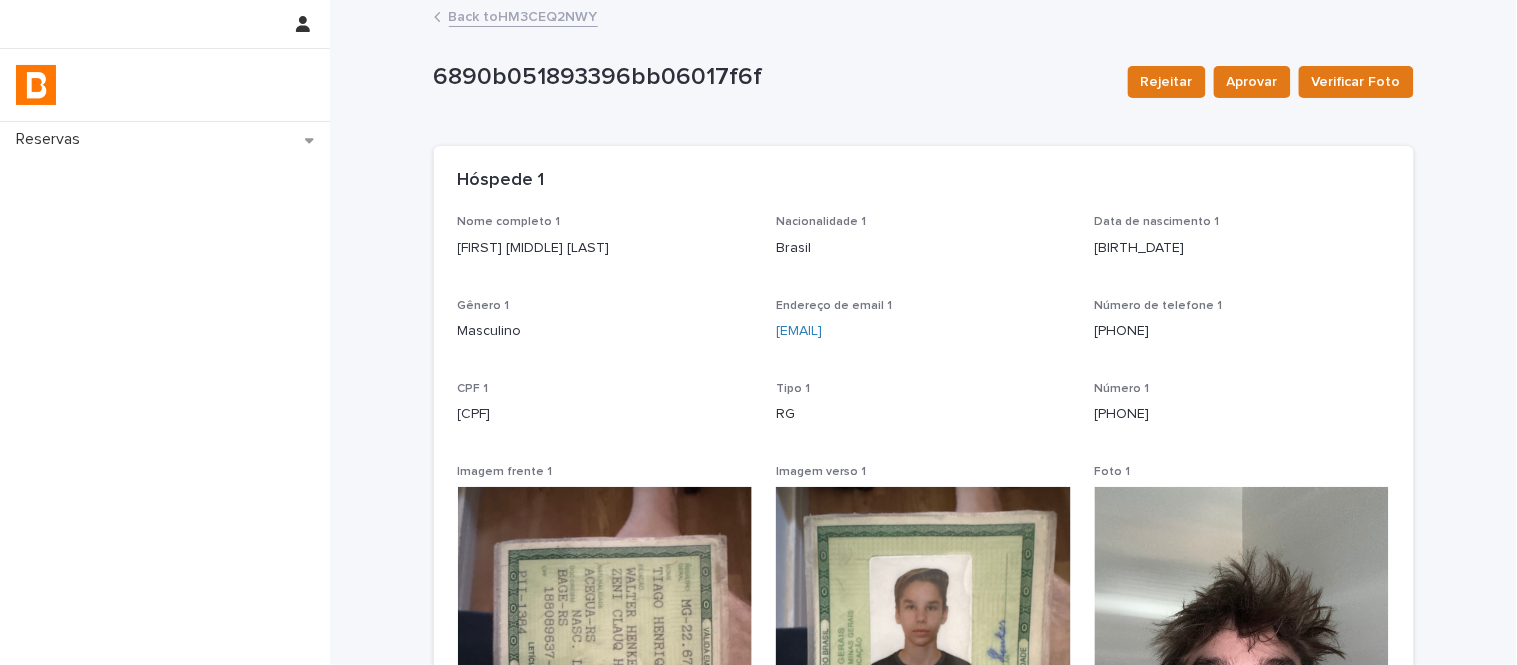 click on "Back to  HM3CEQ2NWY" at bounding box center (523, 15) 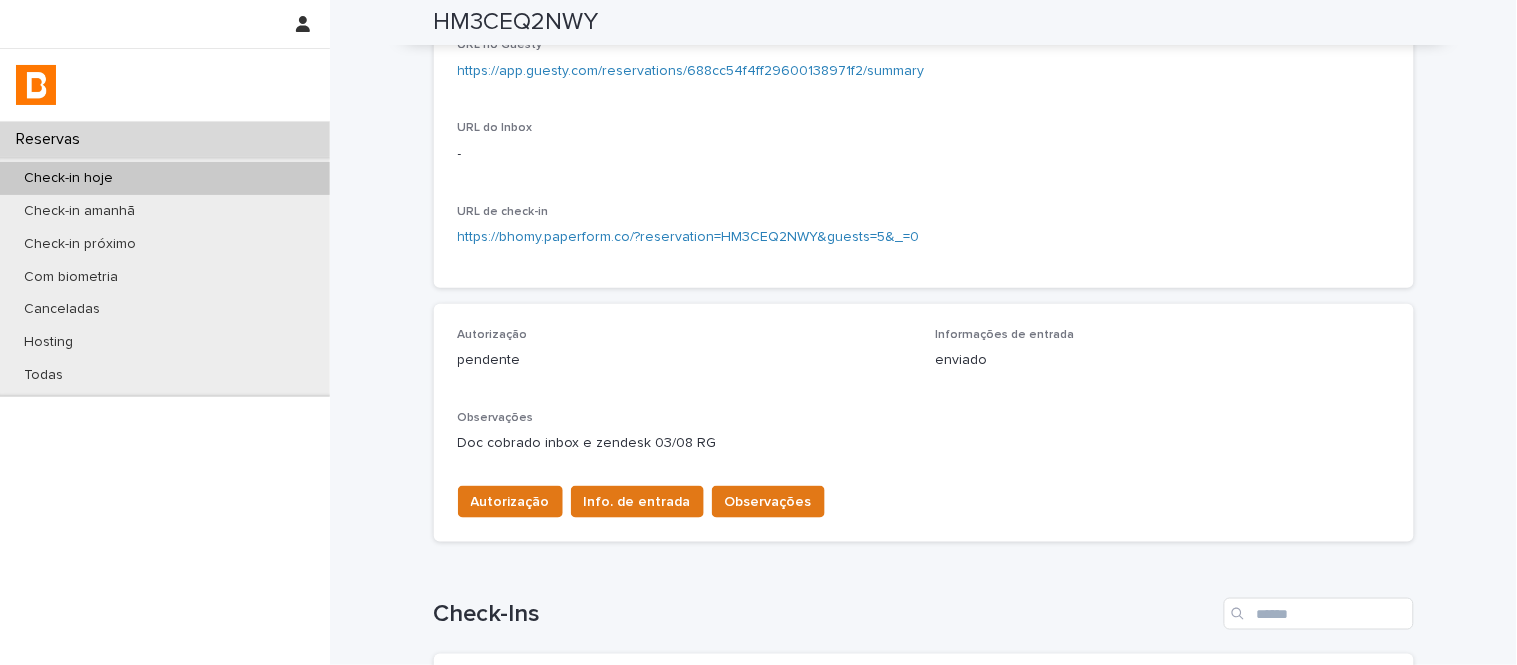 scroll, scrollTop: 333, scrollLeft: 0, axis: vertical 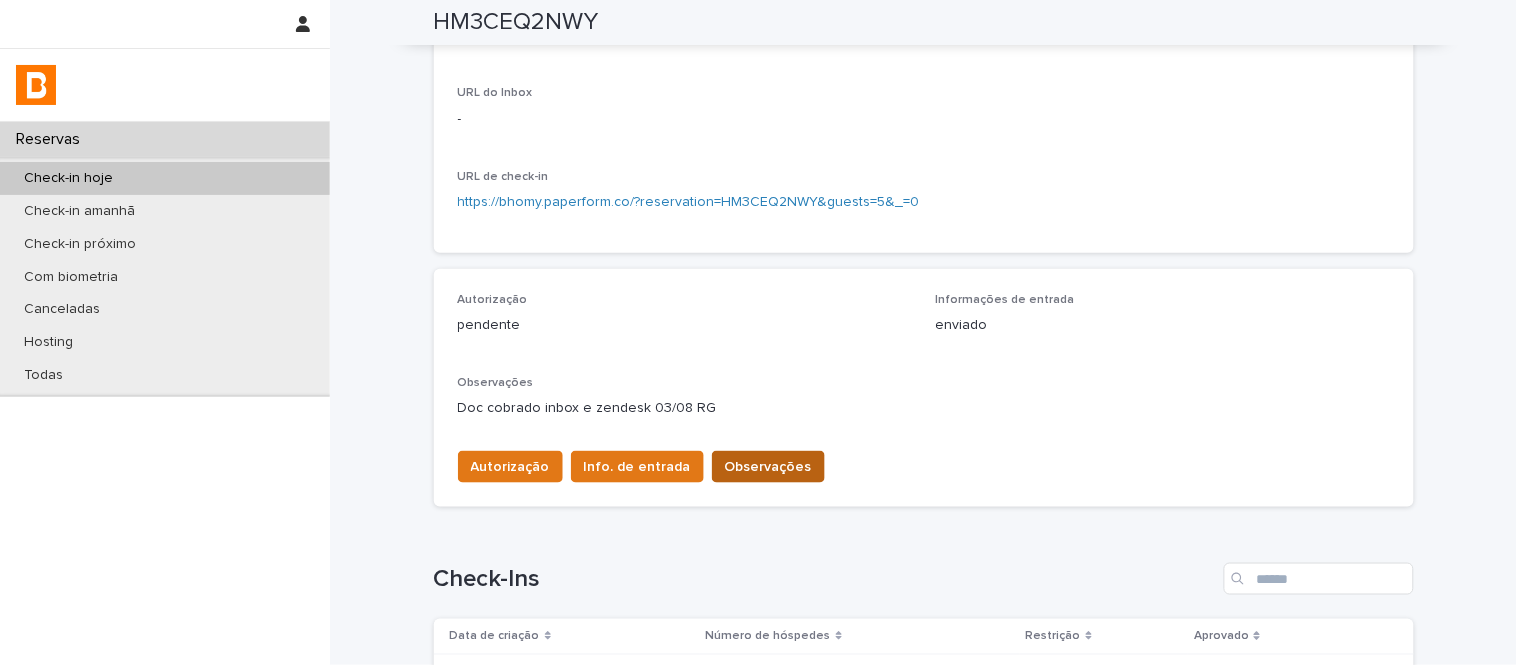 drag, startPoint x: 796, startPoint y: 446, endPoint x: 775, endPoint y: 467, distance: 29.698484 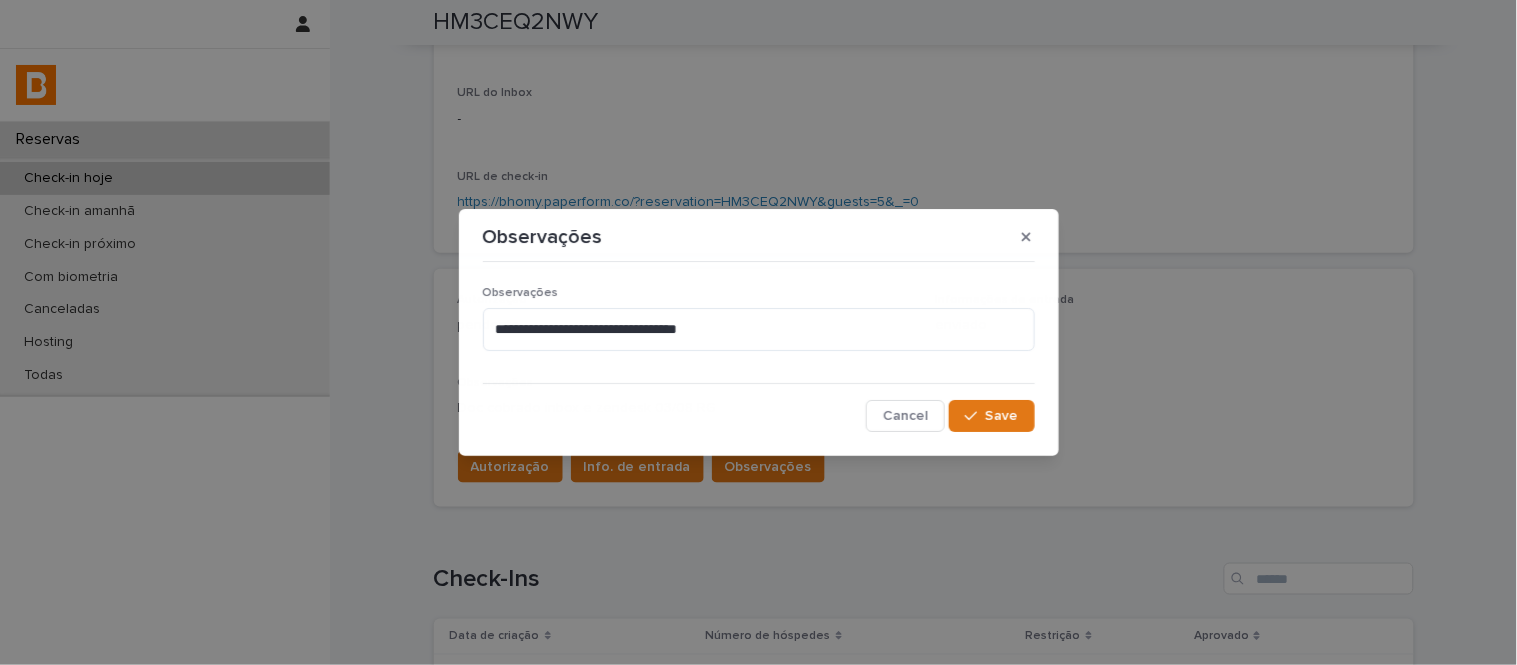 type 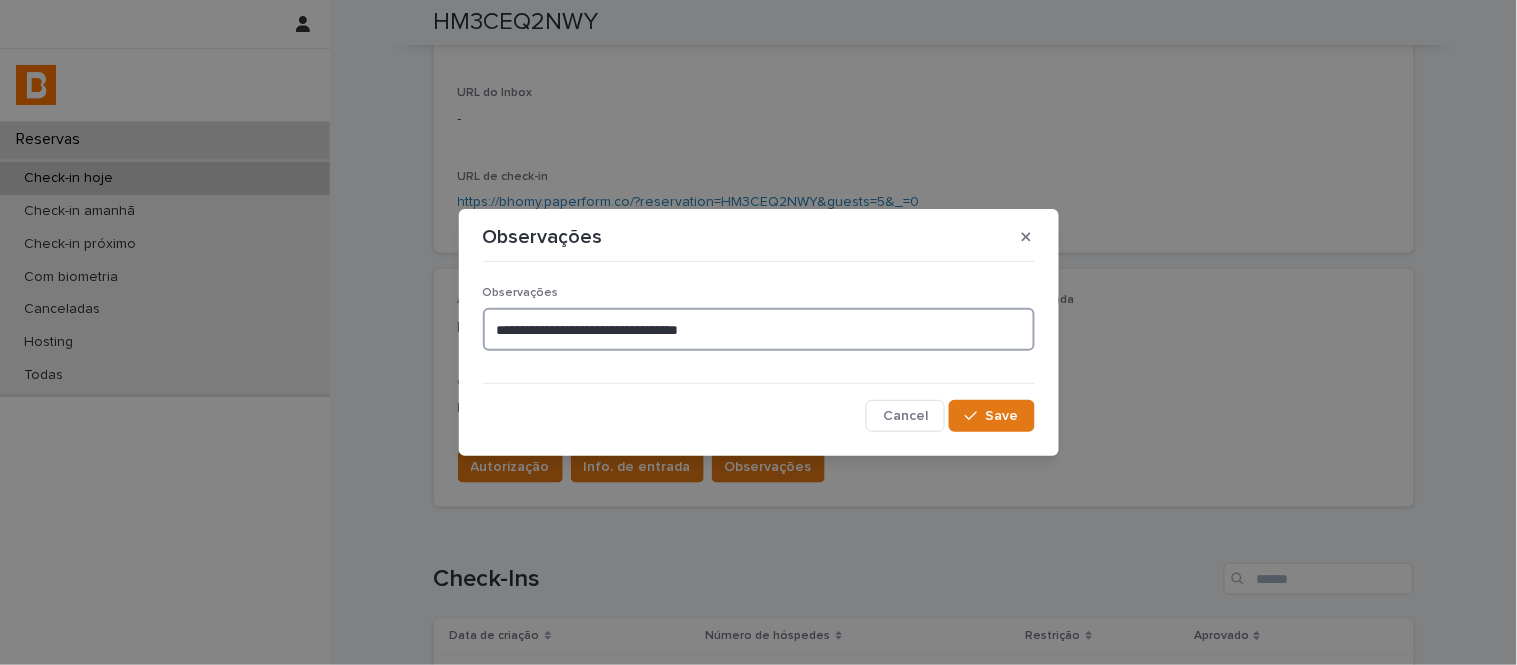 click on "**********" at bounding box center (759, 329) 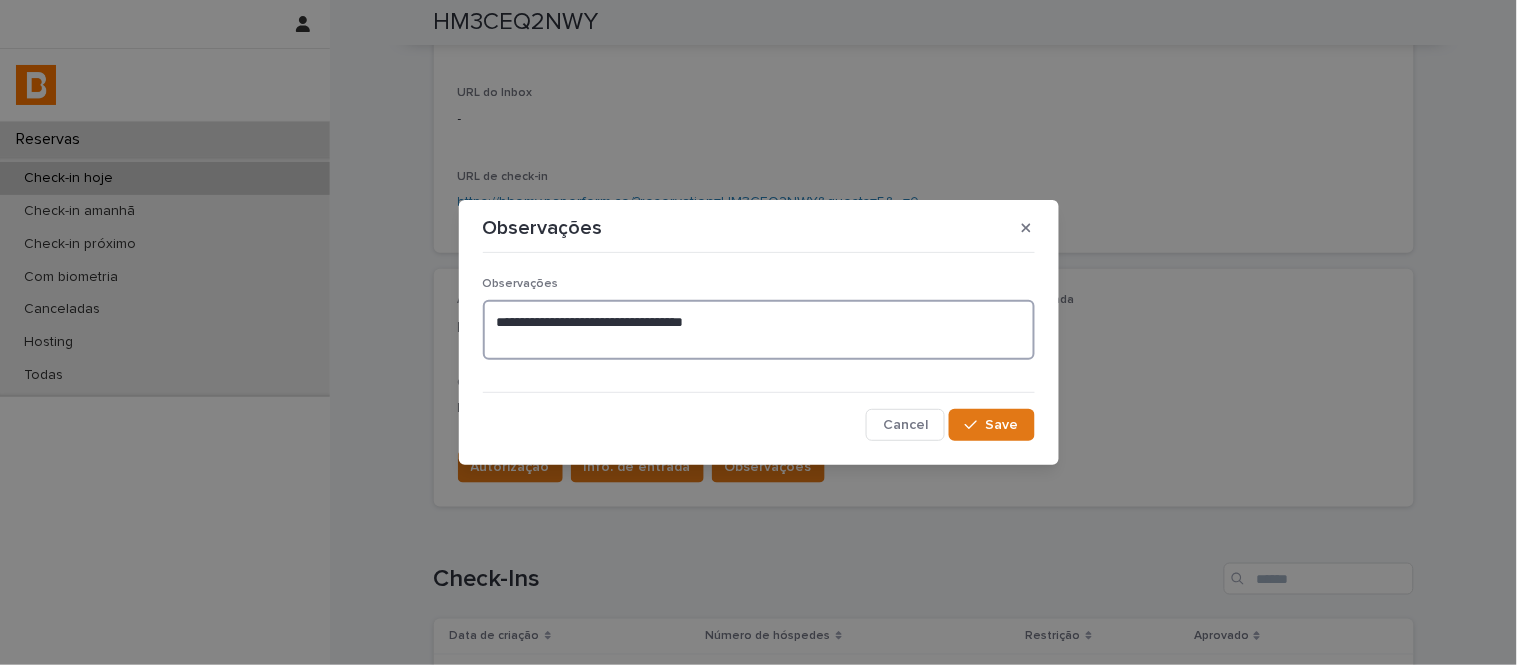 paste on "**********" 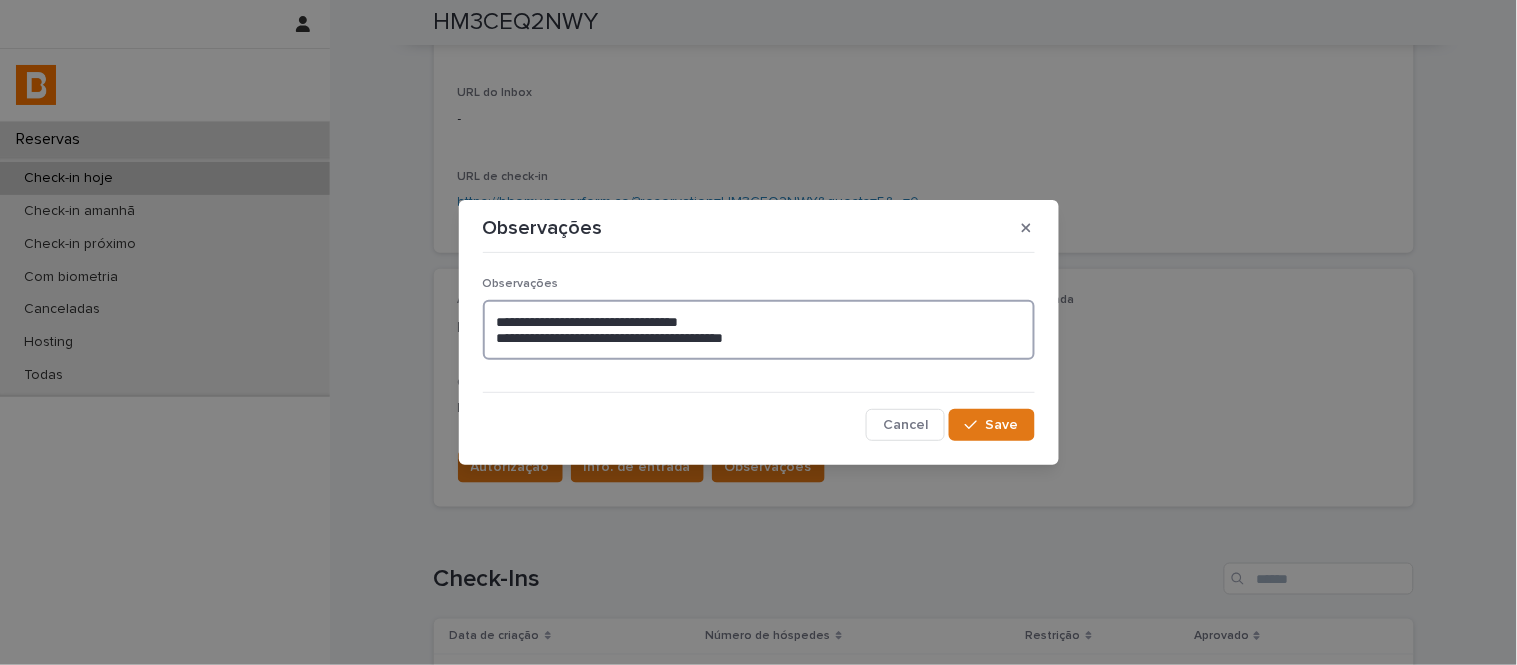 click on "**********" at bounding box center (759, 330) 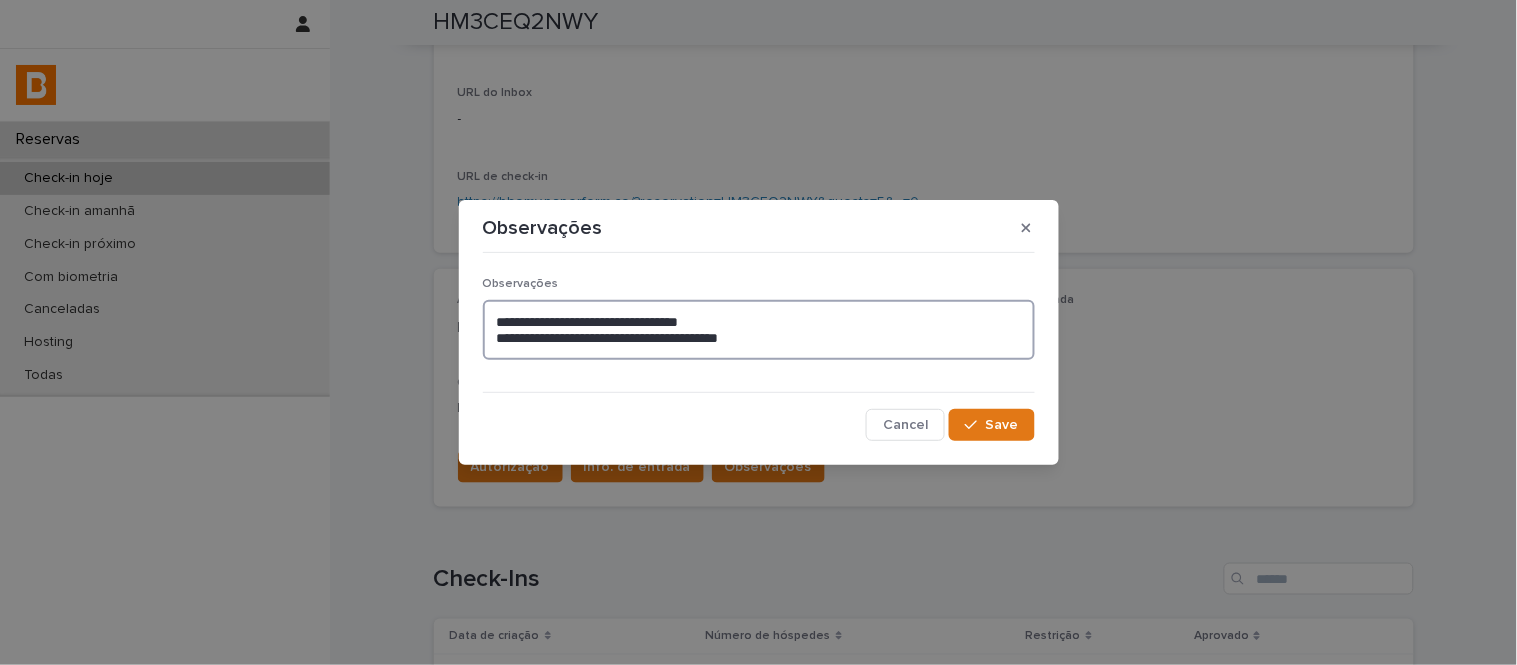 click on "**********" at bounding box center (759, 330) 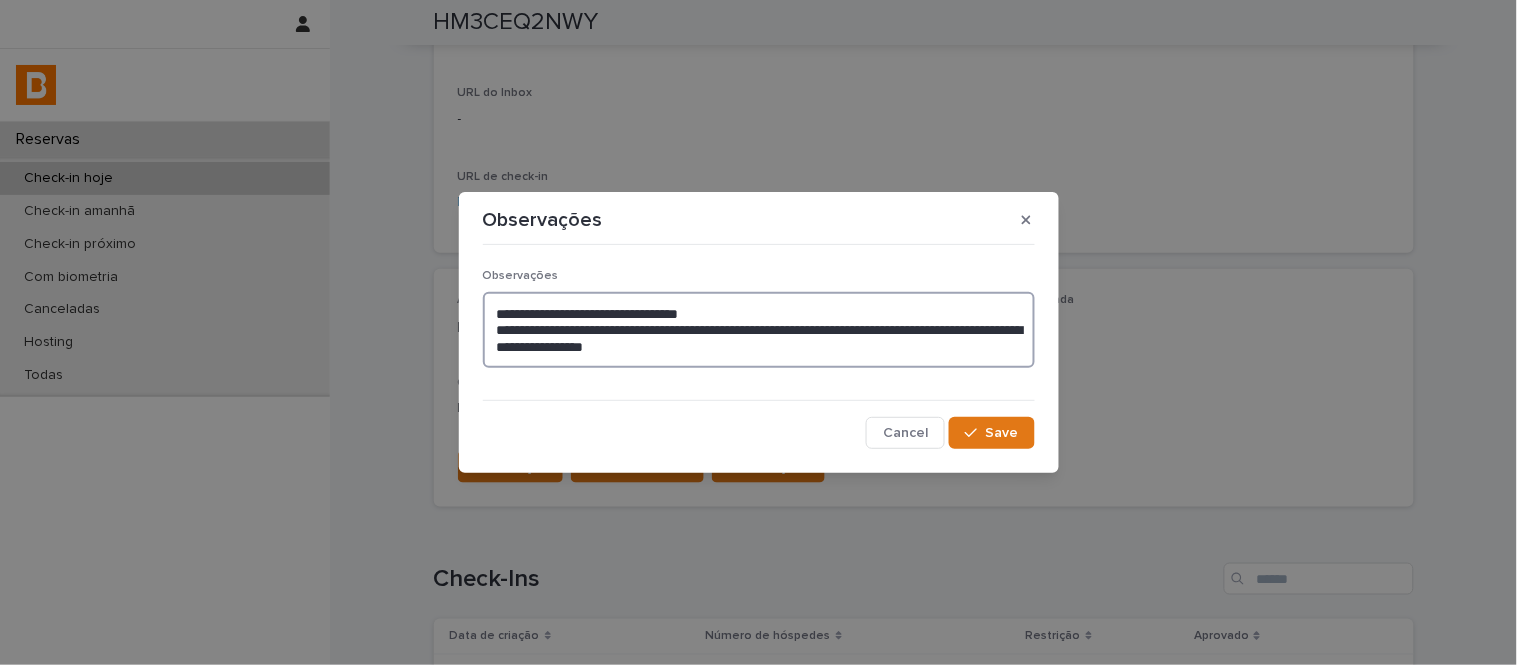 click on "**********" at bounding box center (759, 330) 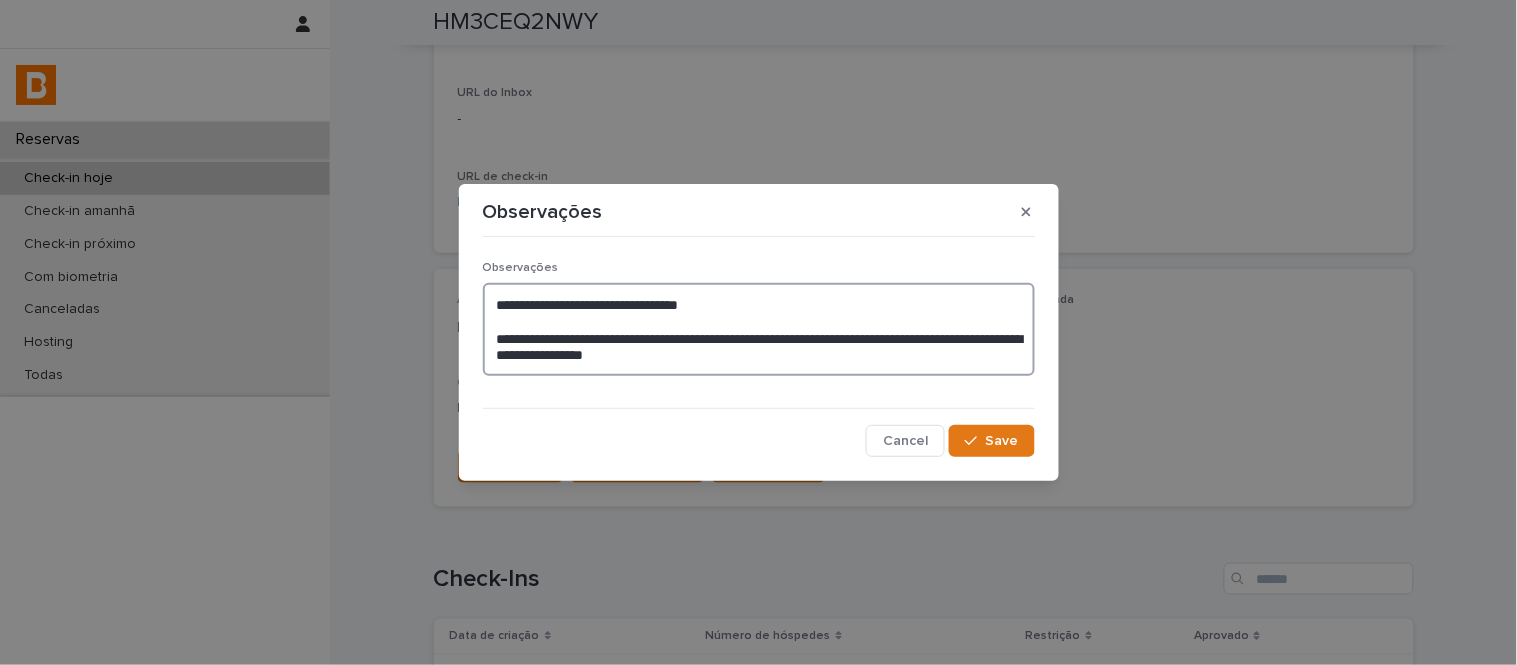 click on "**********" at bounding box center [759, 329] 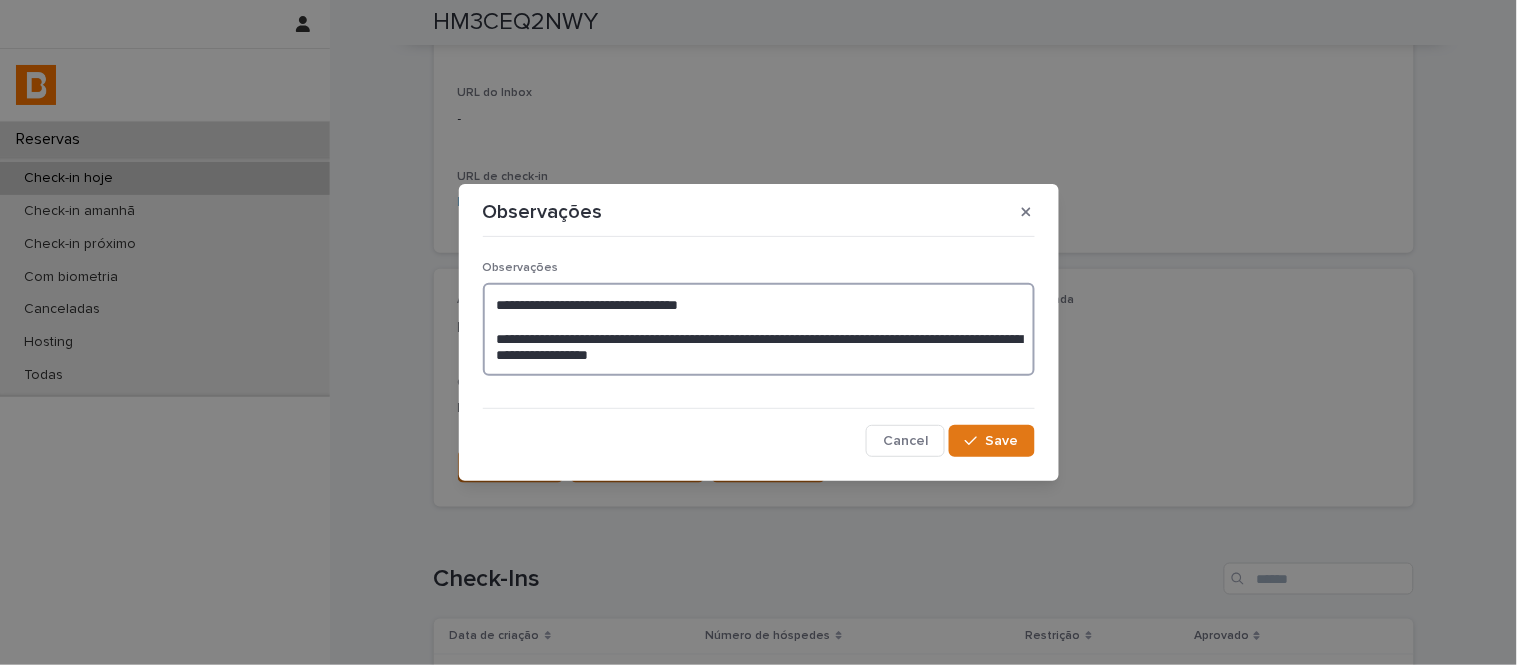 click on "**********" at bounding box center [759, 329] 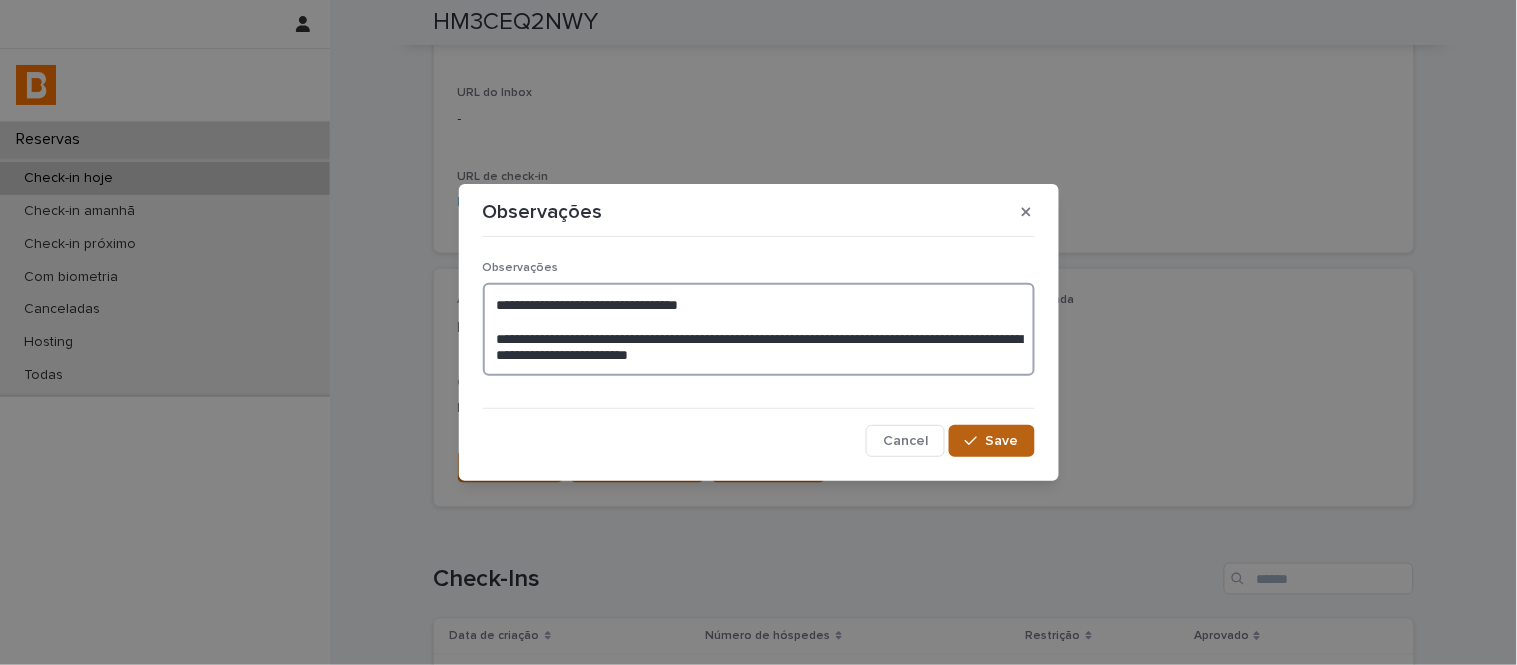type on "**********" 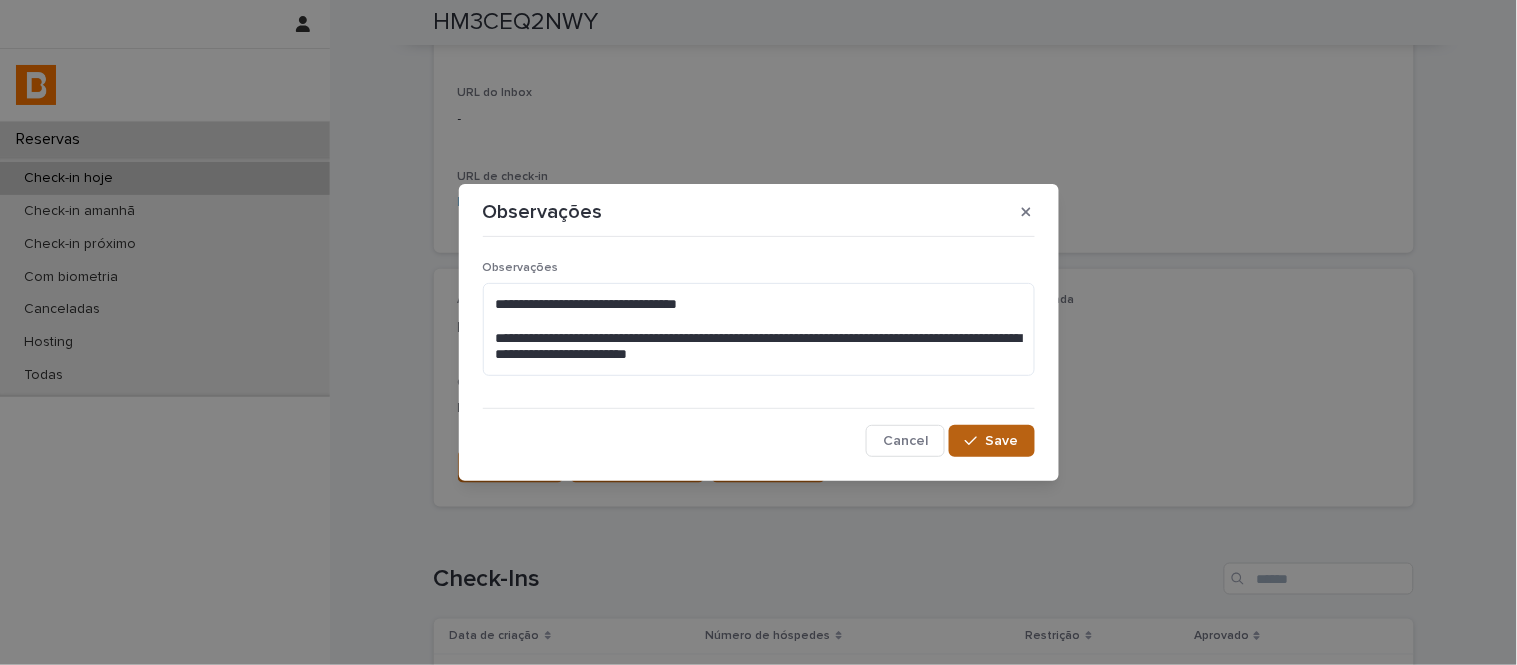 click on "Save" at bounding box center [991, 441] 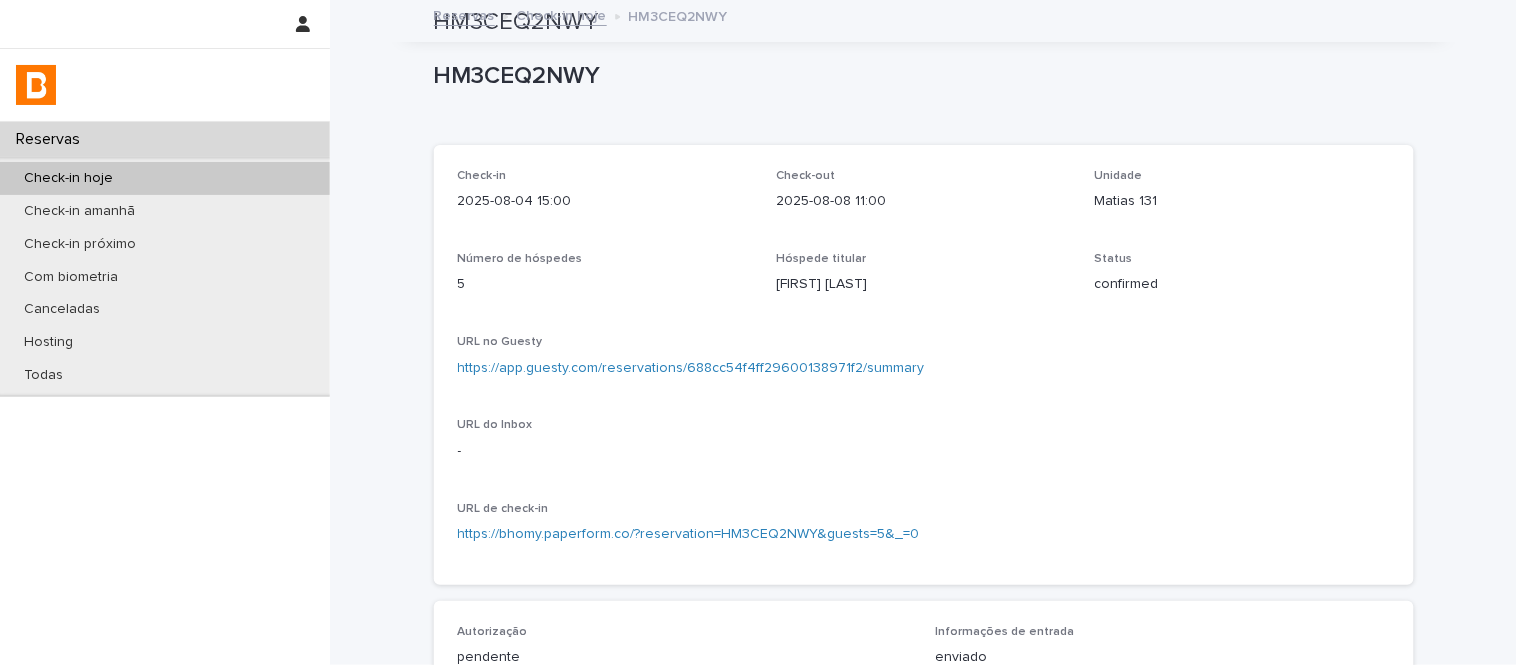 scroll, scrollTop: 0, scrollLeft: 0, axis: both 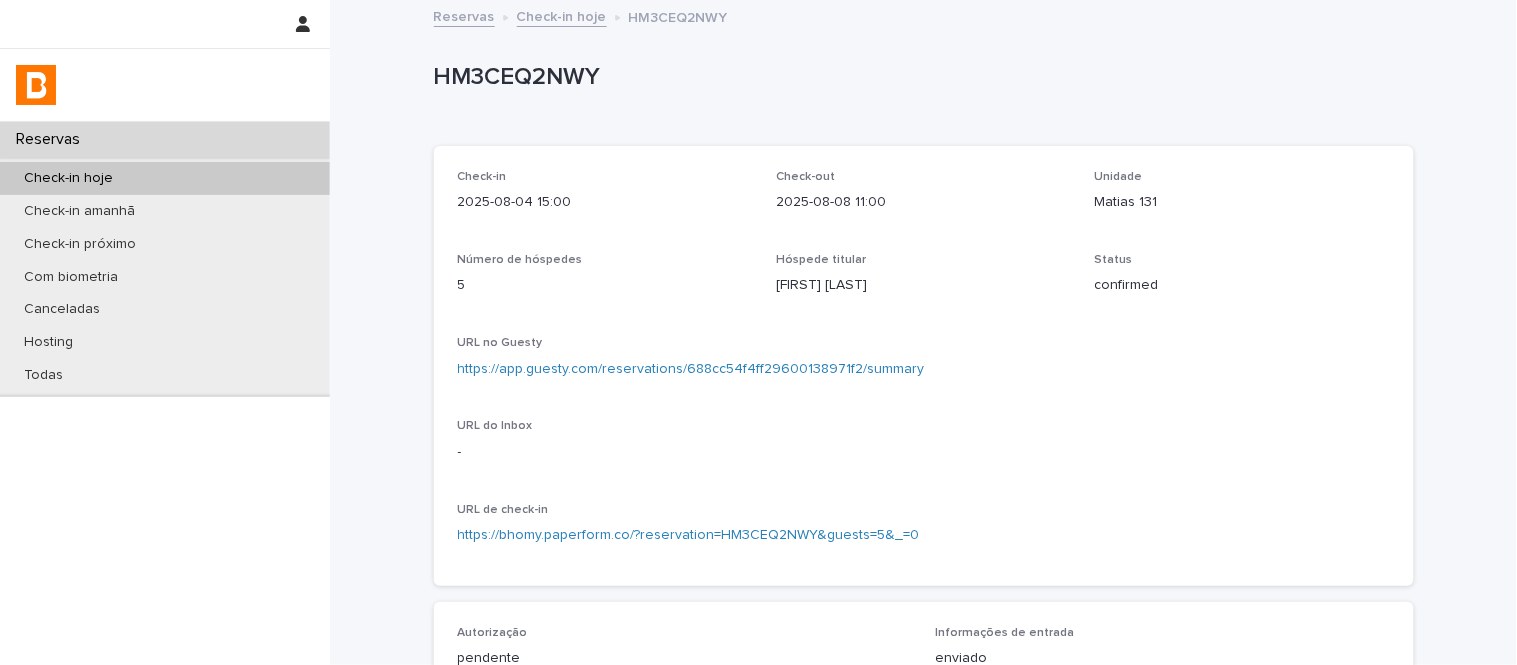 click on "Check-in hoje" at bounding box center [562, 15] 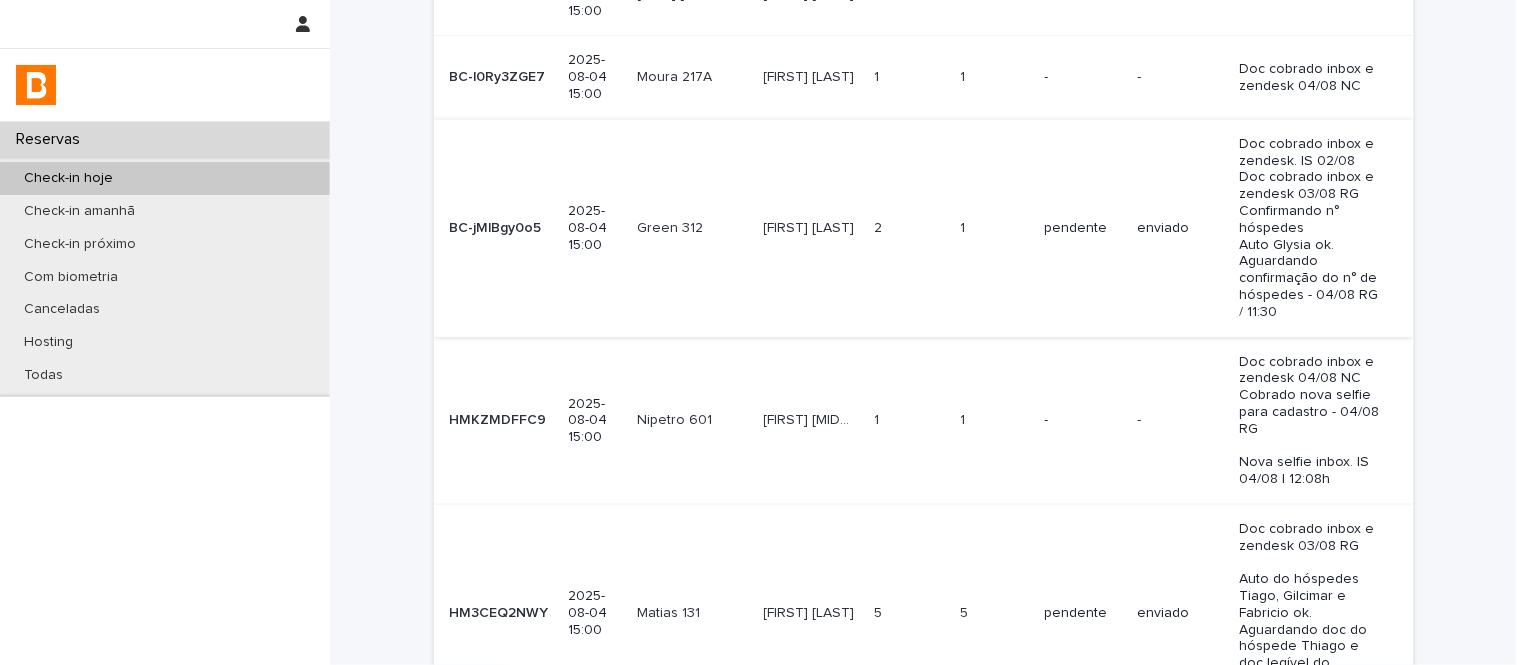 scroll, scrollTop: 110, scrollLeft: 0, axis: vertical 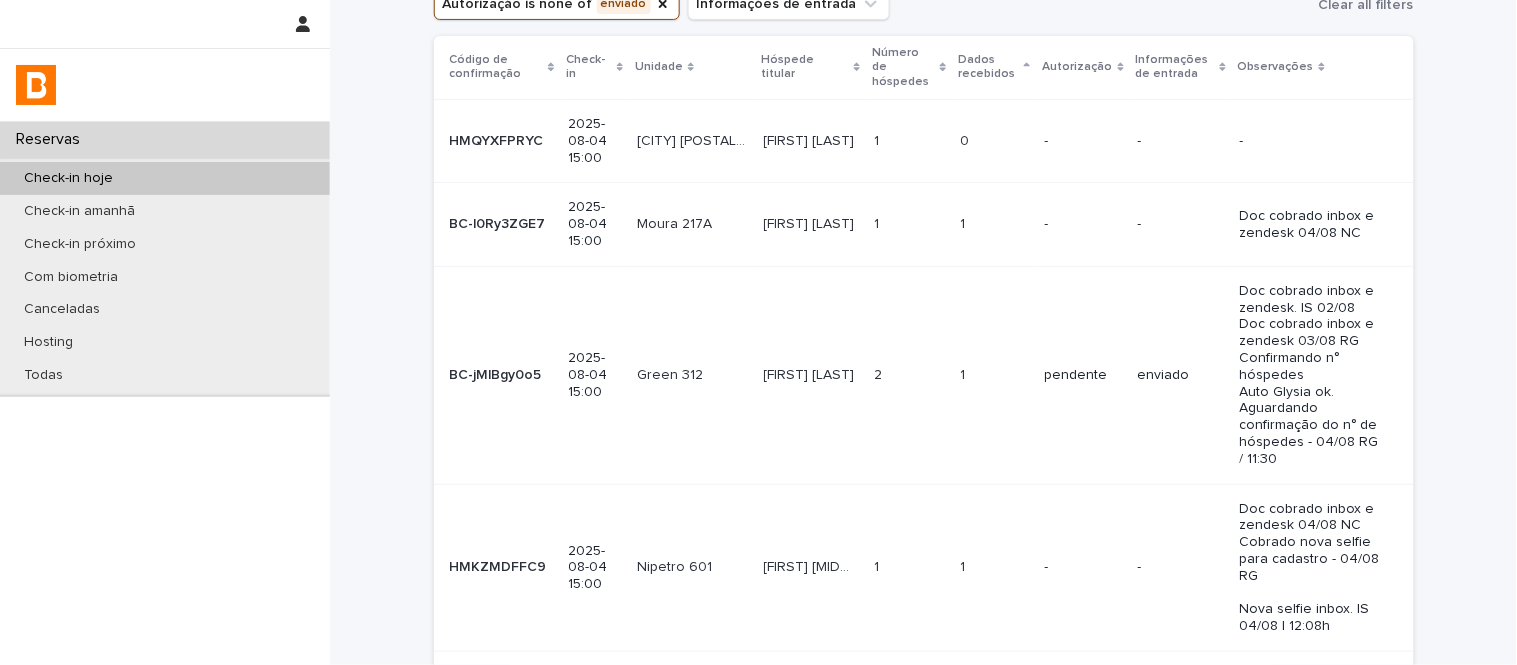 click on "1 1" at bounding box center (909, 224) 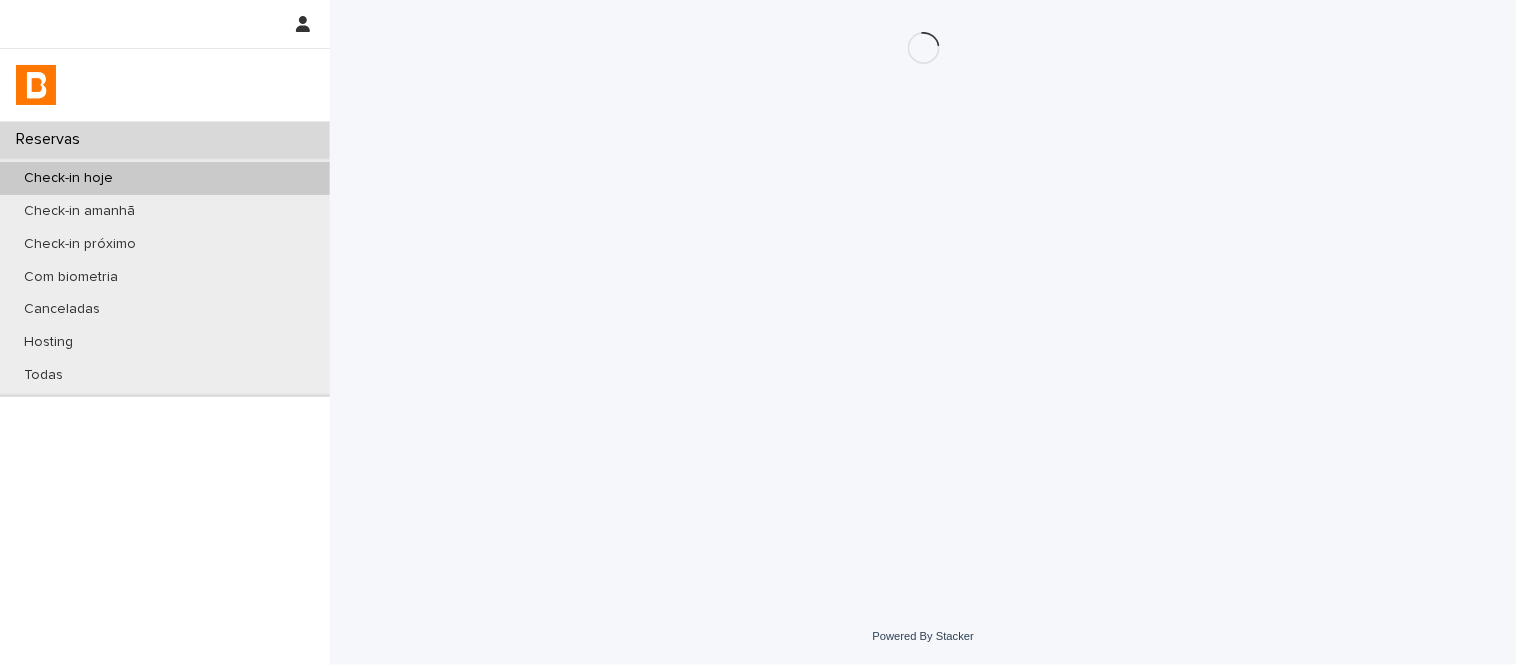 scroll, scrollTop: 0, scrollLeft: 0, axis: both 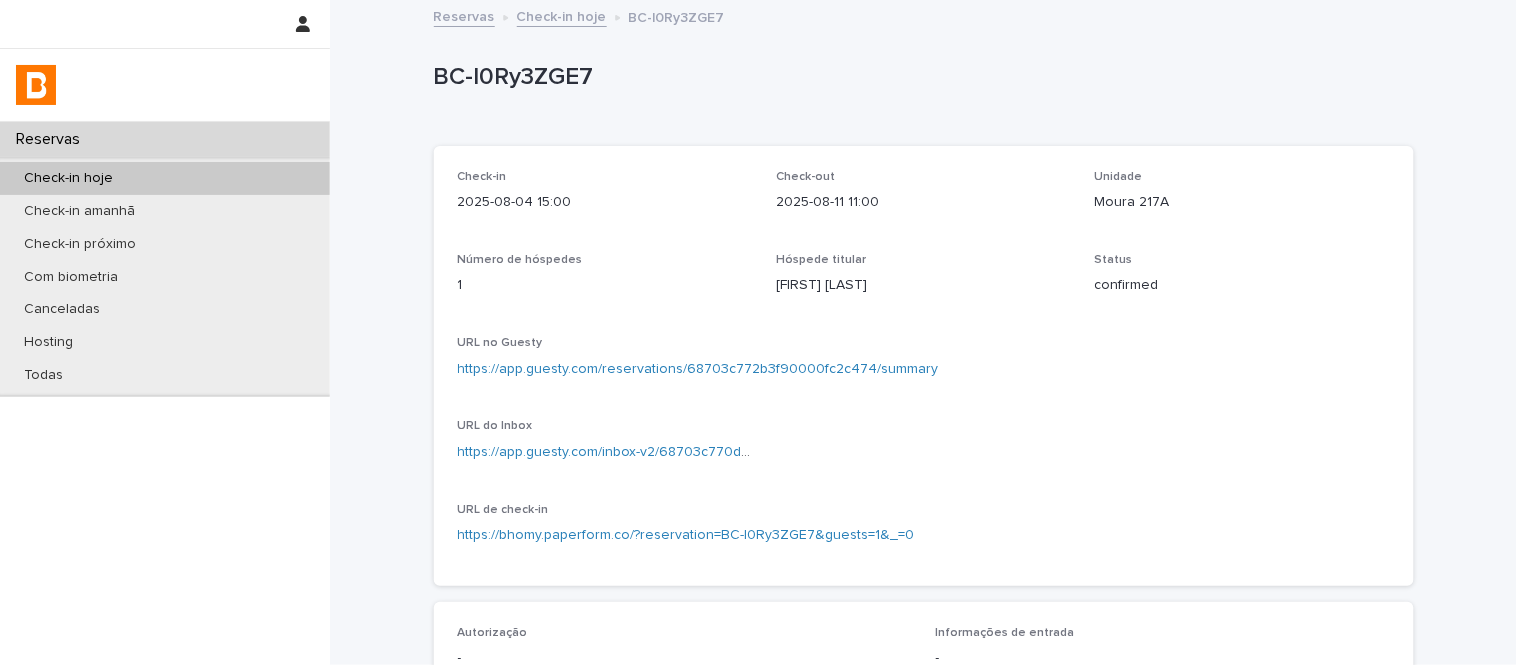 click on "Moura 217A" at bounding box center [1242, 202] 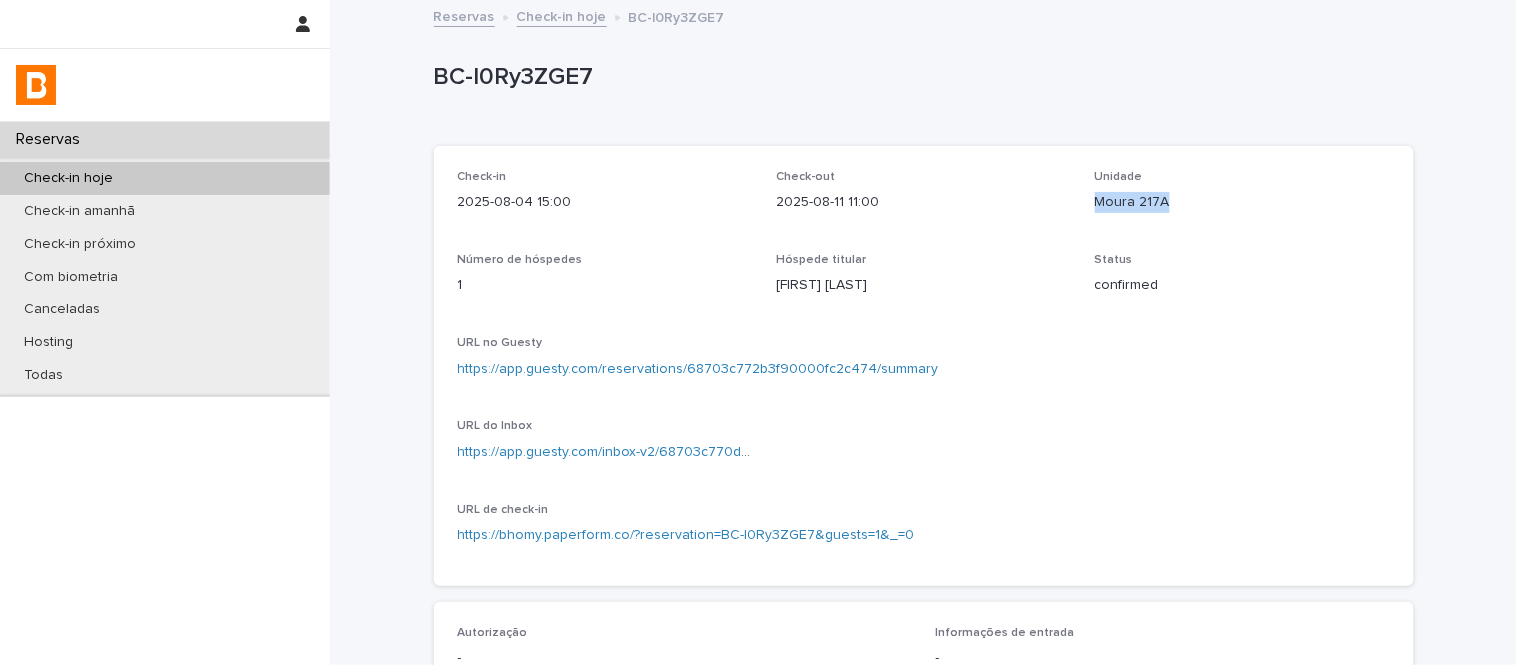 click on "Moura 217A" at bounding box center [1242, 202] 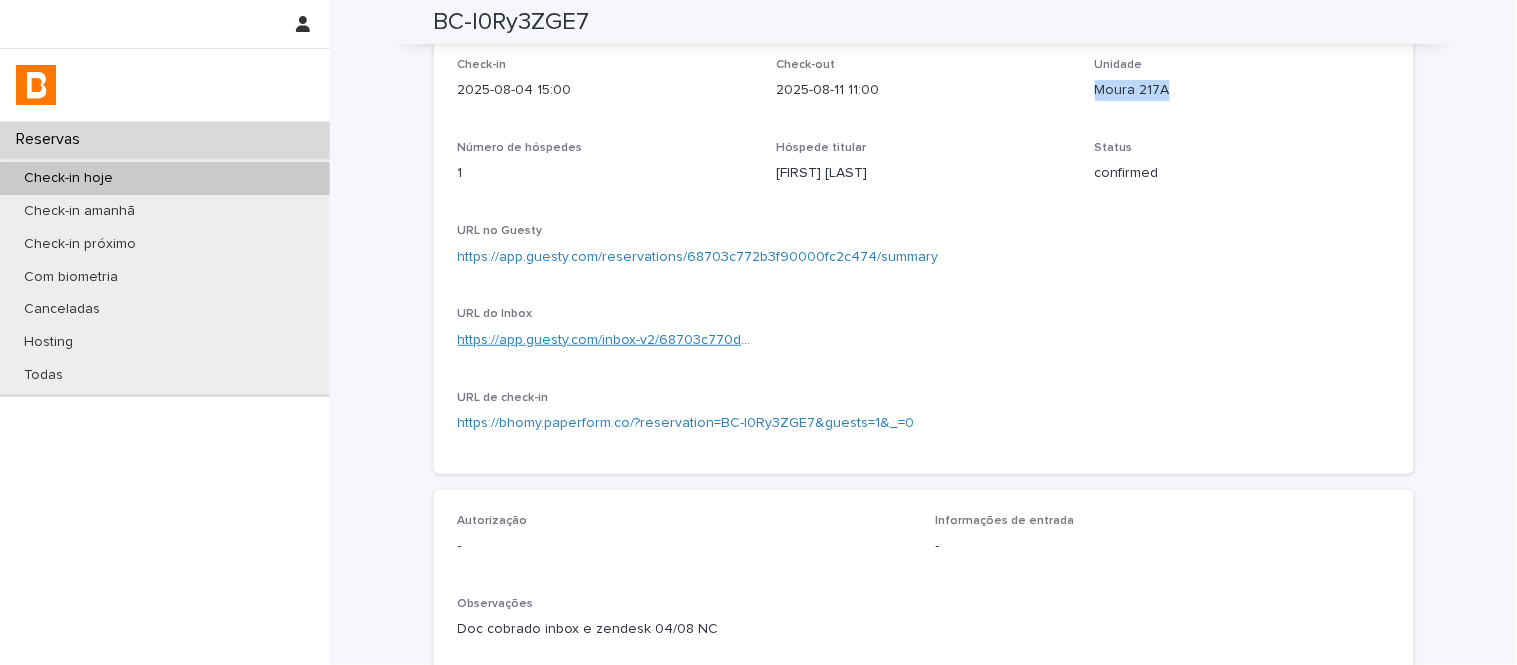 scroll, scrollTop: 111, scrollLeft: 0, axis: vertical 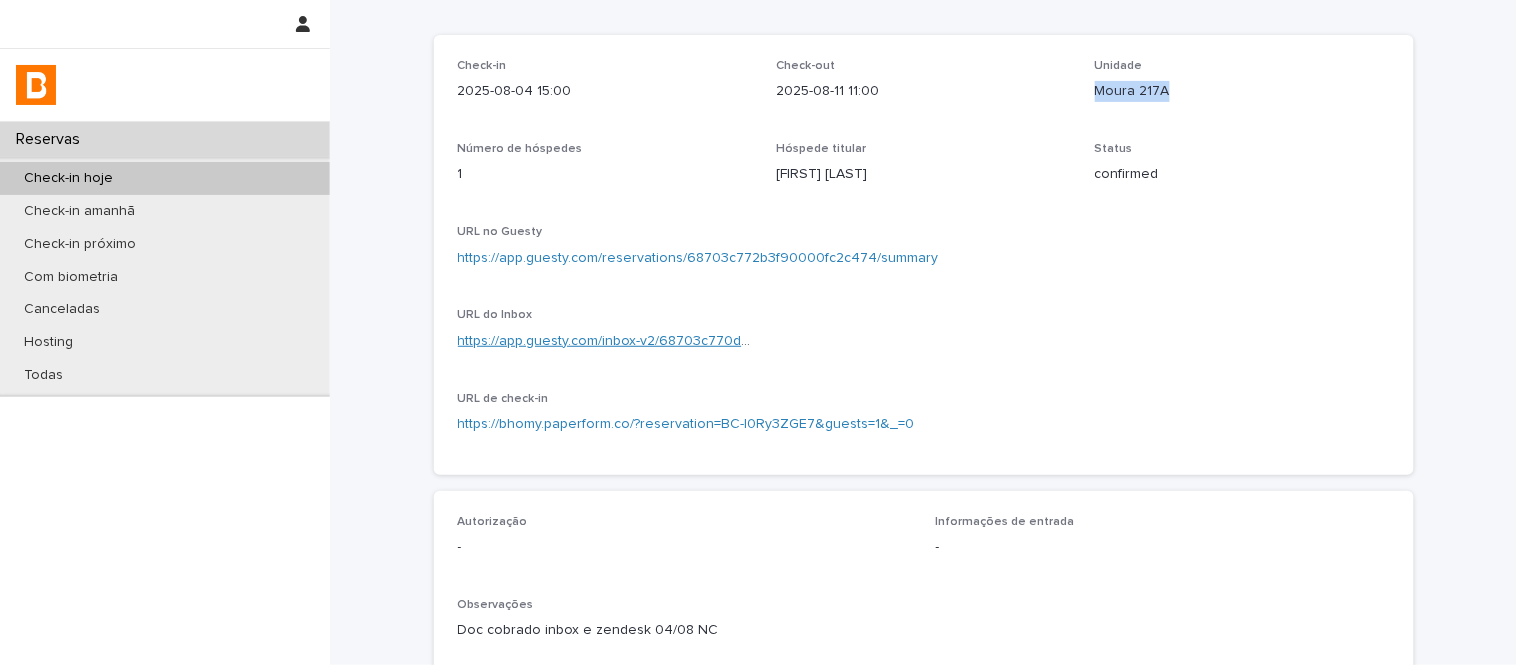 click on "https://app.guesty.com/inbox-v2/68703c770dcf35001330ad30?reservationId=68703c772b3f90000fc2c474" at bounding box center [798, 341] 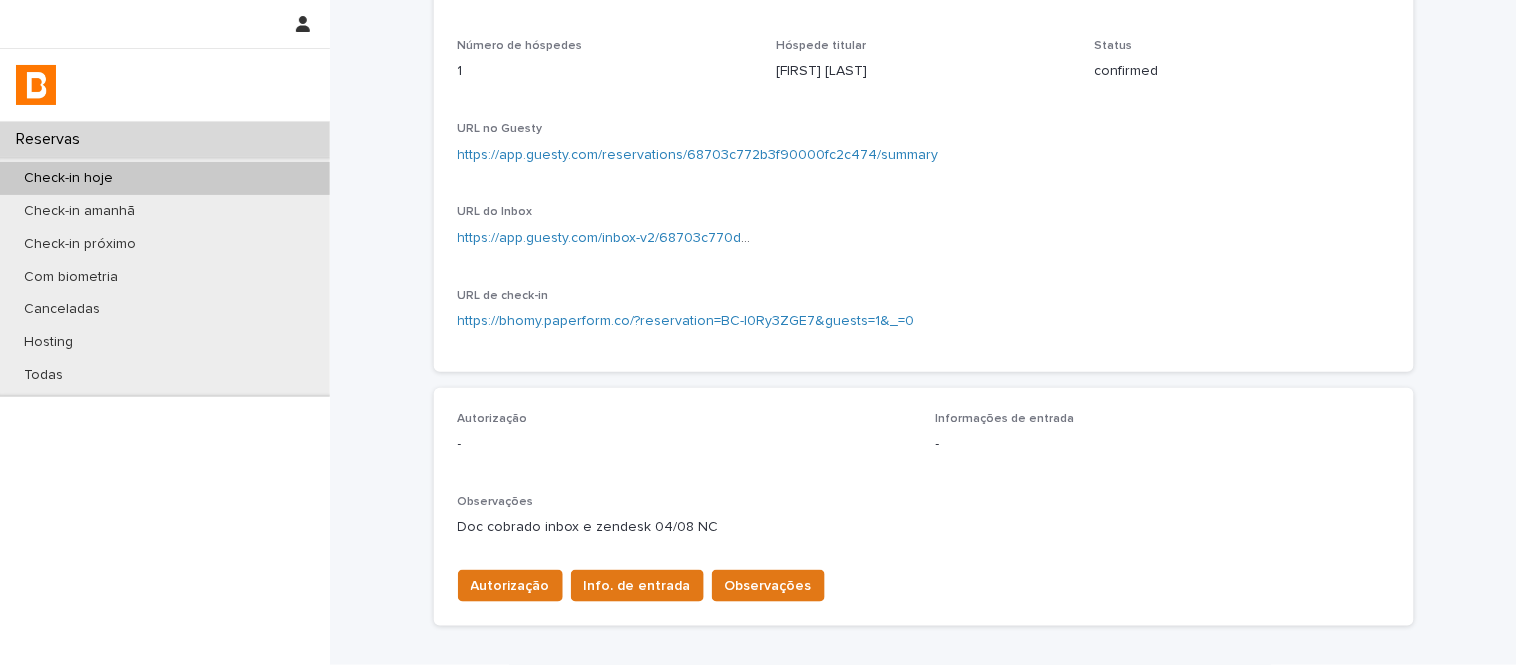scroll, scrollTop: 487, scrollLeft: 0, axis: vertical 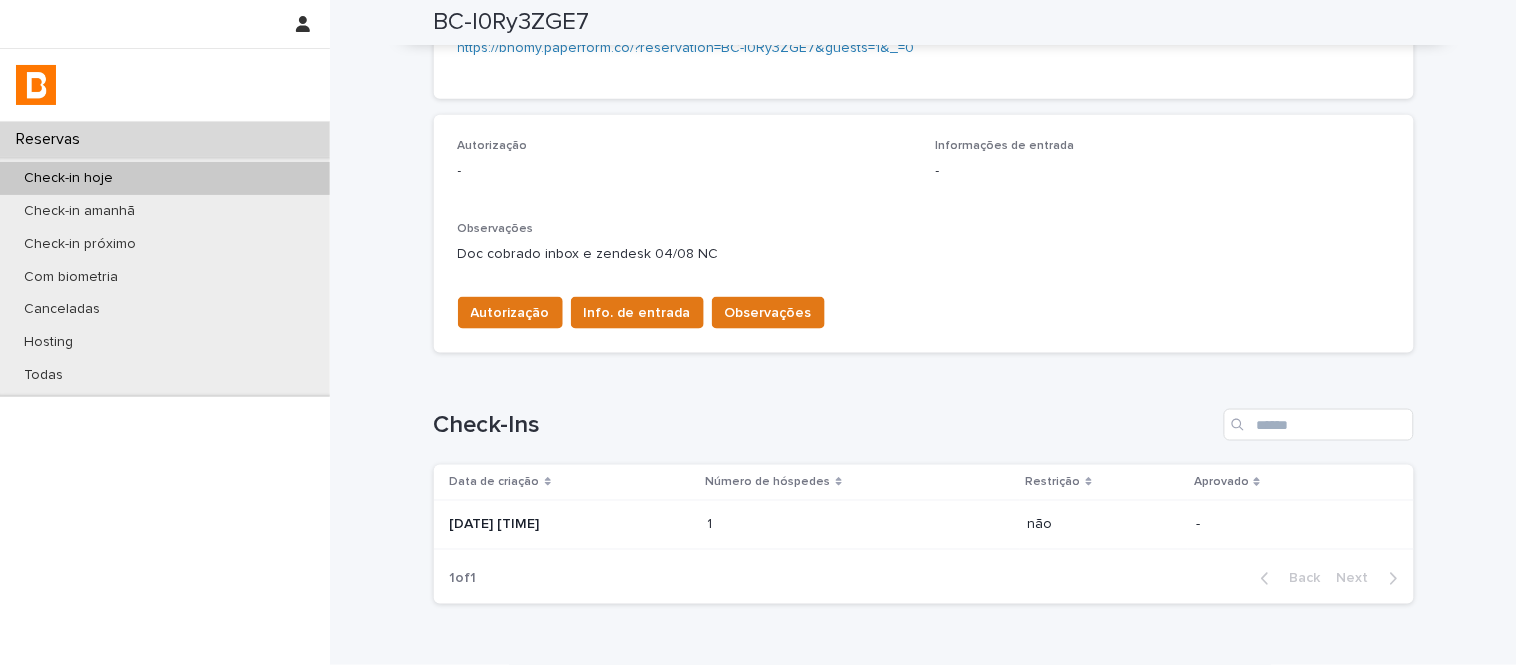 click at bounding box center (795, 525) 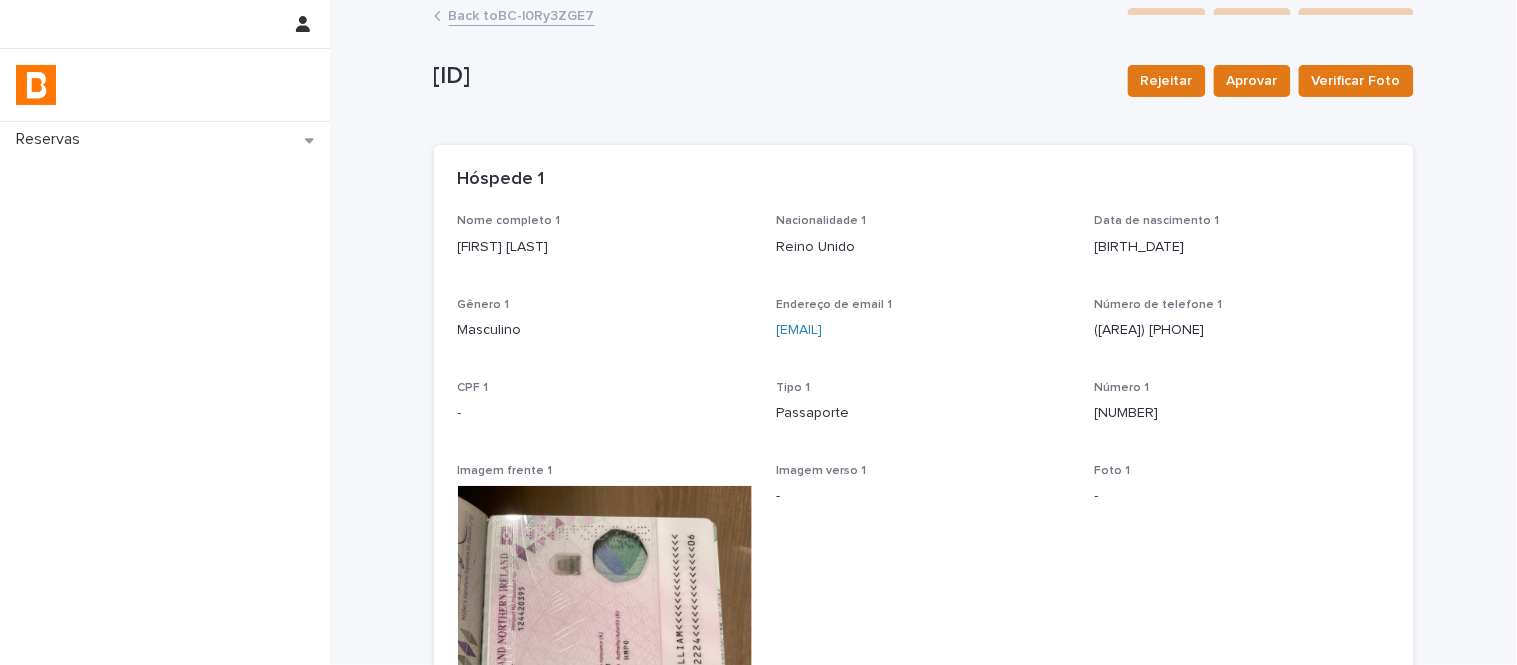 scroll, scrollTop: 0, scrollLeft: 0, axis: both 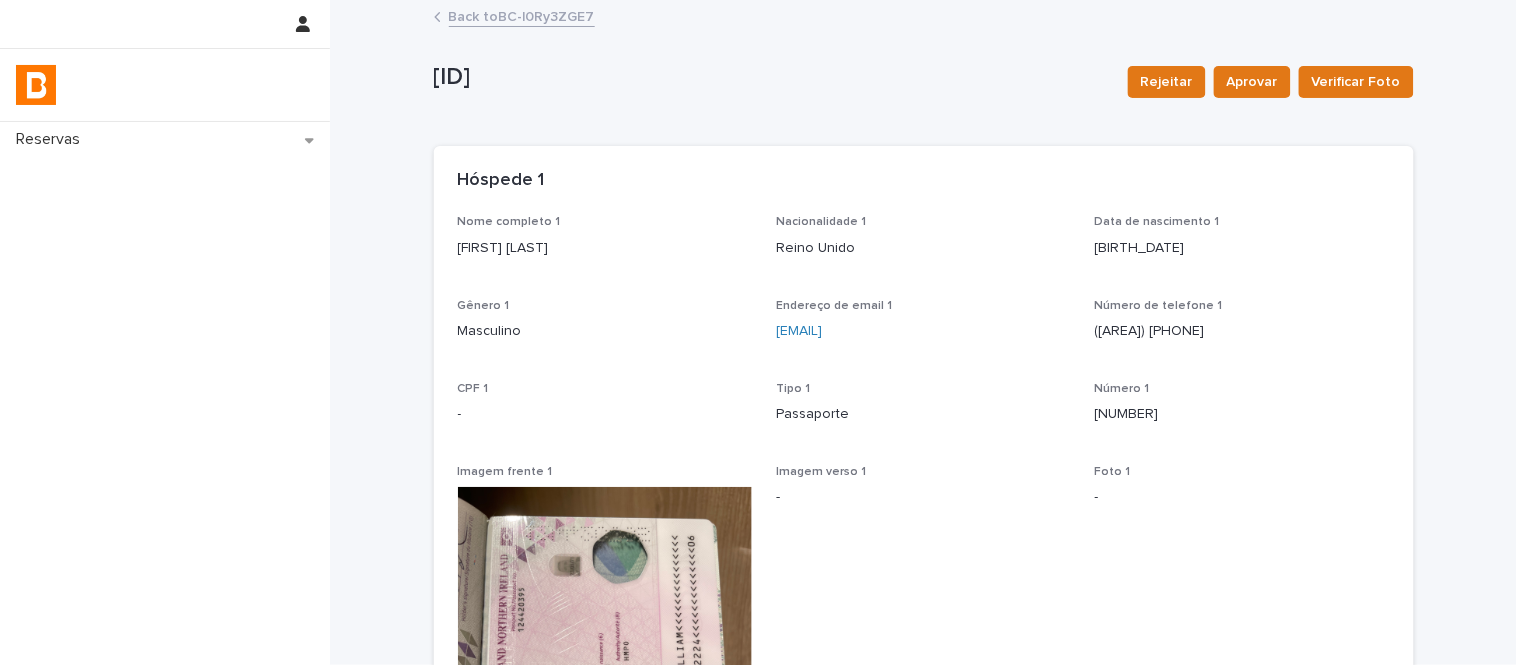 click on "Back to  BC-l0Ry3ZGE7" at bounding box center (522, 15) 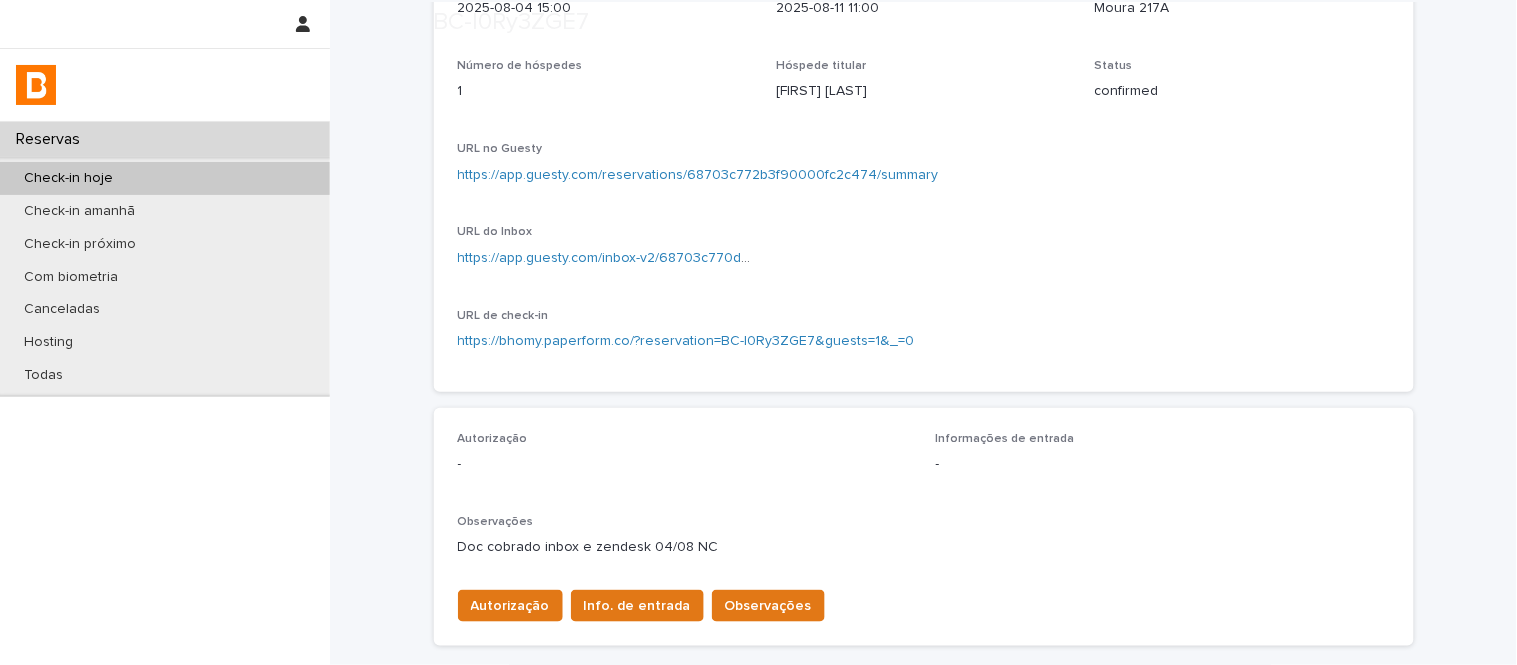 scroll, scrollTop: 222, scrollLeft: 0, axis: vertical 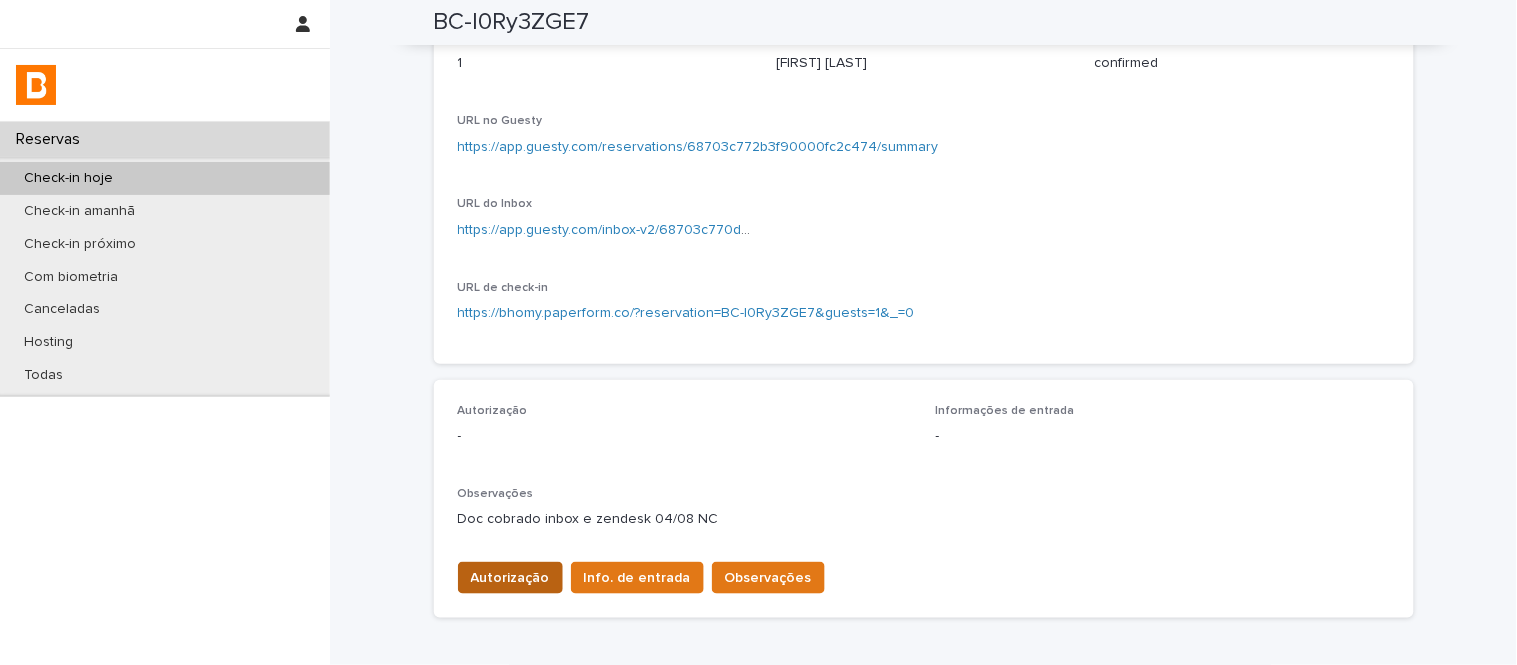 click on "Autorização" at bounding box center (510, 578) 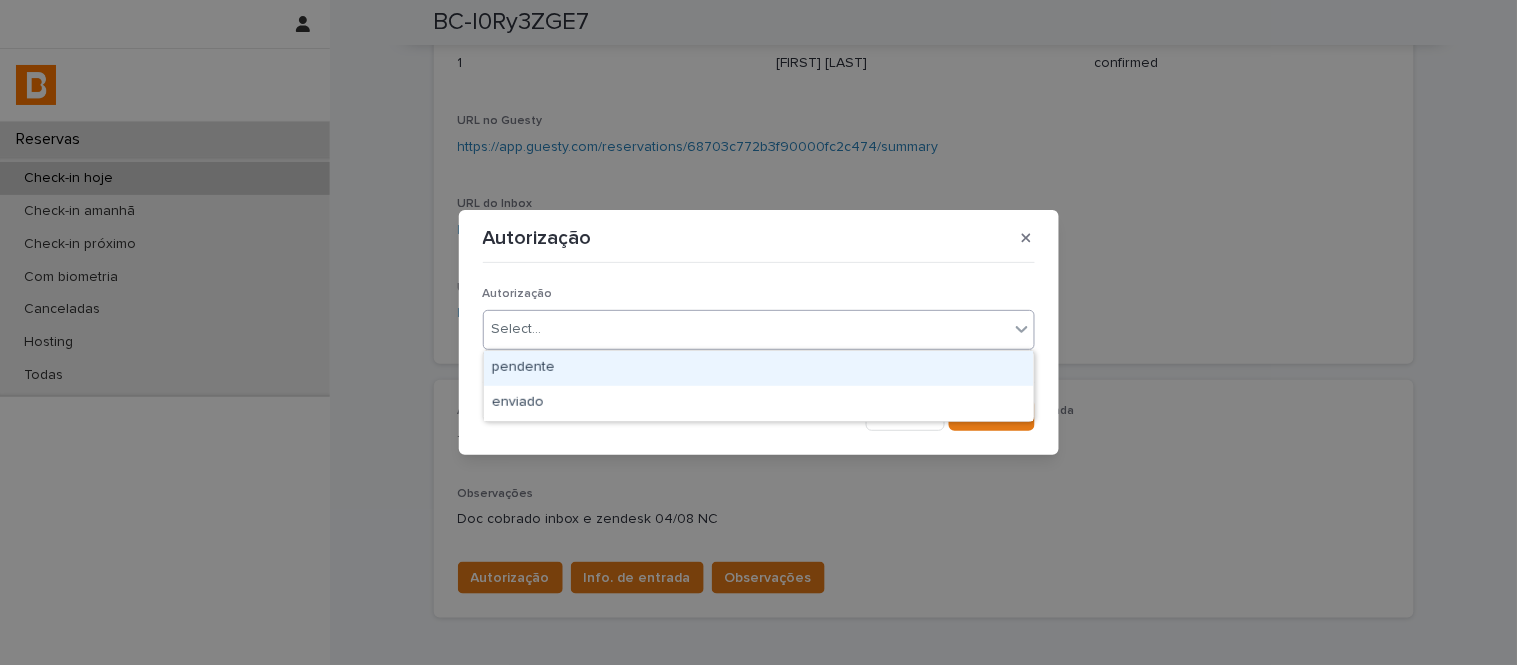 click on "Select..." at bounding box center [517, 329] 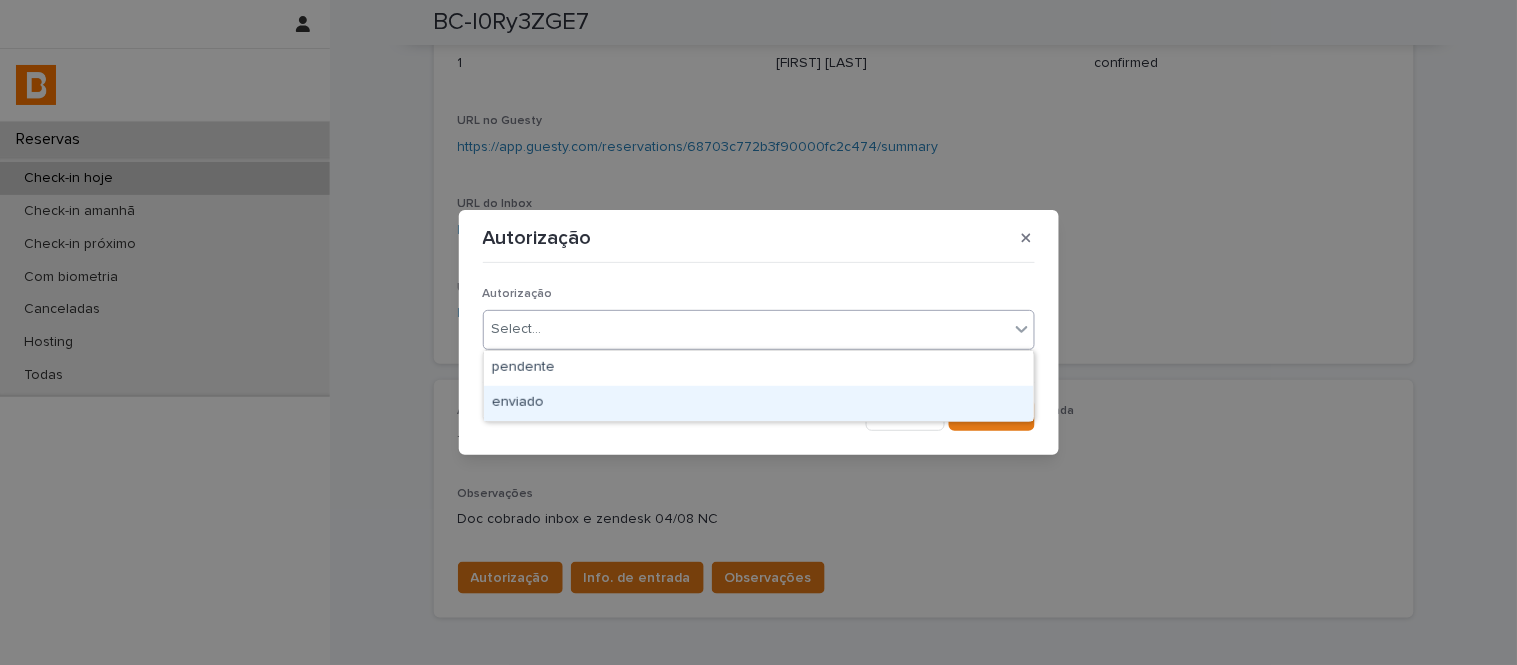 click on "enviado" at bounding box center (759, 403) 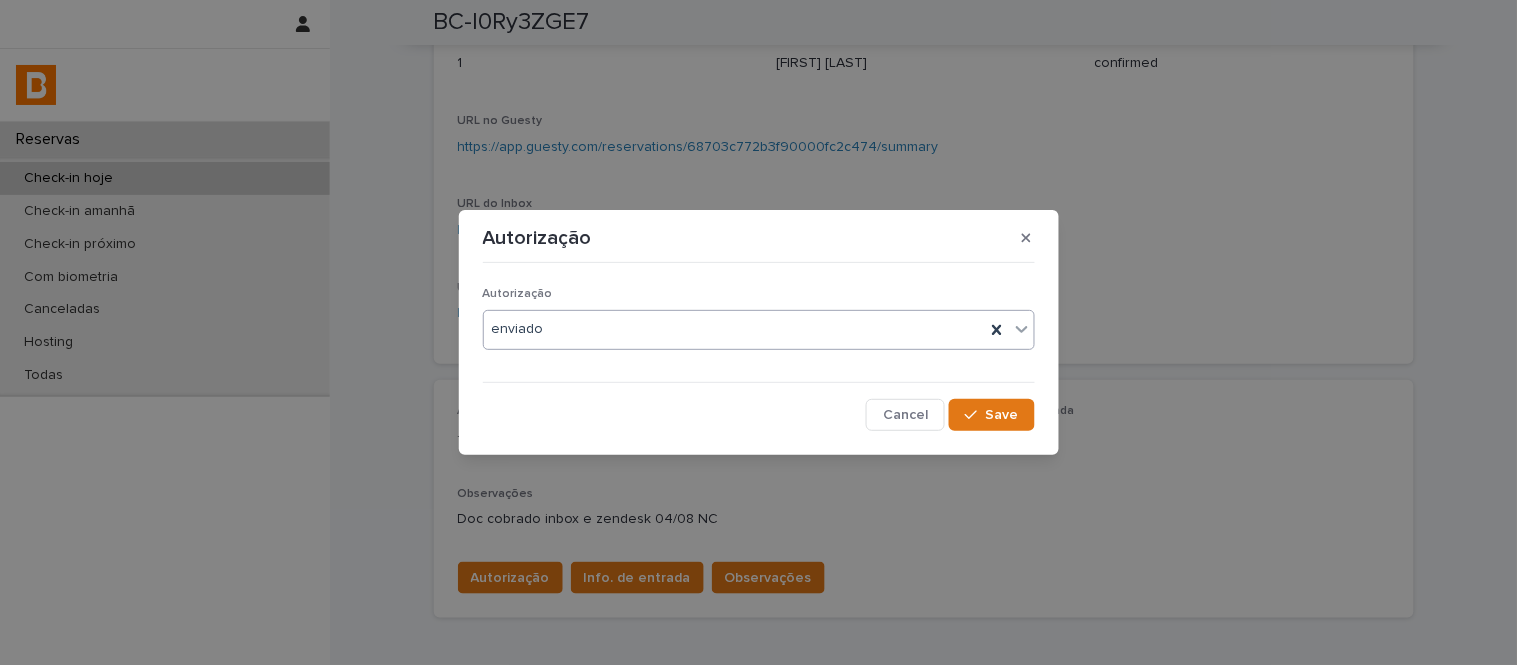 click on "Autorização Autorização   option enviado, selected.     0 results available. Select is focused ,type to refine list, press Down to open the menu,  enviado Cancel Save" at bounding box center (758, 332) 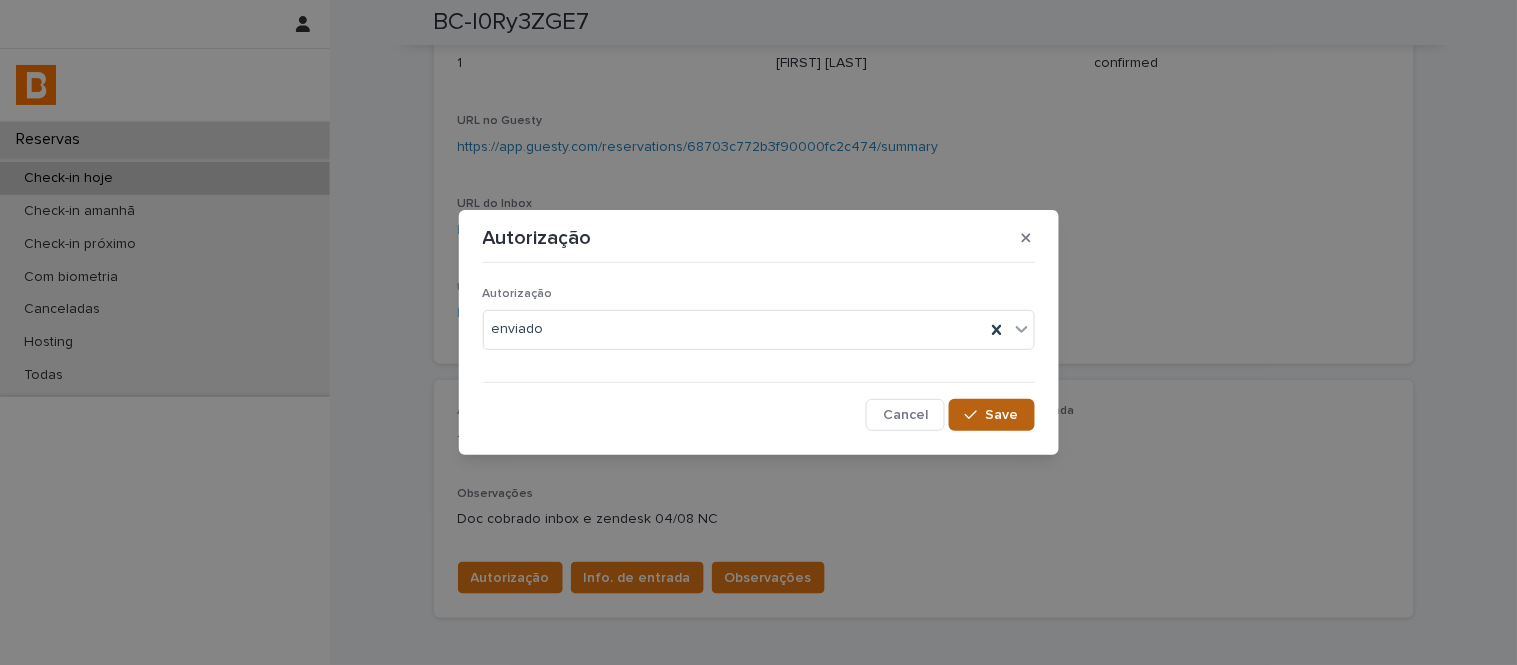 click on "Save" at bounding box center [1002, 415] 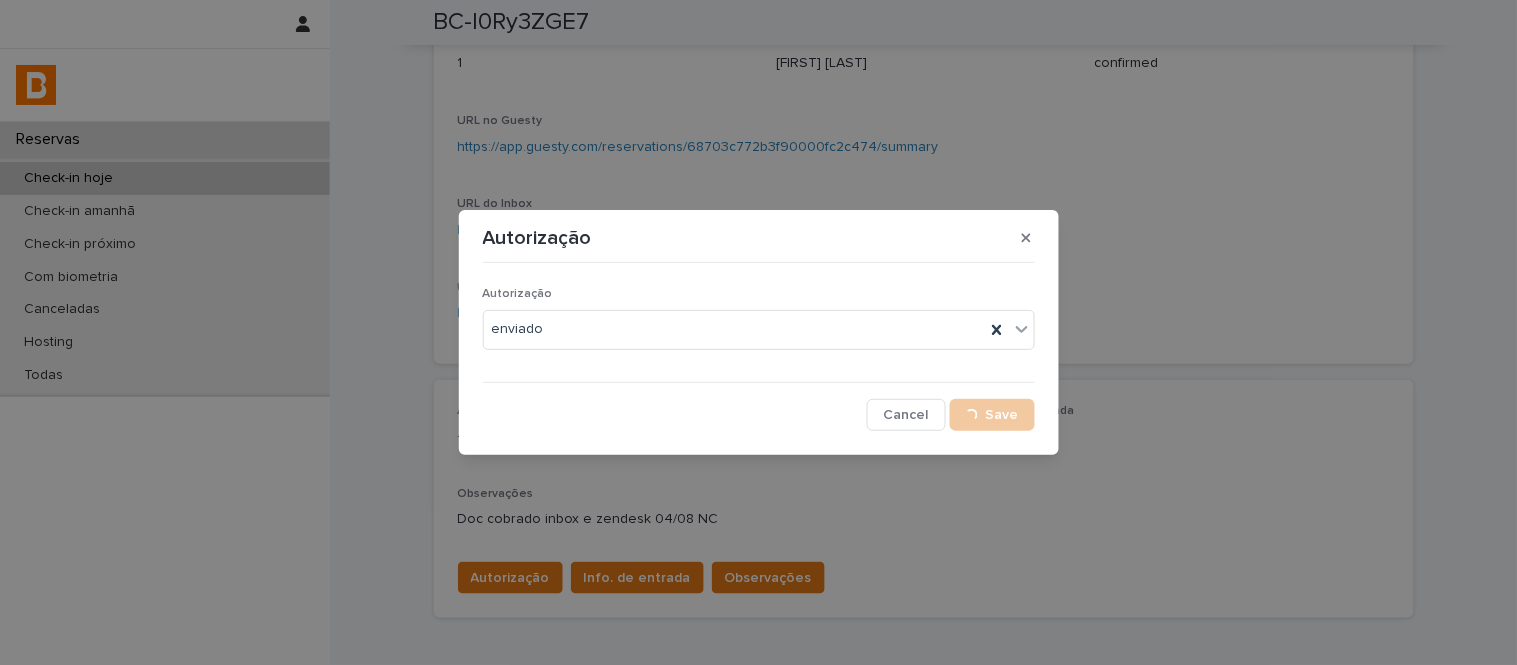click on "Autorização Autorização enviado Cancel Loading... Save" at bounding box center (758, 332) 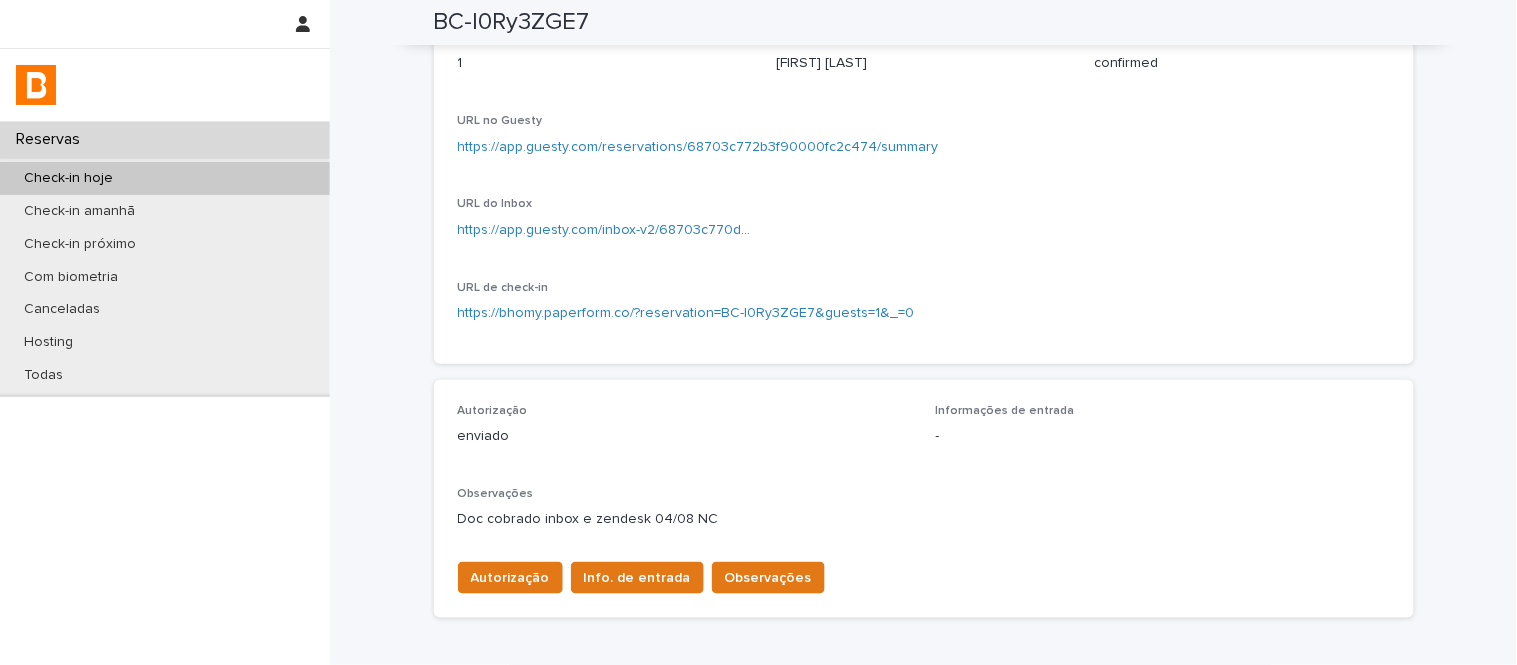 click on "Autorização Info. de entrada Observações" at bounding box center [924, 574] 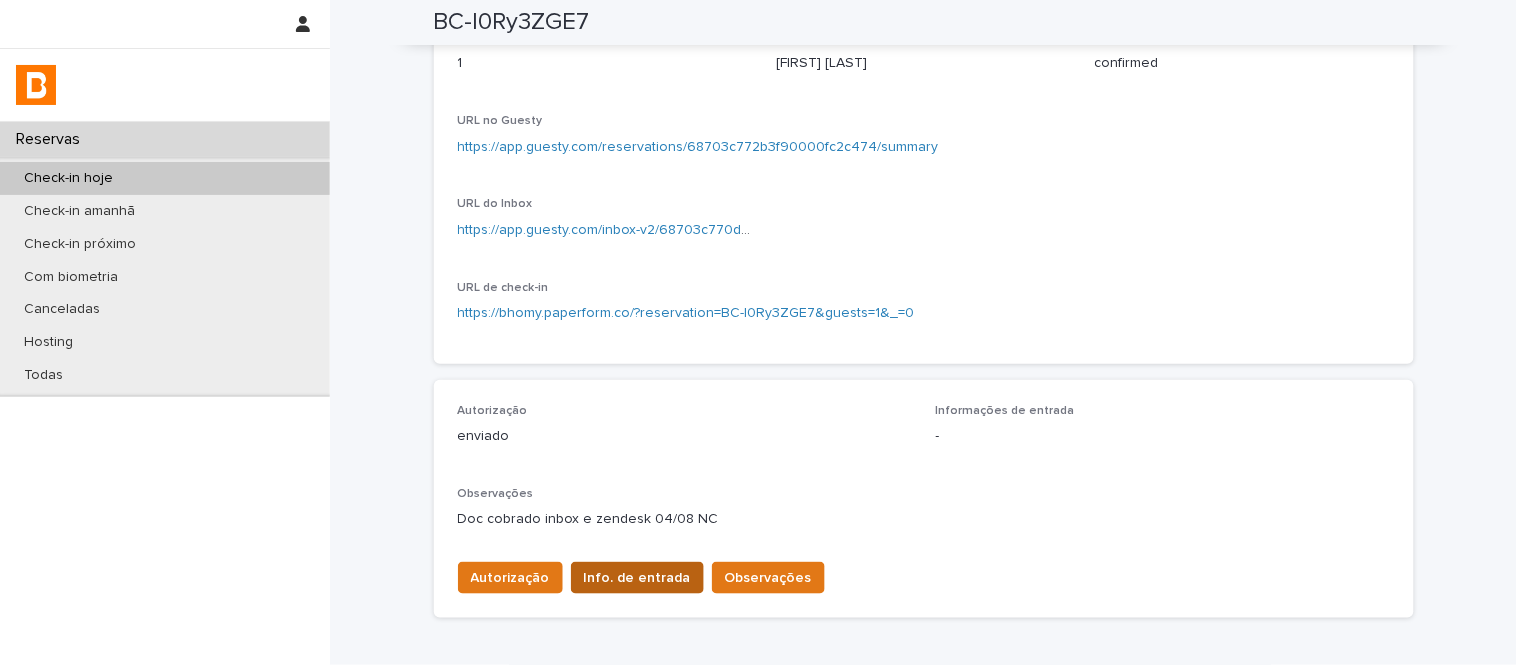 click on "Info. de entrada" at bounding box center (637, 578) 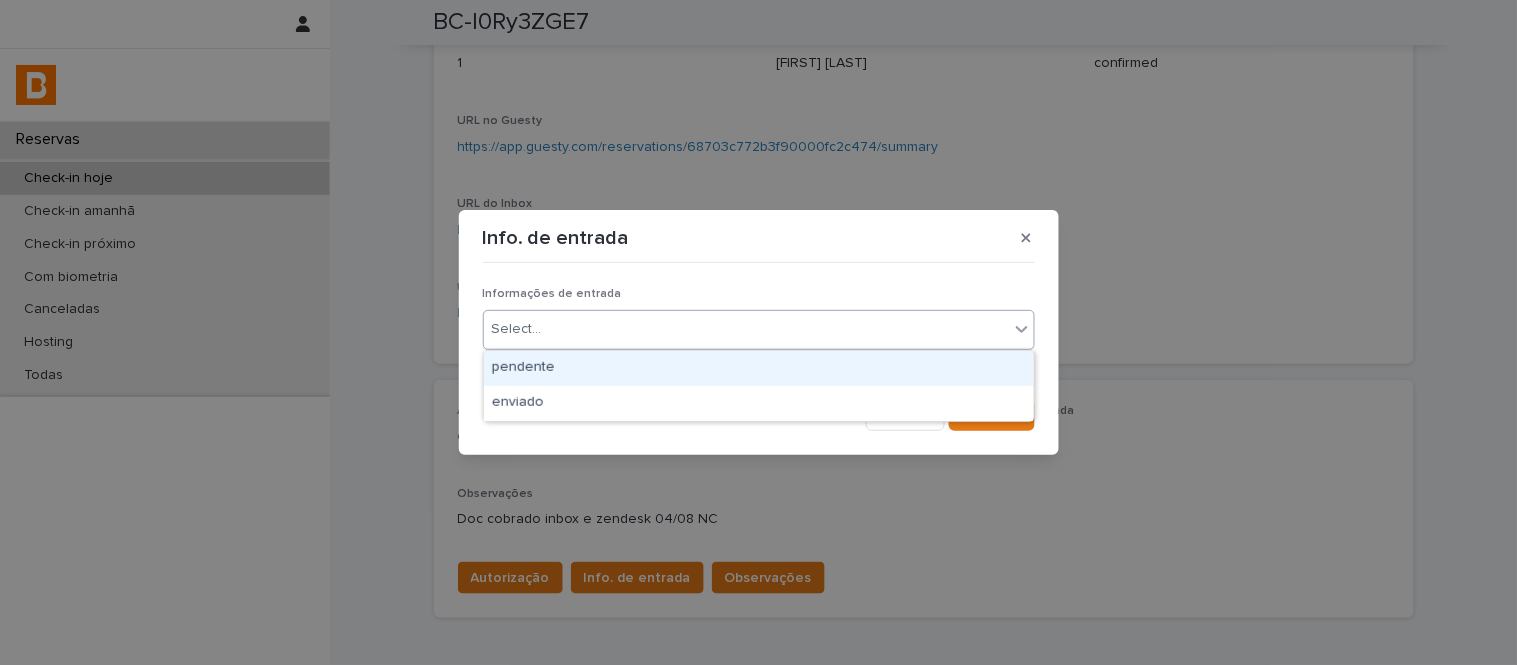 click on "Select..." at bounding box center (746, 329) 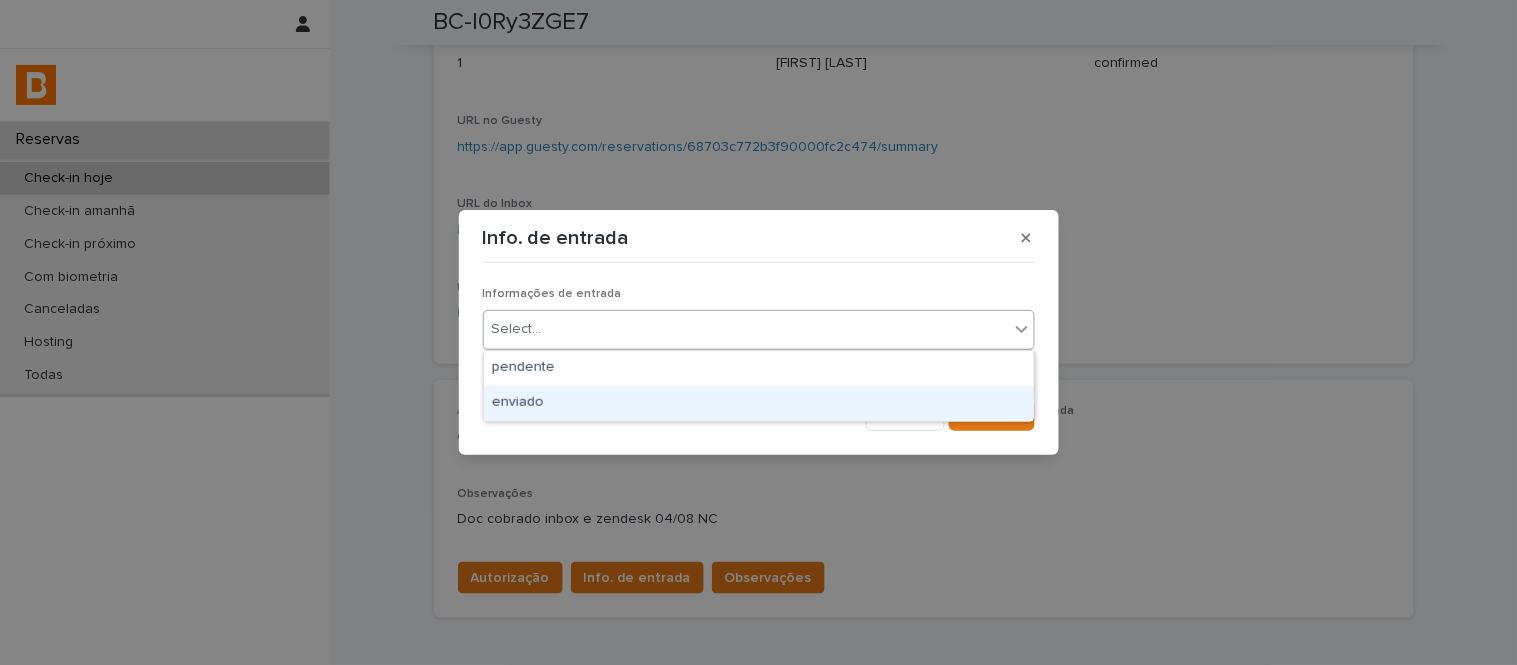 click on "enviado" at bounding box center [759, 403] 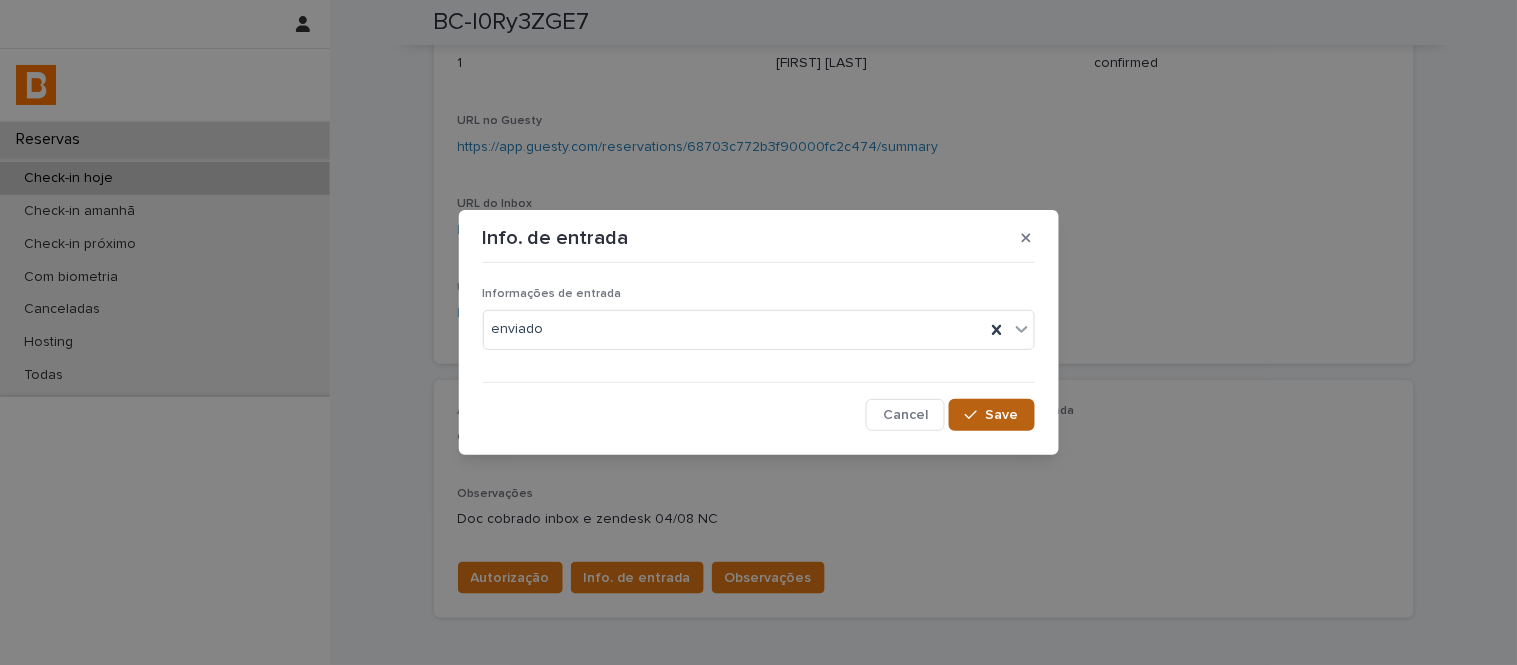 click on "Save" at bounding box center (991, 415) 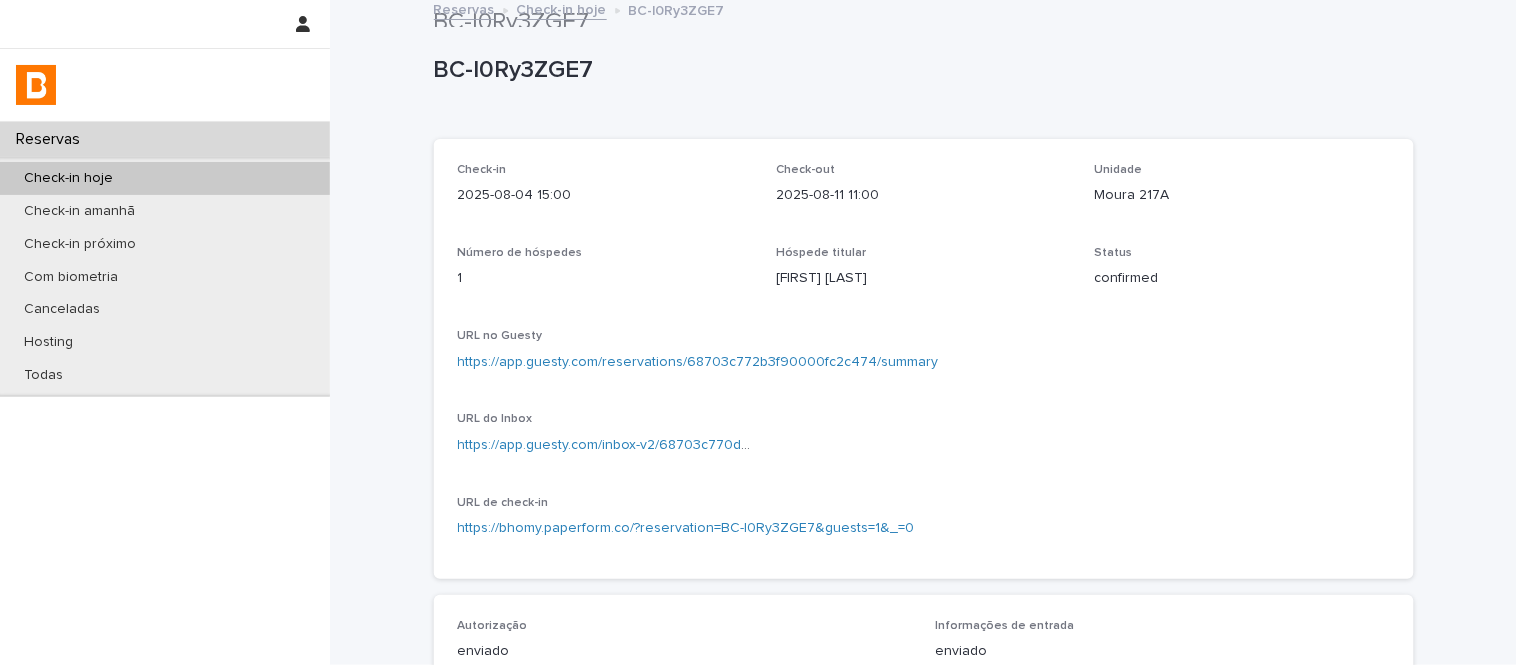 scroll, scrollTop: 0, scrollLeft: 0, axis: both 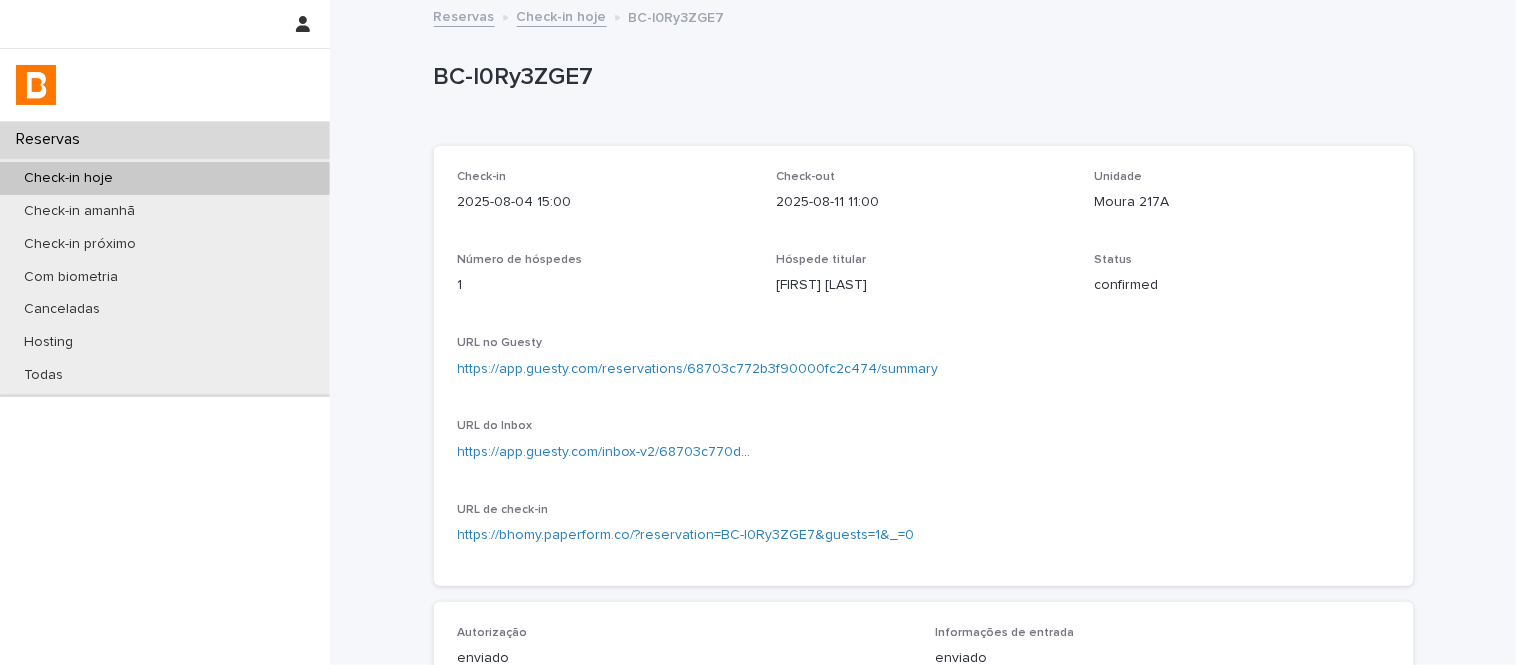 click on "Check-in hoje" at bounding box center (562, 15) 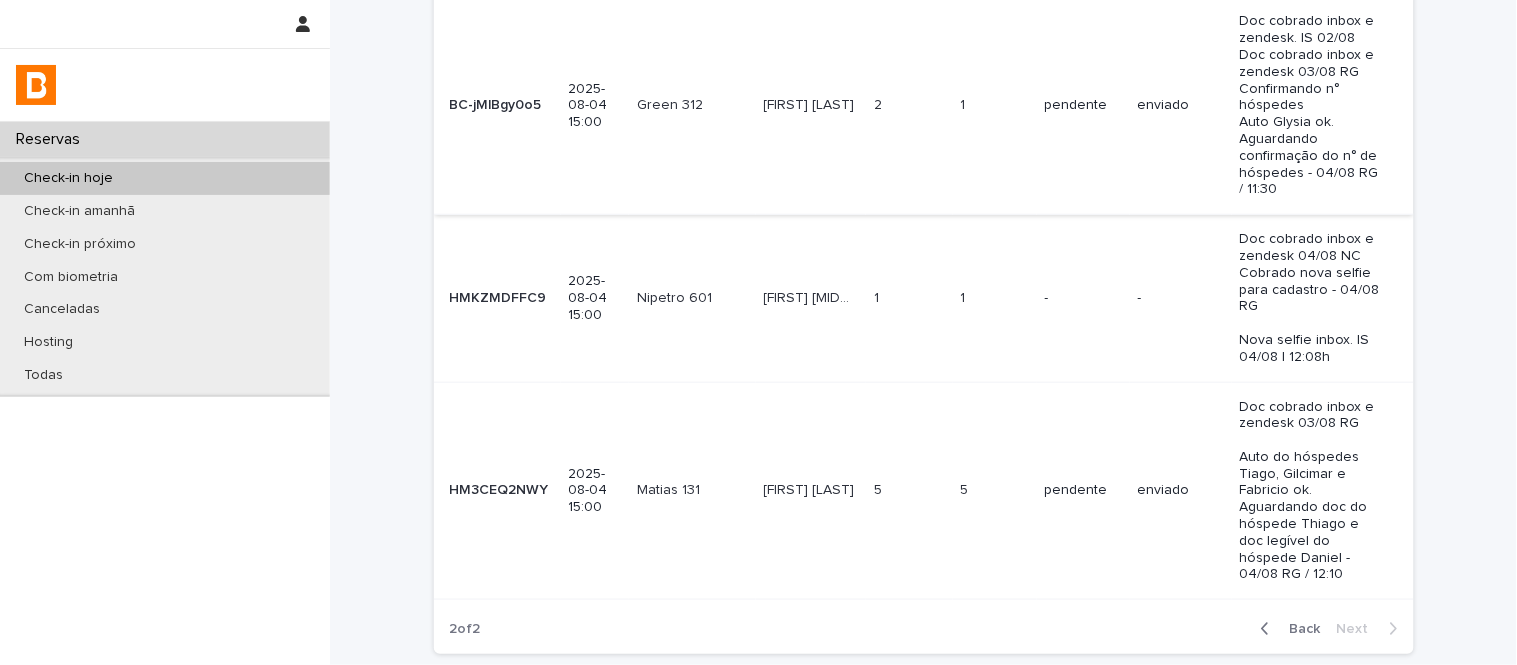 scroll, scrollTop: 333, scrollLeft: 0, axis: vertical 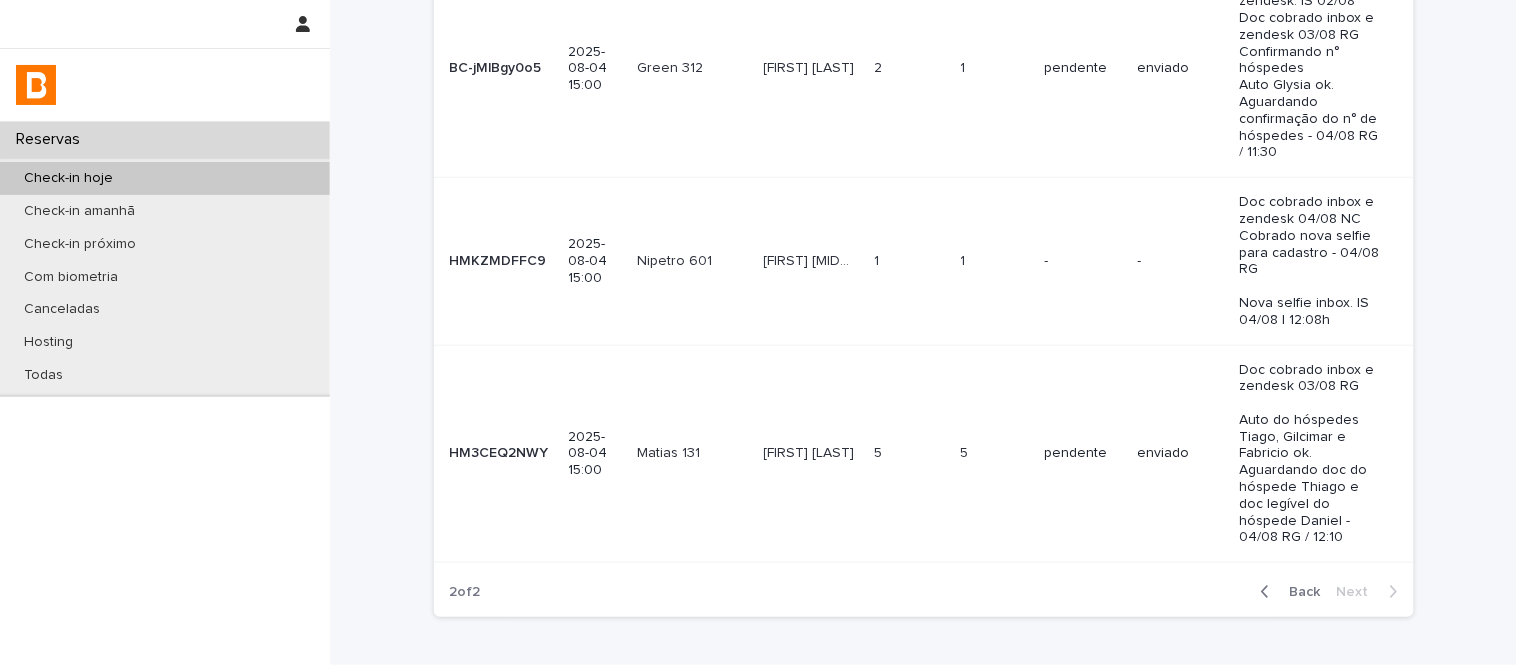 click on "[FIRST] [MIDDLE] [LAST] [LAST] [FIRST] [MIDDLE] [LAST] [LAST]" at bounding box center (811, 261) 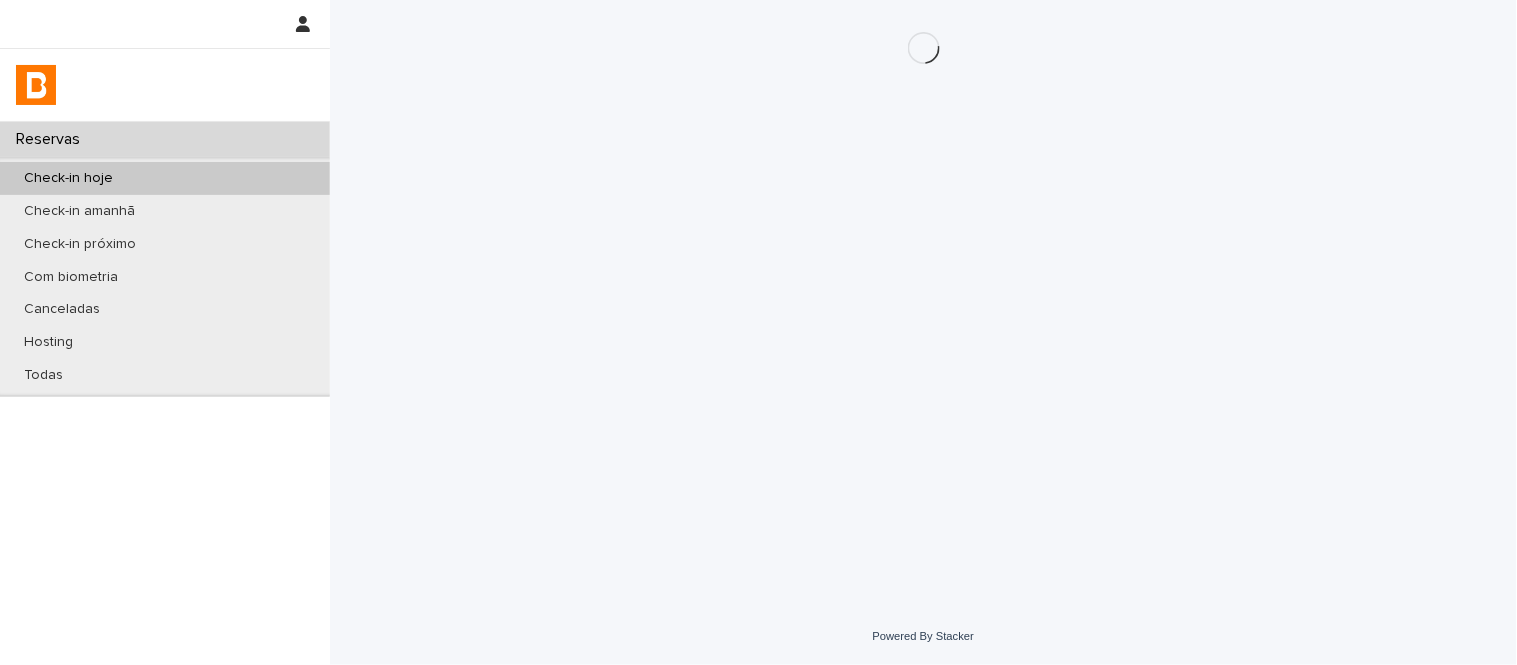 scroll, scrollTop: 0, scrollLeft: 0, axis: both 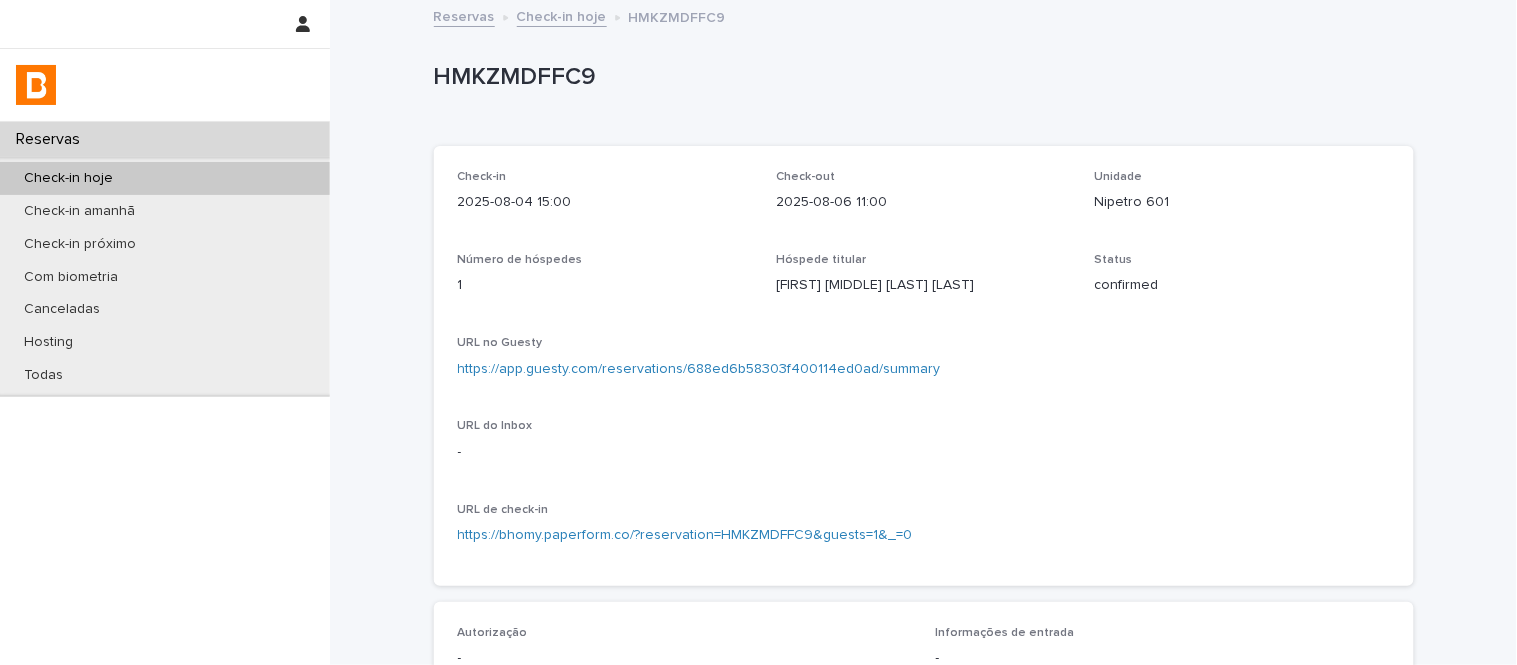 click on "https://app.guesty.com/reservations/688ed6b58303f400114ed0ad/summary" at bounding box center [699, 369] 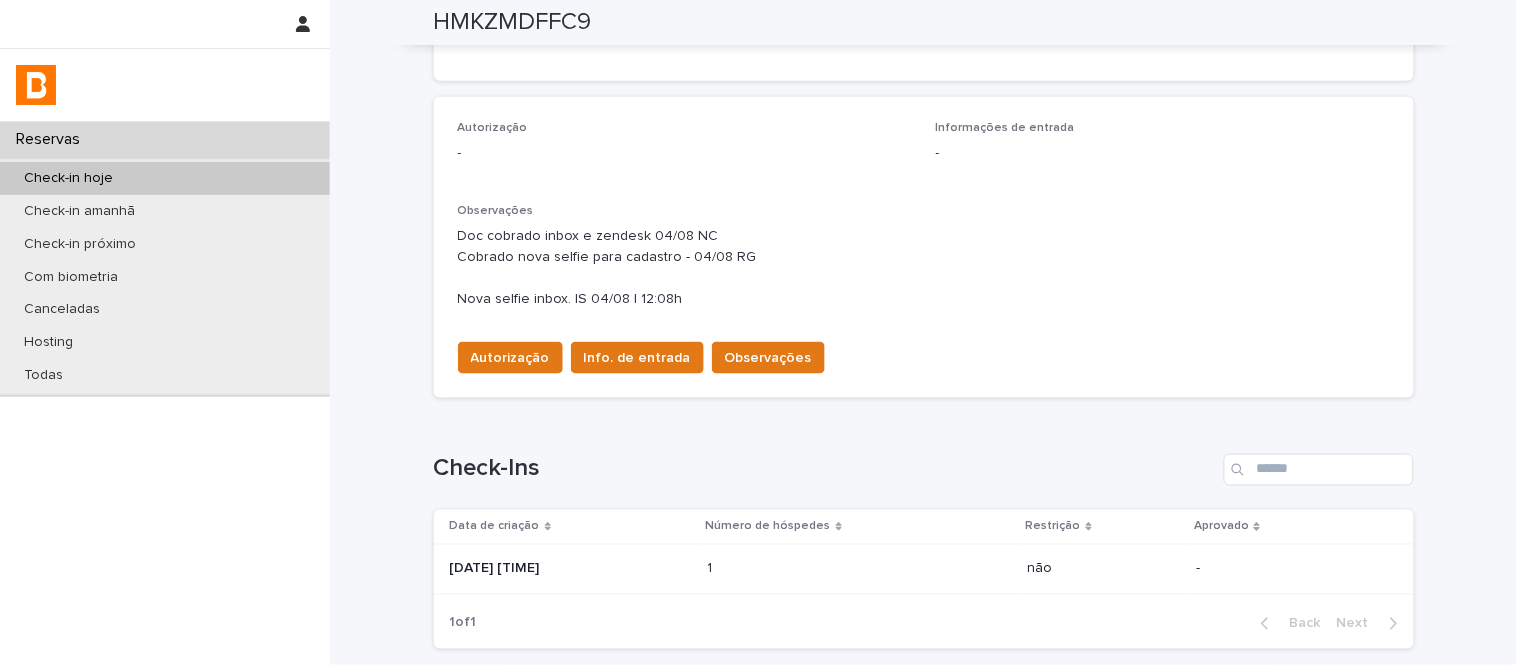 scroll, scrollTop: 555, scrollLeft: 0, axis: vertical 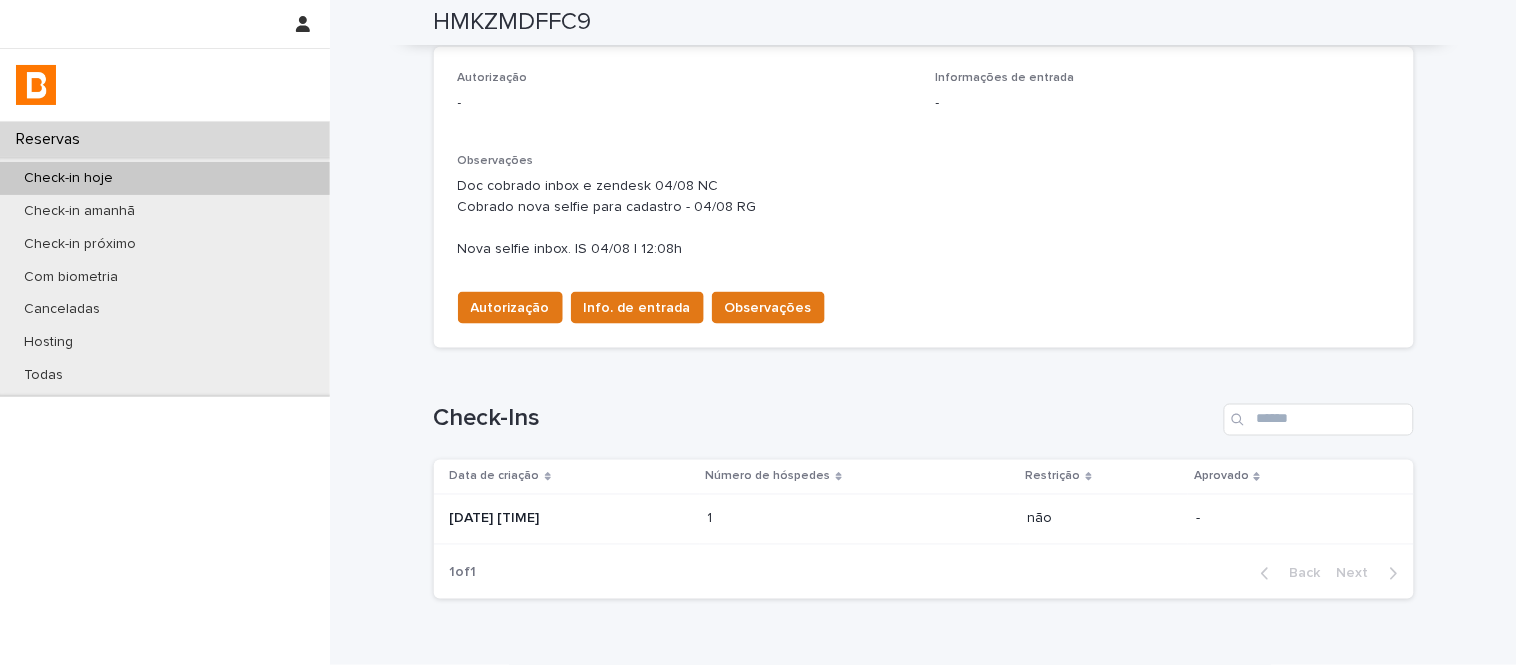 click at bounding box center (795, 519) 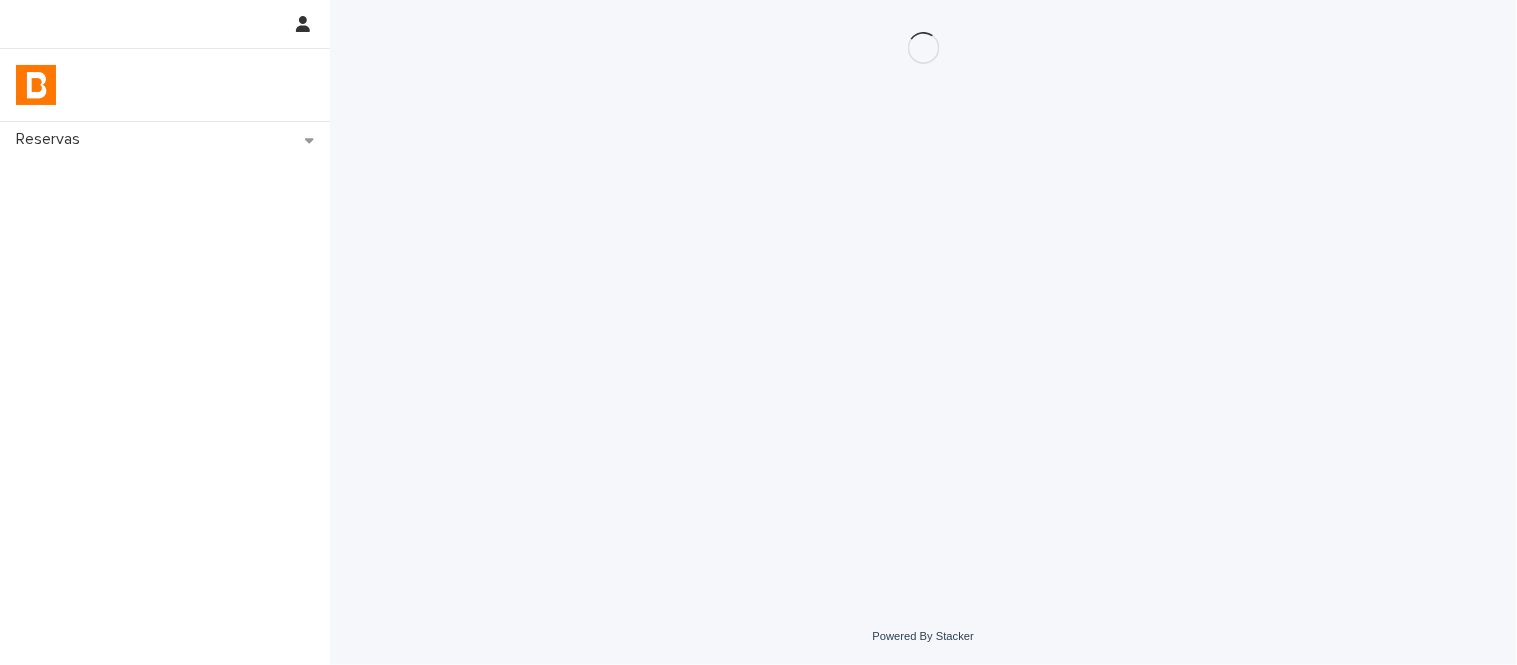 scroll, scrollTop: 0, scrollLeft: 0, axis: both 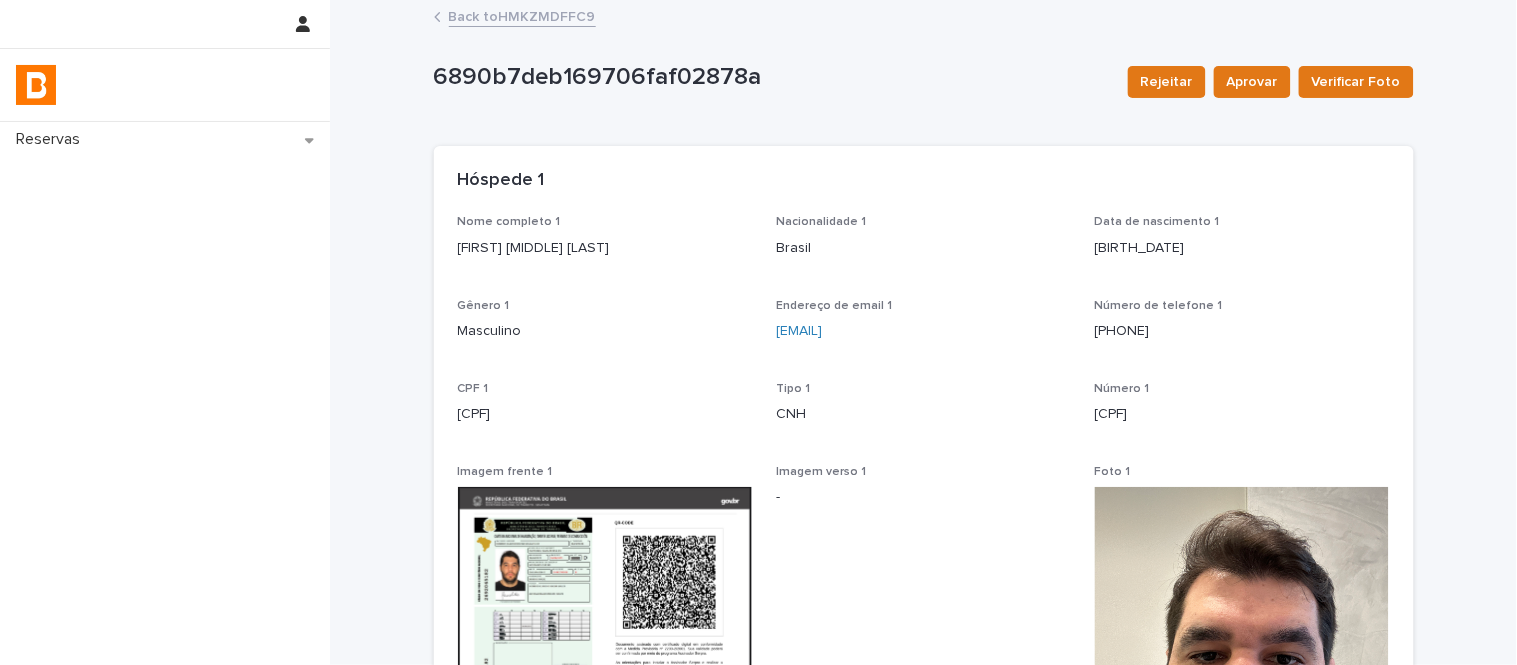 click on "Back to  HMKZMDFFC9" at bounding box center [522, 15] 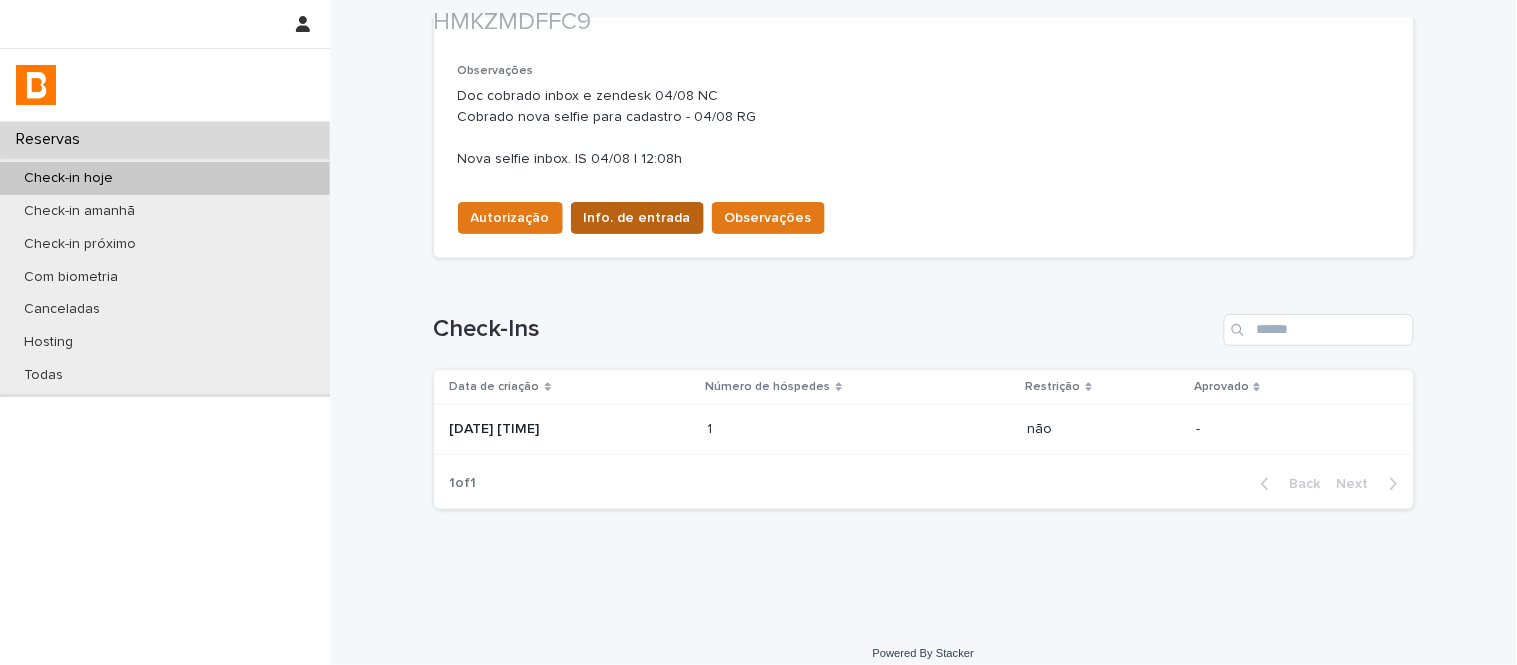scroll, scrollTop: 661, scrollLeft: 0, axis: vertical 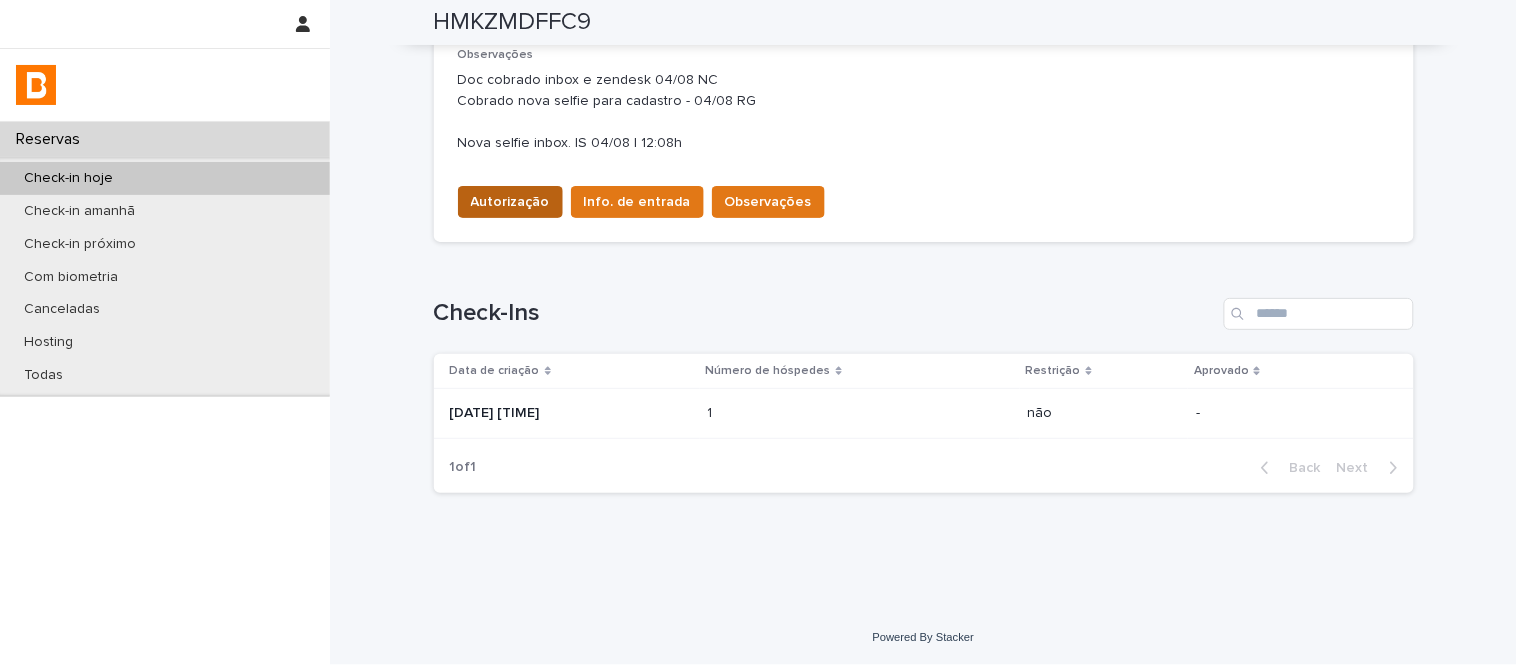 click on "Autorização" at bounding box center [510, 202] 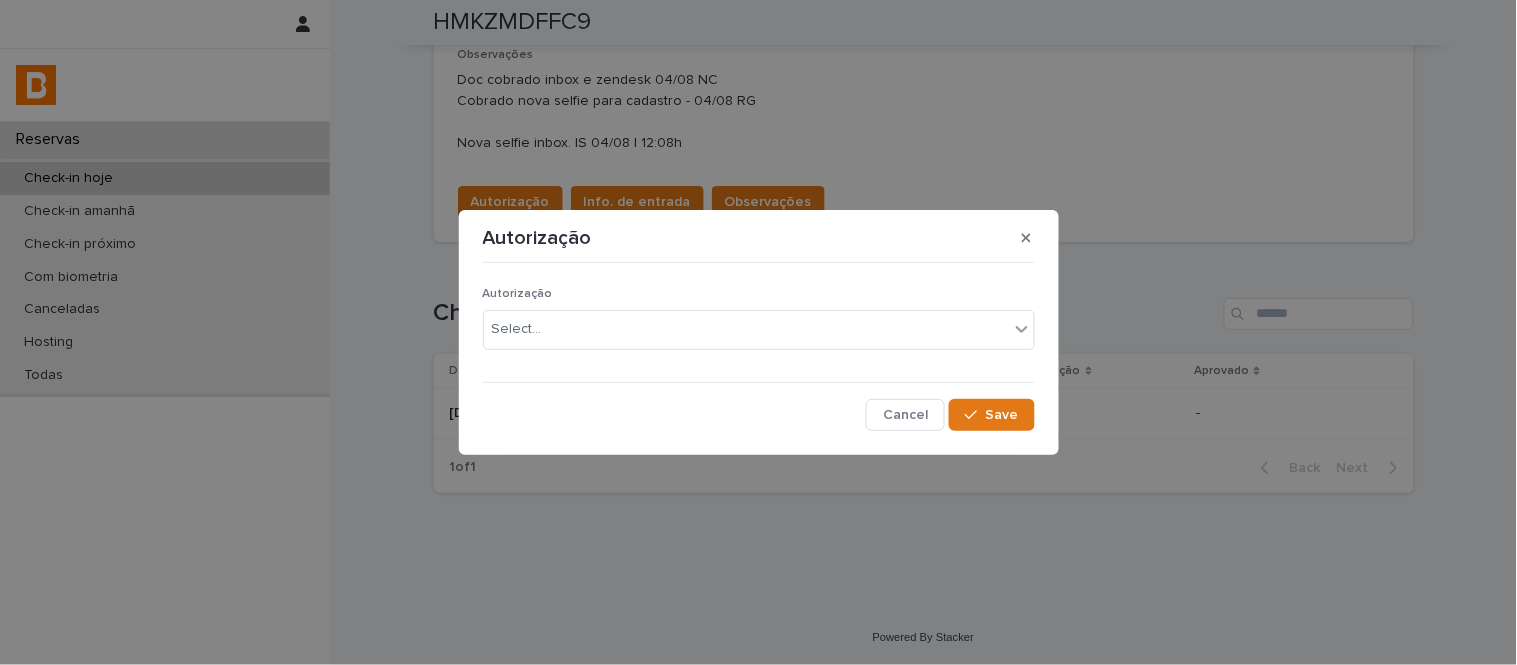 click on "Autorização Select... Cancel Save" at bounding box center [759, 350] 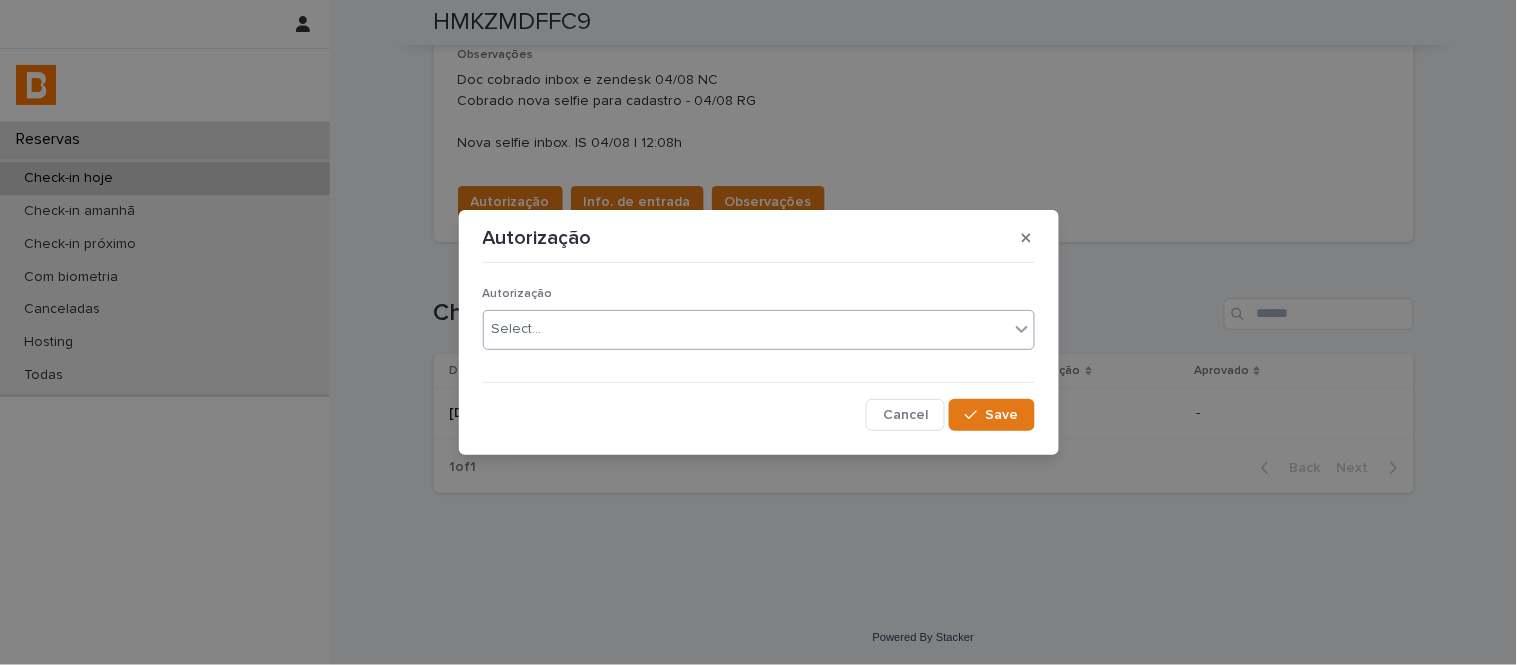 click on "Select..." at bounding box center [746, 329] 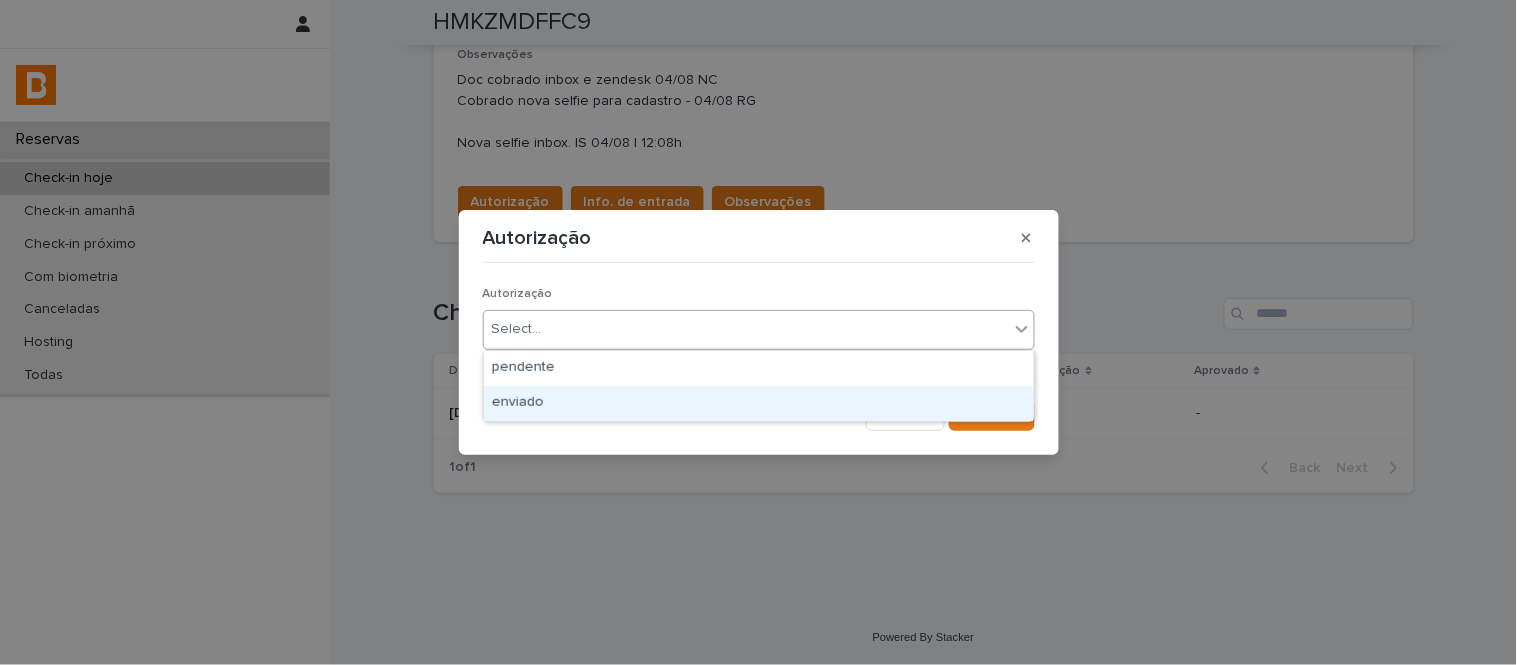 click on "enviado" at bounding box center (759, 403) 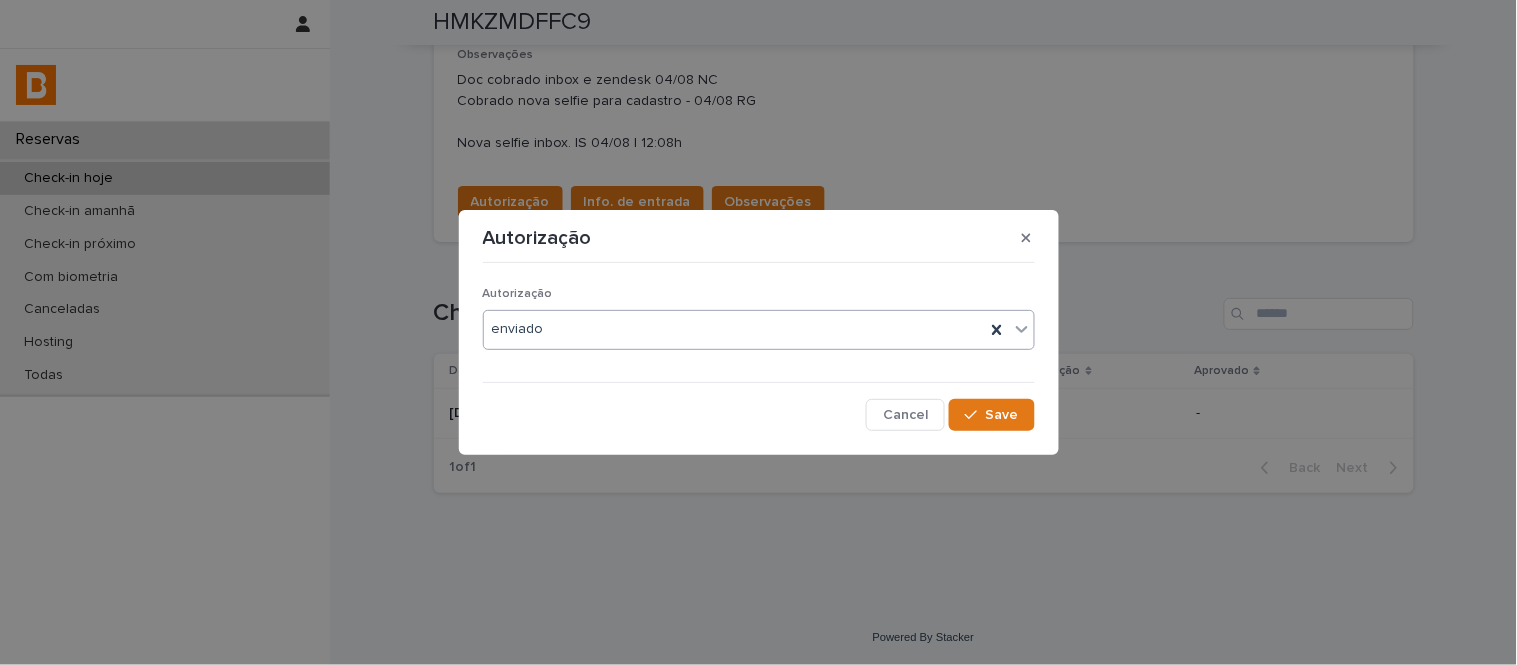 click on "Autorização Autorização   option enviado, selected.     0 results available. Select is focused ,type to refine list, press Down to open the menu,  enviado Cancel Save" at bounding box center [759, 332] 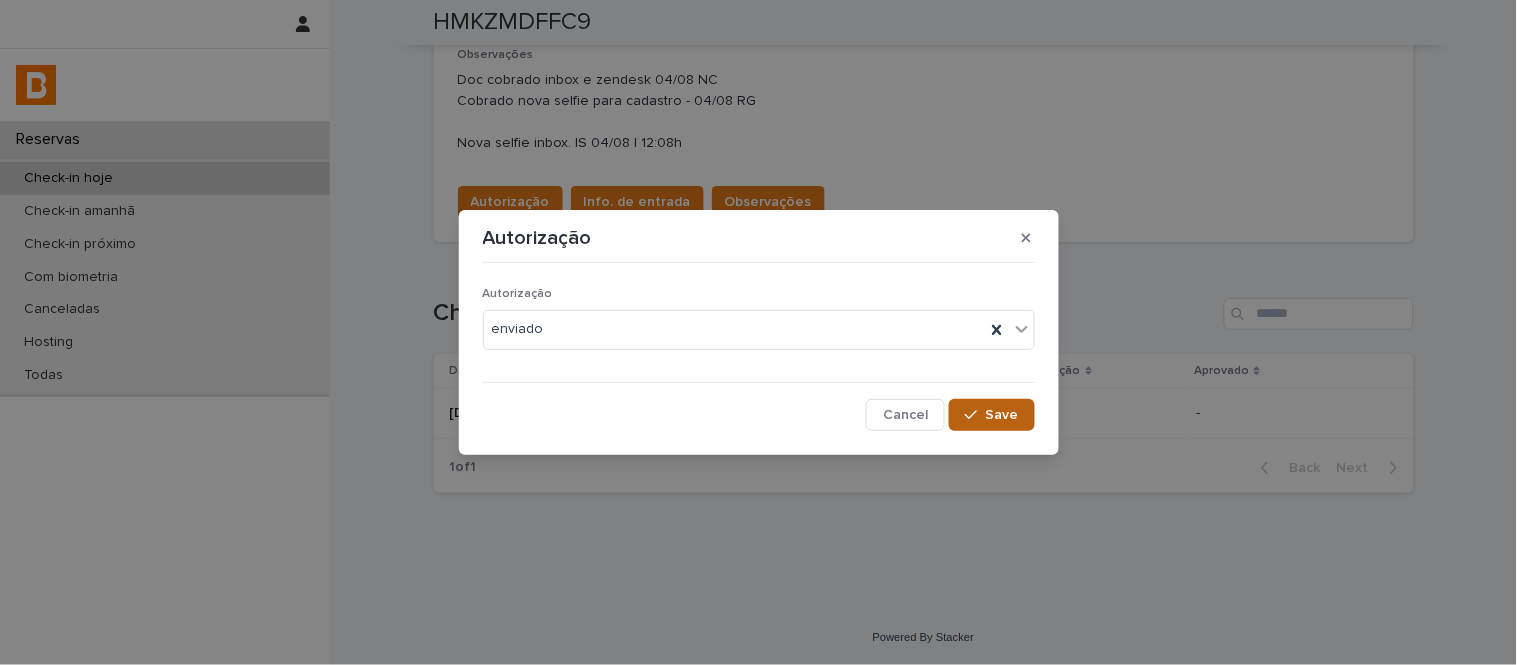 click on "Save" at bounding box center [991, 415] 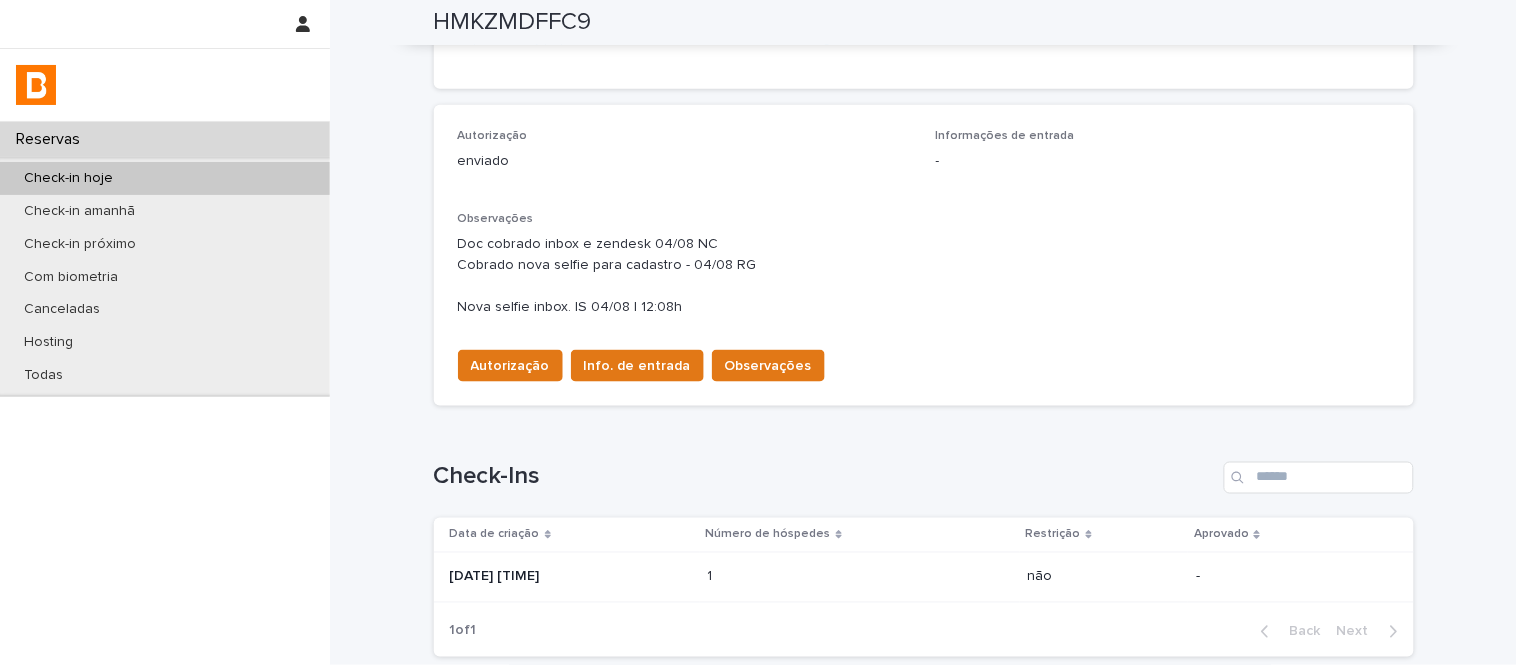 scroll, scrollTop: 438, scrollLeft: 0, axis: vertical 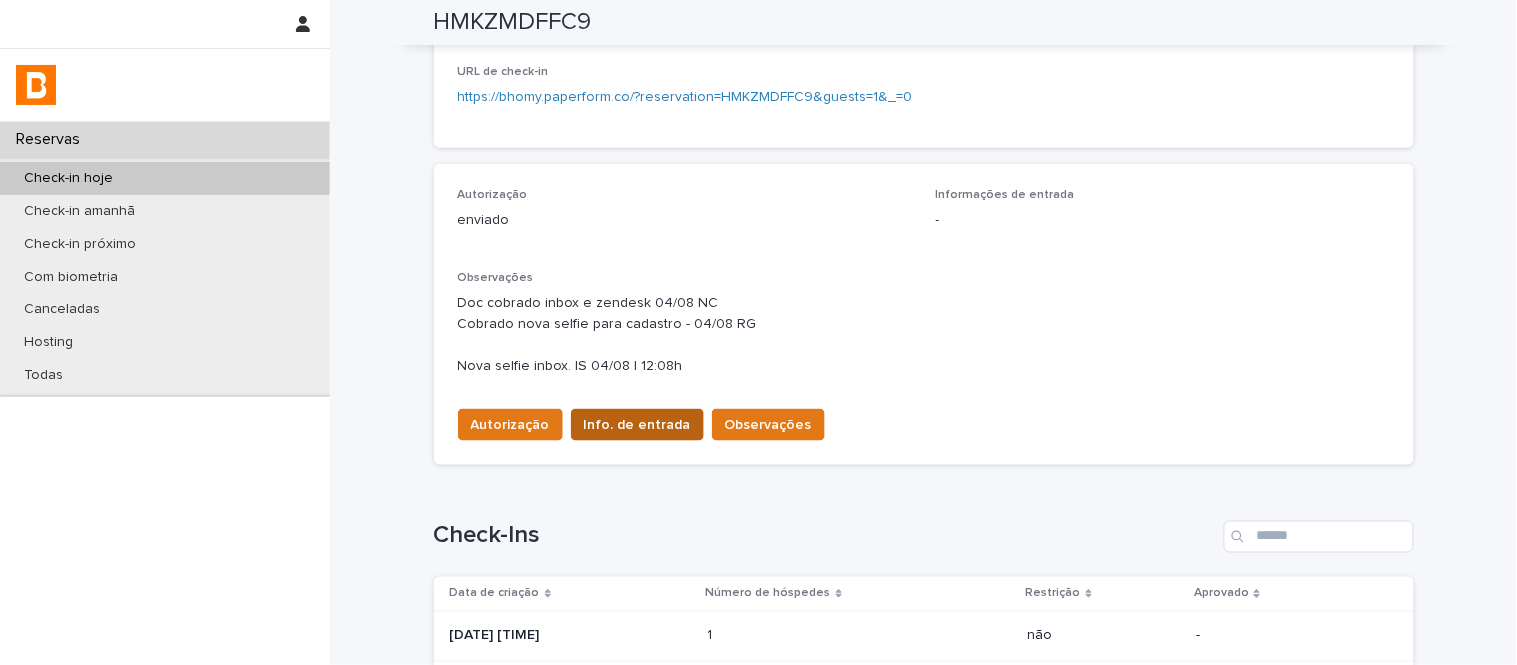 click on "Info. de entrada" at bounding box center [637, 425] 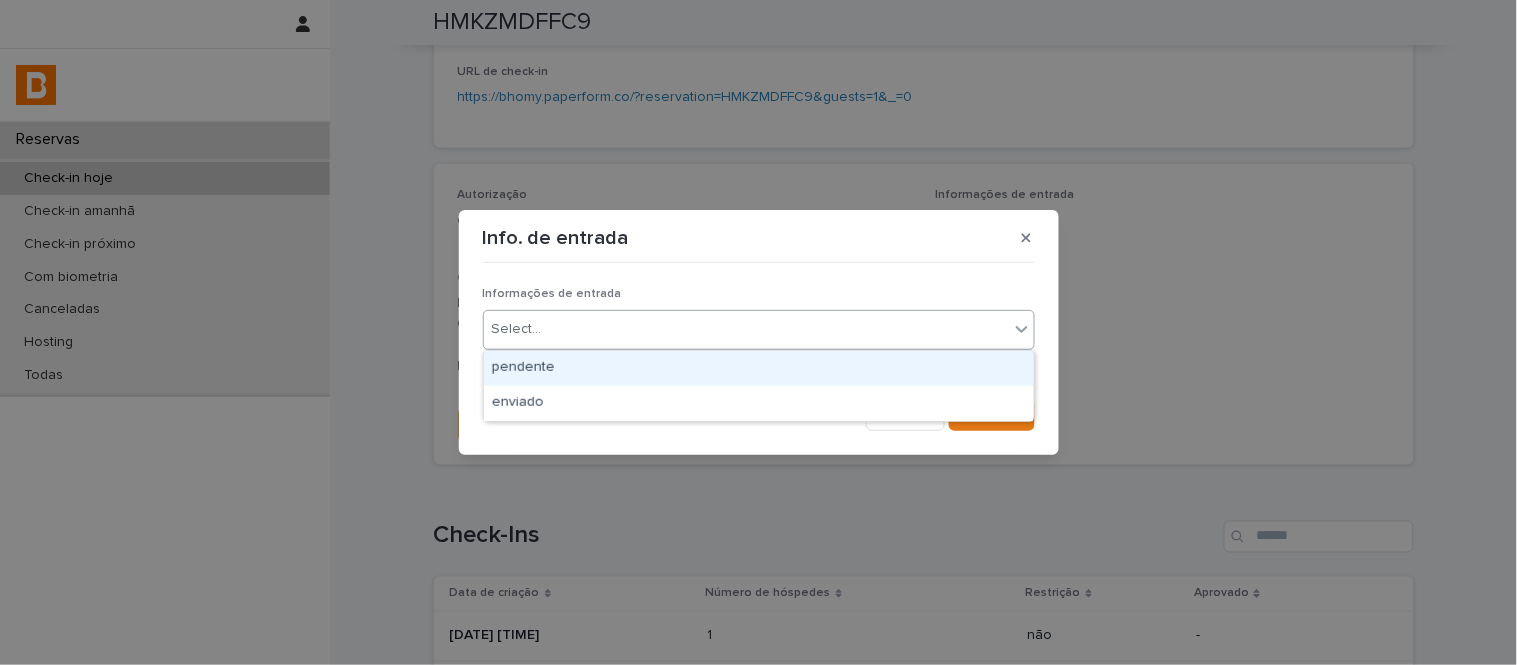 click on "Select..." at bounding box center (759, 330) 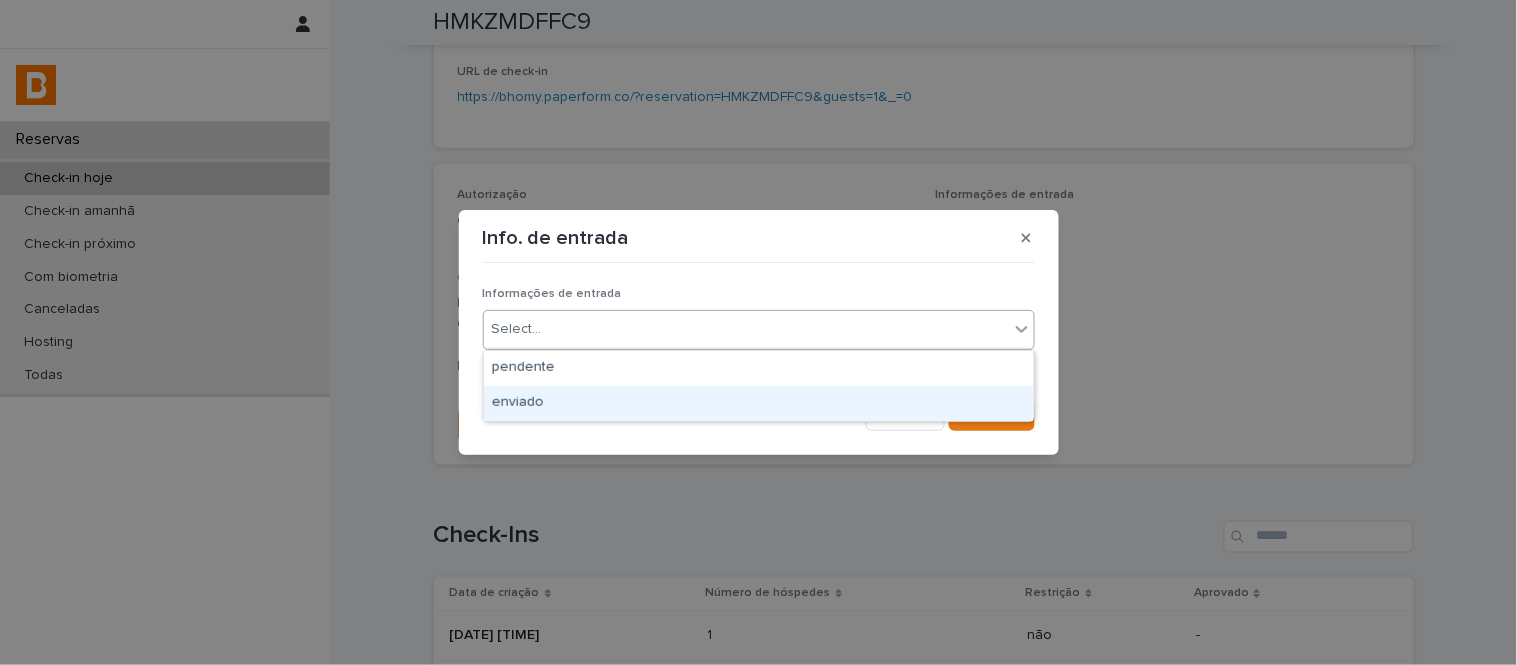 click on "enviado" at bounding box center [759, 403] 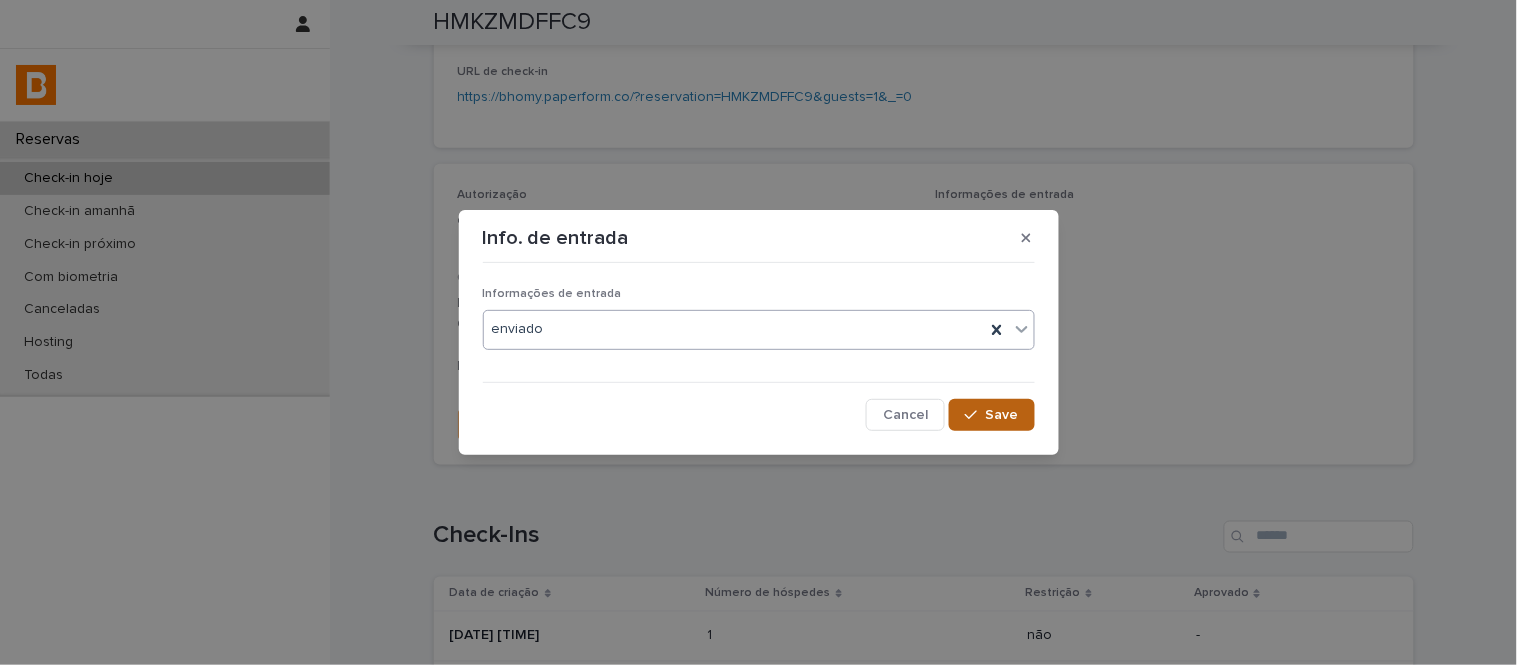 click on "Save" at bounding box center (991, 415) 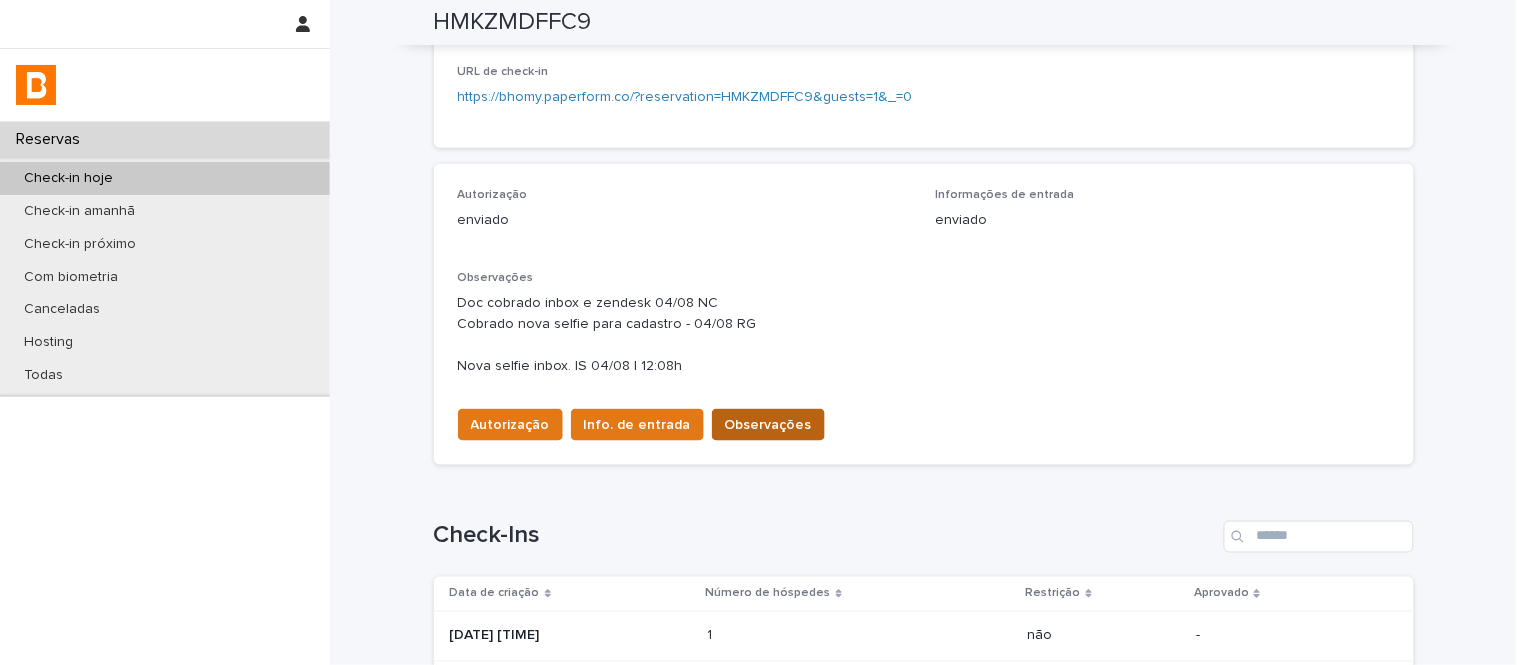 click on "Observações" at bounding box center [768, 425] 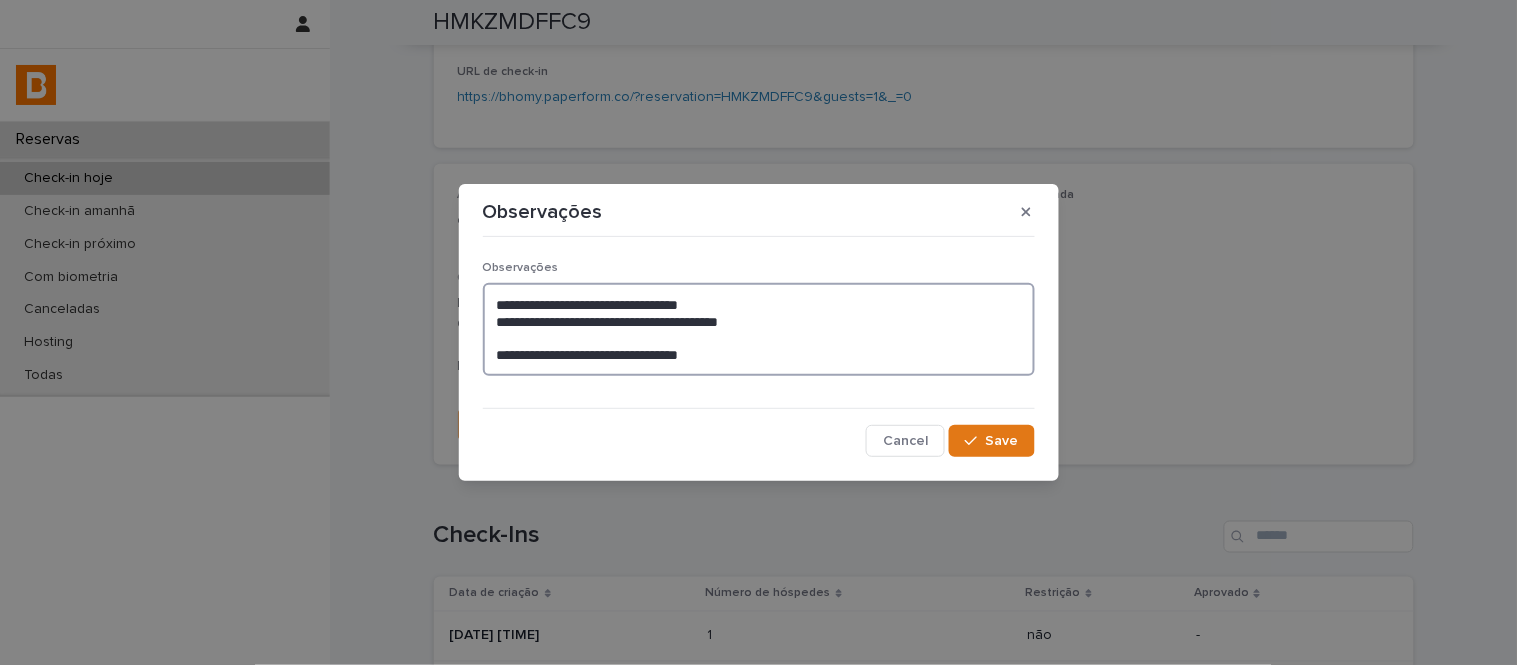 click on "**********" at bounding box center [759, 329] 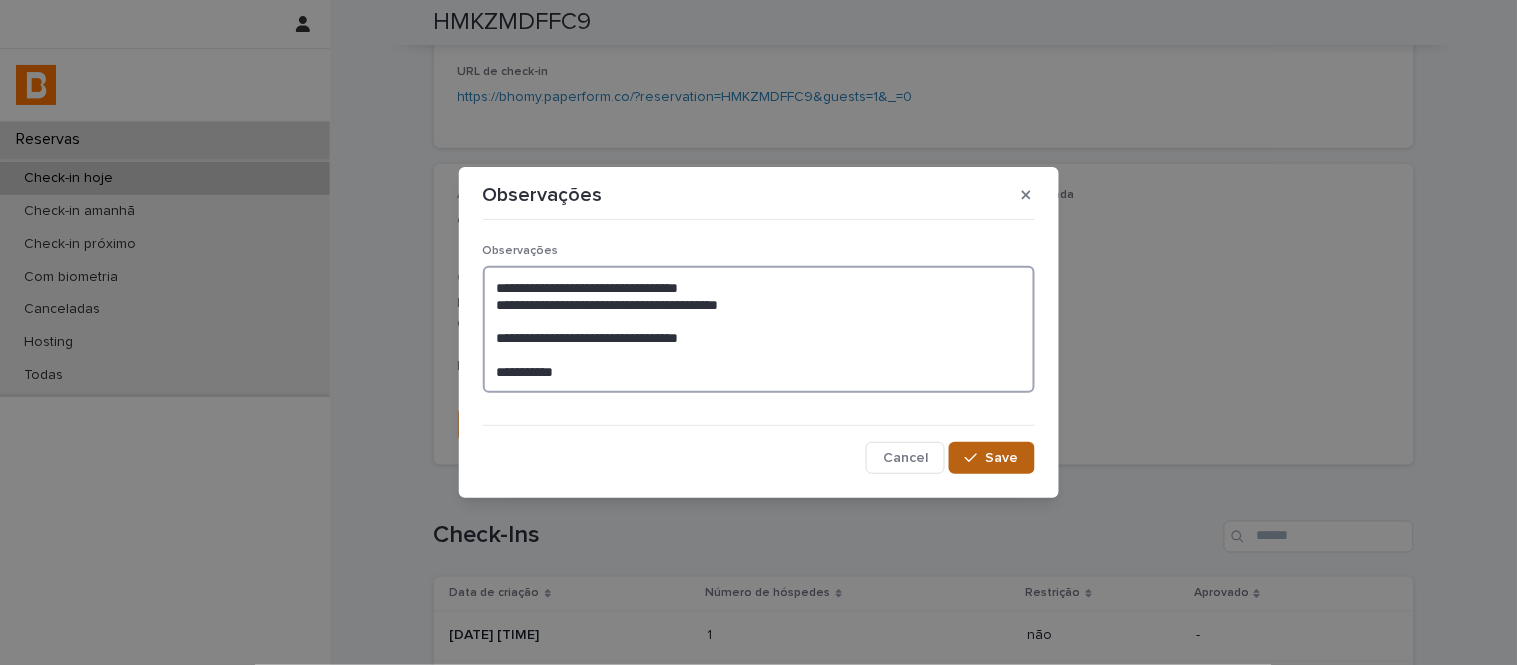 type on "**********" 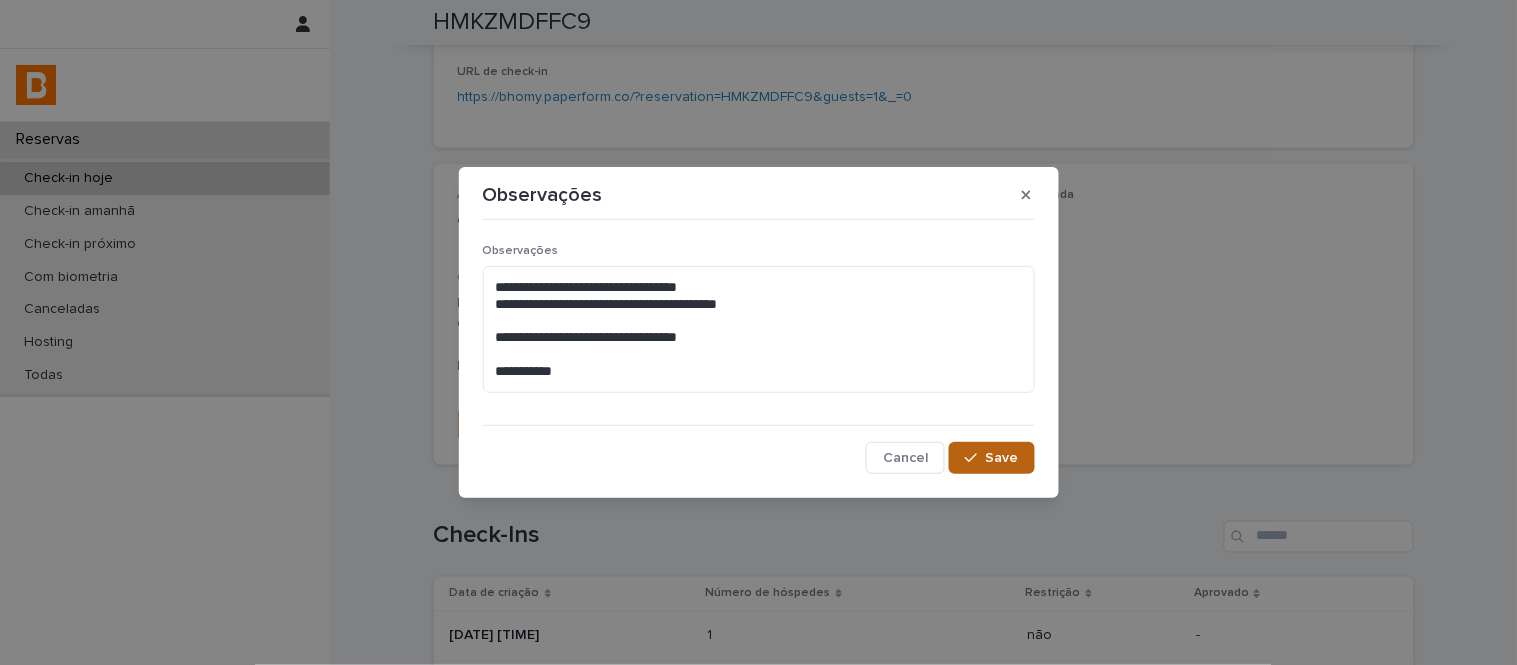 click on "Save" at bounding box center [1002, 458] 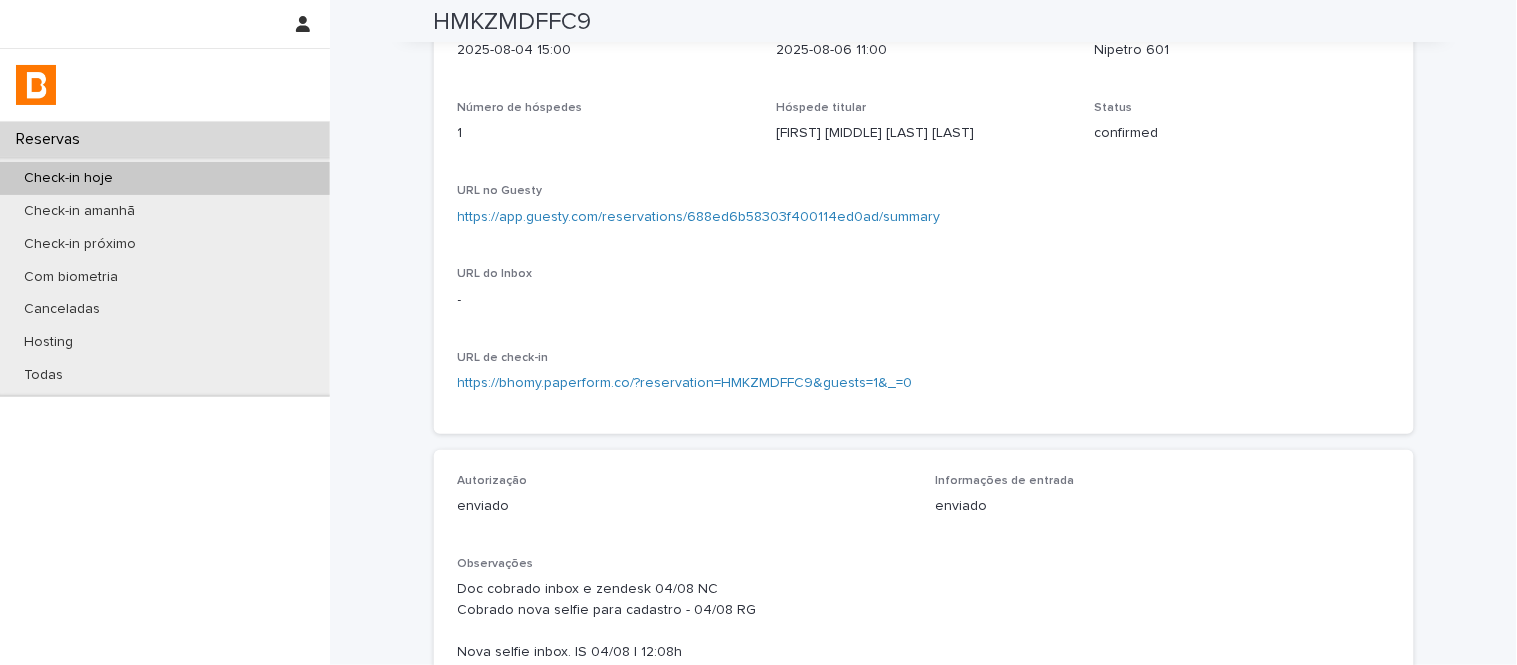 scroll, scrollTop: 0, scrollLeft: 0, axis: both 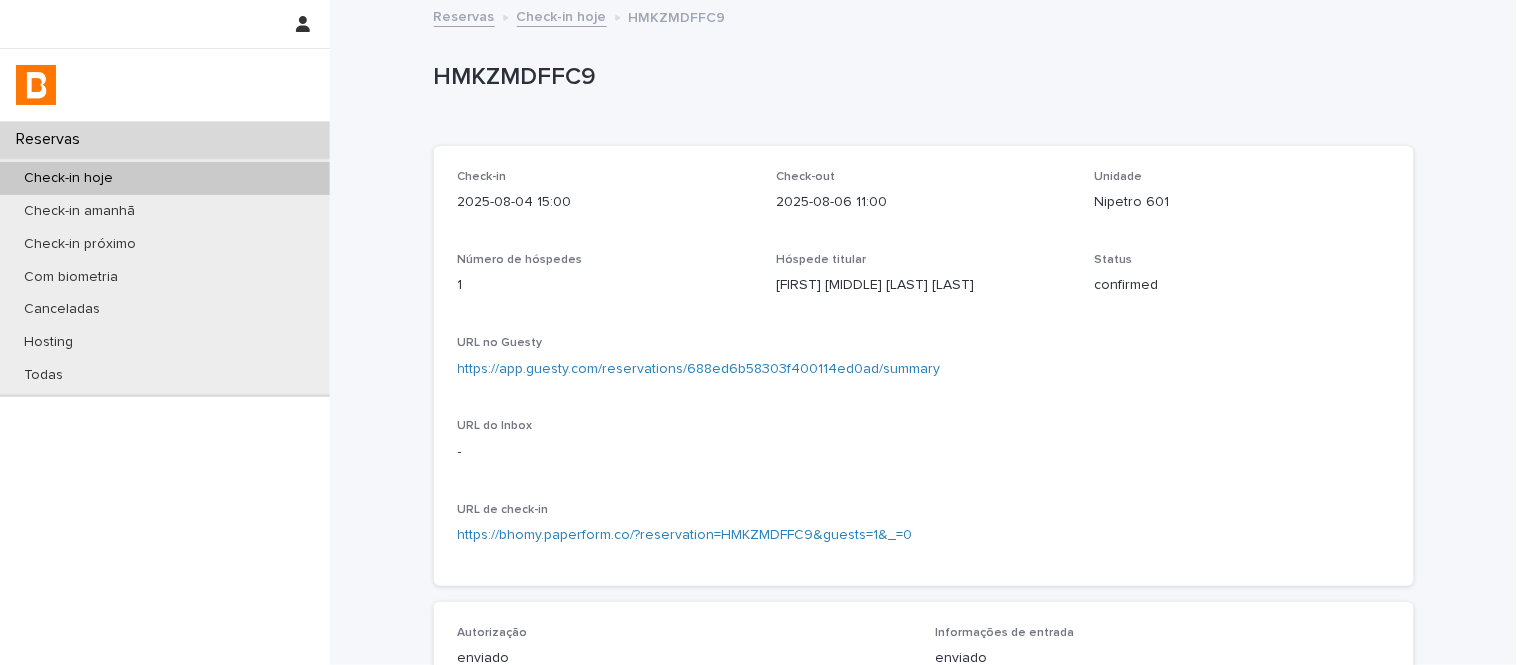 click on "Check-in hoje" at bounding box center [562, 15] 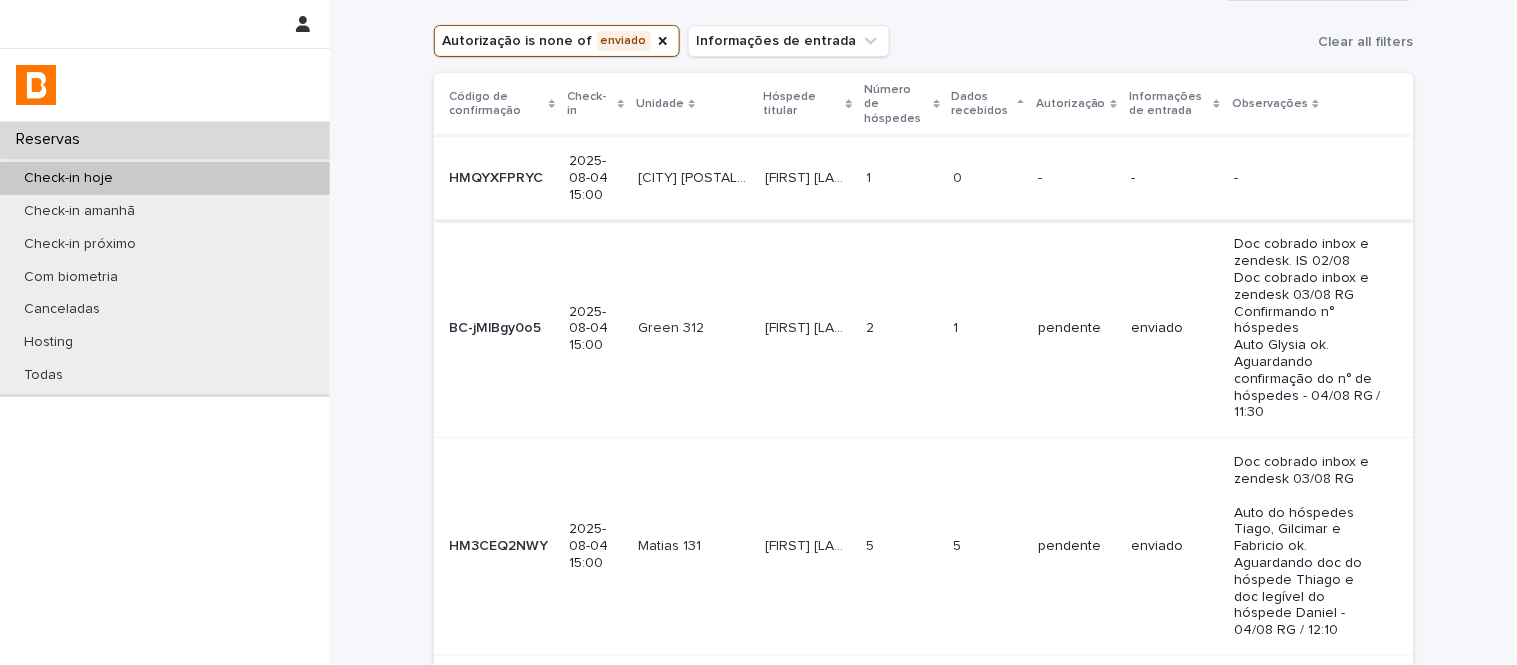 scroll, scrollTop: 192, scrollLeft: 0, axis: vertical 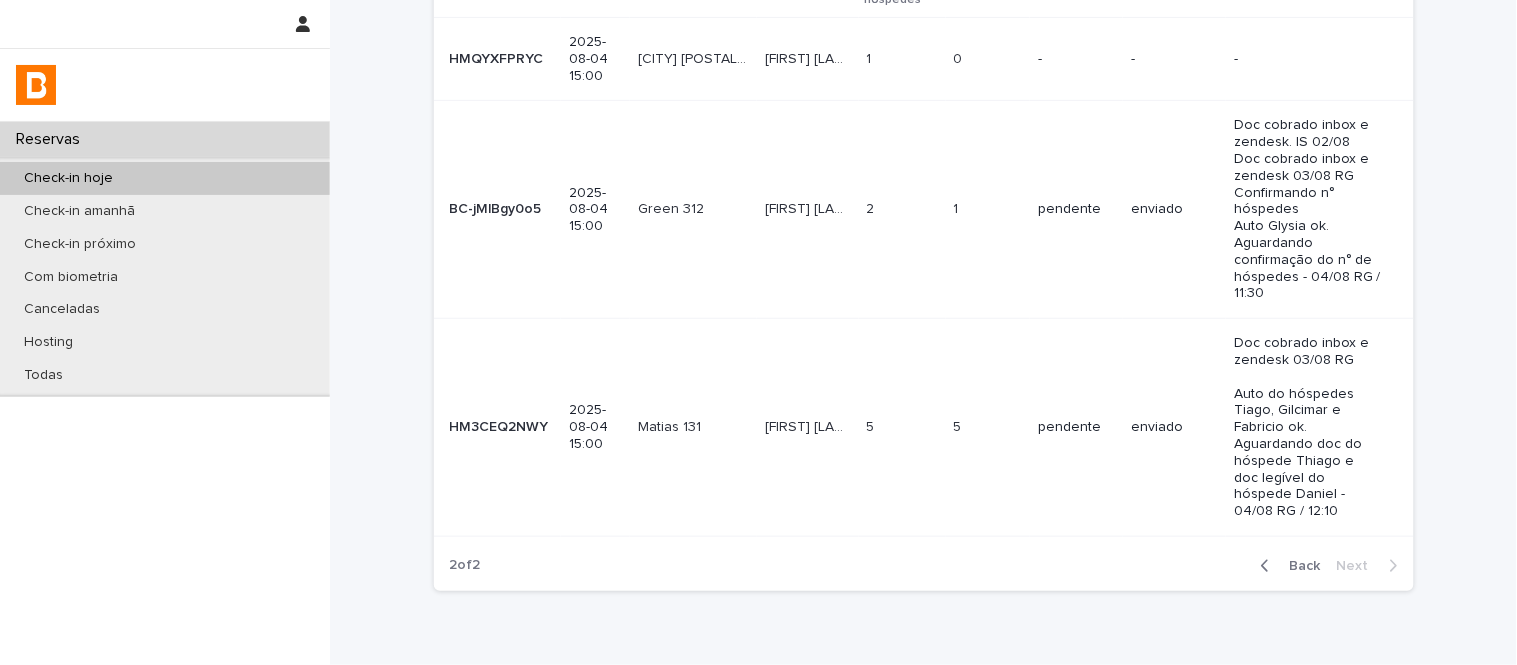 click 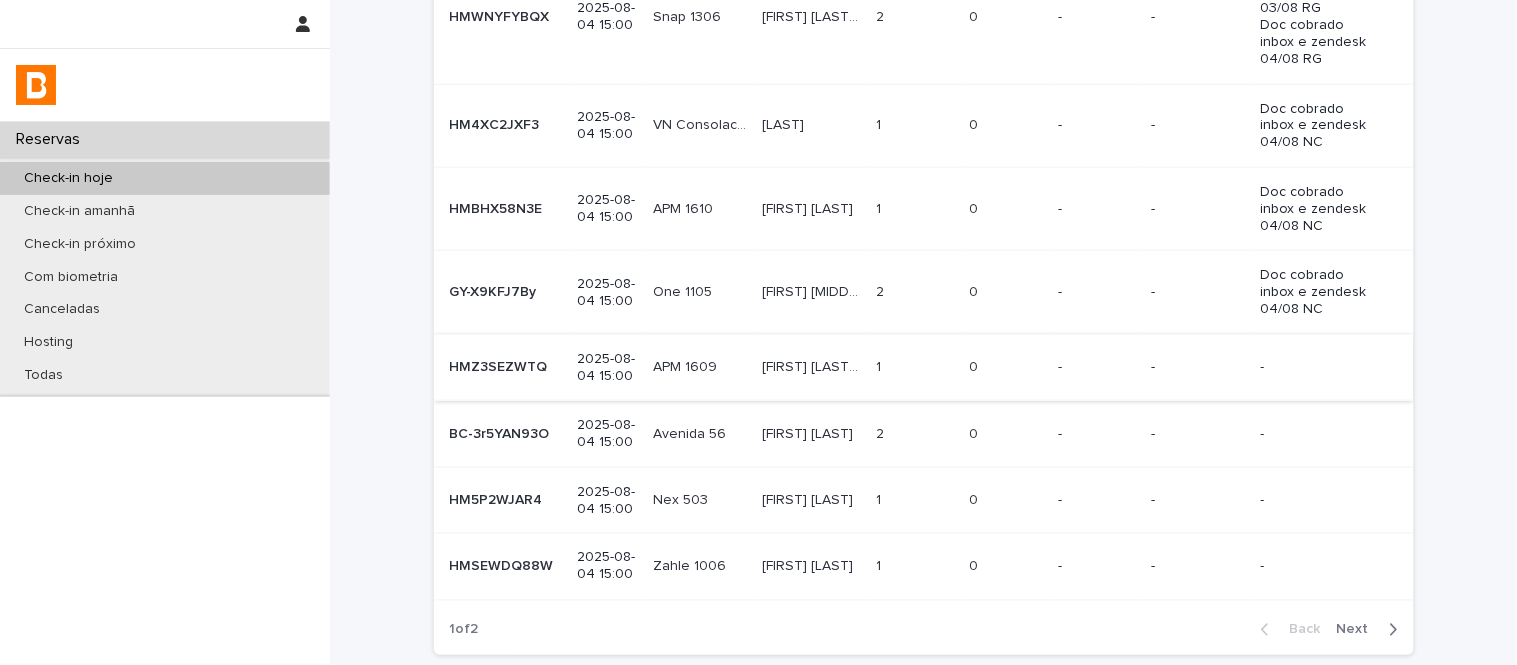 scroll, scrollTop: 513, scrollLeft: 0, axis: vertical 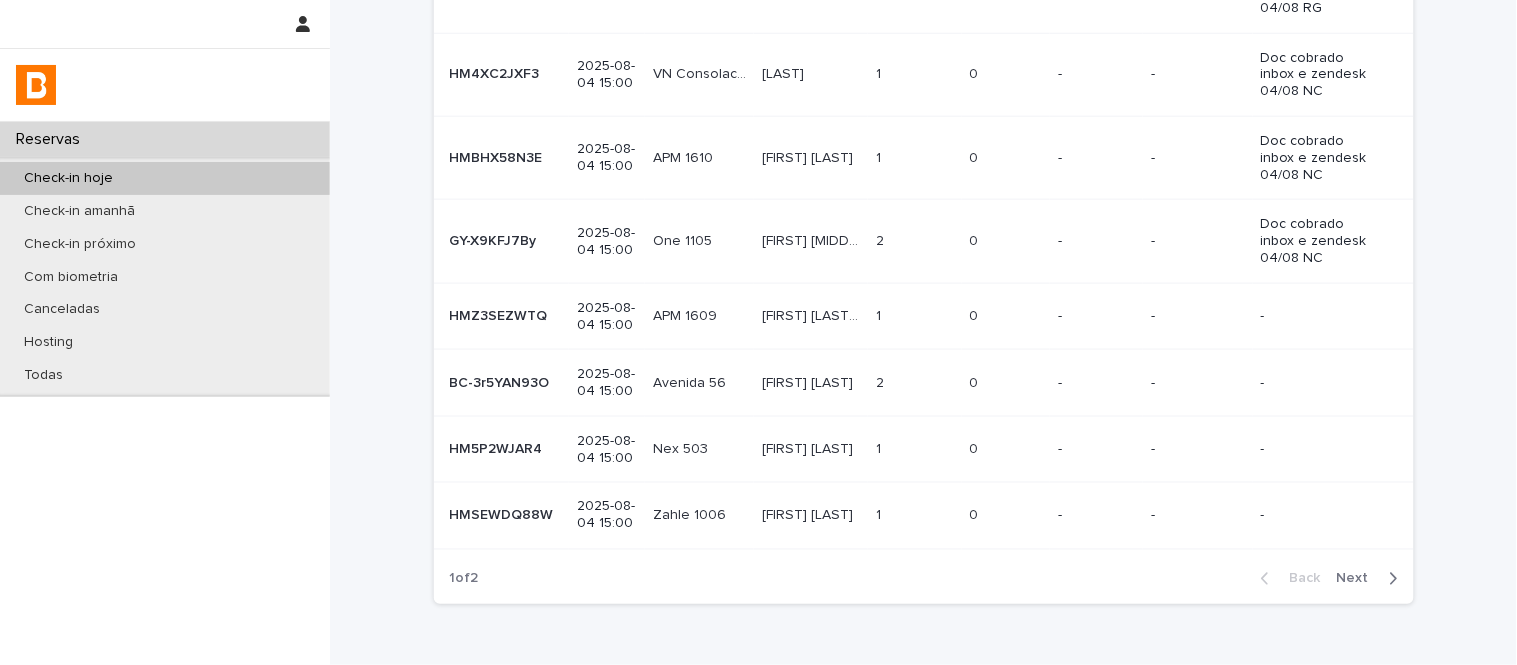 click on "[FIRST] [LAST] [FIRST] [LAST]" at bounding box center (811, 316) 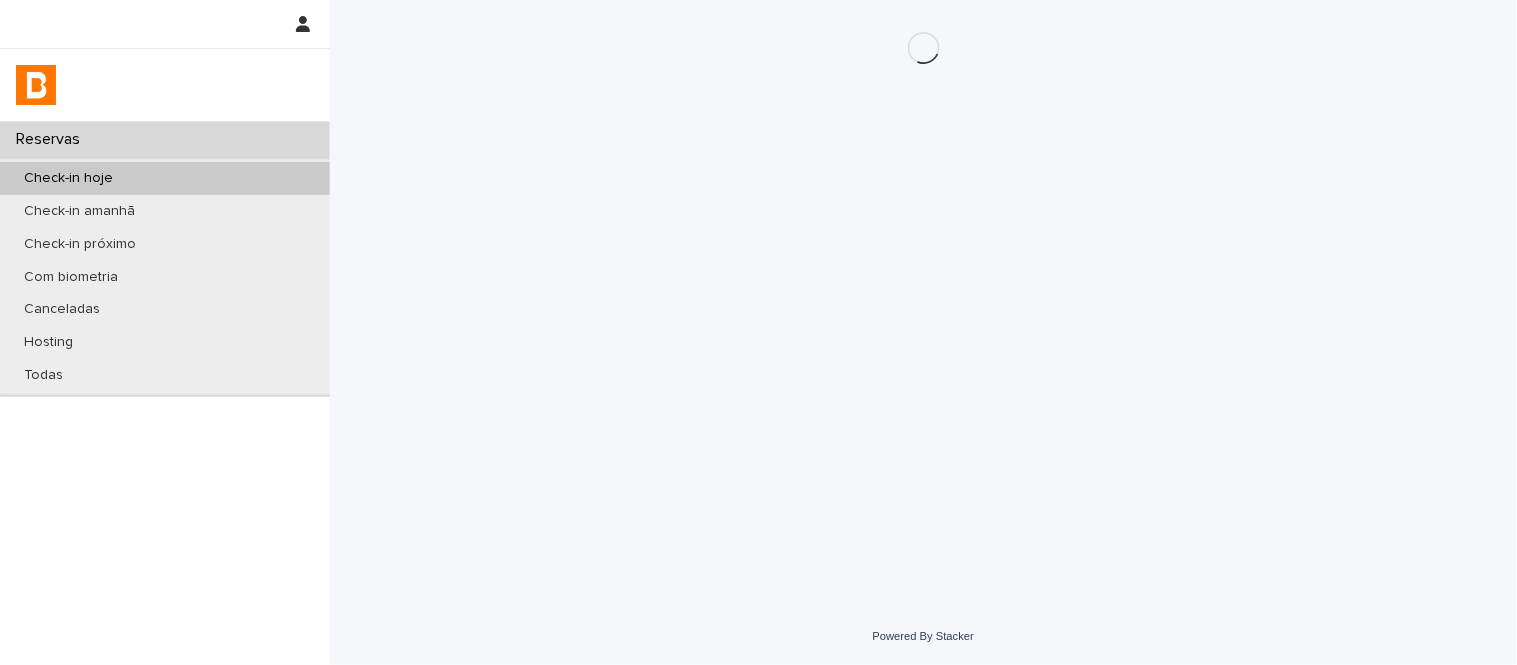 scroll, scrollTop: 0, scrollLeft: 0, axis: both 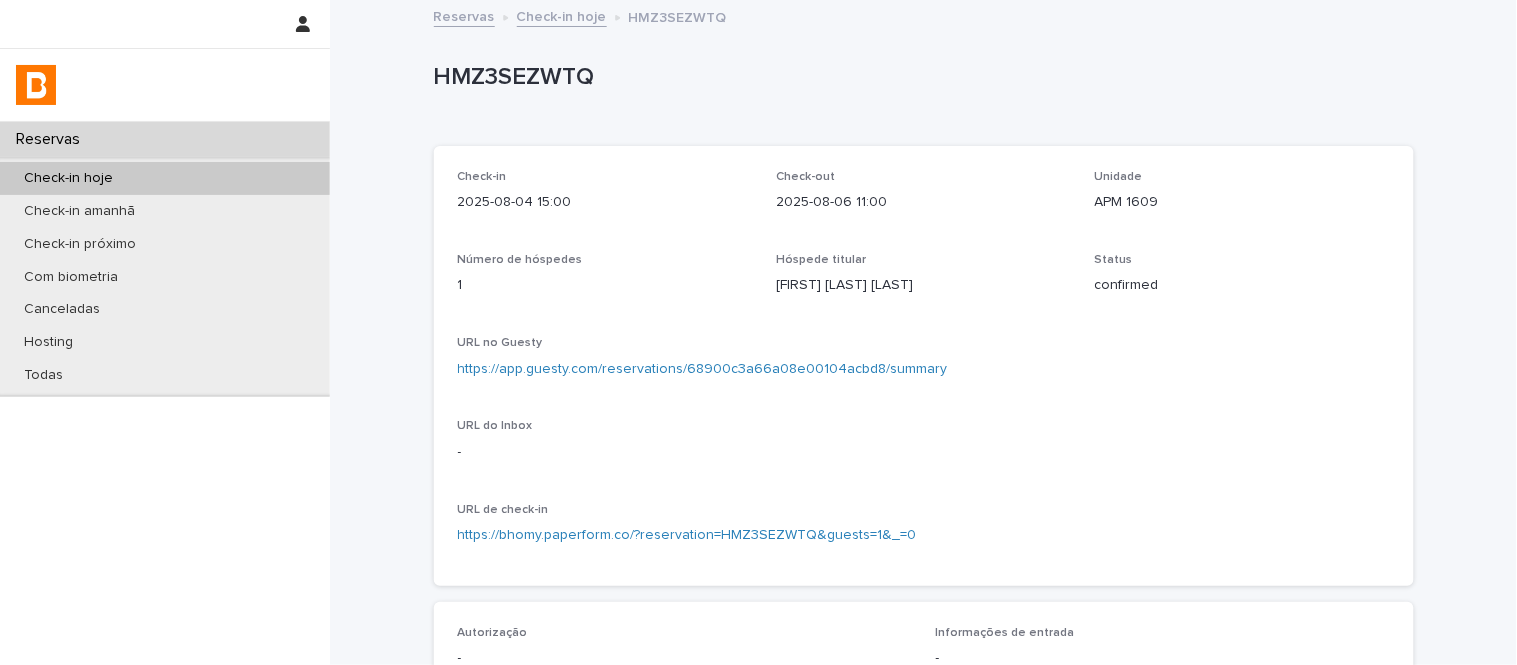 click on "https://app.guesty.com/reservations/68900c3a66a08e00104acbd8/summary" at bounding box center [924, 369] 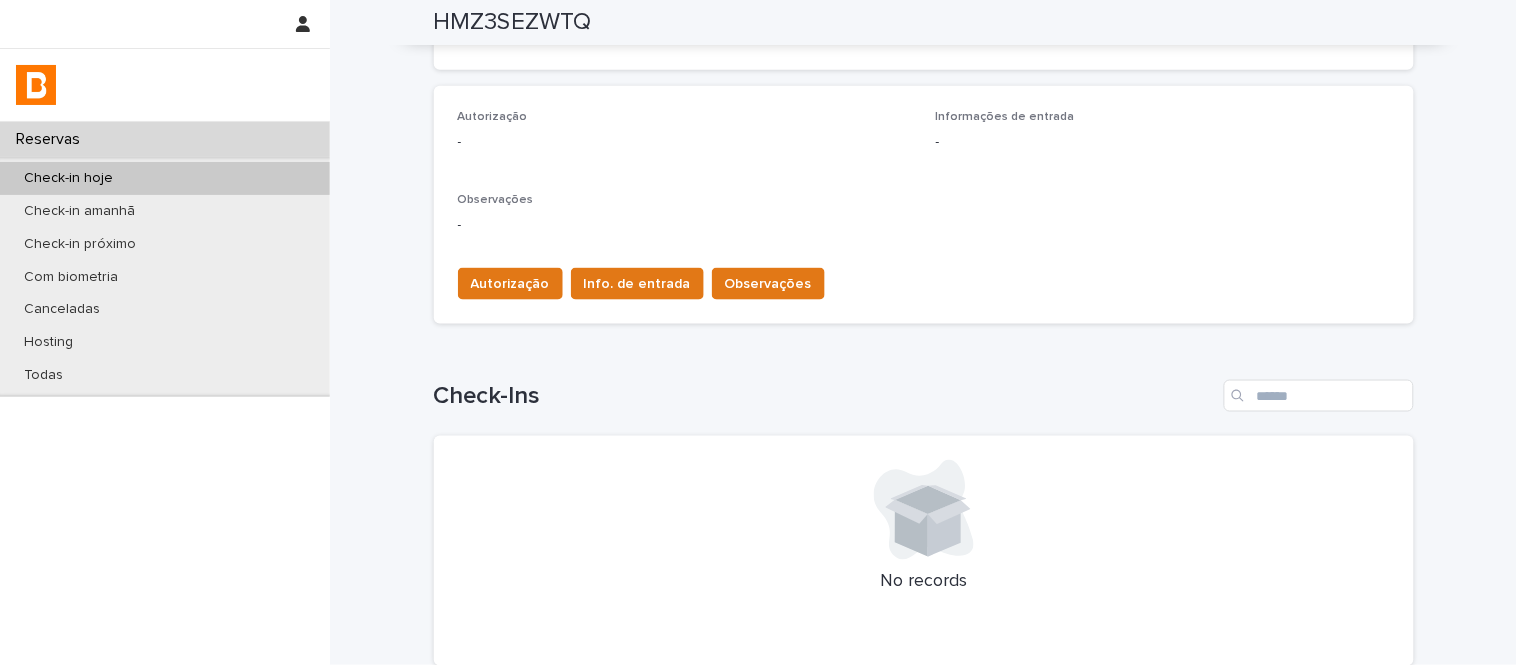 scroll, scrollTop: 555, scrollLeft: 0, axis: vertical 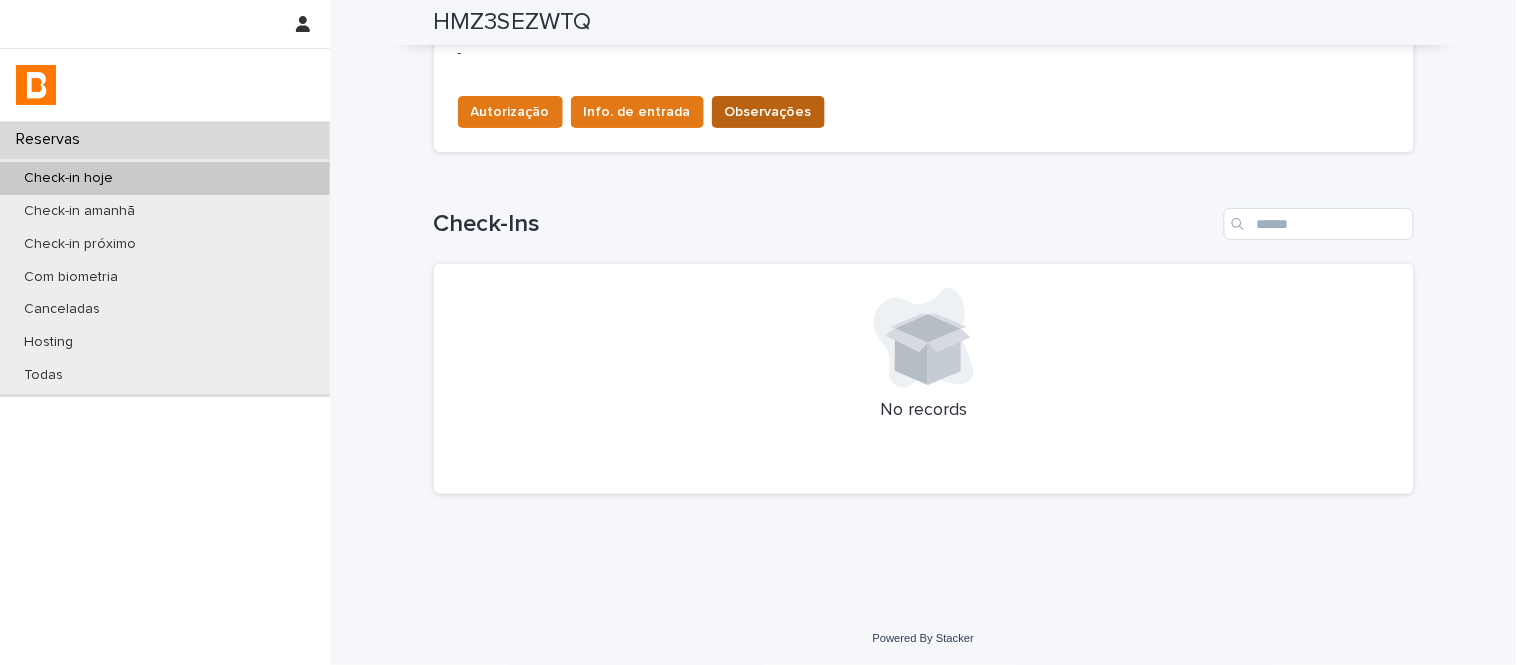 click on "Observações" at bounding box center (768, 112) 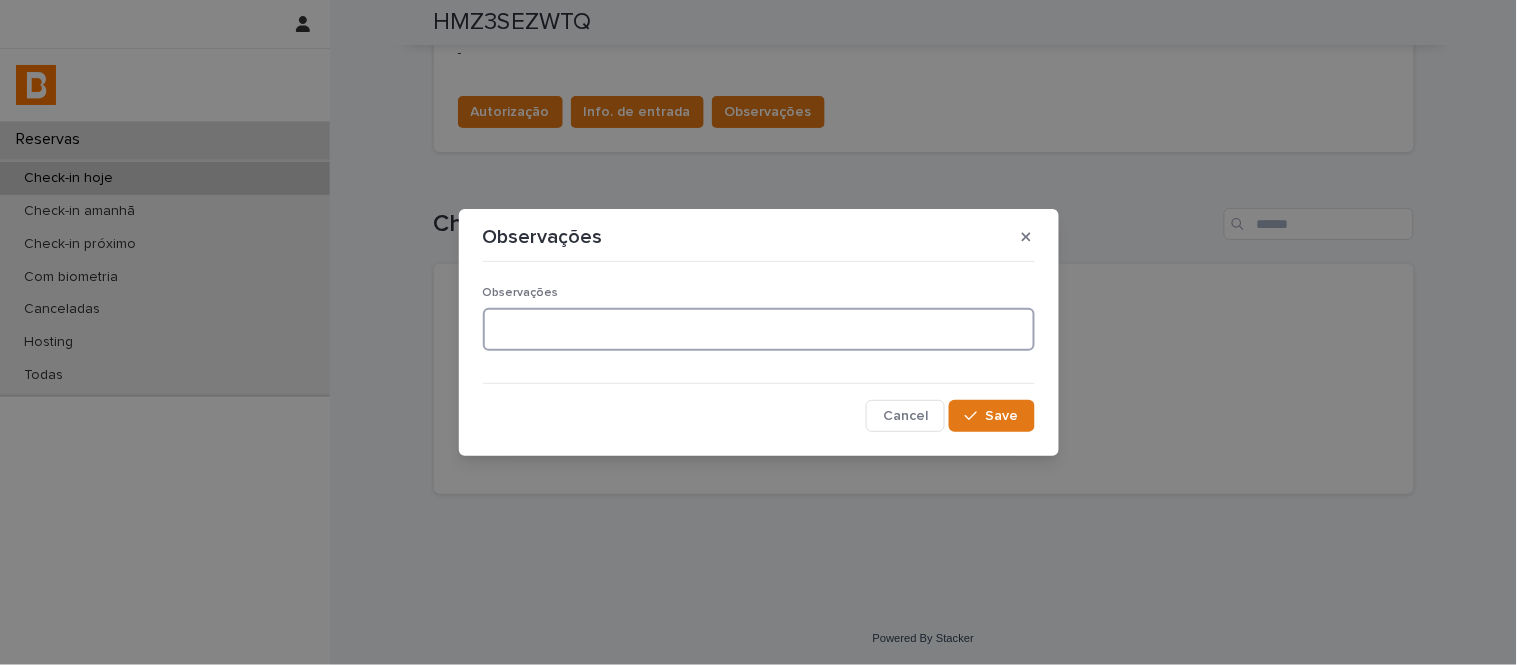 click at bounding box center (759, 329) 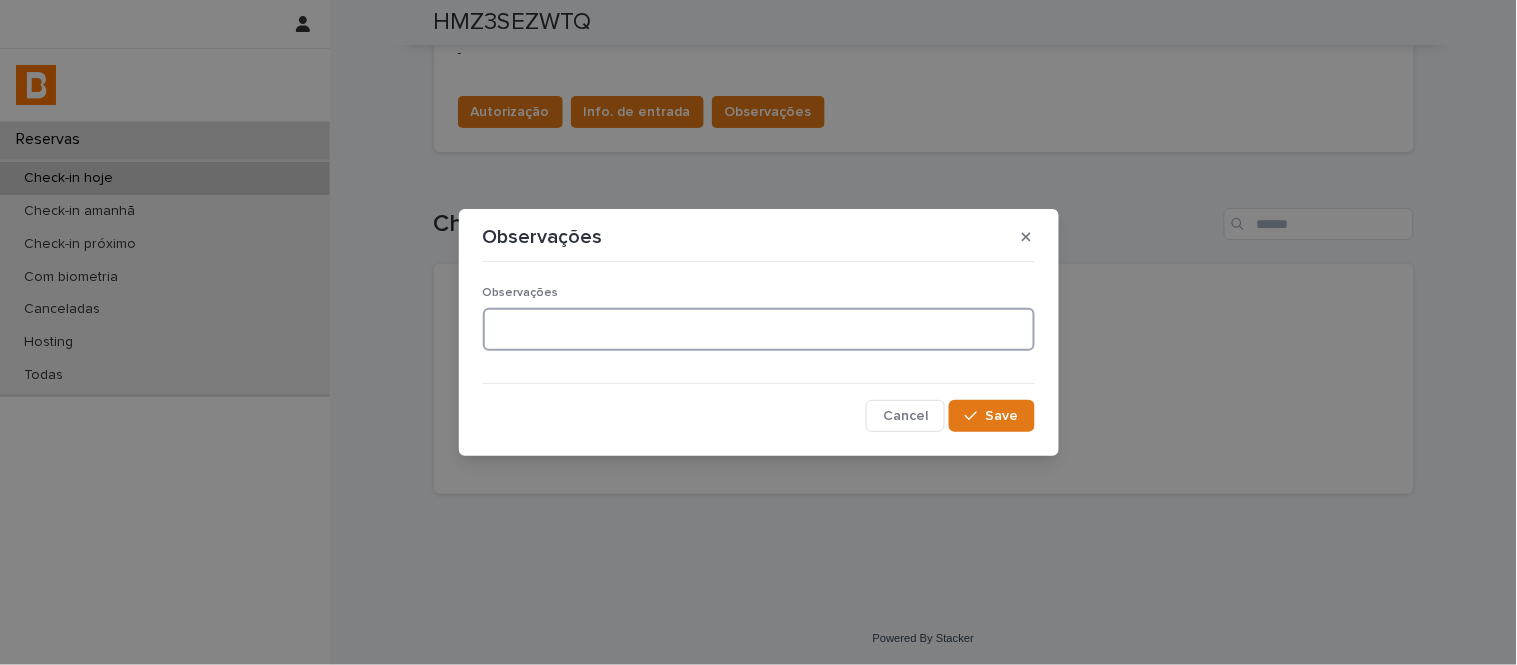 paste on "**********" 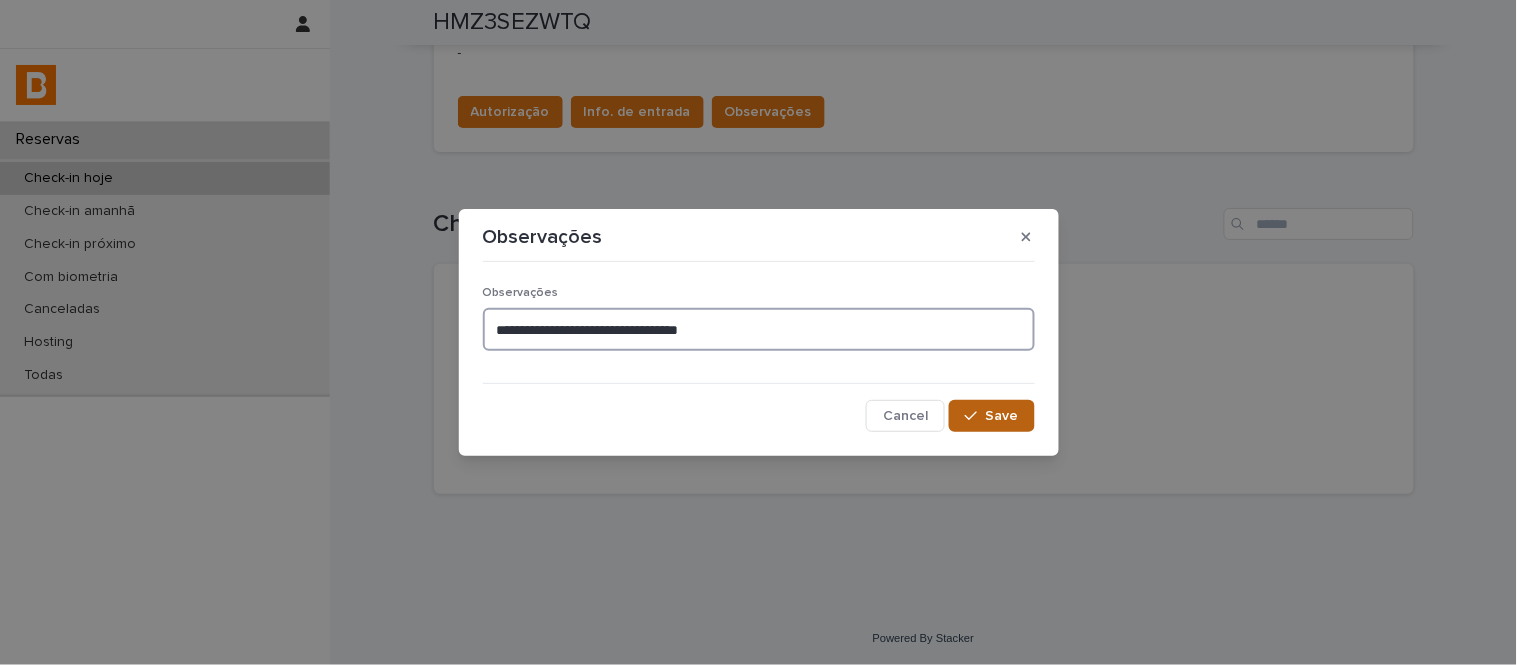 type on "**********" 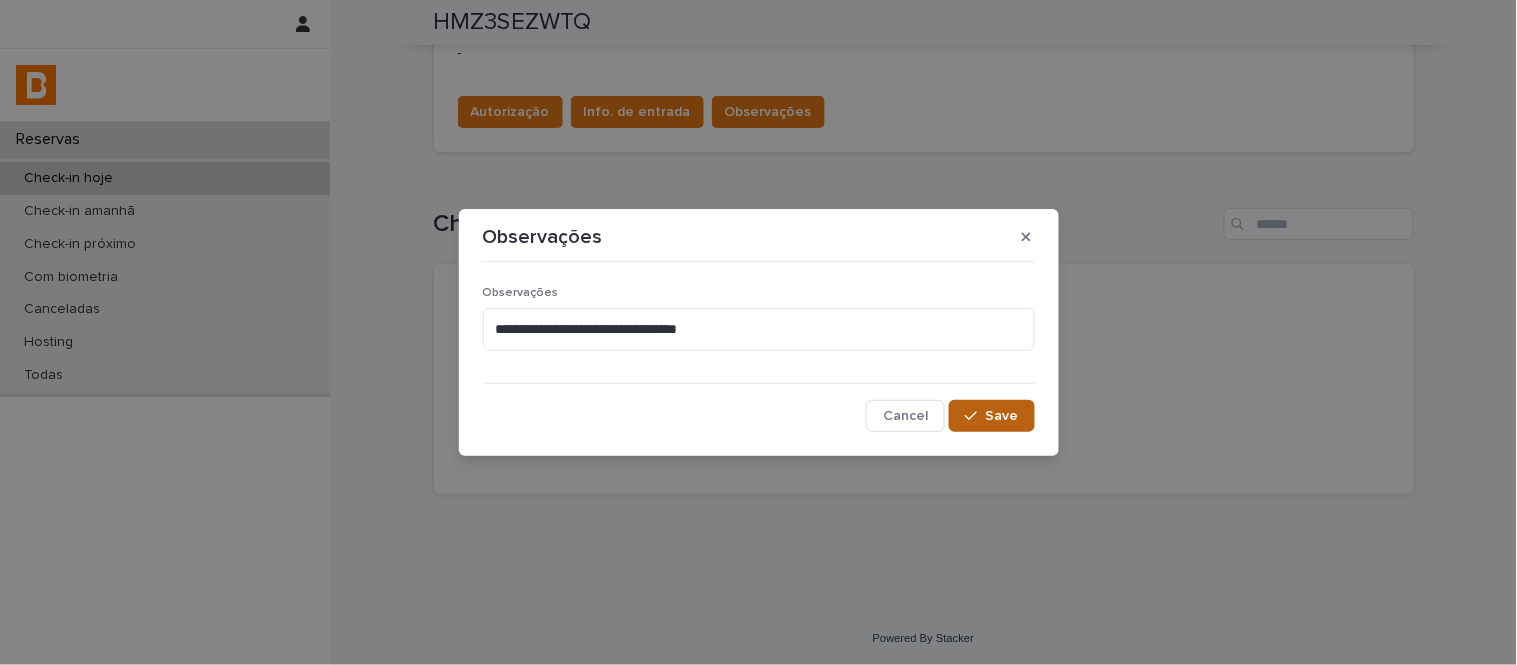 click on "Save" at bounding box center [991, 416] 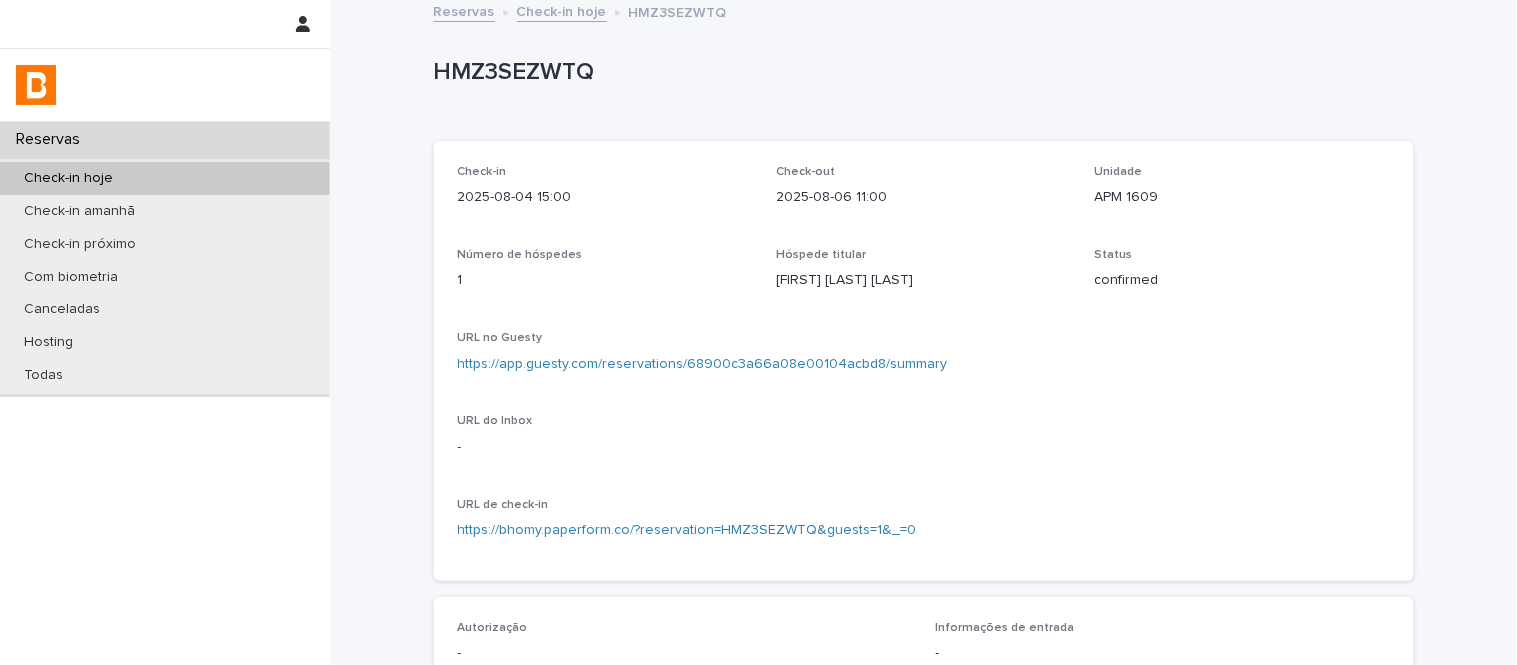 scroll, scrollTop: 0, scrollLeft: 0, axis: both 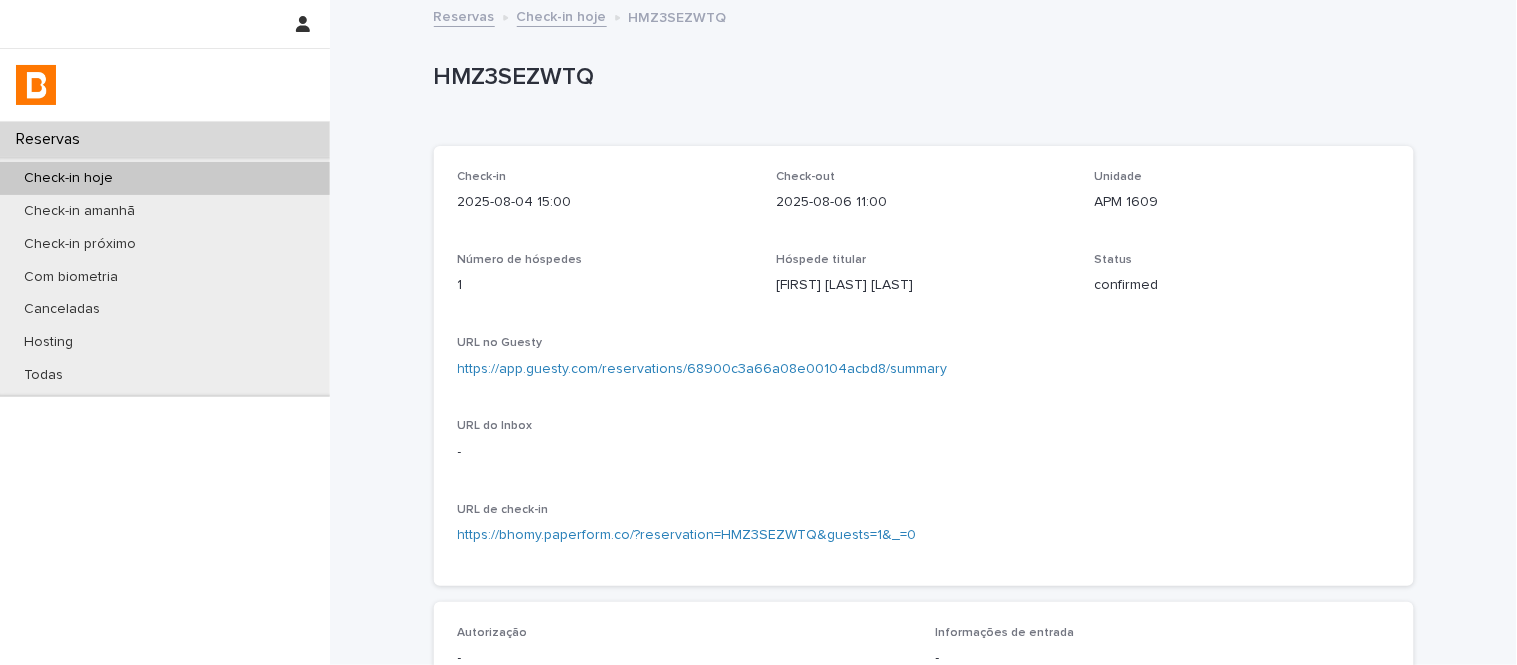 click on "Check-in hoje" at bounding box center [562, 15] 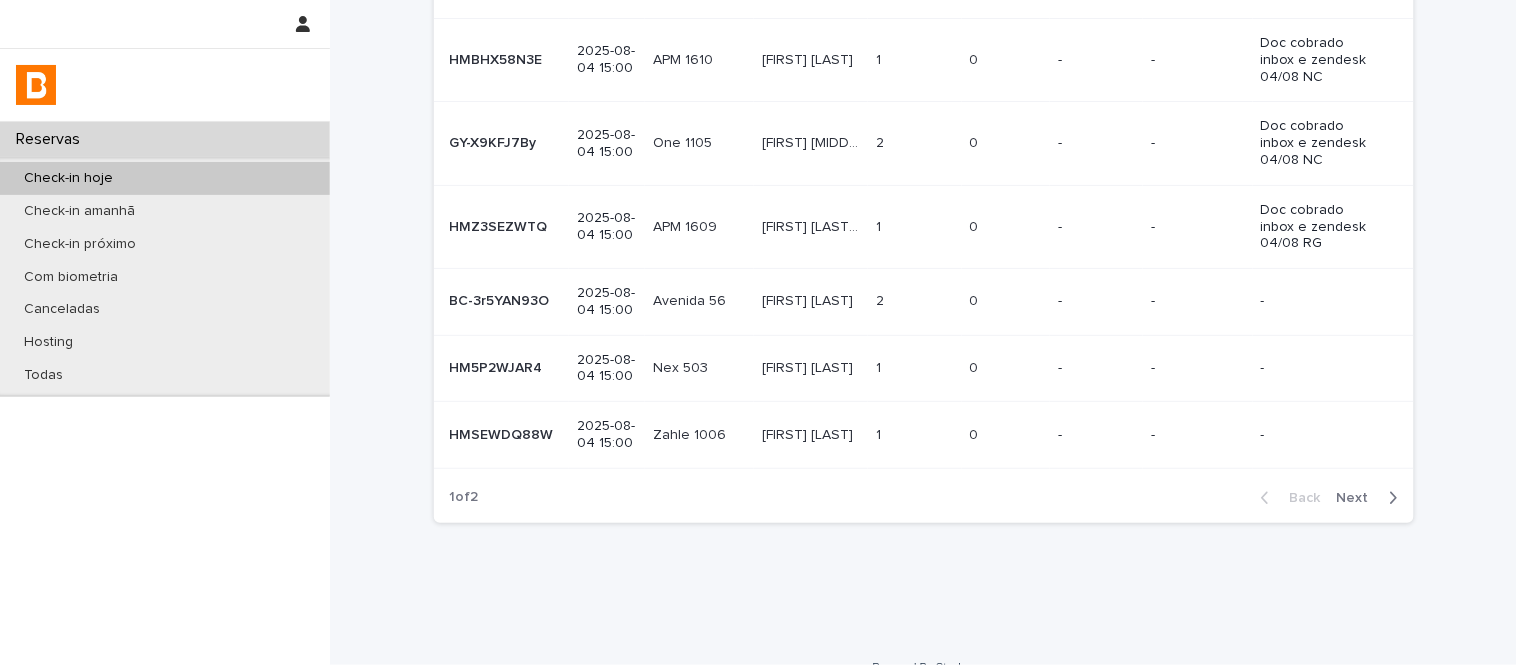 scroll, scrollTop: 642, scrollLeft: 0, axis: vertical 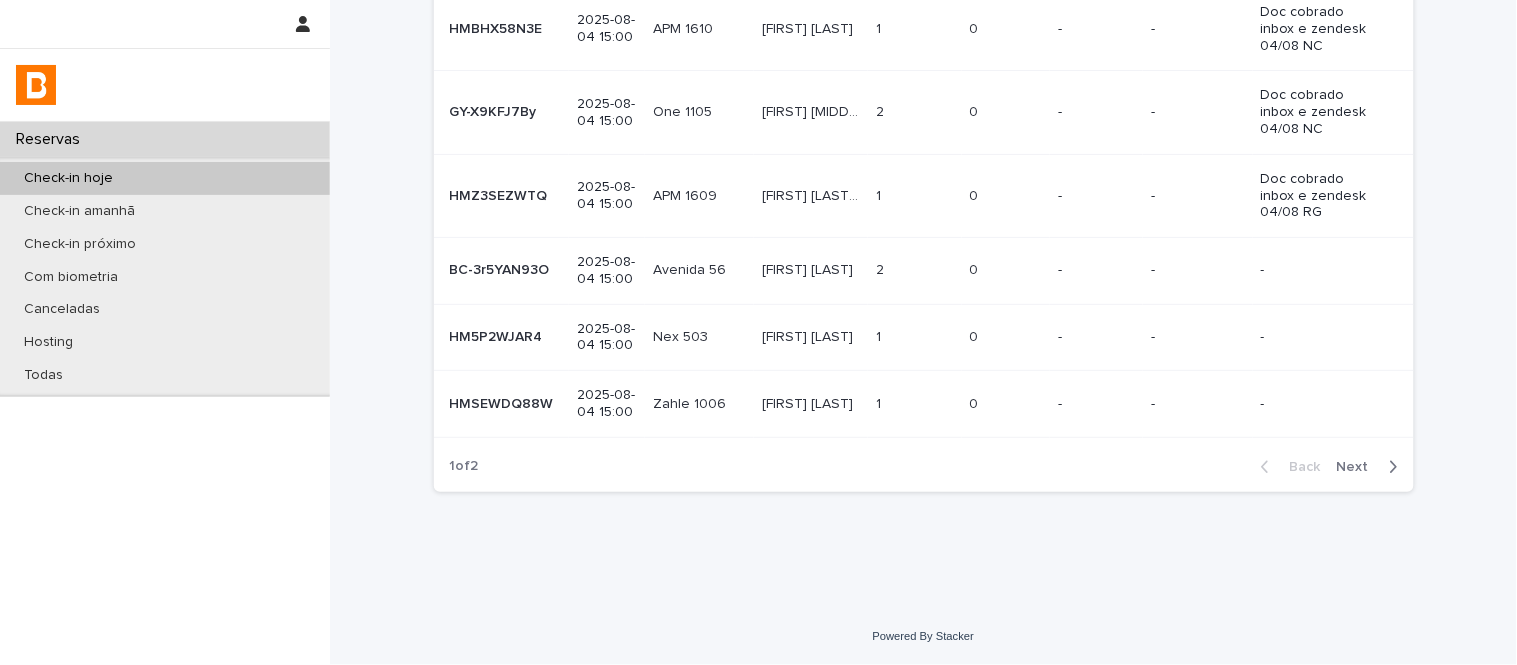 click at bounding box center [915, 270] 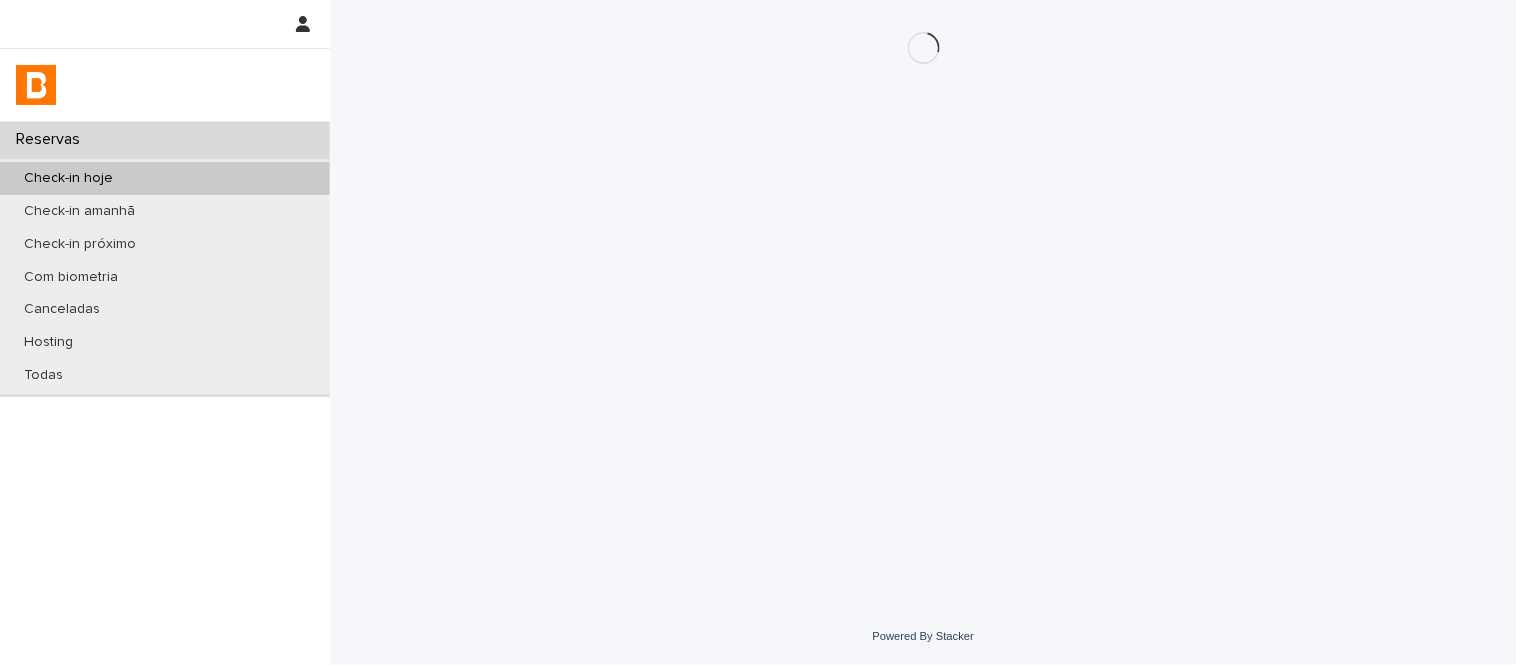 scroll, scrollTop: 0, scrollLeft: 0, axis: both 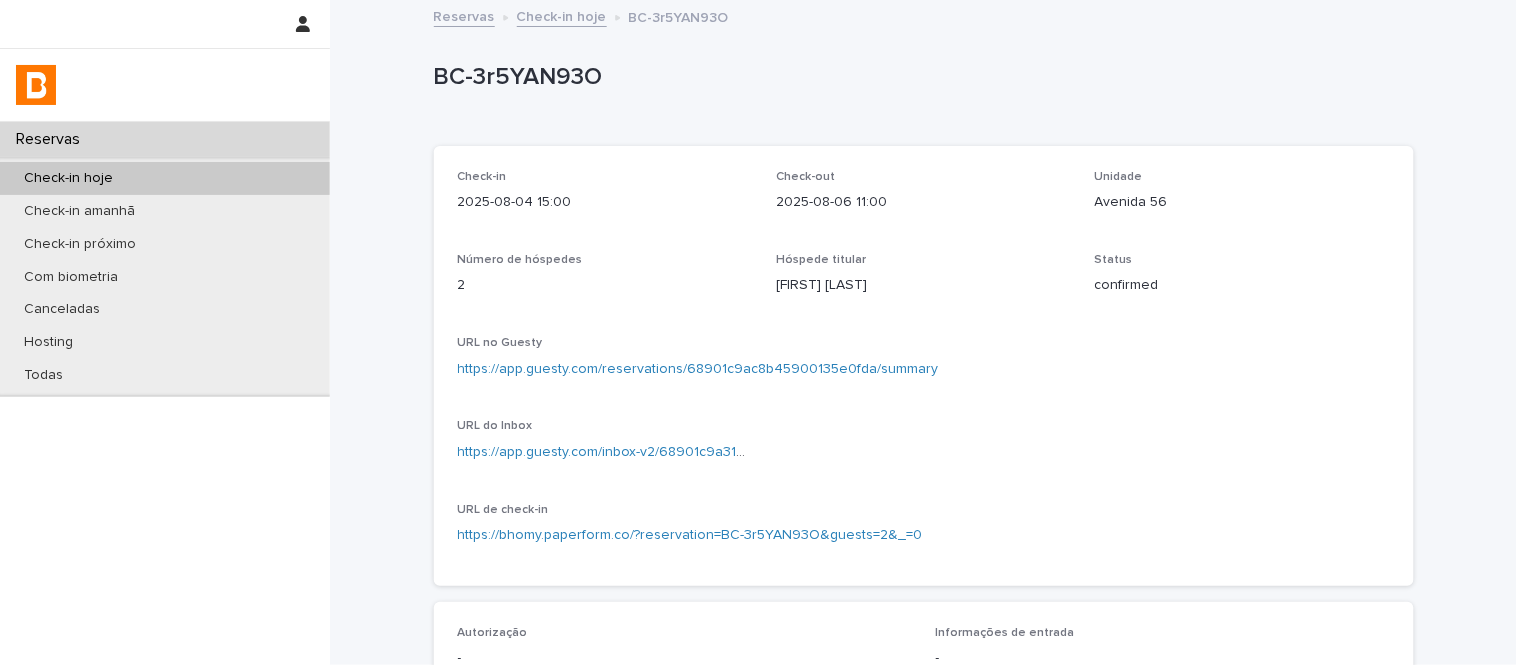 click on "https://app.guesty.com/reservations/68901c9ac8b45900135e0fda/summary" at bounding box center (698, 369) 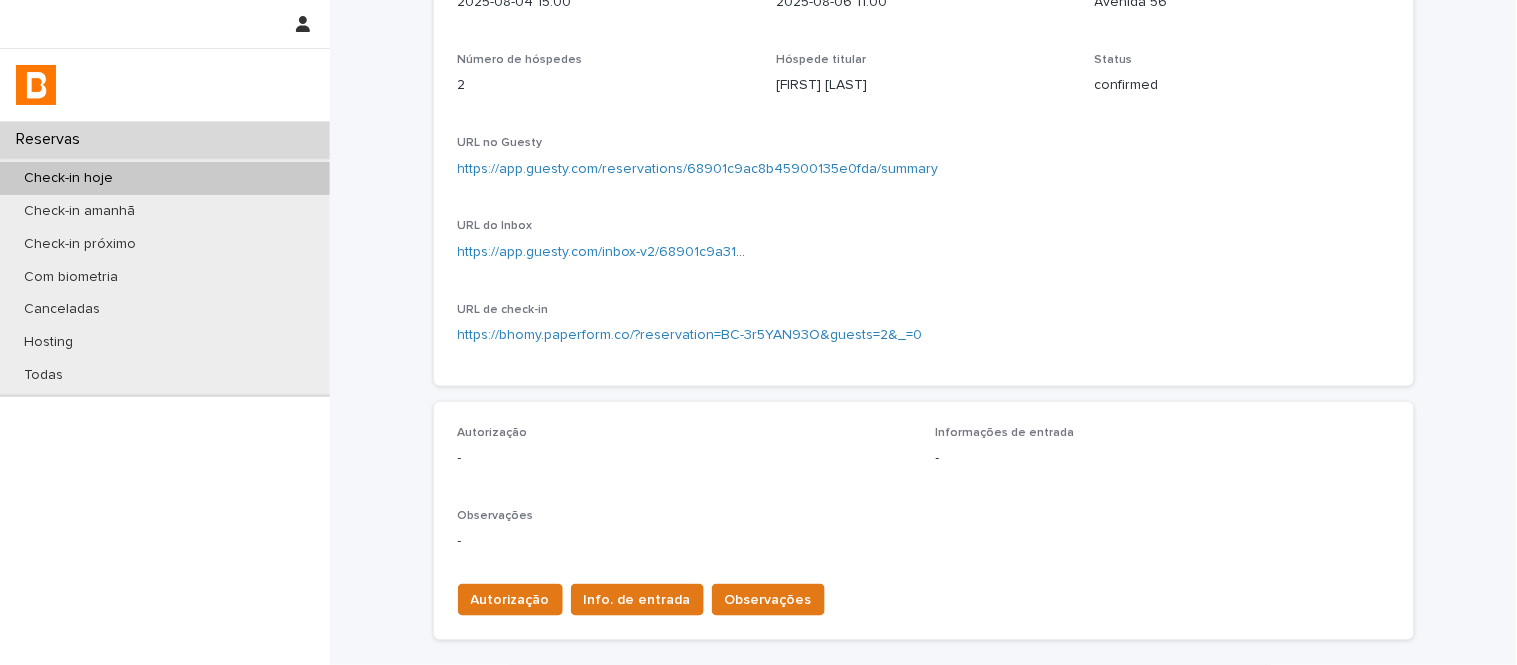 scroll, scrollTop: 333, scrollLeft: 0, axis: vertical 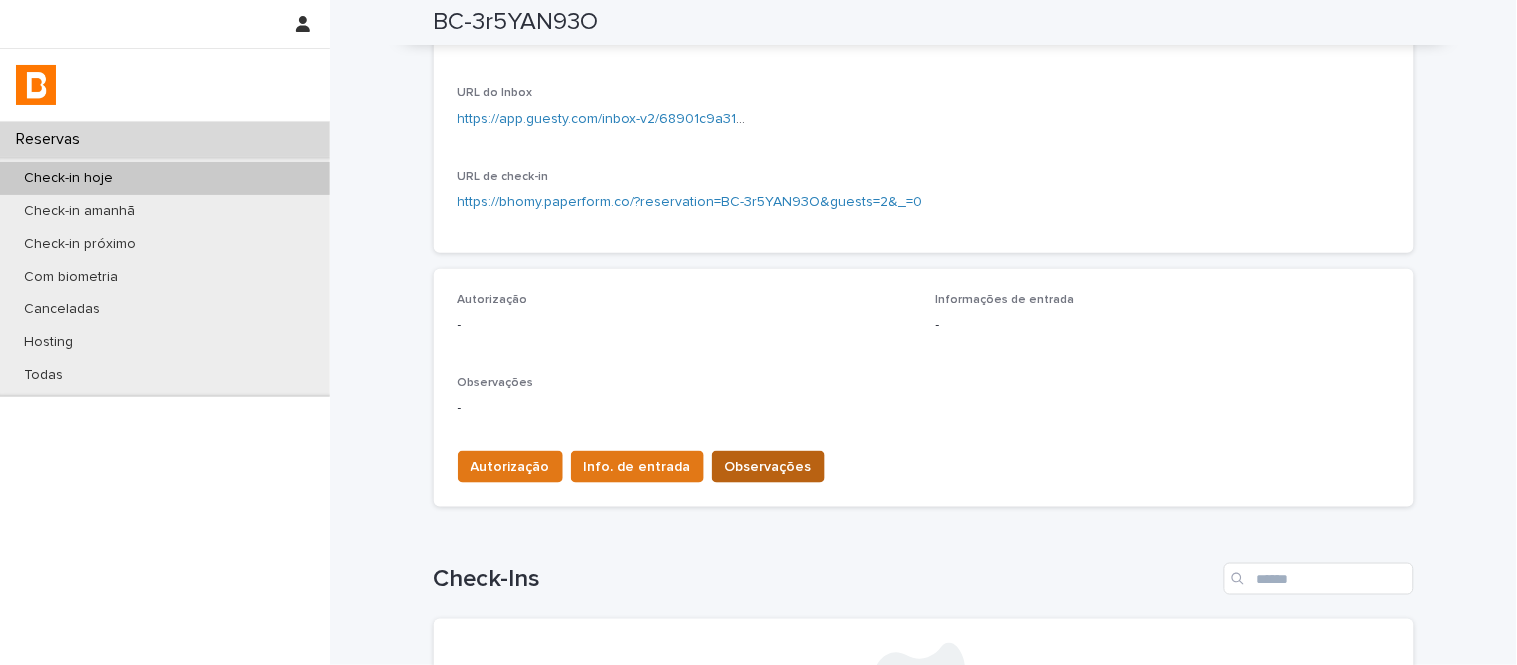 click on "Observações" at bounding box center (768, 467) 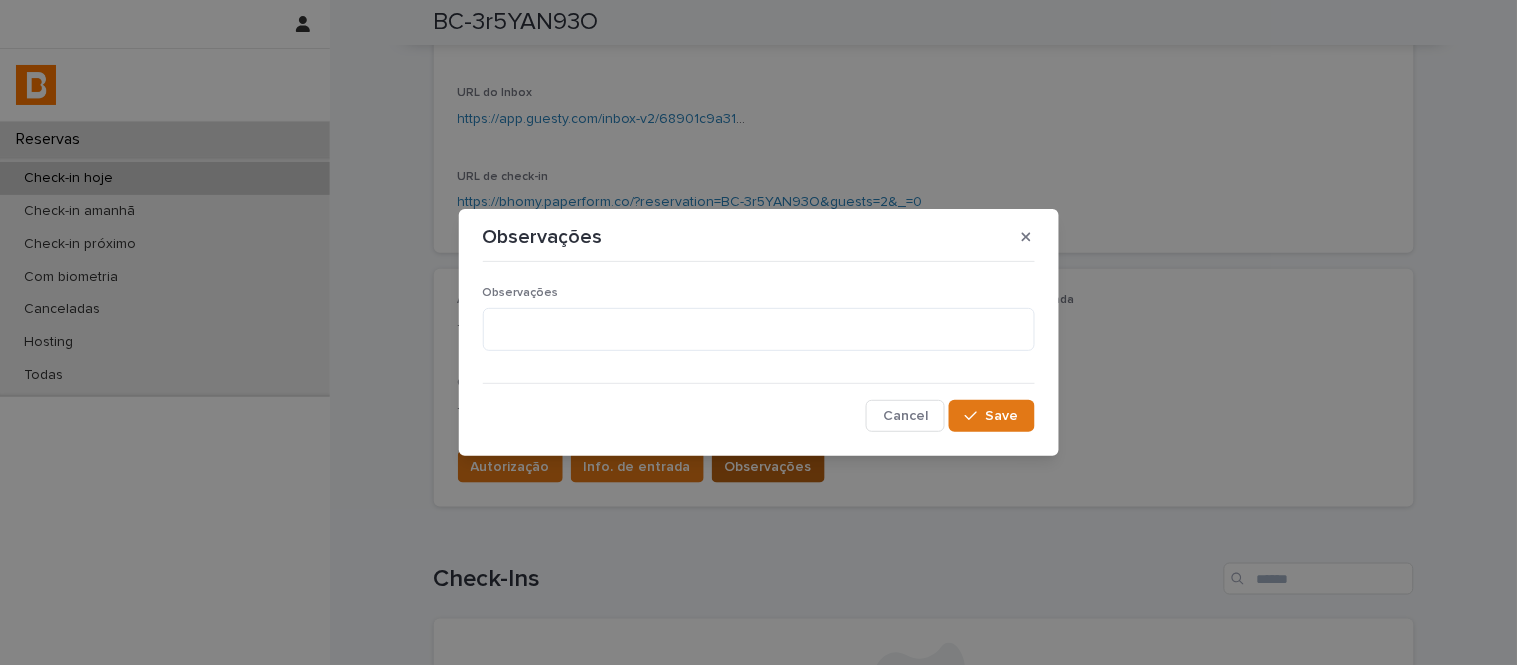 click on "Observações" at bounding box center (759, 293) 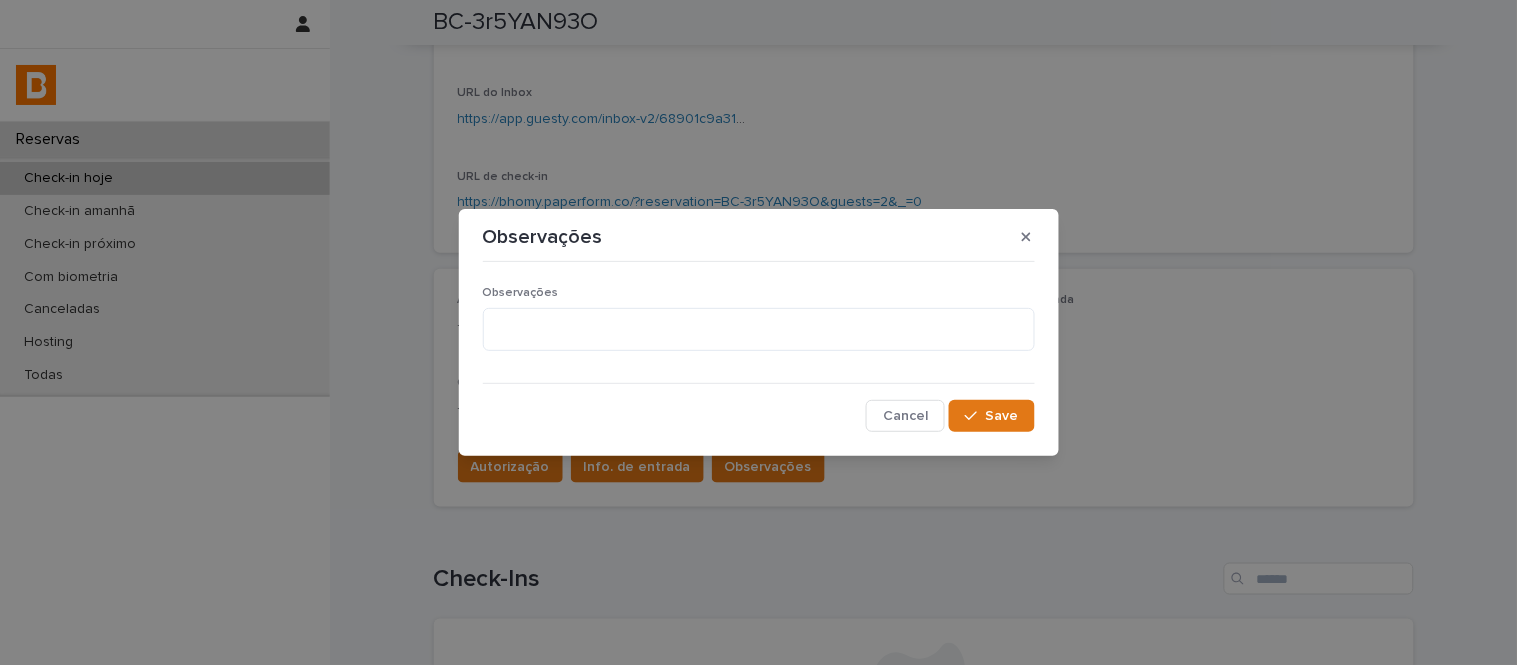 click on "Observações" at bounding box center (759, 327) 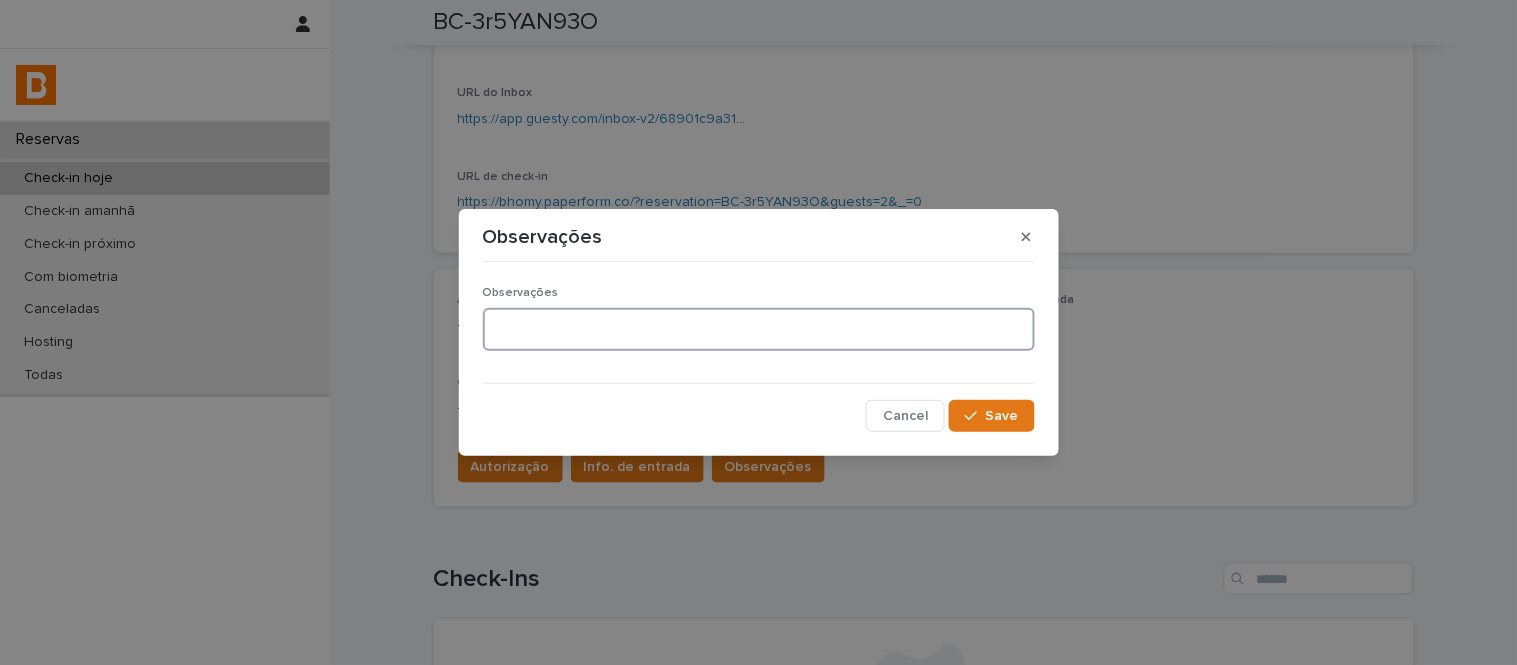 click at bounding box center [759, 329] 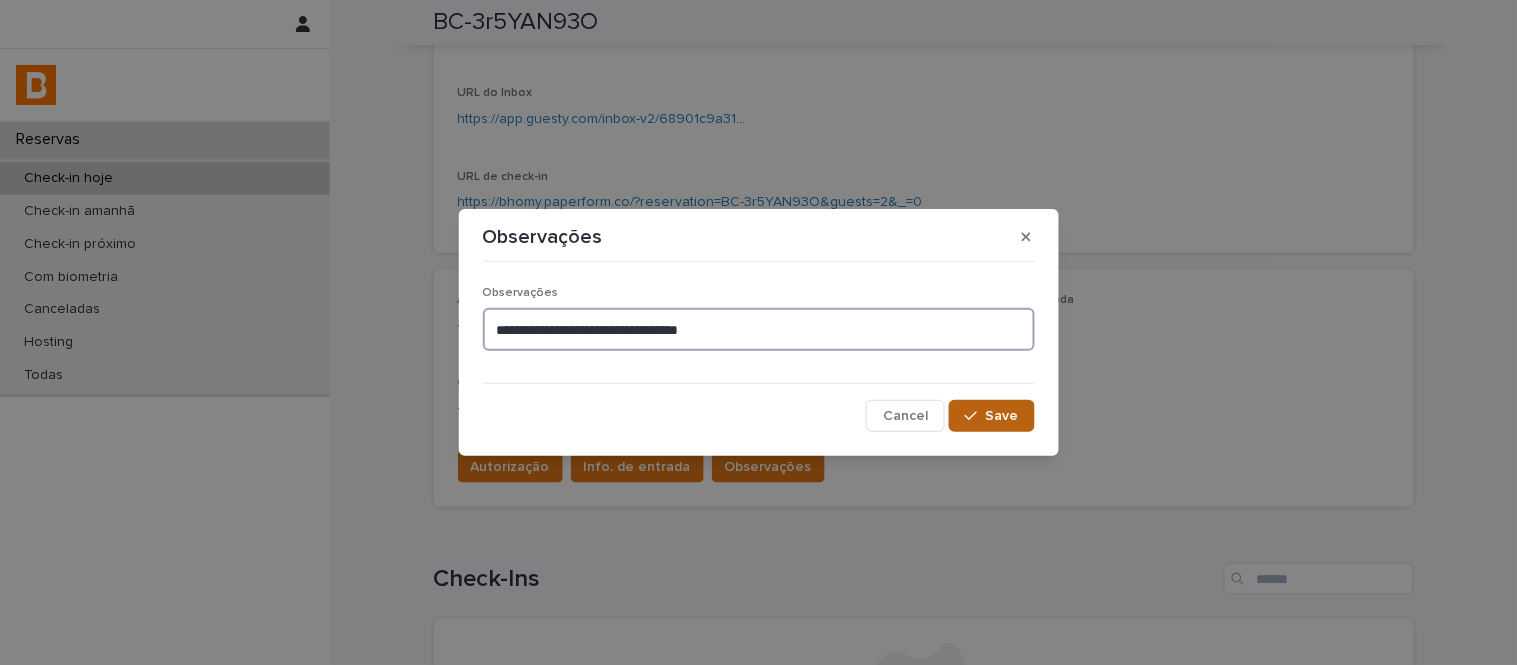 type on "**********" 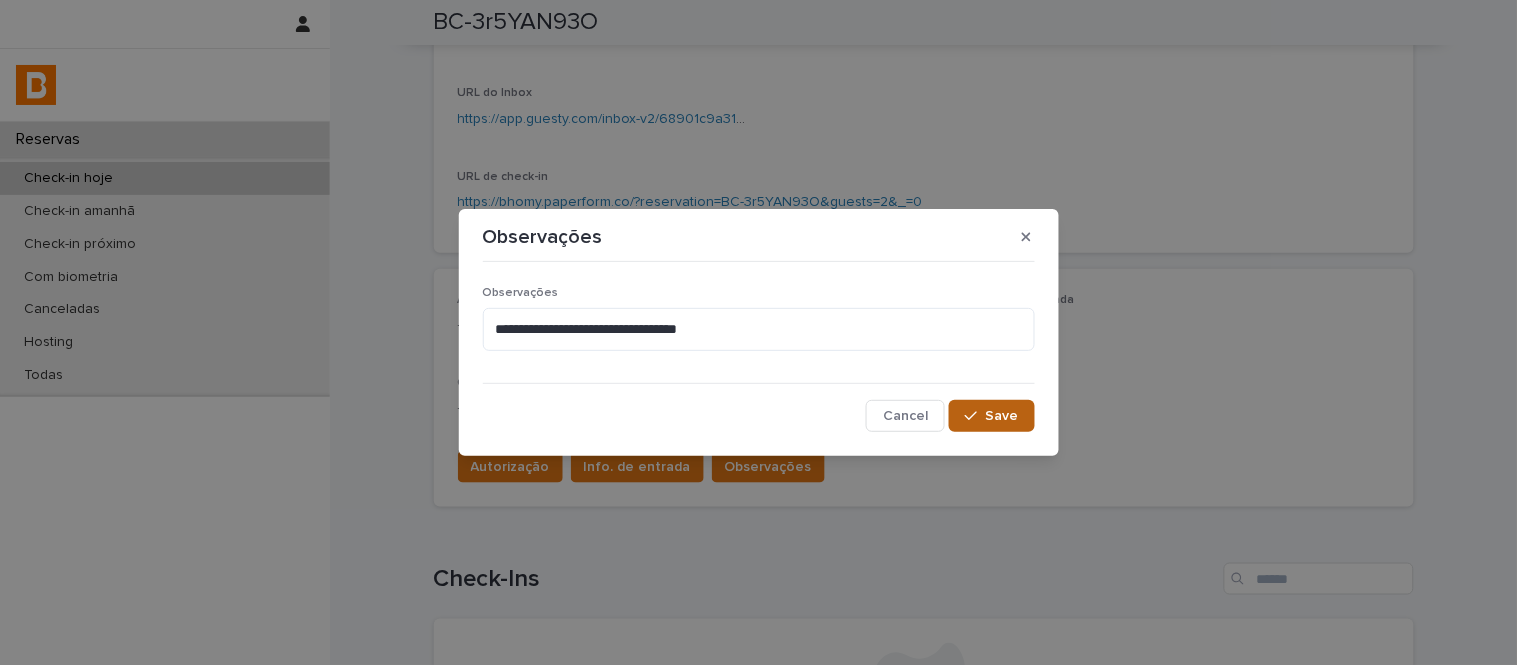 click on "Save" at bounding box center (991, 416) 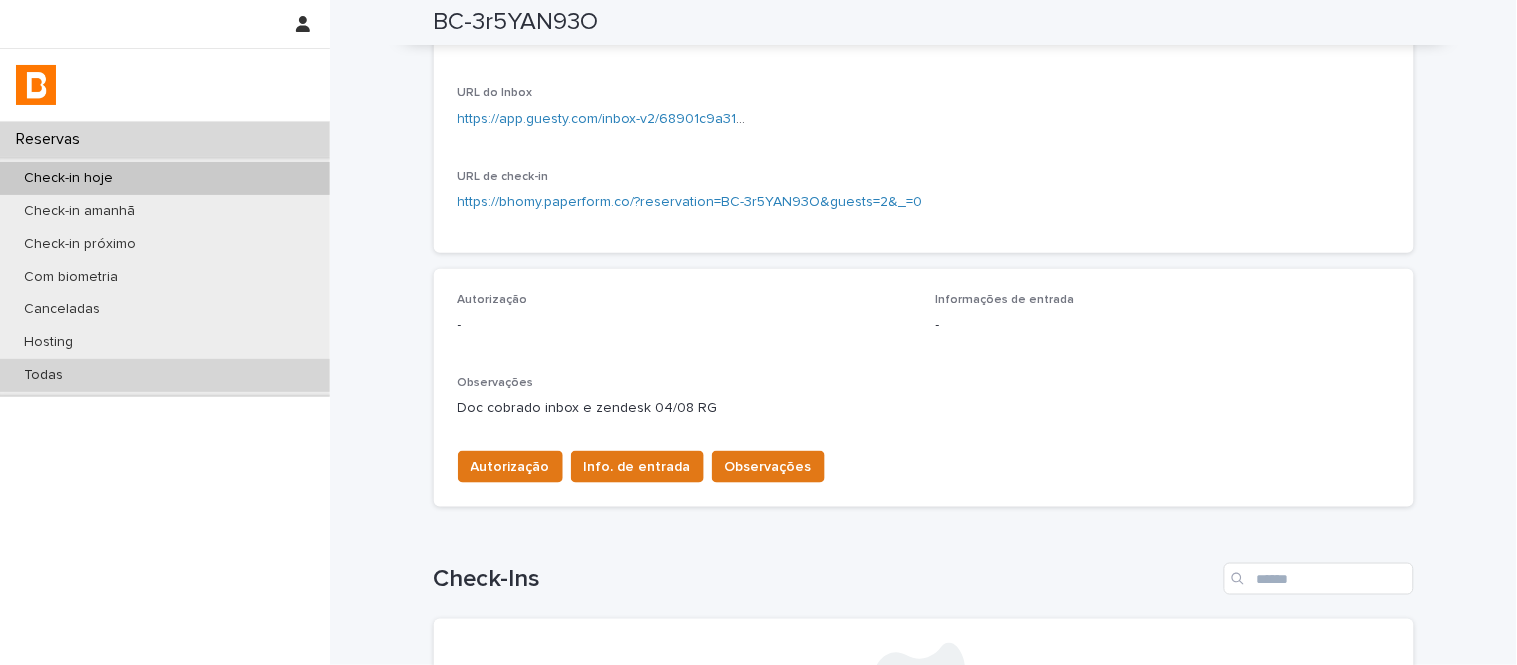 click on "Todas" at bounding box center (165, 375) 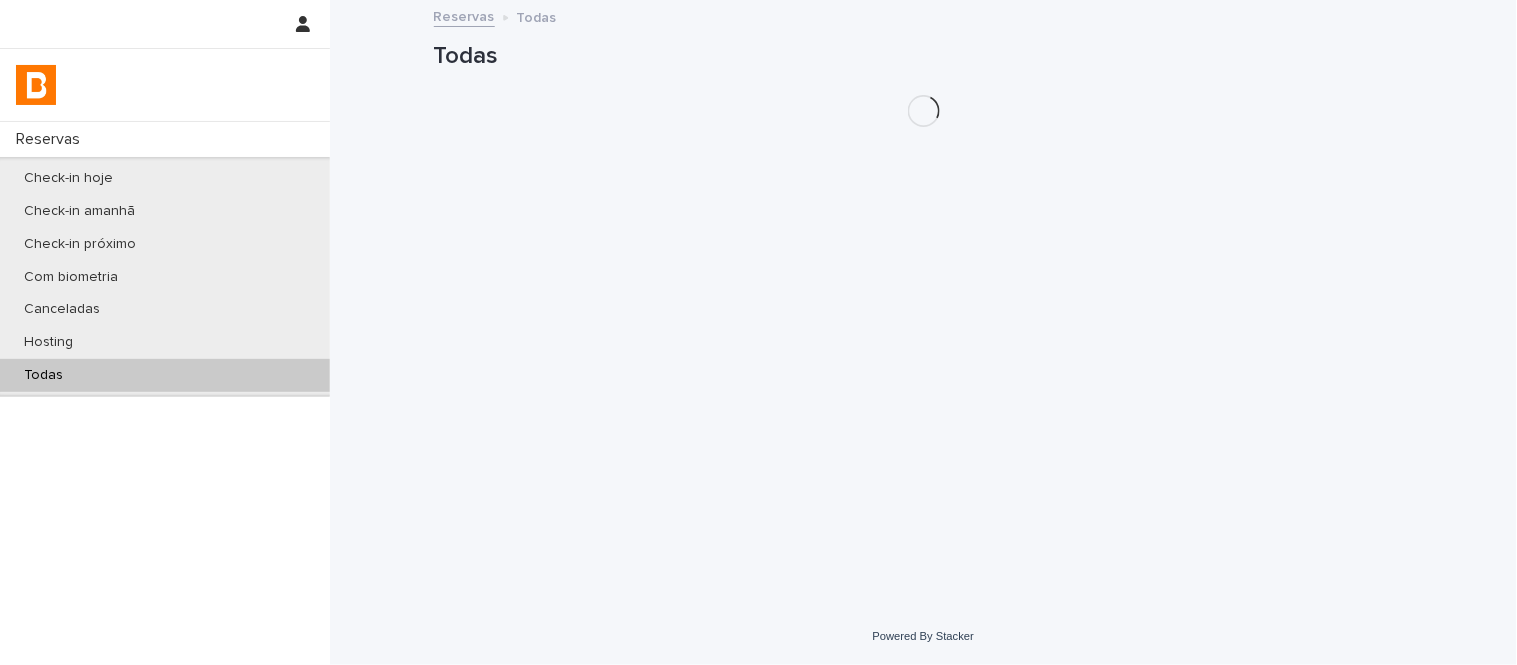 scroll, scrollTop: 0, scrollLeft: 0, axis: both 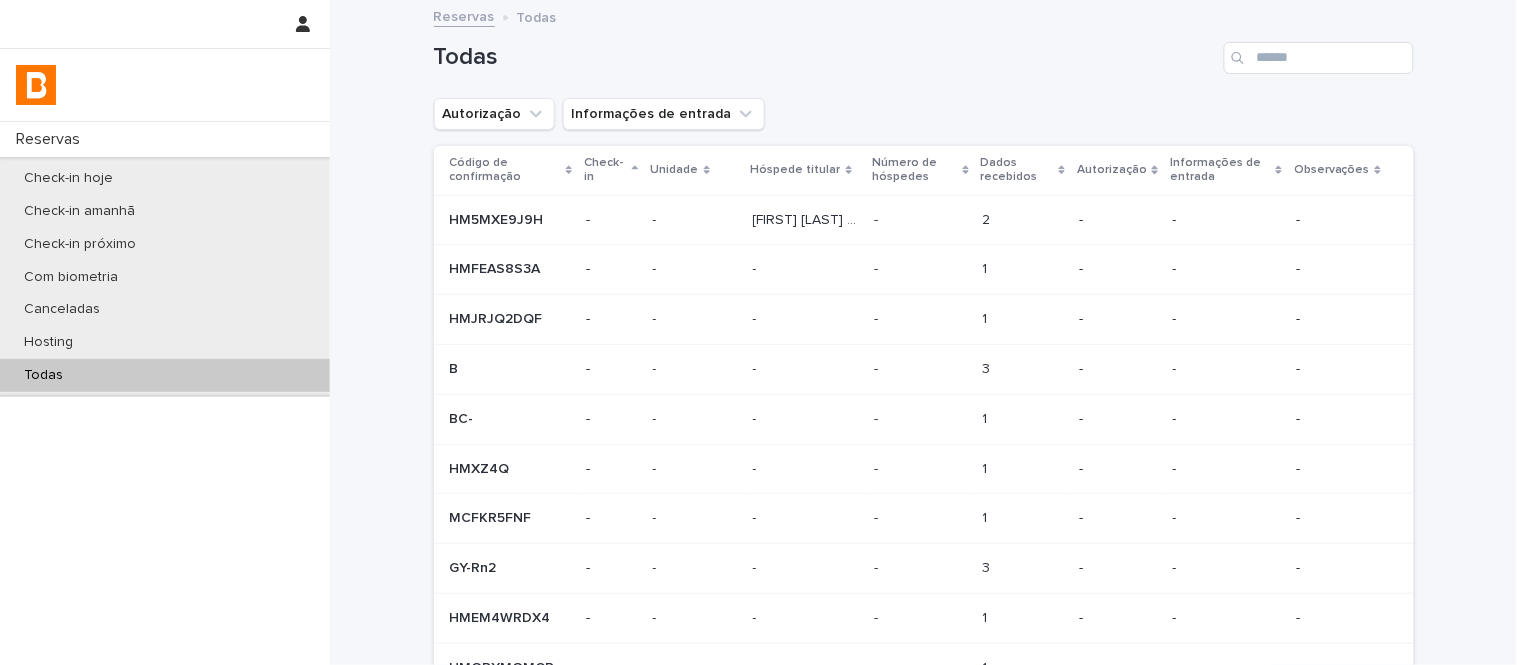 click at bounding box center (1319, 58) 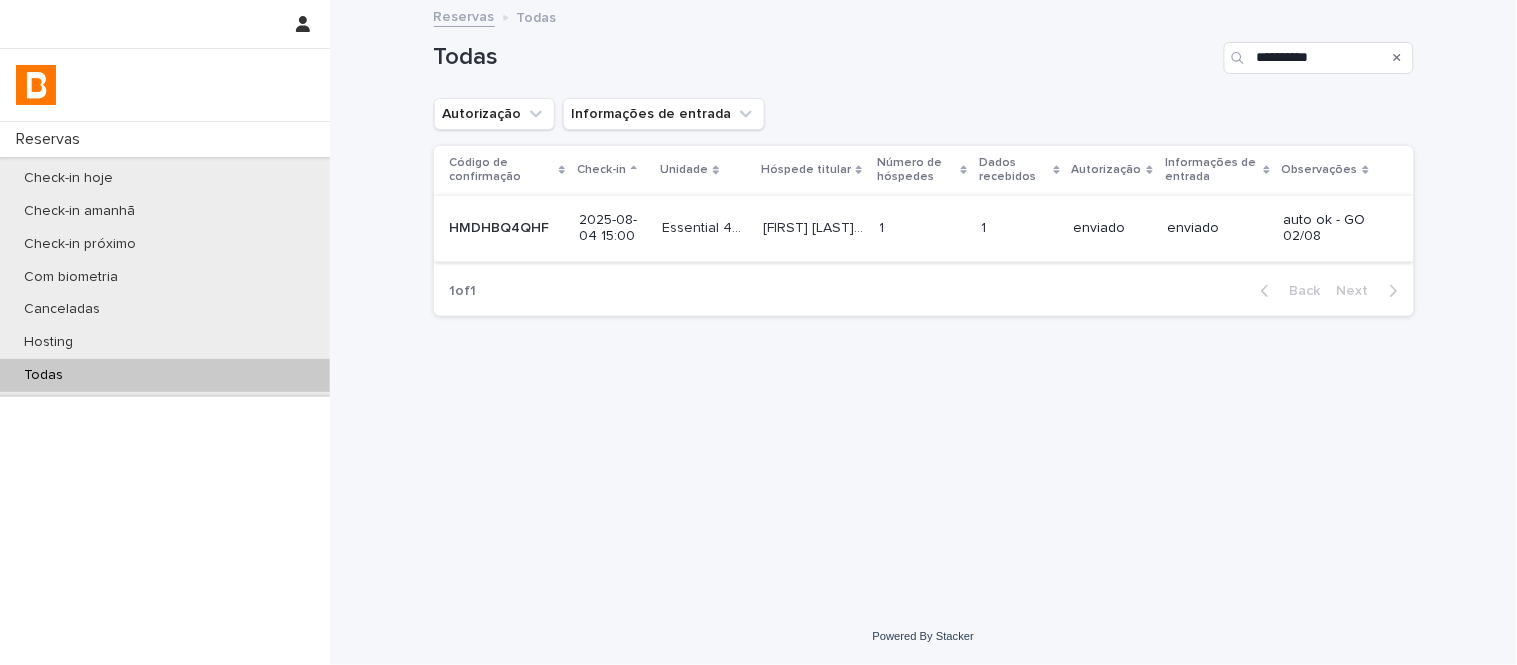 type on "**********" 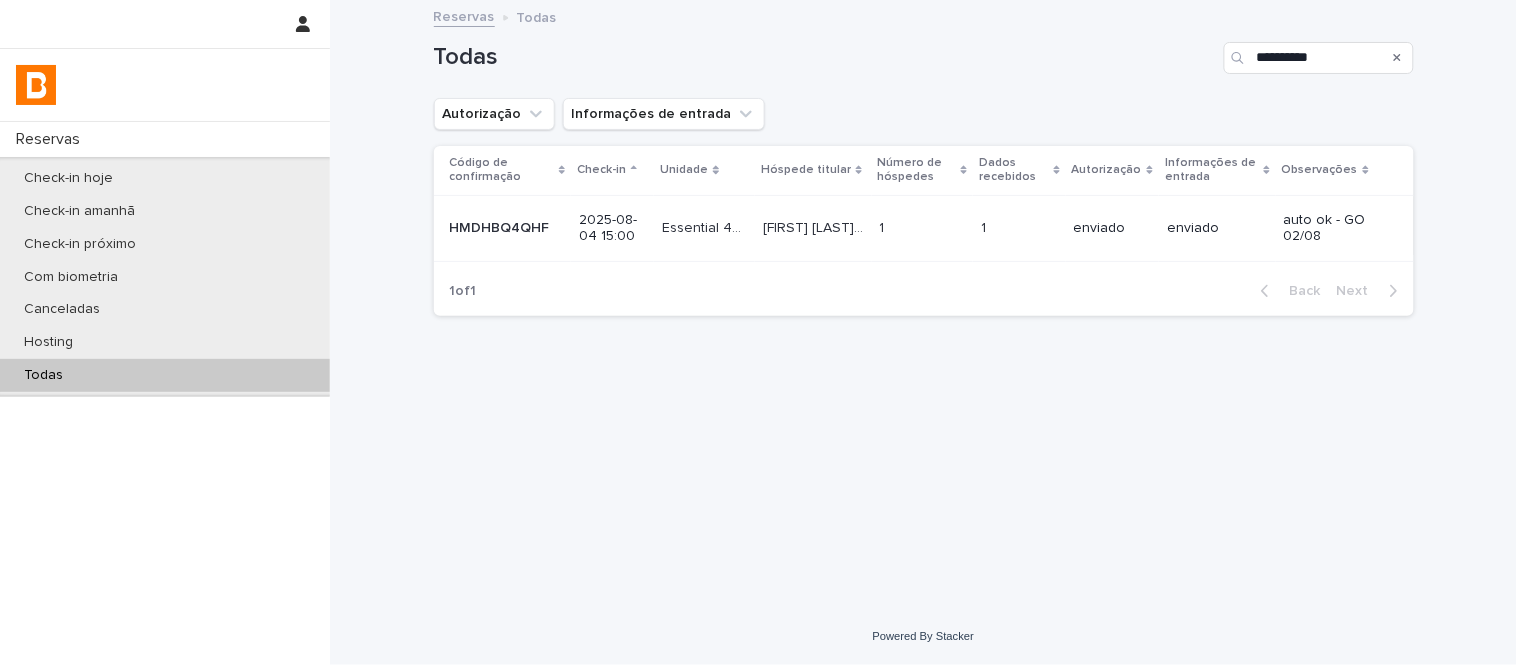 click on "[FIRST] [LAST] [LAST]" at bounding box center [815, 226] 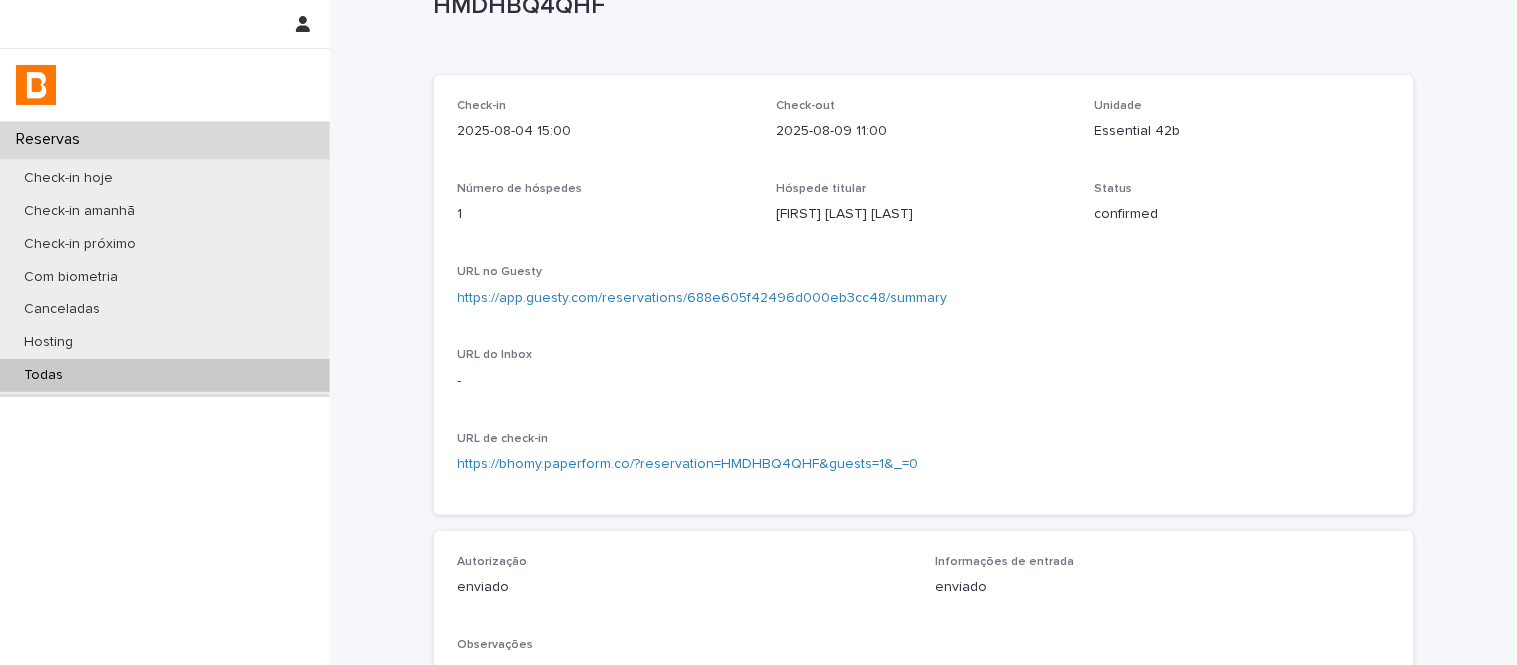 scroll, scrollTop: 111, scrollLeft: 0, axis: vertical 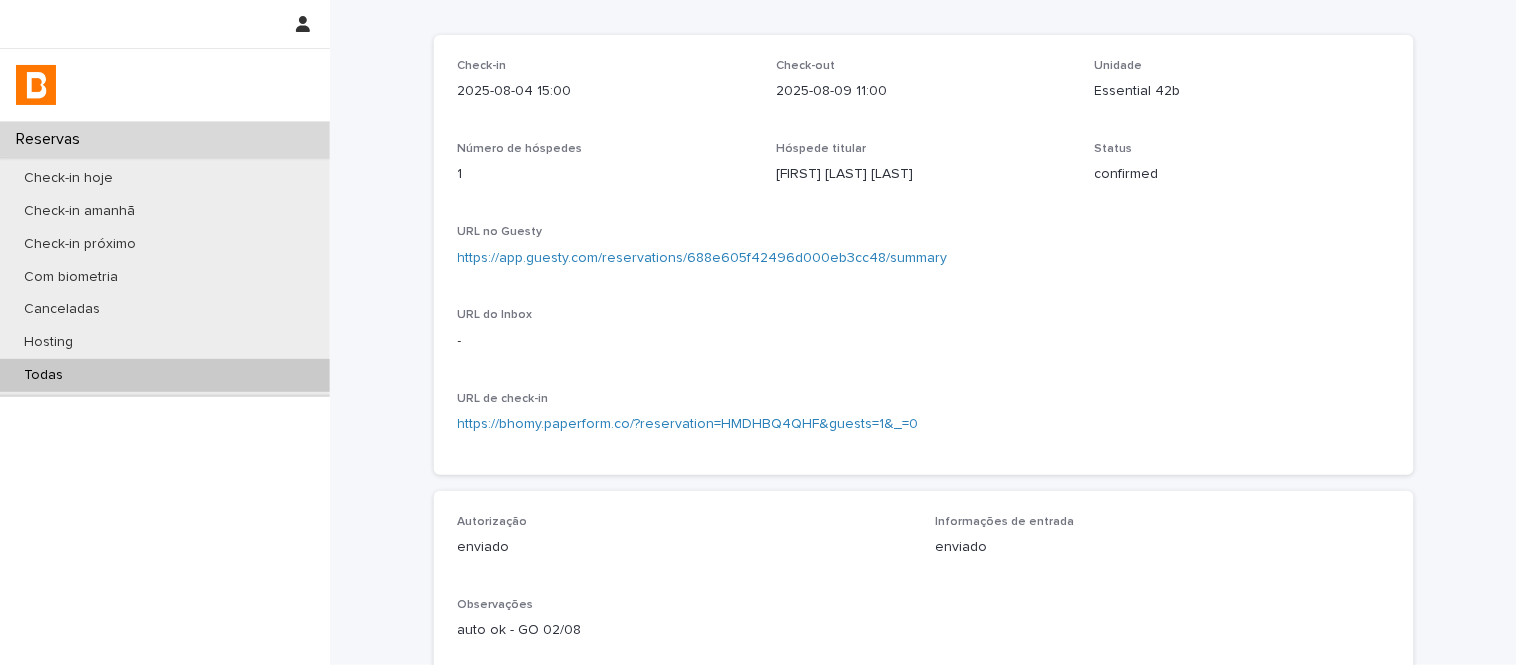 click on "Essential 42b" at bounding box center (1242, 91) 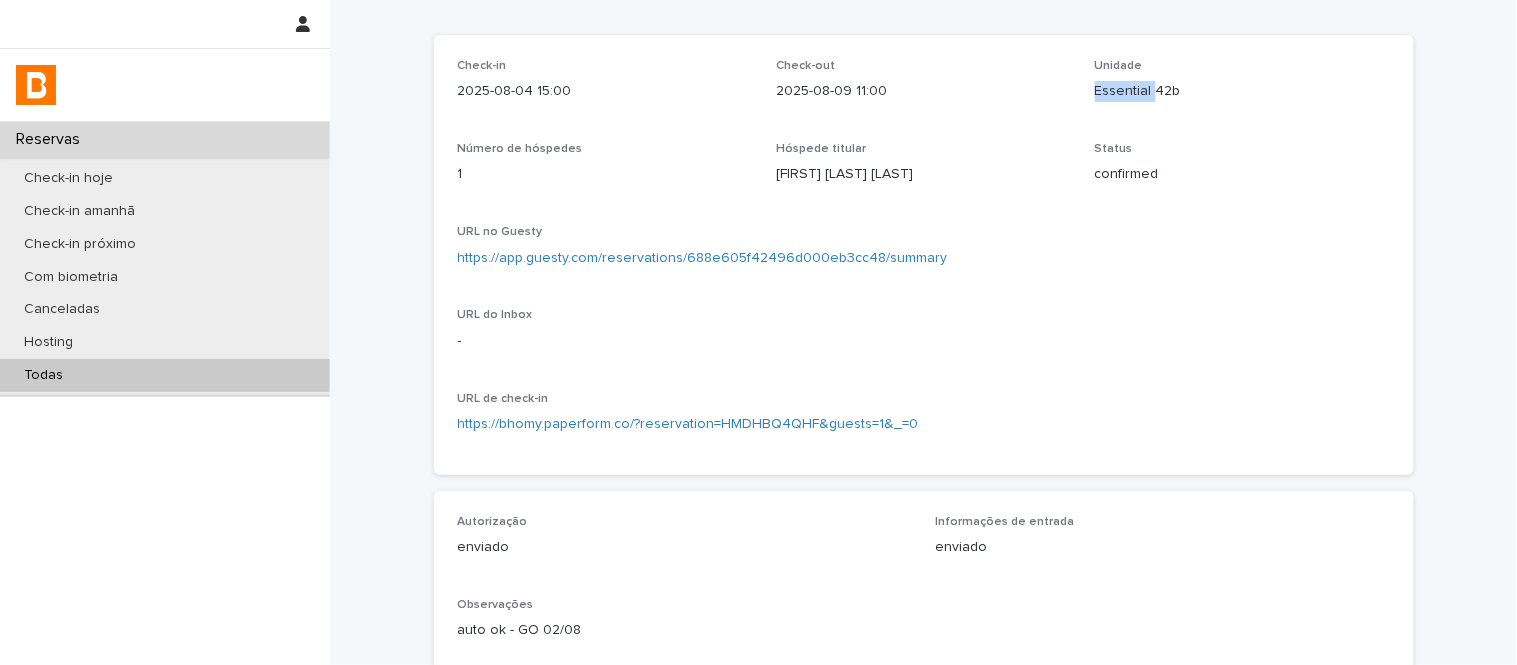 click on "Essential 42b" at bounding box center (1242, 91) 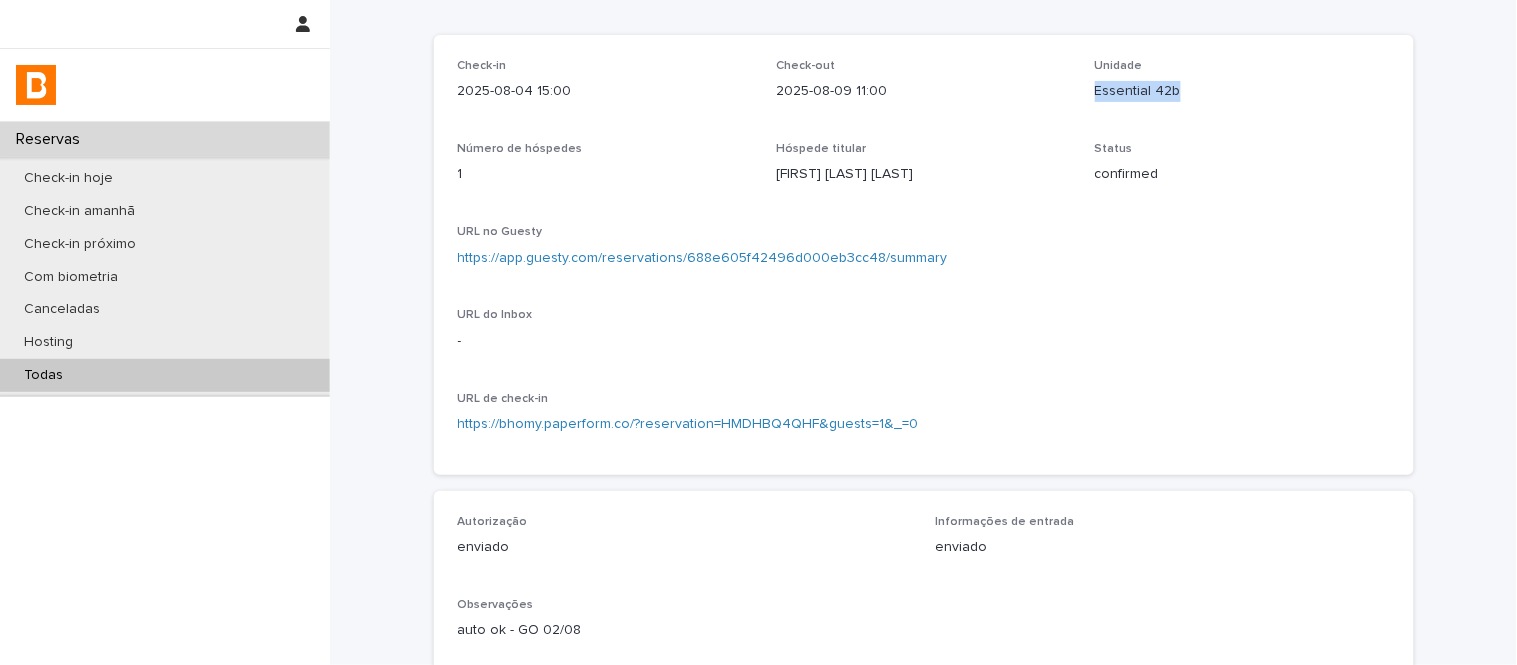 click on "Essential 42b" at bounding box center (1242, 91) 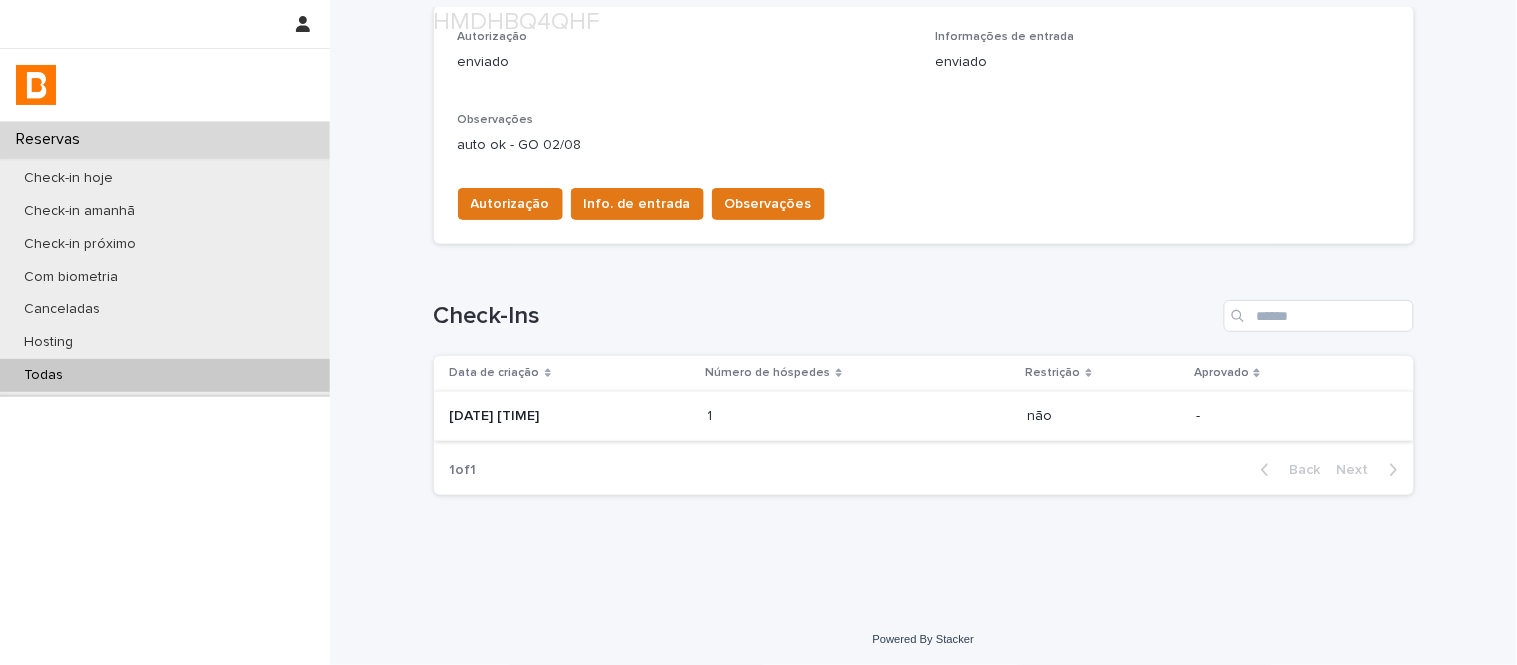 scroll, scrollTop: 598, scrollLeft: 0, axis: vertical 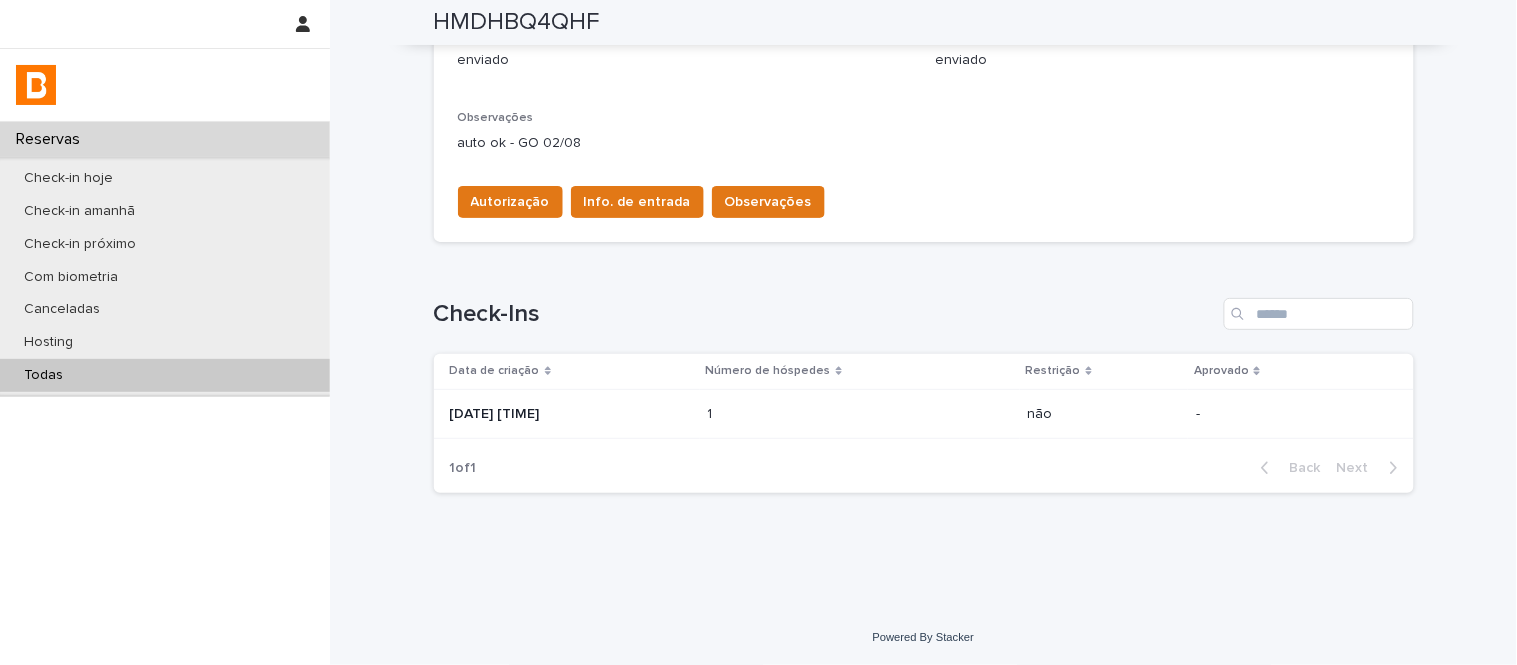 click on "Data de criação [DATE] [TIME] Número de hóspedes Restrição Aprovado [DATE] [TIME] 1 1   não -" at bounding box center [924, 398] 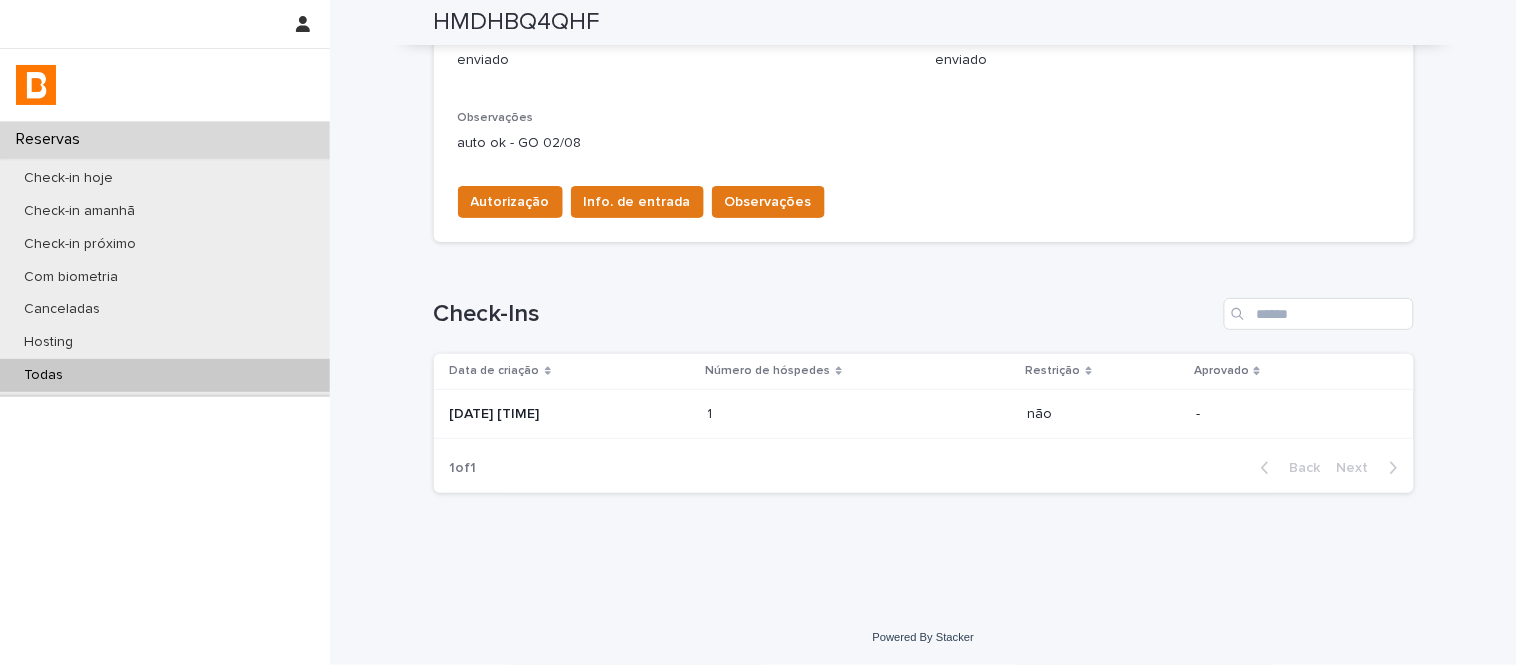 click on "1 1" at bounding box center (860, 414) 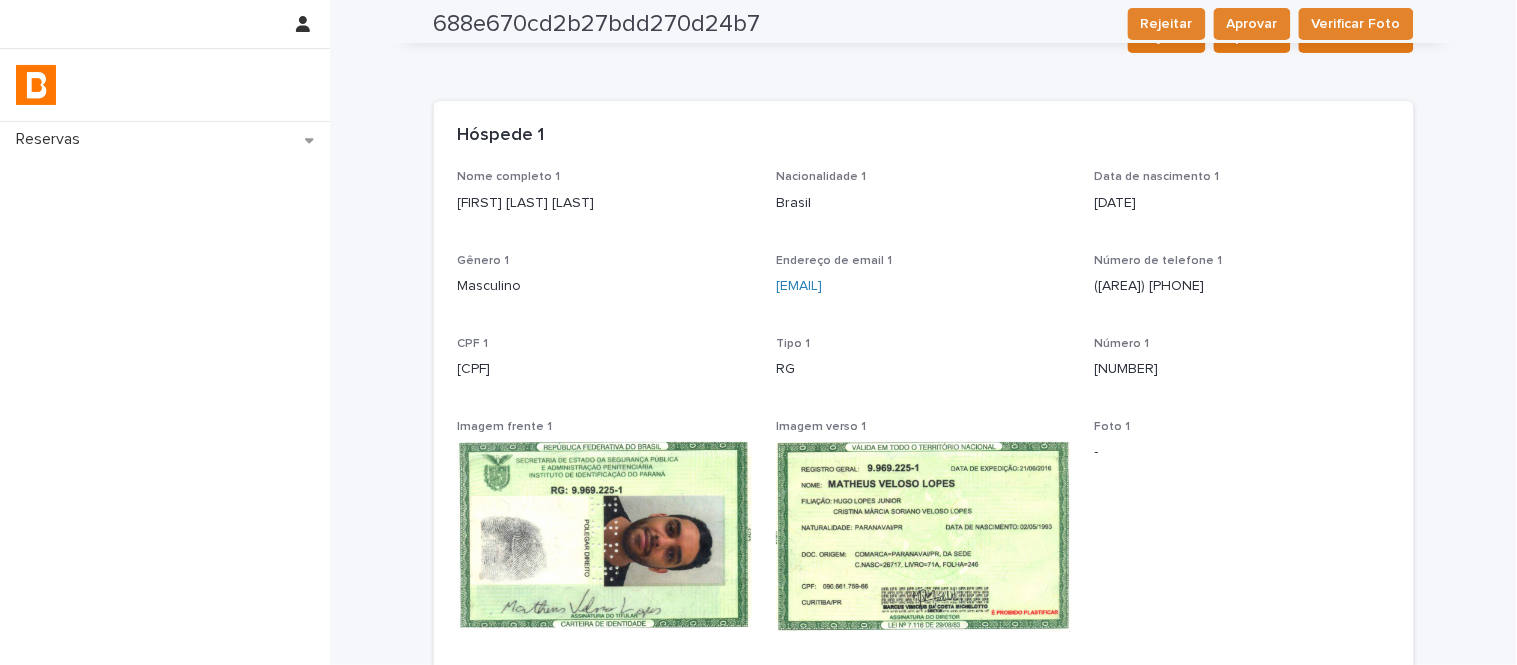 scroll, scrollTop: 0, scrollLeft: 0, axis: both 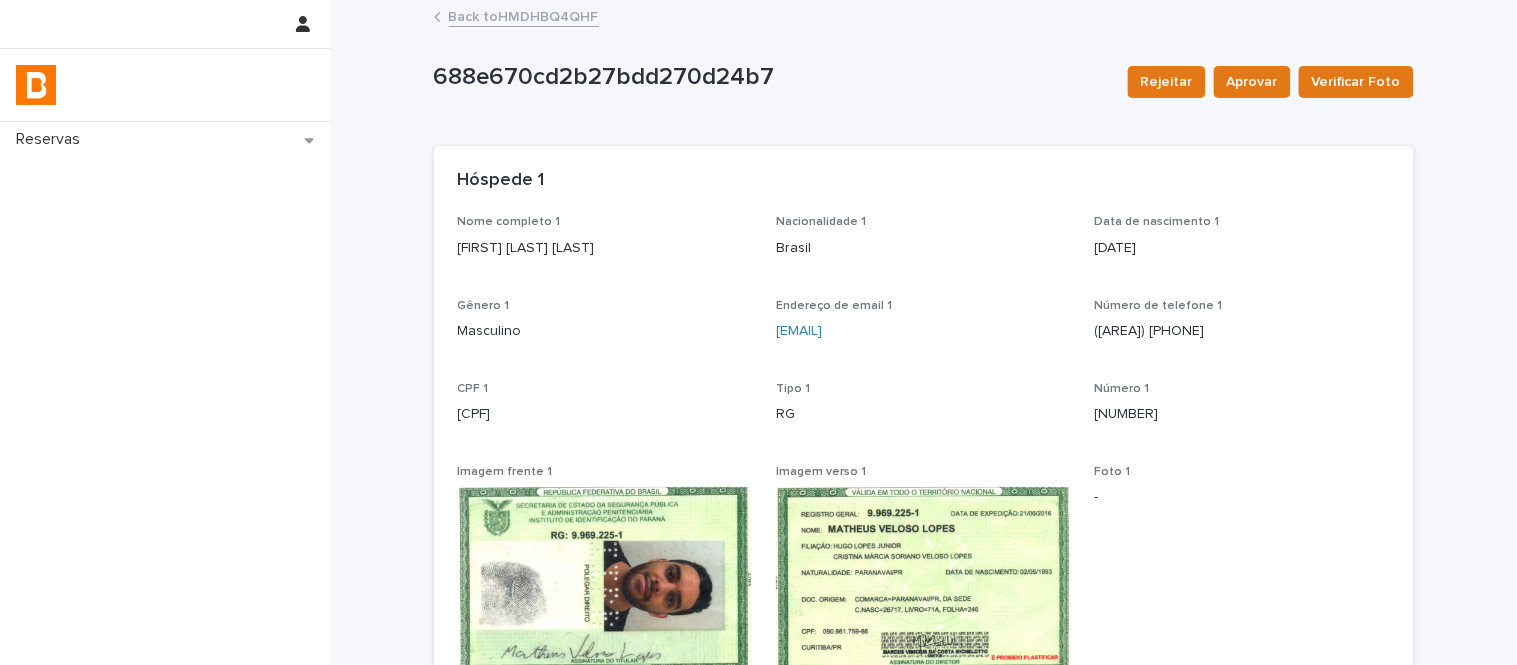 click on "[FIRST] [LAST] [LAST]" at bounding box center [605, 248] 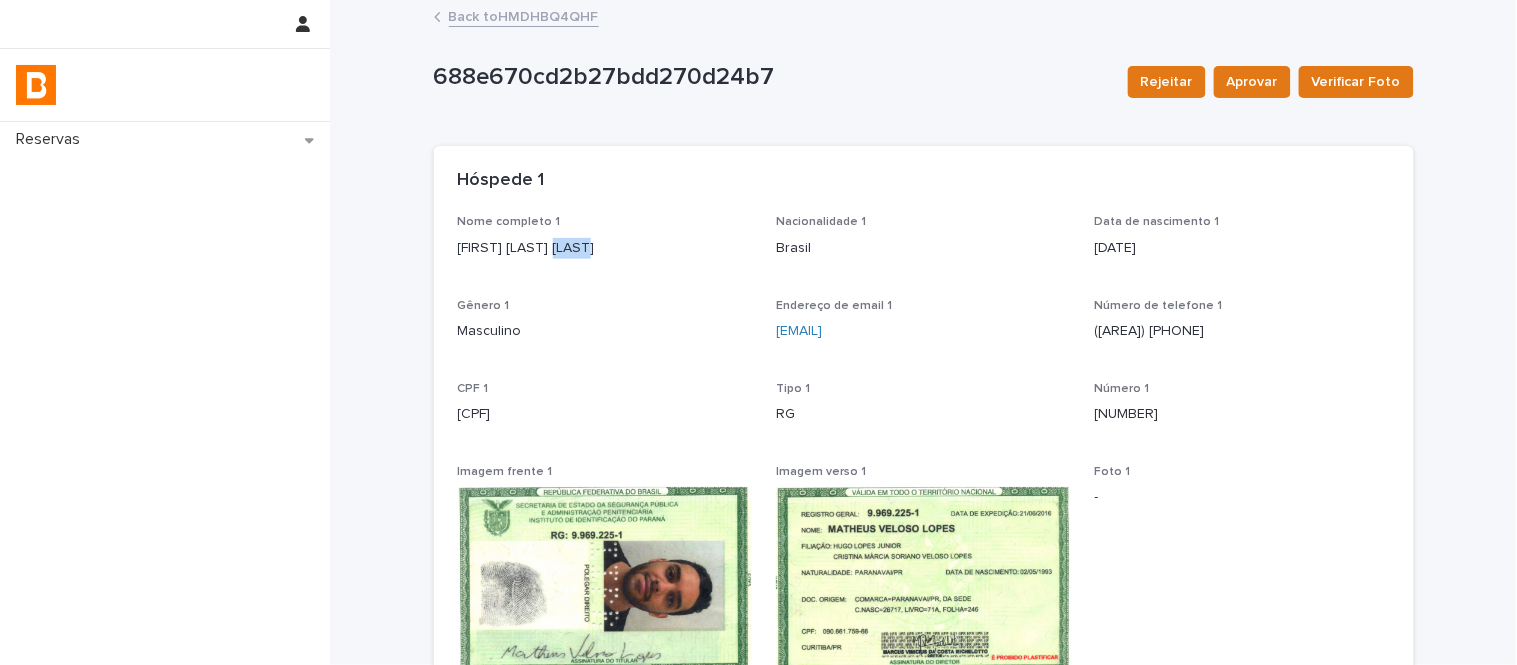 click on "[FIRST] [LAST] [LAST]" at bounding box center [605, 248] 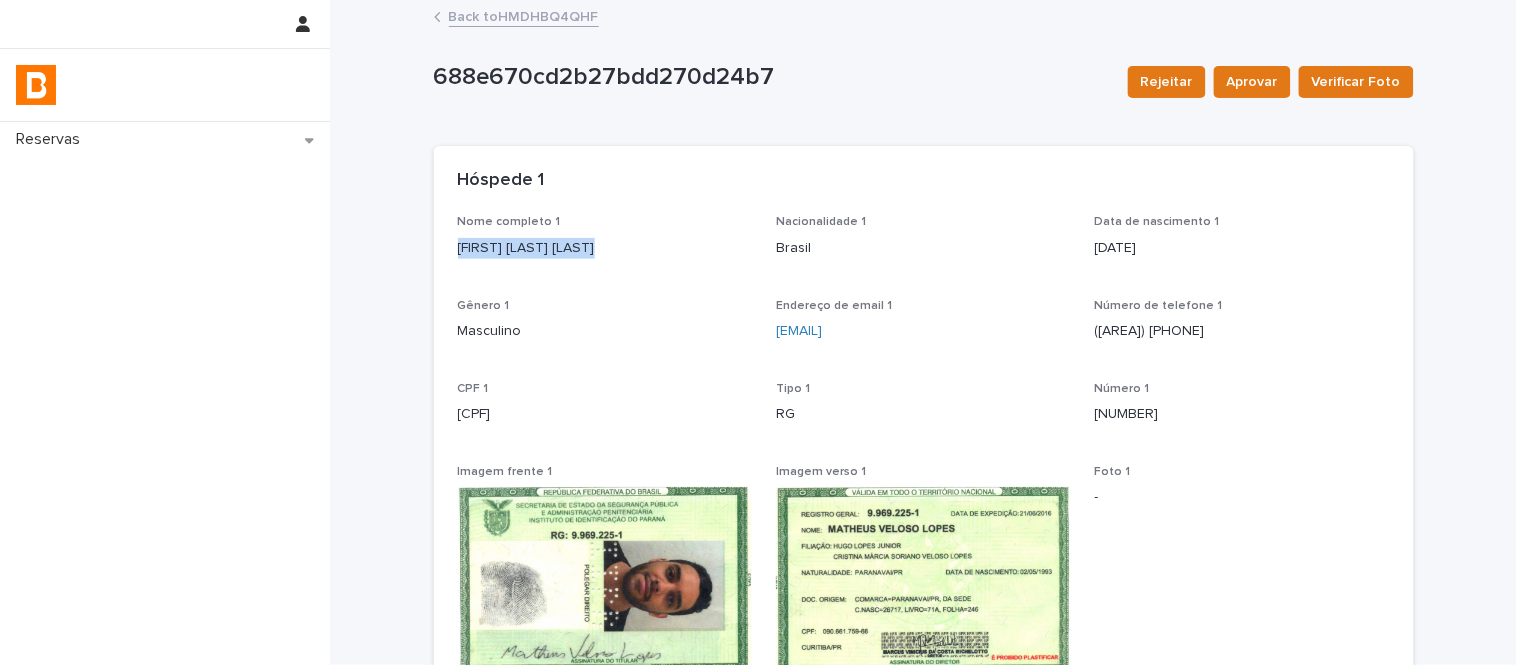 click on "[FIRST] [LAST] [LAST]" at bounding box center (605, 248) 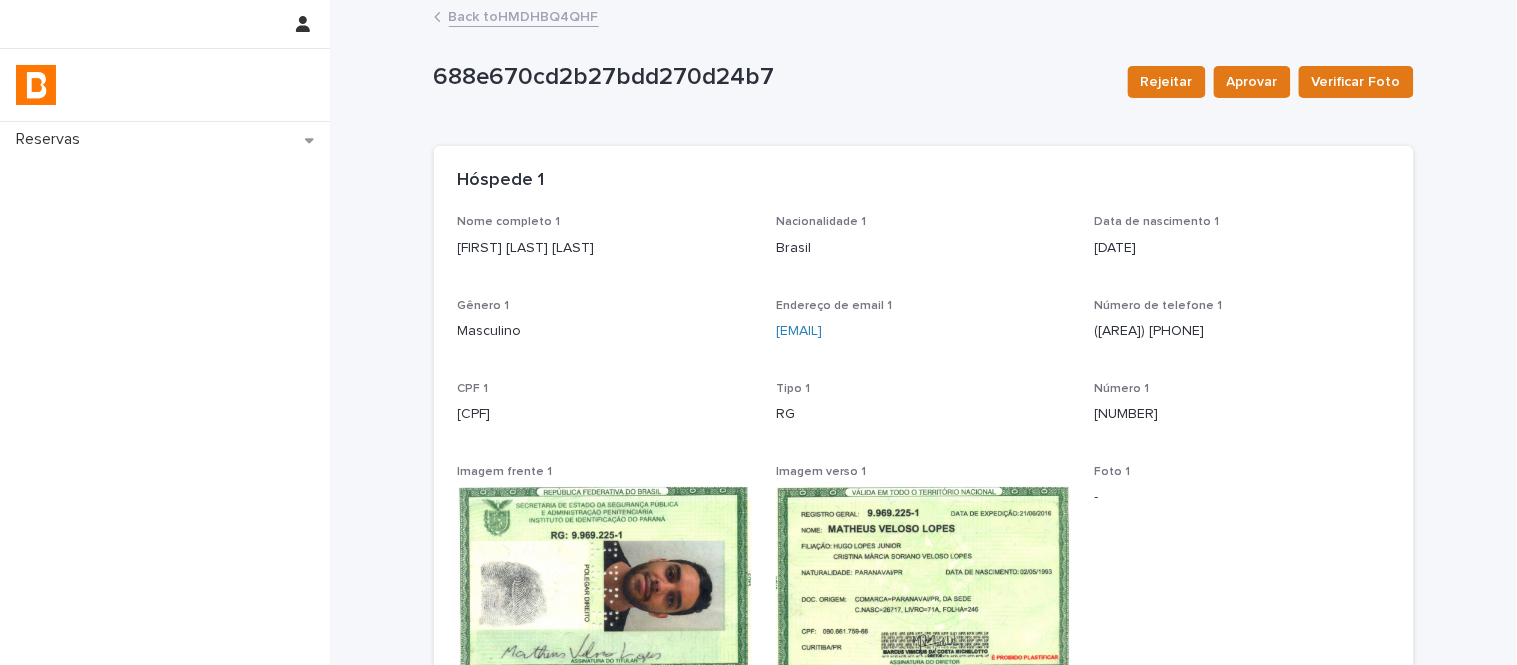 click on "CPF 1" at bounding box center [605, 389] 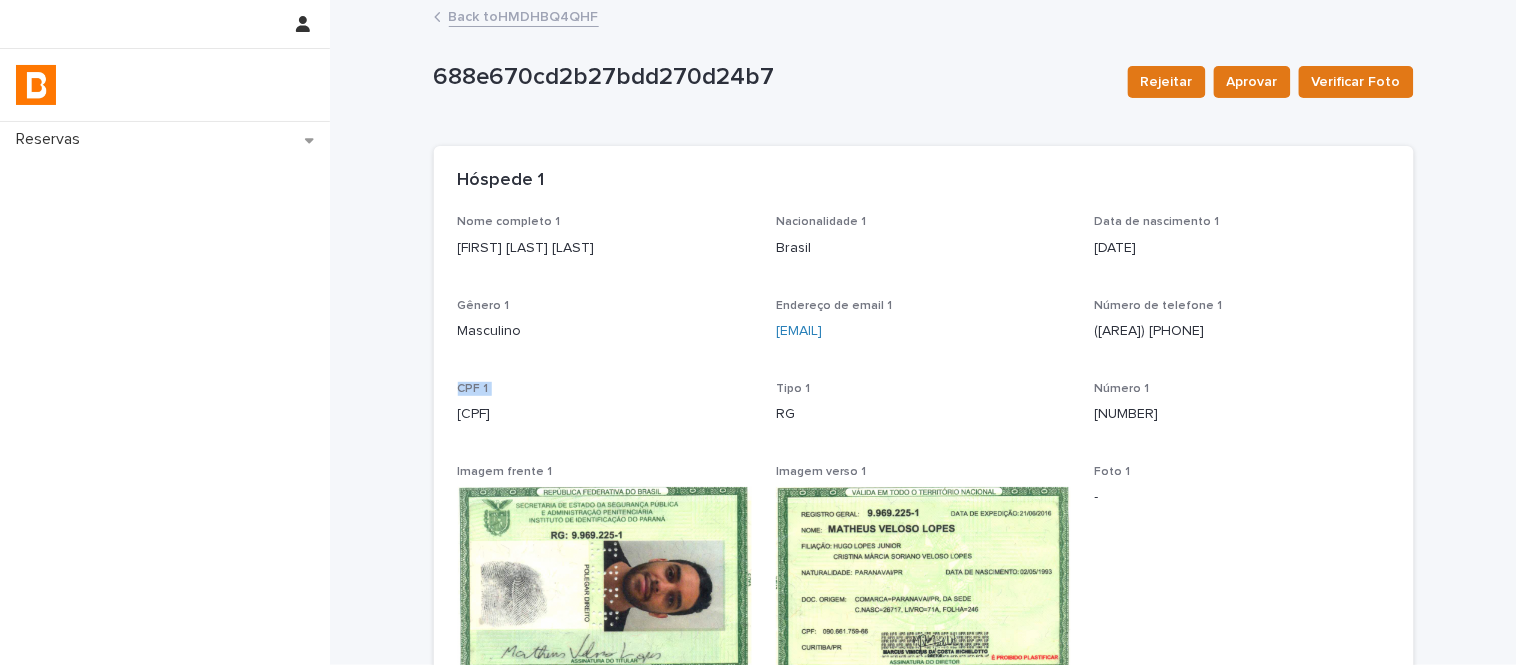 click on "CPF 1" at bounding box center (605, 389) 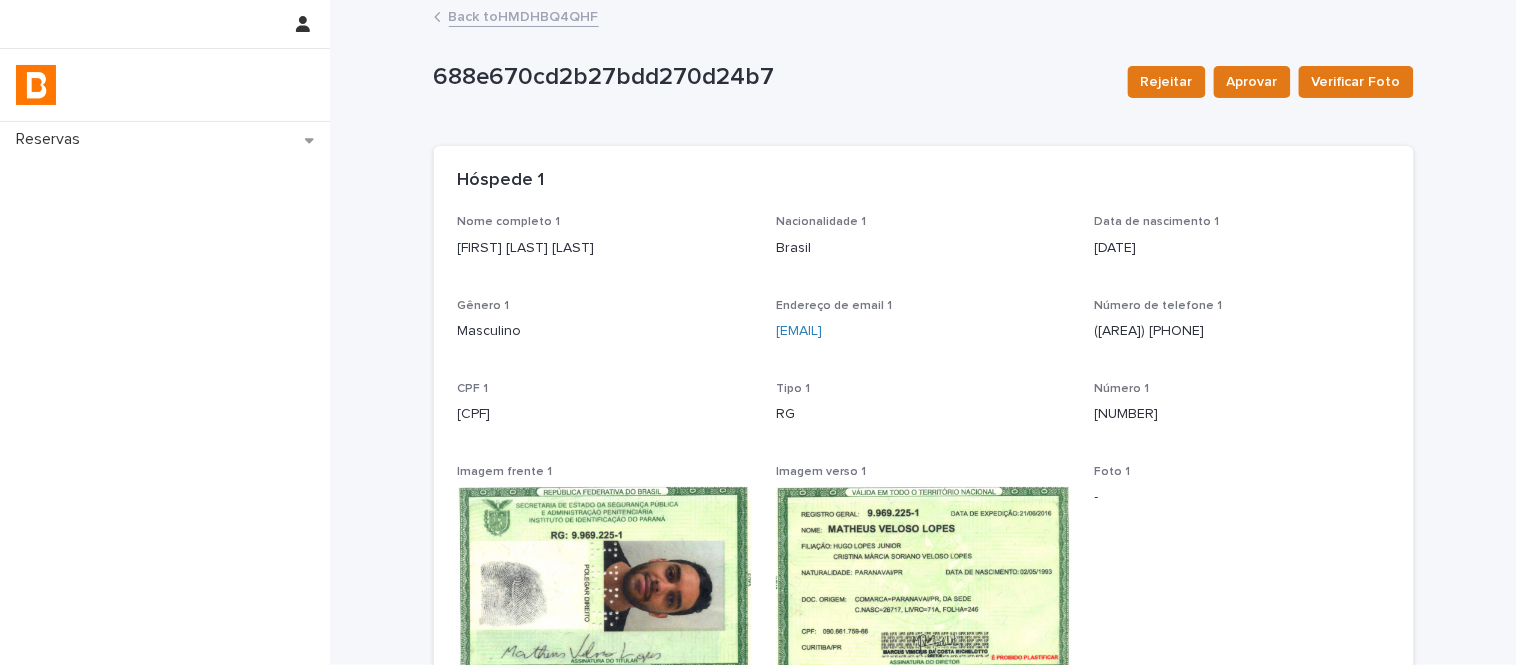 click on "[CPF]" at bounding box center [605, 414] 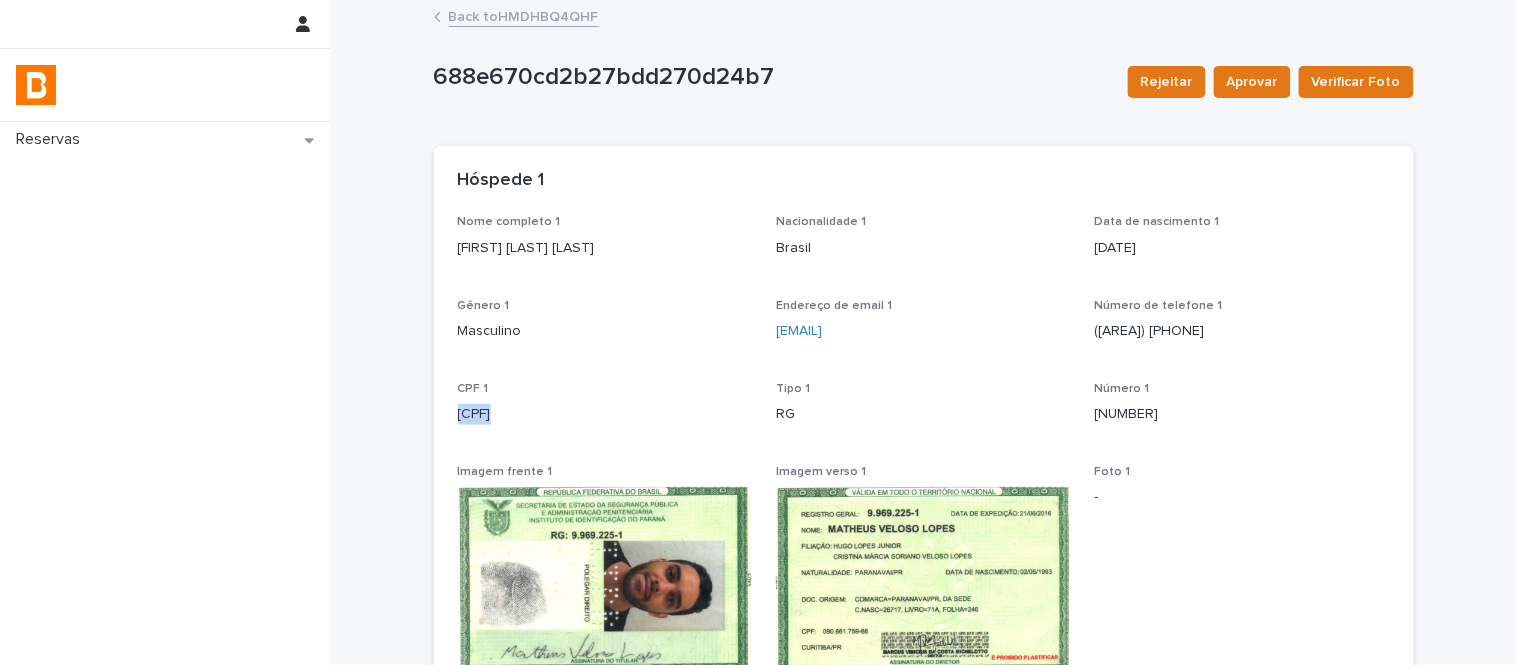 click on "[CPF]" at bounding box center (605, 414) 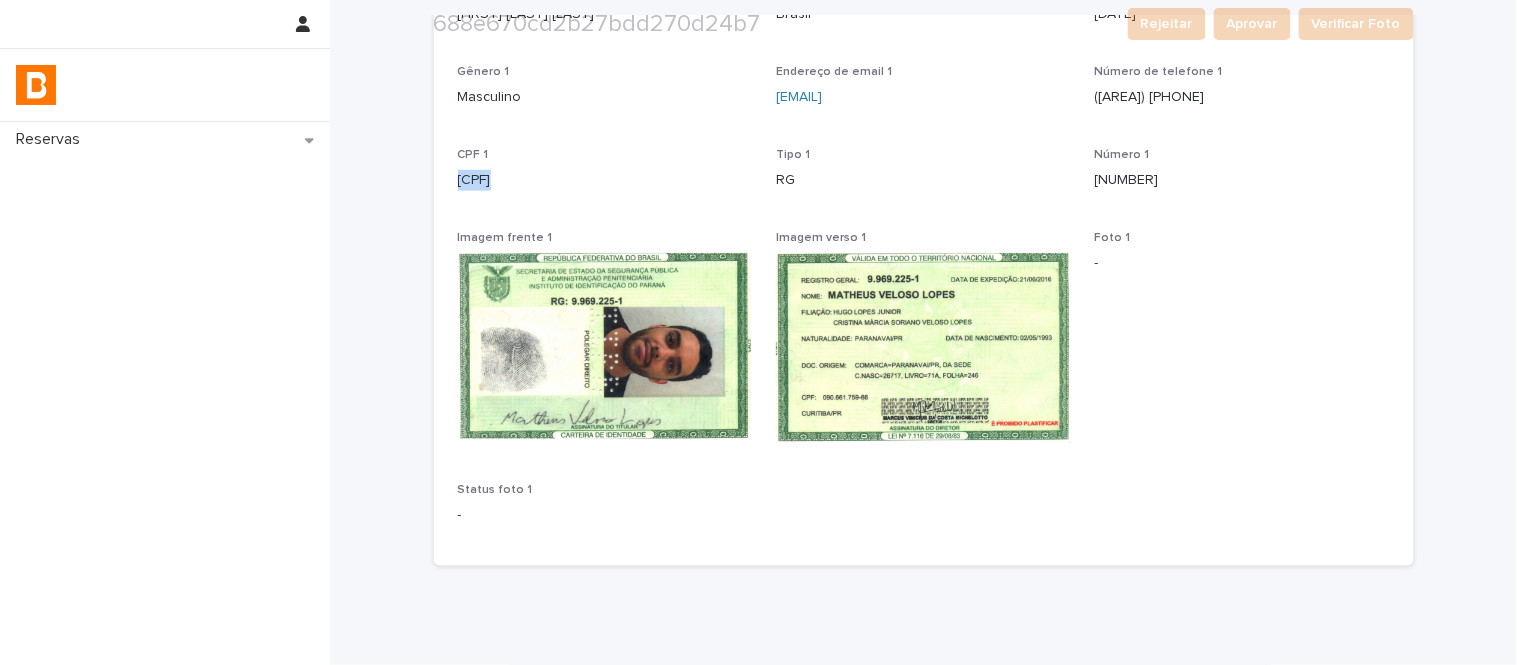scroll, scrollTop: 307, scrollLeft: 0, axis: vertical 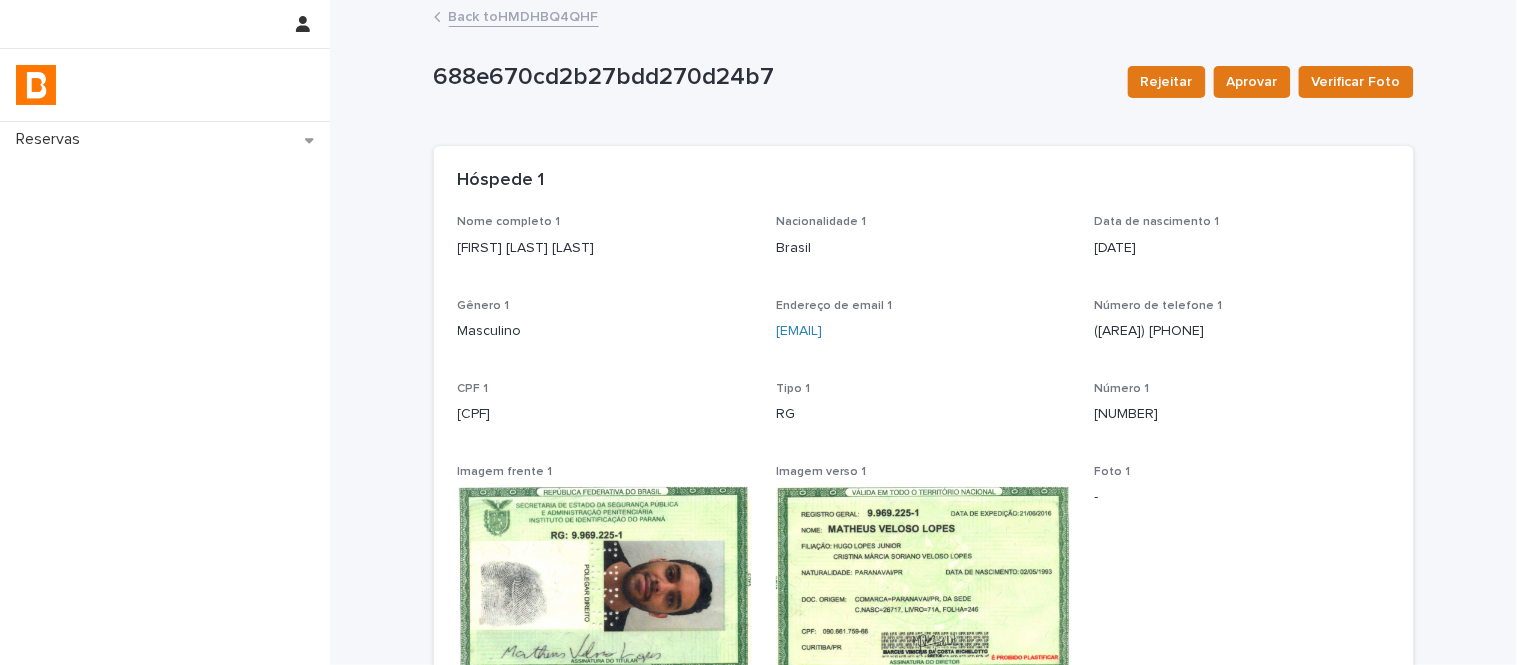 click on "688e670cd2b27bdd270d24b7 Rejeitar Aprovar Verificar Foto 688e670cd2b27bdd270d24b7 Rejeitar Aprovar Verificar Foto Sorry, there was an error saving your record. Please try again. Please fill out the required fields below. Loading... Saving… Loading... Saving… Loading... Saving… Restrição não Loading... Saving… Hóspede 1 Nome completo 1 [FIRST] [LAST] [LAST] Nacionalidade 1 Brasil Data de nascimento 1 [DATE] Gênero 1 Masculino Endereço de email 1 [EMAIL] Número de telefone 1 ([AREA]) [PHONE] CPF 1 [CPF] Tipo 1 RG Número 1 99692251 Imagem frente 1 Imagem verso 1 Foto 1 - Status foto 1 - Loading... Saving… Hóspede 2 Loading... Saving… Hóspede 3 Loading... Saving… Hóspede 4 Loading... Saving… Veículo" at bounding box center (924, 409) 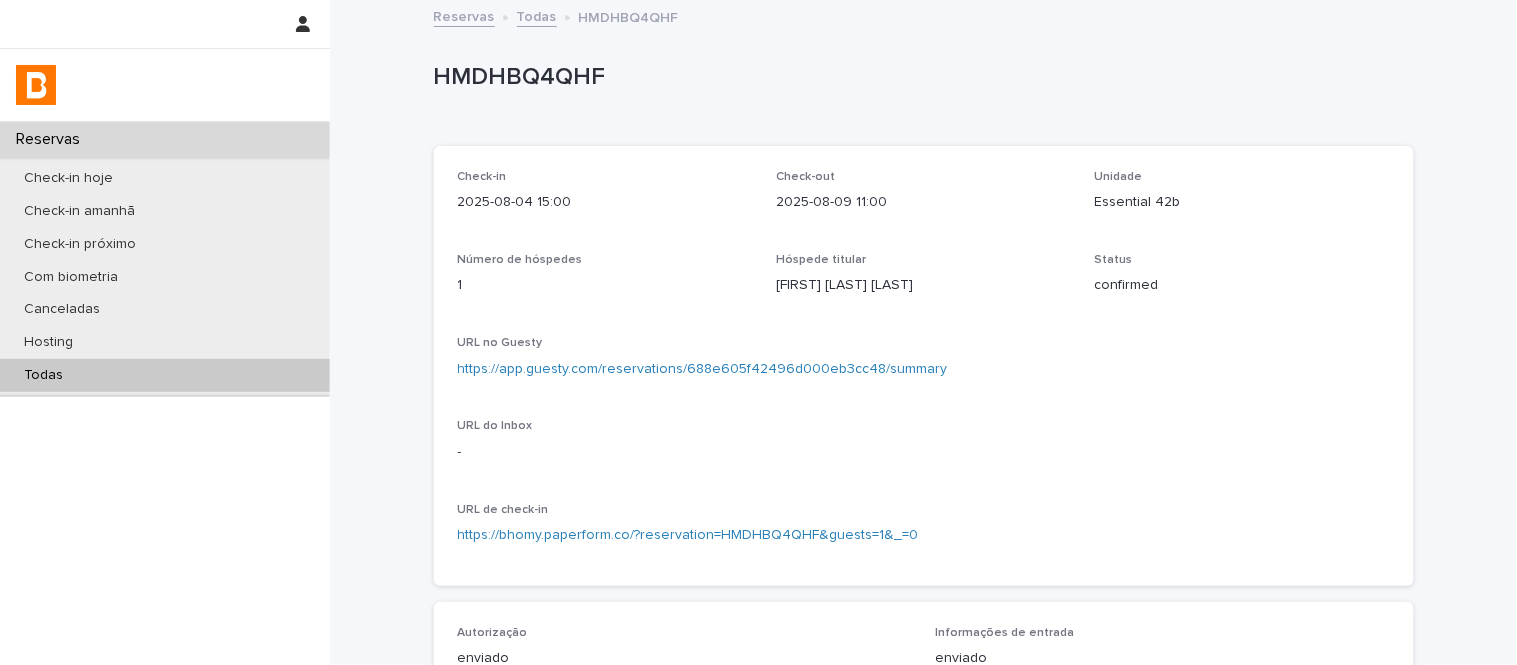 click on "Check-in hoje Check-in amanhã Check-in próximo Com biometria Canceladas Hosting Todas" at bounding box center (165, 277) 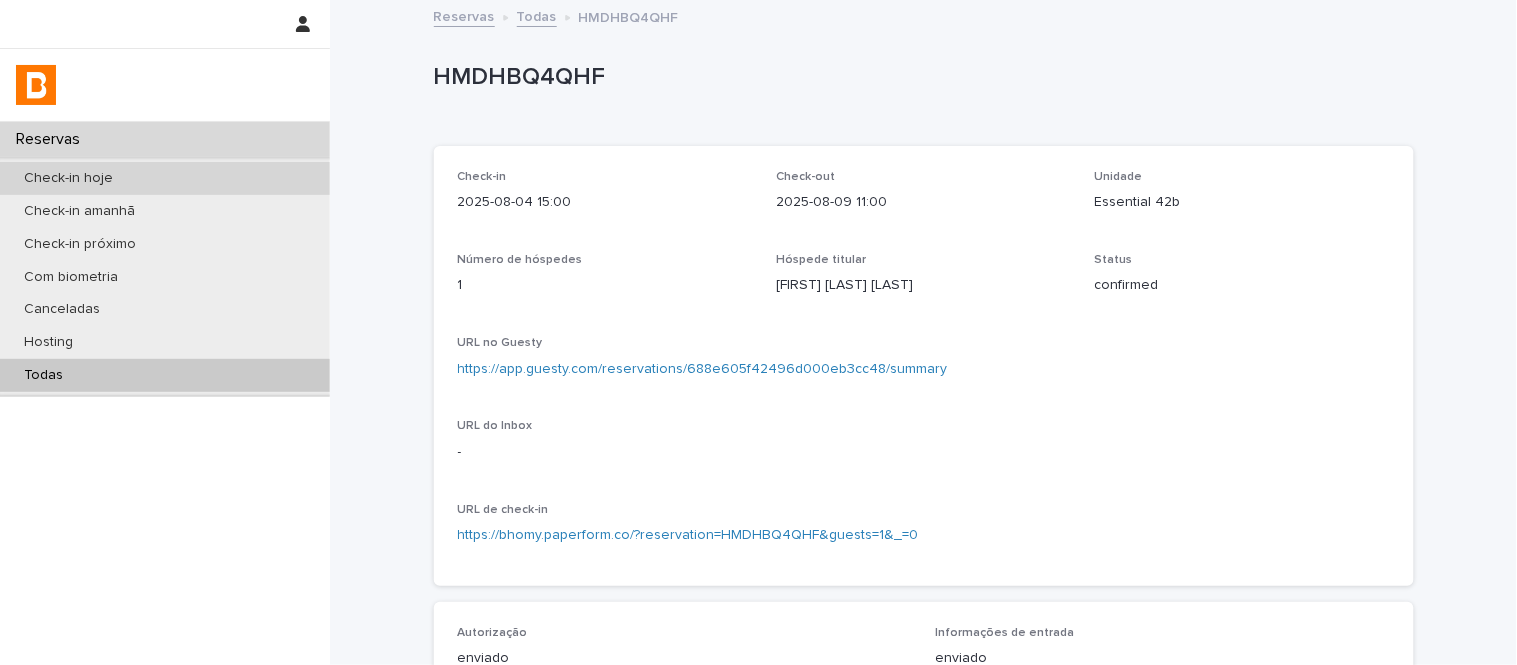 click on "Check-in hoje" at bounding box center [165, 178] 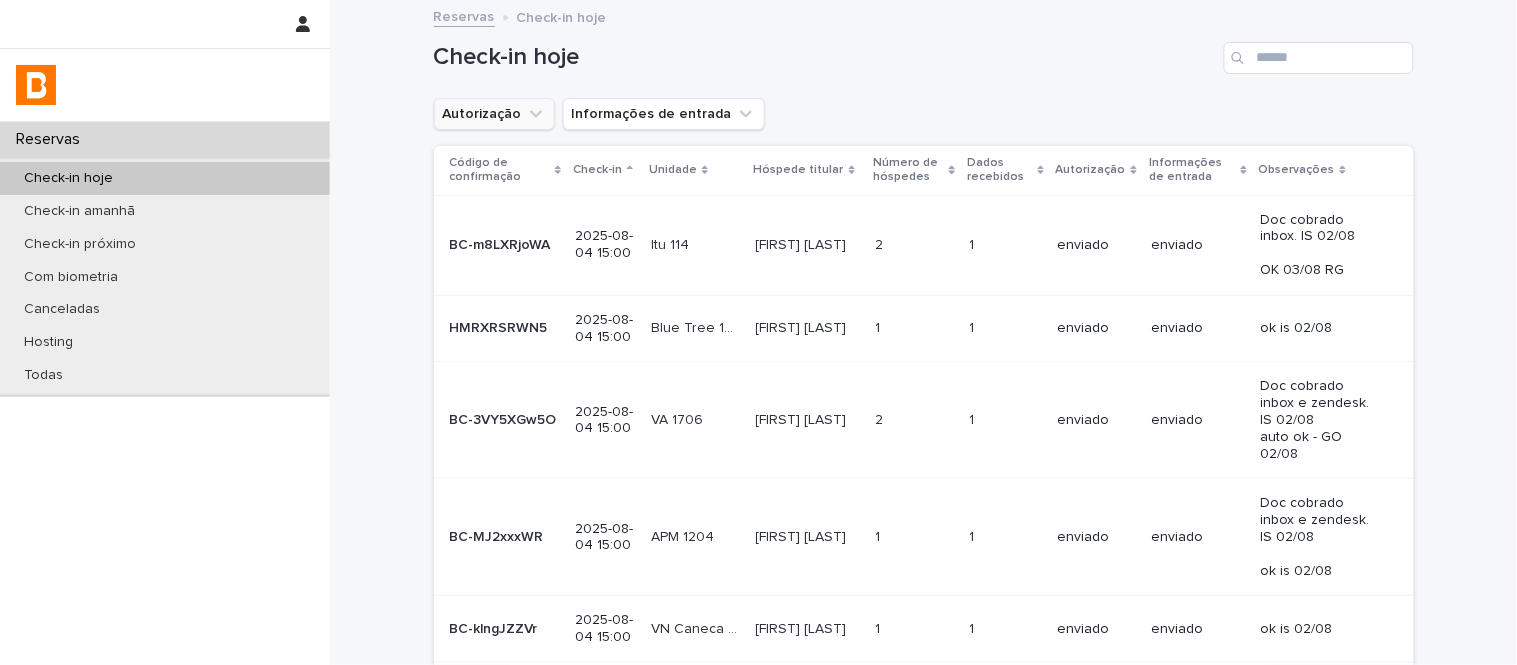 click on "Autorização" at bounding box center (494, 114) 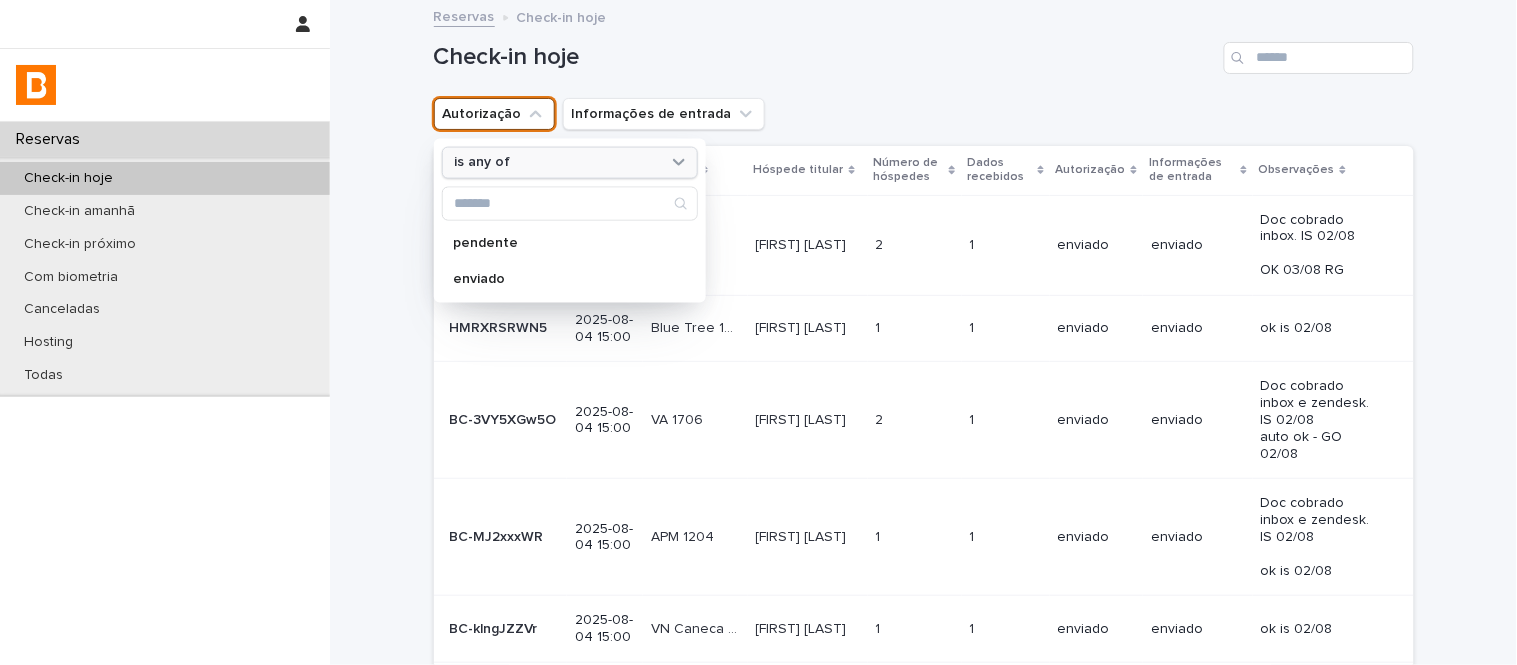click on "is any of" at bounding box center [557, 162] 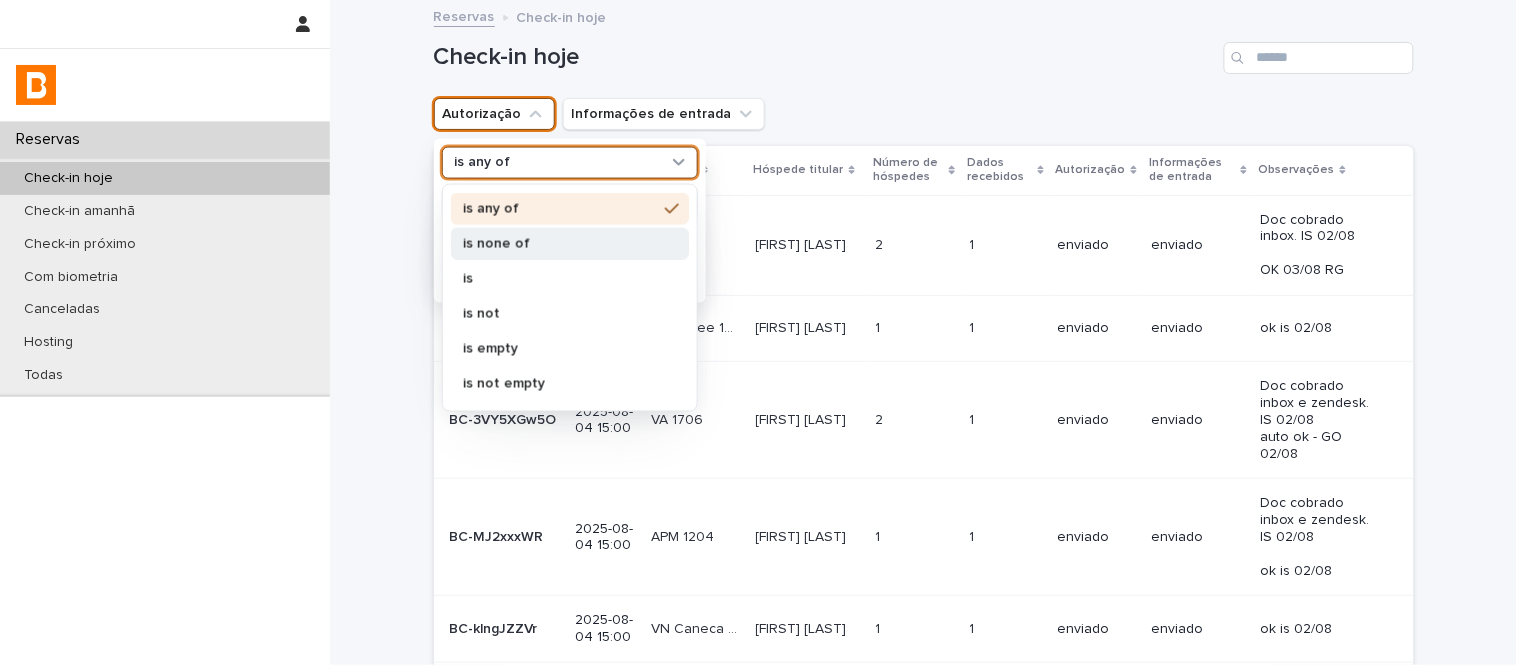 click on "is none of" at bounding box center (560, 243) 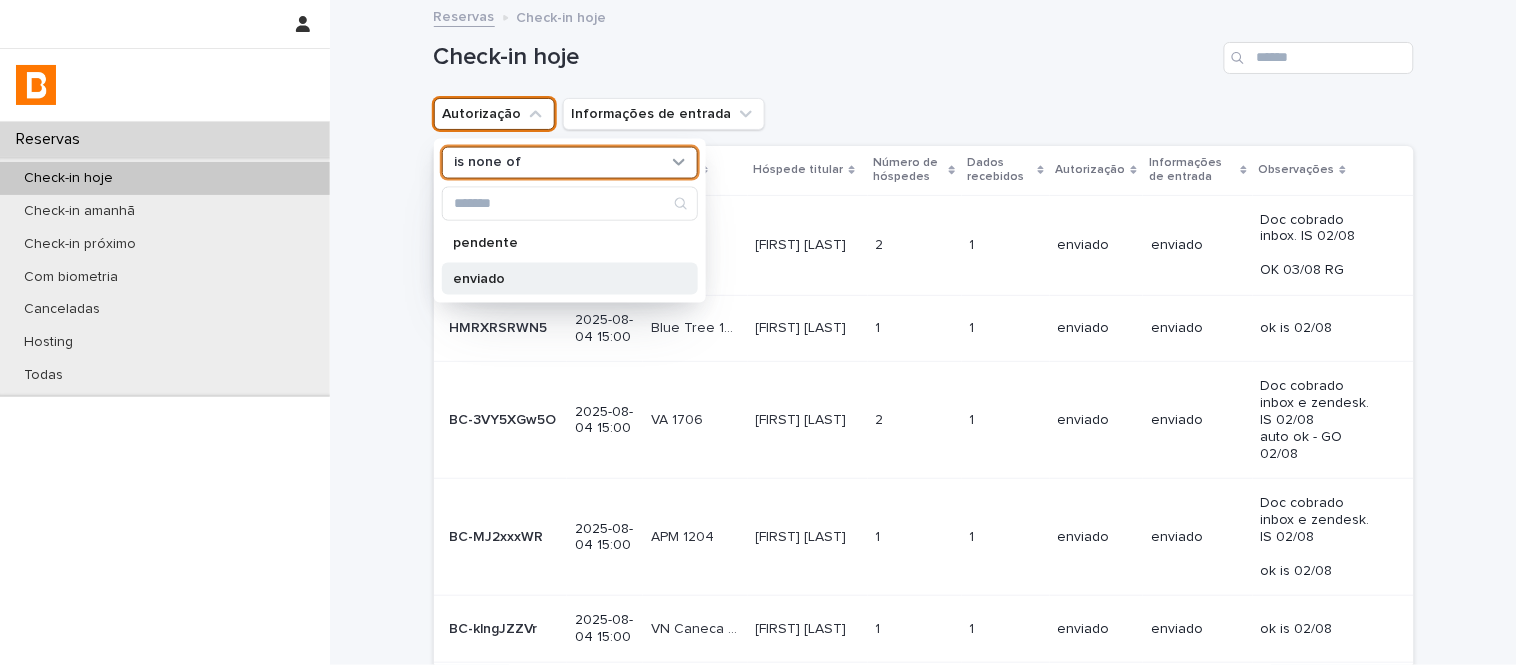 click on "enviado" at bounding box center [560, 278] 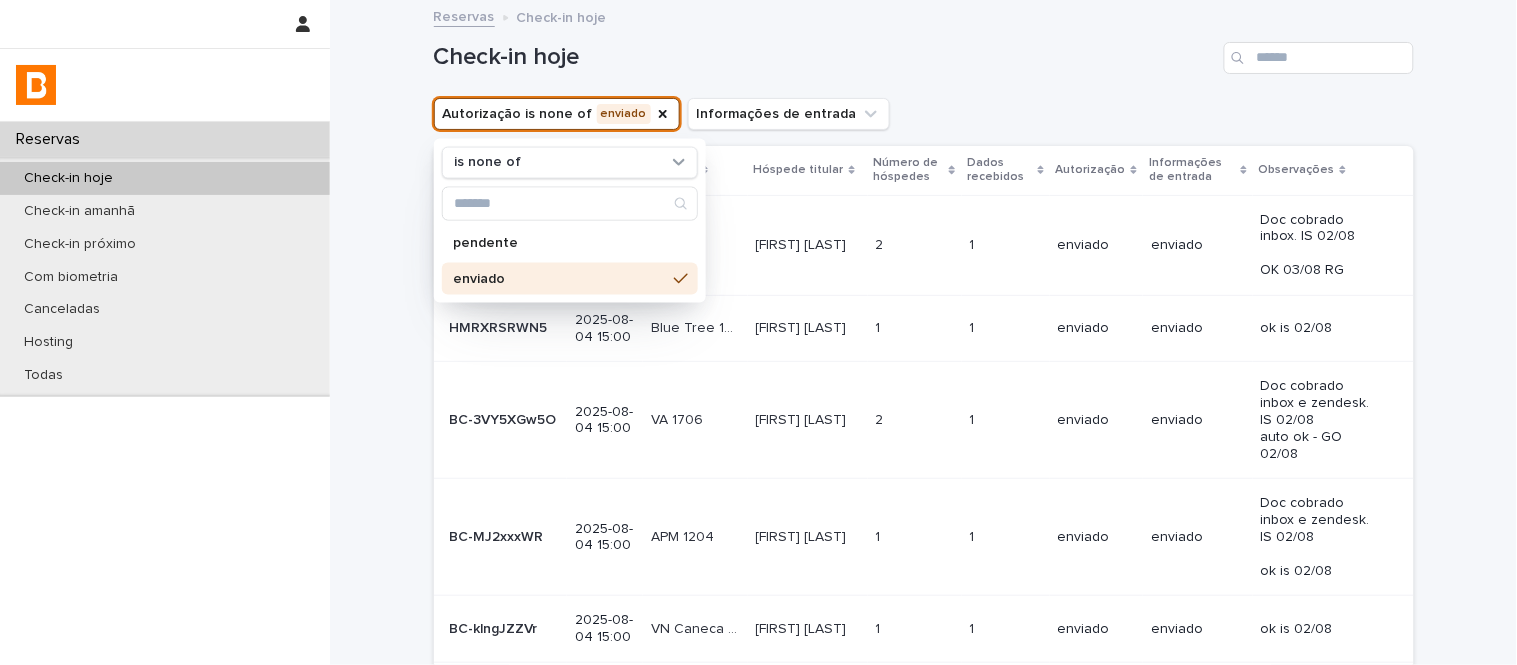 drag, startPoint x: 1044, startPoint y: 47, endPoint x: 1063, endPoint y: 12, distance: 39.824615 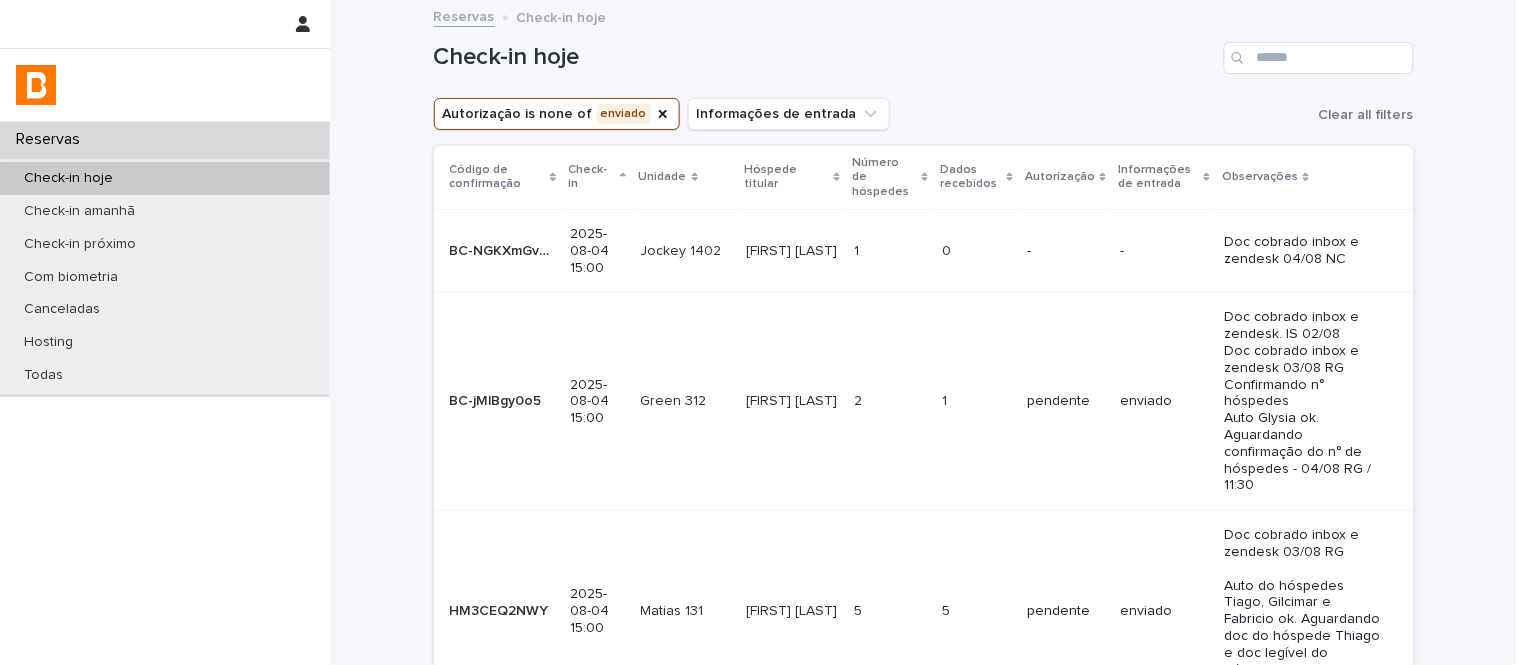 click 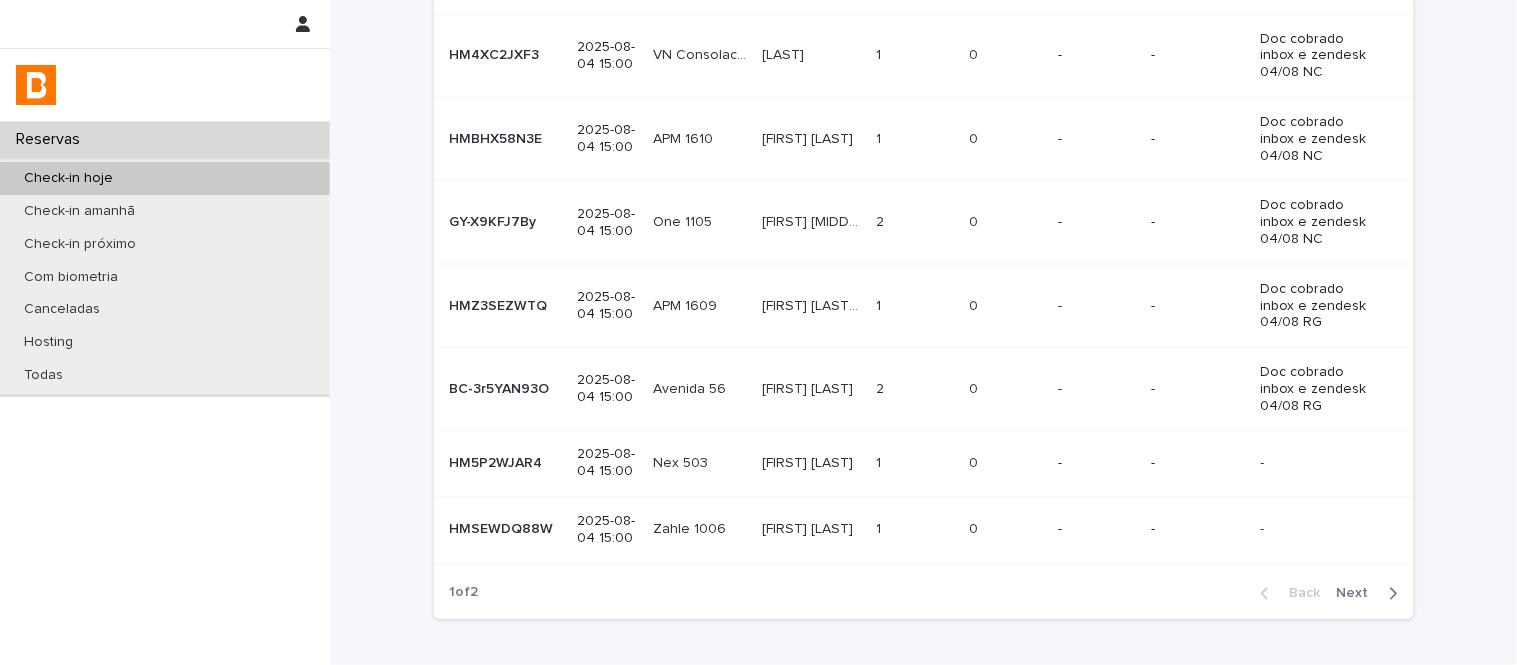 scroll, scrollTop: 658, scrollLeft: 0, axis: vertical 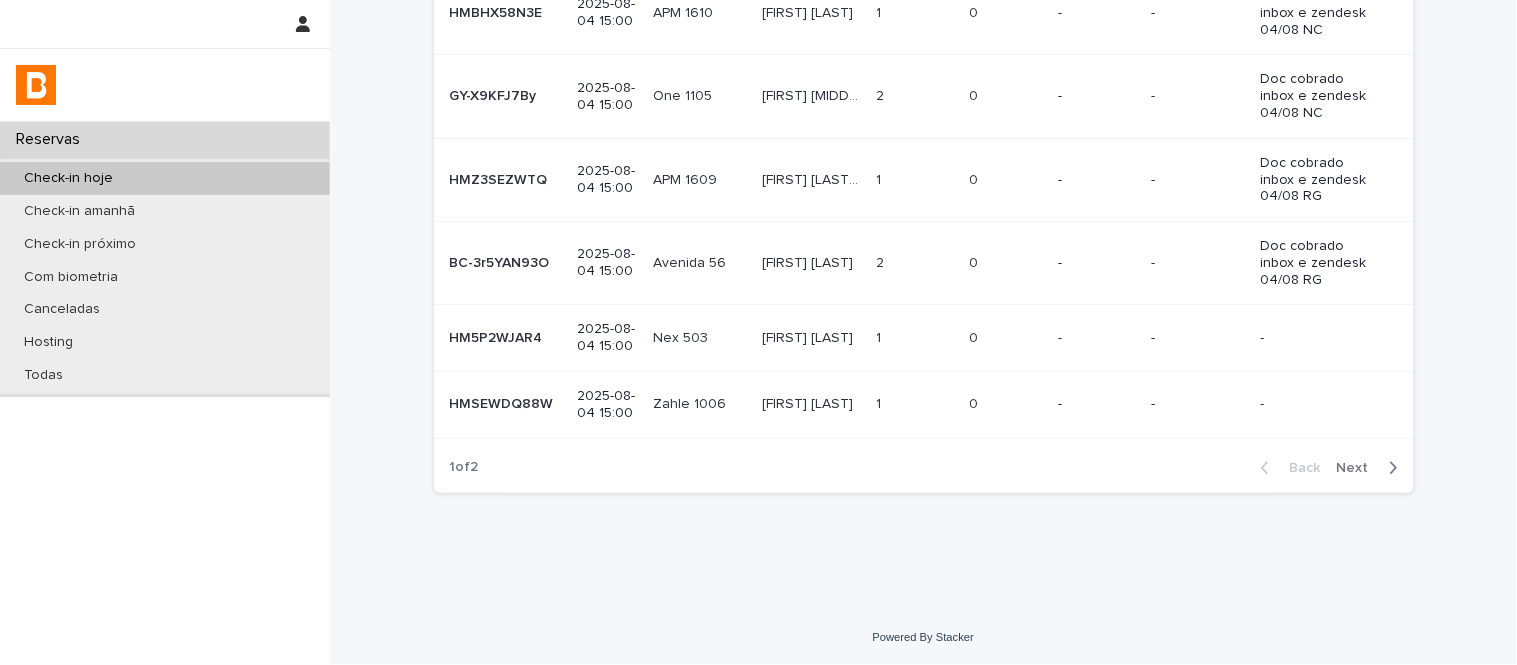click on "1 1" at bounding box center (915, 338) 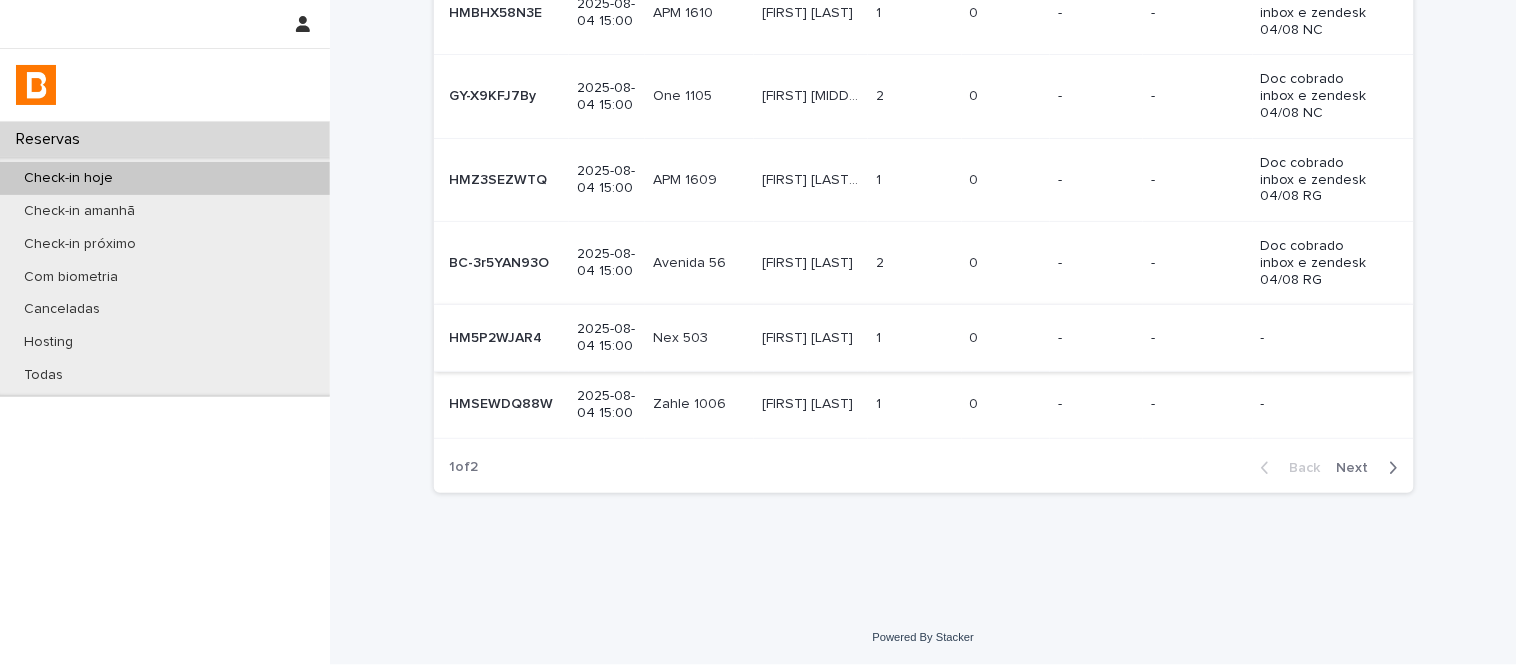scroll, scrollTop: 0, scrollLeft: 0, axis: both 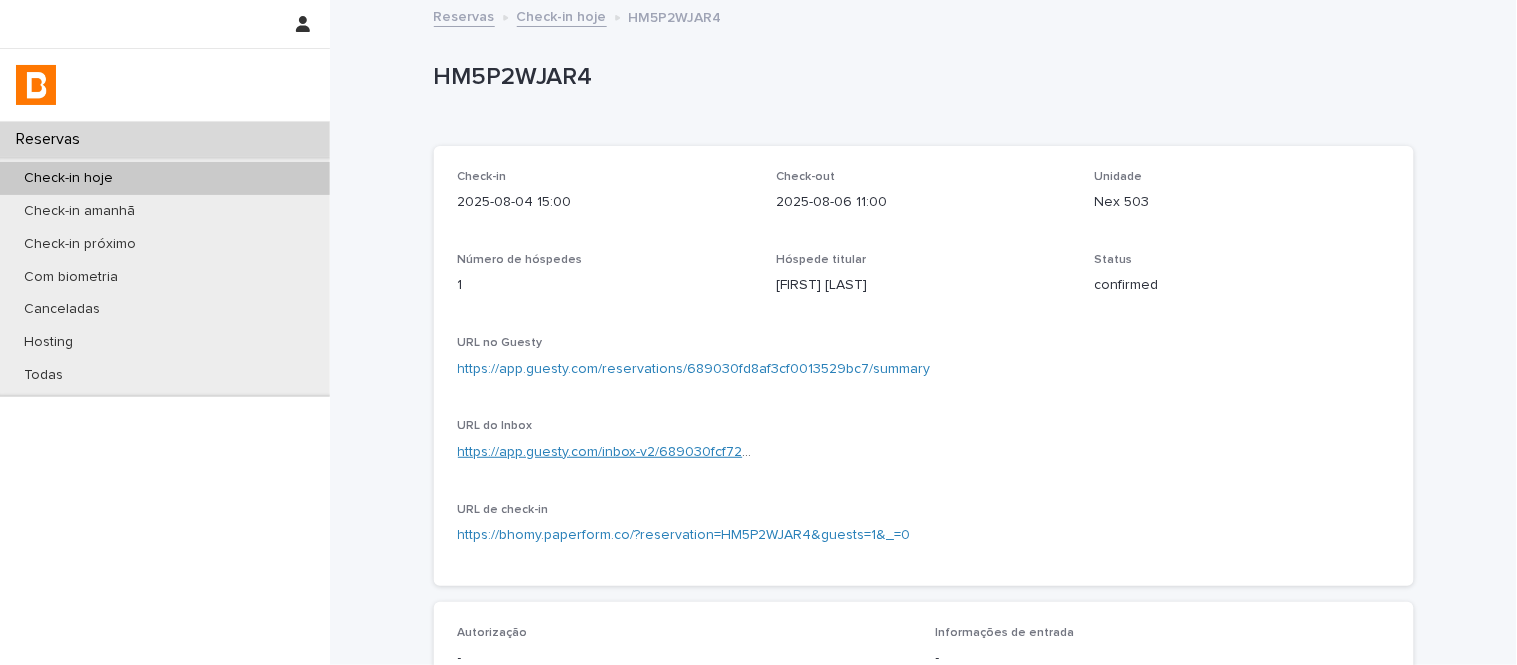click on "https://app.guesty.com/inbox-v2/689030fcf72d220012ff7aba?reservationId=689030fd8af3cf0013529bc7" at bounding box center (787, 452) 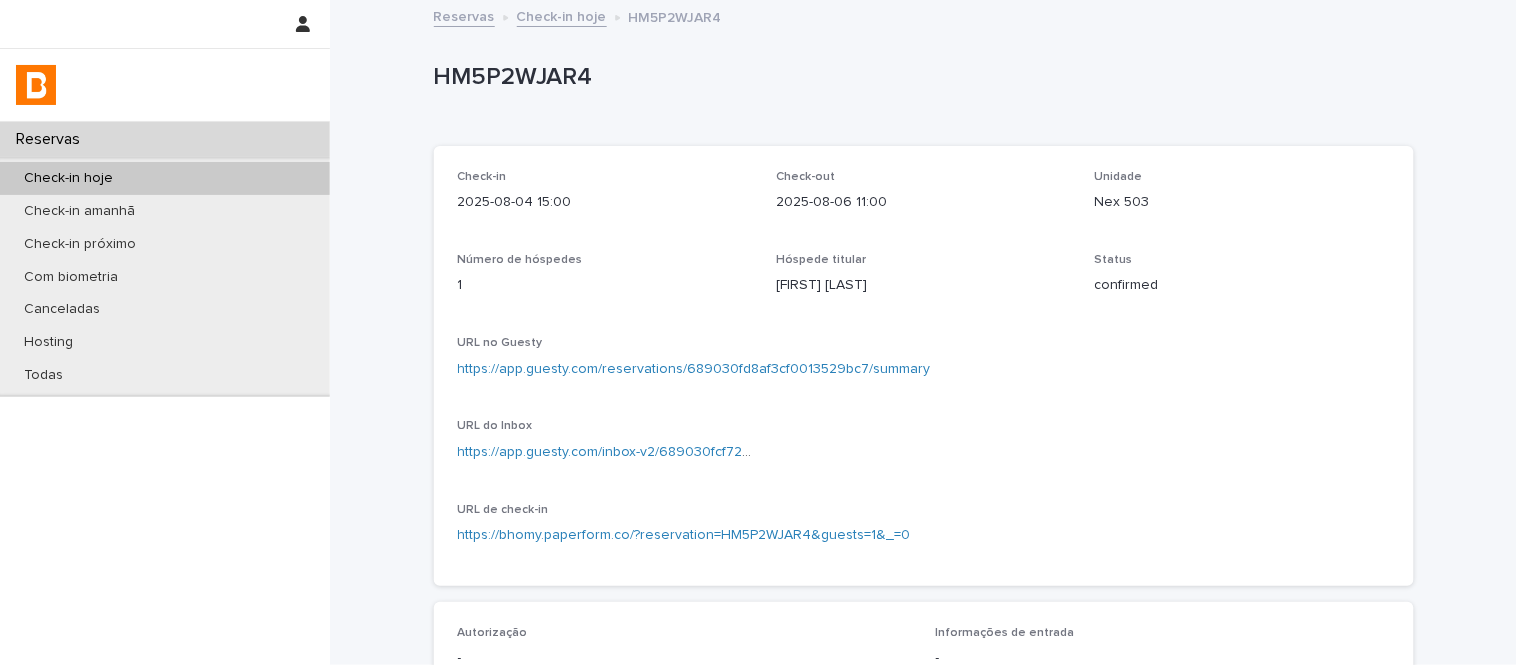 scroll, scrollTop: 444, scrollLeft: 0, axis: vertical 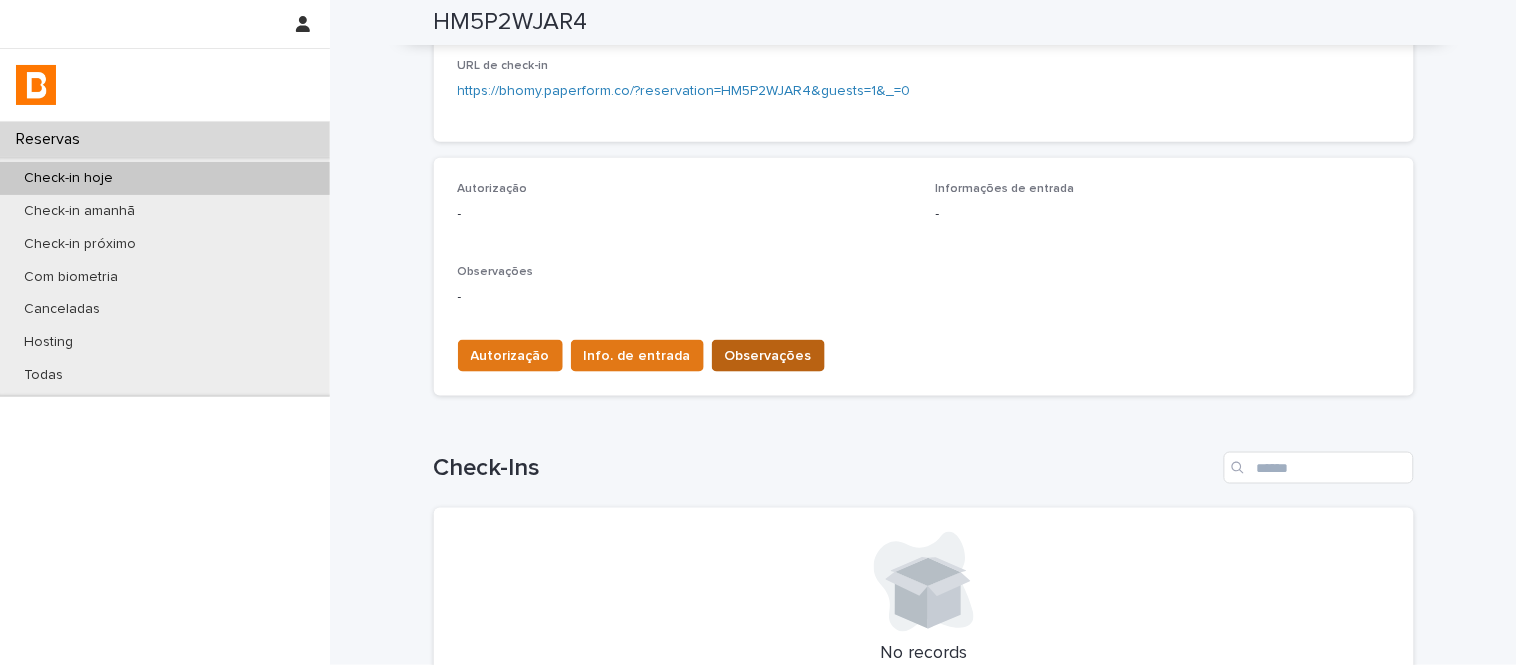 click on "Observações" at bounding box center (768, 356) 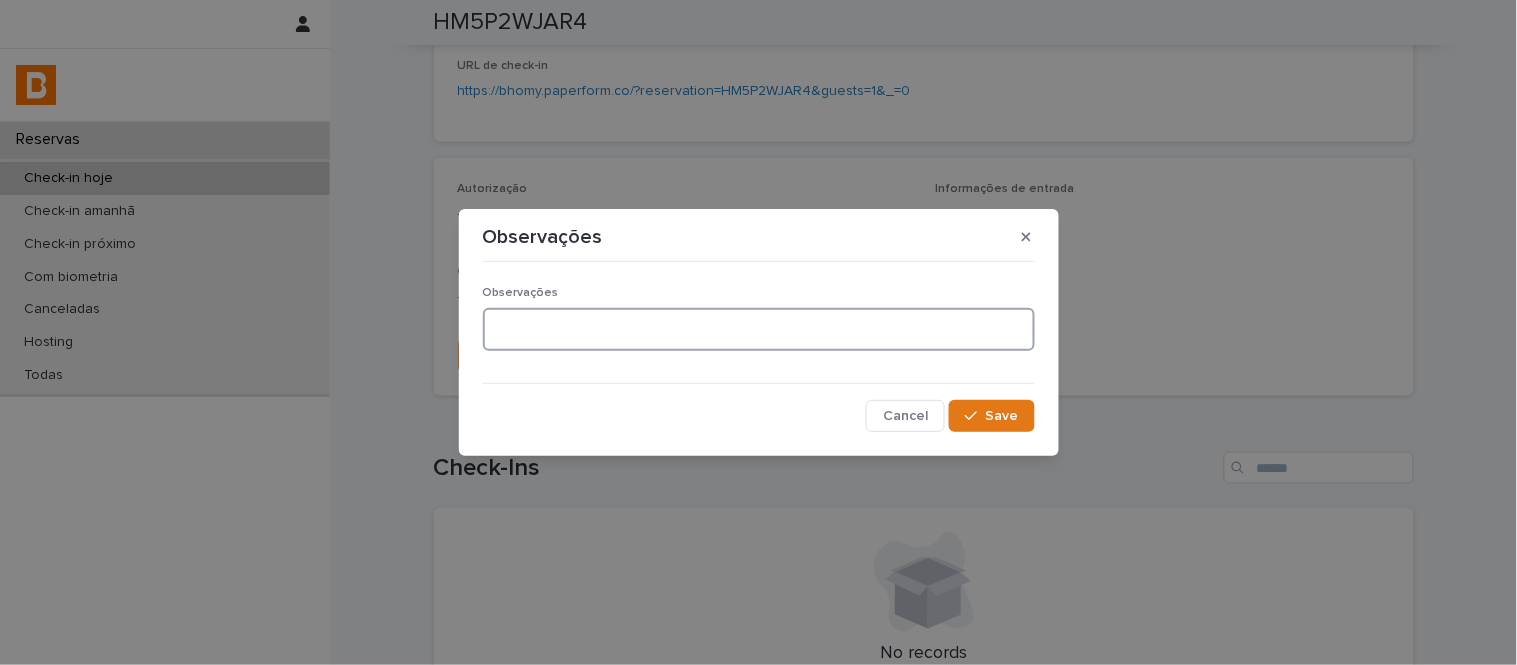 click at bounding box center [759, 329] 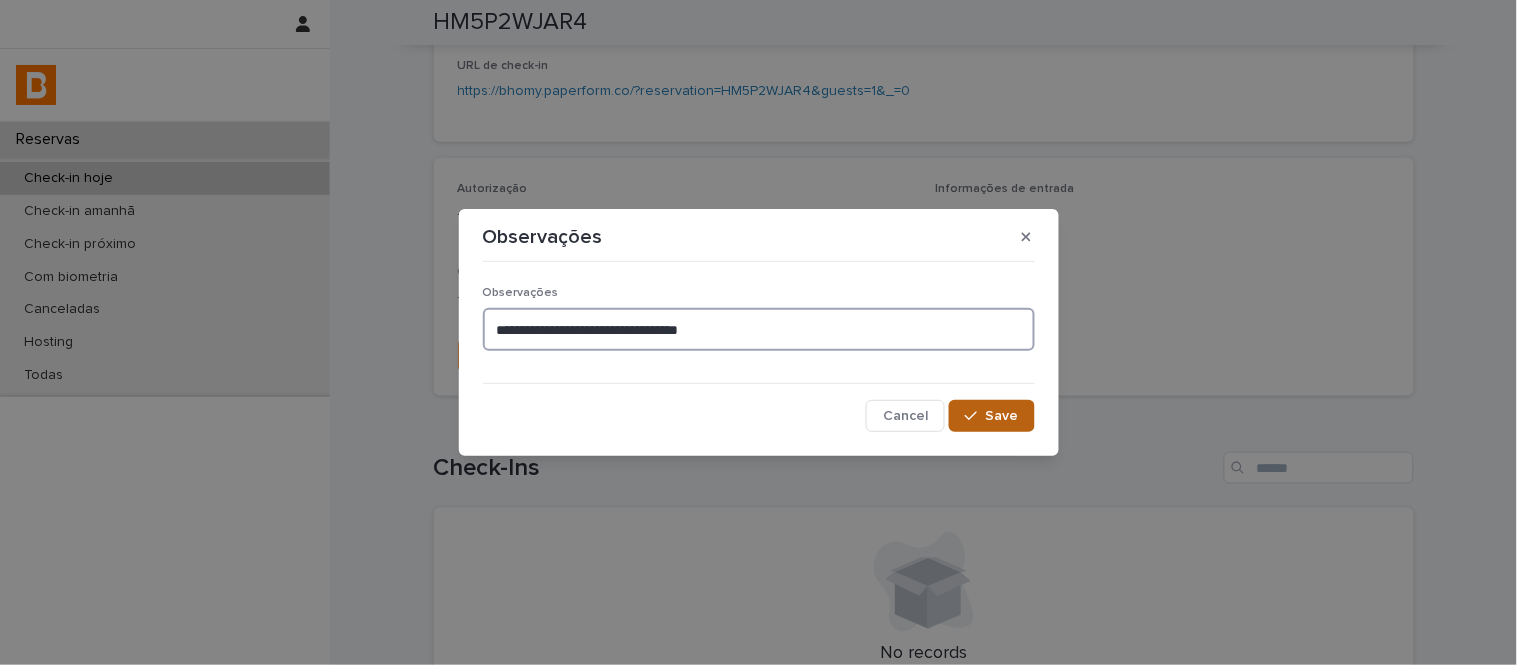 type on "**********" 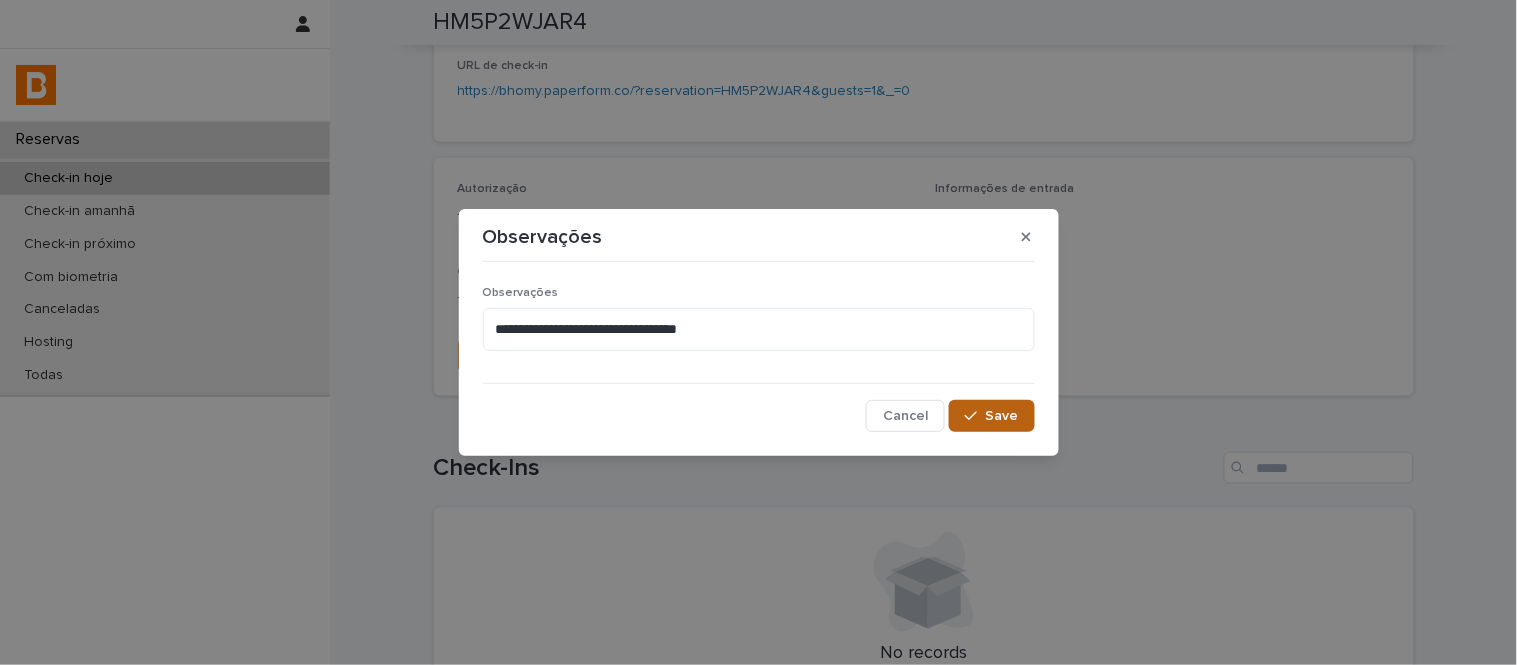 click on "Save" at bounding box center (1002, 416) 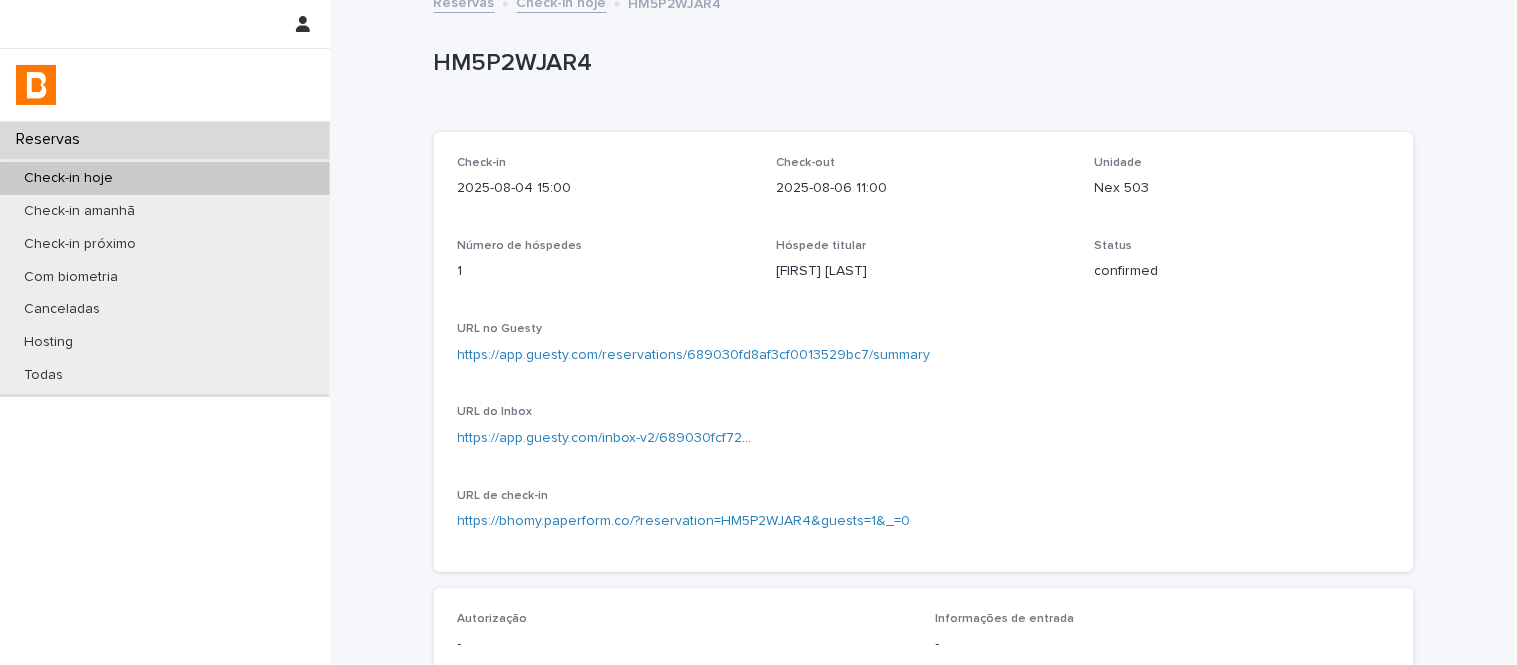 scroll, scrollTop: 0, scrollLeft: 0, axis: both 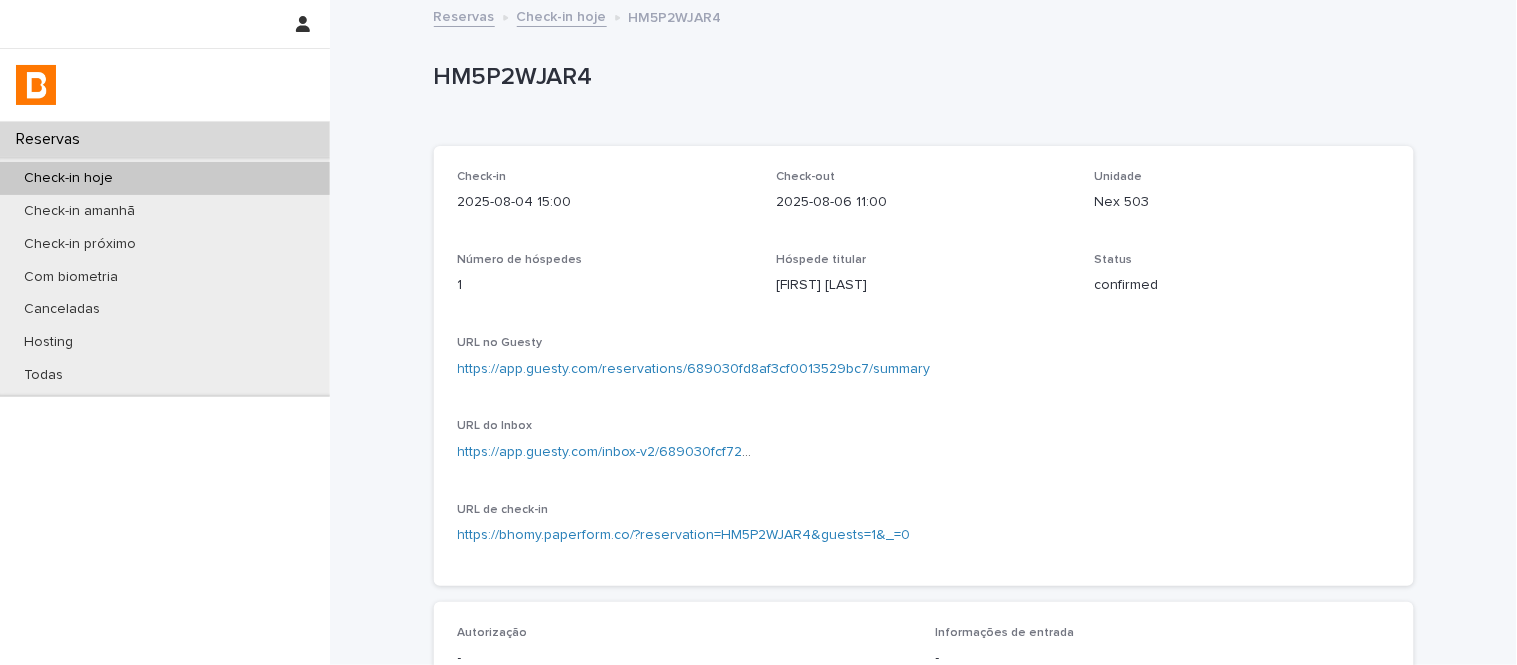 click on "Check-in hoje" at bounding box center [562, 15] 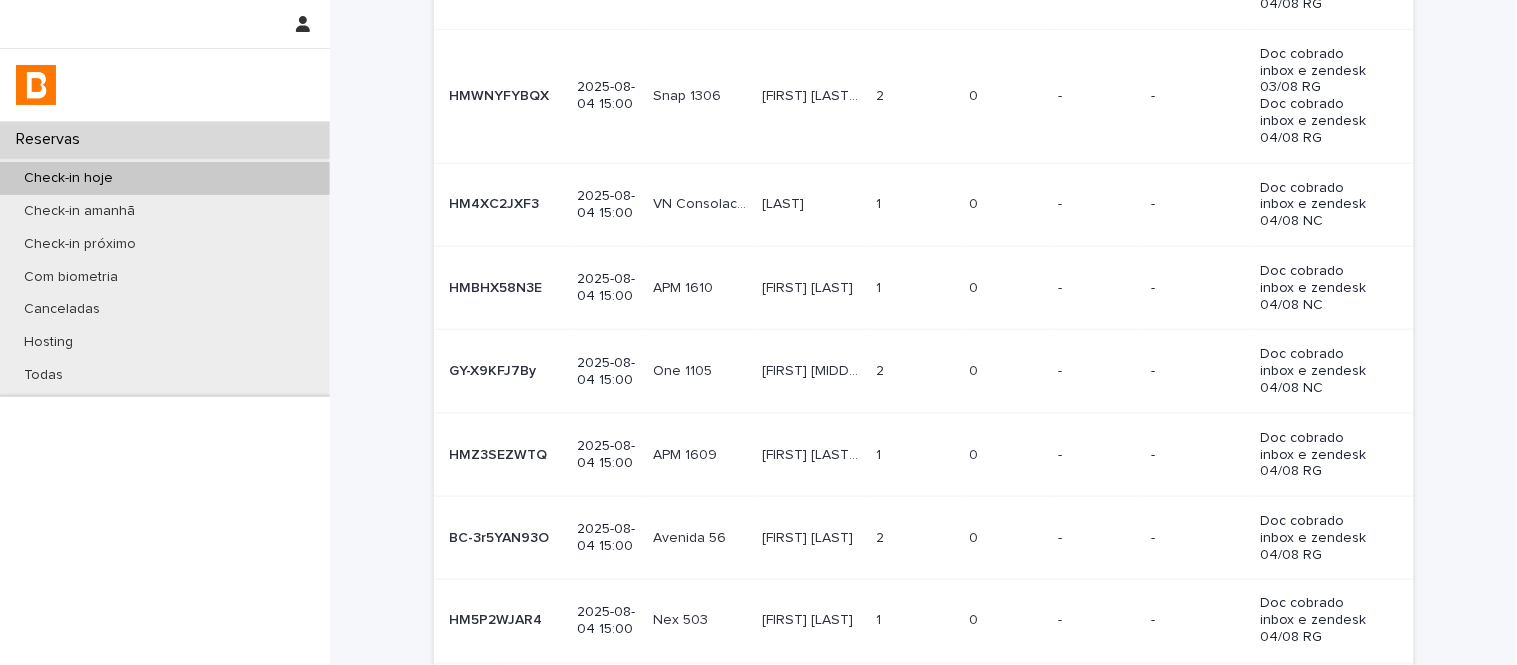 scroll, scrollTop: 675, scrollLeft: 0, axis: vertical 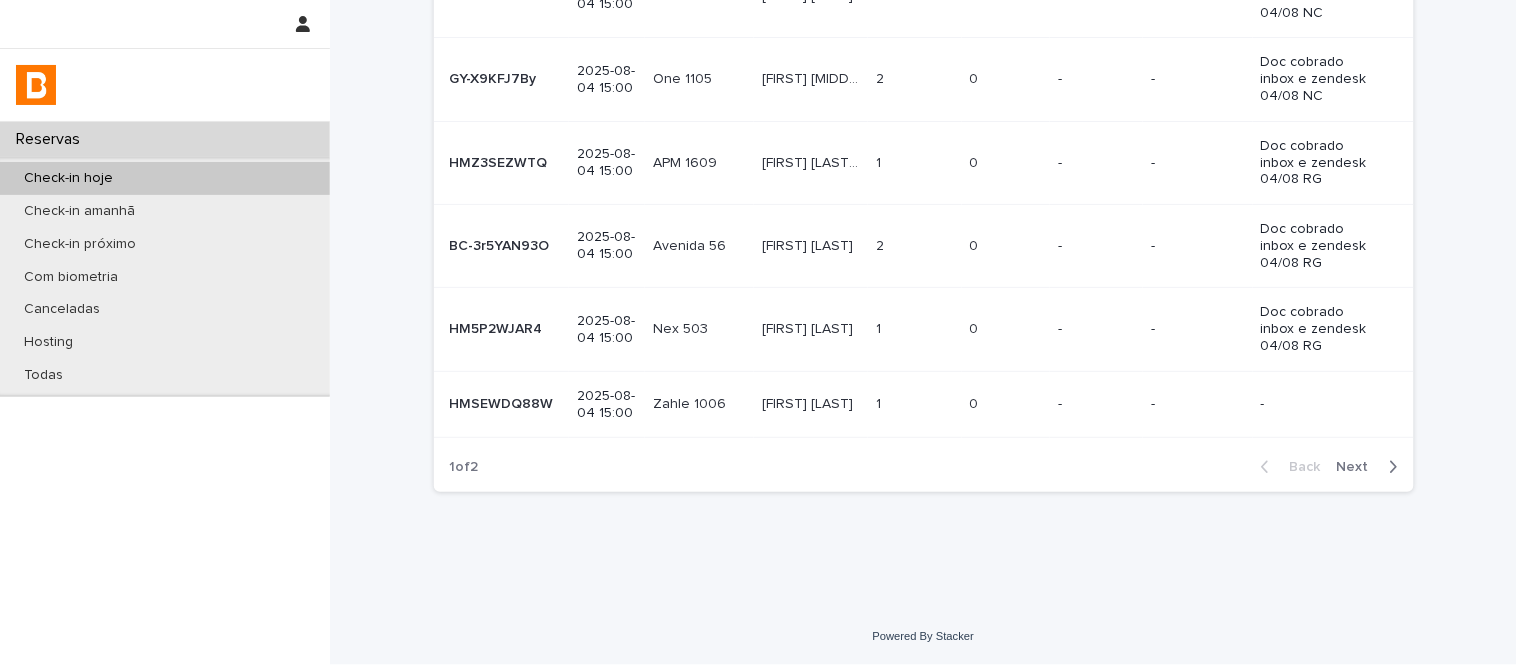 click at bounding box center (915, 404) 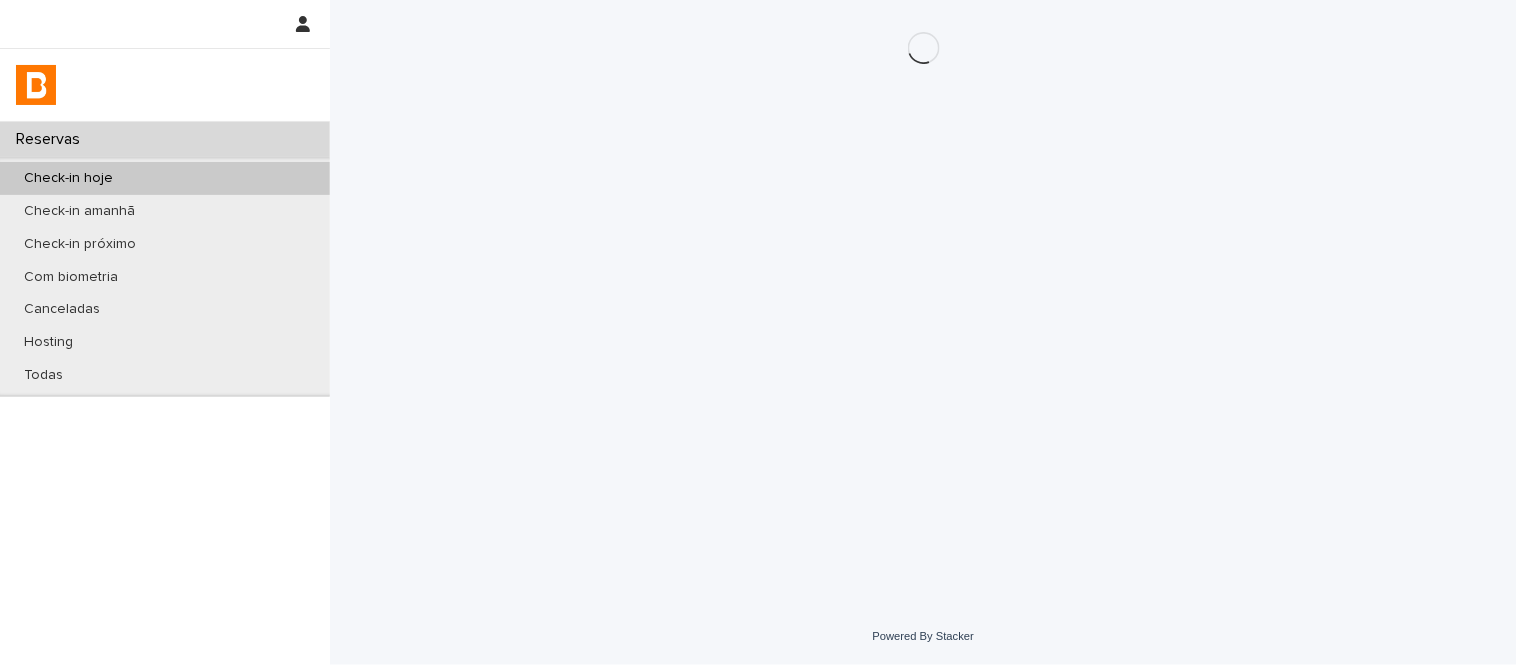 scroll, scrollTop: 0, scrollLeft: 0, axis: both 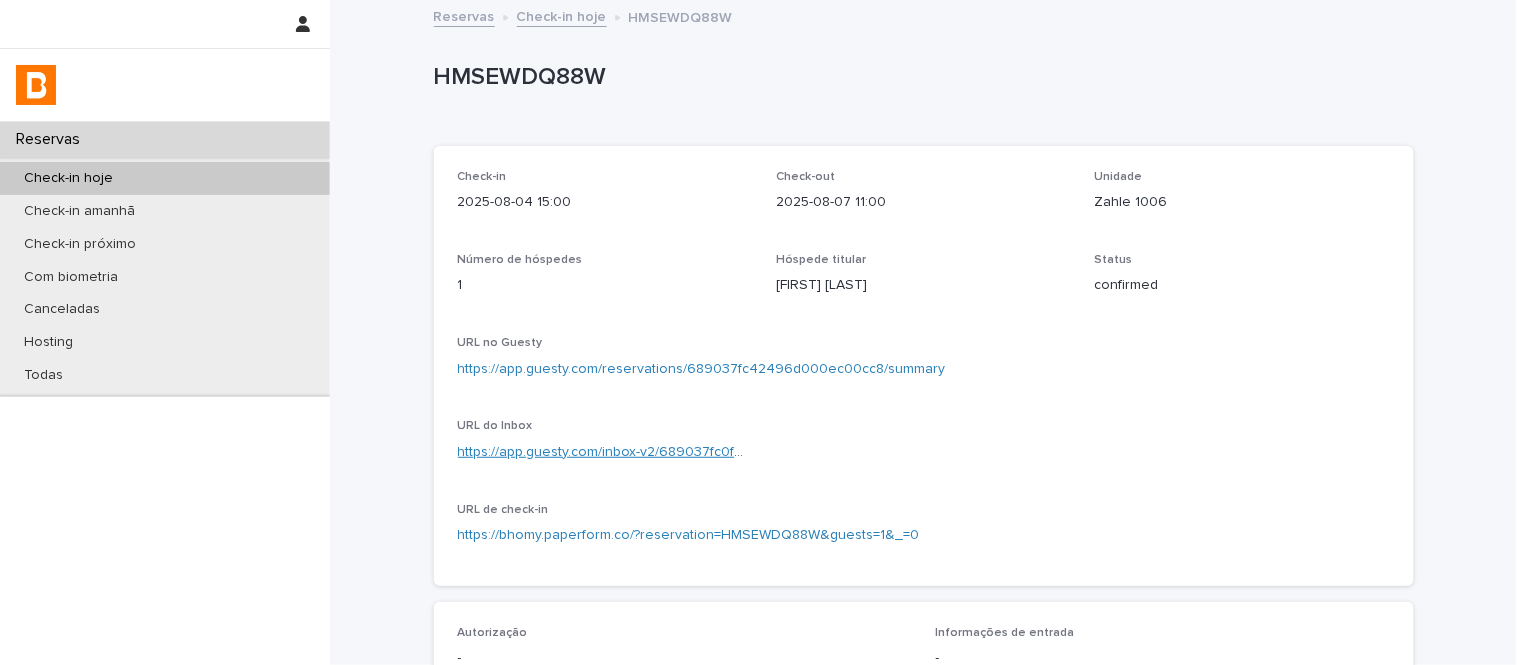 click on "https://app.guesty.com/inbox-v2/689037fc0f9b570011991af2?reservationId=689037fc42496d000ec00cc8" at bounding box center [796, 452] 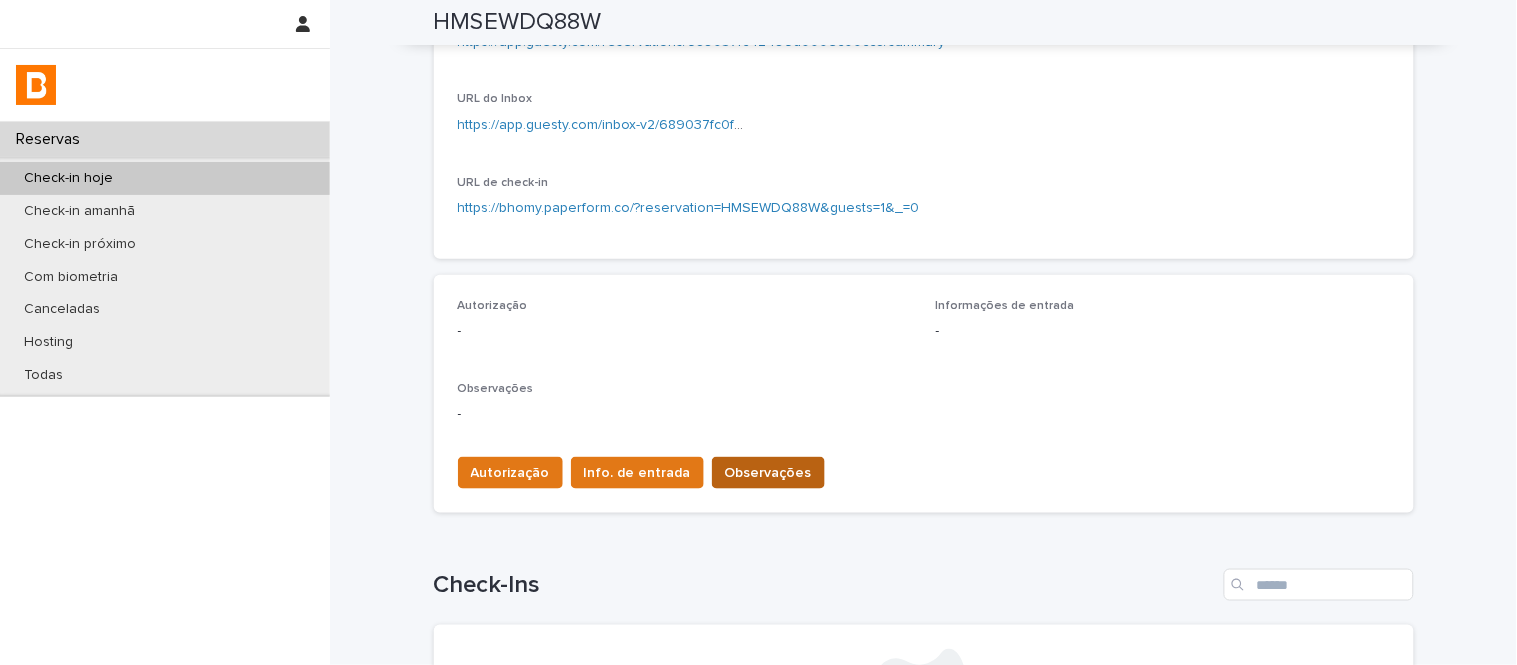 scroll, scrollTop: 333, scrollLeft: 0, axis: vertical 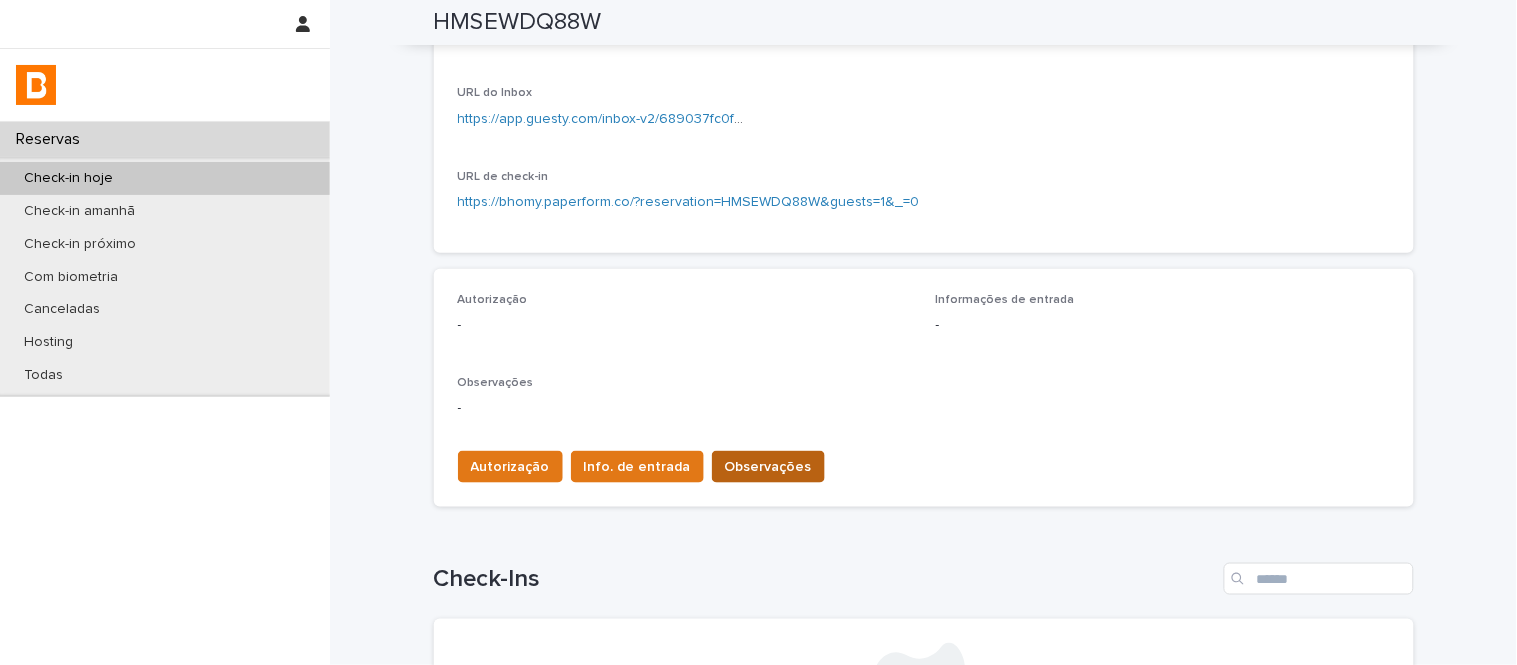 click on "Observações" at bounding box center [768, 467] 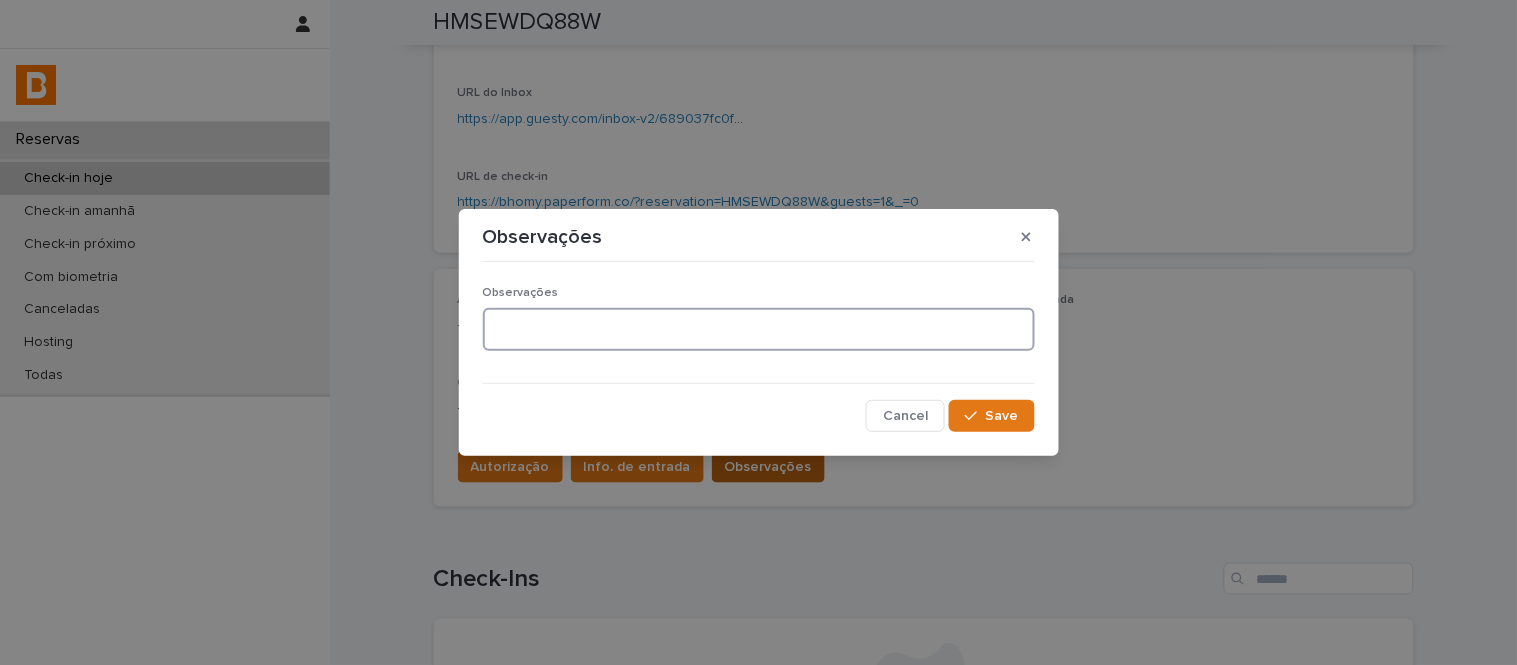 click at bounding box center (759, 329) 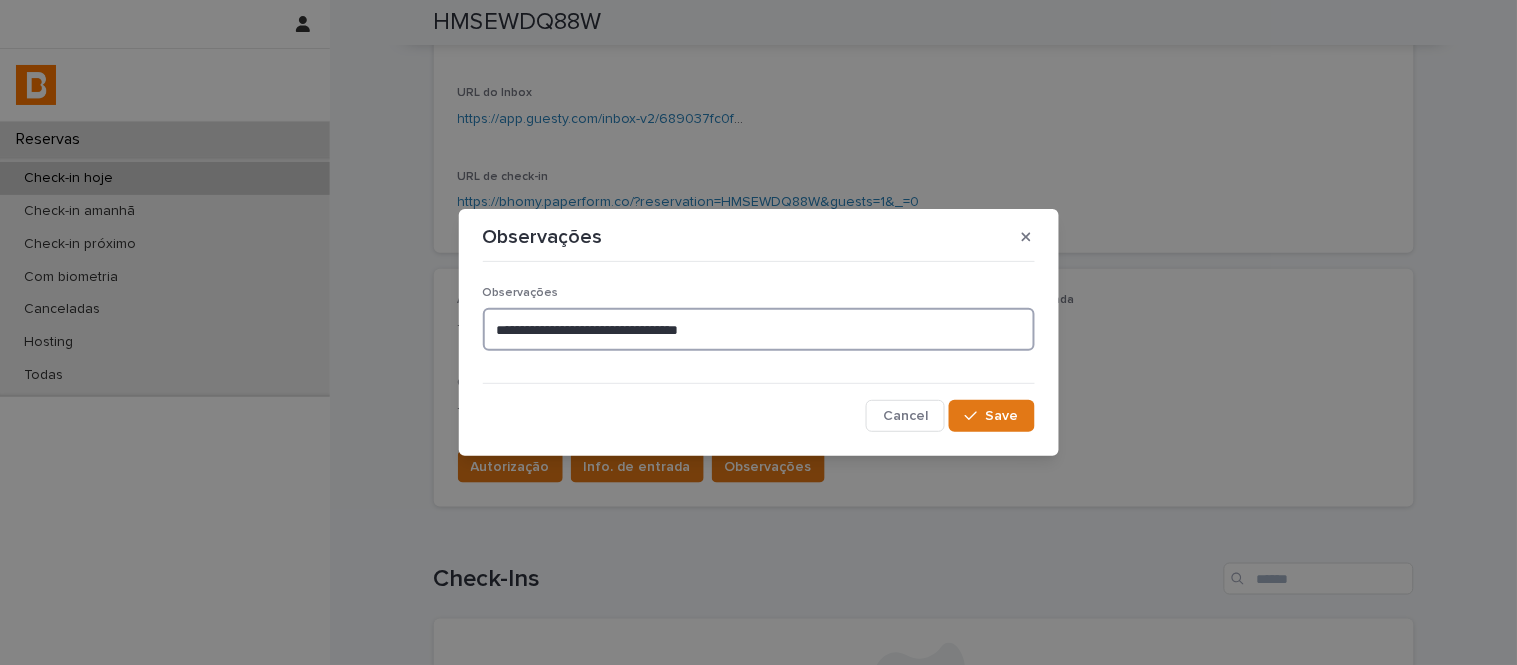 drag, startPoint x: 682, startPoint y: 337, endPoint x: 615, endPoint y: 337, distance: 67 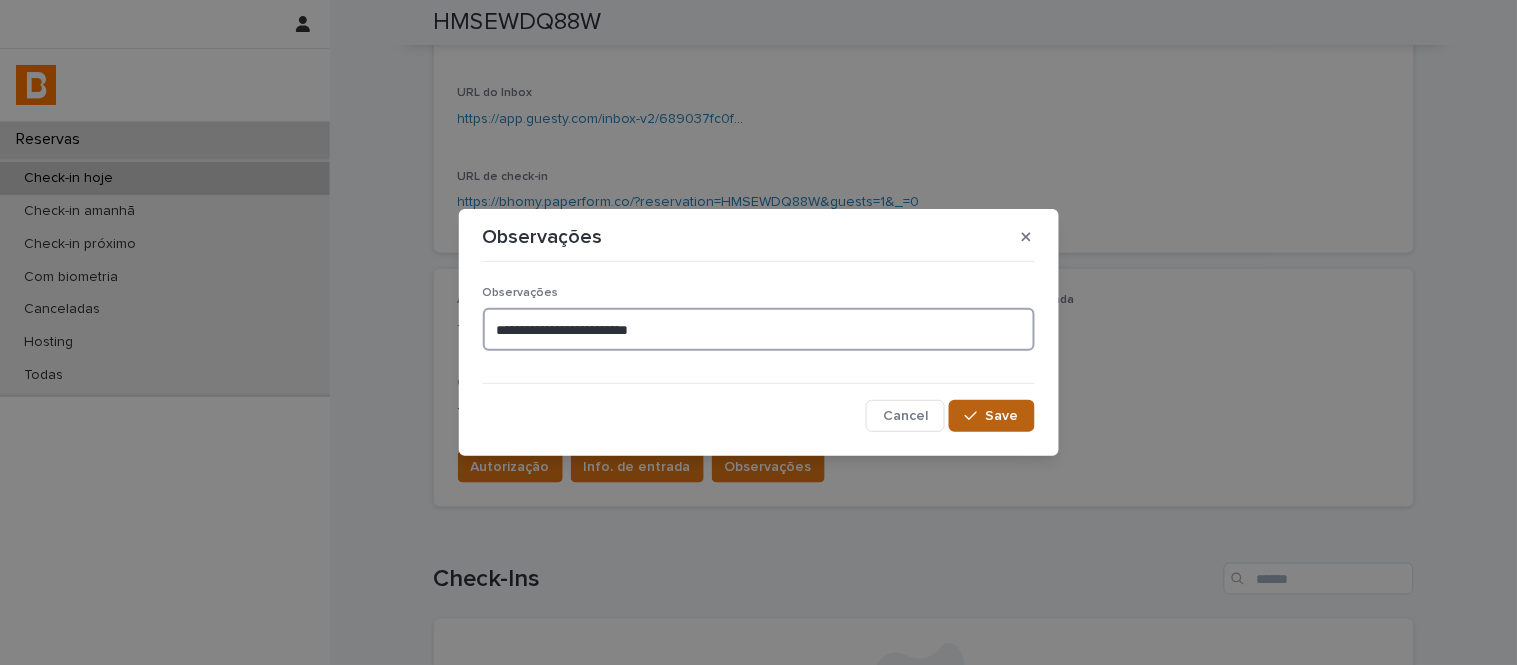 type on "**********" 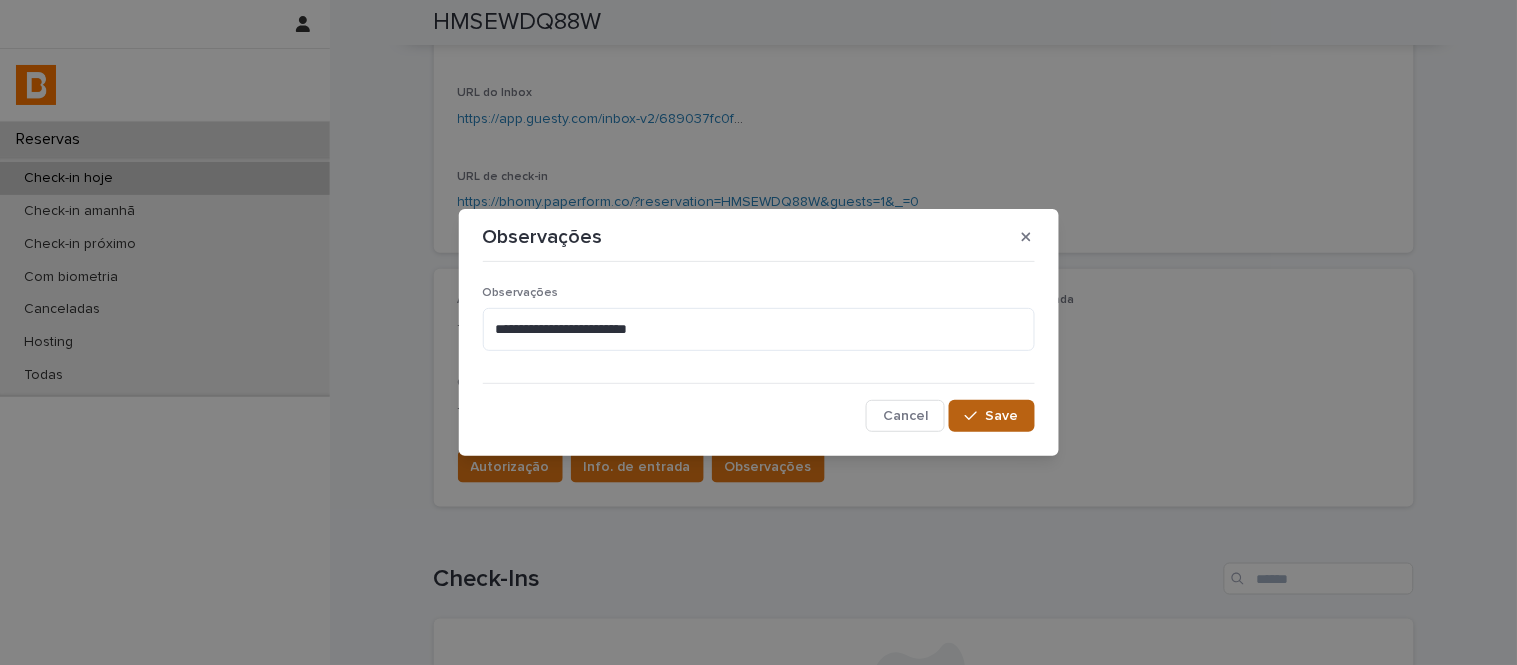 click on "Save" at bounding box center [991, 416] 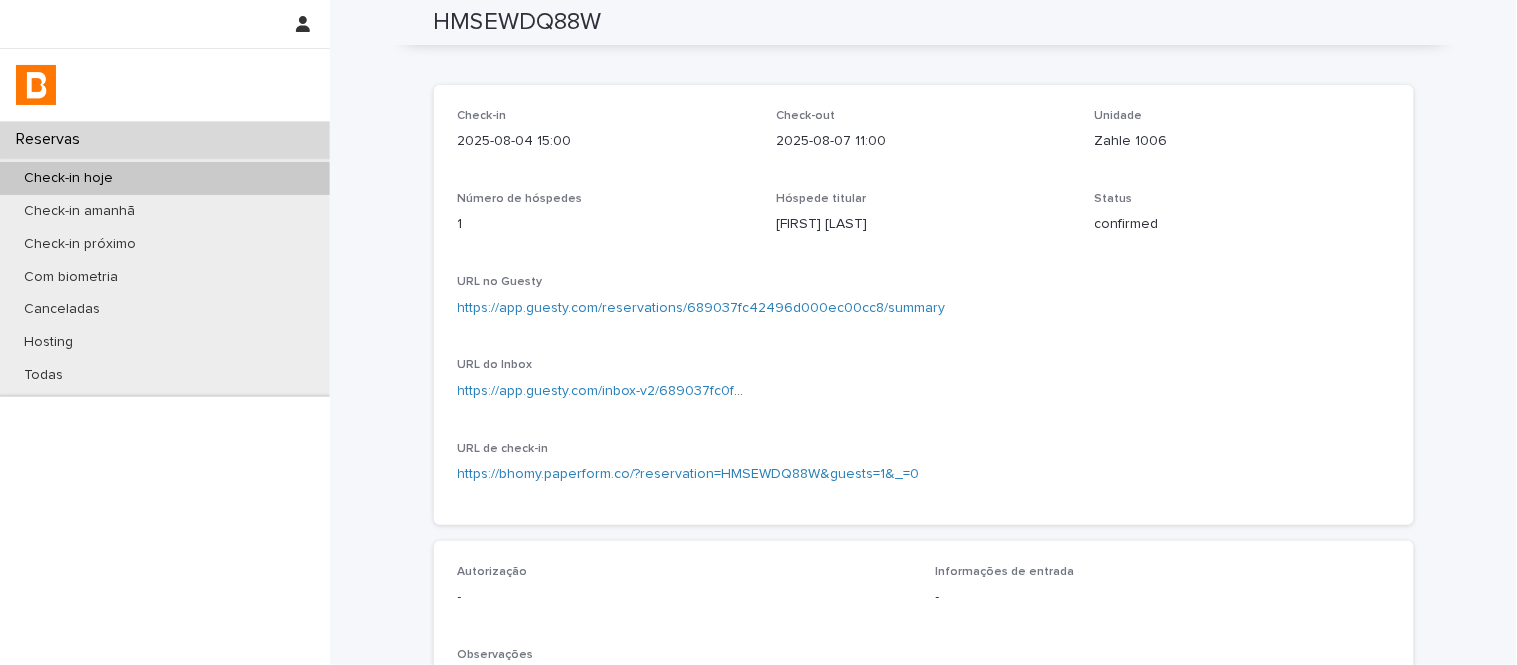 scroll, scrollTop: 0, scrollLeft: 0, axis: both 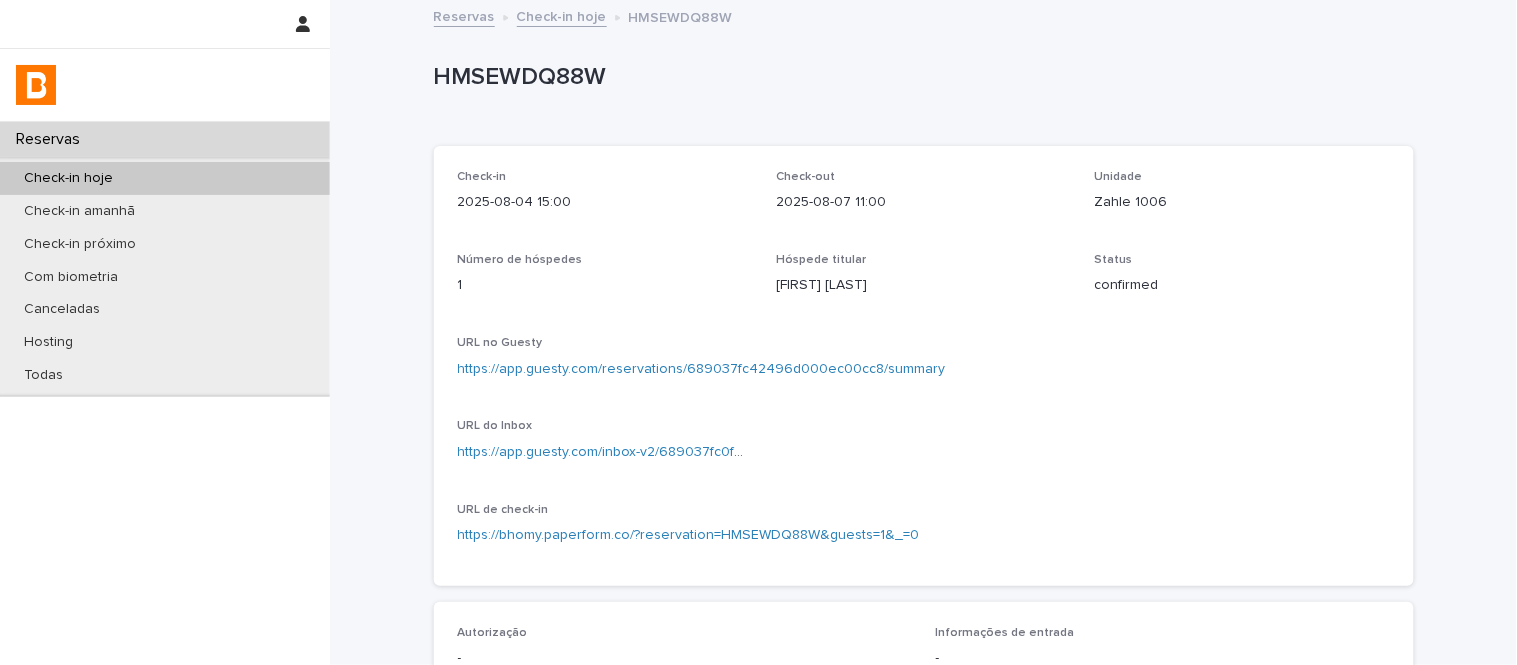 click on "Check-in hoje" at bounding box center (562, 15) 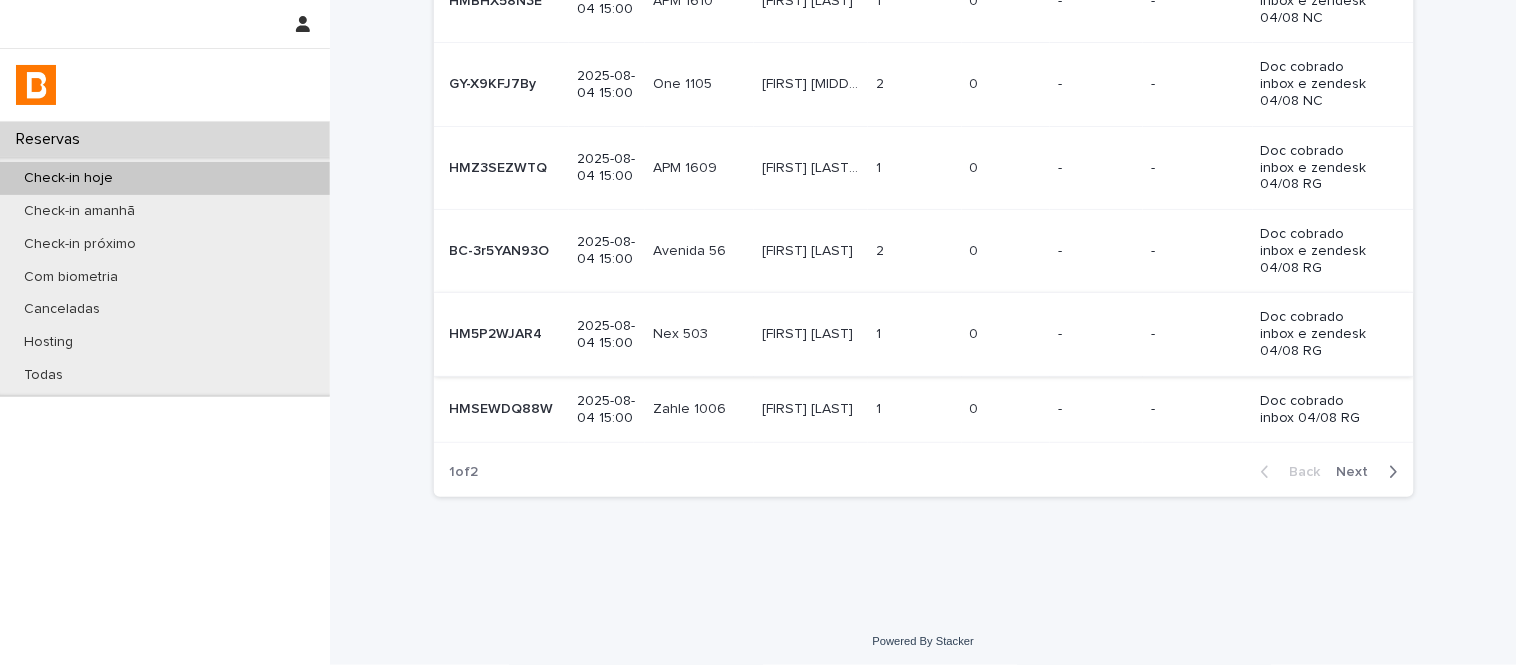 scroll, scrollTop: 675, scrollLeft: 0, axis: vertical 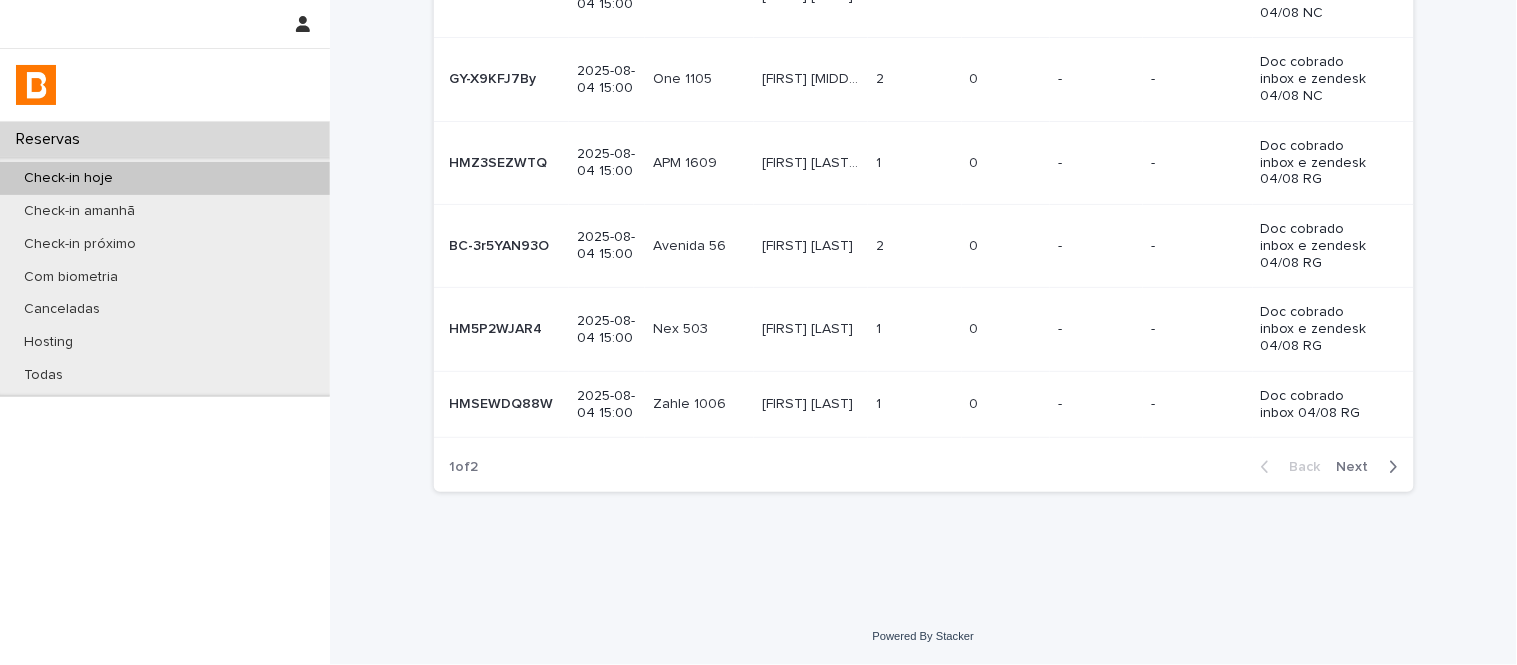 click on "Next" at bounding box center [1359, 467] 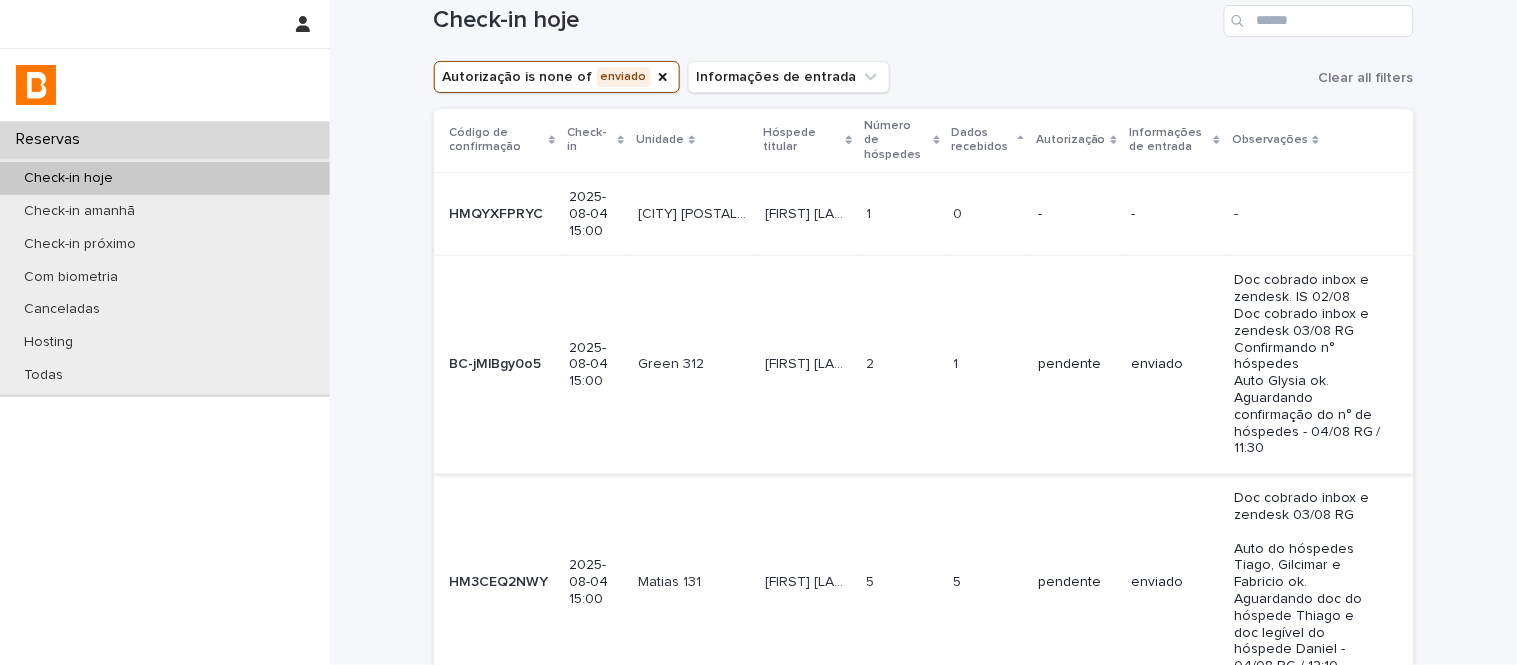 scroll, scrollTop: 0, scrollLeft: 0, axis: both 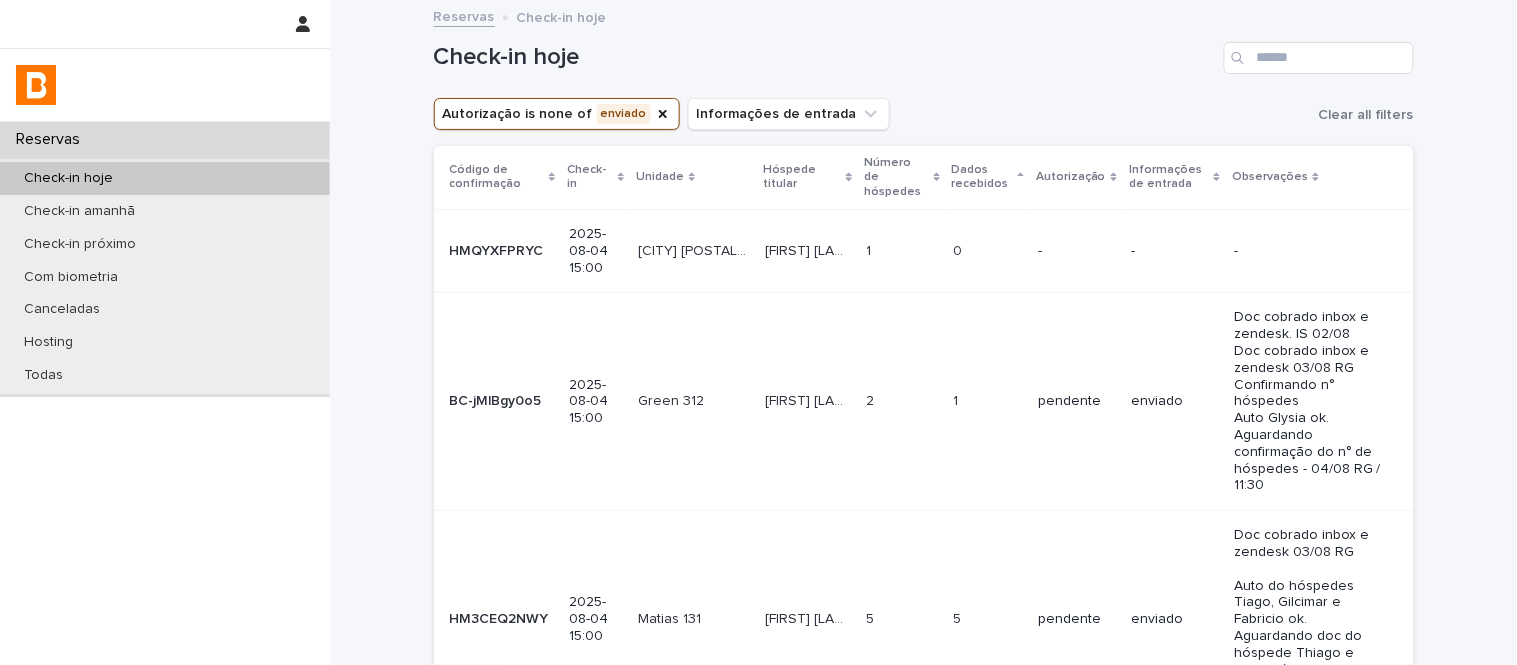 click at bounding box center [902, 251] 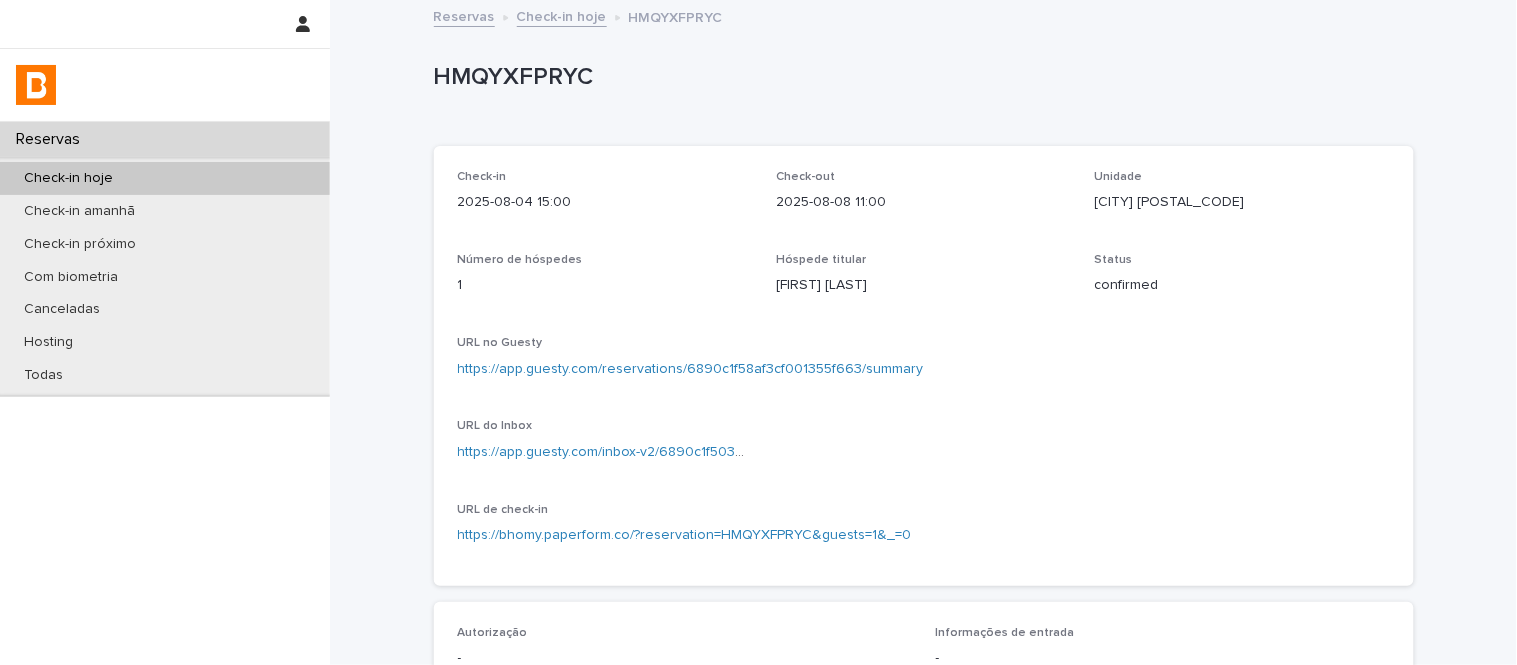 click on "URL do Inbox https://app.guesty.com/inbox-v2/6890c1f503292a00110fa7f9?reservationId=6890c1f58af3cf001355f663" at bounding box center (605, 448) 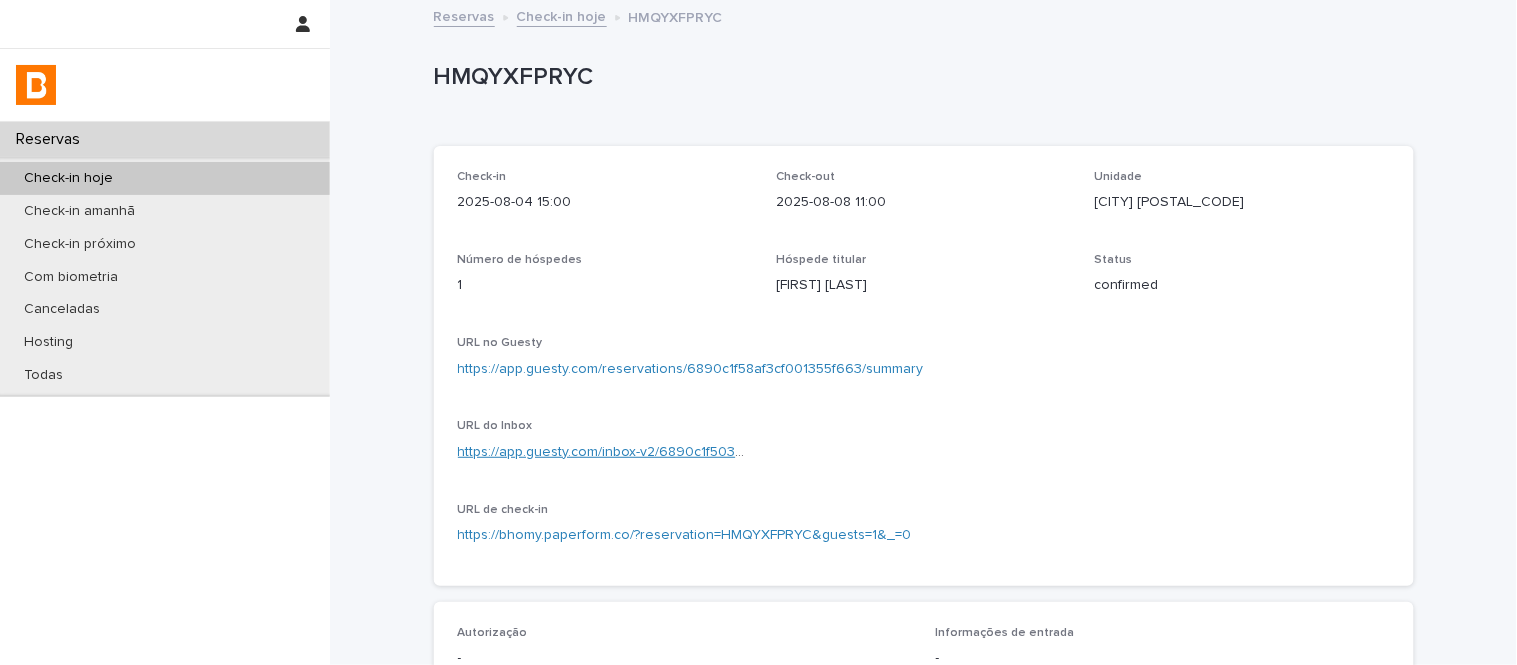 click on "https://app.guesty.com/inbox-v2/6890c1f503292a00110fa7f9?reservationId=6890c1f58af3cf001355f663" at bounding box center (785, 452) 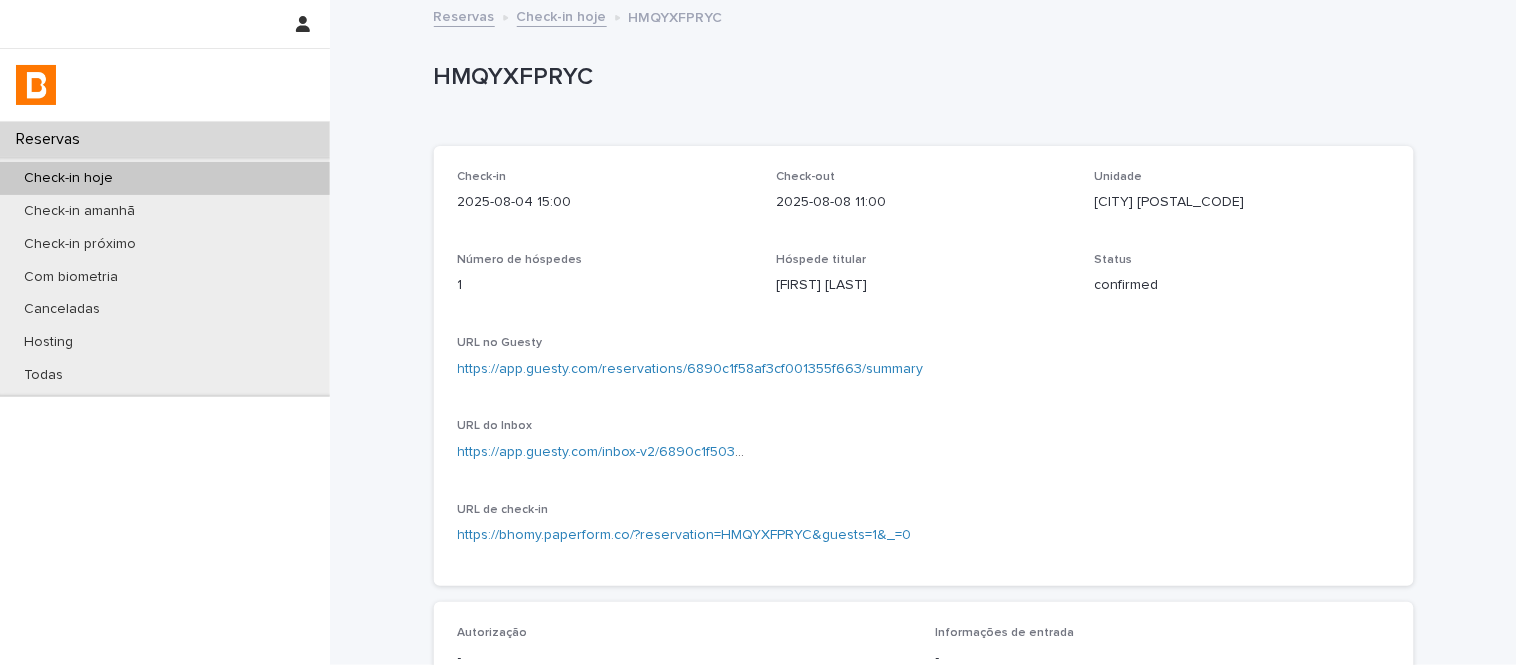 click on "[FIRST] [LAST]" at bounding box center [923, 285] 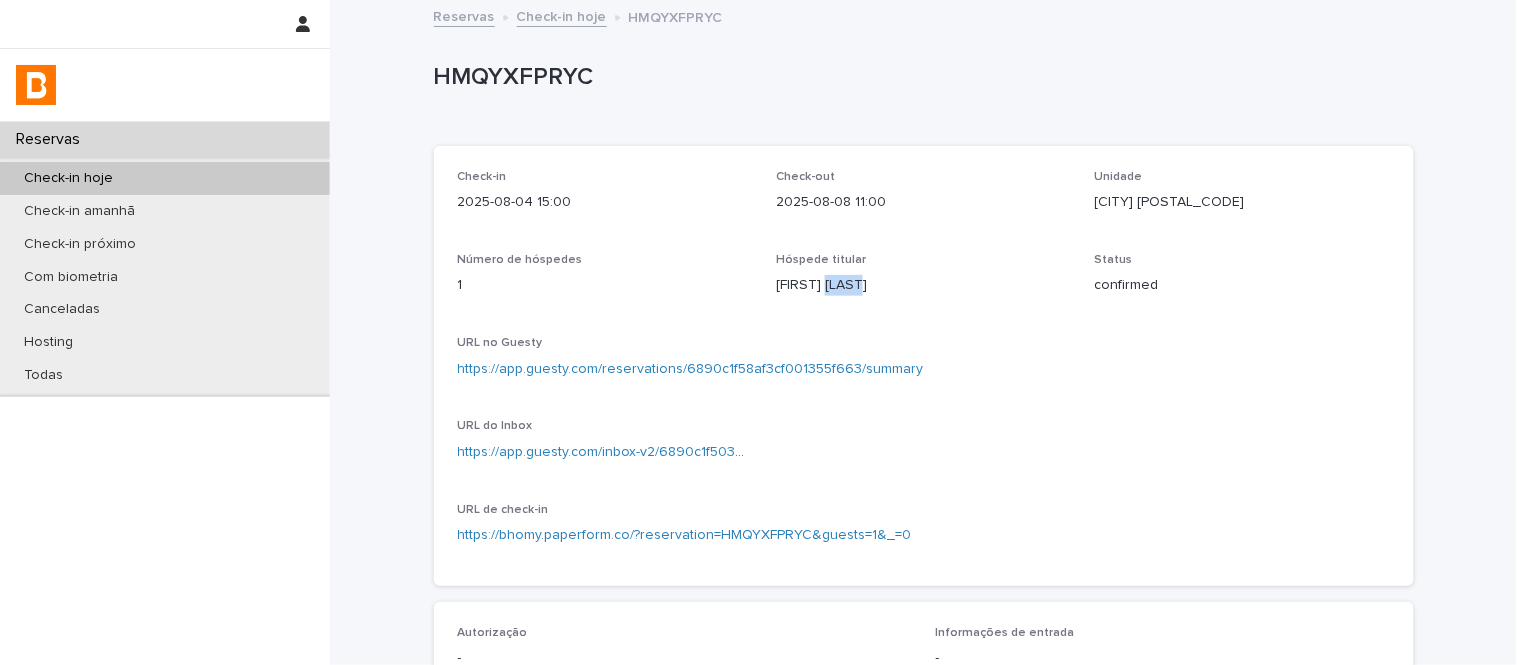 click on "[FIRST] [LAST]" at bounding box center (923, 285) 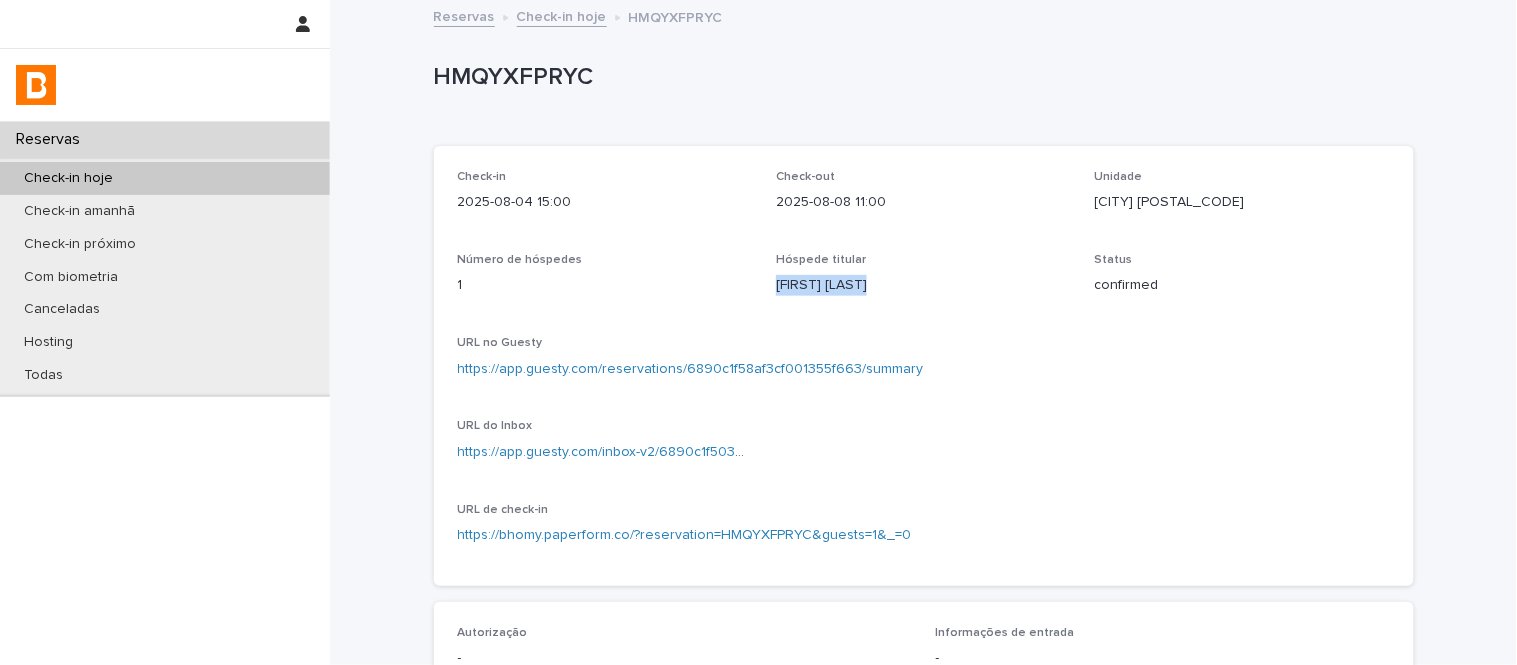 click on "[FIRST] [LAST]" at bounding box center (923, 285) 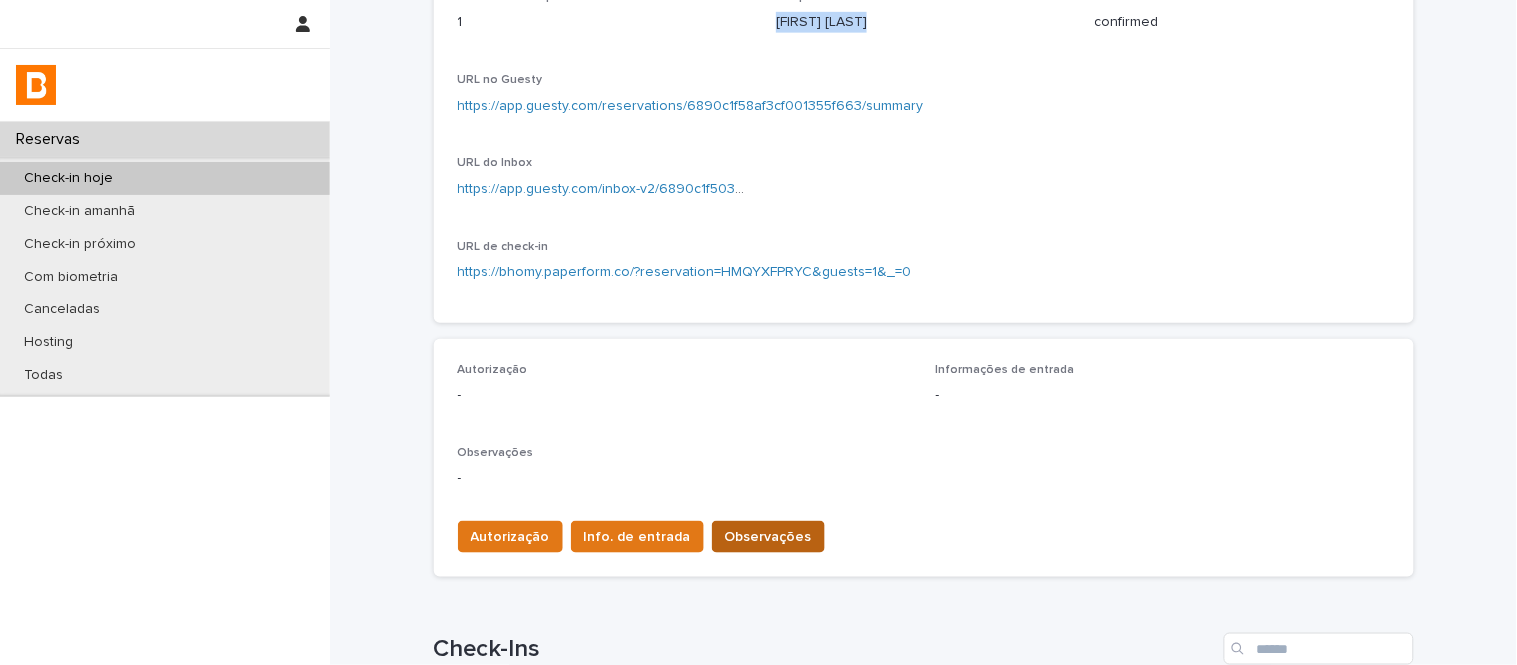 scroll, scrollTop: 555, scrollLeft: 0, axis: vertical 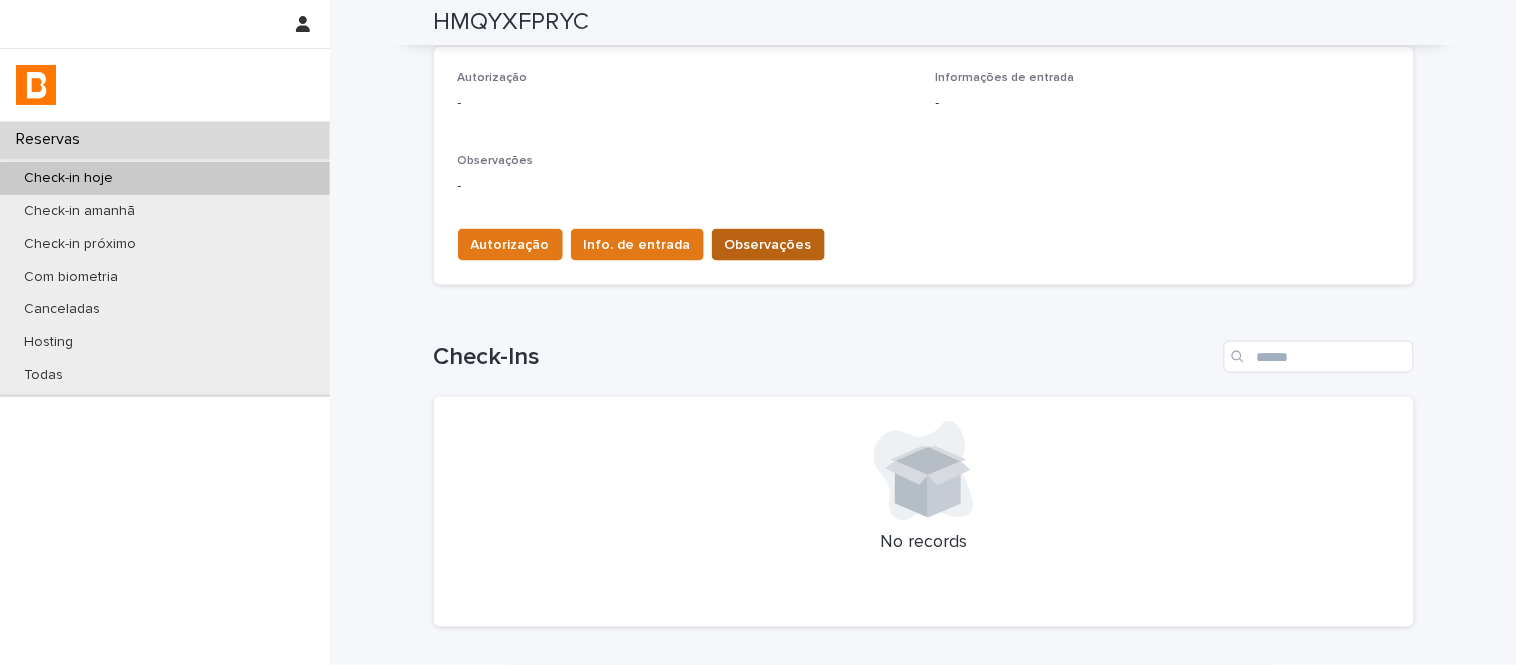 click on "Observações" at bounding box center [768, 245] 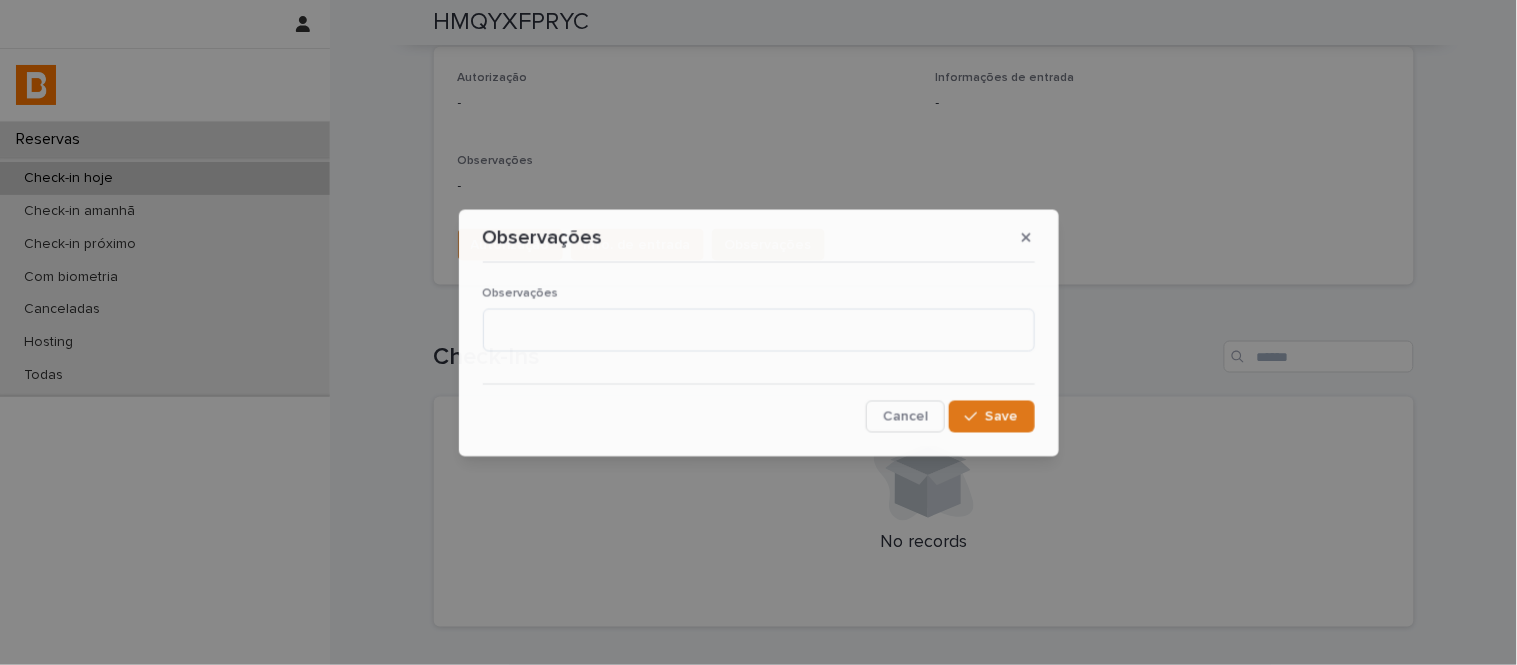 click on "Observações" at bounding box center [759, 327] 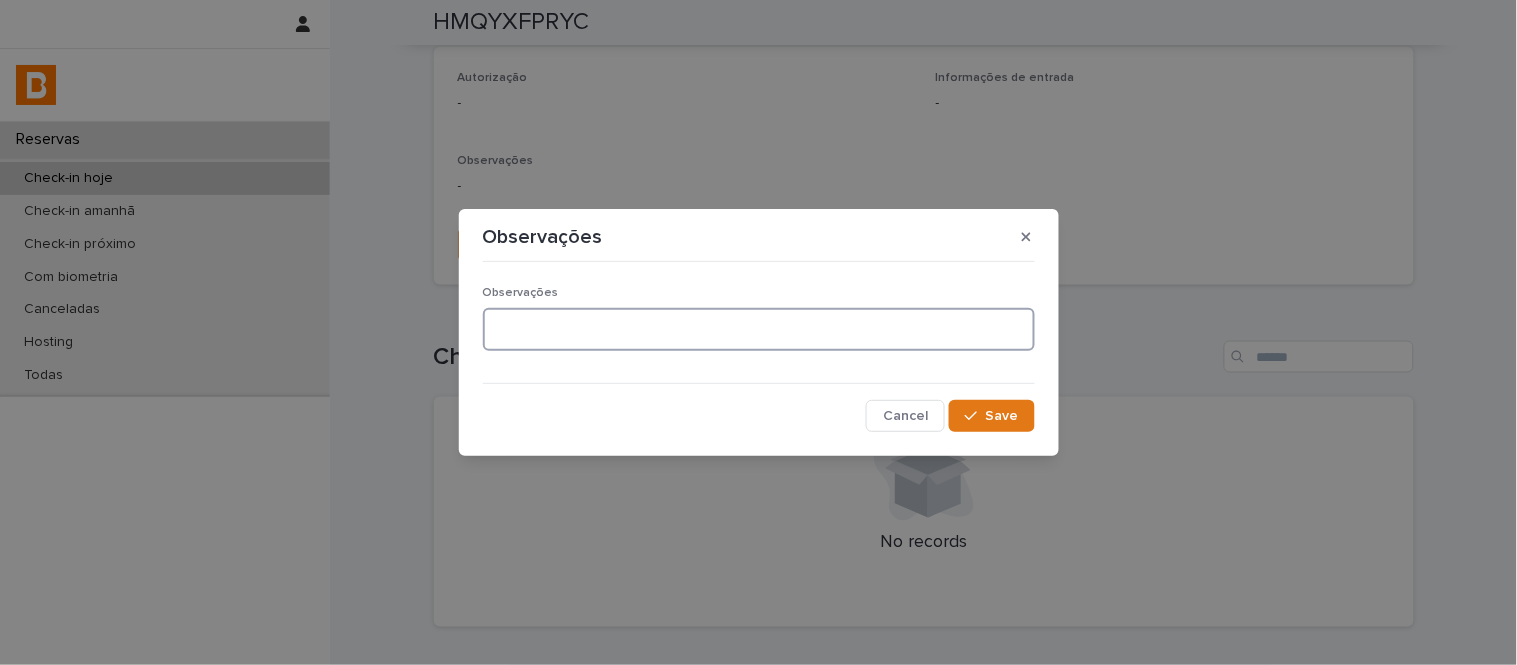 click at bounding box center [759, 329] 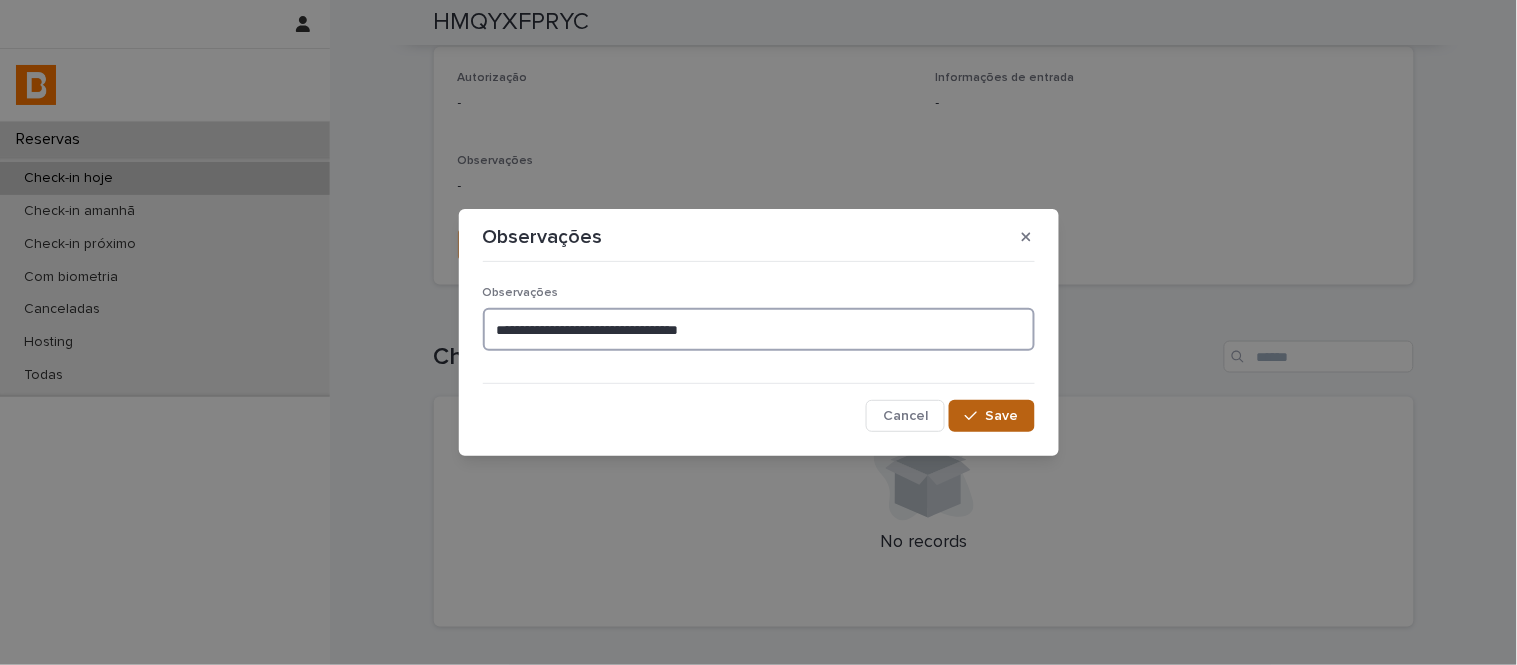 type on "**********" 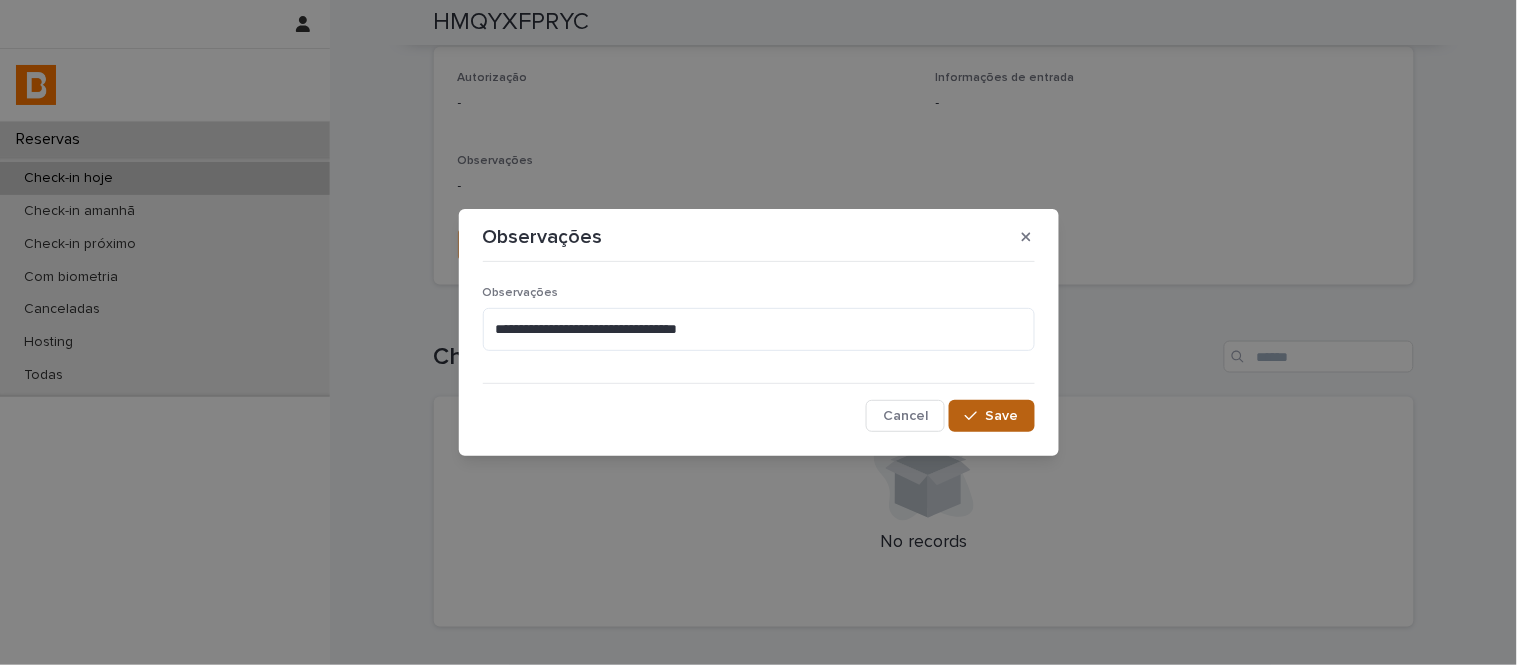 click at bounding box center [975, 416] 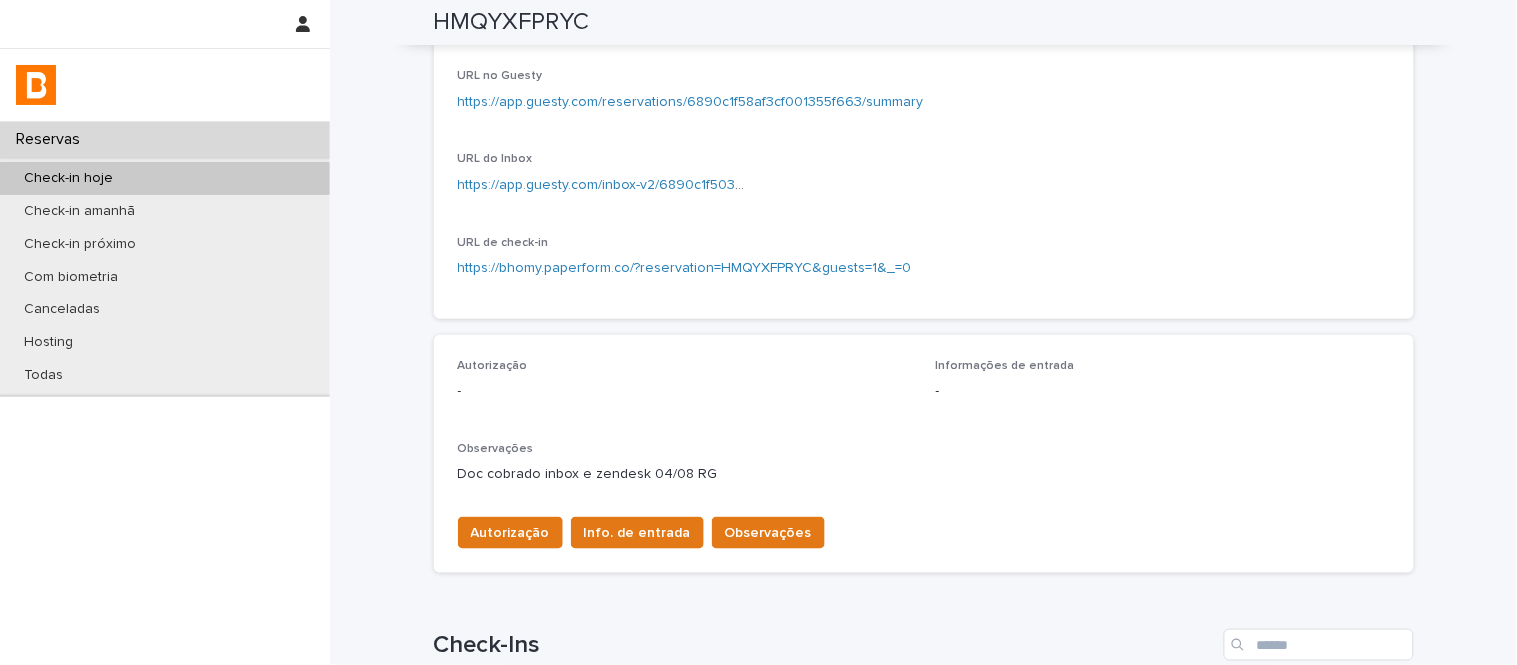 scroll, scrollTop: 0, scrollLeft: 0, axis: both 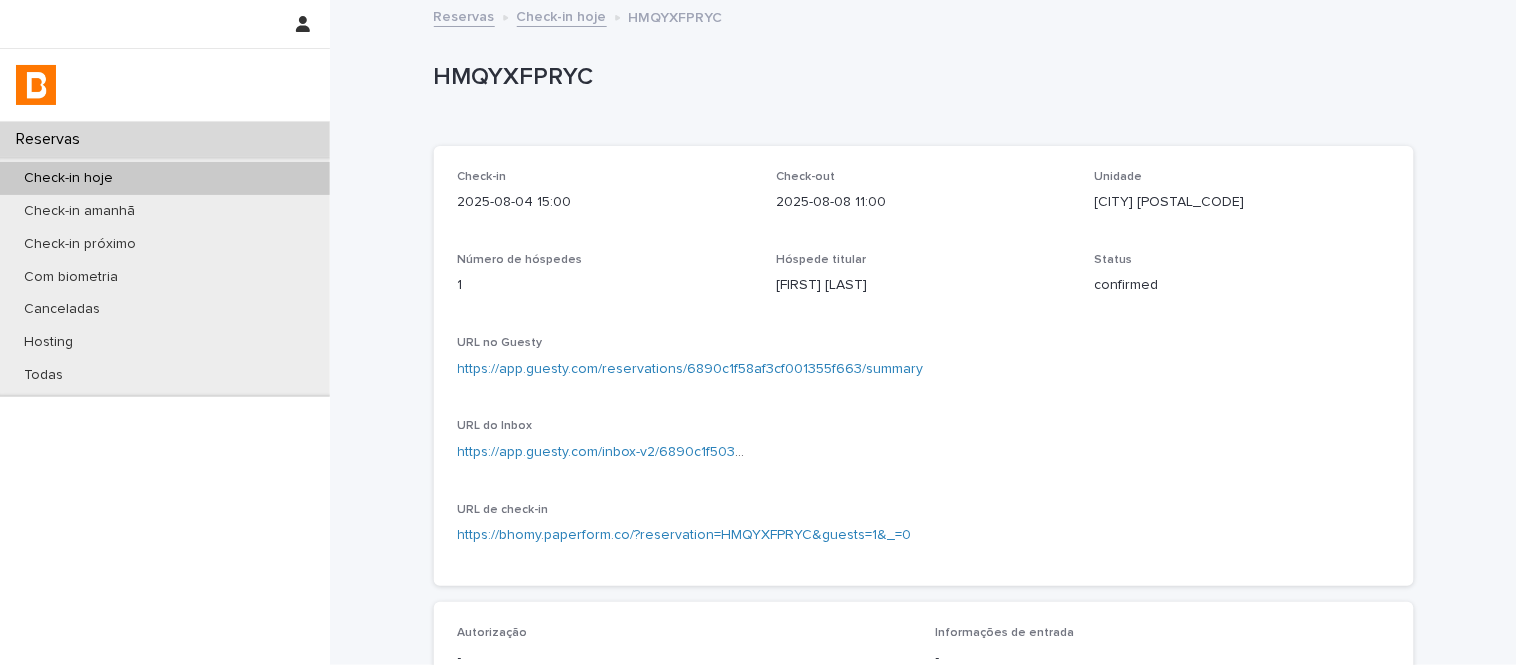 click on "Check-in hoje" at bounding box center (562, 15) 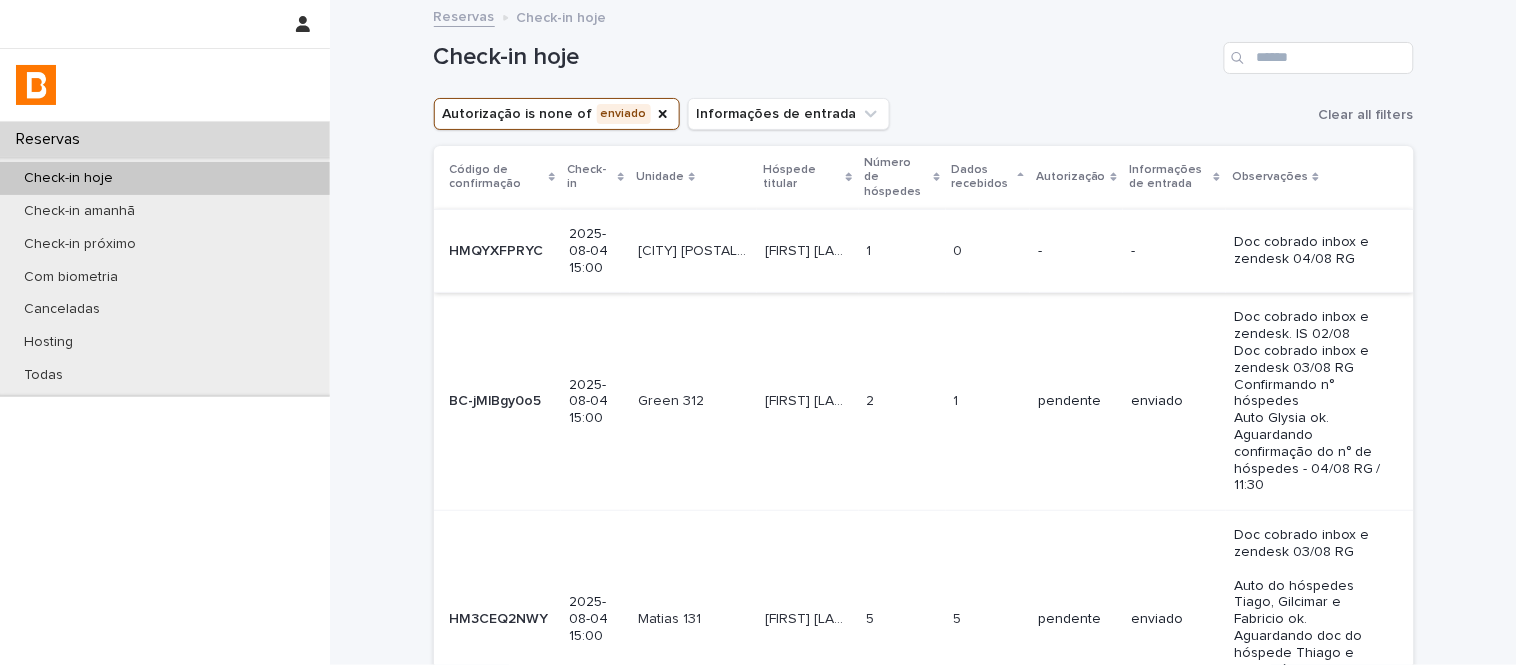 scroll, scrollTop: 192, scrollLeft: 0, axis: vertical 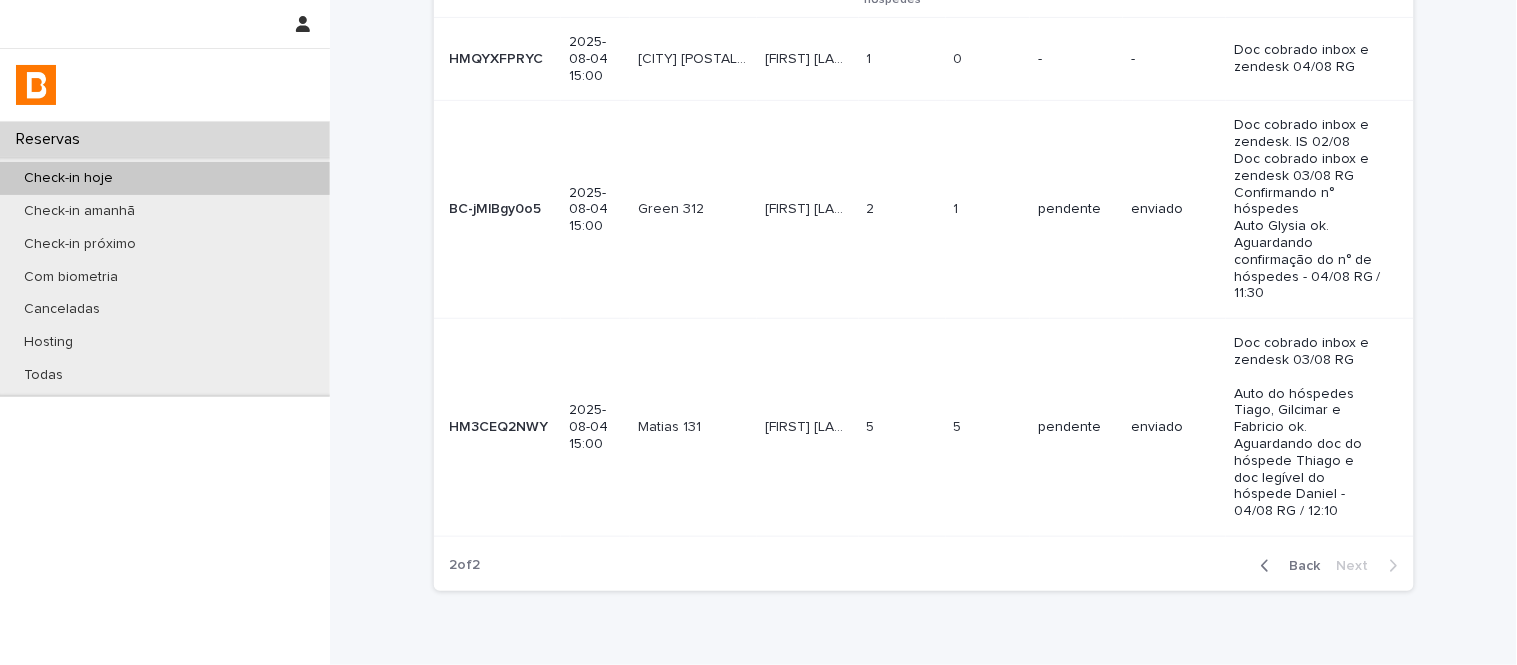 click at bounding box center (1269, 566) 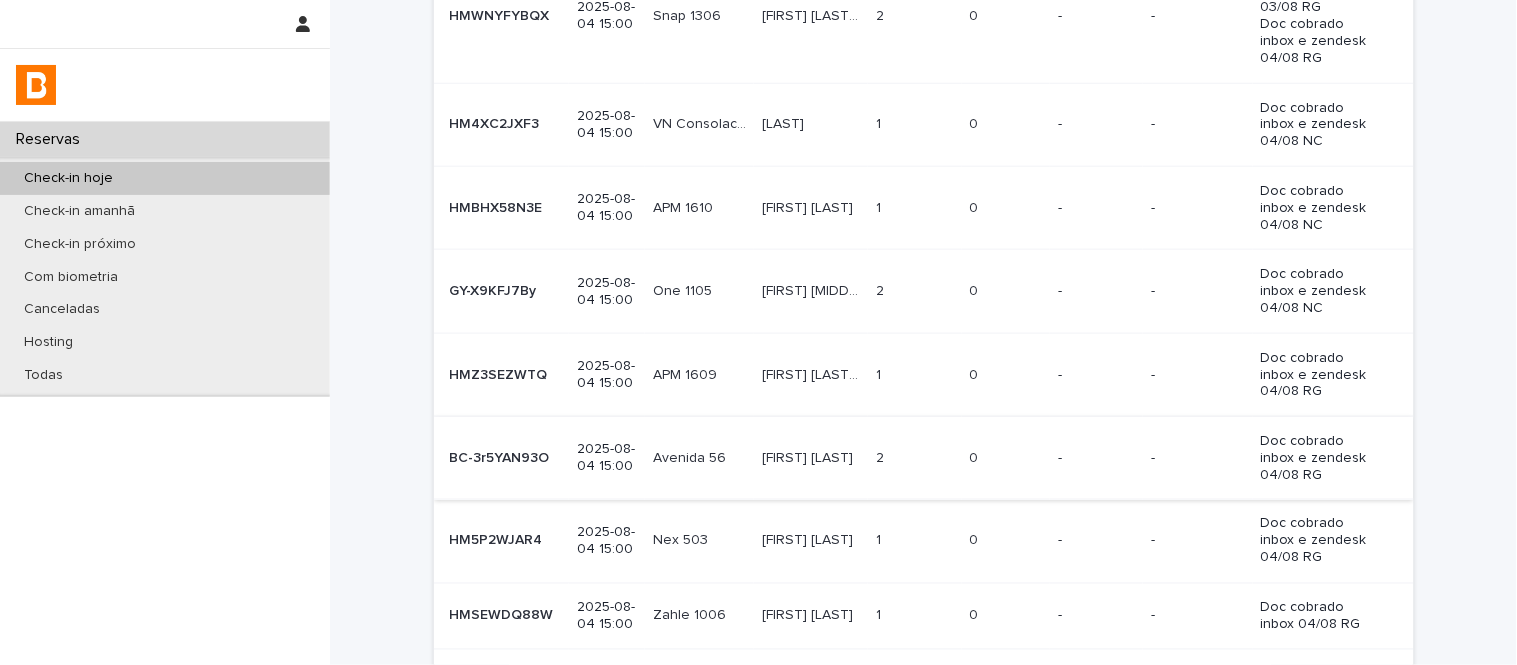scroll, scrollTop: 564, scrollLeft: 0, axis: vertical 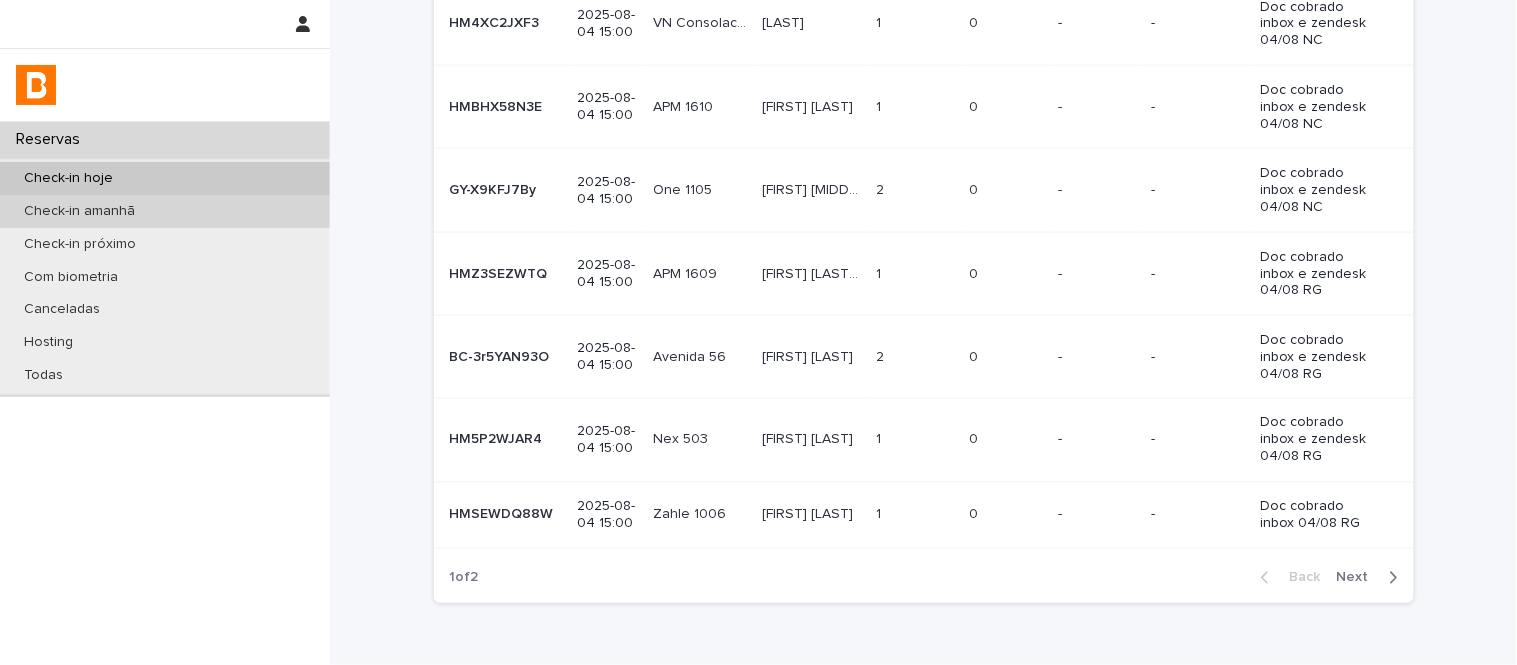 click on "Check-in amanhã" at bounding box center [165, 211] 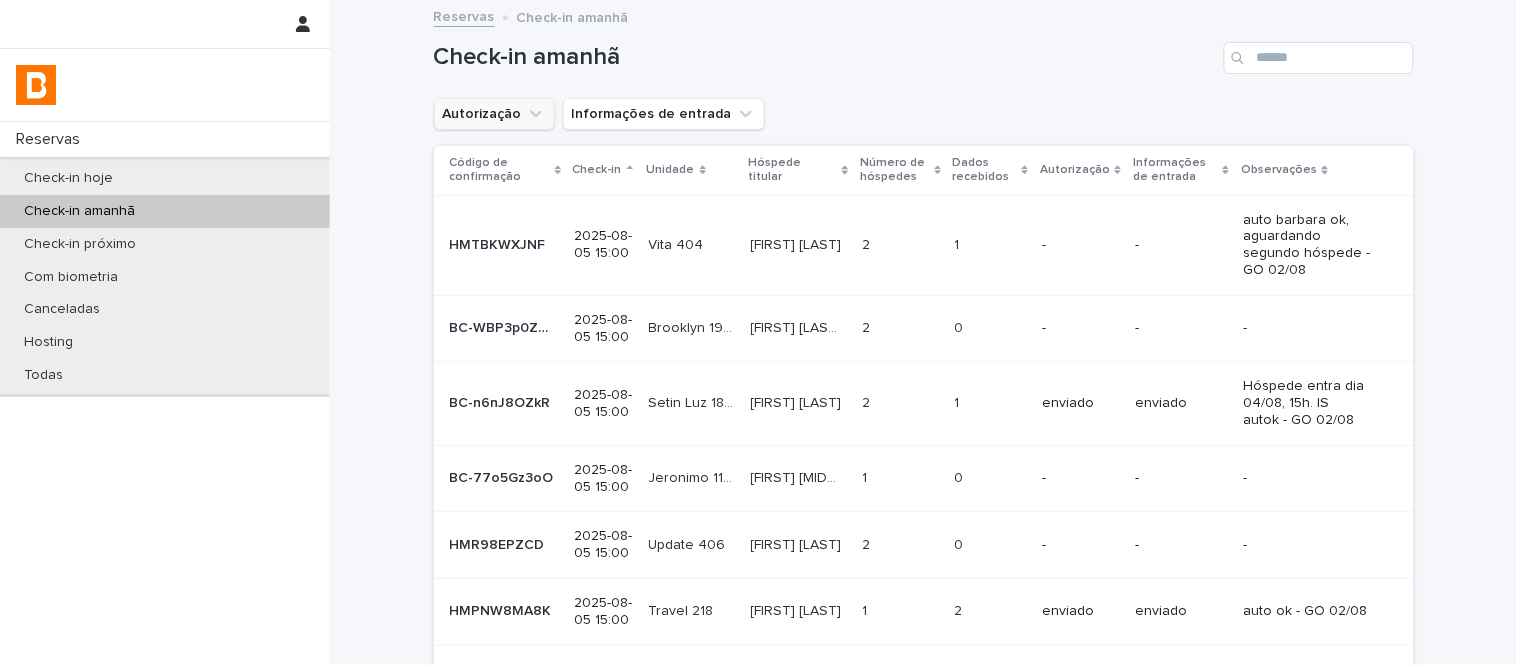 click on "Autorização" at bounding box center [494, 114] 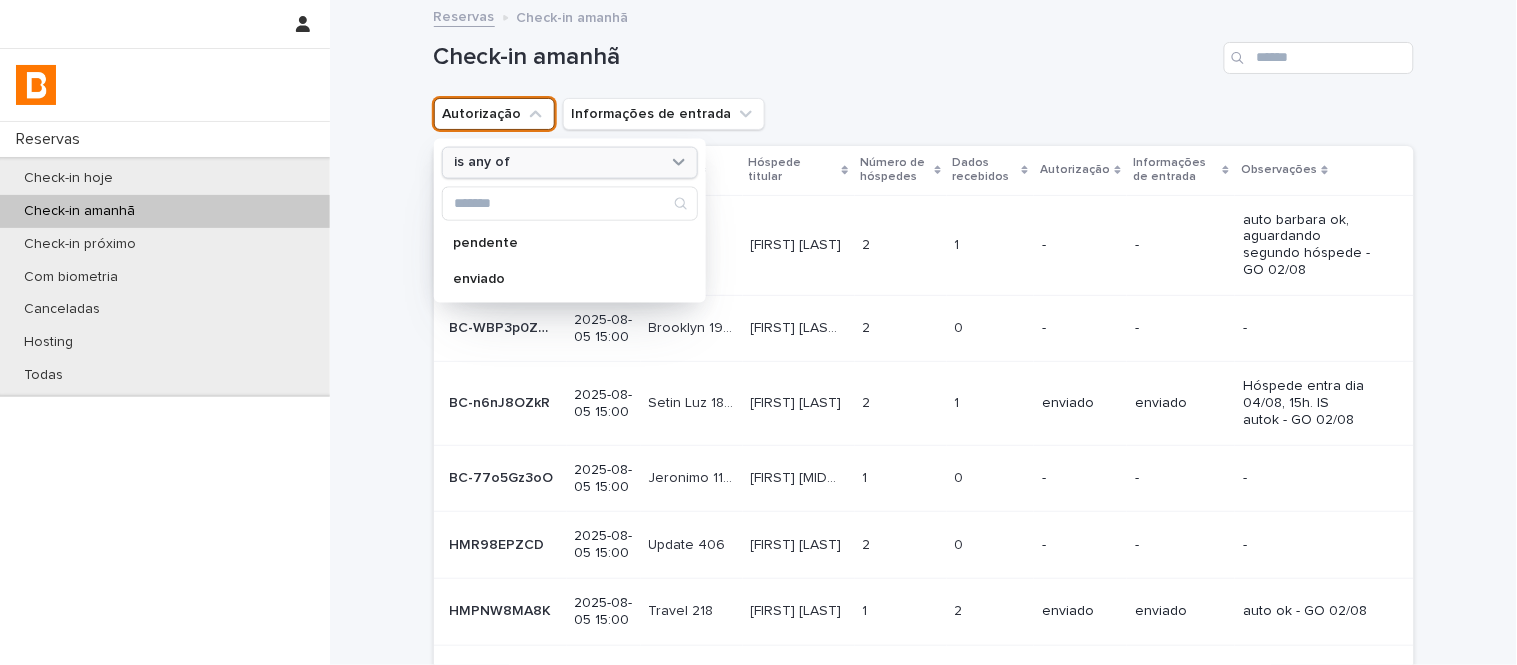 click on "is any of" at bounding box center [570, 162] 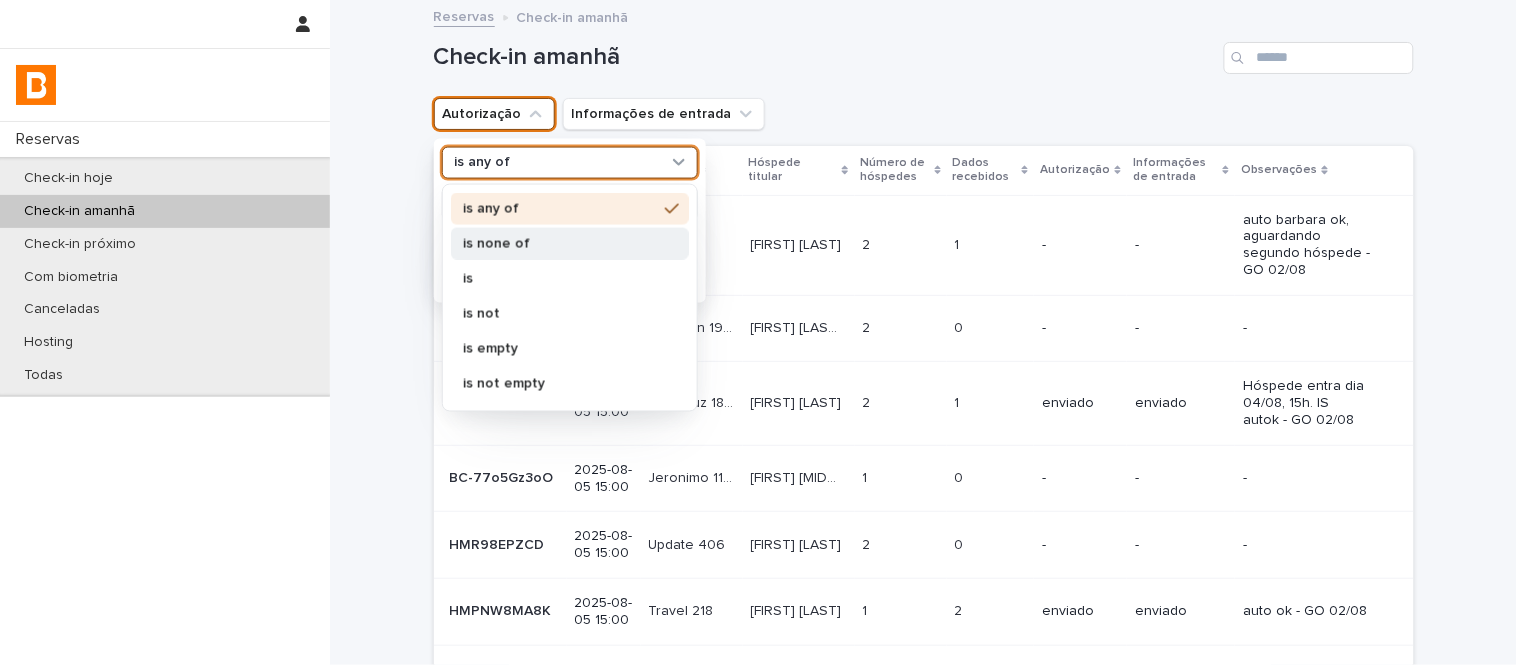 click on "is none of" at bounding box center (570, 243) 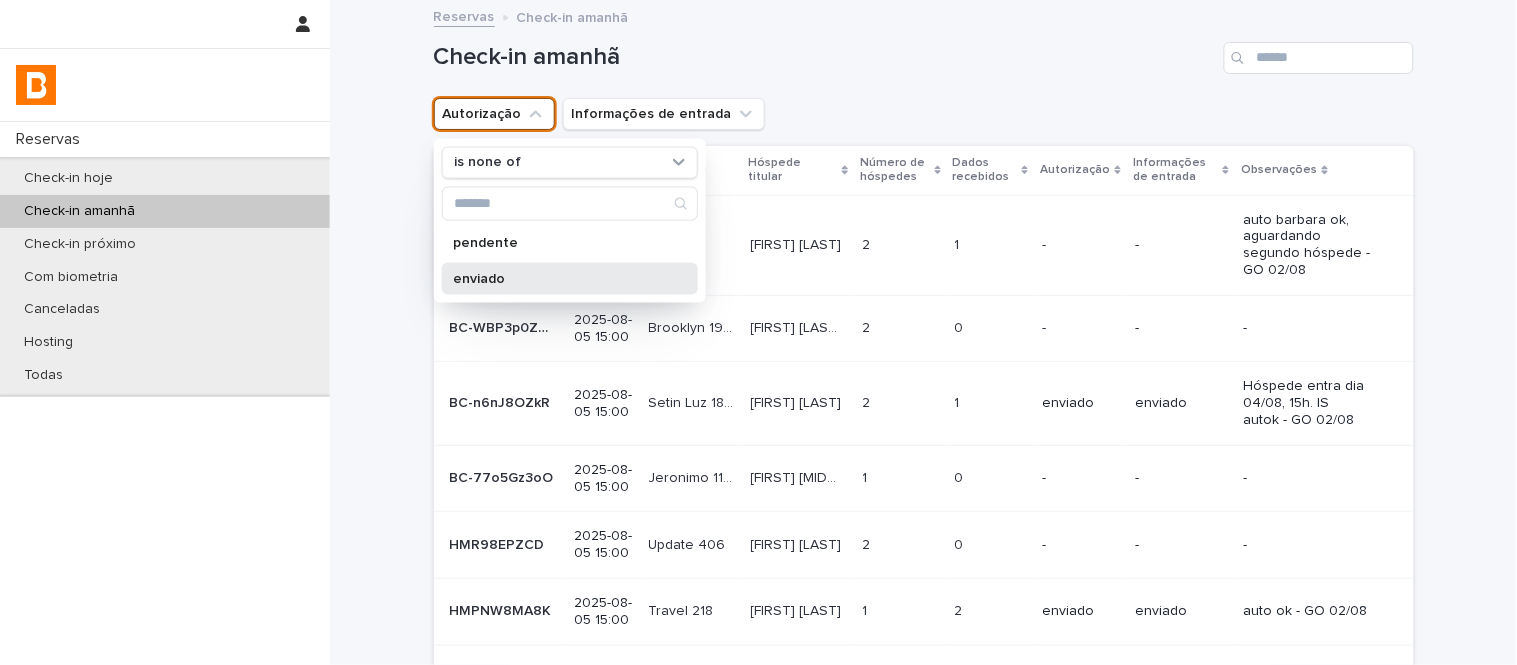 click on "enviado" at bounding box center [570, 278] 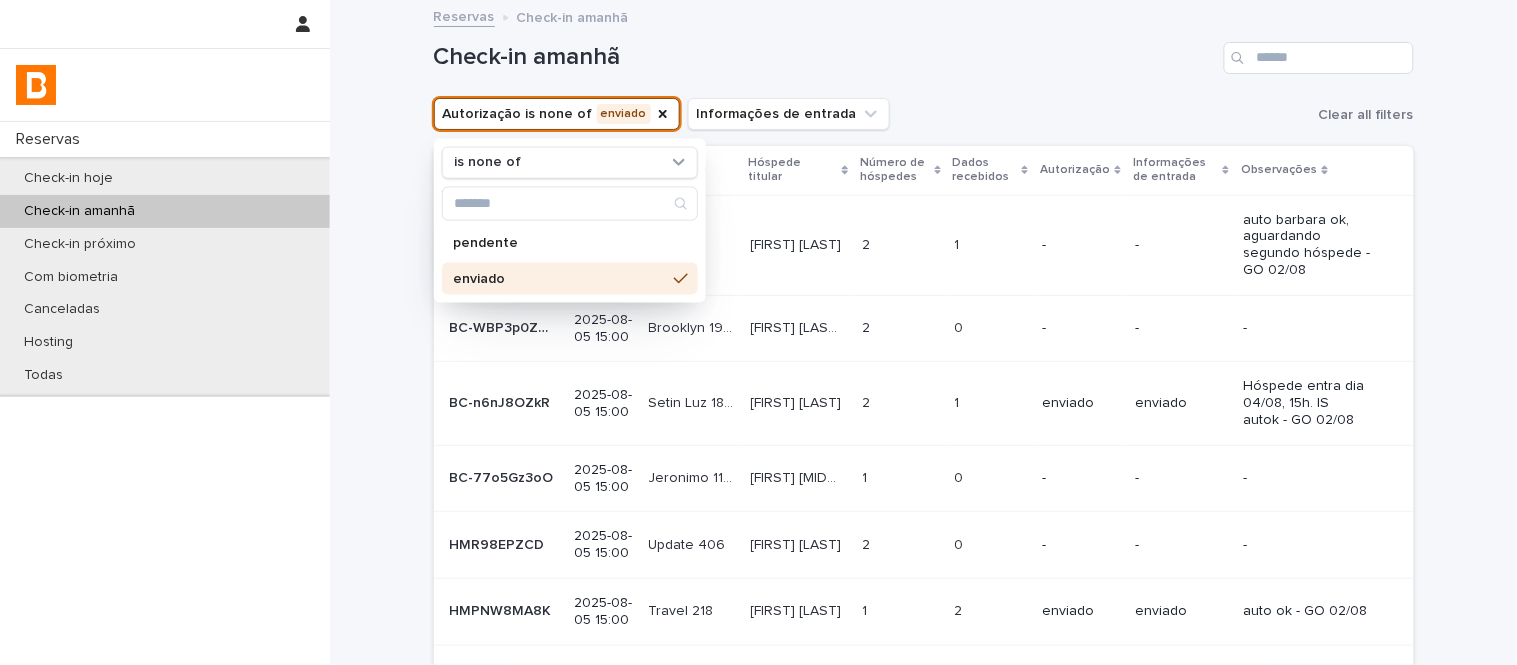click on "Check-in amanhã" at bounding box center [825, 57] 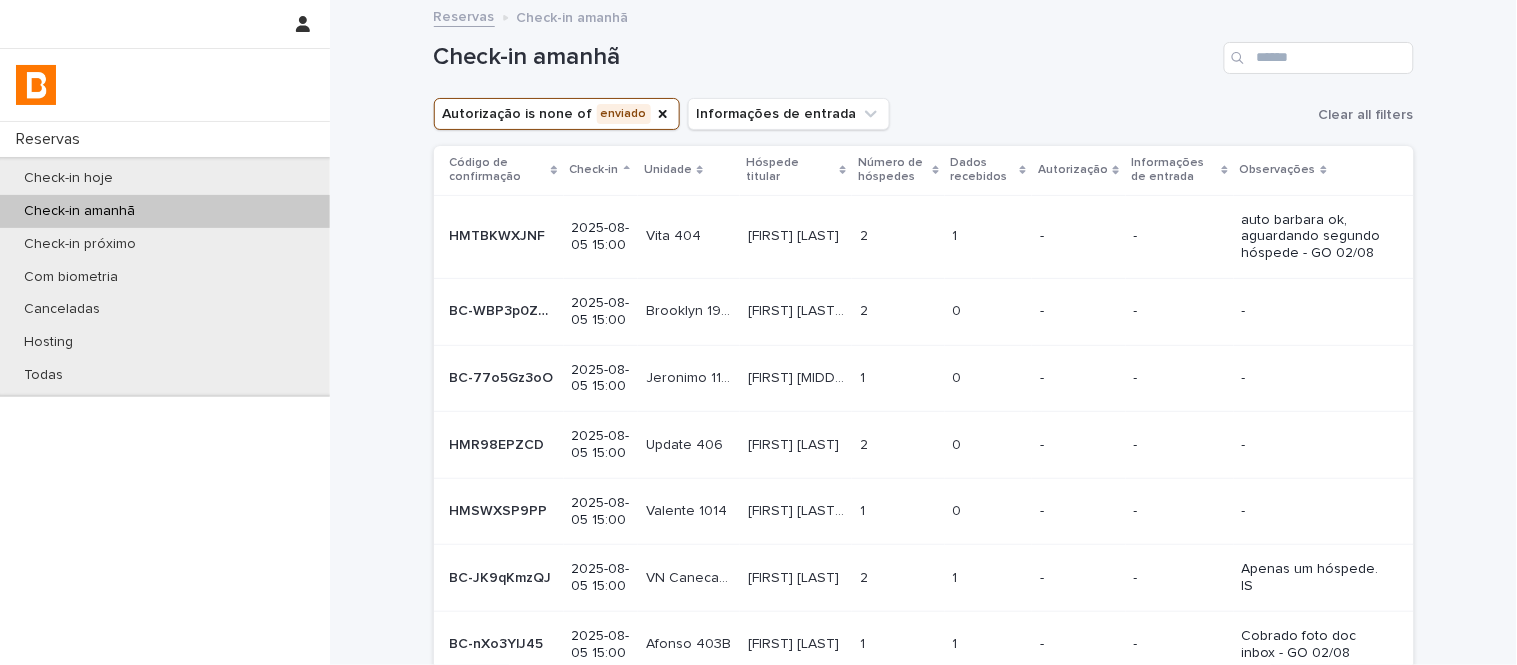 click on "Dados recebidos" at bounding box center (988, 170) 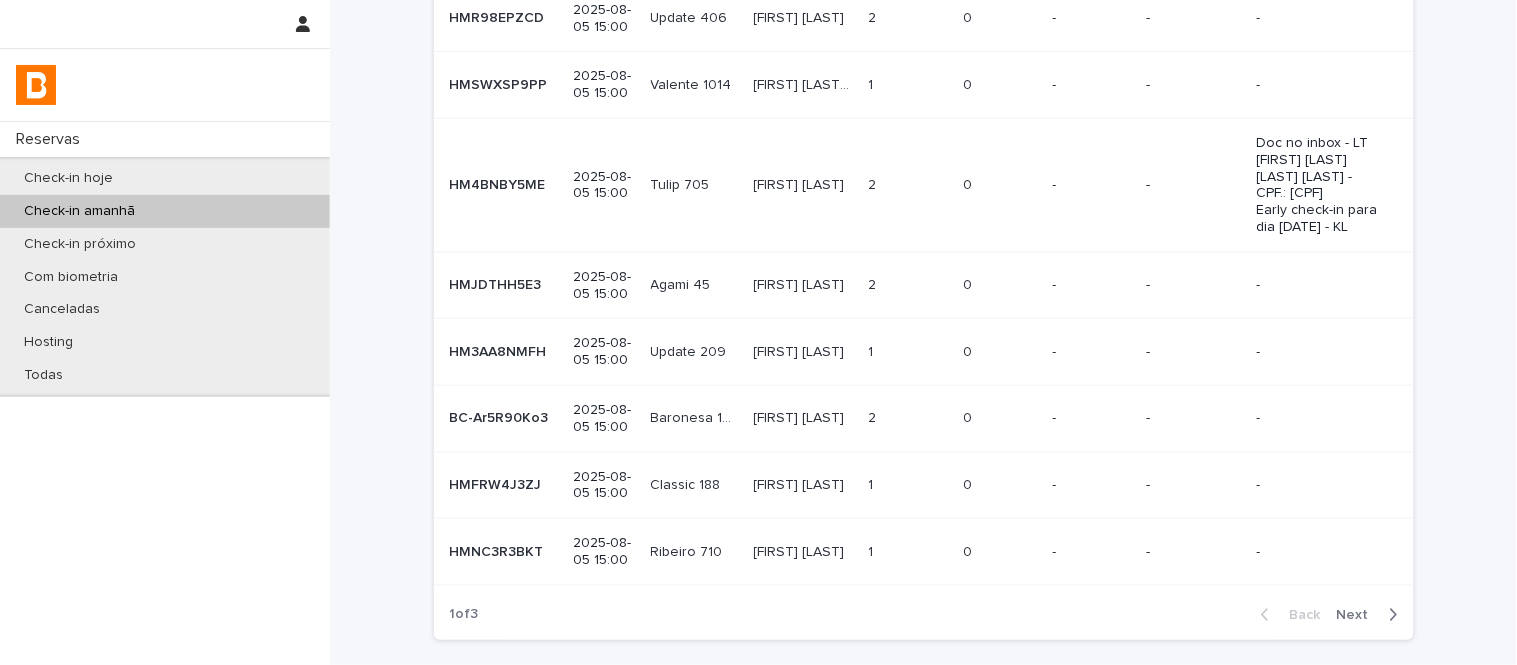 scroll, scrollTop: 491, scrollLeft: 0, axis: vertical 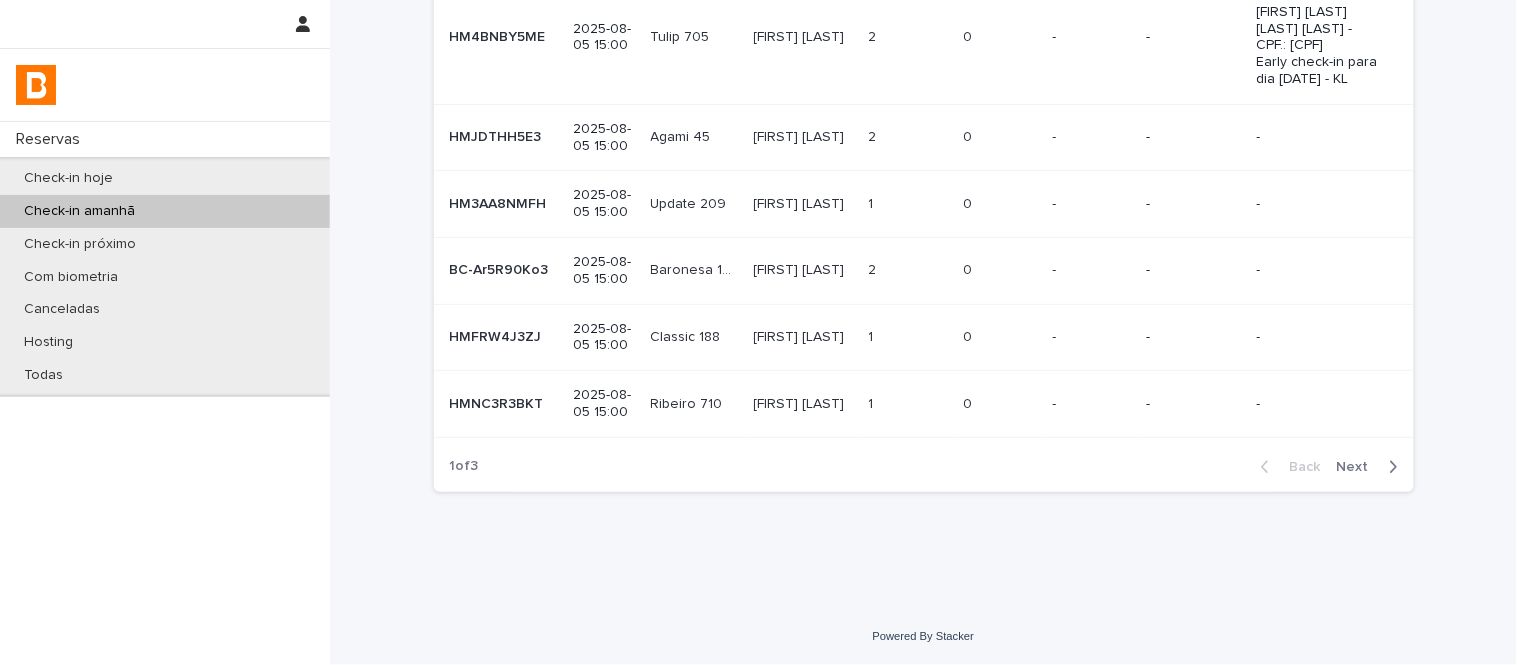 click on "Next" at bounding box center [1359, 467] 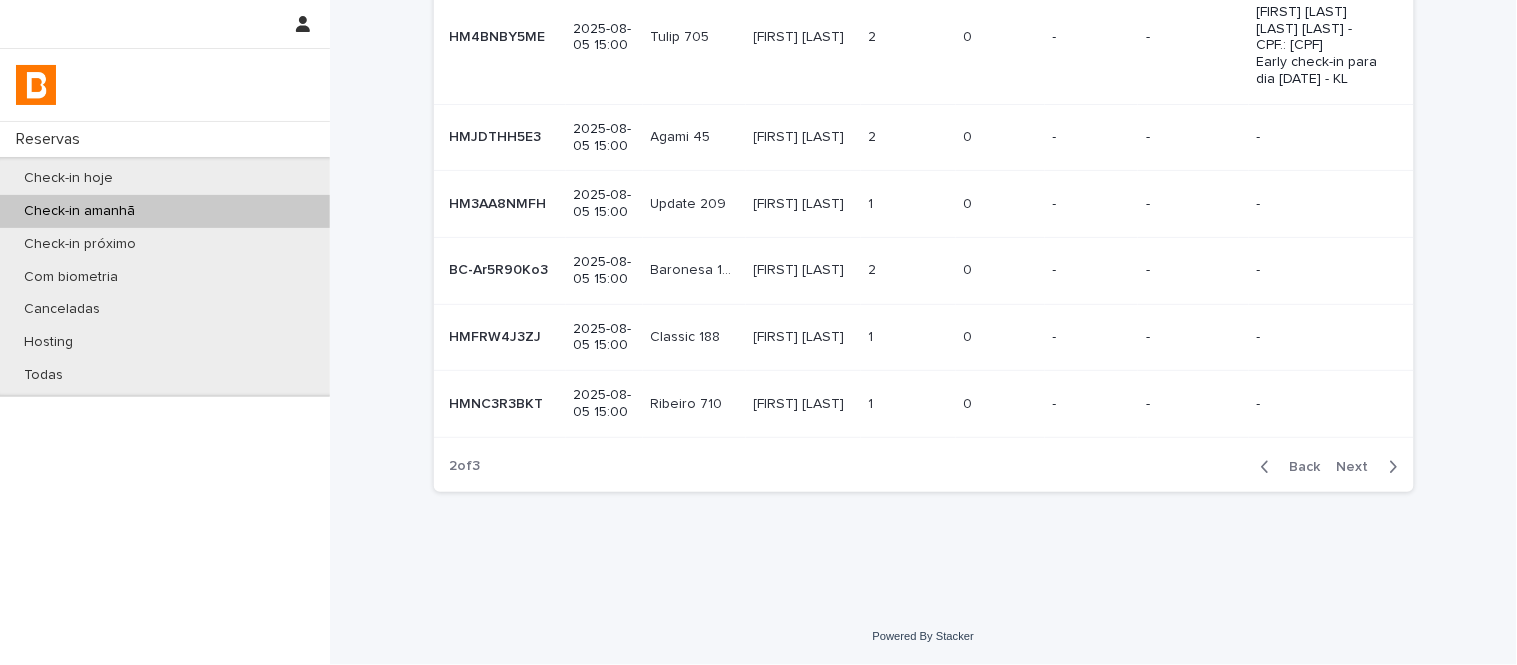 click on "Next" at bounding box center [1359, 467] 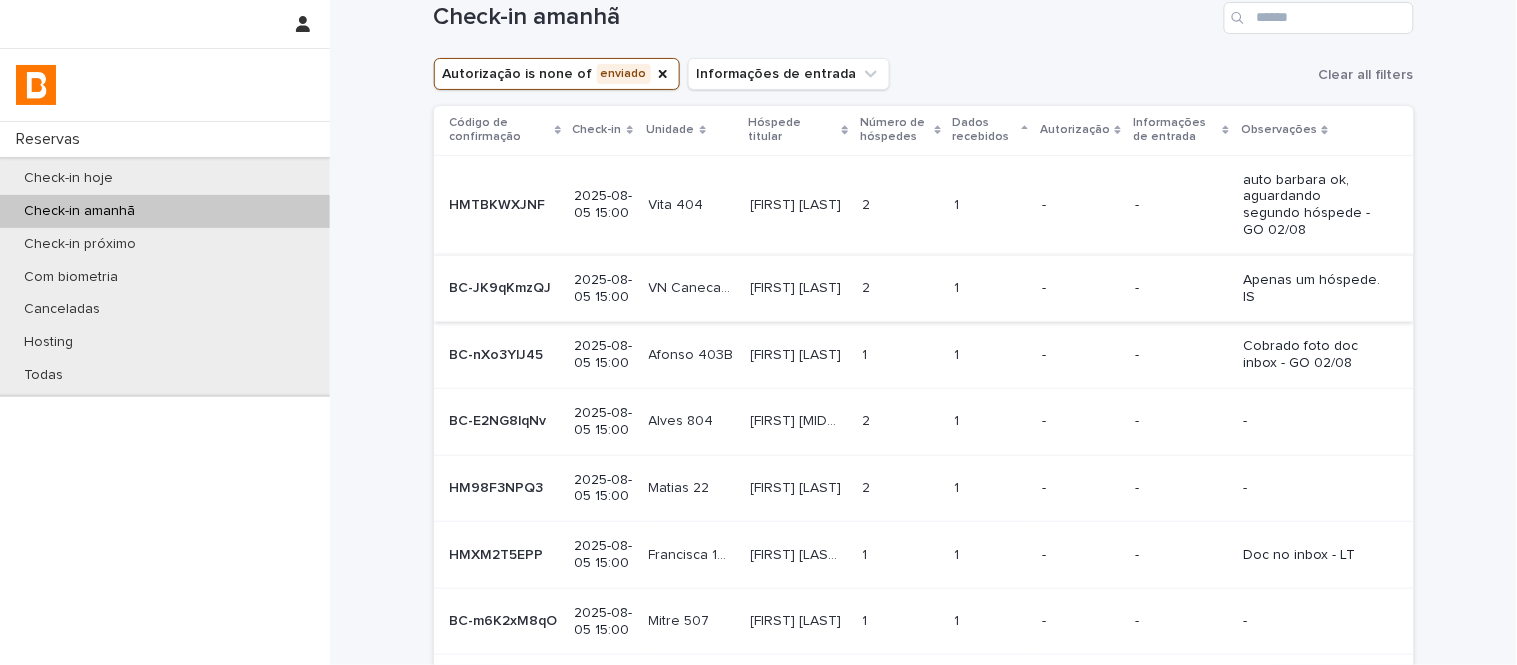 scroll, scrollTop: 373, scrollLeft: 0, axis: vertical 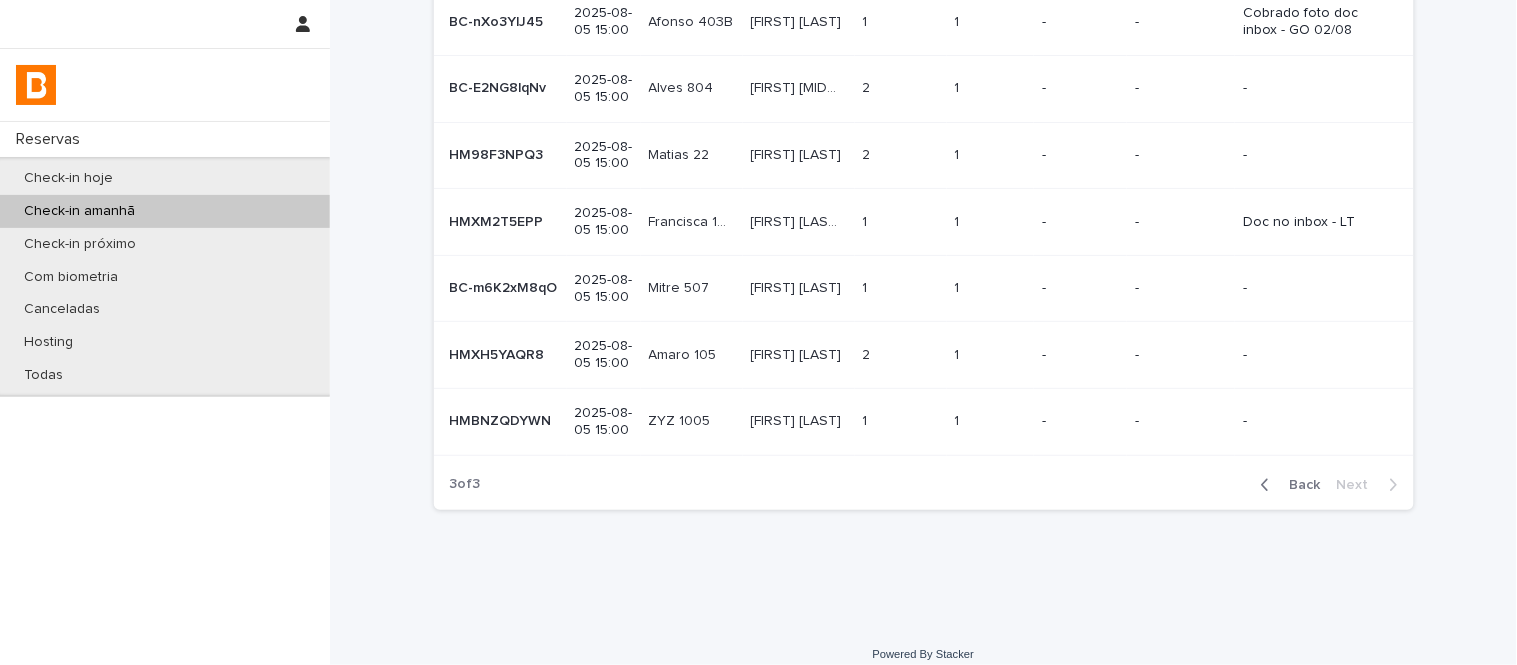 click at bounding box center [990, 421] 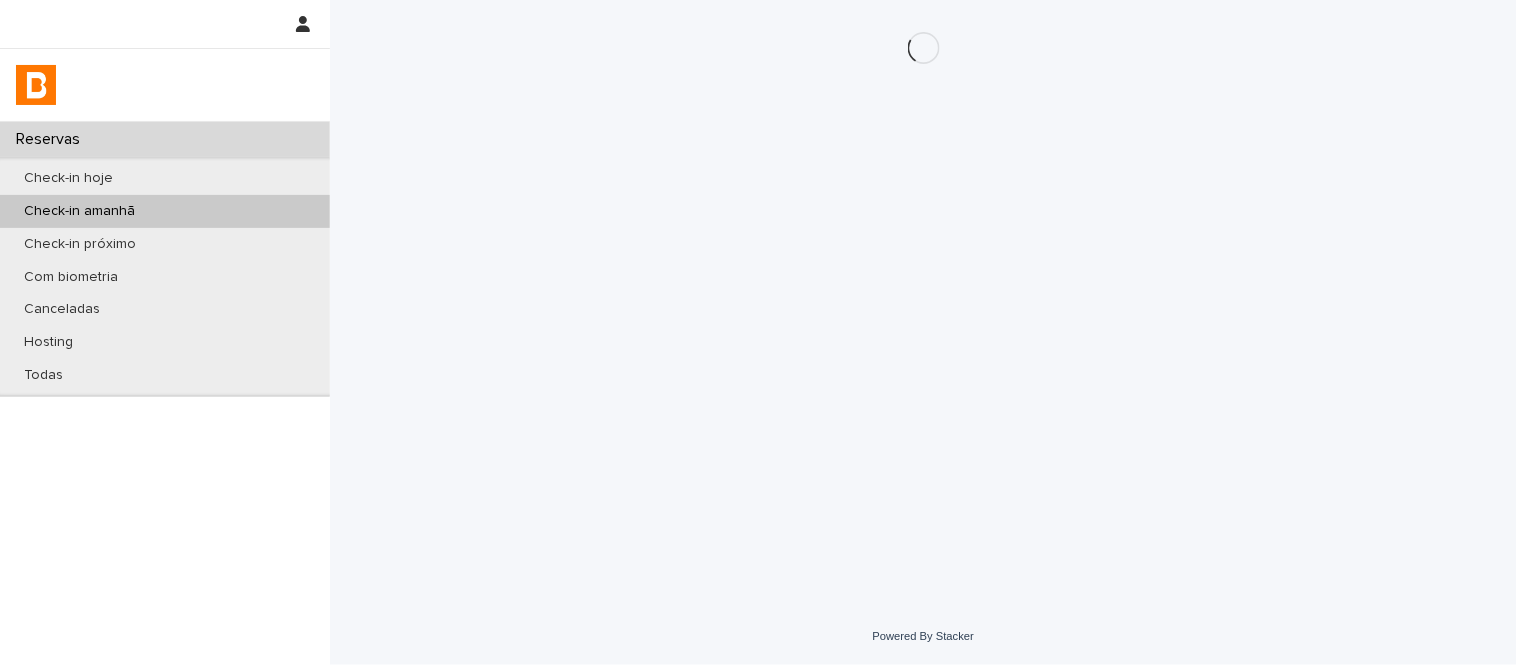 scroll, scrollTop: 0, scrollLeft: 0, axis: both 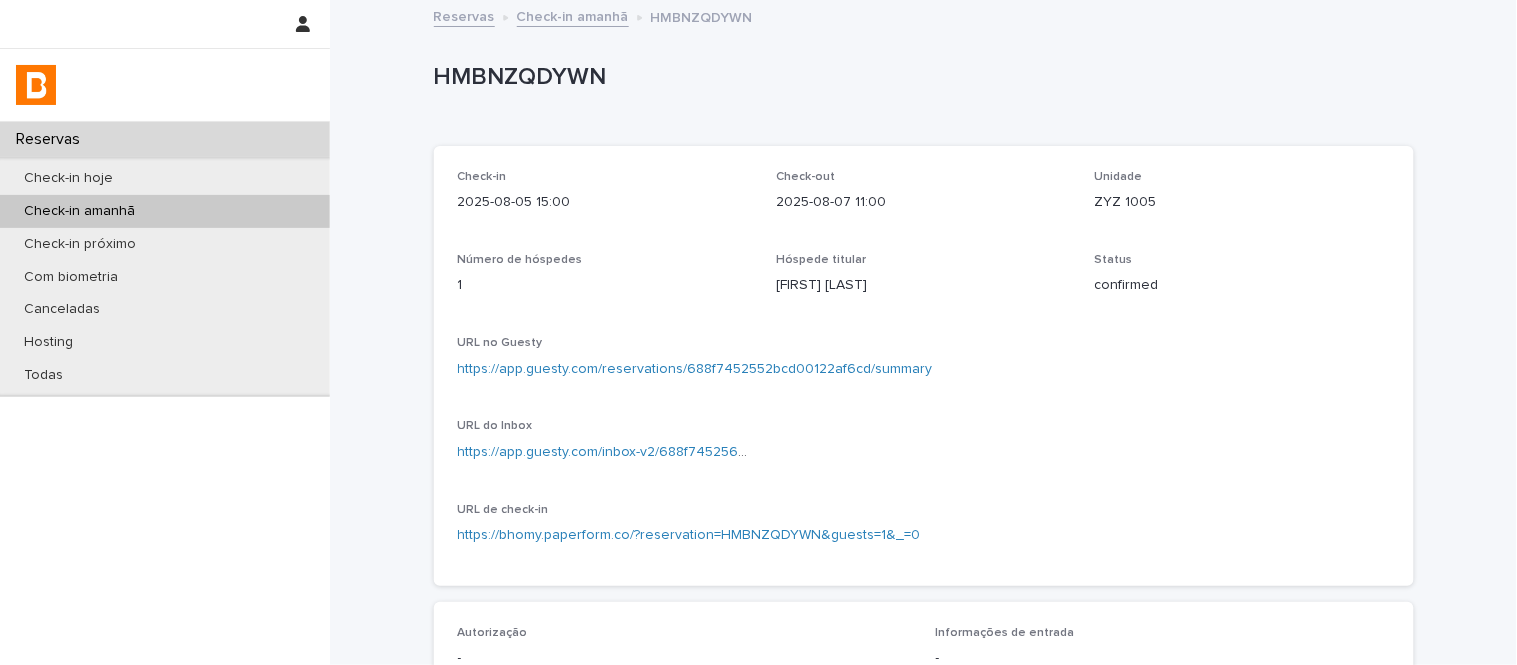 click on "ZYZ 1005" at bounding box center [1242, 202] 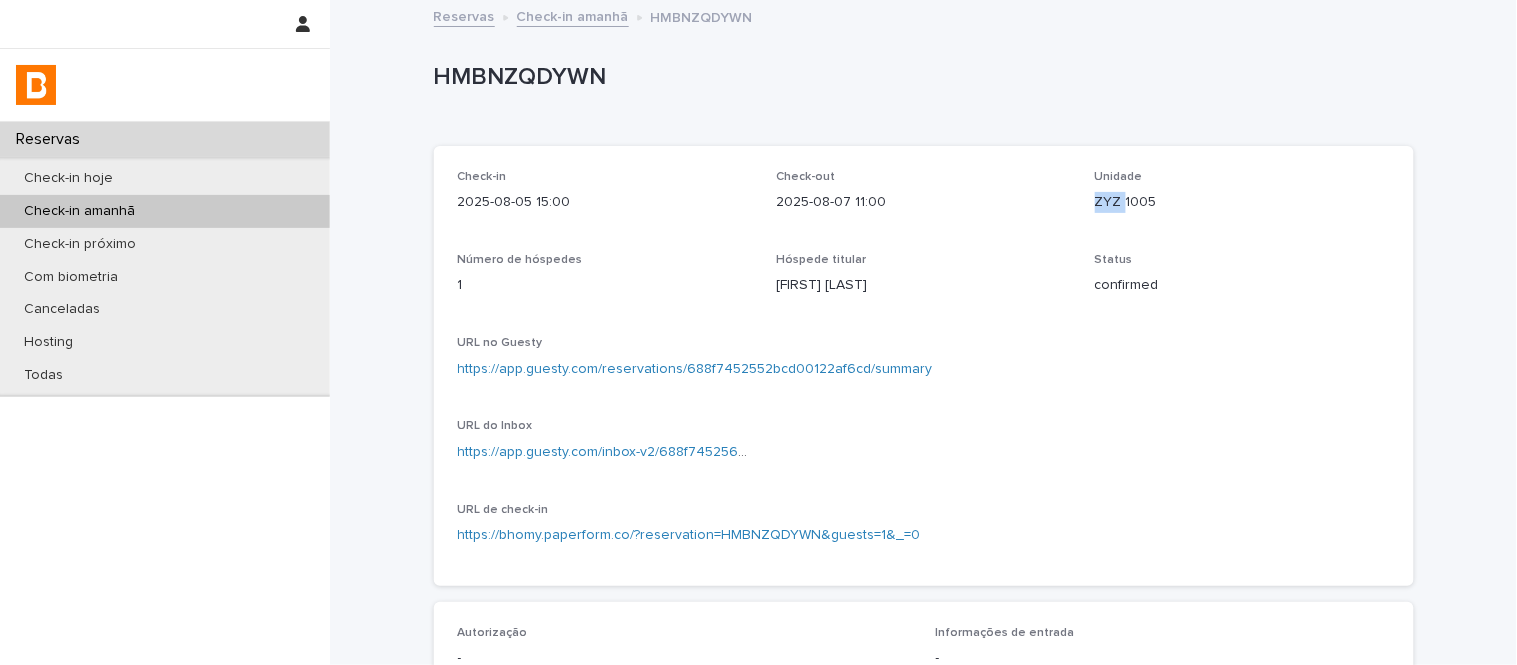 click on "ZYZ 1005" at bounding box center (1242, 202) 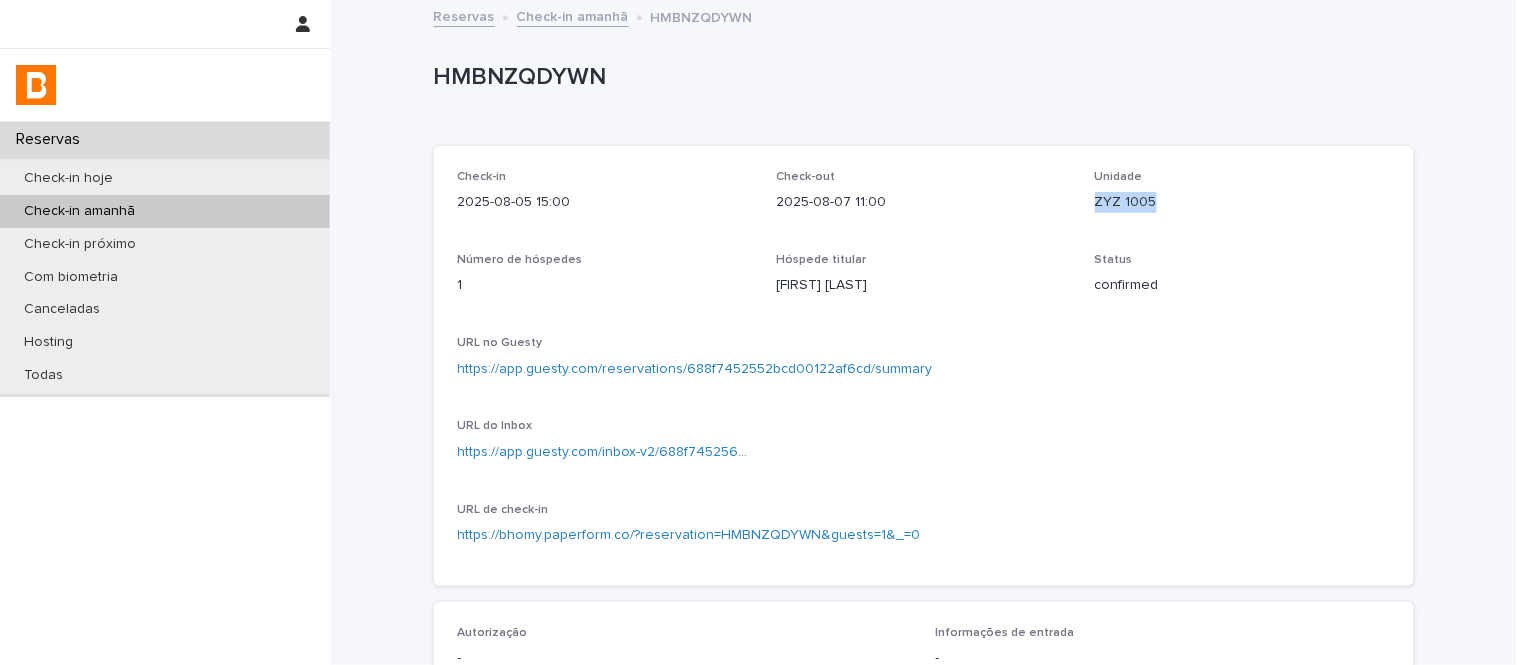 click on "ZYZ 1005" at bounding box center [1242, 202] 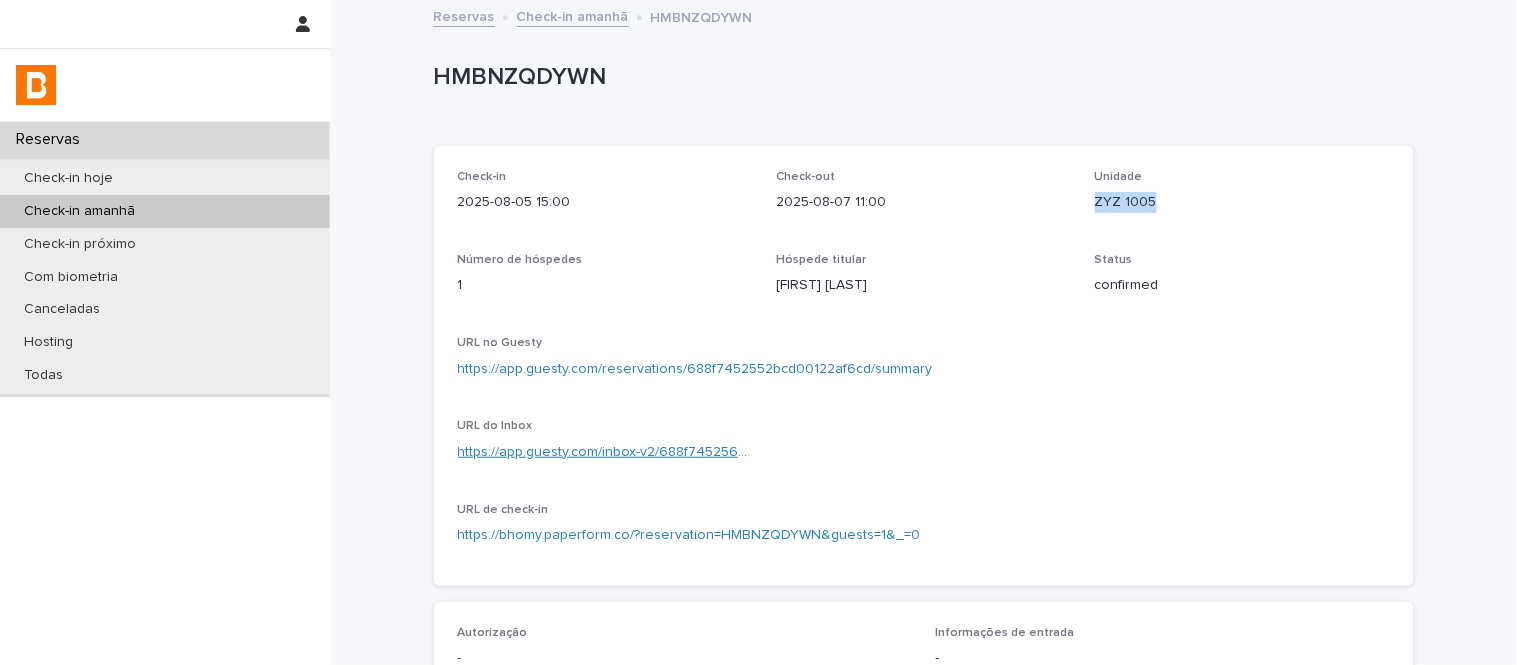 click on "https://app.guesty.com/inbox-v2/688f745256e48800137cf986?reservationId=688f7452552bcd00122af6cd" at bounding box center (794, 452) 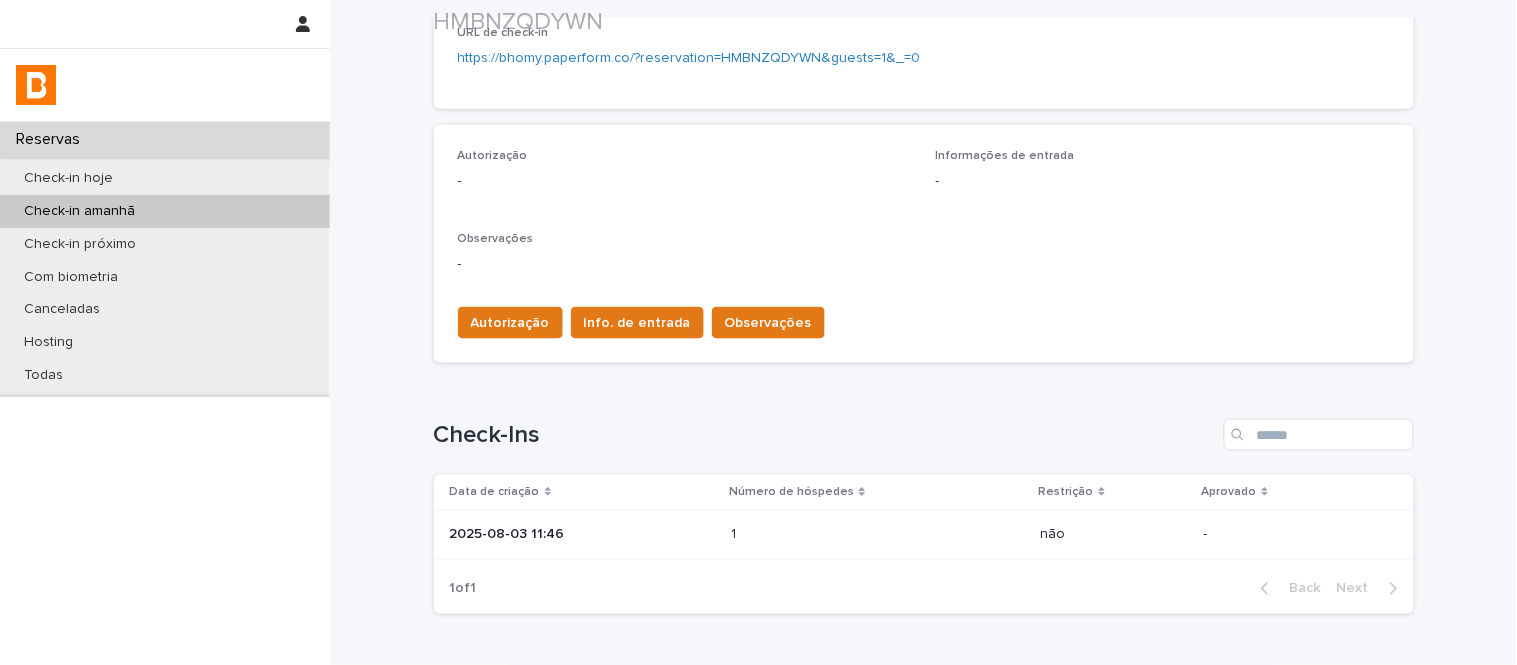 scroll, scrollTop: 598, scrollLeft: 0, axis: vertical 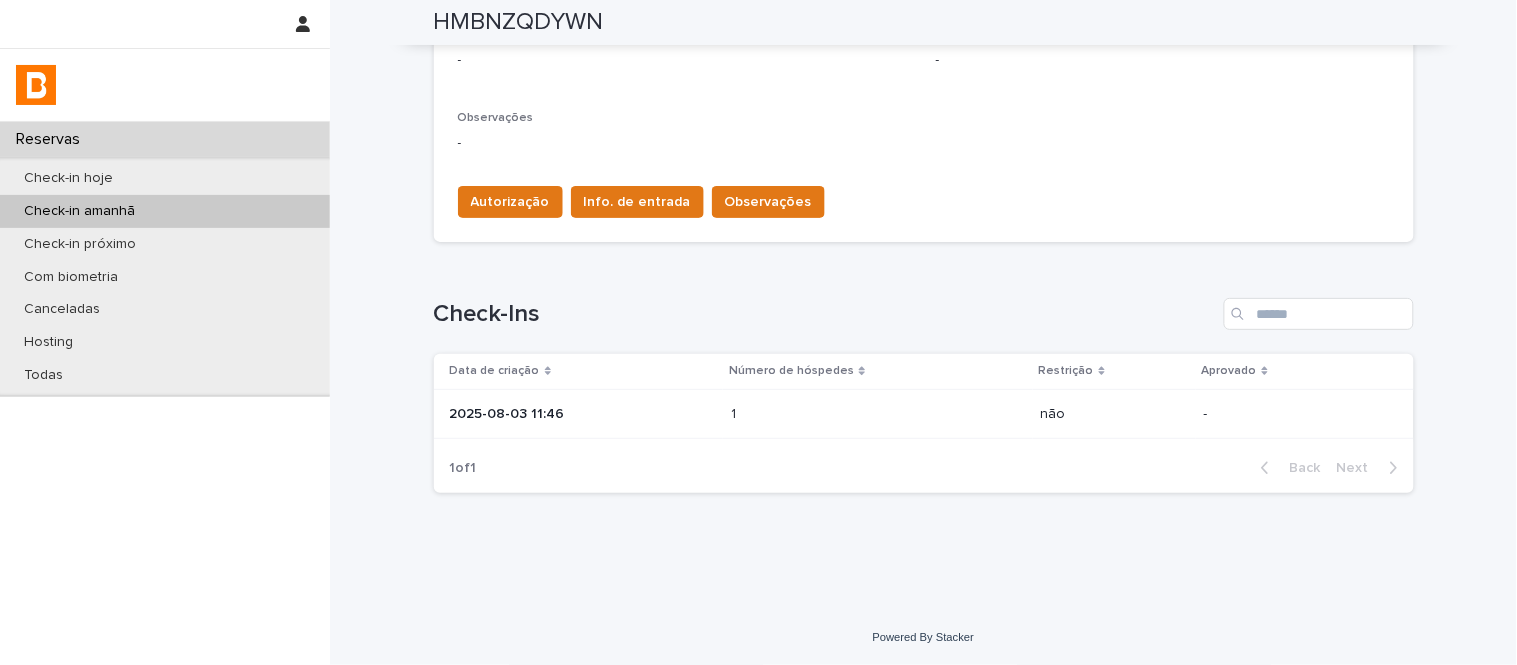 click at bounding box center [818, 414] 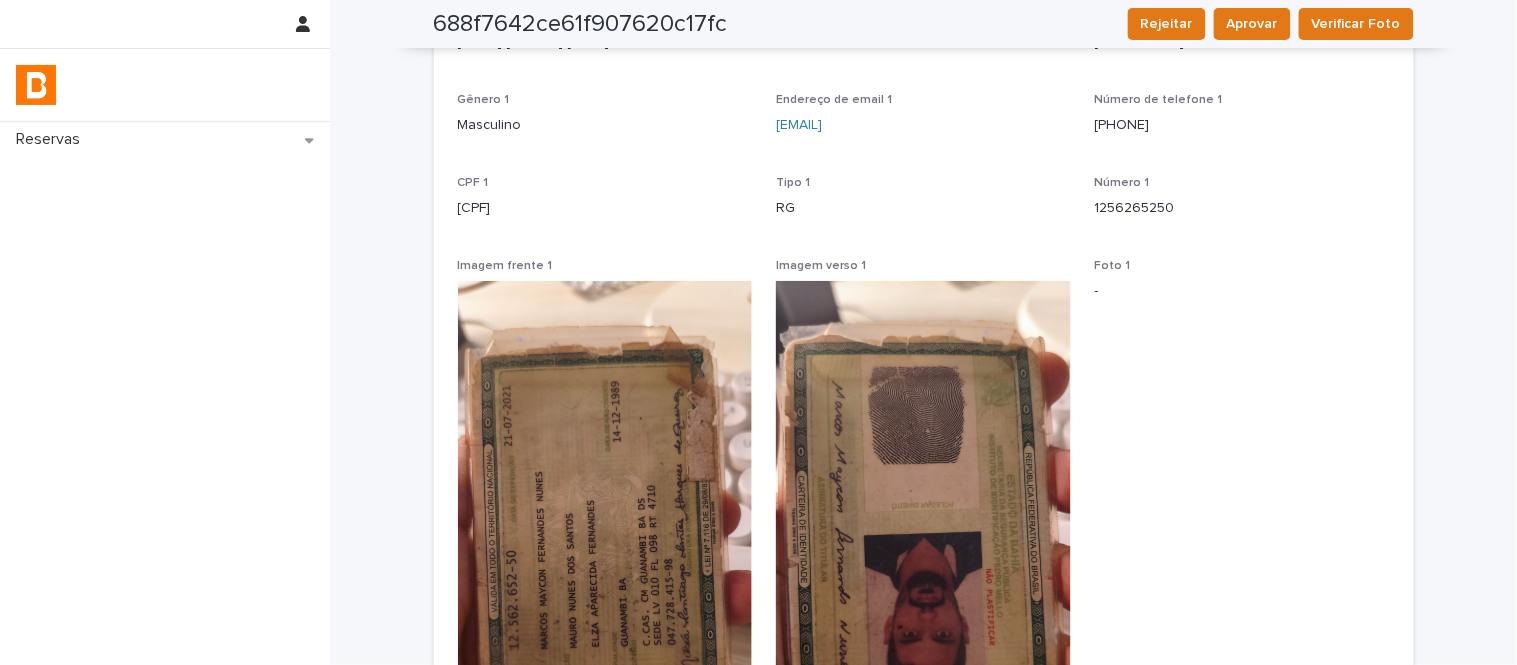 scroll, scrollTop: 196, scrollLeft: 0, axis: vertical 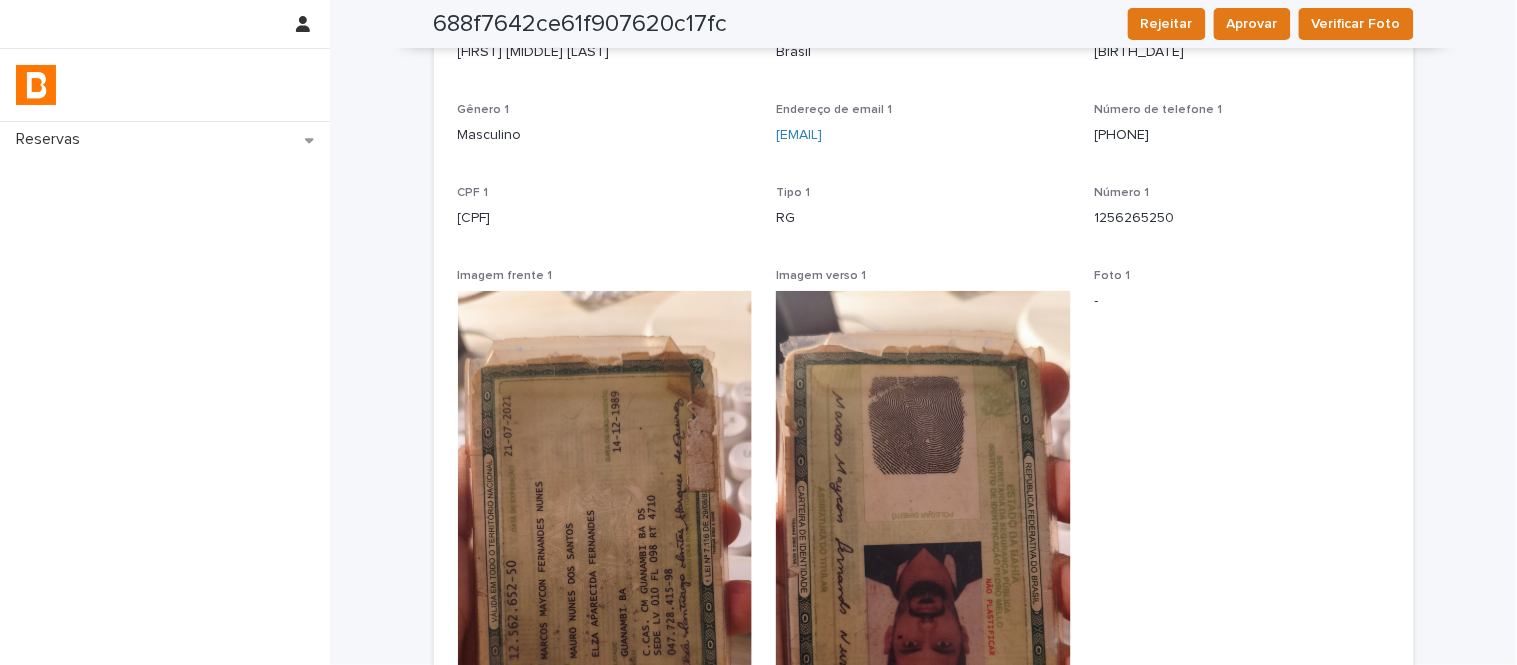 click on "[CPF]" at bounding box center [605, 218] 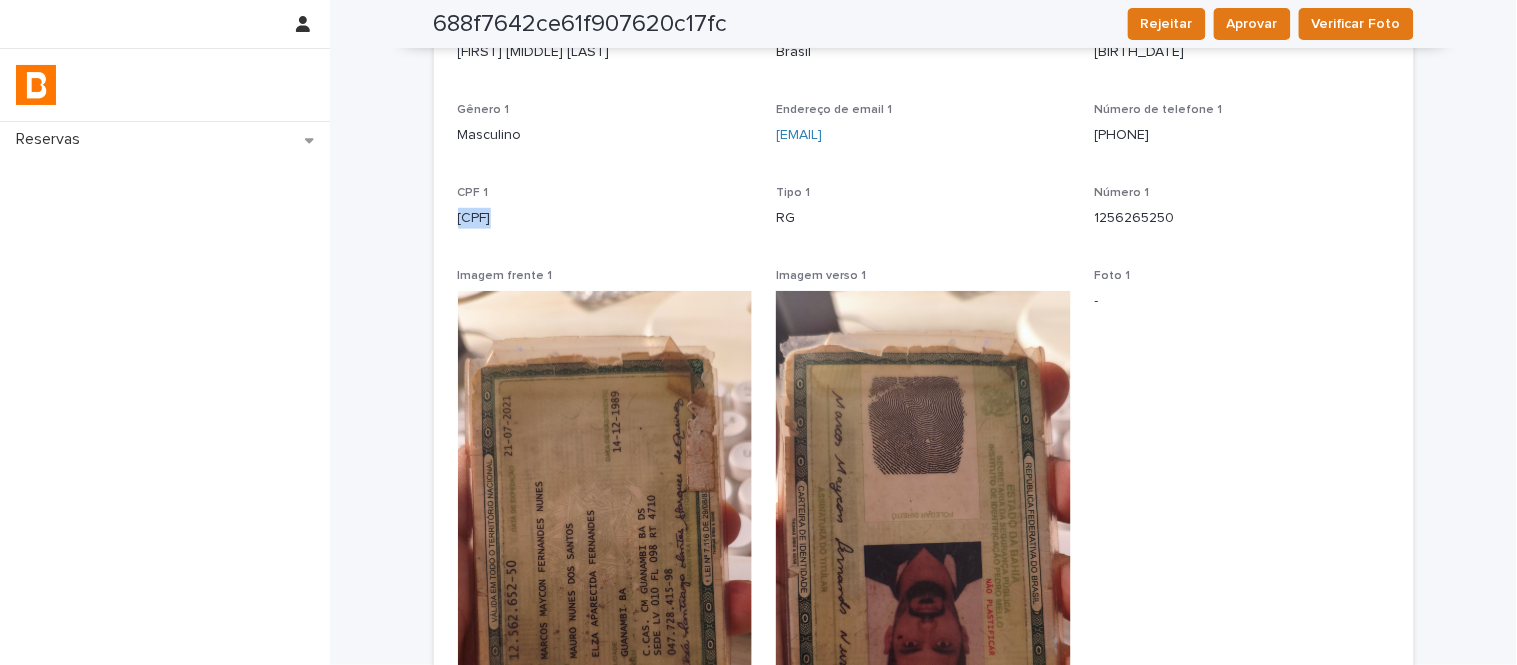 click on "[CPF]" at bounding box center (605, 218) 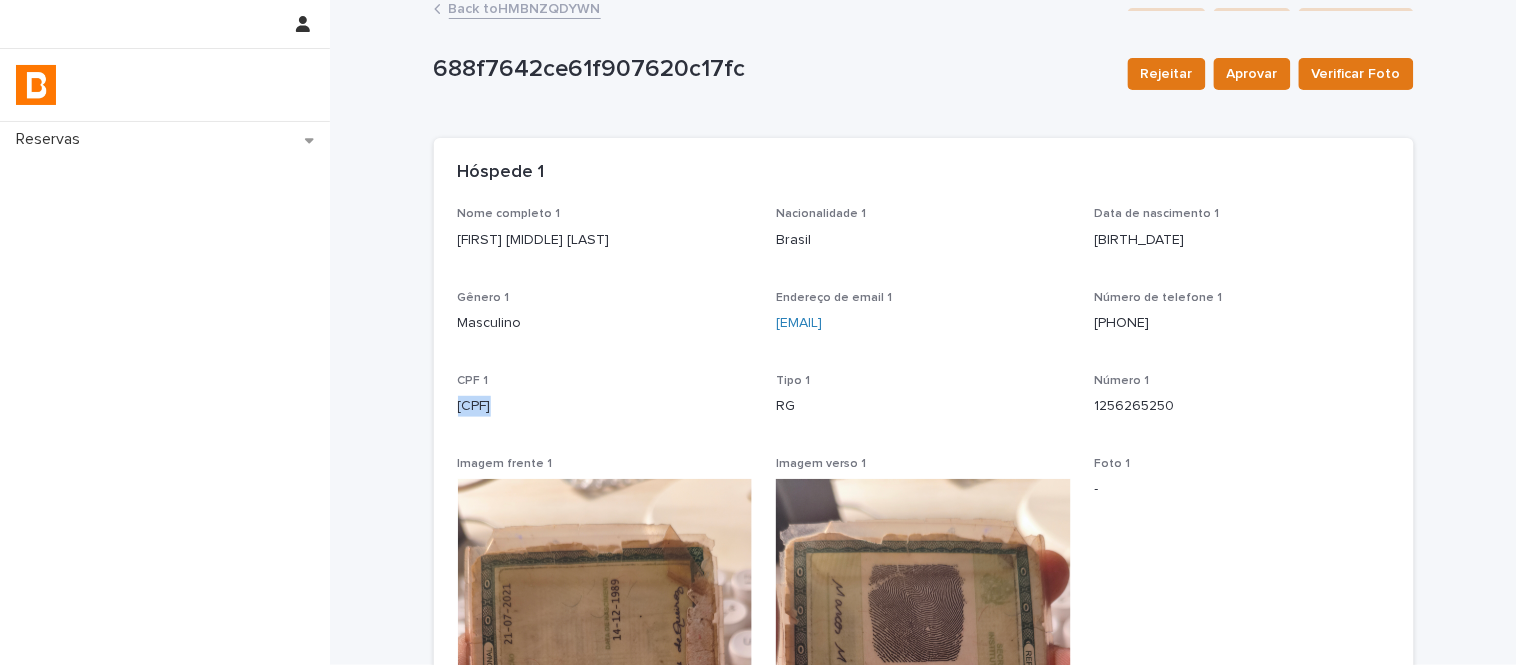 scroll, scrollTop: 0, scrollLeft: 0, axis: both 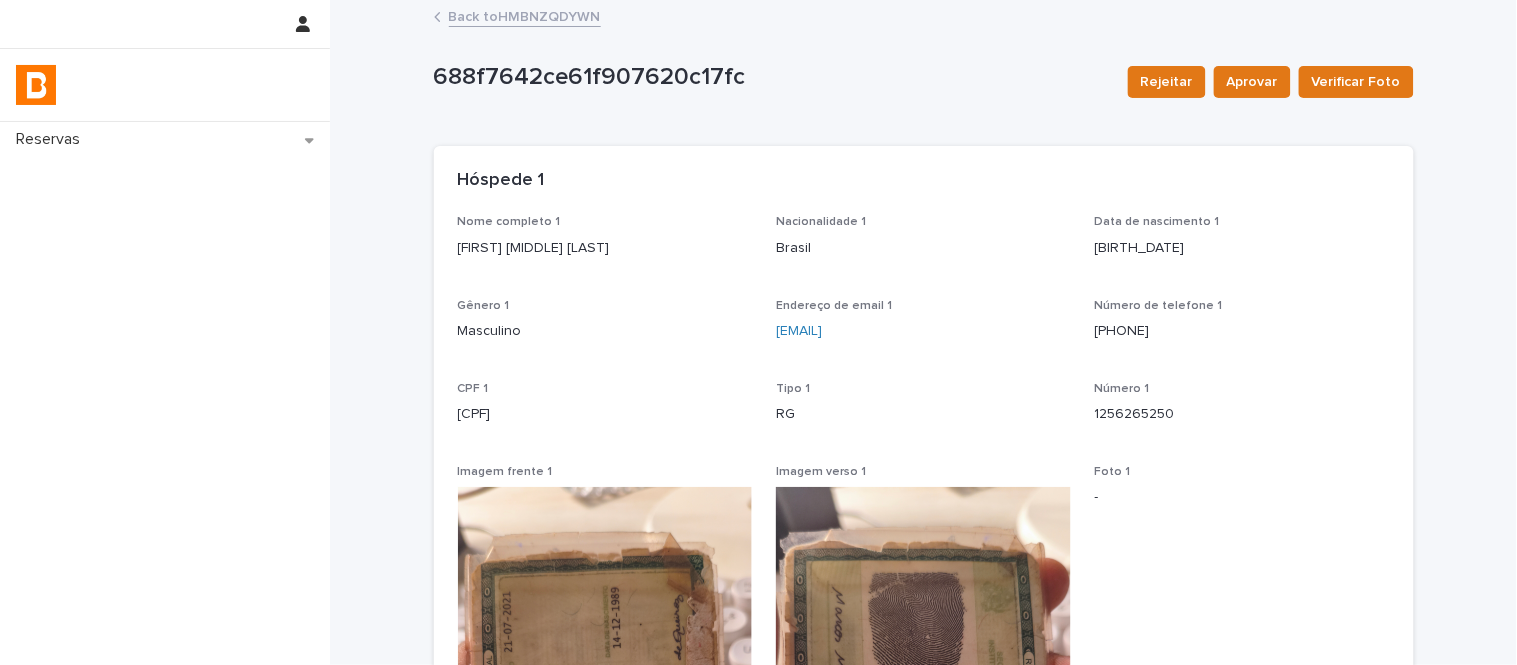 click on "[FIRST] [MIDDLE] [LAST]" at bounding box center (605, 248) 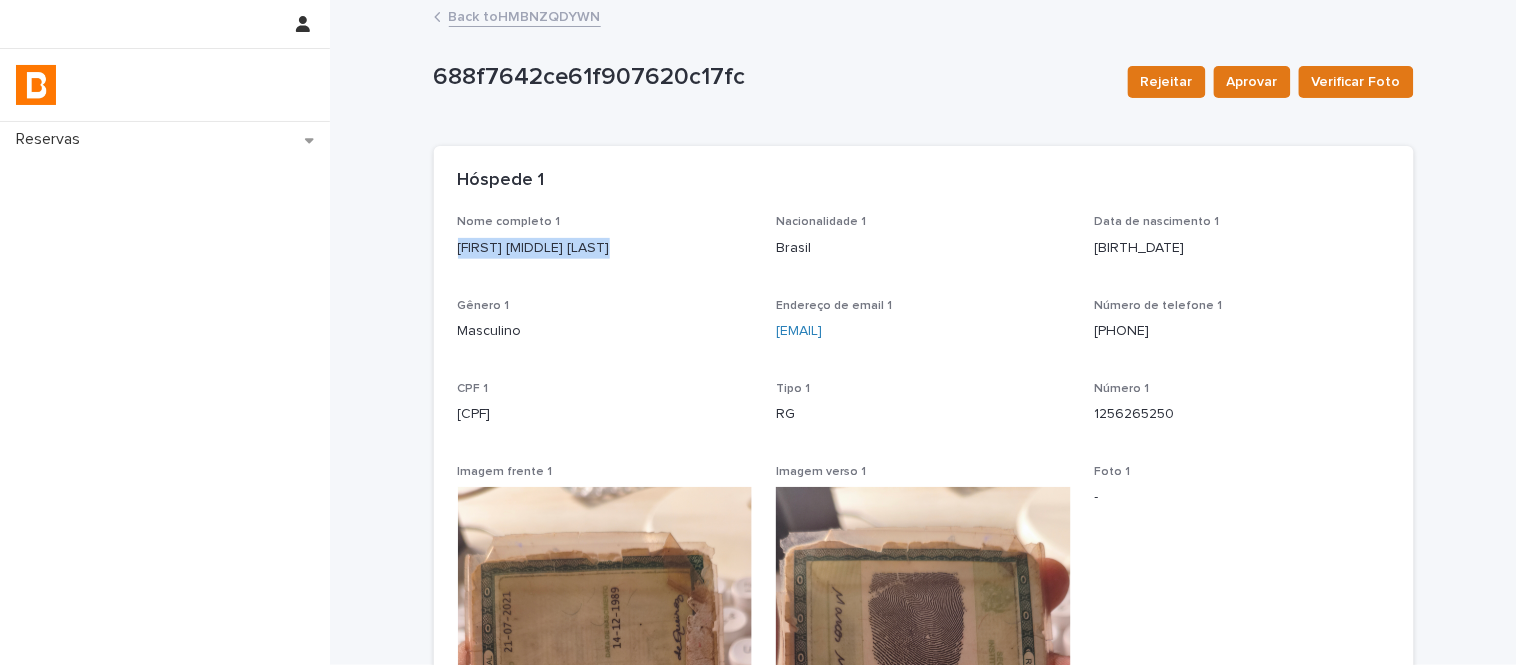 click on "[FIRST] [MIDDLE] [LAST]" at bounding box center (605, 248) 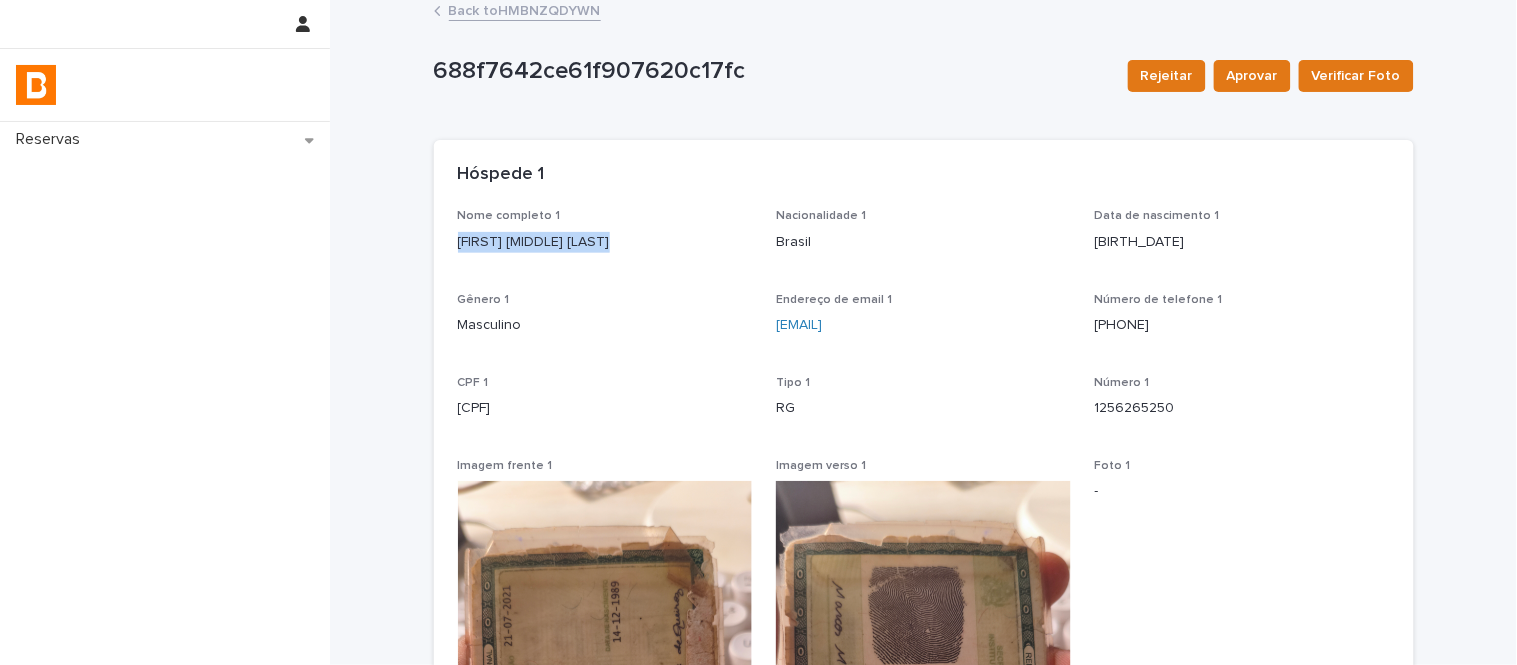scroll, scrollTop: 0, scrollLeft: 0, axis: both 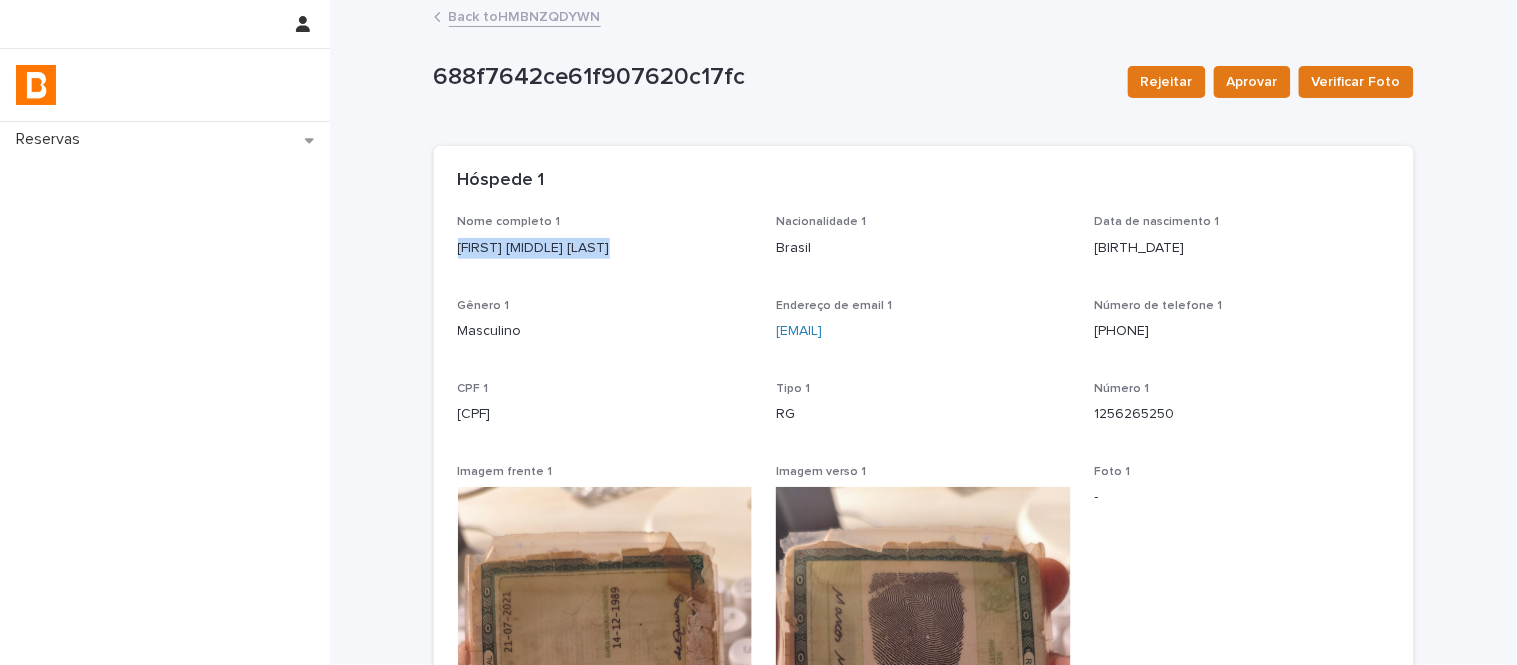 click on "Back to  HMBNZQDYWN" at bounding box center [525, 15] 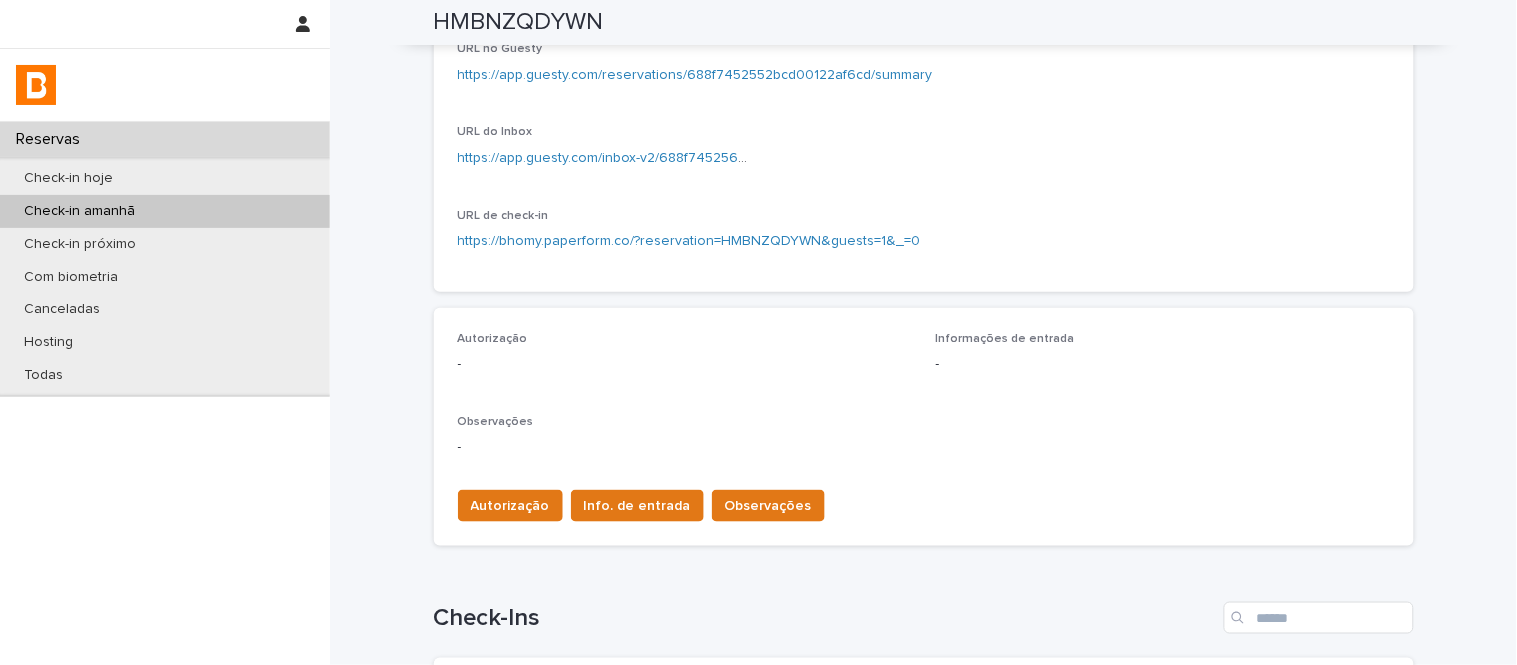 scroll, scrollTop: 333, scrollLeft: 0, axis: vertical 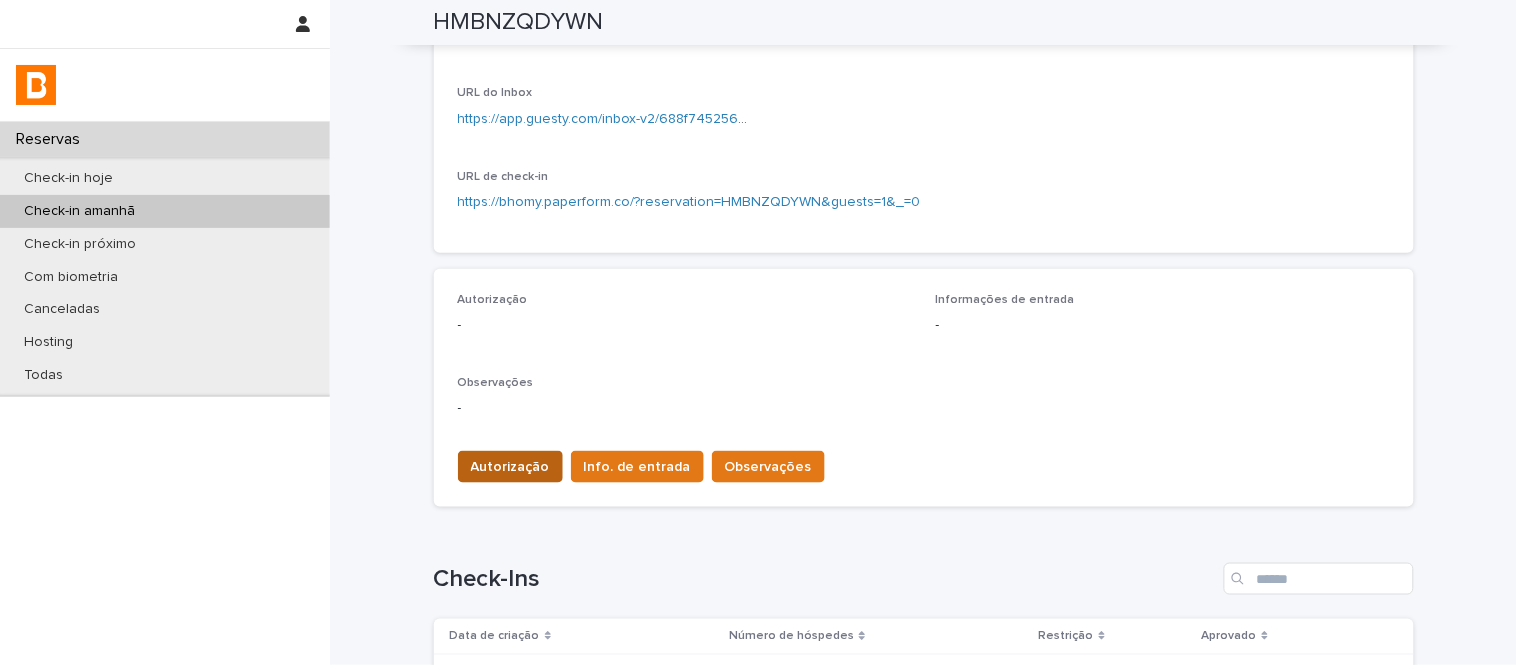 click on "Autorização" at bounding box center [510, 467] 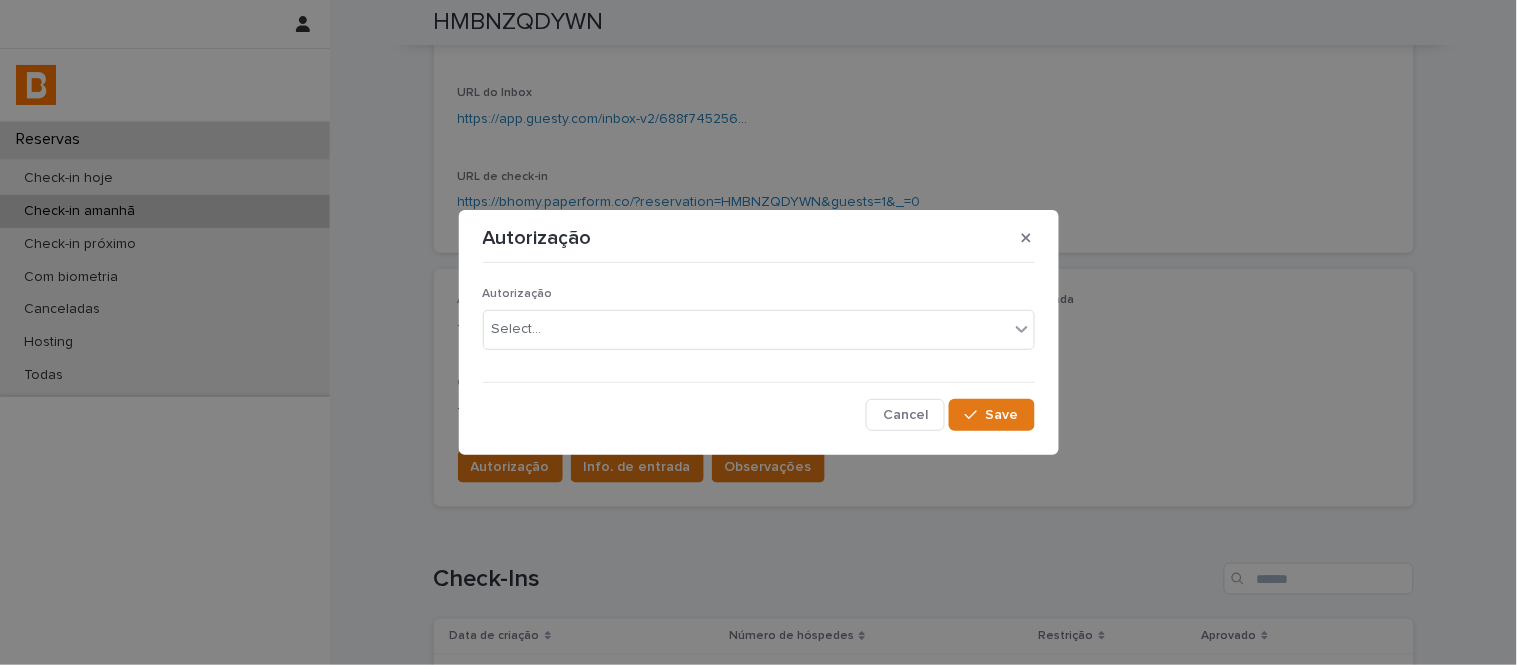 click on "Autorização Select..." at bounding box center (759, 326) 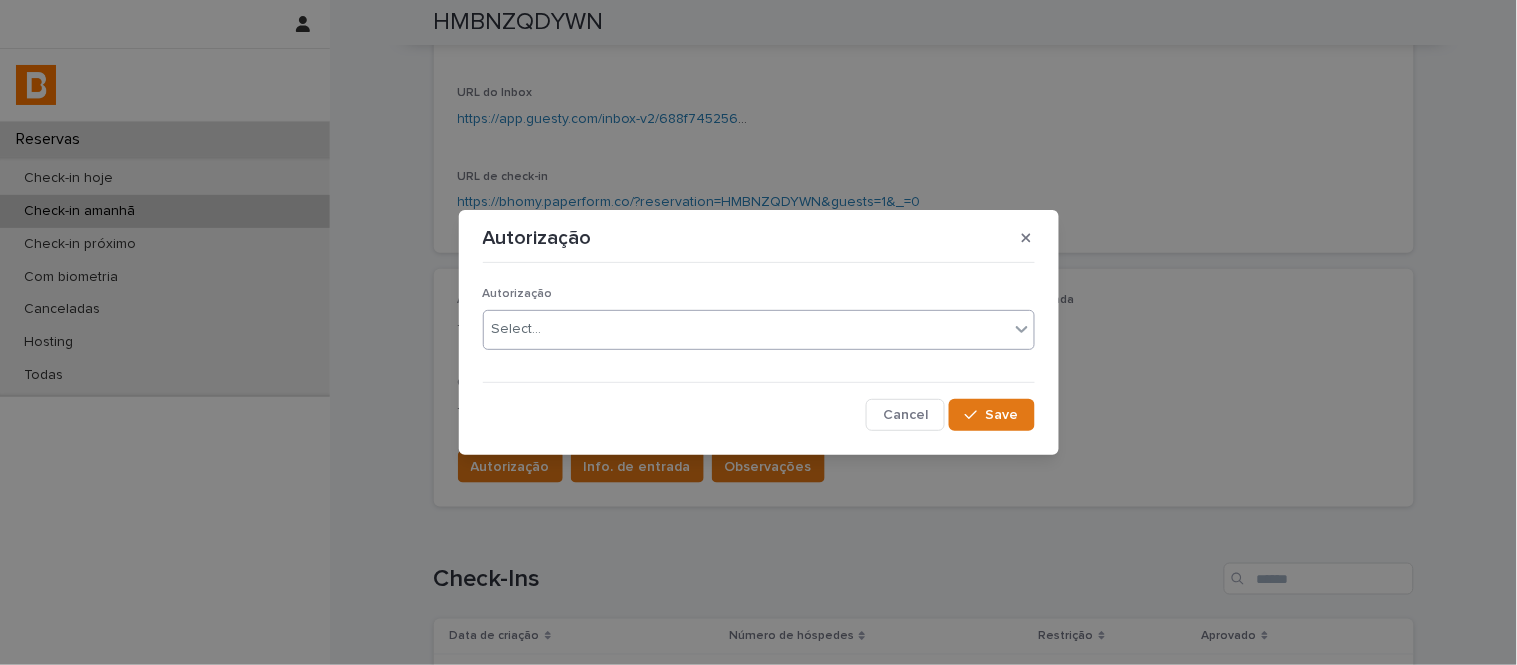 drag, startPoint x: 565, startPoint y: 324, endPoint x: 576, endPoint y: 341, distance: 20.248457 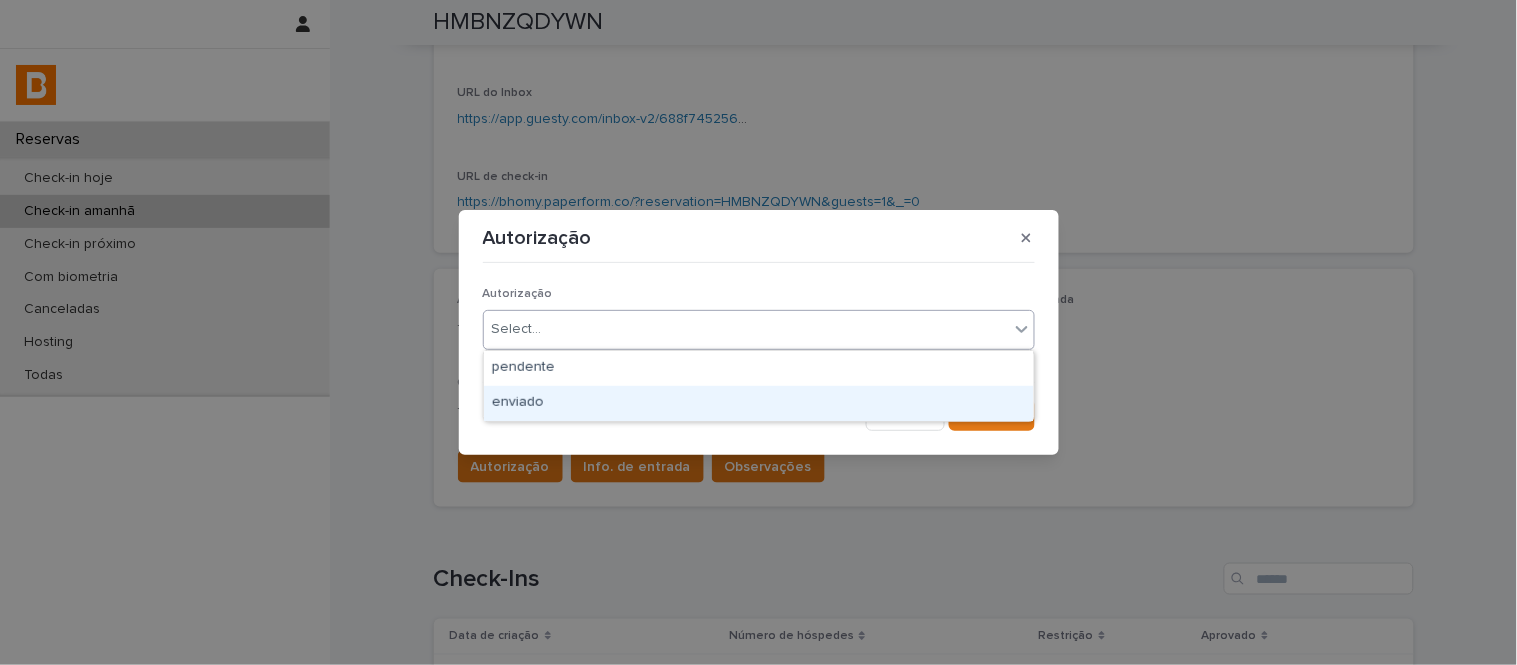 click on "enviado" at bounding box center (759, 403) 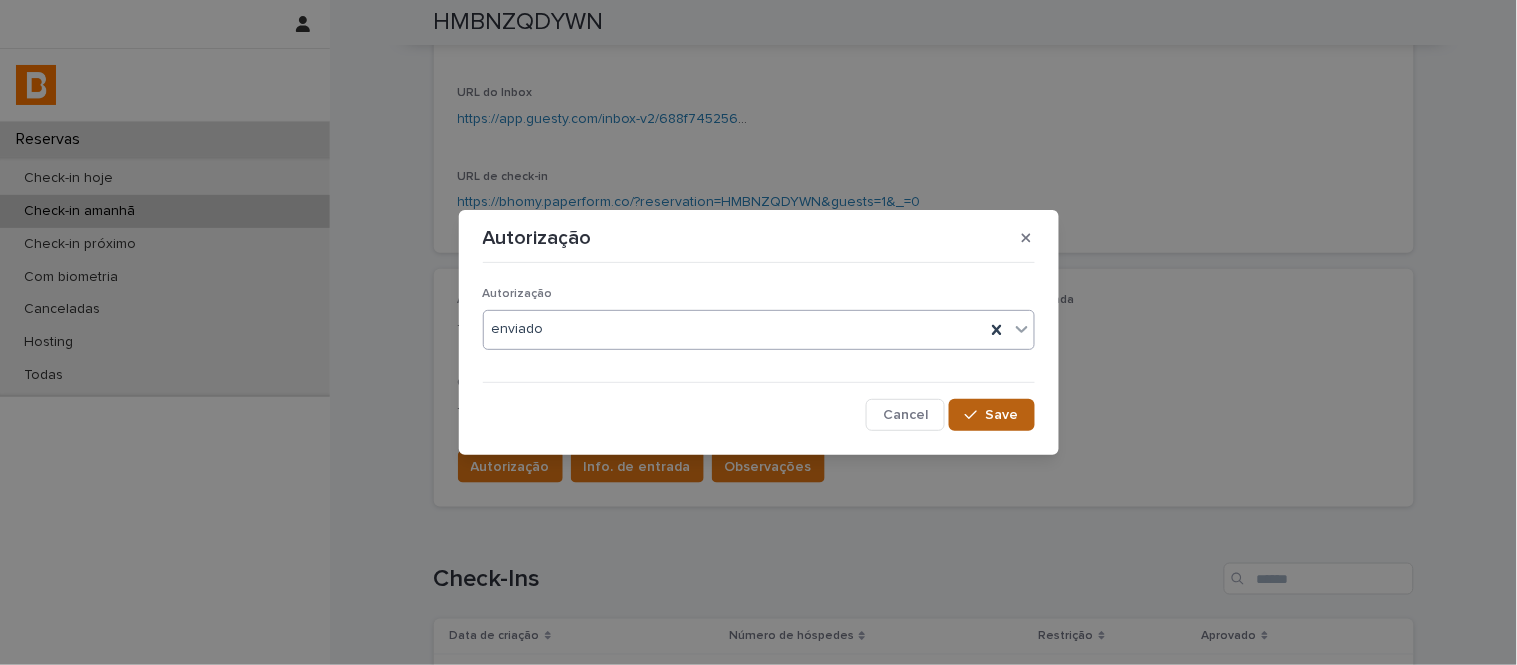 click at bounding box center (975, 415) 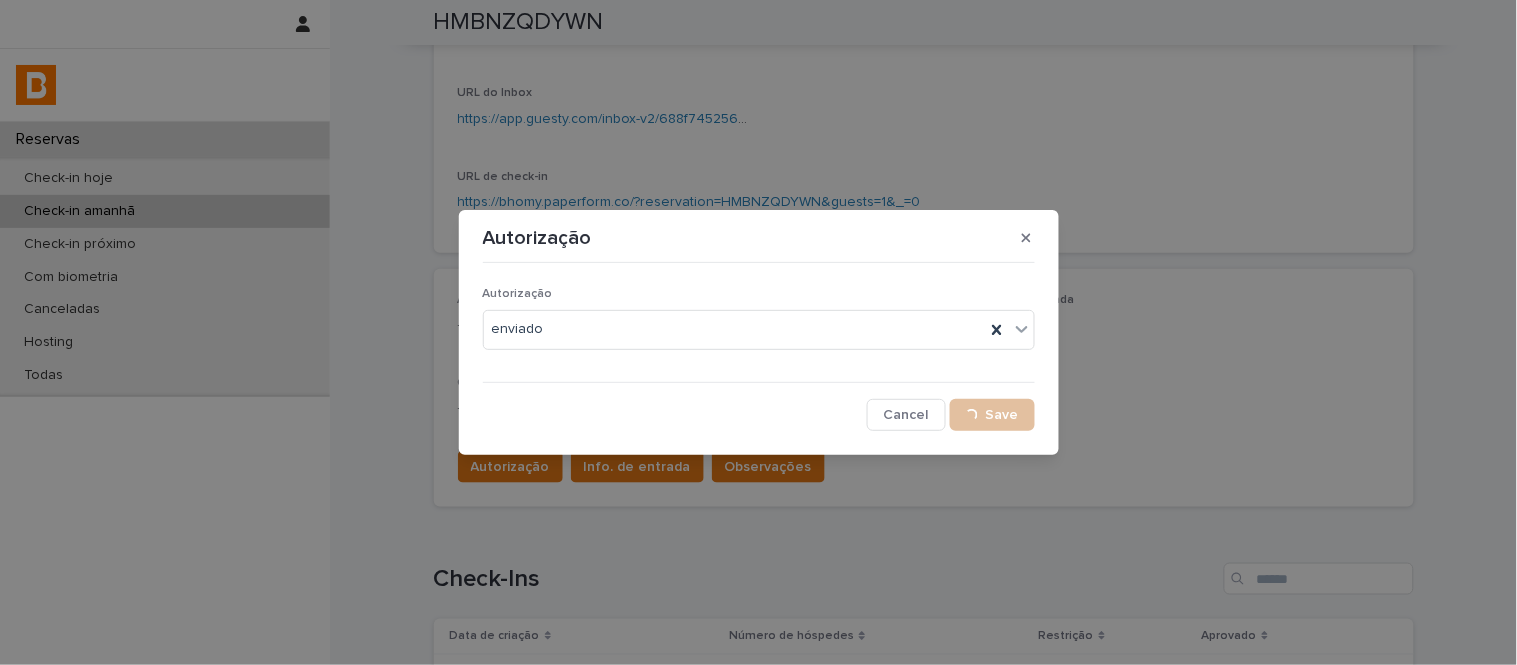click on "Autorização Autorização enviado Cancel Loading... Save" at bounding box center (758, 332) 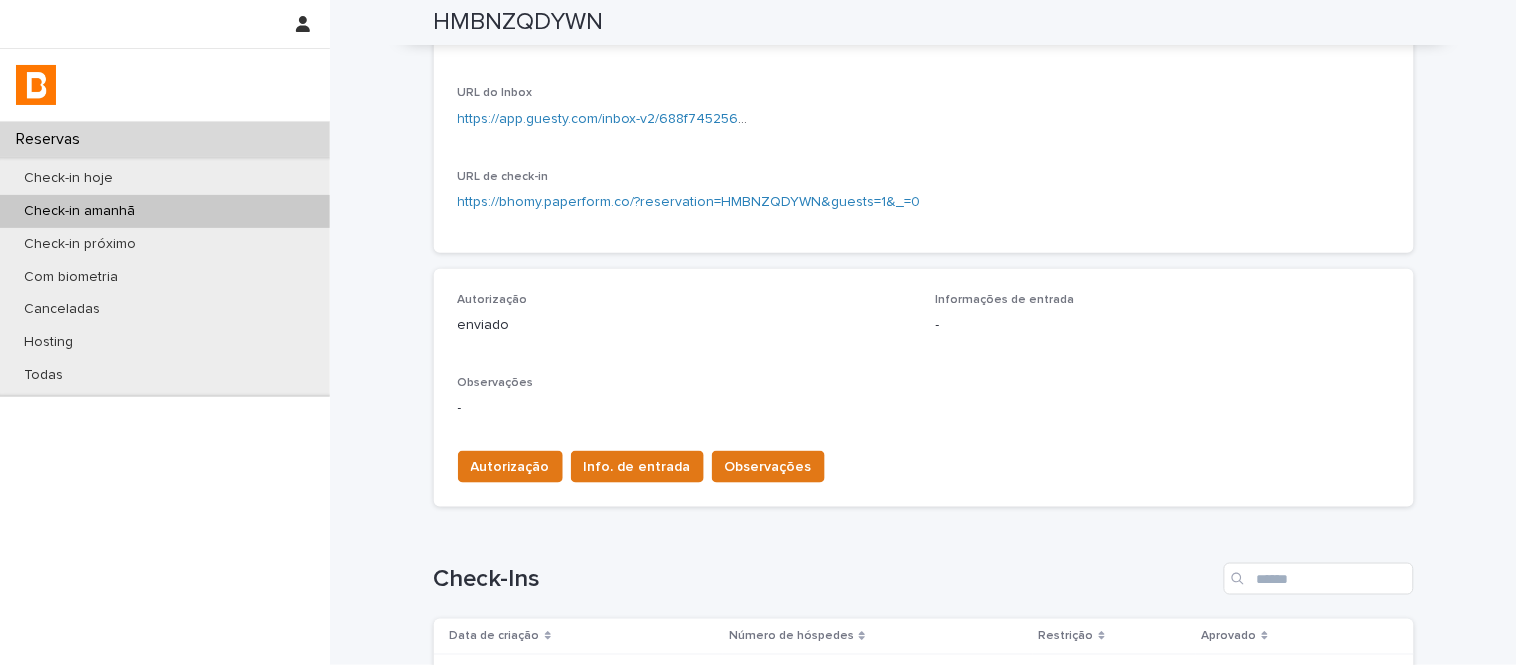 click on "Info. de entrada" at bounding box center (637, 467) 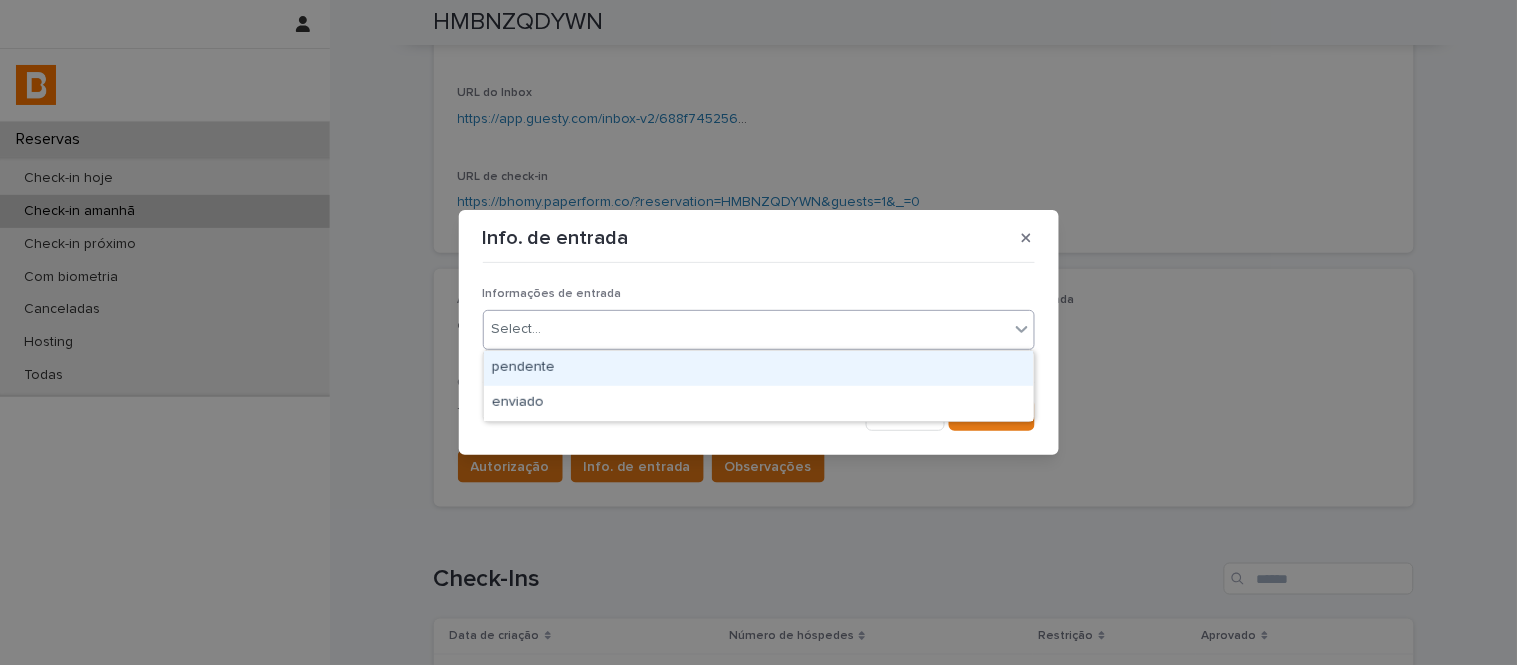 click on "Select..." at bounding box center (746, 329) 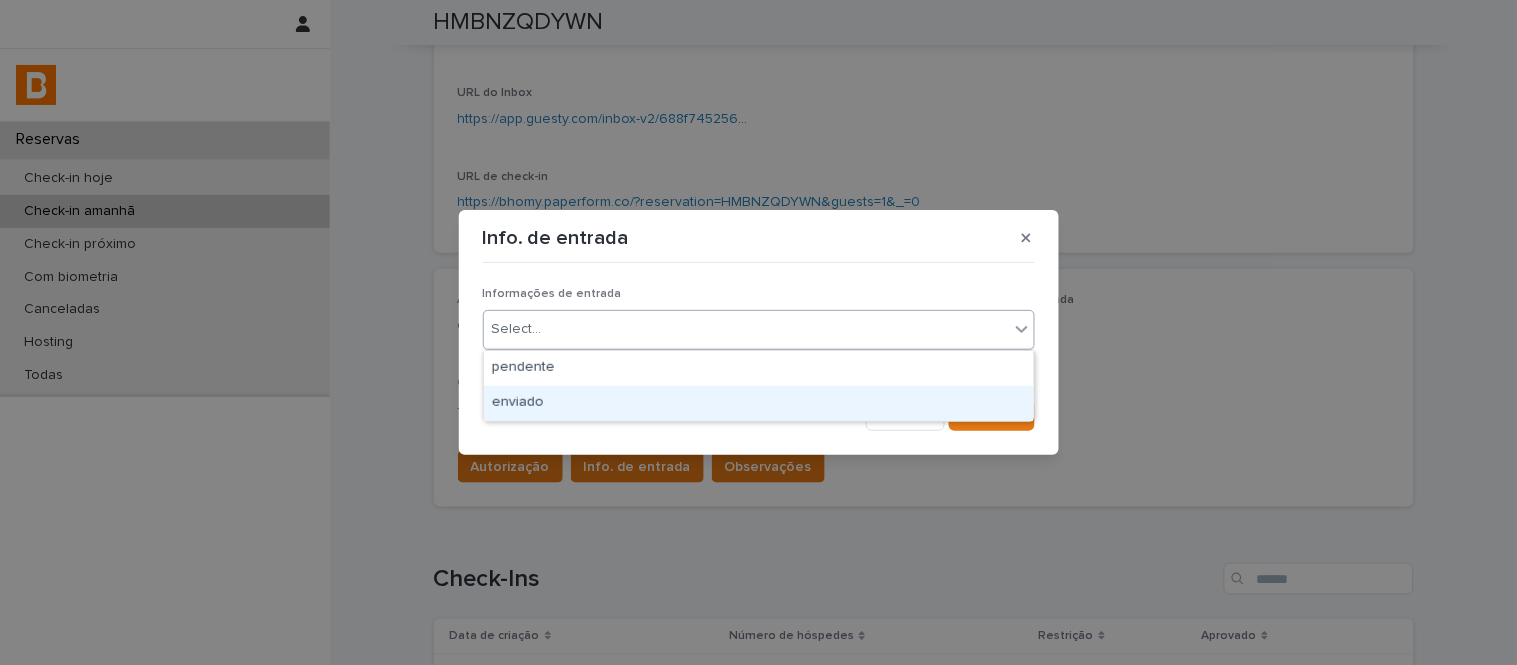 click on "enviado" at bounding box center (759, 403) 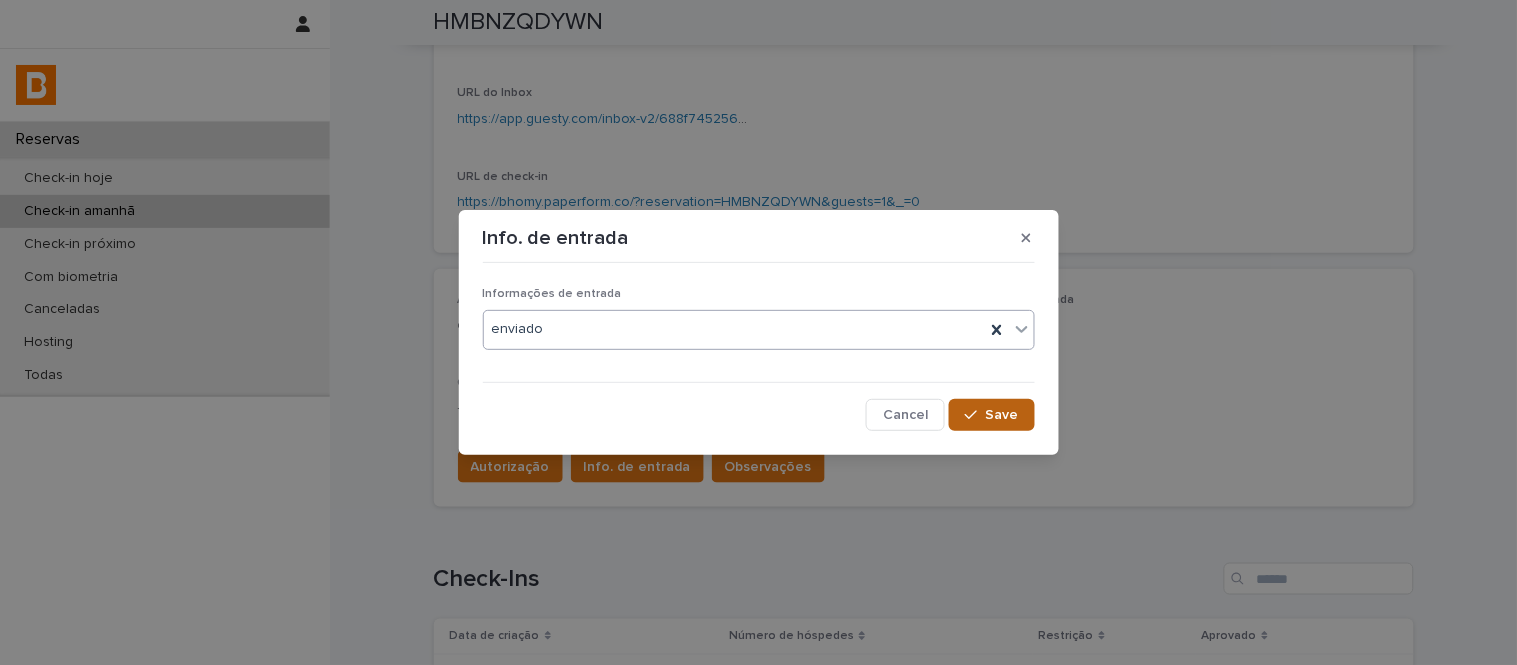 click on "Save" at bounding box center (991, 415) 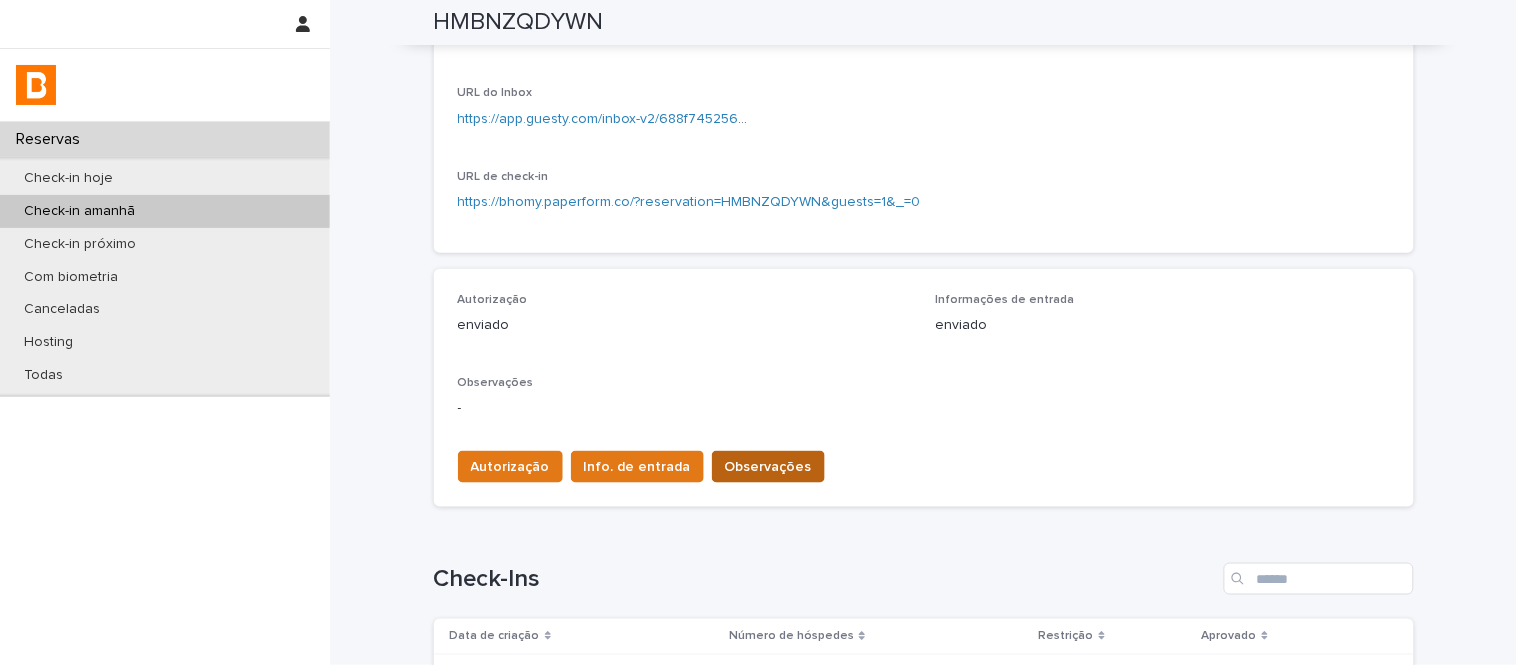 click on "Observações" at bounding box center (768, 467) 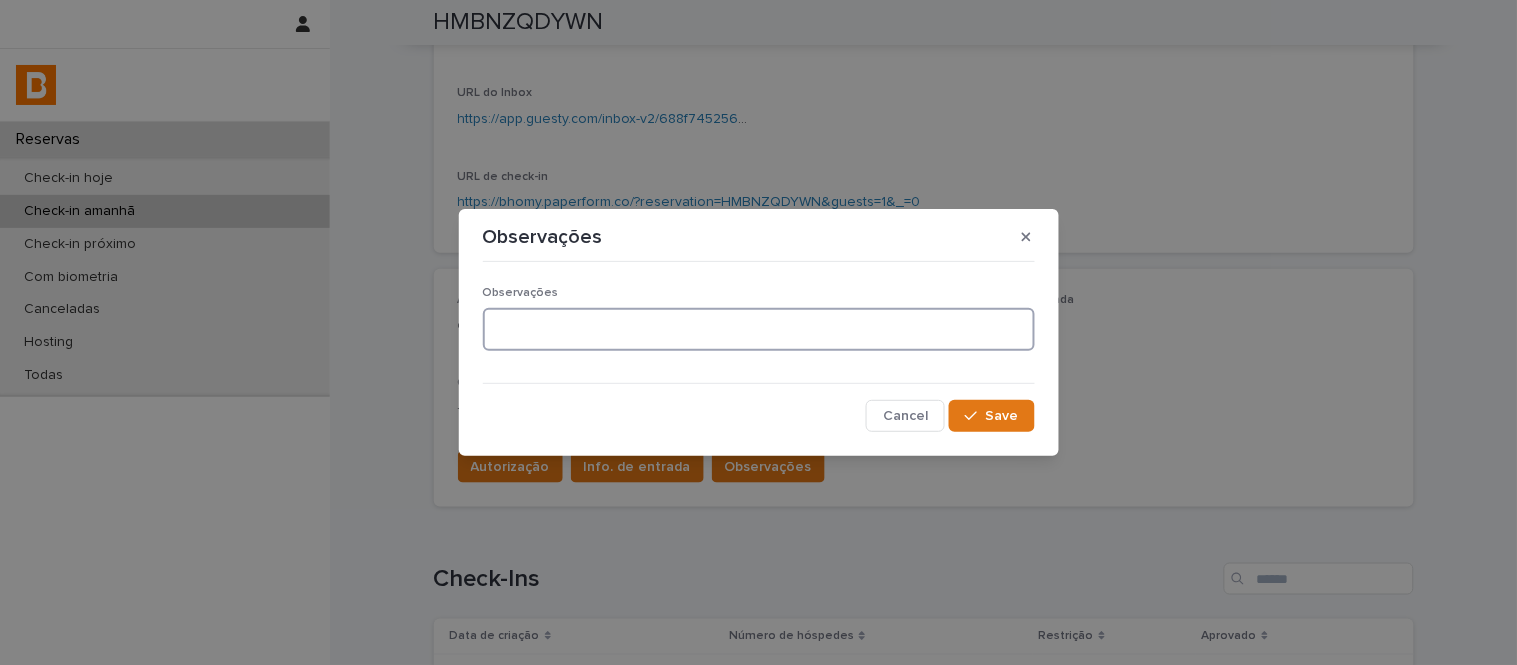 click at bounding box center [759, 329] 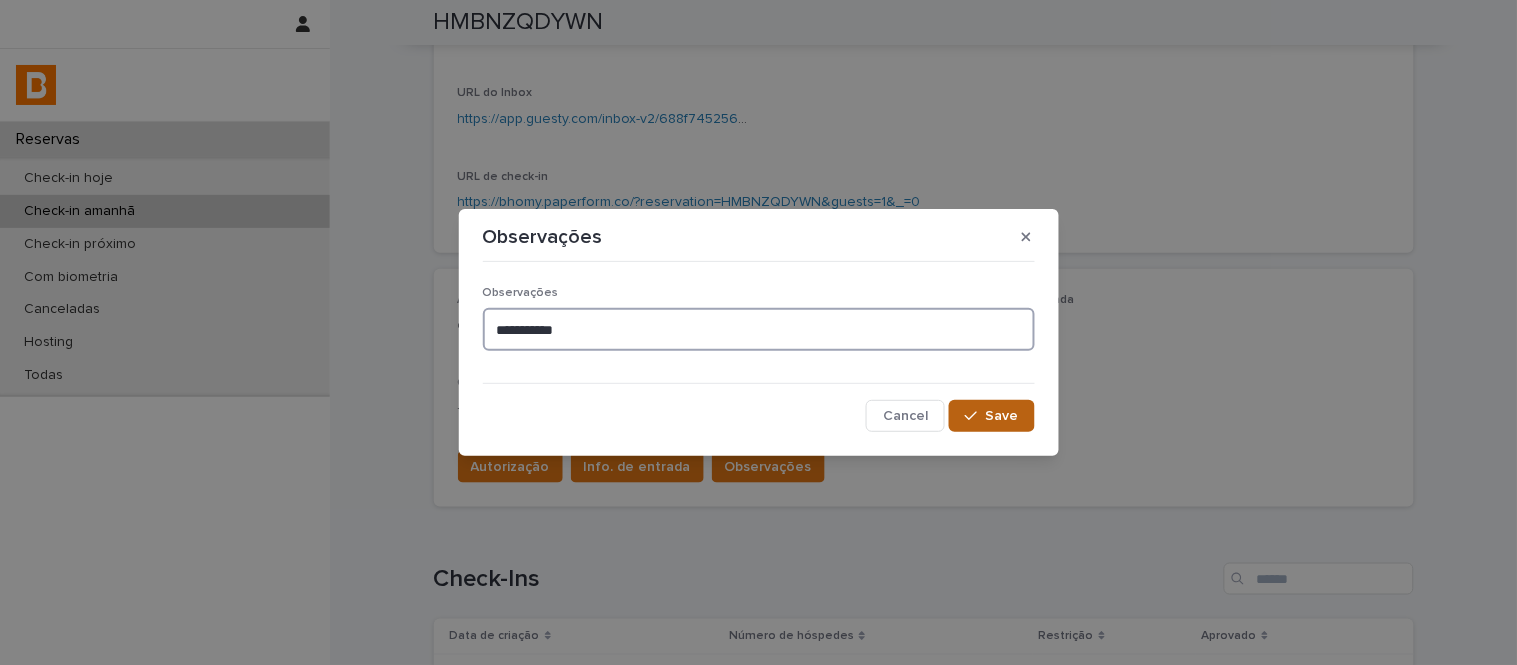type on "**********" 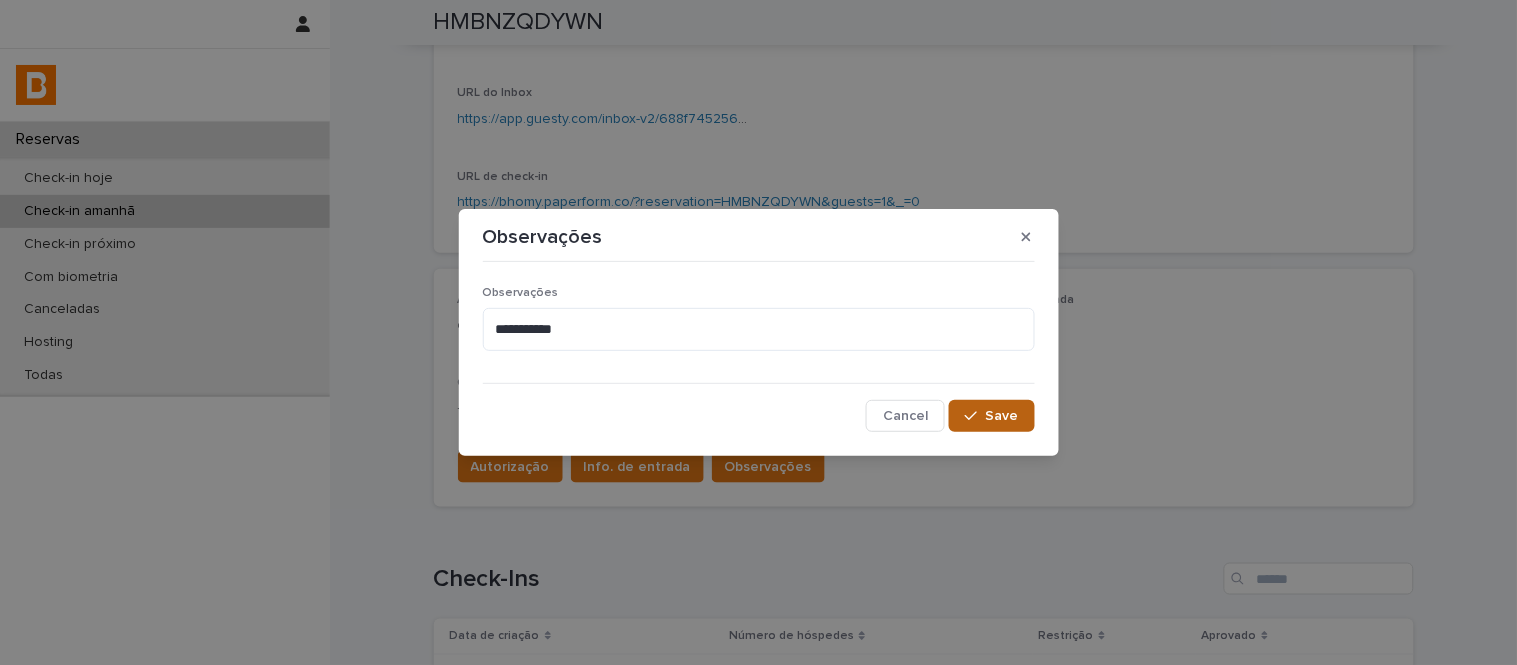 click on "Save" at bounding box center (991, 416) 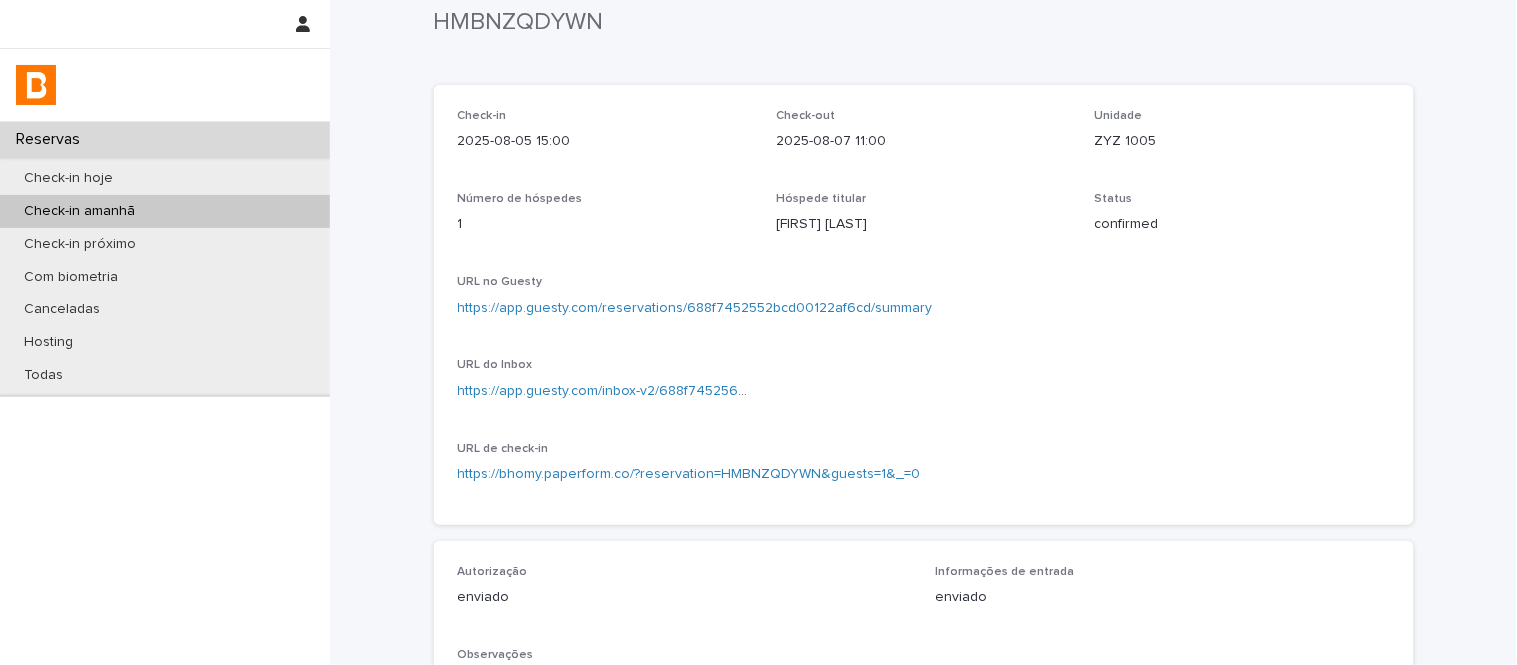scroll, scrollTop: 0, scrollLeft: 0, axis: both 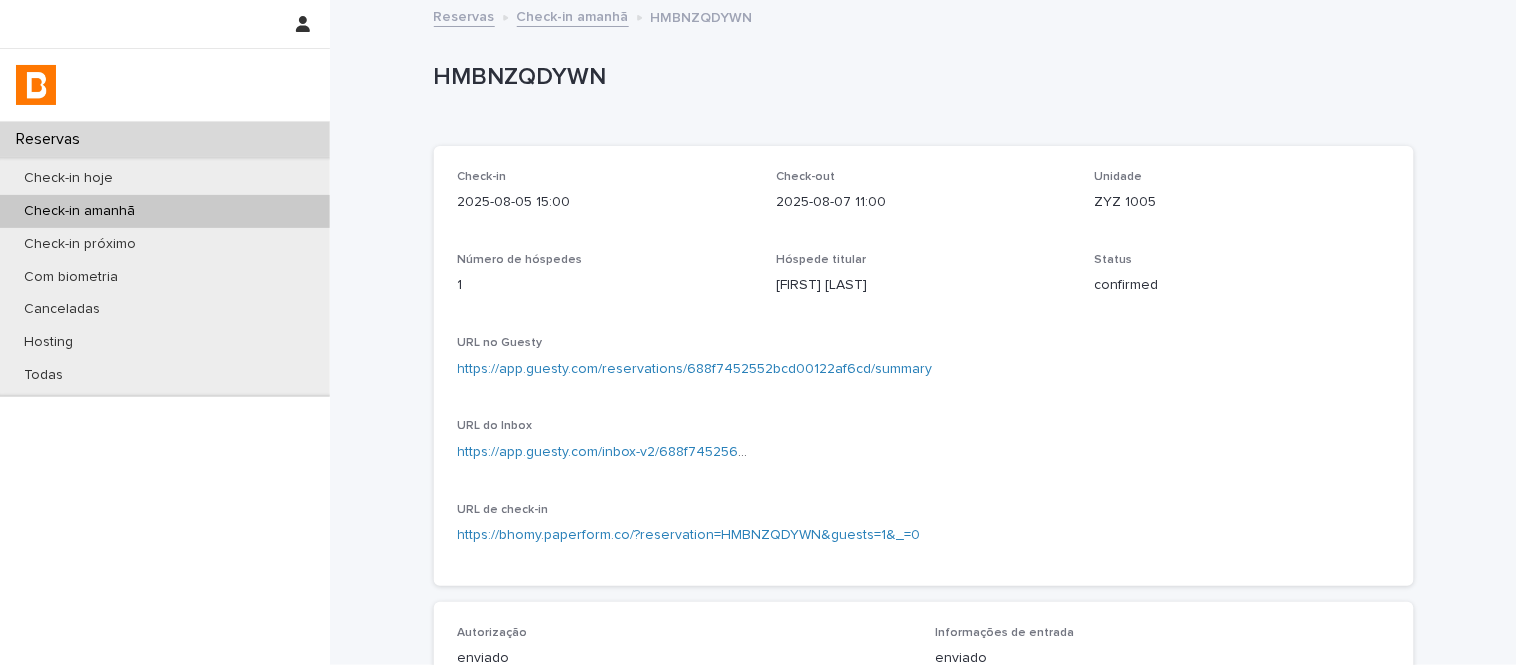 click on "Reservas Check-in amanhã HMBNZQDYWN" at bounding box center [924, 18] 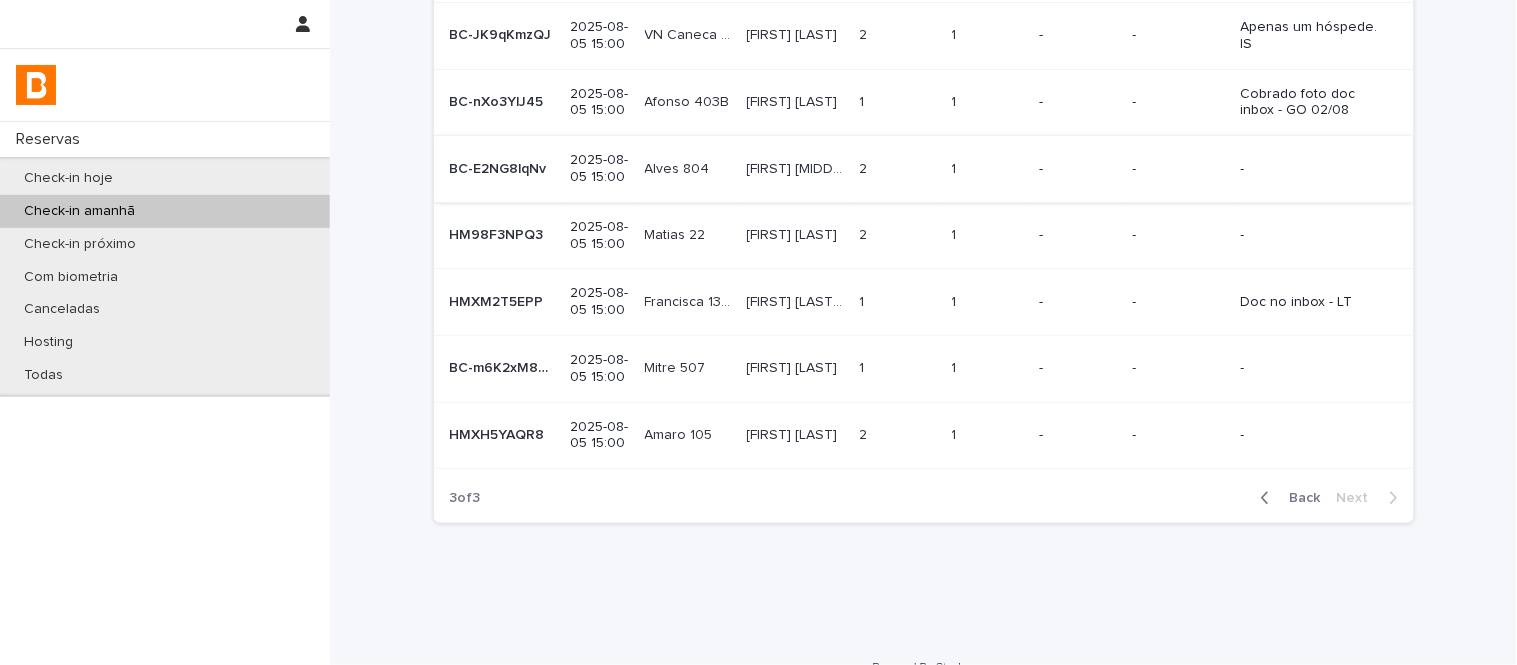 scroll, scrollTop: 306, scrollLeft: 0, axis: vertical 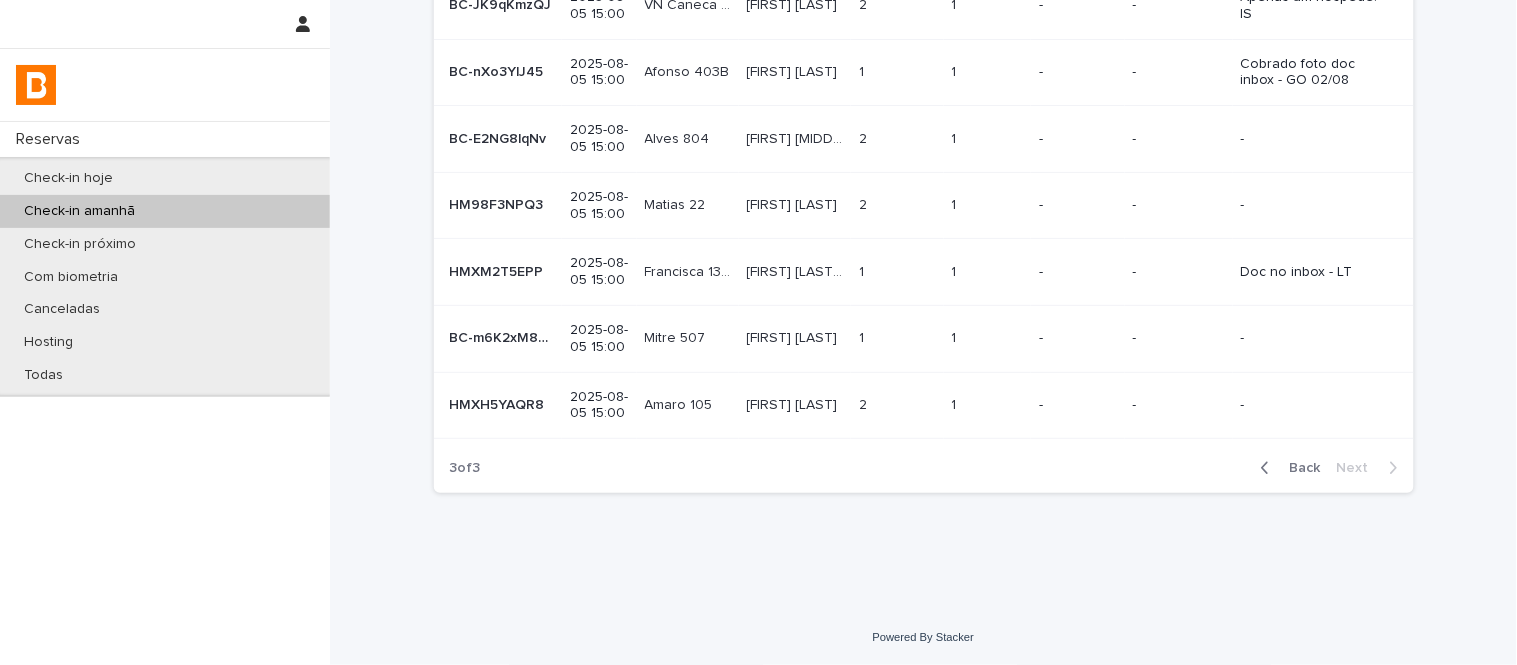 click on "[FIRST] [LAST] [FIRST] [LAST]" at bounding box center [795, 338] 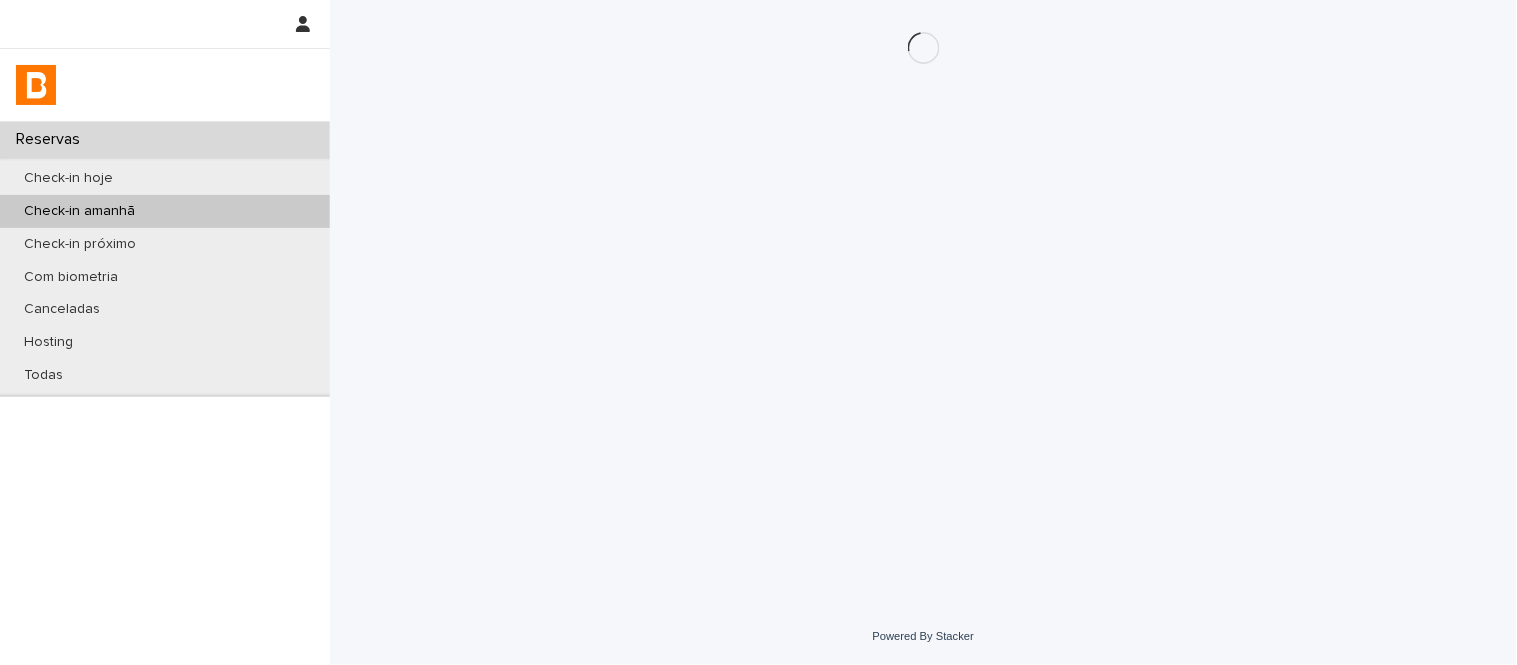 scroll, scrollTop: 0, scrollLeft: 0, axis: both 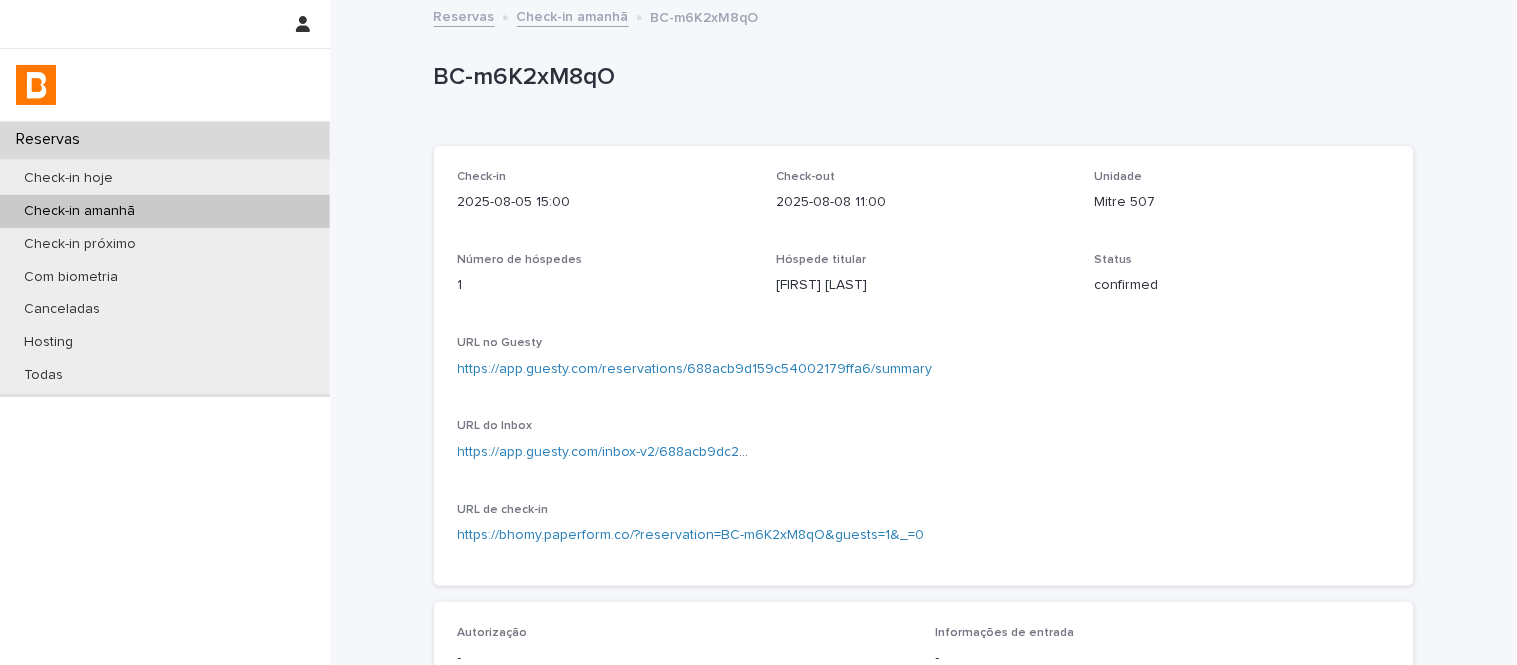 click on "Unidade" at bounding box center [1119, 177] 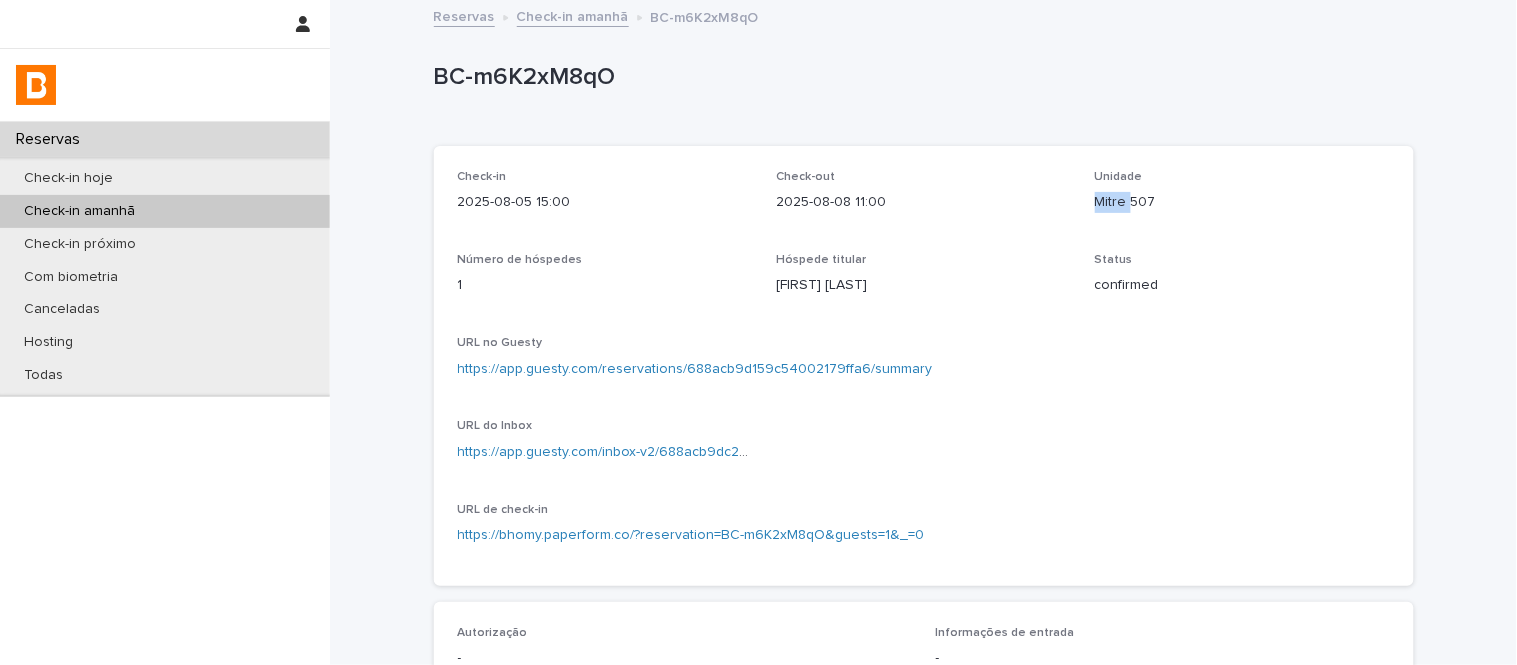 click on "Mitre 507" at bounding box center [1242, 202] 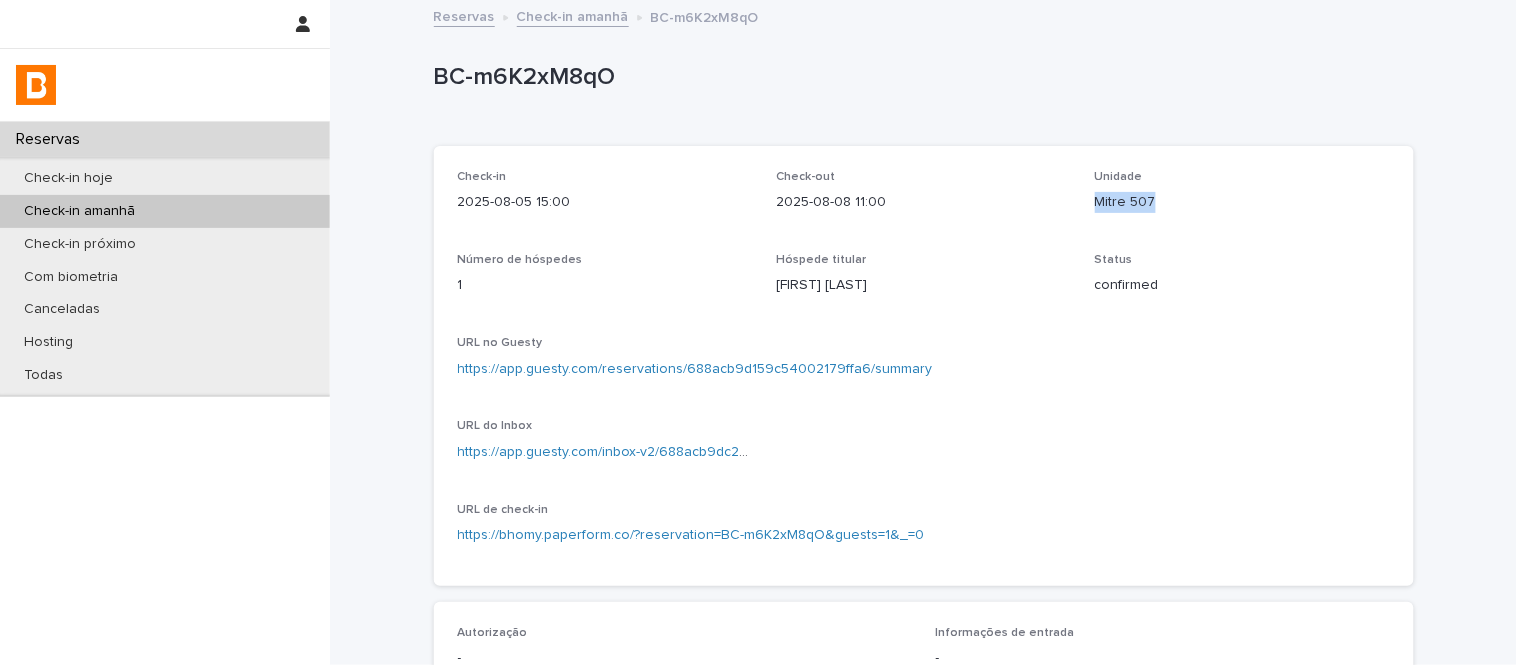click on "Mitre 507" at bounding box center [1242, 202] 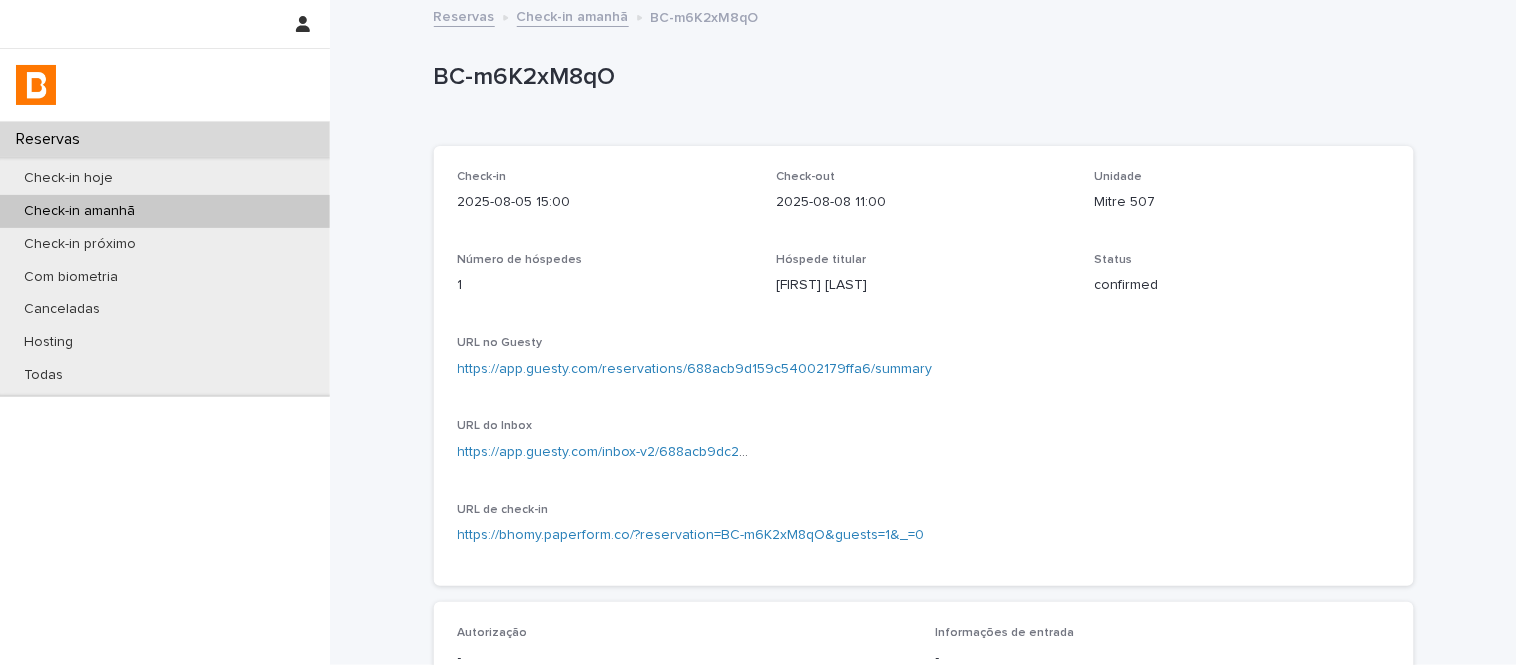 drag, startPoint x: 678, startPoint y: 460, endPoint x: 672, endPoint y: 405, distance: 55.326305 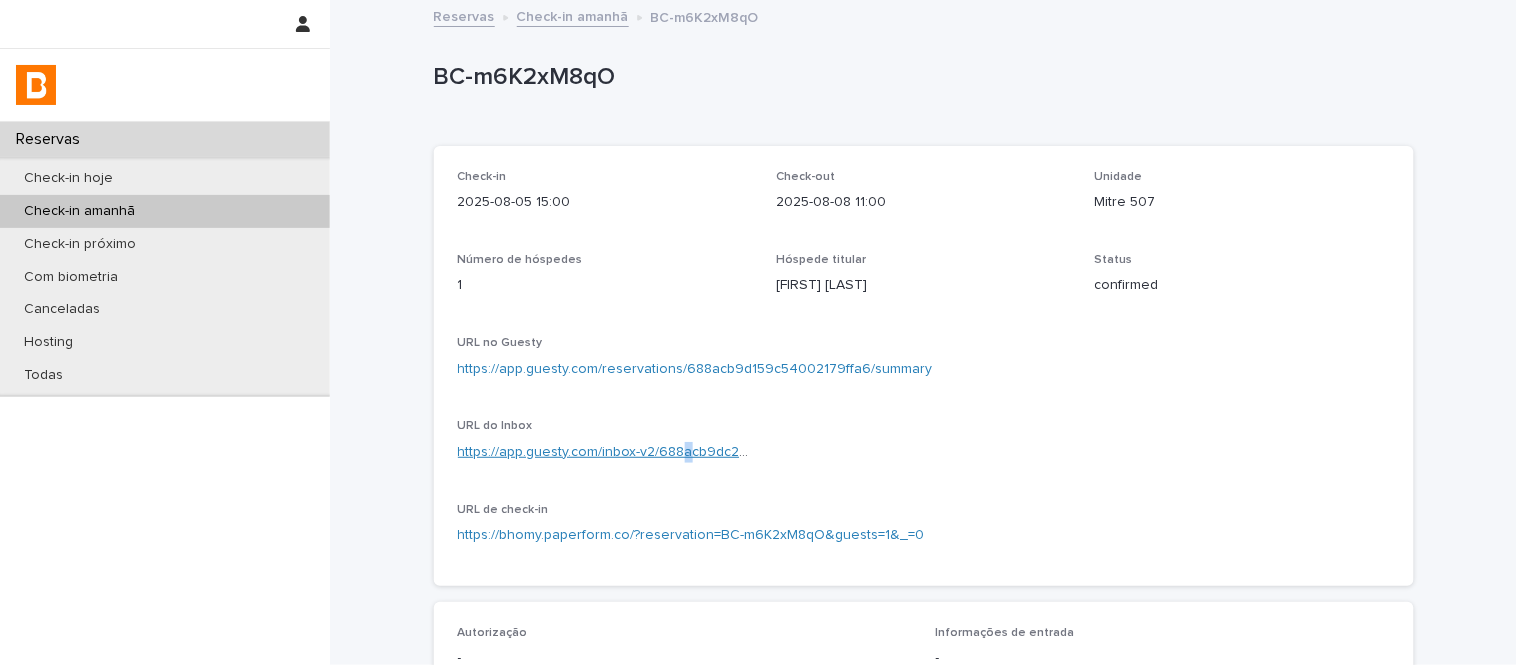 click on "https://app.guesty.com/inbox-v2/688acb9dc215c100114fadff?reservationId=688acb9d159c54002179ffa6" at bounding box center [785, 452] 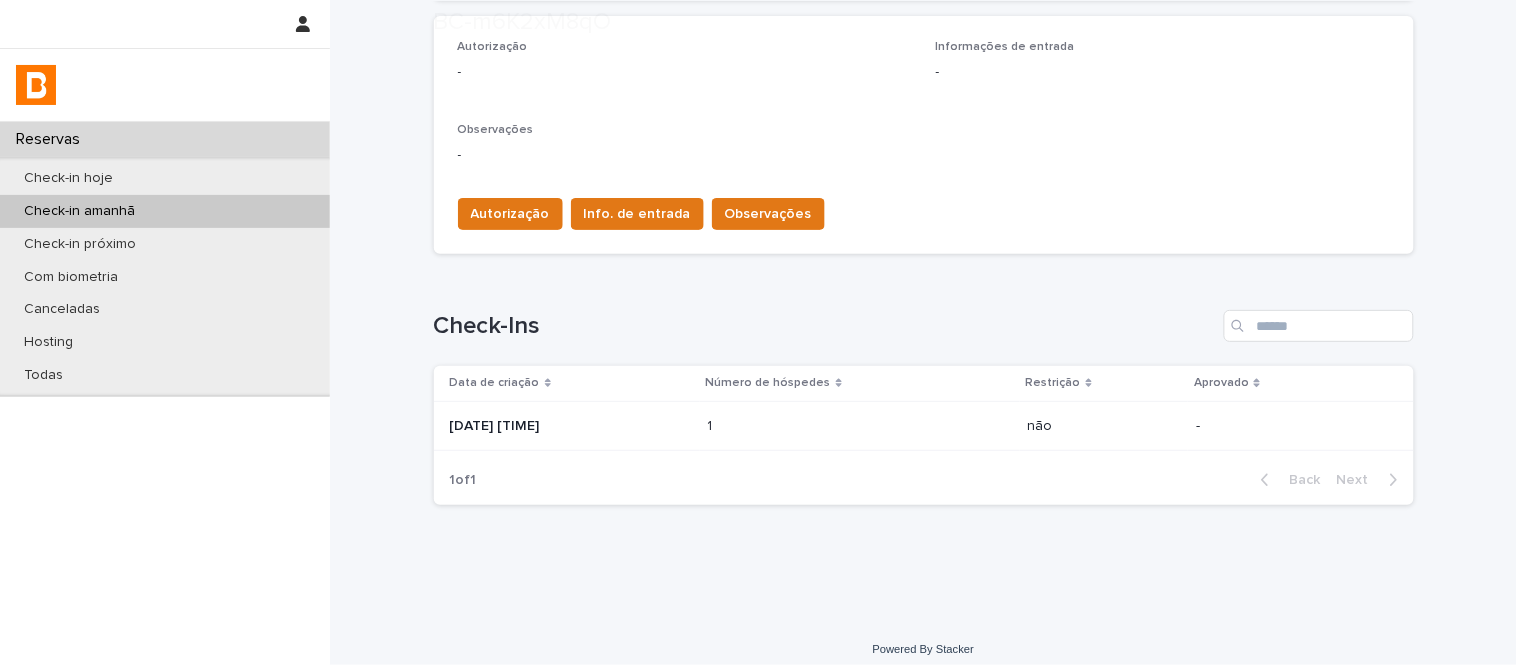 scroll, scrollTop: 598, scrollLeft: 0, axis: vertical 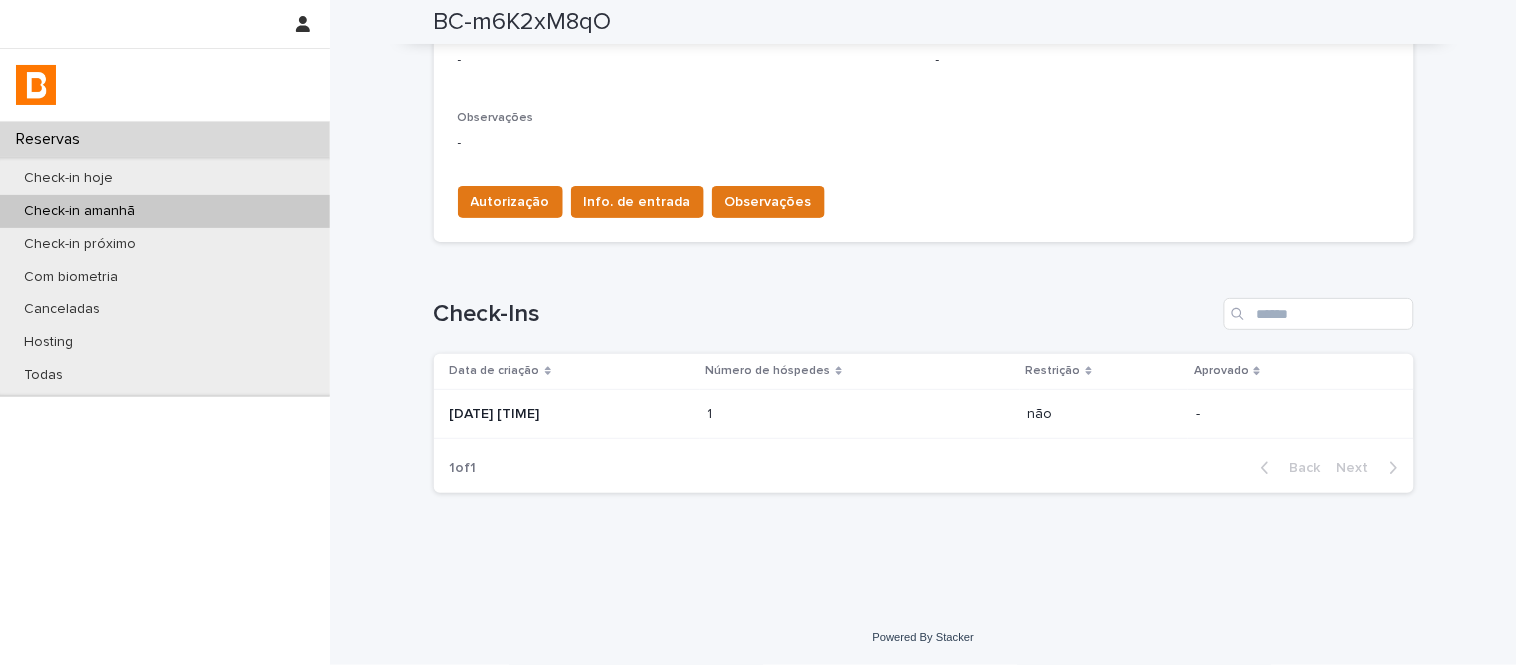 click at bounding box center [795, 414] 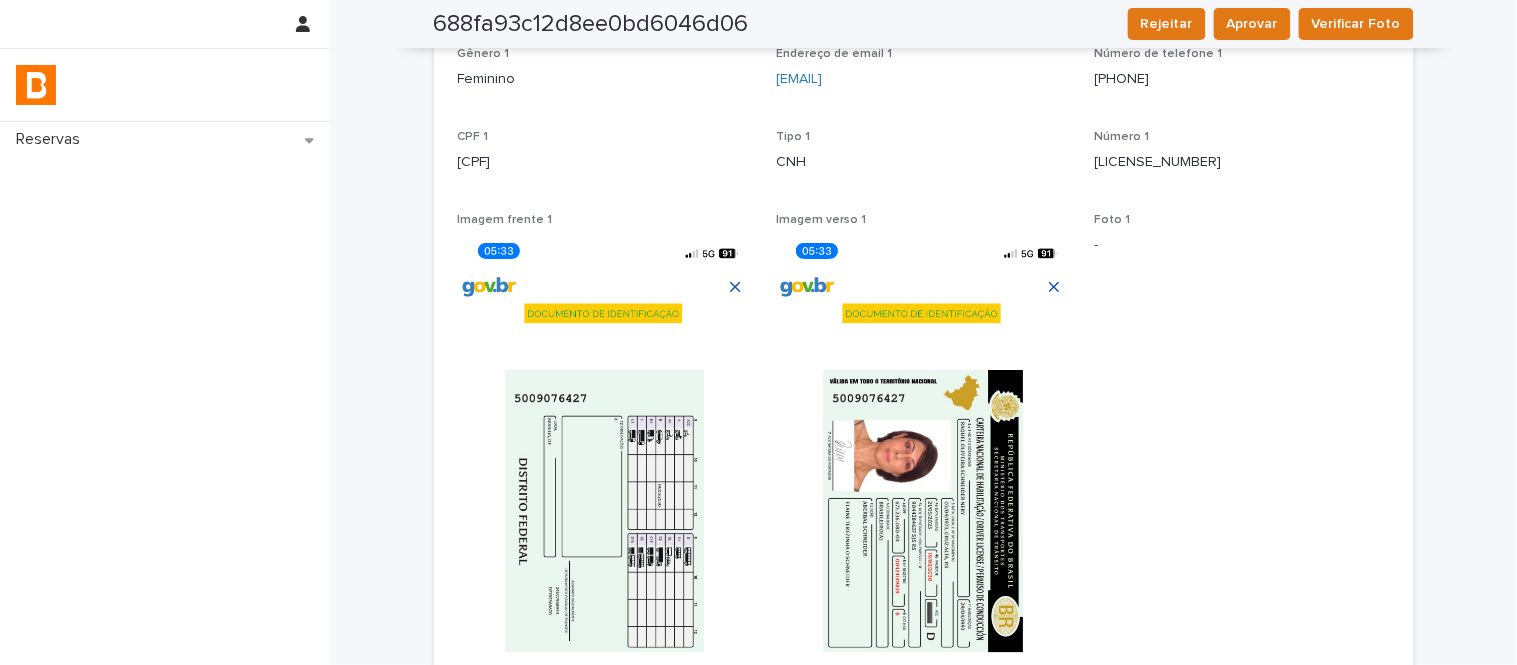 scroll, scrollTop: 222, scrollLeft: 0, axis: vertical 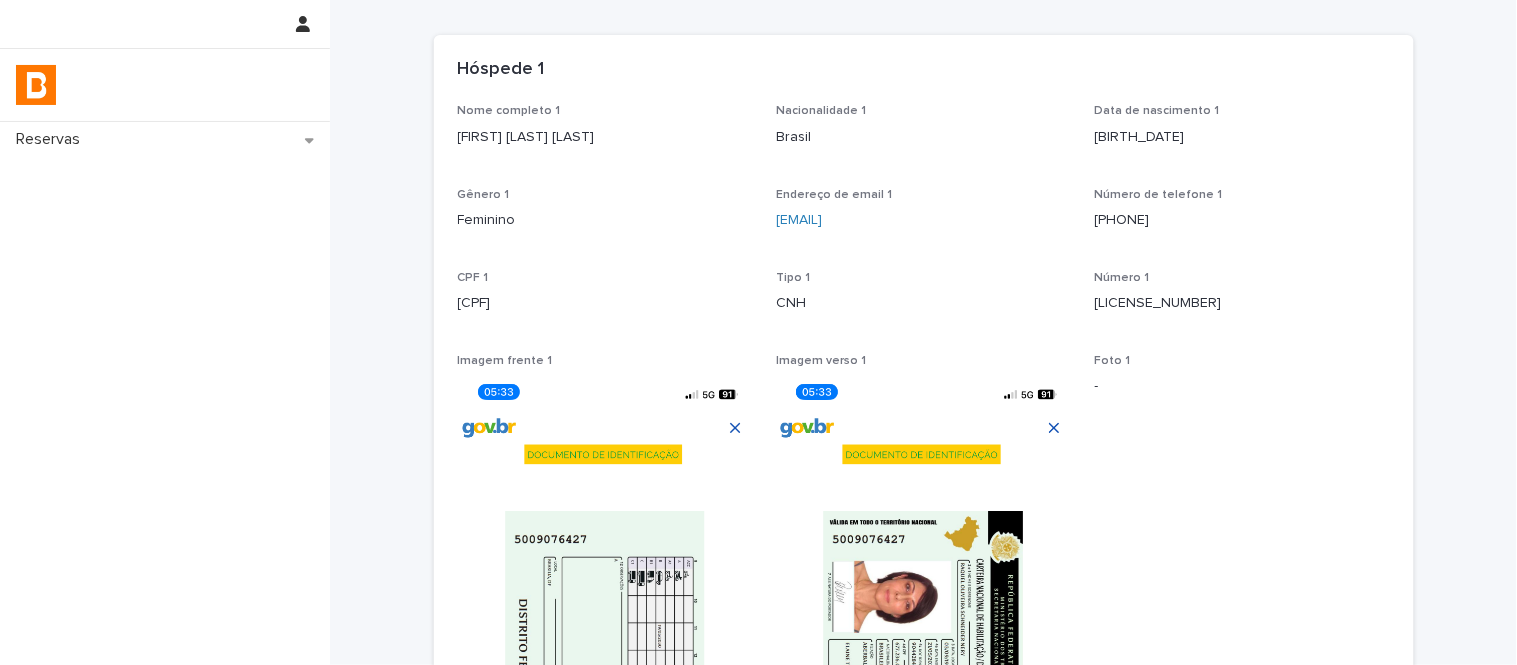 click on "[FIRST] [LAST] [LAST]" at bounding box center (605, 137) 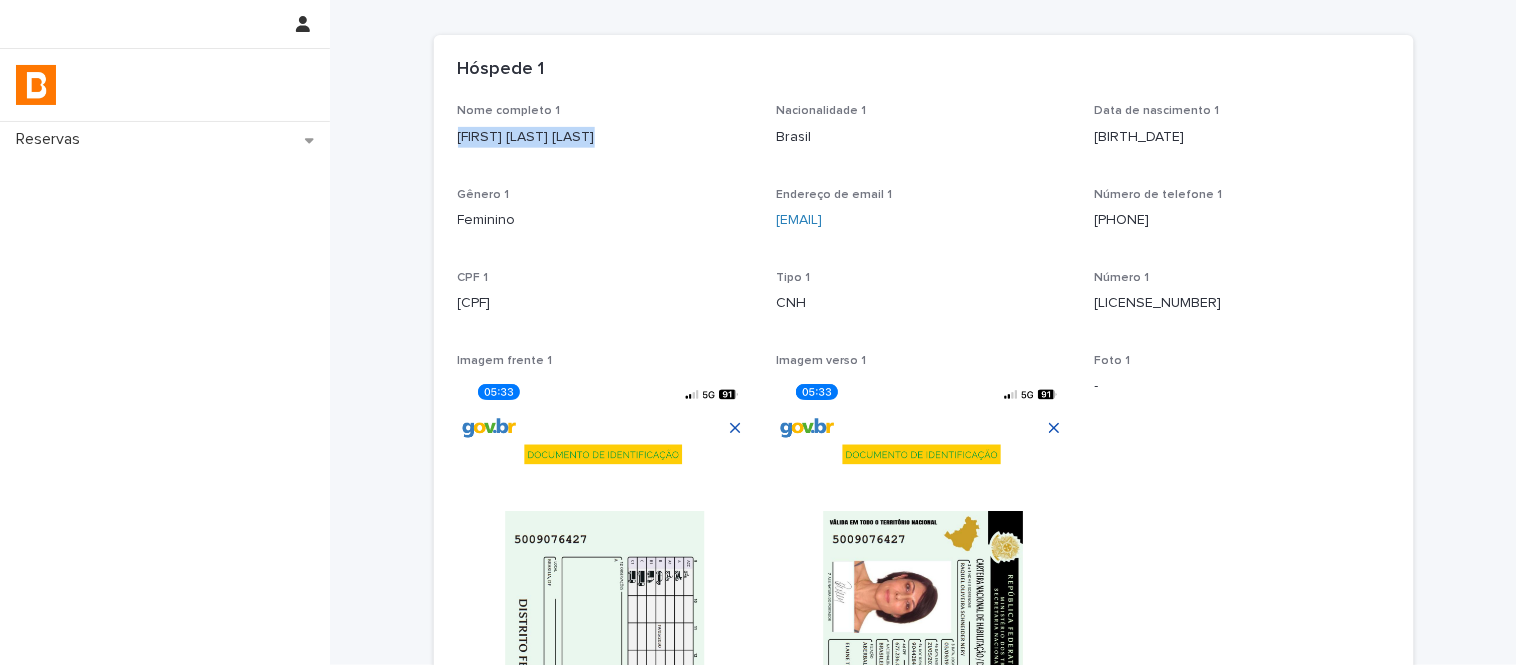 click on "[FIRST] [LAST] [LAST]" at bounding box center (605, 137) 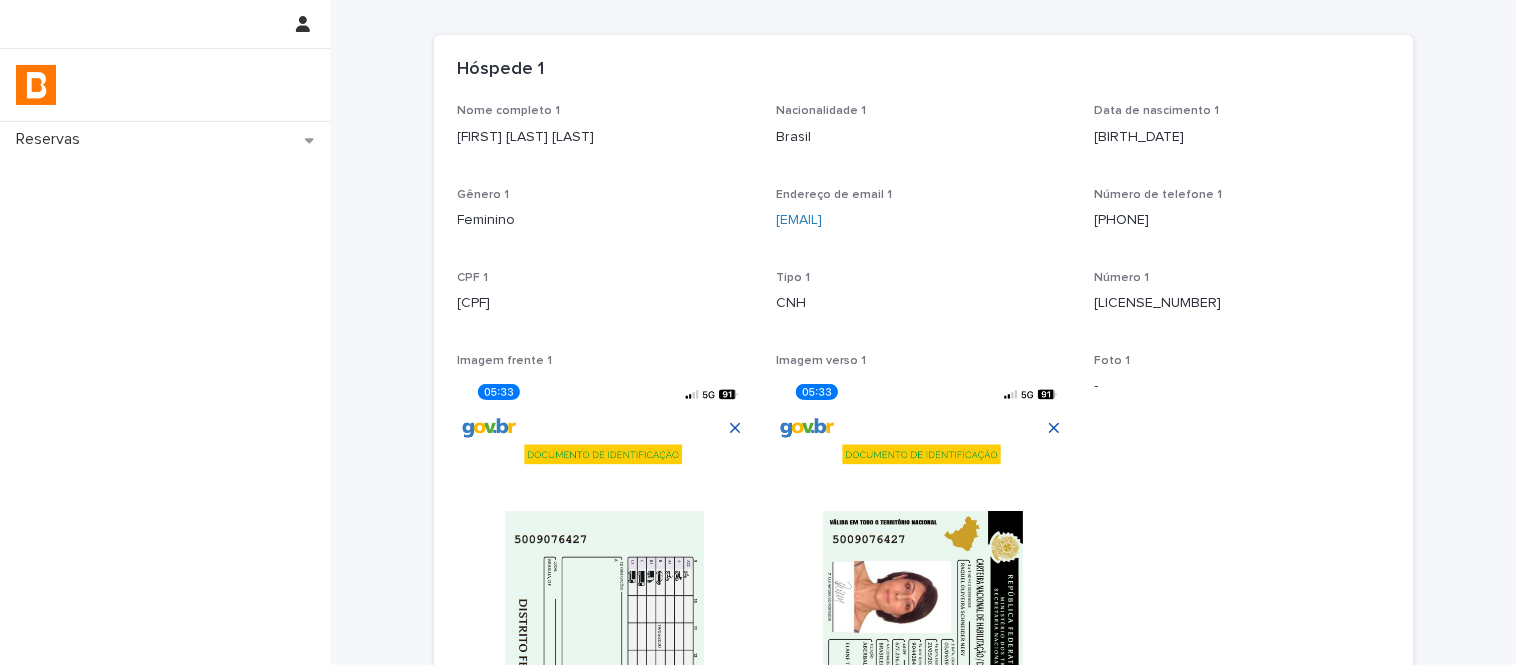 click on "[CPF]" at bounding box center [605, 303] 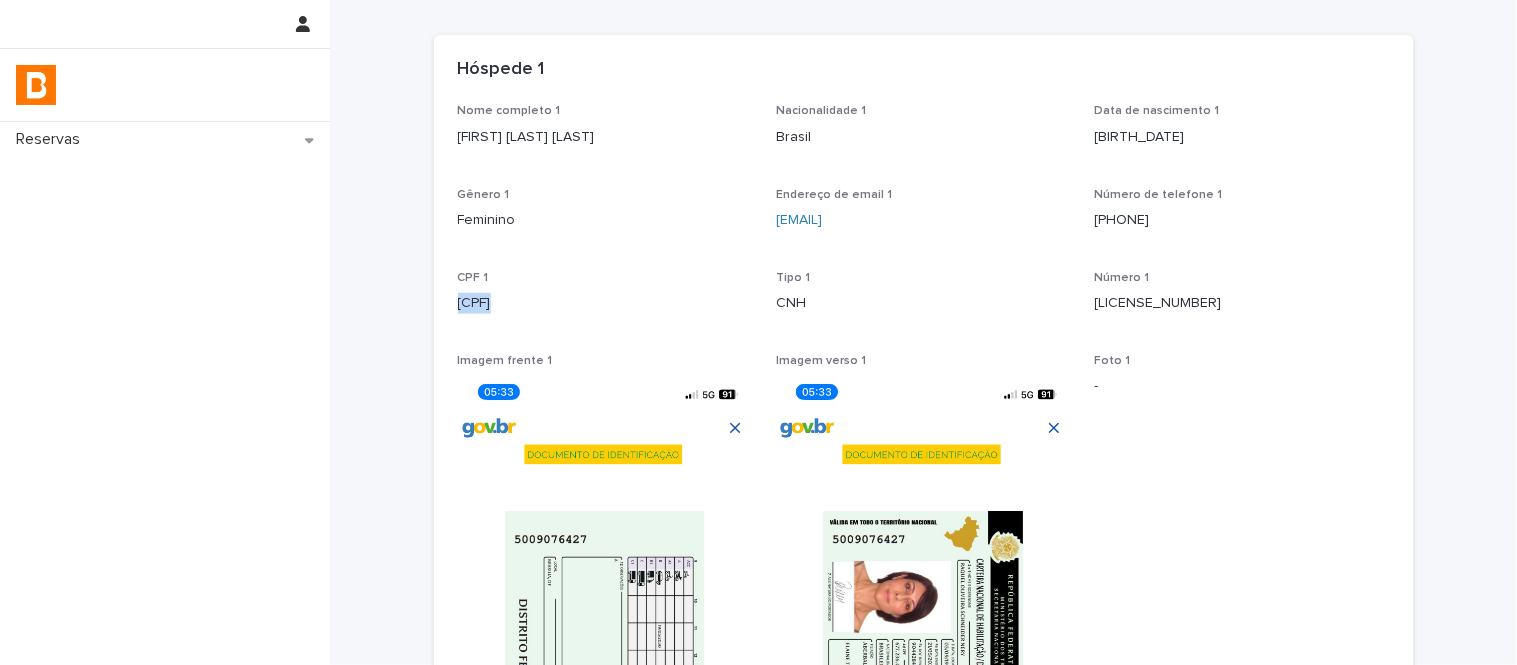 click on "[CPF]" at bounding box center [605, 303] 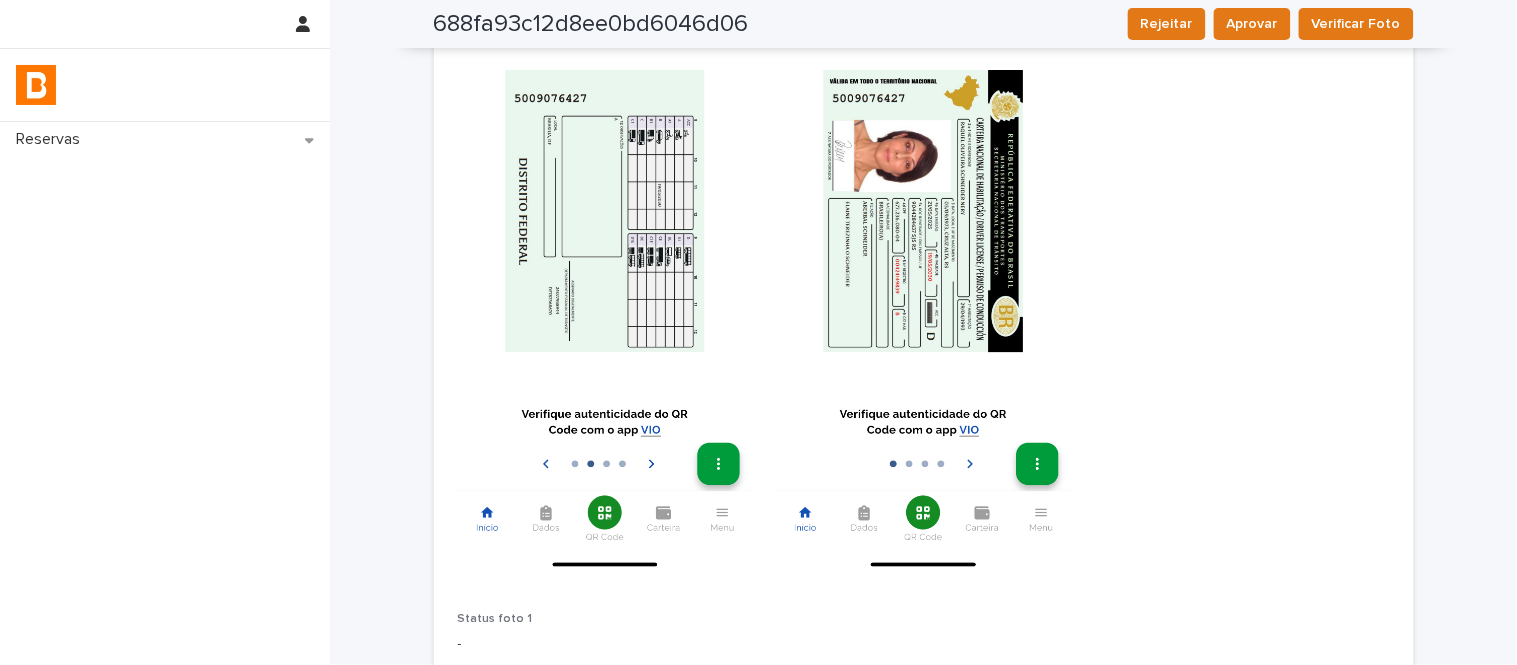 scroll, scrollTop: 533, scrollLeft: 0, axis: vertical 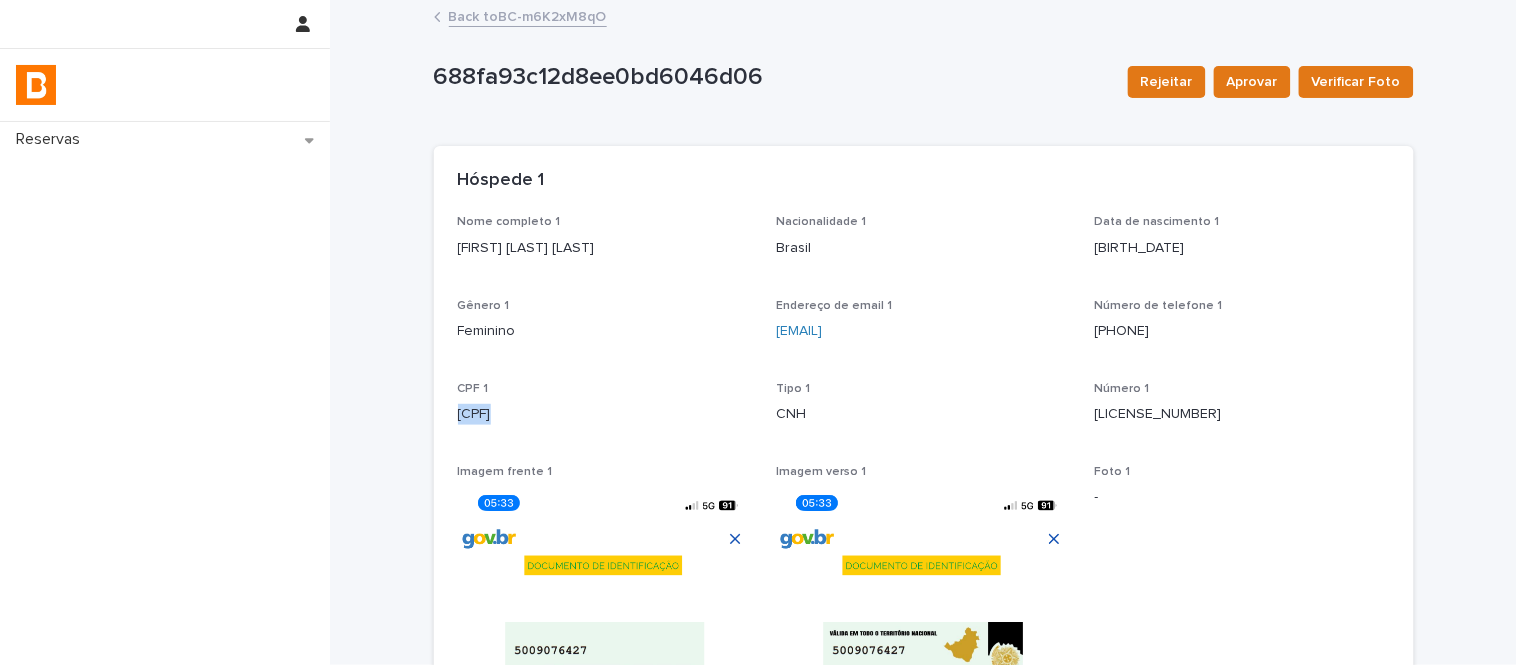click on "Back to  BC-m6K2xM8qO" at bounding box center (528, 15) 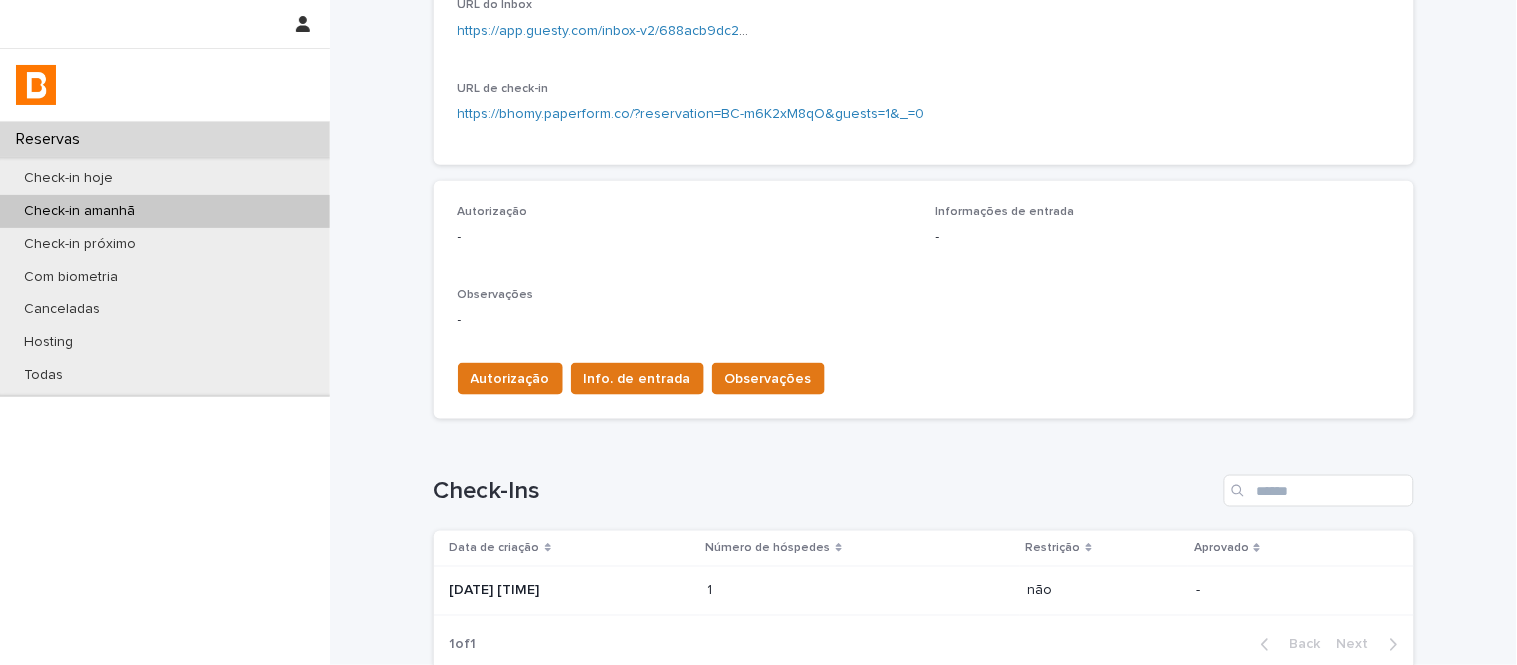 scroll, scrollTop: 555, scrollLeft: 0, axis: vertical 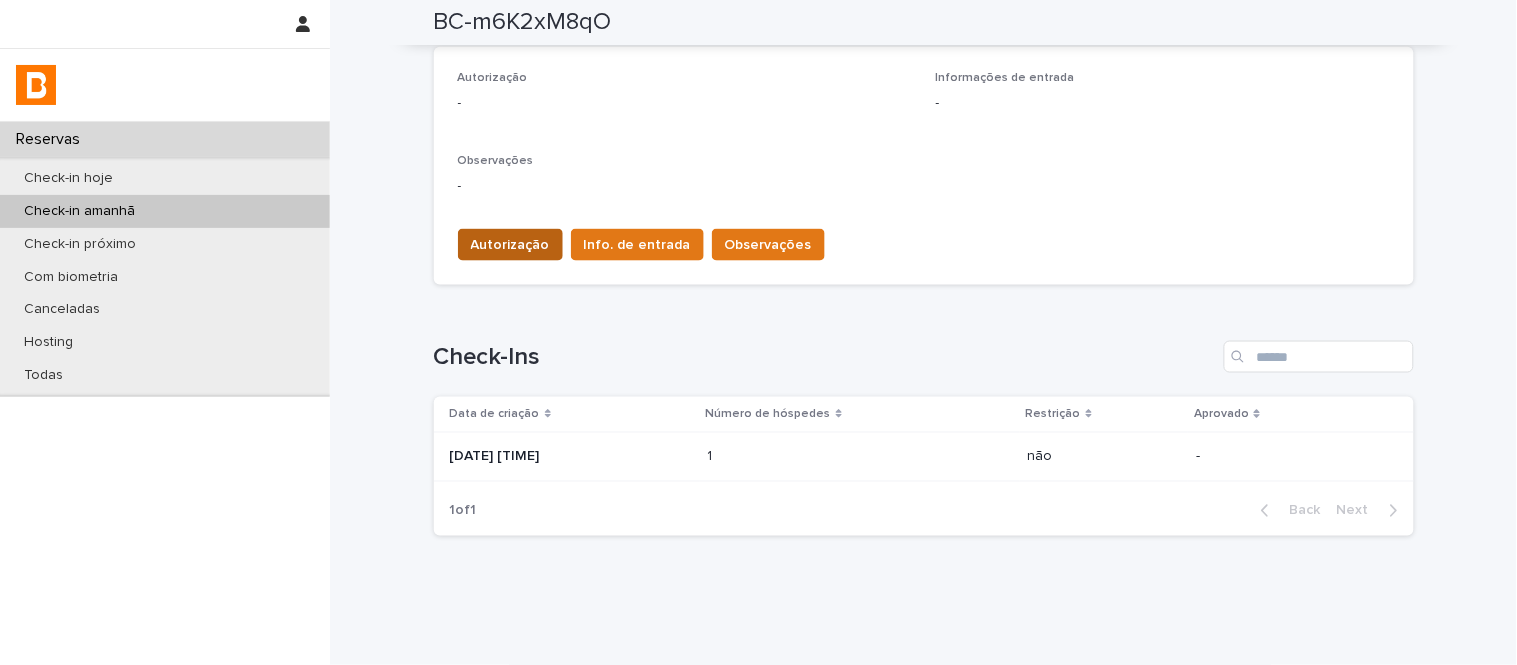 click on "Autorização" at bounding box center (510, 245) 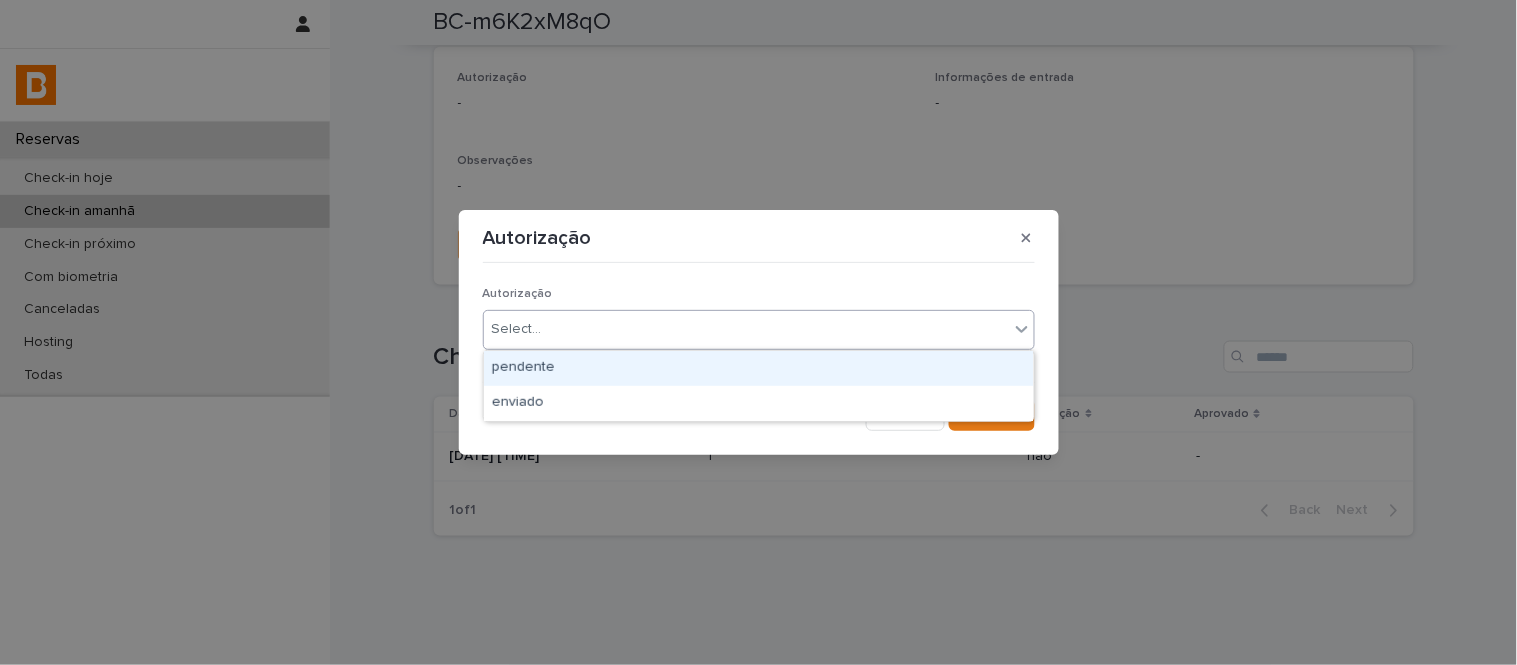 drag, startPoint x: 570, startPoint y: 325, endPoint x: 581, endPoint y: 335, distance: 14.866069 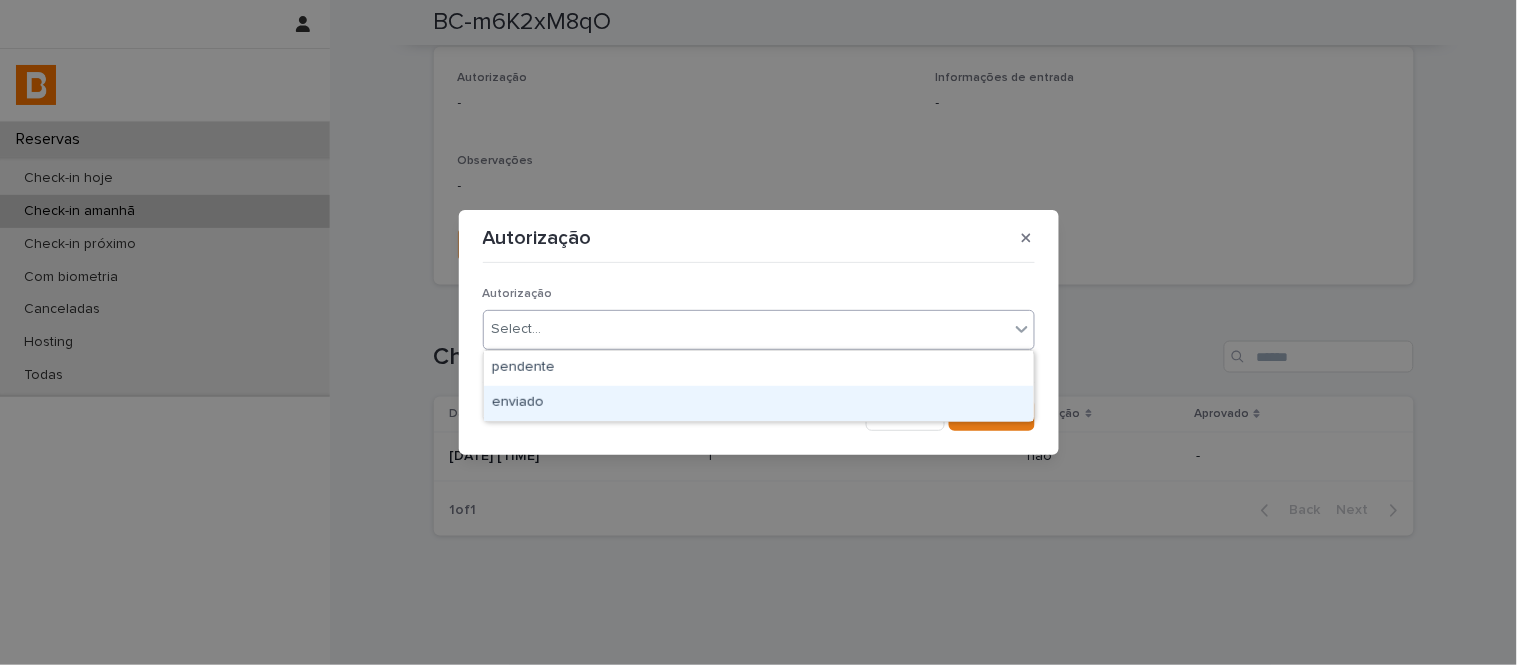 click on "enviado" at bounding box center (759, 403) 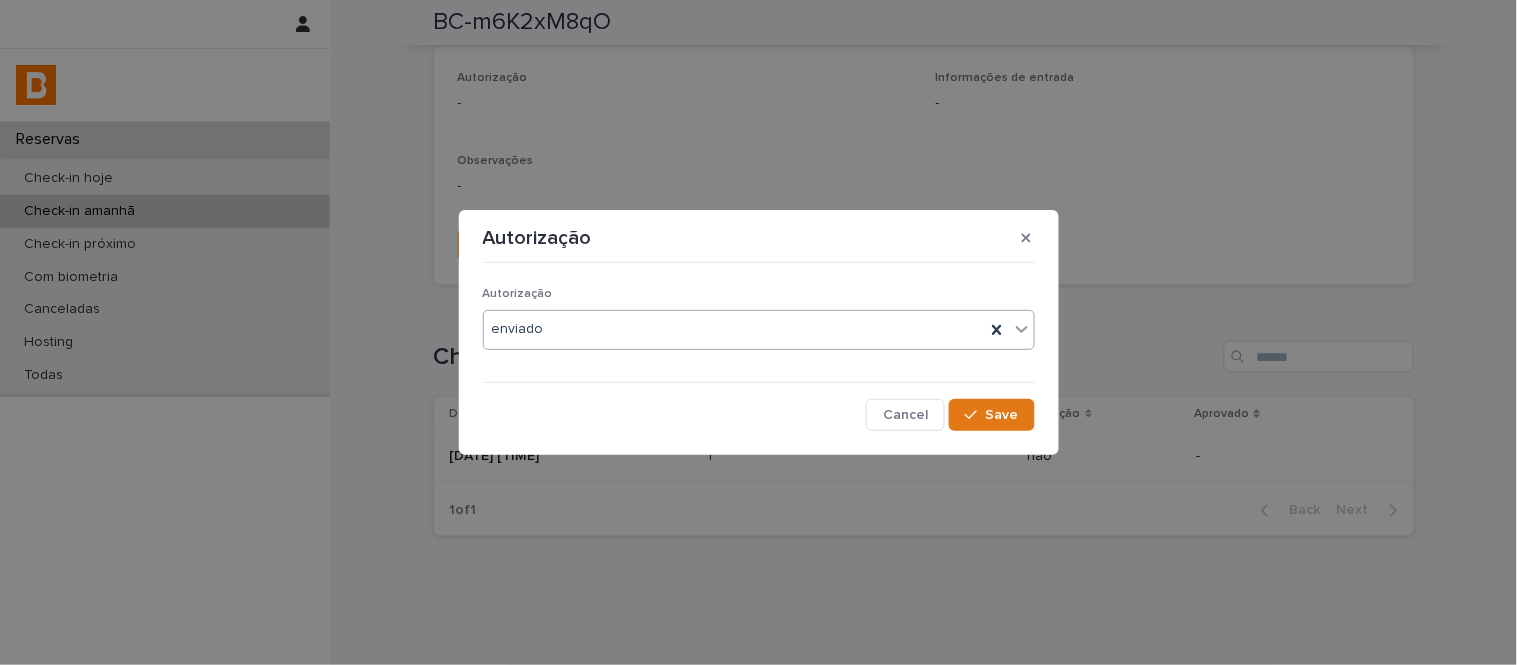 click on "Autorização   option enviado, selected.     0 results available. Select is focused ,type to refine list, press Down to open the menu,  enviado Cancel Save" at bounding box center [759, 350] 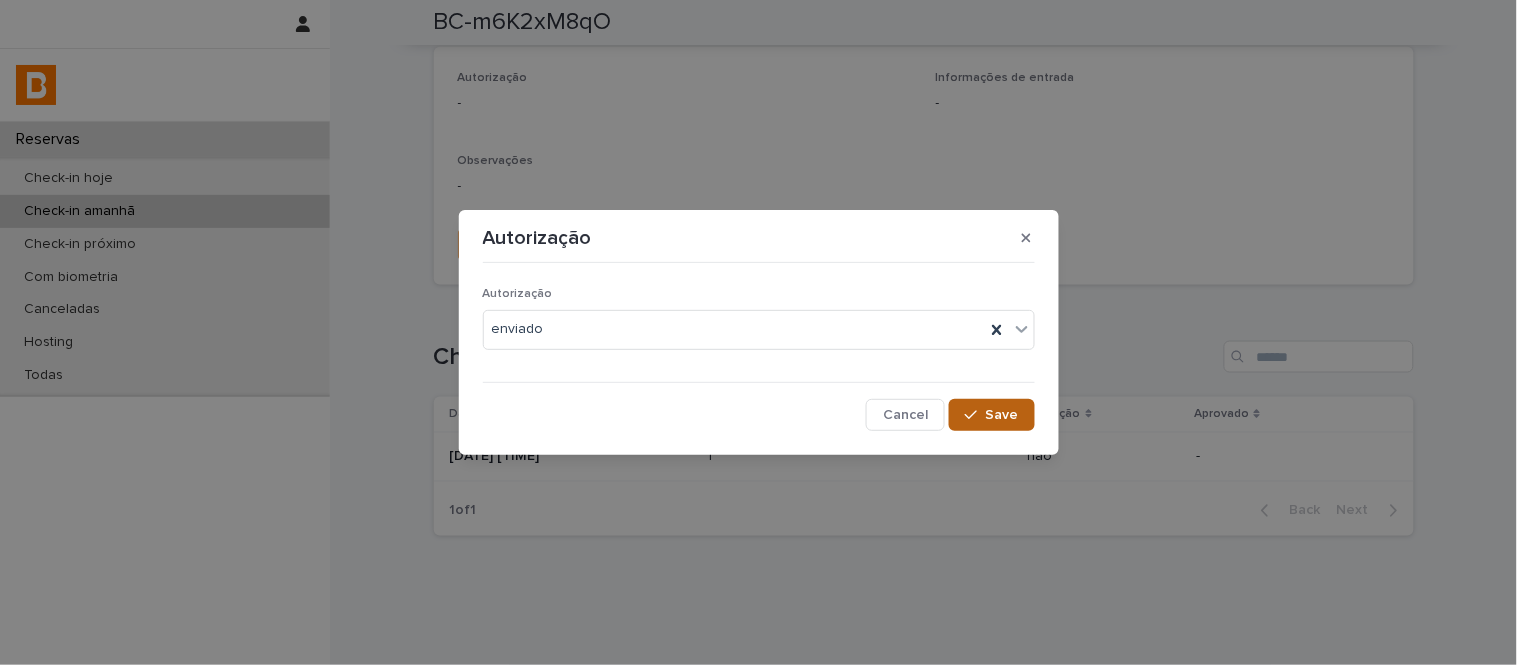 click on "Save" at bounding box center (1002, 415) 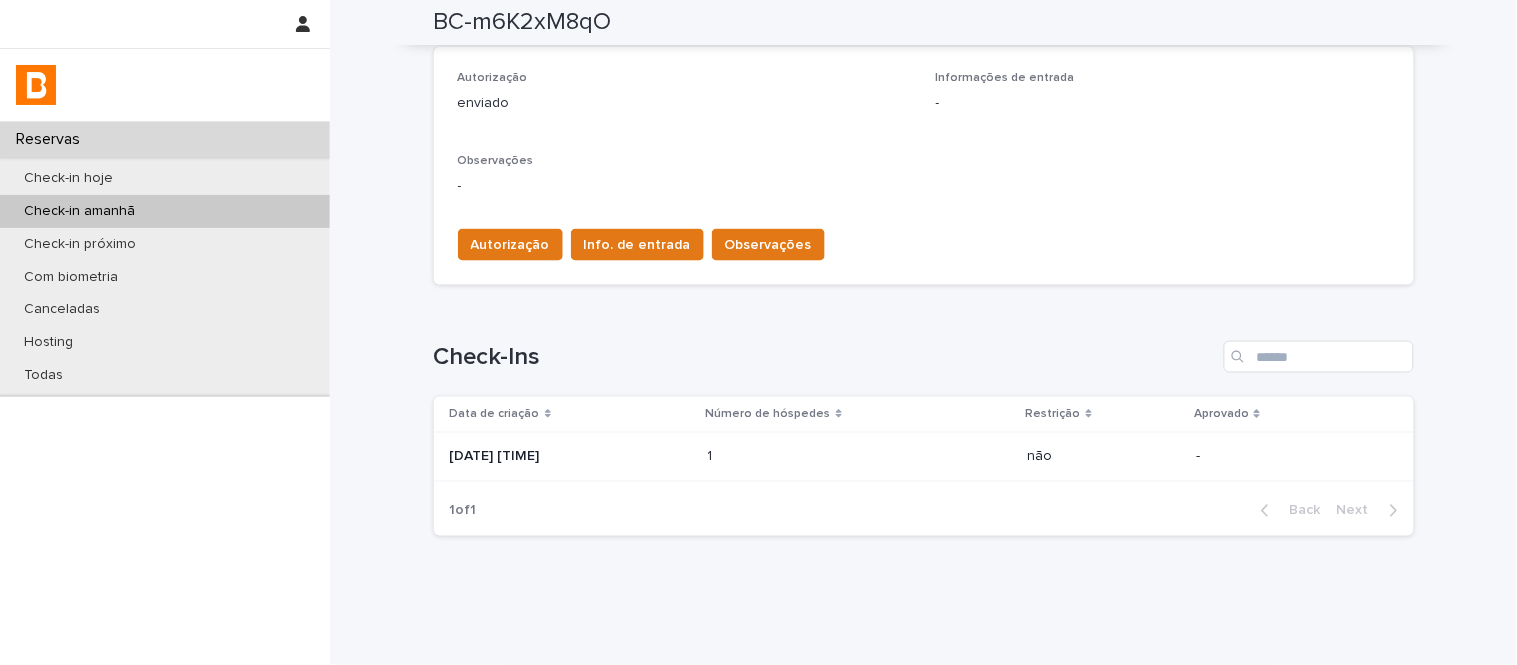 click on "Autorização Info. de entrada Observações" at bounding box center (637, 249) 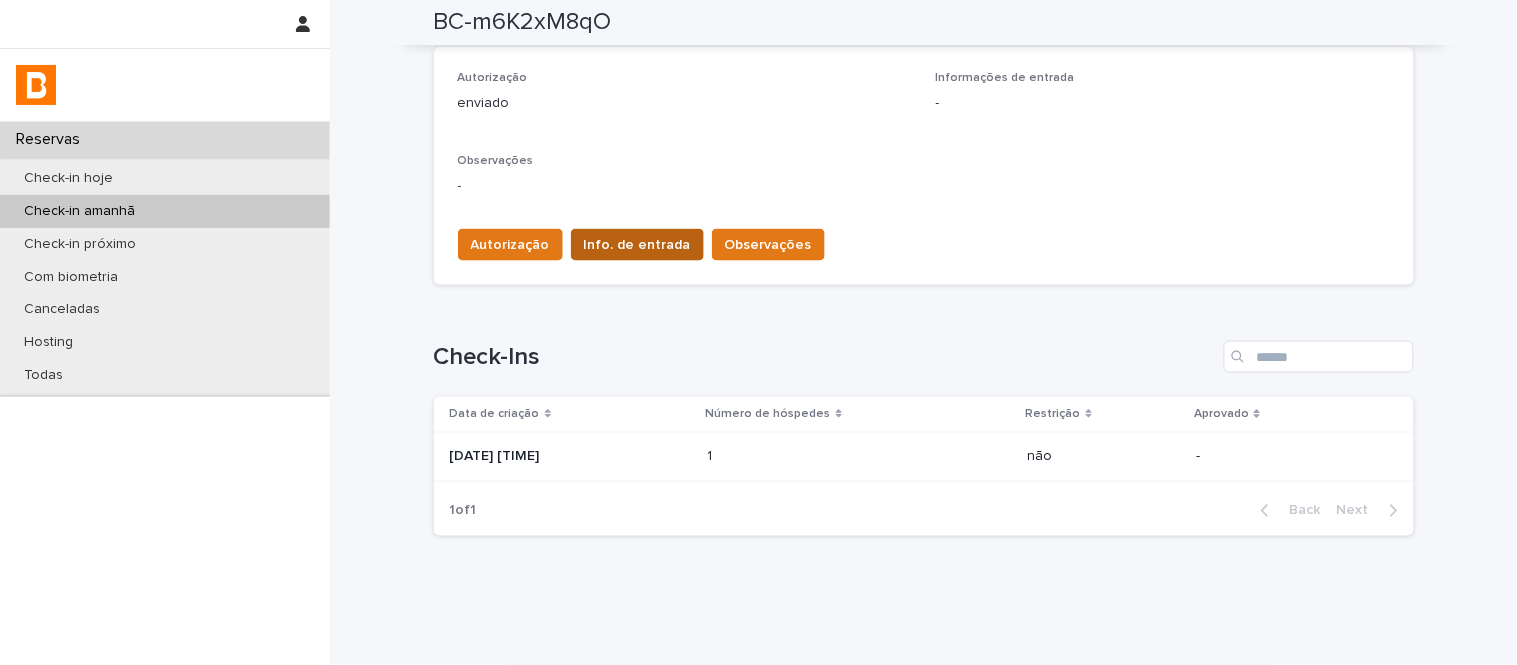 click on "Info. de entrada" at bounding box center [637, 245] 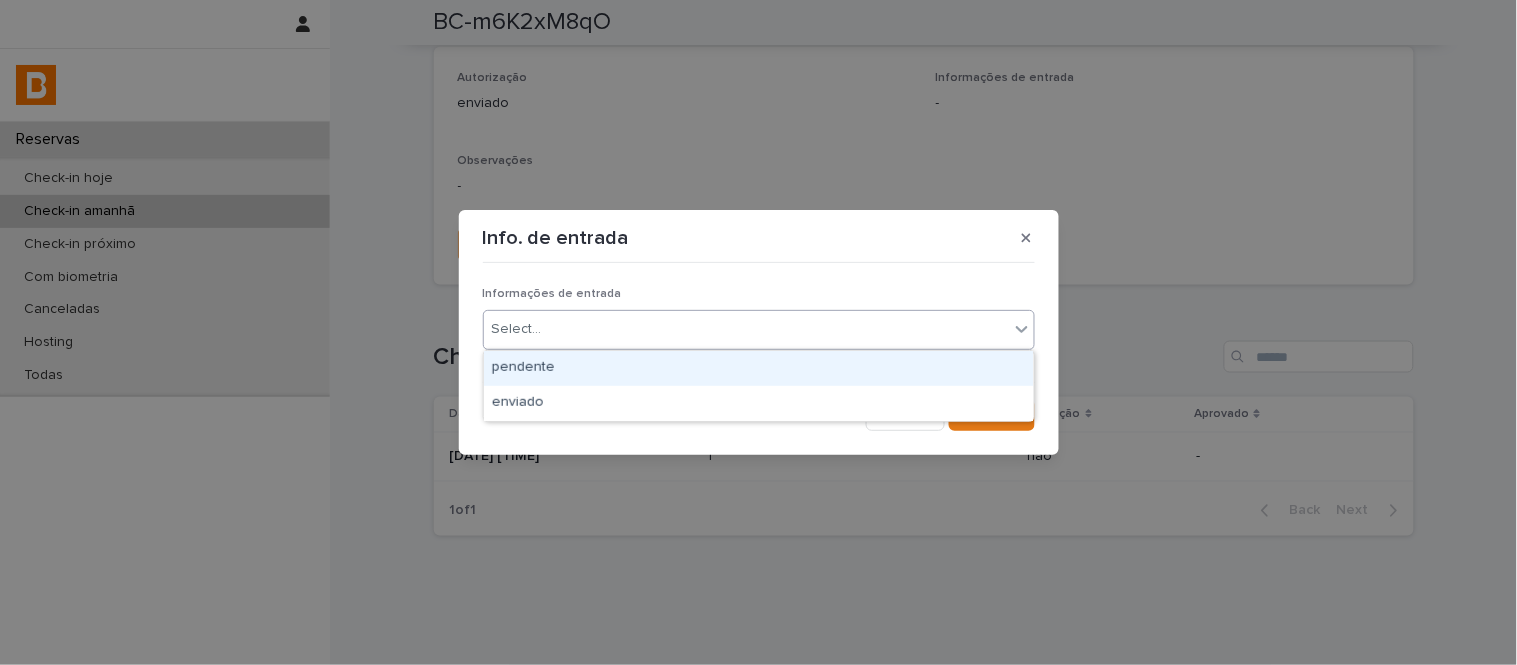 click on "Select..." at bounding box center (746, 329) 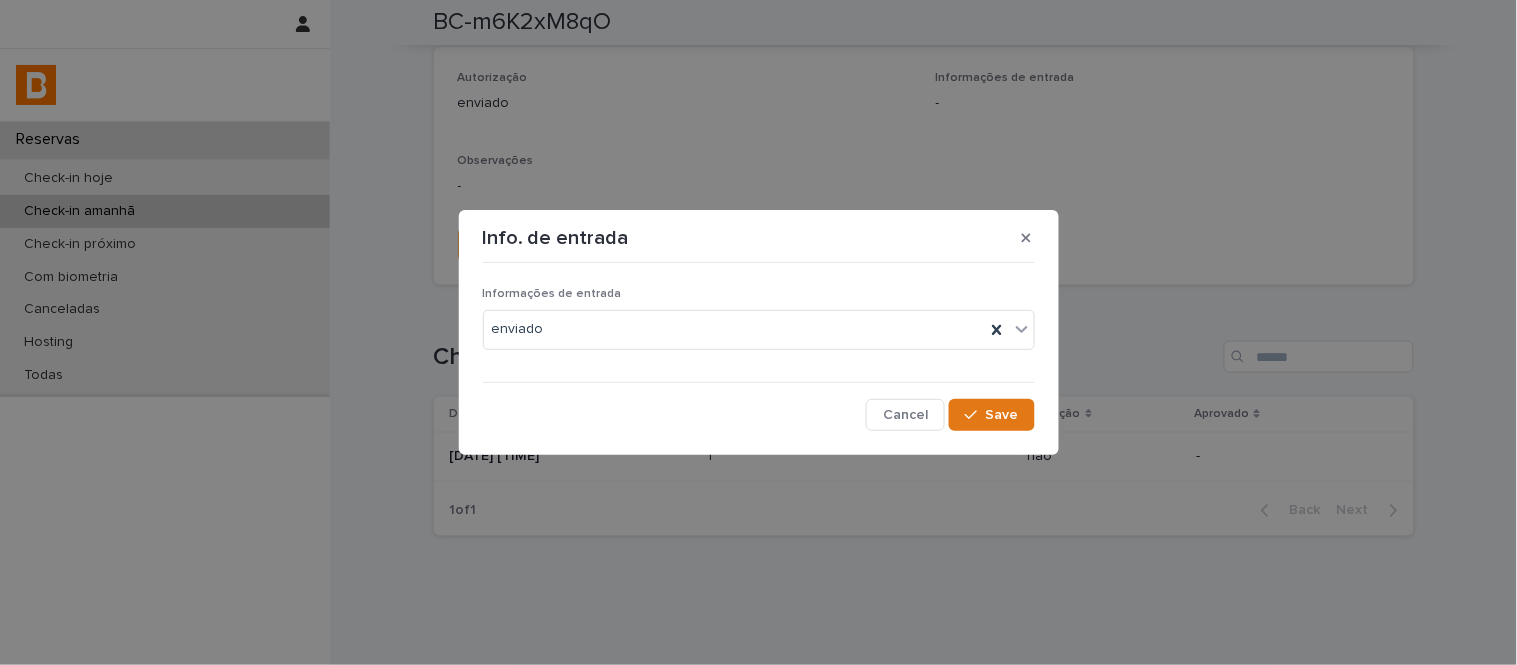 click on "Informações de entrada enviado Cancel Save" at bounding box center (759, 350) 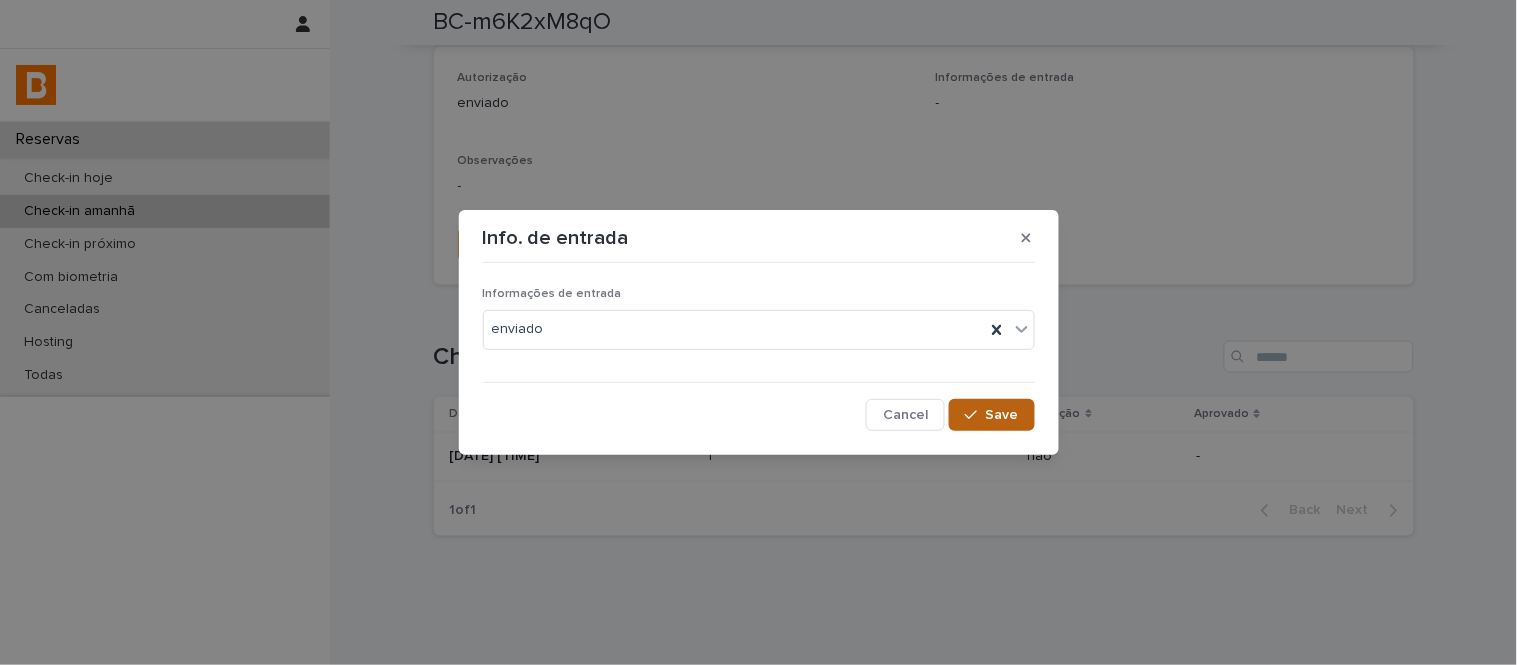 click on "Save" at bounding box center [1002, 415] 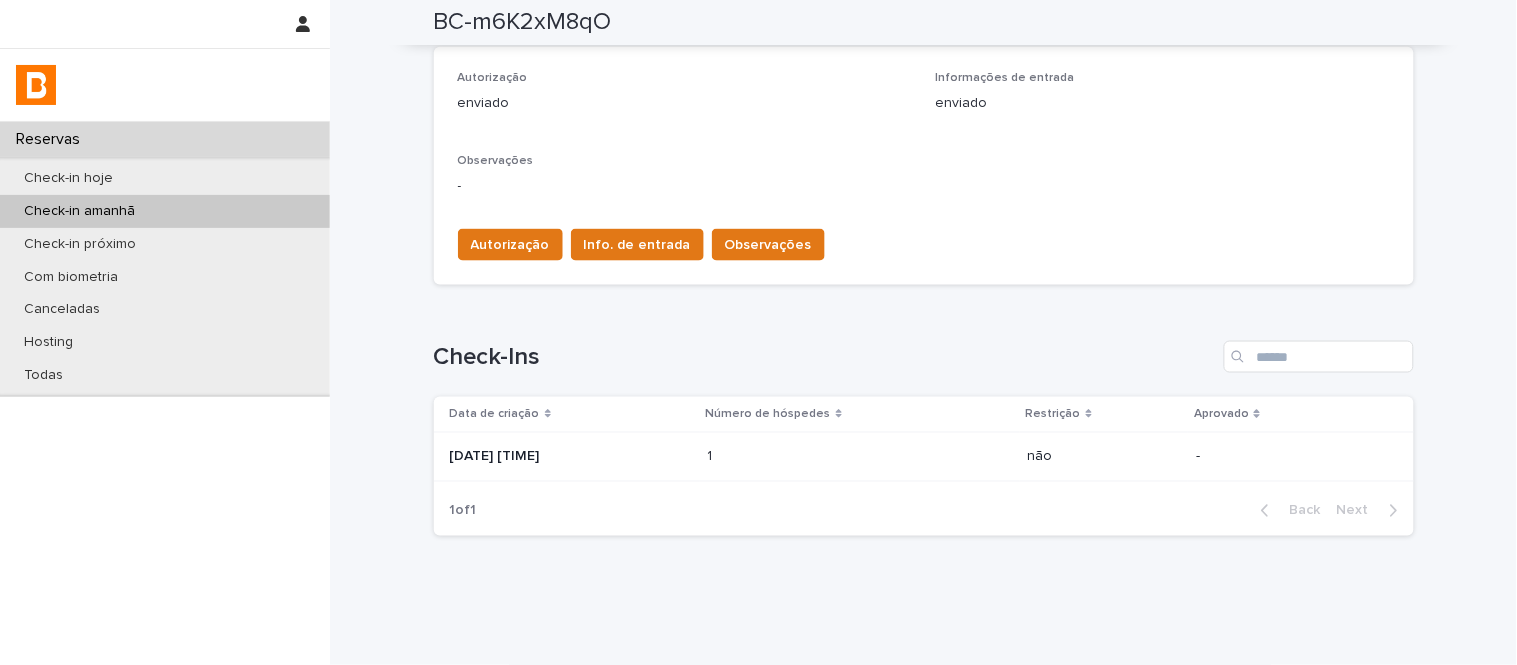 click on "Observações" at bounding box center (768, 245) 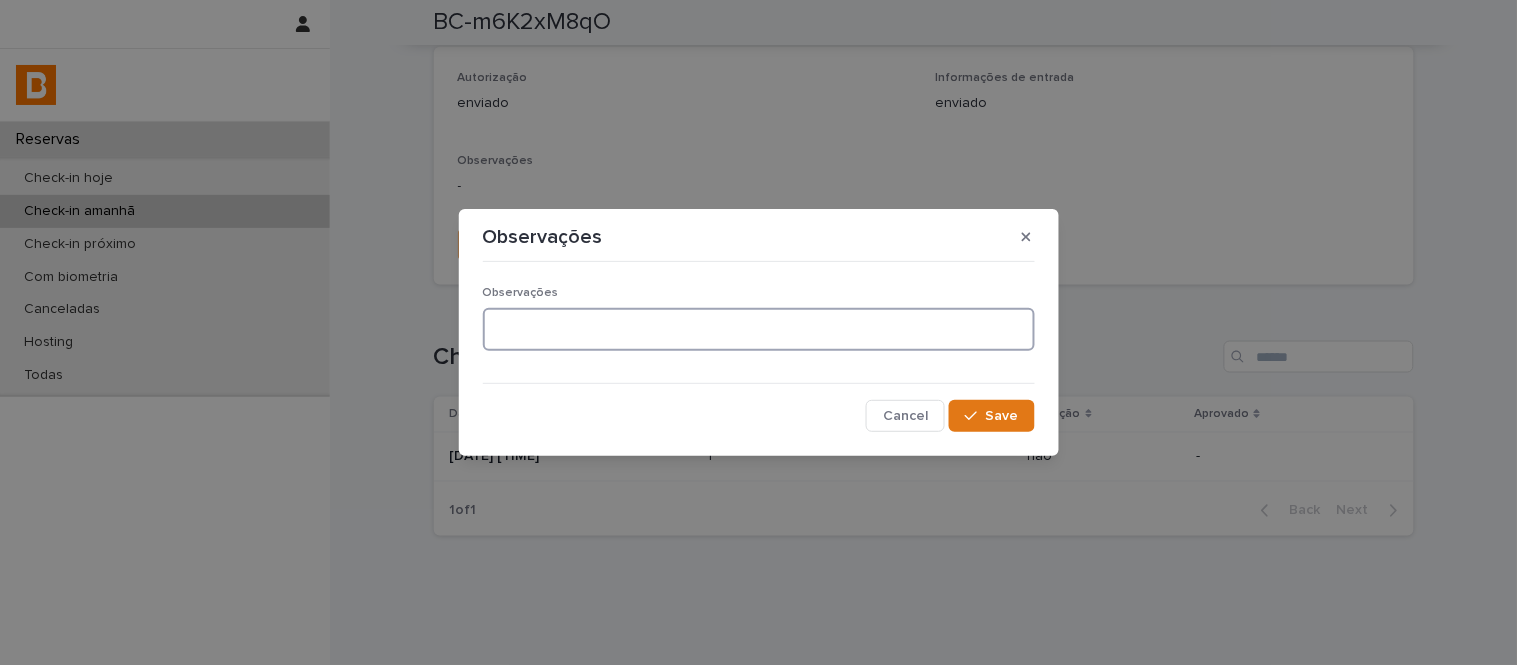 click at bounding box center (759, 329) 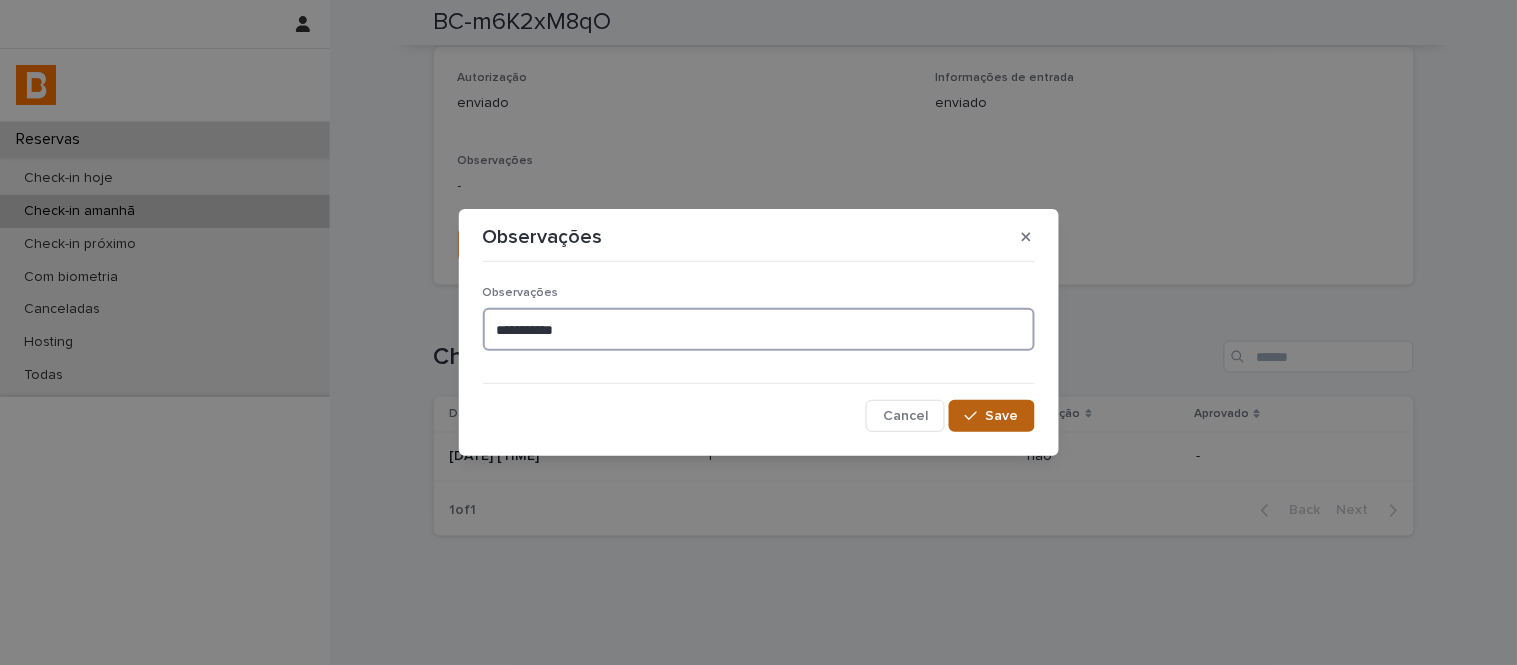 type on "**********" 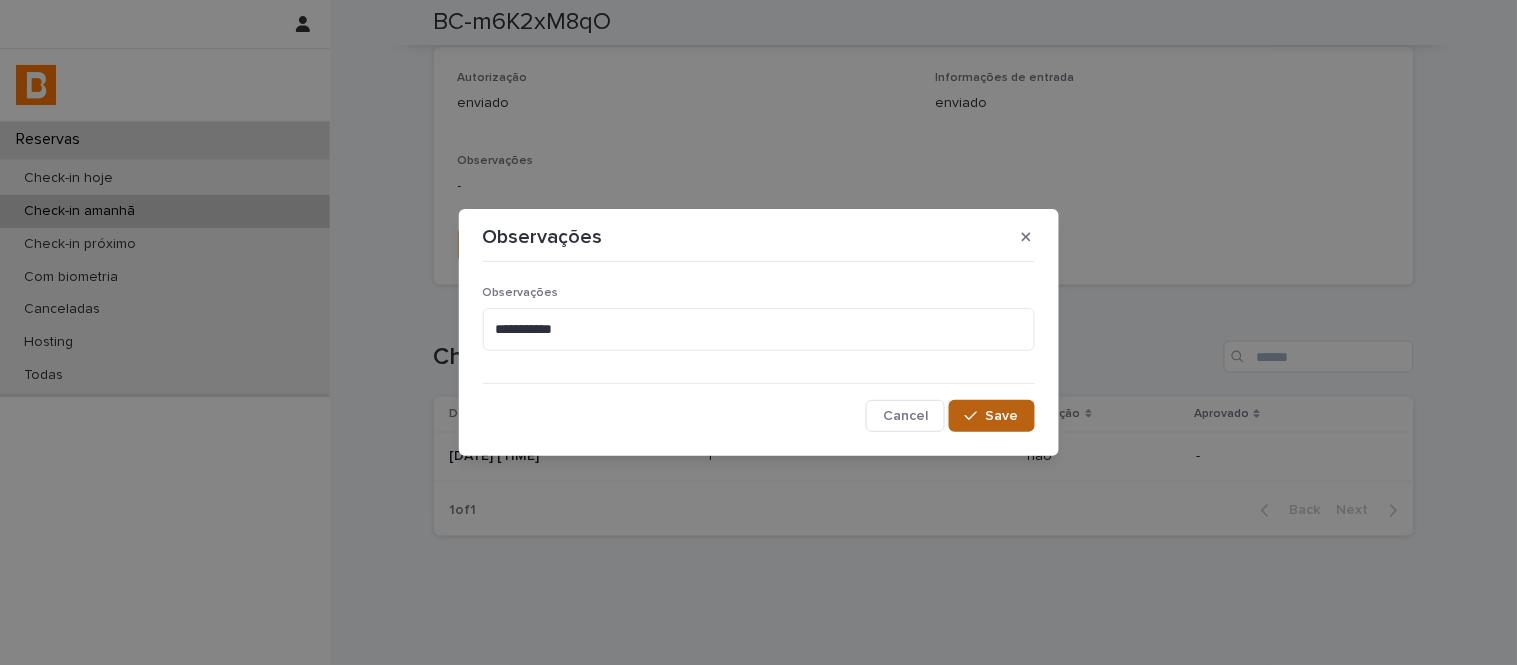 click on "Save" at bounding box center [1002, 416] 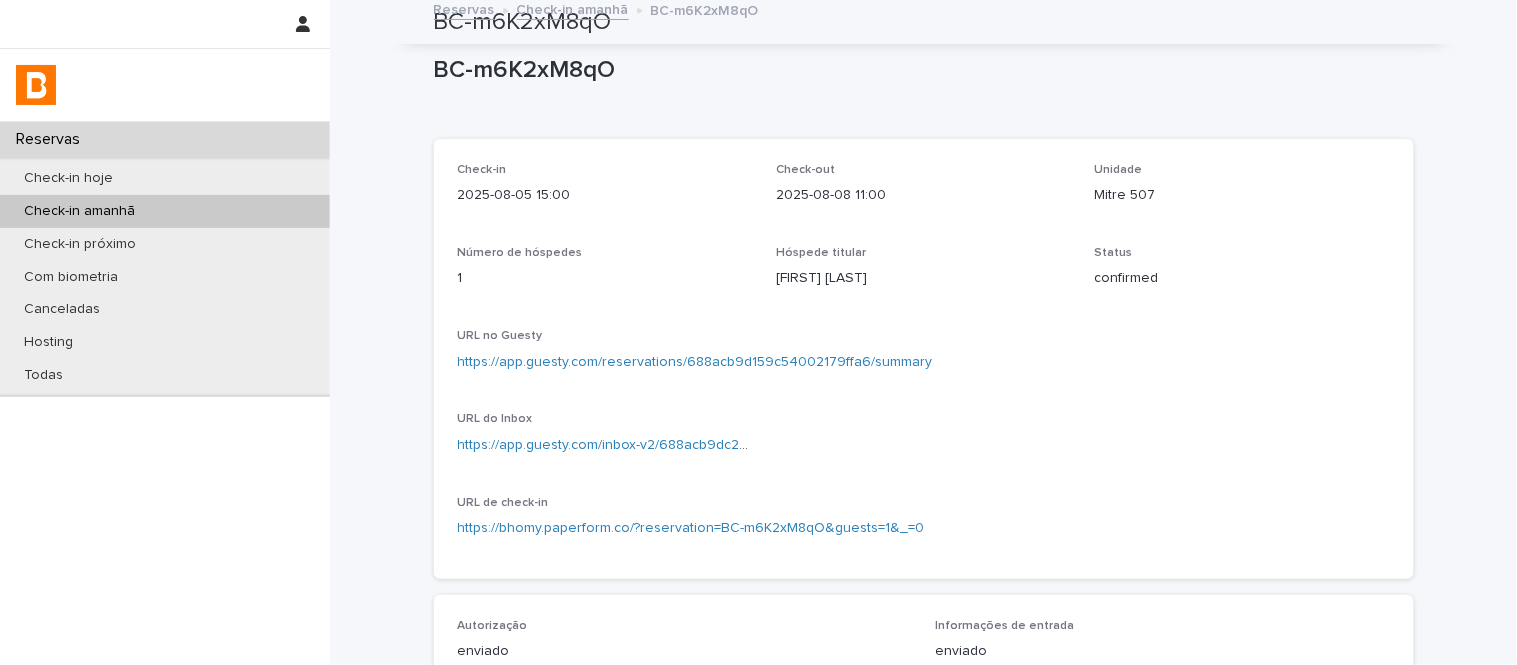 scroll, scrollTop: 0, scrollLeft: 0, axis: both 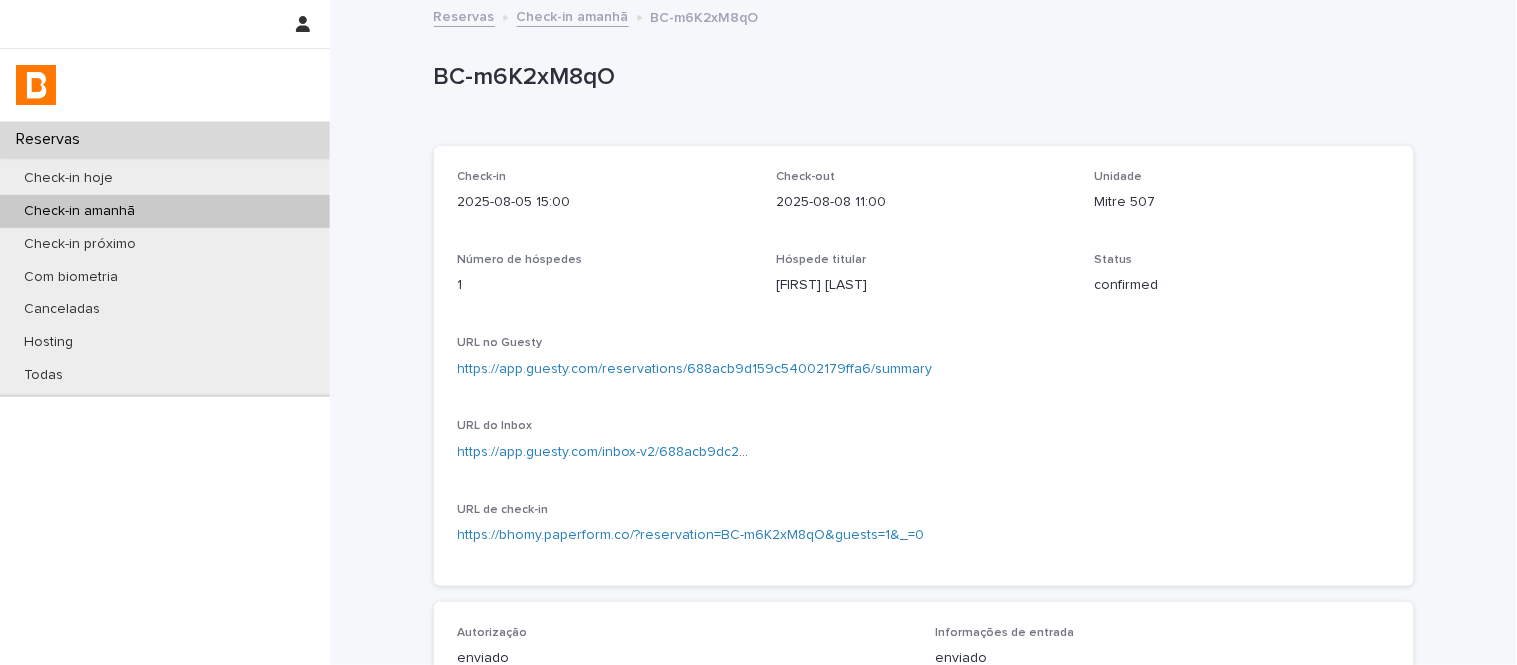 click on "Check-in amanhã" at bounding box center (573, 15) 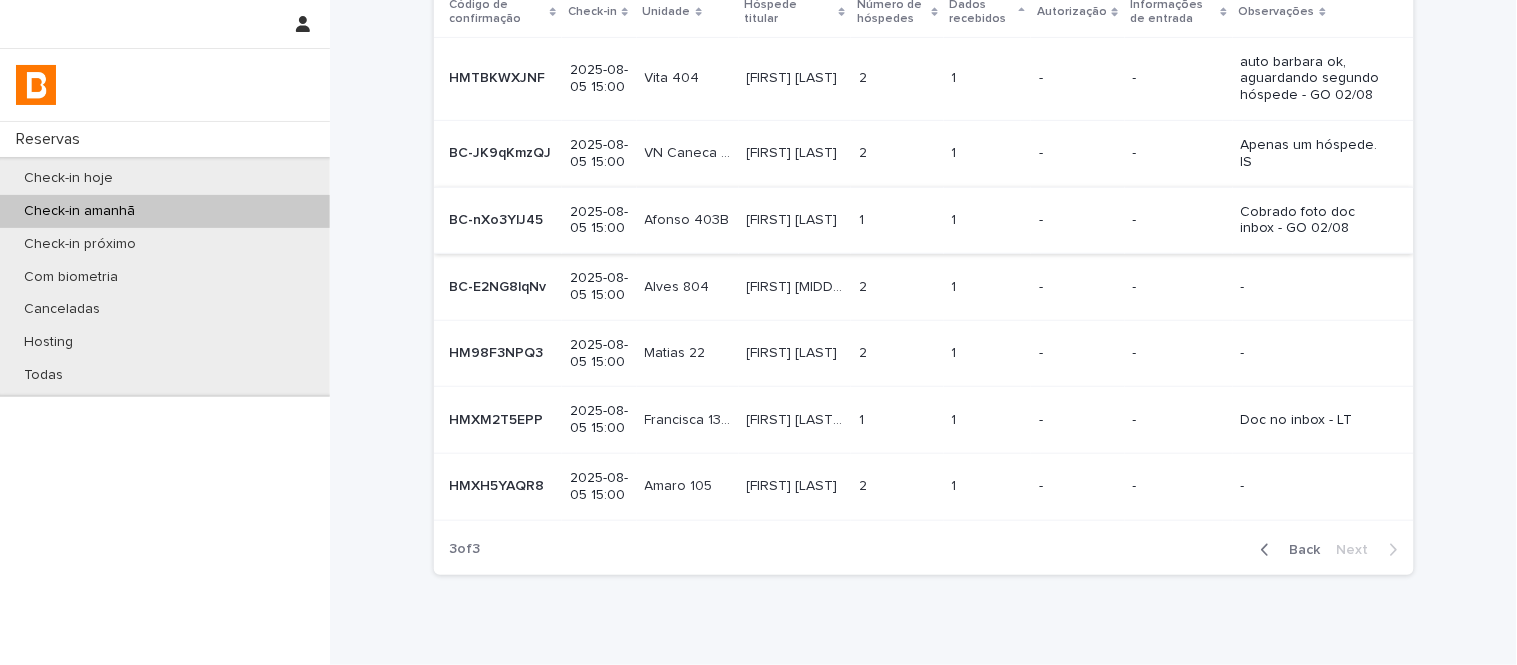 scroll, scrollTop: 240, scrollLeft: 0, axis: vertical 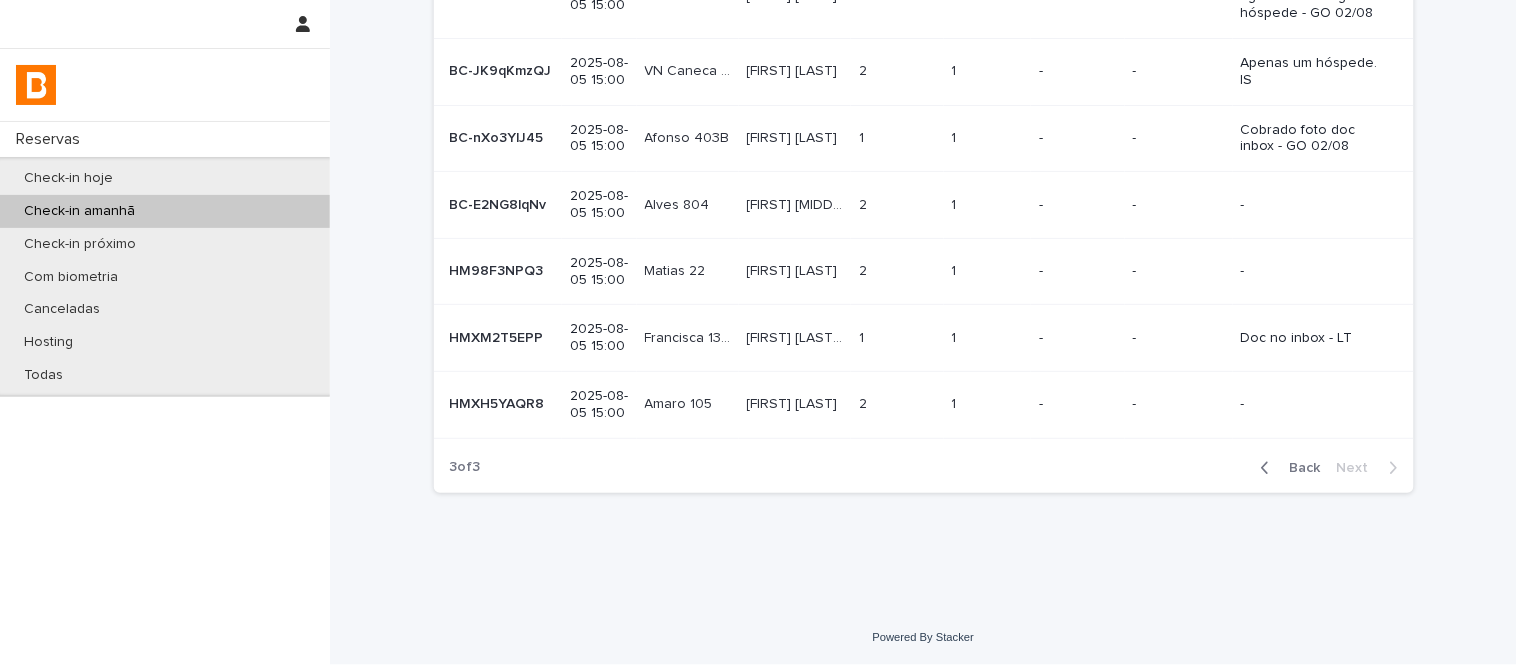 click on "[FIRST] [LAST] [LAST] [FIRST] [LAST] [LAST]" at bounding box center [795, 71] 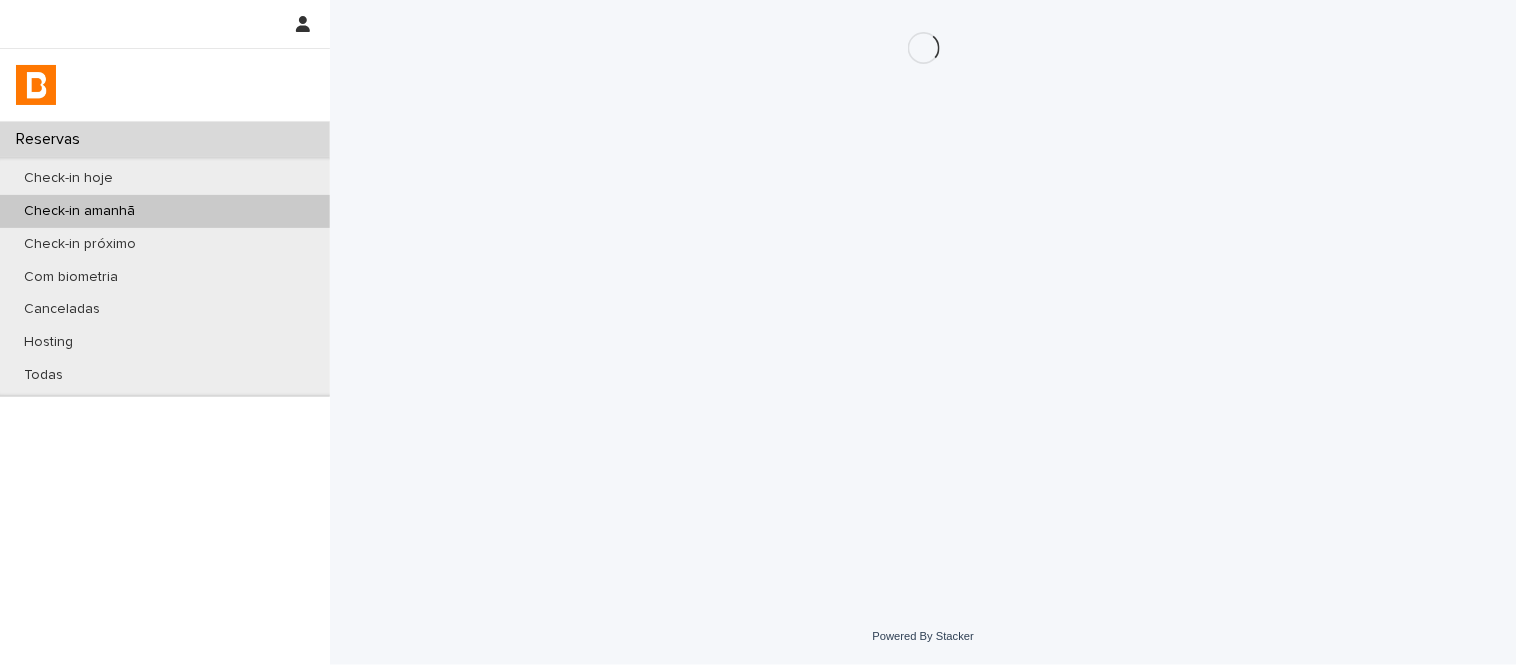scroll, scrollTop: 0, scrollLeft: 0, axis: both 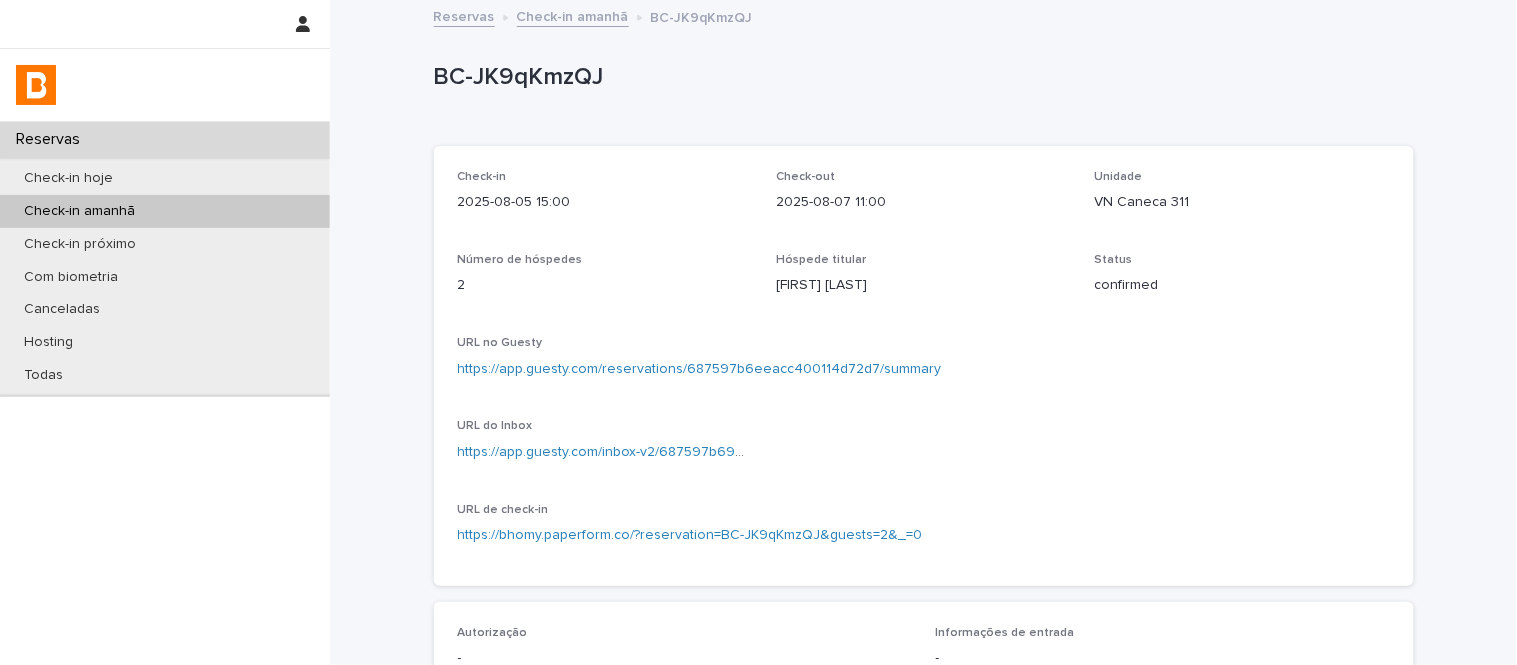 click on "VN Caneca 311" at bounding box center (1242, 202) 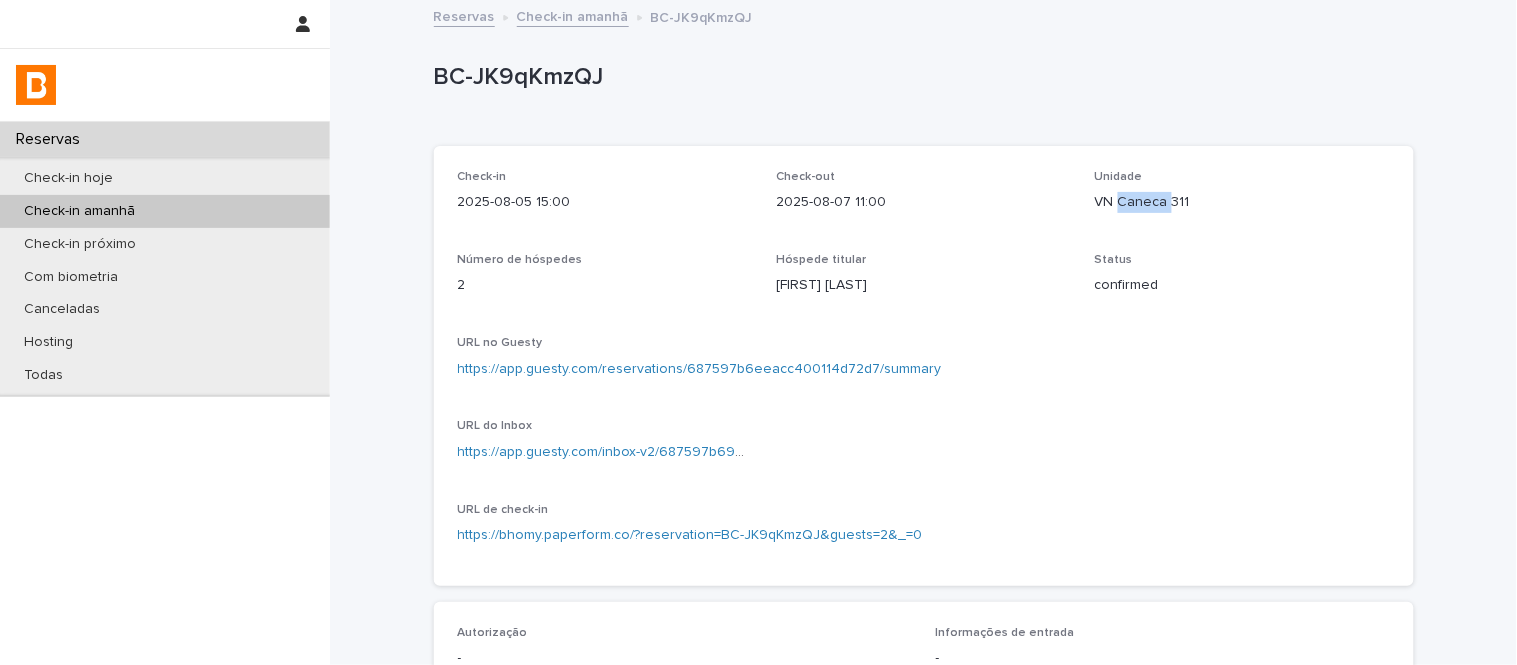 click on "VN Caneca 311" at bounding box center [1242, 202] 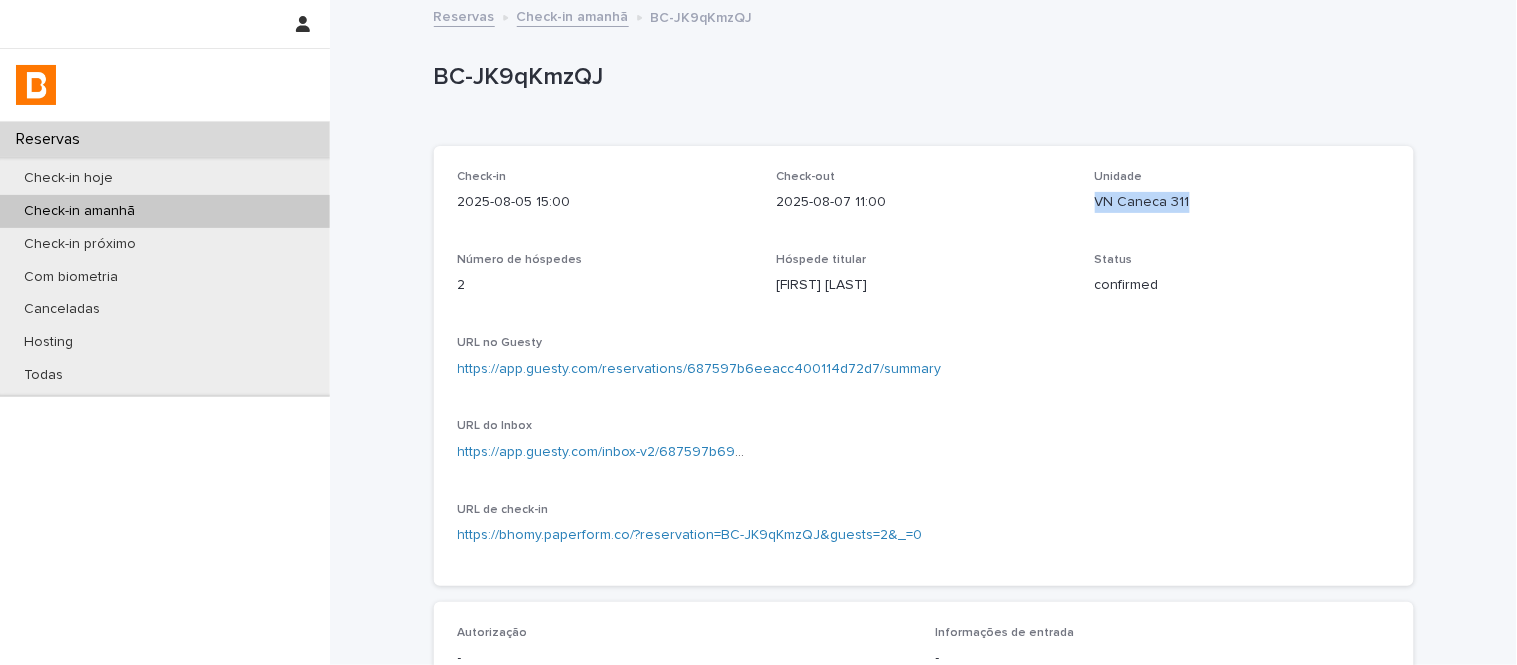 click on "VN Caneca 311" at bounding box center (1242, 202) 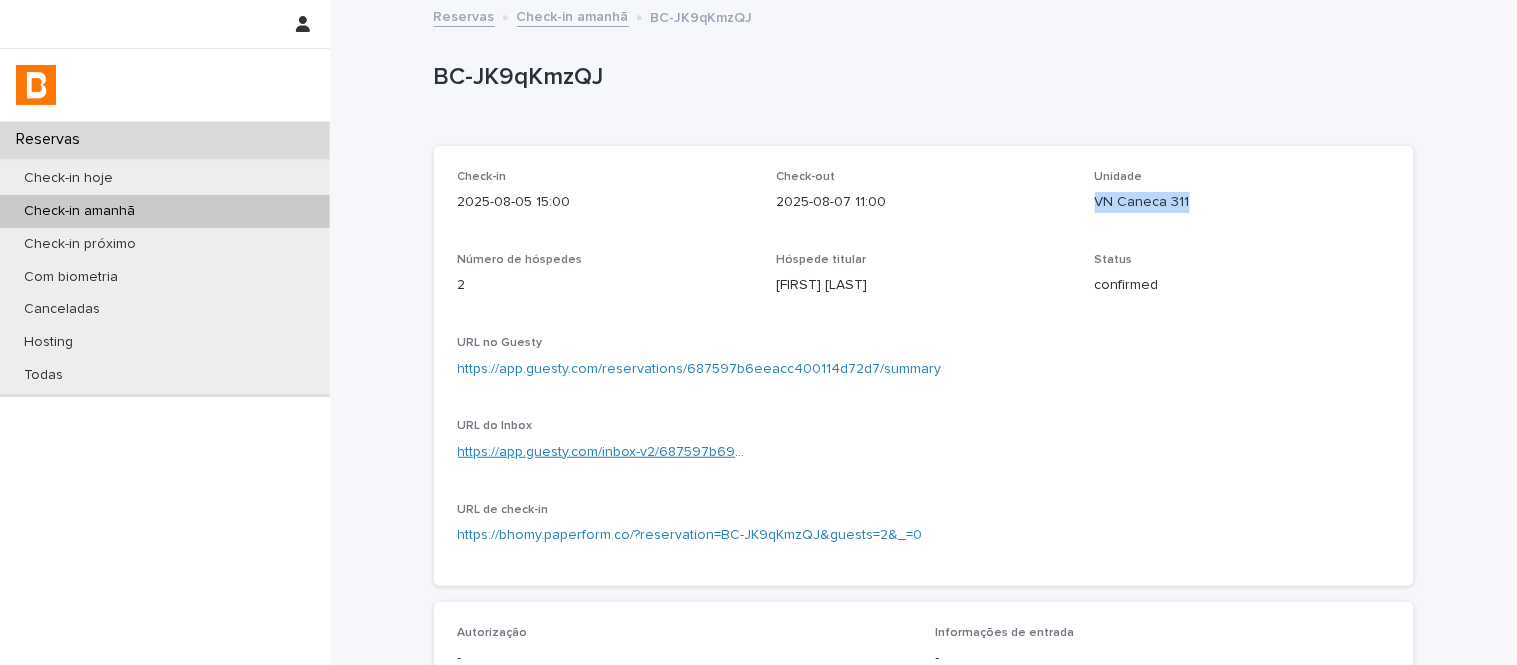 click on "https://app.guesty.com/inbox-v2/687597b69899bd000e2edd1d?reservationId=687597b6eeacc400114d72d7" at bounding box center [804, 452] 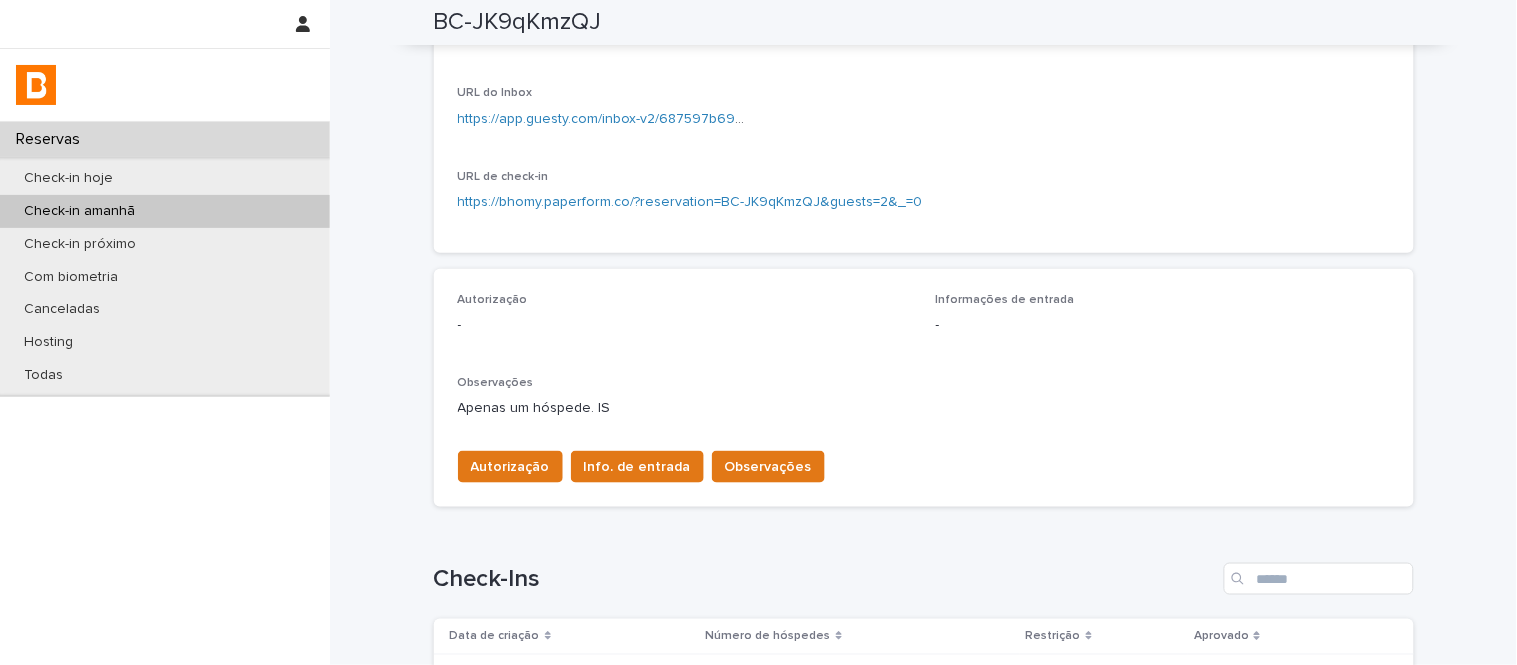 scroll, scrollTop: 598, scrollLeft: 0, axis: vertical 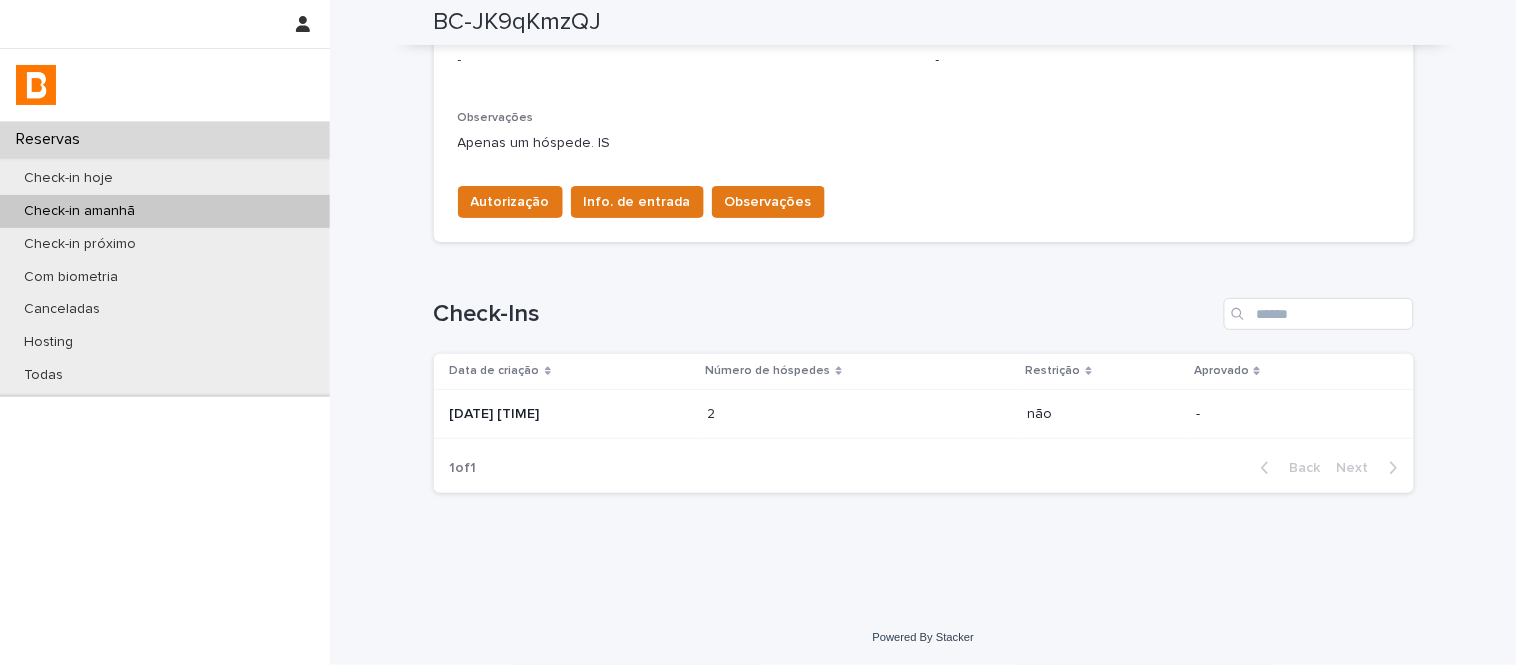 click on "Data de criação Número de hóspedes Restrição Aprovado 2025-08-03 22:38 2 2   não -" at bounding box center [924, 398] 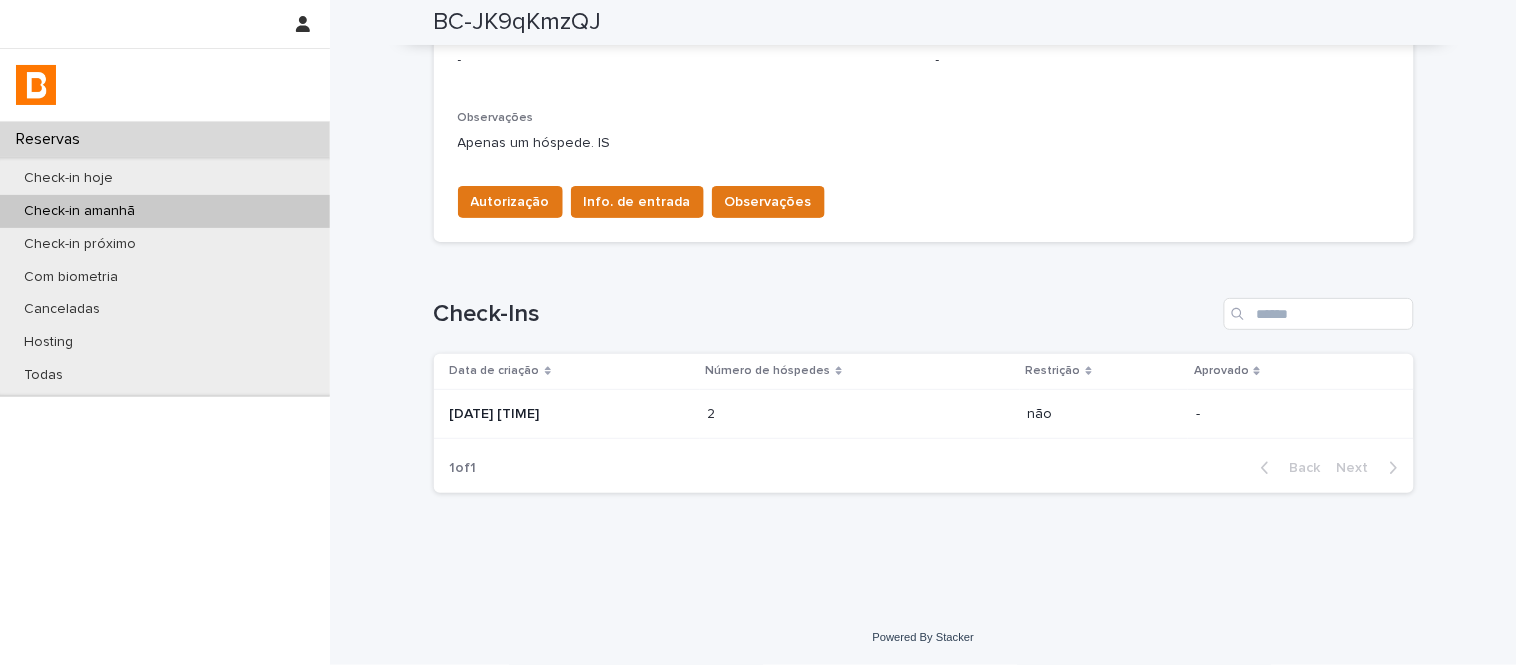 click on "2 2" at bounding box center [860, 414] 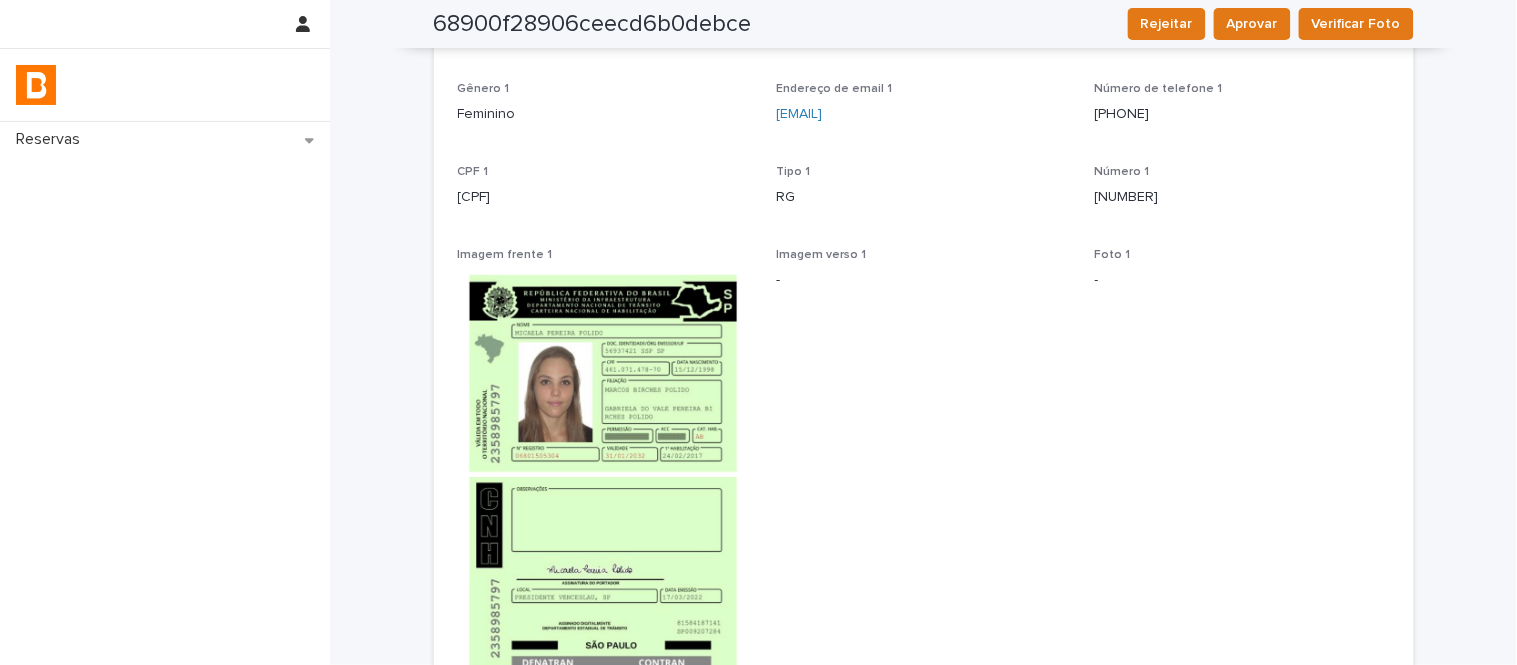 scroll, scrollTop: 111, scrollLeft: 0, axis: vertical 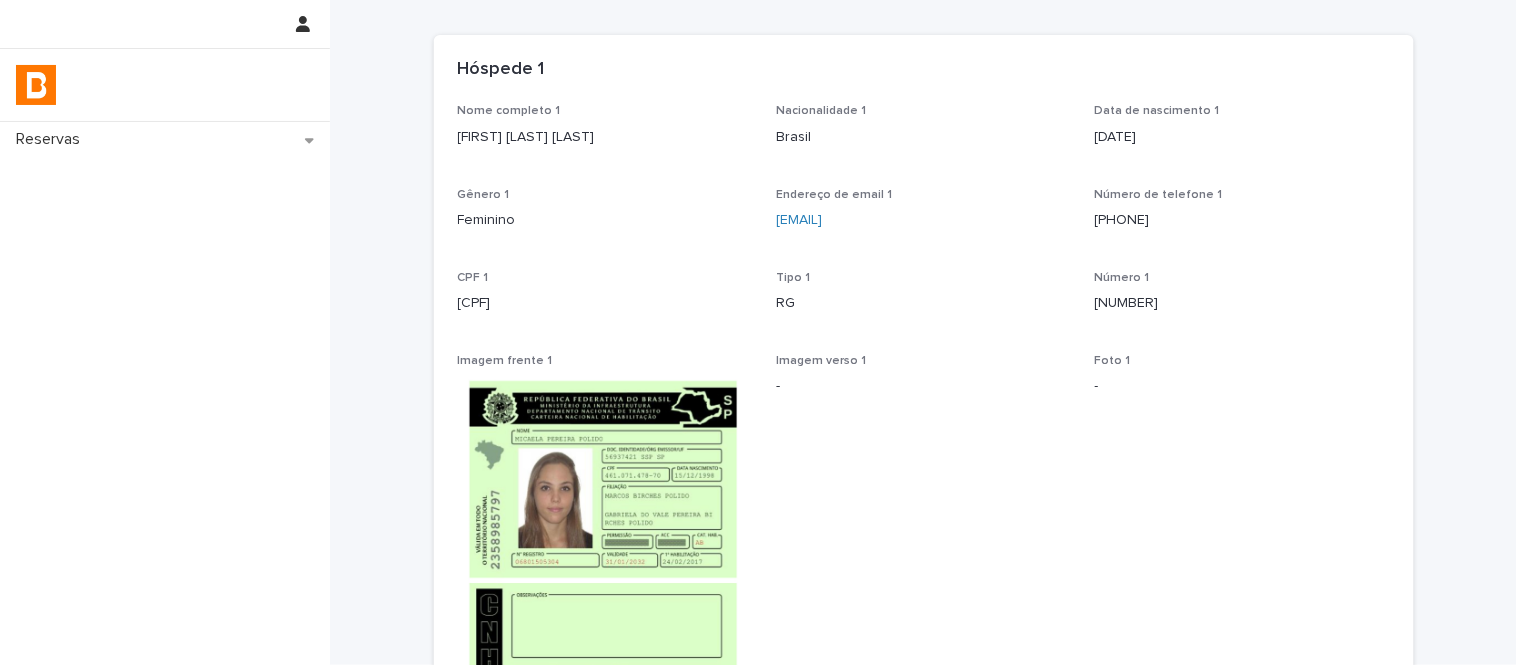 click on "[FIRST] [LAST] [LAST]" at bounding box center (605, 137) 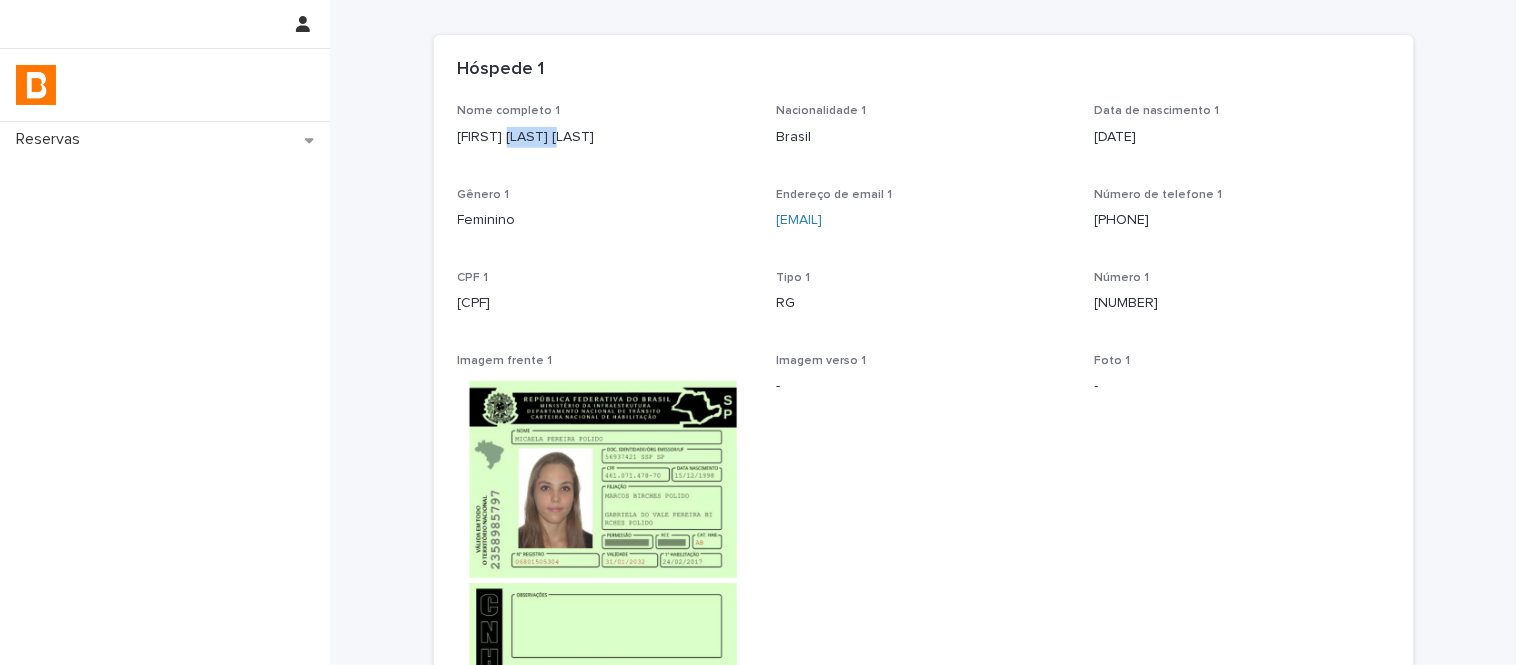 click on "[FIRST] [LAST] [LAST]" at bounding box center (605, 137) 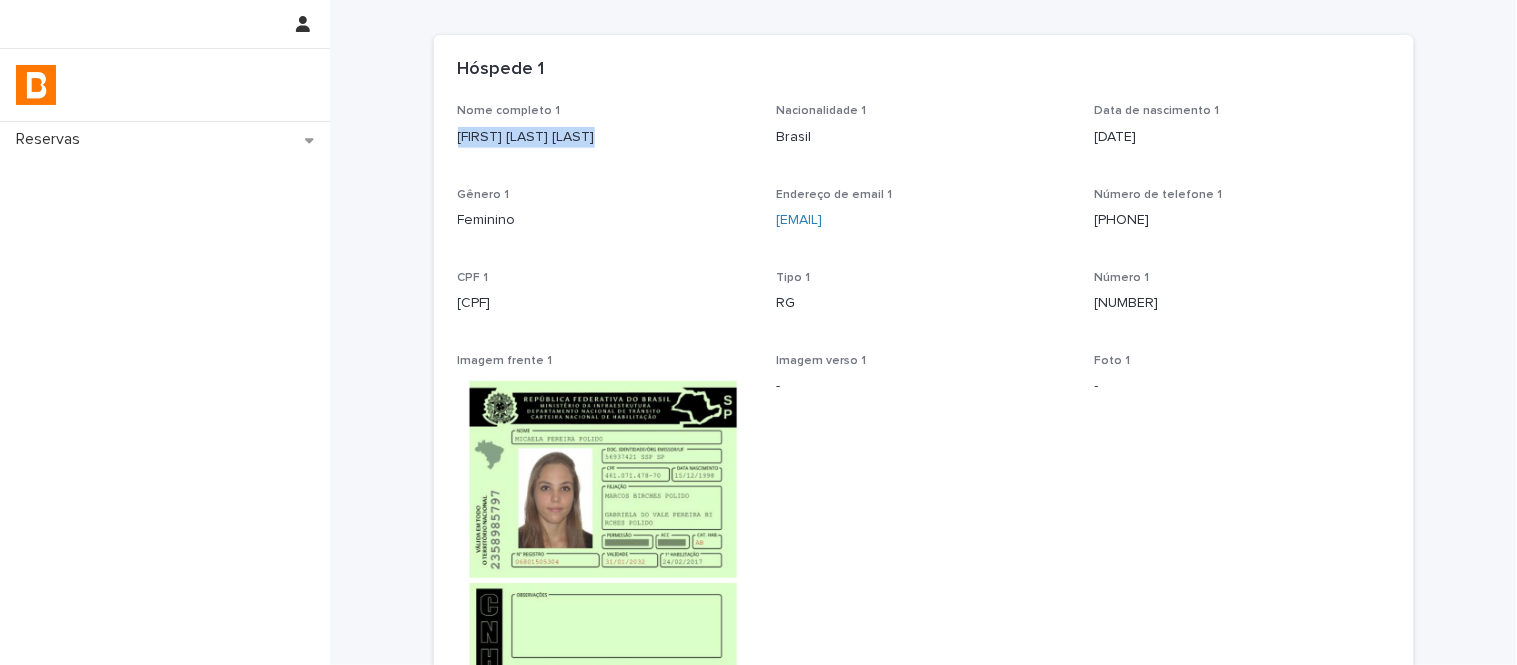 click on "[FIRST] [LAST] [LAST]" at bounding box center (605, 137) 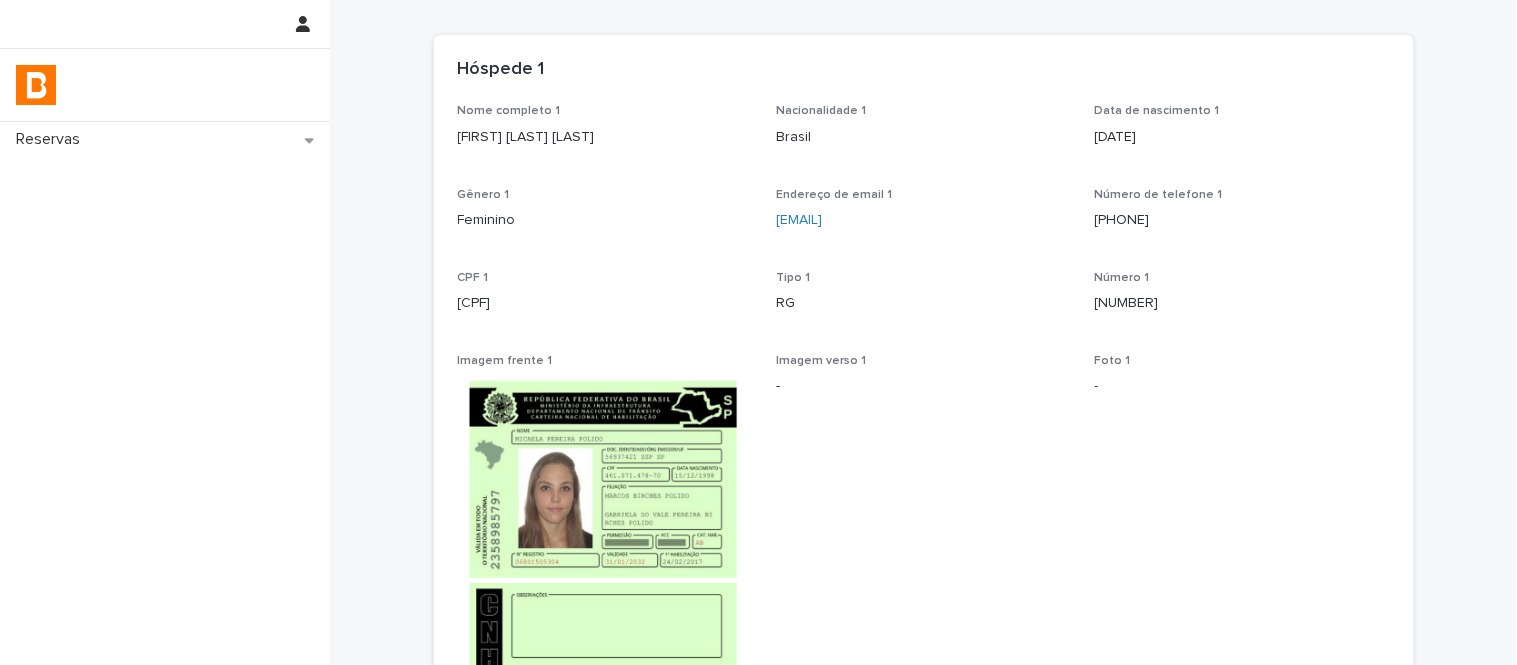 click on "[NUMBER]" at bounding box center [1242, 303] 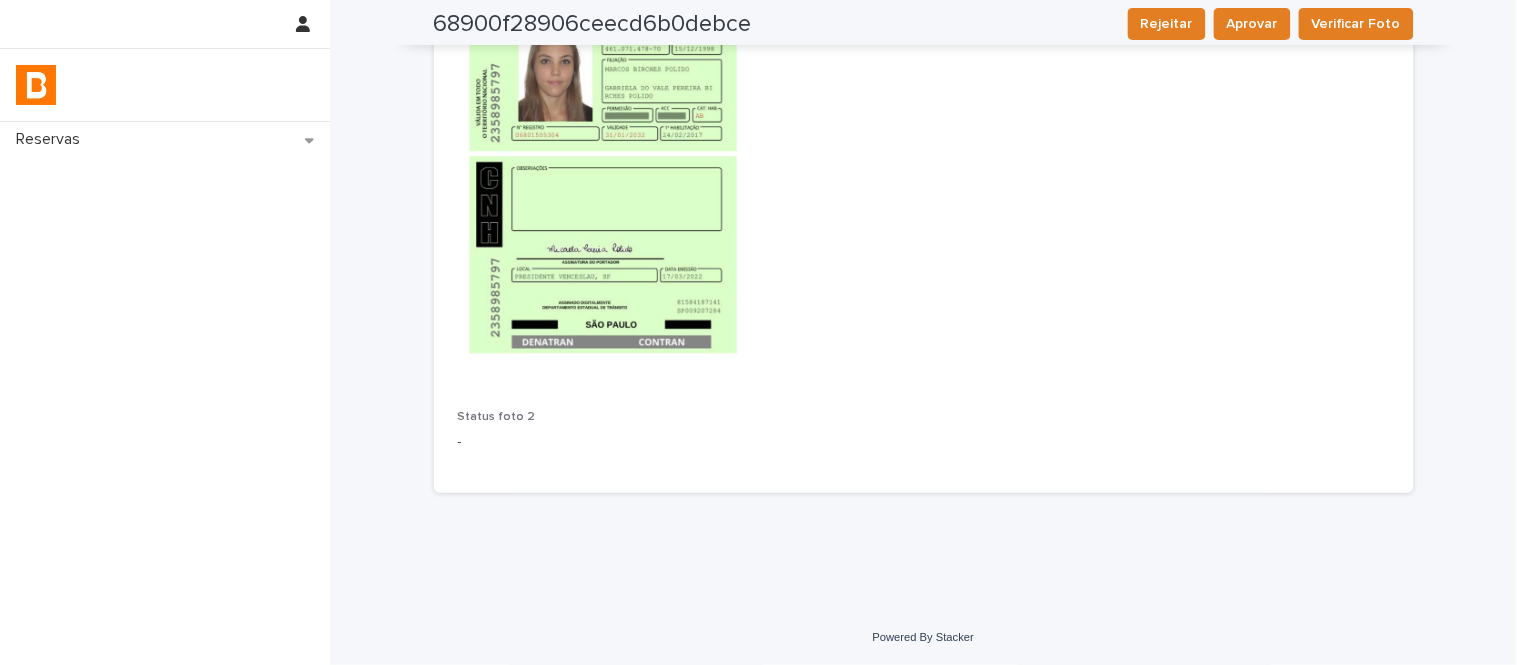 scroll, scrollTop: 314, scrollLeft: 0, axis: vertical 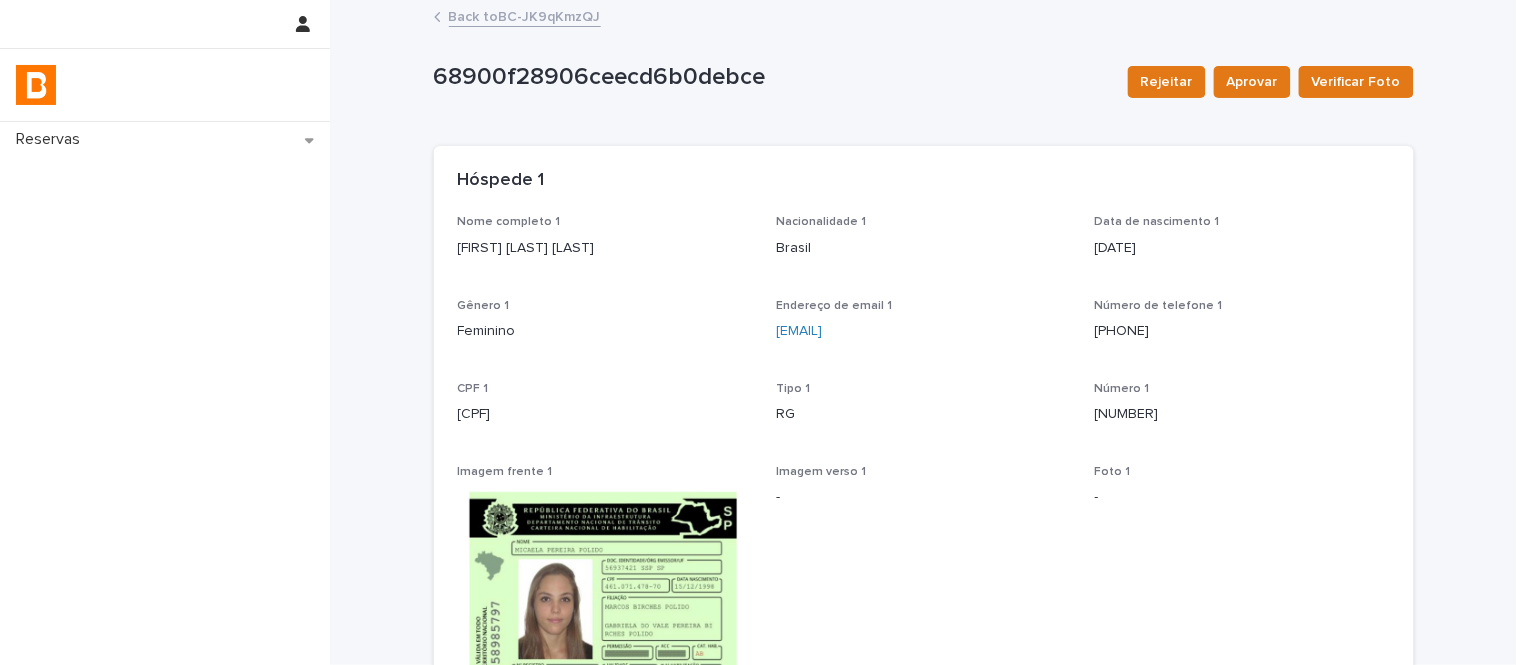 click on "Back to  BC-JK9qKmzQJ" at bounding box center (525, 15) 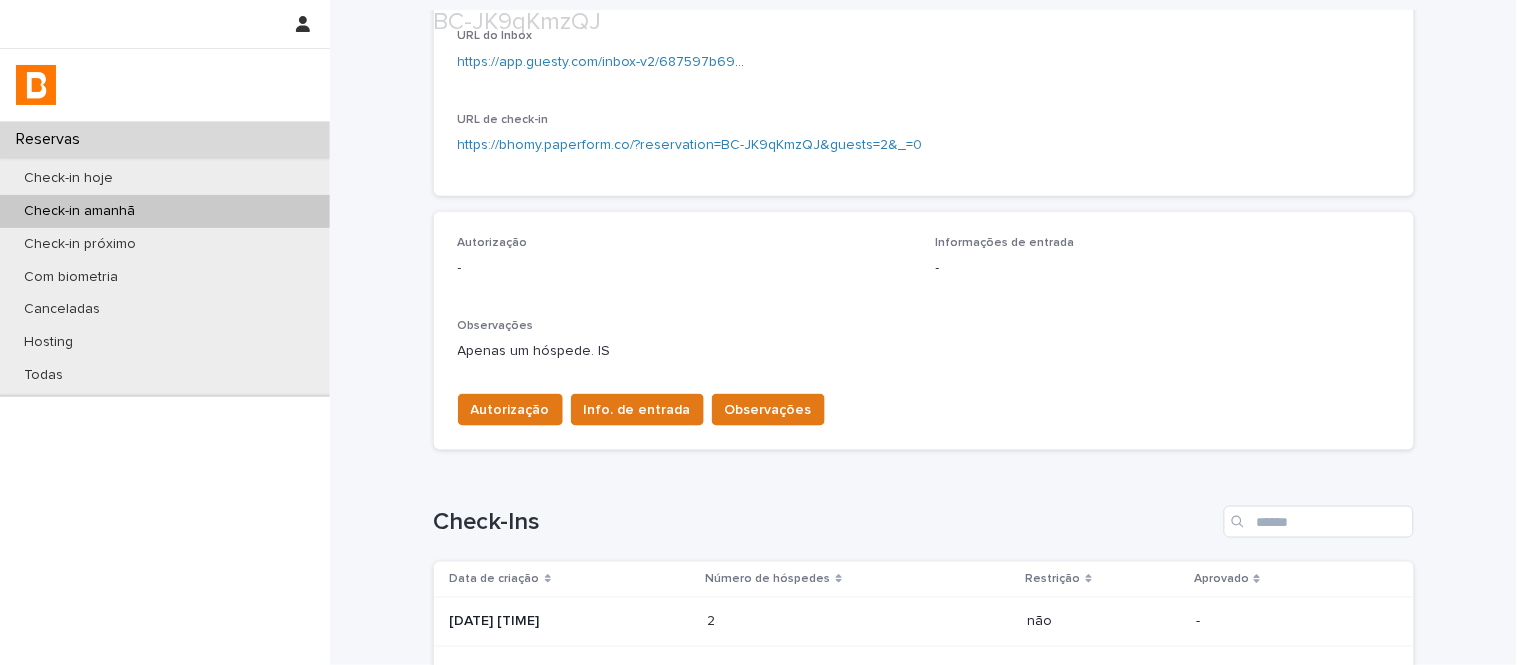 scroll, scrollTop: 555, scrollLeft: 0, axis: vertical 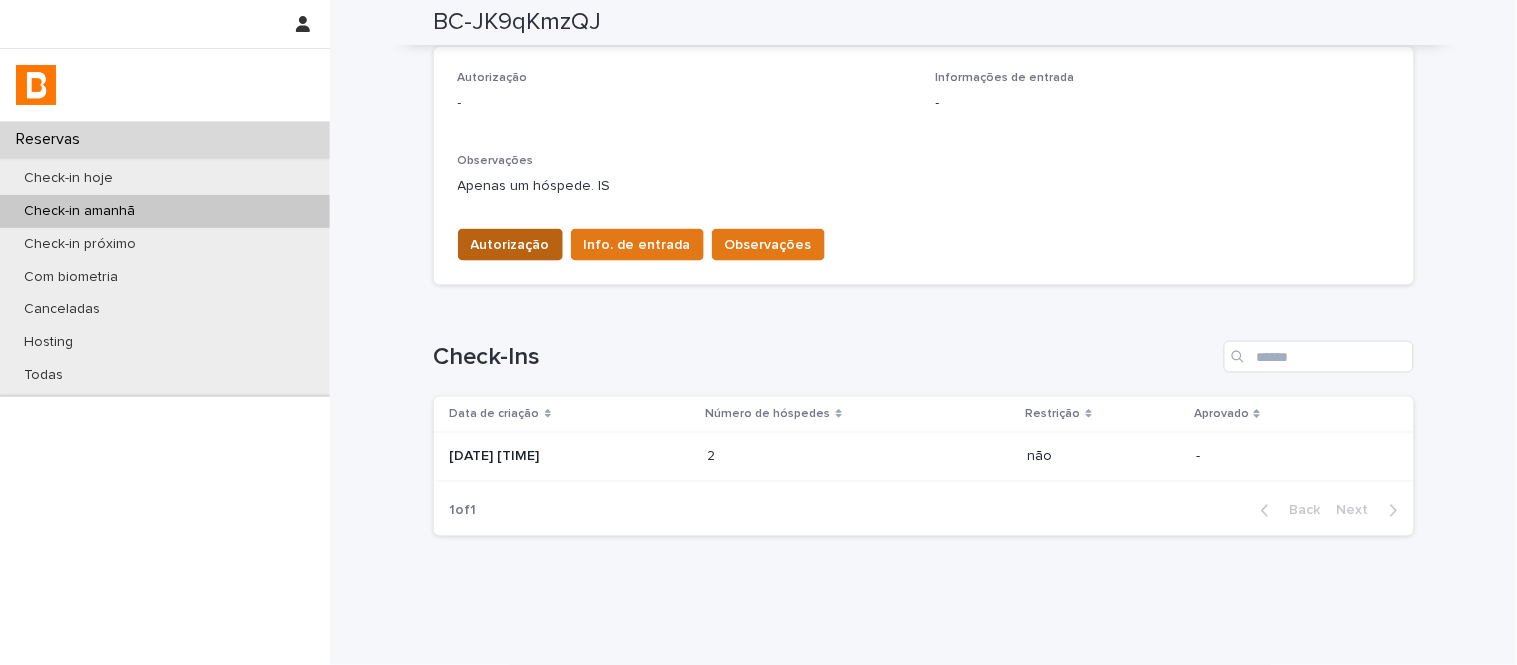 click on "Autorização" at bounding box center [510, 245] 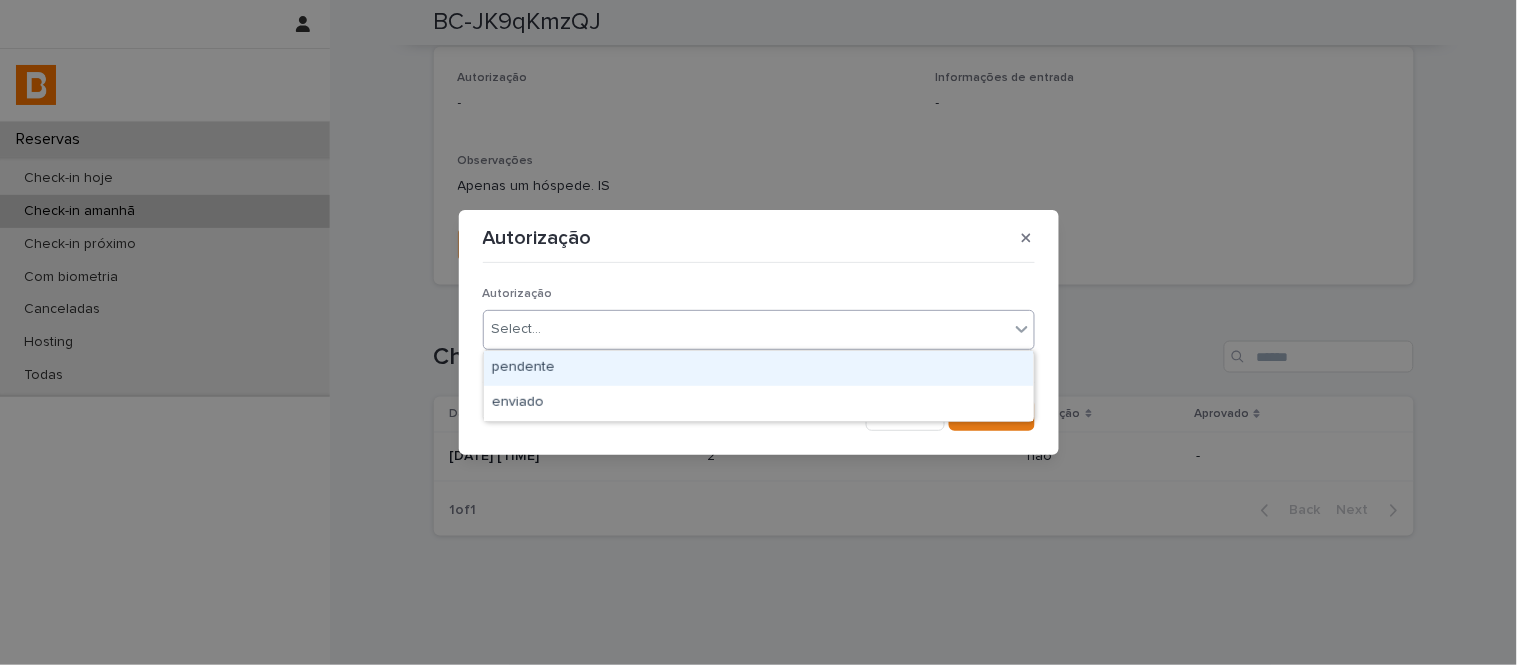 click on "Select..." at bounding box center (746, 329) 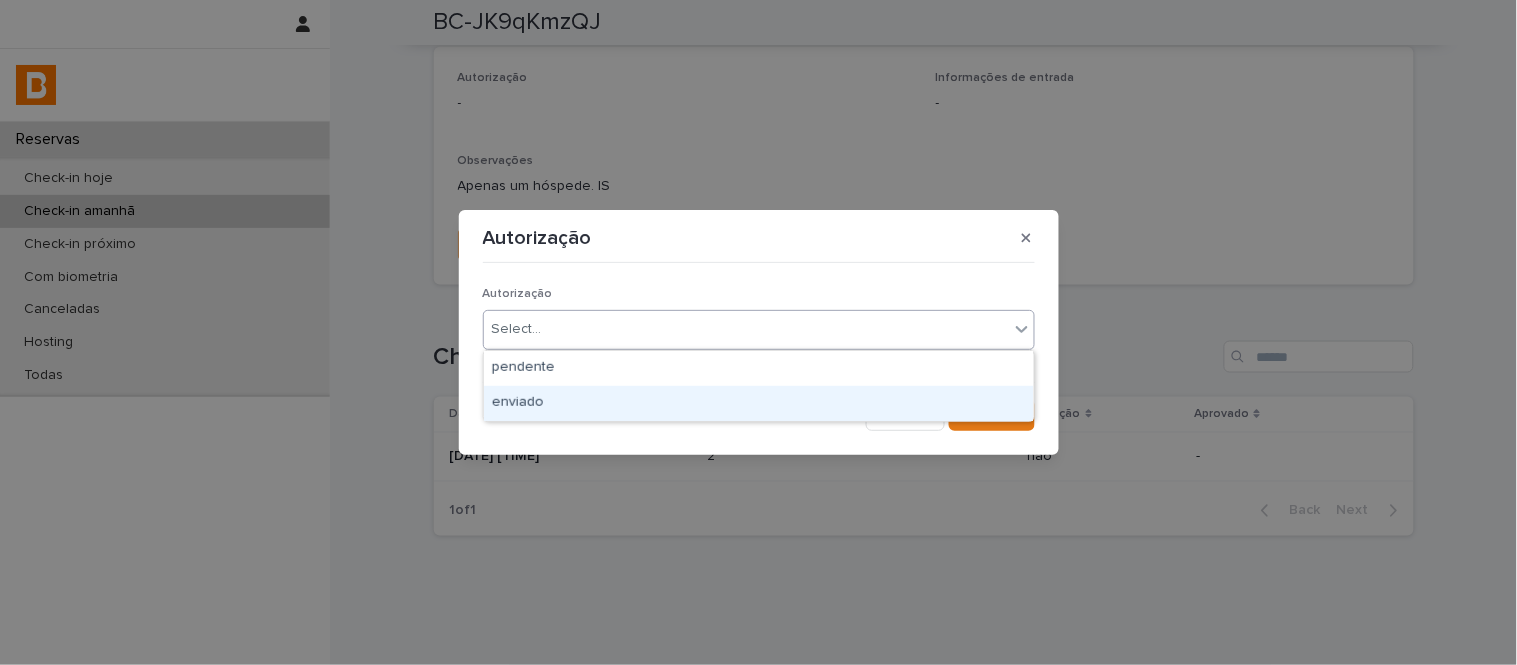 click on "enviado" at bounding box center [759, 403] 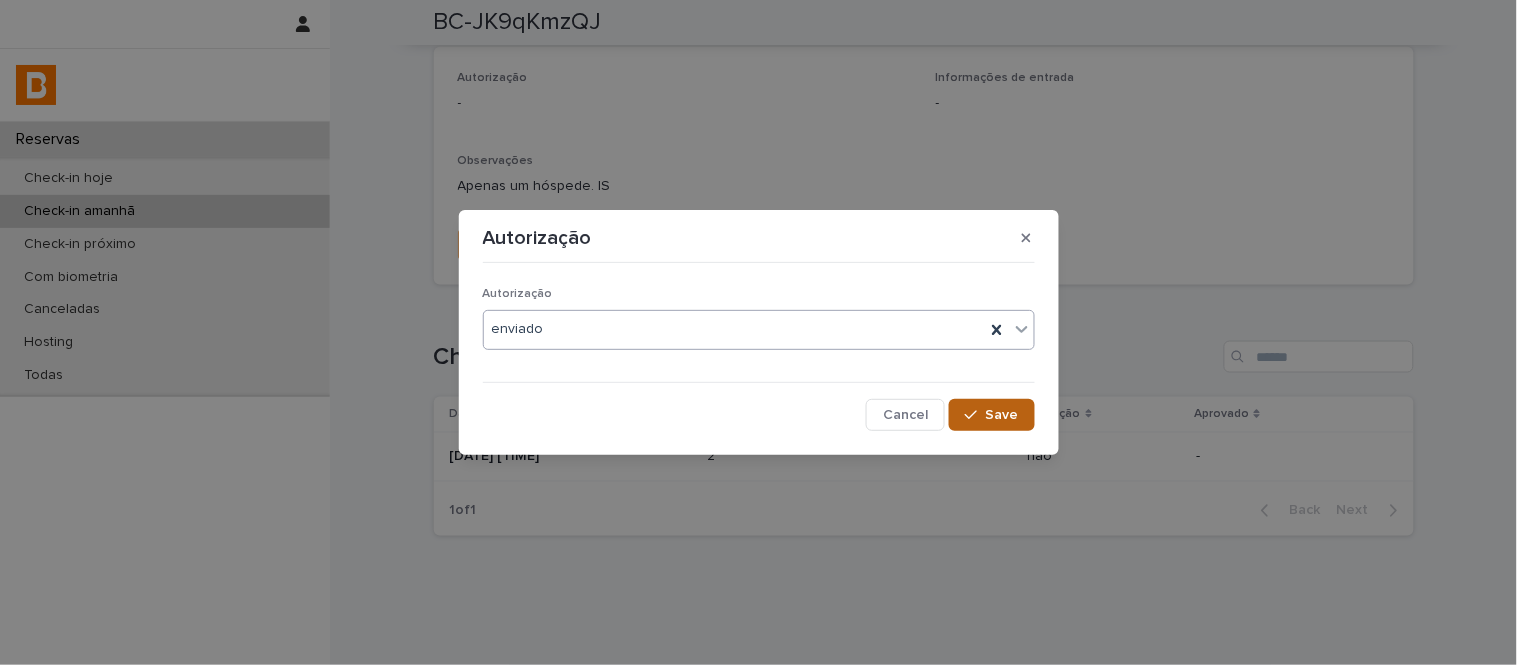 click on "Save" at bounding box center [1002, 415] 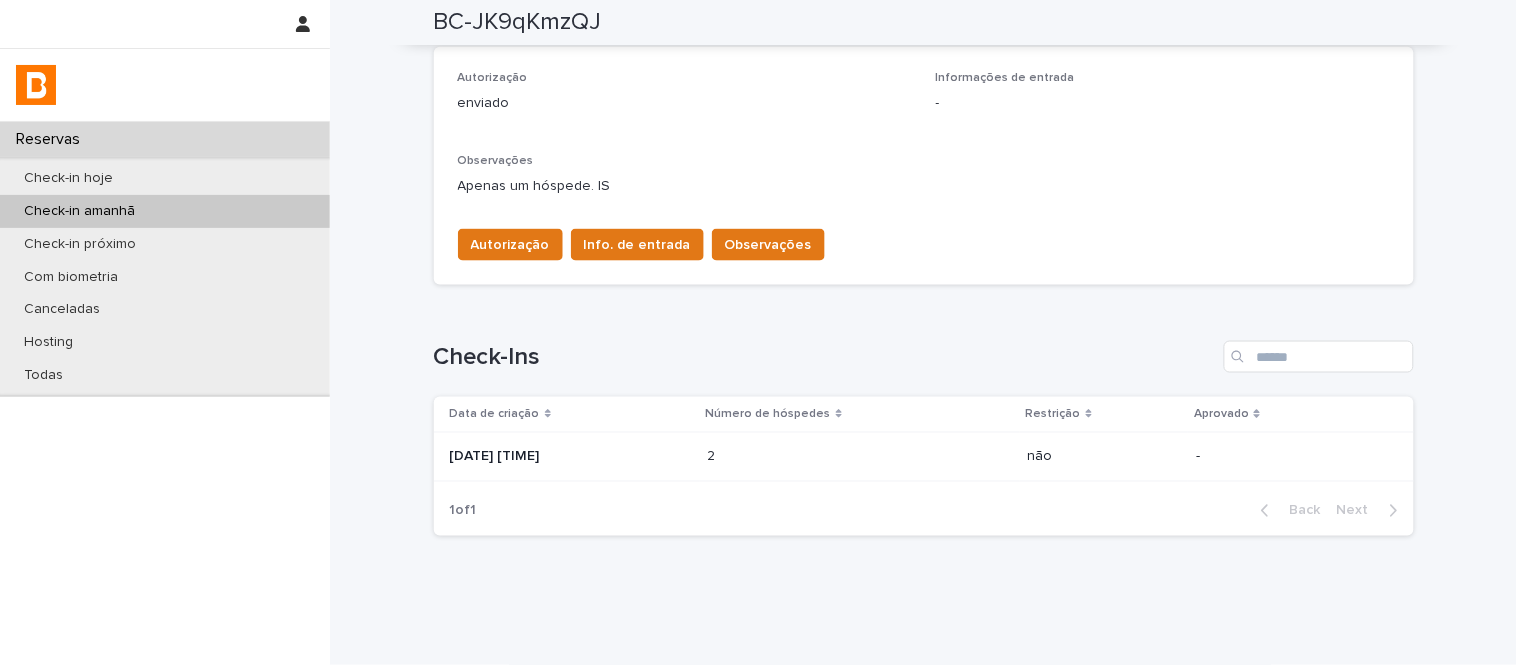 click on "Autorização Info. de entrada Observações" at bounding box center [637, 249] 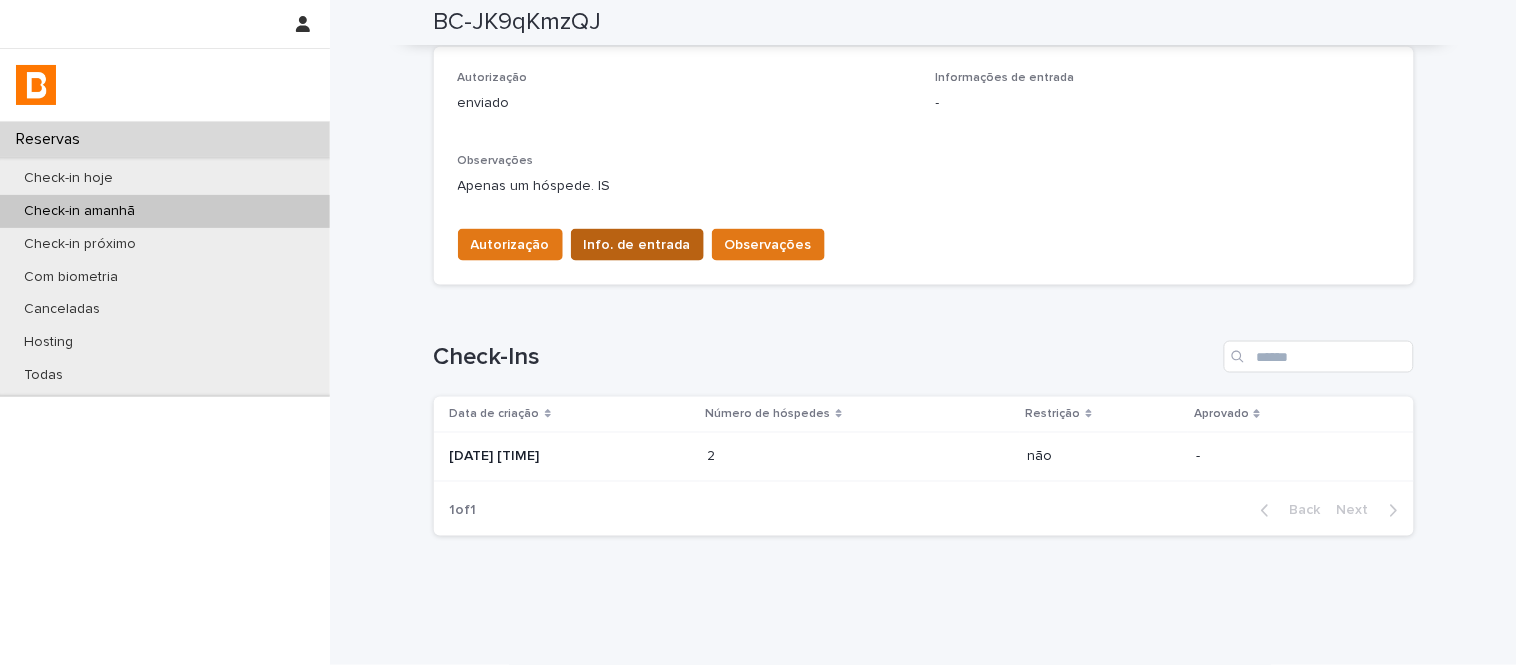 click on "Info. de entrada" at bounding box center (637, 245) 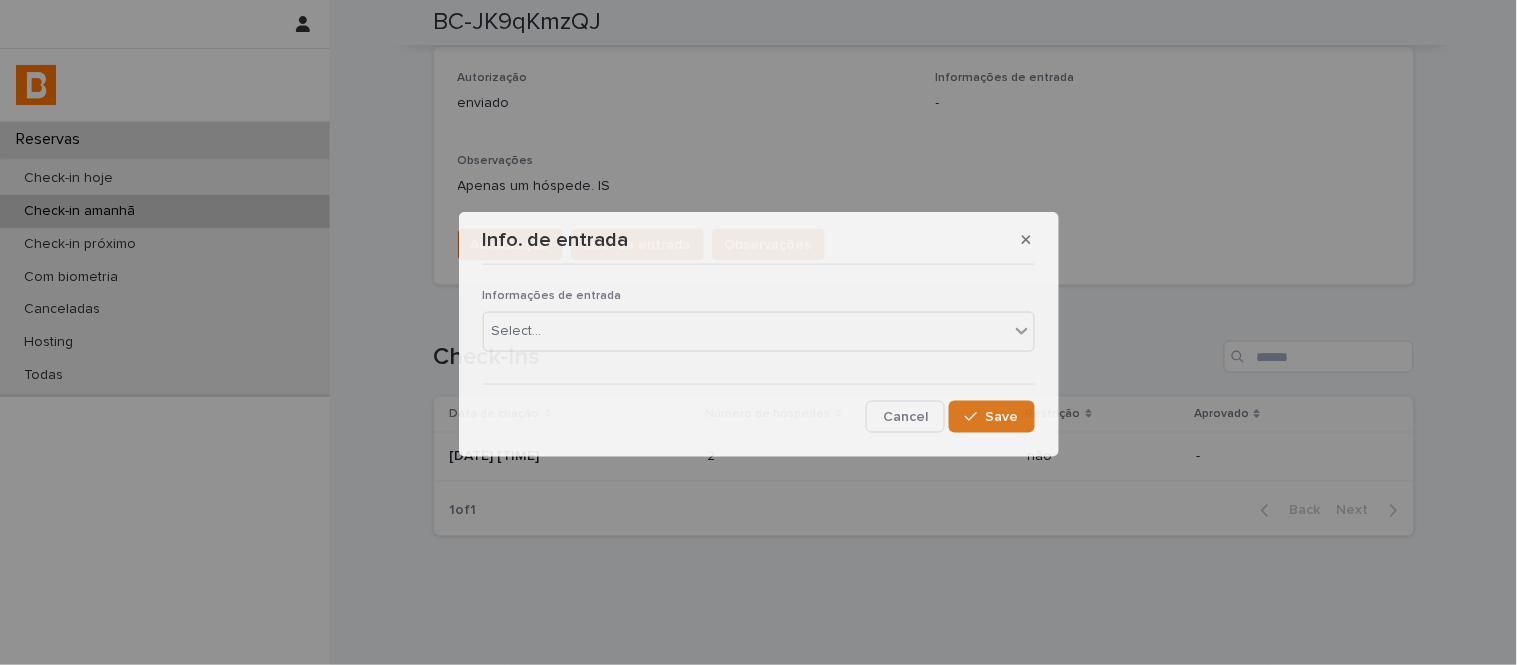 click on "Informações de entrada Select... Cancel Save" at bounding box center [759, 352] 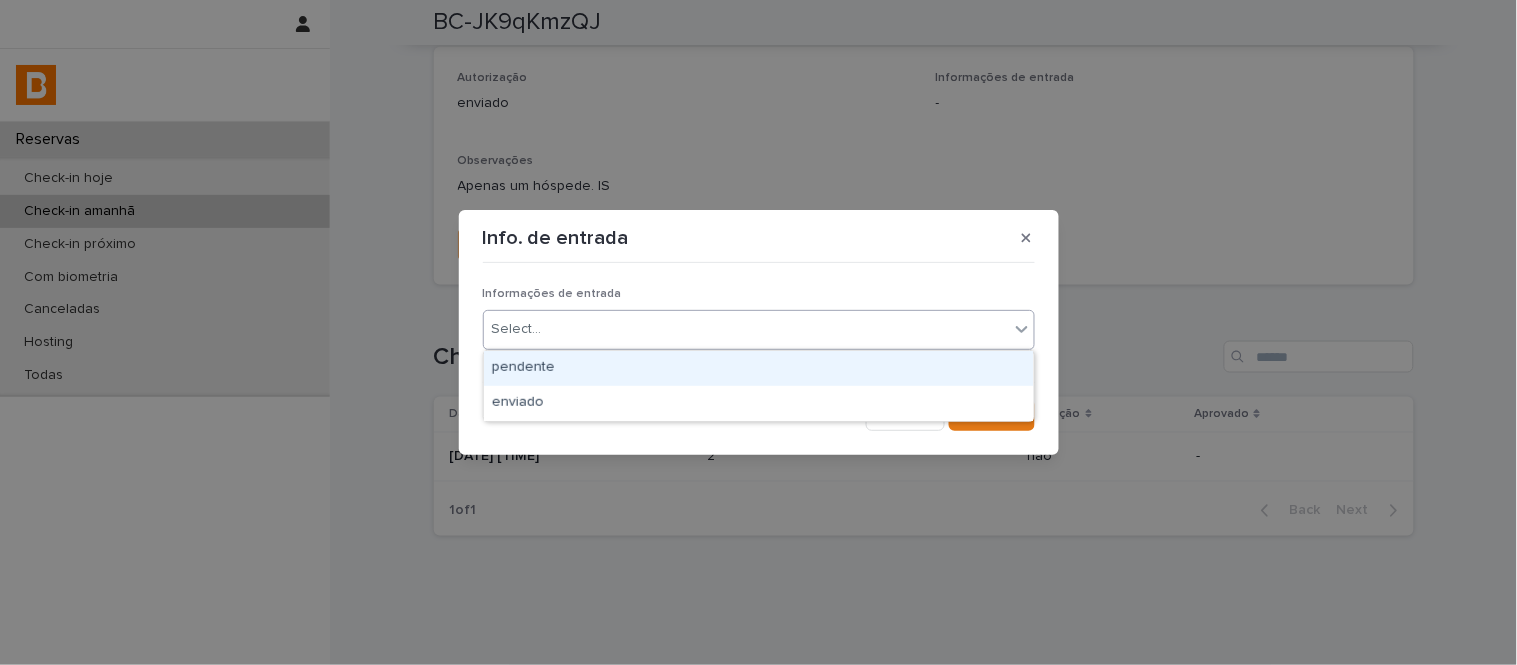 click on "Select..." at bounding box center [746, 329] 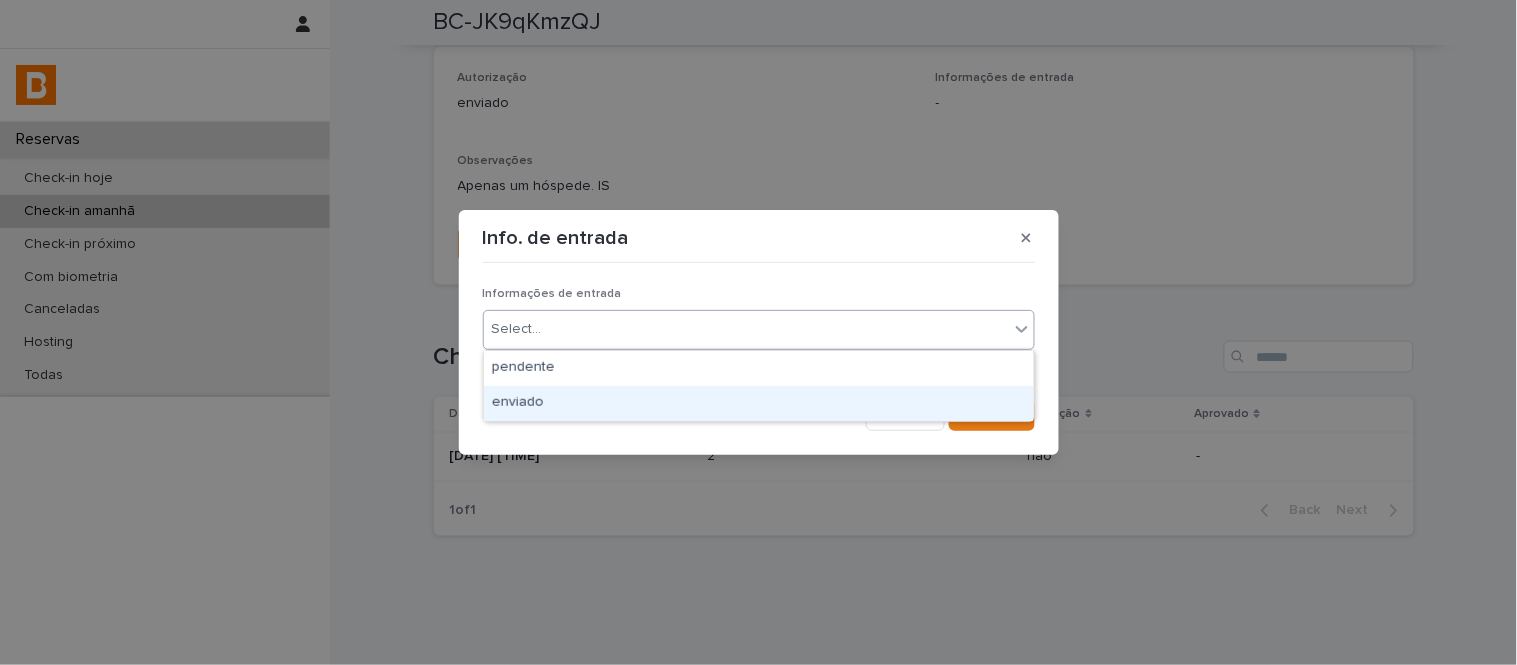 click on "enviado" at bounding box center (759, 403) 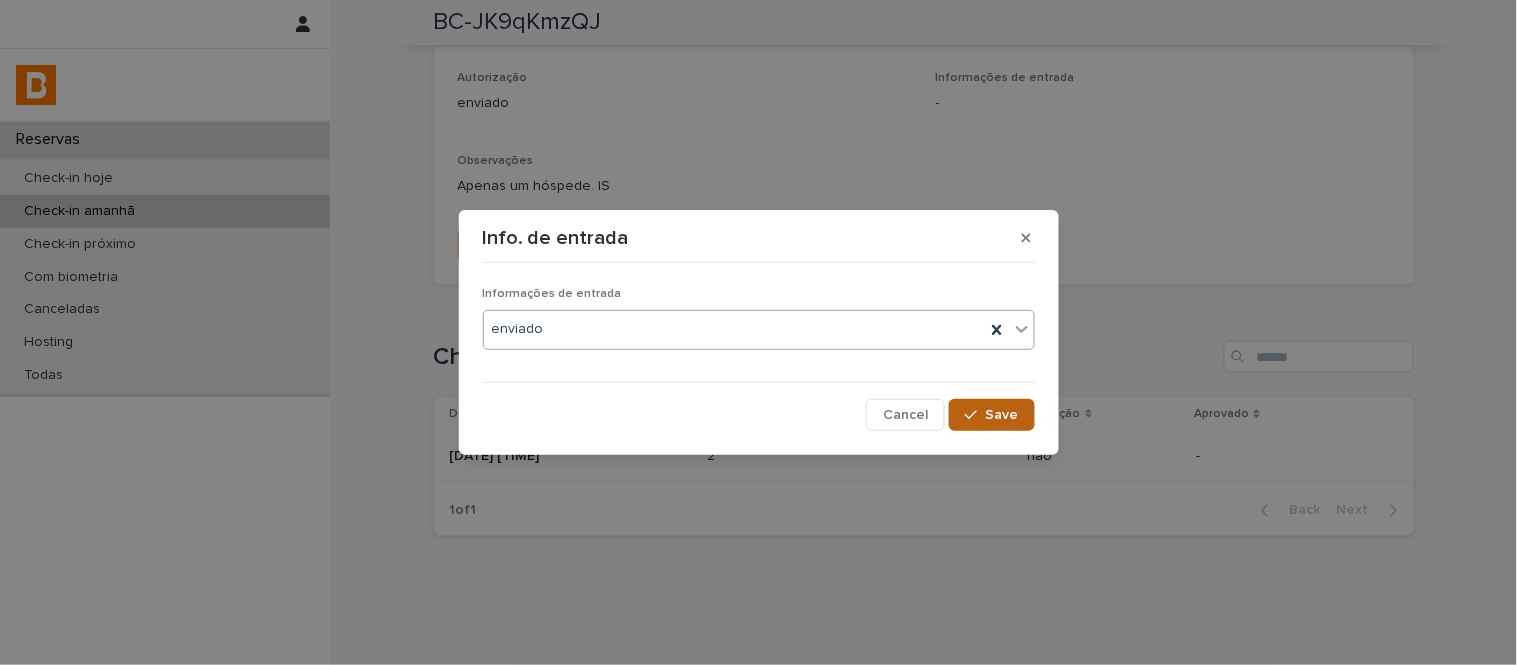 click on "Save" at bounding box center (1002, 415) 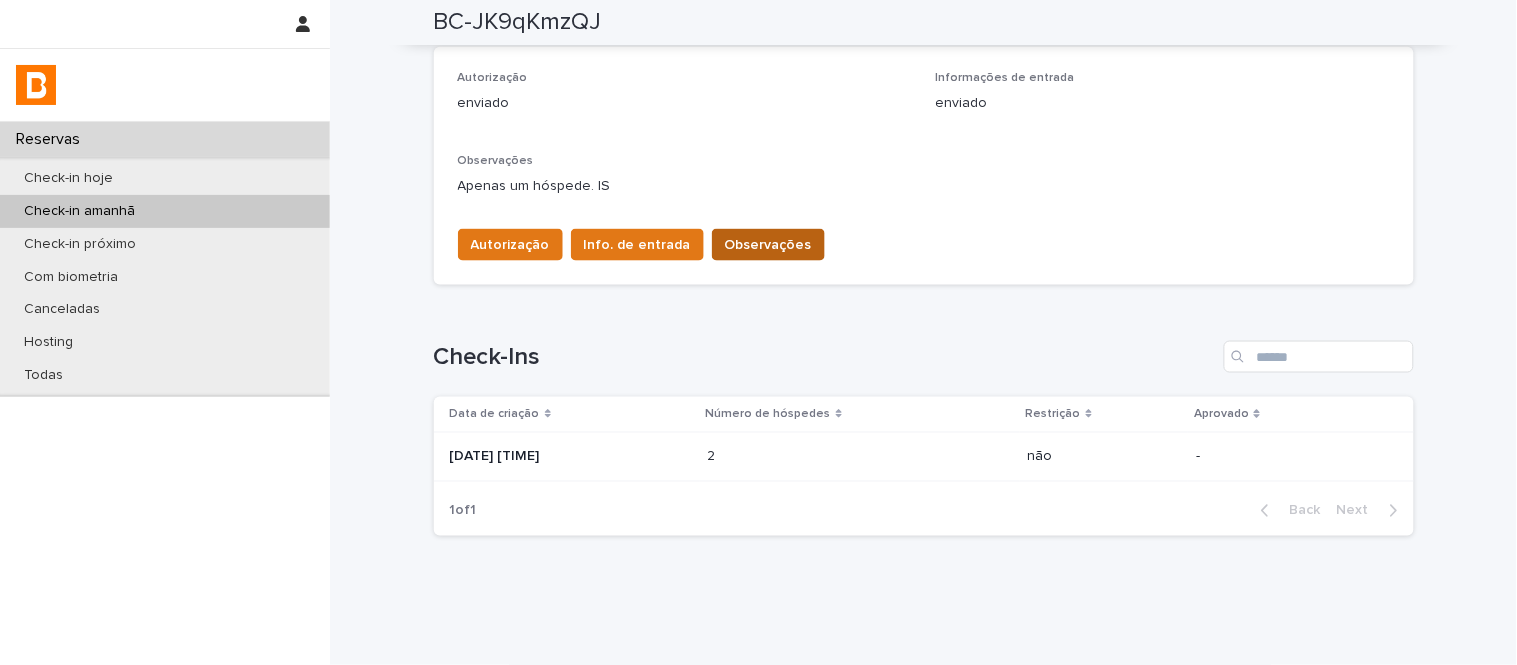 click on "Observações" at bounding box center (768, 245) 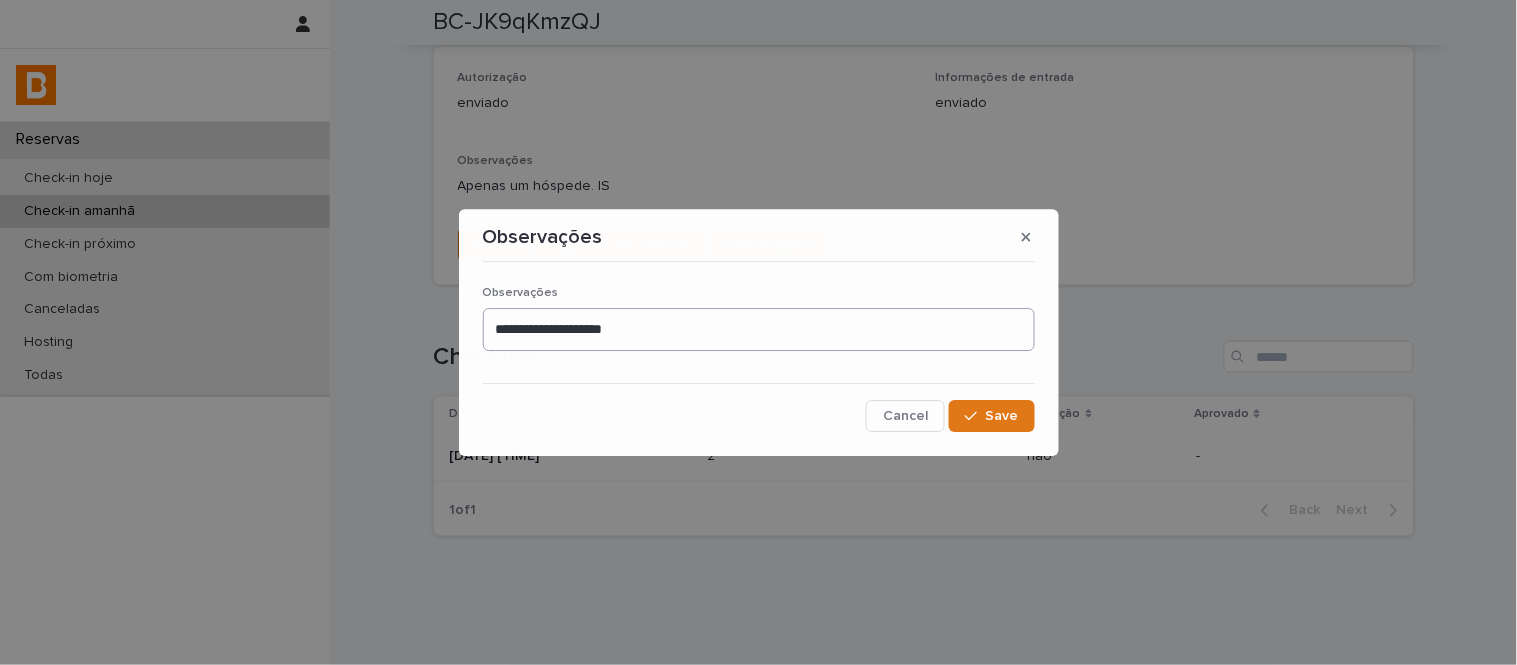 drag, startPoint x: 778, startPoint y: 304, endPoint x: 778, endPoint y: 317, distance: 13 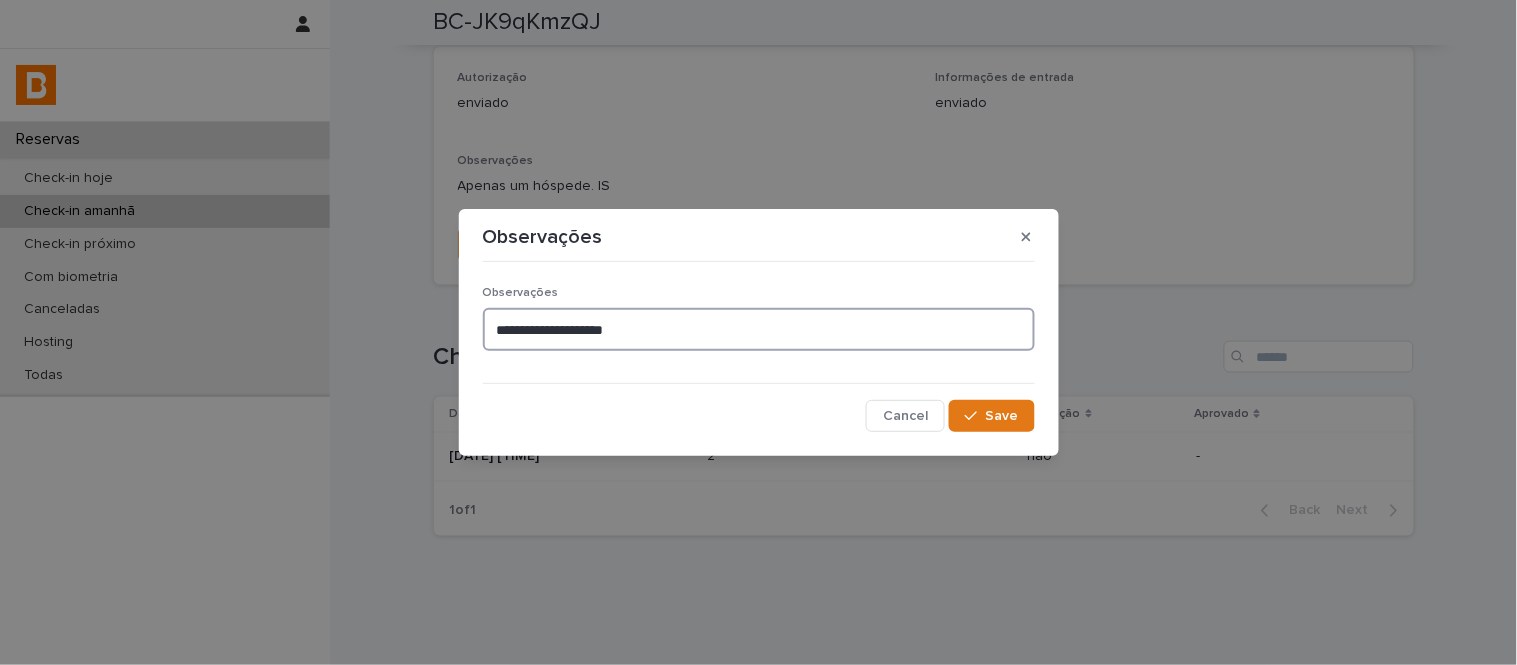 click on "**********" at bounding box center (759, 327) 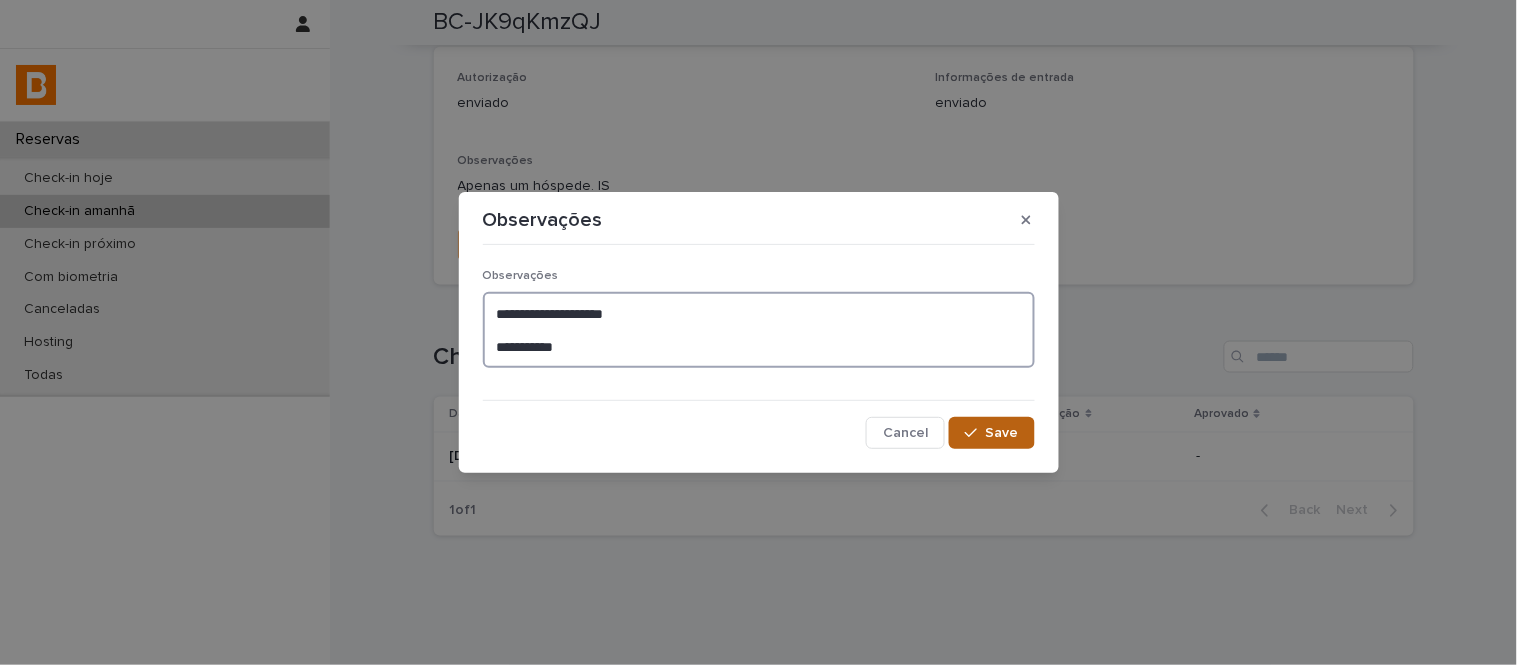 type on "**********" 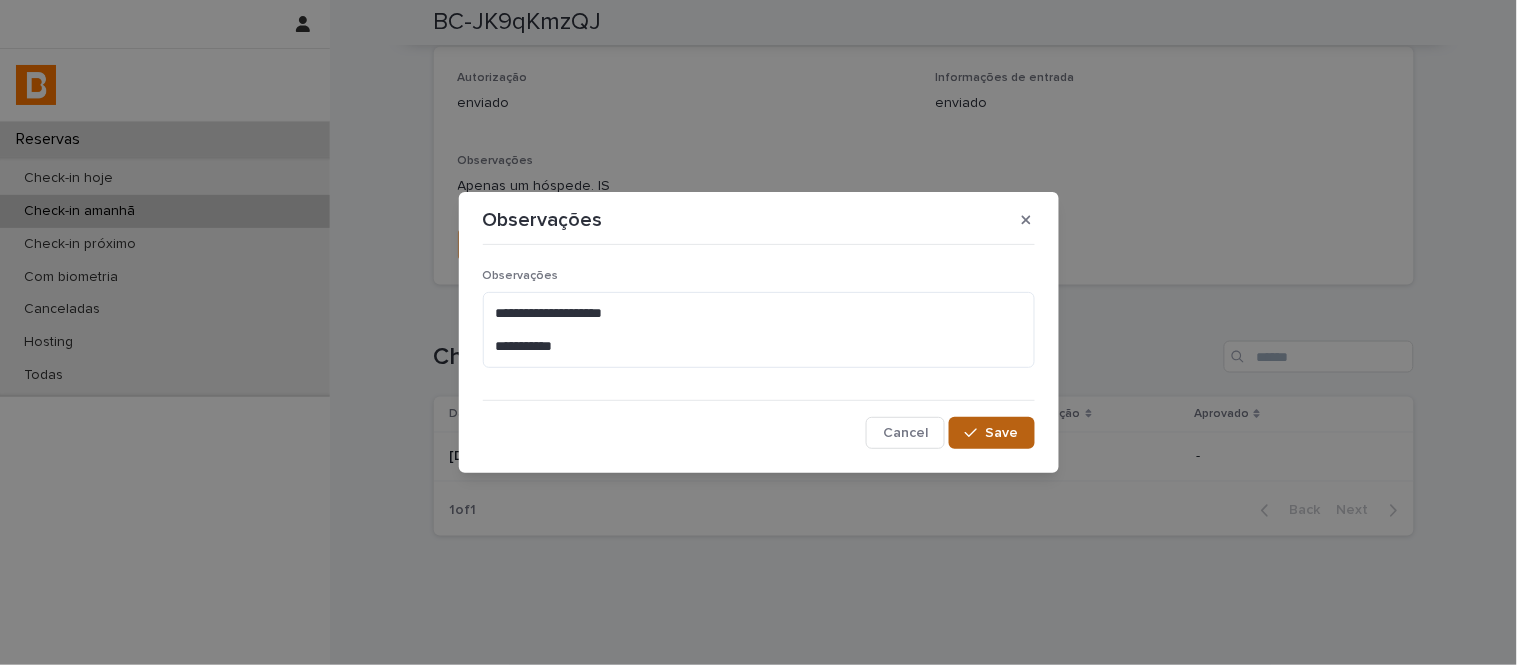 click on "Save" at bounding box center (991, 433) 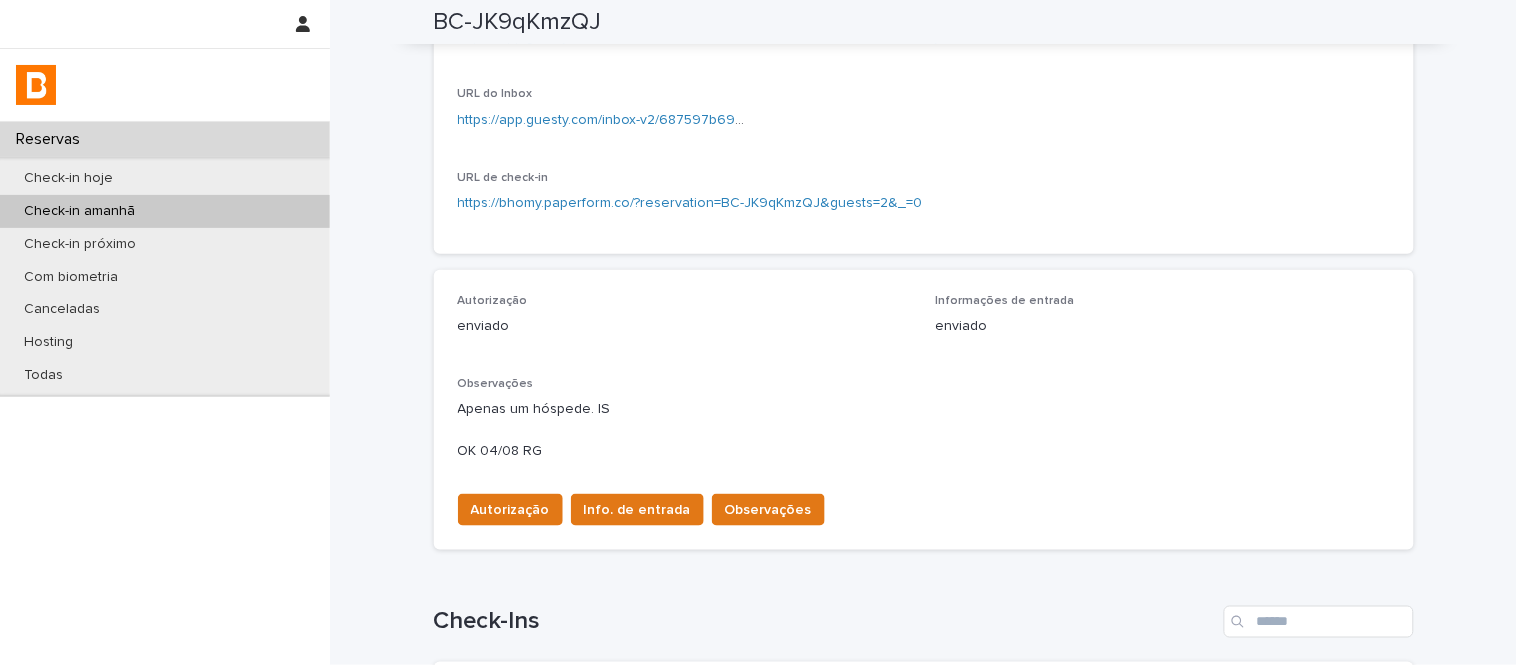 scroll, scrollTop: 0, scrollLeft: 0, axis: both 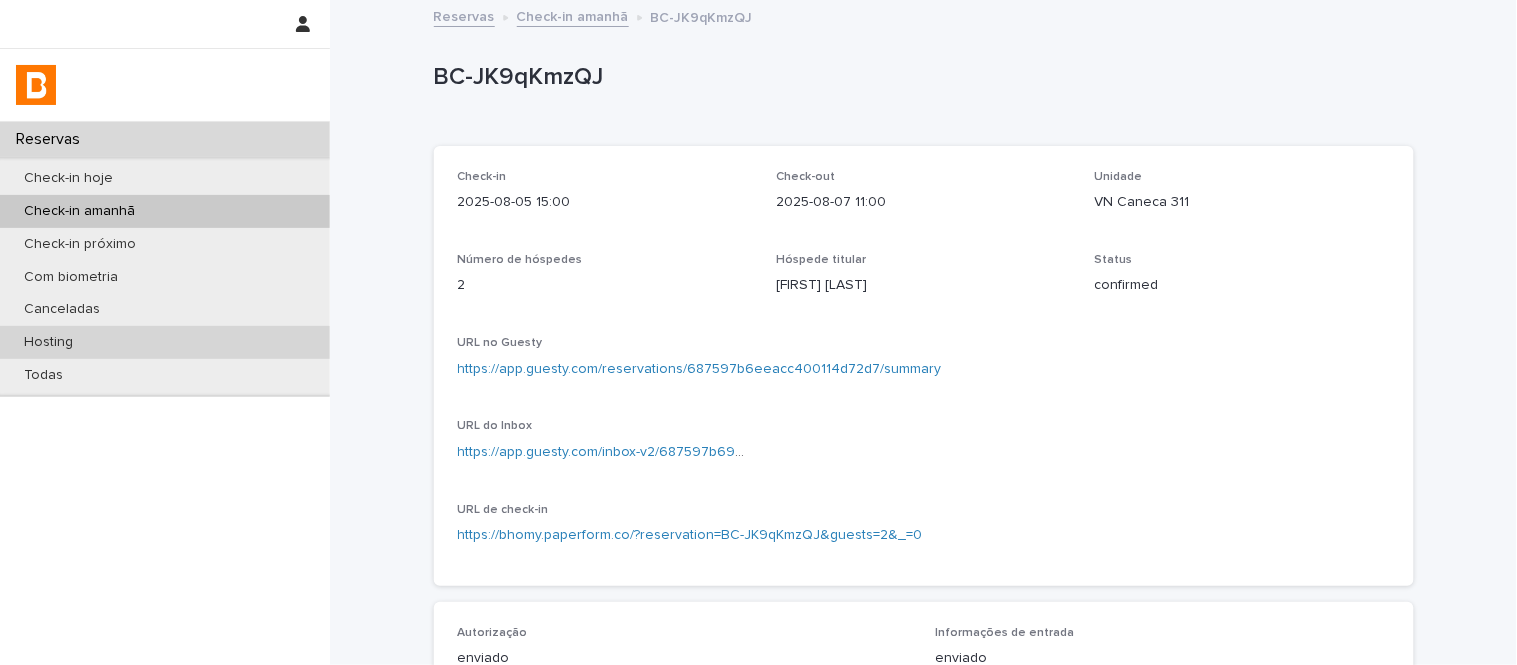 click on "Hosting" at bounding box center [165, 342] 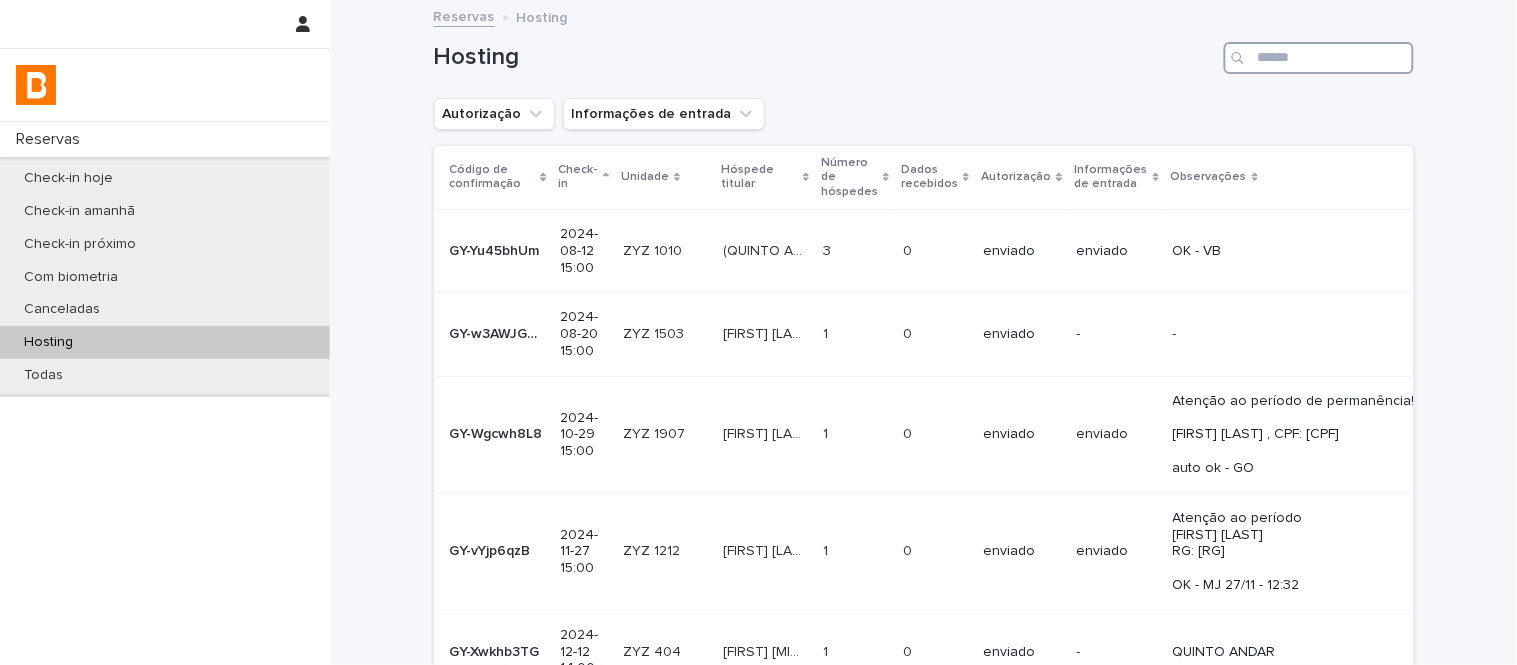 click at bounding box center (1319, 58) 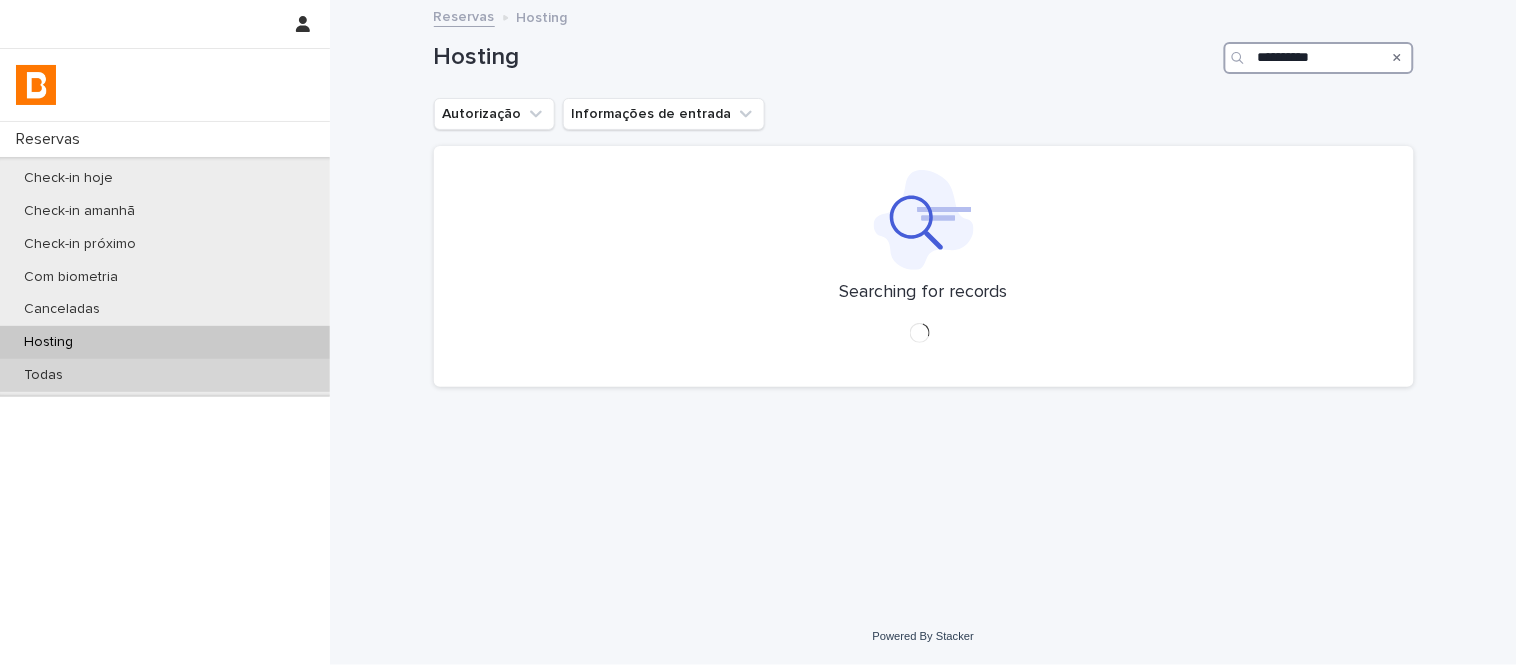 type on "**********" 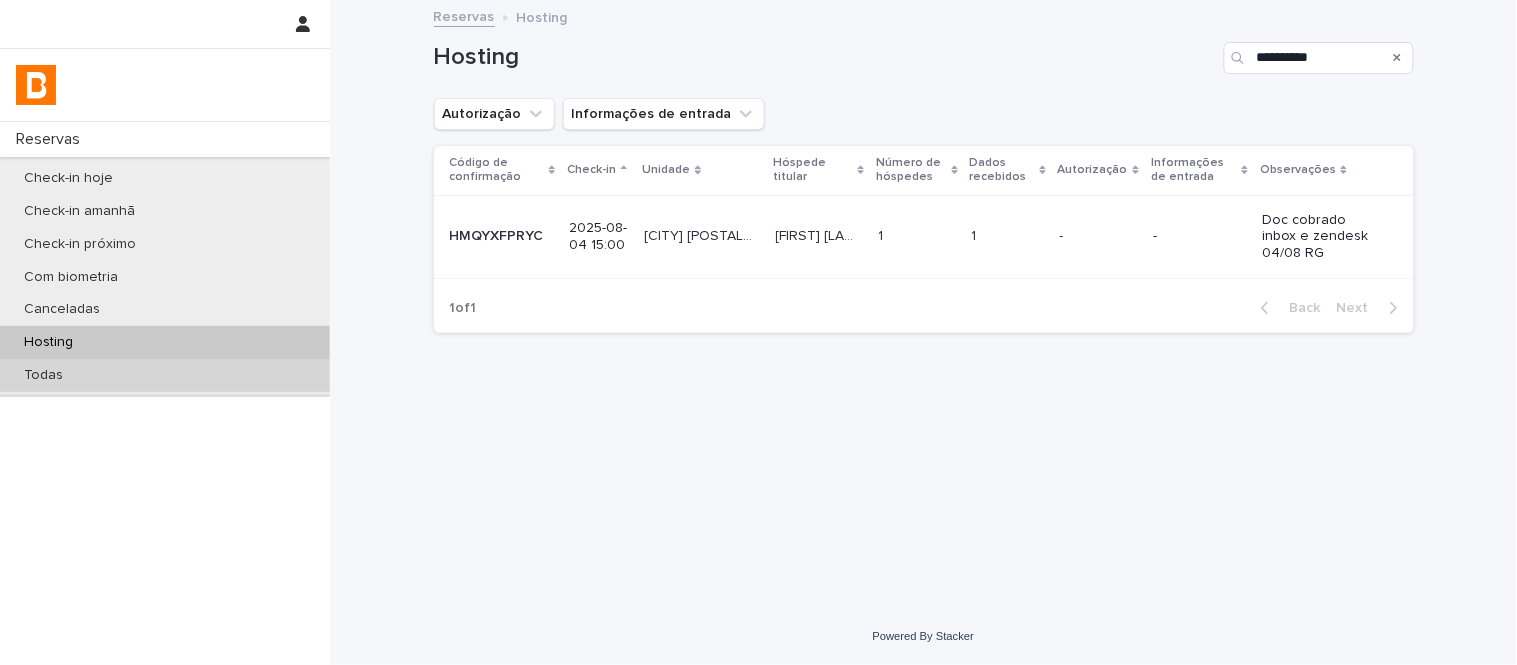 click on "Todas" at bounding box center [165, 375] 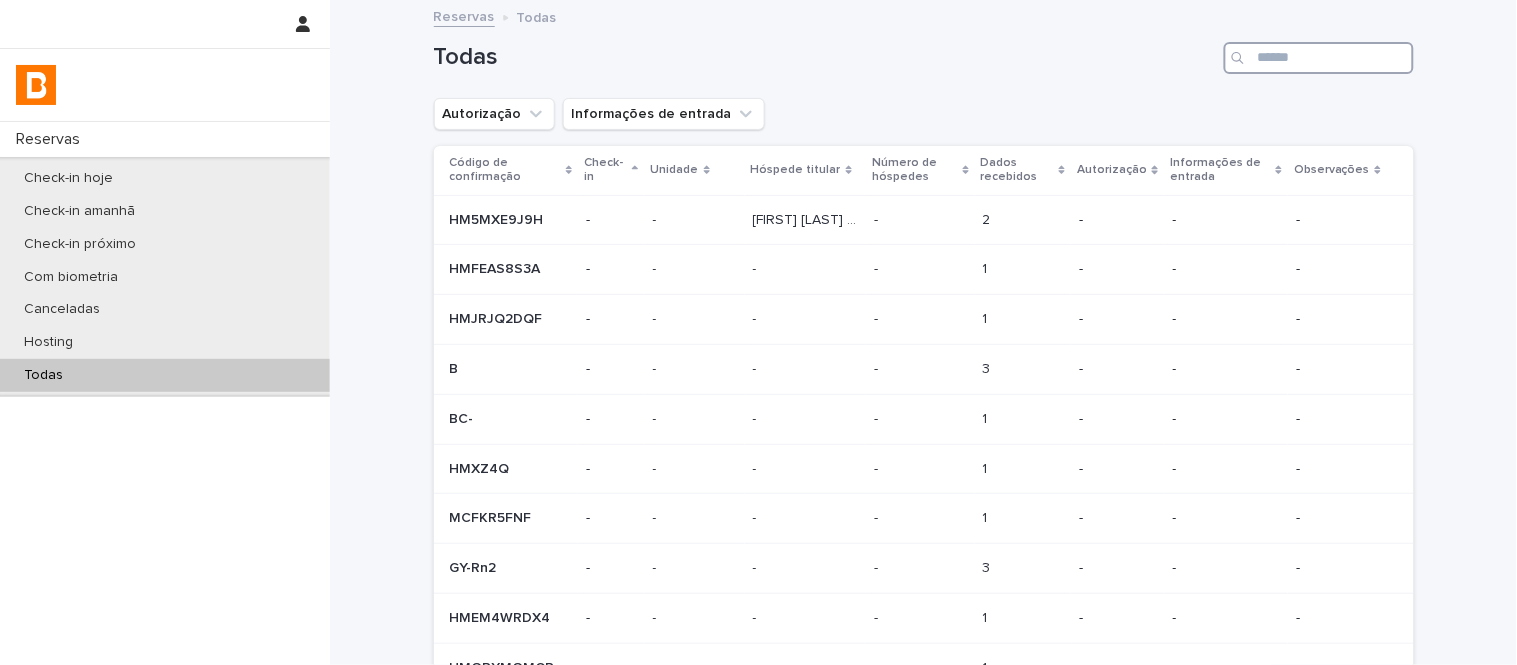 drag, startPoint x: 1350, startPoint y: 60, endPoint x: 1283, endPoint y: 60, distance: 67 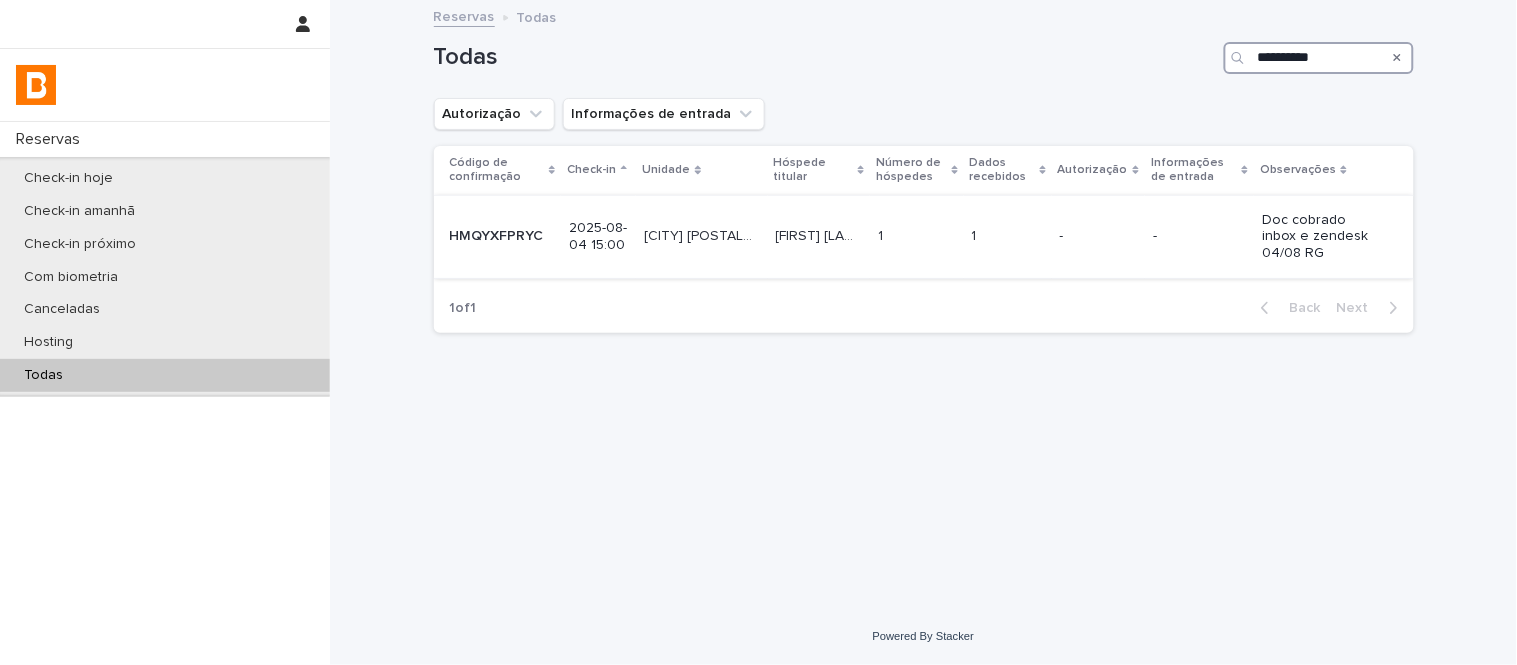 type on "**********" 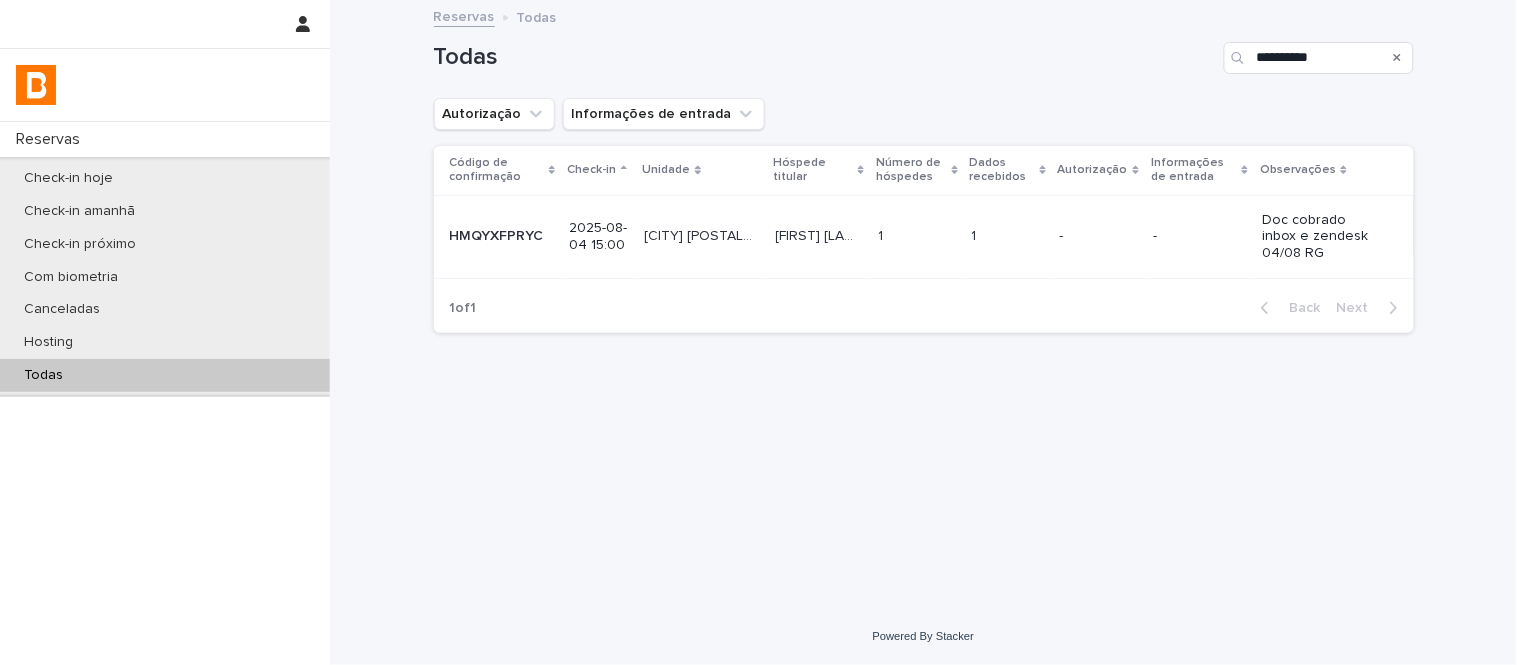 click at bounding box center [916, 236] 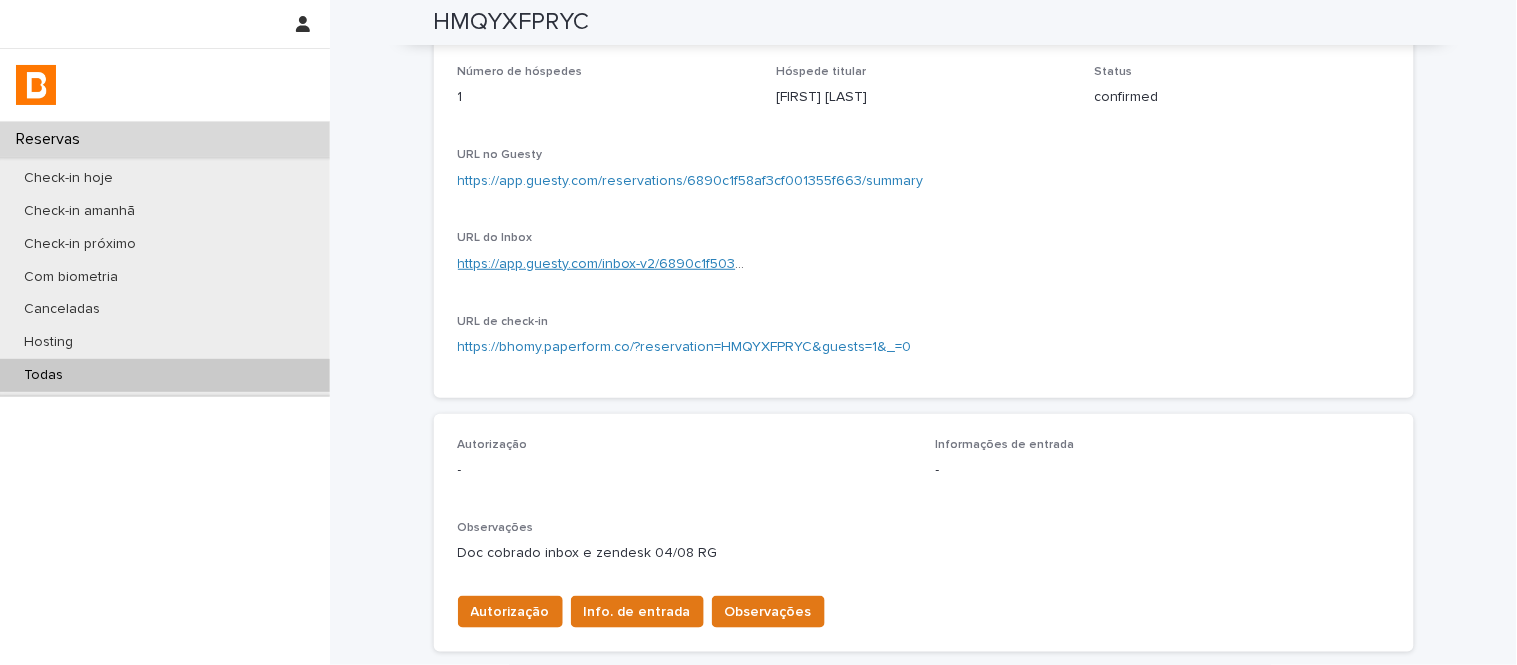 scroll, scrollTop: 154, scrollLeft: 0, axis: vertical 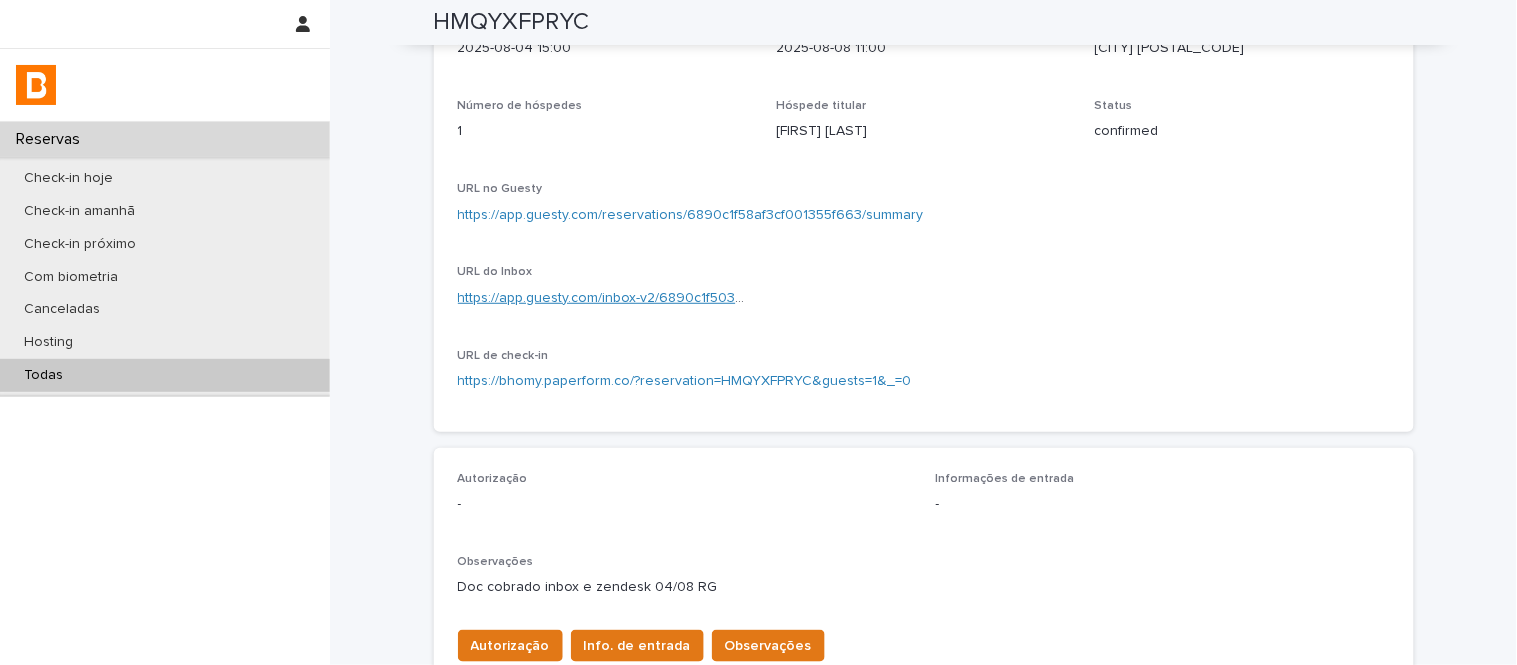 click on "https://app.guesty.com/inbox-v2/6890c1f503292a00110fa7f9?reservationId=6890c1f58af3cf001355f663" at bounding box center (785, 298) 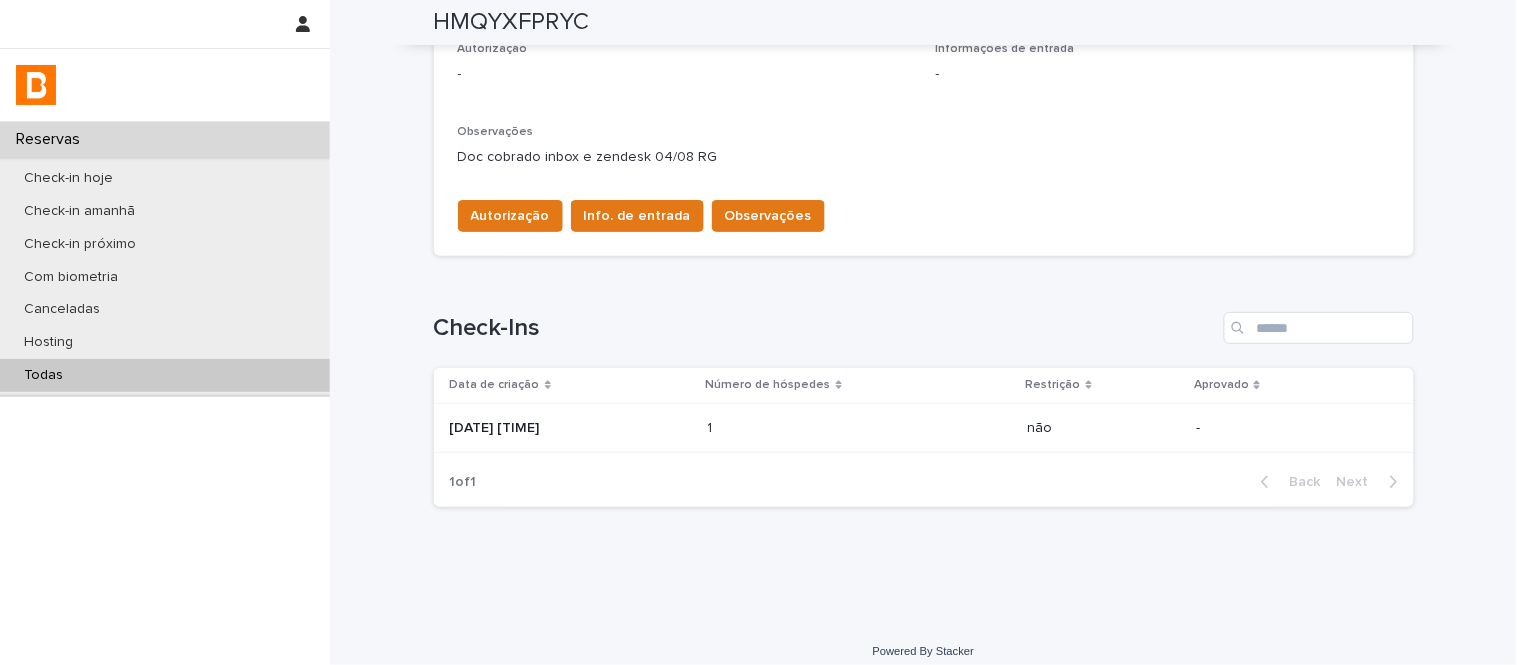 scroll, scrollTop: 598, scrollLeft: 0, axis: vertical 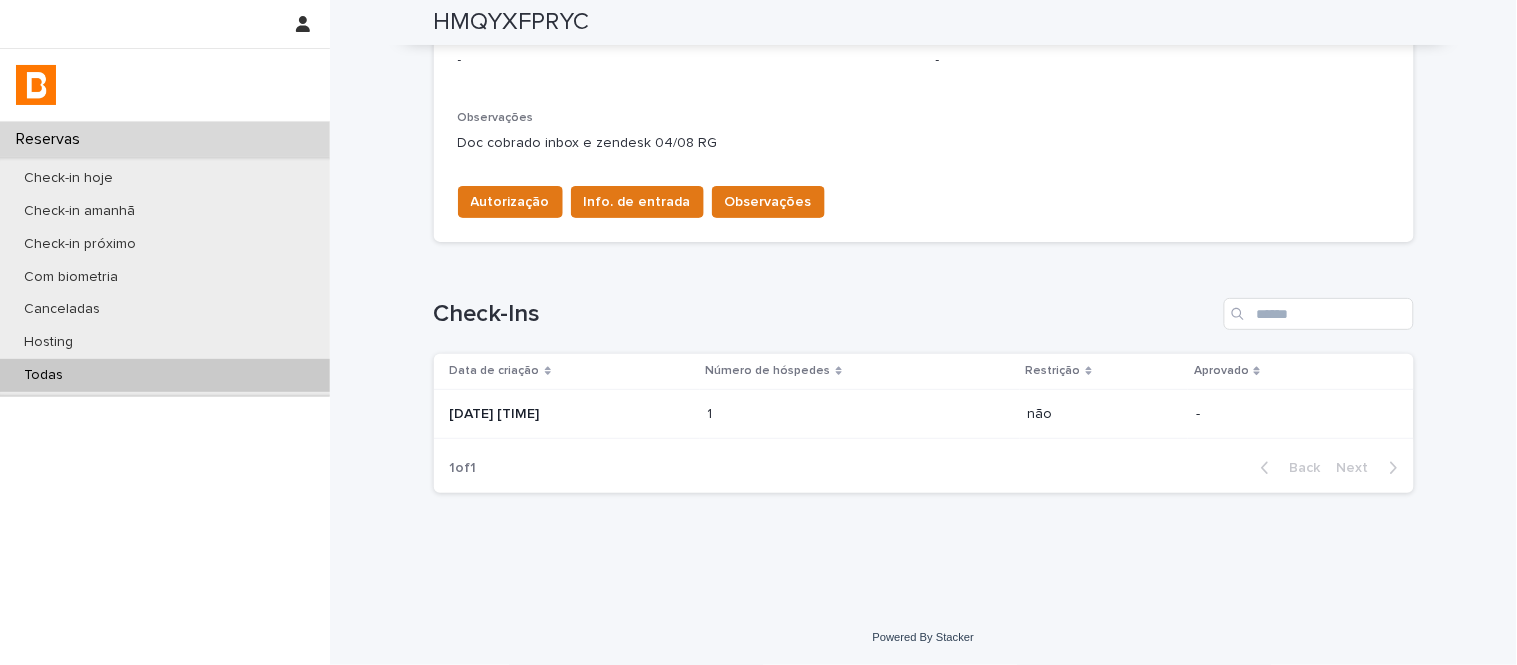 click on "1 1" at bounding box center (860, 414) 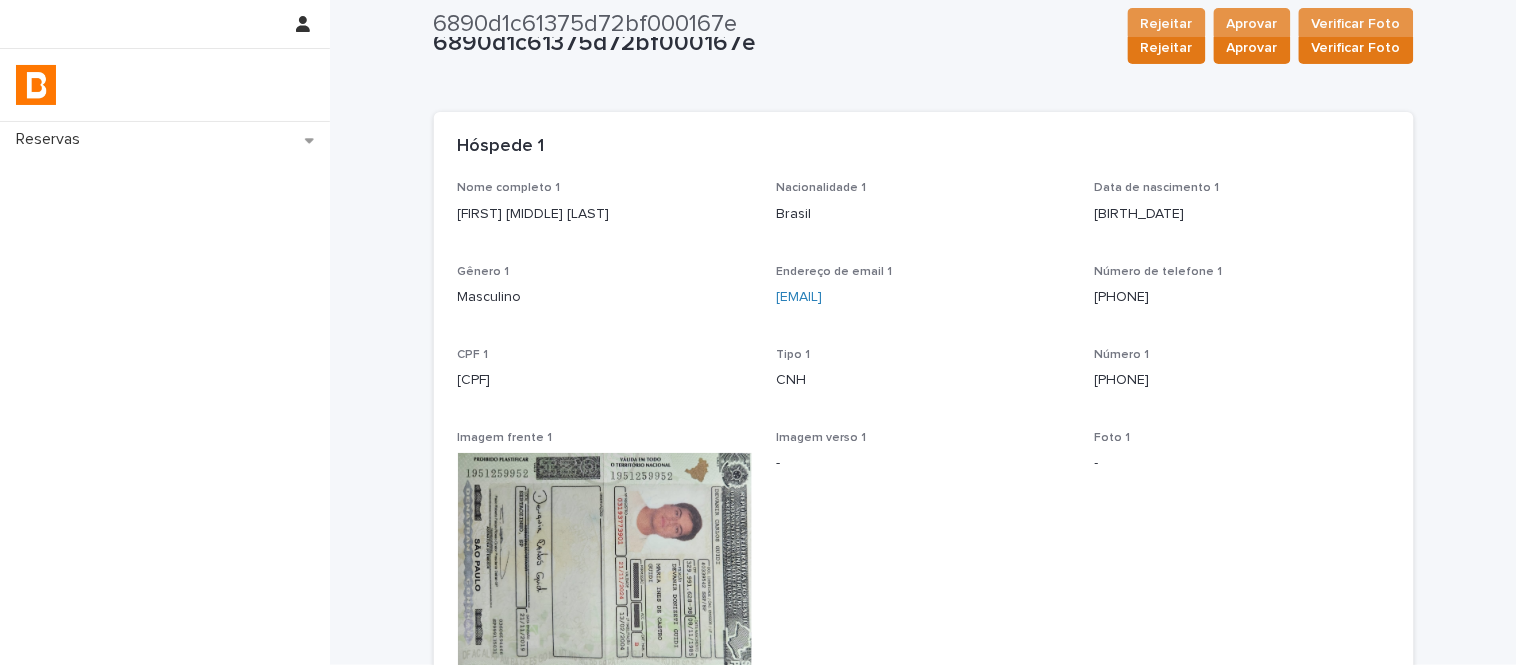 scroll, scrollTop: 0, scrollLeft: 0, axis: both 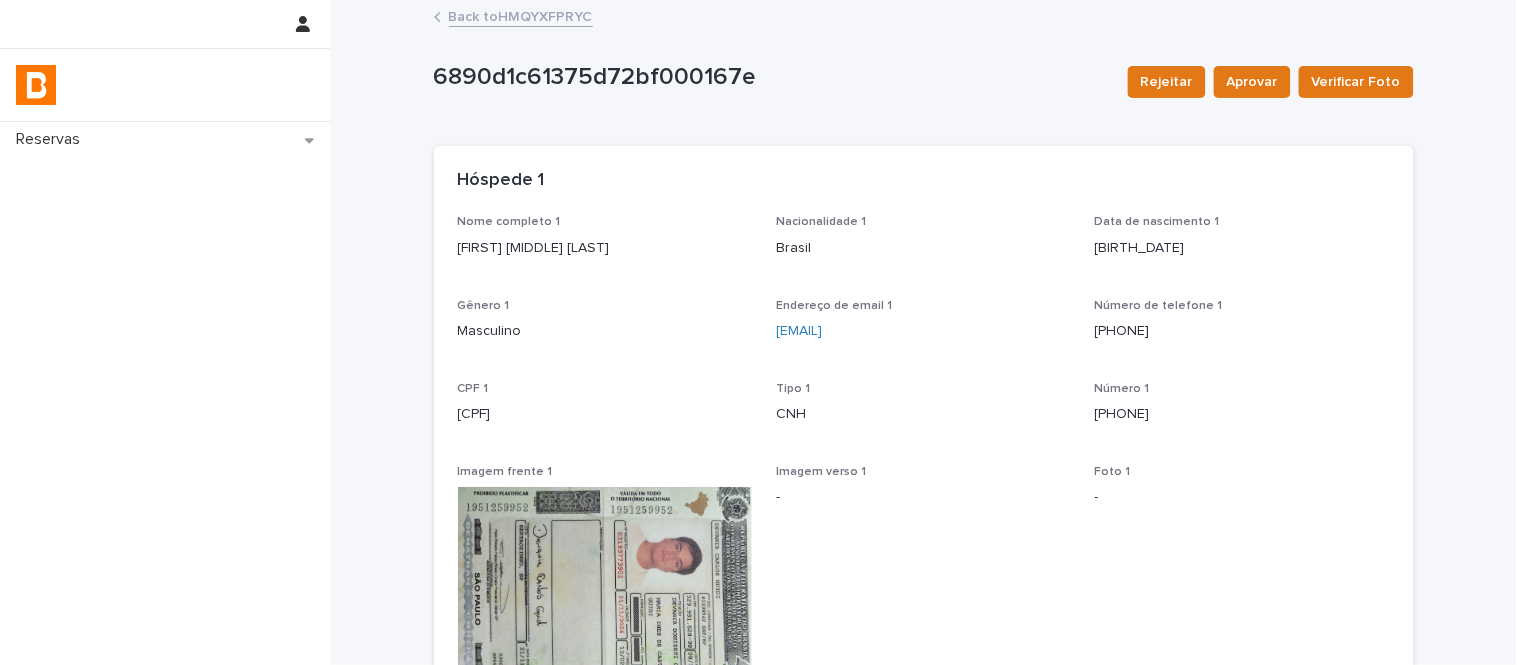 click on "6890d1c61375d72bf000167e Rejeitar Aprovar Verificar Foto 6890d1c61375d72bf000167e Rejeitar Aprovar Verificar Foto Sorry, there was an error saving your record. Please try again. Please fill out the required fields below. Loading... Saving… Loading... Saving… Loading... Saving… Restrição não Loading... Saving… Hóspede 1 Nome completo 1 [FIRST] [MIDDLE] [LAST] Nacionalidade 1 Brasil Data de nascimento 1 [DATE] Gênero 1 Masculino Endereço de email 1 [EMAIL] Número de telefone 1 ([AREA]) [PHONE] CPF 1 [CPF] Tipo 1 CNH Número 1 03193773901 Imagem frente 1 Imagem verso 1 - Foto 1 - Status foto 1 - Loading... Saving… Hóspede 2 Loading... Saving… Hóspede 3 Loading... Saving… Hóspede 4 Loading... Saving… Veículo" at bounding box center (924, 422) 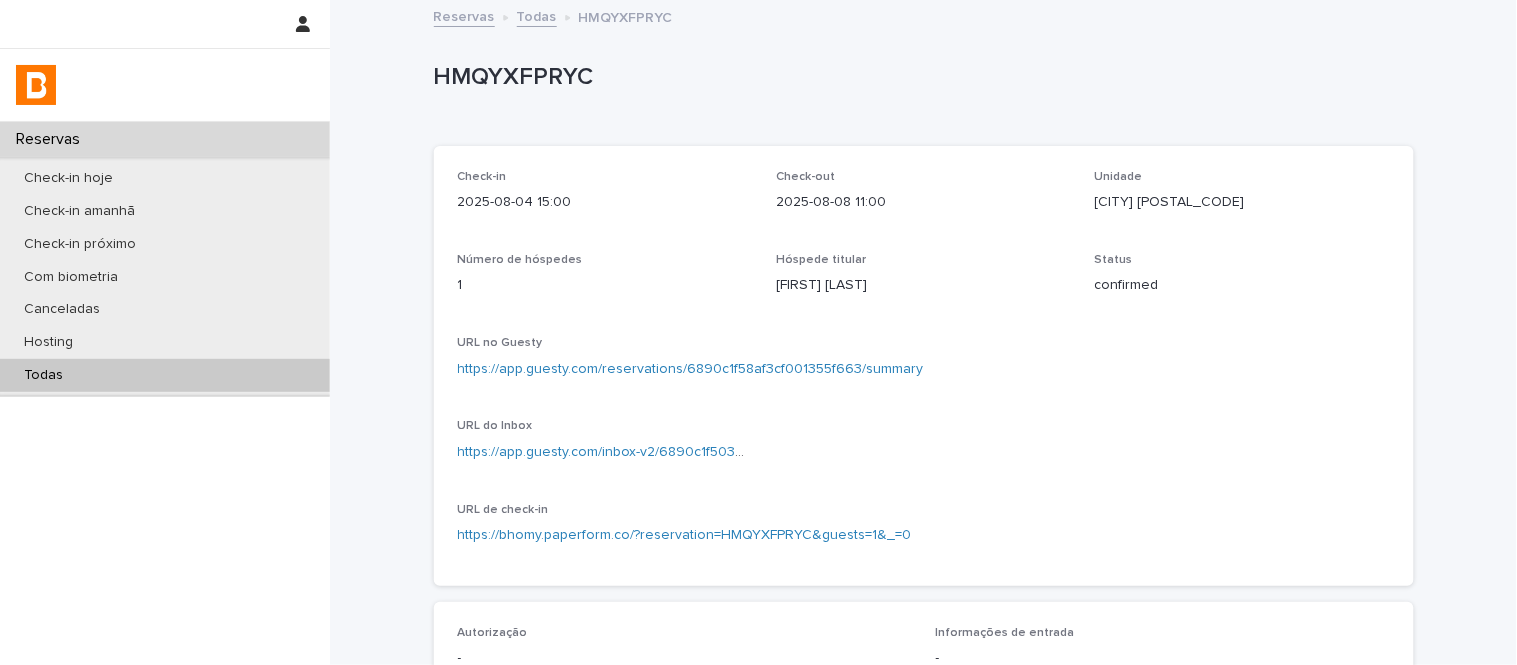 click on "[CITY] [POSTAL_CODE]" at bounding box center [1242, 202] 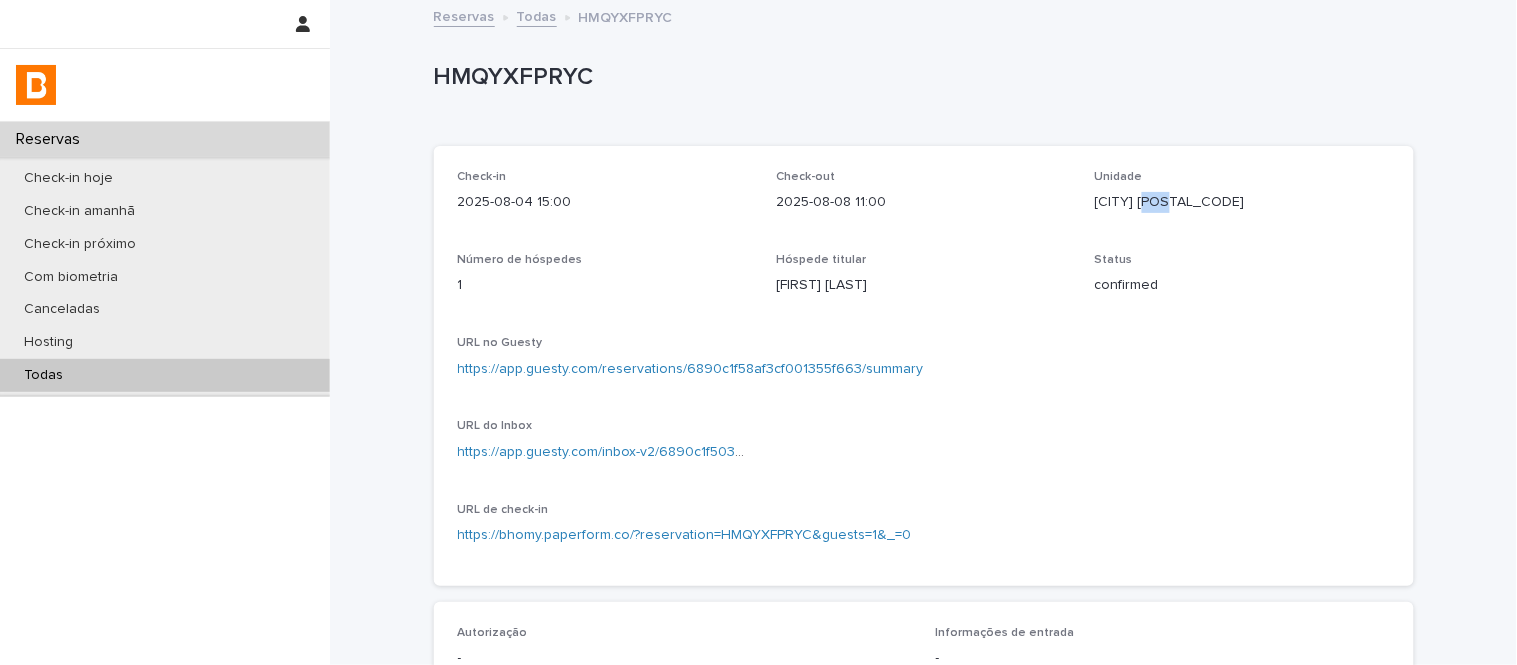 click on "[CITY] [POSTAL_CODE]" at bounding box center [1242, 202] 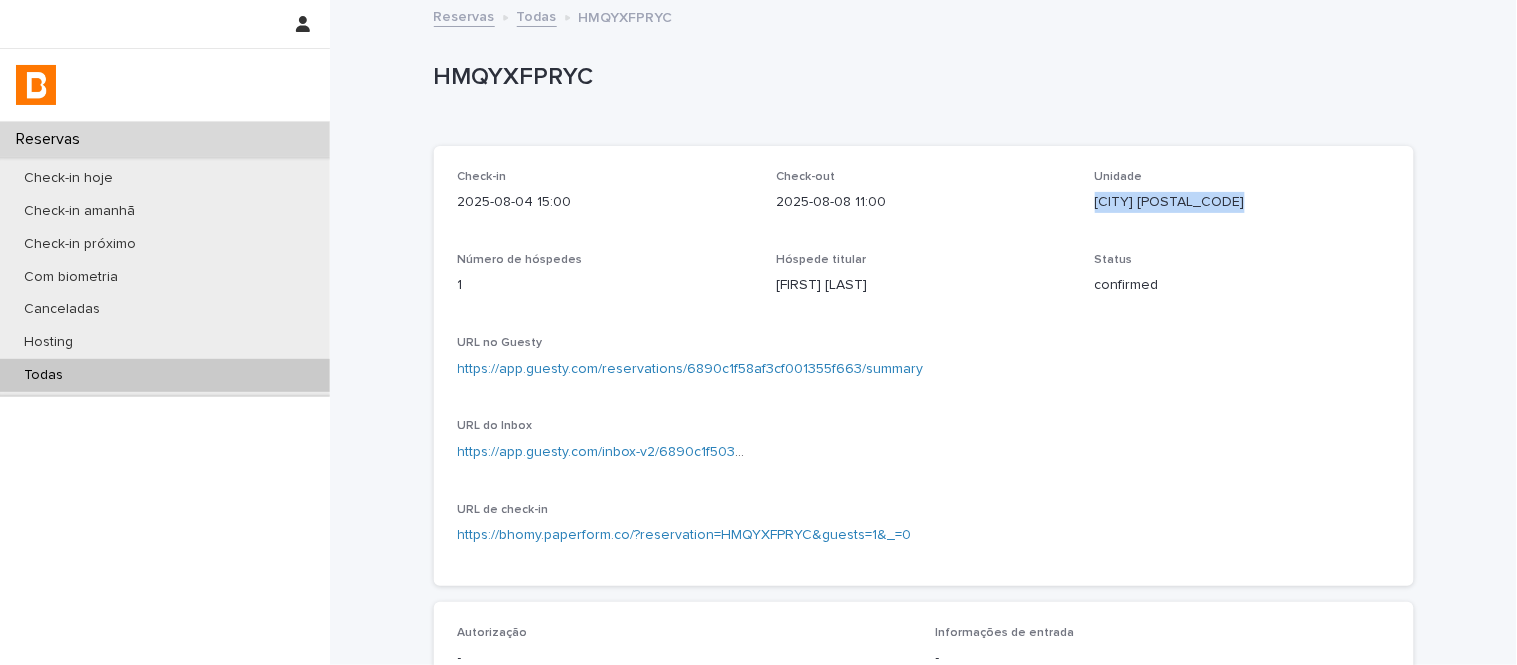 click on "[CITY] [POSTAL_CODE]" at bounding box center [1242, 202] 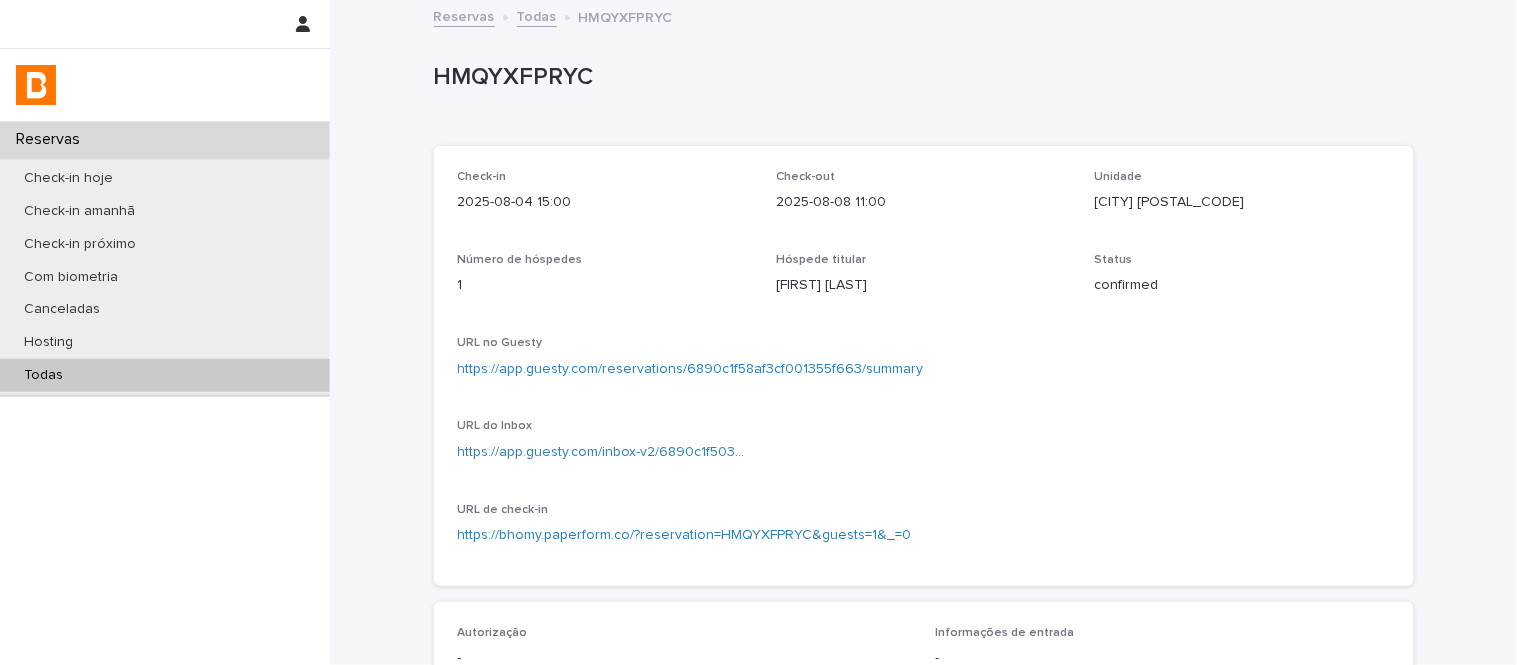 click on "HMQYXFPRYC" at bounding box center [920, 77] 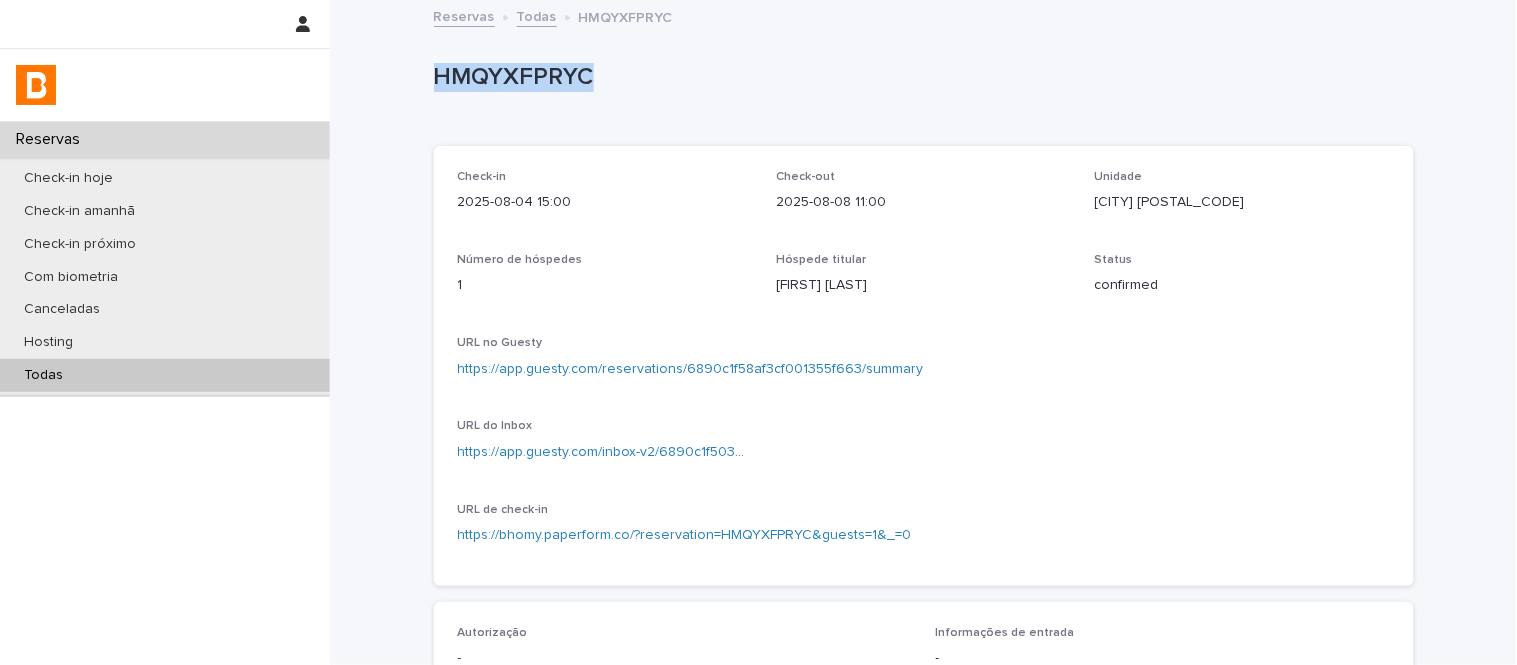click on "HMQYXFPRYC" at bounding box center [920, 77] 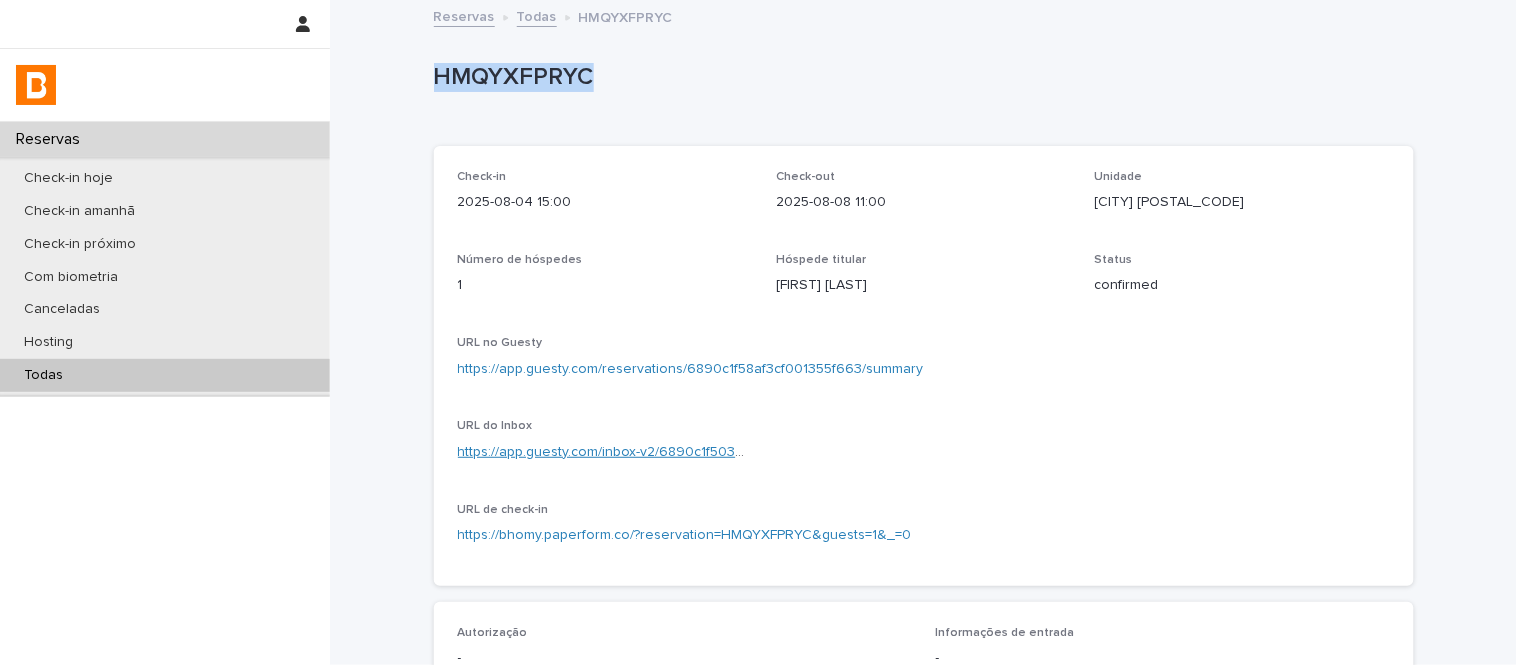 click on "https://app.guesty.com/inbox-v2/6890c1f503292a00110fa7f9?reservationId=6890c1f58af3cf001355f663" at bounding box center (785, 452) 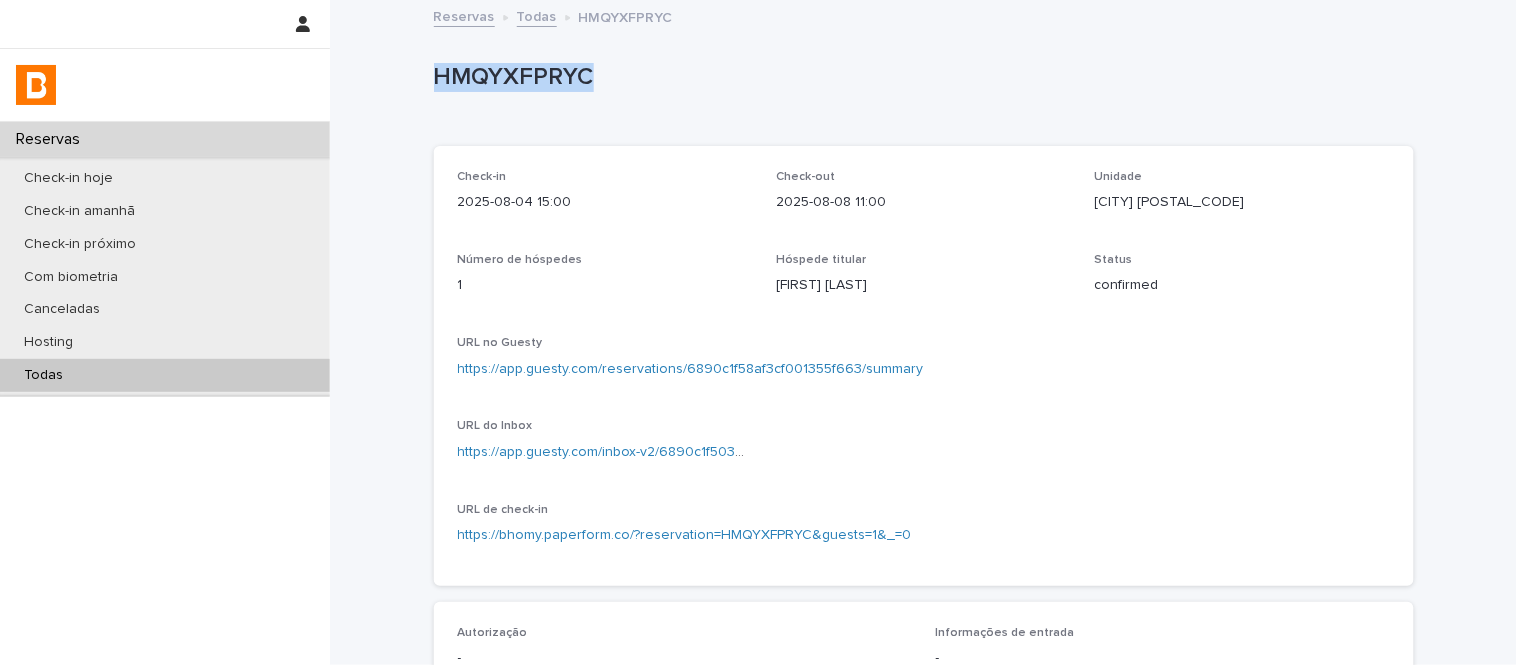 click on "Todas" at bounding box center [165, 375] 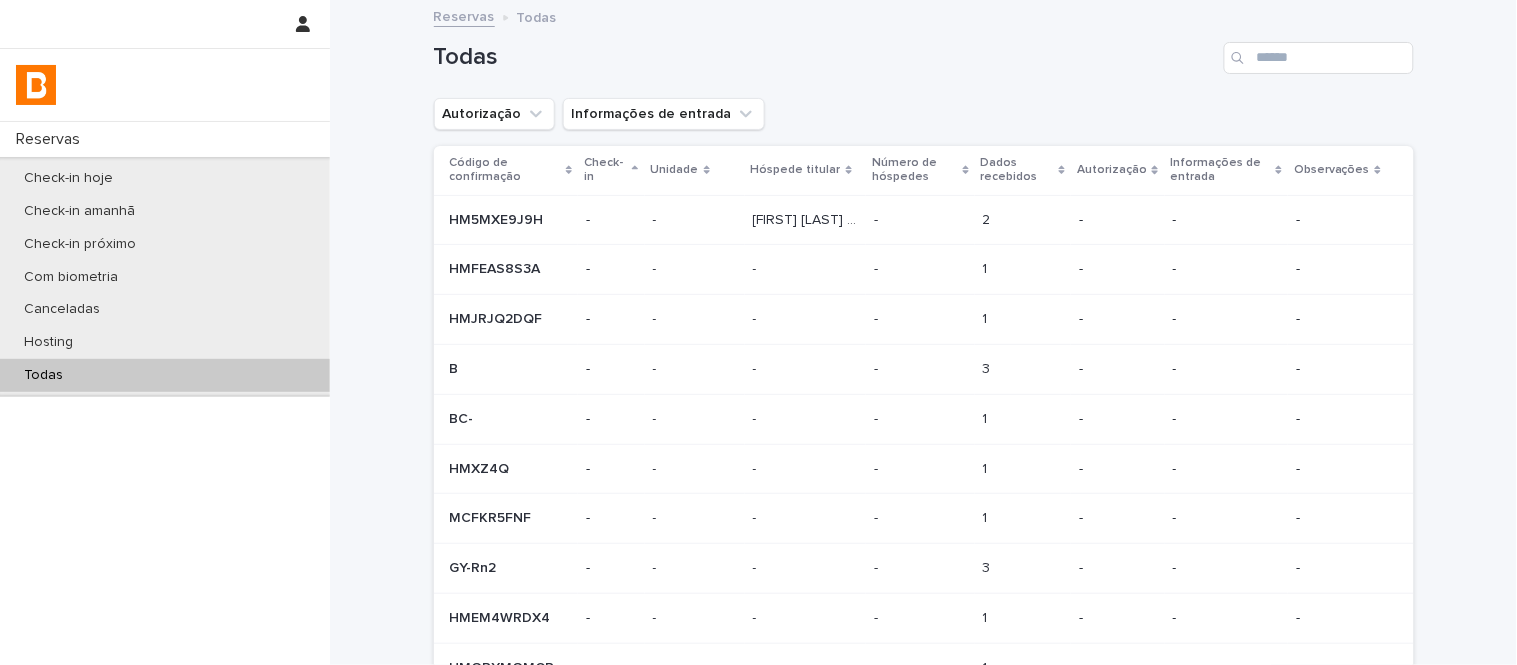 click at bounding box center (1319, 58) 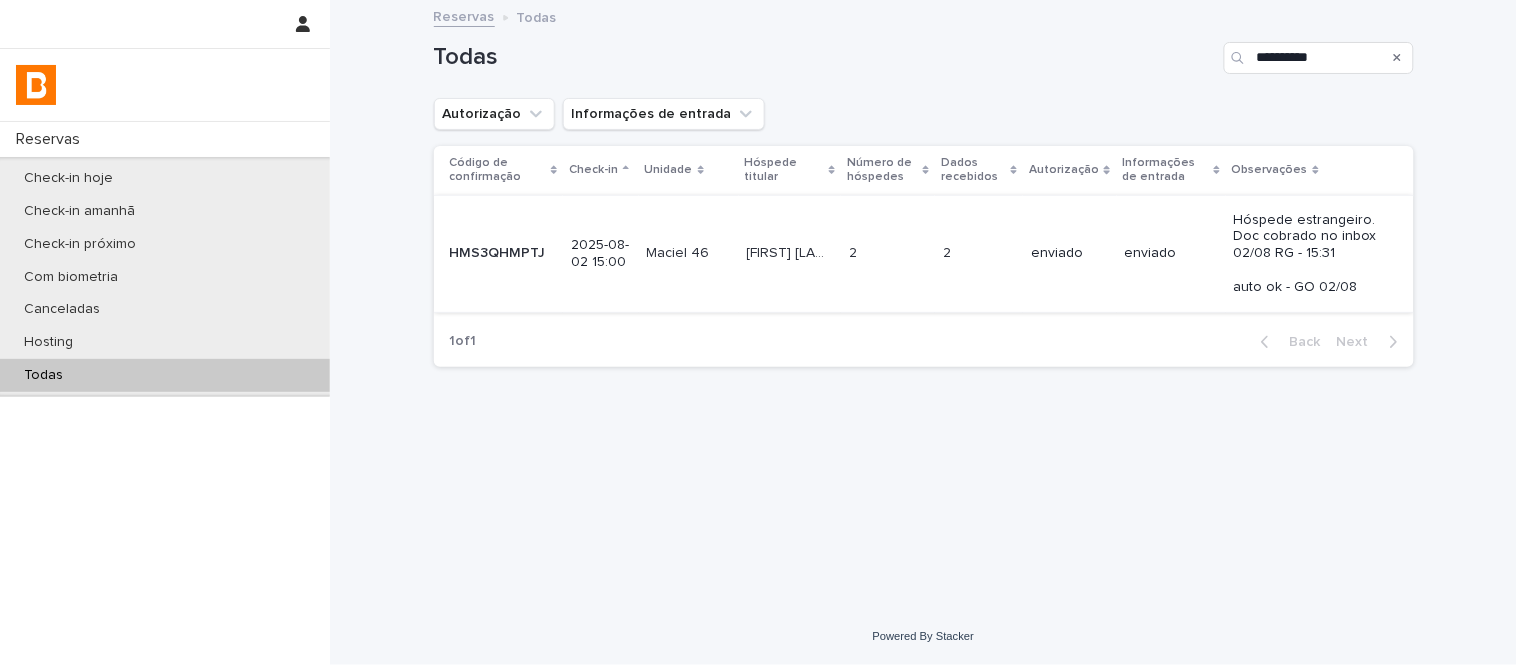 type on "**********" 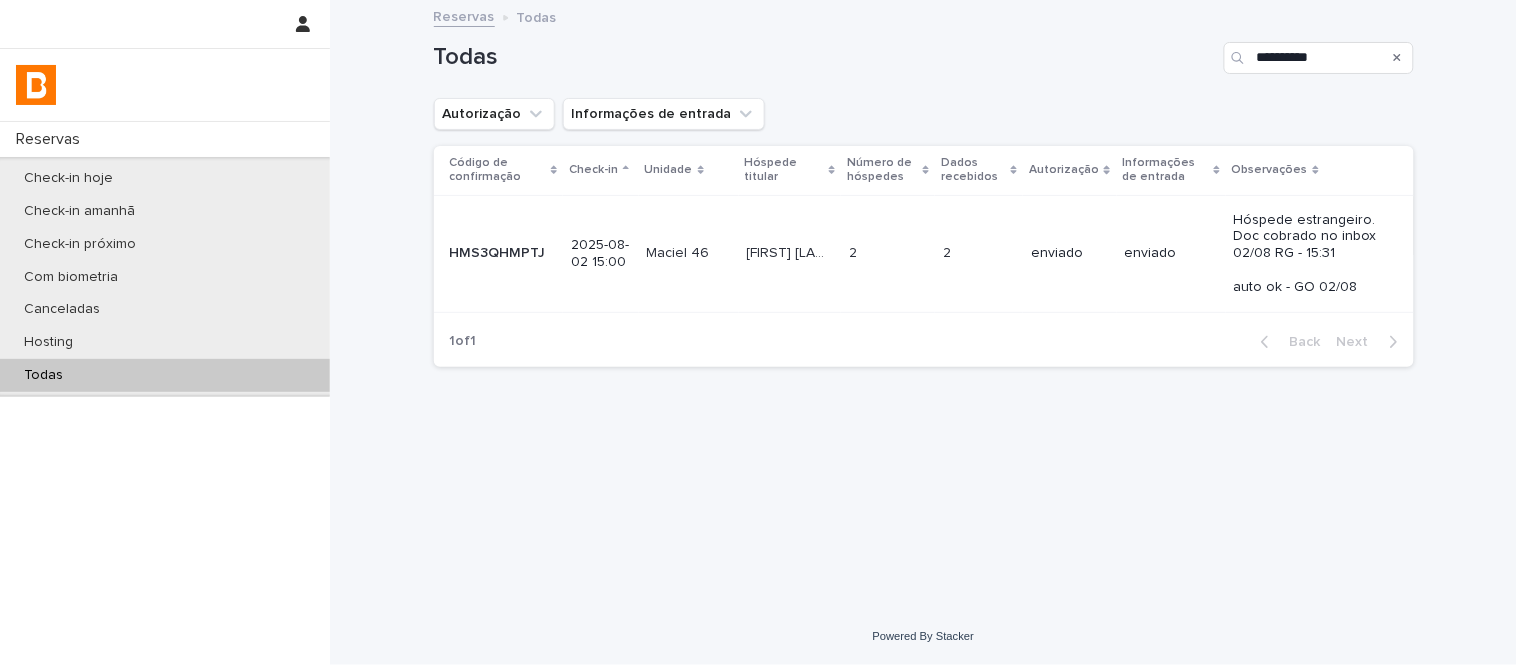 click on "2 2" at bounding box center [888, 253] 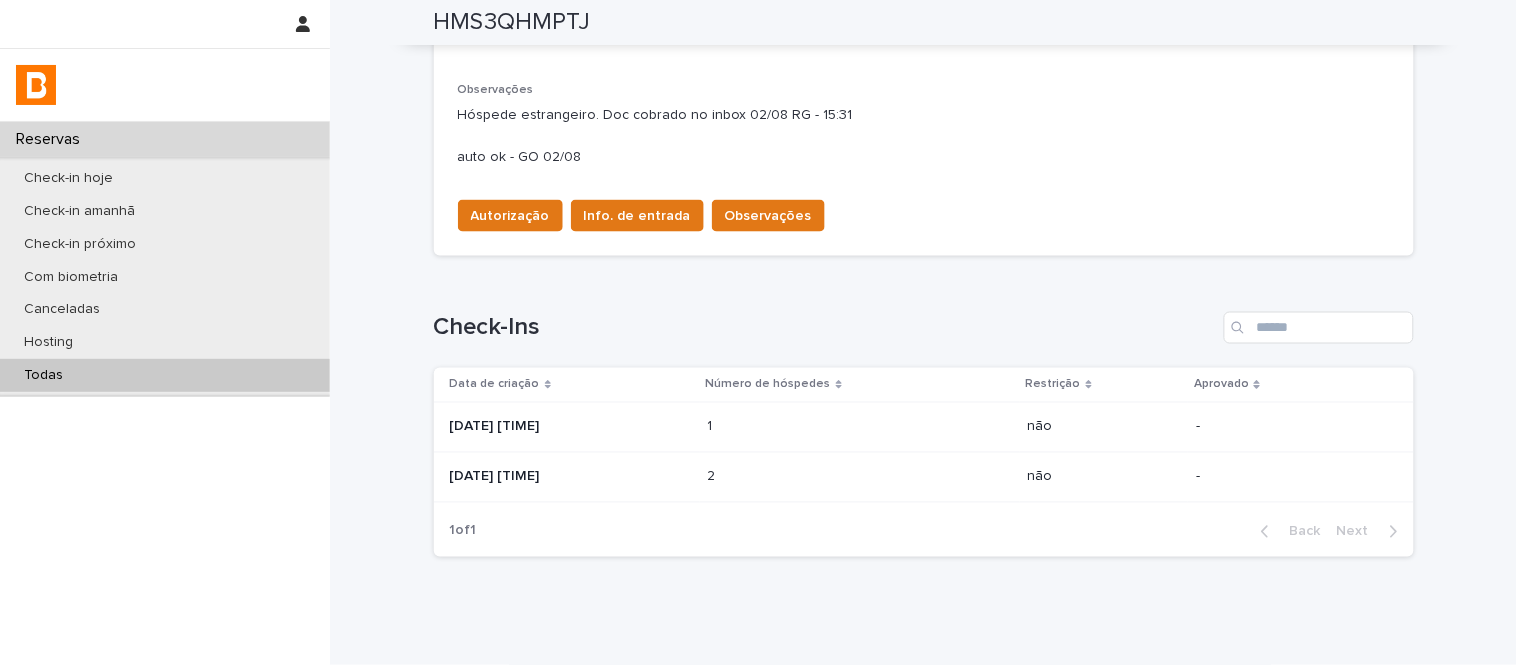 scroll, scrollTop: 666, scrollLeft: 0, axis: vertical 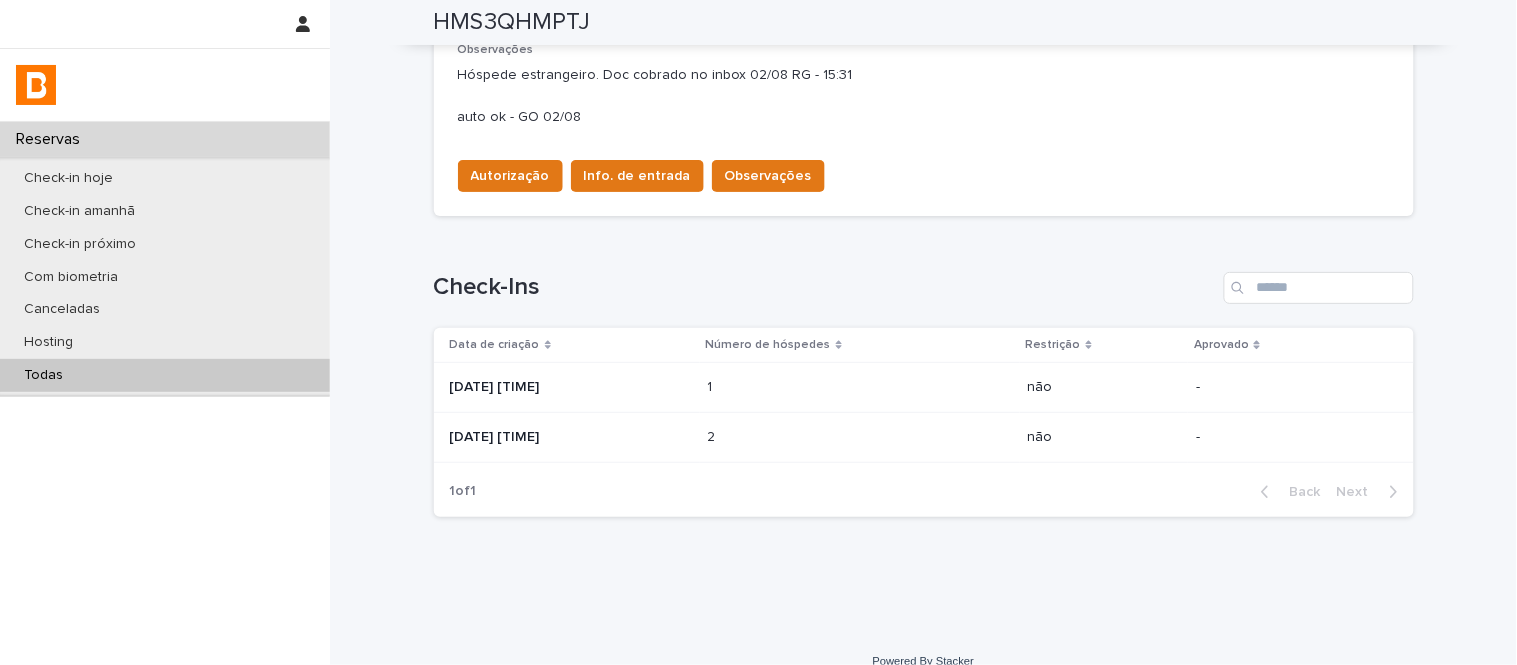 click at bounding box center (795, 387) 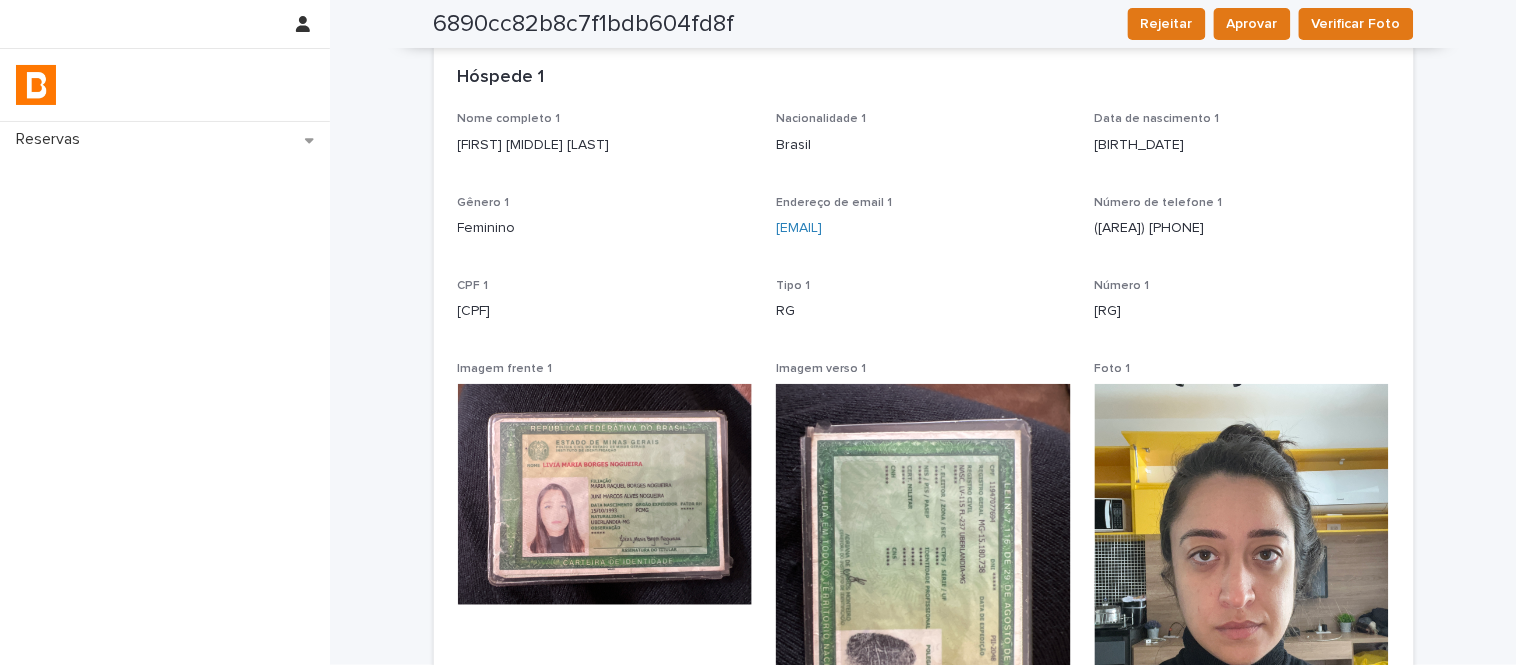 scroll, scrollTop: 0, scrollLeft: 0, axis: both 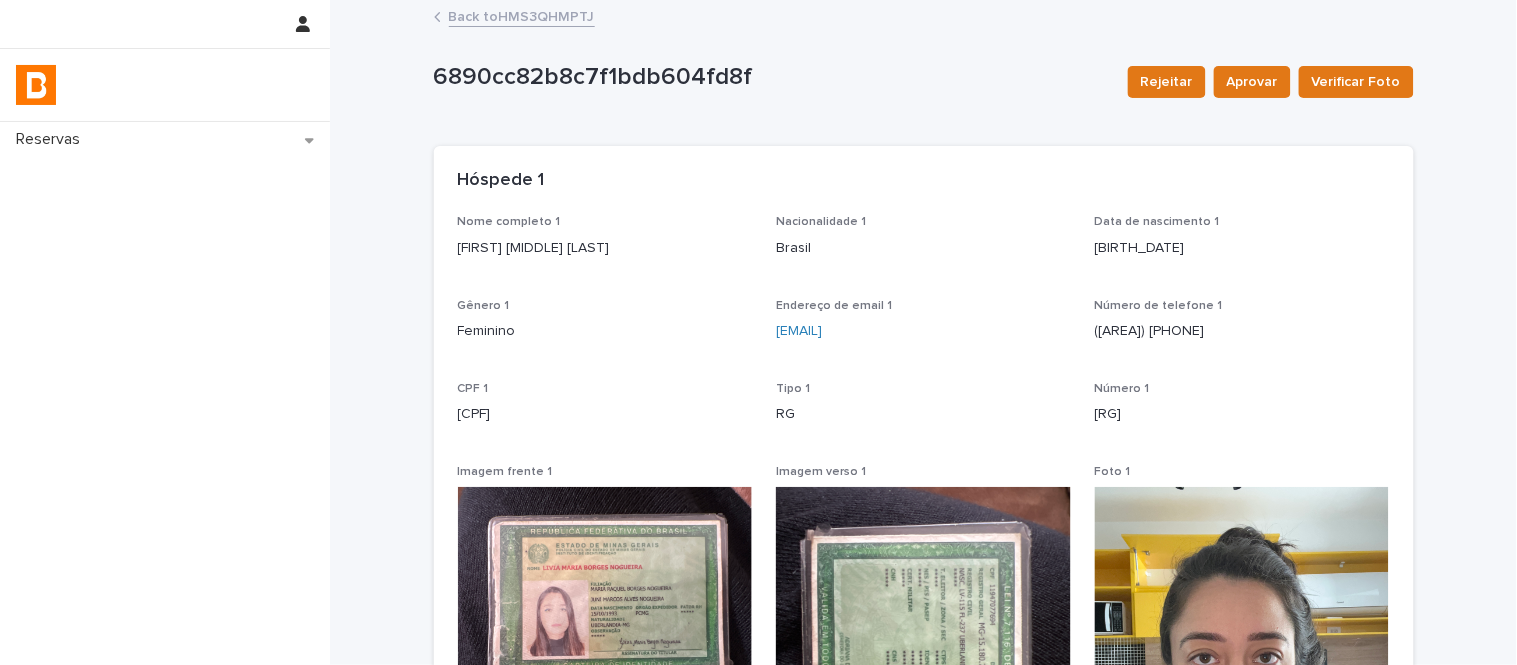 click on "Back to  HMS3QHMPTJ" at bounding box center [522, 15] 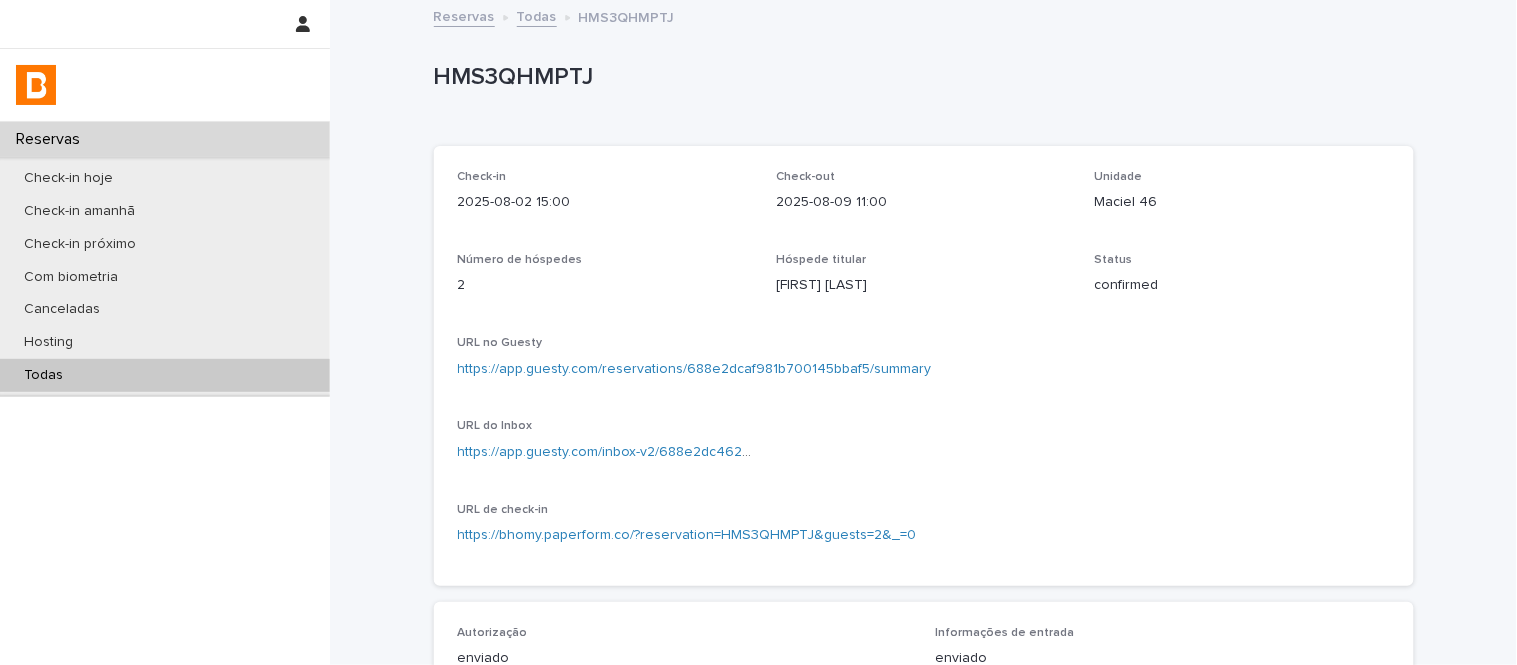 click on "Todas" at bounding box center [165, 375] 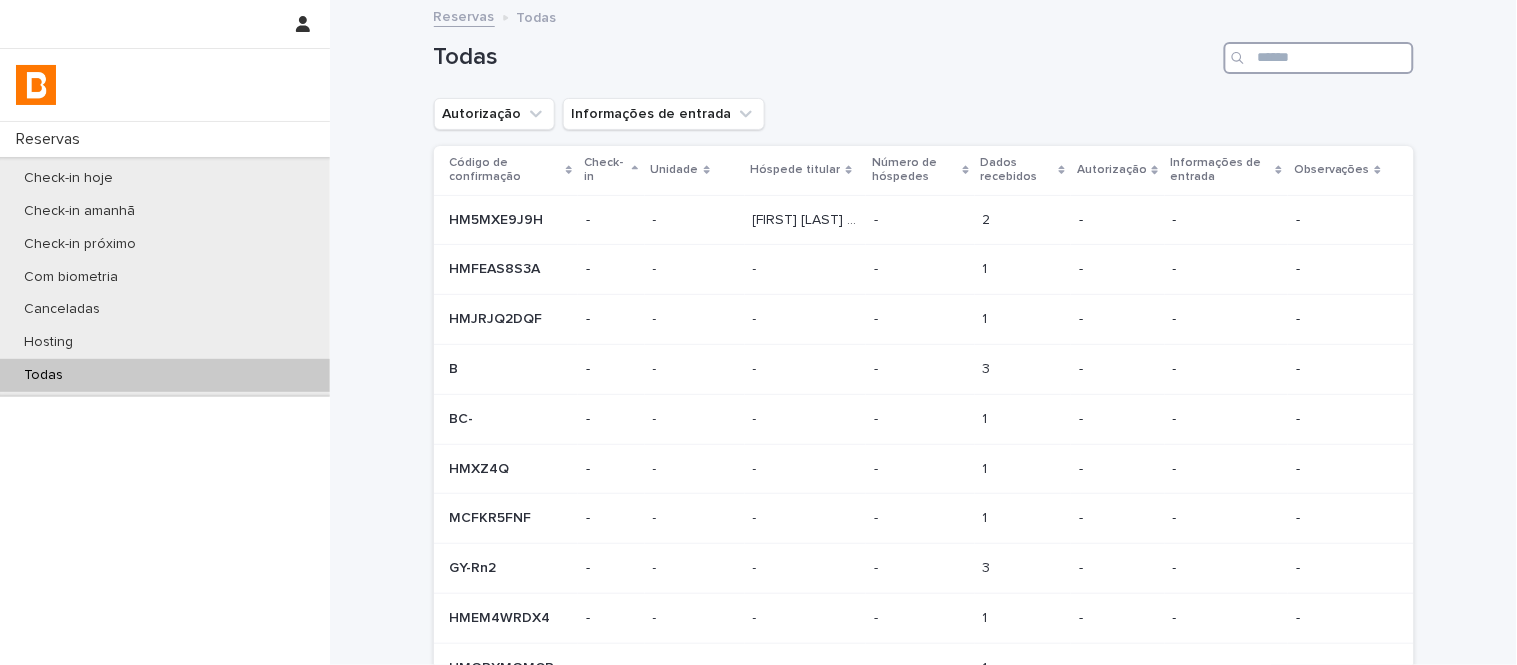 click at bounding box center (1319, 58) 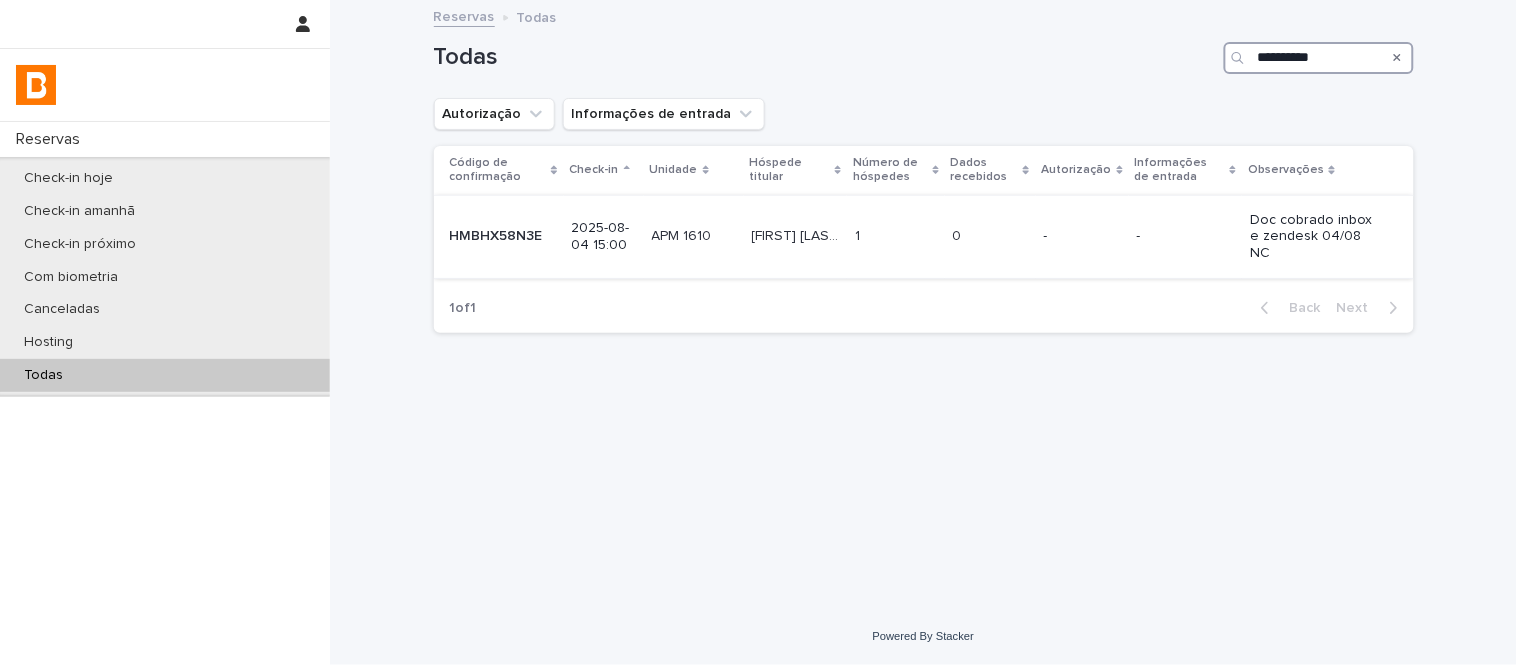 type on "**********" 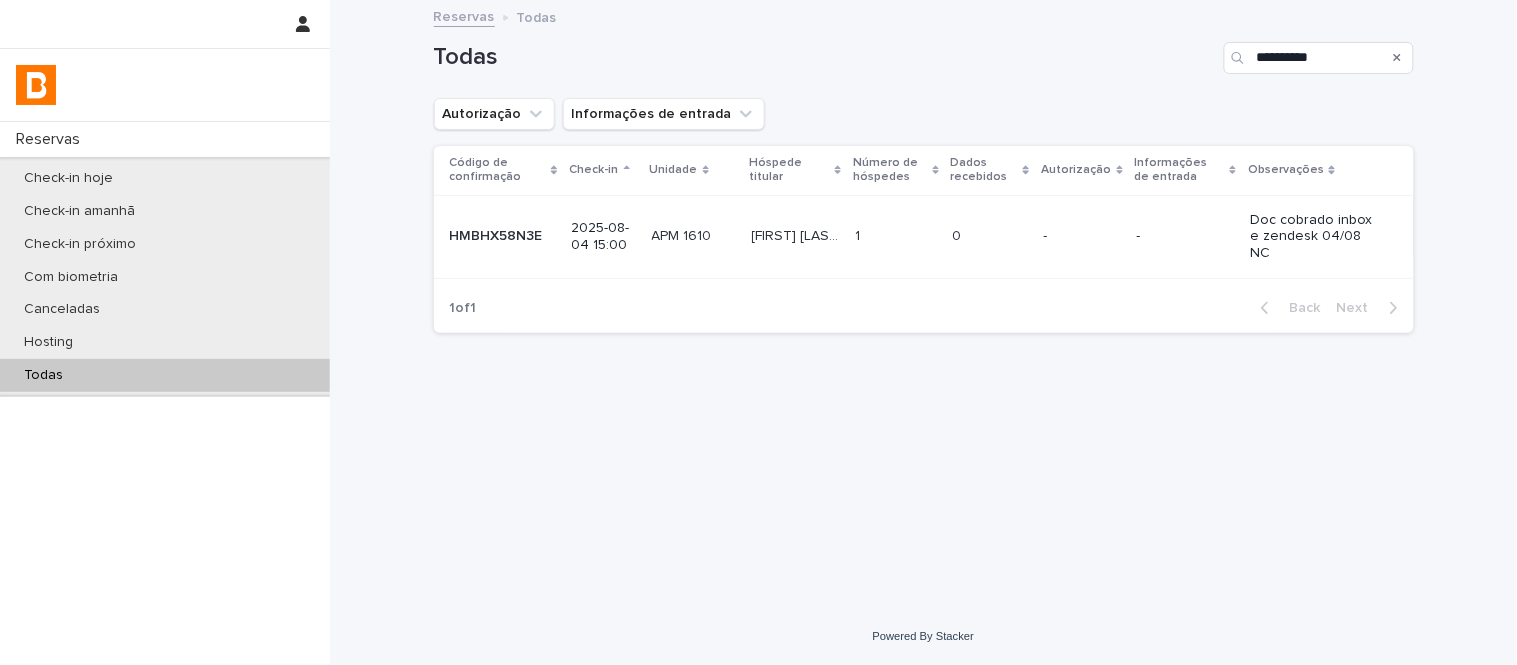 click at bounding box center [896, 236] 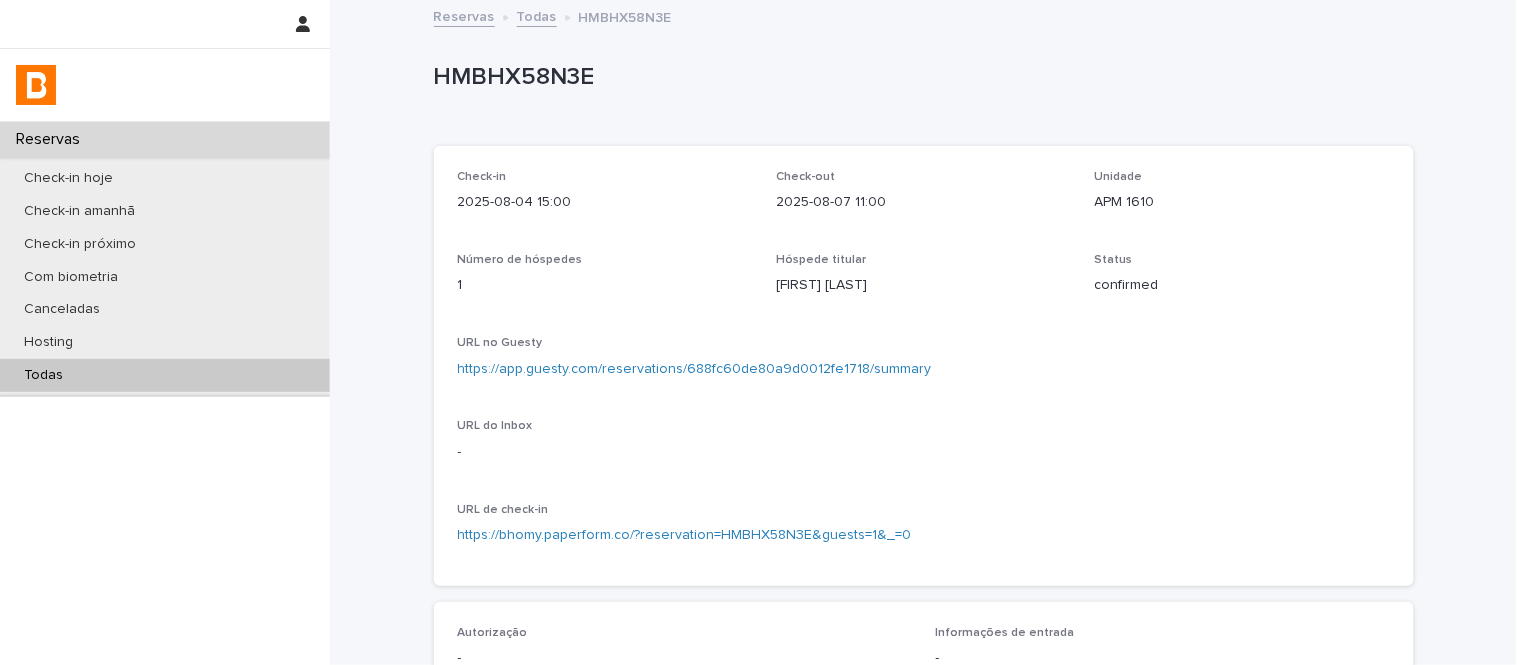 click on "https://app.guesty.com/reservations/688fc60de80a9d0012fe1718/summary" at bounding box center (695, 369) 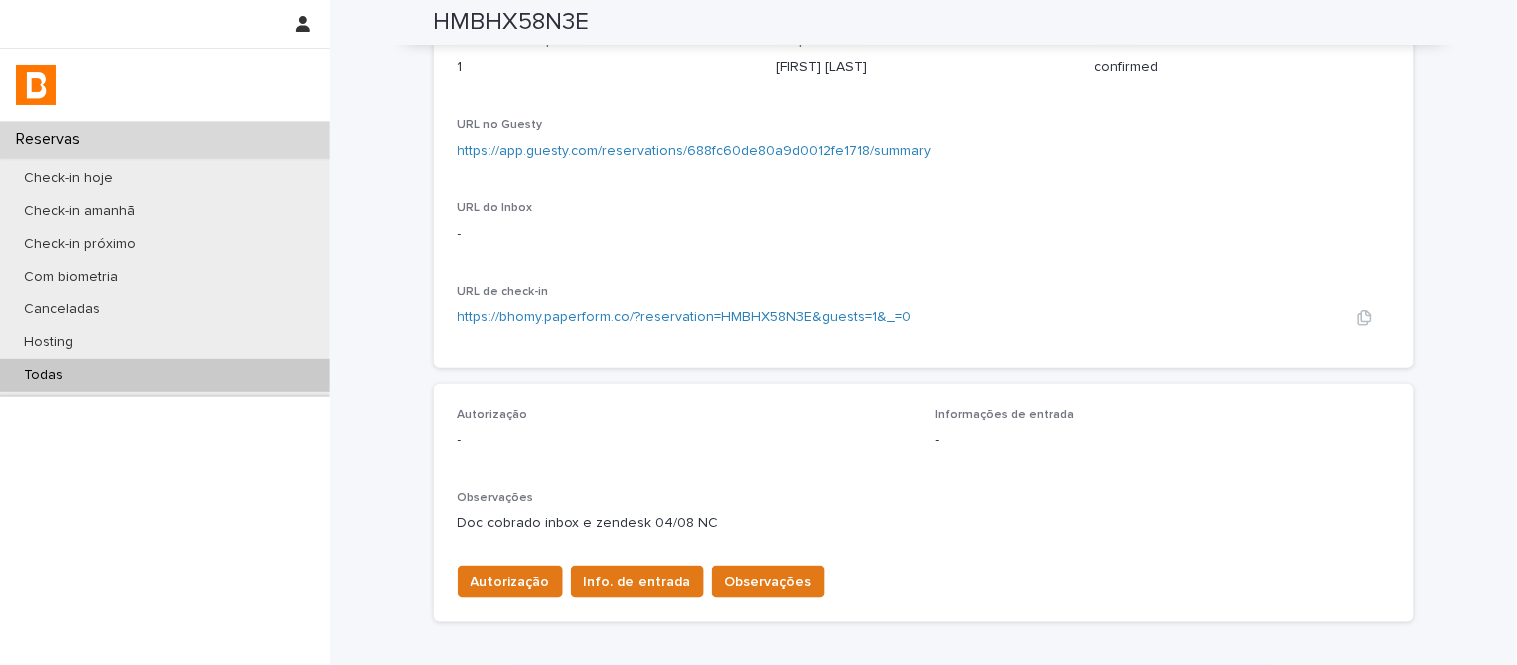 scroll, scrollTop: 111, scrollLeft: 0, axis: vertical 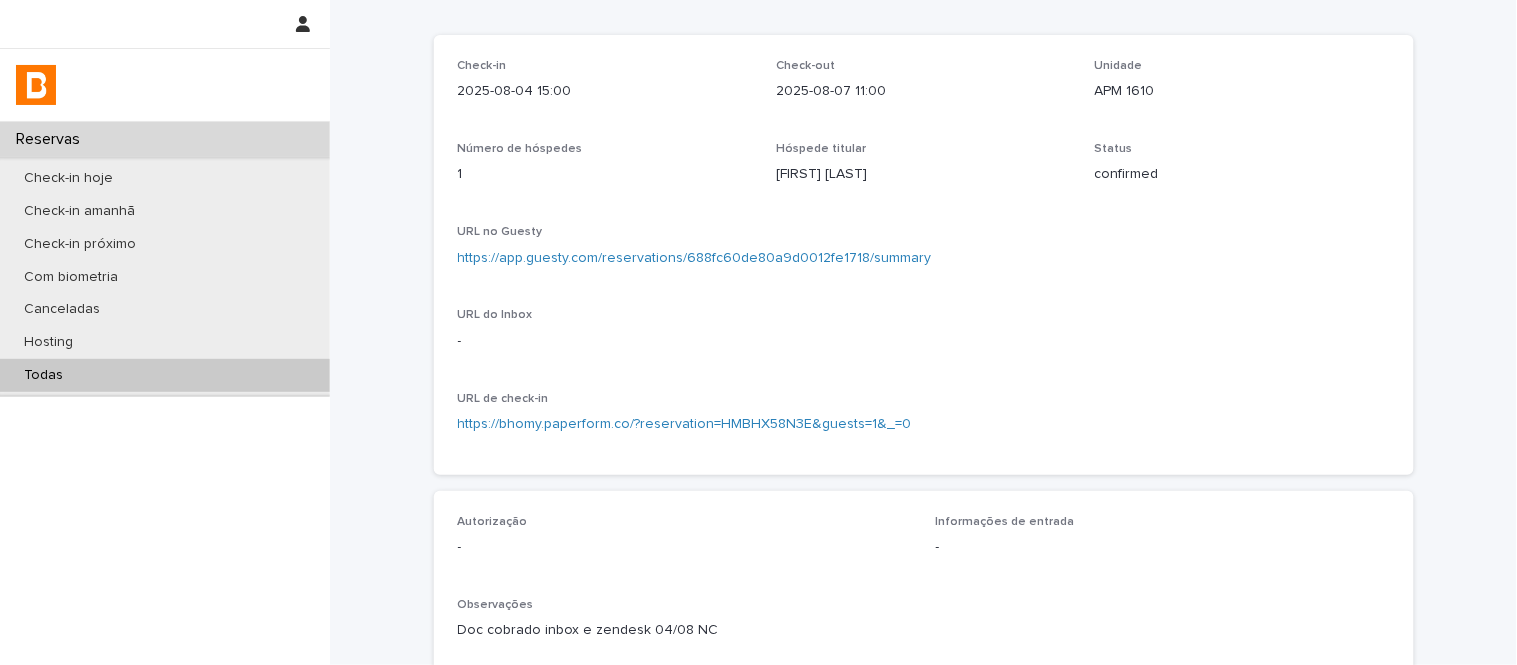 click on "Todas" at bounding box center (165, 375) 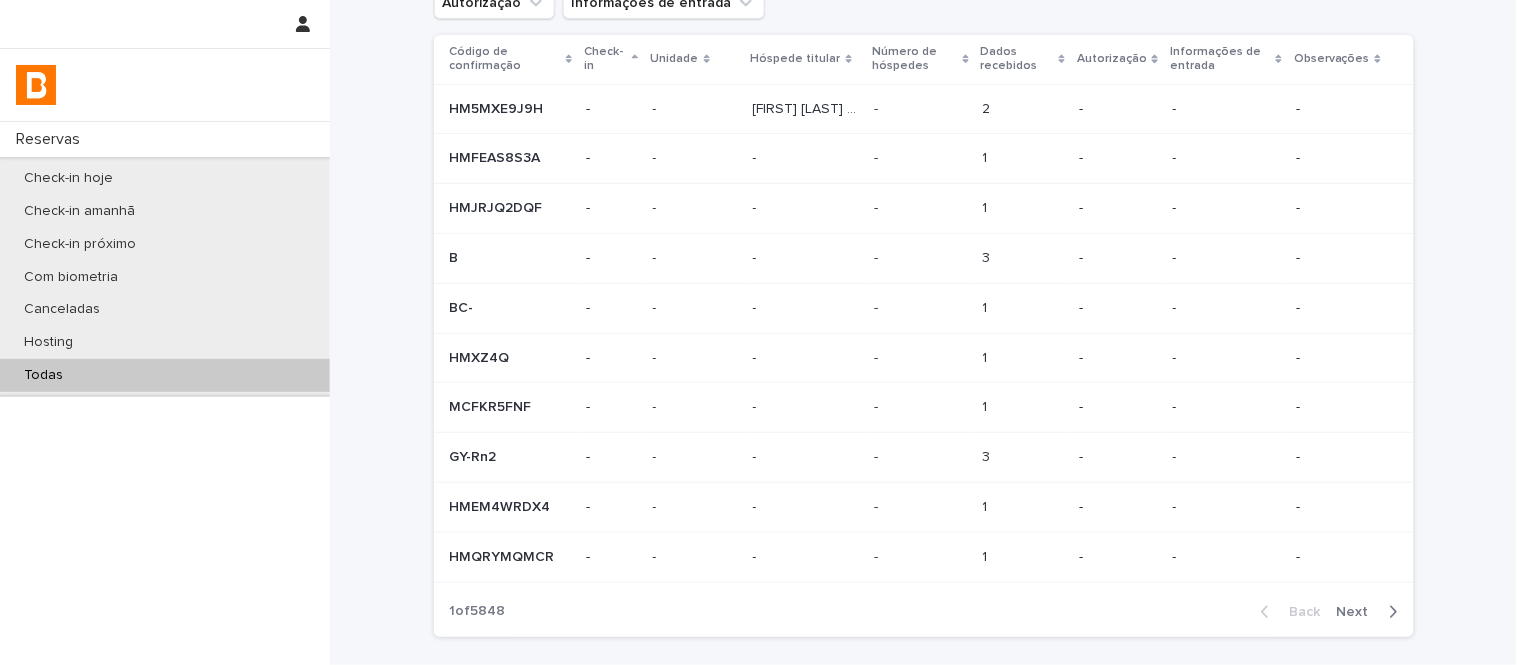 scroll, scrollTop: 0, scrollLeft: 0, axis: both 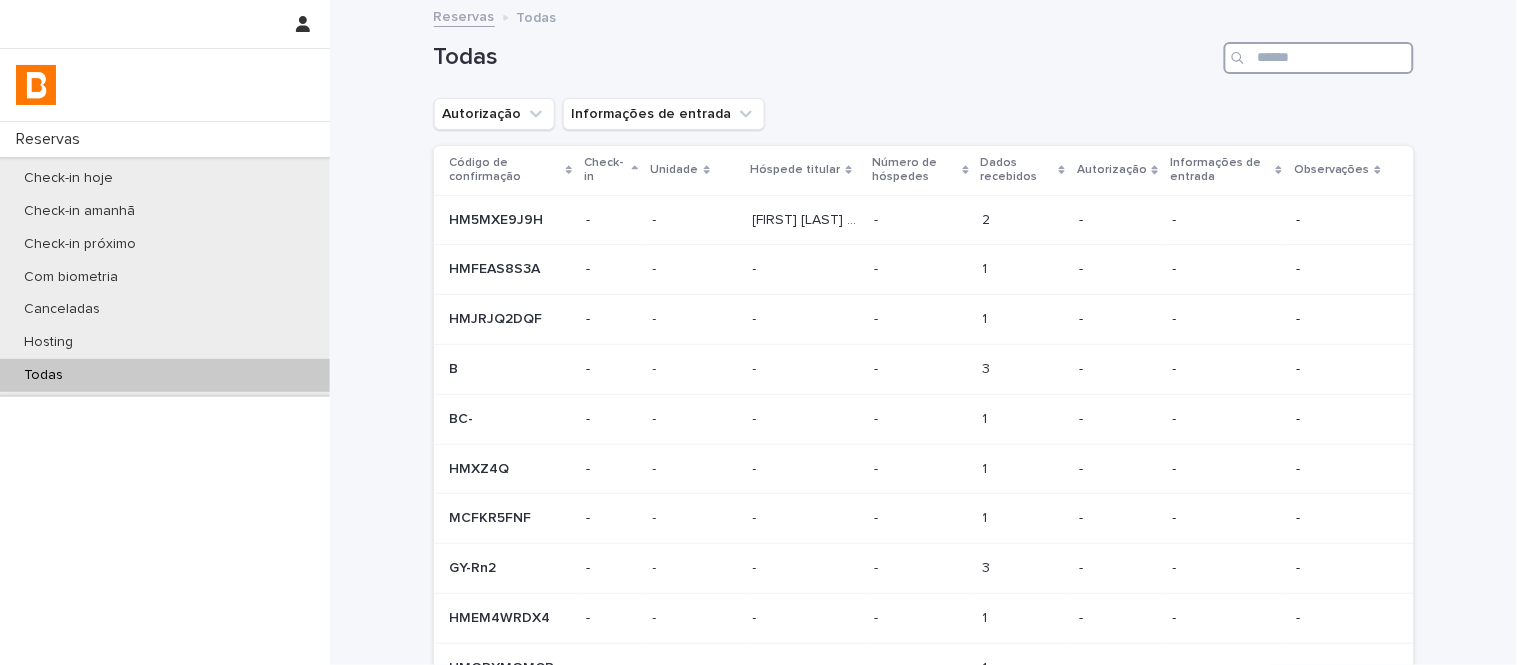 click at bounding box center (1319, 58) 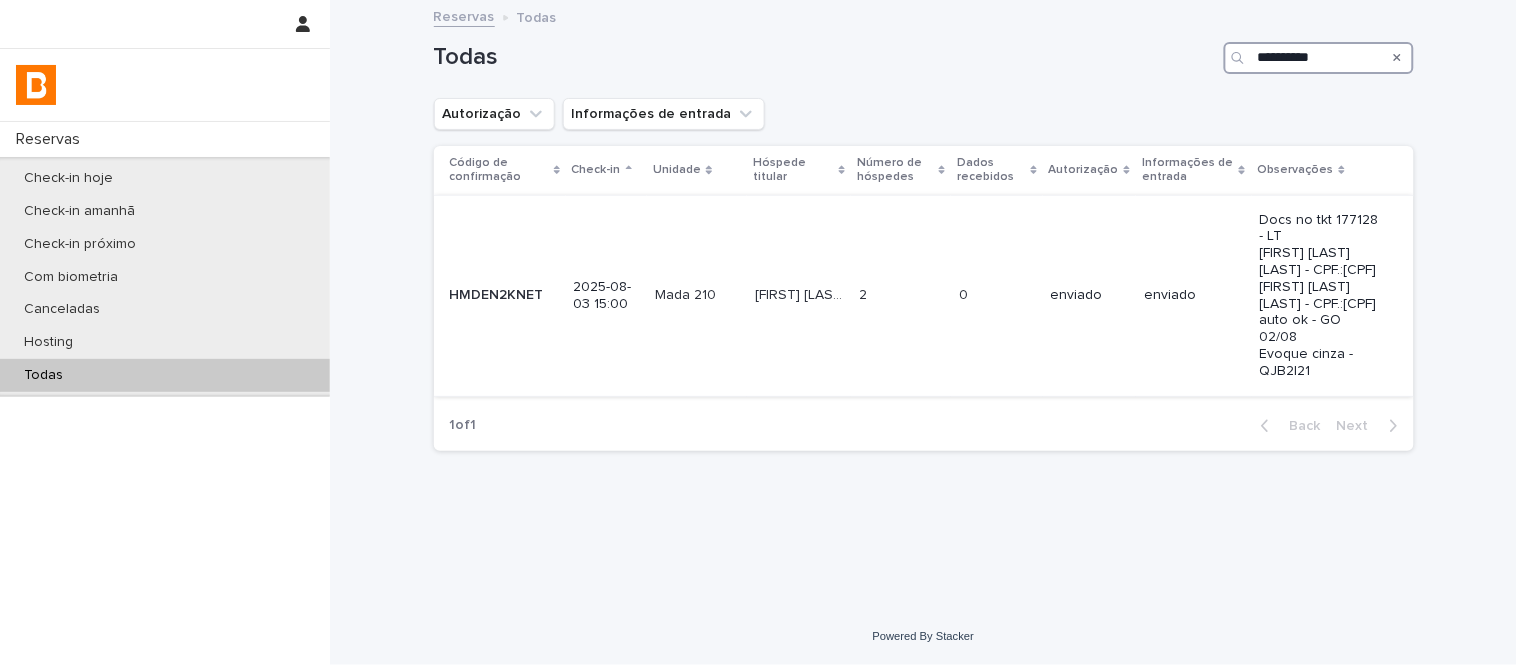 type on "**********" 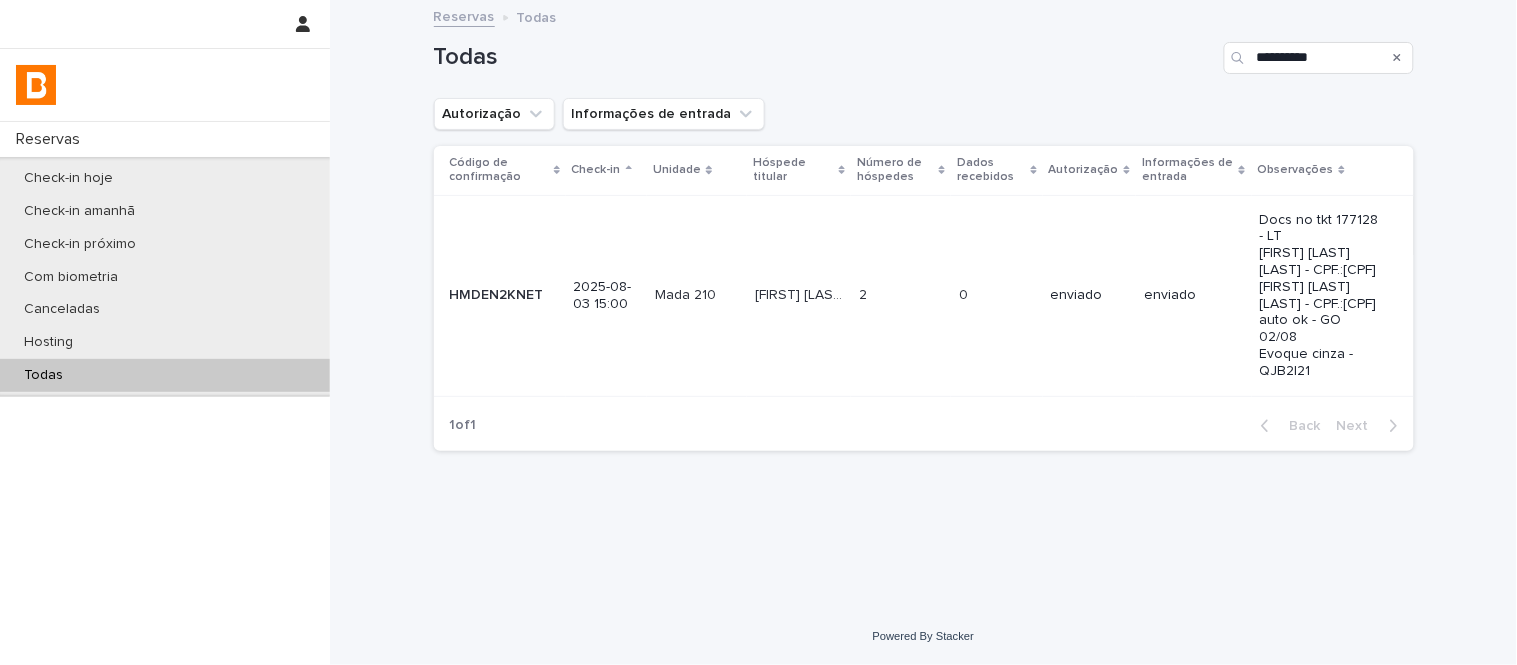 click on "2 2" at bounding box center (901, 295) 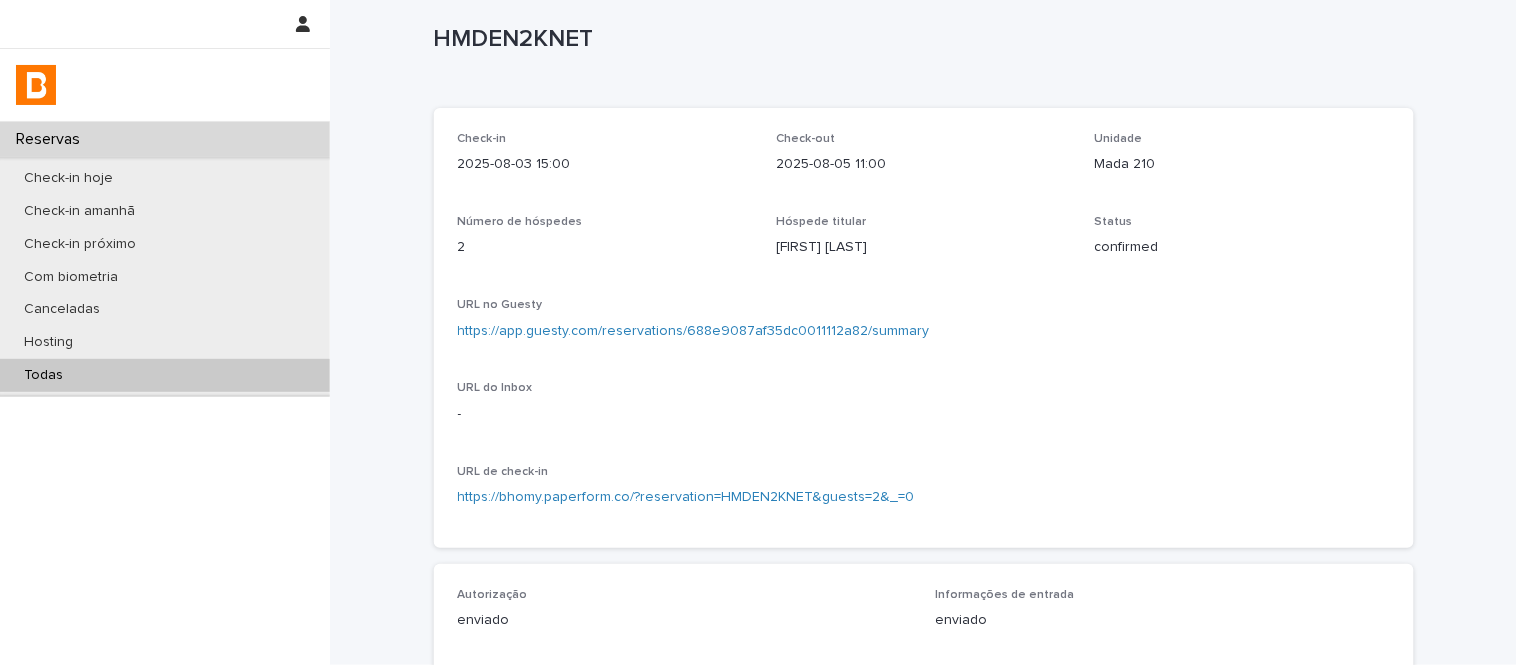 scroll, scrollTop: 0, scrollLeft: 0, axis: both 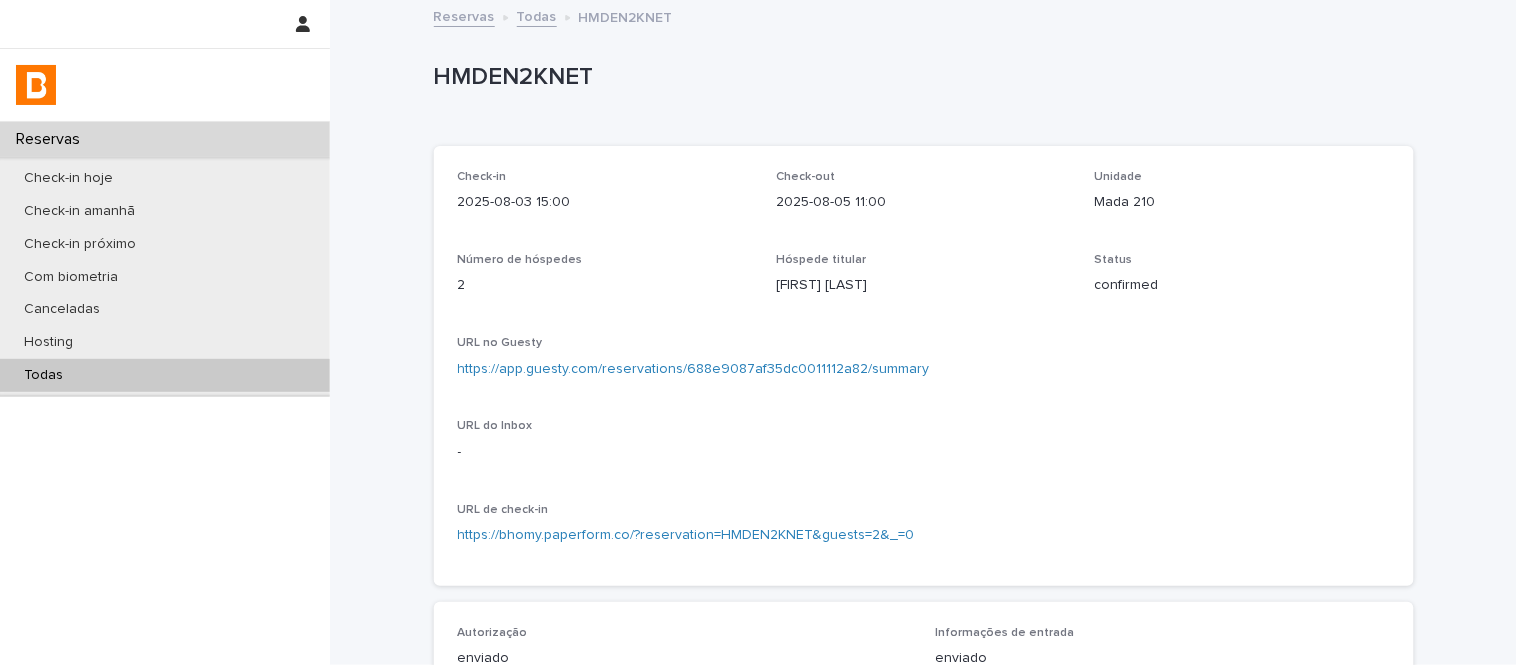 click on "https://app.guesty.com/reservations/688e9087af35dc0011112a82/summary" at bounding box center [694, 369] 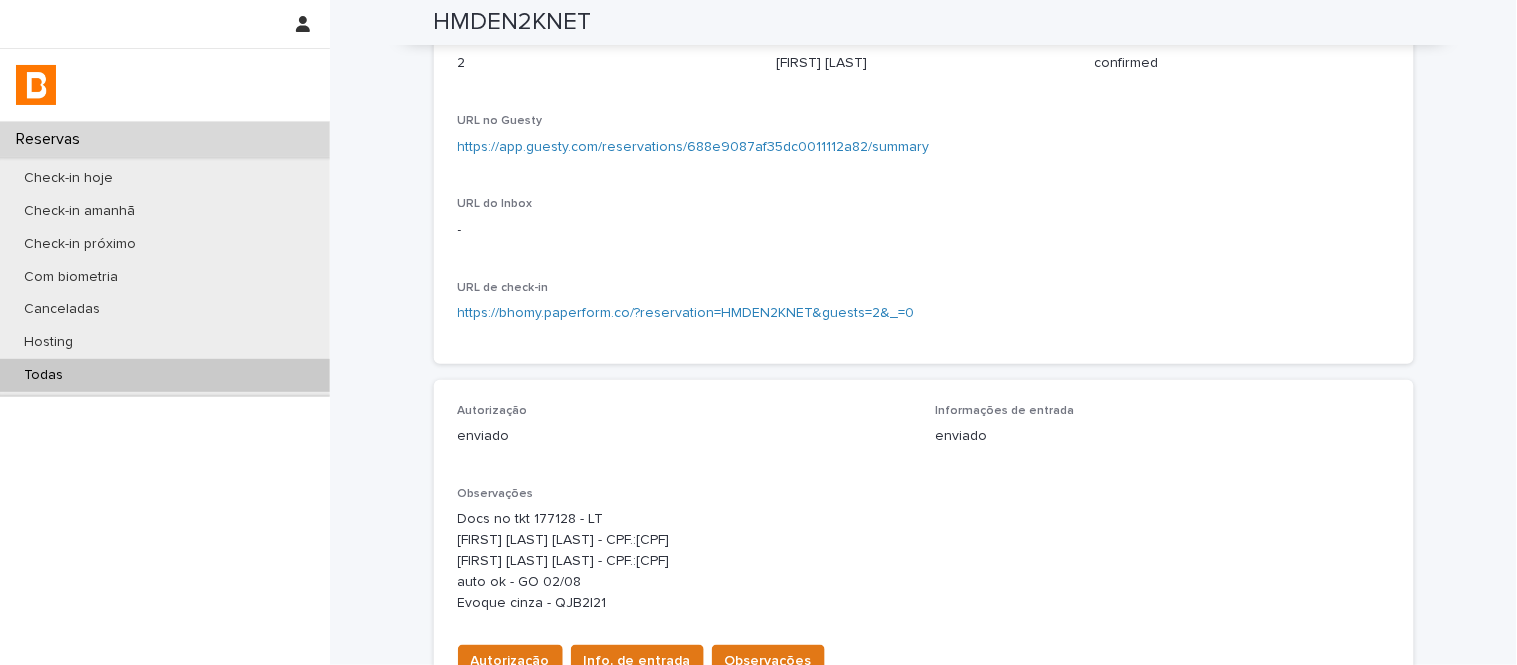 scroll, scrollTop: 333, scrollLeft: 0, axis: vertical 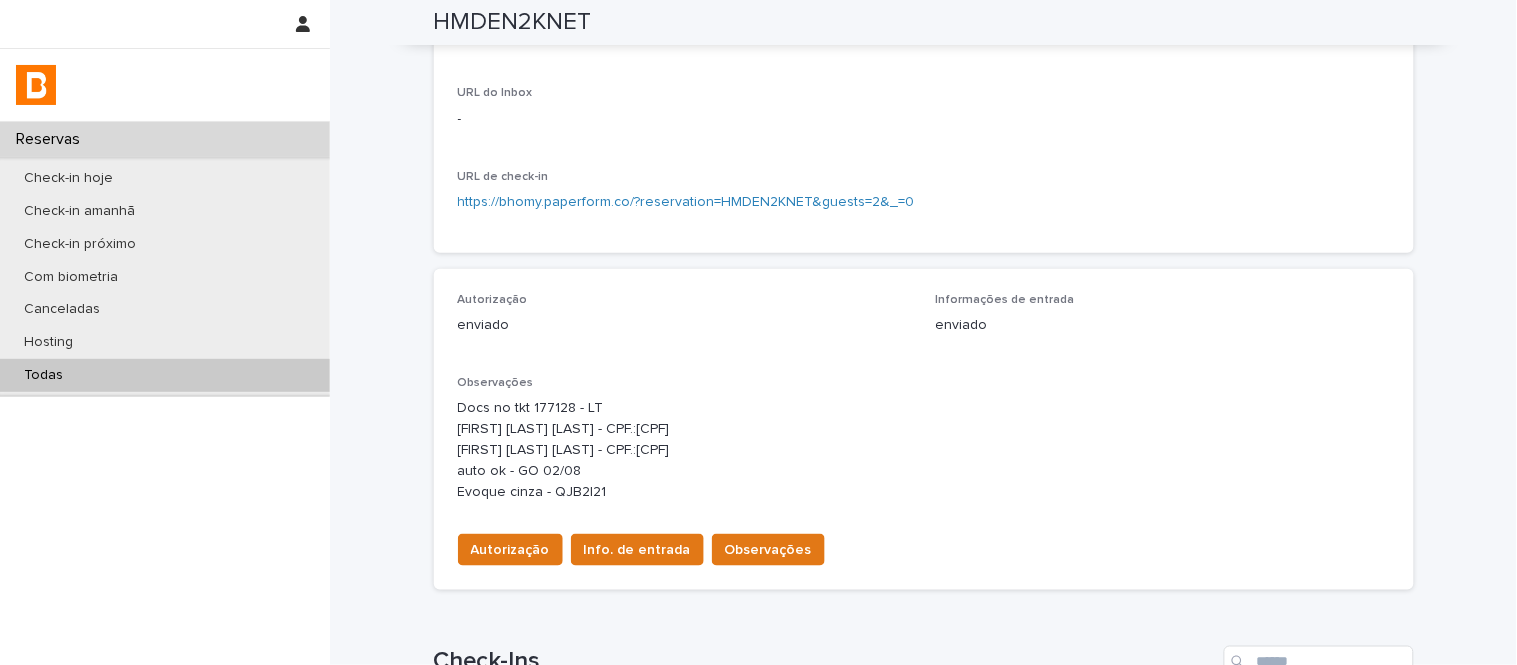 drag, startPoint x: 447, startPoint y: 496, endPoint x: 600, endPoint y: 496, distance: 153 